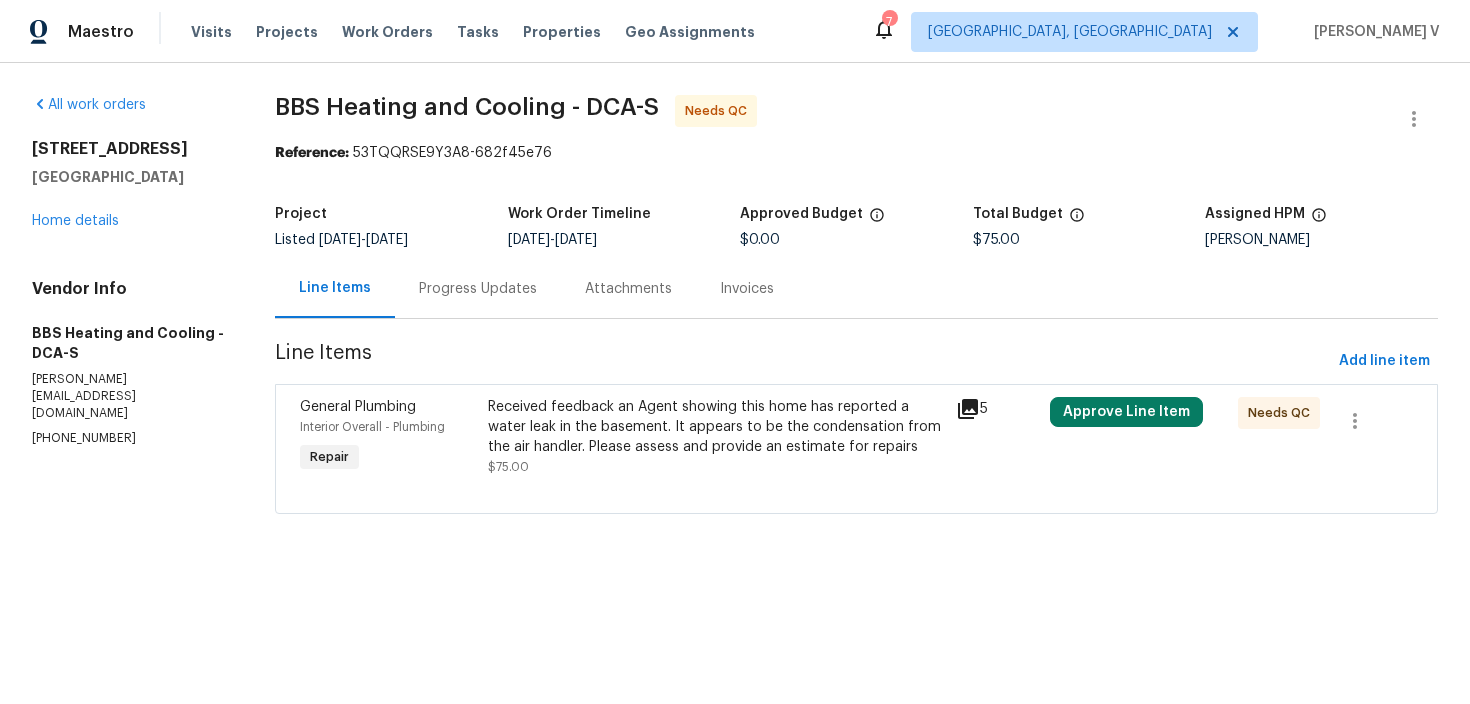 scroll, scrollTop: 0, scrollLeft: 0, axis: both 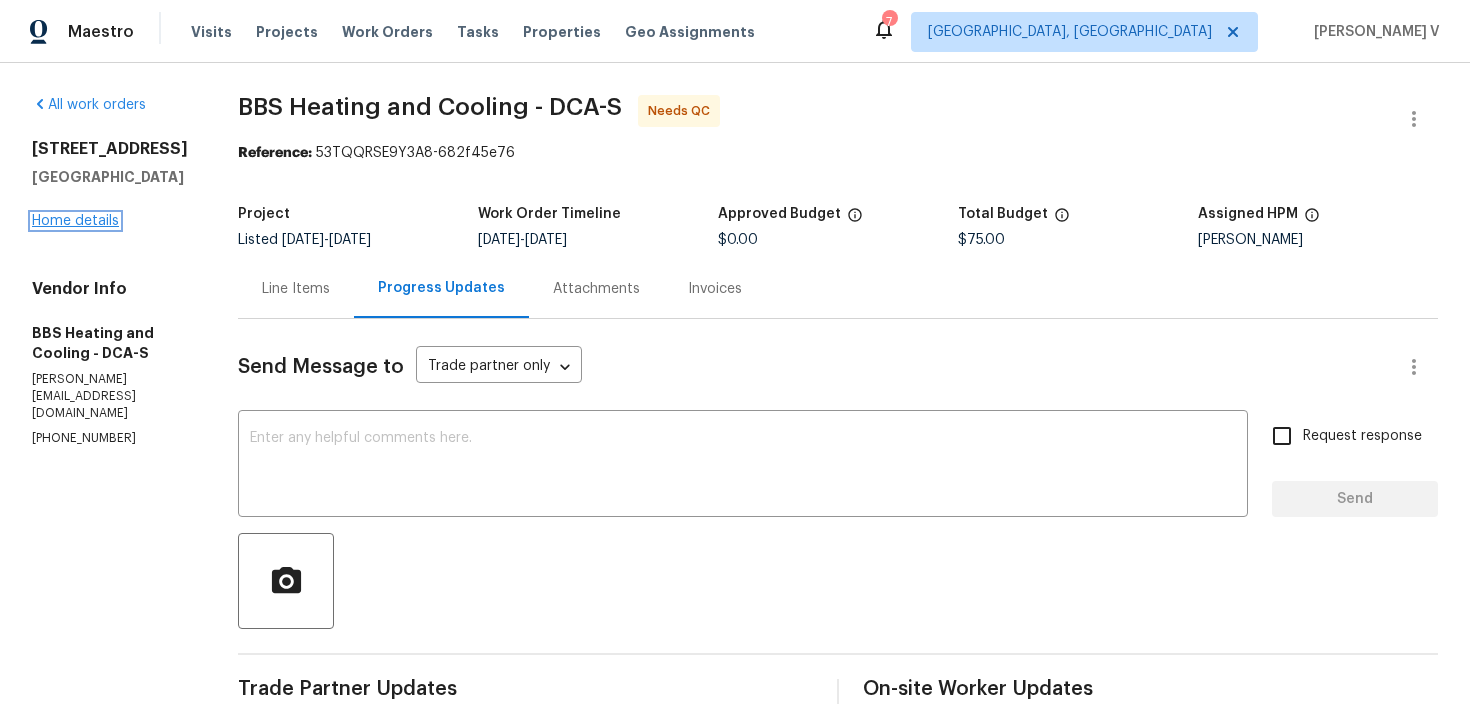click on "Home details" at bounding box center [75, 221] 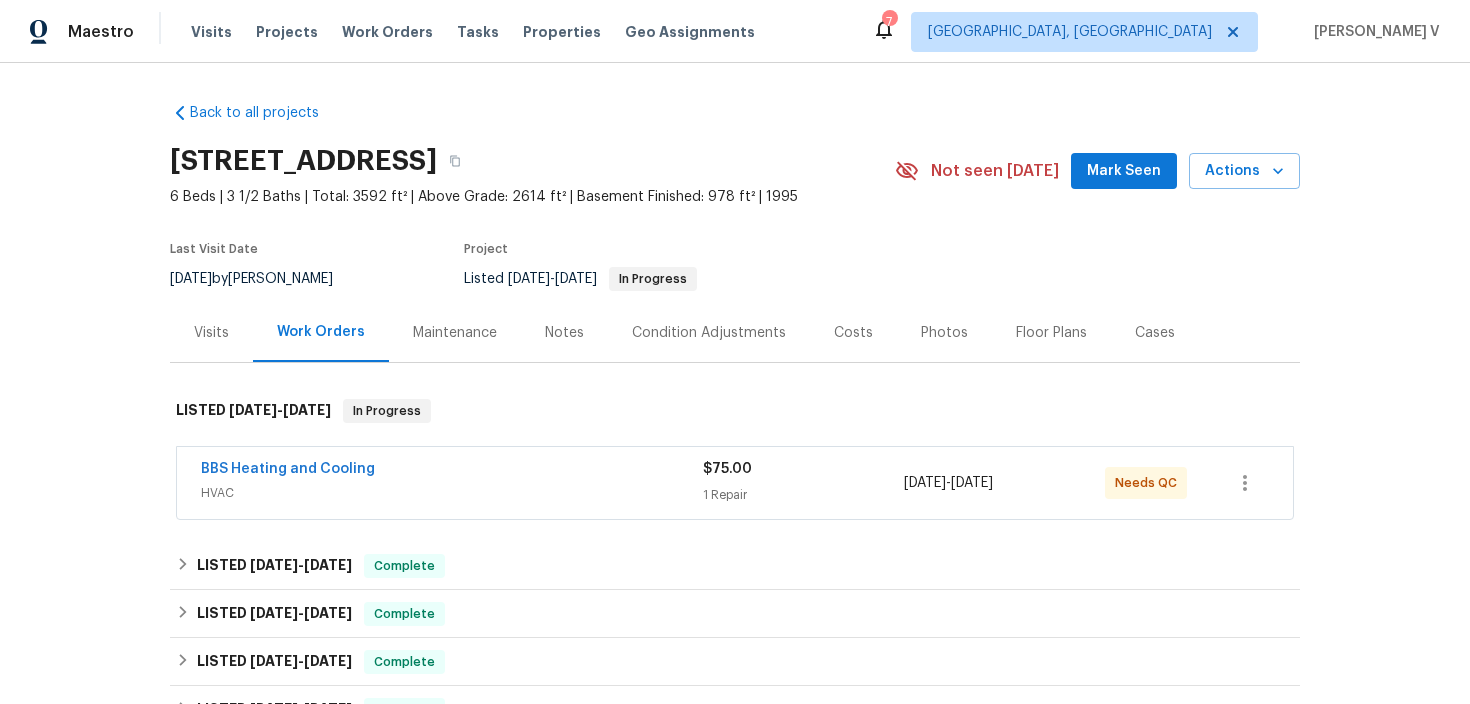 scroll, scrollTop: 432, scrollLeft: 0, axis: vertical 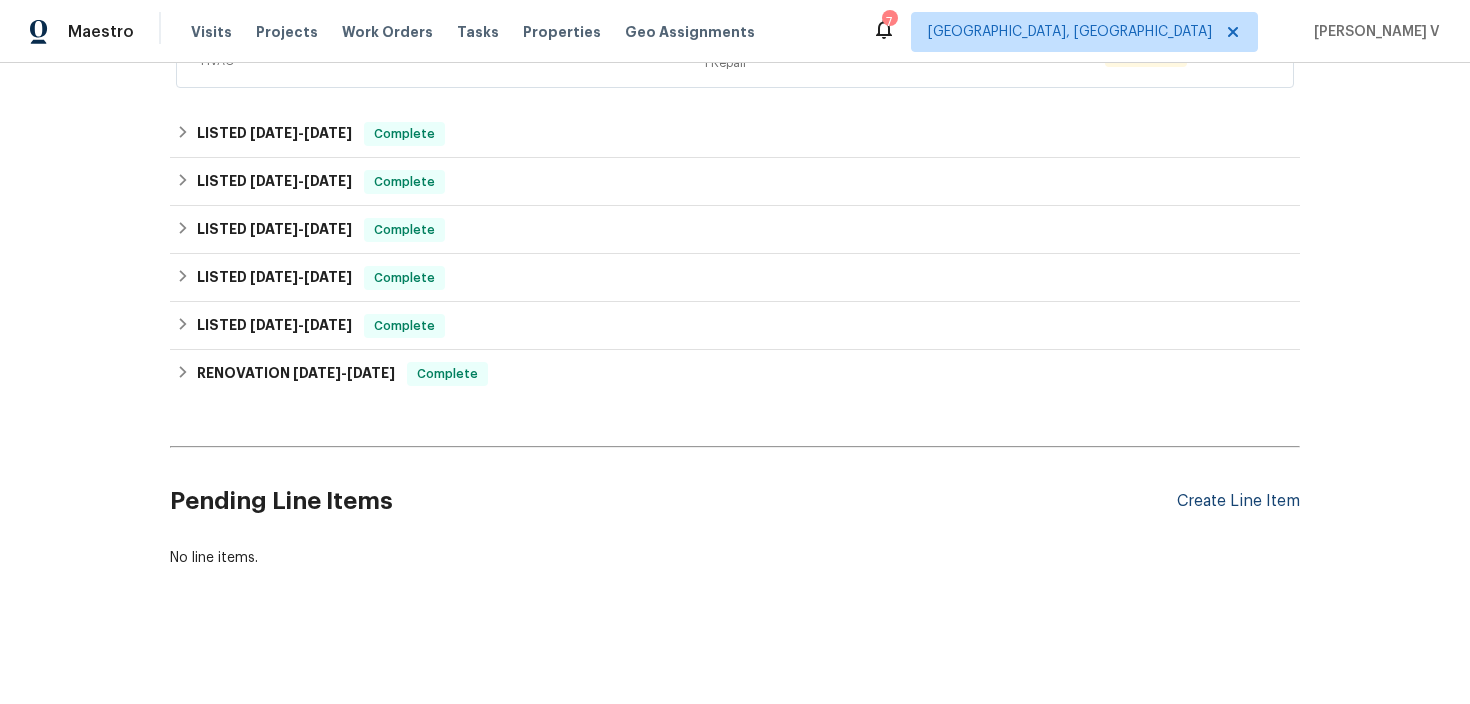click on "Create Line Item" at bounding box center [1238, 501] 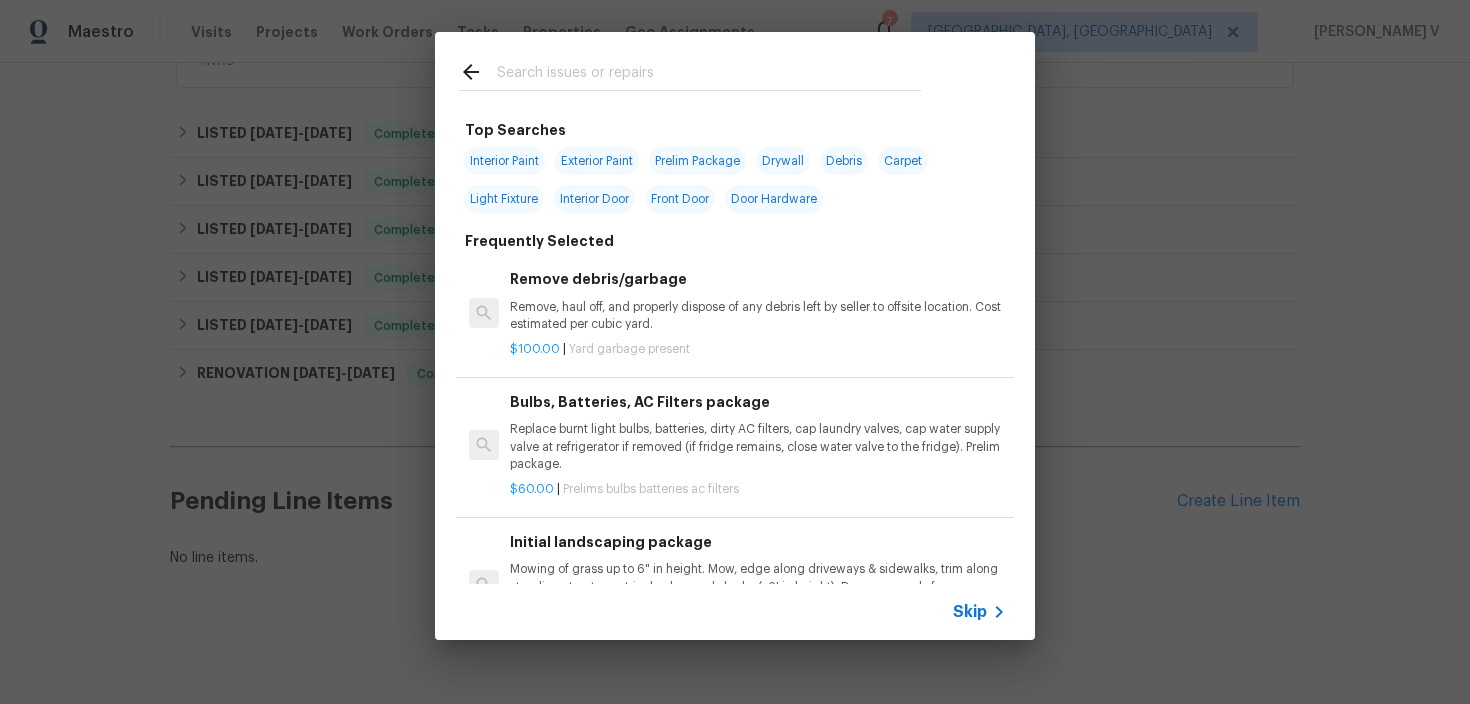 click on "Skip" at bounding box center (970, 612) 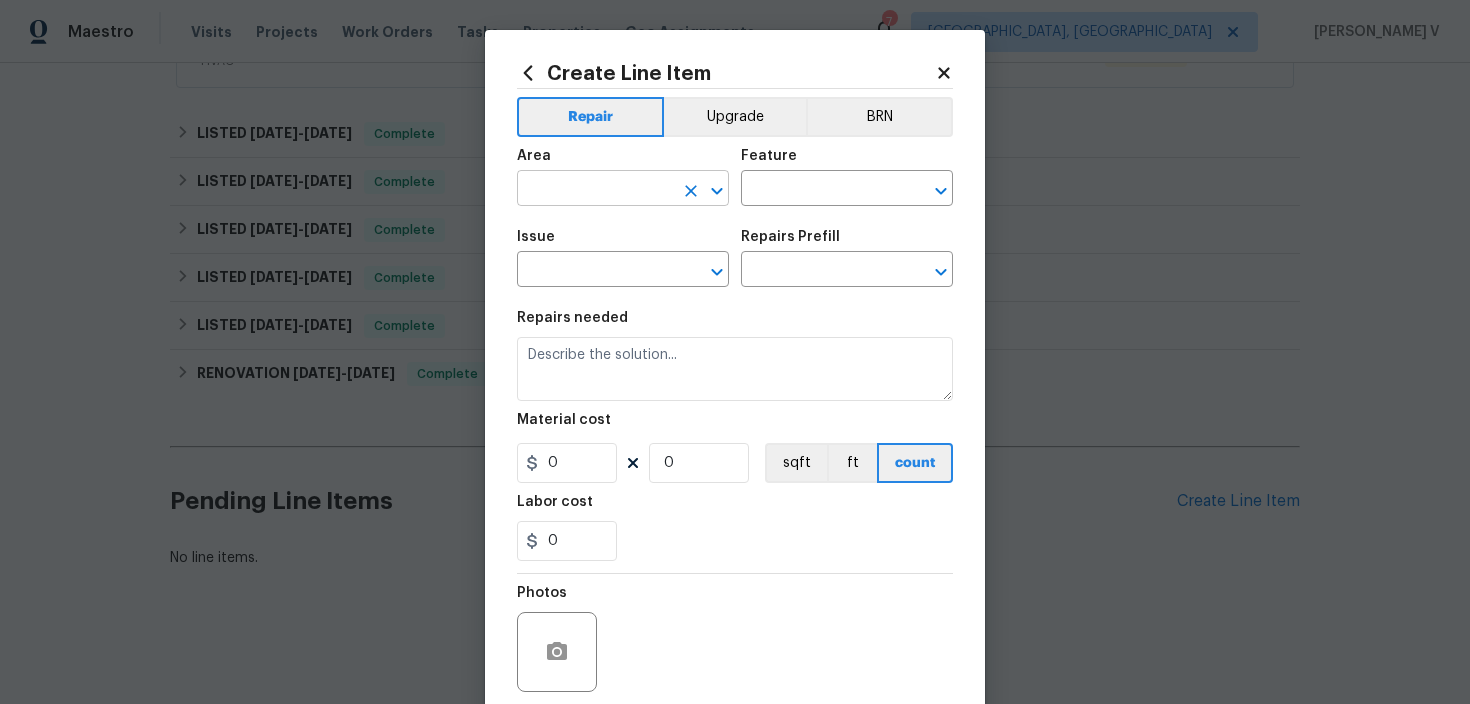click at bounding box center (595, 190) 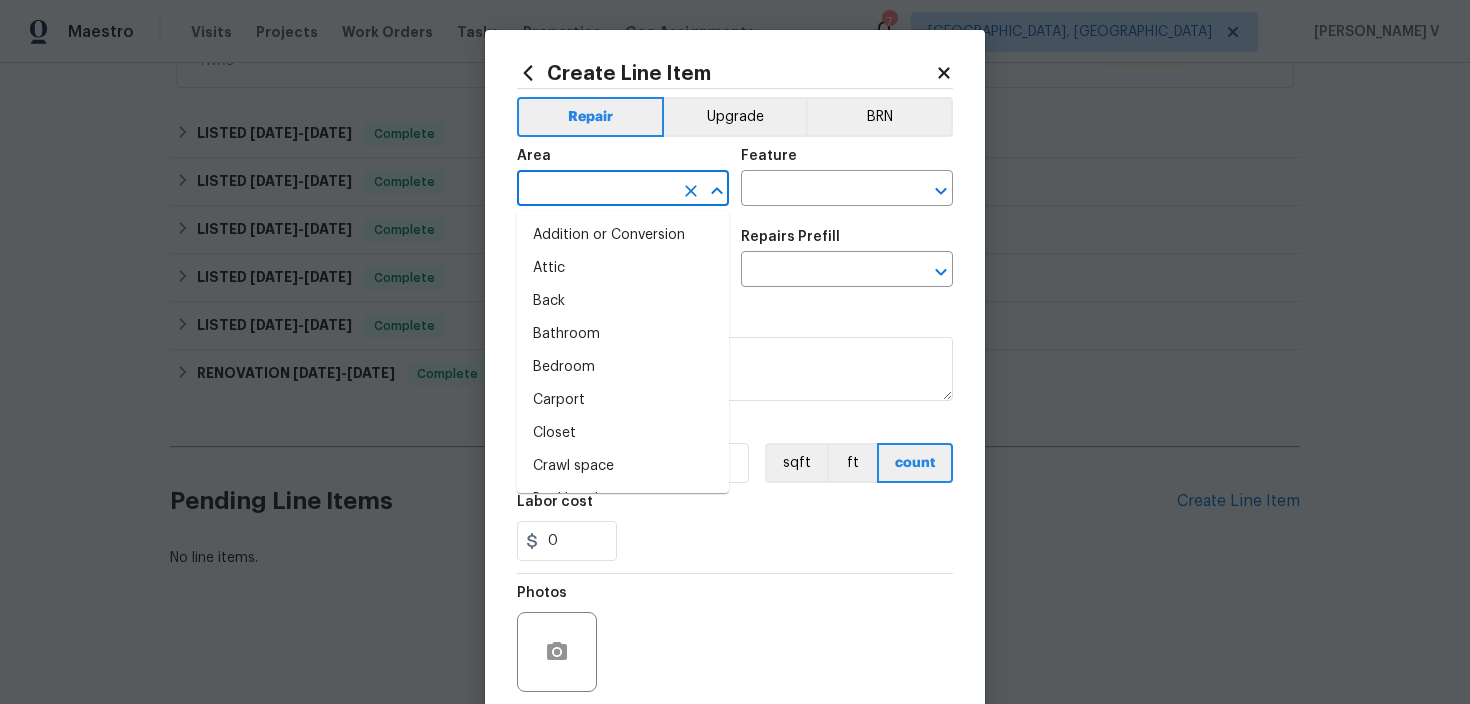 type on "v" 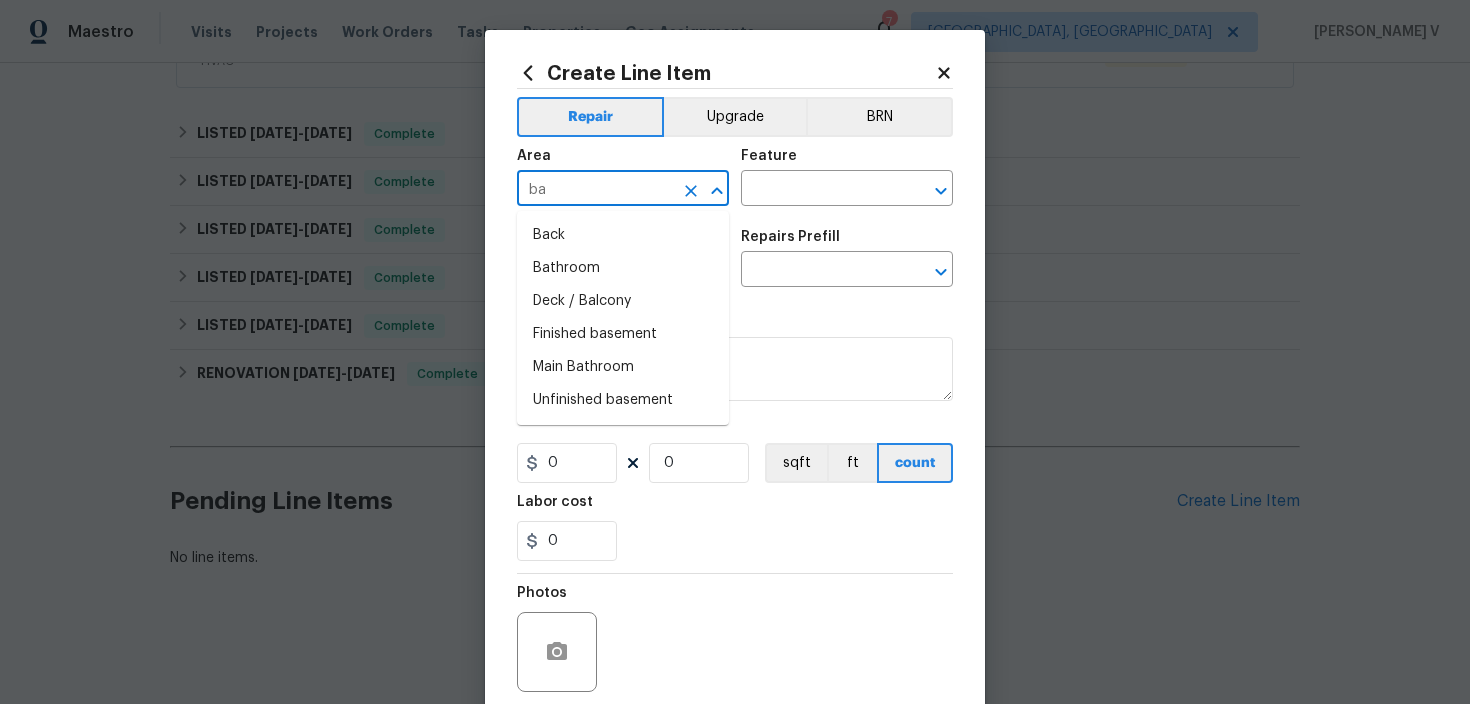 type on "b" 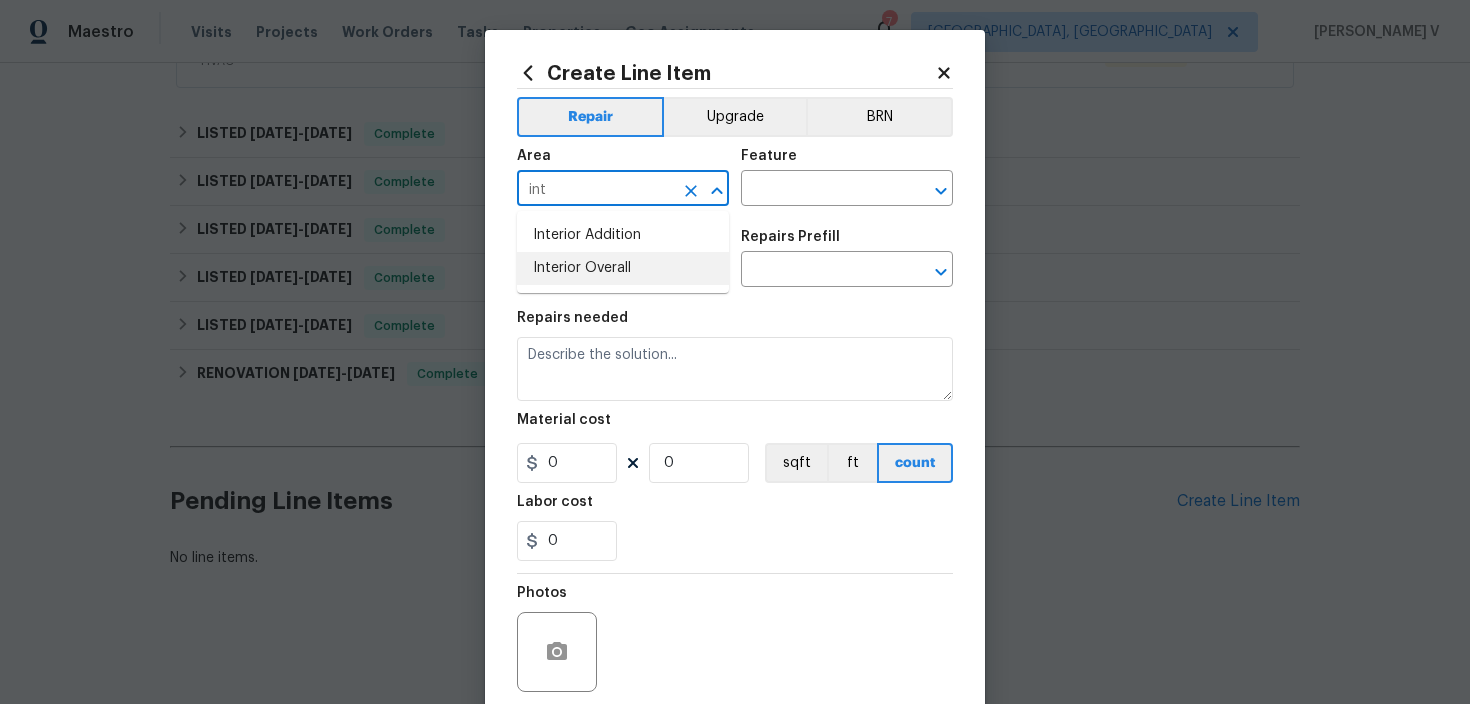 click on "Interior Addition Interior Overall" at bounding box center (623, 252) 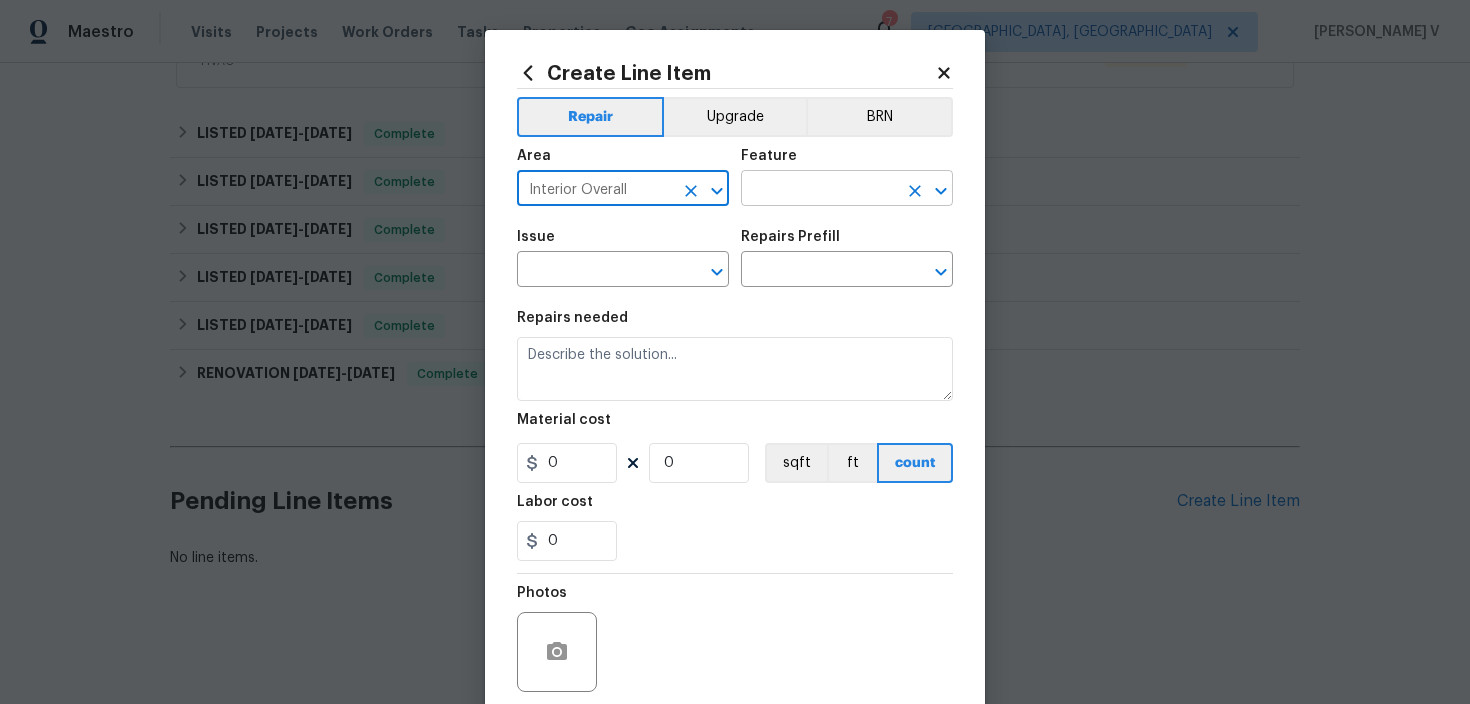 type on "Interior Overall" 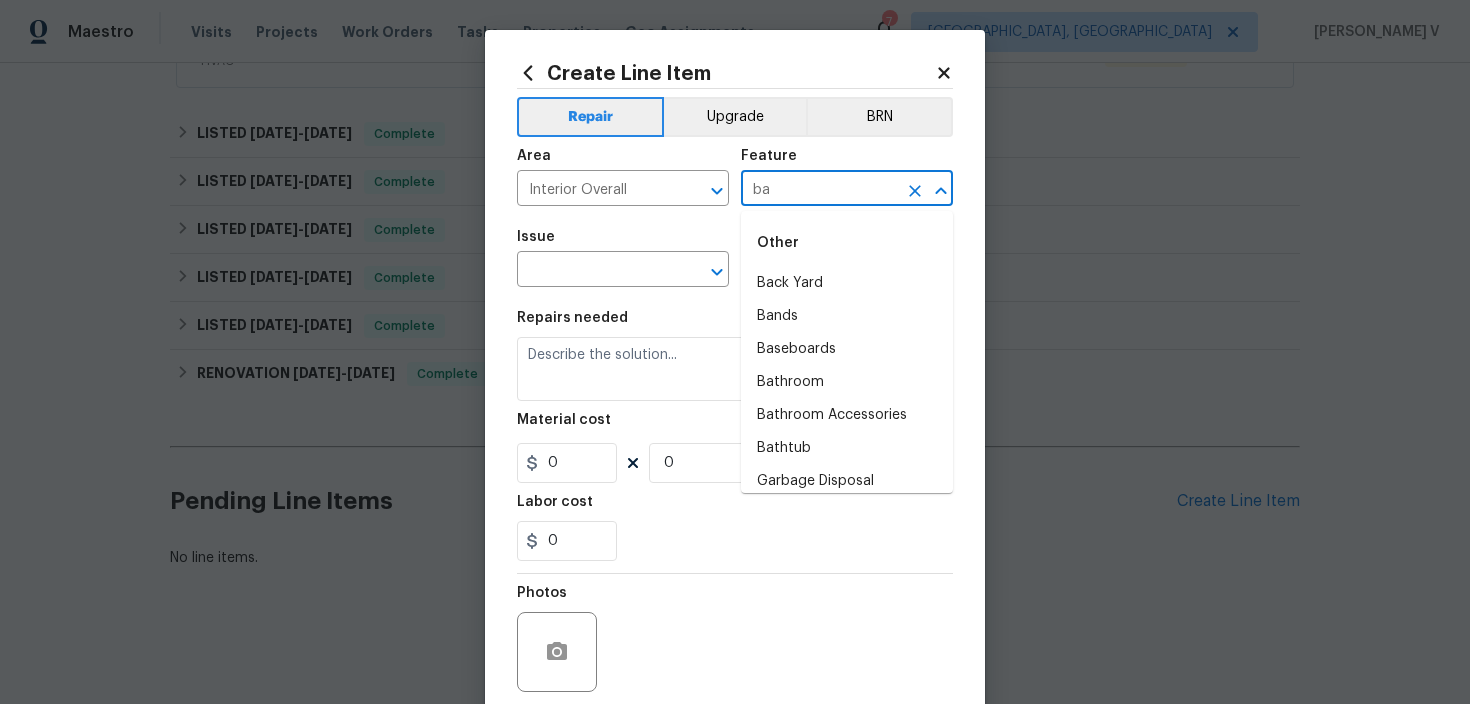 type on "bas" 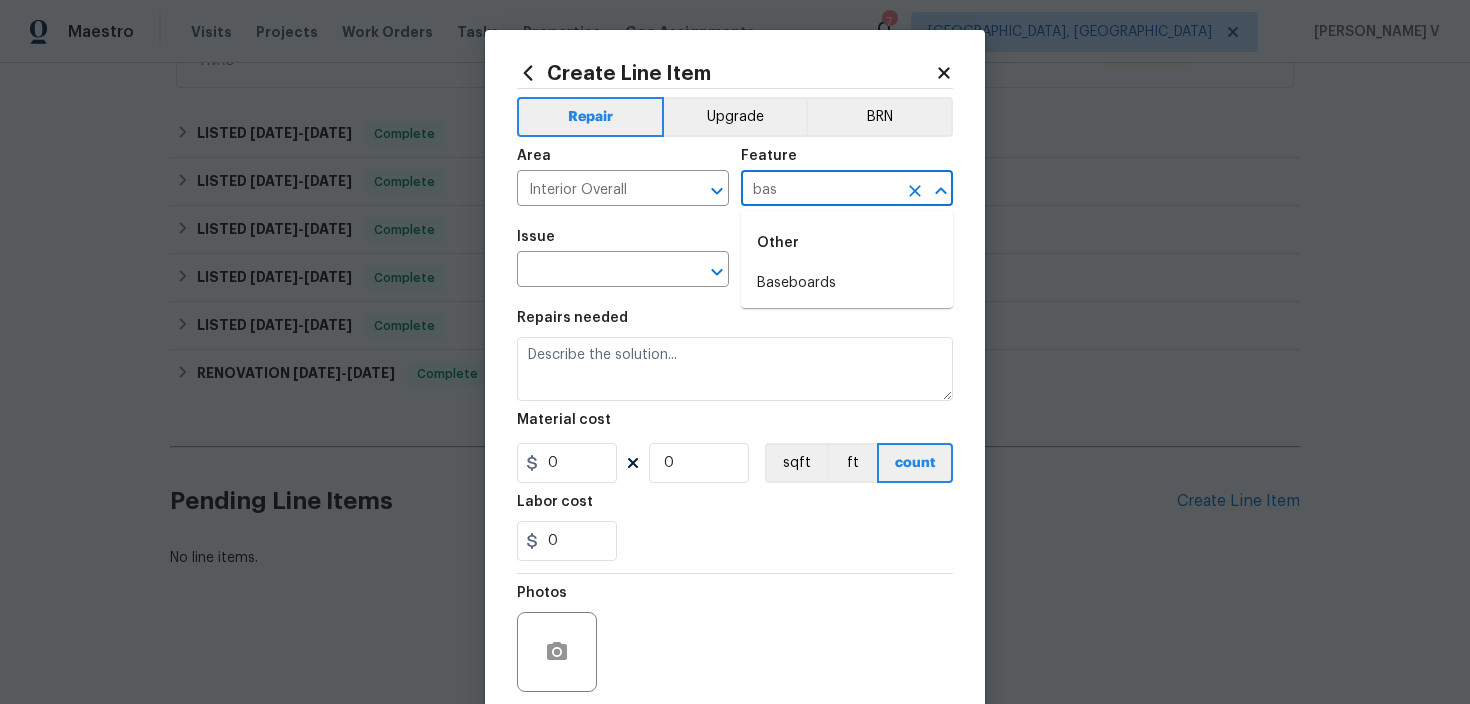click on "bas" at bounding box center (819, 190) 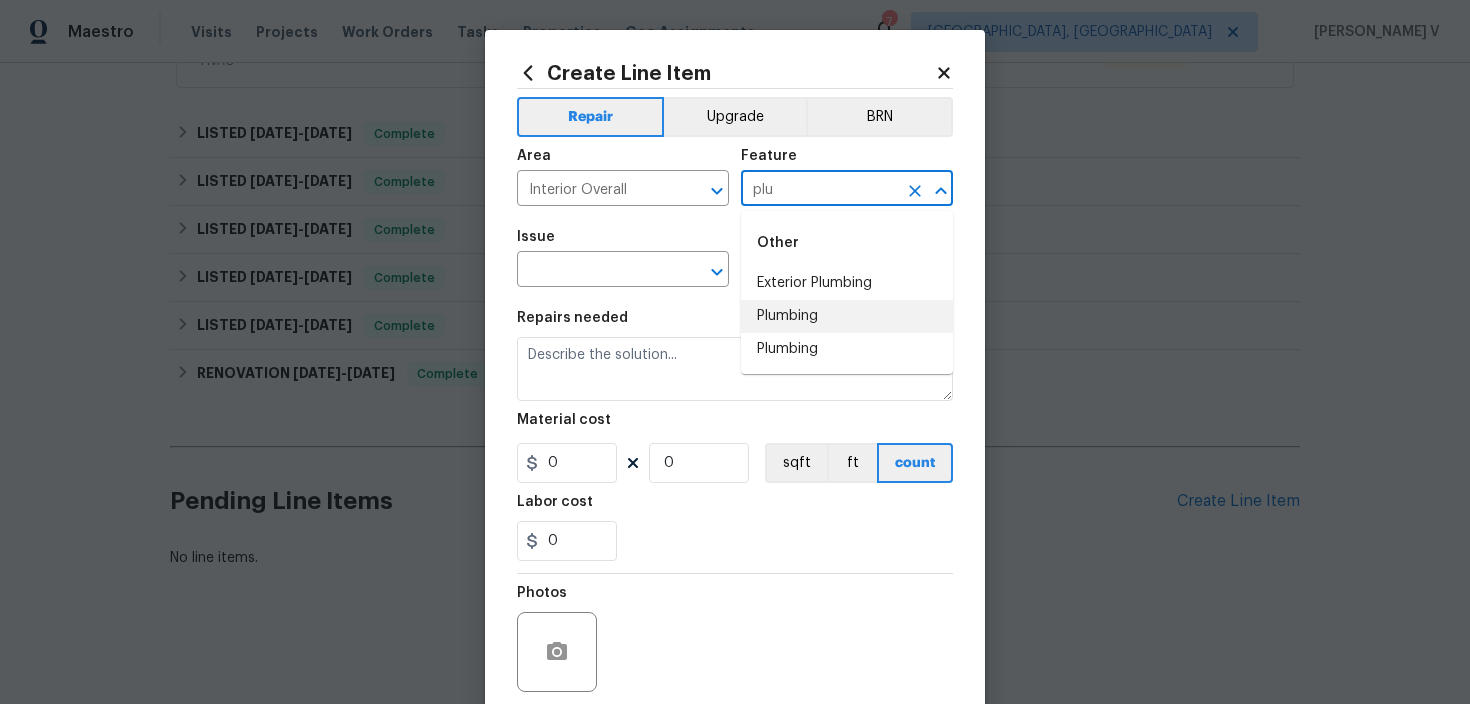 click on "Plumbing" at bounding box center [847, 316] 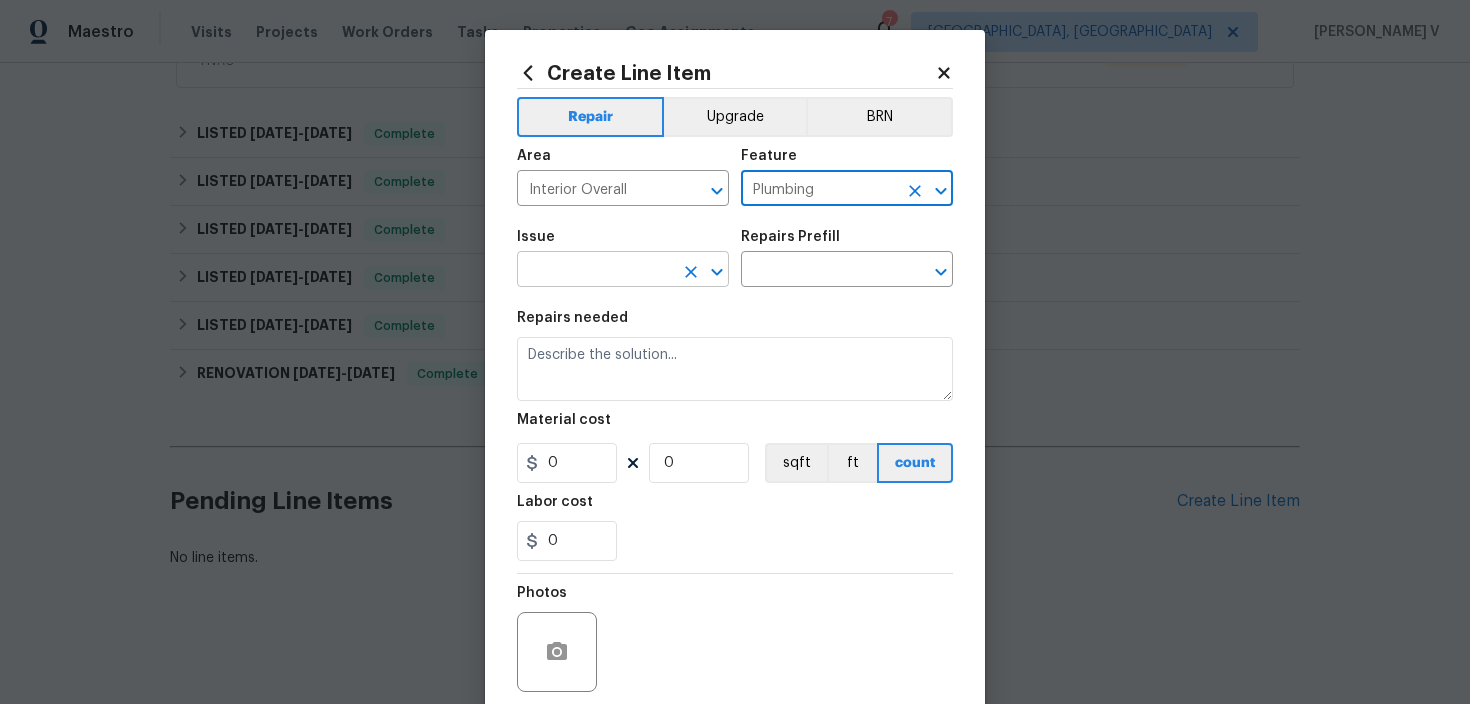 type on "Plumbing" 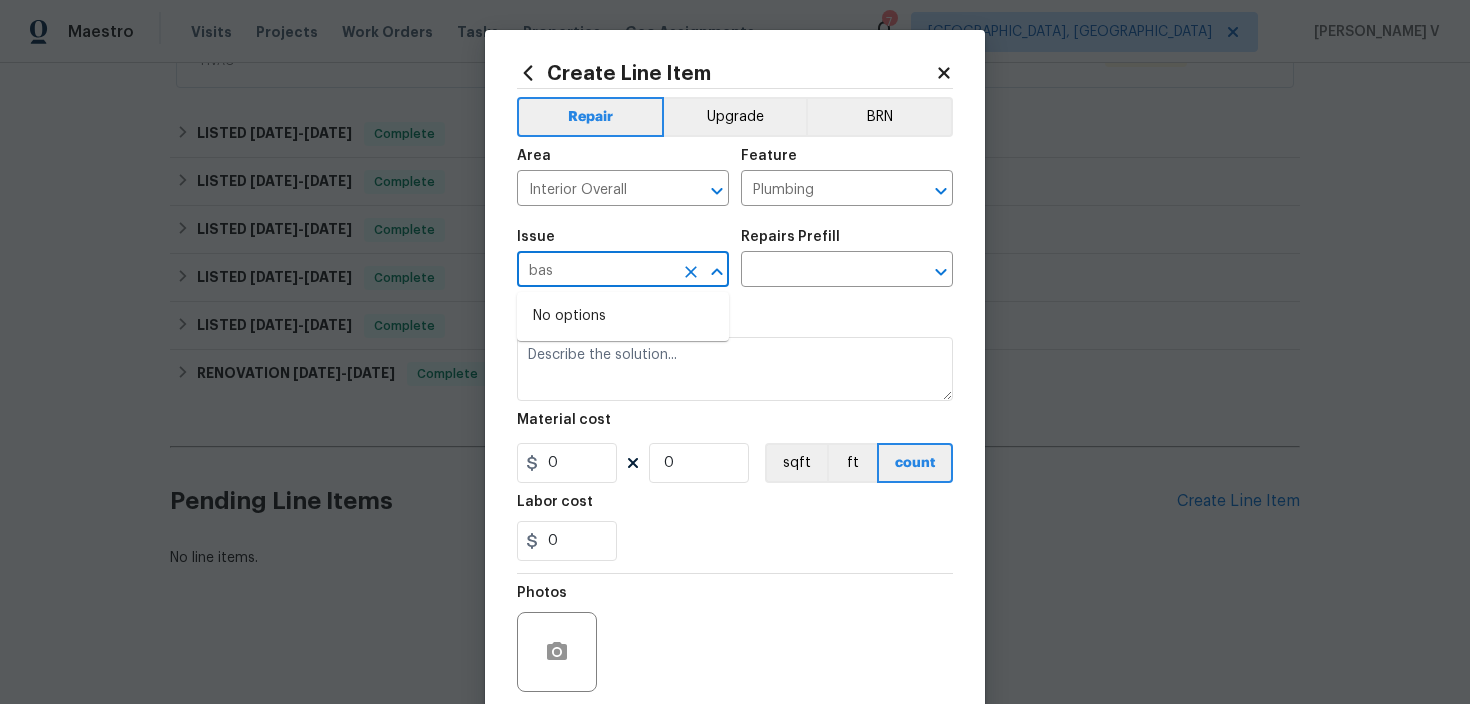 type on "base" 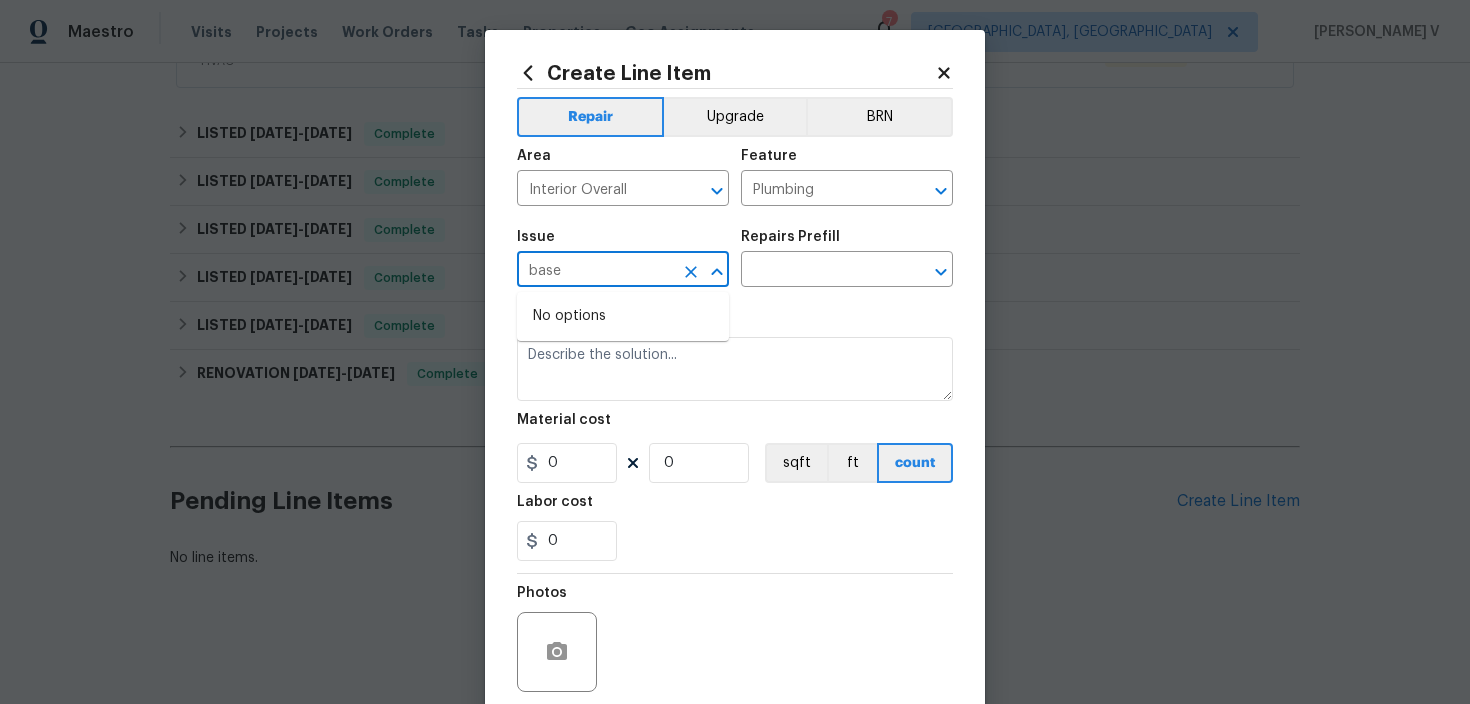 click 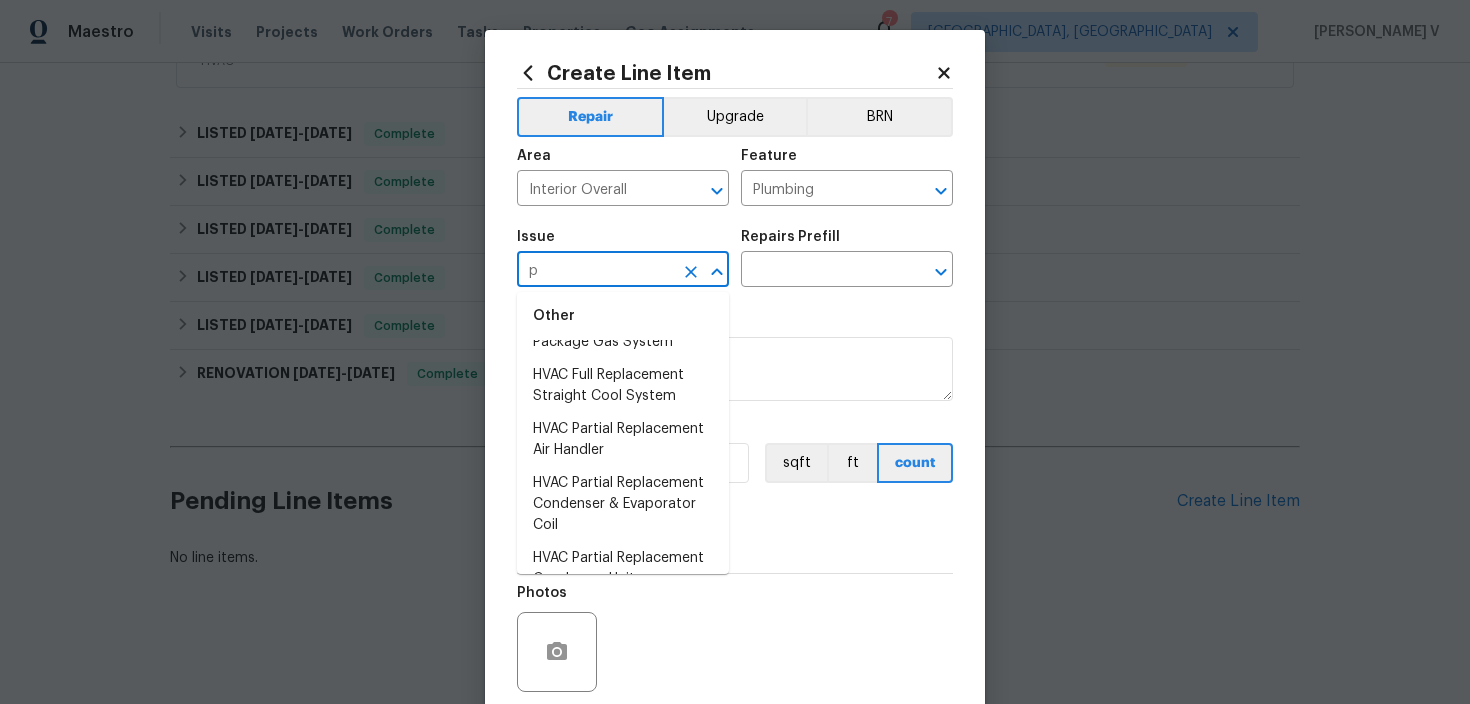scroll, scrollTop: 0, scrollLeft: 0, axis: both 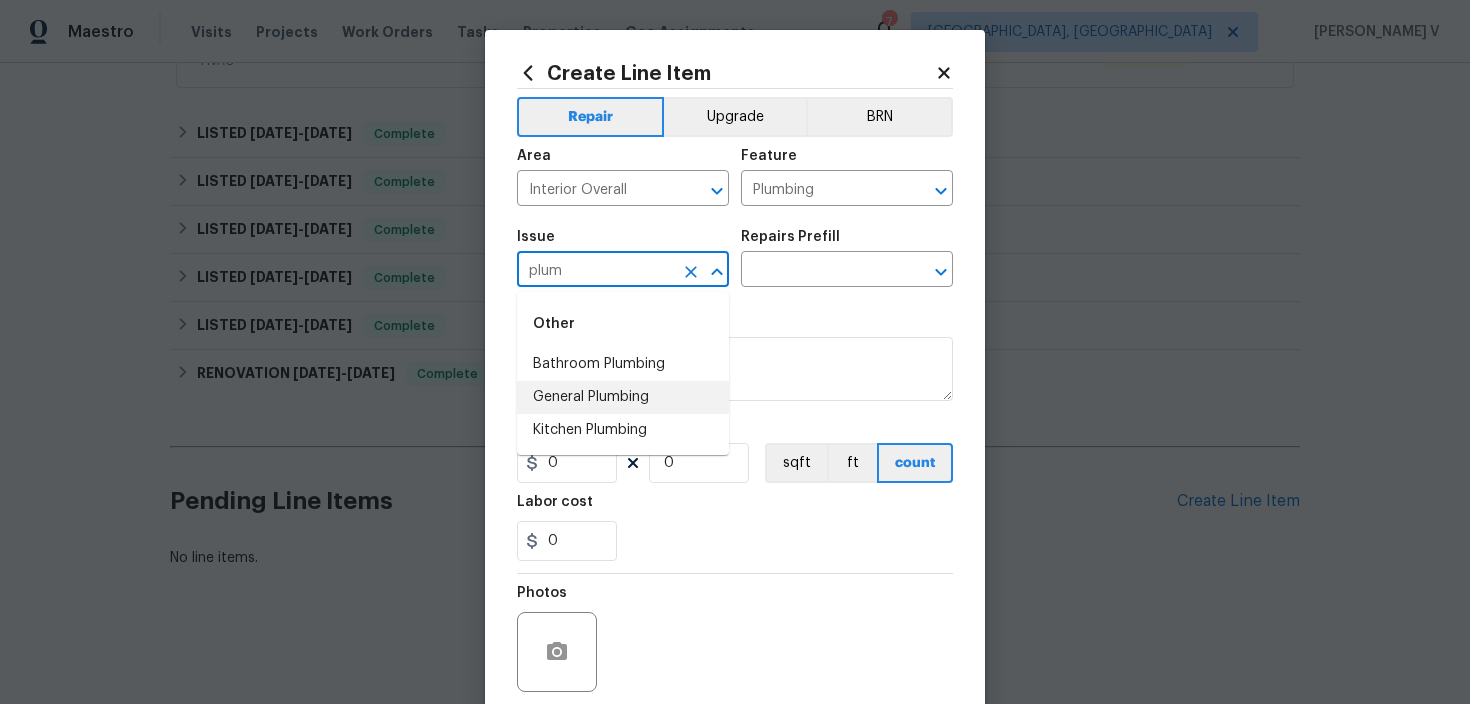 click on "General Plumbing" at bounding box center [623, 397] 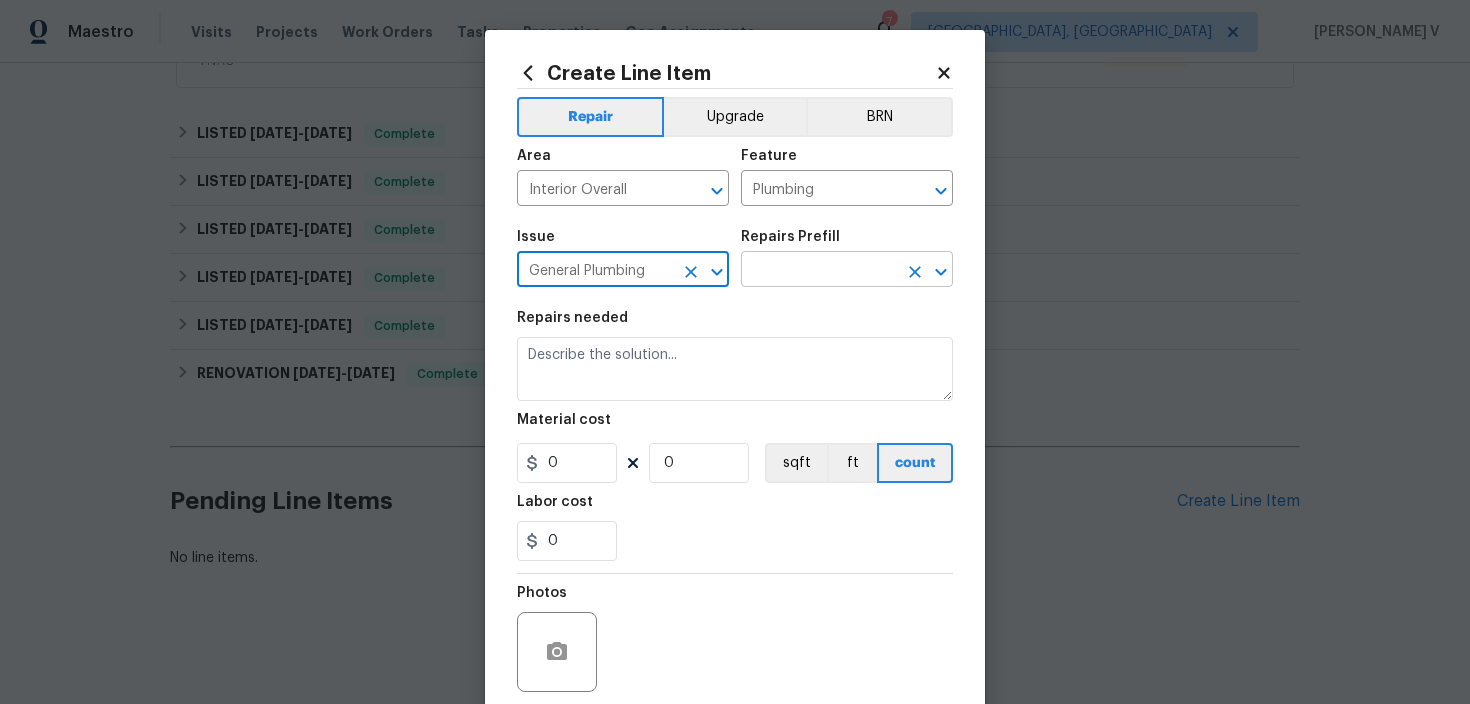 type on "General Plumbing" 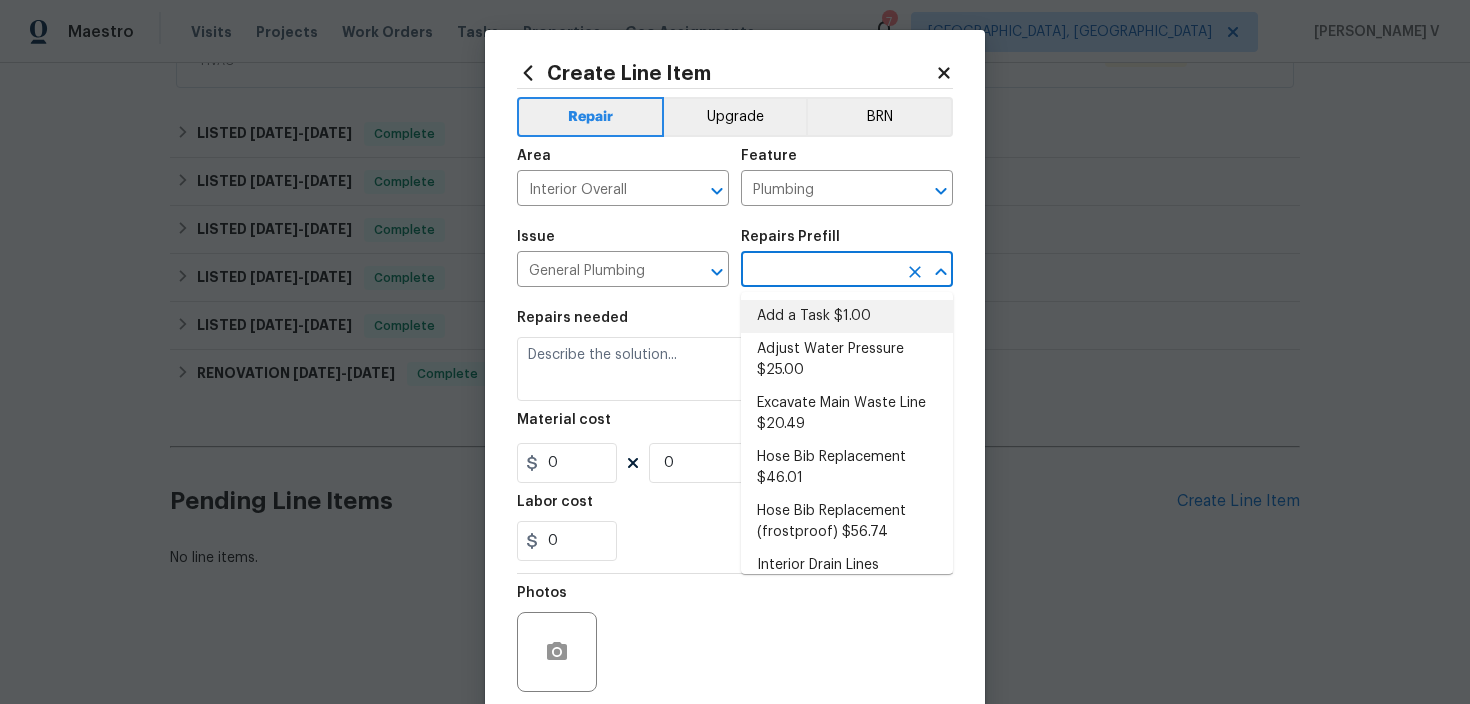 click on "Add a Task $1.00" at bounding box center (847, 316) 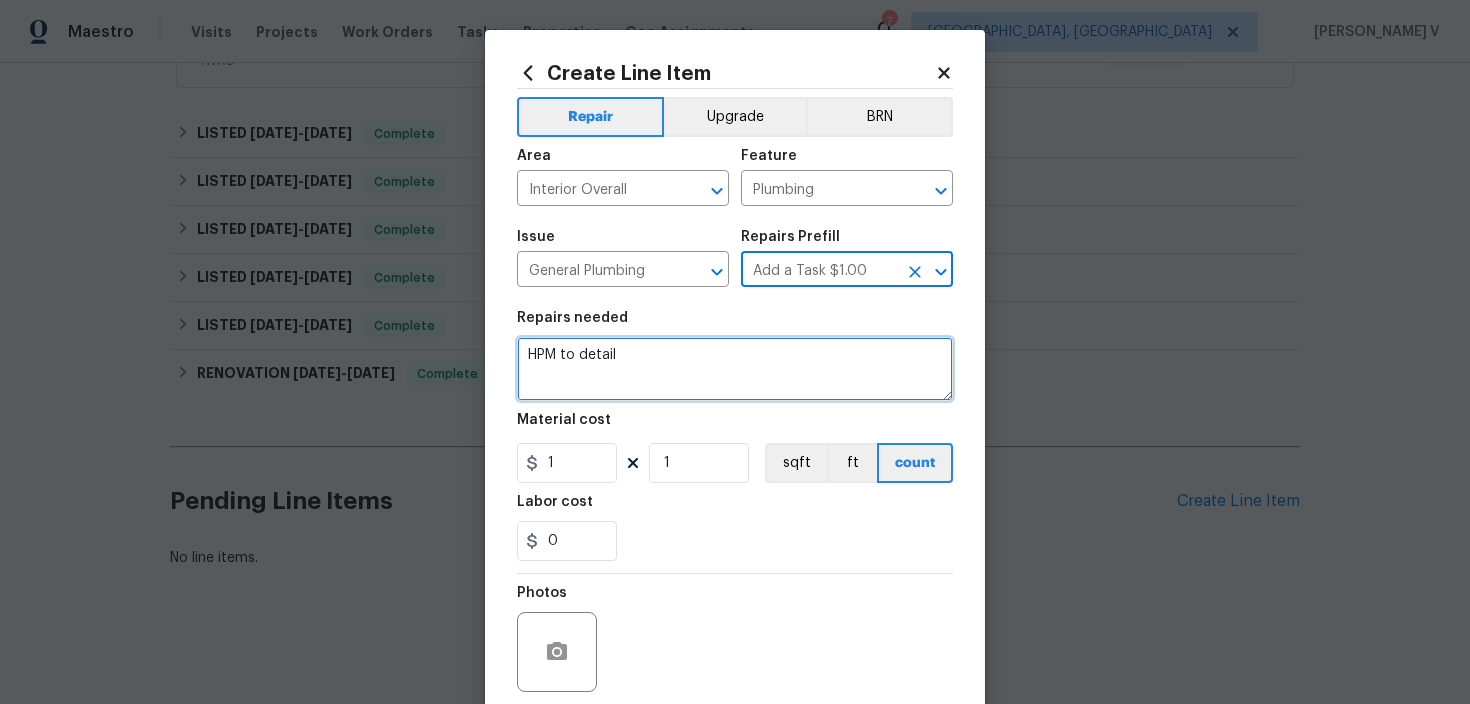 click on "HPM to detail" at bounding box center [735, 369] 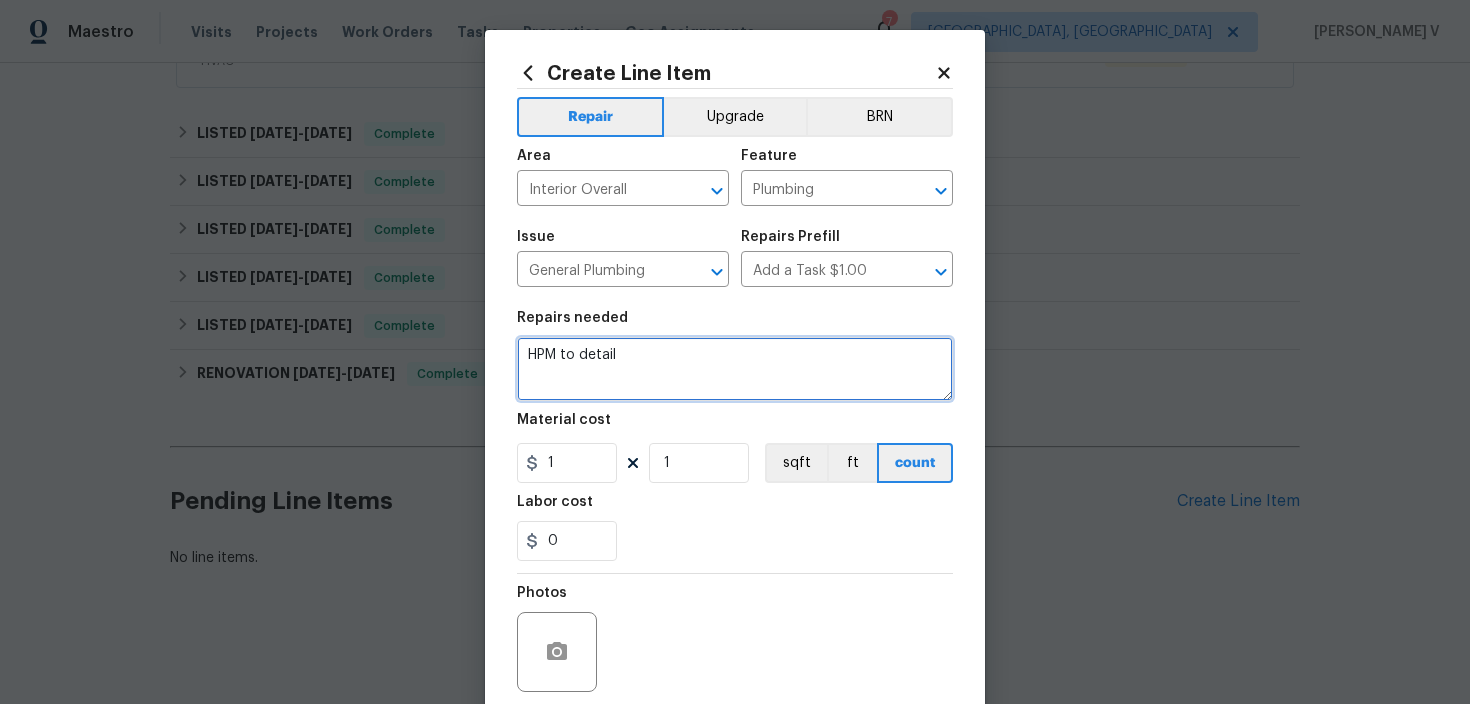 click on "HPM to detail" at bounding box center [735, 369] 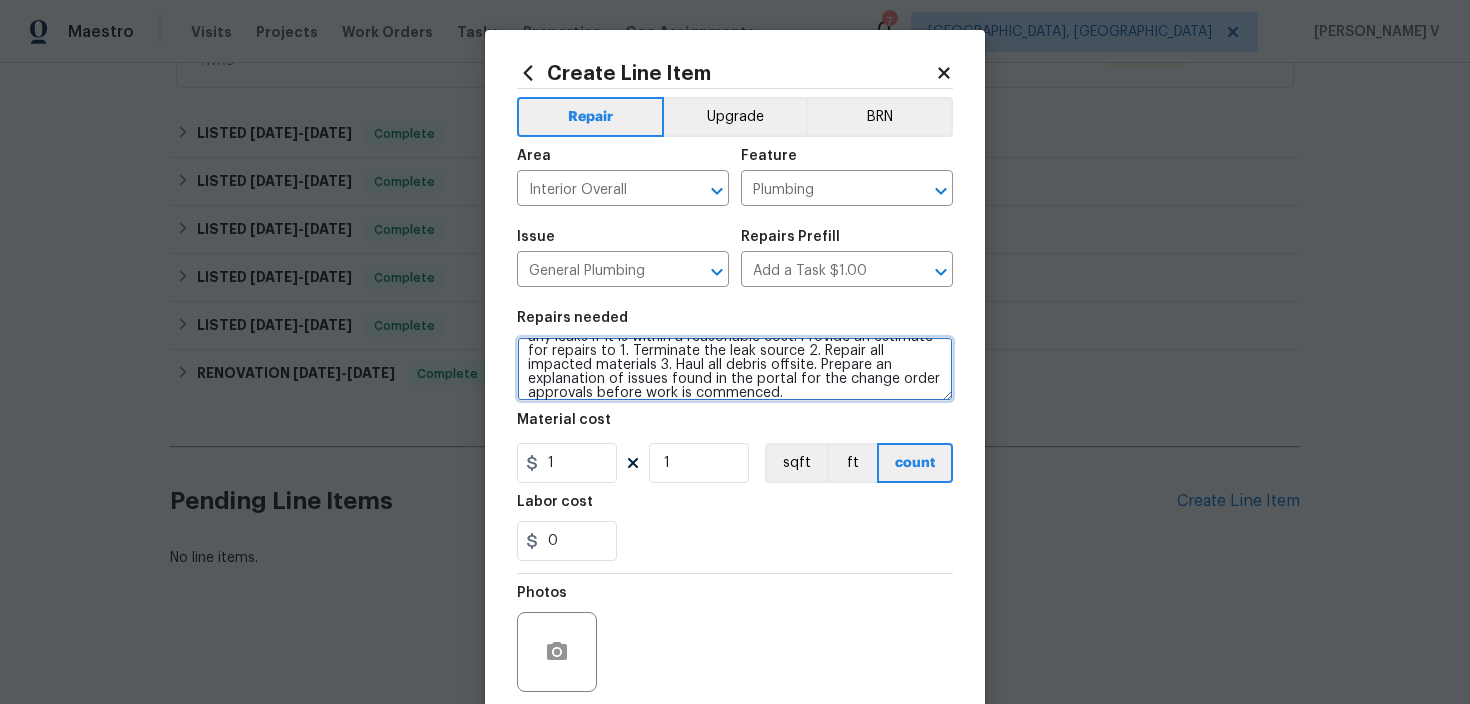 scroll, scrollTop: 0, scrollLeft: 0, axis: both 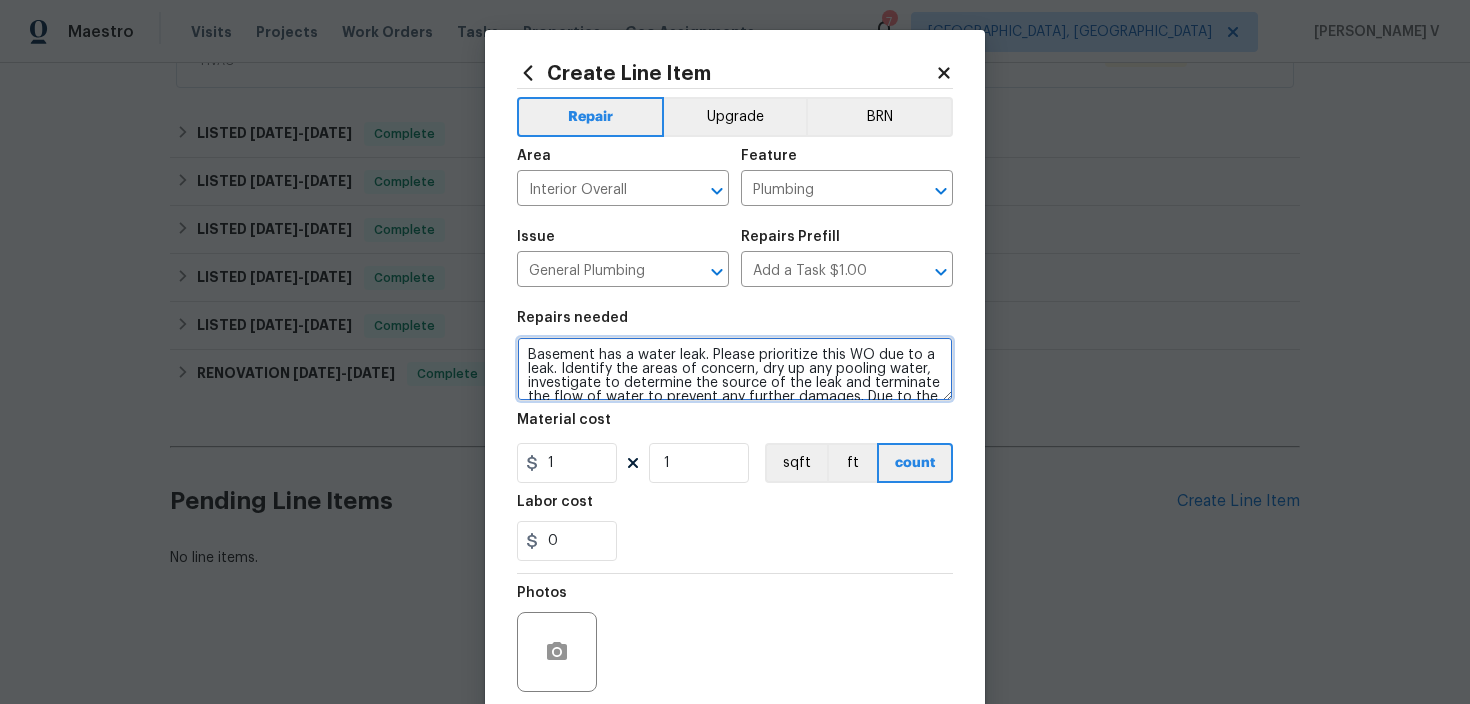 type on "Basement has a water leak. Please prioritize this WO due to a leak. Identify the areas of concern, dry up any pooling water, investigate to determine the source of the leak and terminate the flow of water to prevent any further damages. Due to the unknown nature of this WO and the need for parts and labor while onsite. Small part CO approvals will be granted to stop any leaks if it is within a reasonable cost. Provide an estimate for repairs to 1. Terminate the leak source 2. Repair all impacted materials 3. Haul all debris offsite. Prepare an explanation of issues found in the portal for the change order approvals before work is commenced." 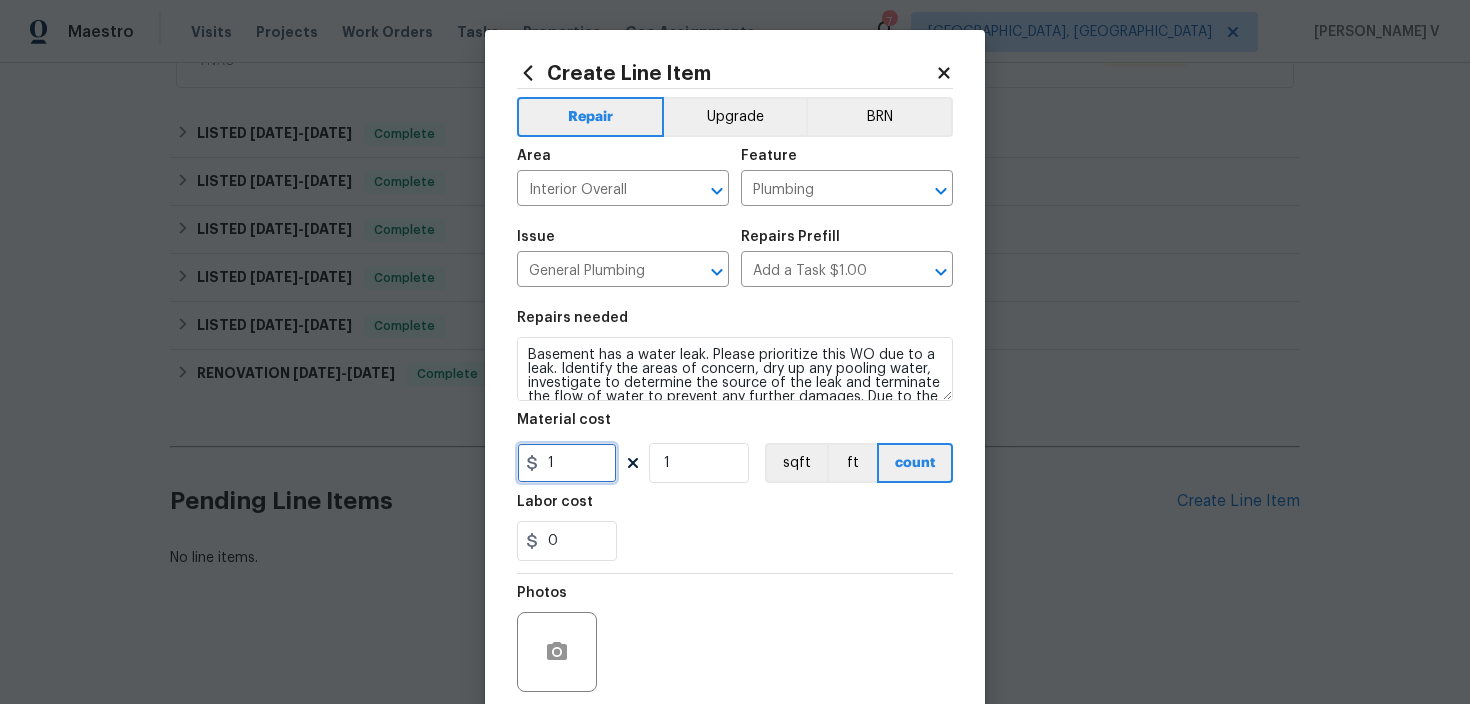 click on "1" at bounding box center [567, 463] 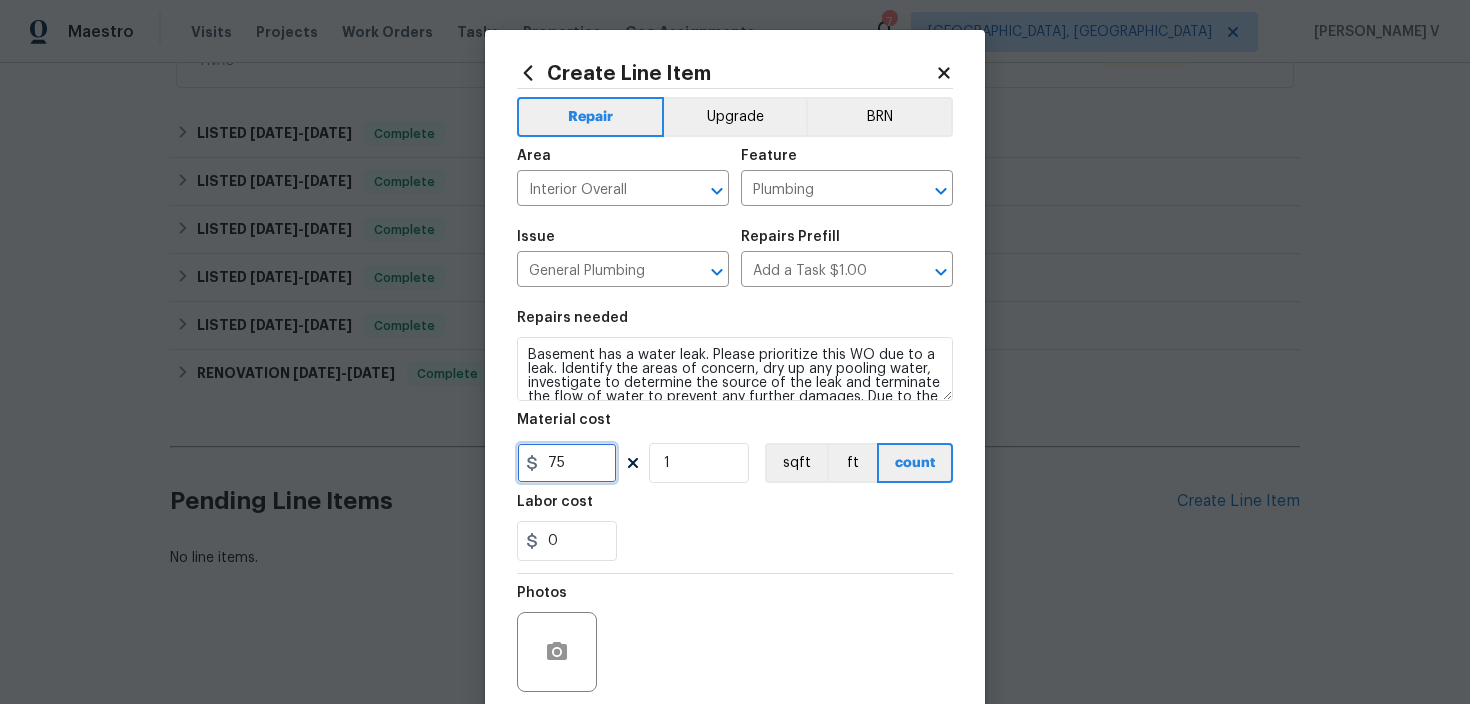 scroll, scrollTop: 112, scrollLeft: 0, axis: vertical 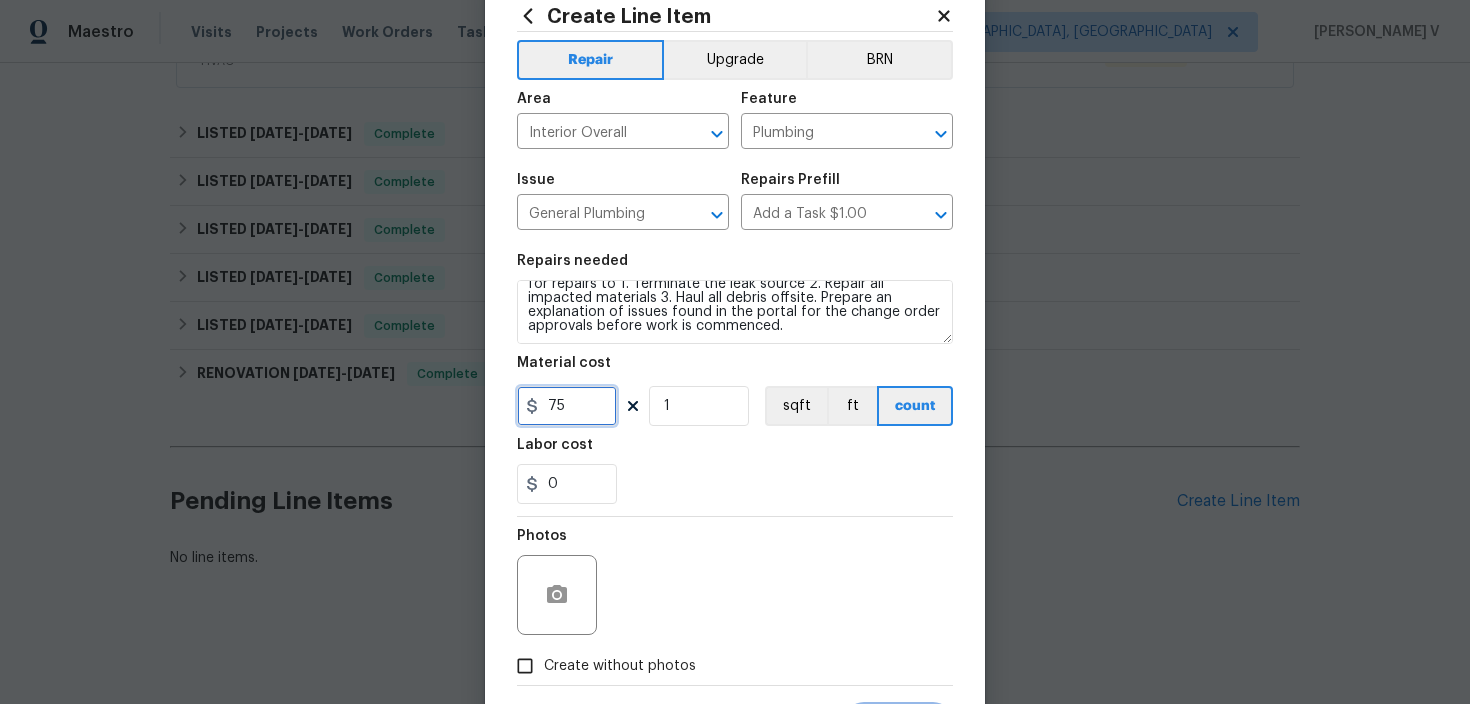 type on "75" 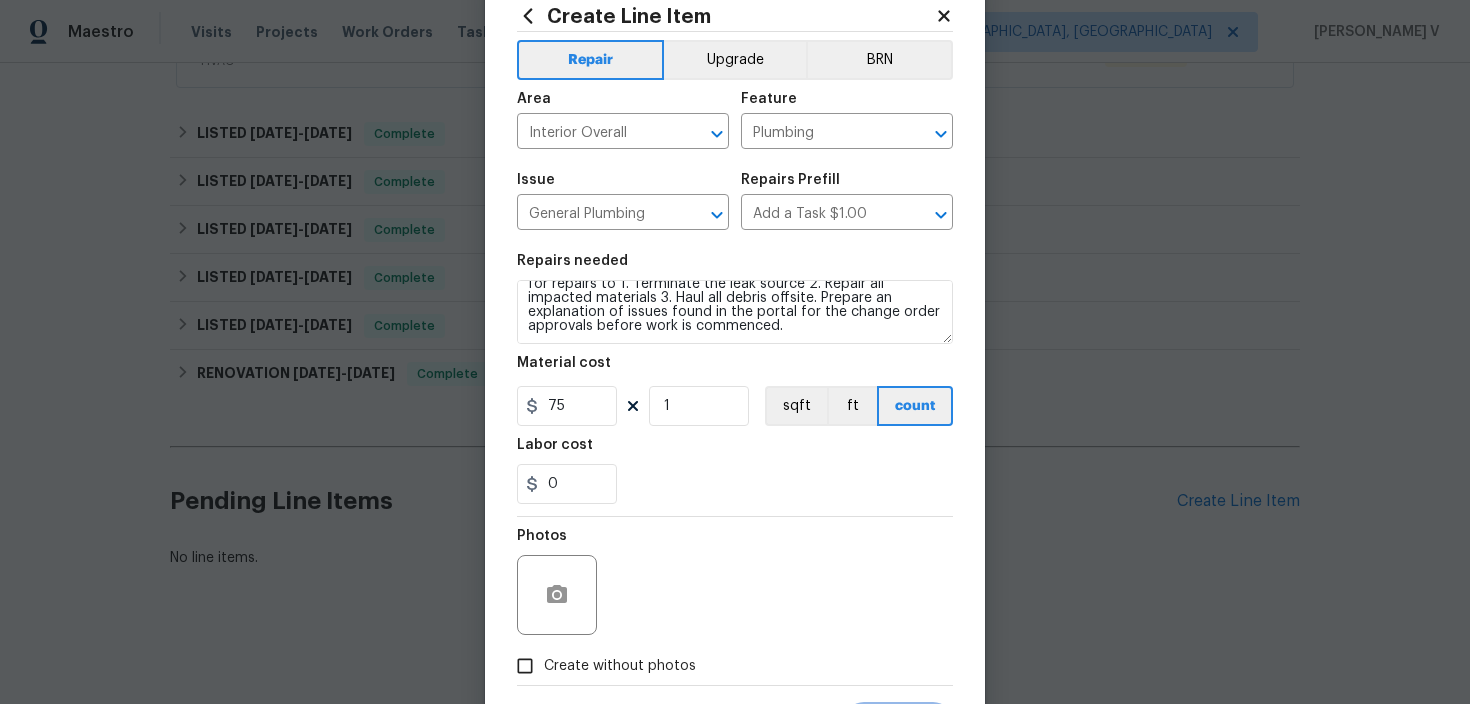 click on "Create without photos" at bounding box center (525, 666) 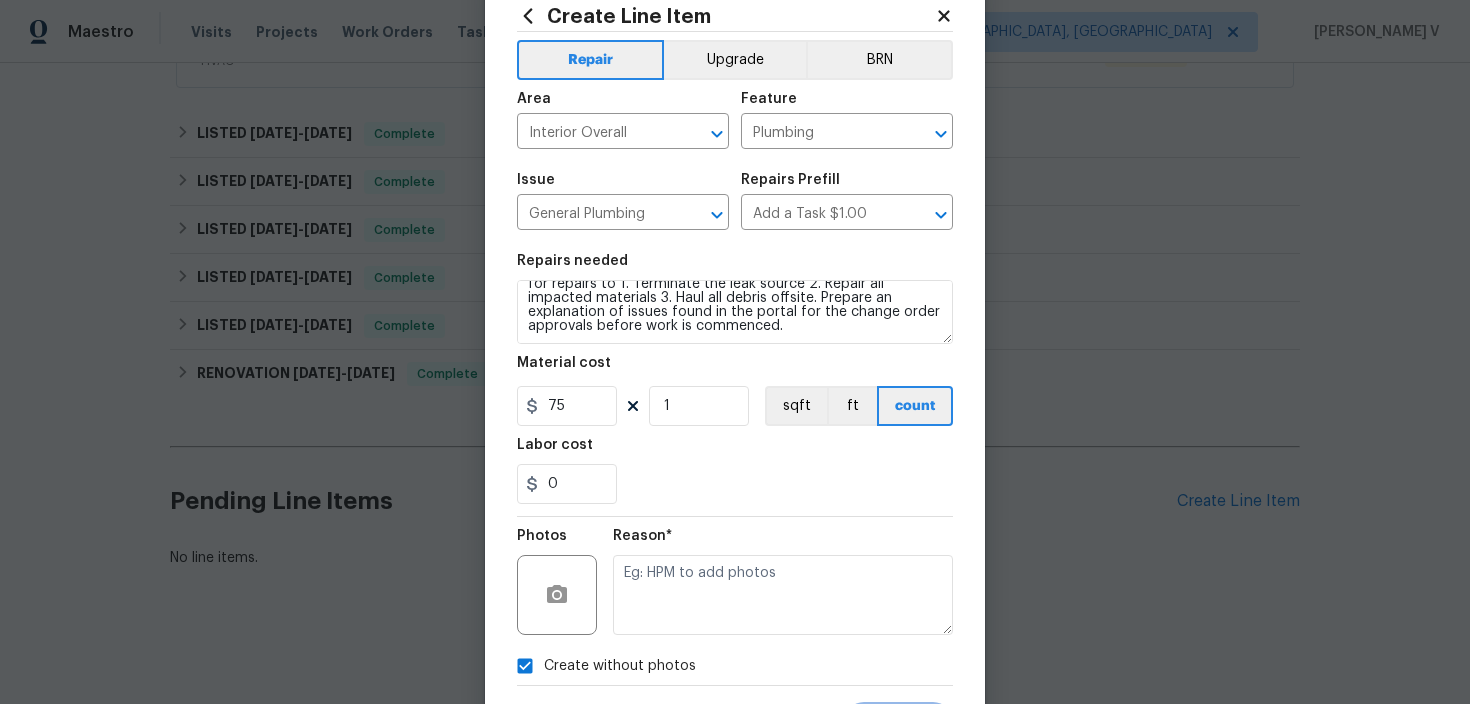 click on "Reason*" at bounding box center (783, 542) 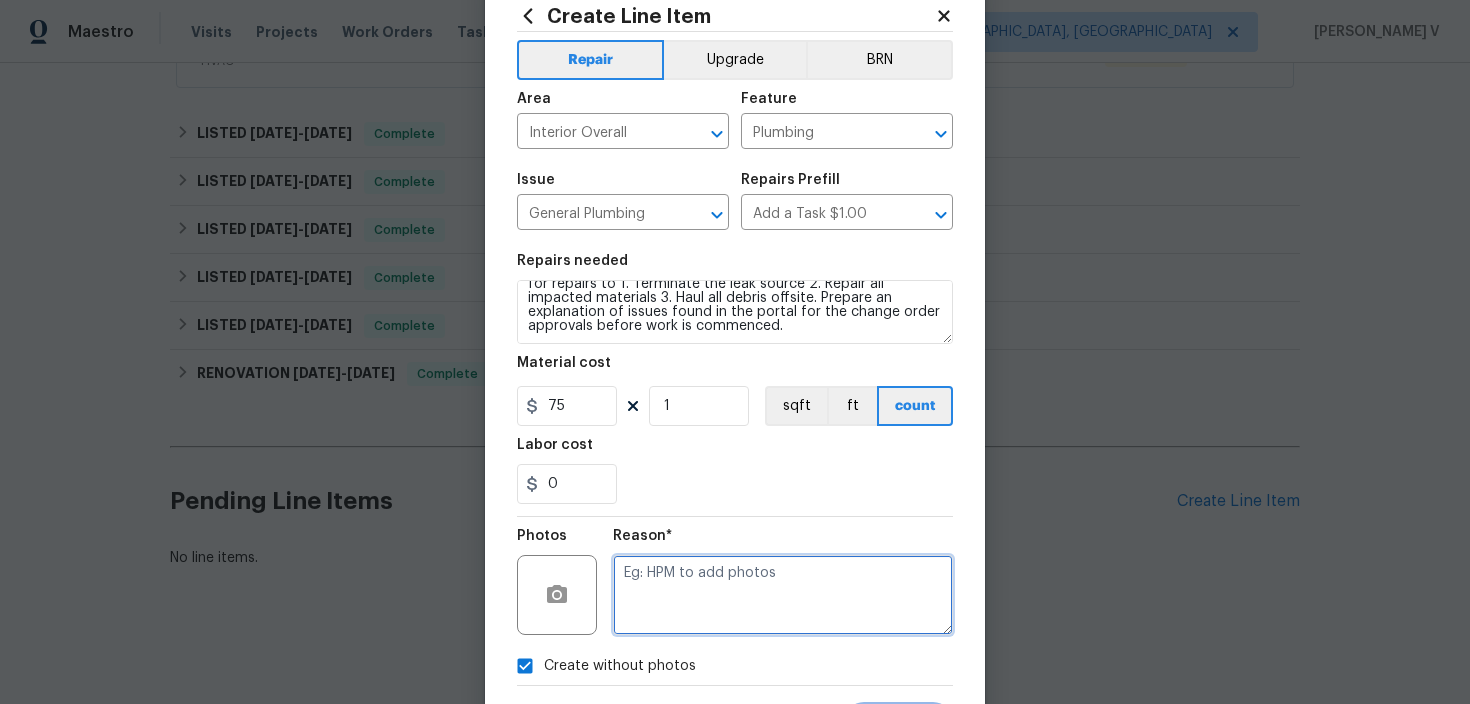 click at bounding box center (783, 595) 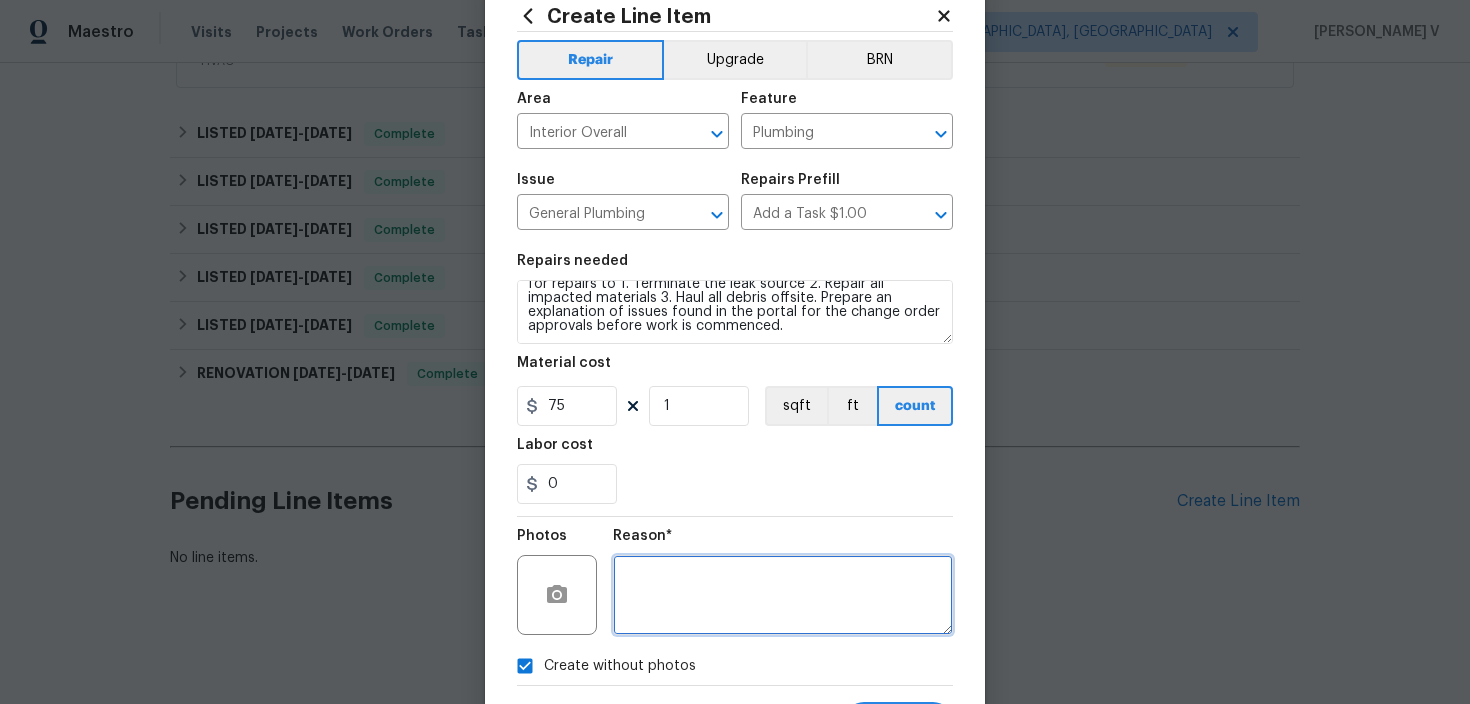 scroll, scrollTop: 158, scrollLeft: 0, axis: vertical 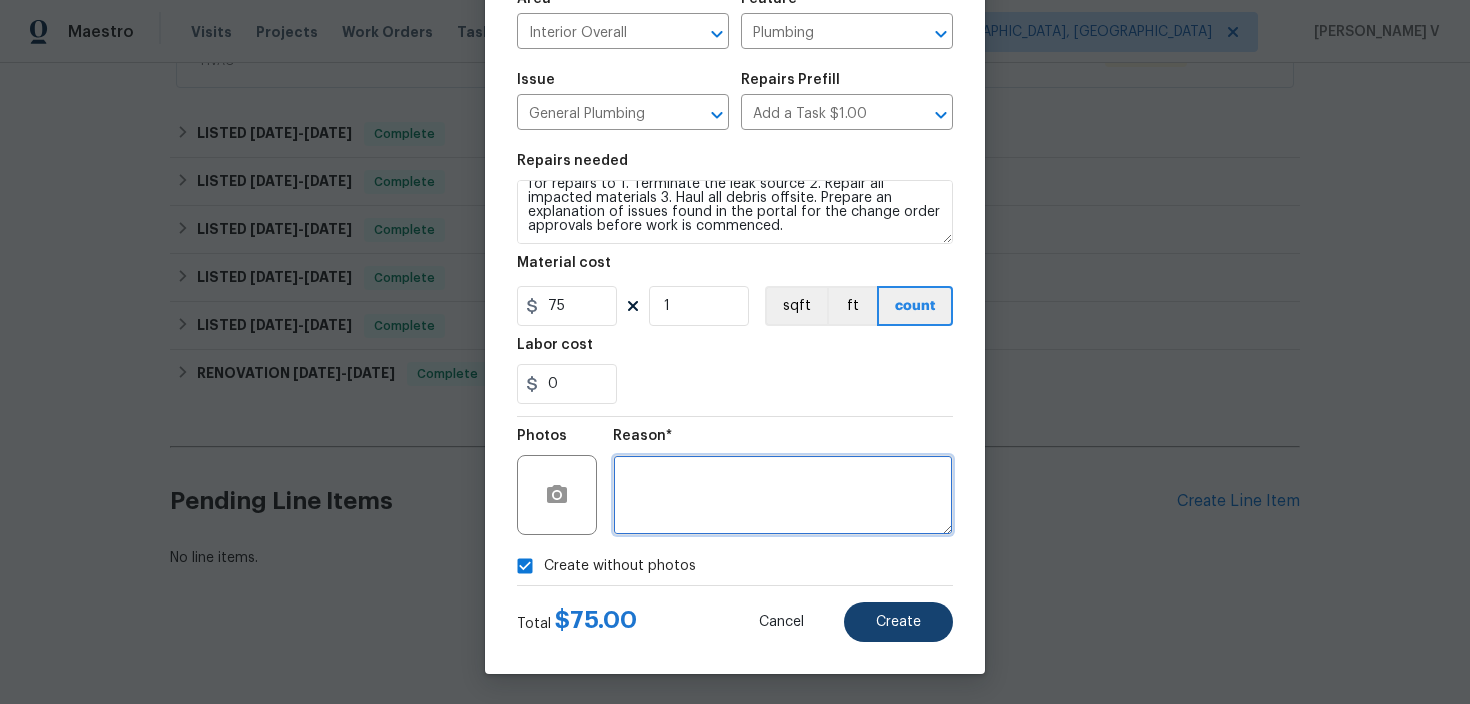 type 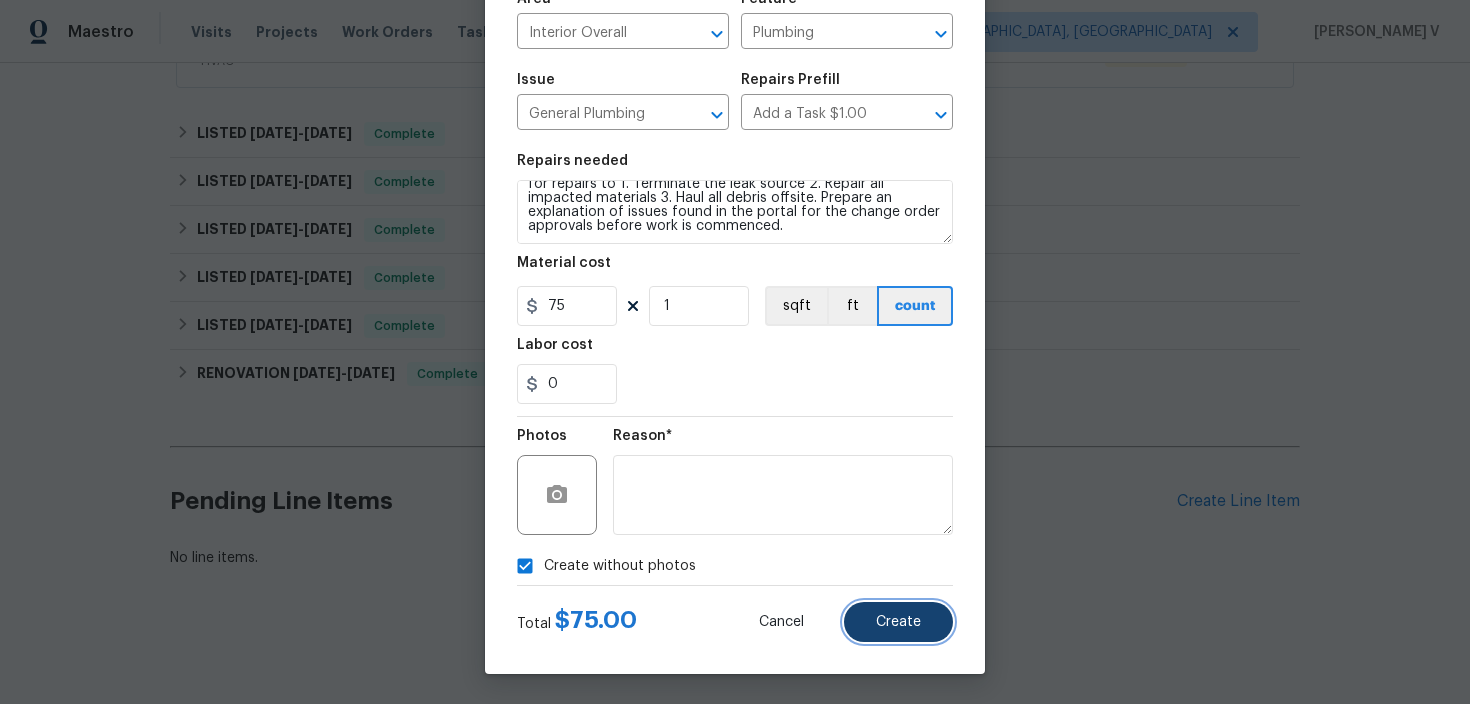 click on "Create" at bounding box center (898, 622) 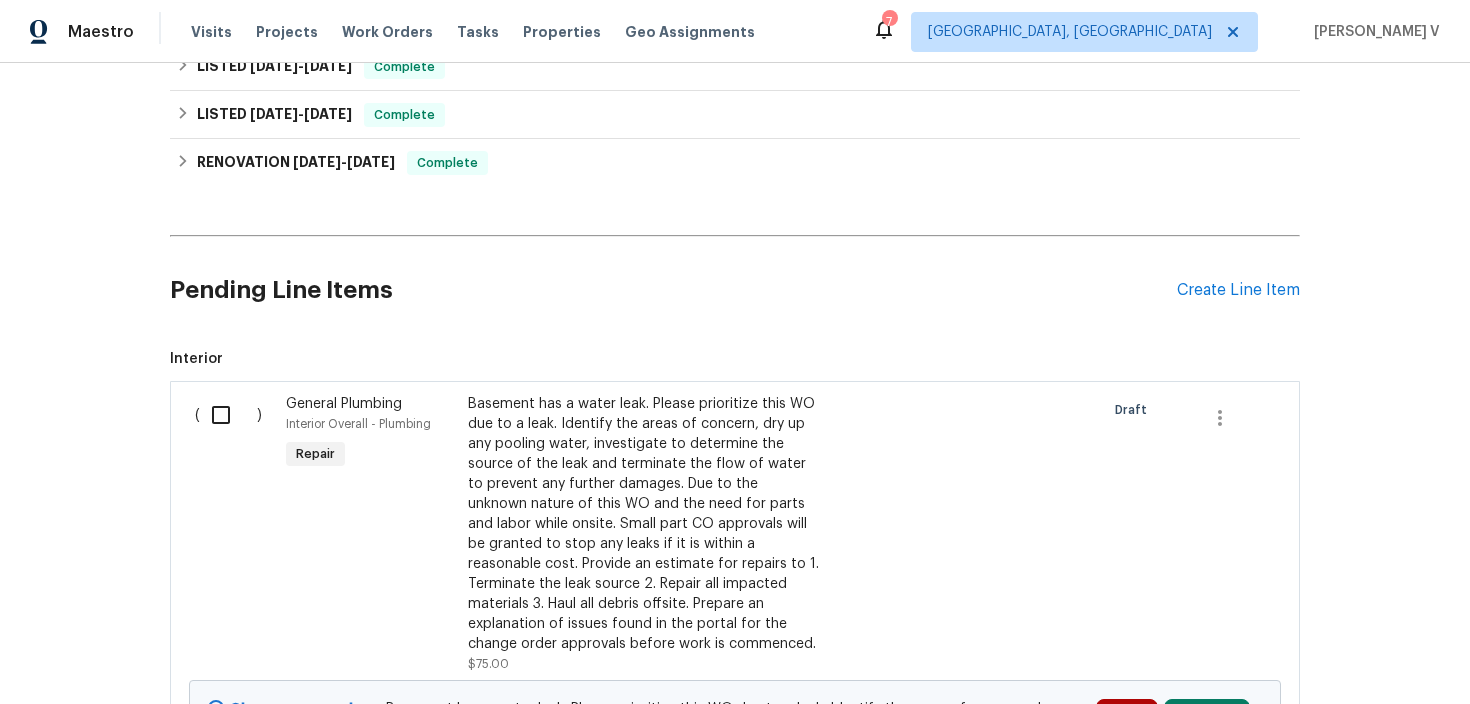 scroll, scrollTop: 878, scrollLeft: 0, axis: vertical 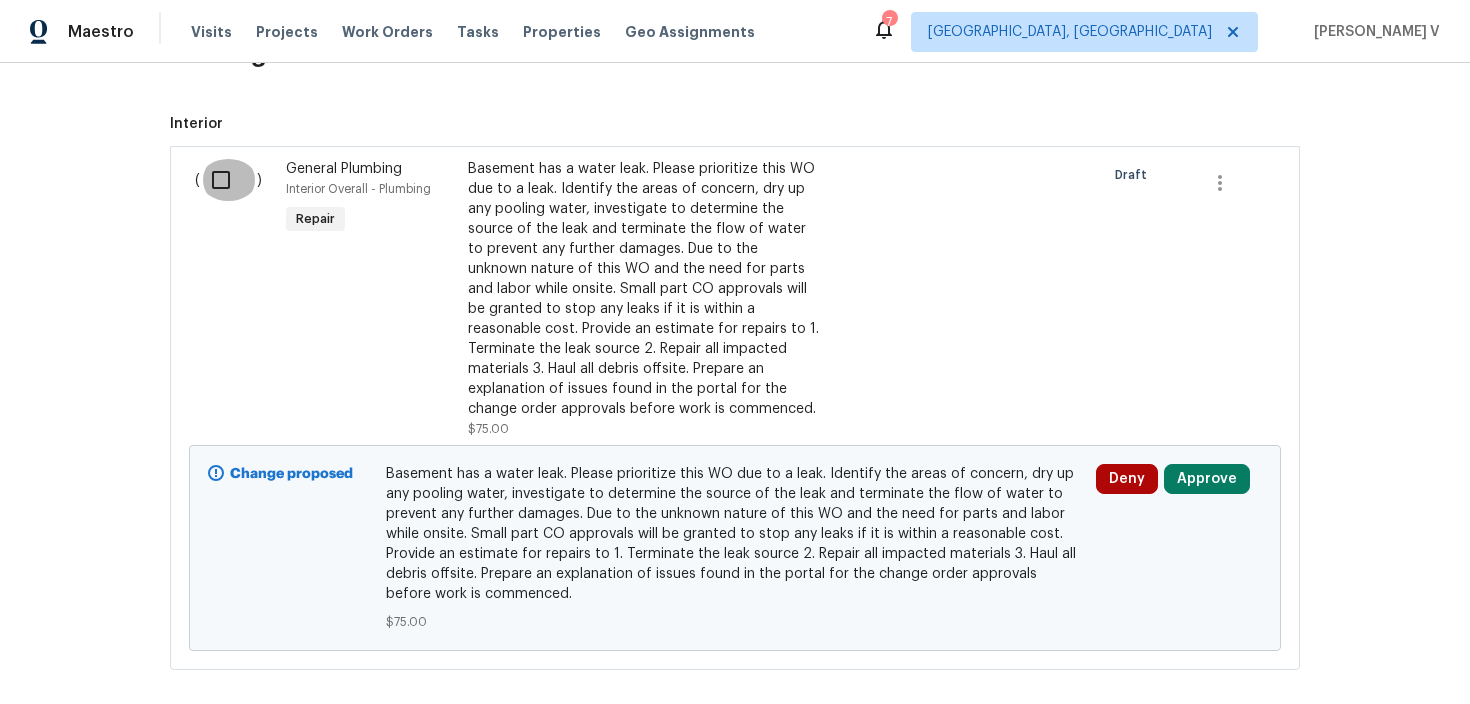 click at bounding box center [228, 180] 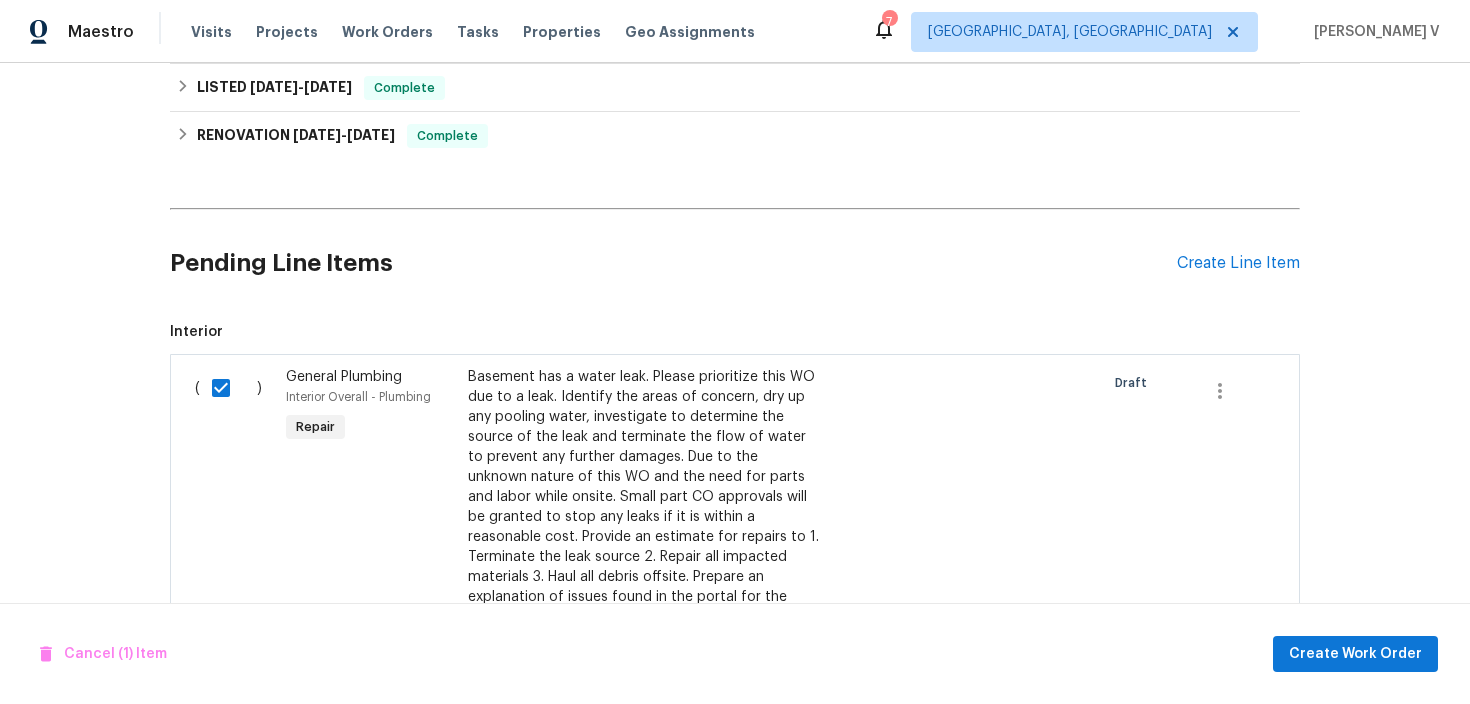 scroll, scrollTop: 407, scrollLeft: 0, axis: vertical 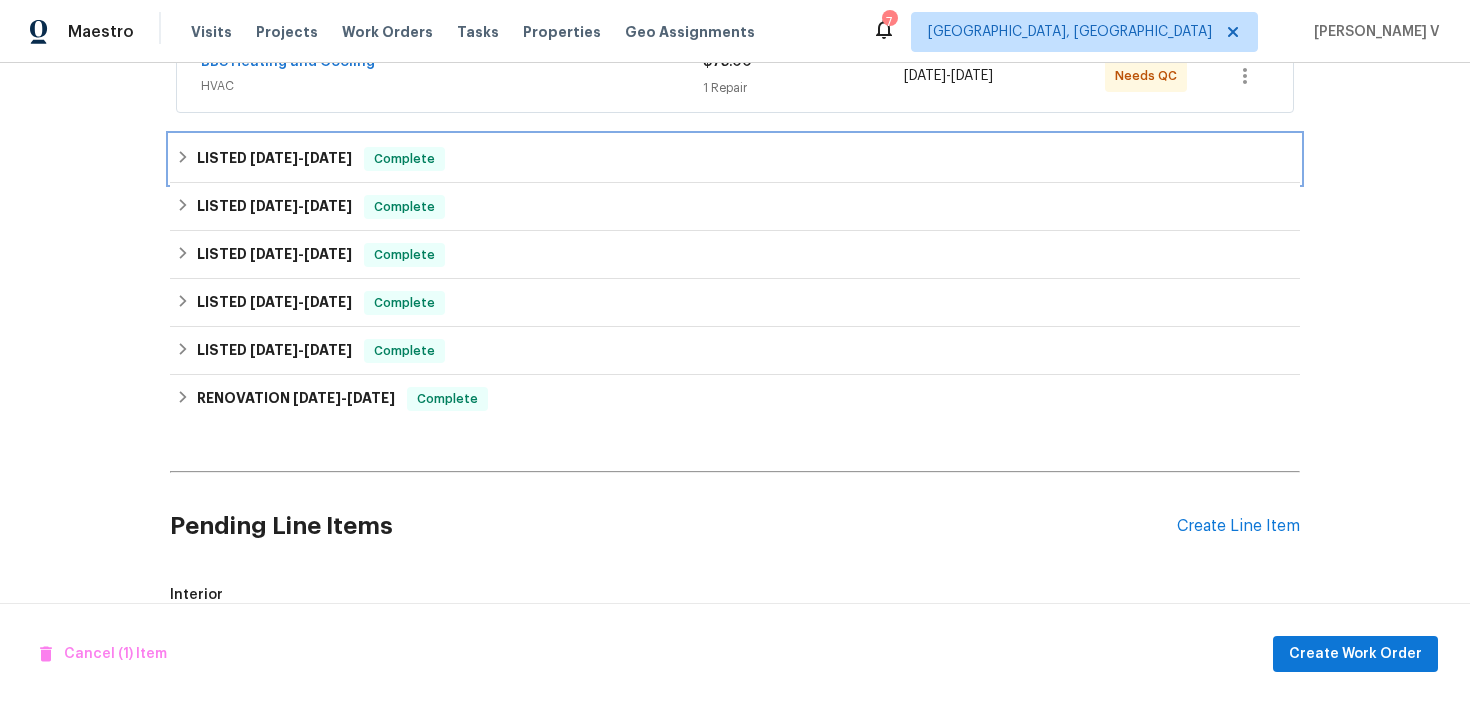 click on "LISTED   6/11/25  -  6/13/25 Complete" at bounding box center (735, 159) 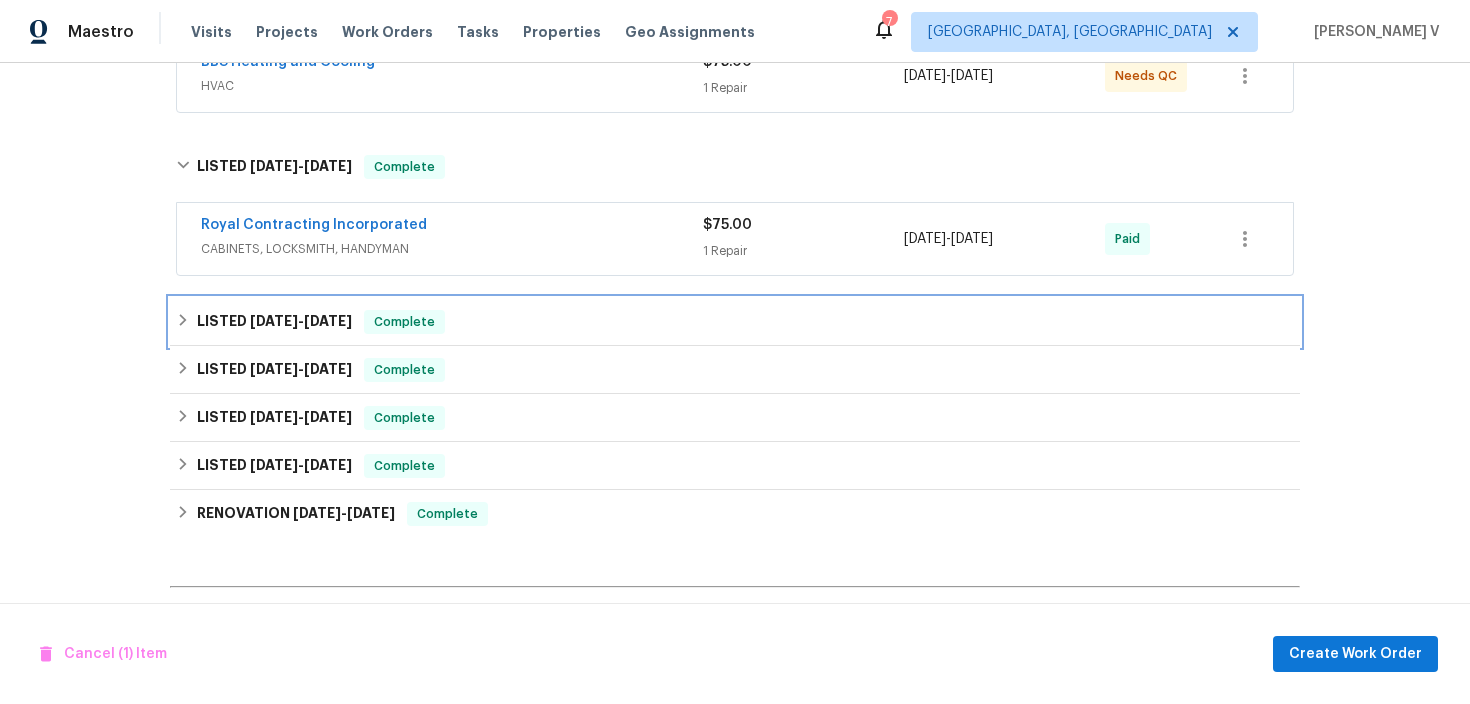 click on "LISTED   4/30/25  -  5/1/25 Complete" at bounding box center (735, 322) 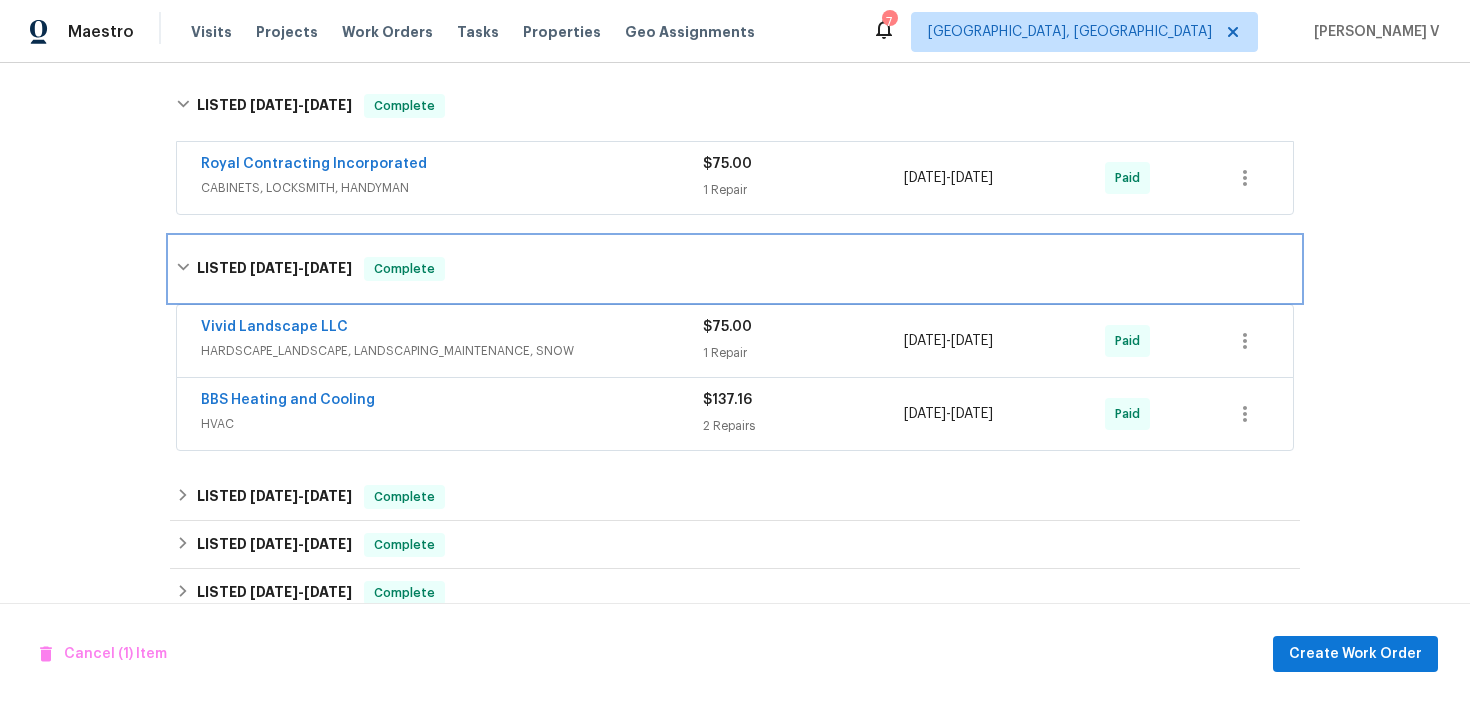 scroll, scrollTop: 656, scrollLeft: 0, axis: vertical 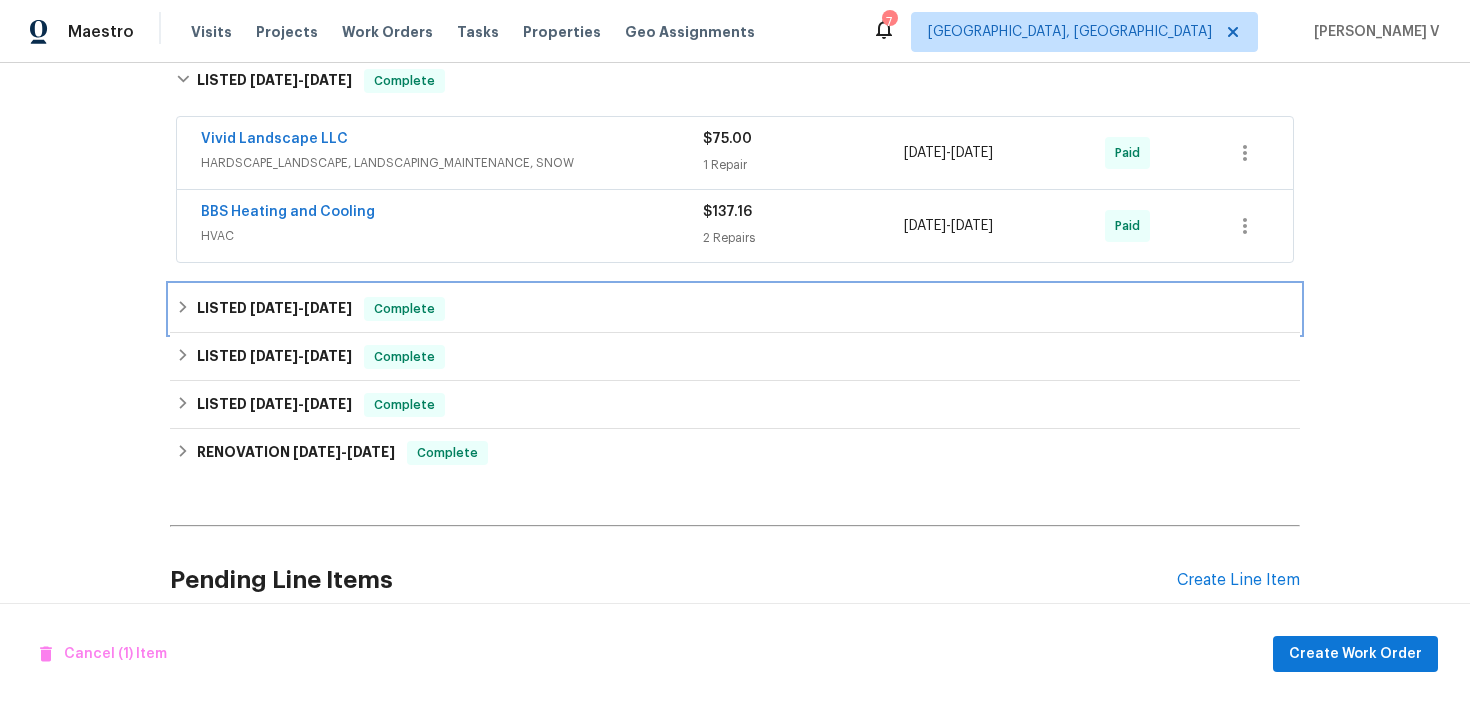 click on "LISTED   4/16/25  -  4/18/25 Complete" at bounding box center [735, 309] 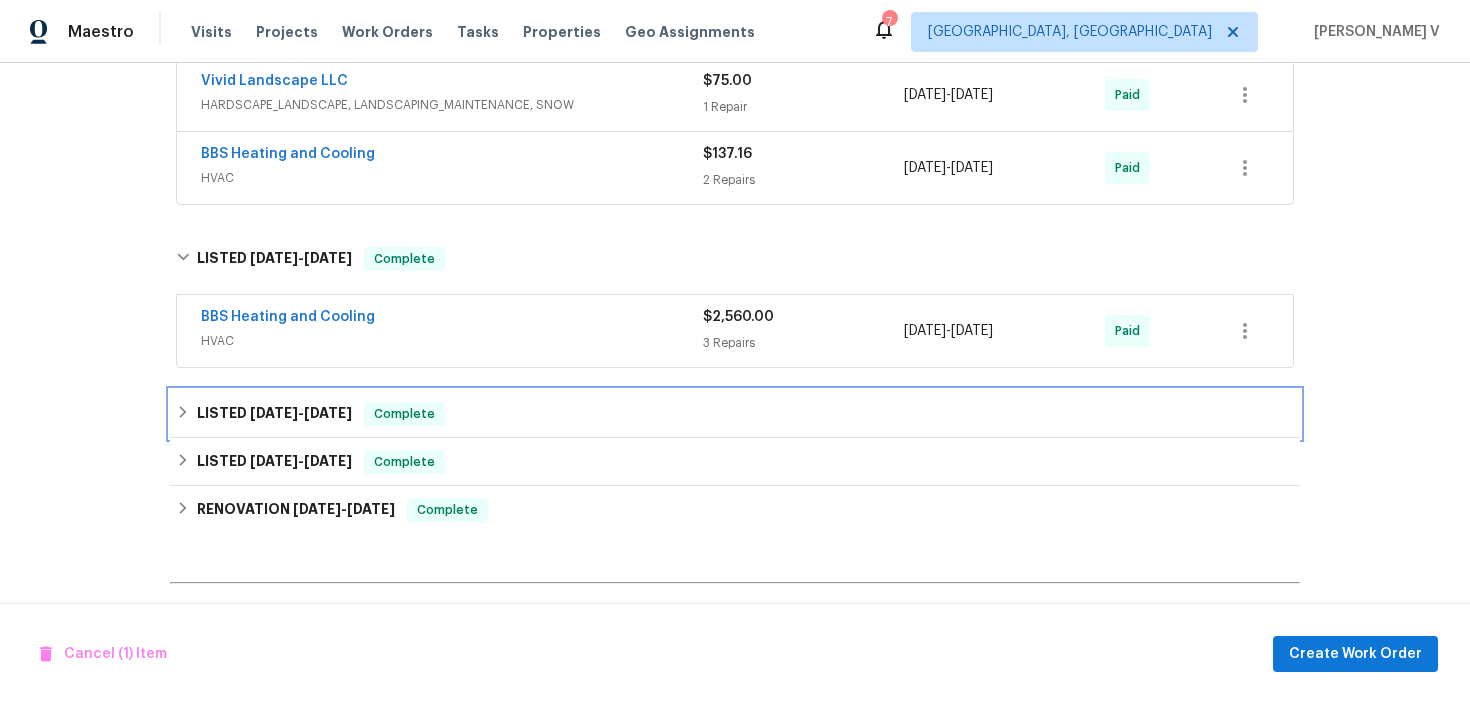 click on "LISTED   4/4/25  -  4/5/25 Complete" at bounding box center [735, 414] 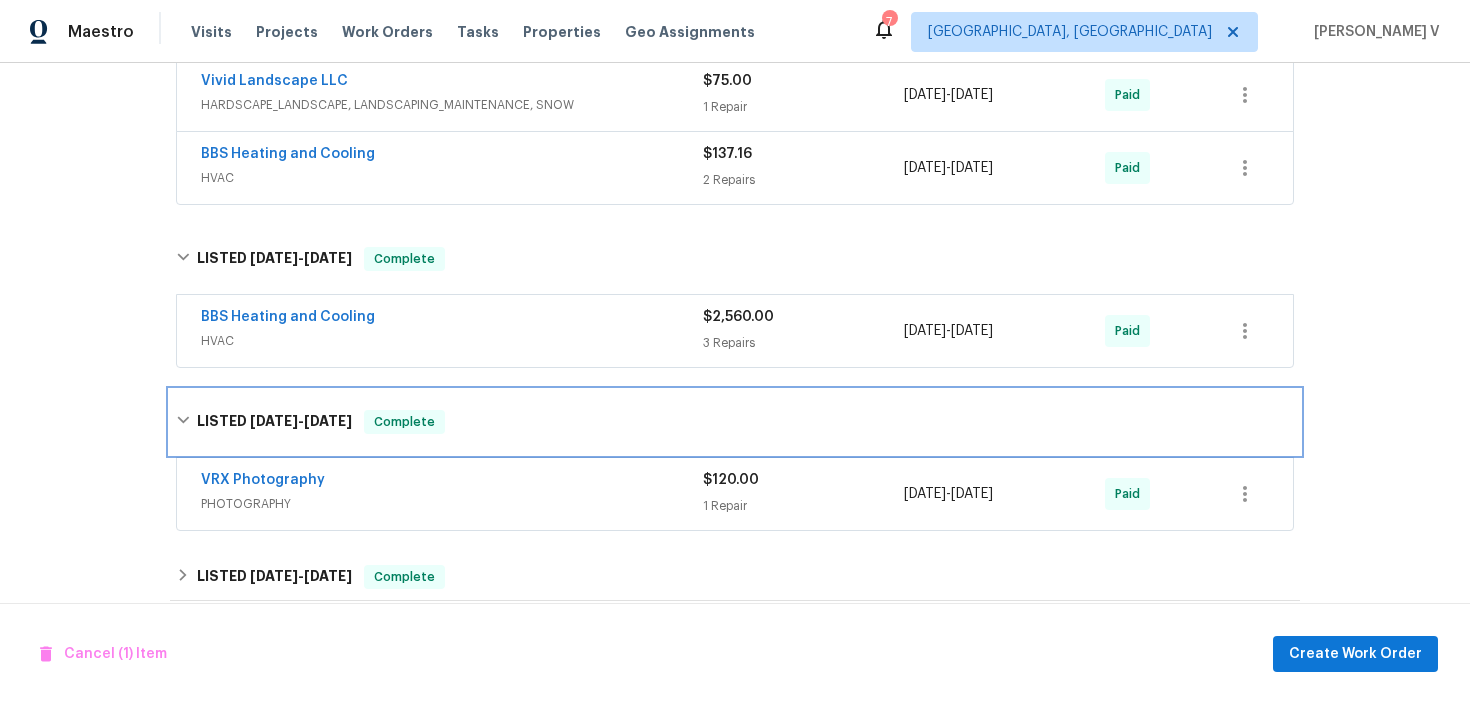 scroll, scrollTop: 932, scrollLeft: 0, axis: vertical 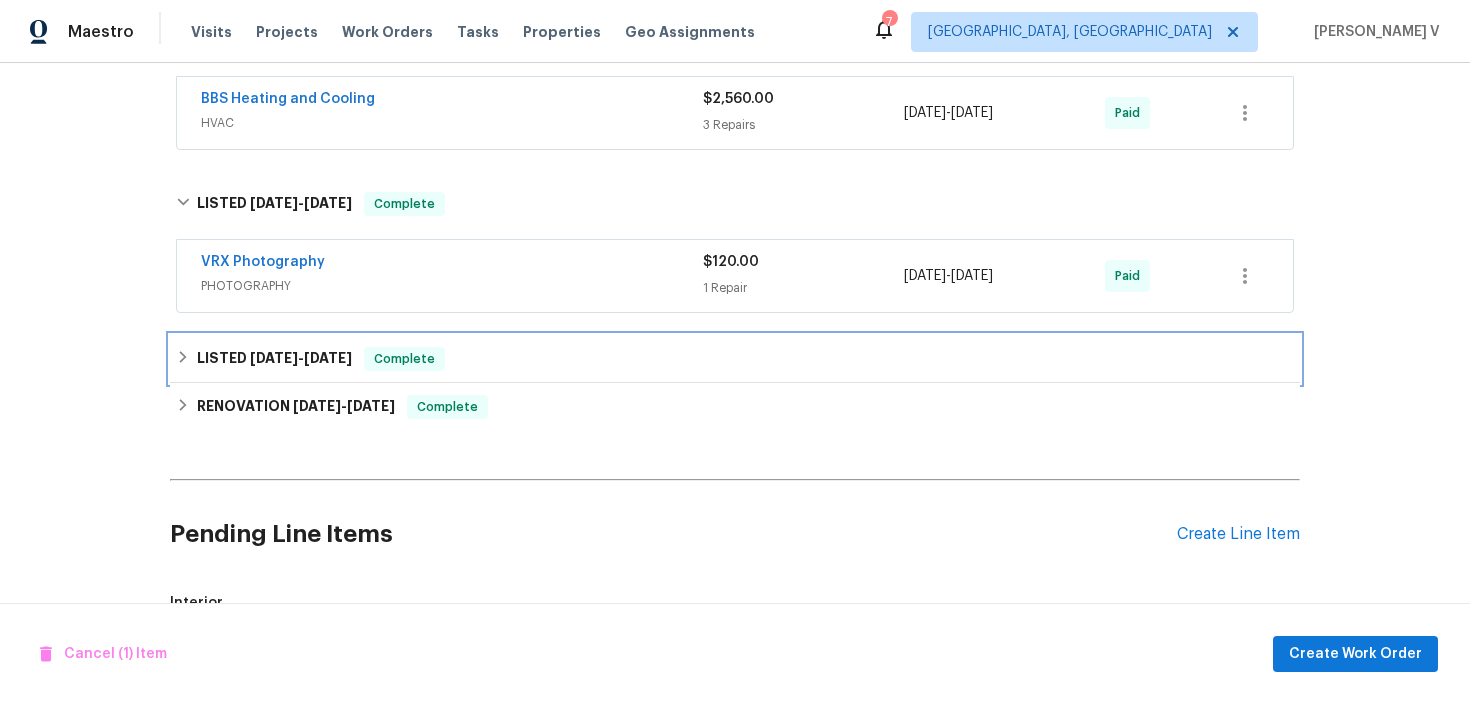 click on "LISTED   3/29/25  -  4/1/25 Complete" at bounding box center [735, 359] 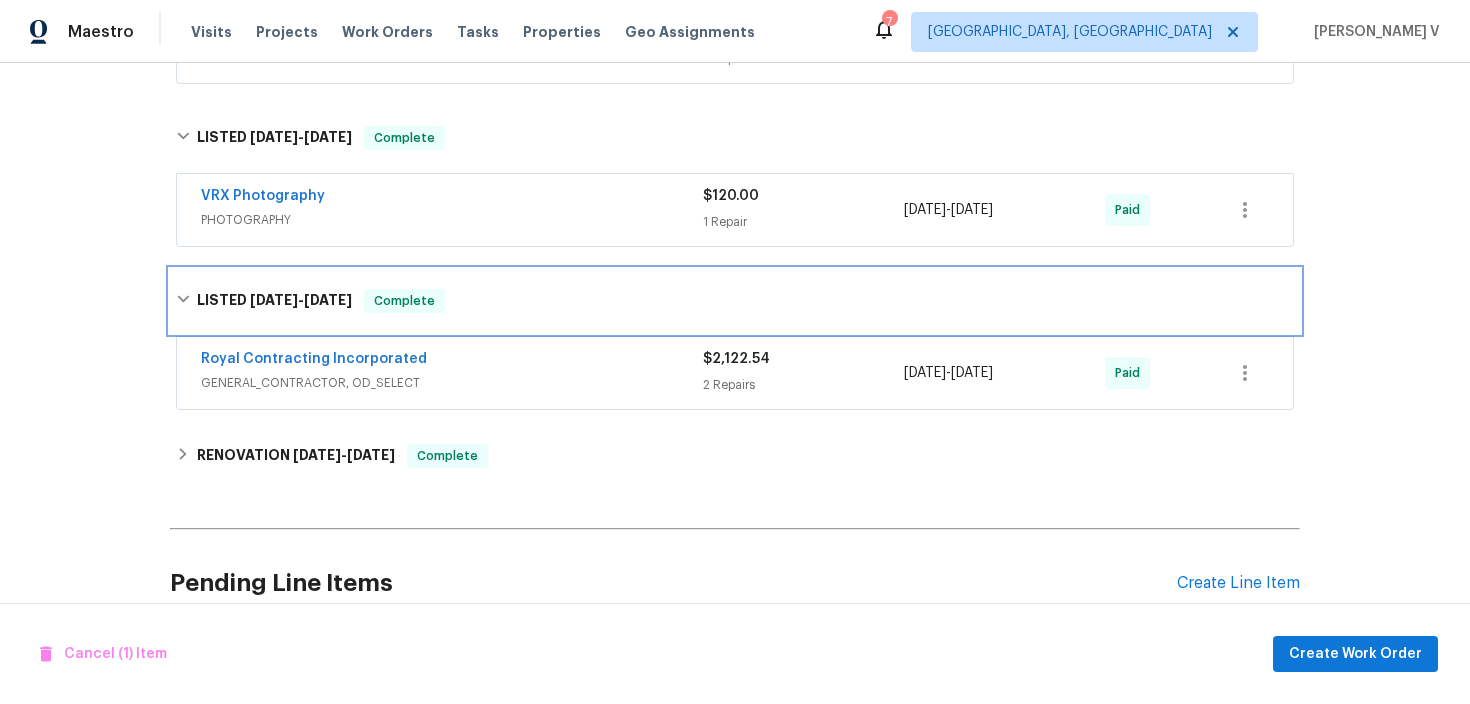 scroll, scrollTop: 1105, scrollLeft: 0, axis: vertical 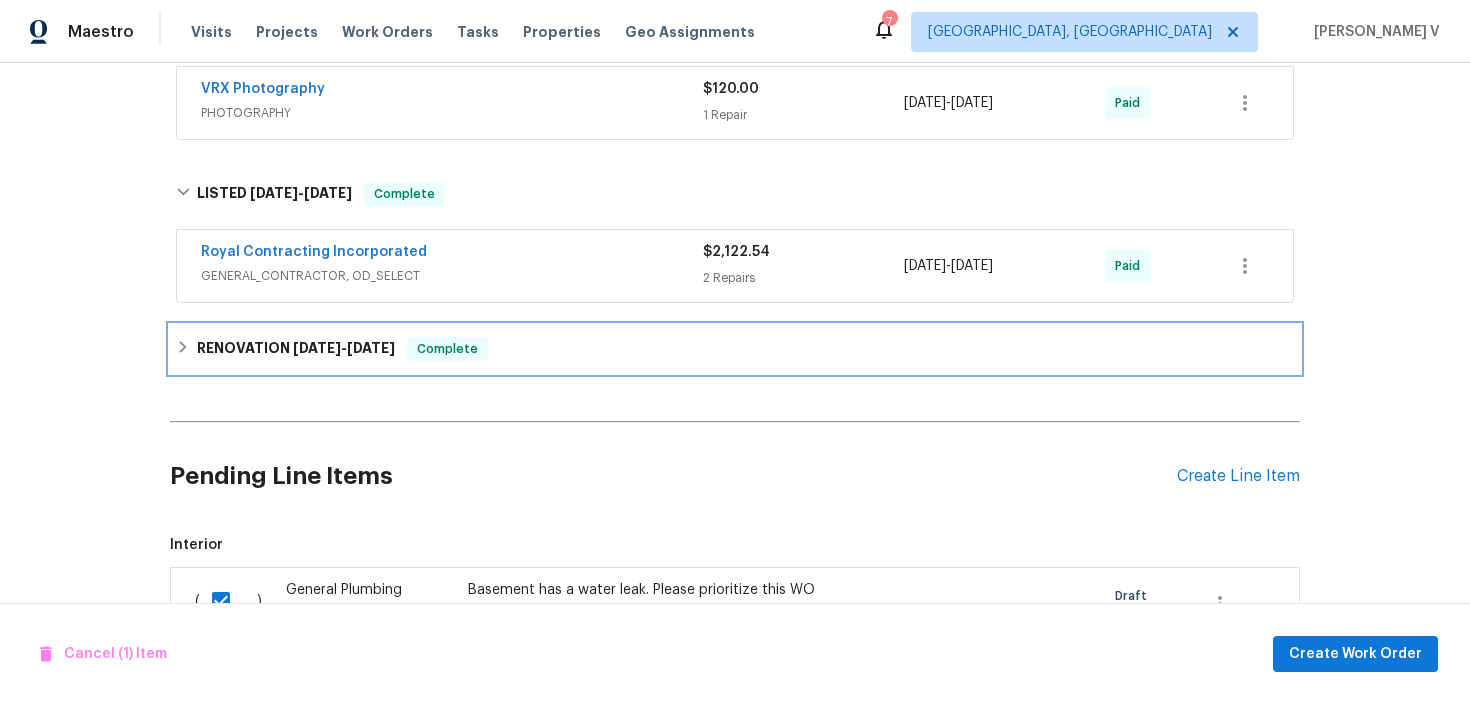 click on "RENOVATION   2/20/25  -  3/31/25 Complete" at bounding box center [735, 349] 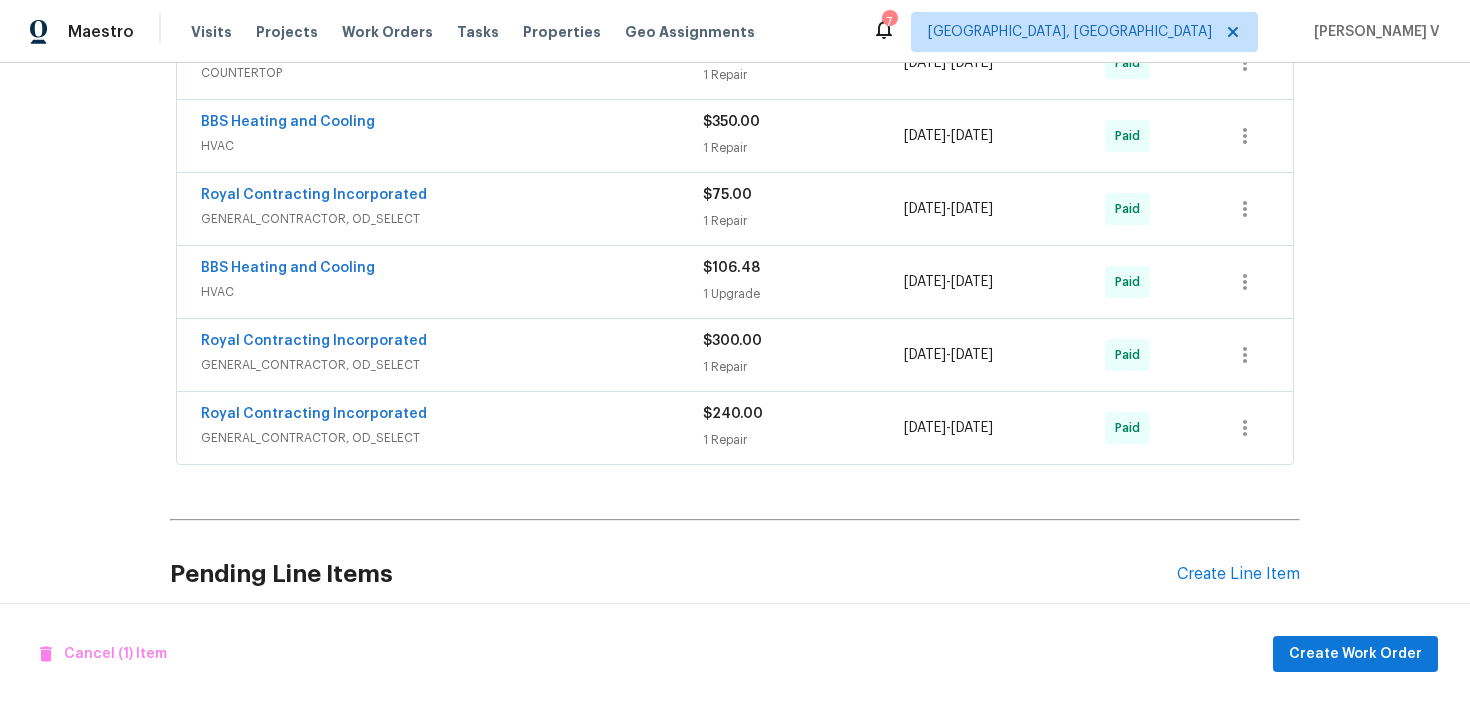 scroll, scrollTop: 2530, scrollLeft: 0, axis: vertical 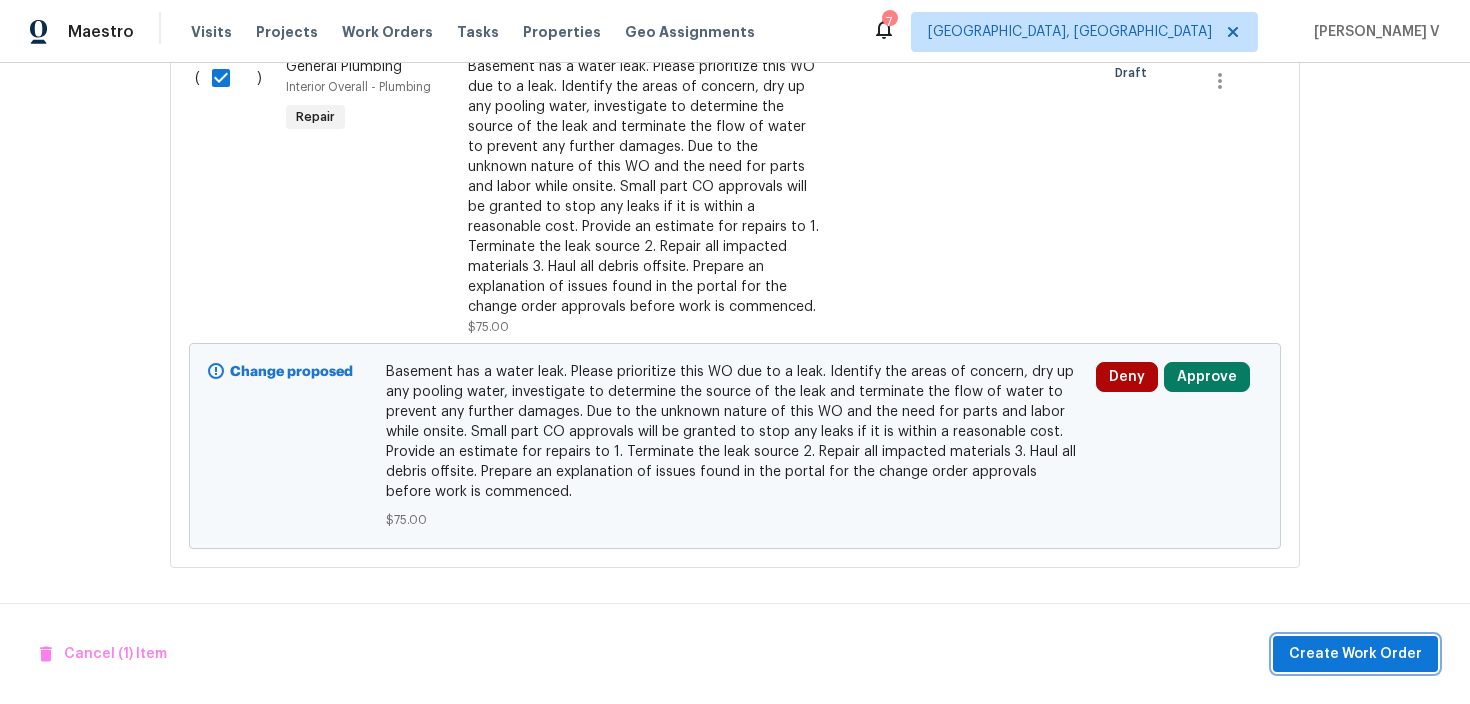 click on "Create Work Order" at bounding box center (1355, 654) 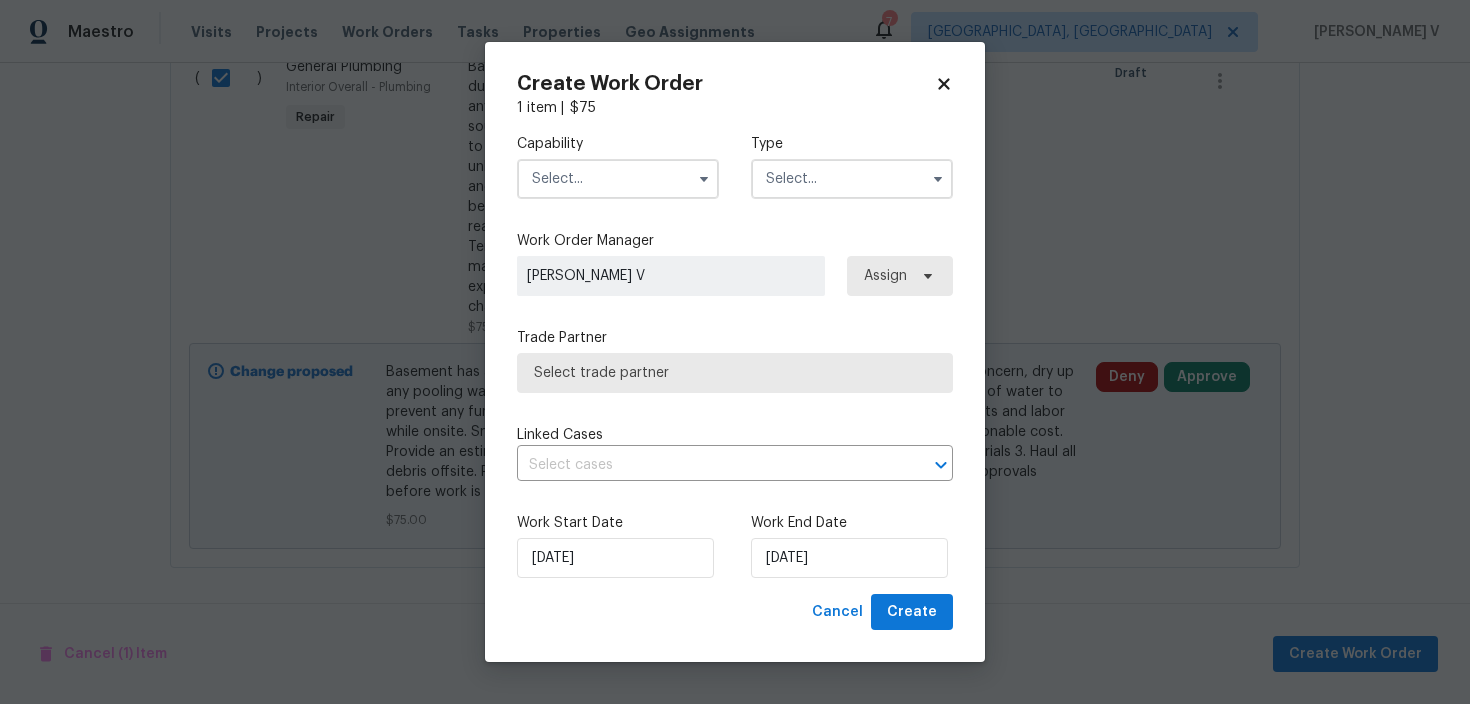 click at bounding box center [618, 179] 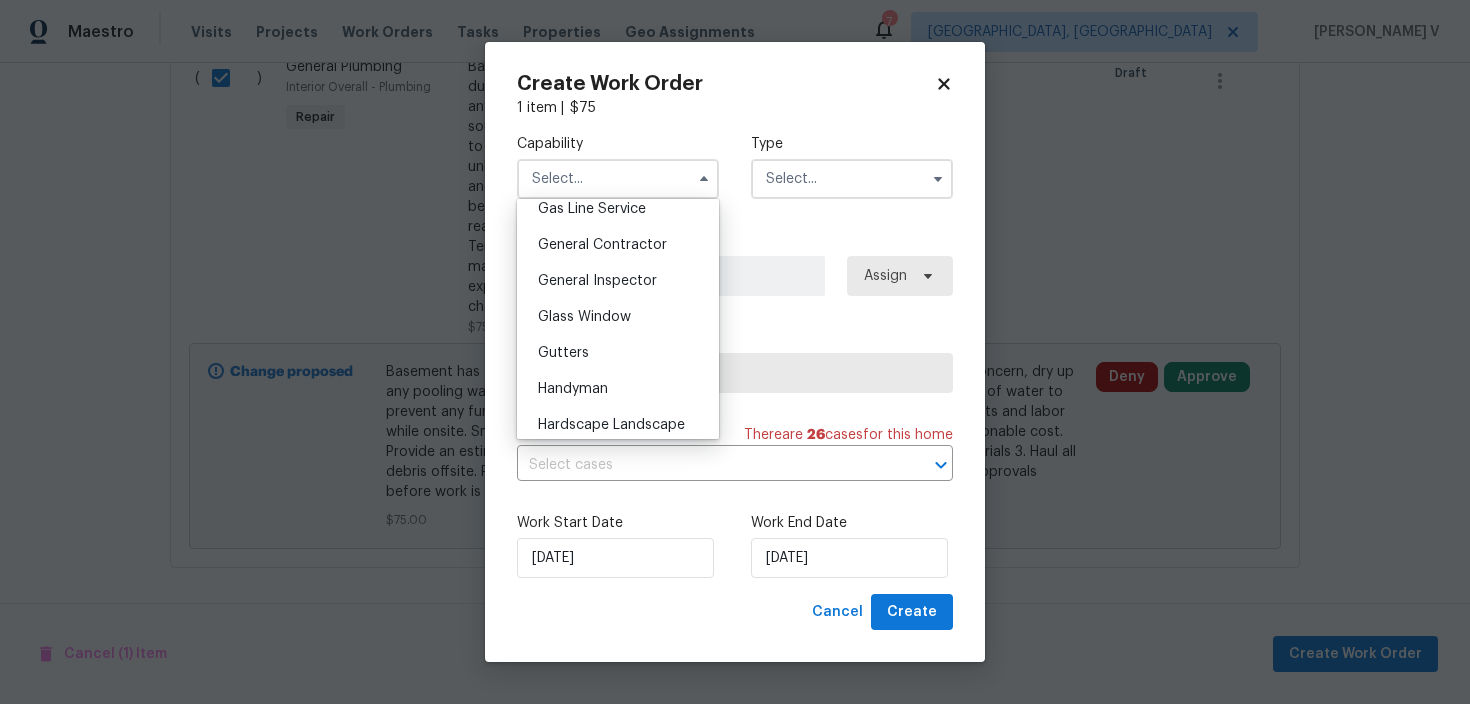 scroll, scrollTop: 1031, scrollLeft: 0, axis: vertical 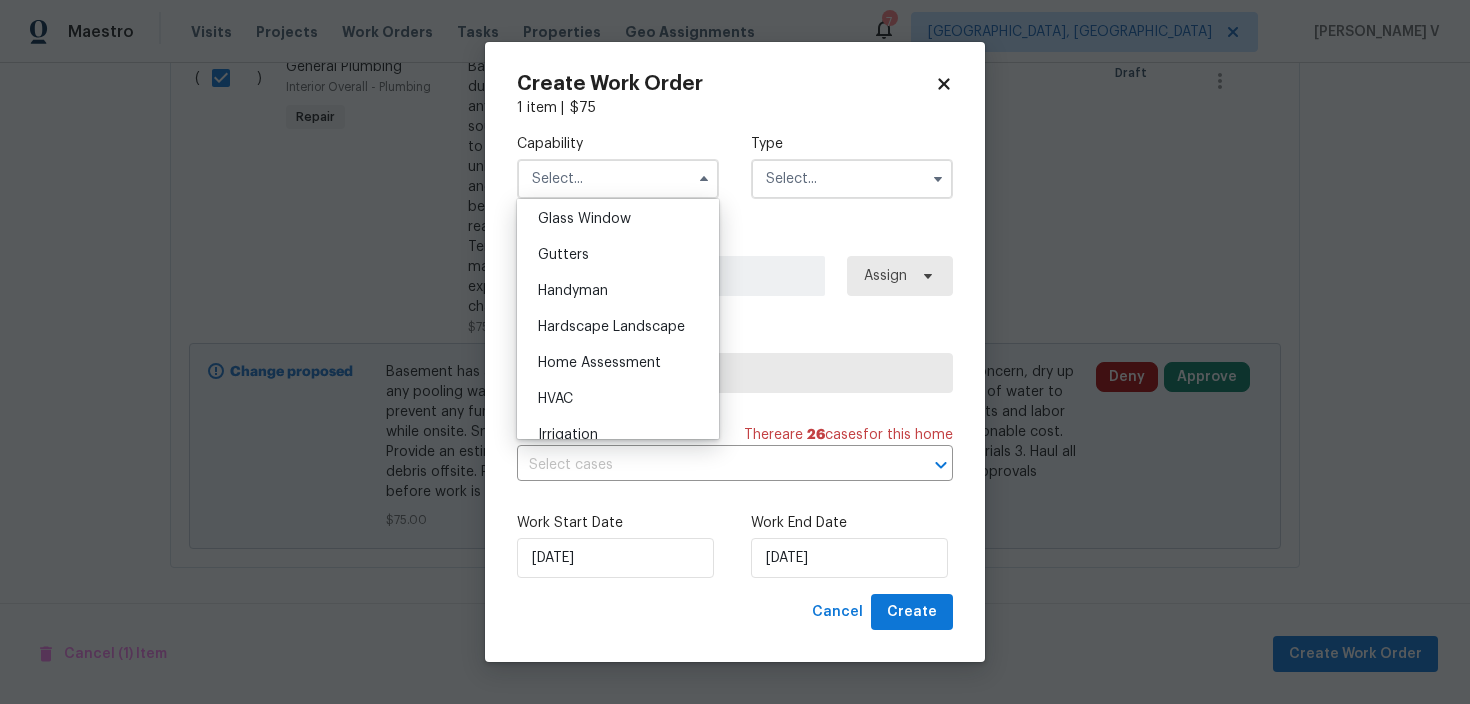 click on "Handyman" at bounding box center (618, 291) 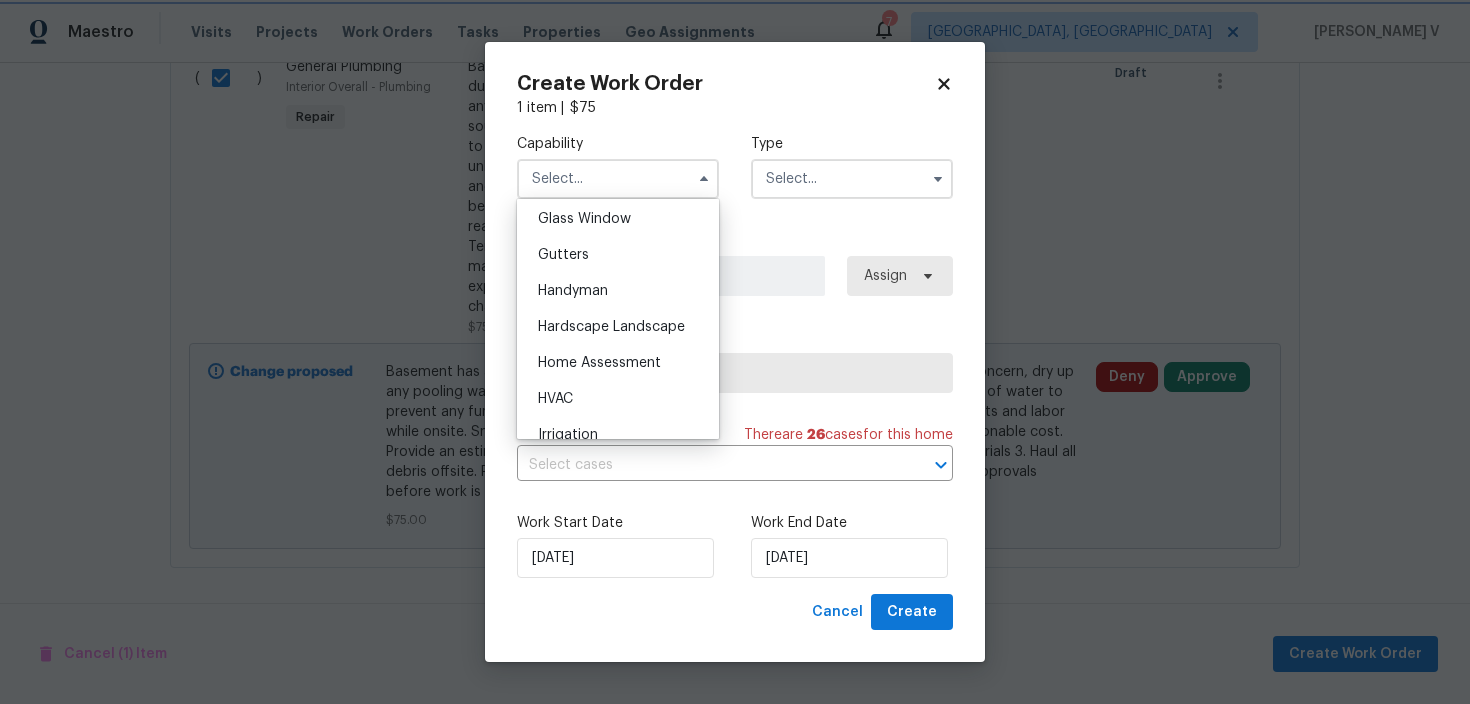 type on "Handyman" 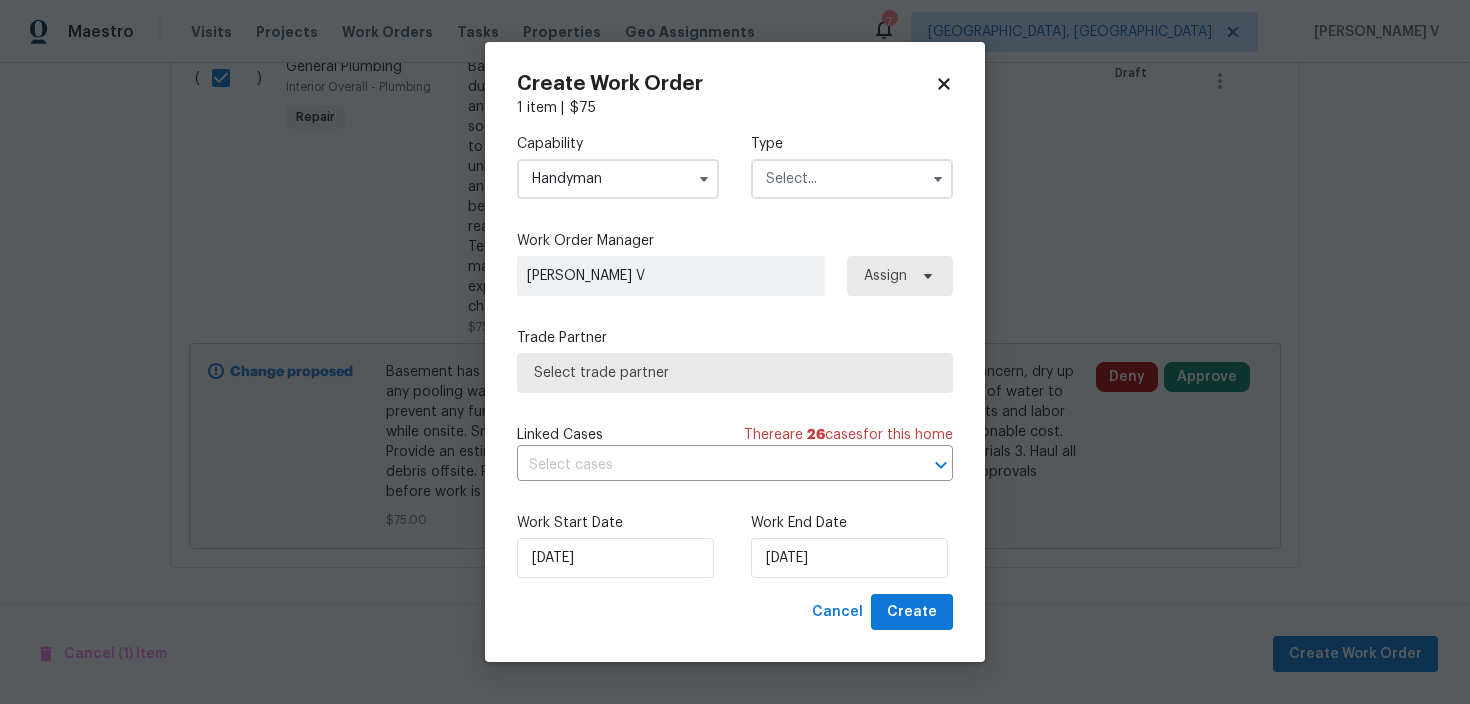 click at bounding box center (852, 179) 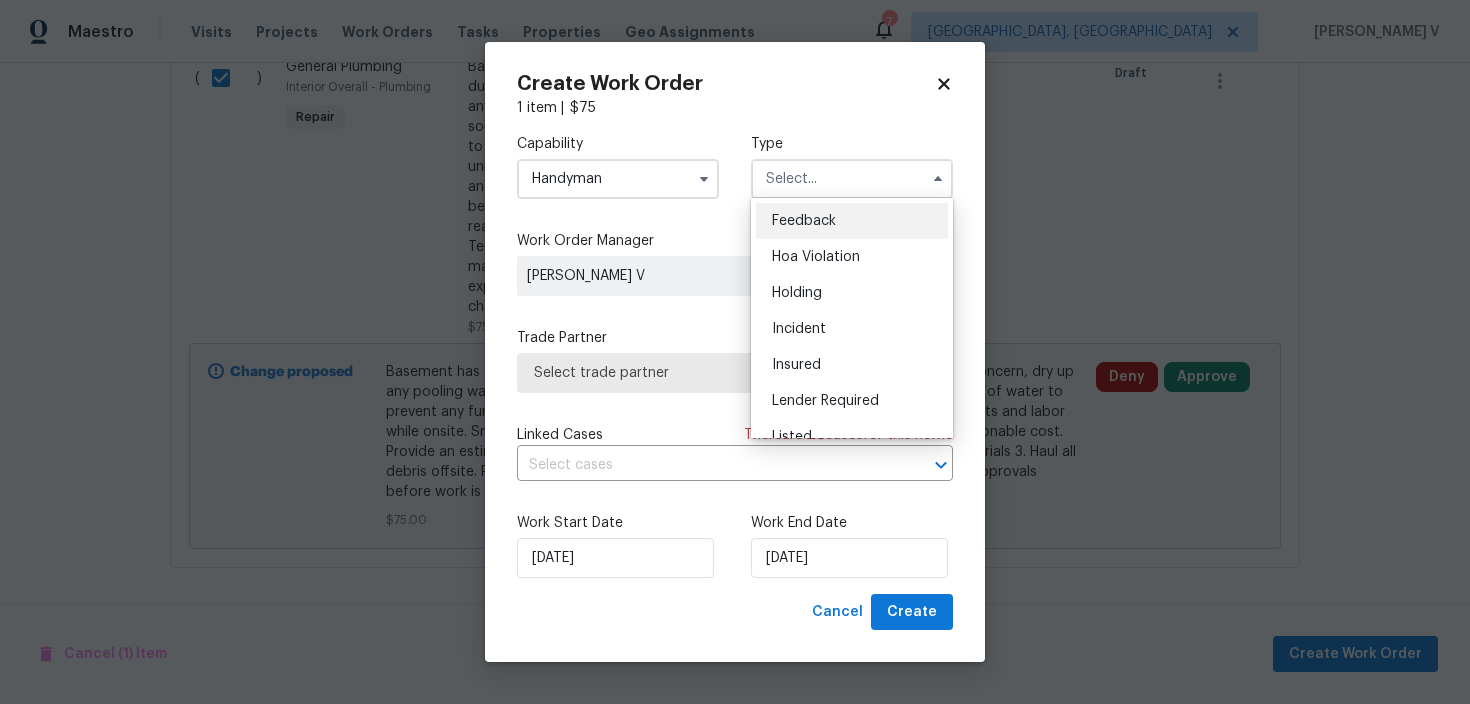 click on "Feedback" at bounding box center [852, 221] 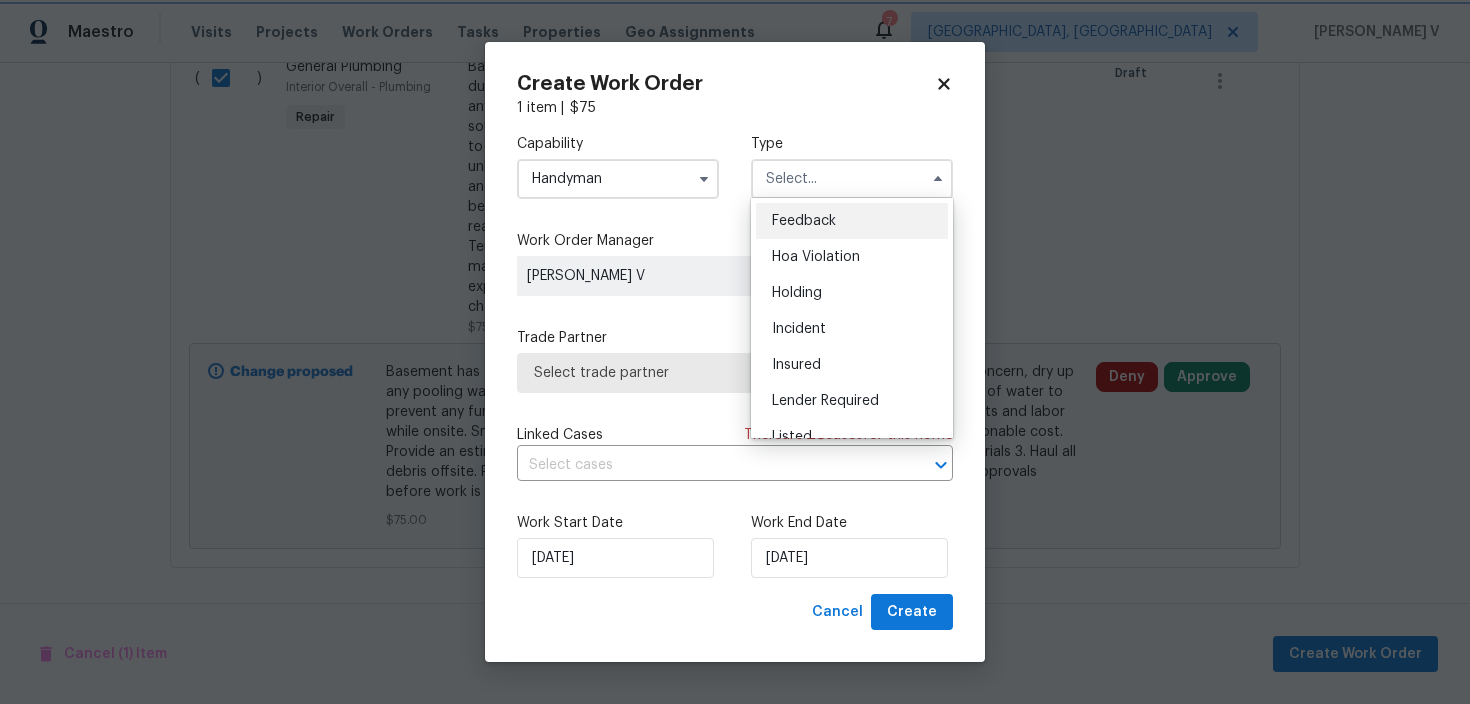 type on "Feedback" 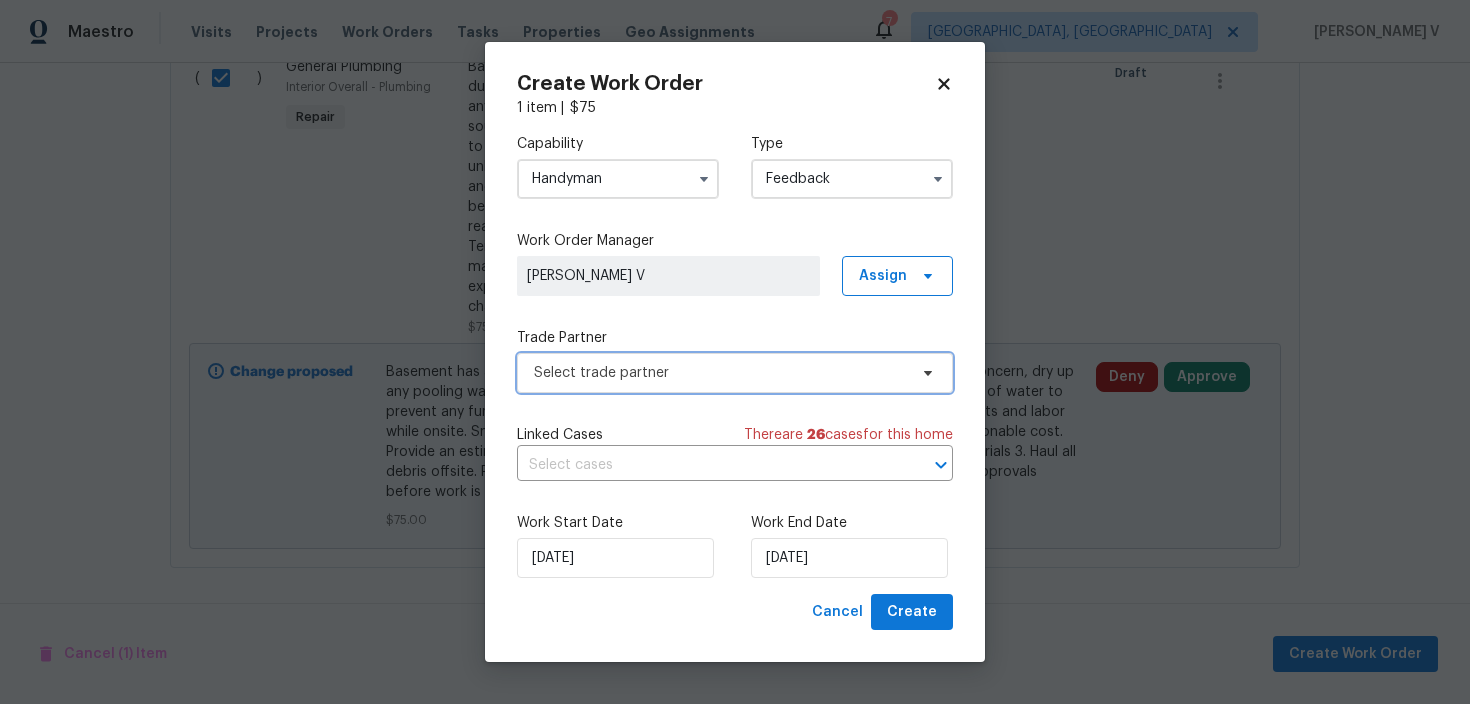 click on "Select trade partner" at bounding box center (720, 373) 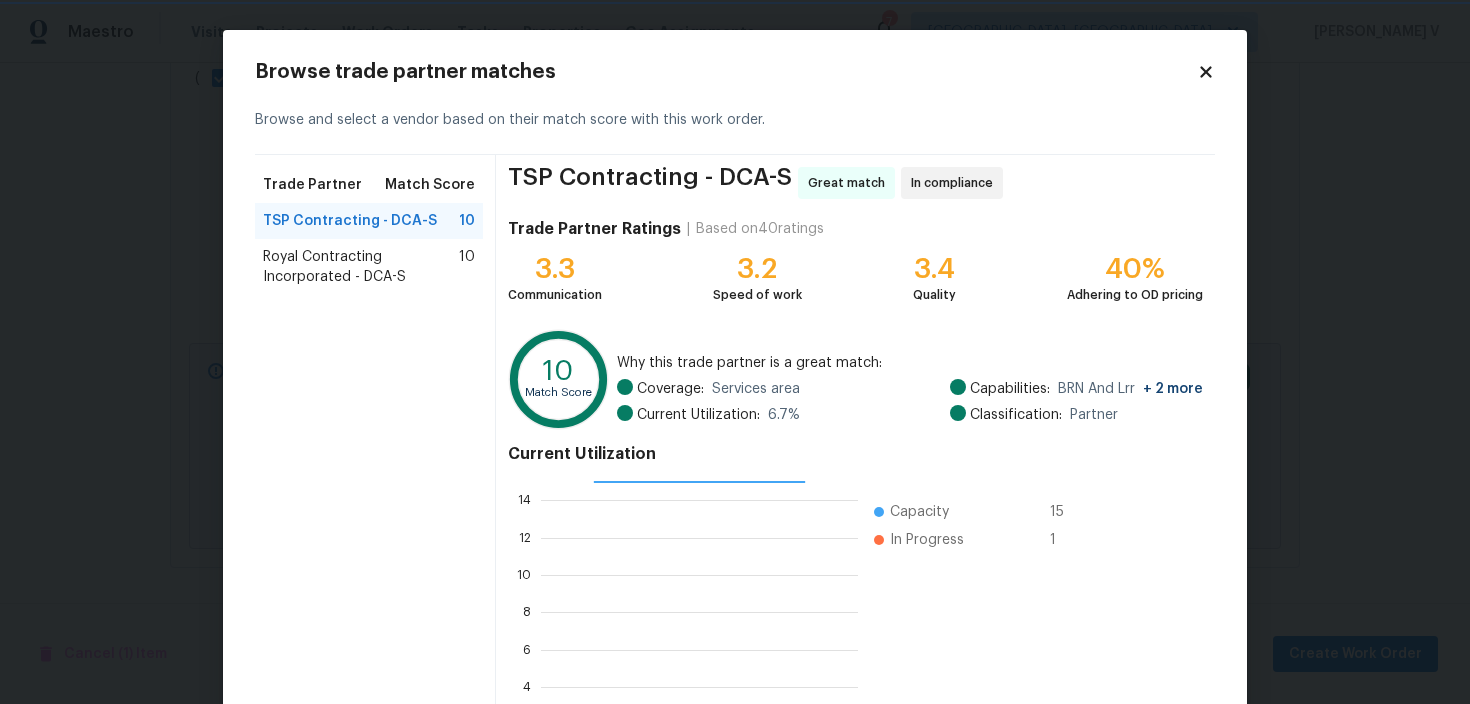 scroll, scrollTop: 280, scrollLeft: 317, axis: both 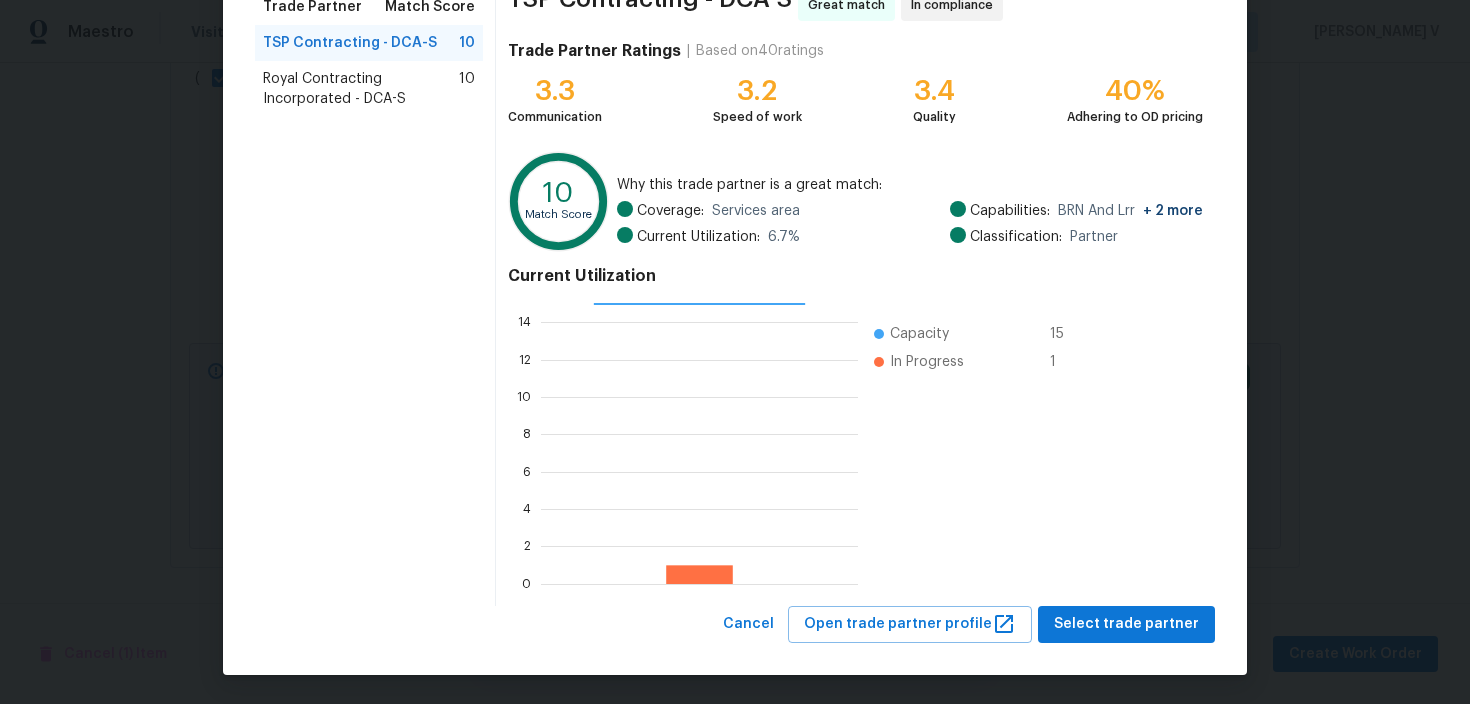 click on "Royal Contracting Incorporated - DCA-S" at bounding box center (361, 89) 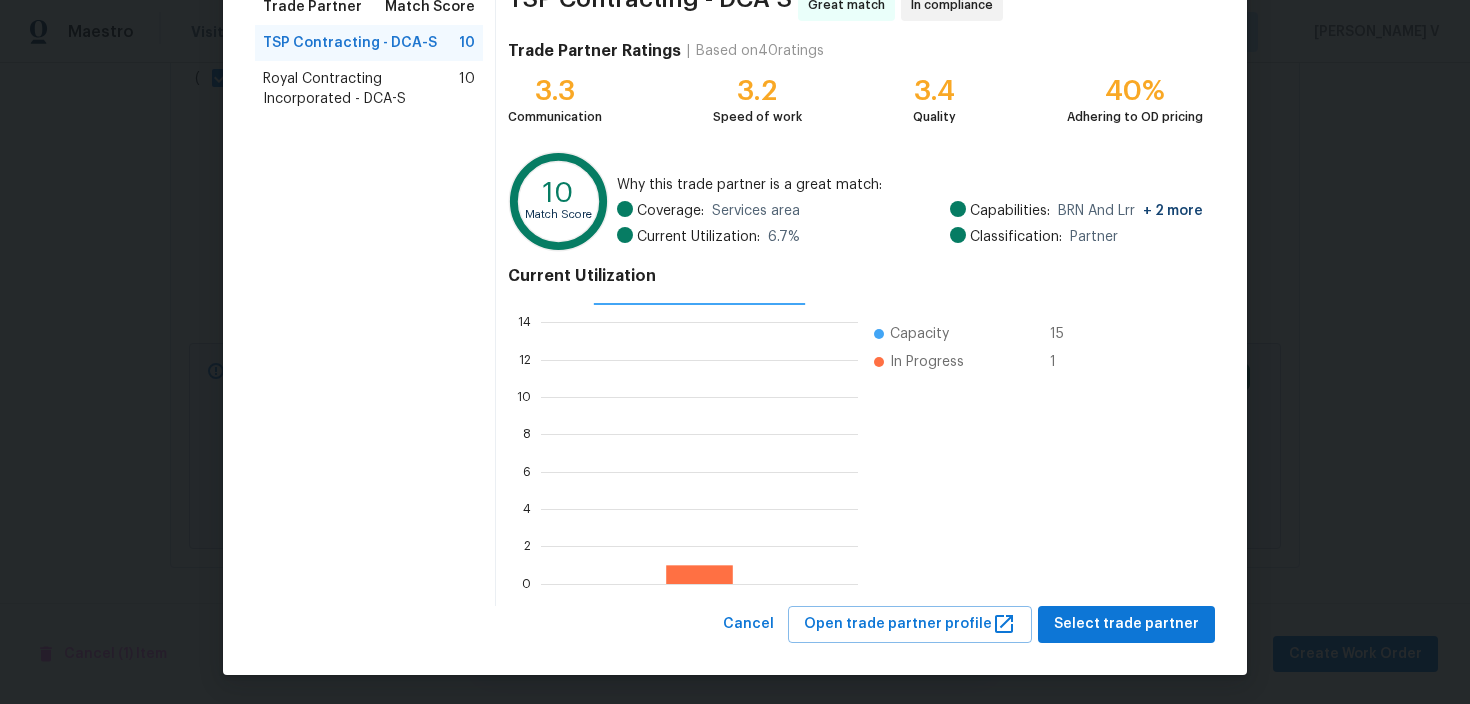 scroll, scrollTop: 0, scrollLeft: 0, axis: both 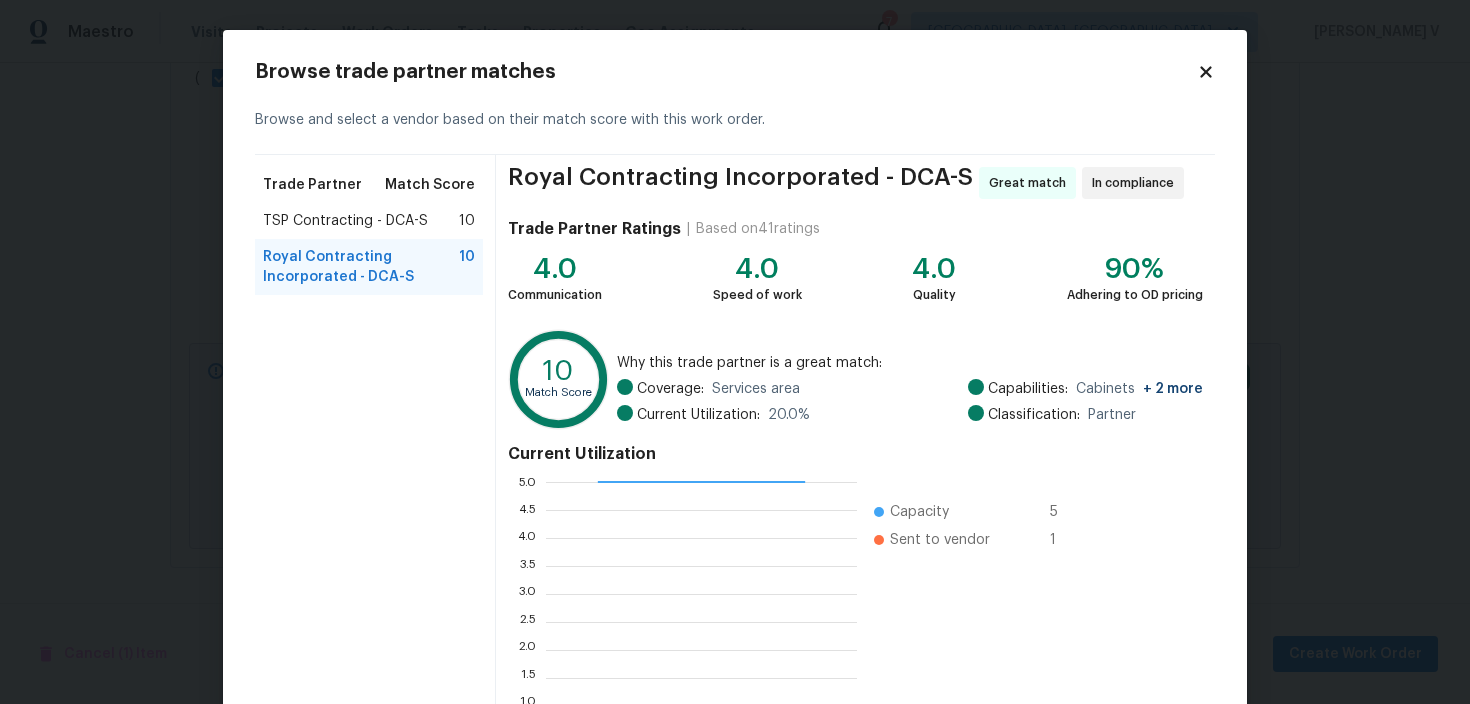 click on "TSP Contracting - DCA-S" at bounding box center [345, 221] 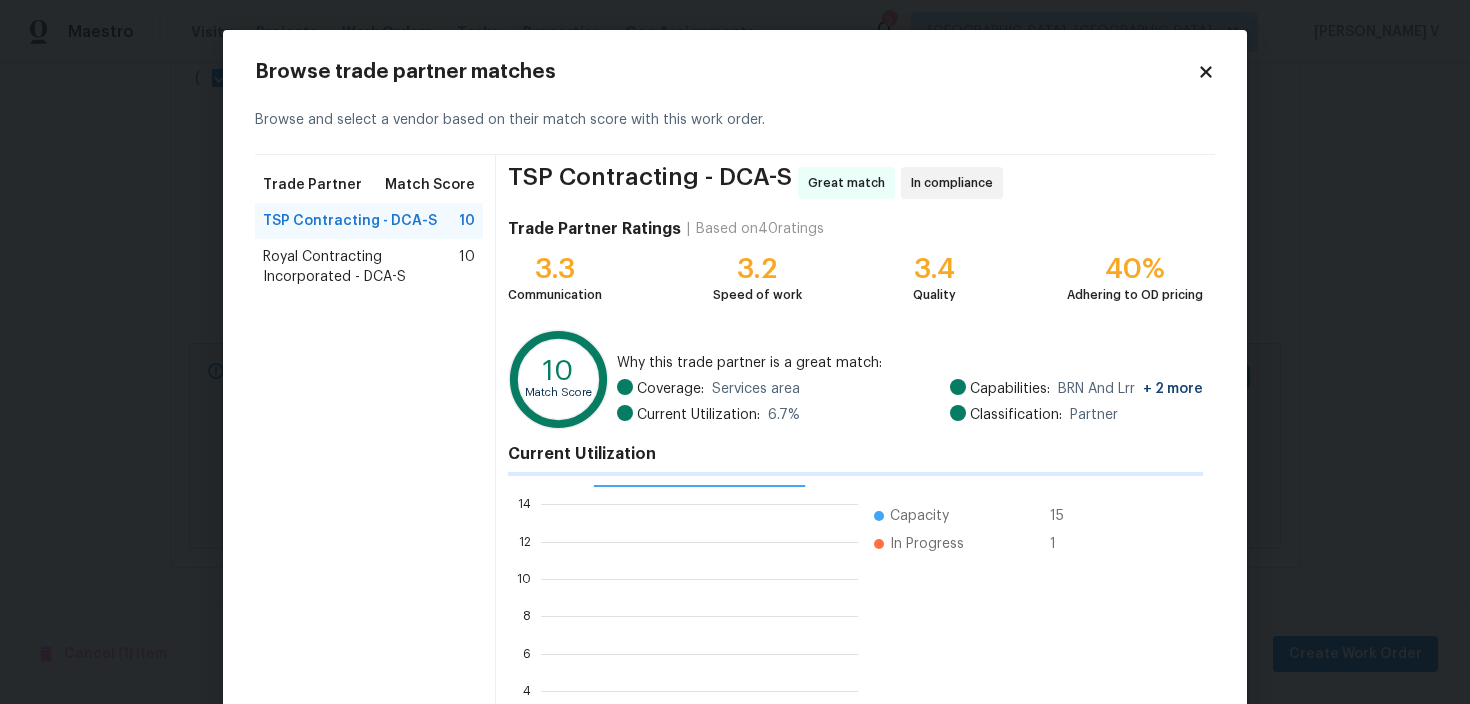 scroll, scrollTop: 280, scrollLeft: 317, axis: both 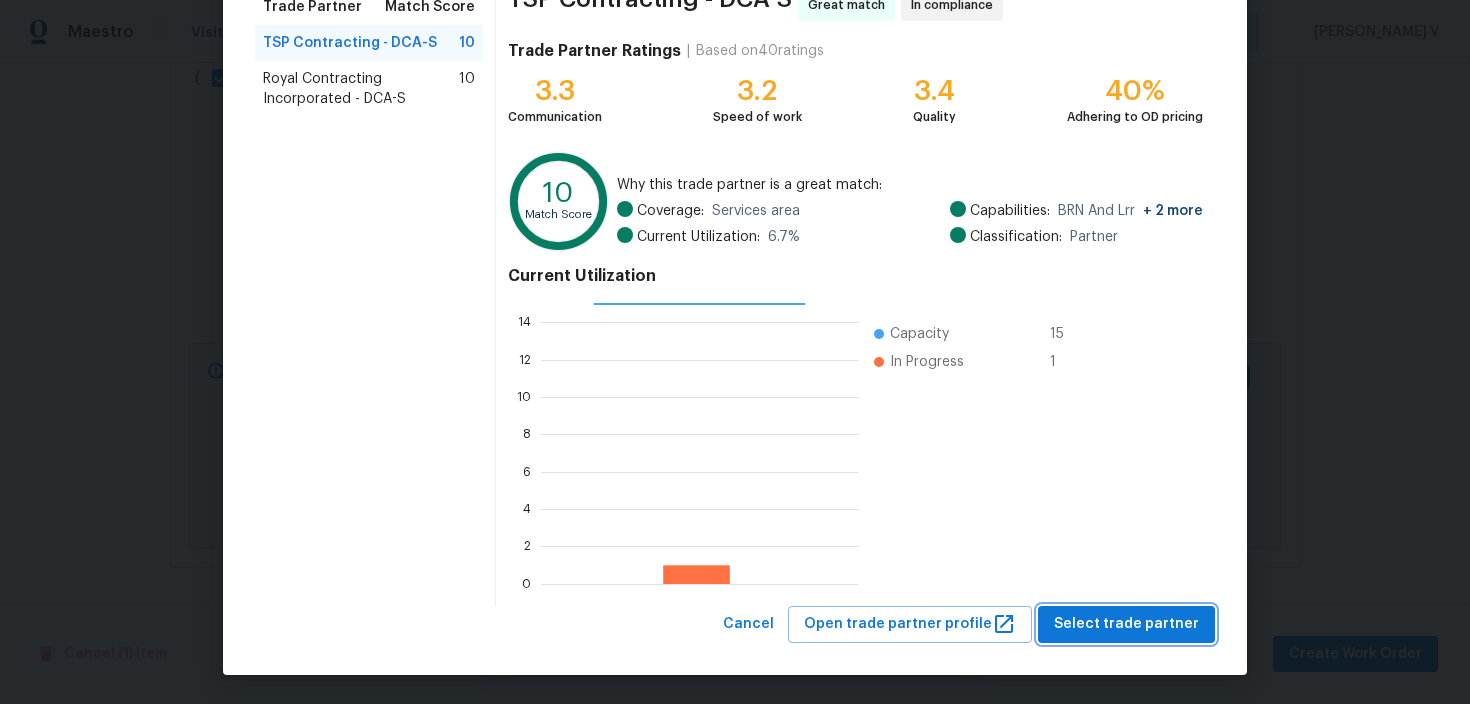 click on "Select trade partner" at bounding box center [1126, 624] 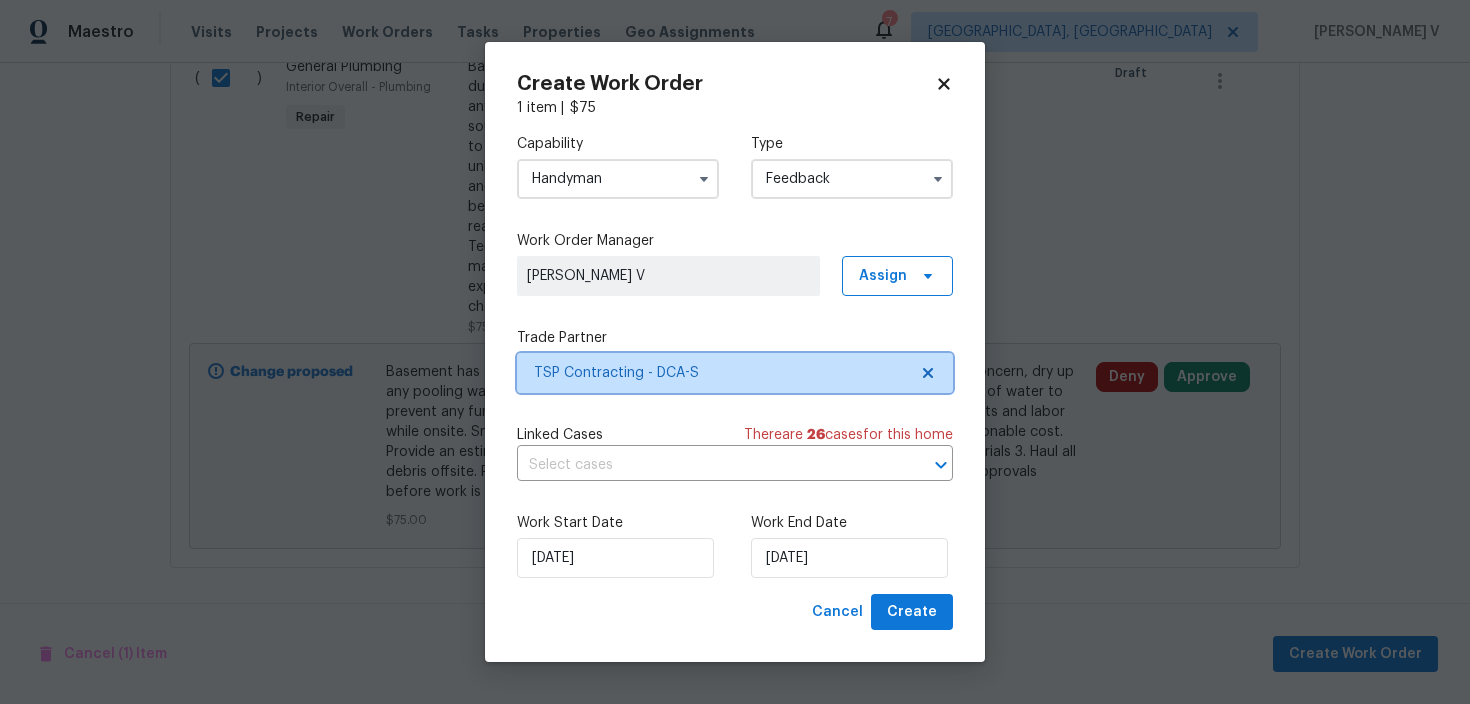 scroll, scrollTop: 0, scrollLeft: 0, axis: both 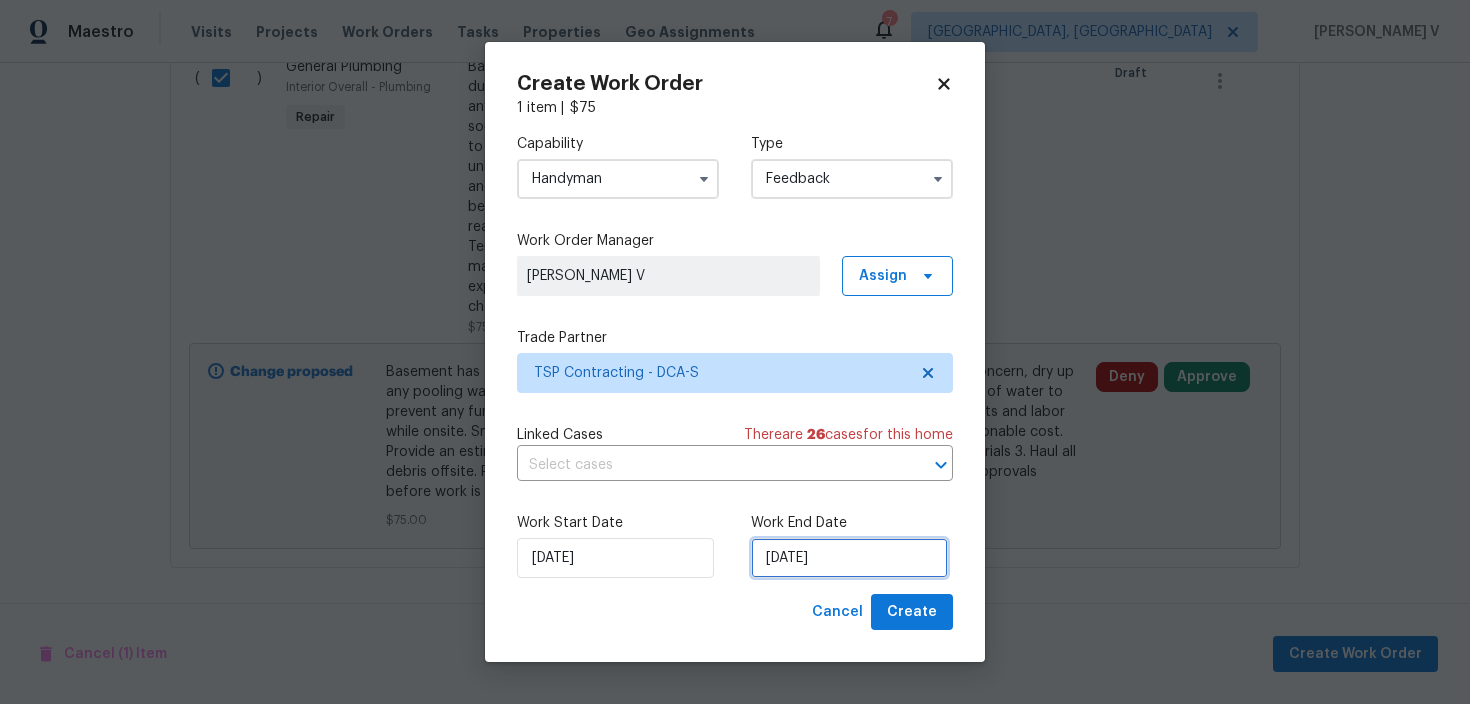 click on "11/07/2025" at bounding box center (849, 558) 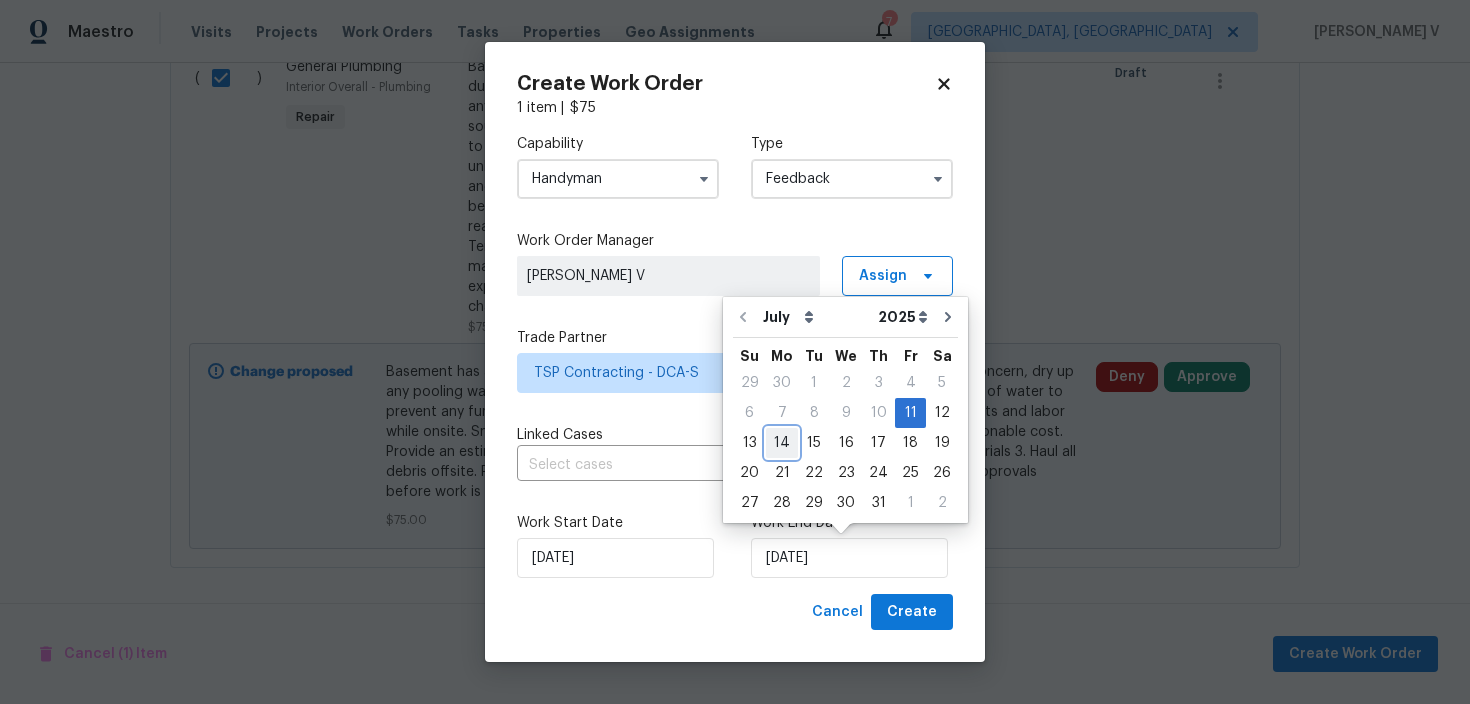 click on "14" at bounding box center (782, 443) 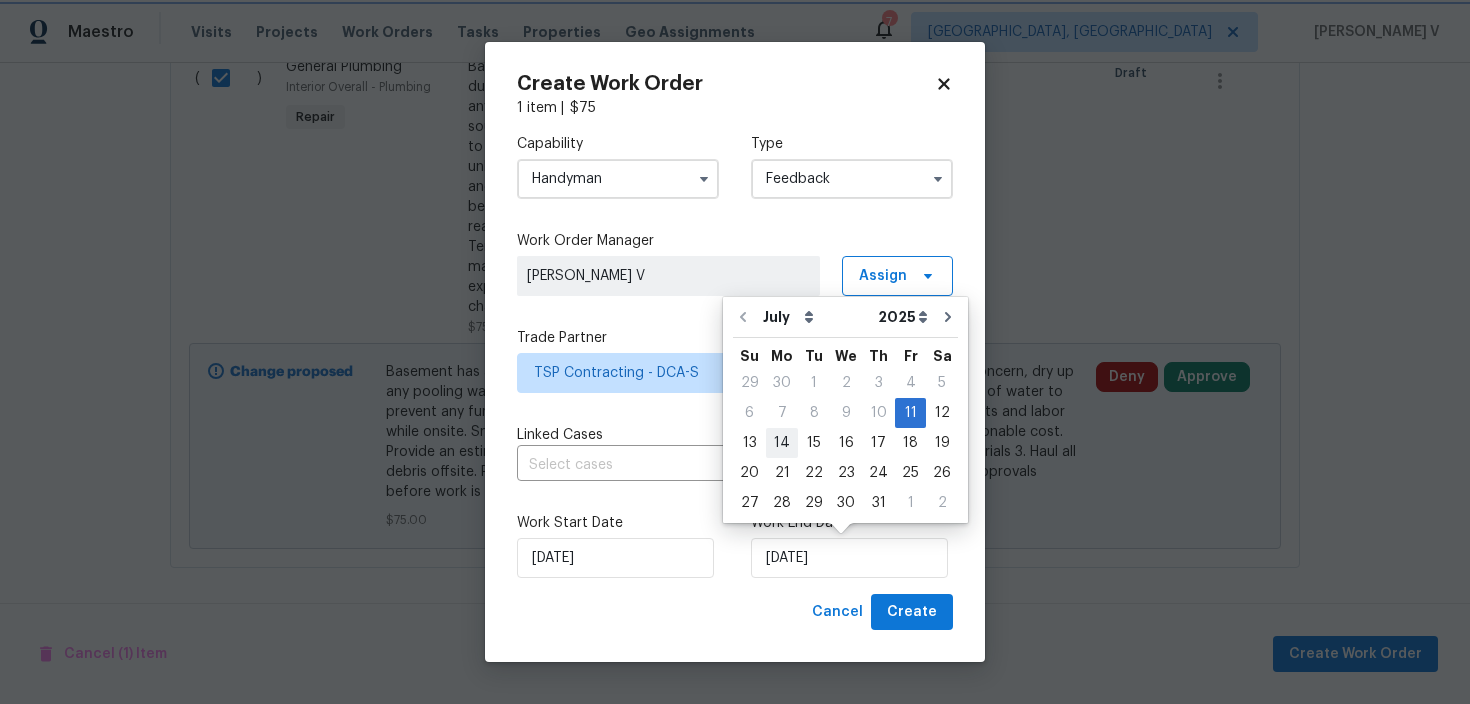 type on "14/07/2025" 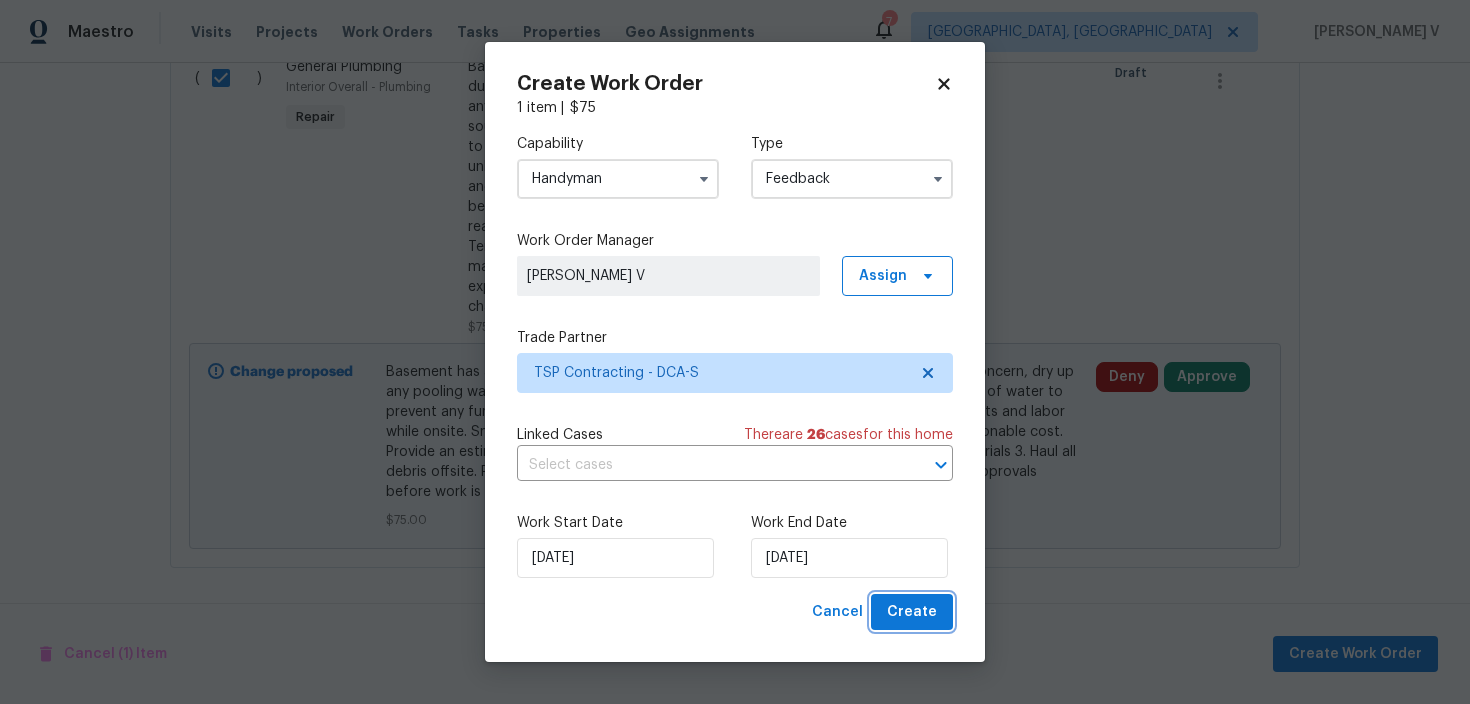 click on "Create" at bounding box center [912, 612] 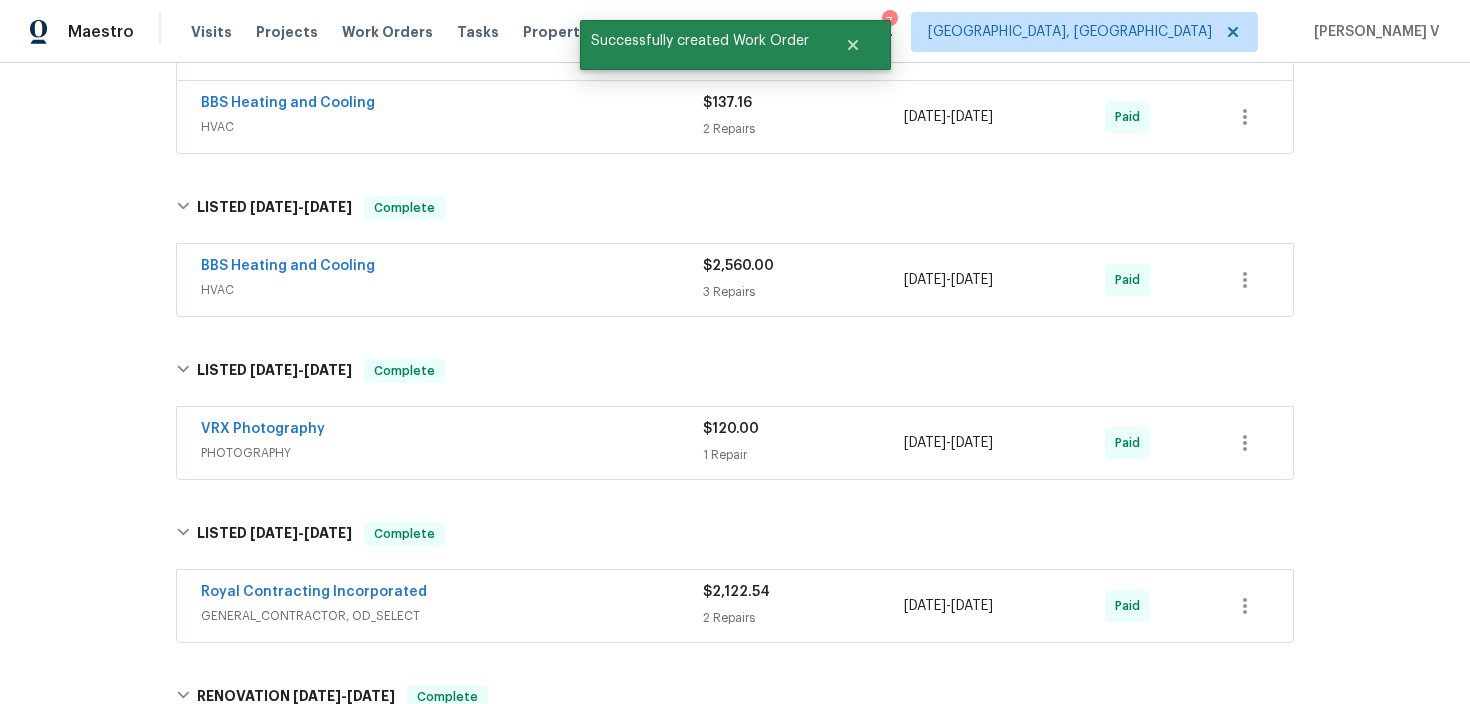 scroll, scrollTop: 235, scrollLeft: 0, axis: vertical 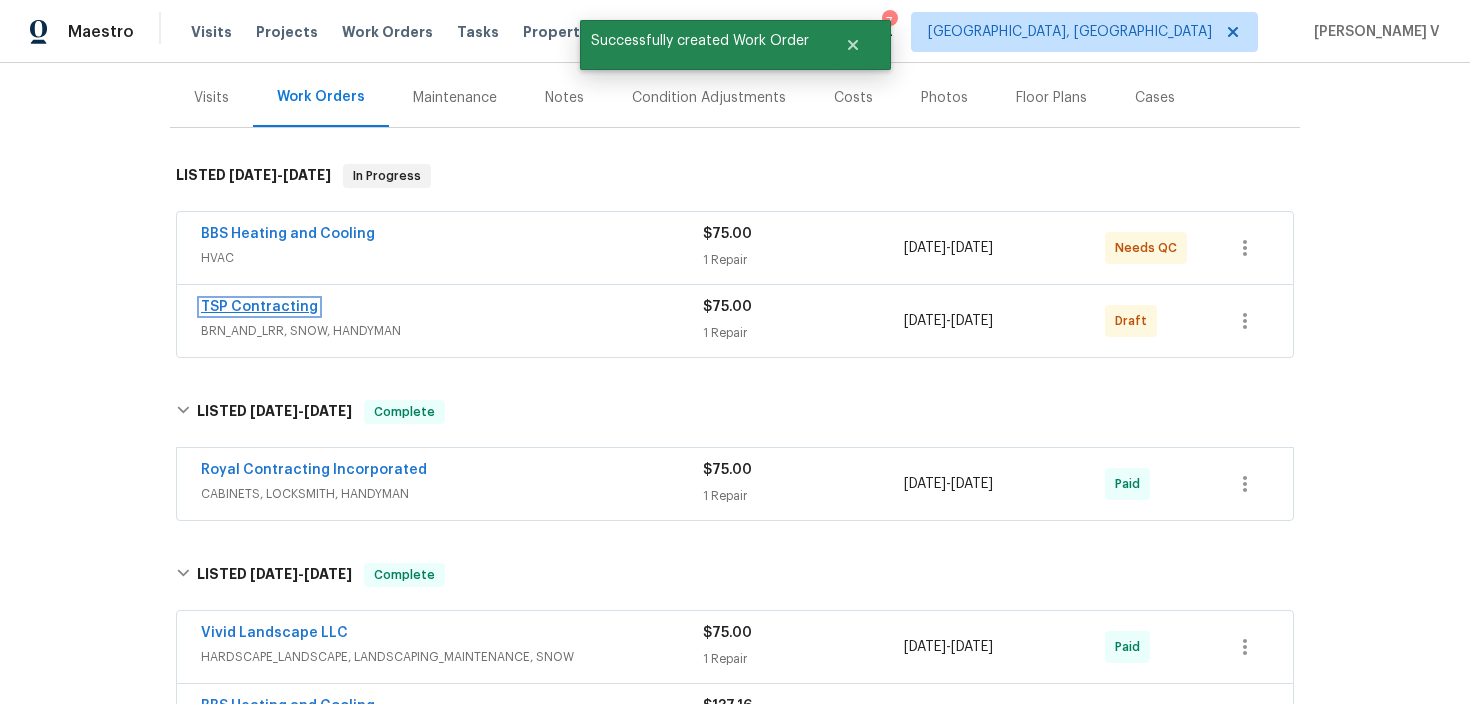 click on "TSP Contracting" at bounding box center (259, 307) 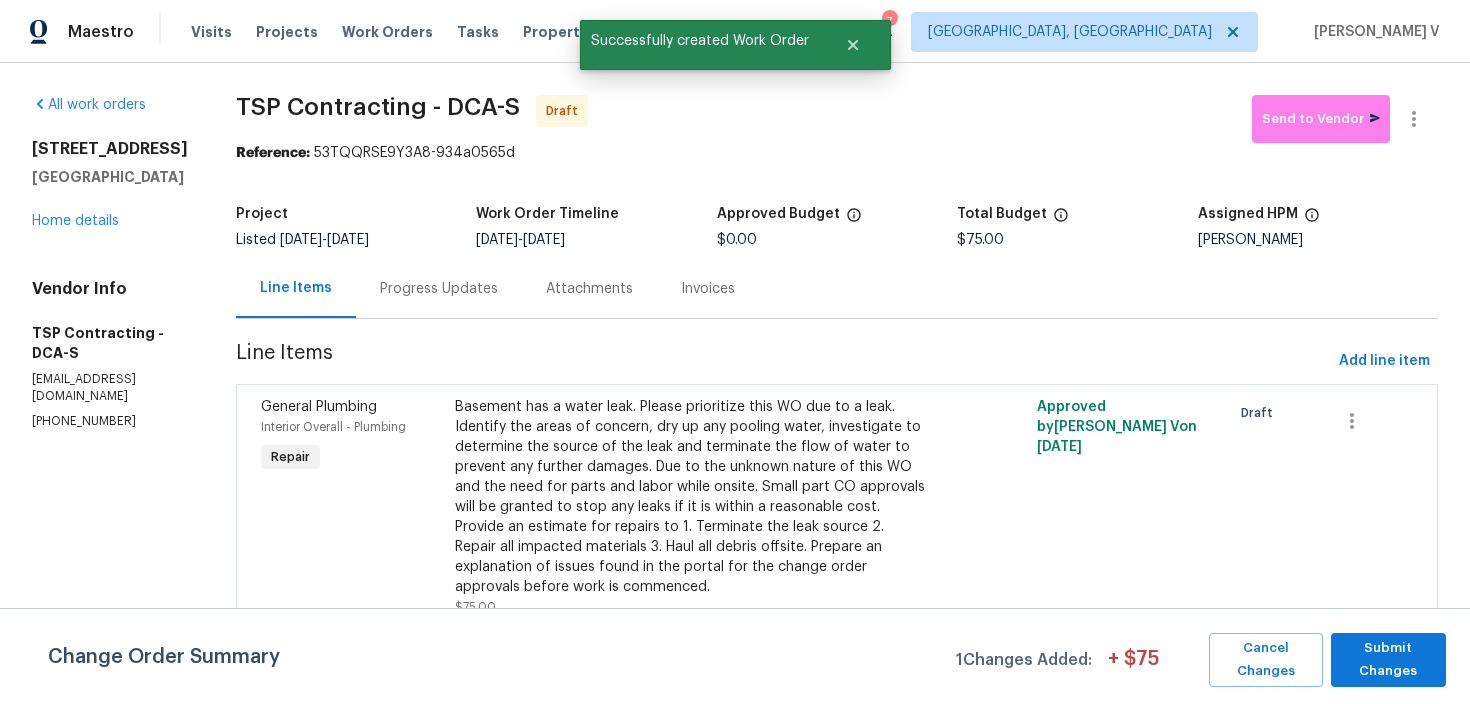 click on "Progress Updates" at bounding box center (439, 289) 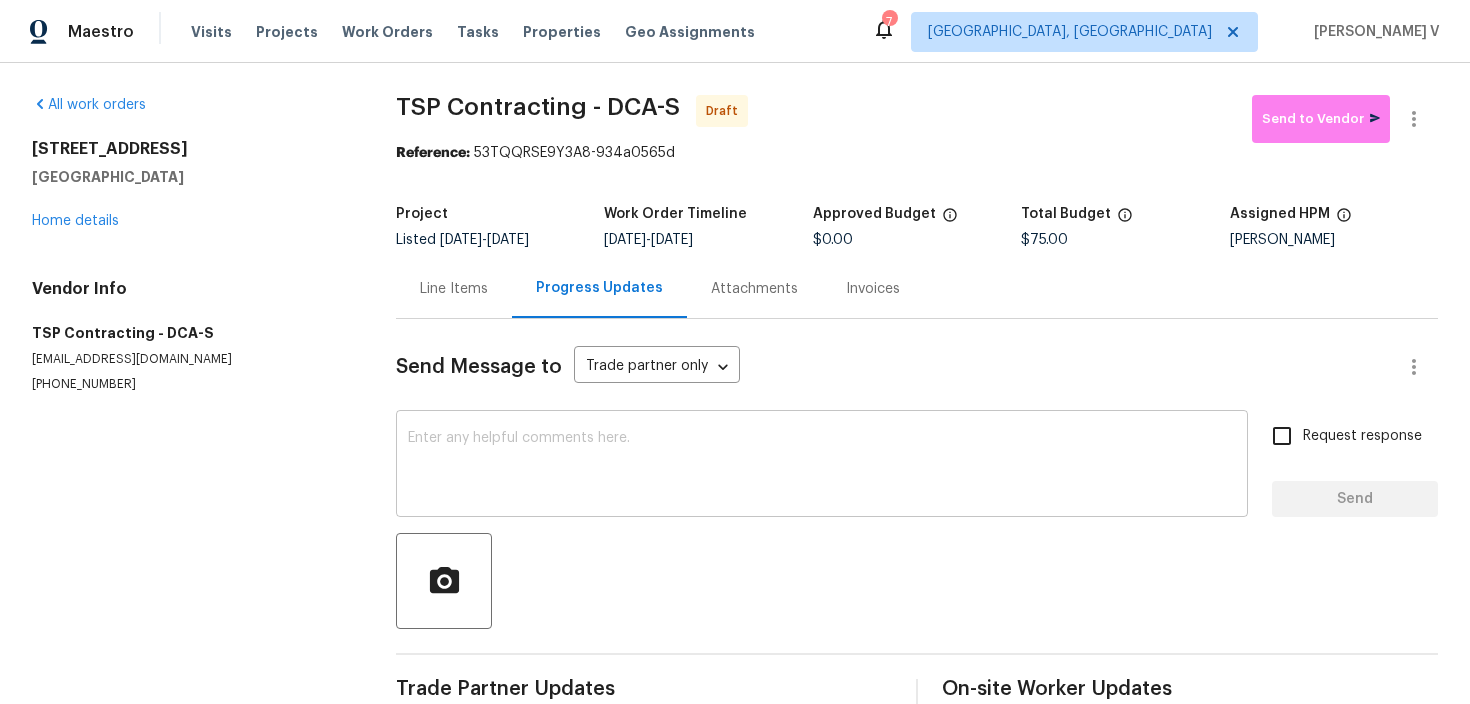 click at bounding box center [822, 466] 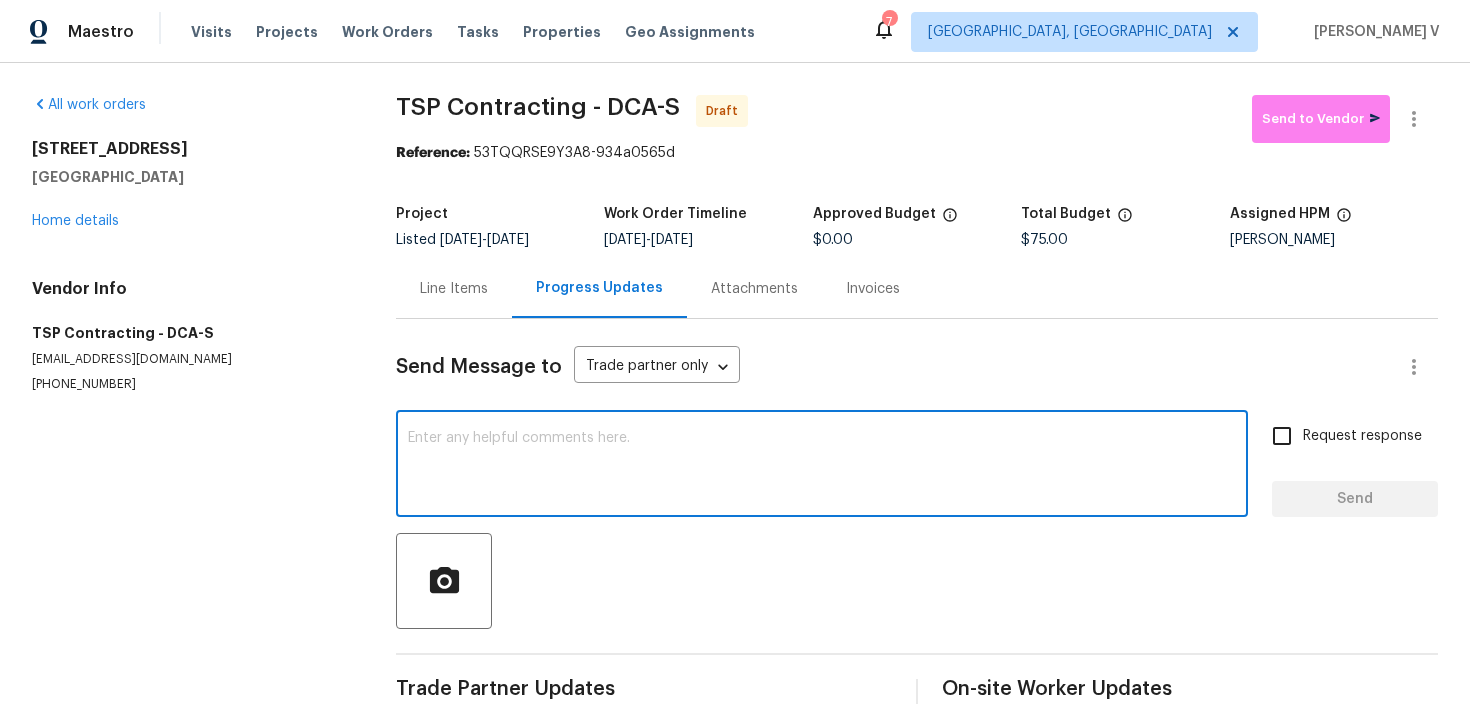 paste on "Hi, this is Divya with Opendoor. I’m confirming you received the WO for the property at [STREET_ADDRESS]. Please review and accept the WO within 24 hours and provide a schedule date. Please disregard the contact information for the HPM included in the WO. Our Centralised LWO Team is responsible for Listed WOs." 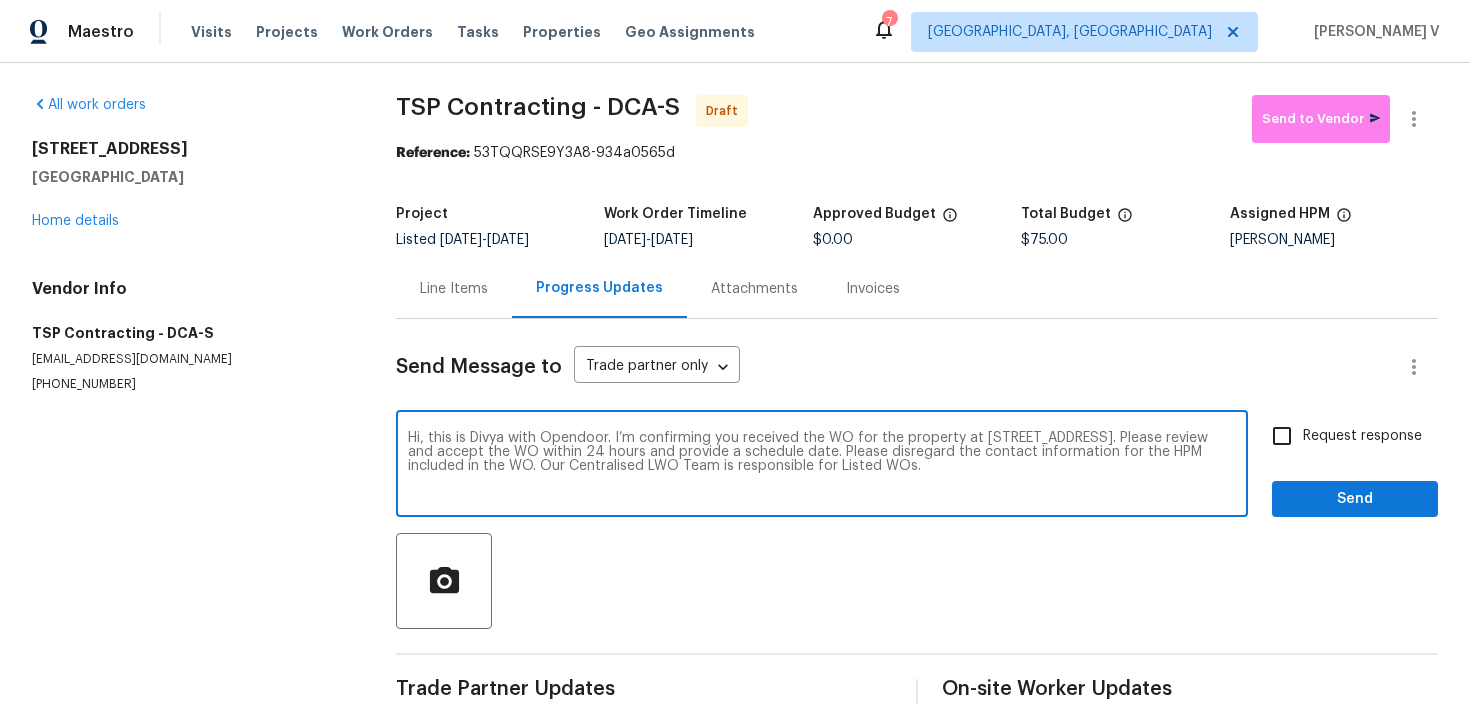 type on "Hi, this is Divya with Opendoor. I’m confirming you received the WO for the property at [STREET_ADDRESS]. Please review and accept the WO within 24 hours and provide a schedule date. Please disregard the contact information for the HPM included in the WO. Our Centralised LWO Team is responsible for Listed WOs." 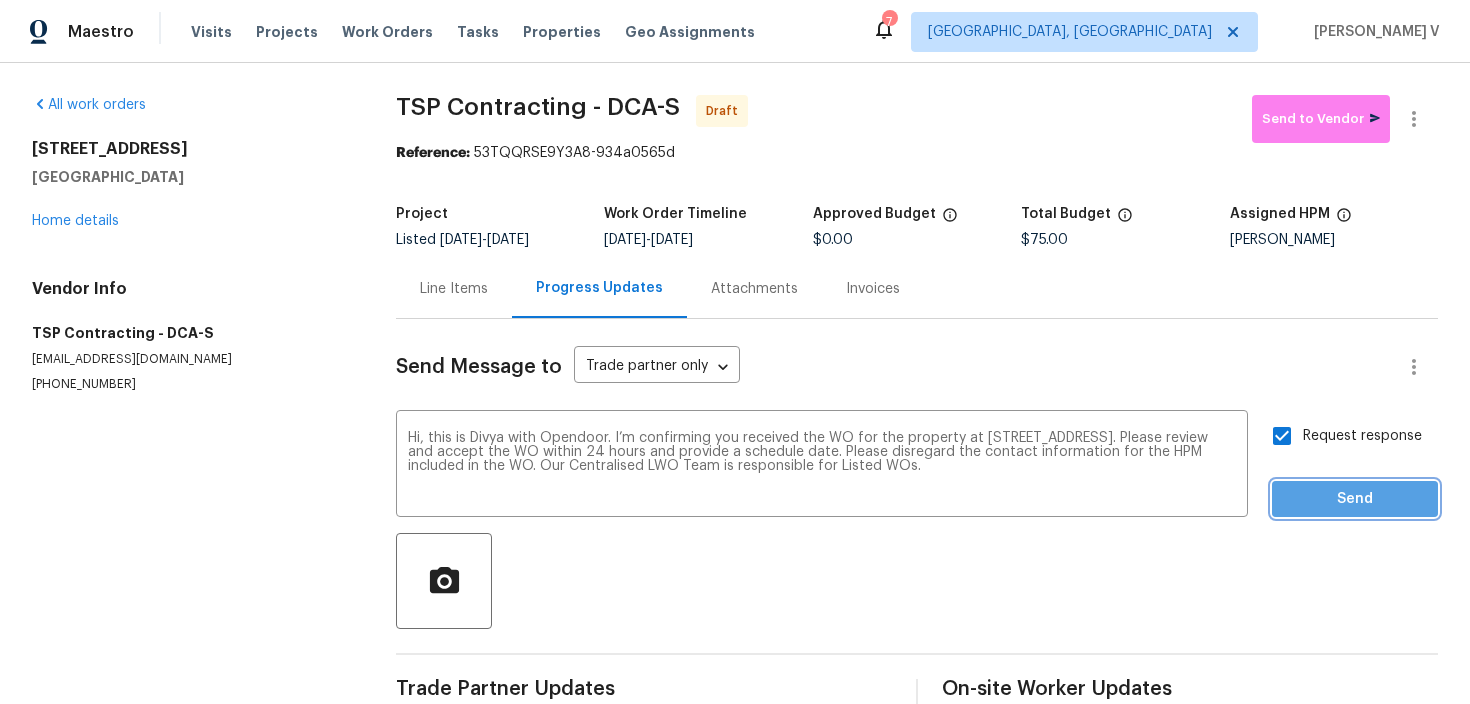 click on "Send" at bounding box center (1355, 499) 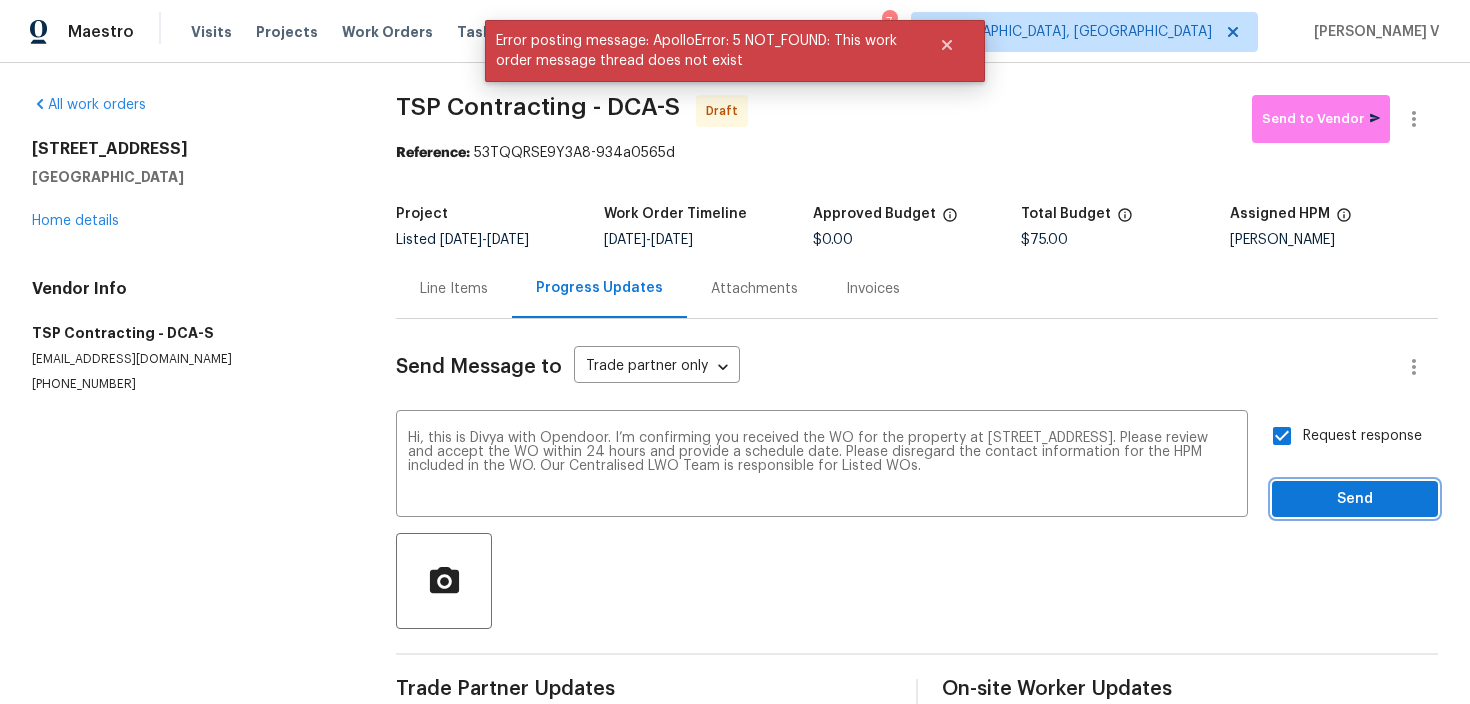 click on "Send" at bounding box center [1355, 499] 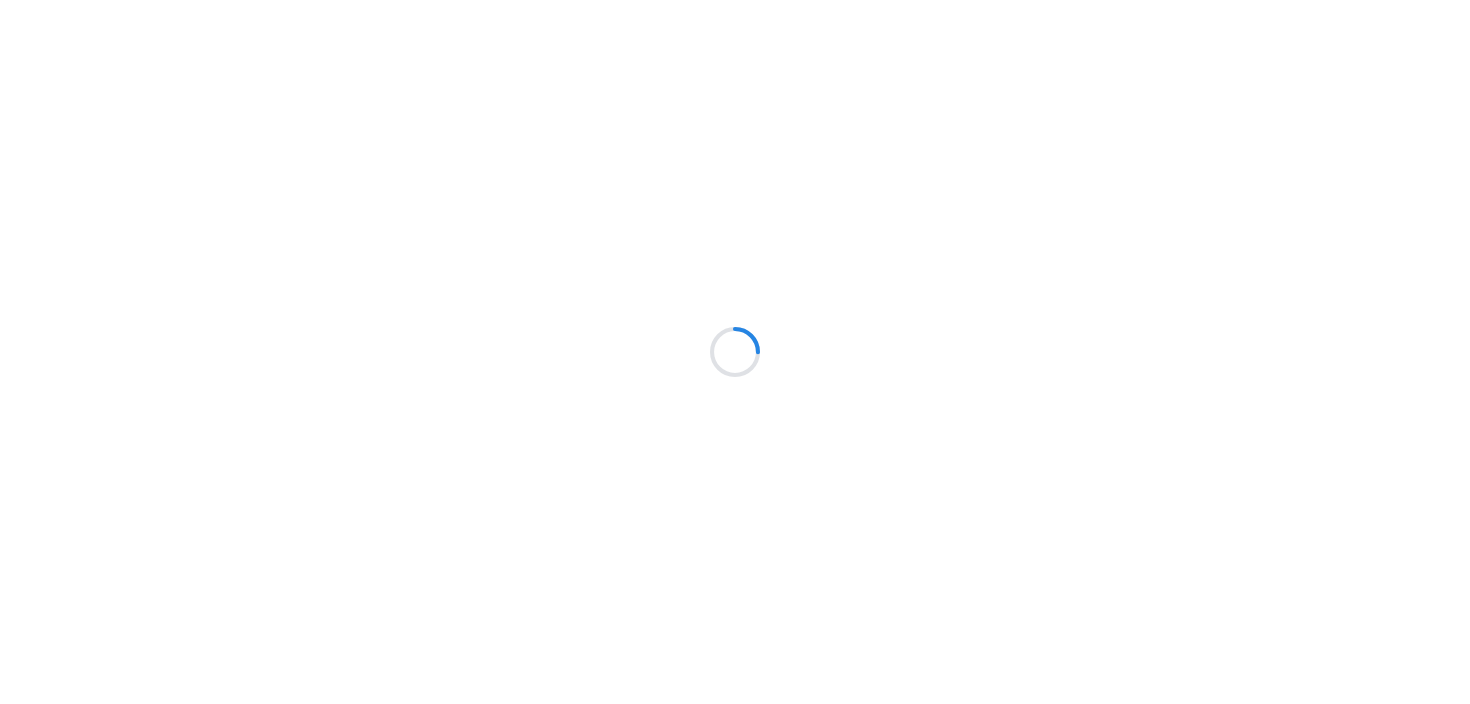scroll, scrollTop: 0, scrollLeft: 0, axis: both 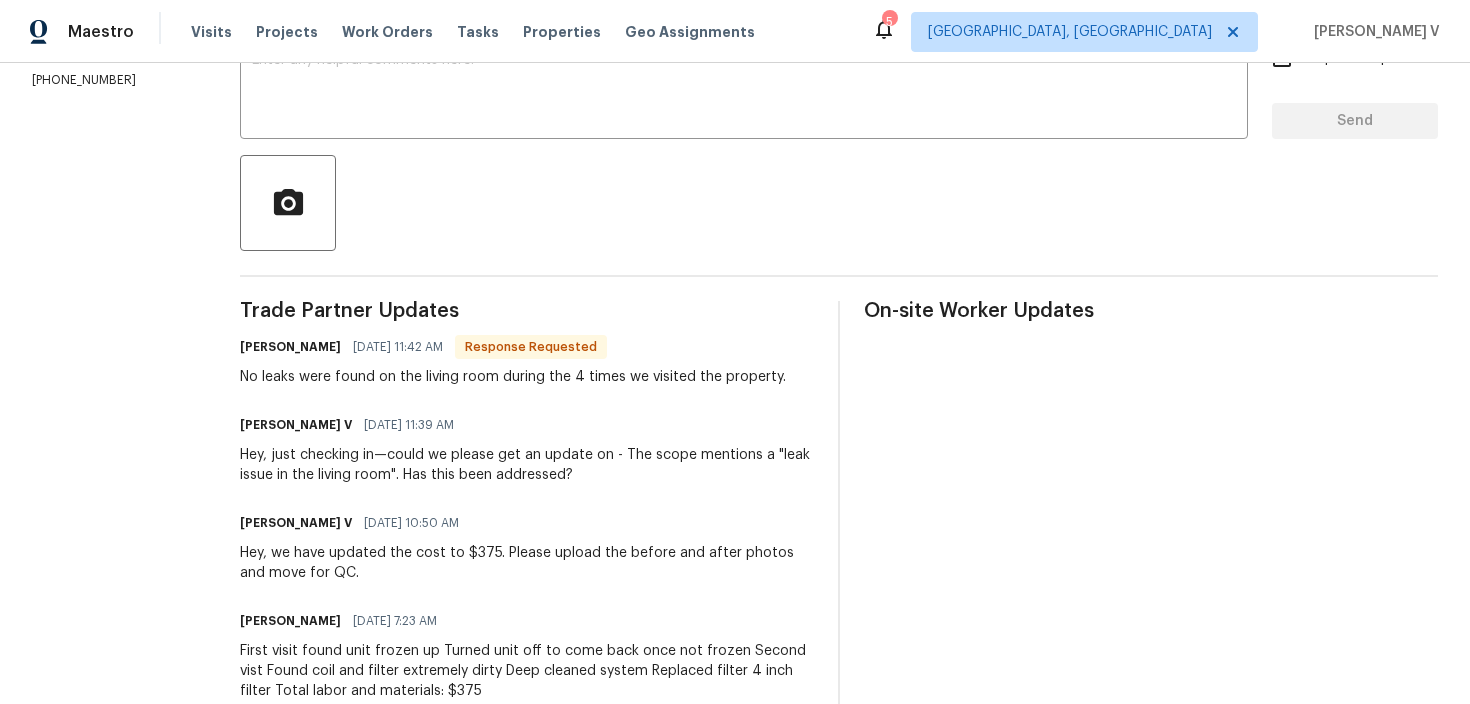 click on "No leaks were found on the living room during the 4 times we visited the property." at bounding box center (513, 377) 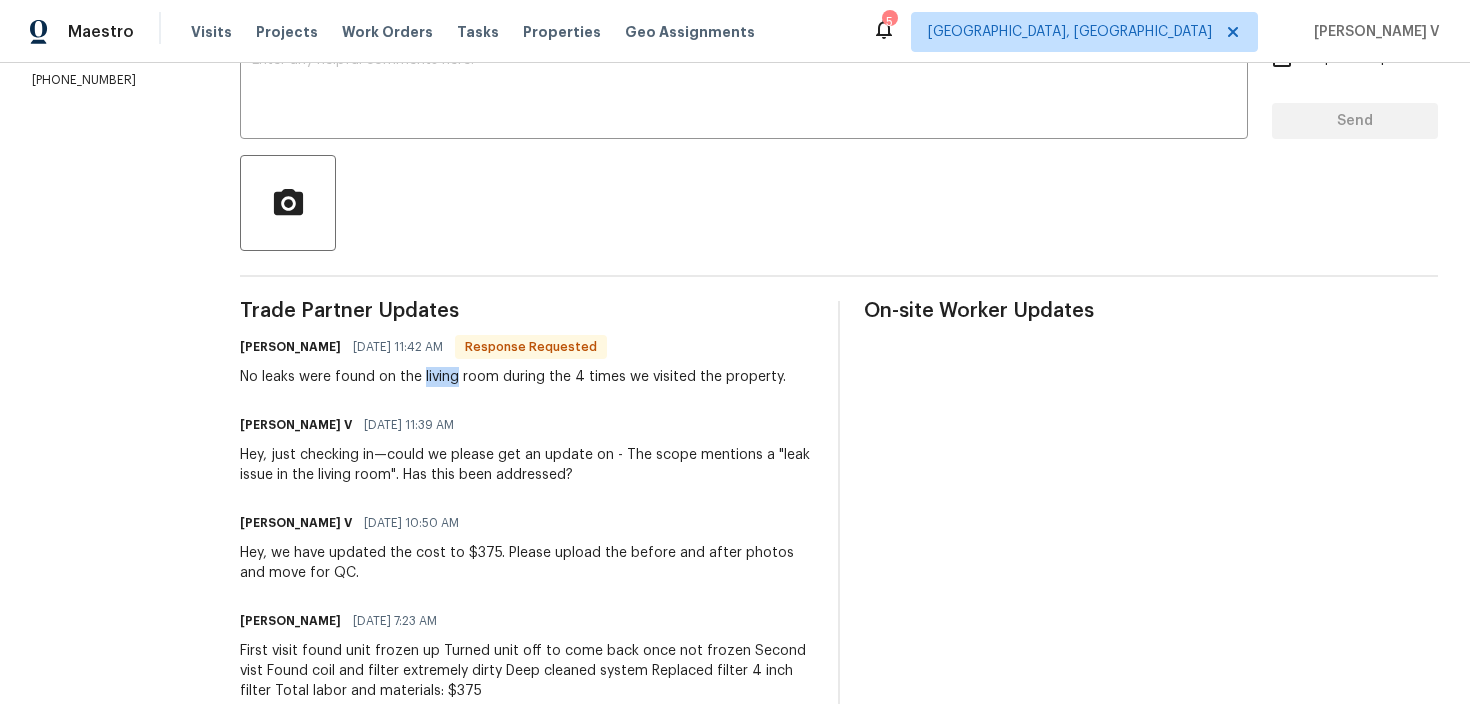 click on "No leaks were found on the living room during the 4 times we visited the property." at bounding box center (513, 377) 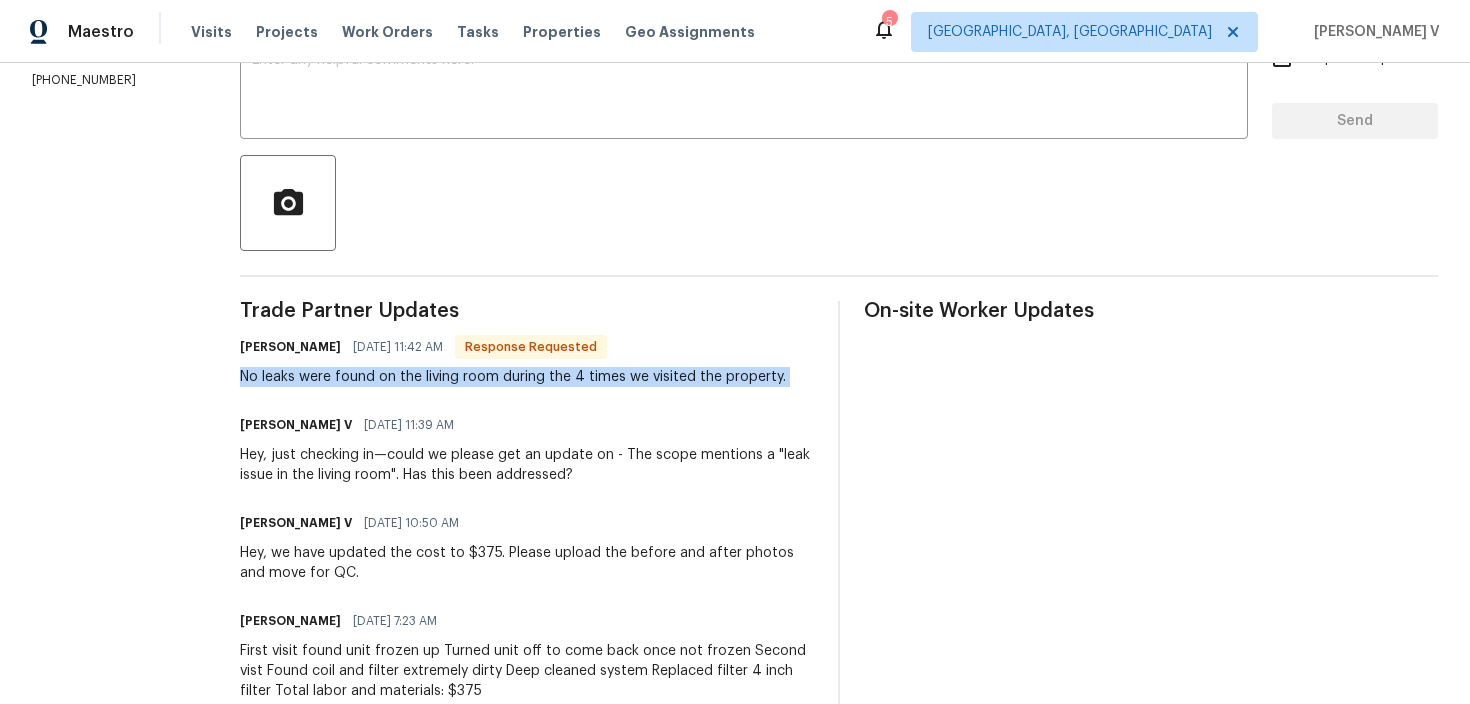 copy on "No leaks were found on the living room during the 4 times we visited the property." 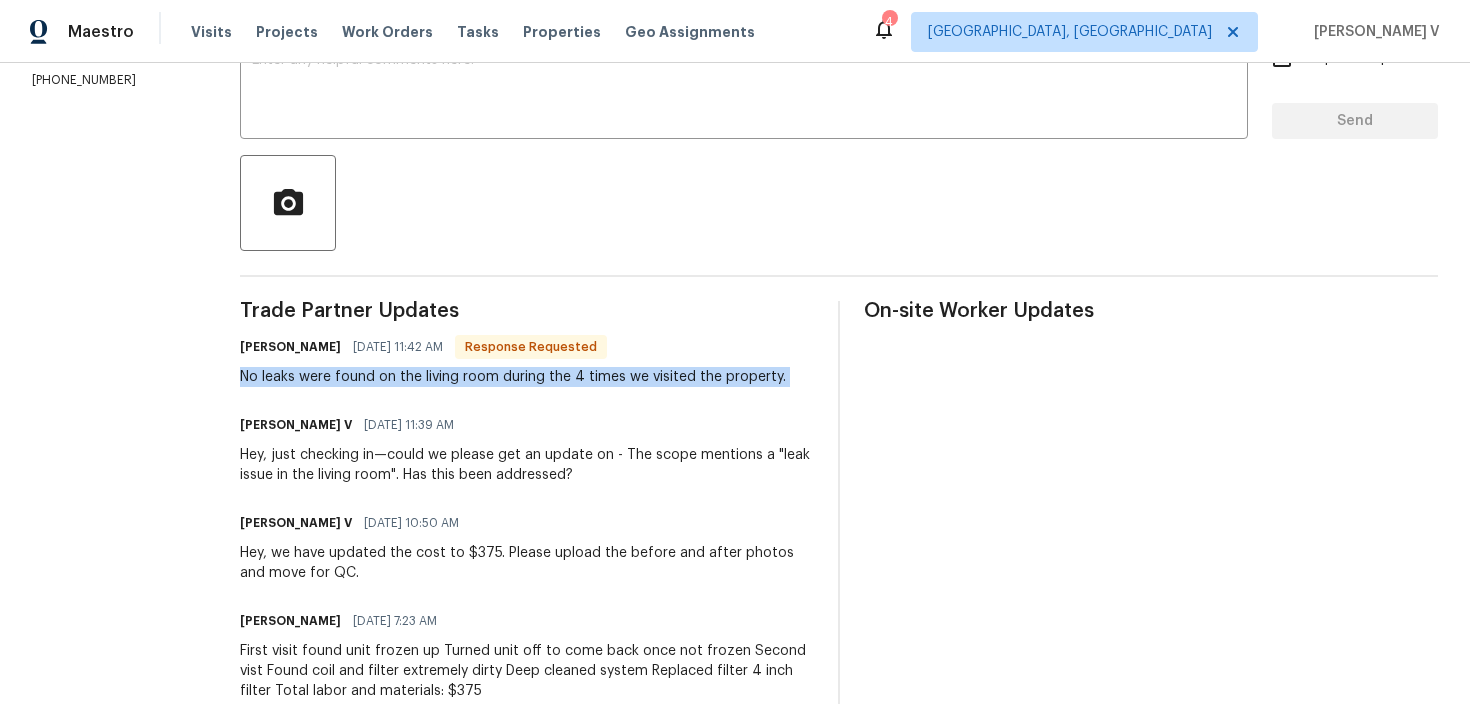 scroll, scrollTop: 0, scrollLeft: 0, axis: both 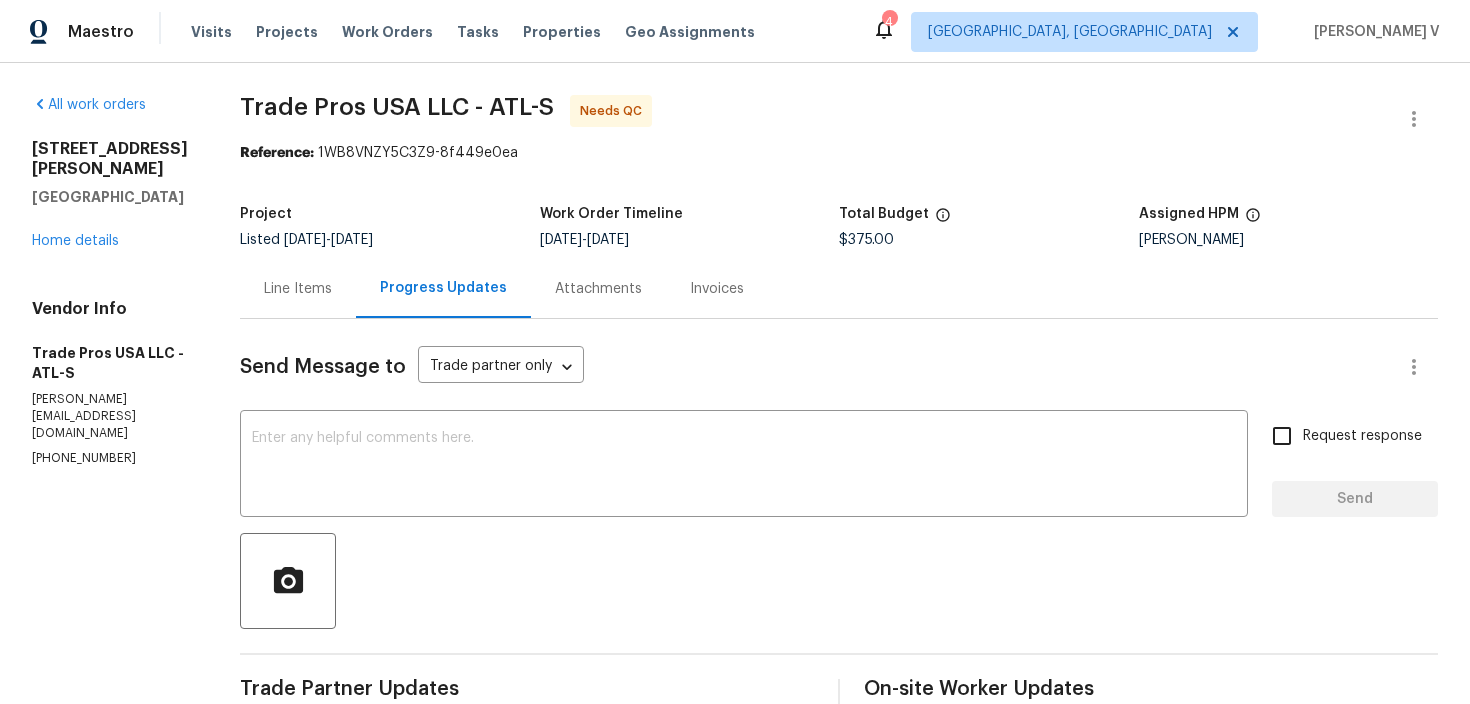 click on "Line Items" at bounding box center (298, 288) 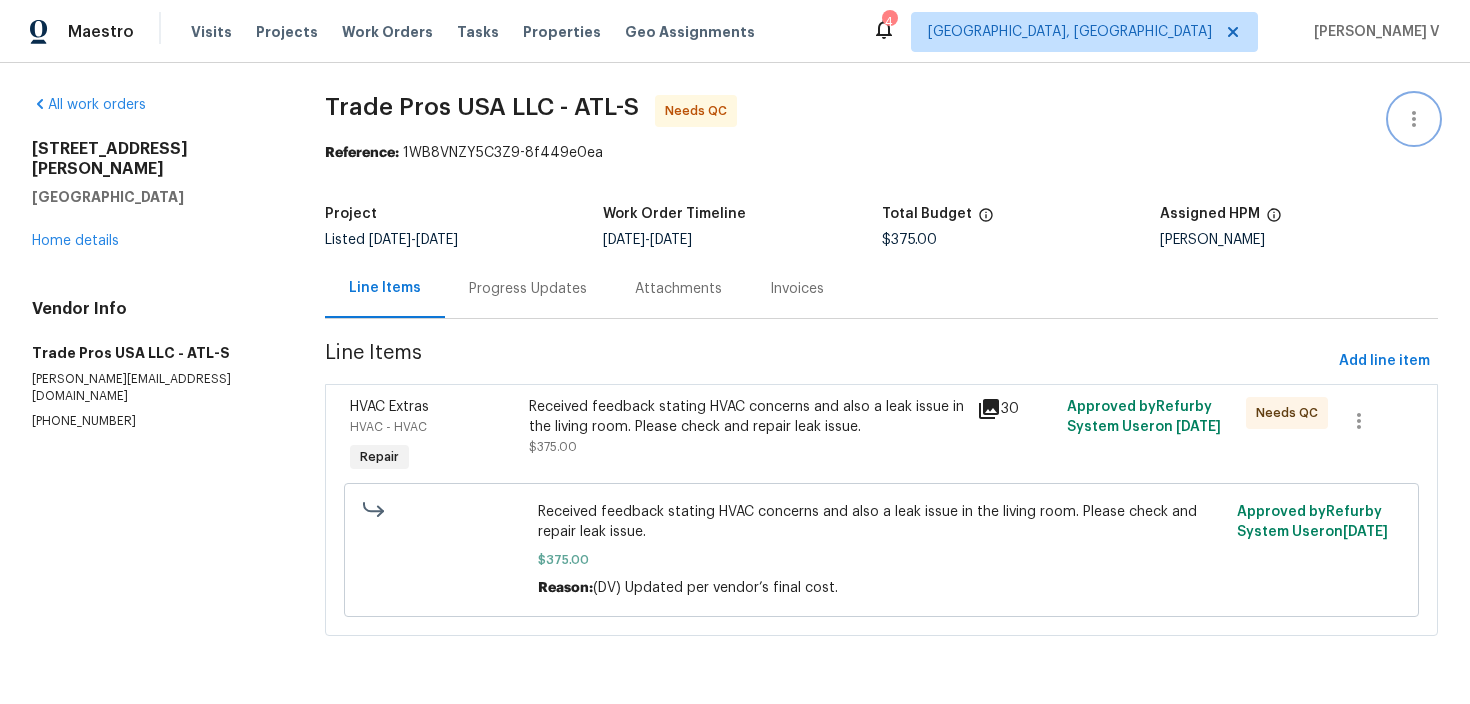click 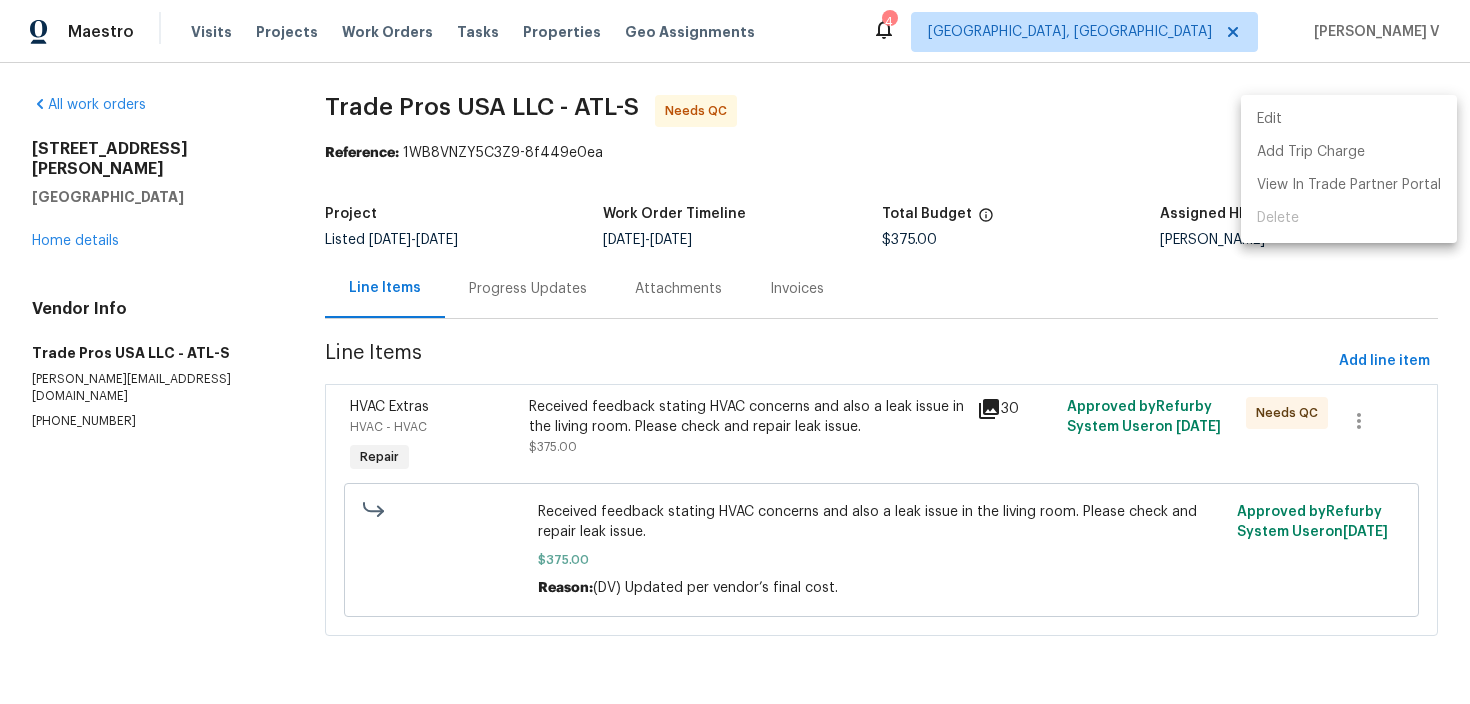 click on "Edit" at bounding box center (1349, 119) 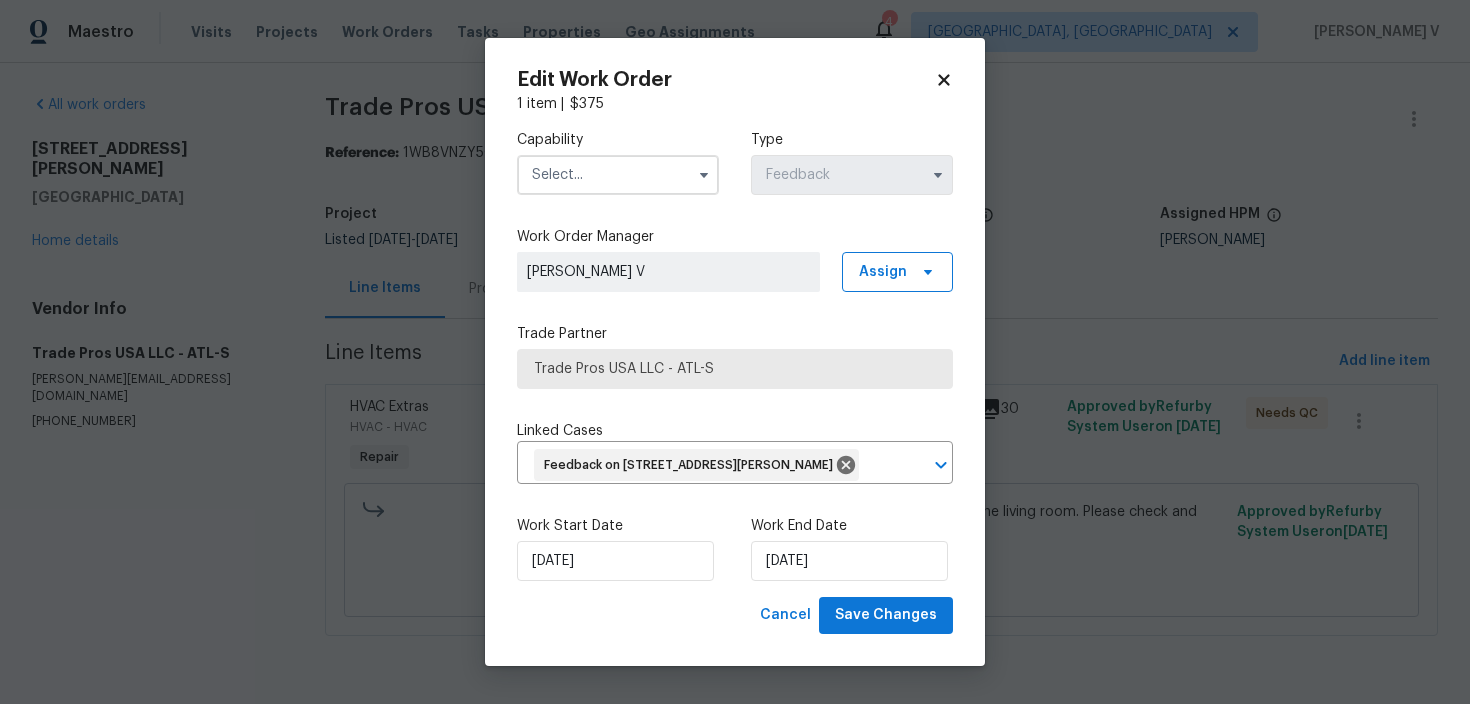 click at bounding box center (618, 175) 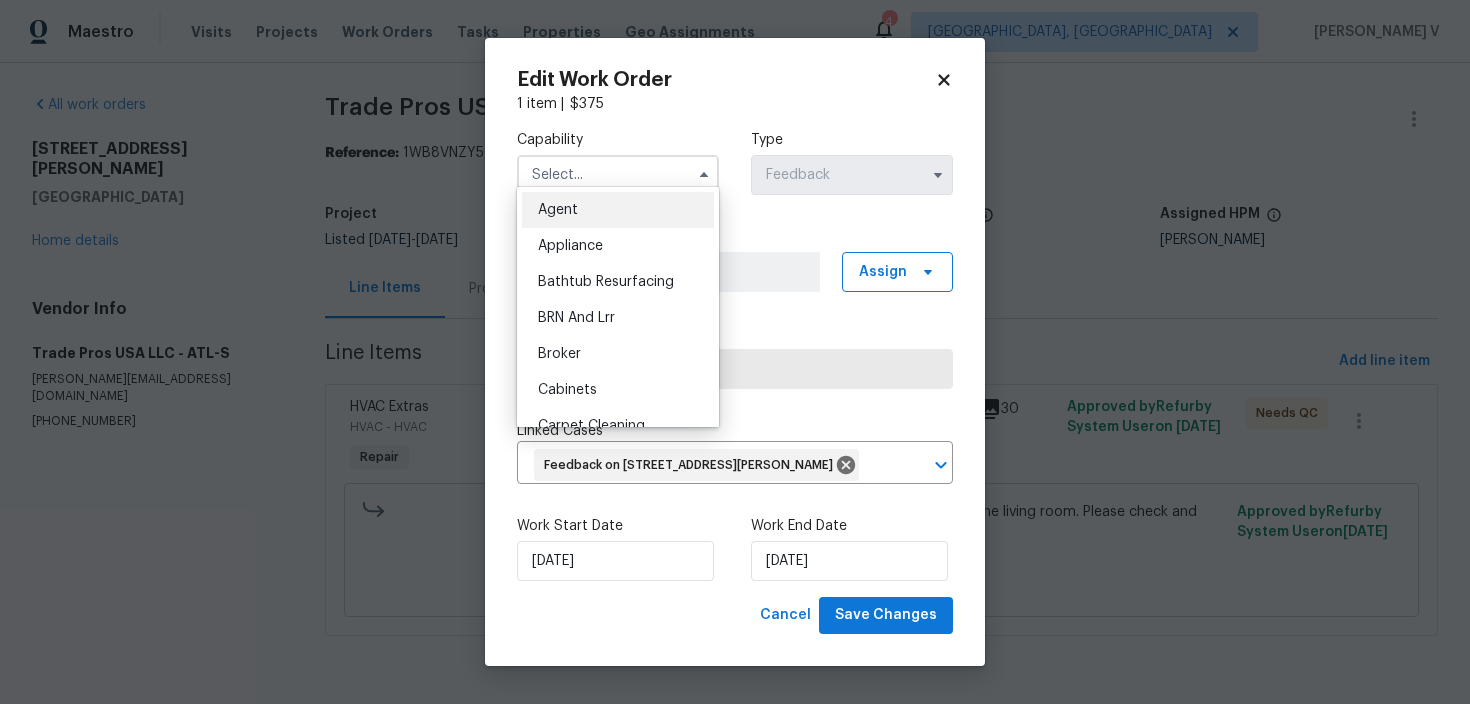 click on "Agent" at bounding box center (618, 210) 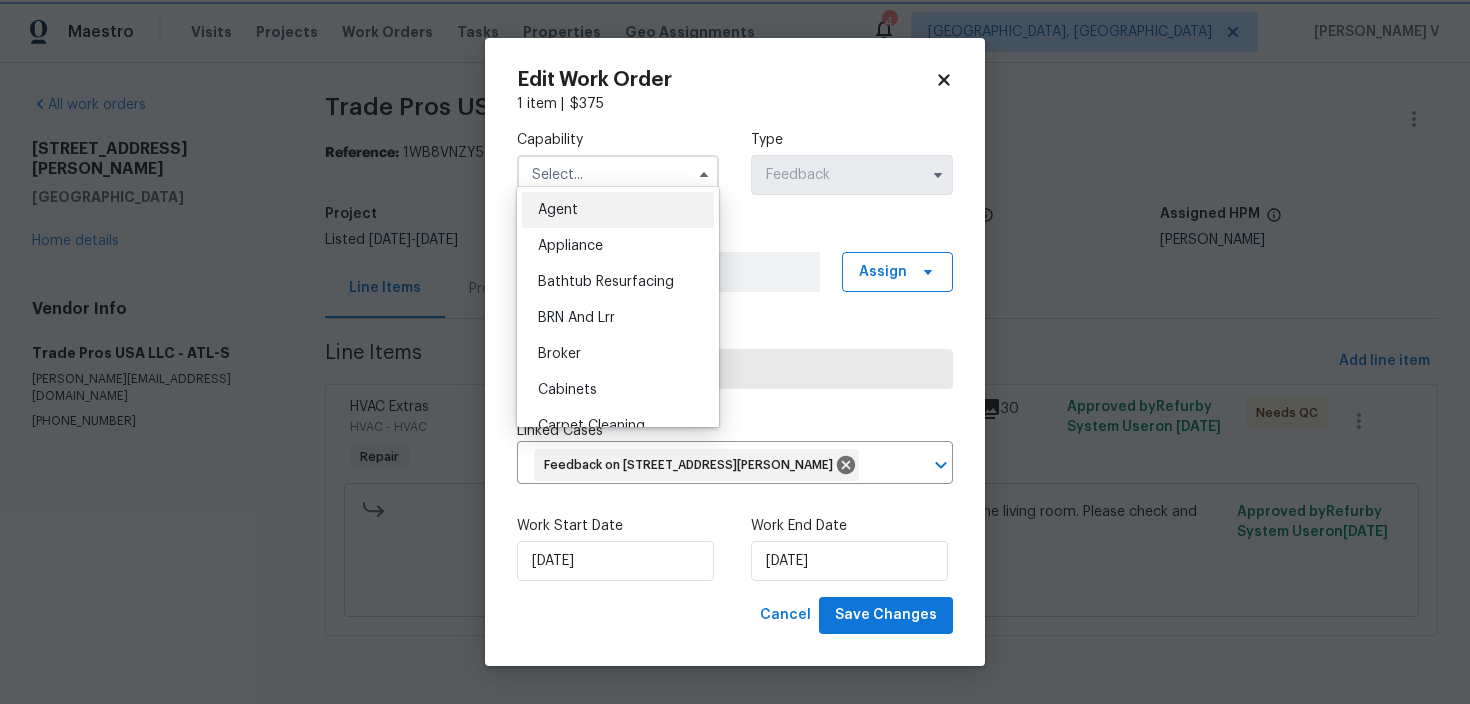 type on "Agent" 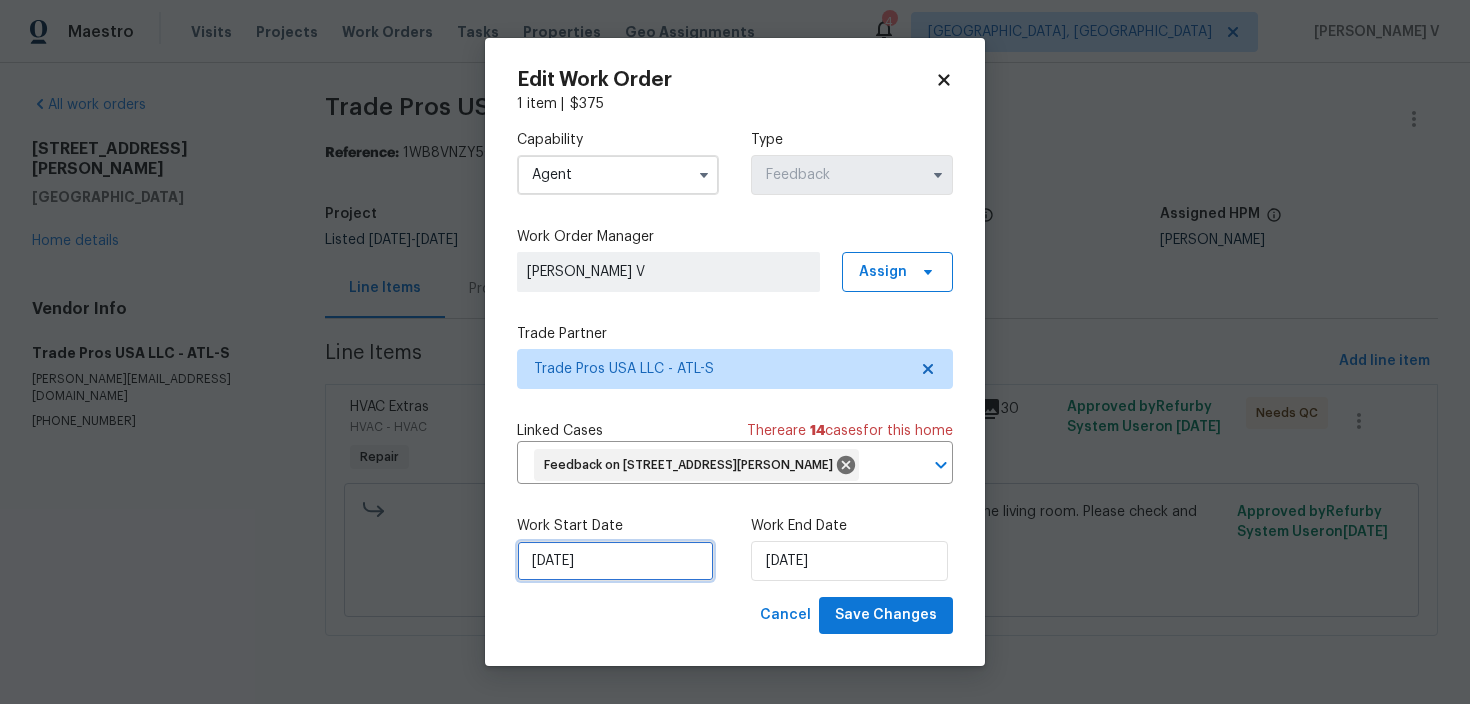 click on "[DATE]" at bounding box center (615, 561) 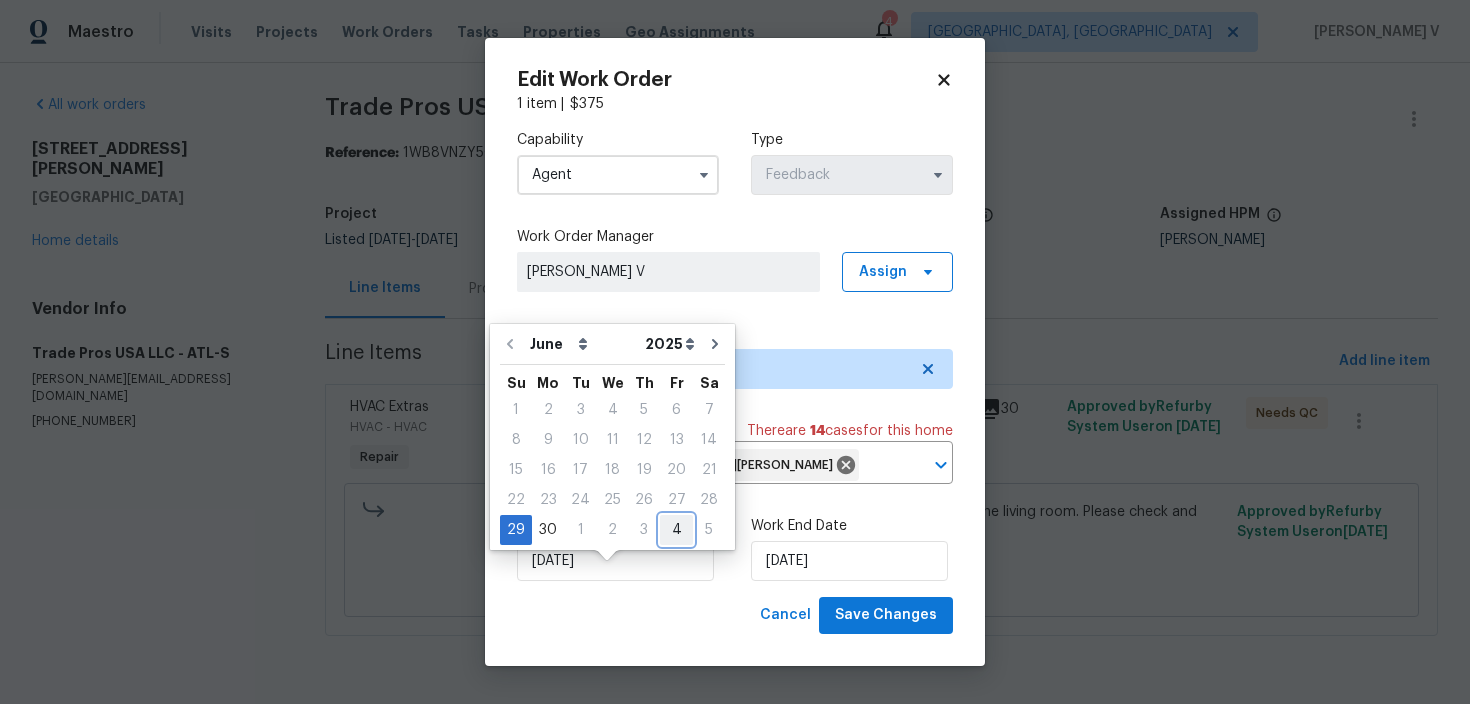 click on "4" at bounding box center (676, 530) 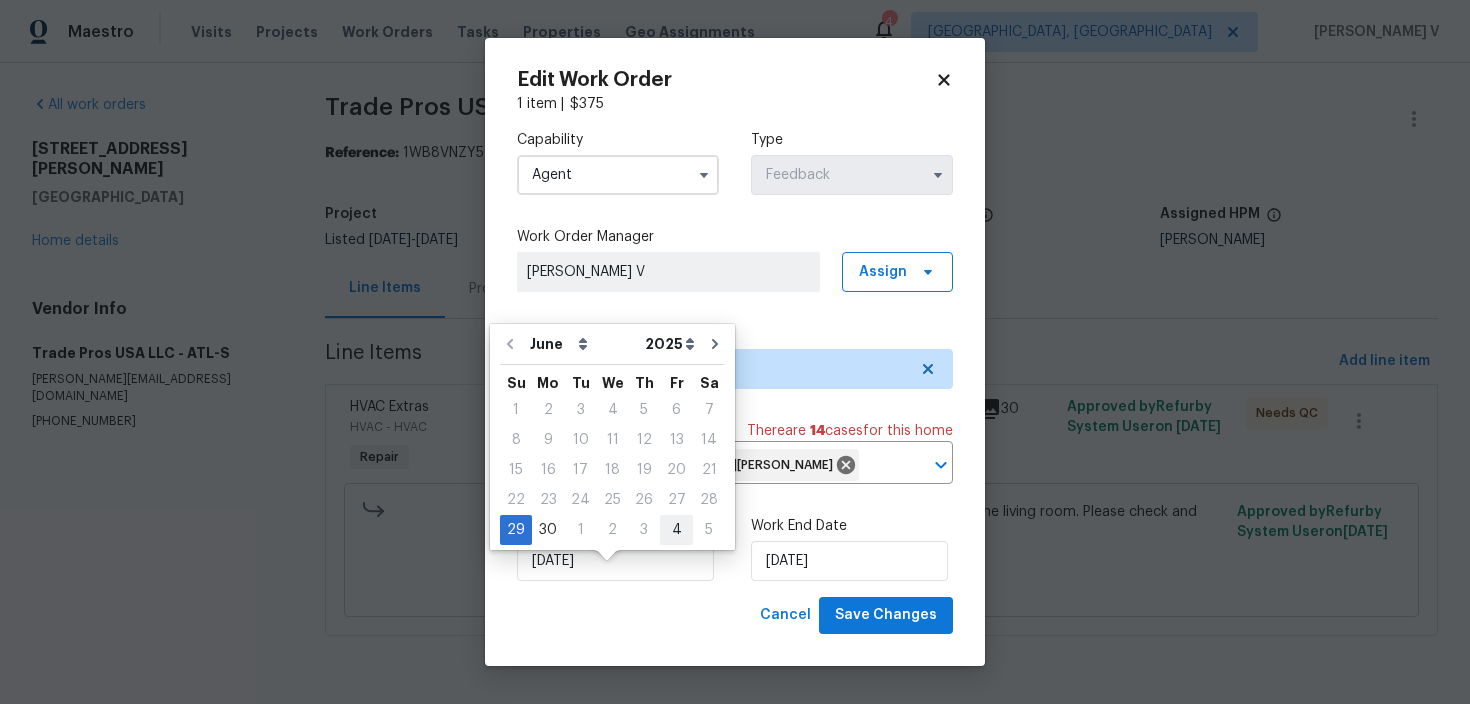 type on "[DATE]" 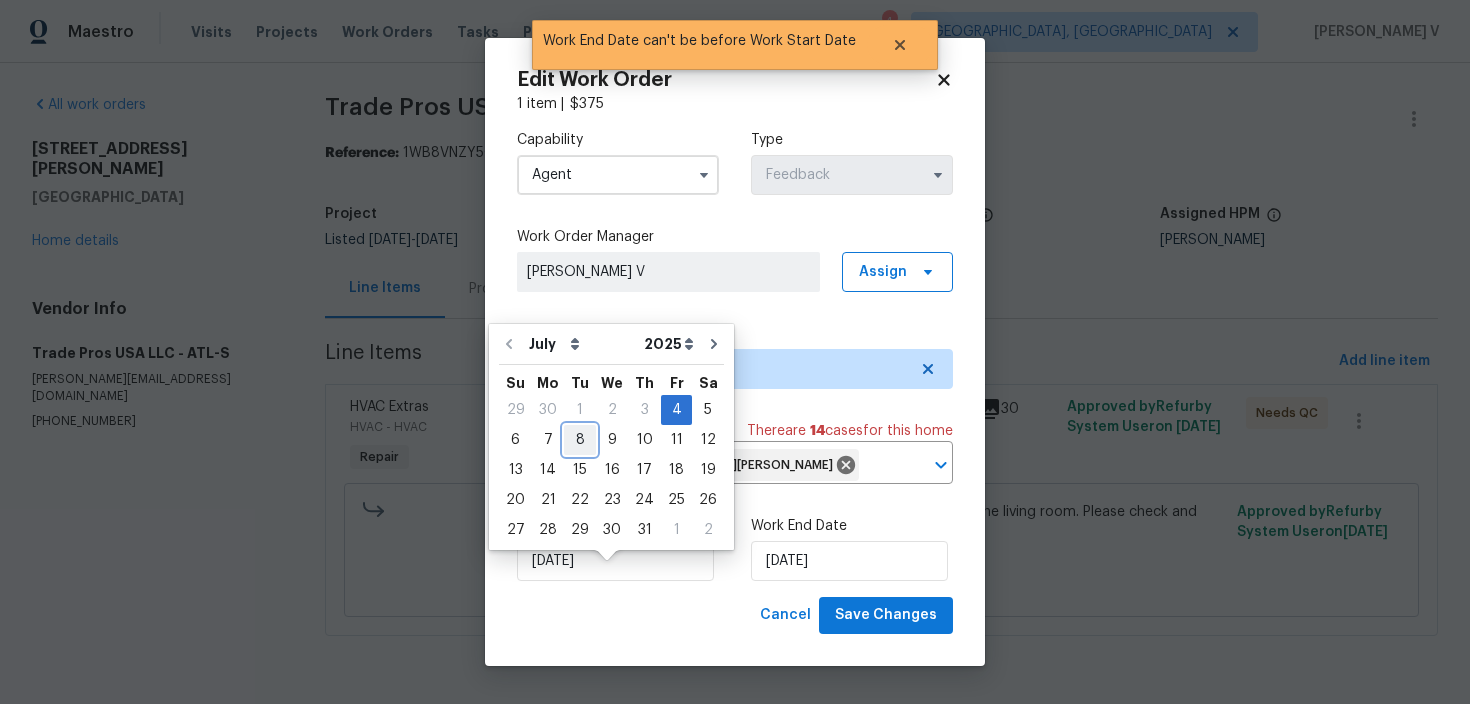 click on "8" at bounding box center (580, 440) 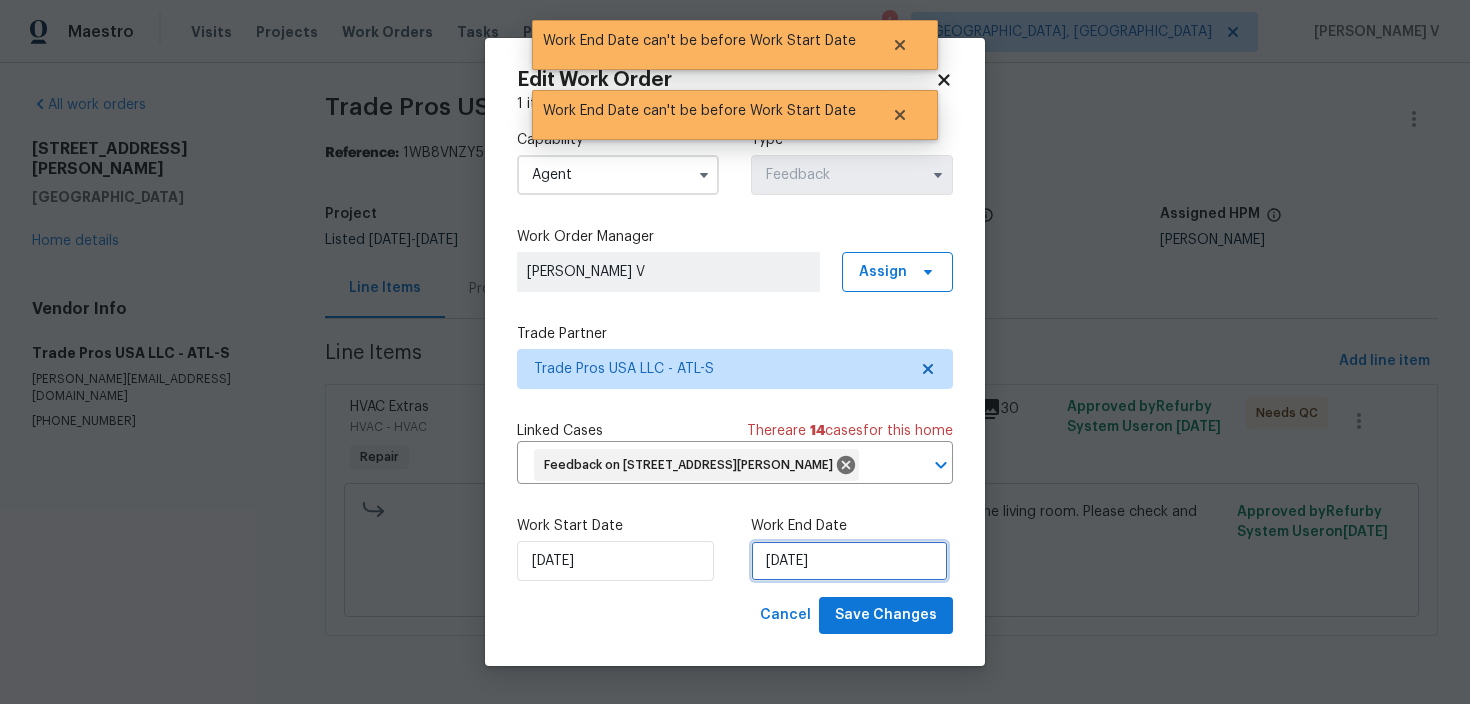 click on "[DATE]" at bounding box center [849, 561] 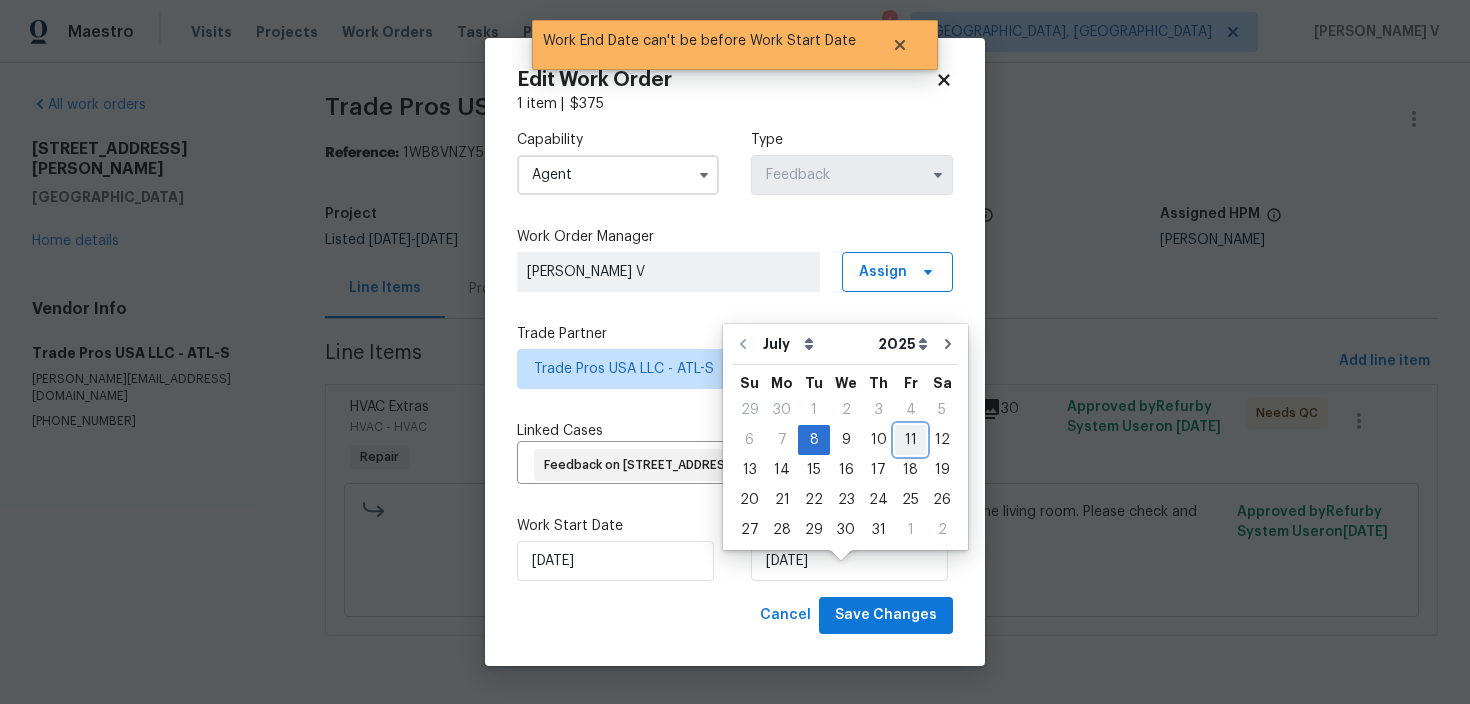 click on "11" at bounding box center [910, 440] 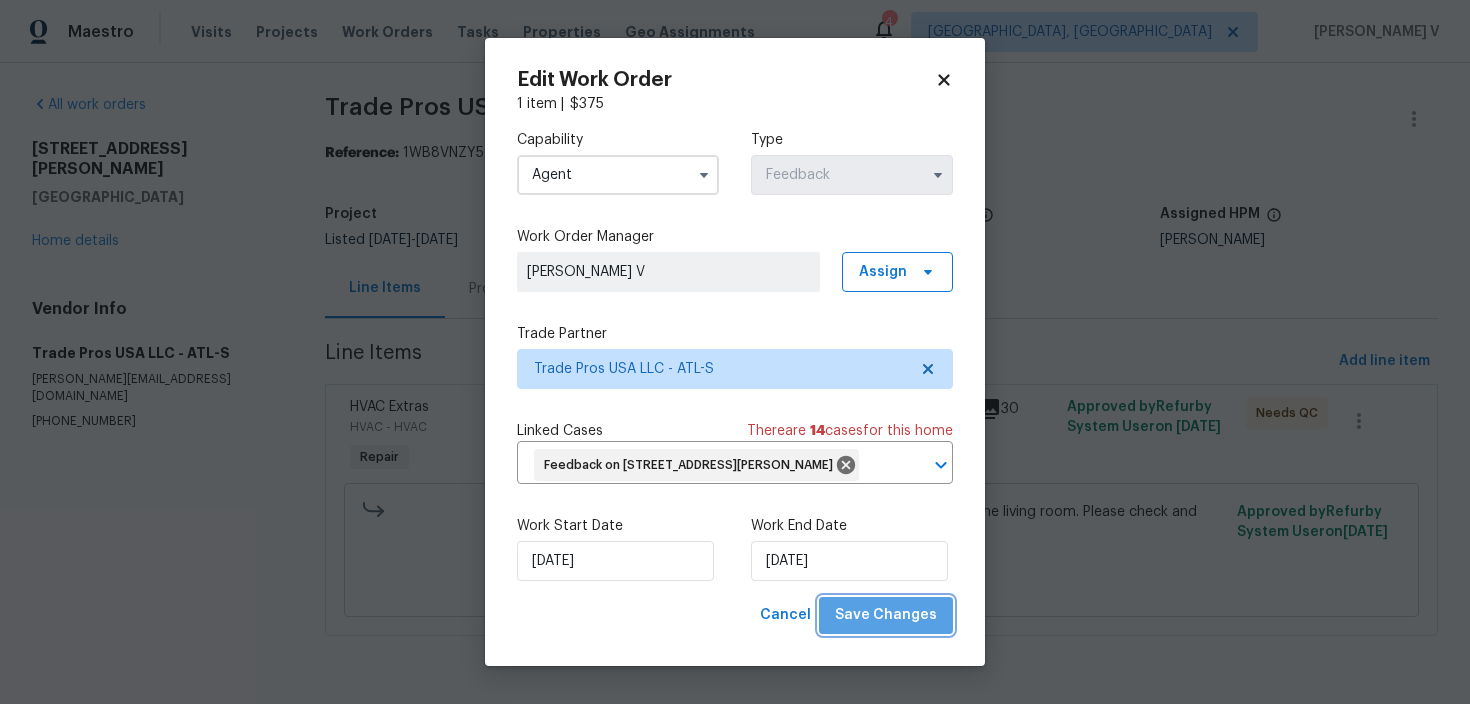 click on "Save Changes" at bounding box center (886, 615) 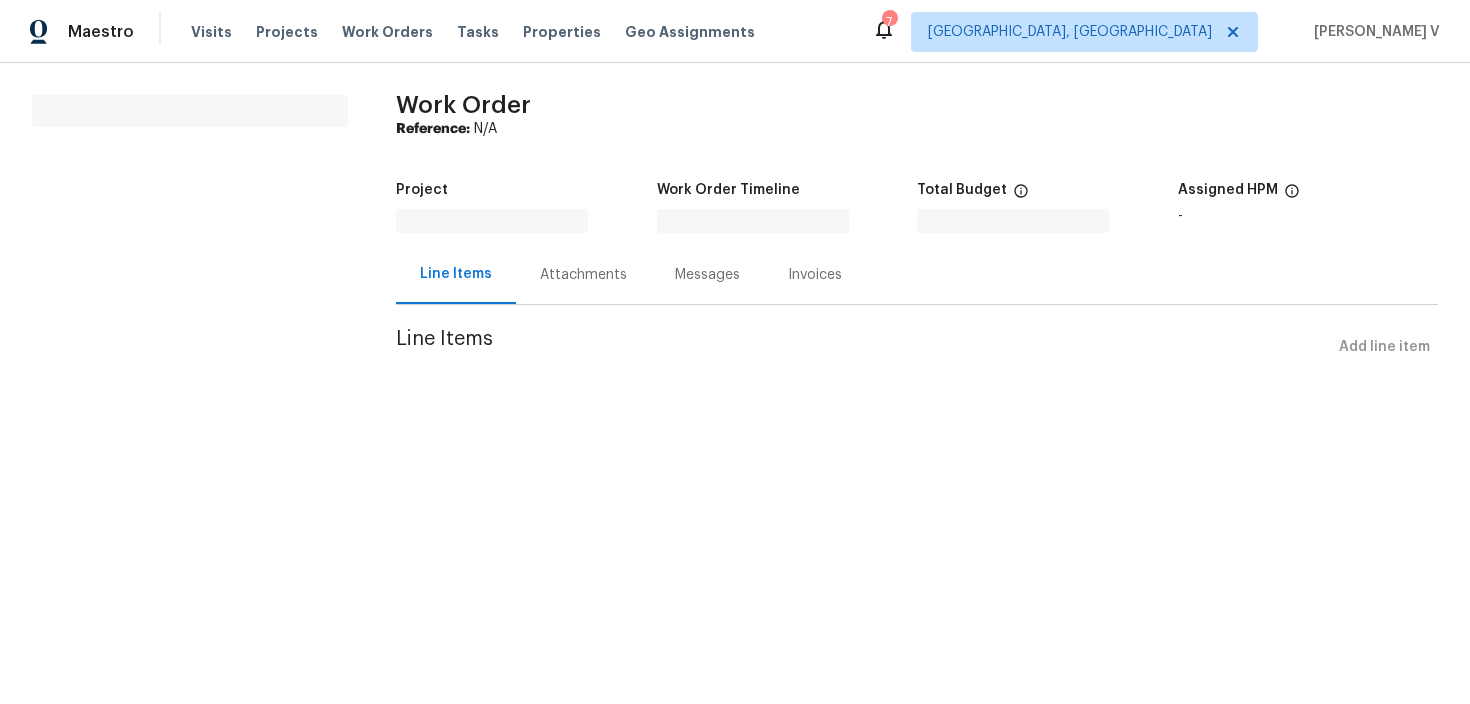 scroll, scrollTop: 0, scrollLeft: 0, axis: both 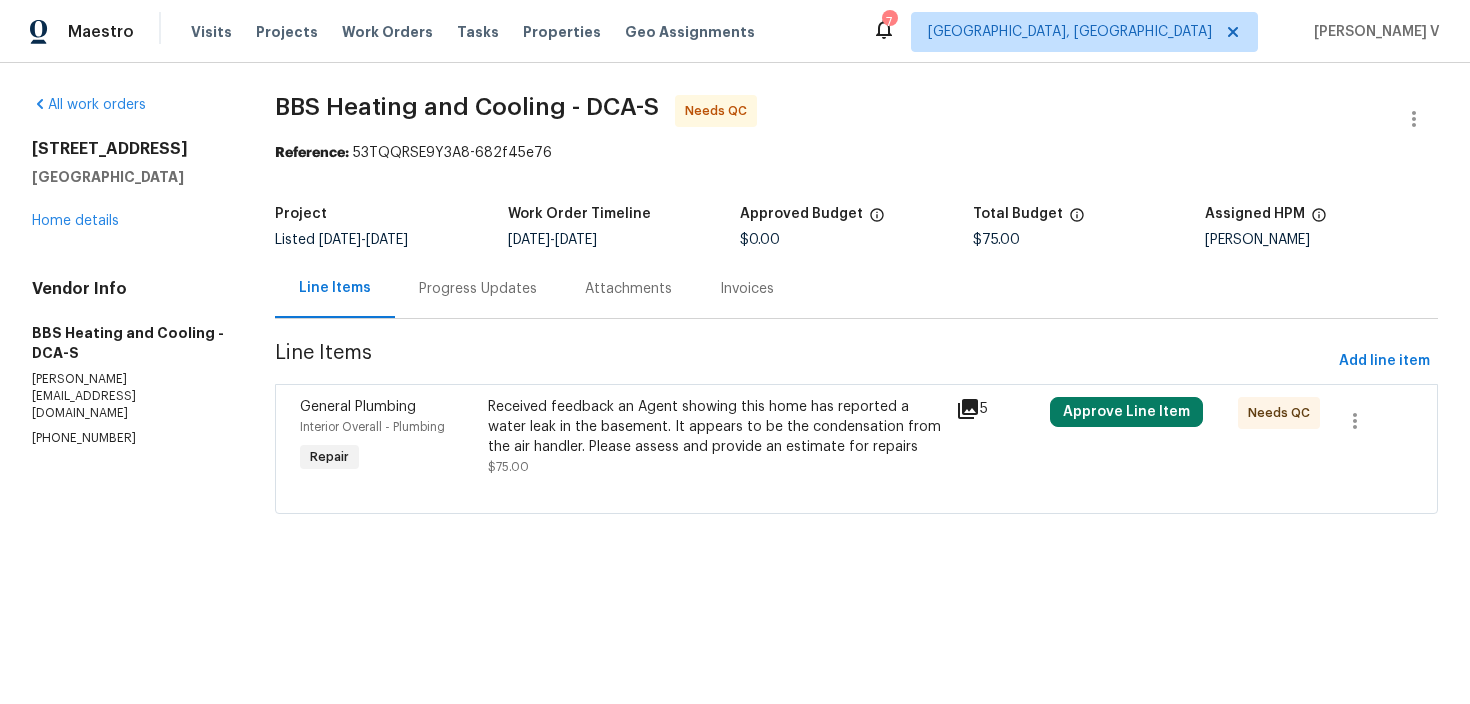 click on "Progress Updates" at bounding box center (478, 288) 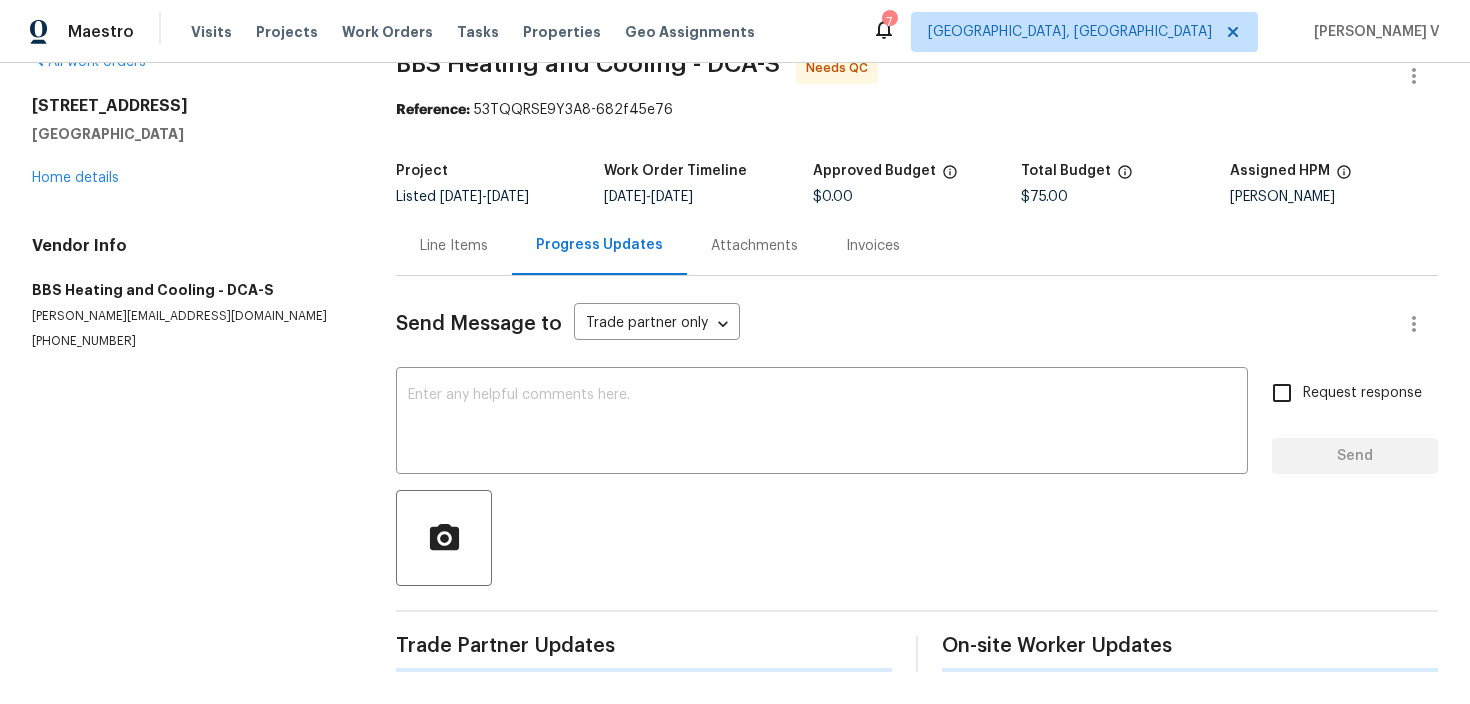 scroll, scrollTop: 569, scrollLeft: 0, axis: vertical 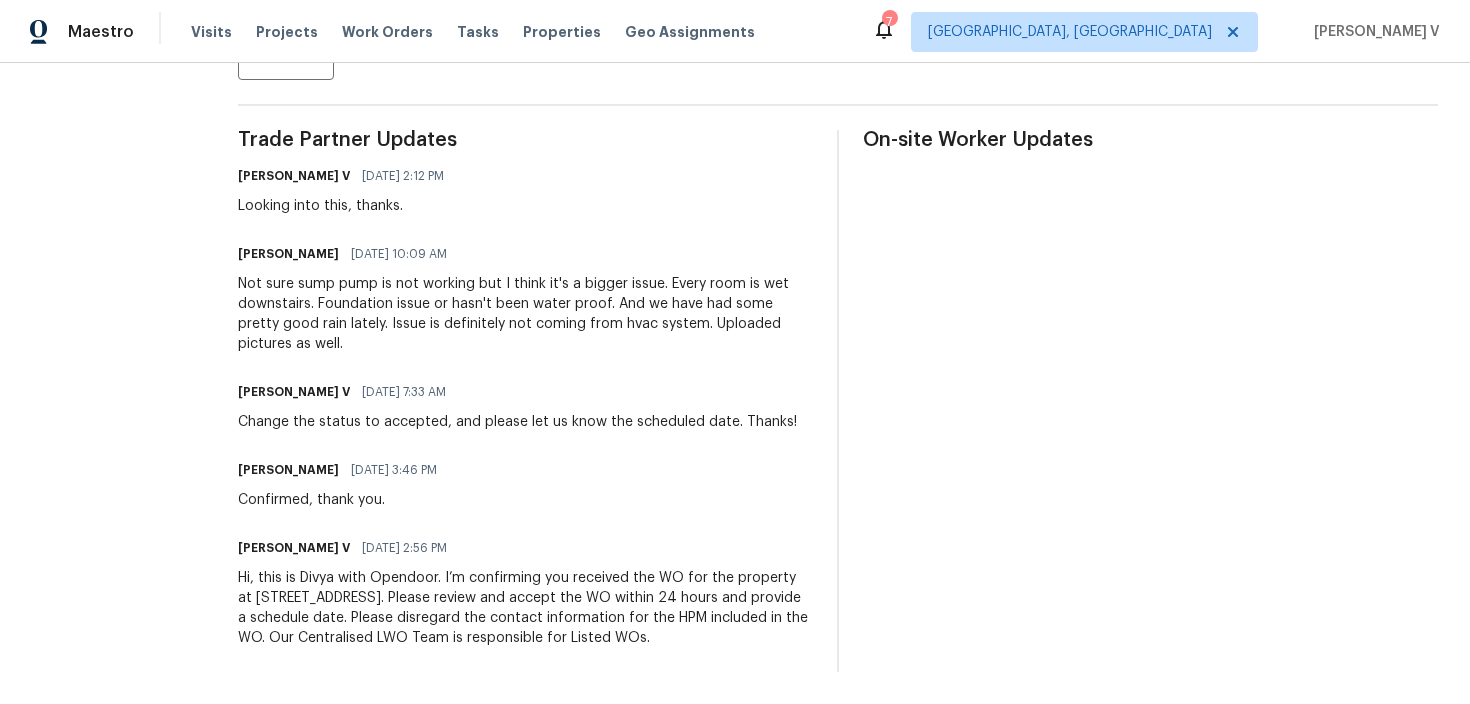 click on "07/09/2025 2:56 PM" at bounding box center [404, 548] 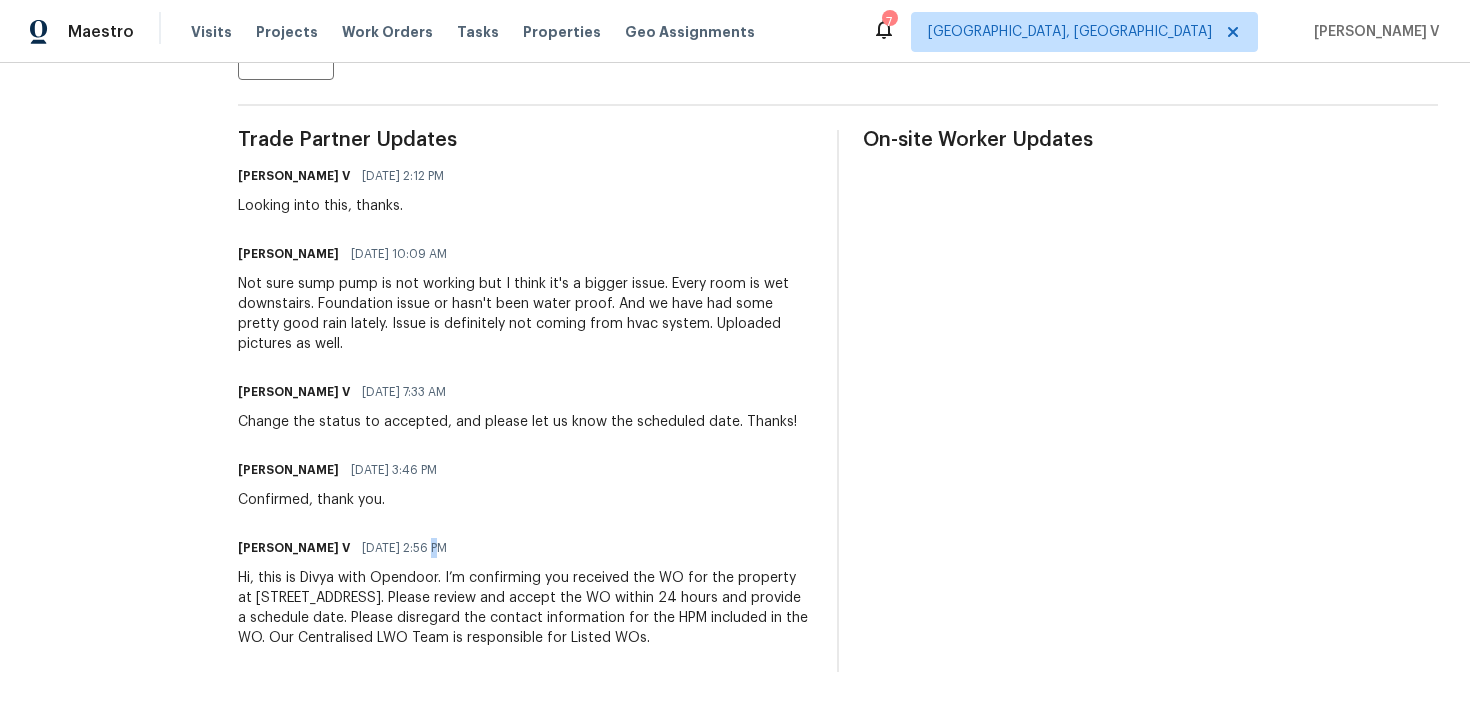 click on "Divya Dharshini V 07/09/2025 2:56 PM" at bounding box center (525, 548) 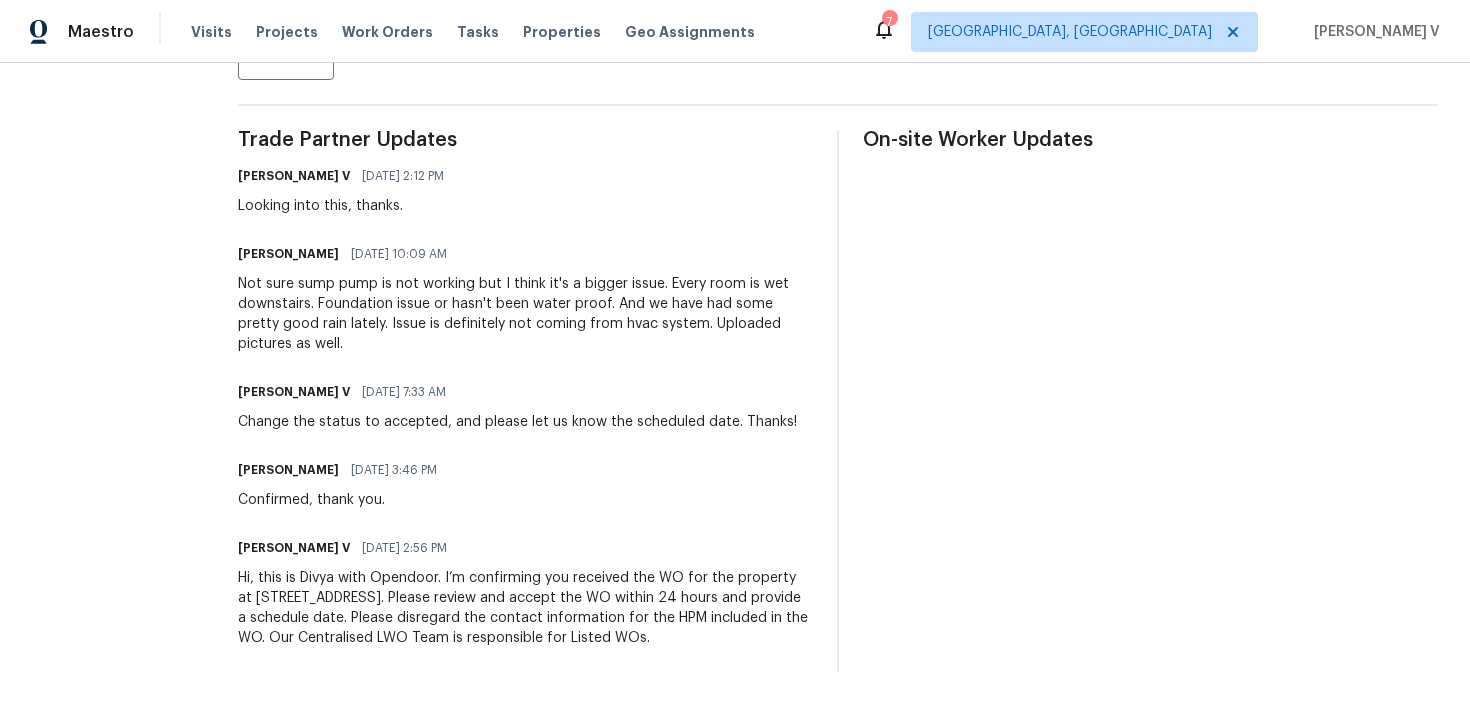 click on "Divya Dharshini V 07/09/2025 2:56 PM" at bounding box center [525, 548] 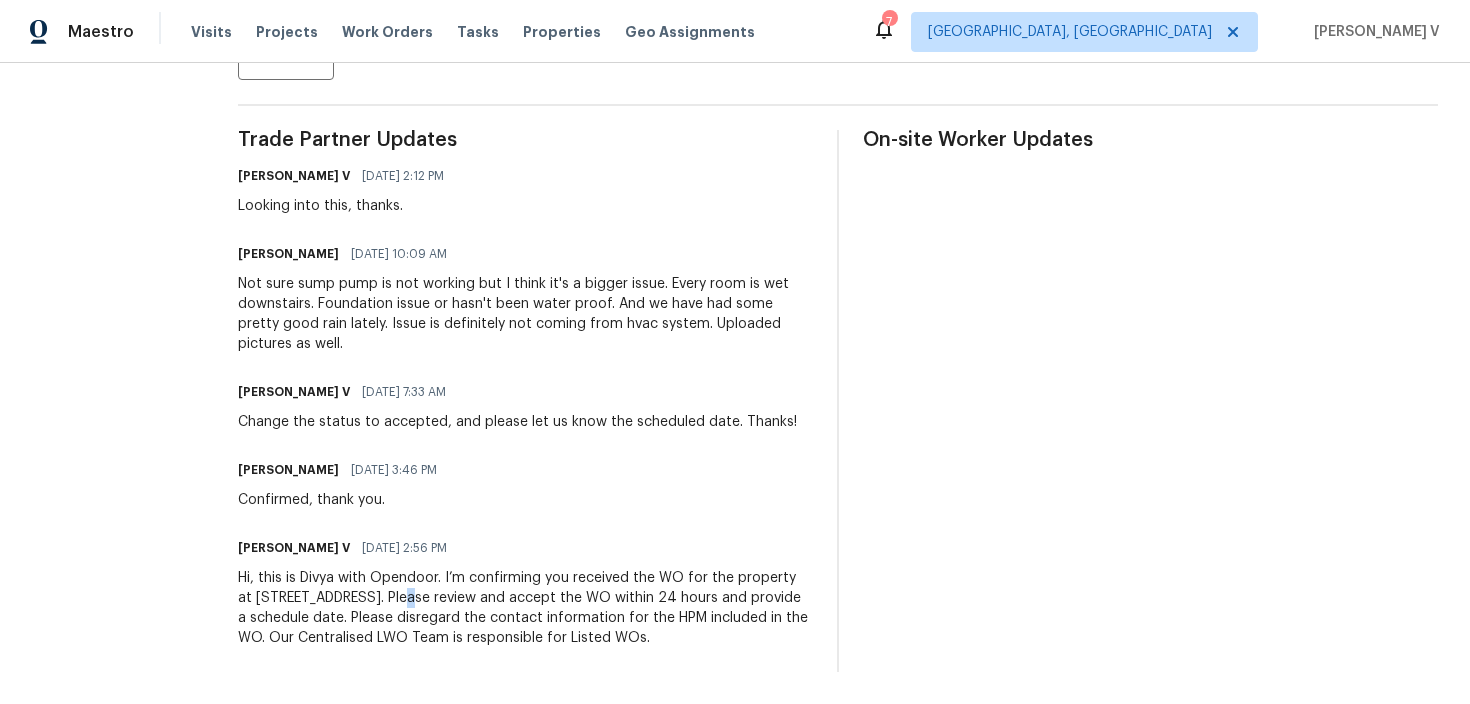 click on "Hi, this is Divya with Opendoor. I’m confirming you received the WO for the property at 3510 Powells Crossing Ct, Woodbridge, VA 22193. Please review and accept the WO within 24 hours and provide a schedule date. Please disregard the contact information for the HPM included in the WO. Our Centralised LWO Team is responsible for Listed WOs." at bounding box center (525, 608) 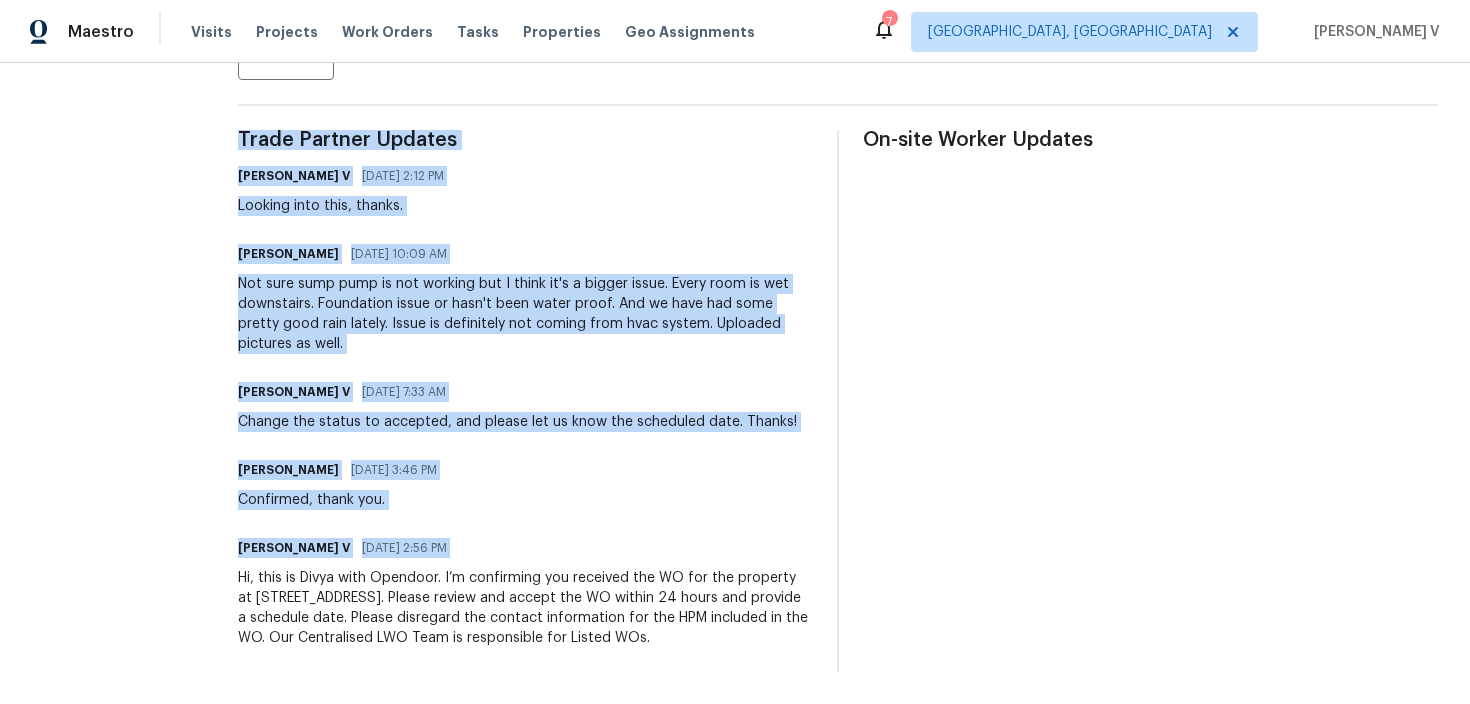 click on "Hi, this is Divya with Opendoor. I’m confirming you received the WO for the property at 3510 Powells Crossing Ct, Woodbridge, VA 22193. Please review and accept the WO within 24 hours and provide a schedule date. Please disregard the contact information for the HPM included in the WO. Our Centralised LWO Team is responsible for Listed WOs." at bounding box center (525, 608) 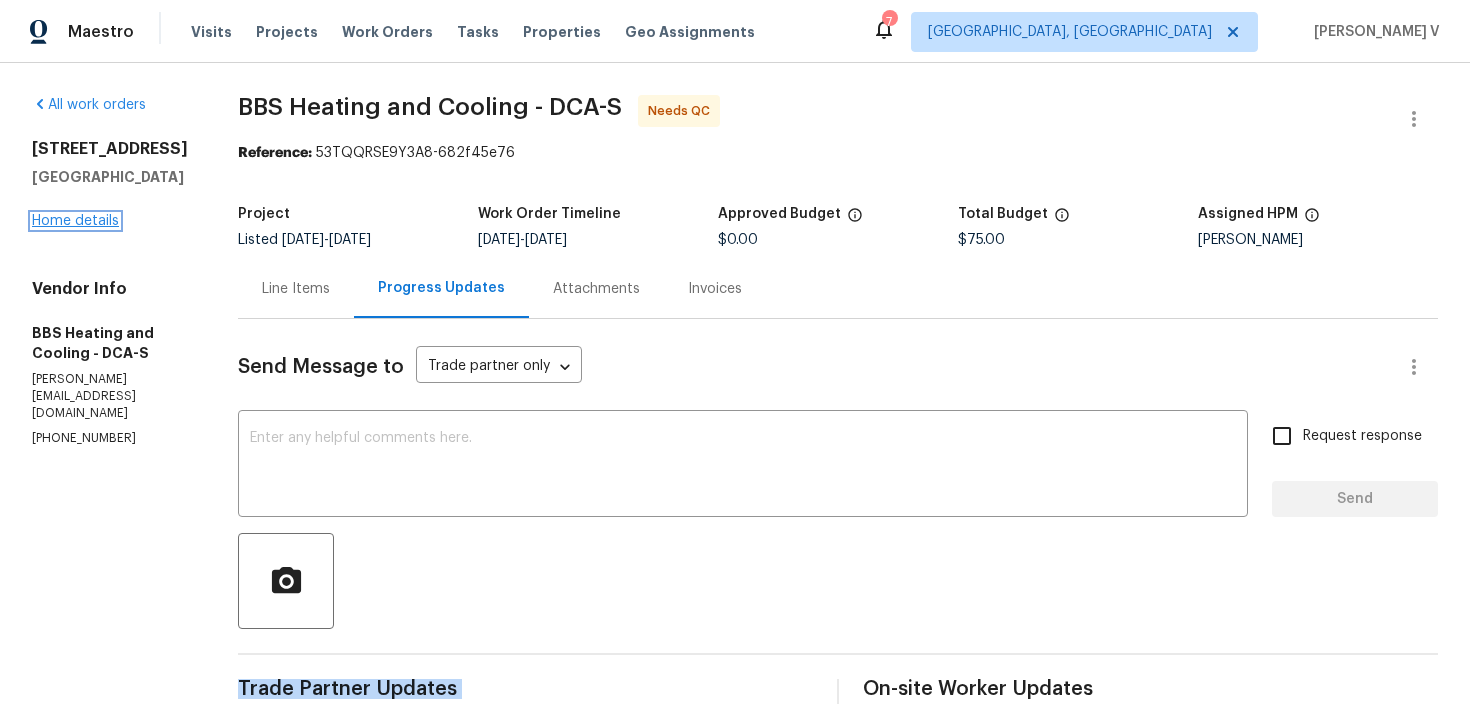 click on "Home details" at bounding box center (75, 221) 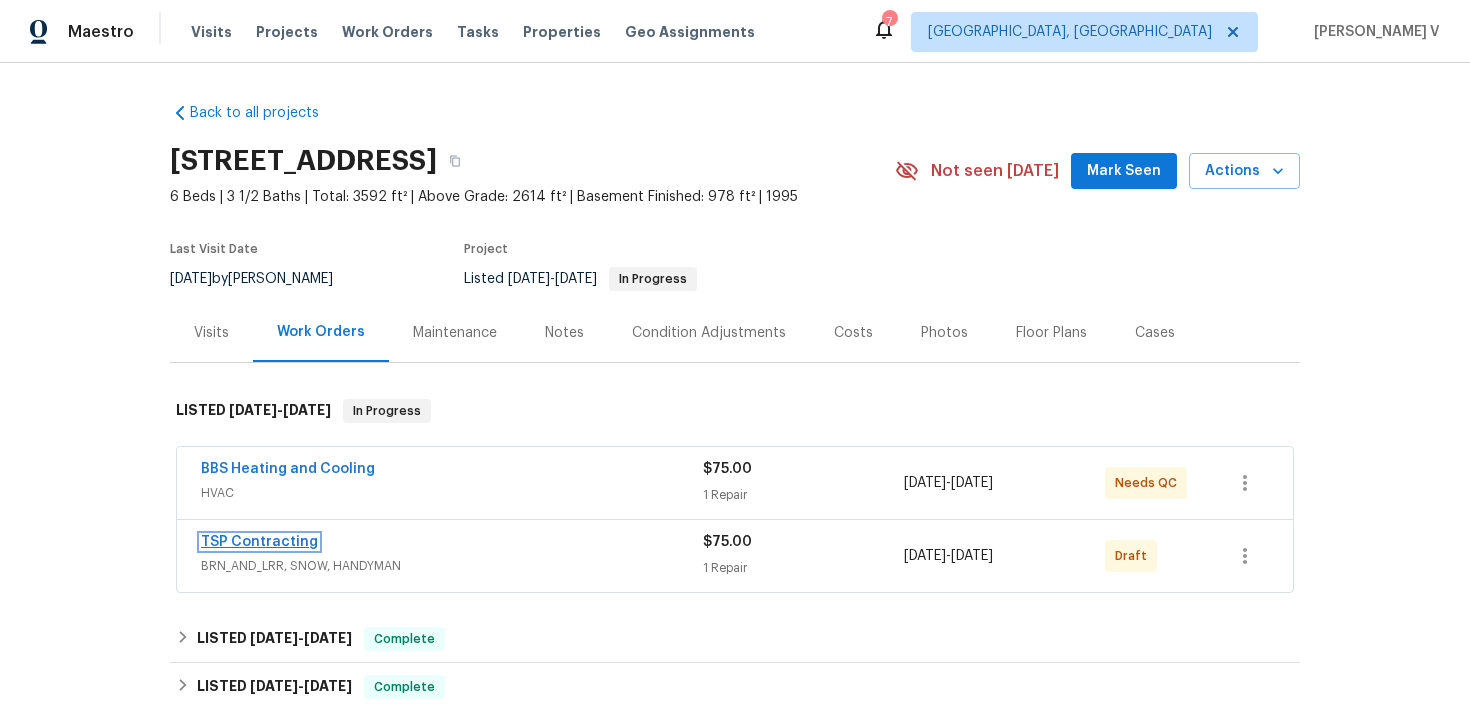 click on "TSP Contracting" at bounding box center [259, 542] 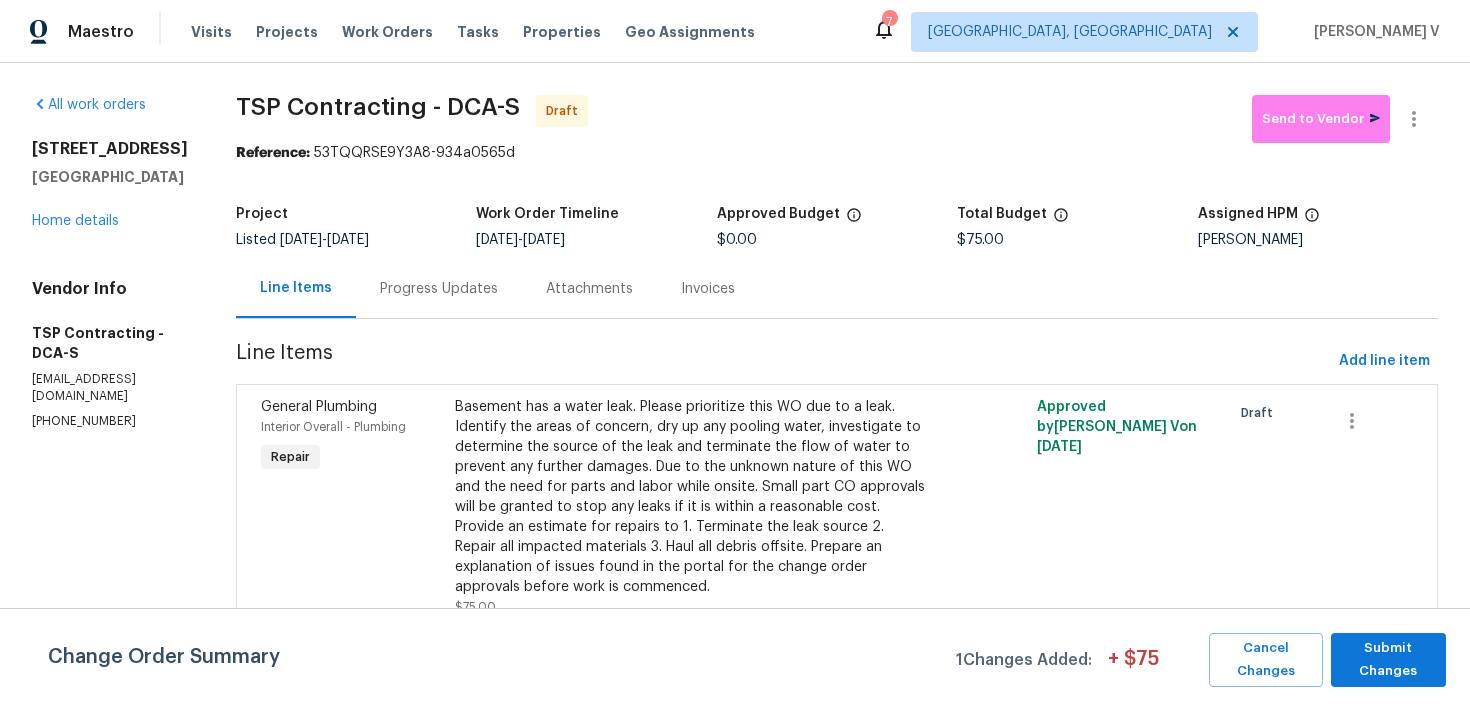 click on "Attachments" at bounding box center [589, 288] 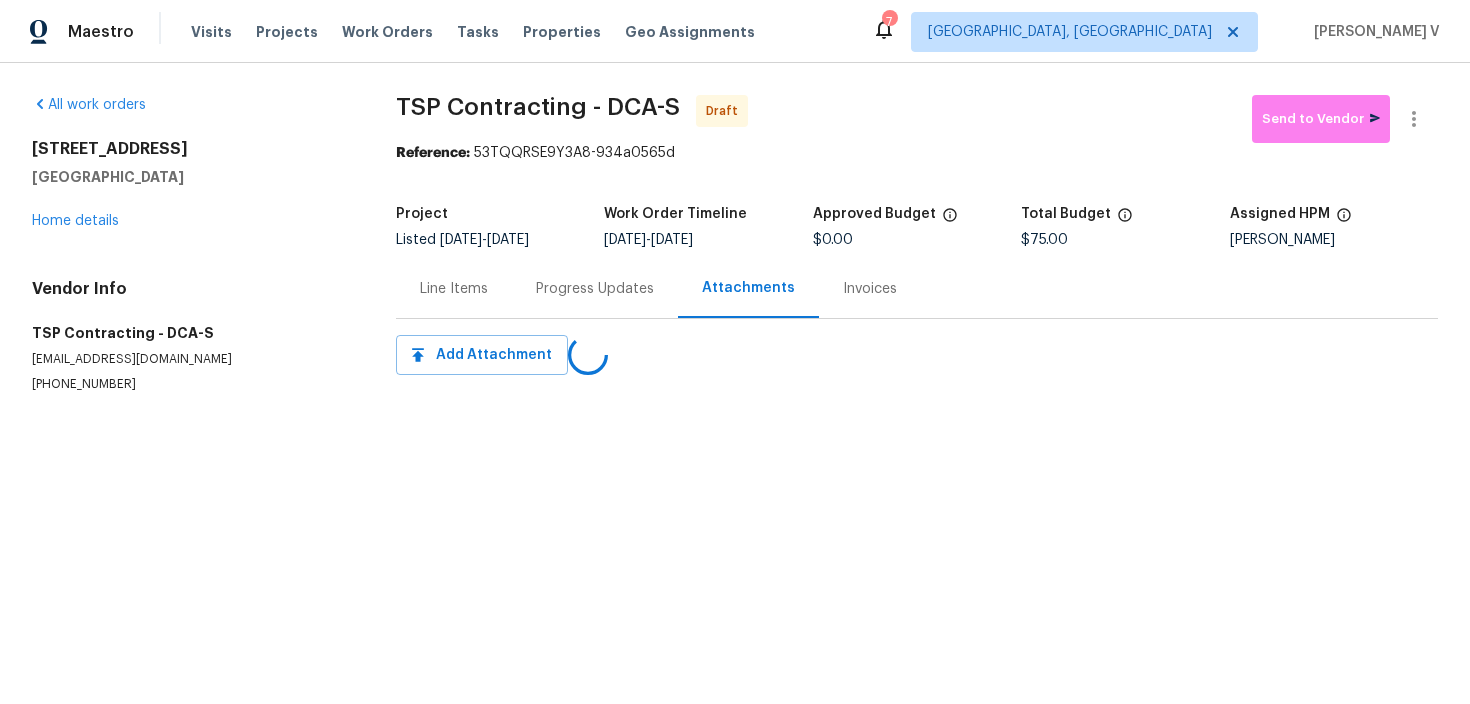 click on "Progress Updates" at bounding box center (595, 288) 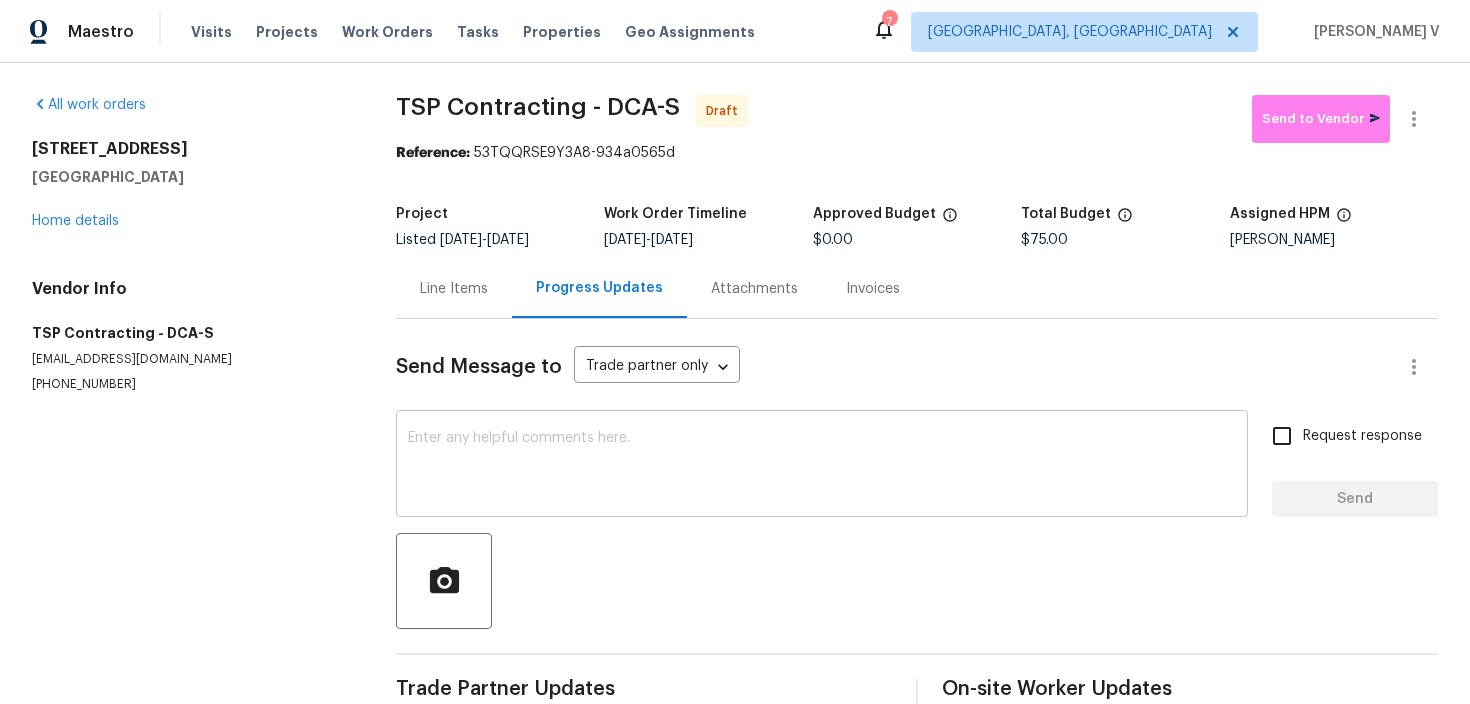 click at bounding box center (822, 466) 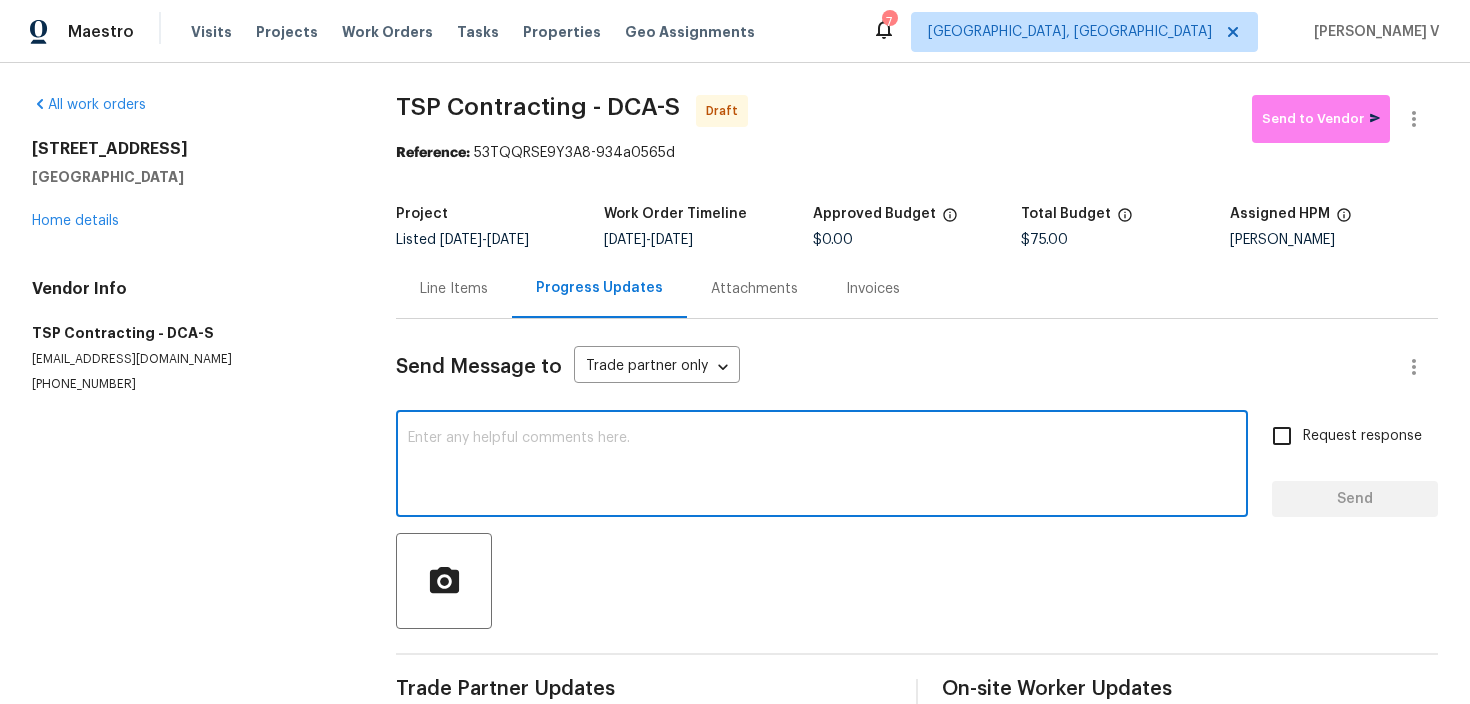 paste on "Hi, this is Divya with Opendoor. I’m confirming you received the WO for the property at 3510 Powells Crossing Ct, Woodbridge, VA 22193. Please review and accept the WO within 24 hours and provide a schedule date. Please disregard the contact information for the HPM included in the WO. Our Centralised LWO Team is responsible for Listed WOs." 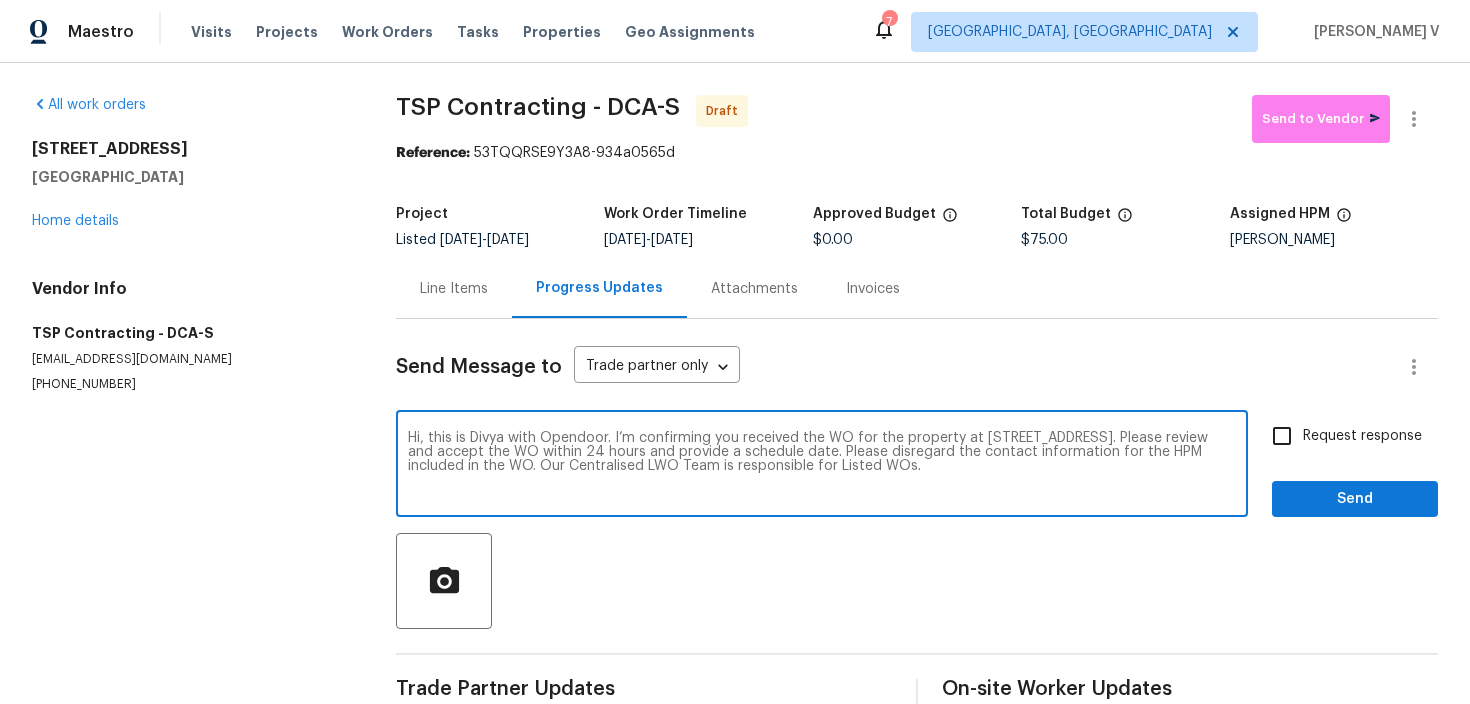 type on "Hi, this is Divya with Opendoor. I’m confirming you received the WO for the property at 3510 Powells Crossing Ct, Woodbridge, VA 22193. Please review and accept the WO within 24 hours and provide a schedule date. Please disregard the contact information for the HPM included in the WO. Our Centralised LWO Team is responsible for Listed WOs." 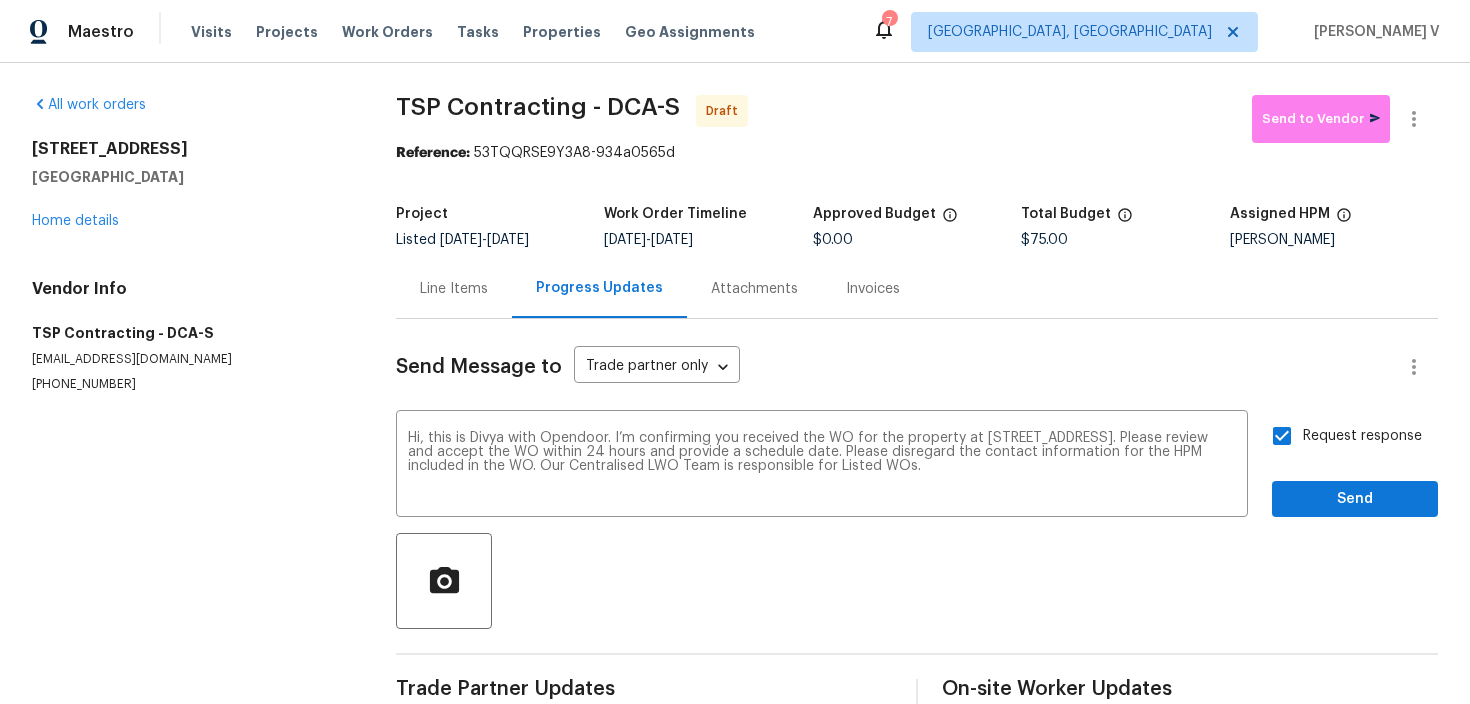 click on "Request response Send" at bounding box center (1355, 466) 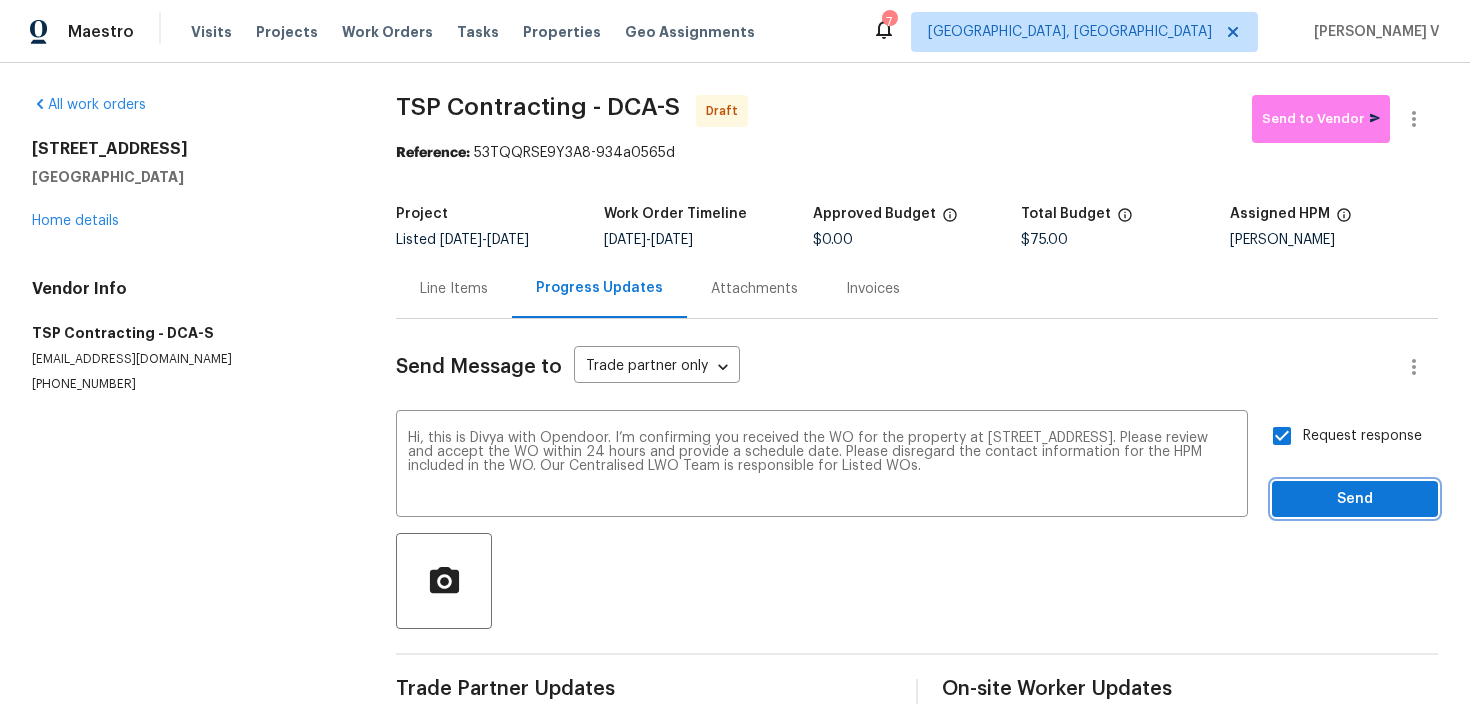 click on "Send" at bounding box center (1355, 499) 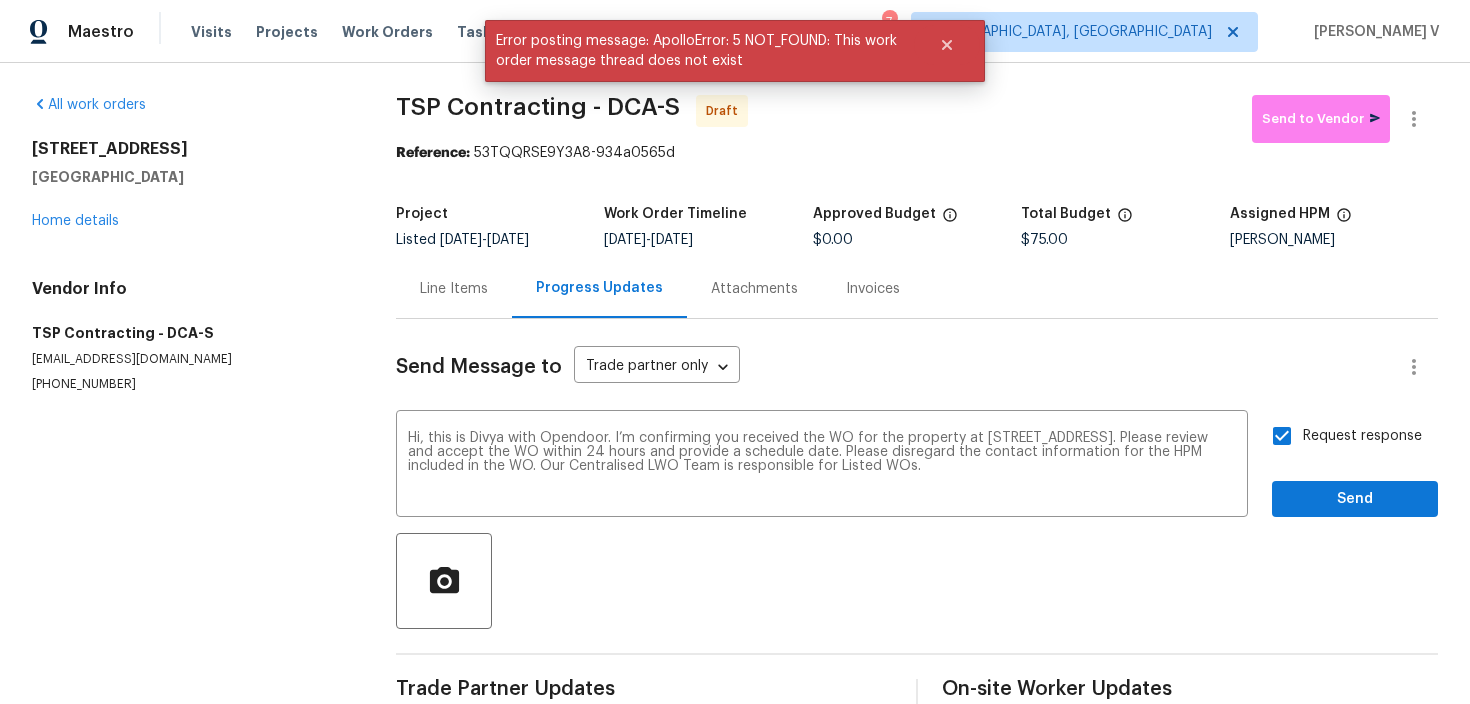 click on "Line Items" at bounding box center (454, 288) 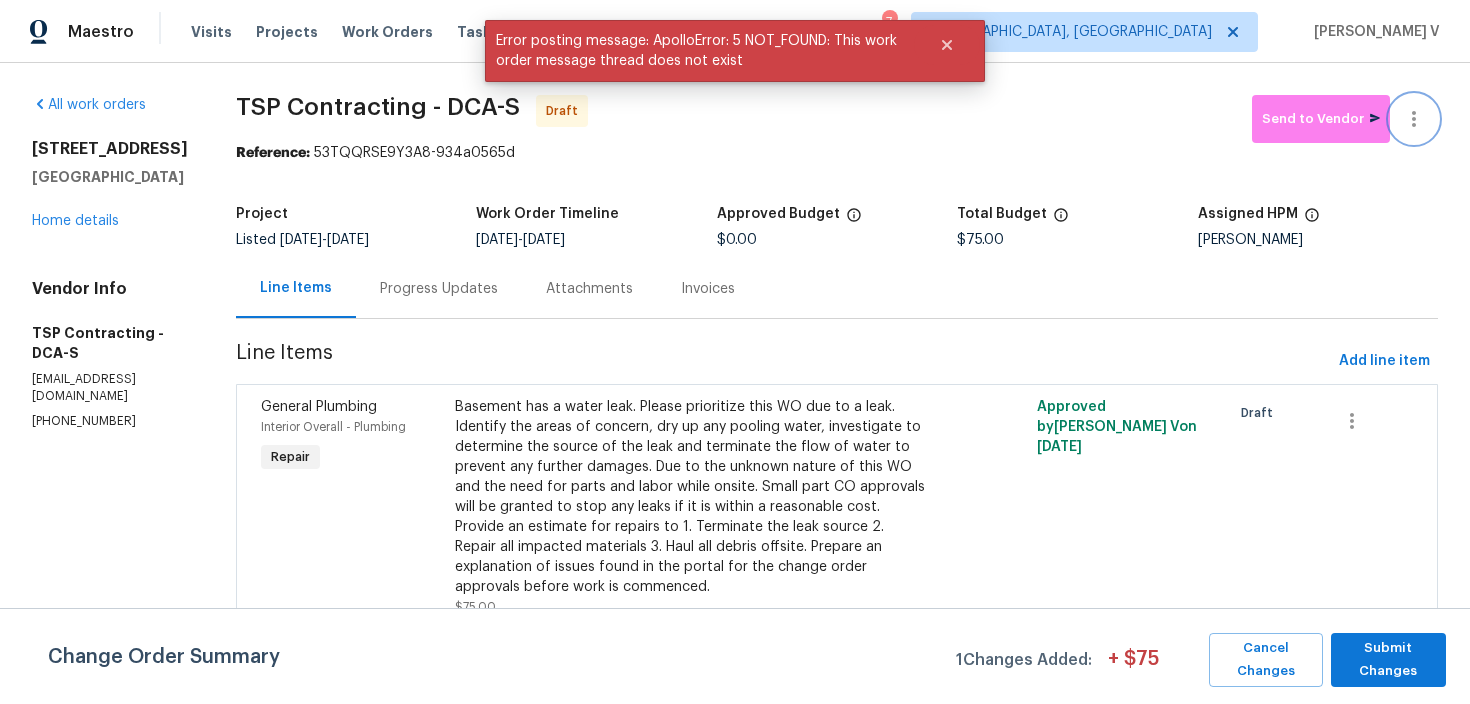 click at bounding box center (1414, 119) 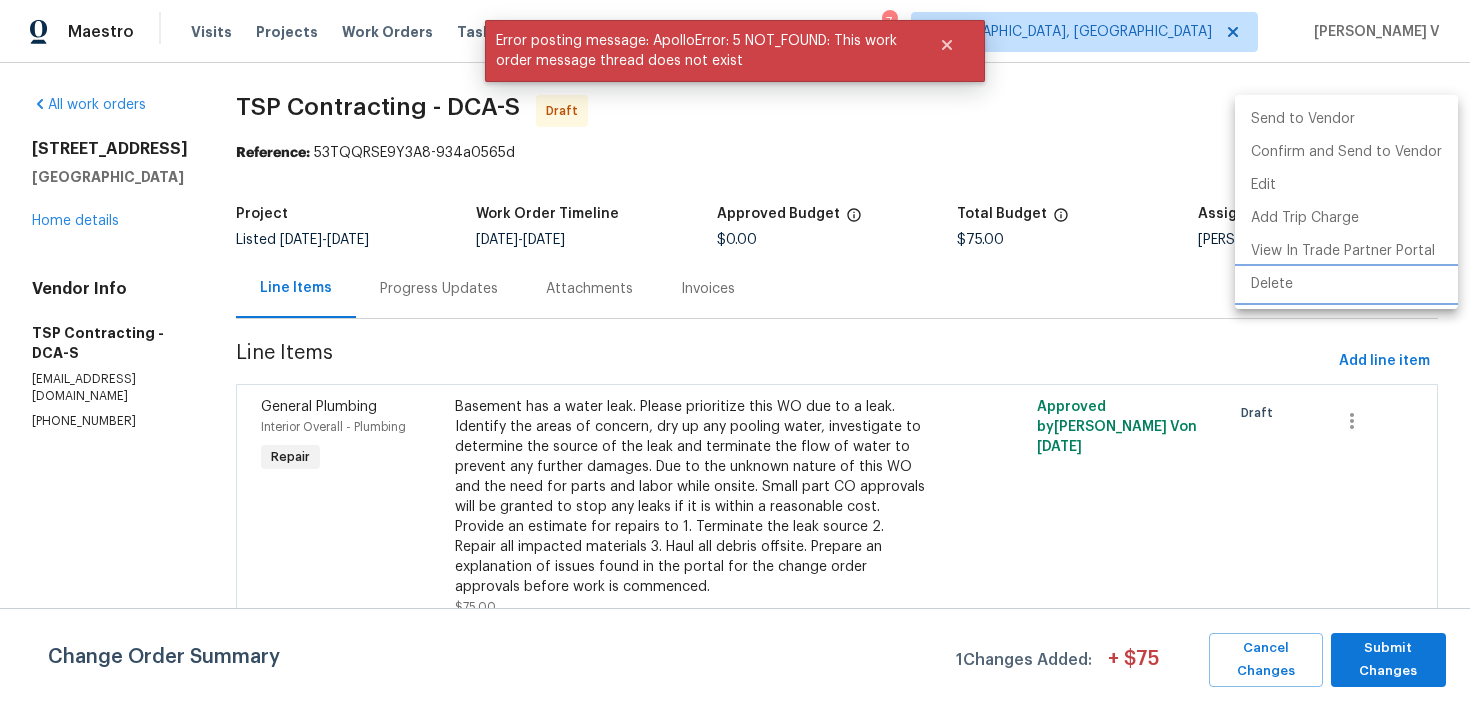 click on "Delete" at bounding box center (1346, 284) 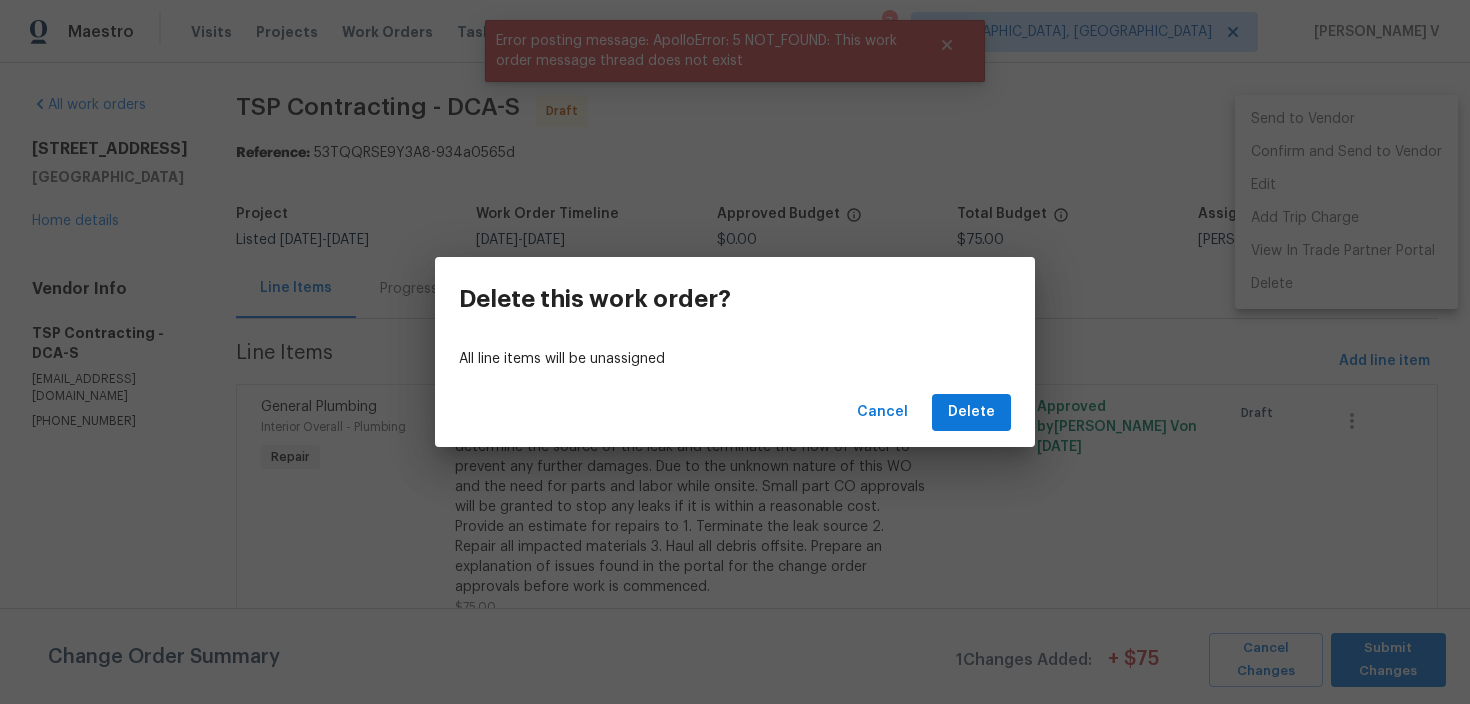 click on "Cancel Delete" at bounding box center (735, 412) 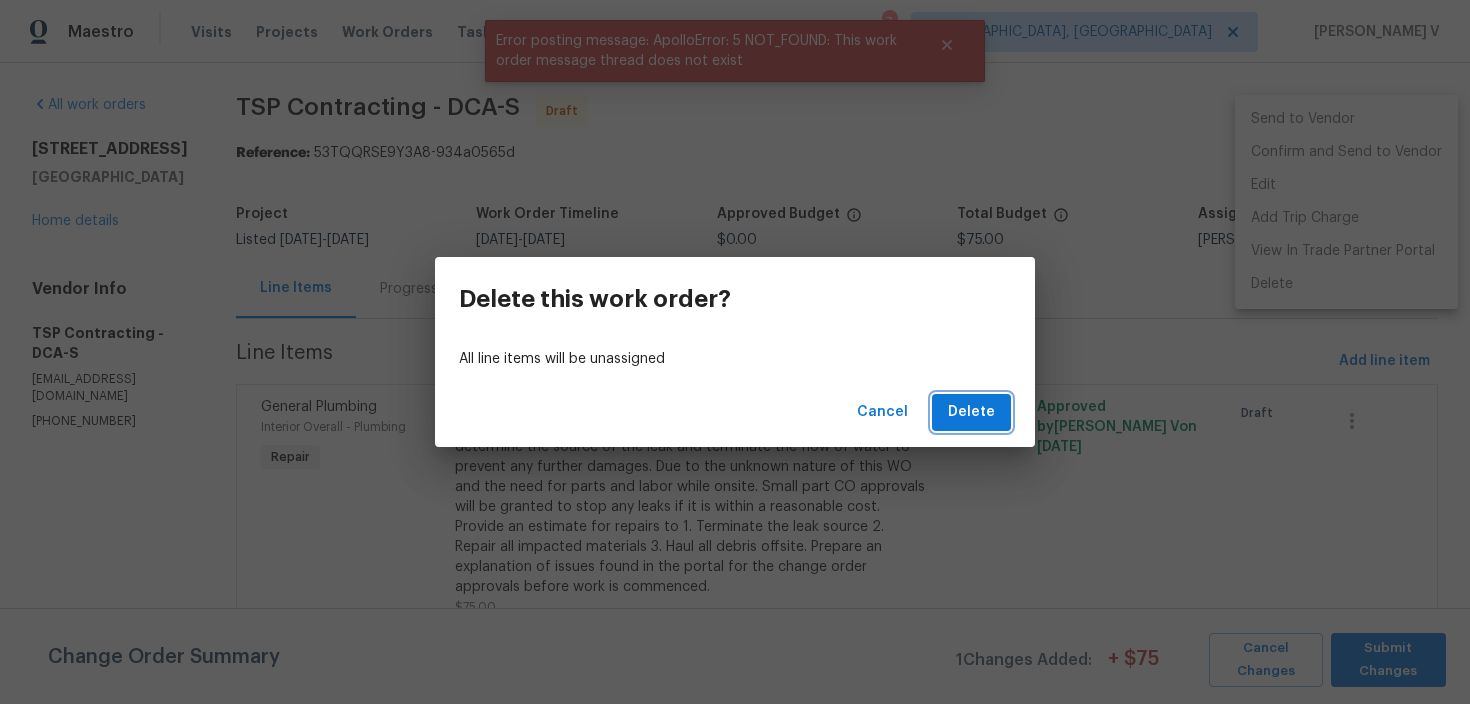 click on "Delete" at bounding box center (971, 412) 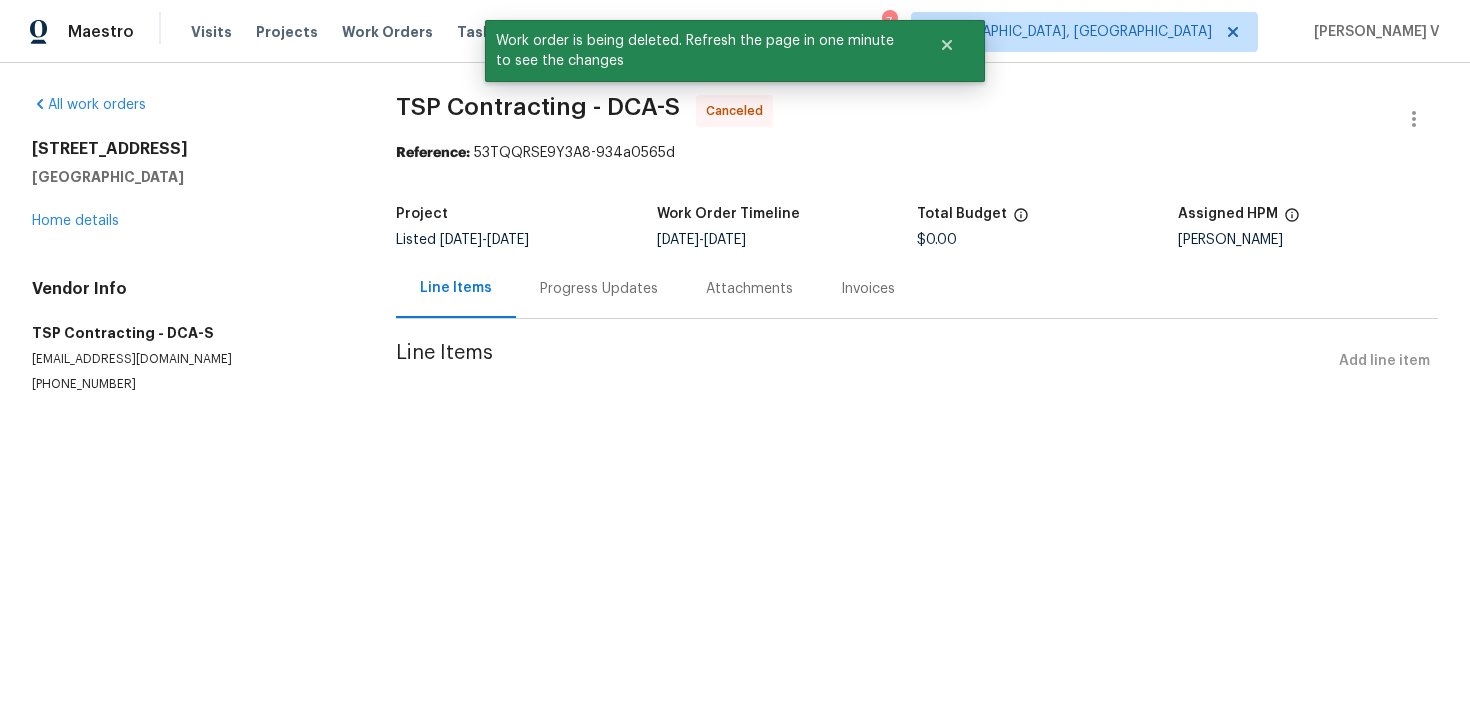 click on "All work orders 3510 Powells Crossing Ct Woodbridge, VA 22193 Home details Vendor Info TSP Contracting - DCA-S od@tspcontracting.net (703) 220-1636" at bounding box center [190, 244] 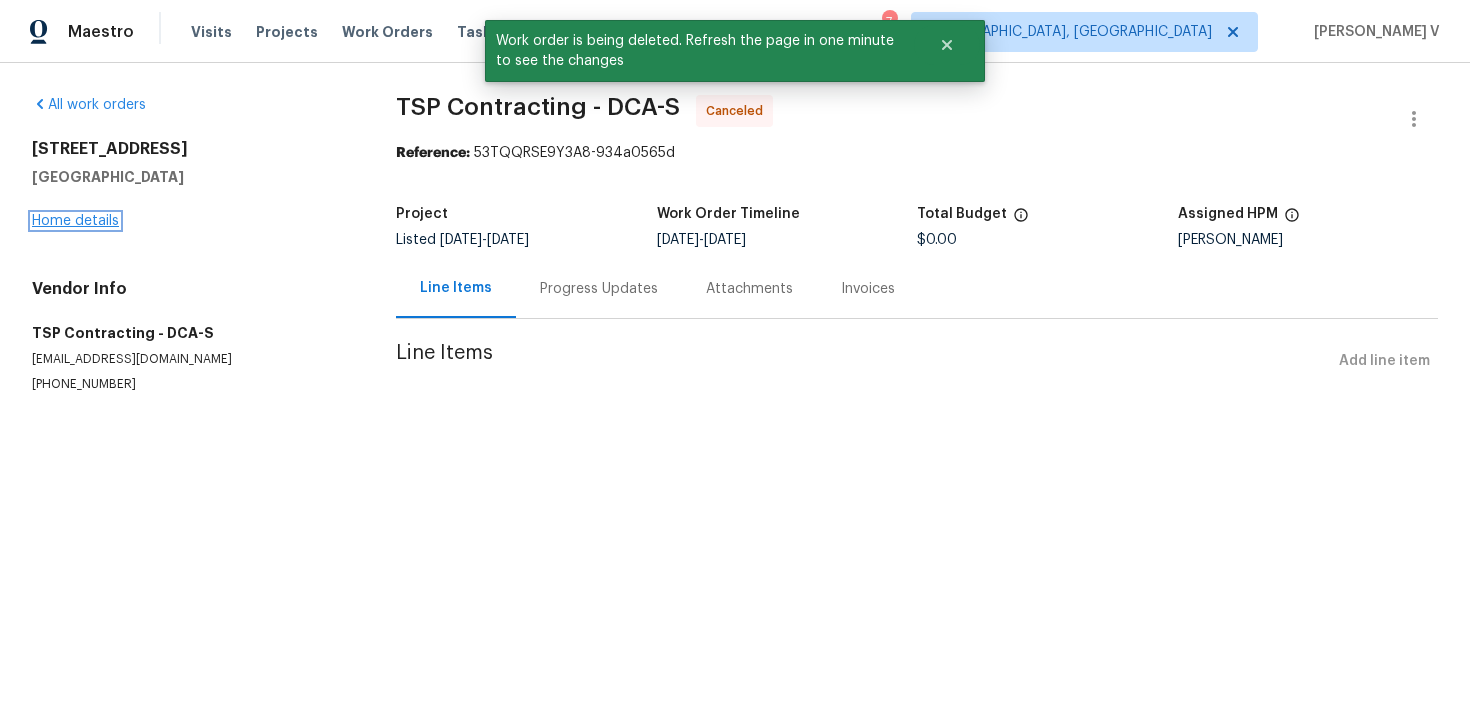 click on "Home details" at bounding box center (75, 221) 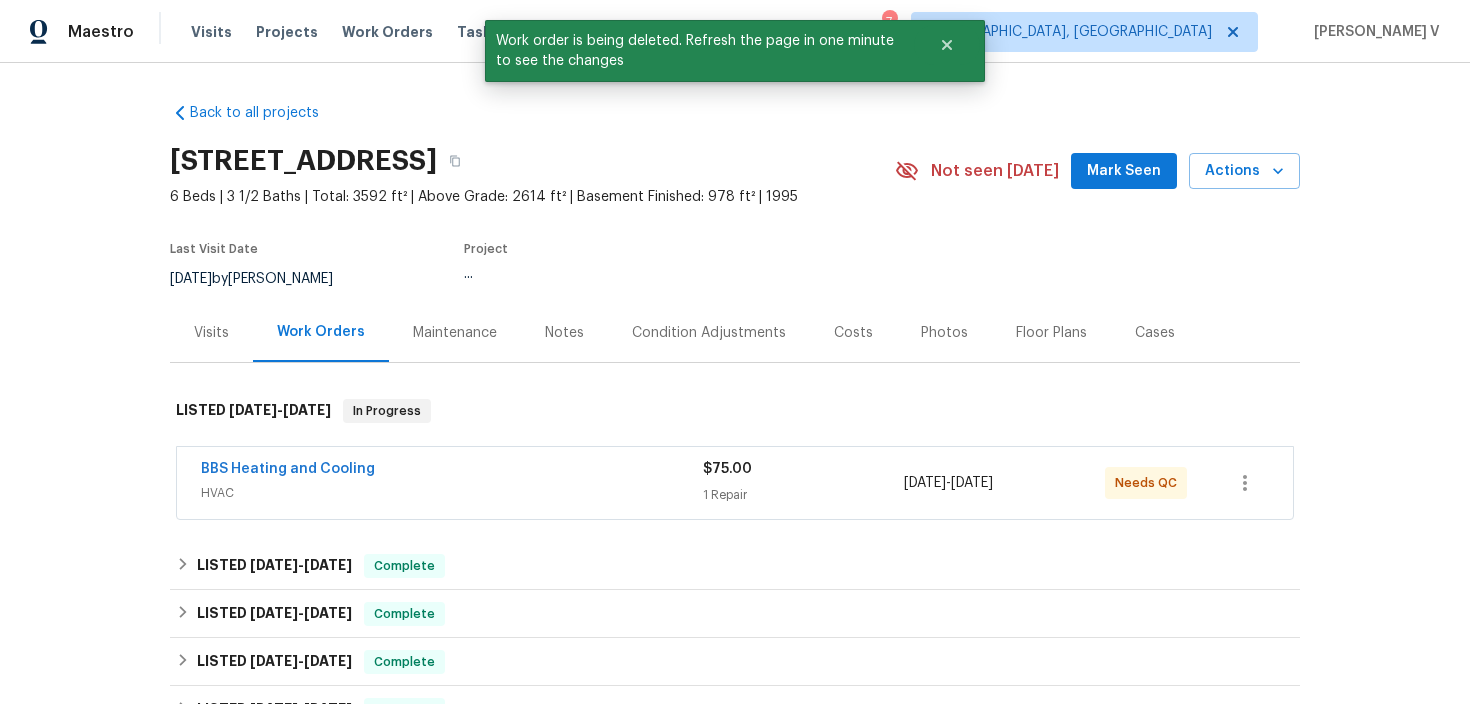 scroll, scrollTop: 786, scrollLeft: 0, axis: vertical 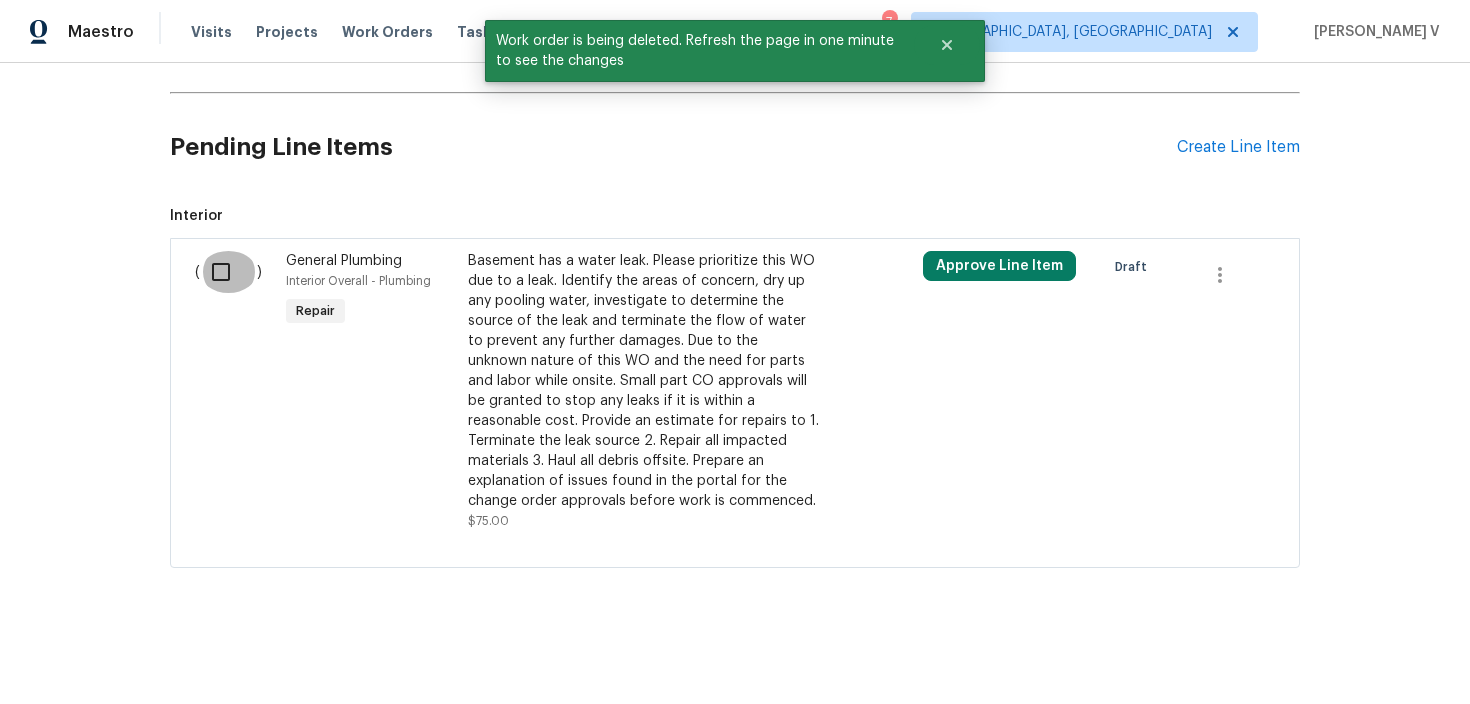 click at bounding box center [228, 272] 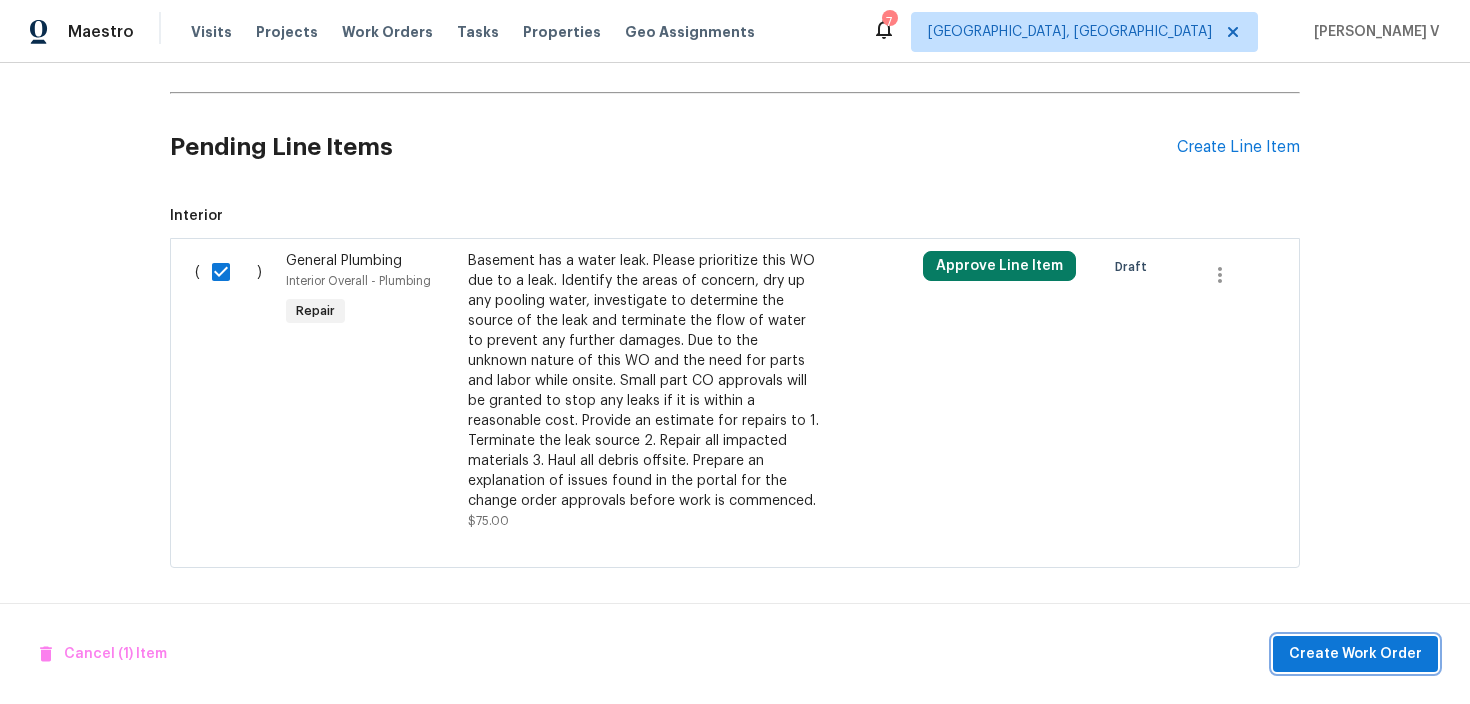 click on "Create Work Order" at bounding box center [1355, 654] 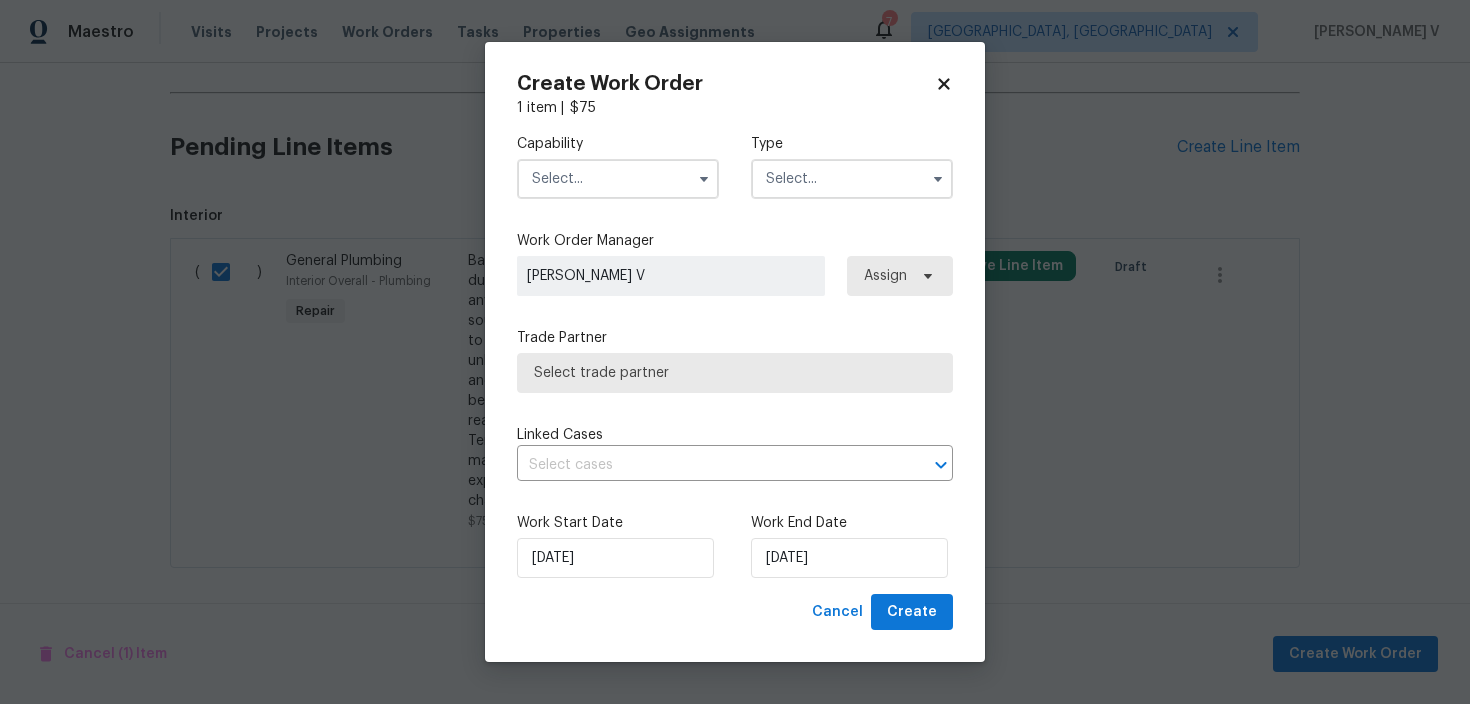 click at bounding box center (618, 179) 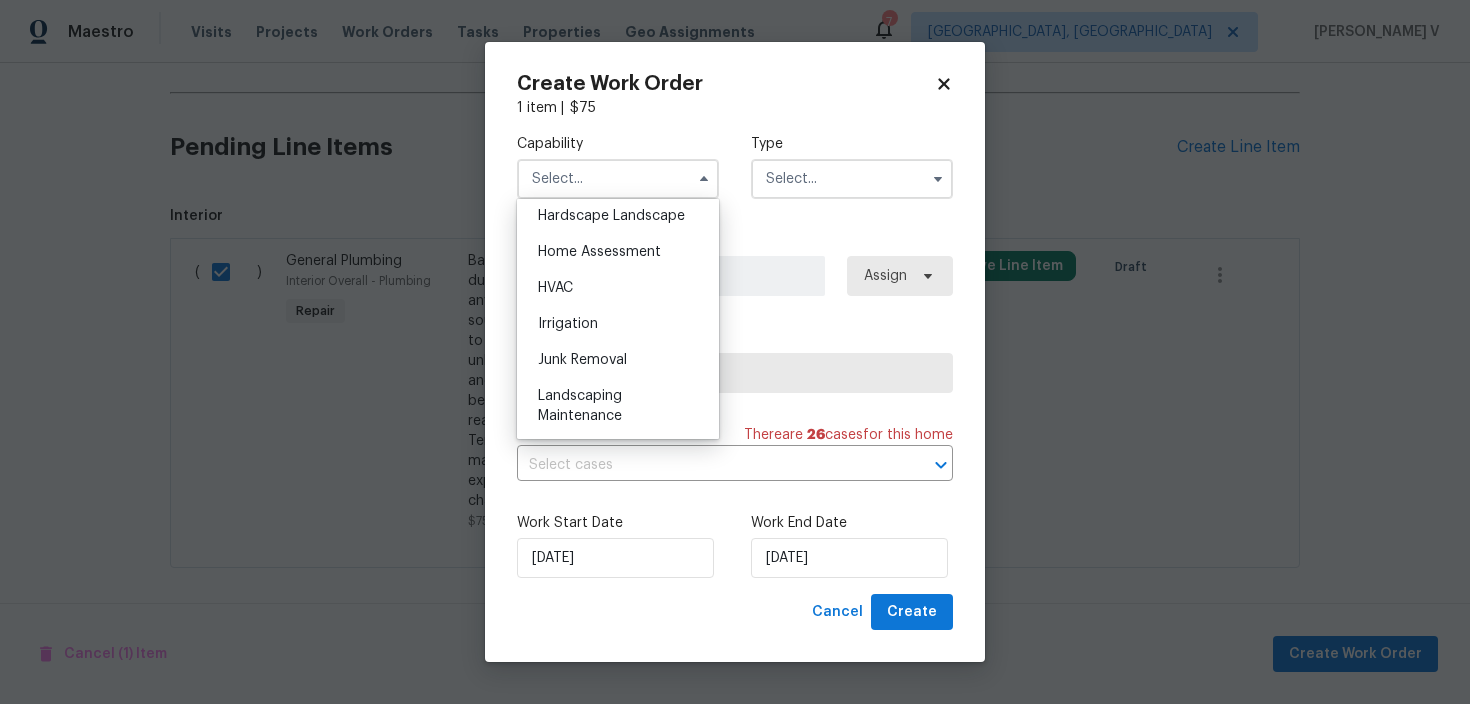 scroll, scrollTop: 917, scrollLeft: 0, axis: vertical 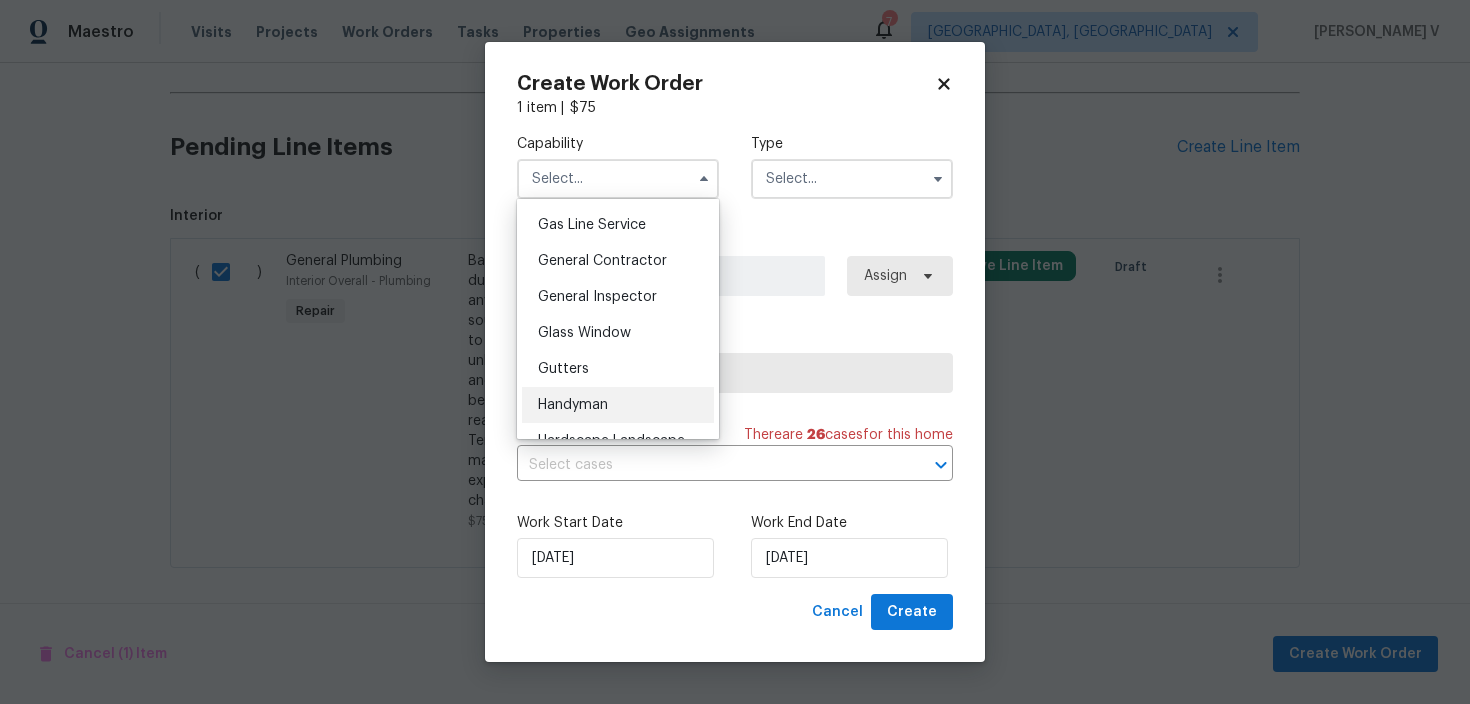 click on "Handyman" at bounding box center (573, 405) 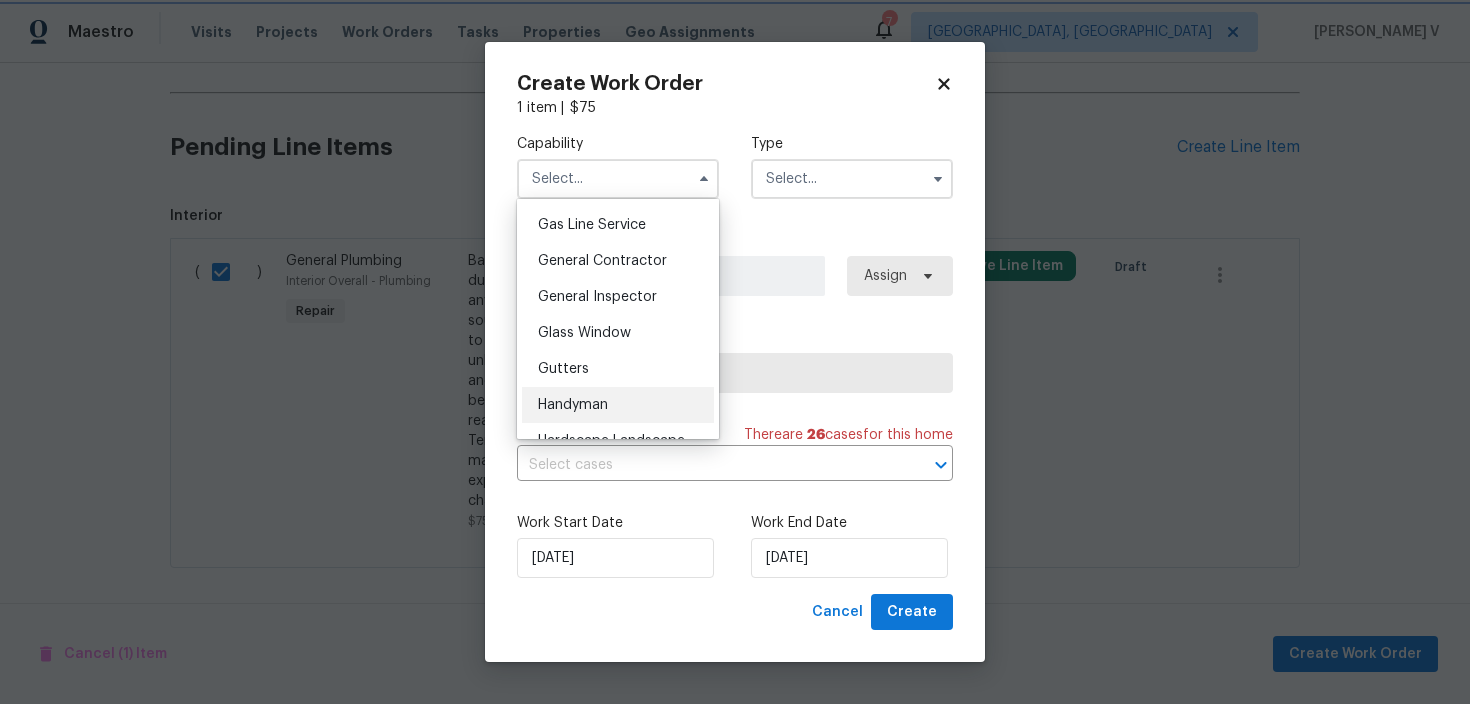 type on "Handyman" 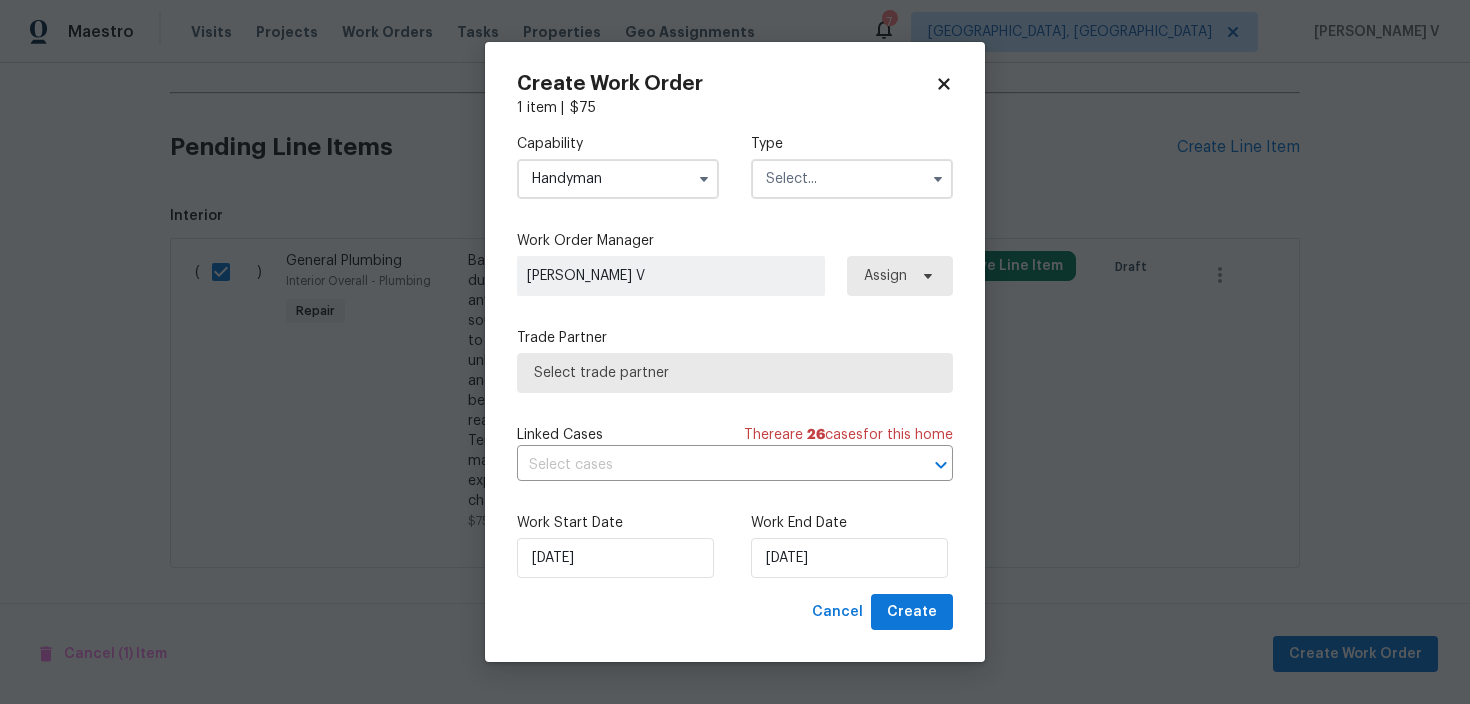 click on "Capability   Handyman Type" at bounding box center [735, 166] 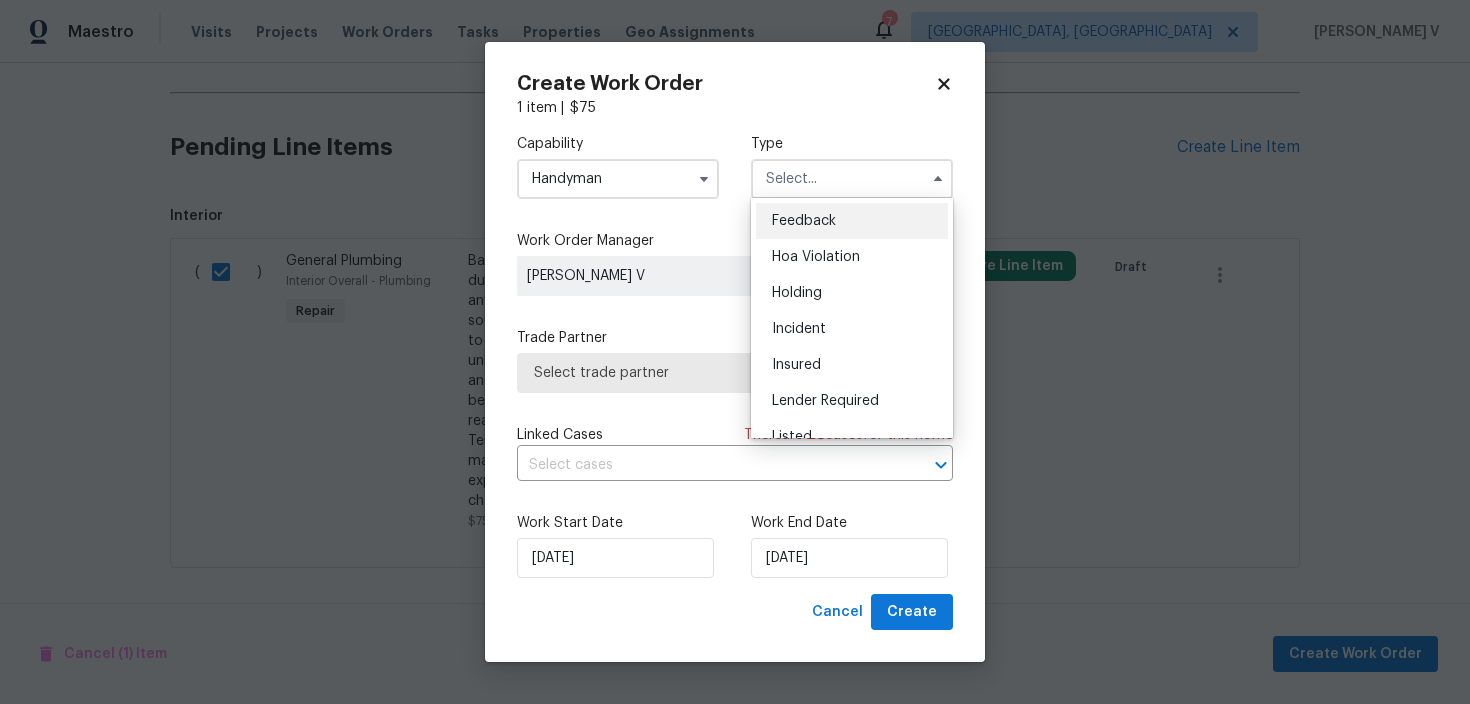 click on "Feedback" at bounding box center [852, 221] 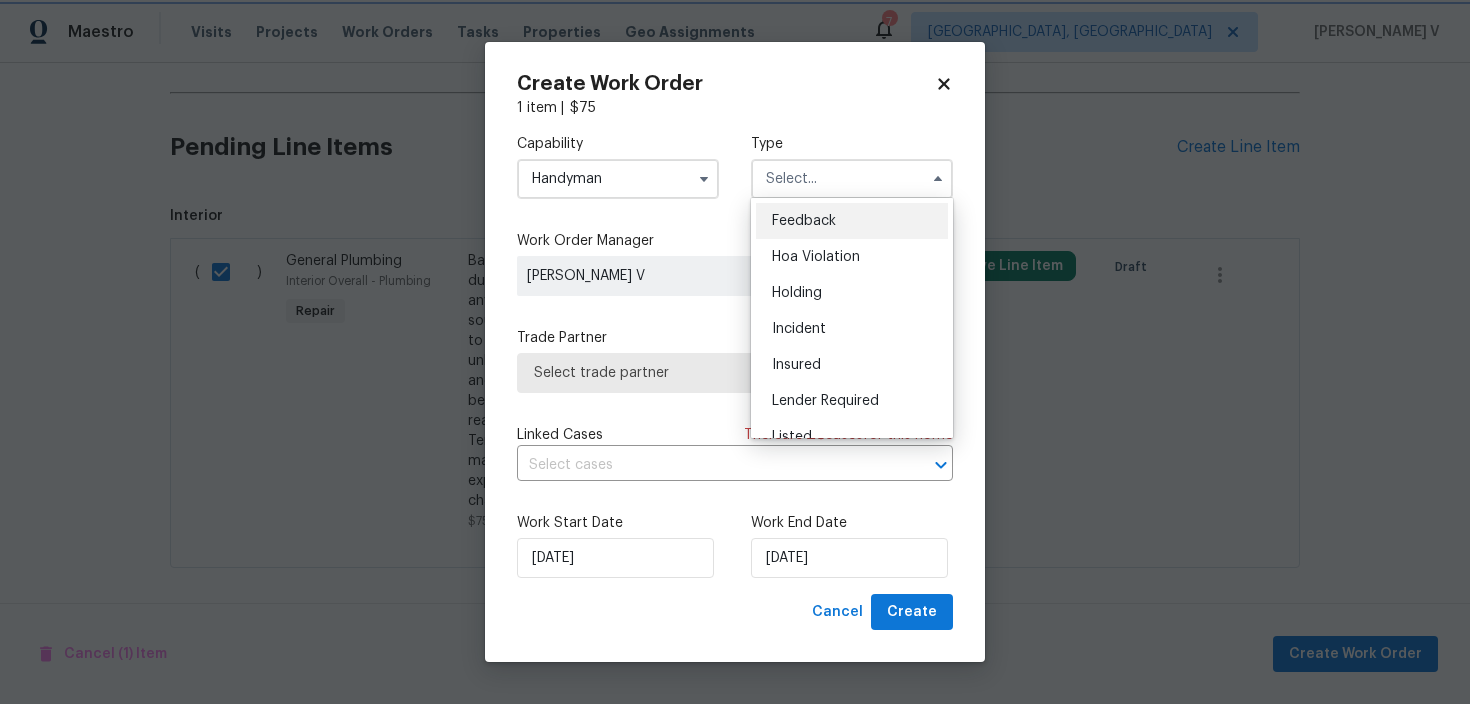 type on "Feedback" 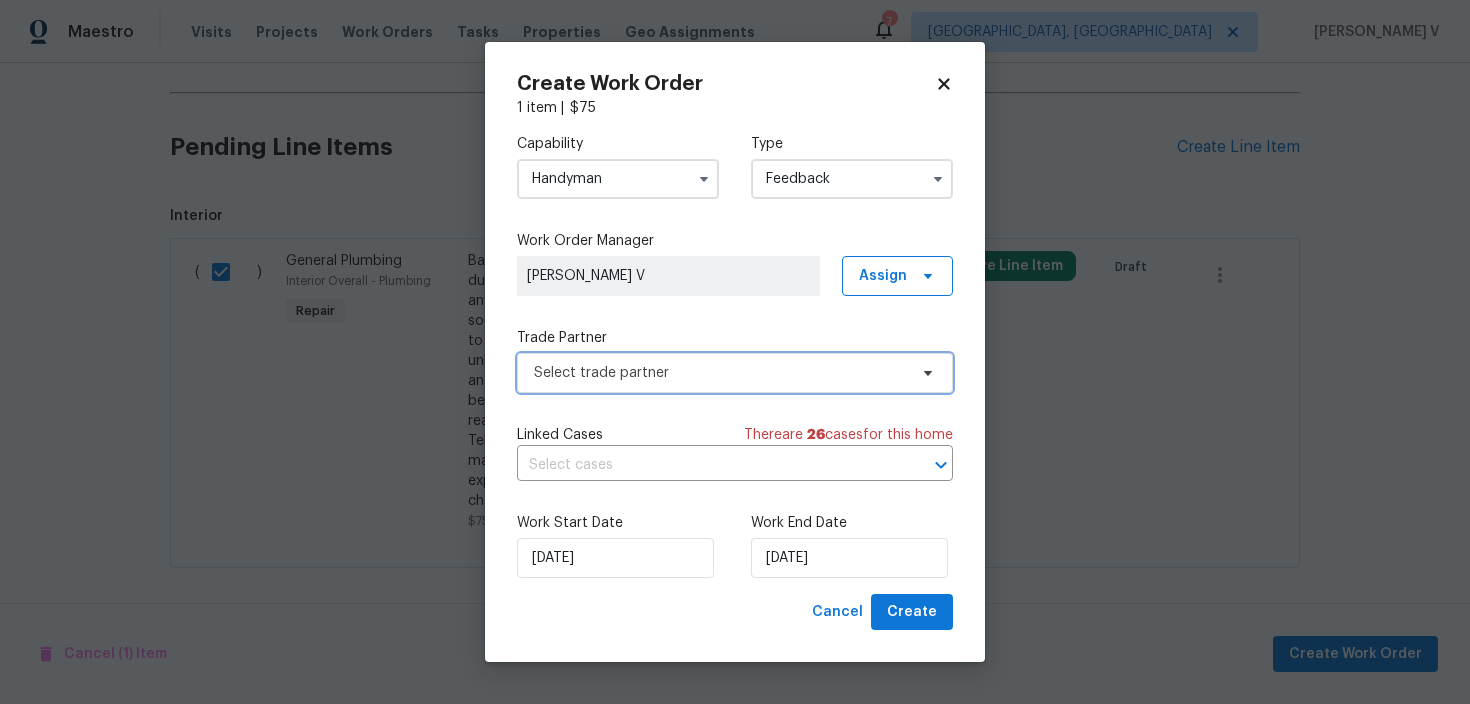 click on "Select trade partner" at bounding box center [735, 373] 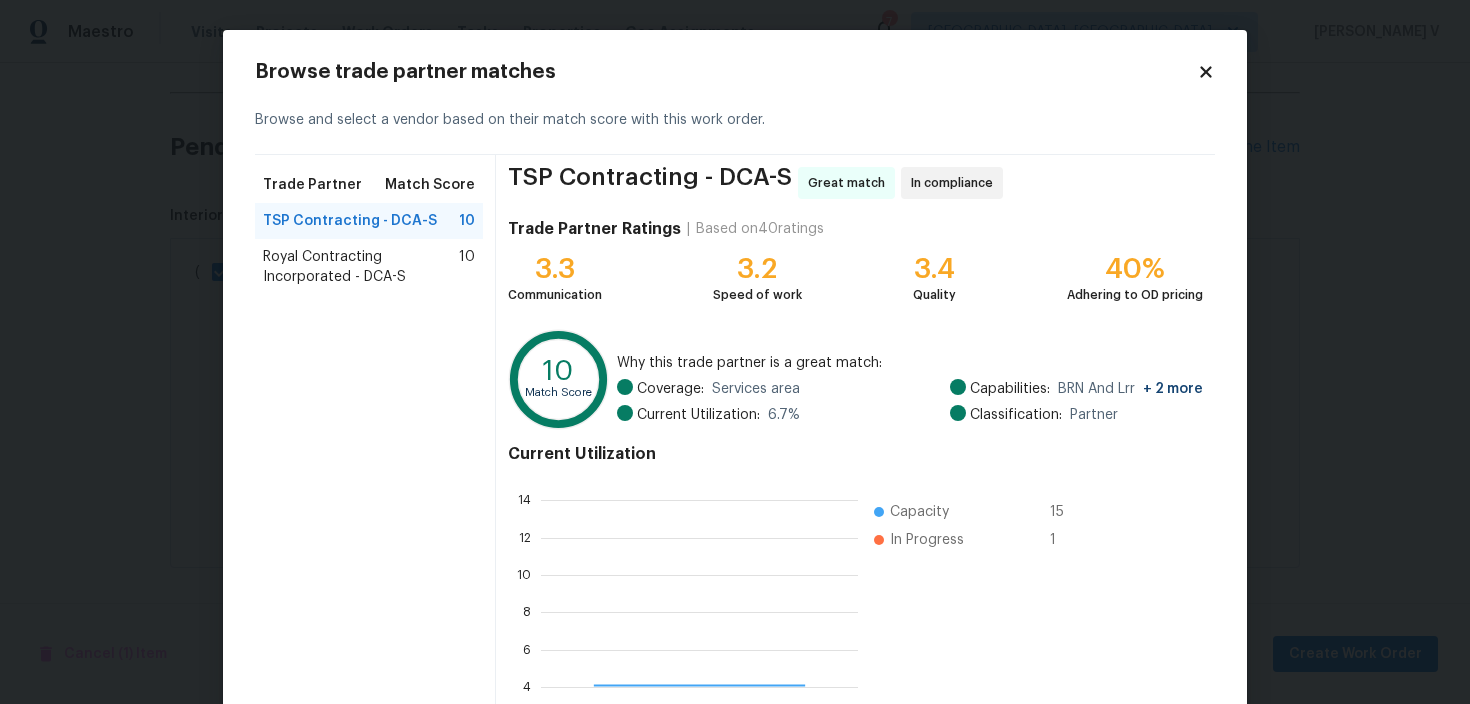scroll, scrollTop: 2, scrollLeft: 2, axis: both 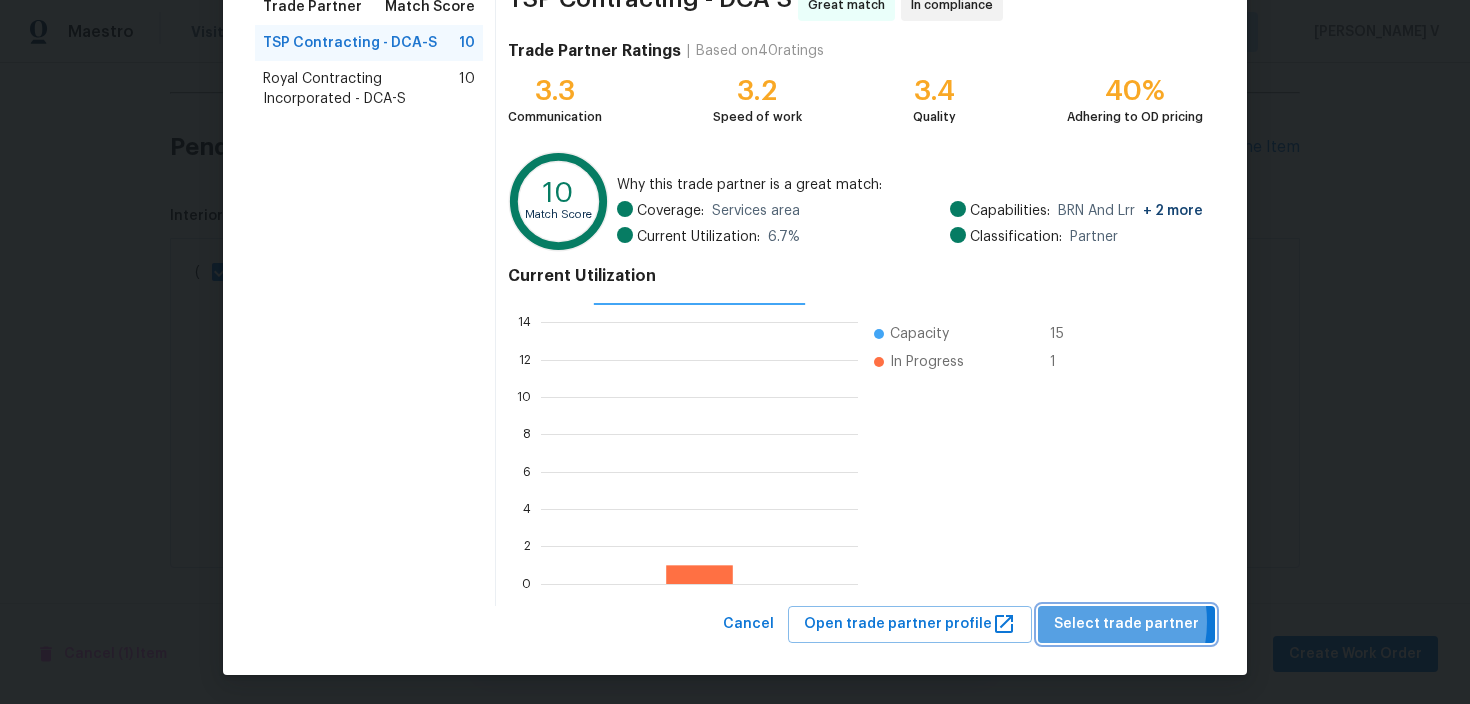 click on "Select trade partner" at bounding box center (1126, 624) 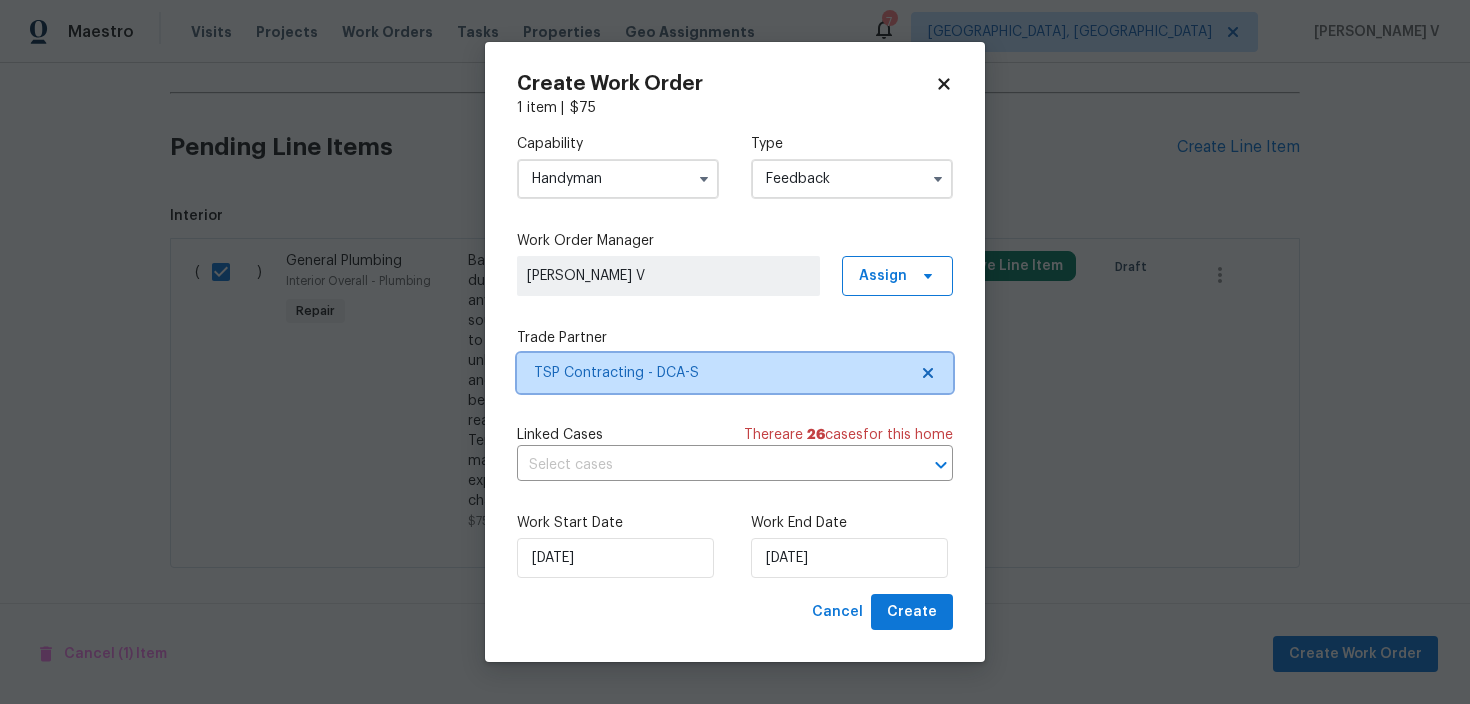 scroll, scrollTop: 0, scrollLeft: 0, axis: both 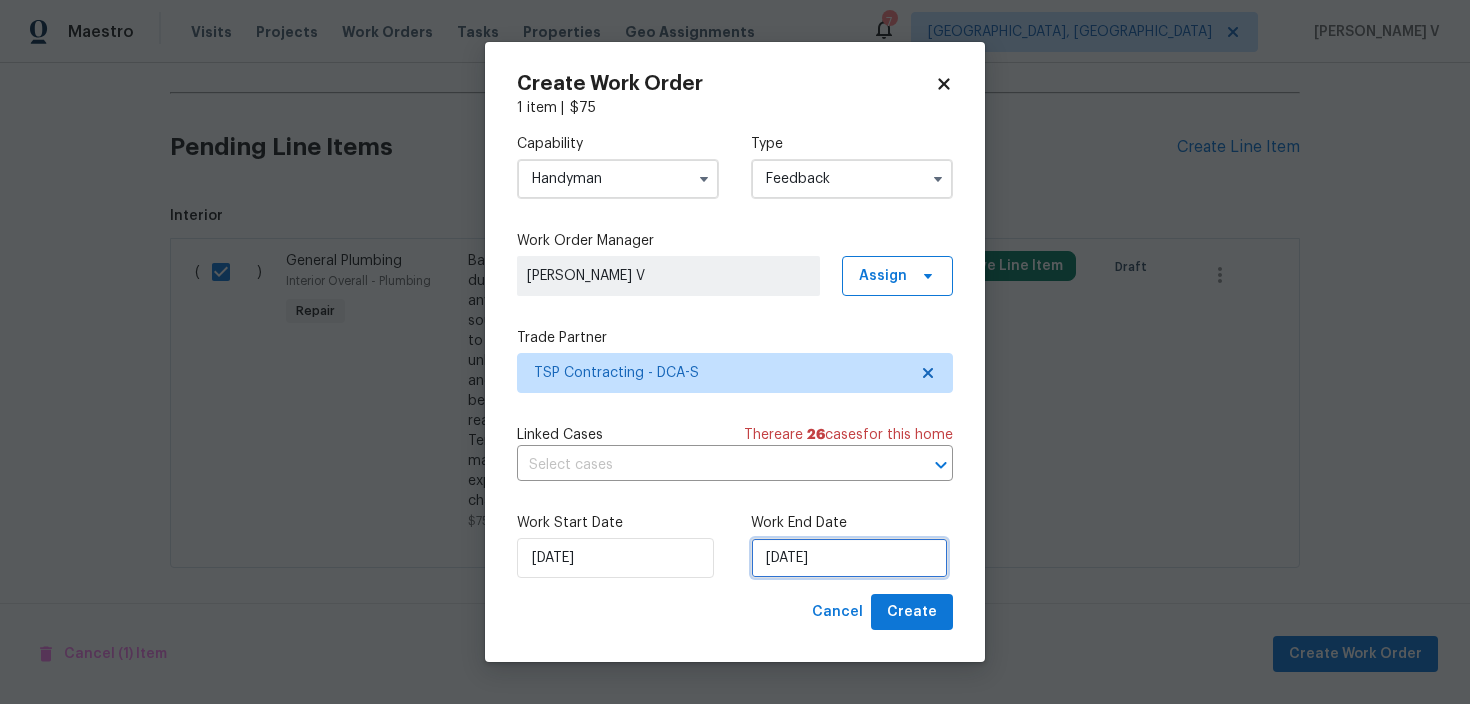 click on "11/07/2025" at bounding box center [849, 558] 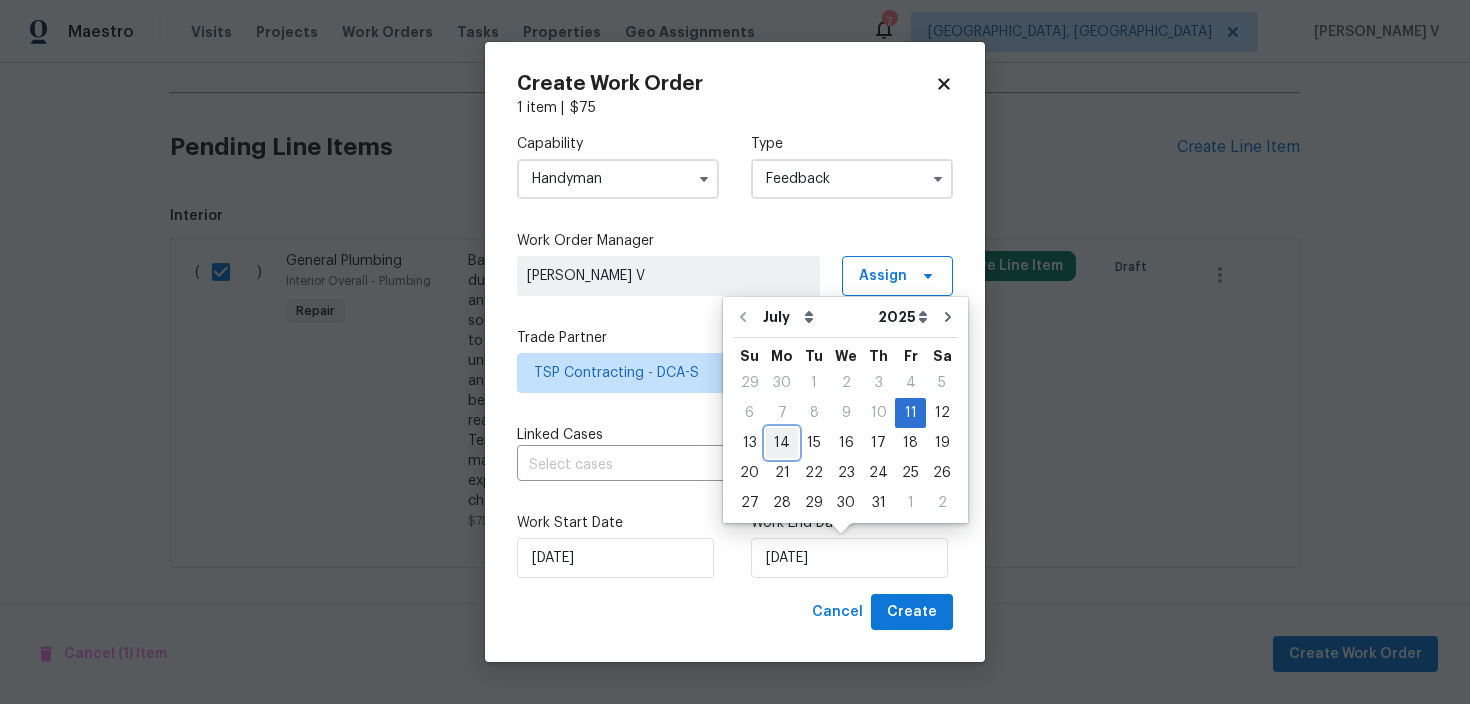 click on "14" at bounding box center [782, 443] 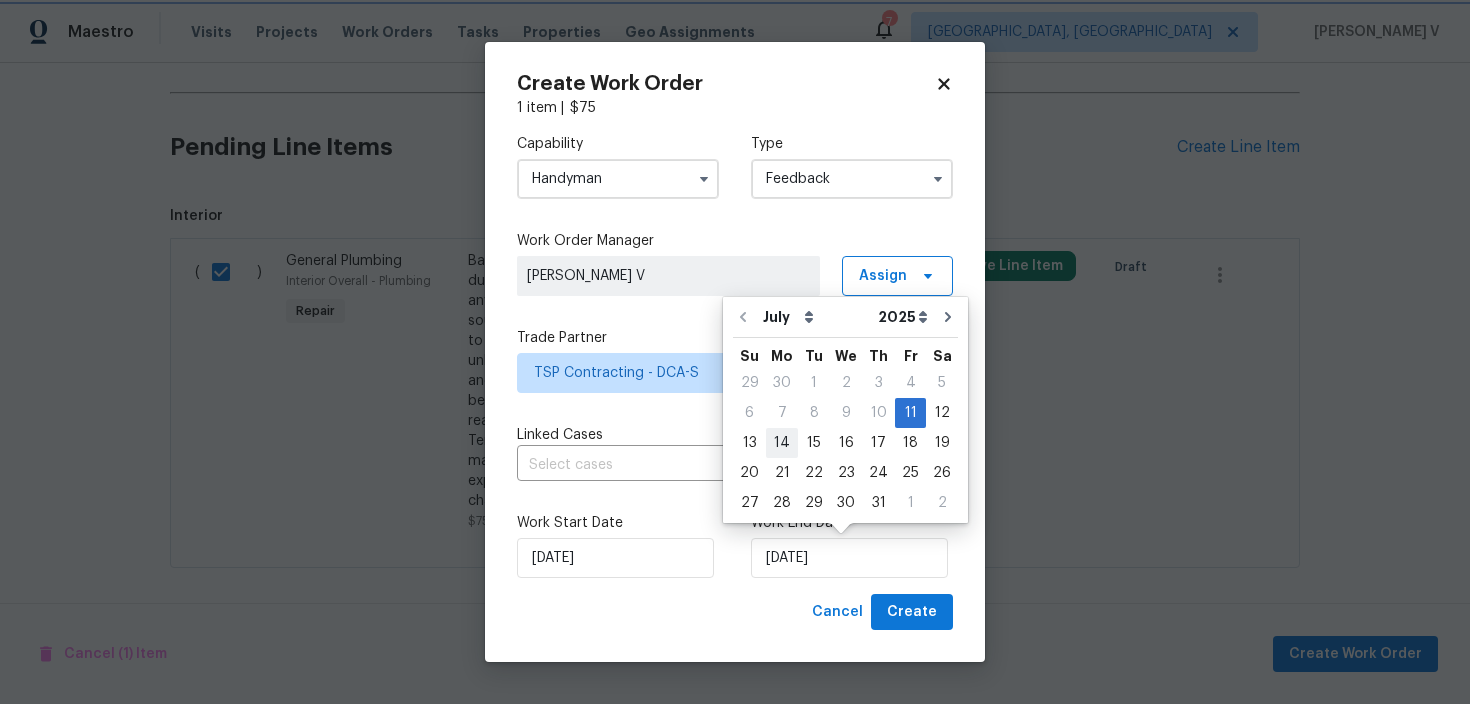 type on "14/07/2025" 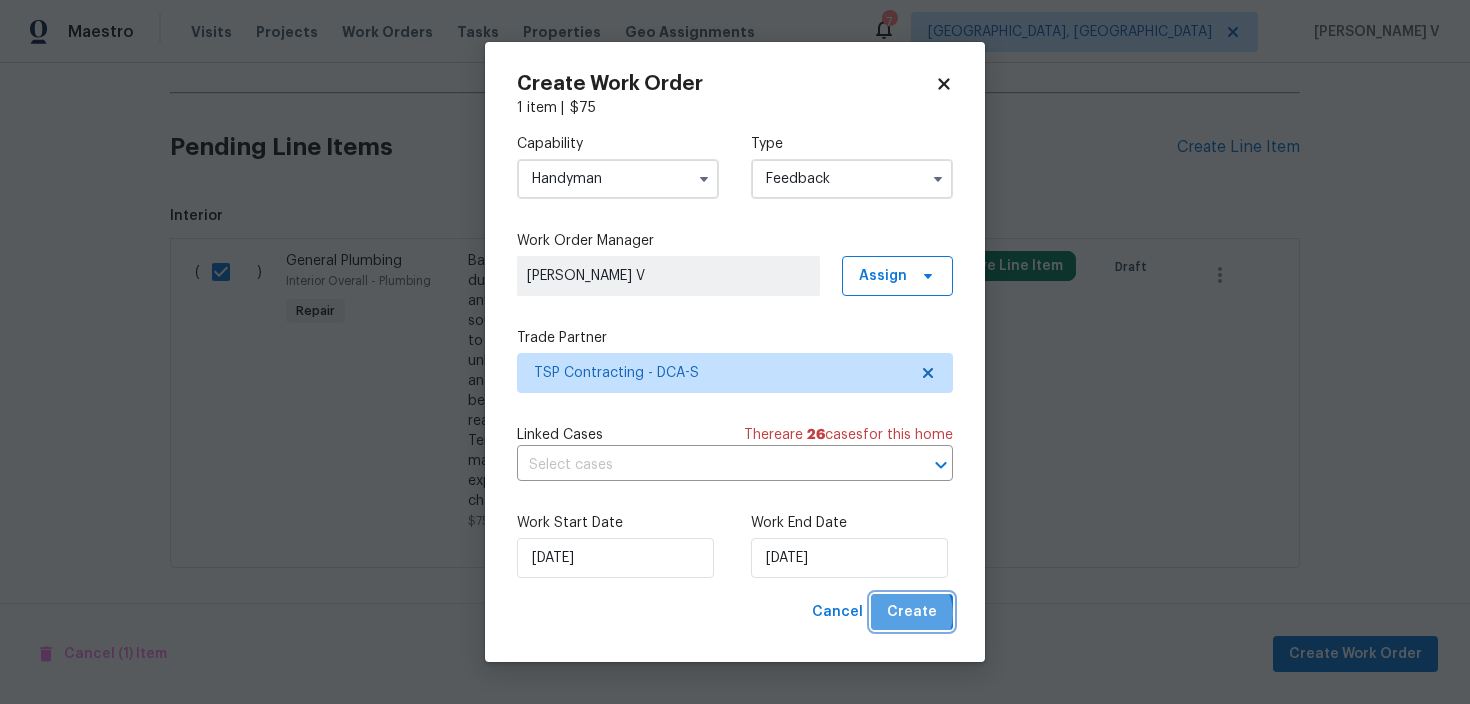 click on "Create" at bounding box center (912, 612) 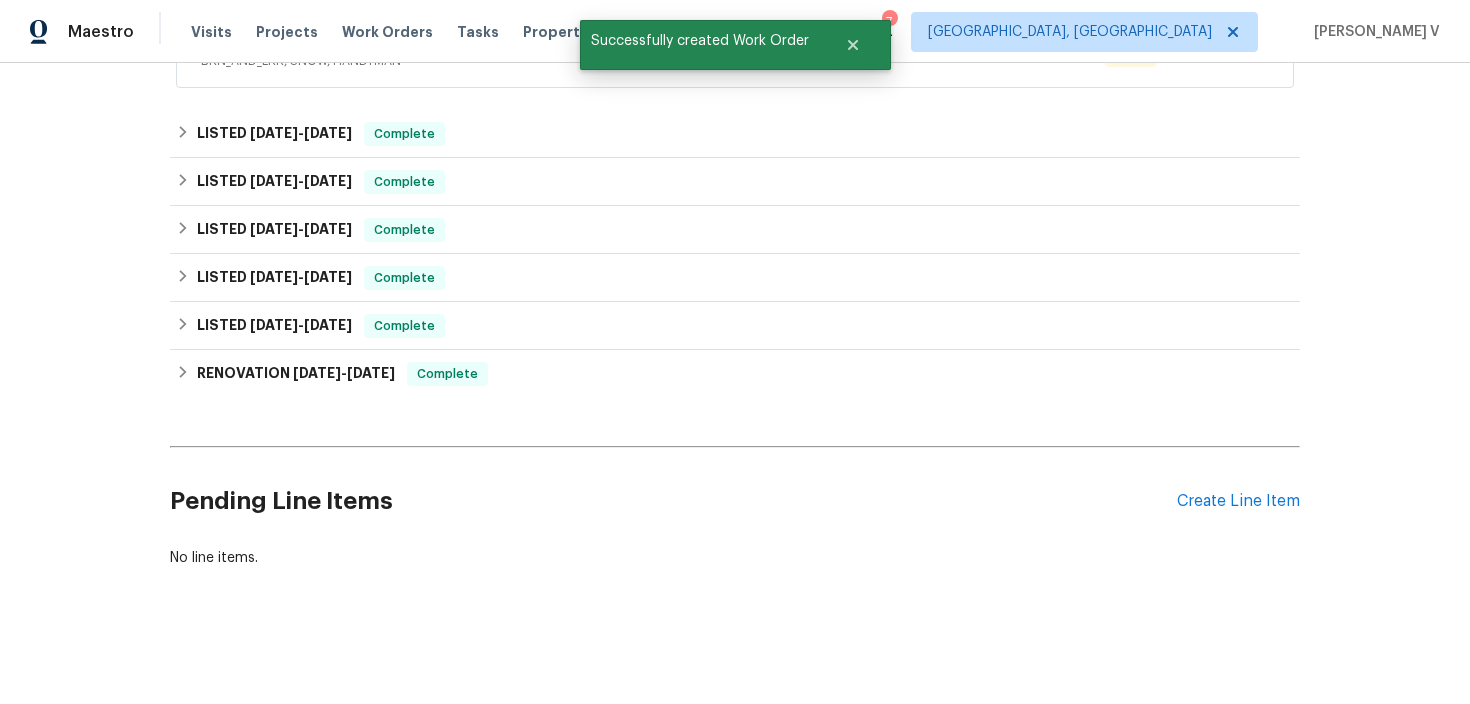 scroll, scrollTop: 0, scrollLeft: 0, axis: both 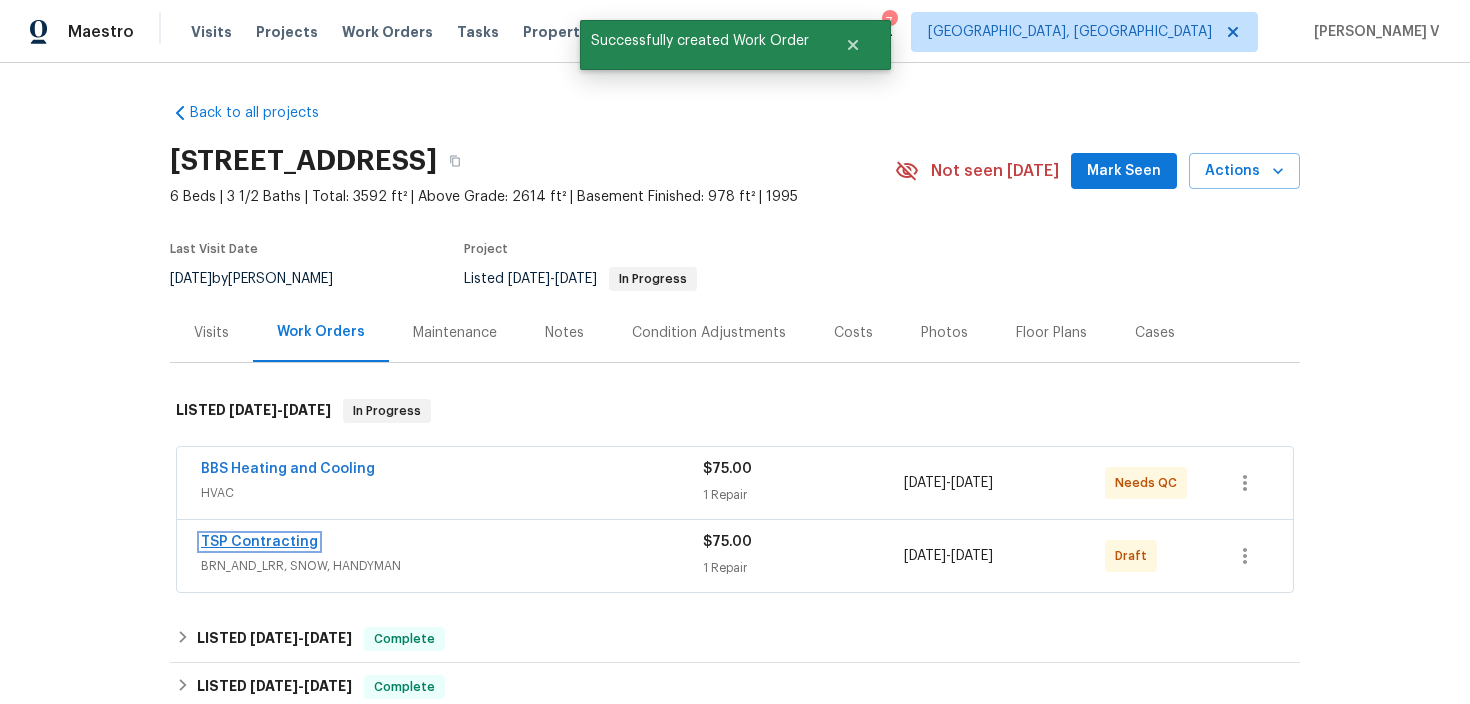 click on "TSP Contracting" at bounding box center [259, 542] 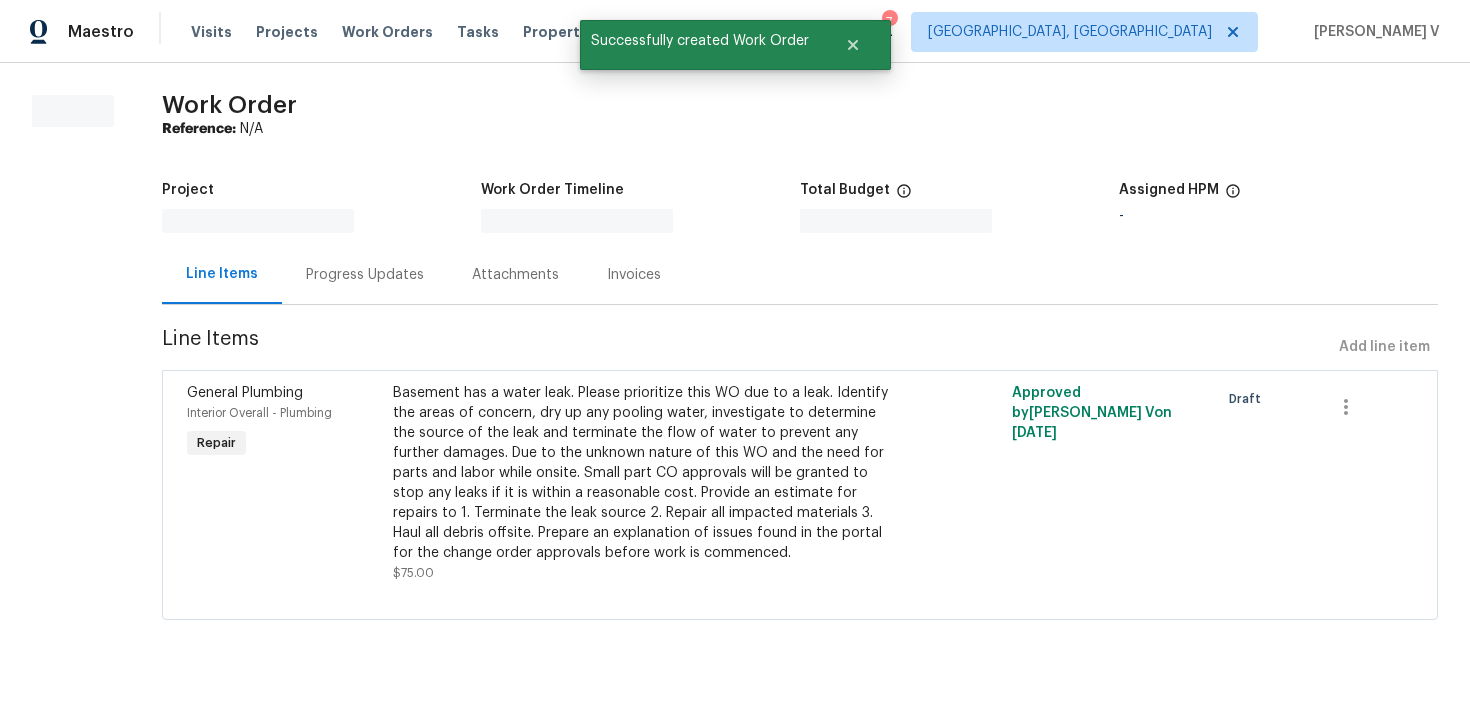 click on "Attachments" at bounding box center [515, 274] 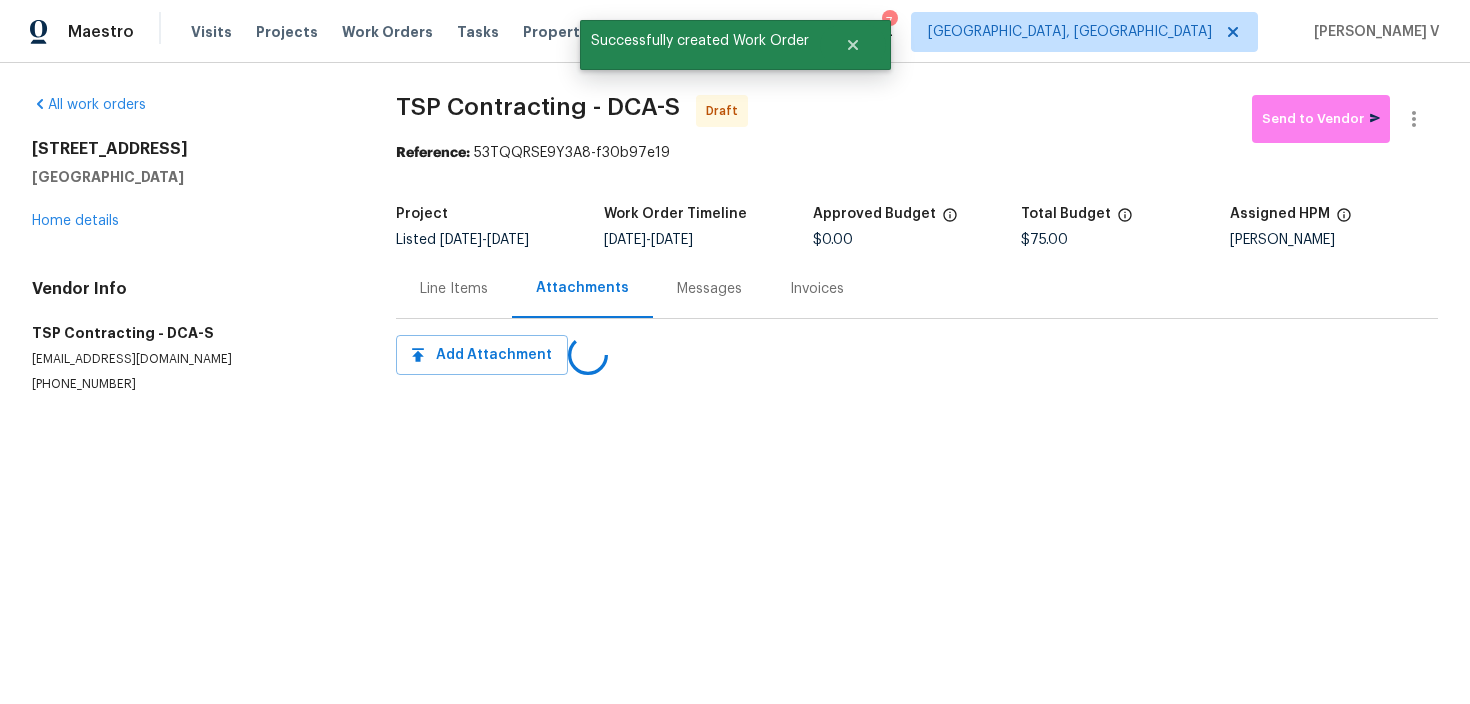 click on "Line Items" at bounding box center [454, 288] 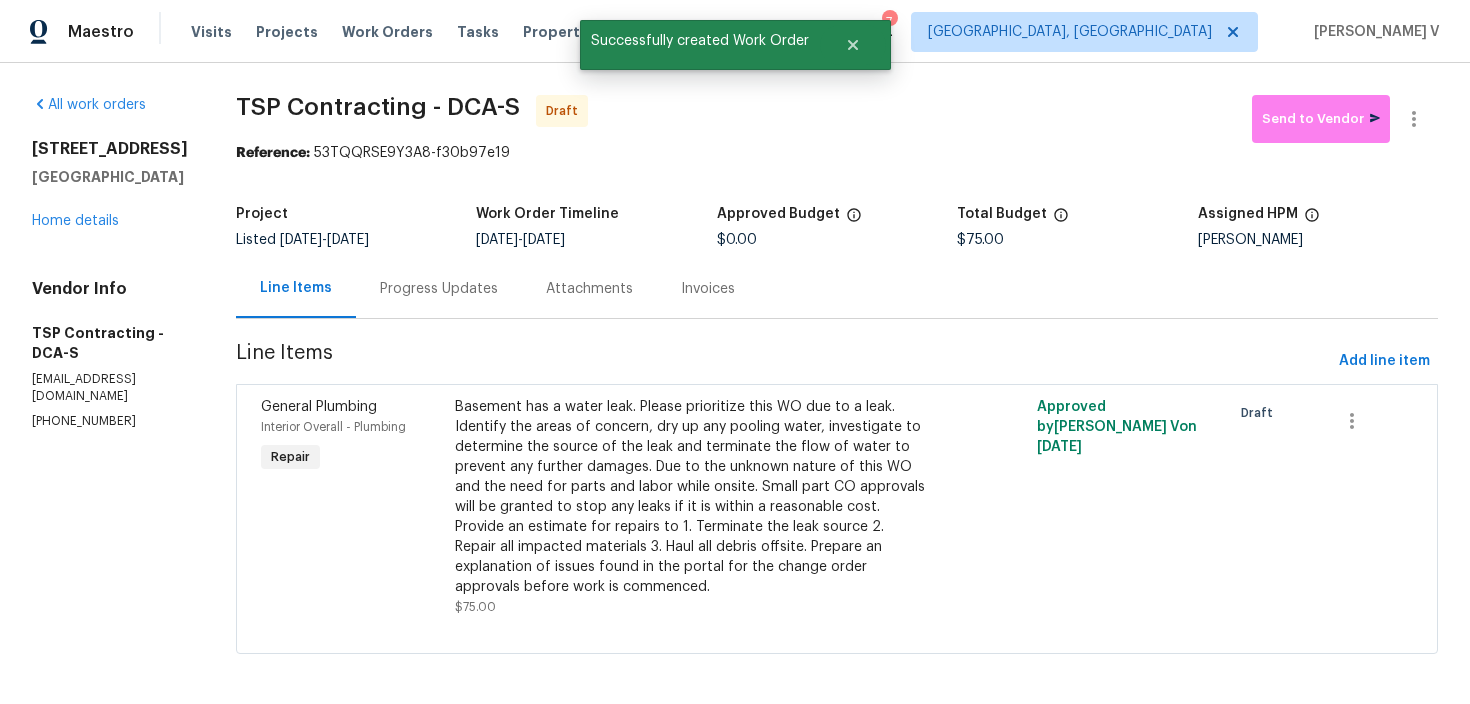 click on "Progress Updates" at bounding box center [439, 289] 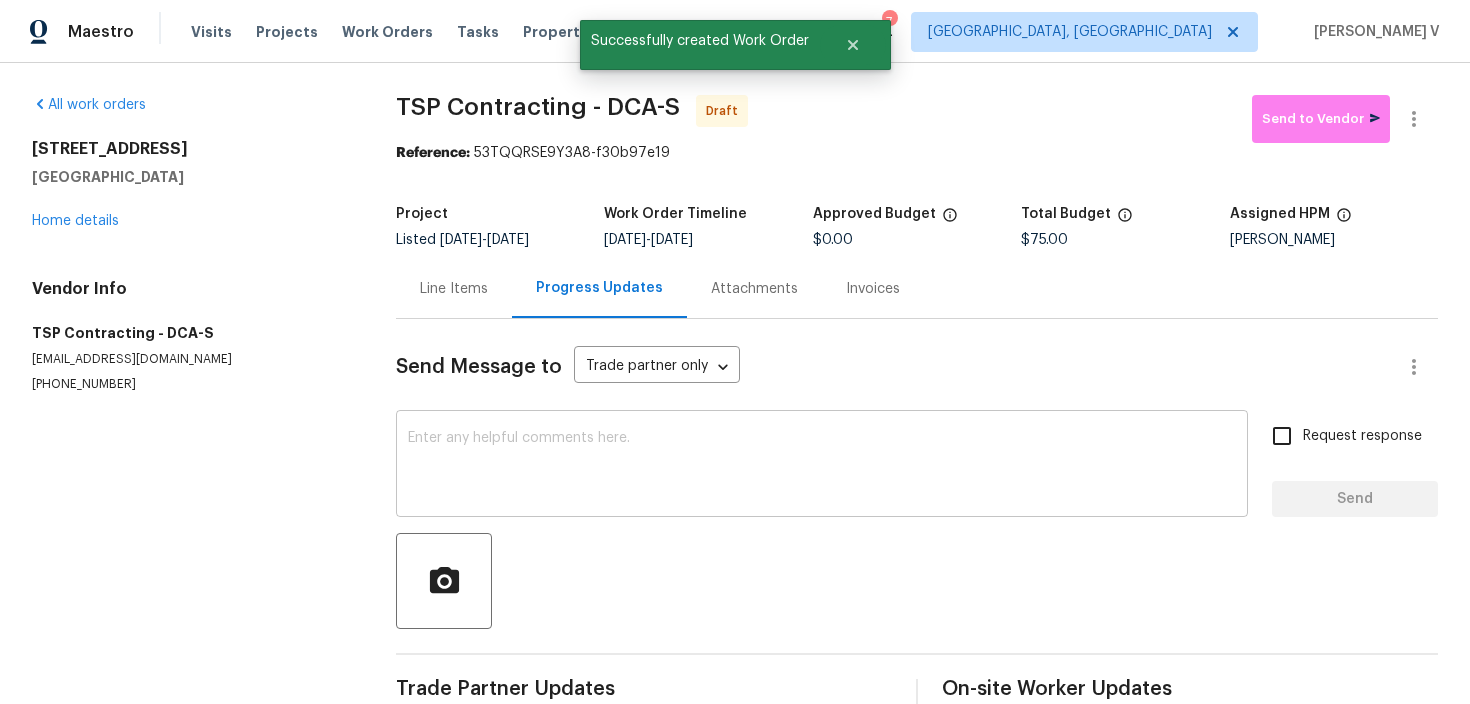click at bounding box center [822, 466] 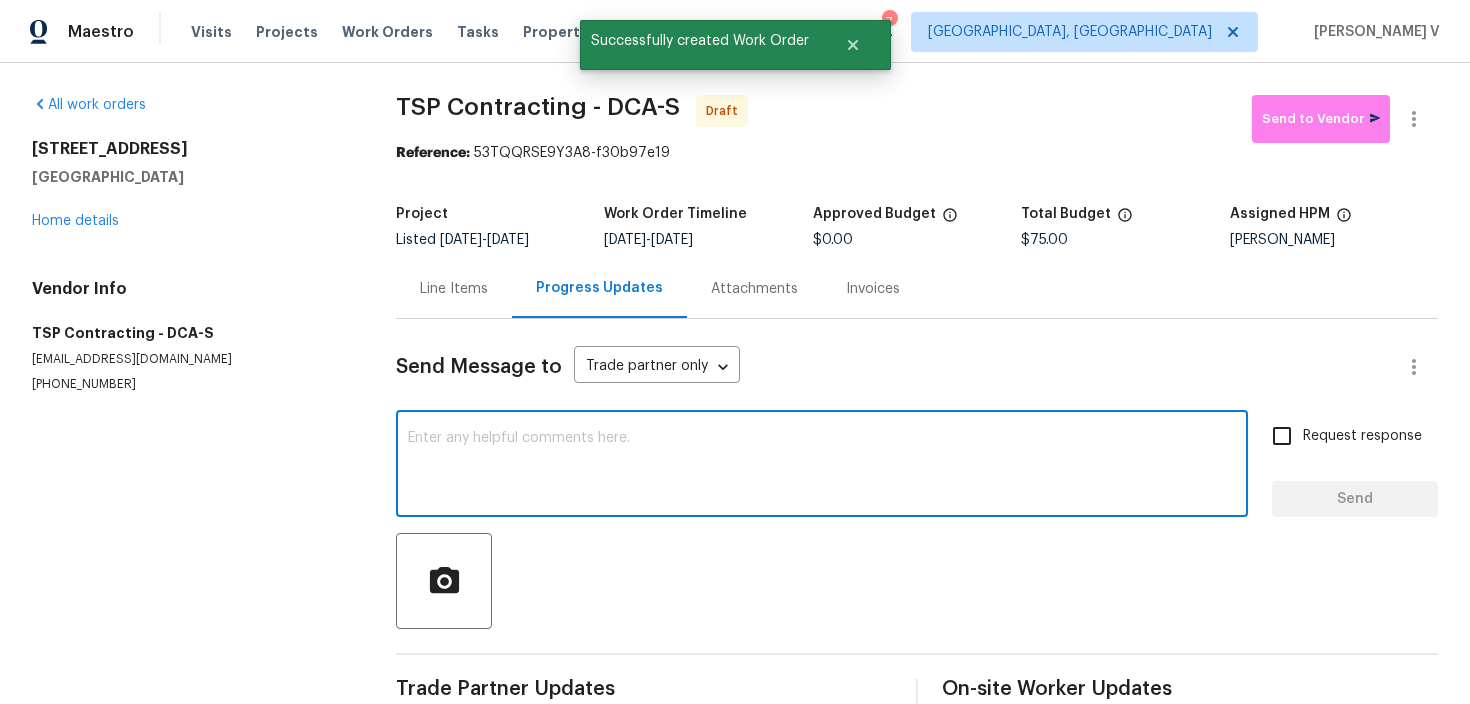 paste on "Hi, this is Divya with Opendoor. I’m confirming you received the WO for the property at 3510 Powells Crossing Ct, Woodbridge, VA 22193. Please review and accept the WO within 24 hours and provide a schedule date. Please disregard the contact information for the HPM included in the WO. Our Centralised LWO Team is responsible for Listed WOs." 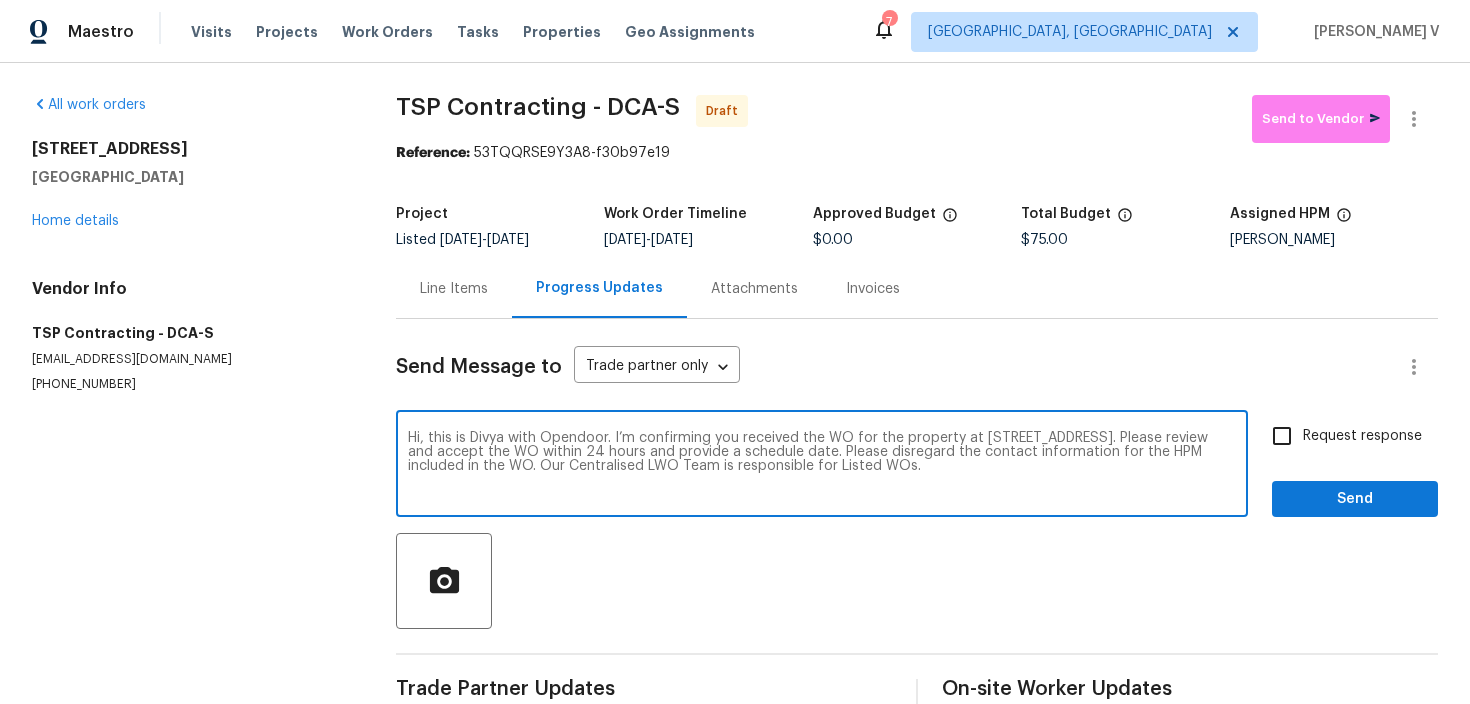 type on "Hi, this is Divya with Opendoor. I’m confirming you received the WO for the property at 3510 Powells Crossing Ct, Woodbridge, VA 22193. Please review and accept the WO within 24 hours and provide a schedule date. Please disregard the contact information for the HPM included in the WO. Our Centralised LWO Team is responsible for Listed WOs." 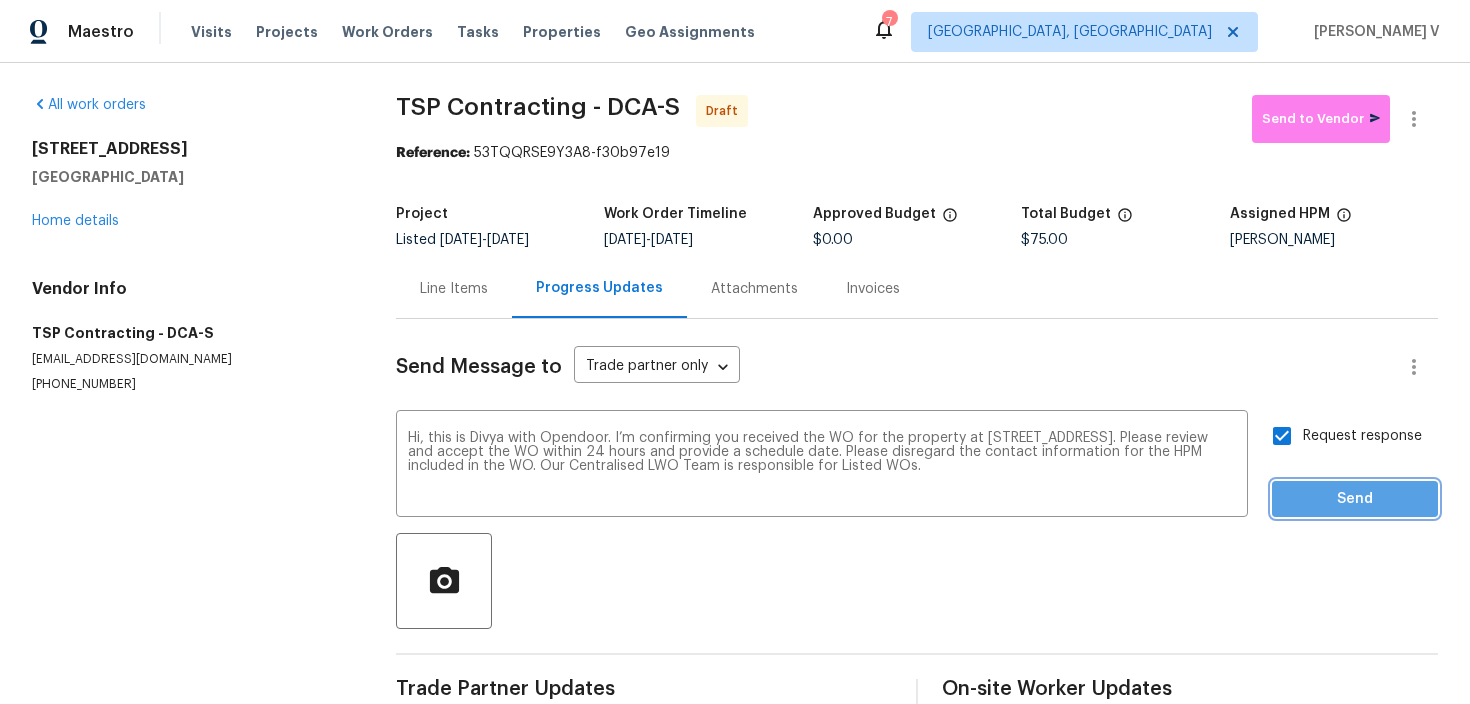 click on "Send" at bounding box center [1355, 499] 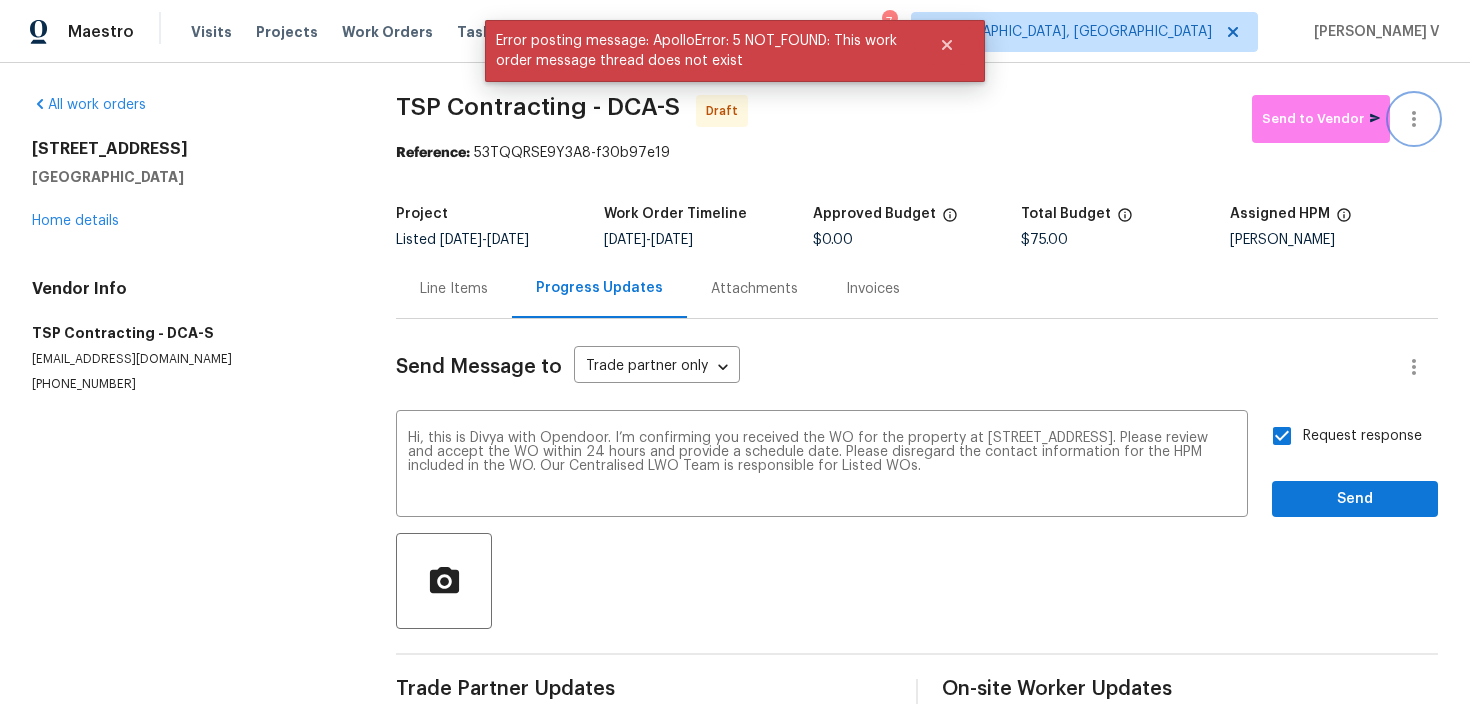 click at bounding box center [1414, 119] 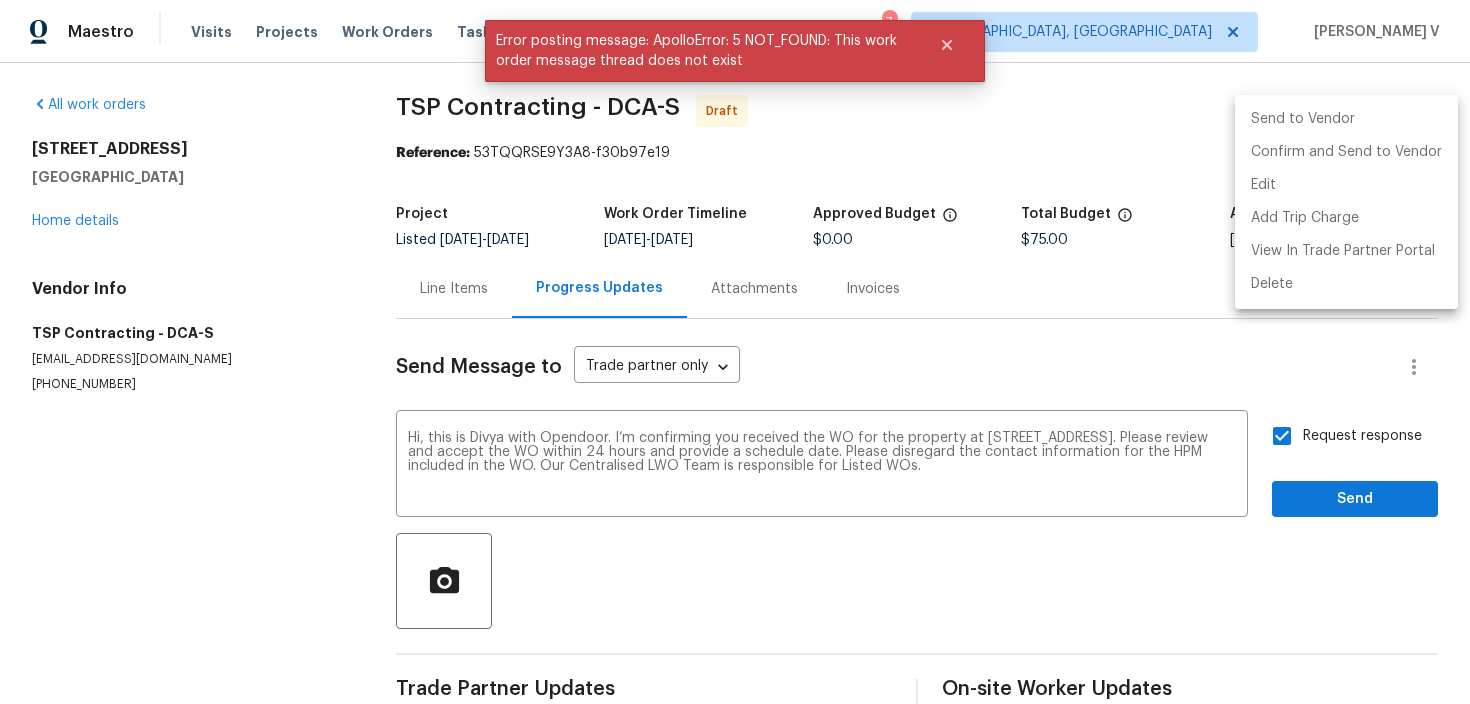 click on "Send to Vendor" at bounding box center [1346, 119] 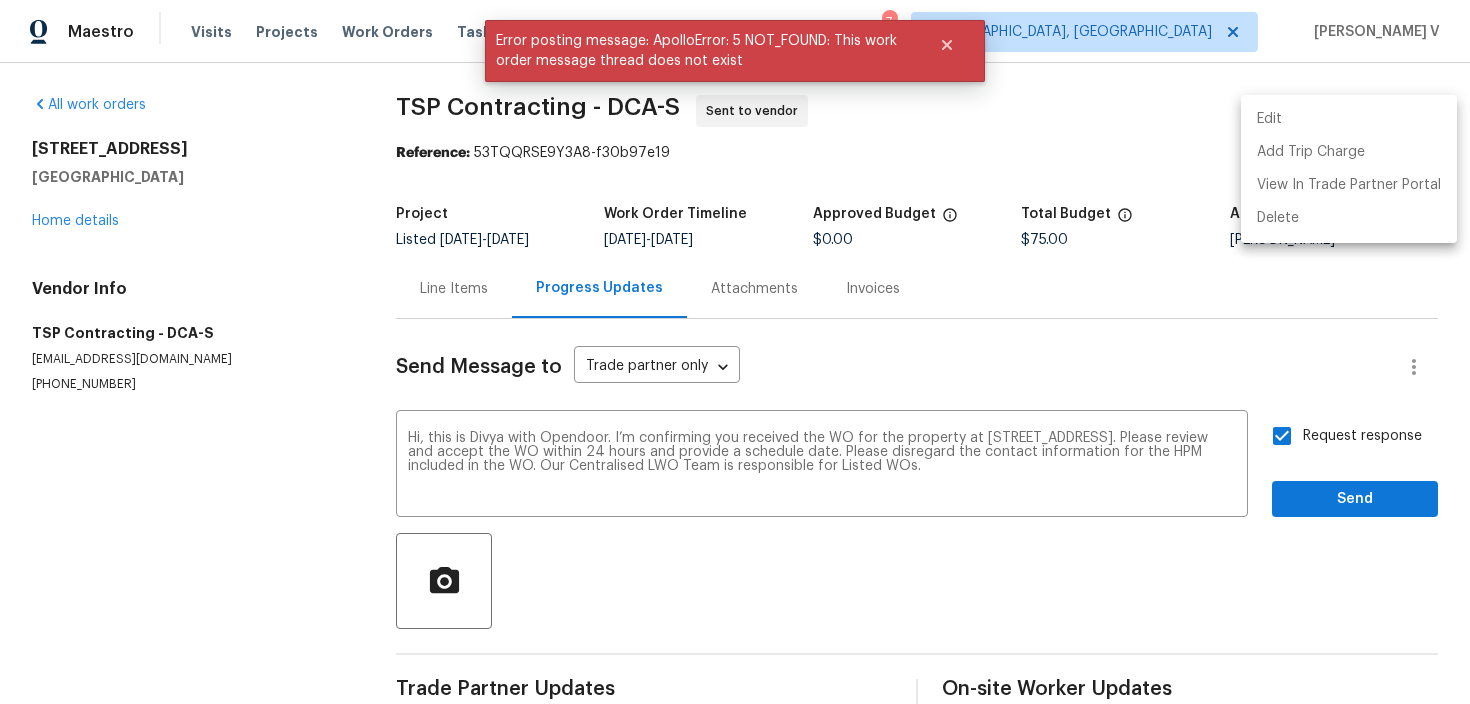 click at bounding box center (735, 352) 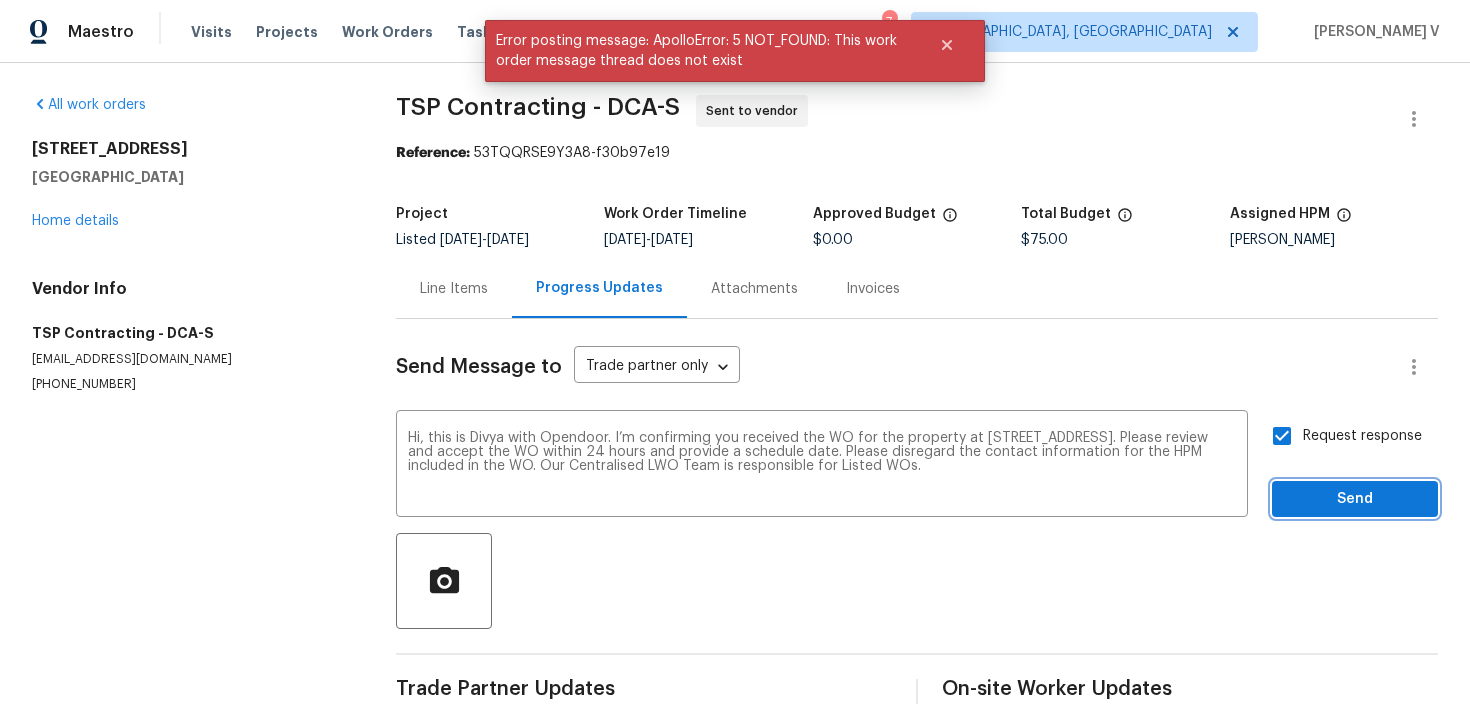 click on "Send" at bounding box center [1355, 499] 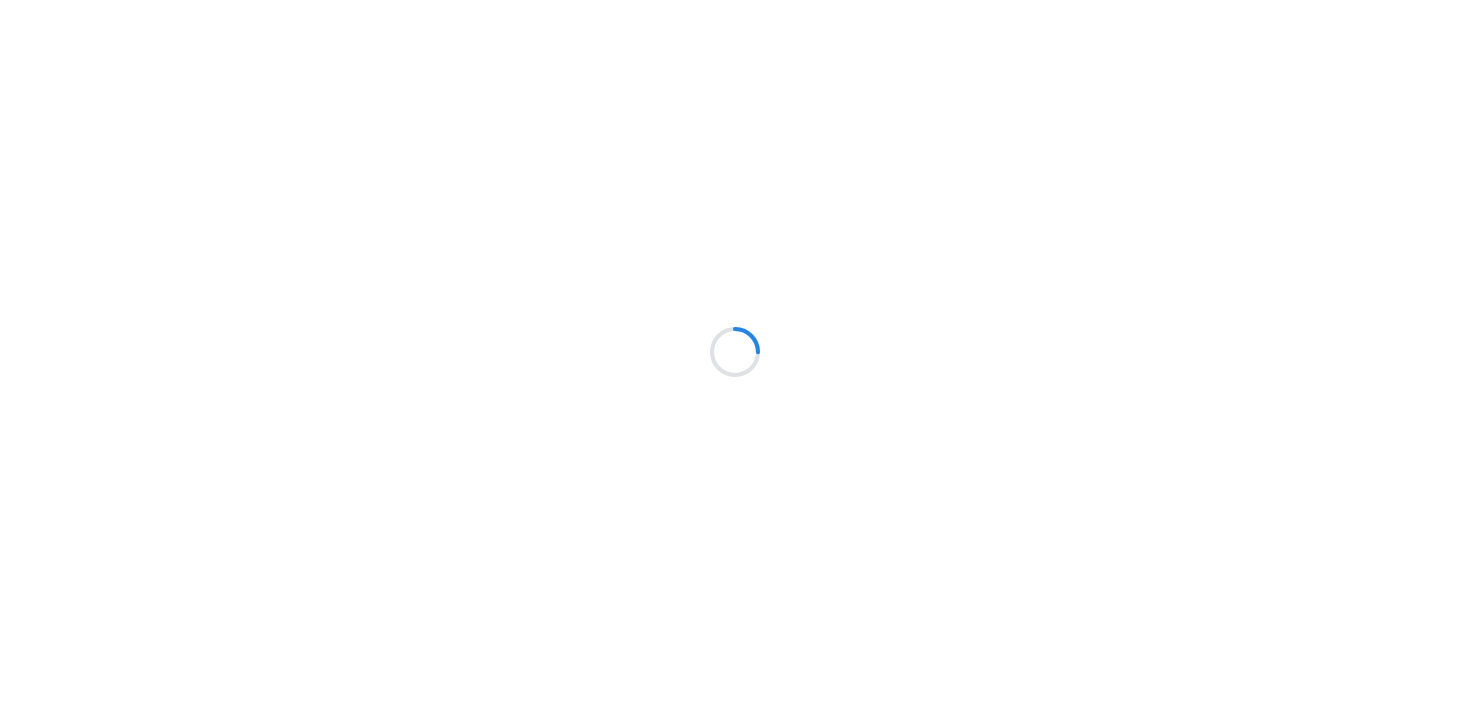scroll, scrollTop: 0, scrollLeft: 0, axis: both 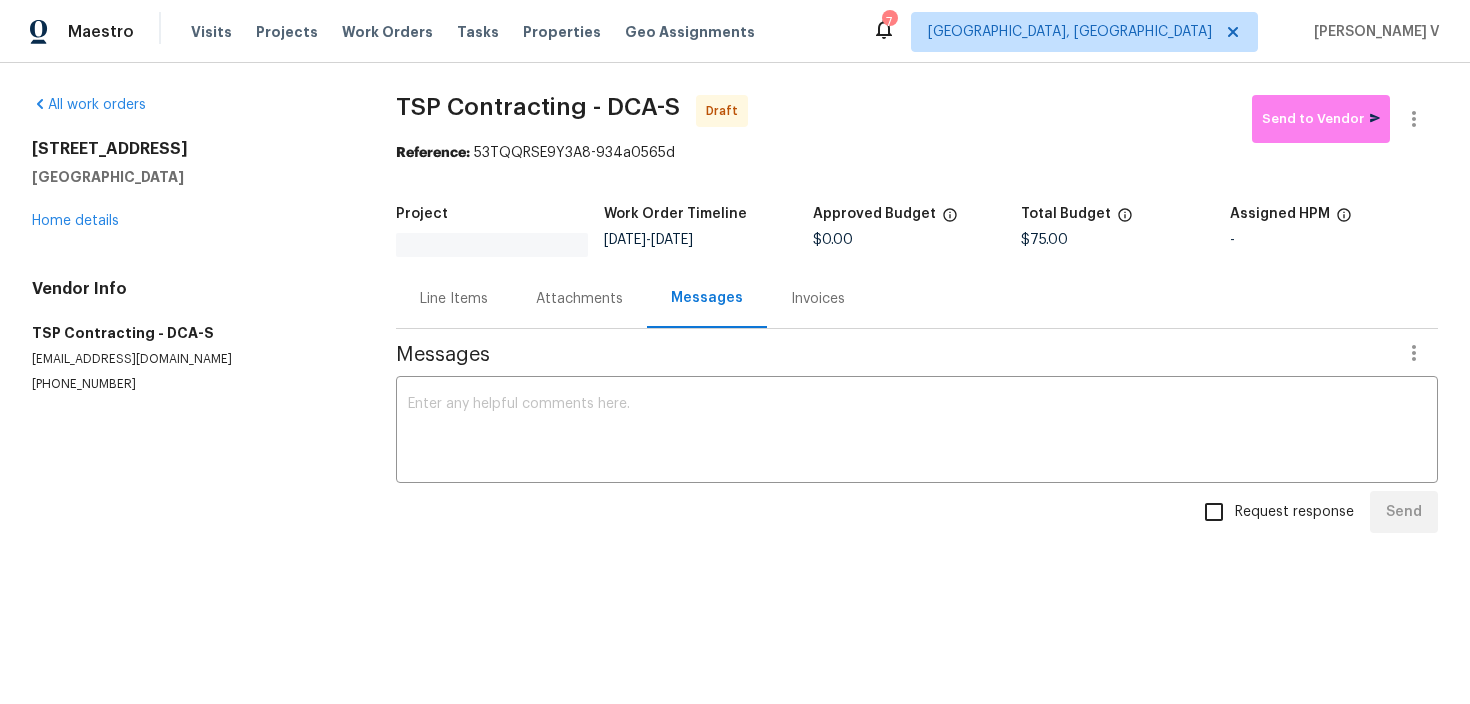 click on "x ​" at bounding box center (917, 432) 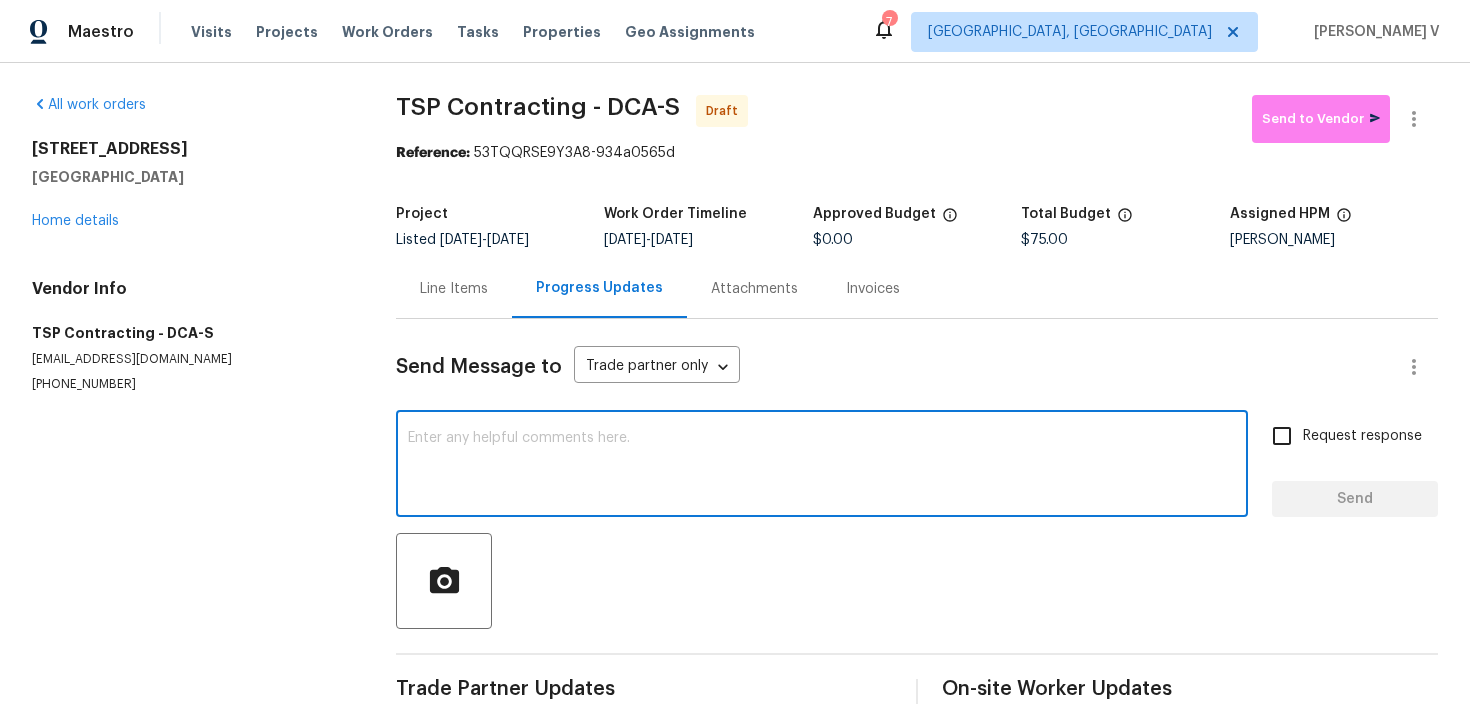 click at bounding box center [822, 466] 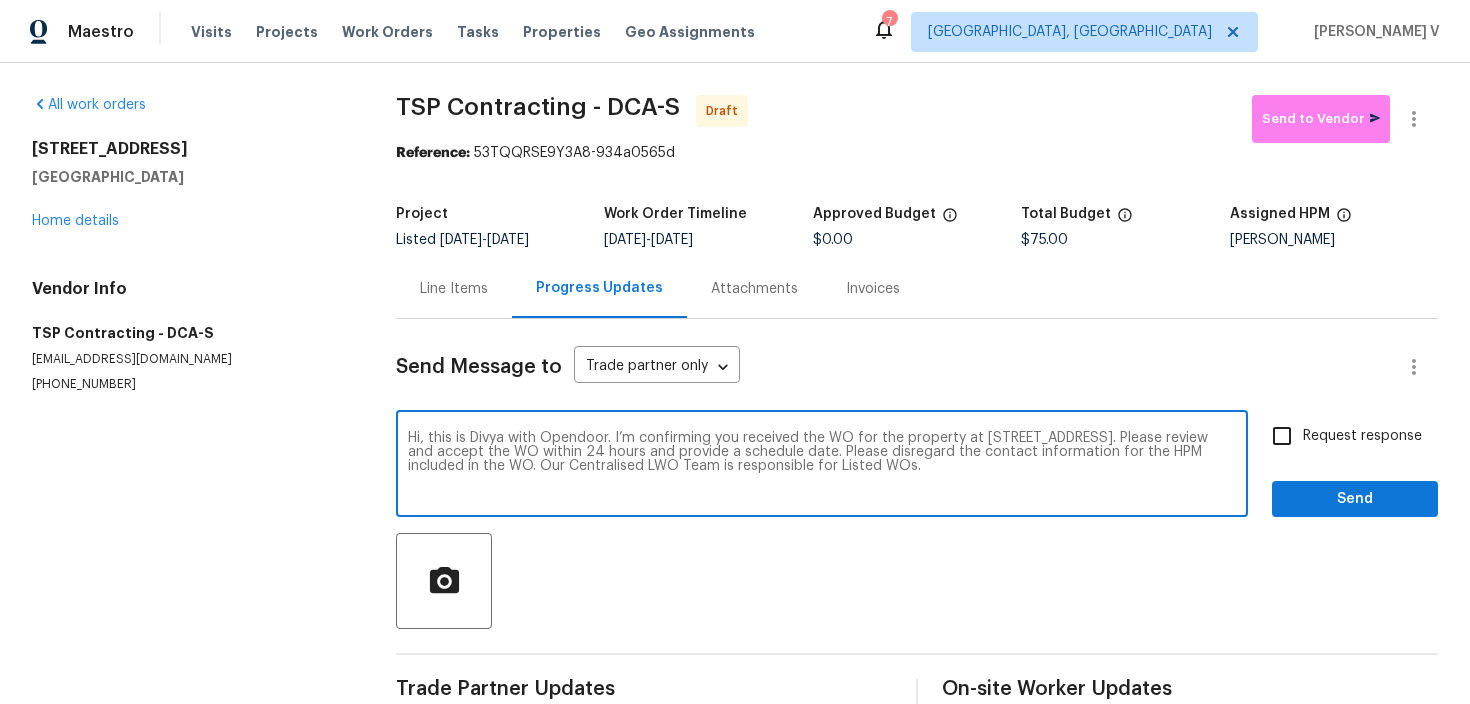 type on "Hi, this is Divya with Opendoor. I’m confirming you received the WO for the property at 3510 Powells Crossing Ct, Woodbridge, VA 22193. Please review and accept the WO within 24 hours and provide a schedule date. Please disregard the contact information for the HPM included in the WO. Our Centralised LWO Team is responsible for Listed WOs." 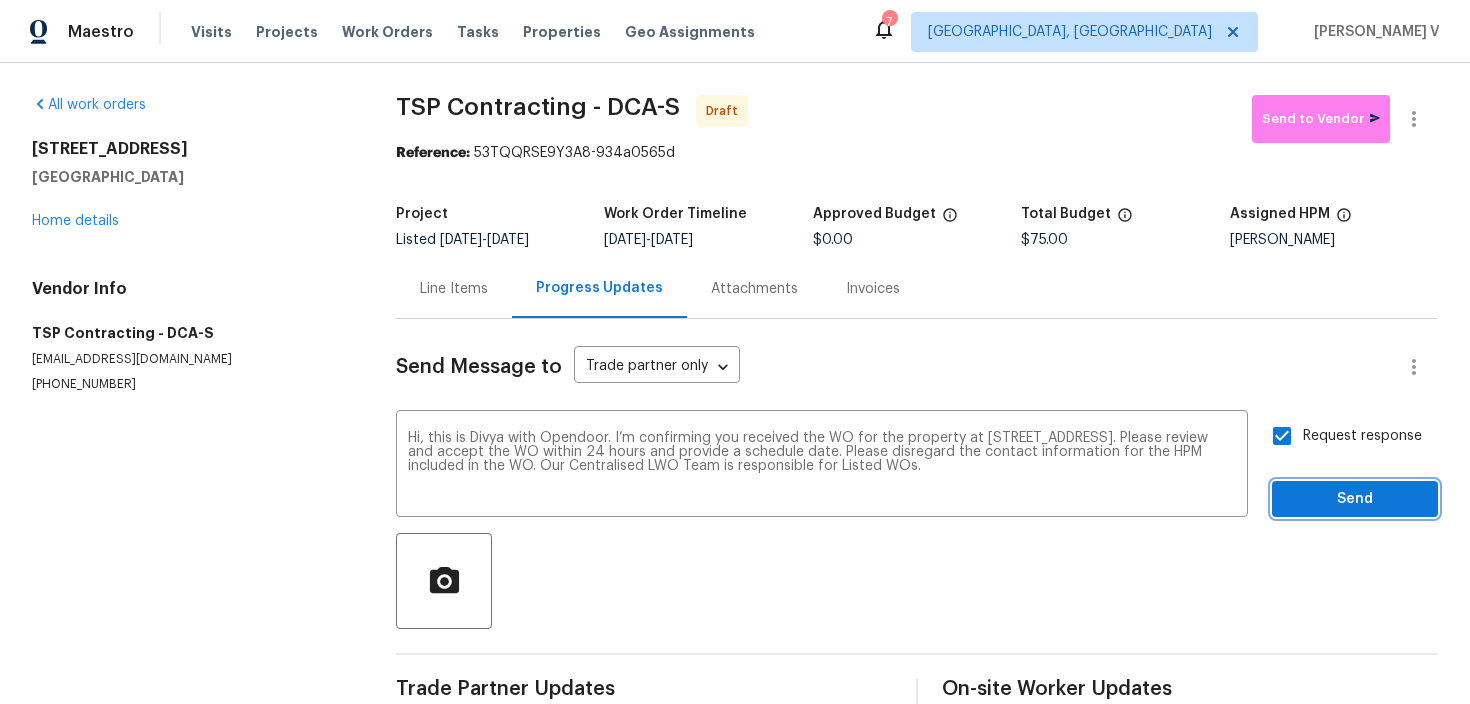 click on "Send" at bounding box center (1355, 499) 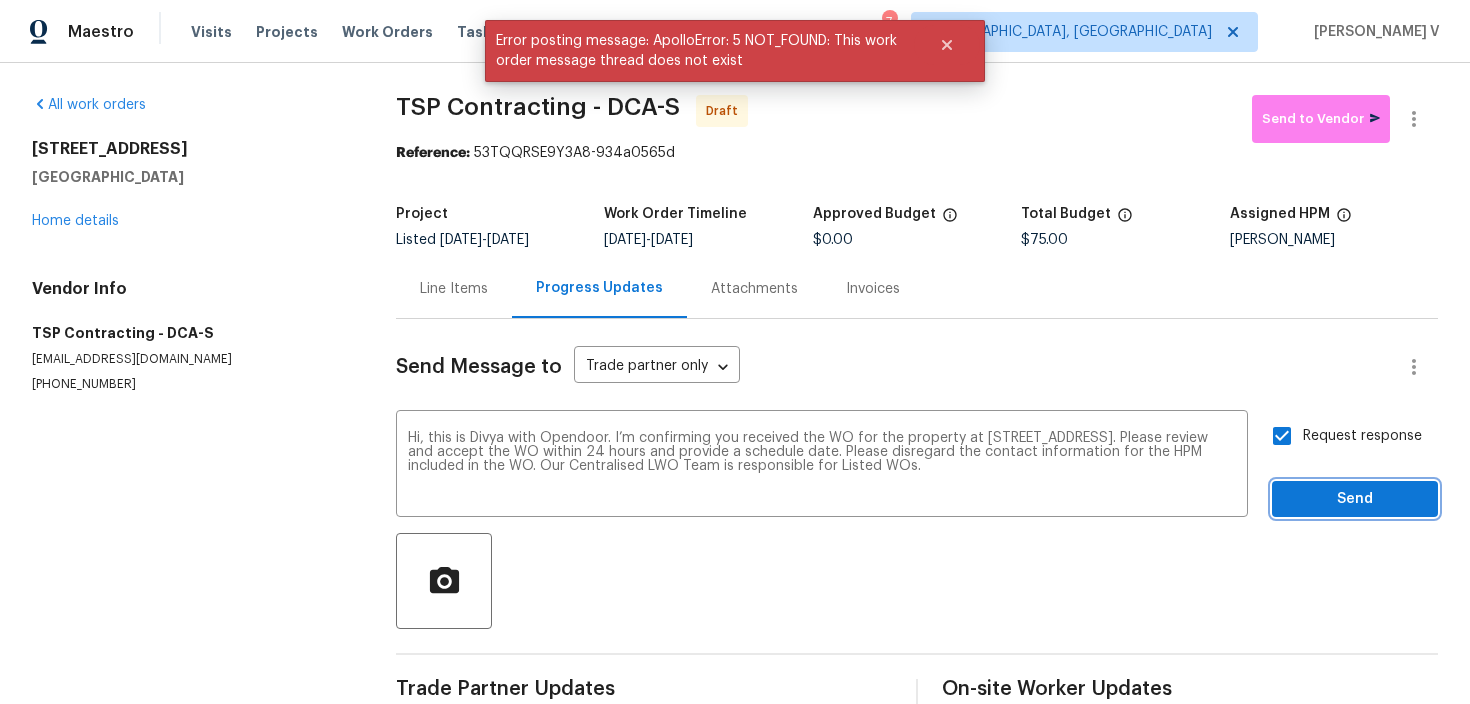 click on "Send" at bounding box center [1355, 499] 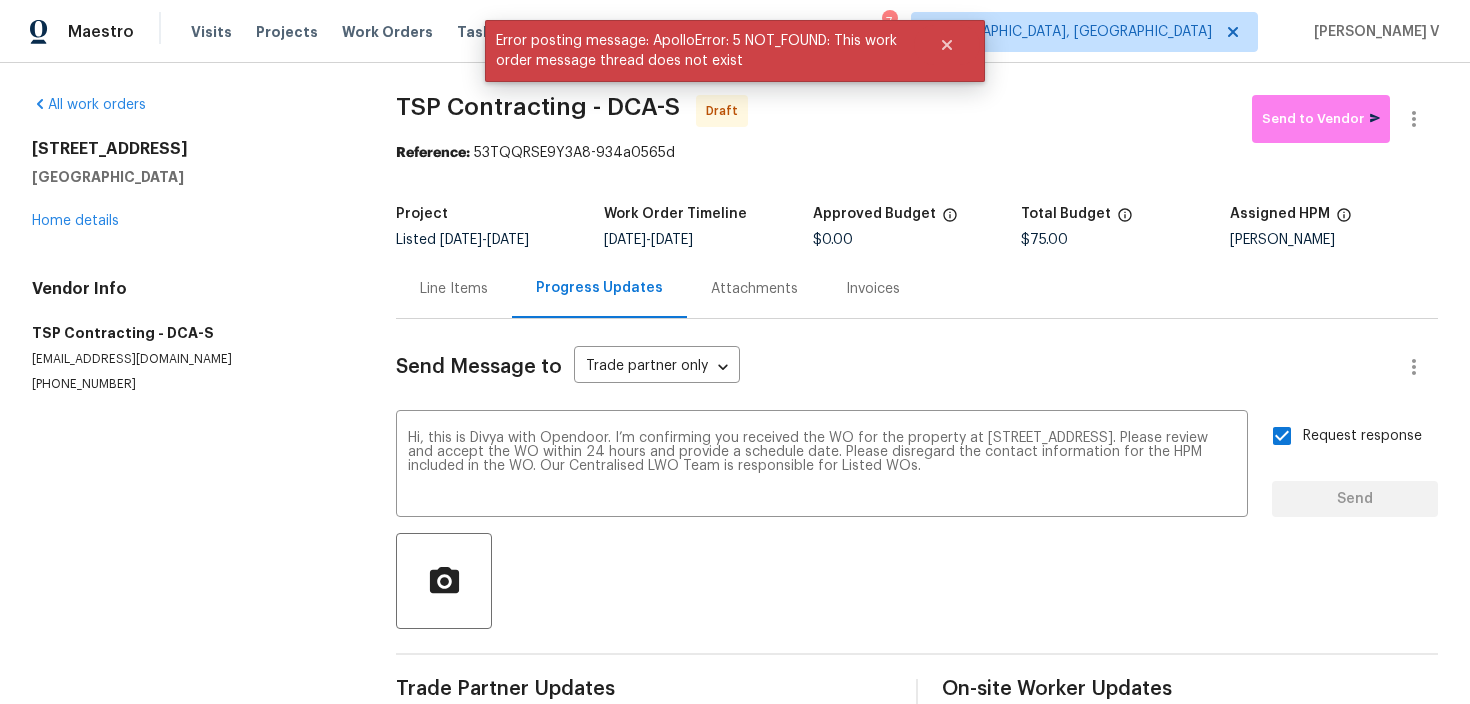 click on "Request response Send" at bounding box center (1355, 466) 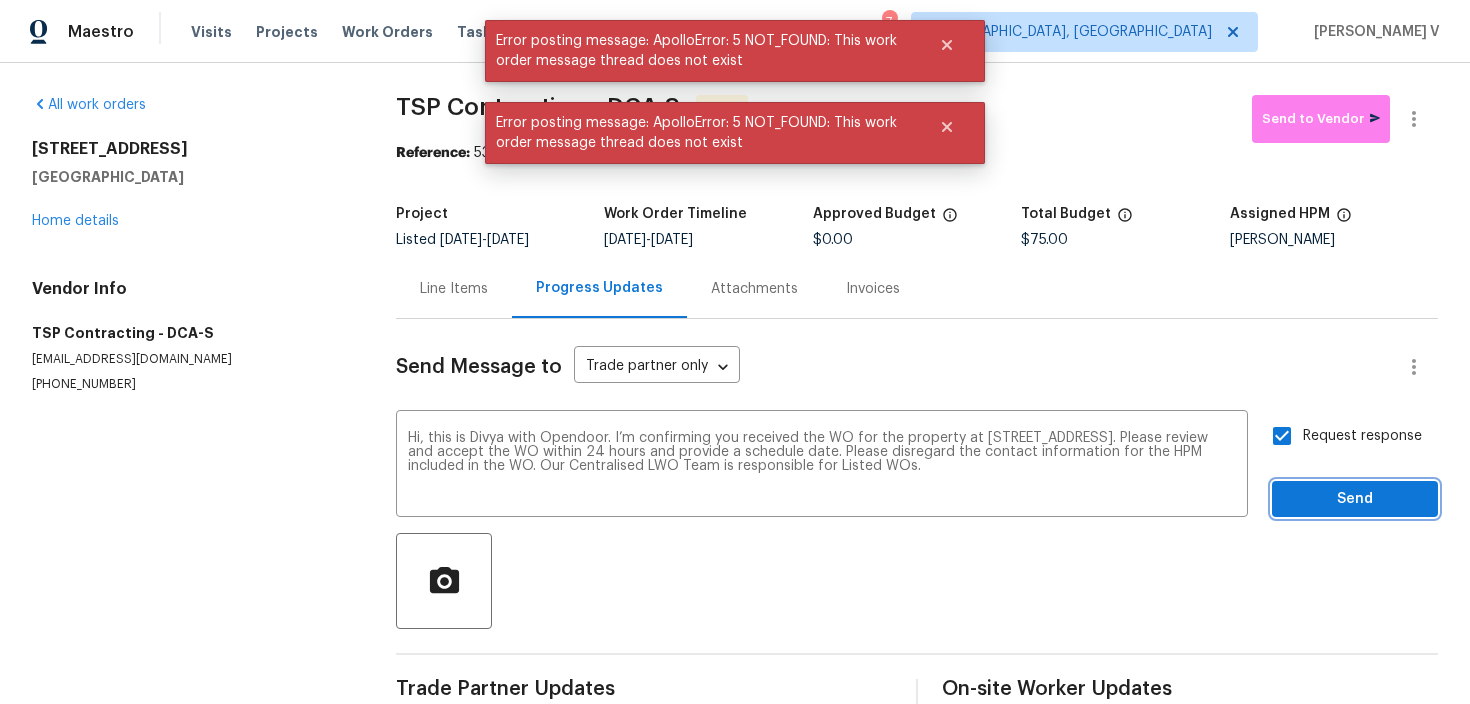click on "Send" at bounding box center (1355, 499) 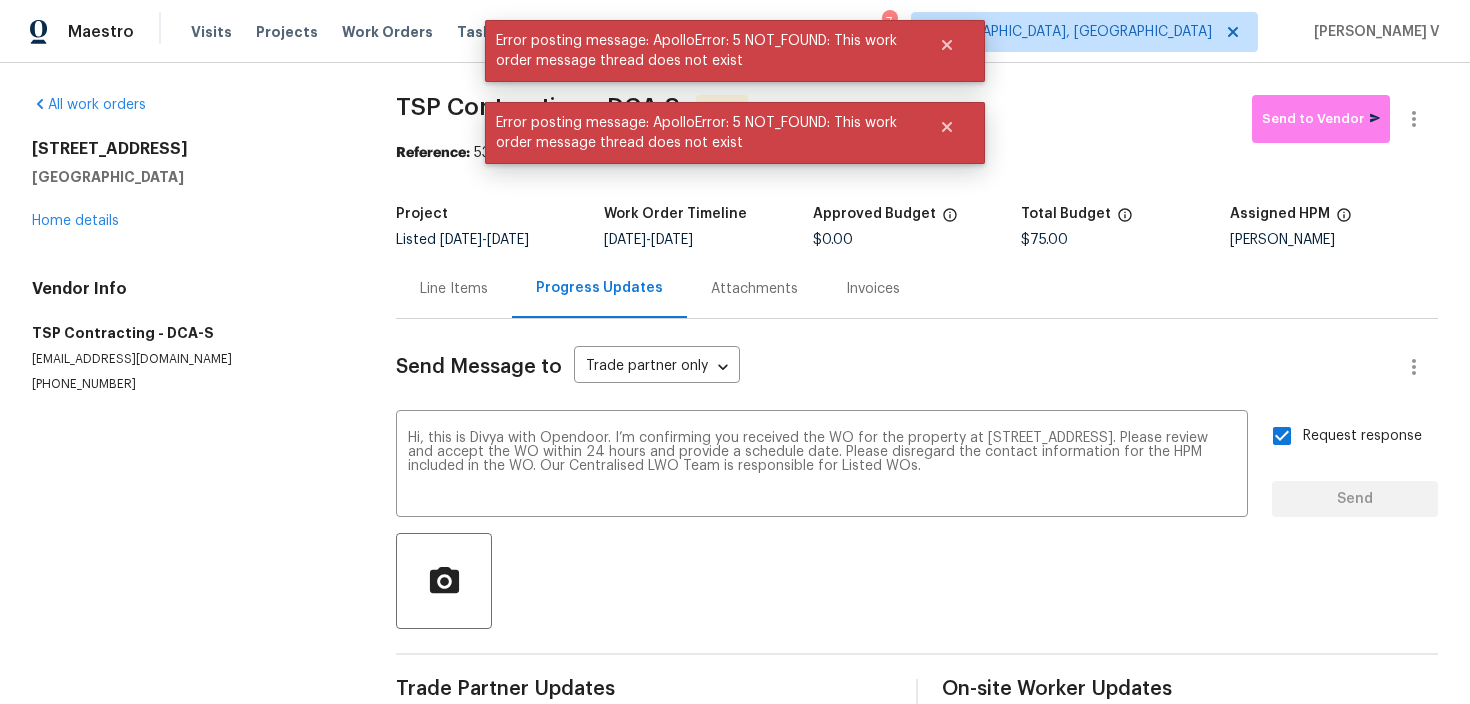 click on "Request response Send" at bounding box center (1355, 466) 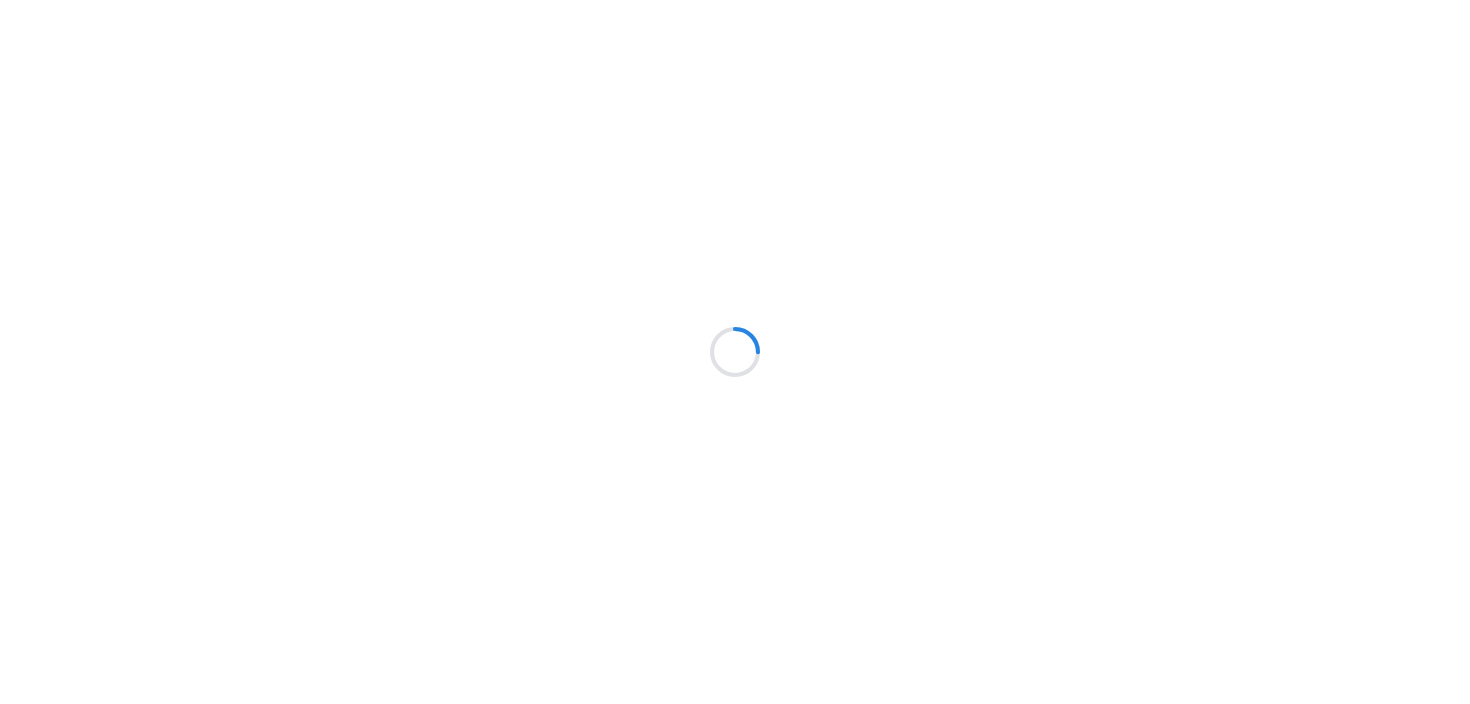 scroll, scrollTop: 0, scrollLeft: 0, axis: both 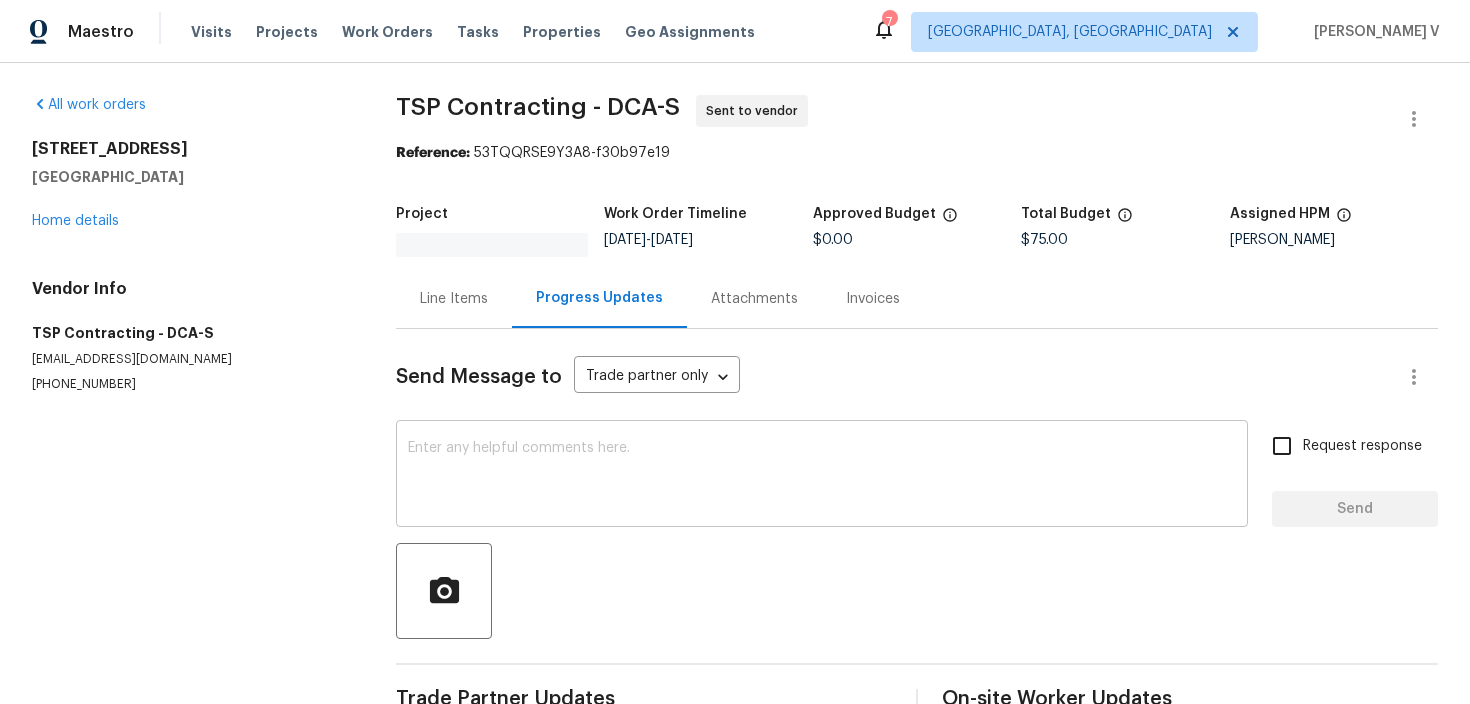 click at bounding box center (822, 476) 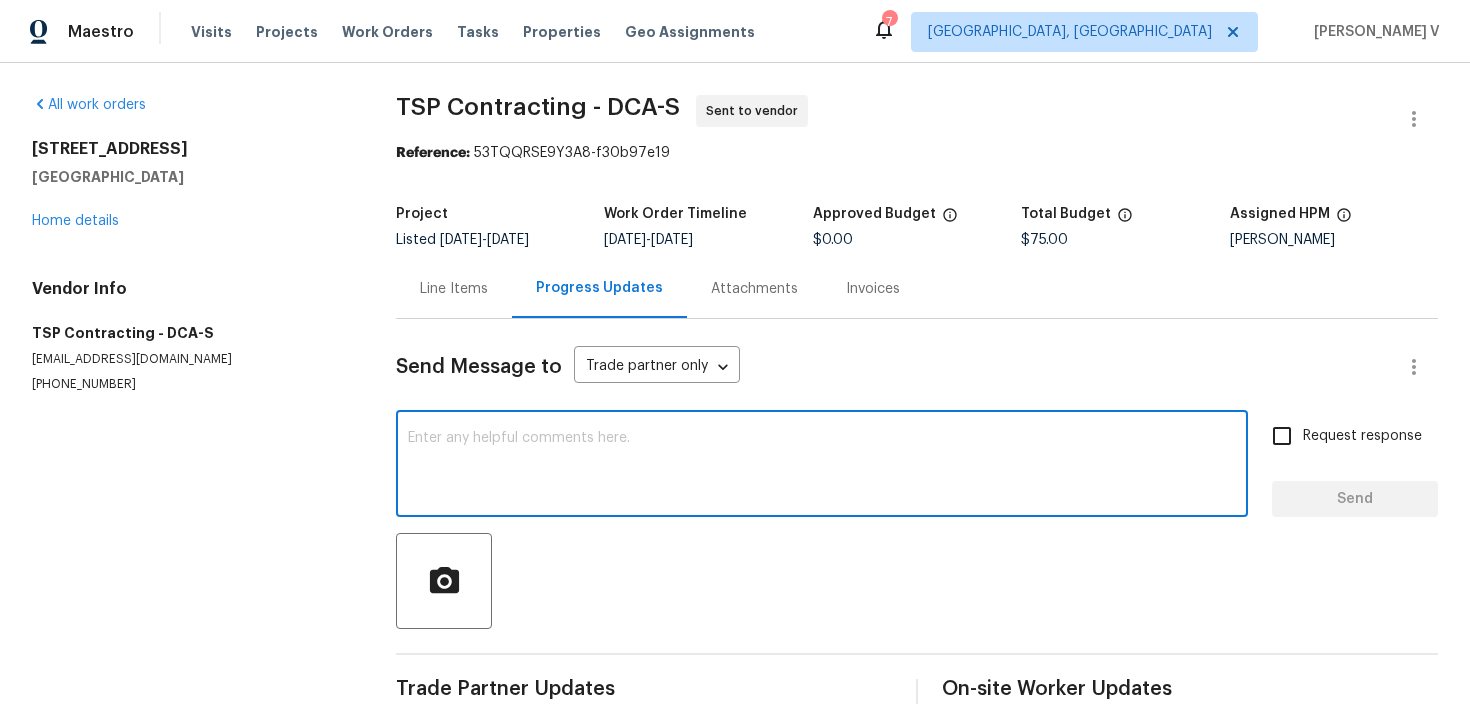 paste on "Hi, this is Divya with Opendoor. I’m confirming you received the WO for the property at [STREET_ADDRESS]. Please review and accept the WO within 24 hours and provide a schedule date. Please disregard the contact information for the HPM included in the WO. Our Centralised LWO Team is responsible for Listed WOs." 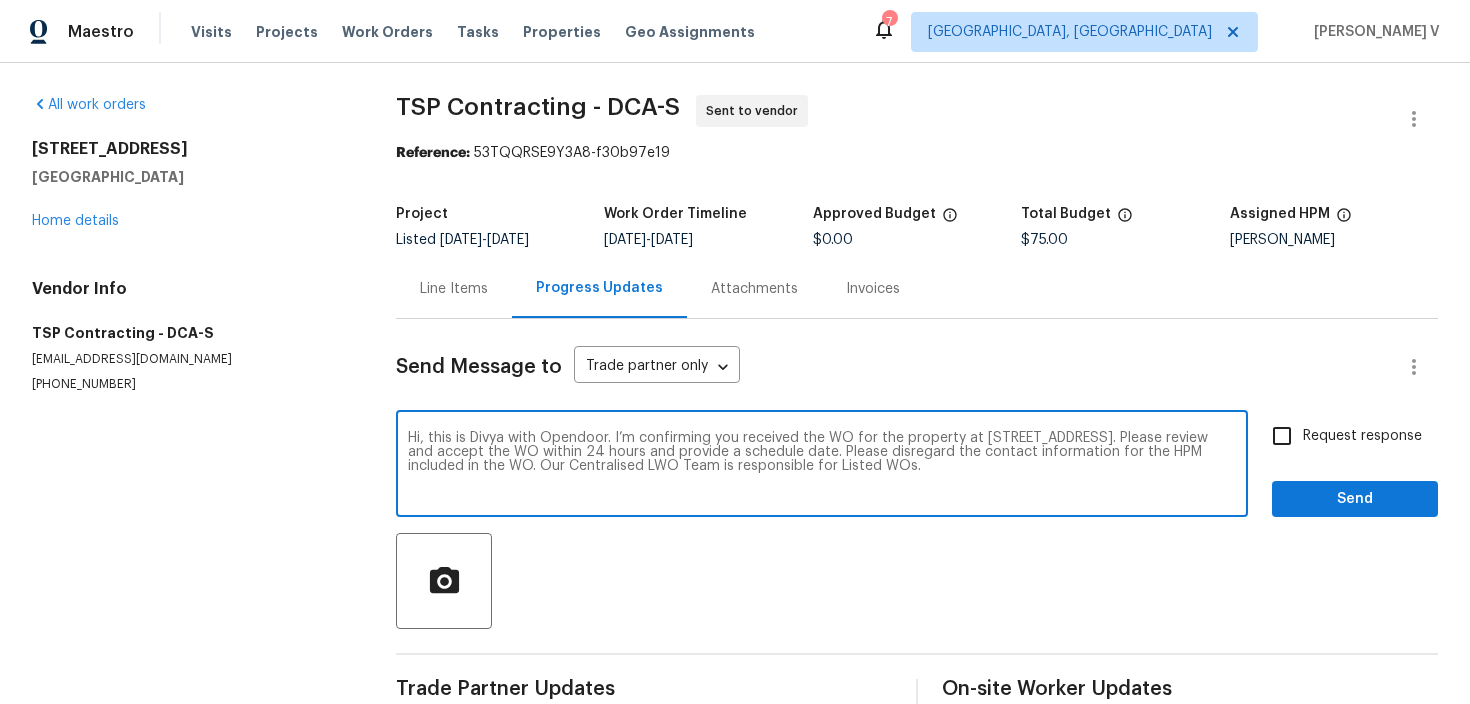paste on "Hi, this is Divya with Opendoor. I’m confirming you received the WO for the property at [STREET_ADDRESS]. Please review and accept the WO within 24 hours and provide a schedule date. Please disregard the contact information for the HPM included in the WO. Our Centralised LWO Team is responsible for Listed WOs." 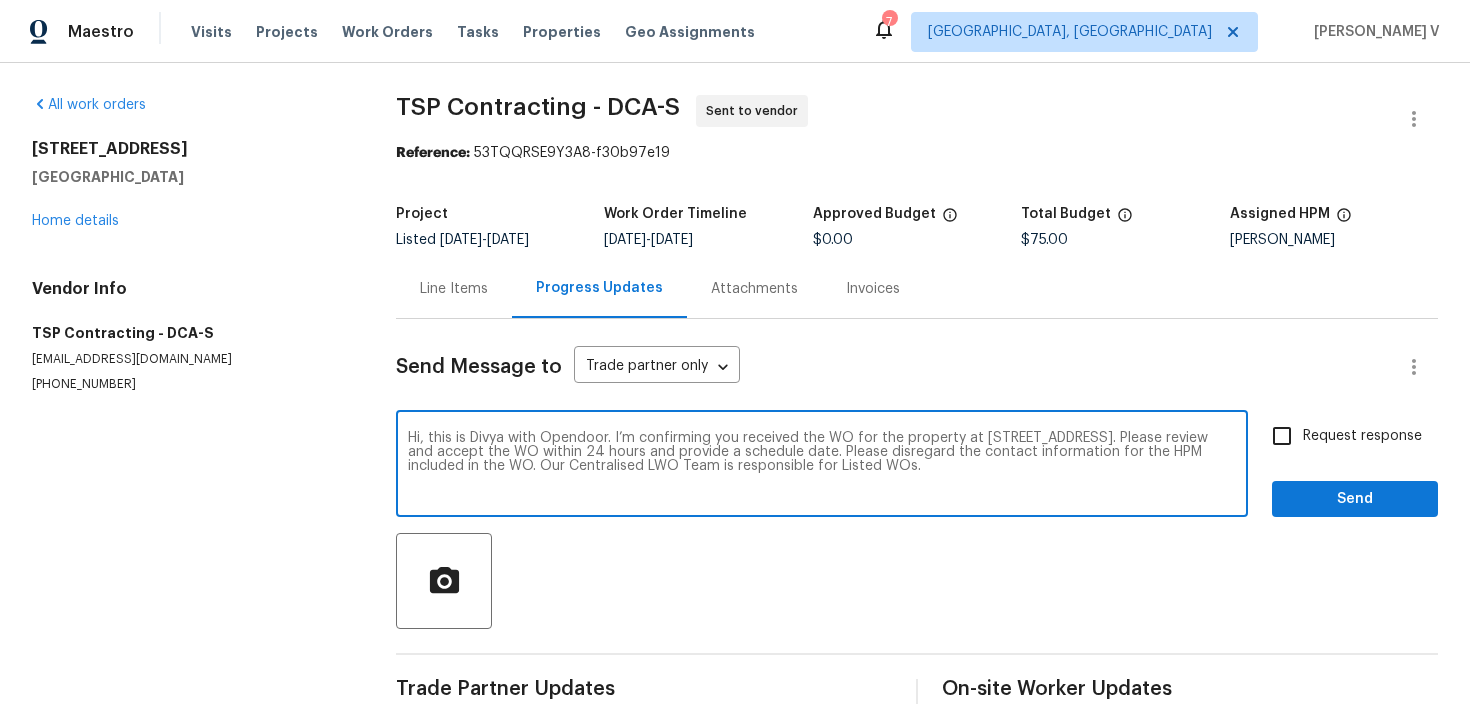 scroll, scrollTop: 0, scrollLeft: 0, axis: both 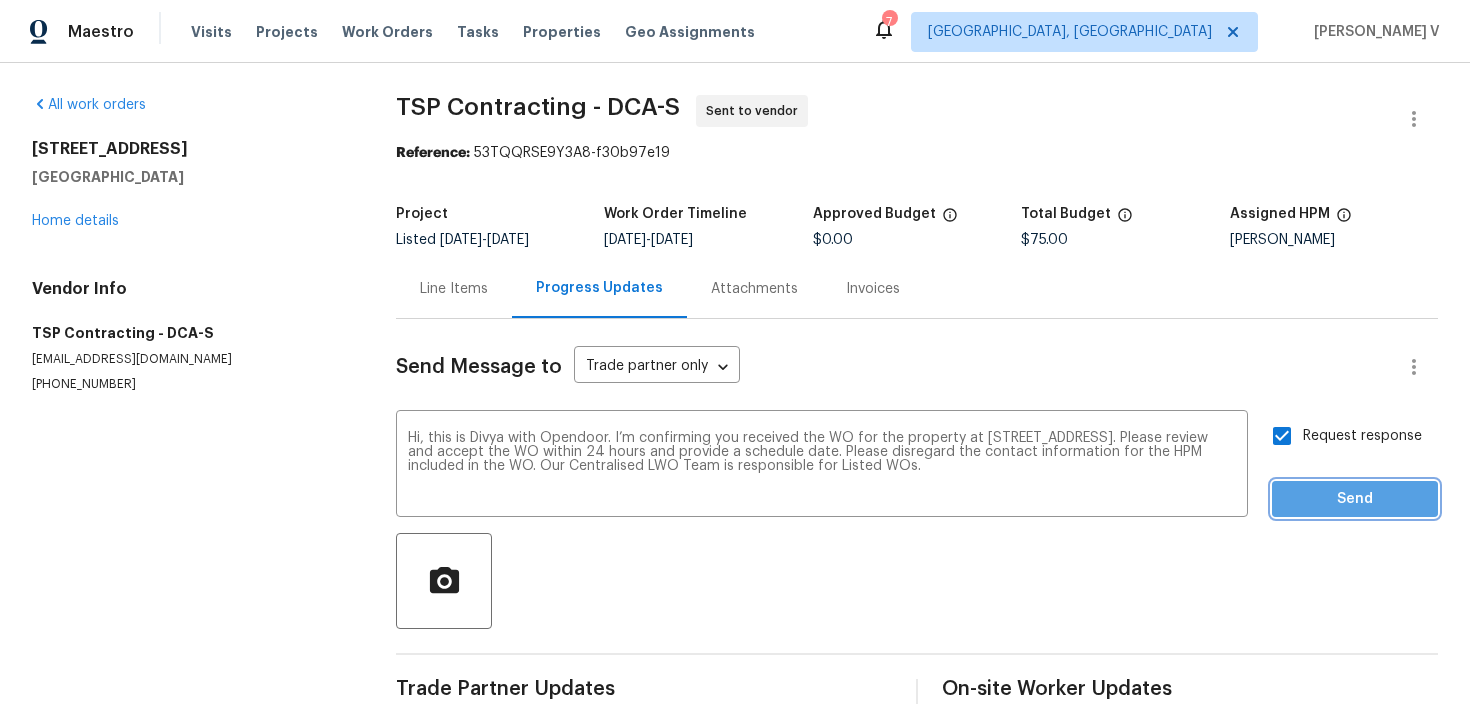 click on "Send" at bounding box center (1355, 499) 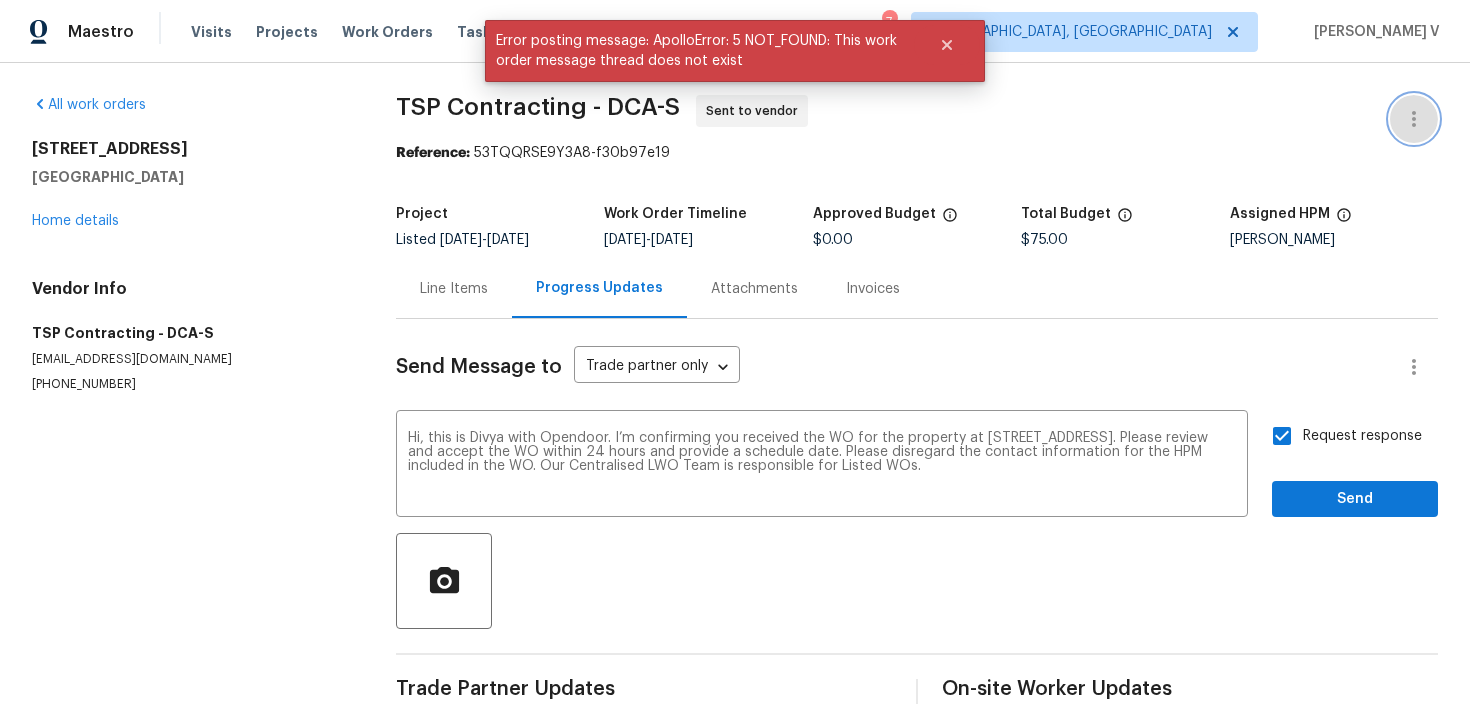click at bounding box center [1414, 119] 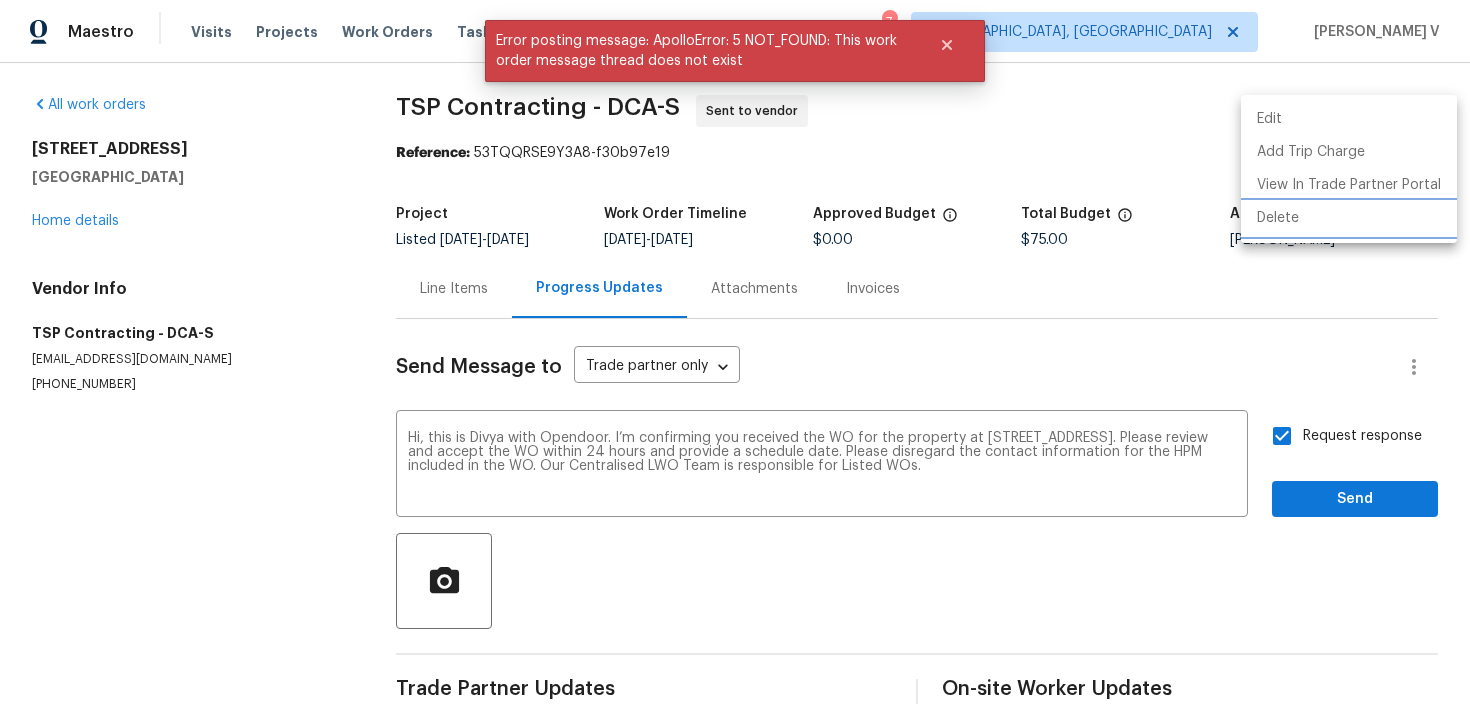 click on "Delete" at bounding box center (1349, 218) 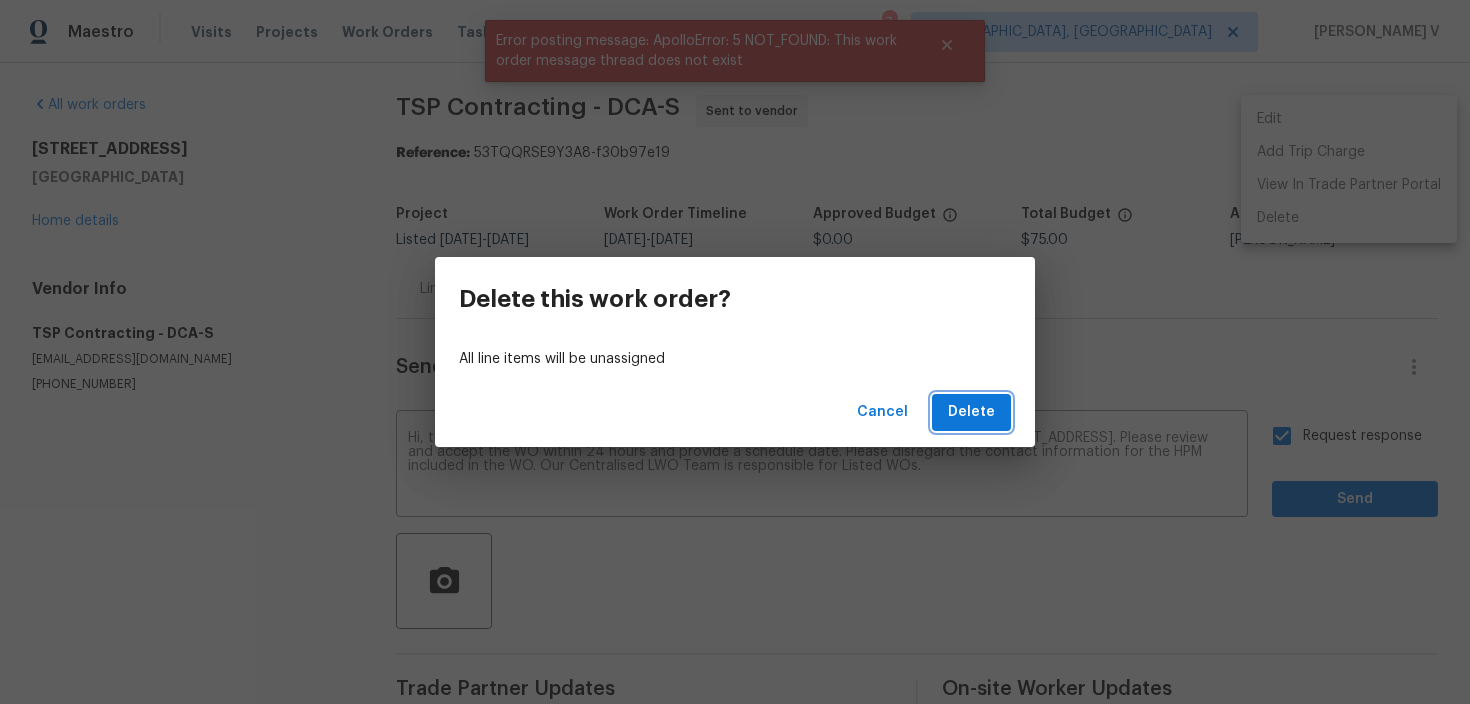 click on "Delete" at bounding box center [971, 412] 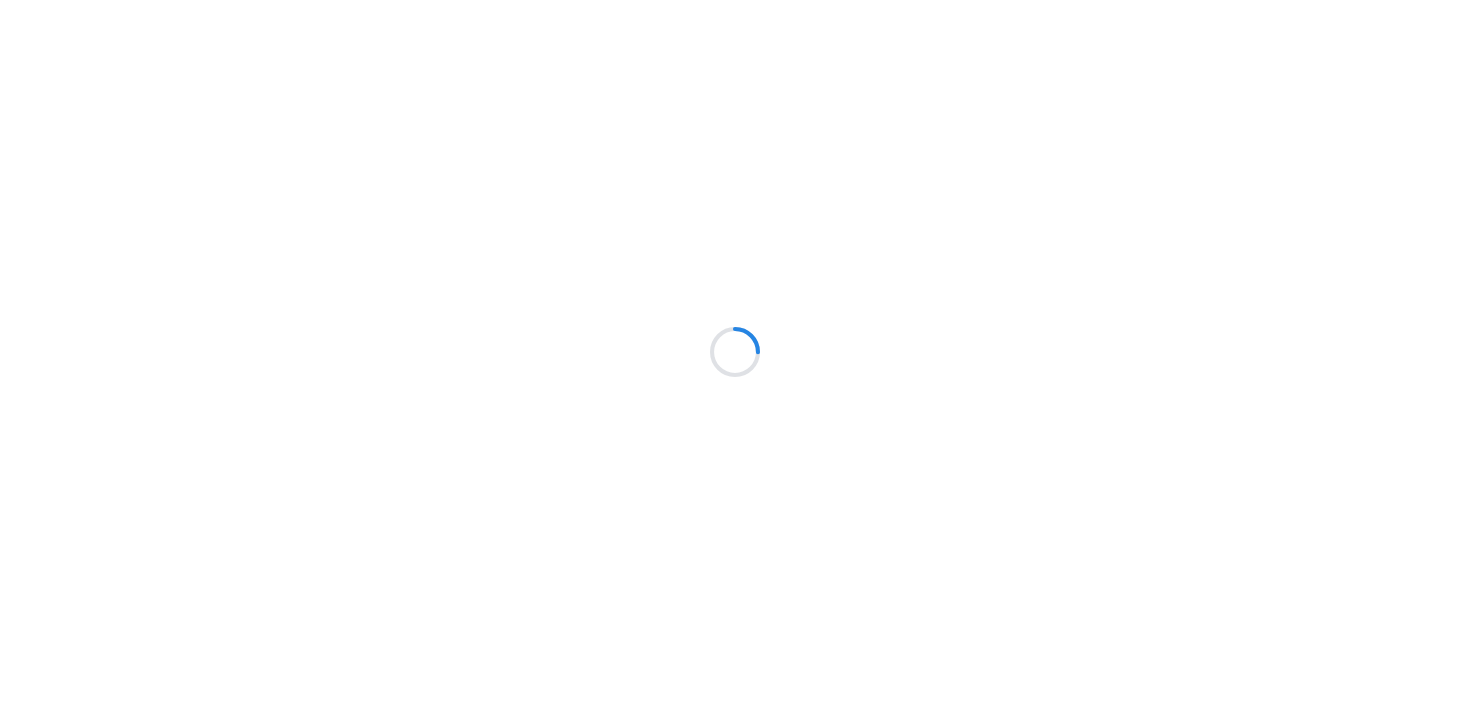 scroll, scrollTop: 0, scrollLeft: 0, axis: both 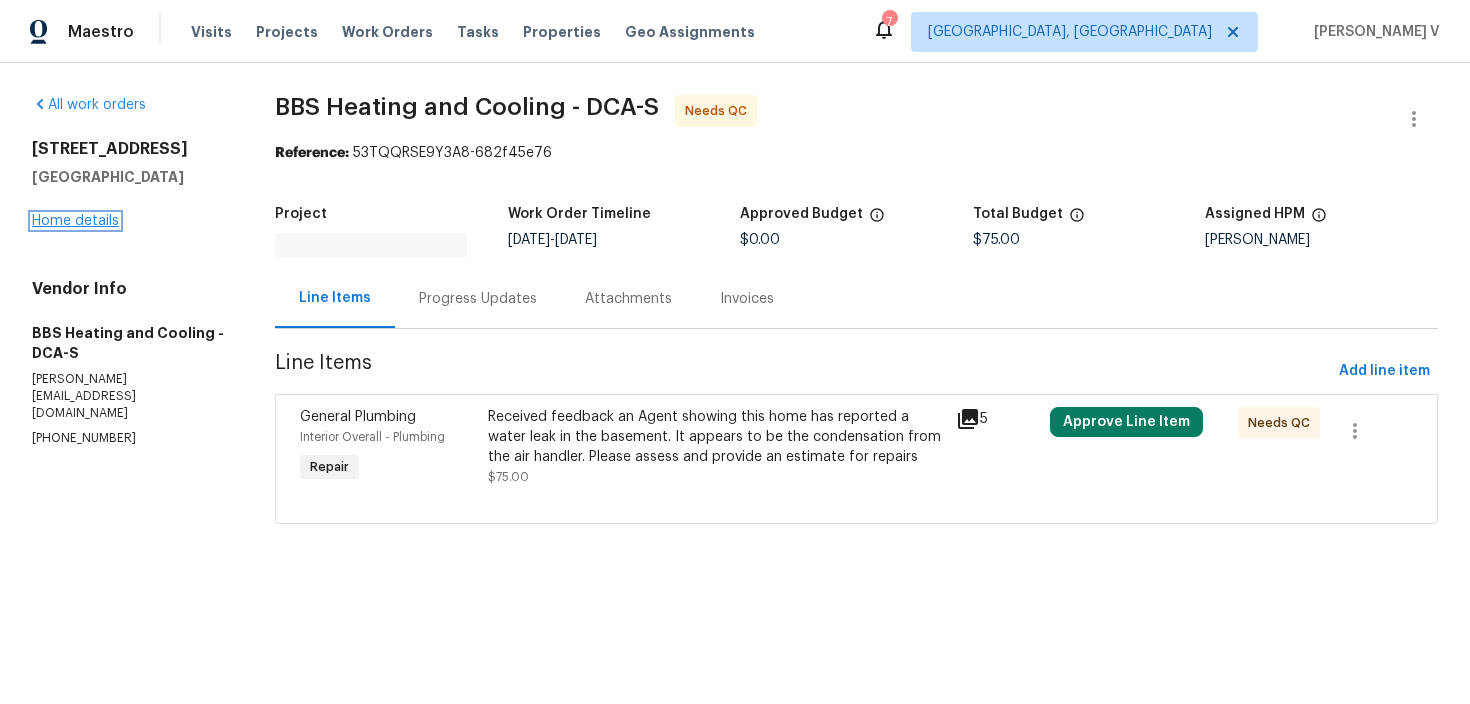 click on "Home details" at bounding box center [75, 221] 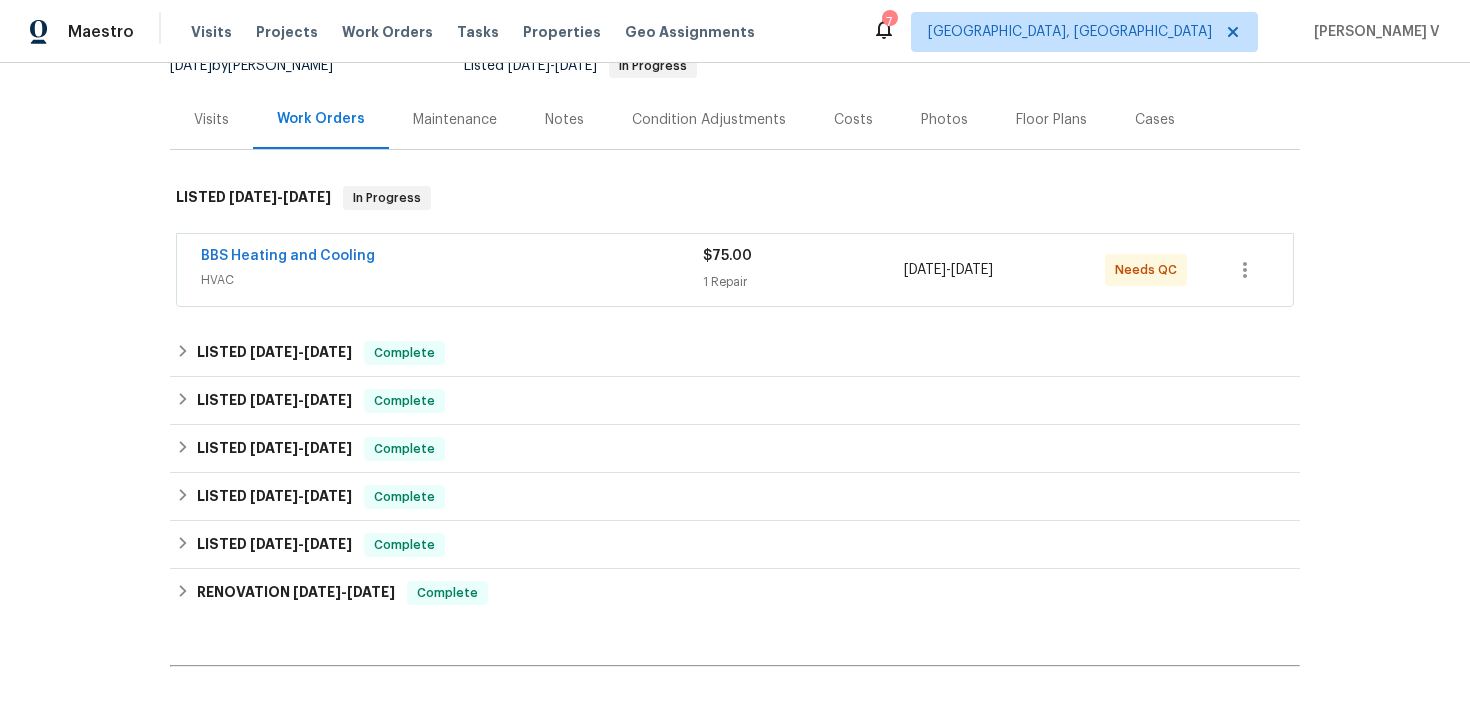 scroll, scrollTop: 0, scrollLeft: 0, axis: both 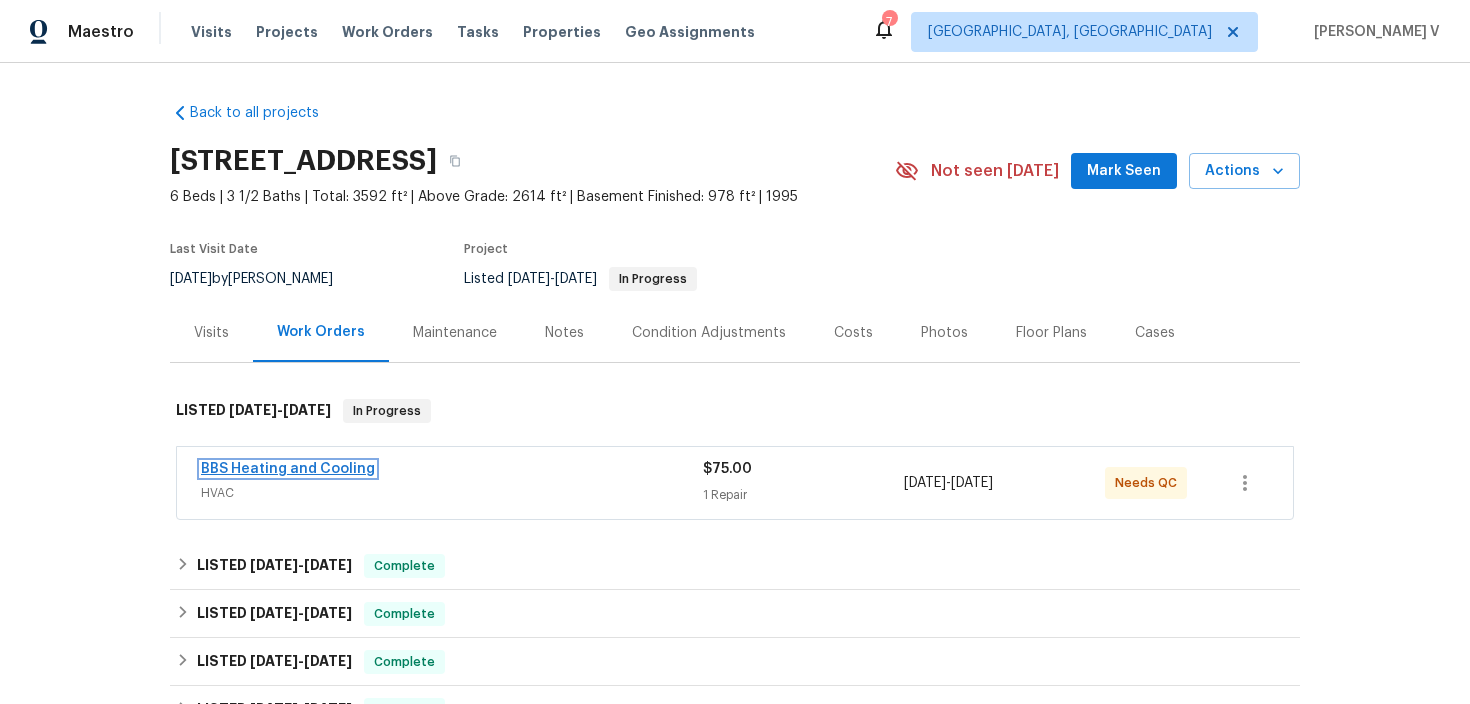 click on "BBS Heating and Cooling" at bounding box center (288, 469) 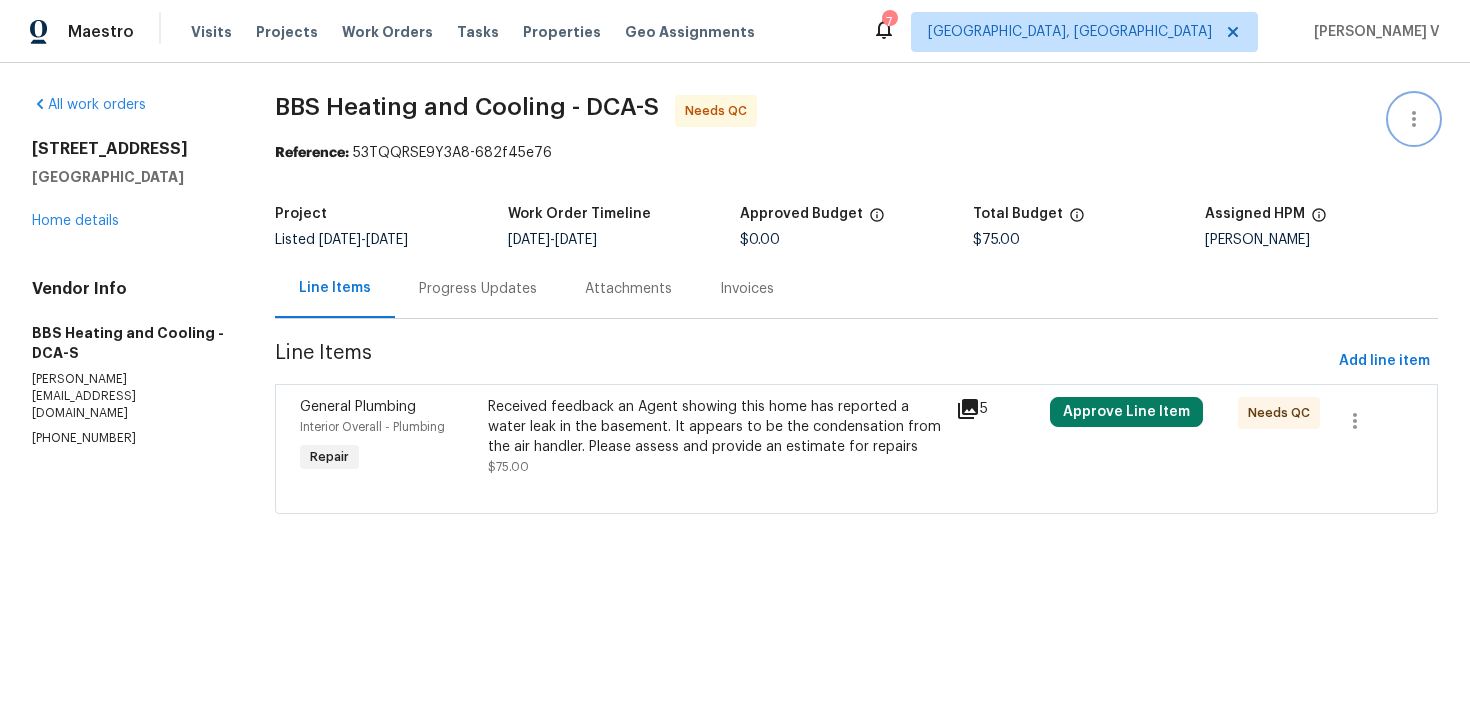 click 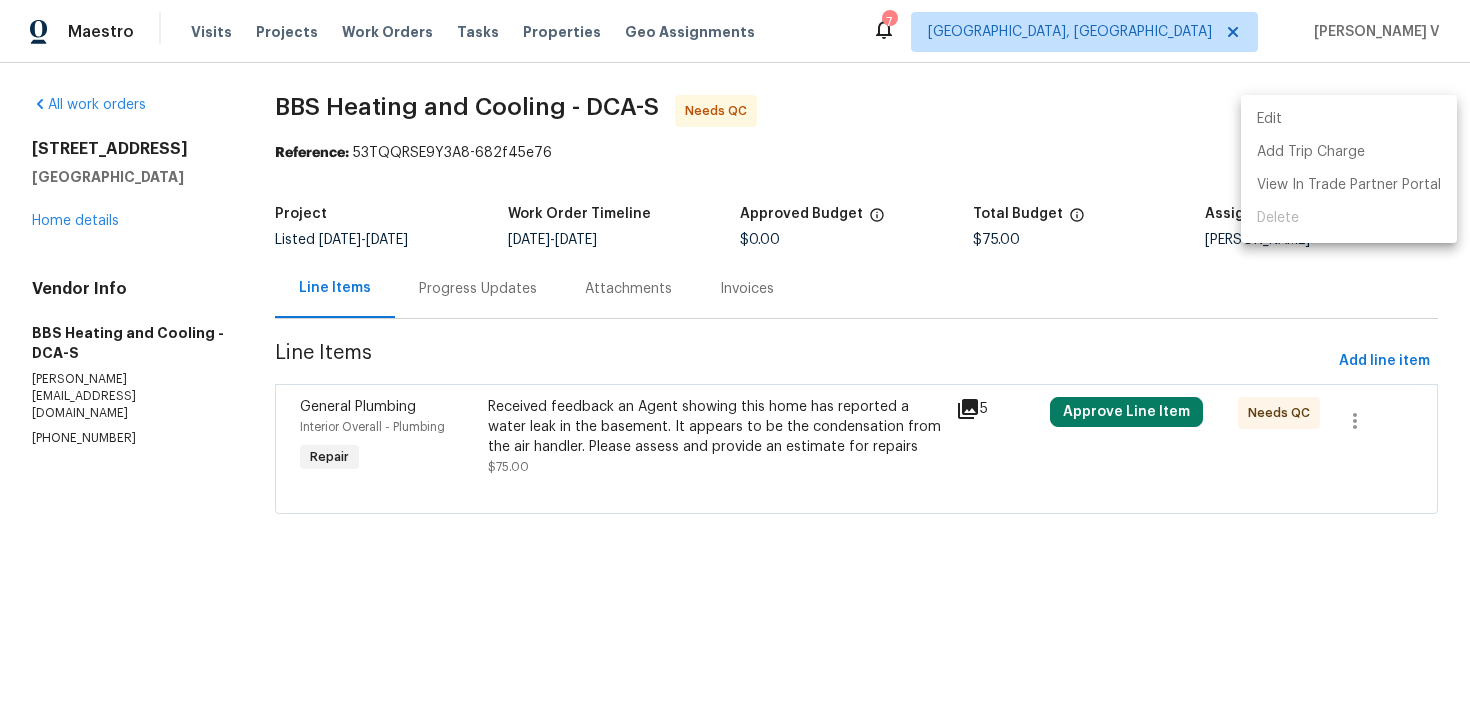 click on "Edit" at bounding box center [1349, 119] 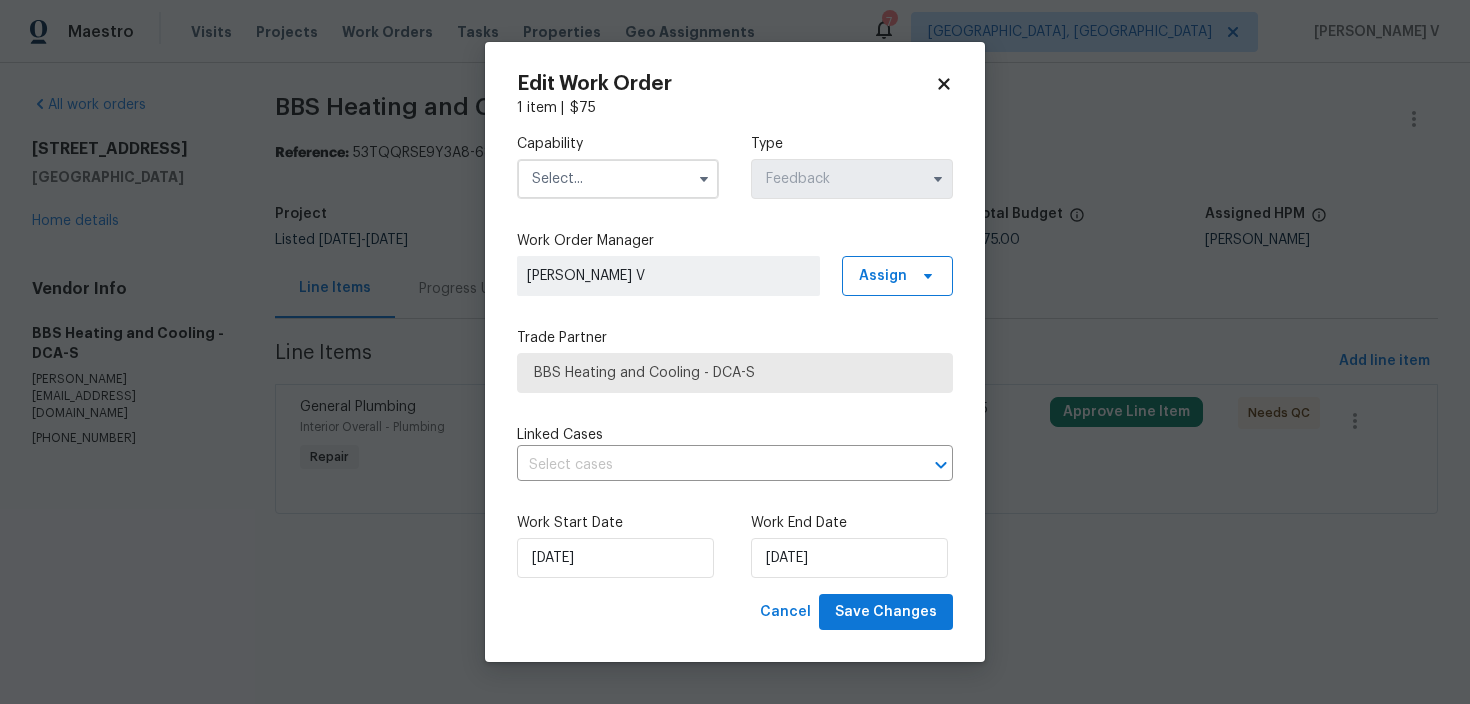 click on "Capability   Type   Feedback" at bounding box center [735, 166] 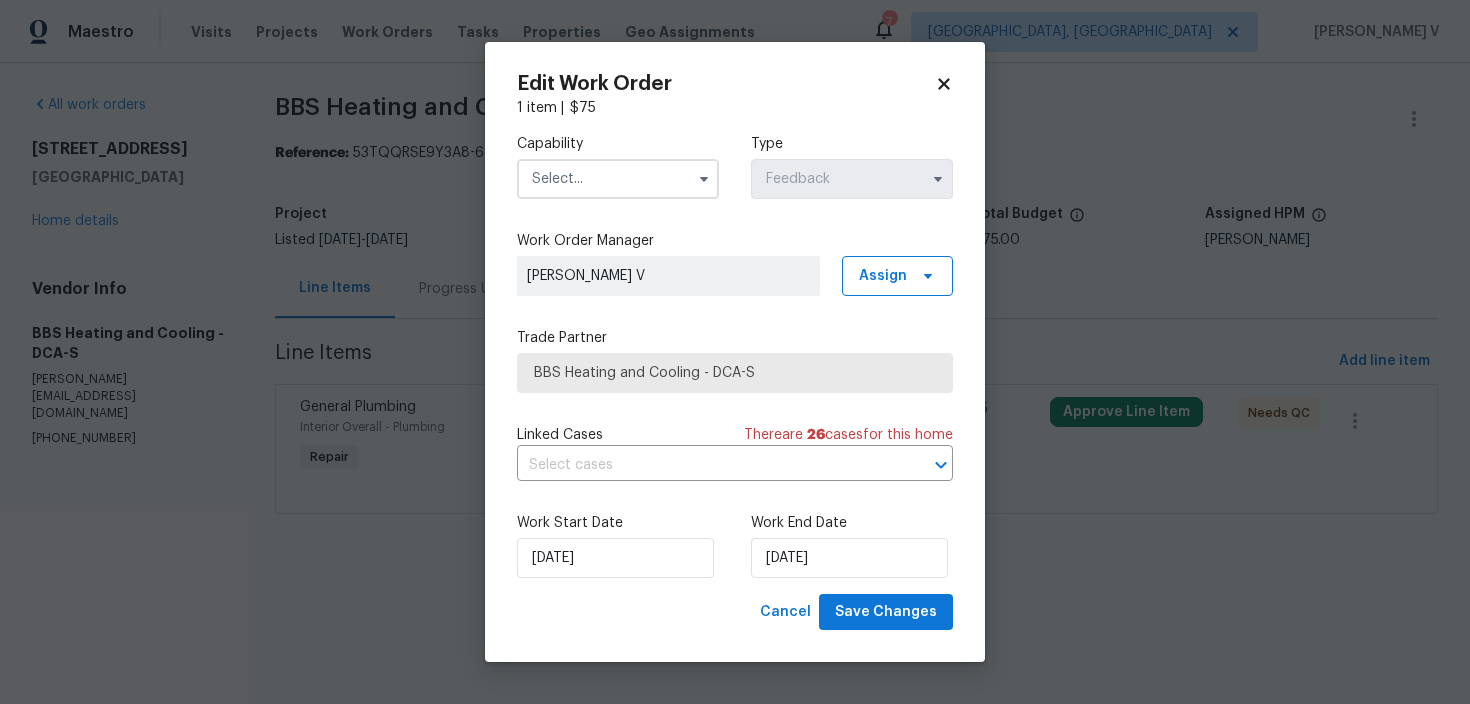 click at bounding box center [618, 179] 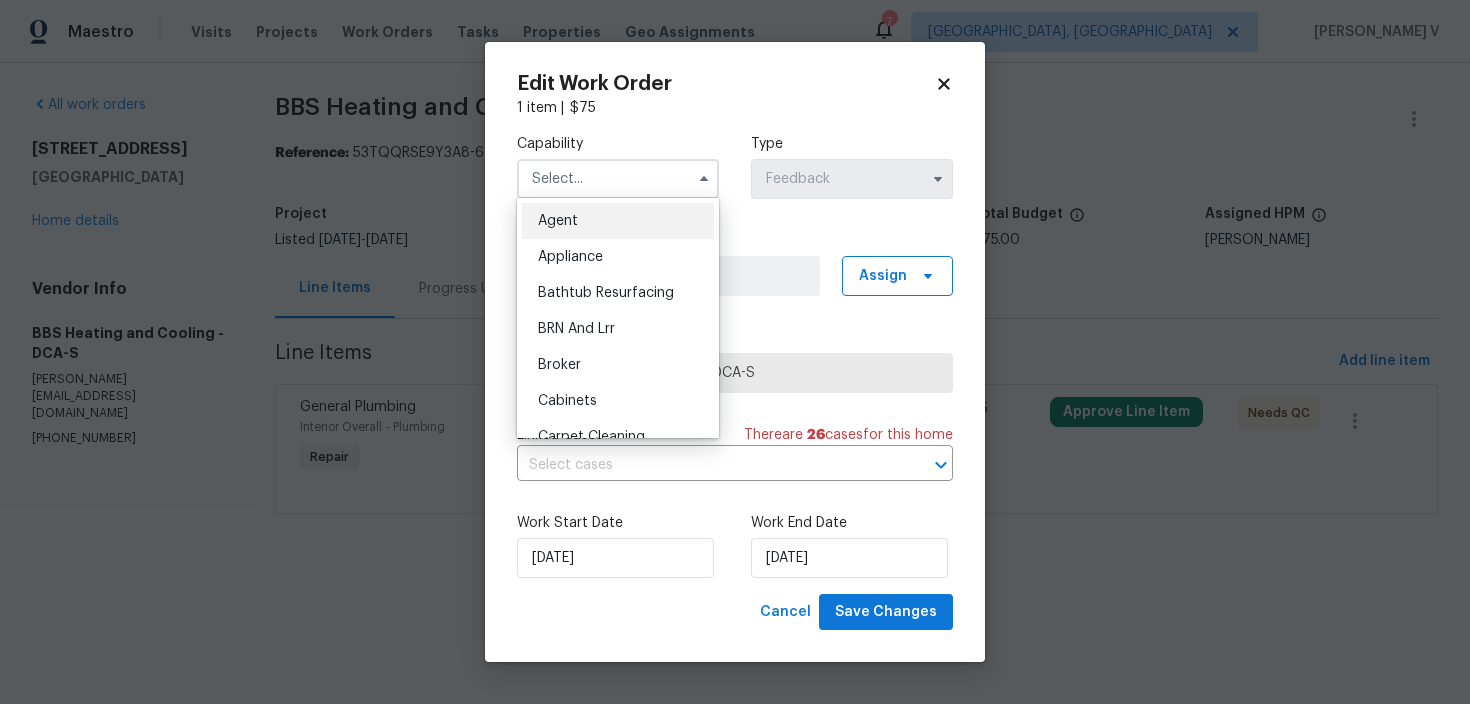click on "Agent" at bounding box center [618, 221] 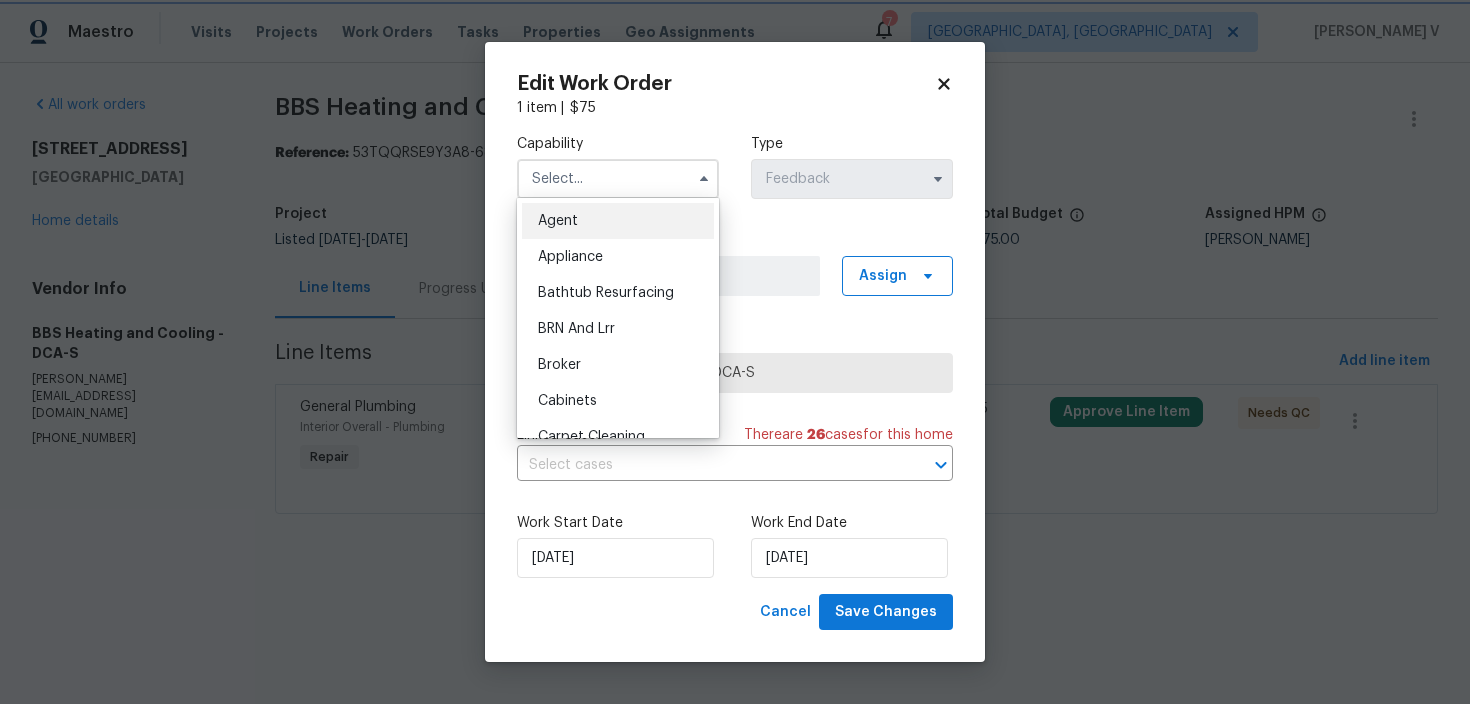 type on "Agent" 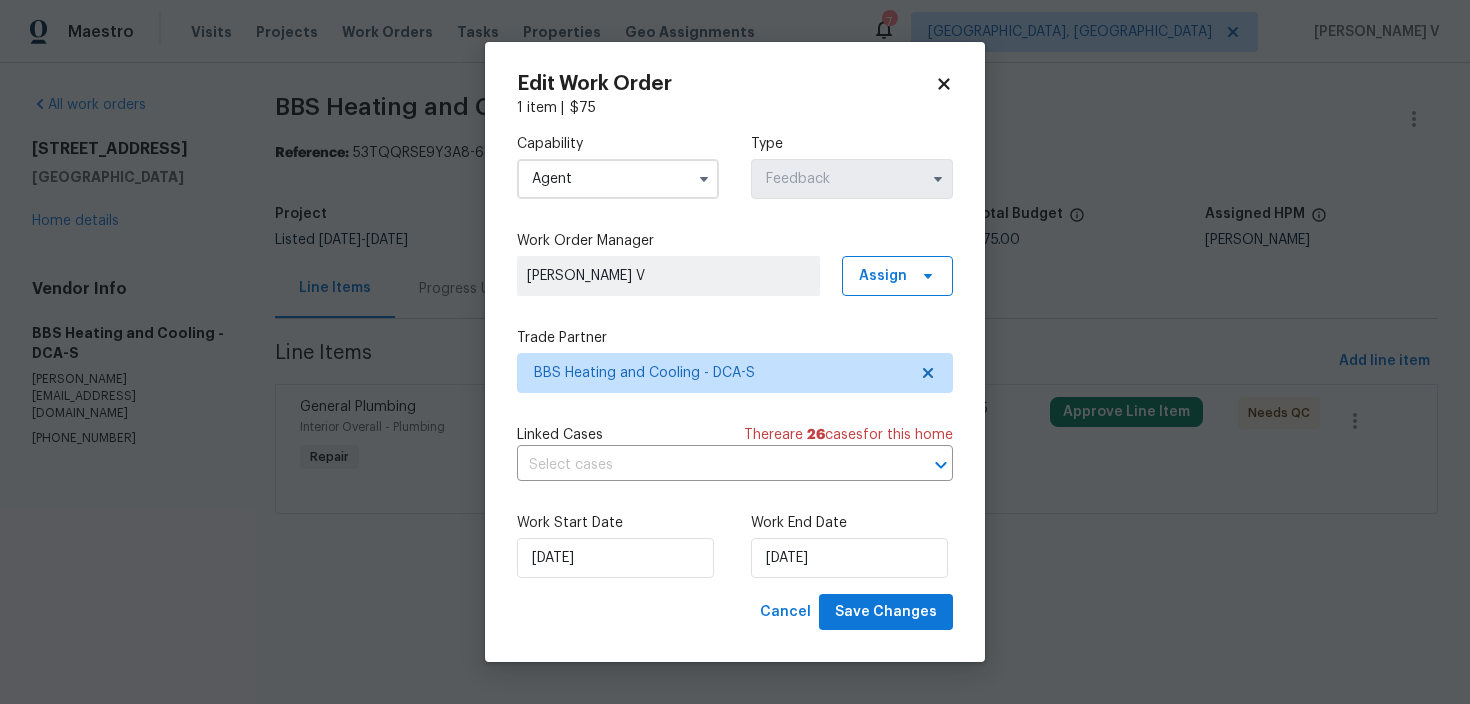 click on "Maestro Visits Projects Work Orders Tasks Properties Geo Assignments 7 Albuquerque, NM Divya Dharshini V All work orders 3510 Powells Crossing Ct Woodbridge, VA 22193 Home details Vendor Info BBS Heating and Cooling - DCA-S steve@bbsheatingandcooling.com (301) 979-3360 BBS Heating and Cooling - DCA-S Needs QC Reference:   53TQQRSE9Y3A8-682f45e76 Project Listed   7/9/2025  -  7/11/2025 Work Order Timeline 7/9/2025  -  7/11/2025 Approved Budget $0.00 Total Budget $75.00 Assigned HPM Christopher Pace Line Items Progress Updates Attachments Invoices Line Items Add line item General Plumbing Interior Overall - Plumbing Repair Received feedback an Agent showing this home has reported a water leak in the basement.  It appears to be the condensation from the air handler.  Please assess and provide an estimate for repairs $75.00   5 Approve Line Item Needs QC
Edit Work Order 1 item | $ 75 Capability   Agent Type   Feedback Work Order Manager   Divya Dharshini V Assign Trade Partner   Linked Cases There  are   26" at bounding box center [735, 285] 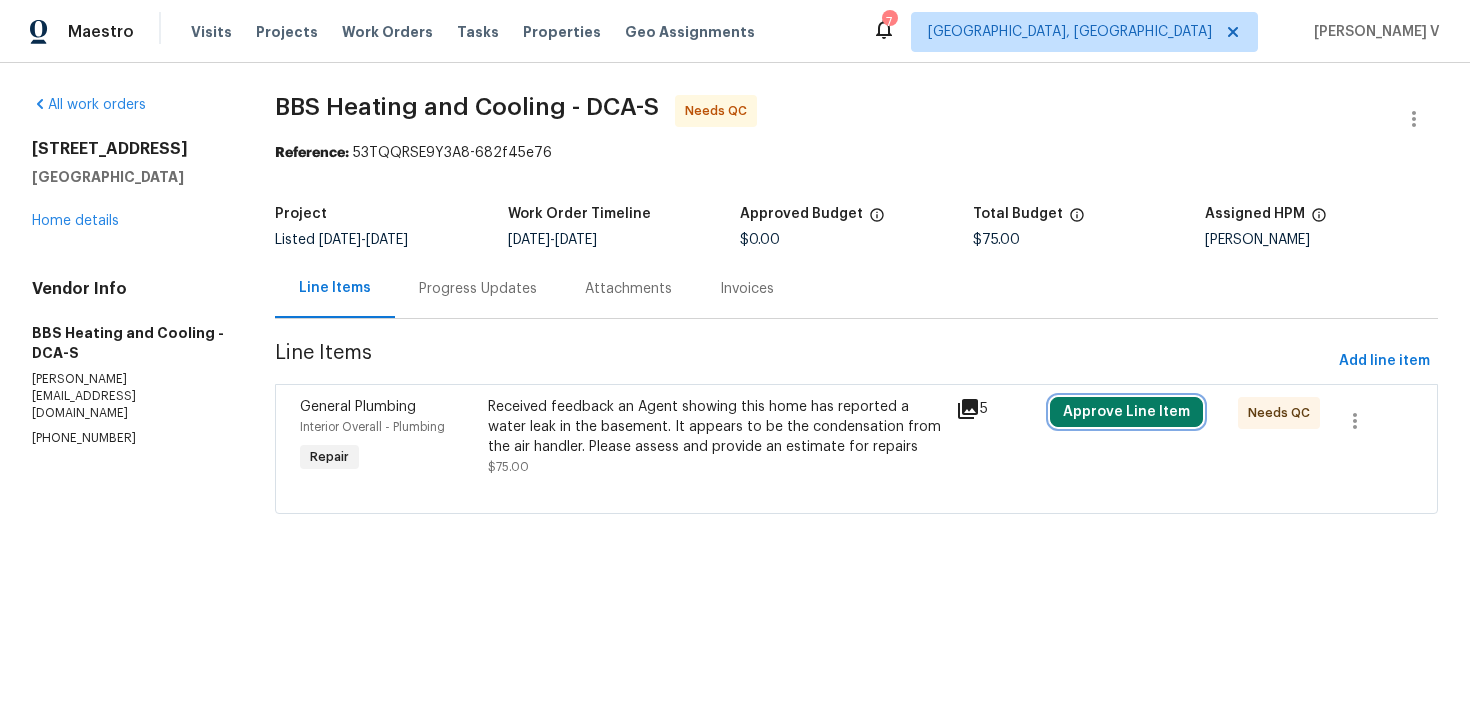 click on "Approve Line Item" at bounding box center (1126, 412) 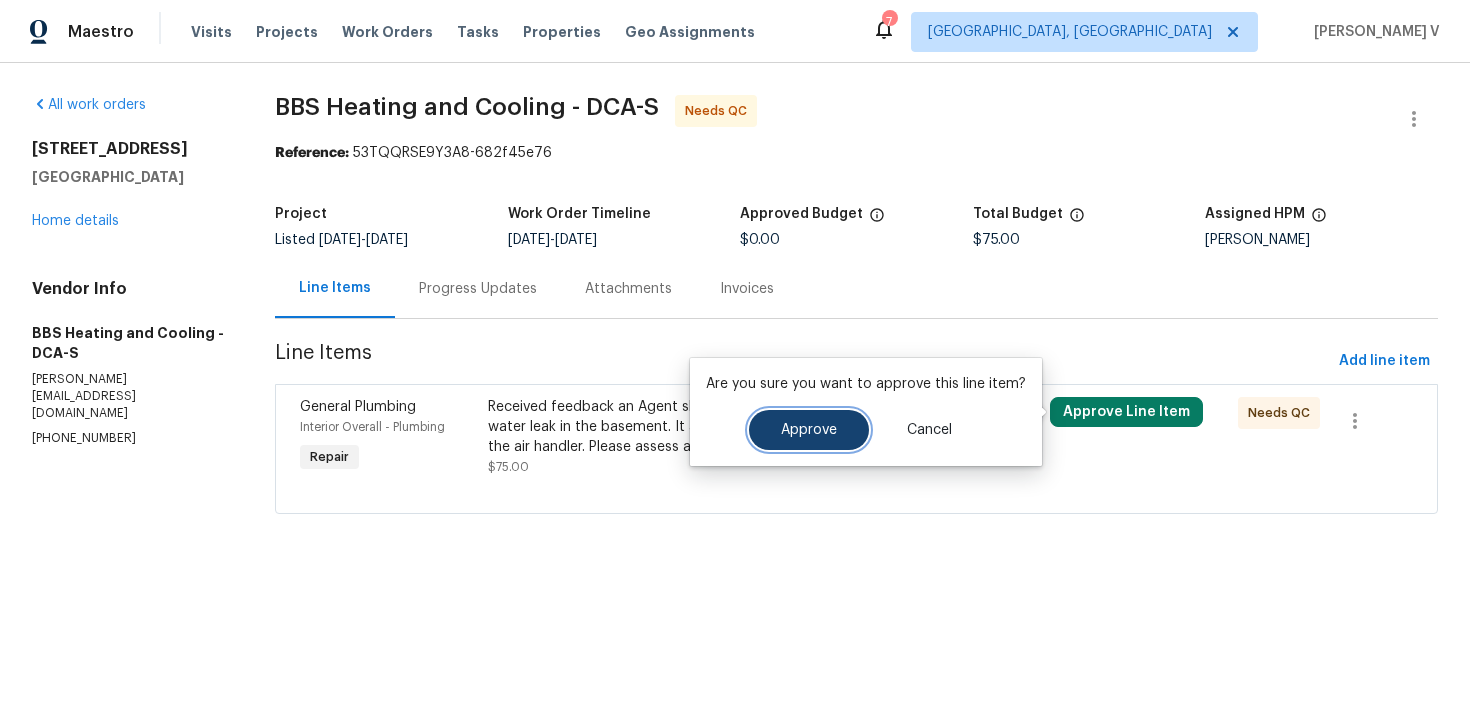 click on "Approve" at bounding box center (809, 430) 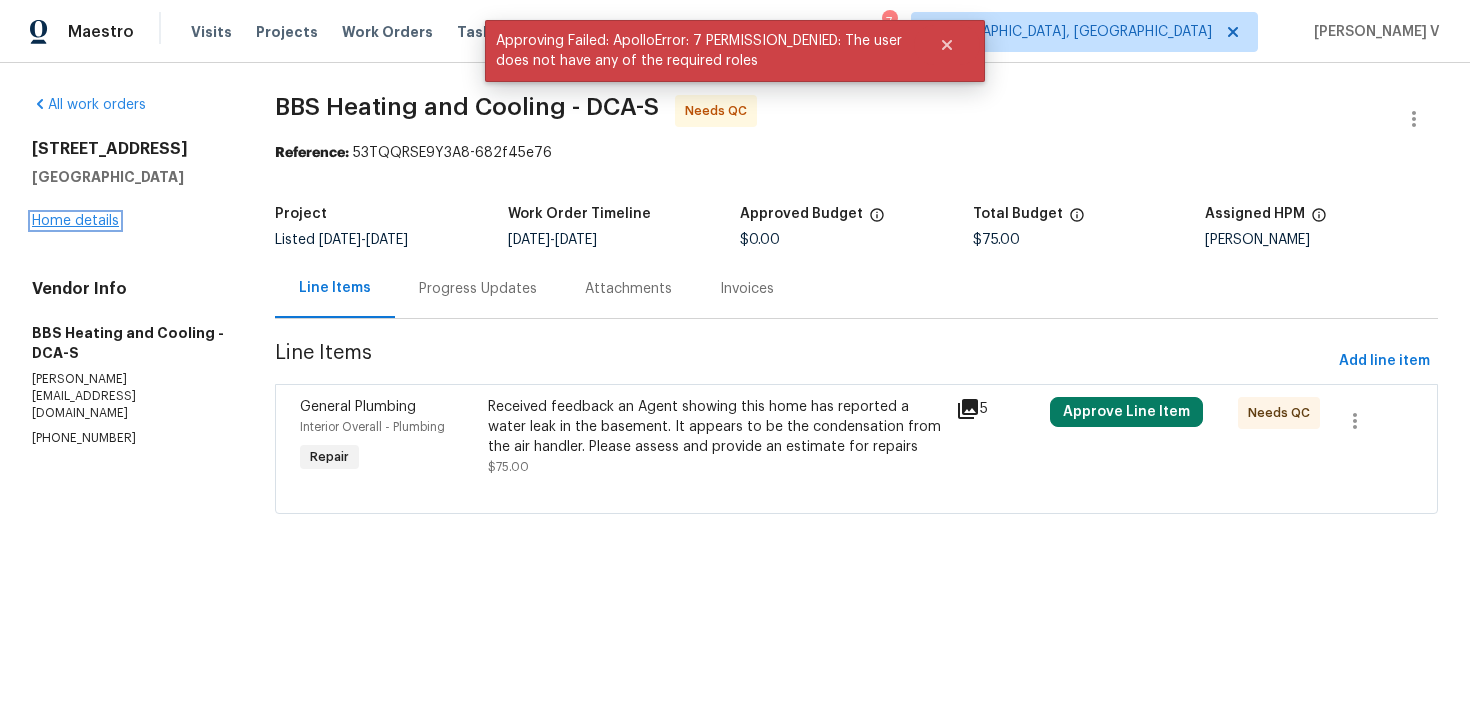 click on "Home details" at bounding box center (75, 221) 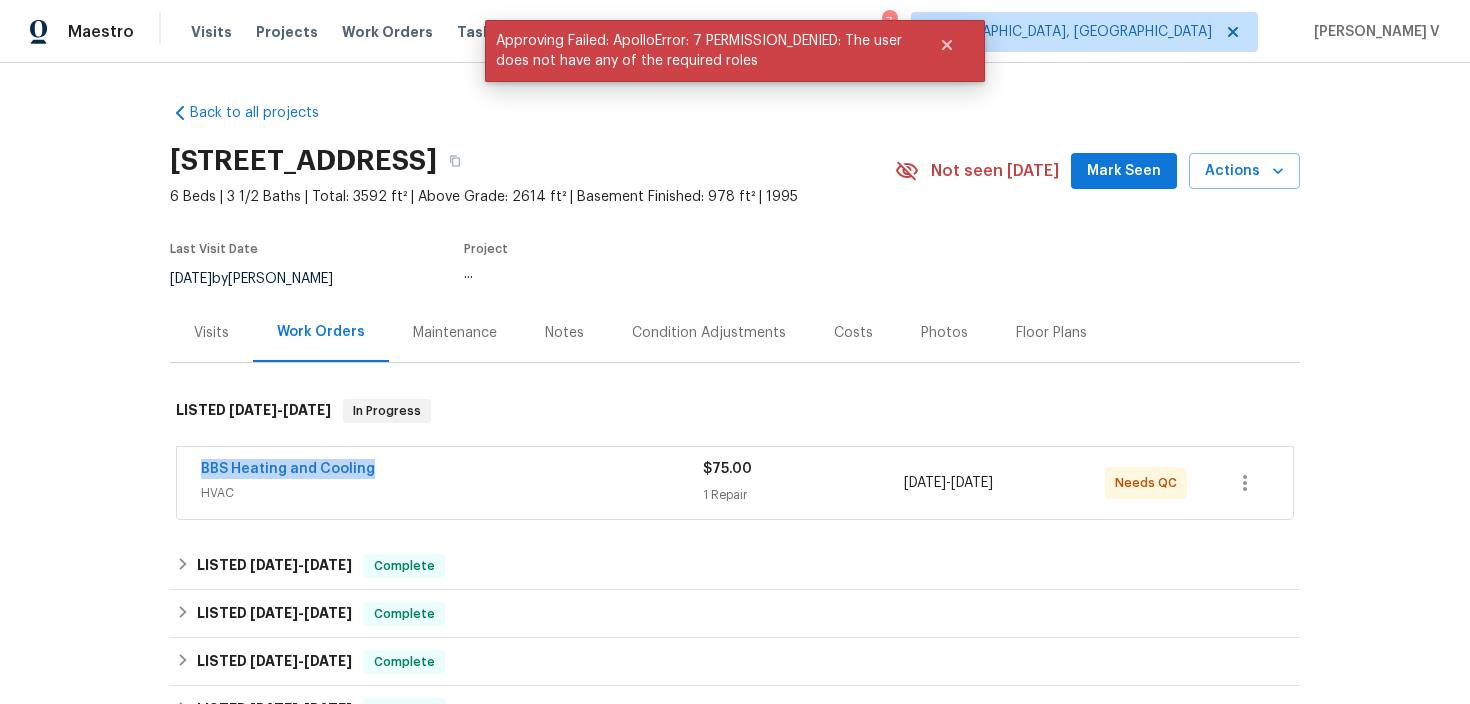 drag, startPoint x: 228, startPoint y: 471, endPoint x: 440, endPoint y: 471, distance: 212 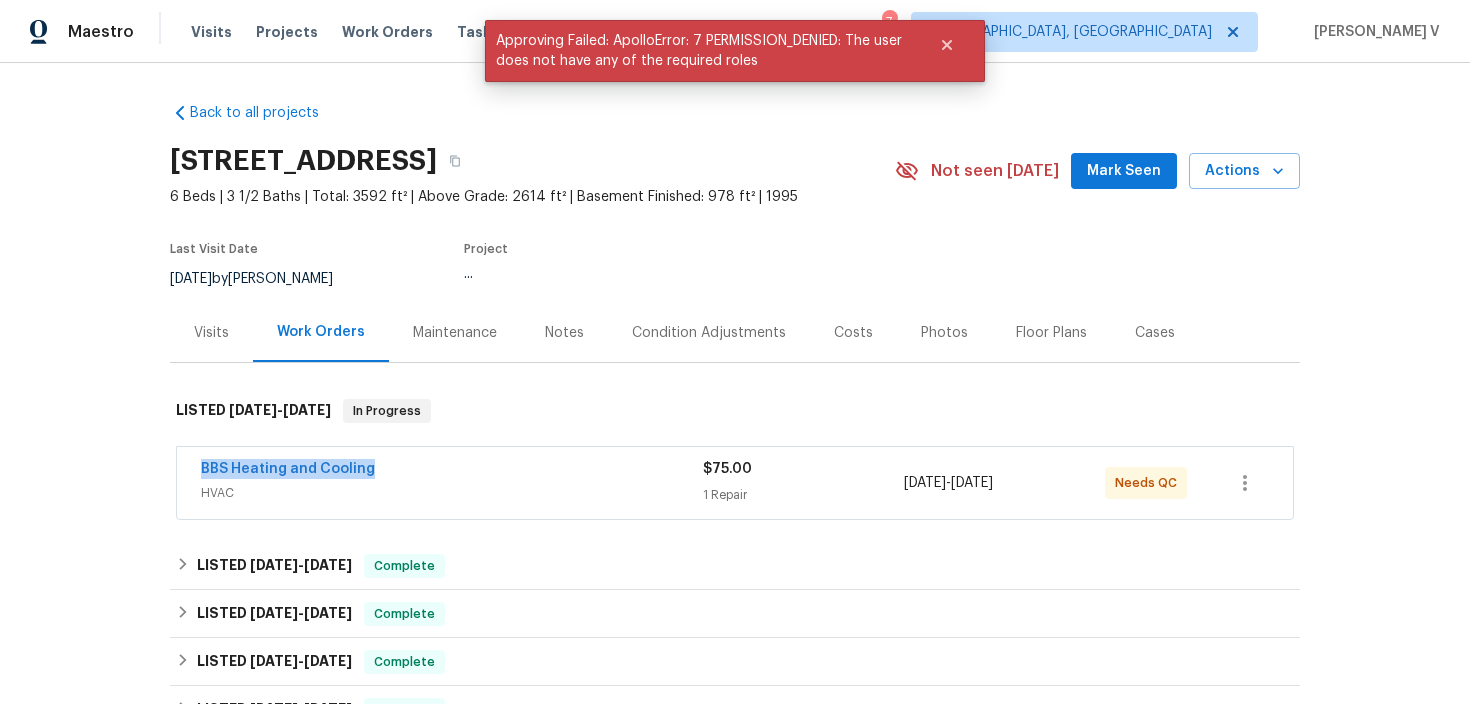 copy on "BBS Heating and Cooling" 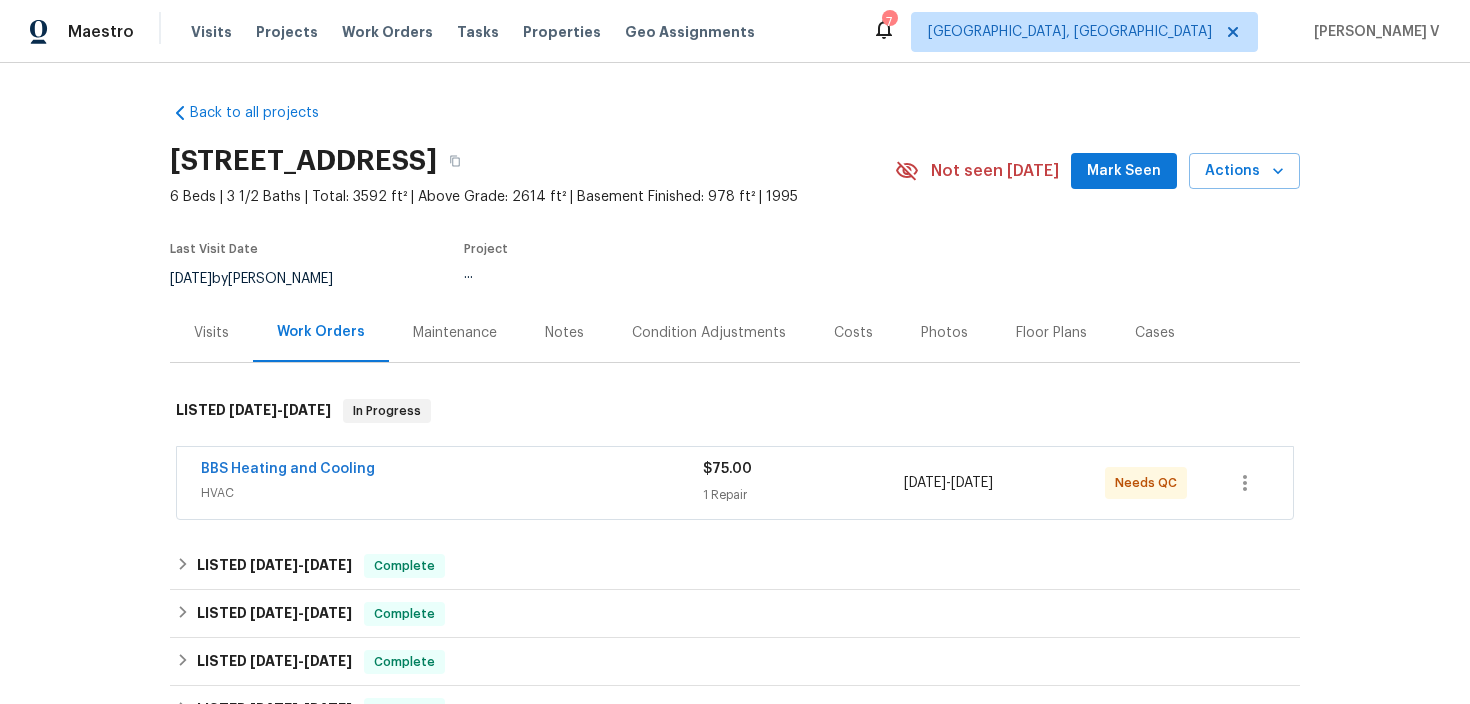 click on "BBS Heating and Cooling" at bounding box center (288, 469) 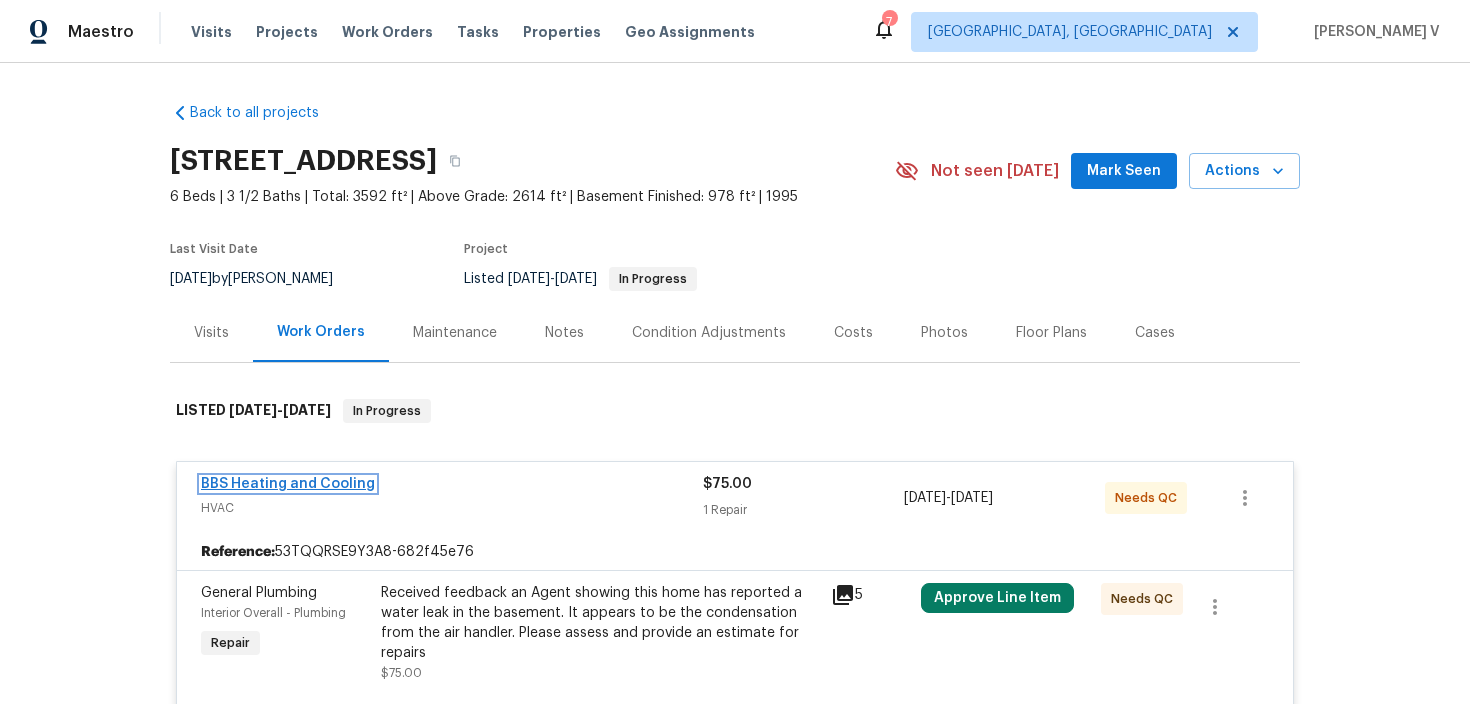 click on "BBS Heating and Cooling" at bounding box center (288, 484) 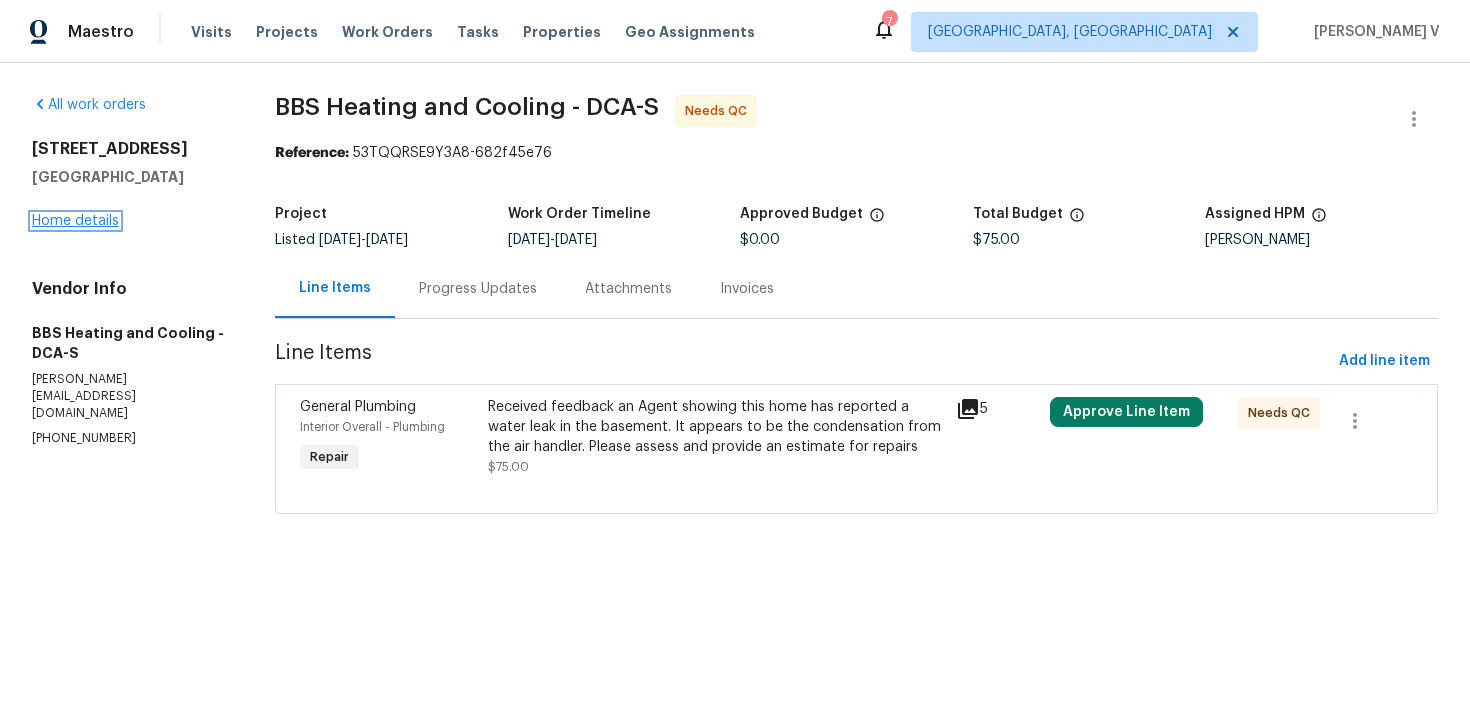 click on "Home details" at bounding box center (75, 221) 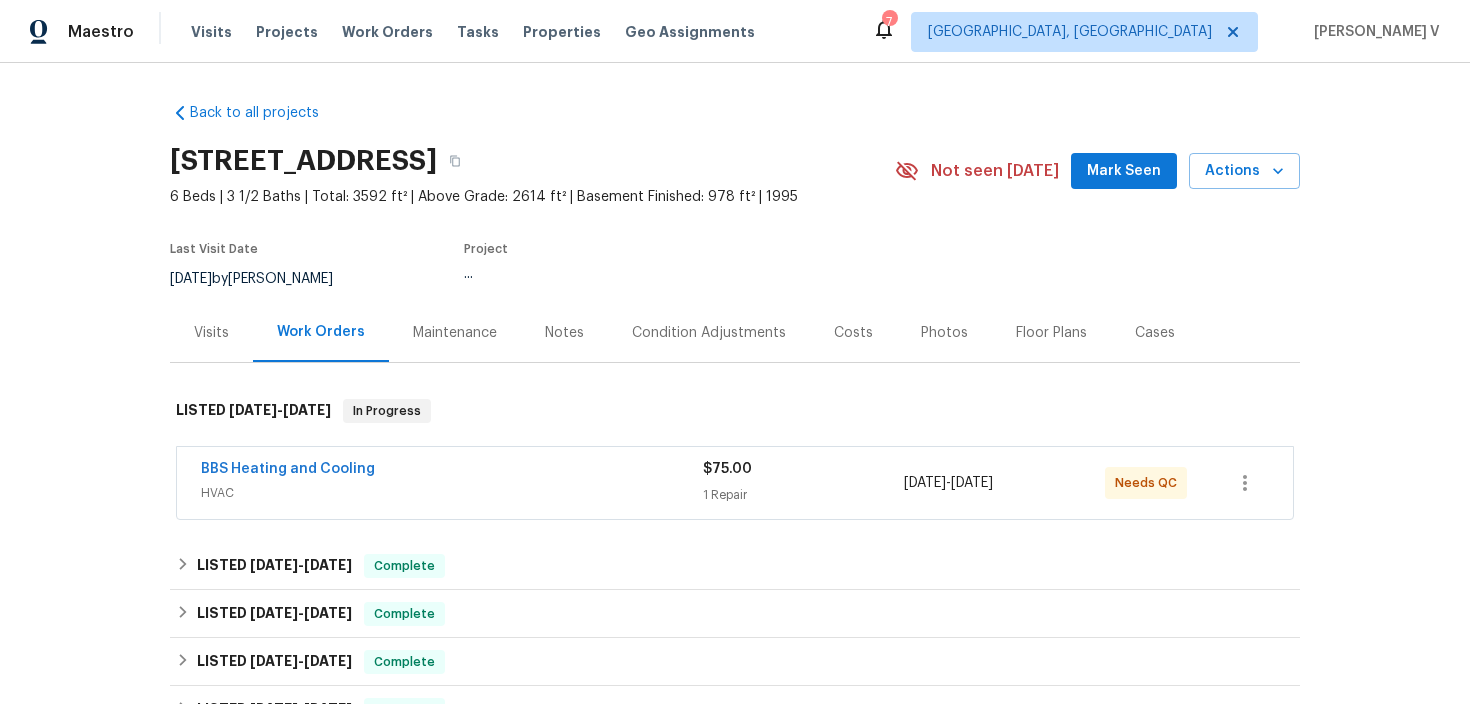 scroll, scrollTop: 786, scrollLeft: 0, axis: vertical 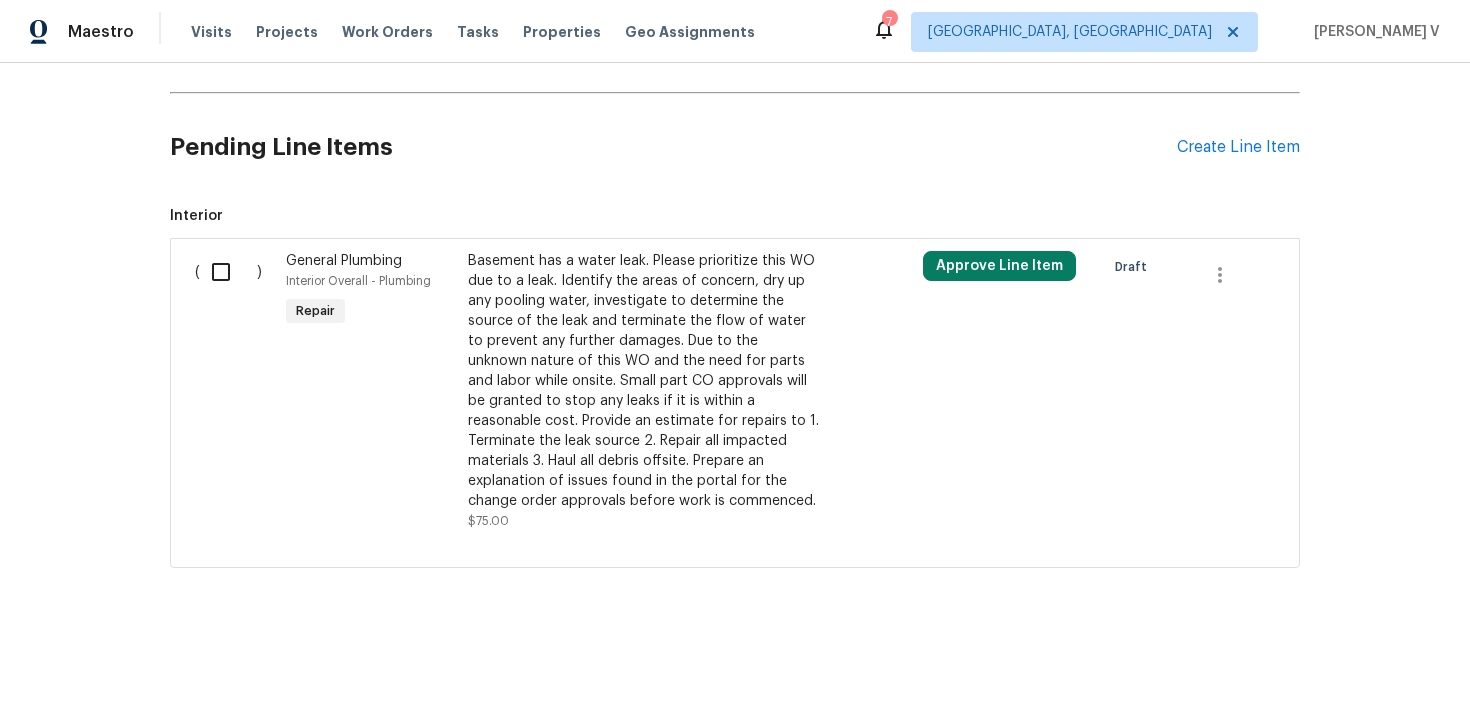 click at bounding box center [228, 272] 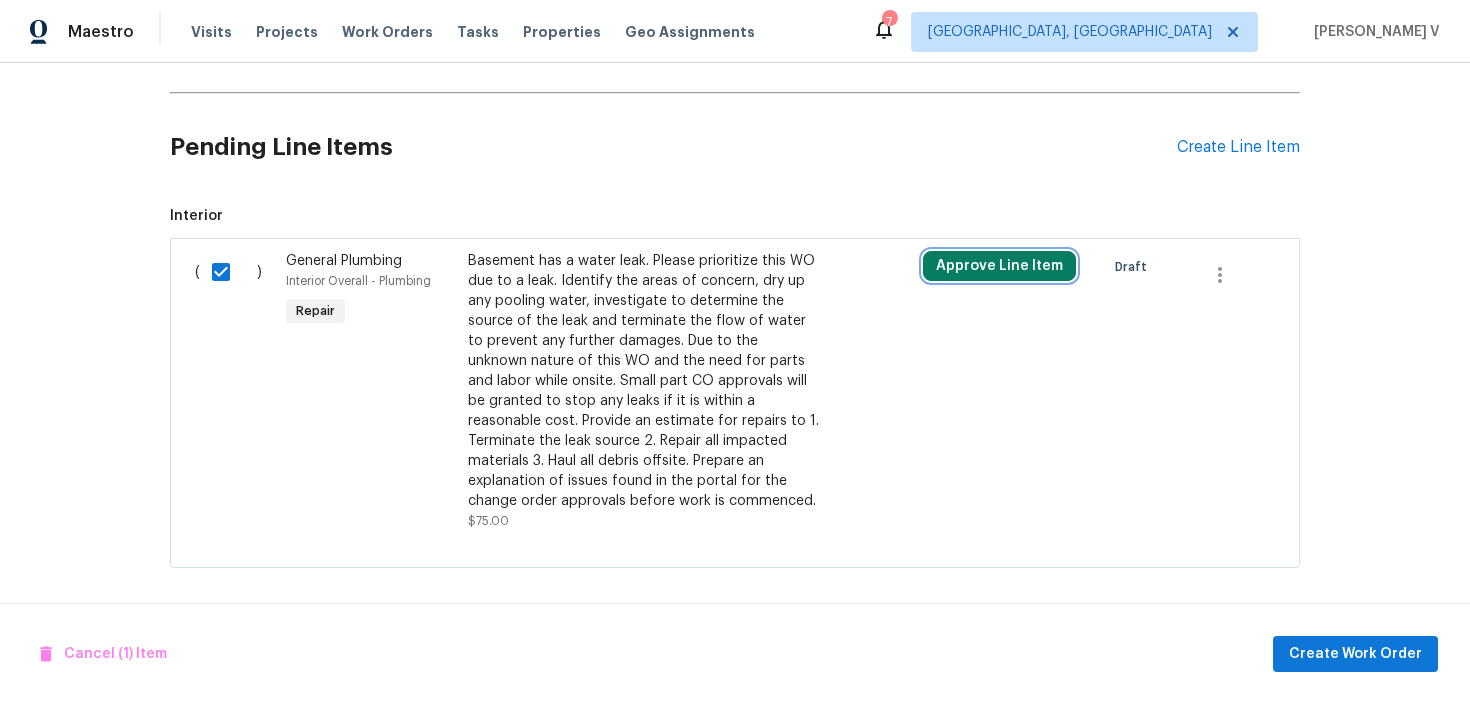 click on "Approve Line Item" at bounding box center (999, 266) 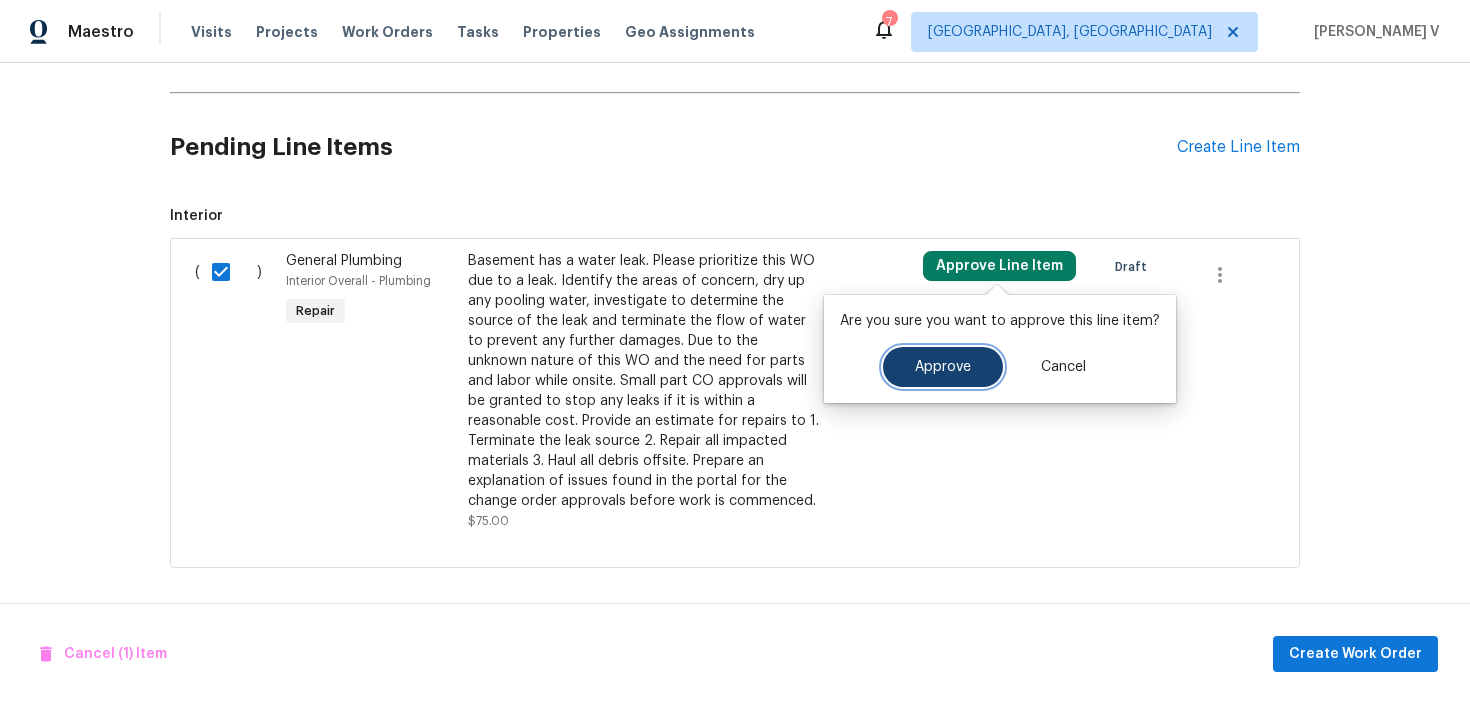 click on "Approve" at bounding box center [943, 367] 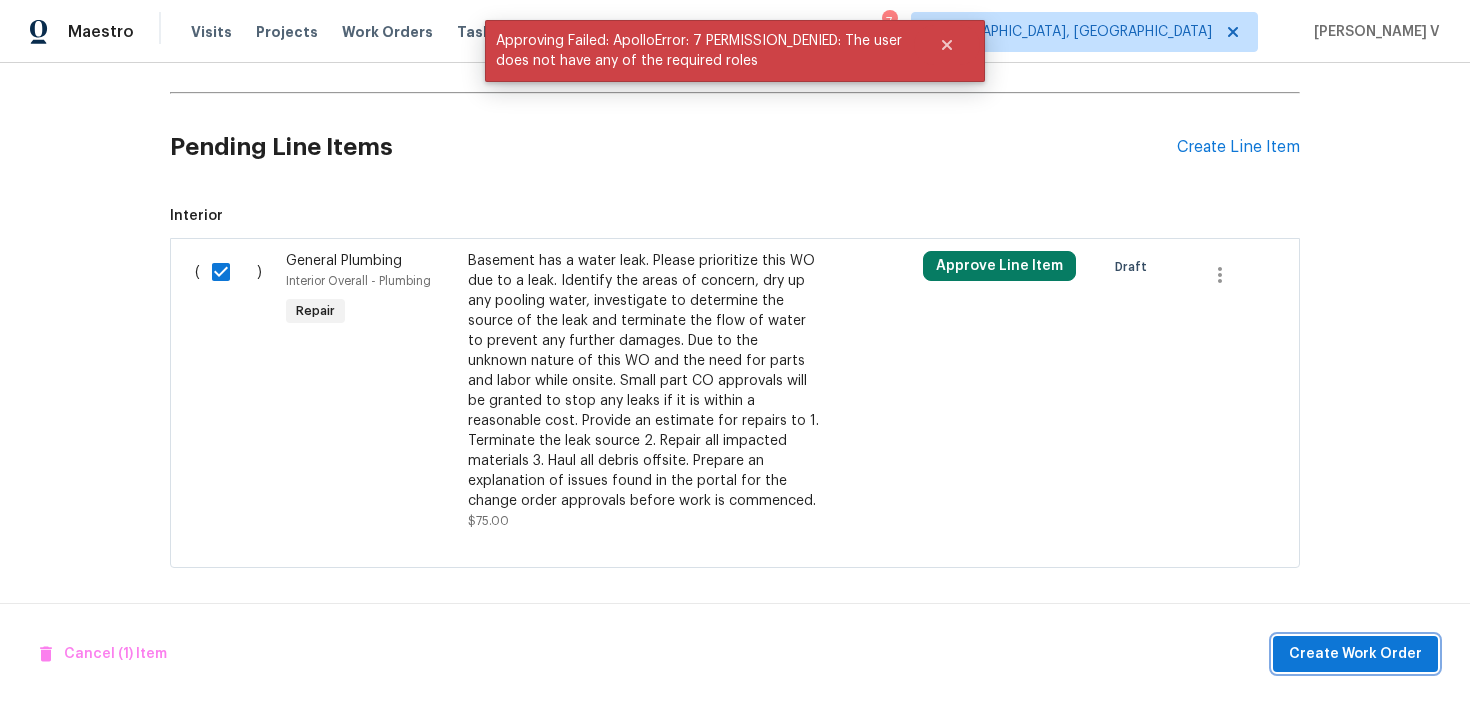 click on "Create Work Order" at bounding box center [1355, 654] 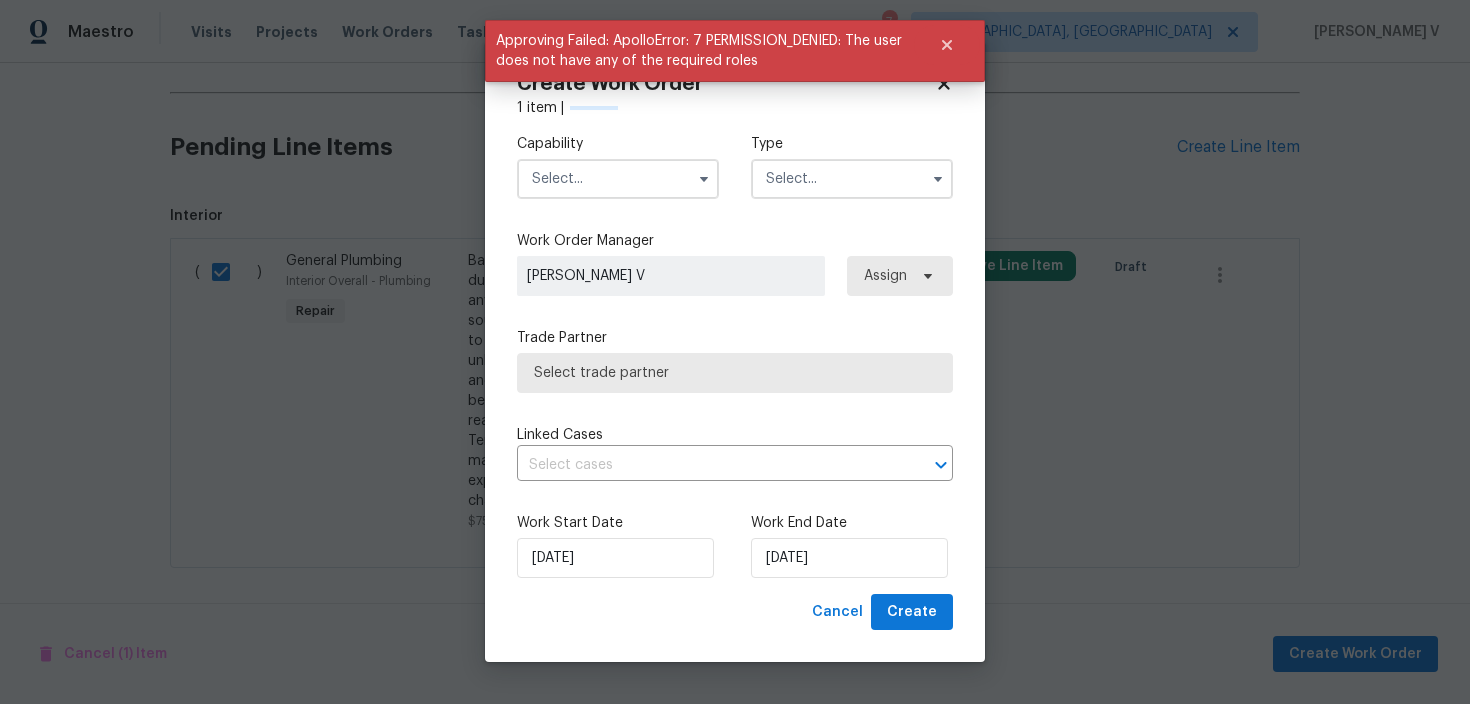 click at bounding box center (618, 179) 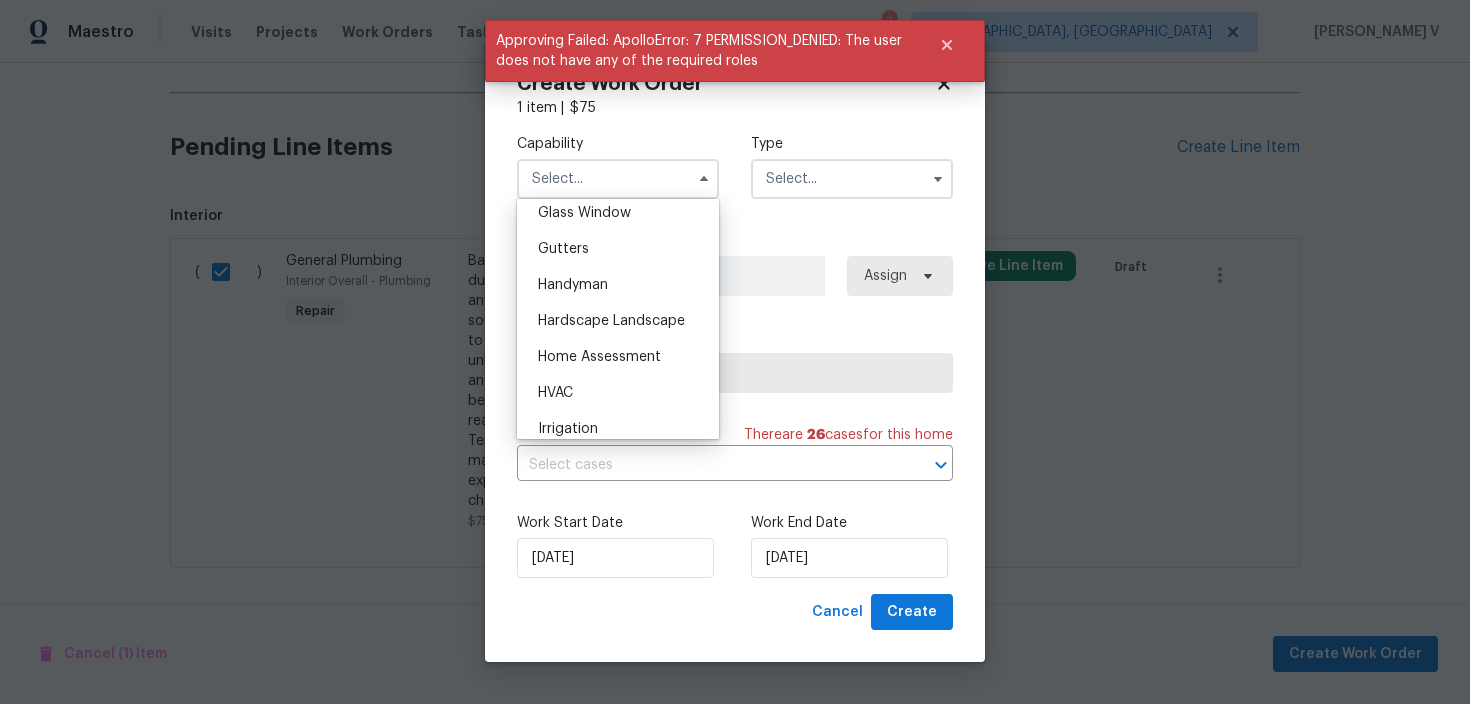 scroll, scrollTop: 1067, scrollLeft: 0, axis: vertical 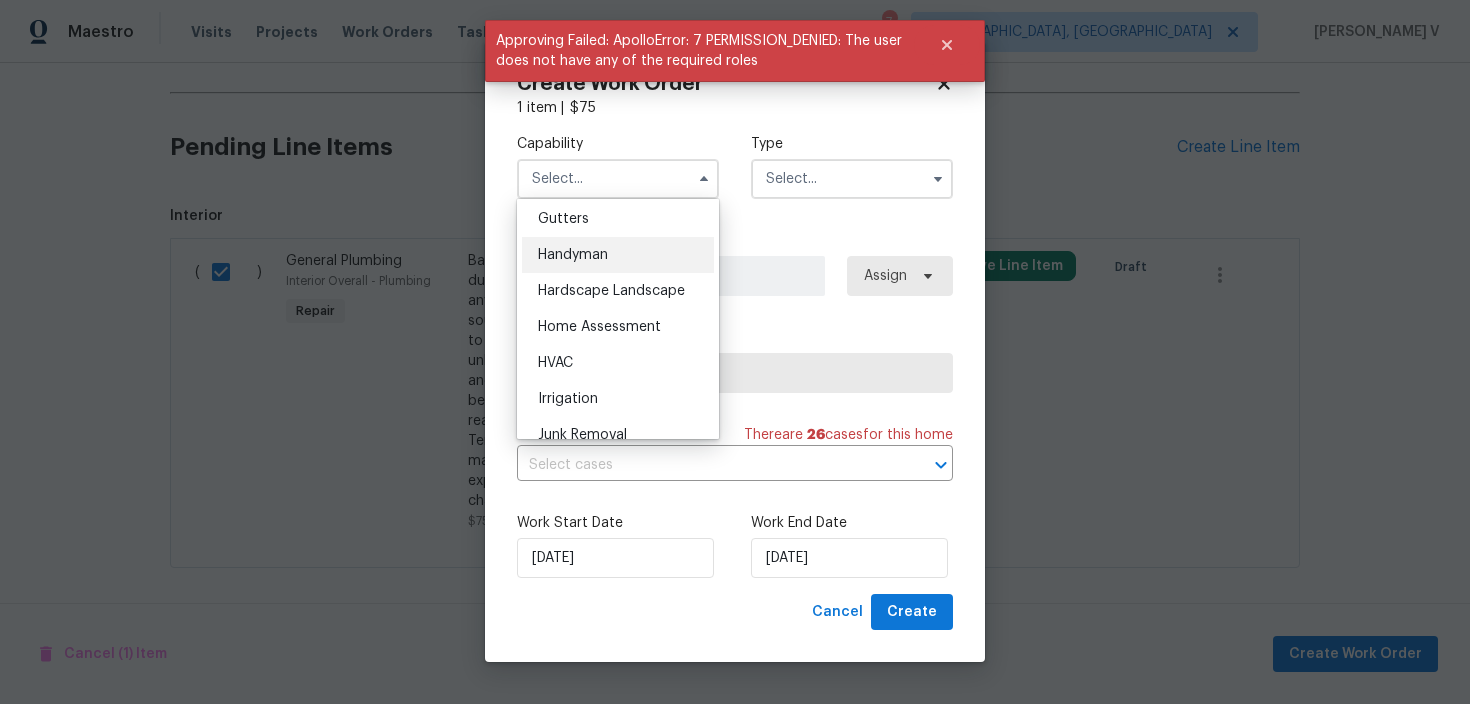 click on "Handyman" at bounding box center [618, 255] 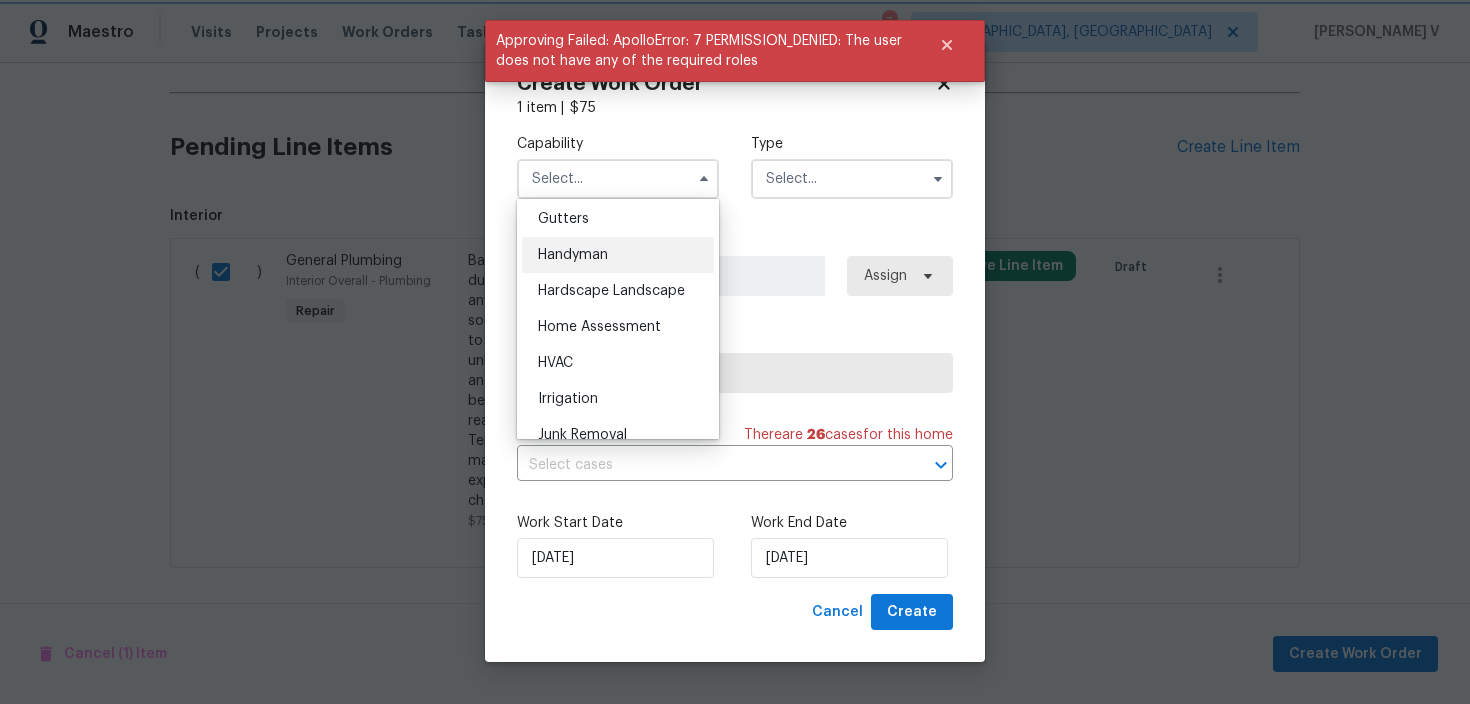 type on "Handyman" 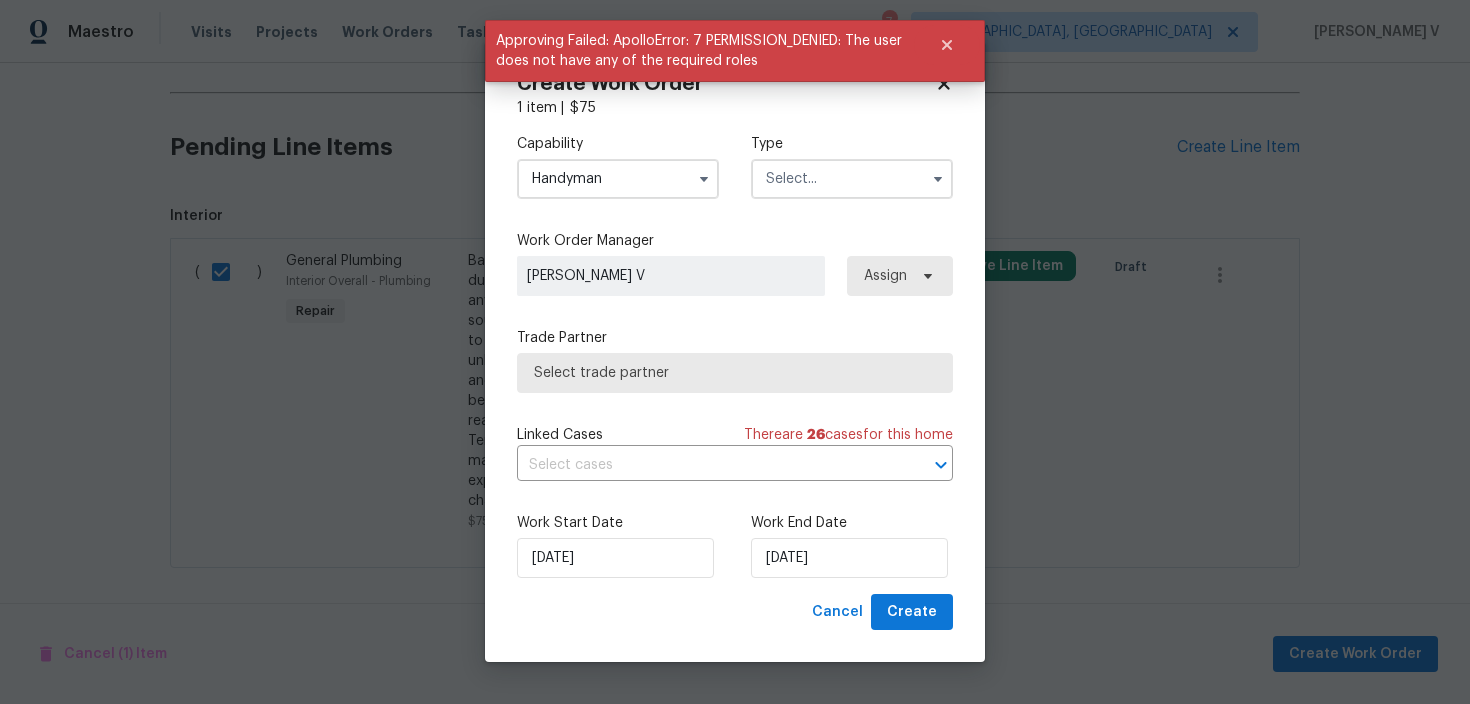 click at bounding box center (852, 179) 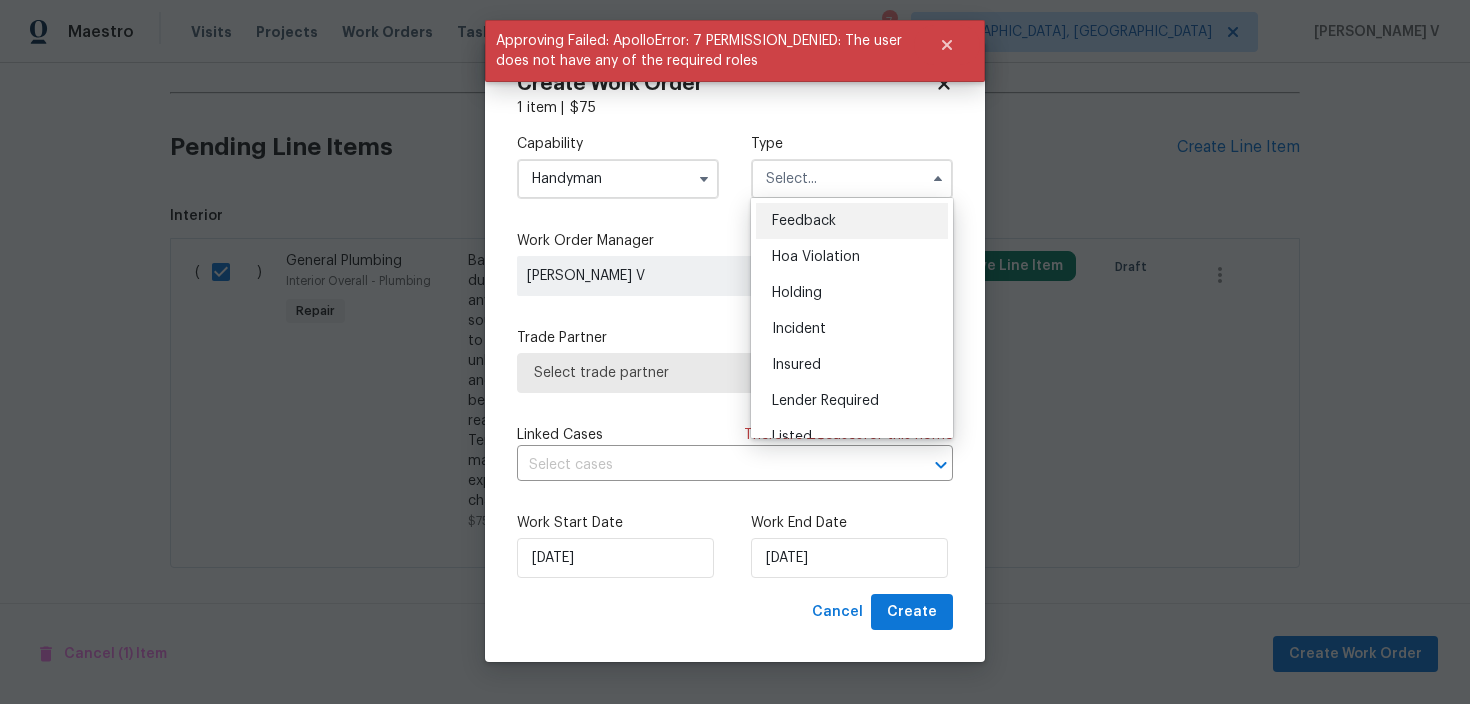 click on "Feedback" at bounding box center (852, 221) 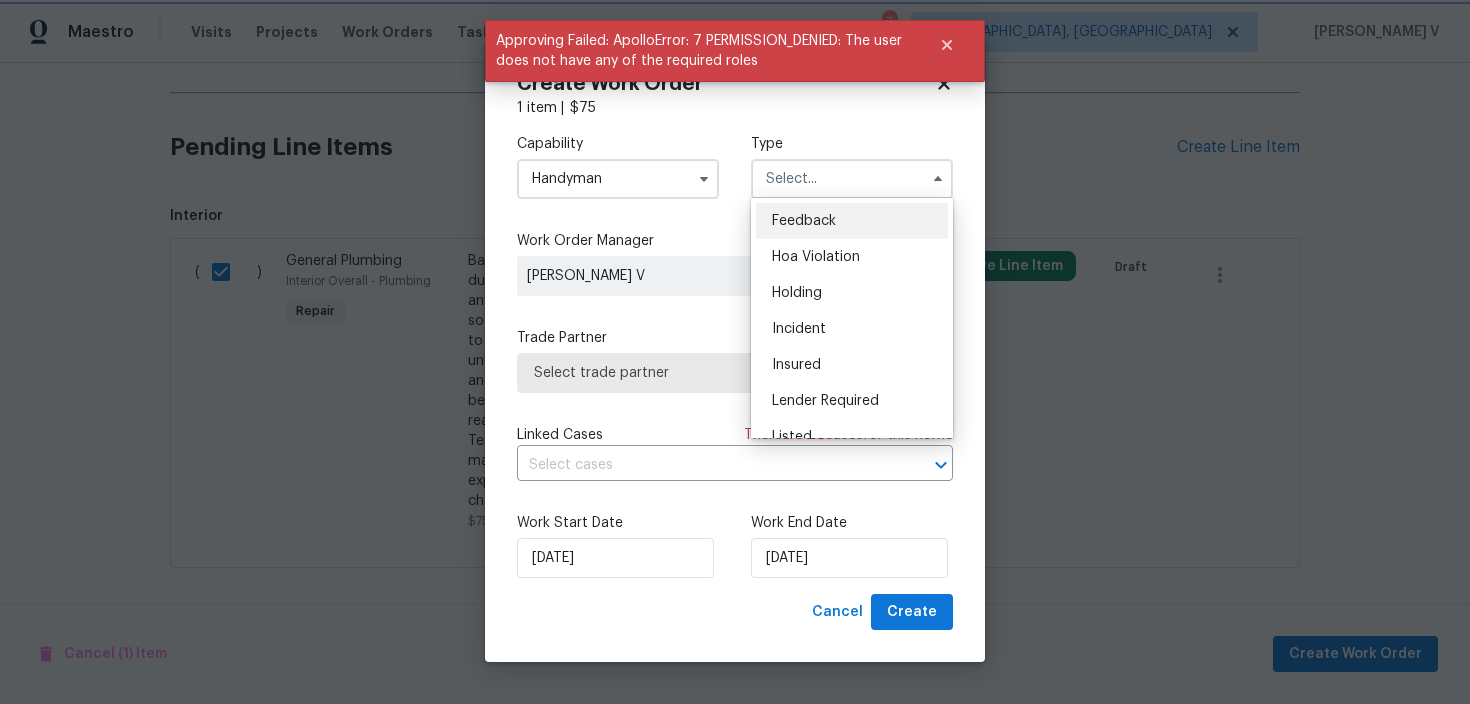 type on "Feedback" 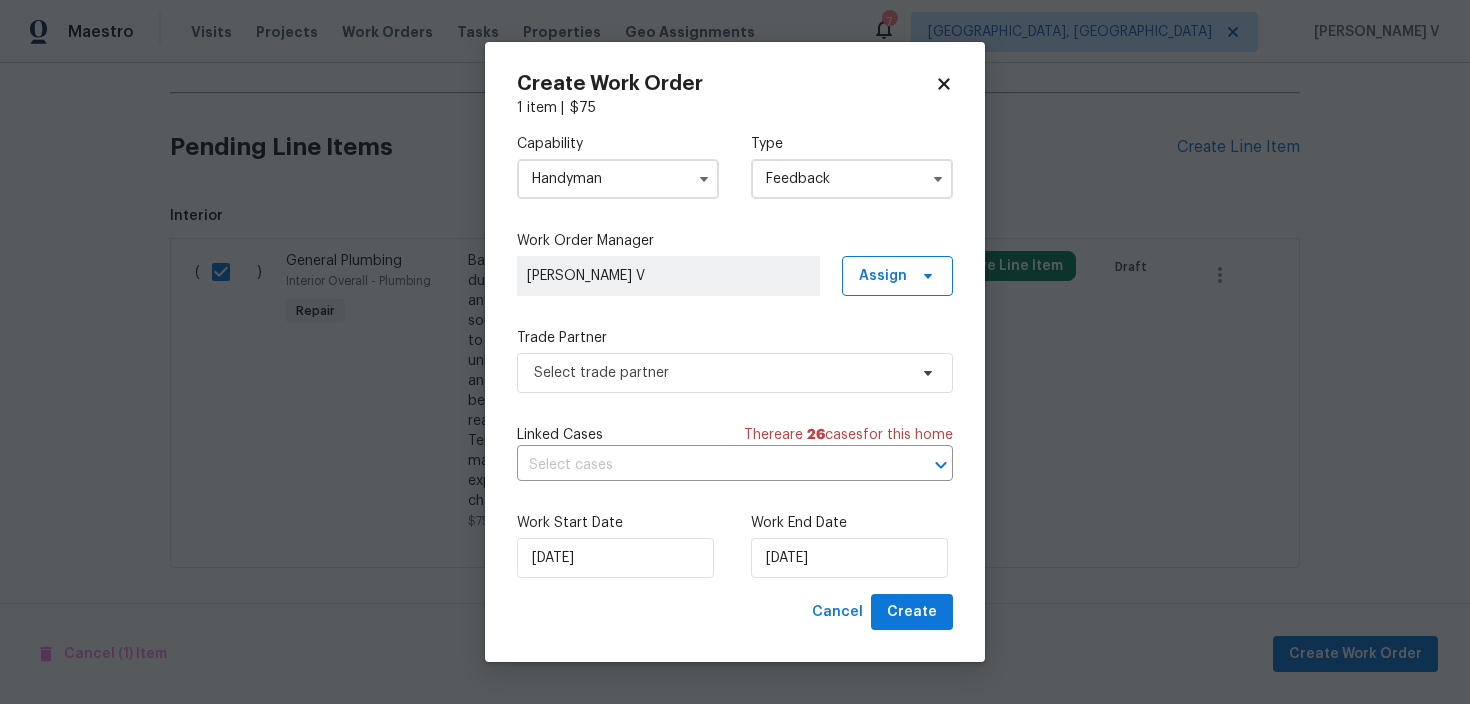 click on "Capability   Handyman Type   Feedback Feedback Hoa Violation Holding Incident Insured Lender Required Listed Lite Lwod Maintenance Marketplace Other Preliminary Reit Renovation Renovation Resale Rework Sold Test Work Order Manager   Divya Dharshini V Assign Trade Partner   Select trade partner Linked Cases There  are   26  case s  for this home   ​ Work Start Date   11/07/2025 Work End Date   11/07/2025" at bounding box center [735, 356] 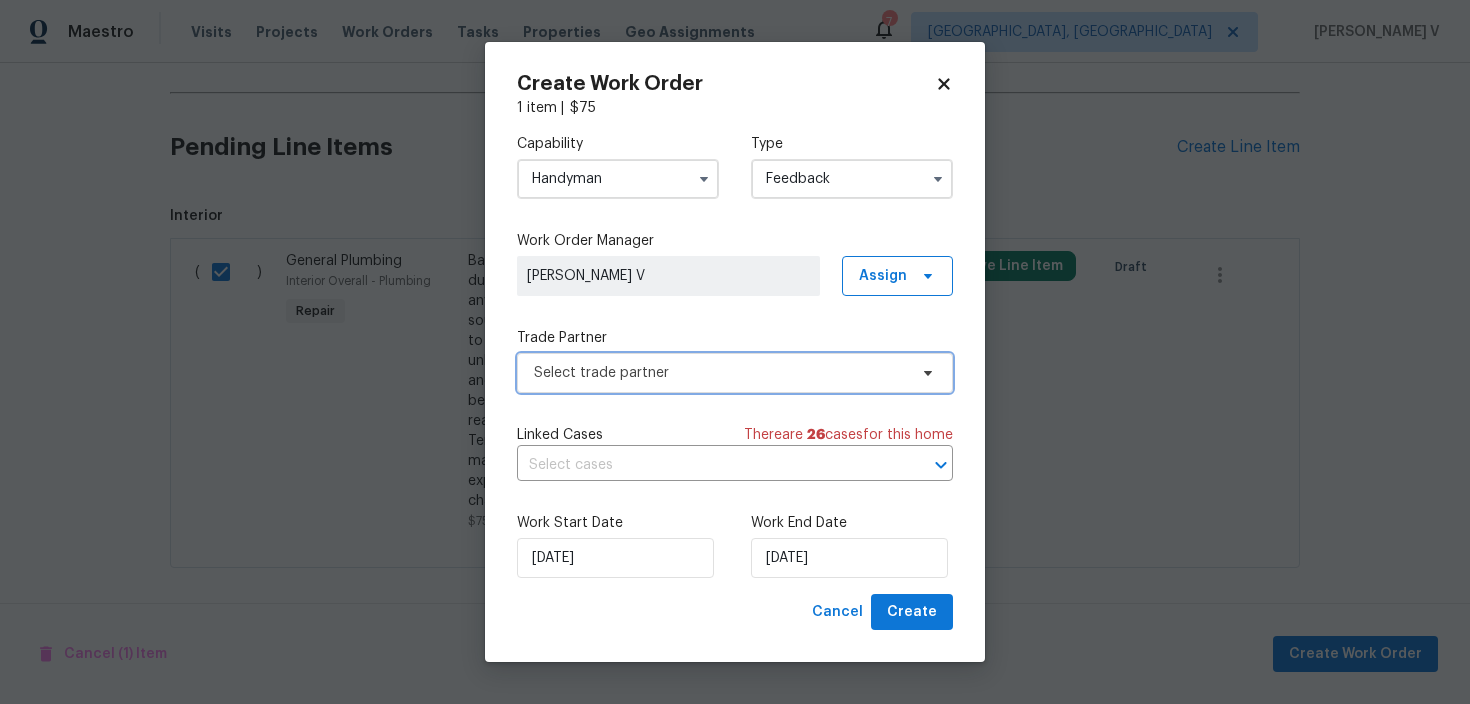 click on "Select trade partner" at bounding box center [720, 373] 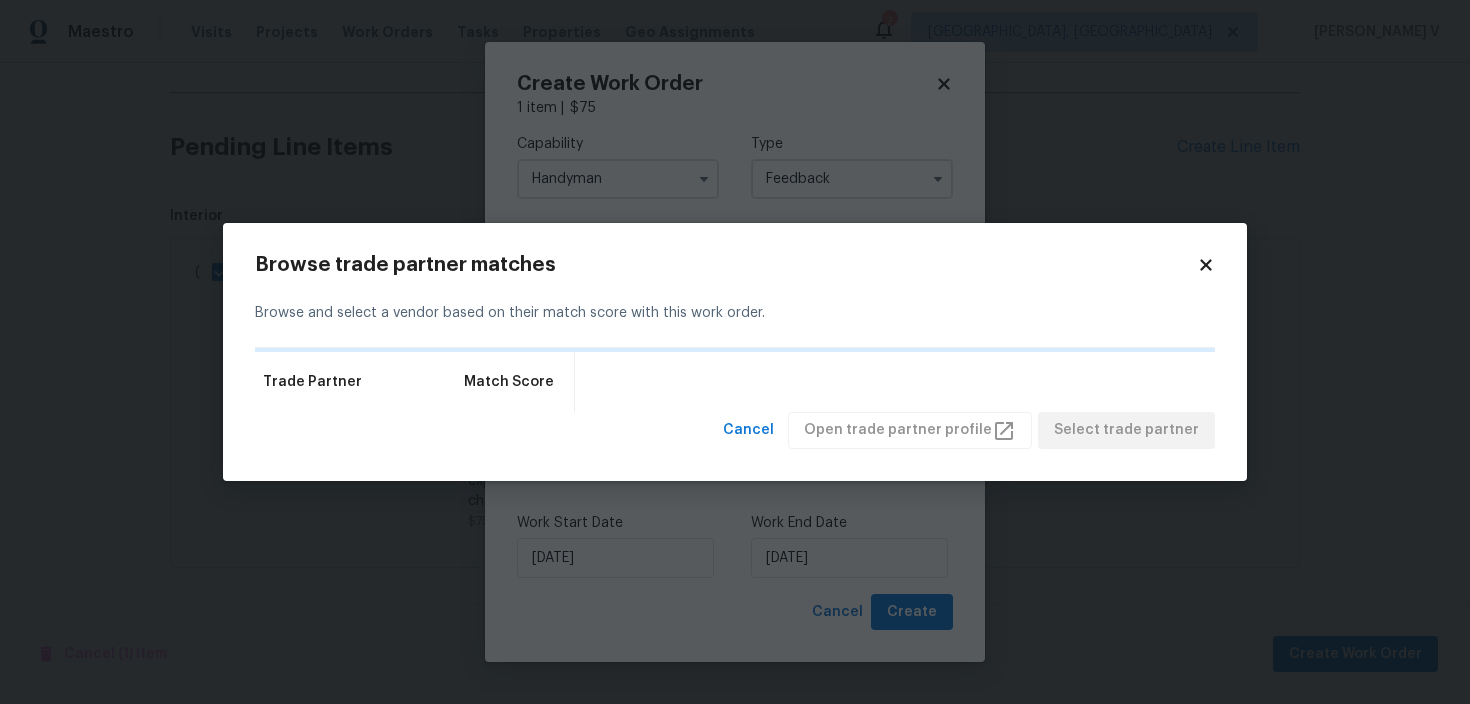 click on "Trade Partner Match Score" at bounding box center [735, 382] 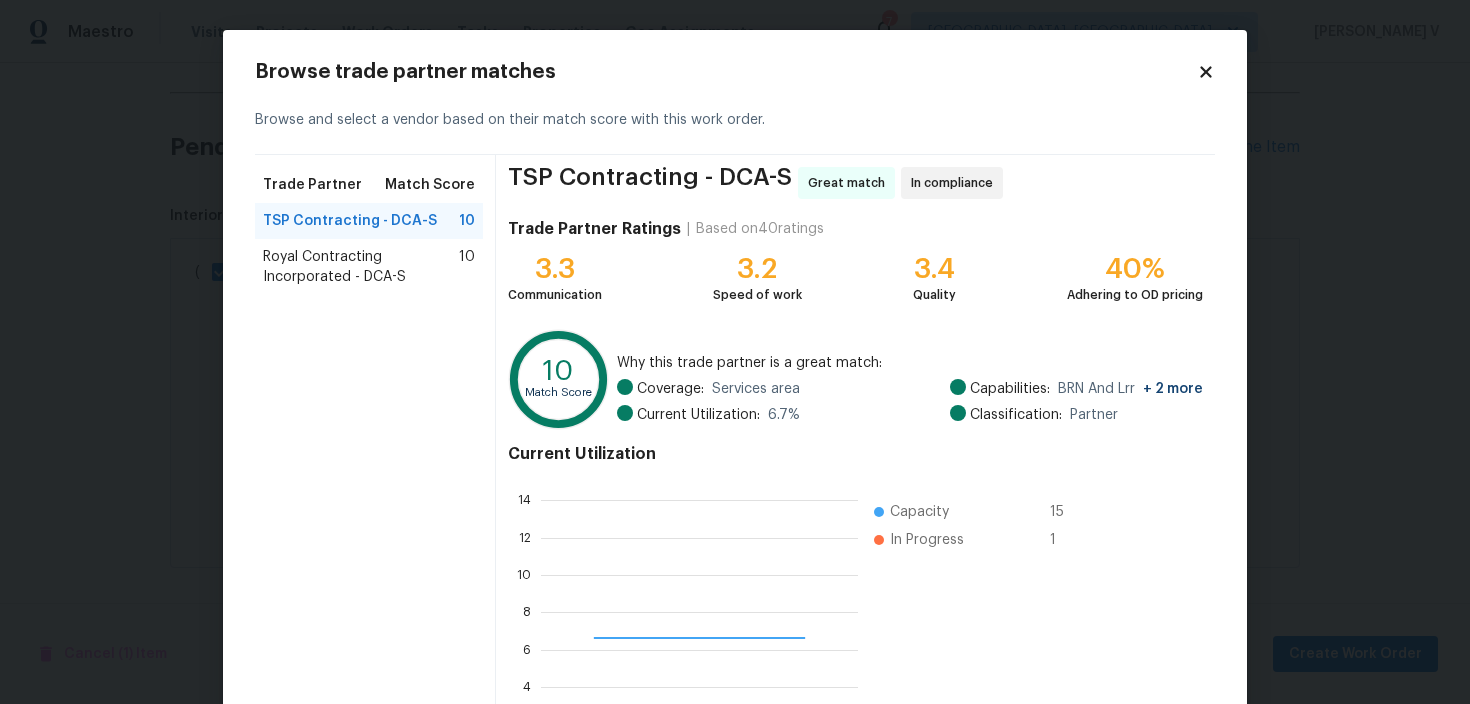 scroll, scrollTop: 2, scrollLeft: 2, axis: both 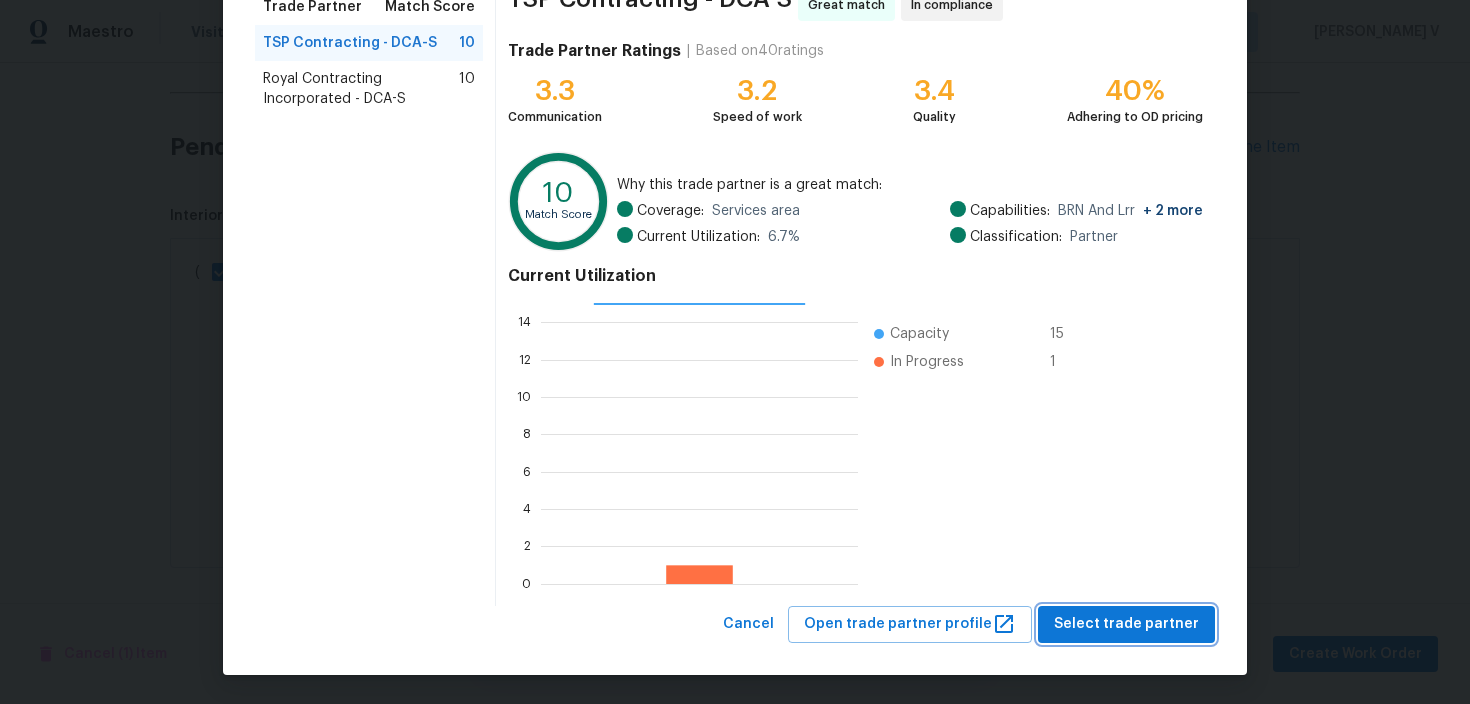click on "Select trade partner" at bounding box center [1126, 624] 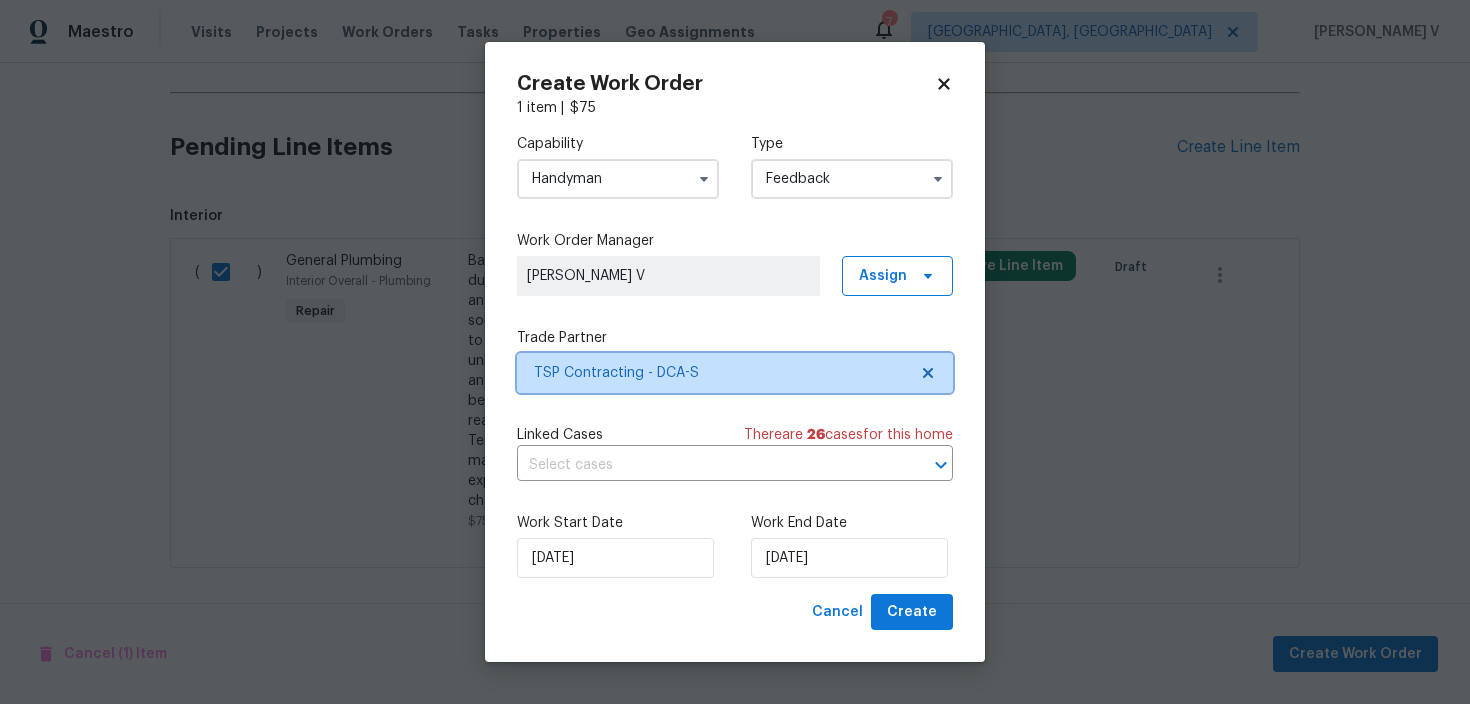 scroll, scrollTop: 0, scrollLeft: 0, axis: both 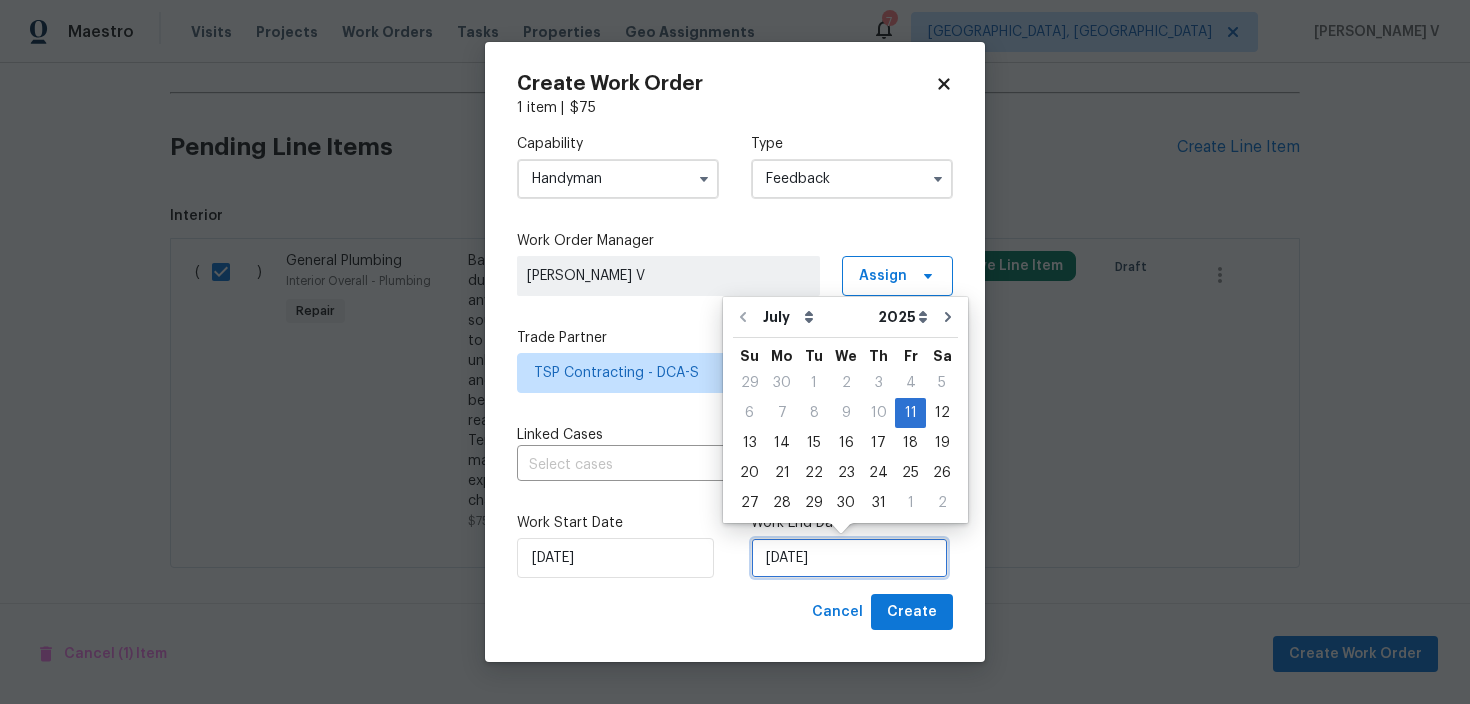 click on "11/07/2025" at bounding box center (849, 558) 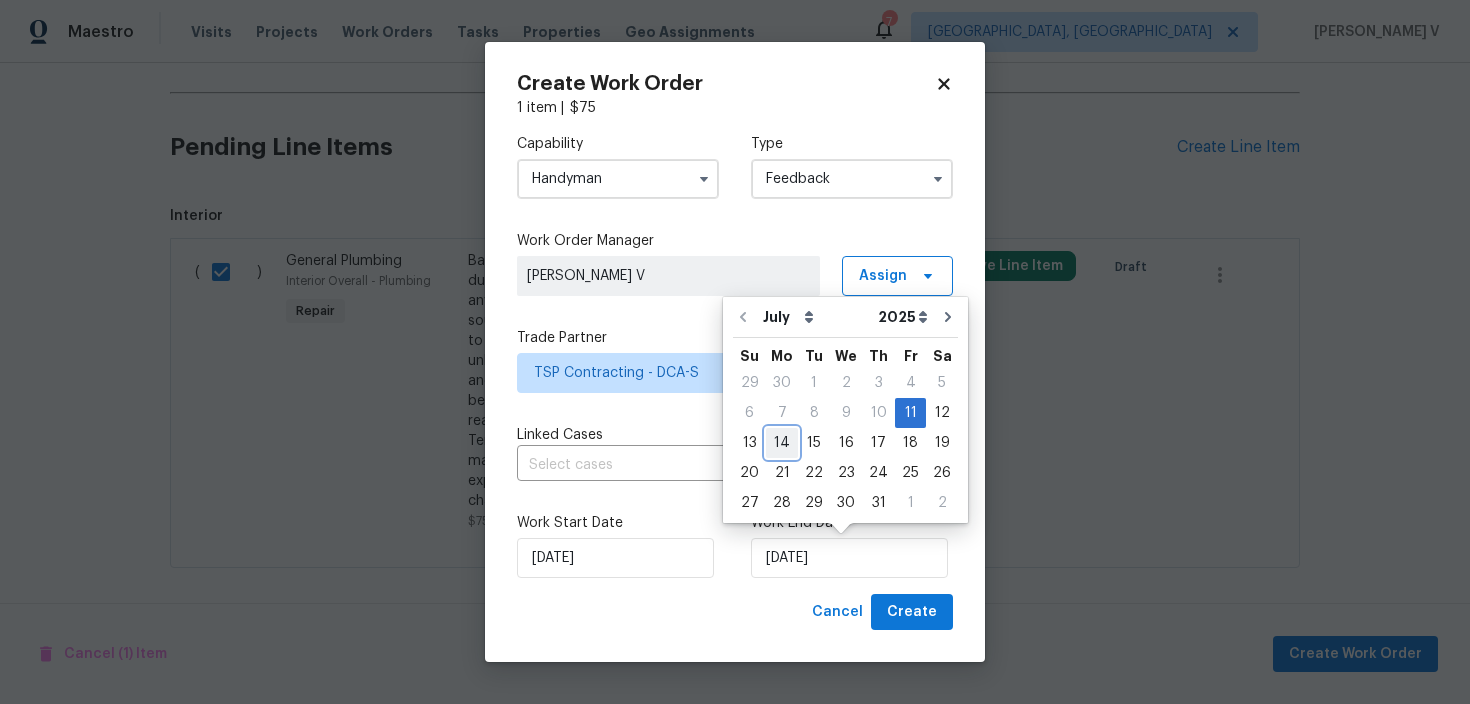 click on "14" at bounding box center (782, 443) 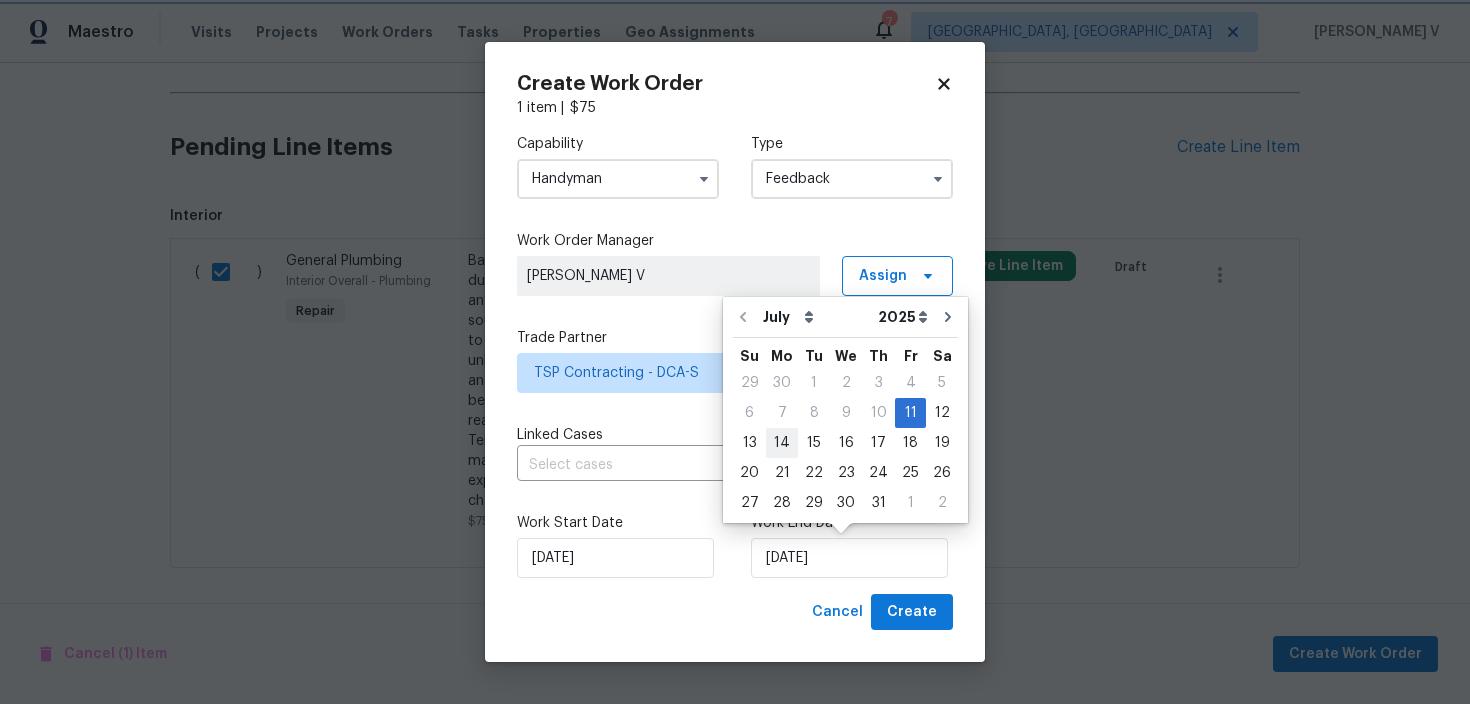 type on "14/07/2025" 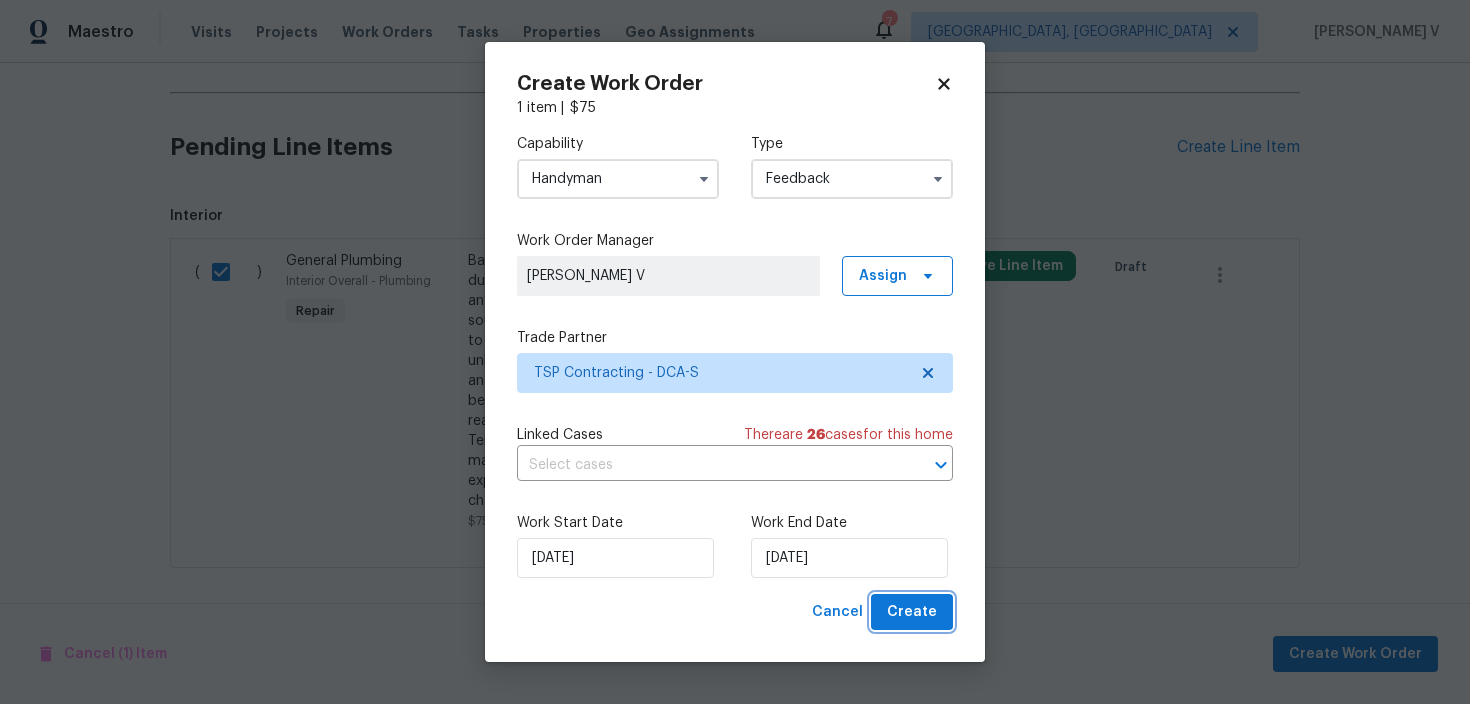 click on "Create" at bounding box center [912, 612] 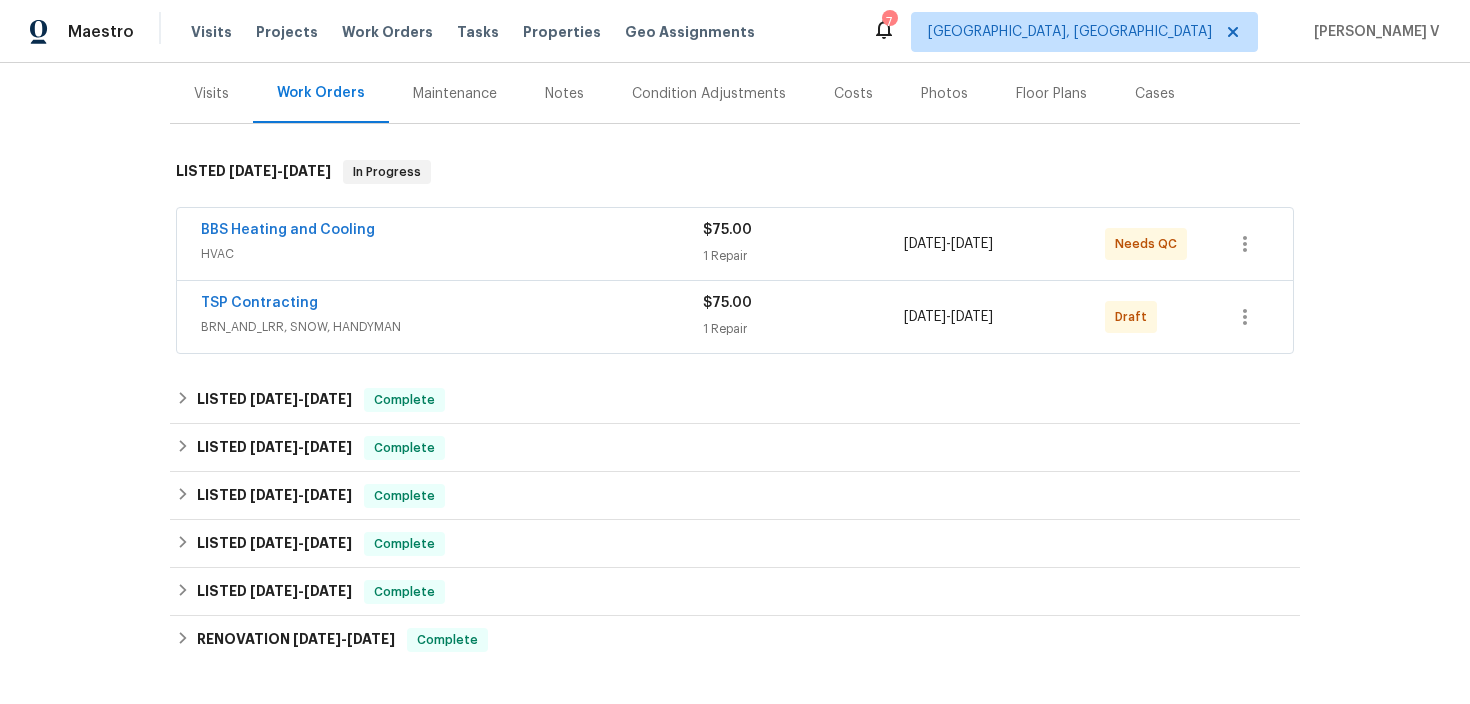 scroll, scrollTop: 0, scrollLeft: 0, axis: both 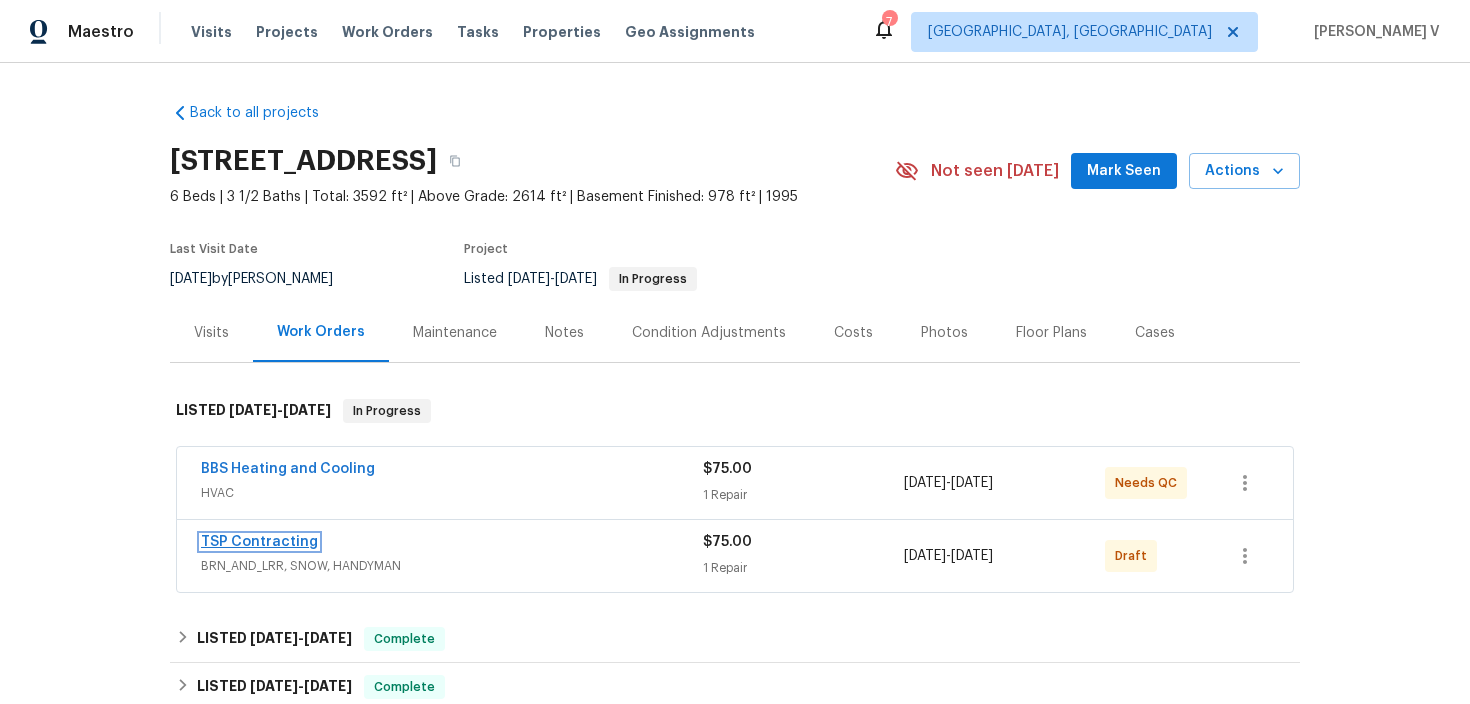 click on "TSP Contracting" at bounding box center [259, 542] 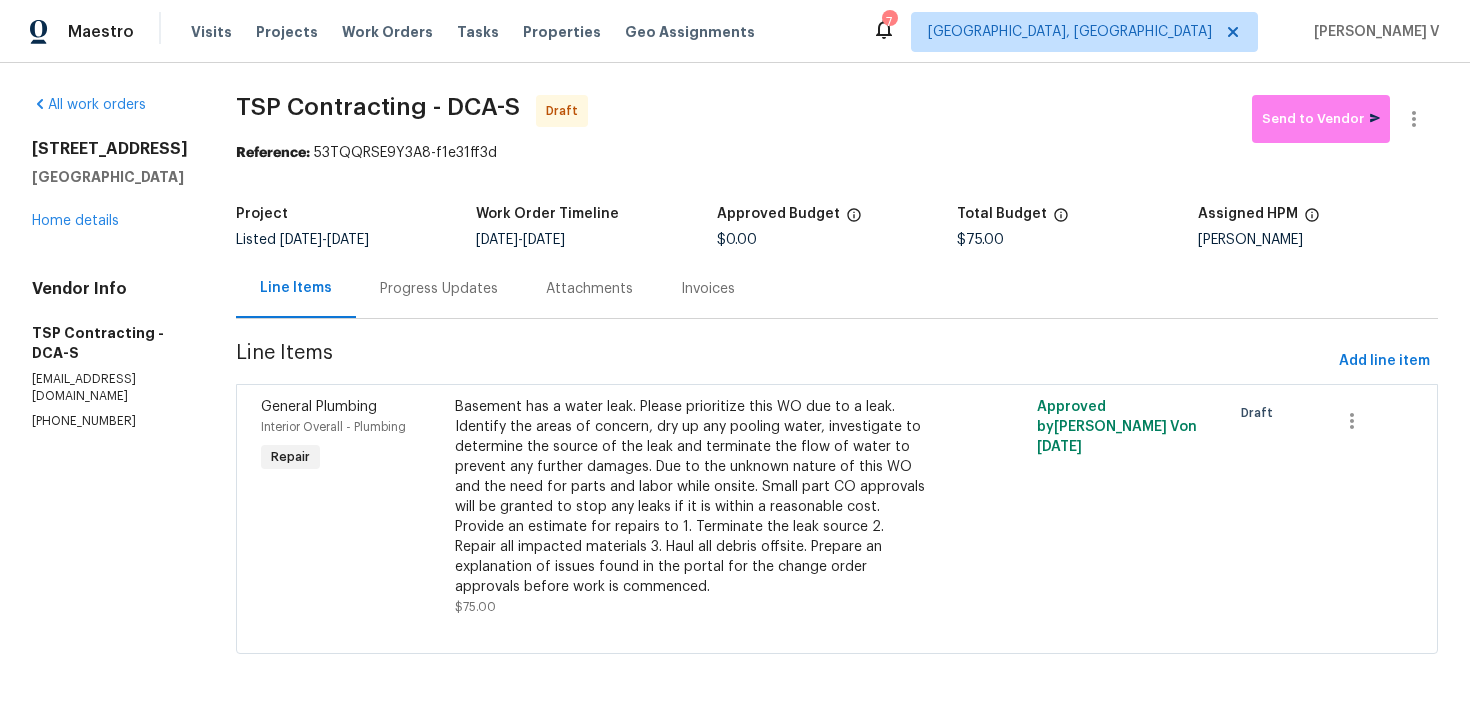 click on "Progress Updates" at bounding box center (439, 289) 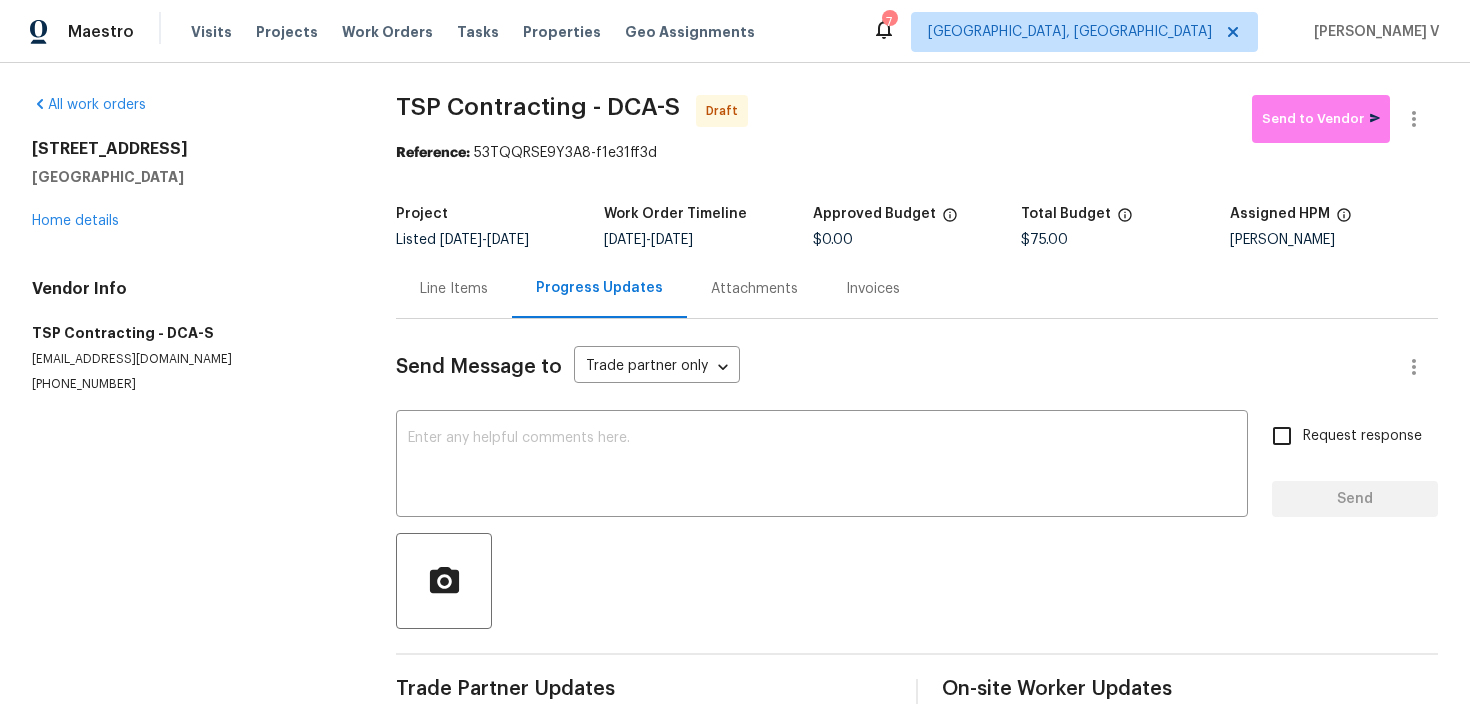 click at bounding box center [917, 581] 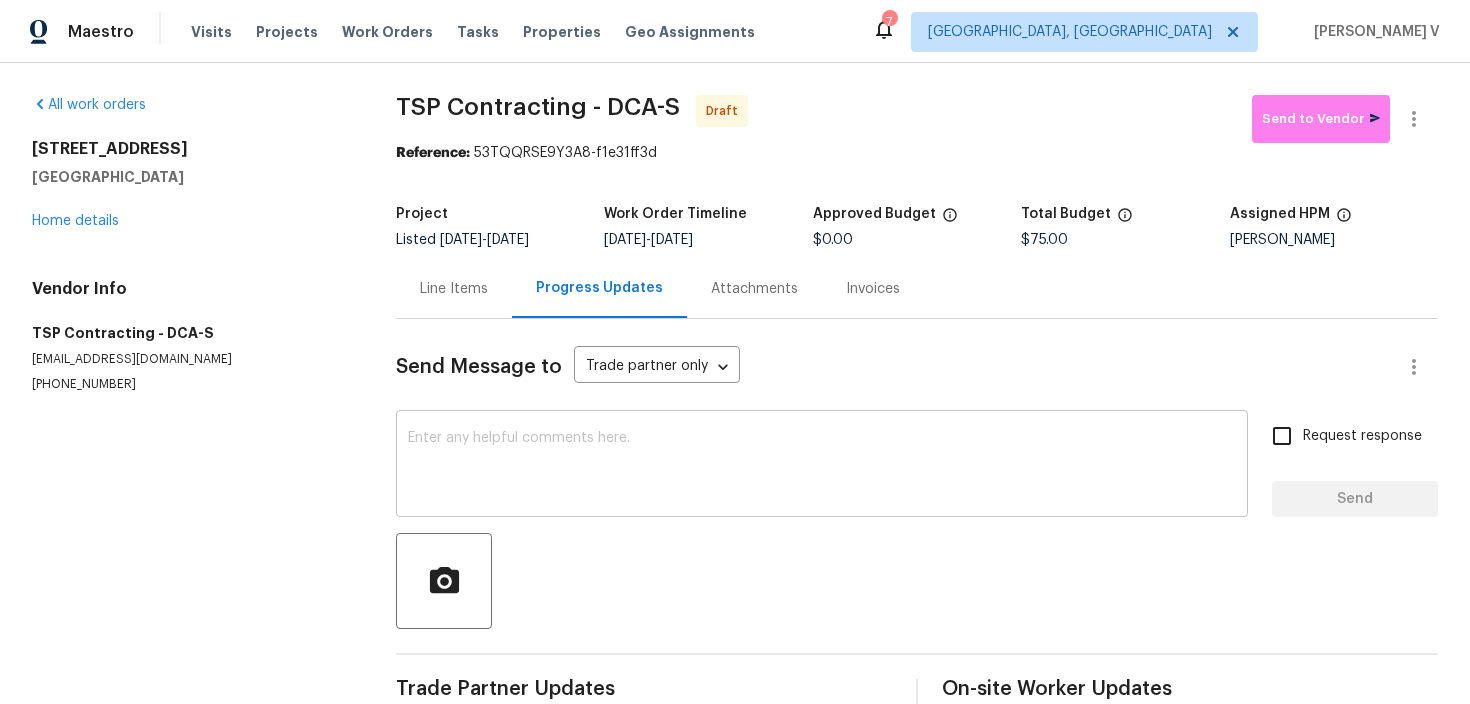 click at bounding box center (822, 466) 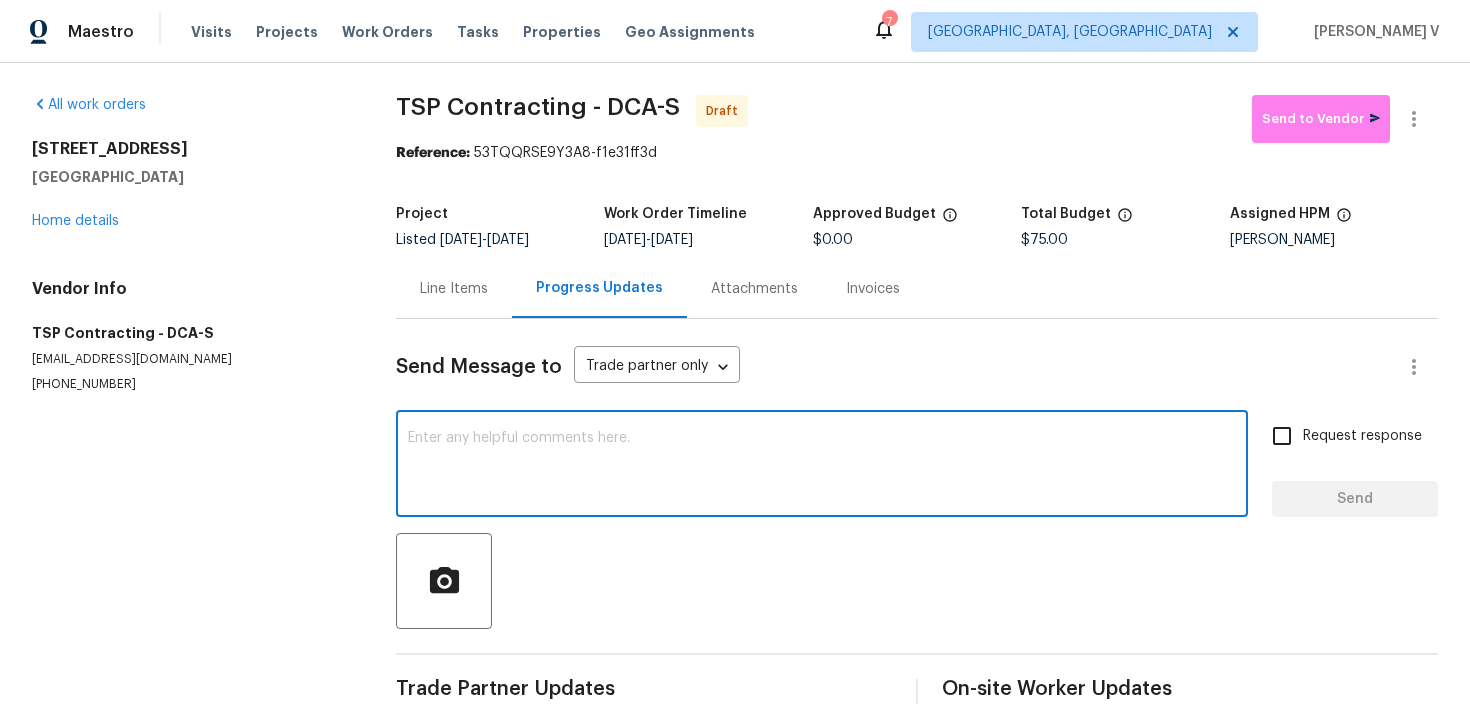 paste on "Hi, this is Divya with Opendoor. I’m confirming you received the WO for the property at 3510 Powells Crossing Ct, Woodbridge, VA 22193. Please review and accept the WO within 24 hours and provide a schedule date. Please disregard the contact information for the HPM included in the WO. Our Centralised LWO Team is responsible for Listed WOs." 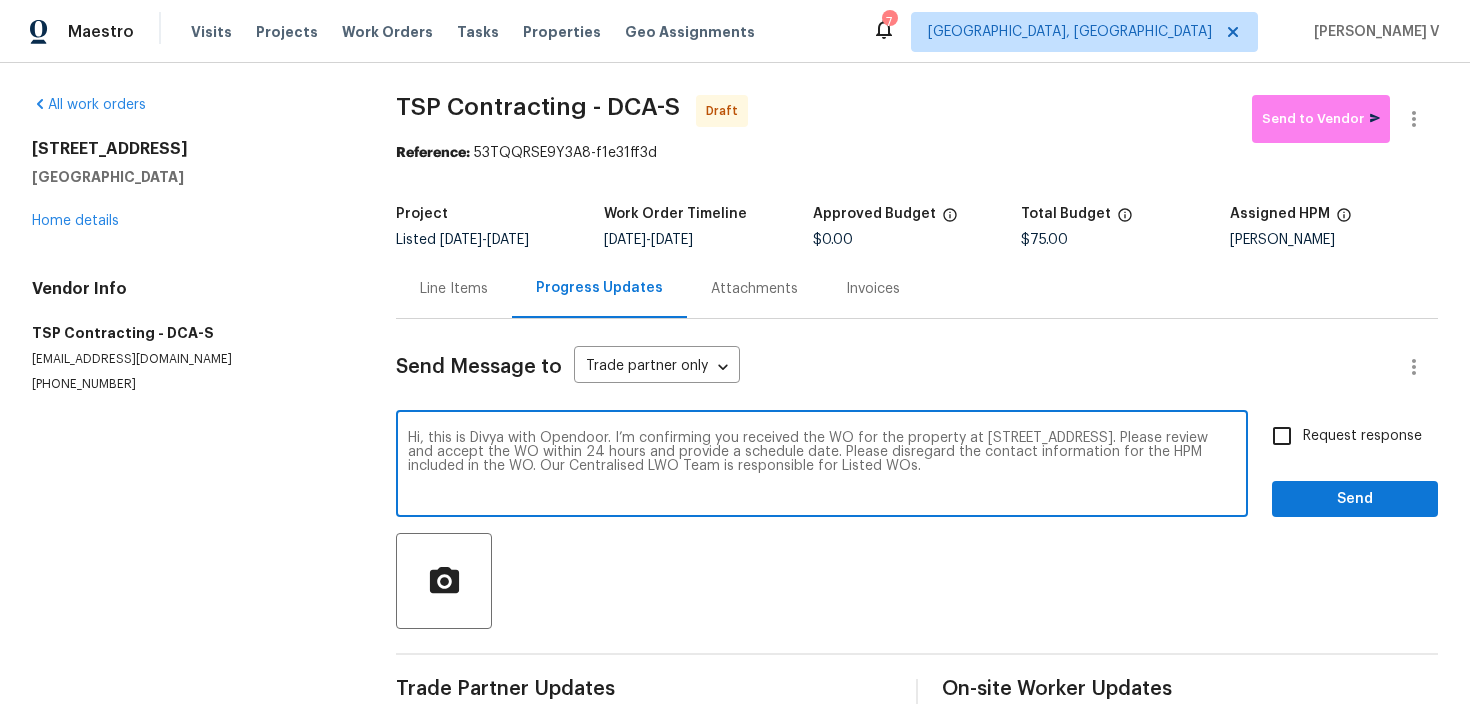 type on "Hi, this is Divya with Opendoor. I’m confirming you received the WO for the property at 3510 Powells Crossing Ct, Woodbridge, VA 22193. Please review and accept the WO within 24 hours and provide a schedule date. Please disregard the contact information for the HPM included in the WO. Our Centralised LWO Team is responsible for Listed WOs." 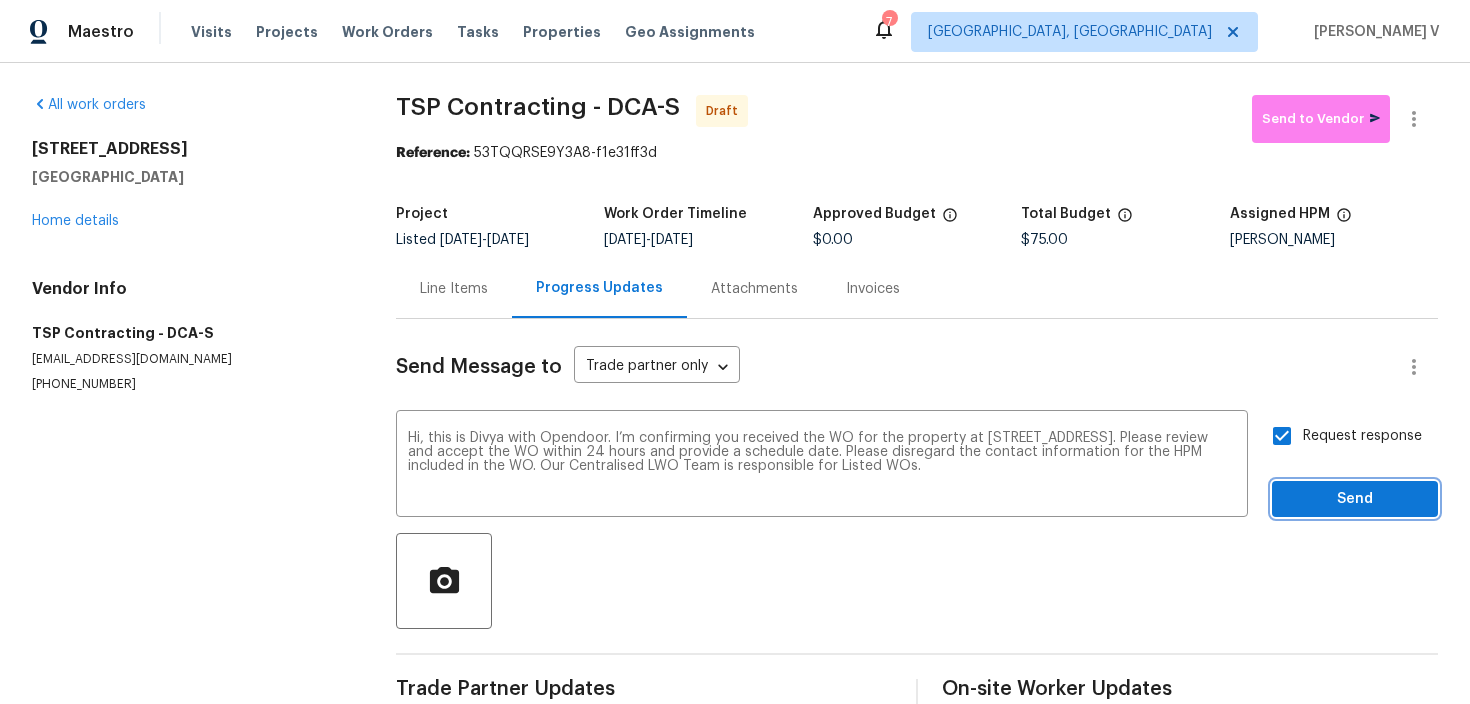click on "Send" at bounding box center [1355, 499] 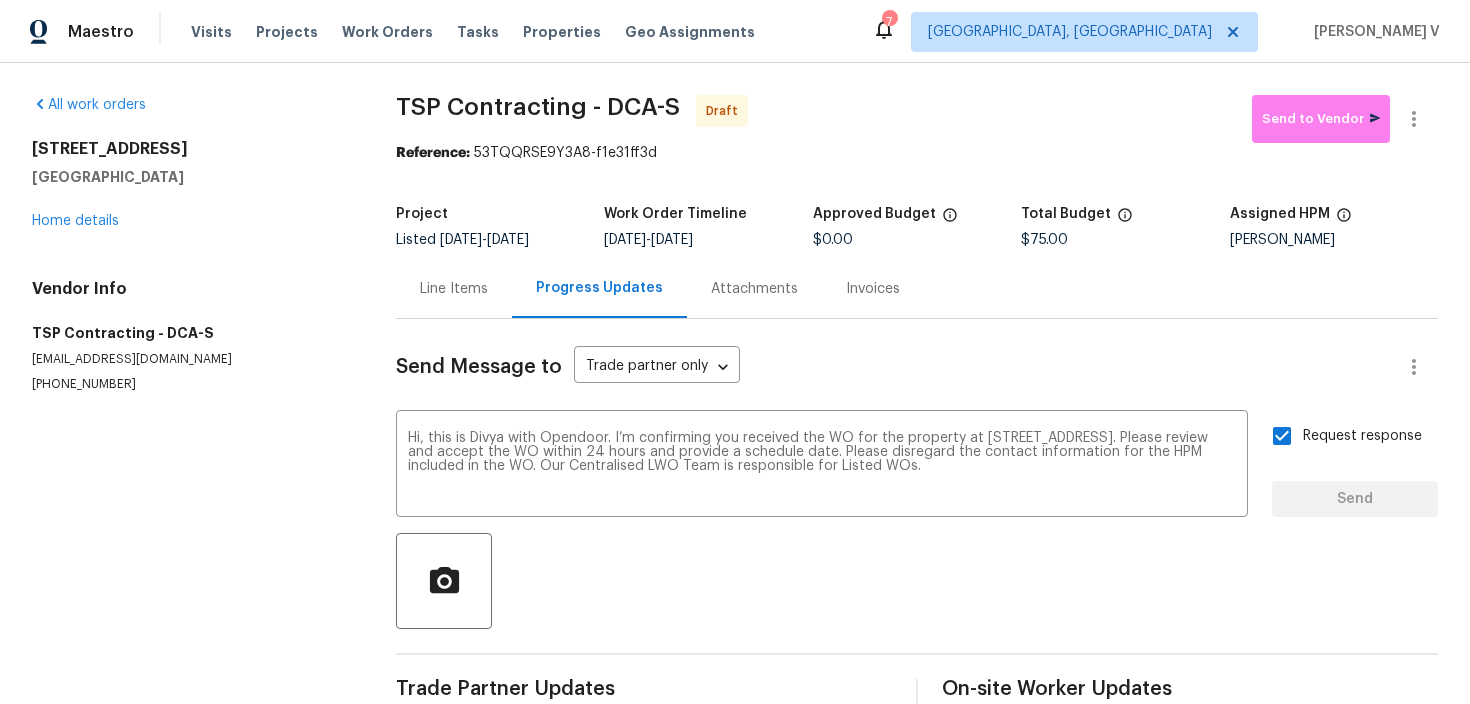 type 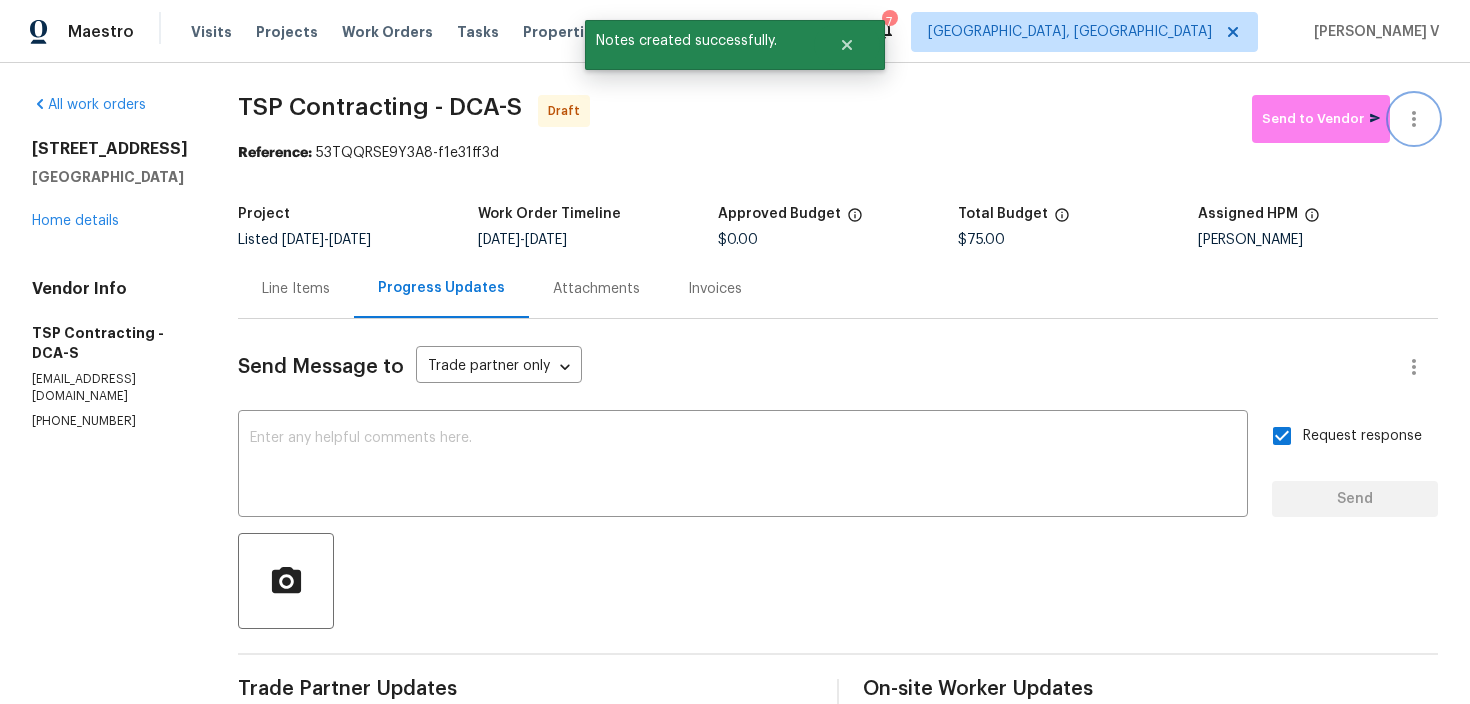 click 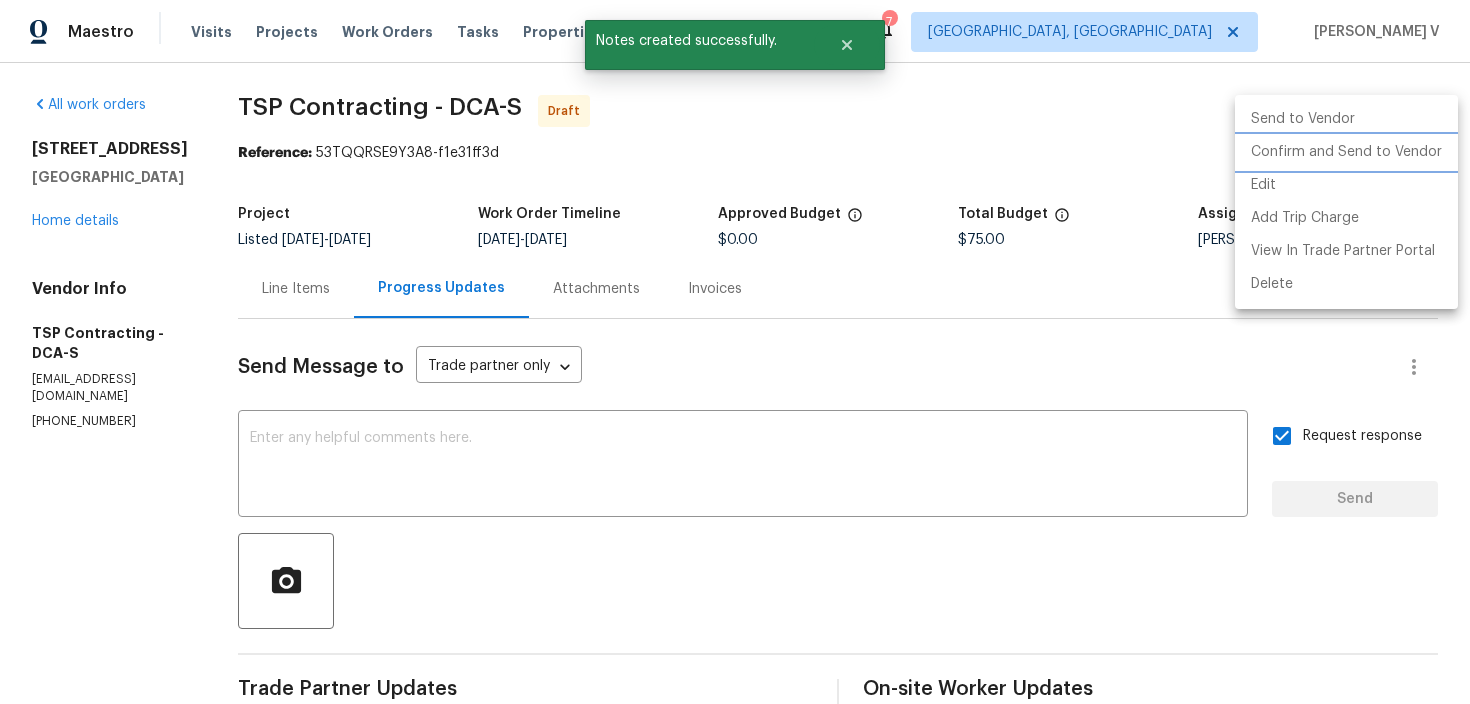 click on "Confirm and Send to Vendor" at bounding box center [1346, 152] 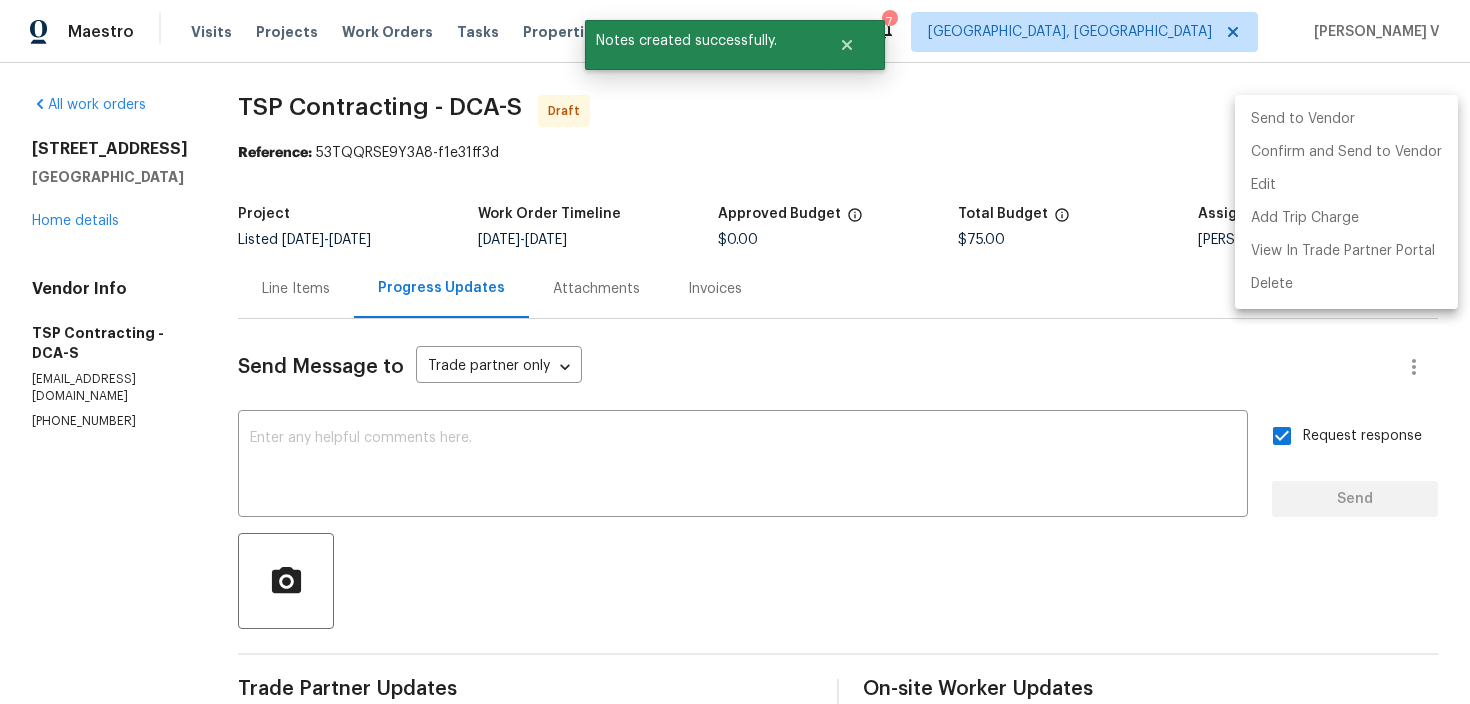 click at bounding box center (735, 352) 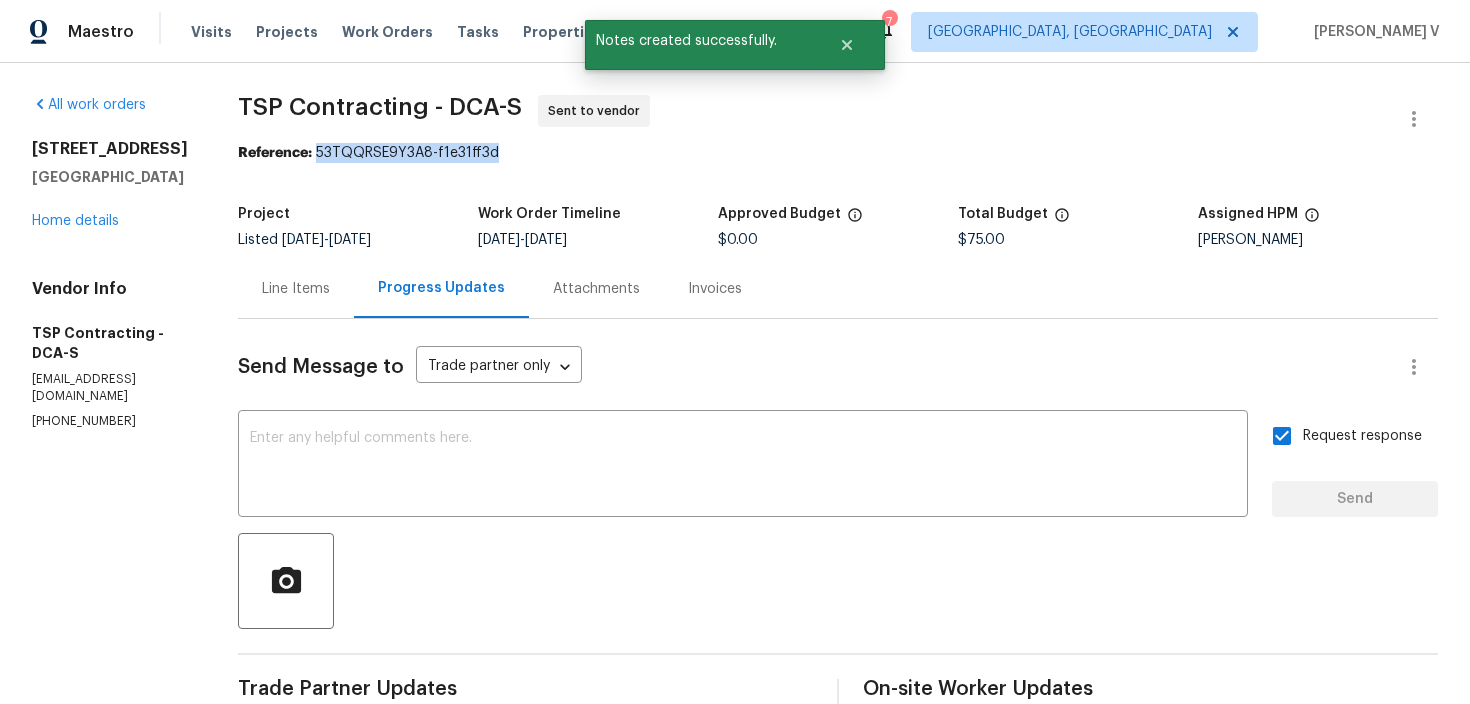 drag, startPoint x: 309, startPoint y: 151, endPoint x: 656, endPoint y: 151, distance: 347 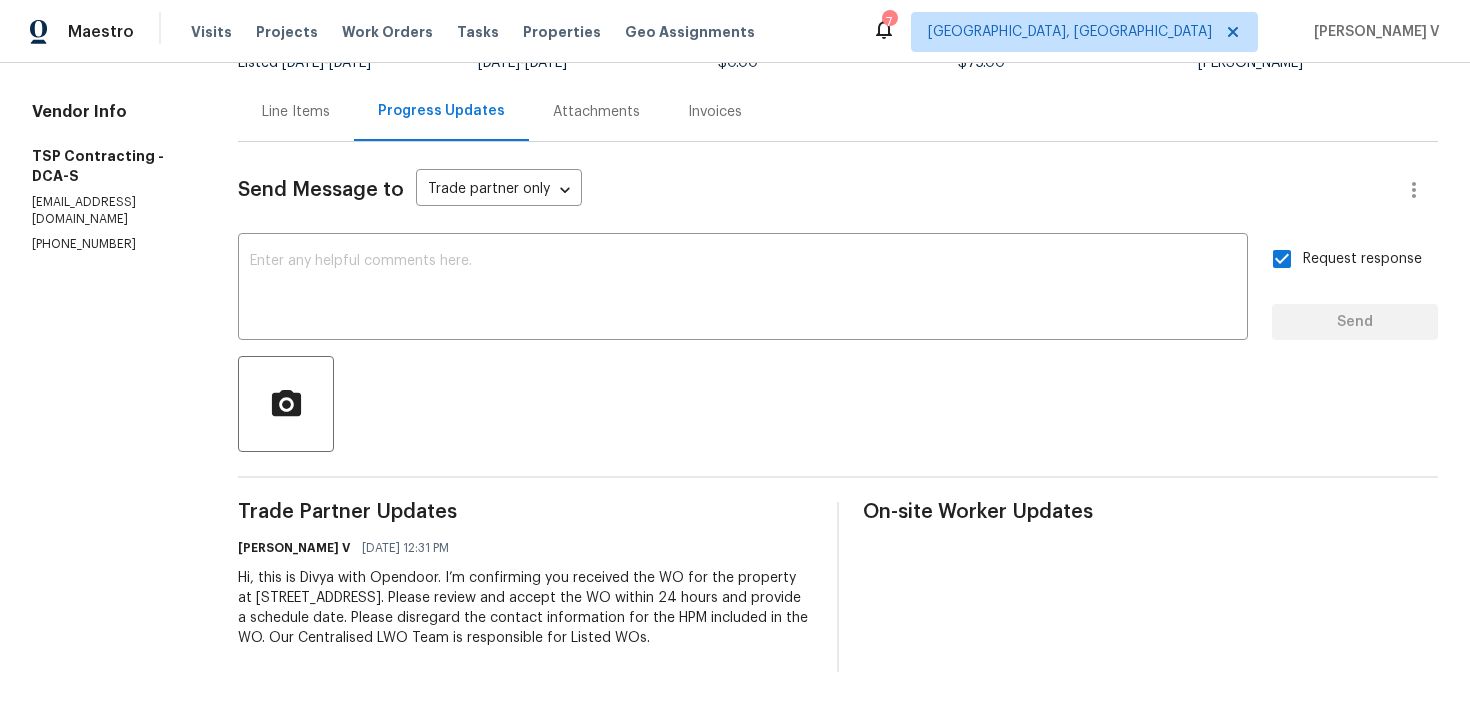 scroll, scrollTop: 0, scrollLeft: 0, axis: both 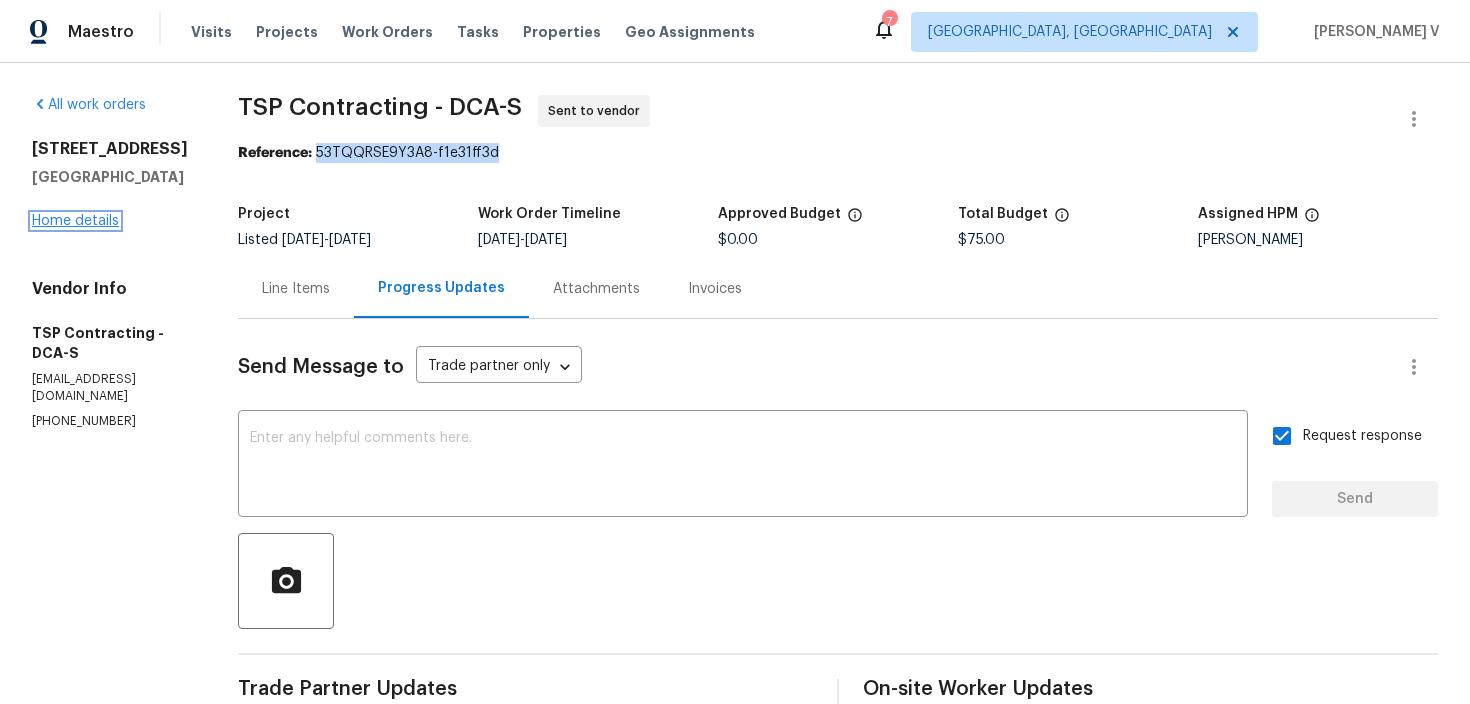 click on "Home details" at bounding box center [75, 221] 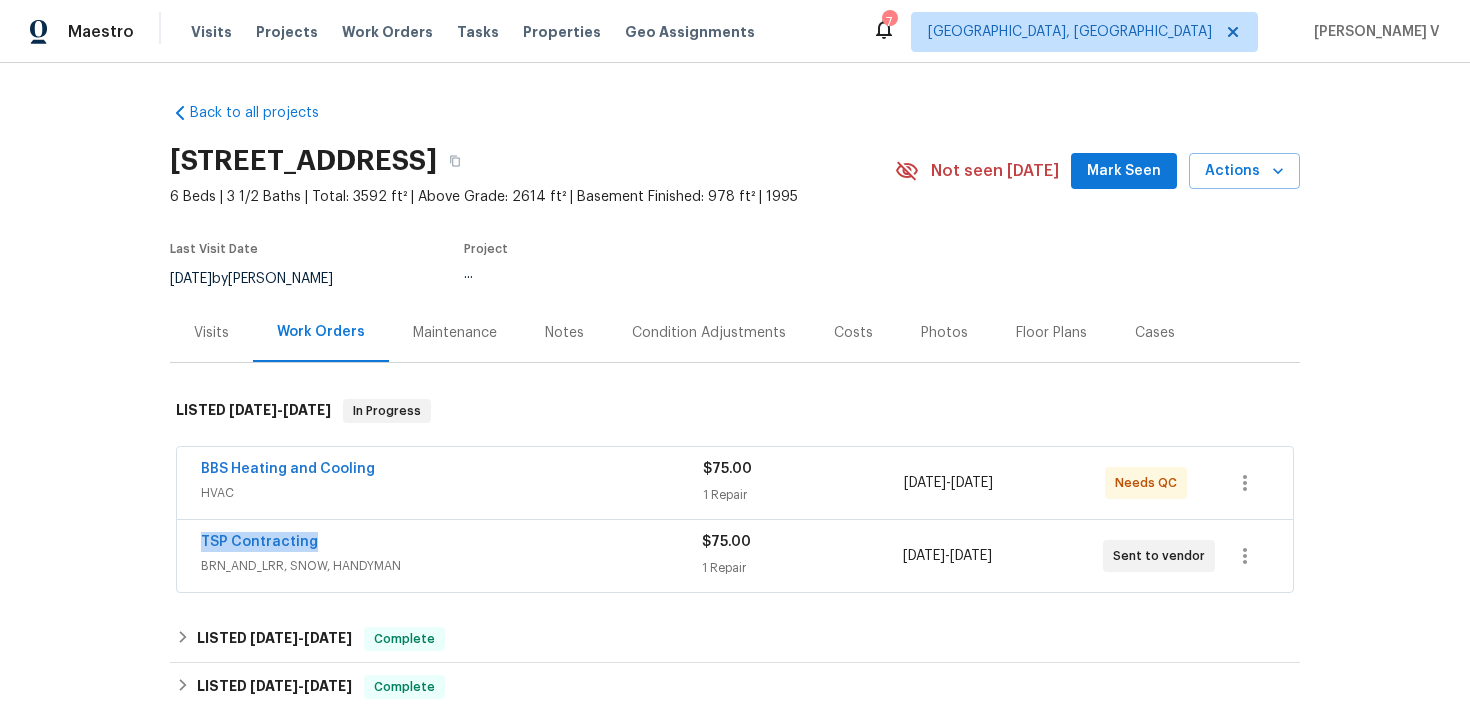 drag, startPoint x: 178, startPoint y: 534, endPoint x: 510, endPoint y: 534, distance: 332 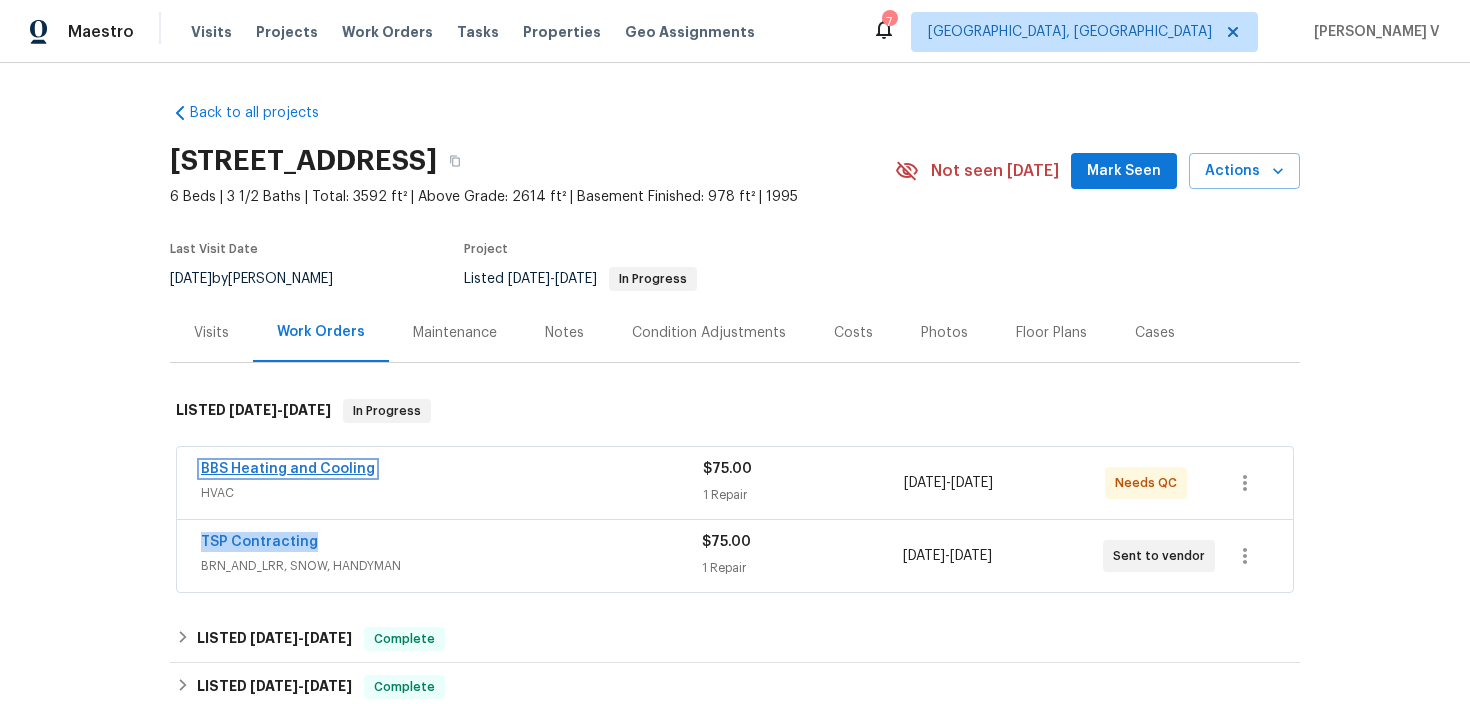 click on "BBS Heating and Cooling" at bounding box center [288, 469] 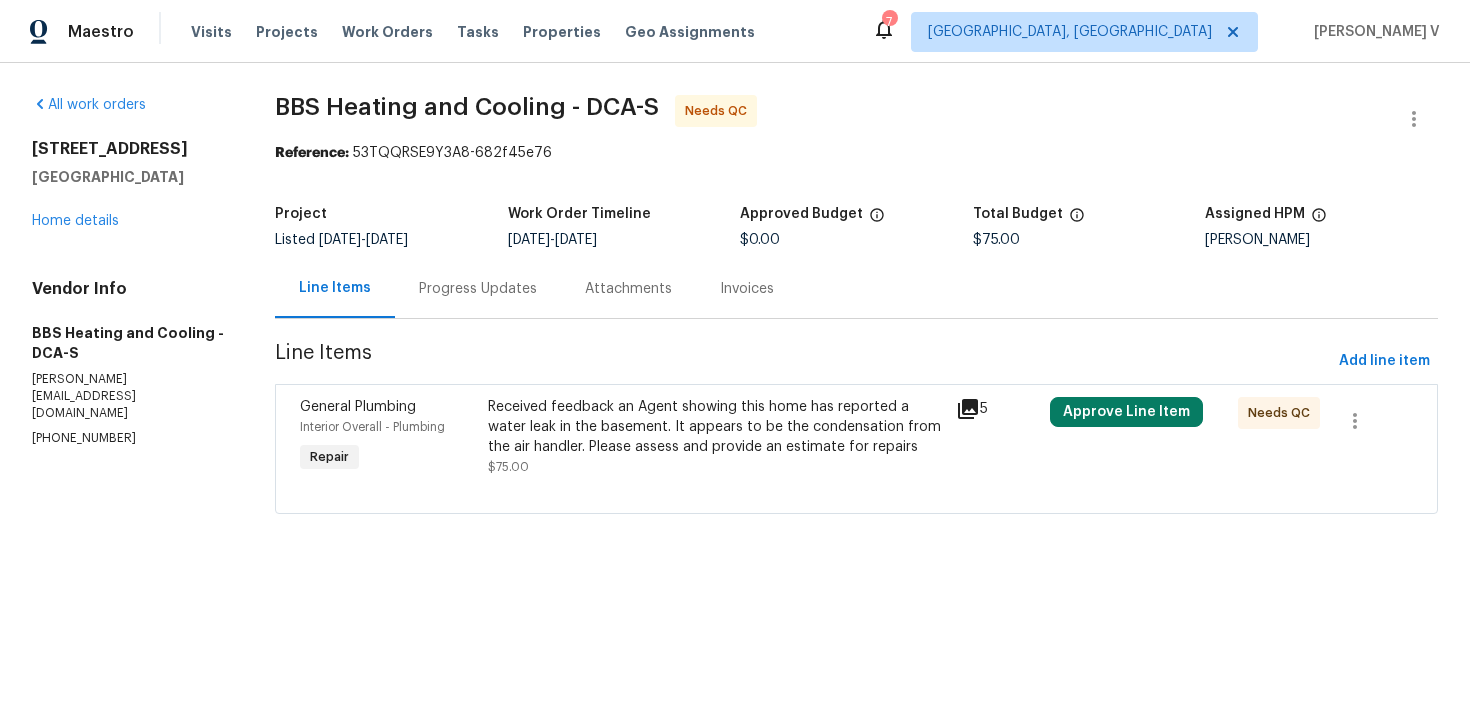 click on "Progress Updates" at bounding box center (478, 289) 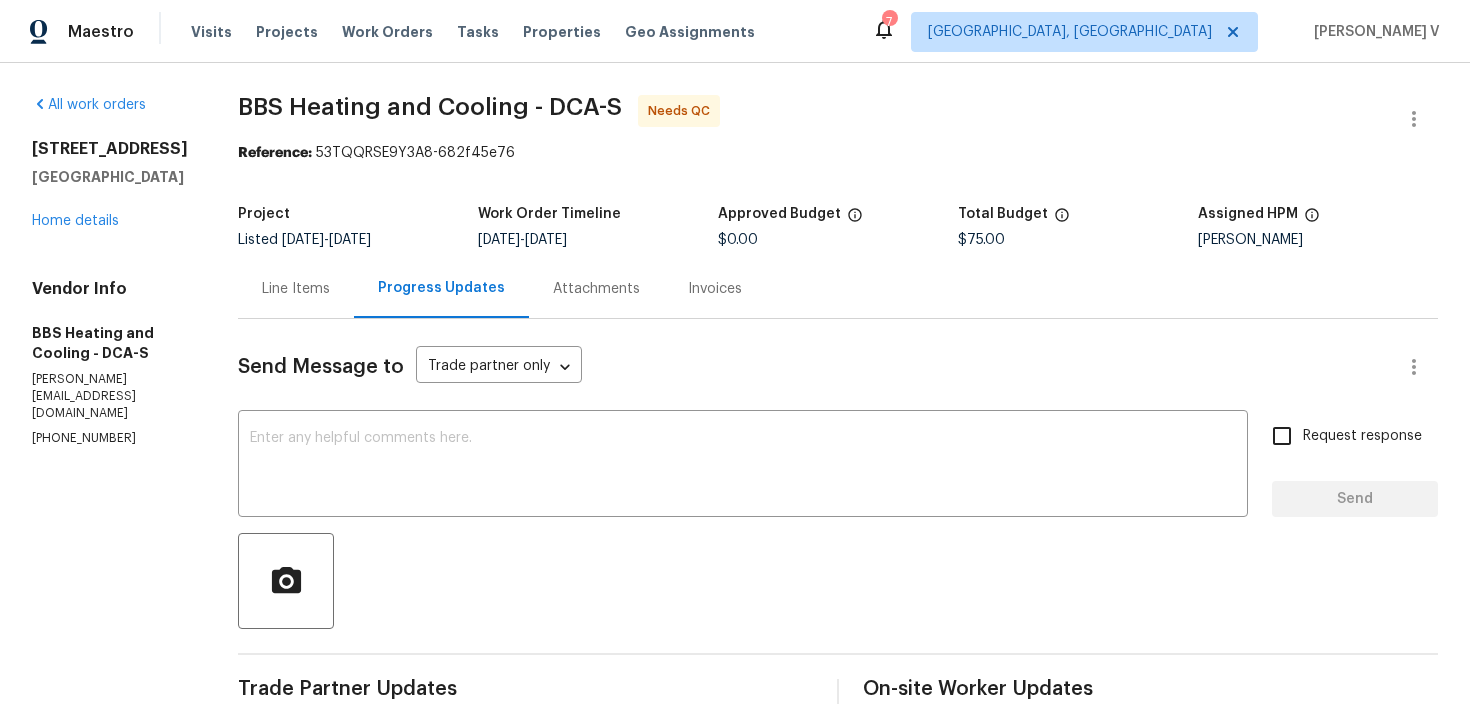 click on "Line Items" at bounding box center (296, 288) 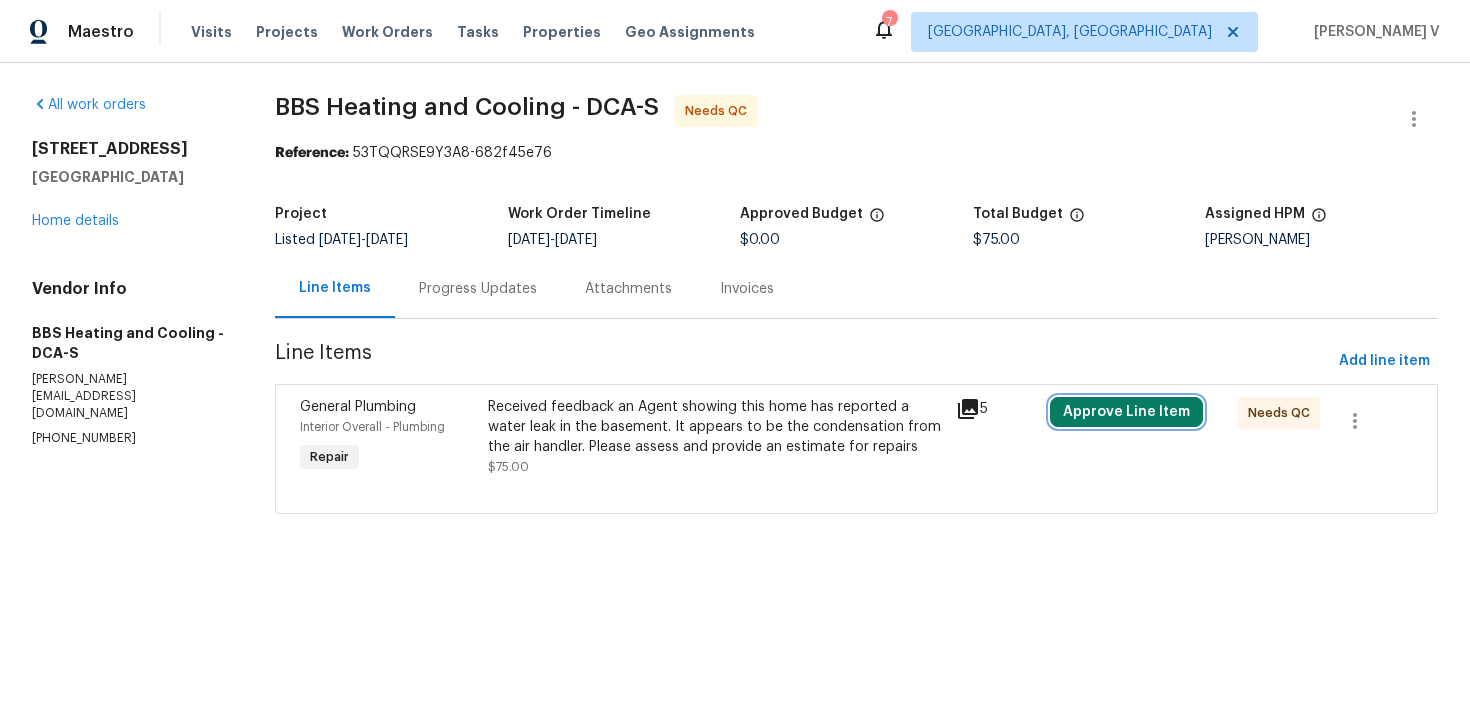 click on "Approve Line Item" at bounding box center [1126, 412] 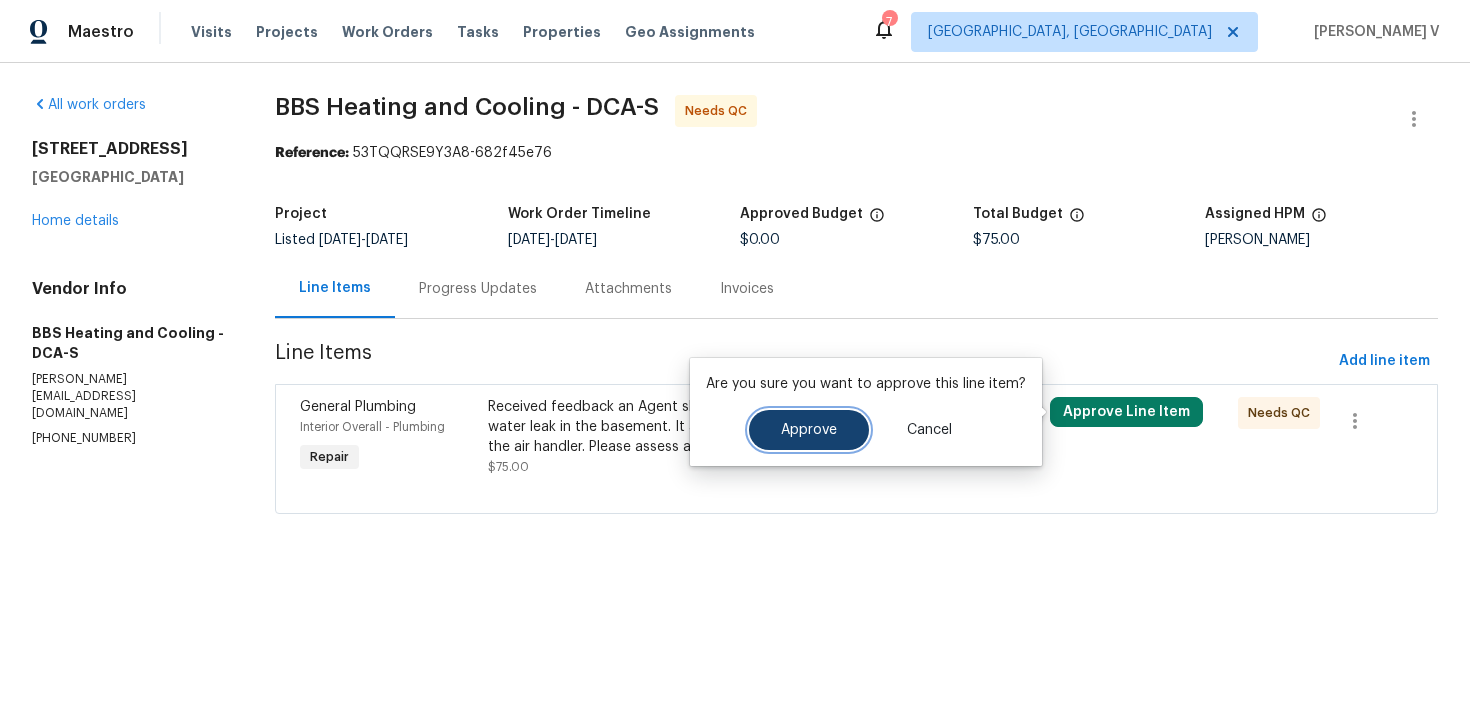 click on "Approve" at bounding box center [809, 430] 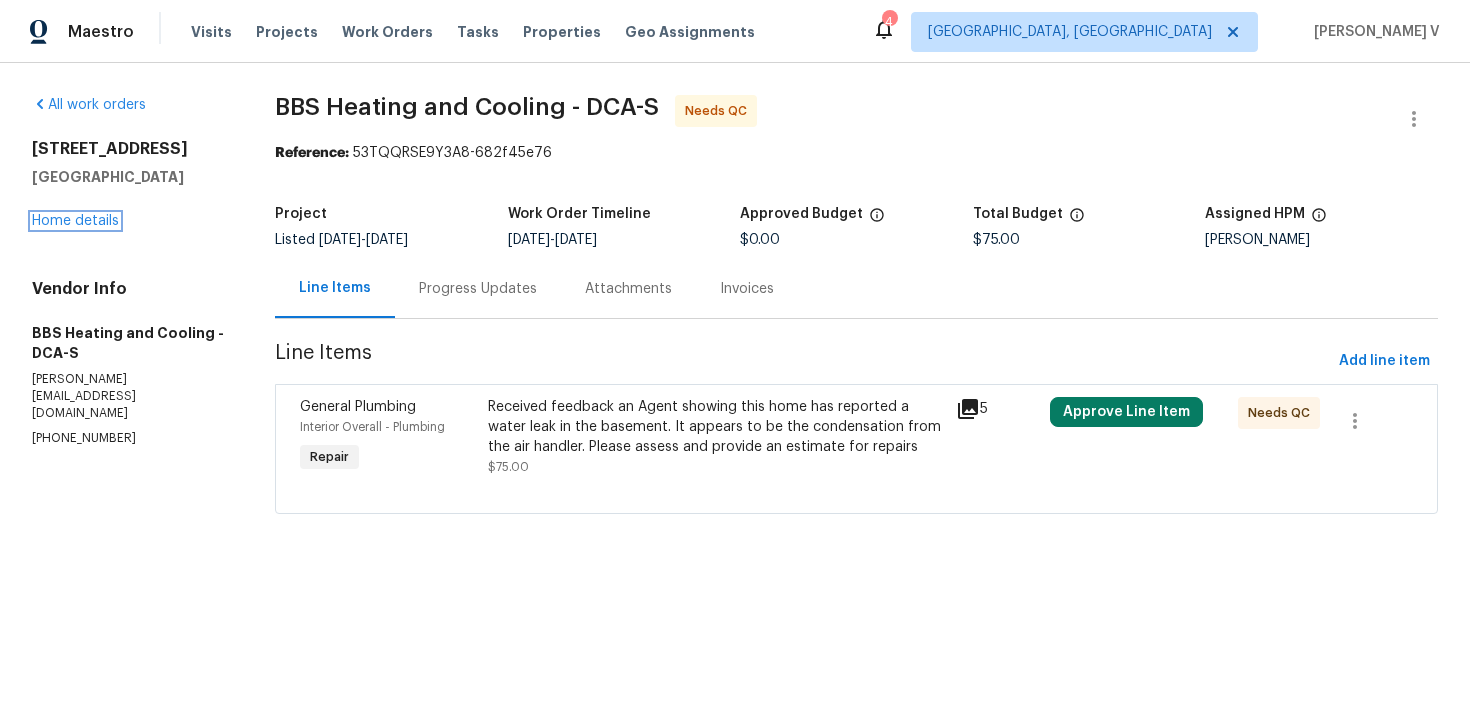drag, startPoint x: 82, startPoint y: 220, endPoint x: 123, endPoint y: 55, distance: 170.01764 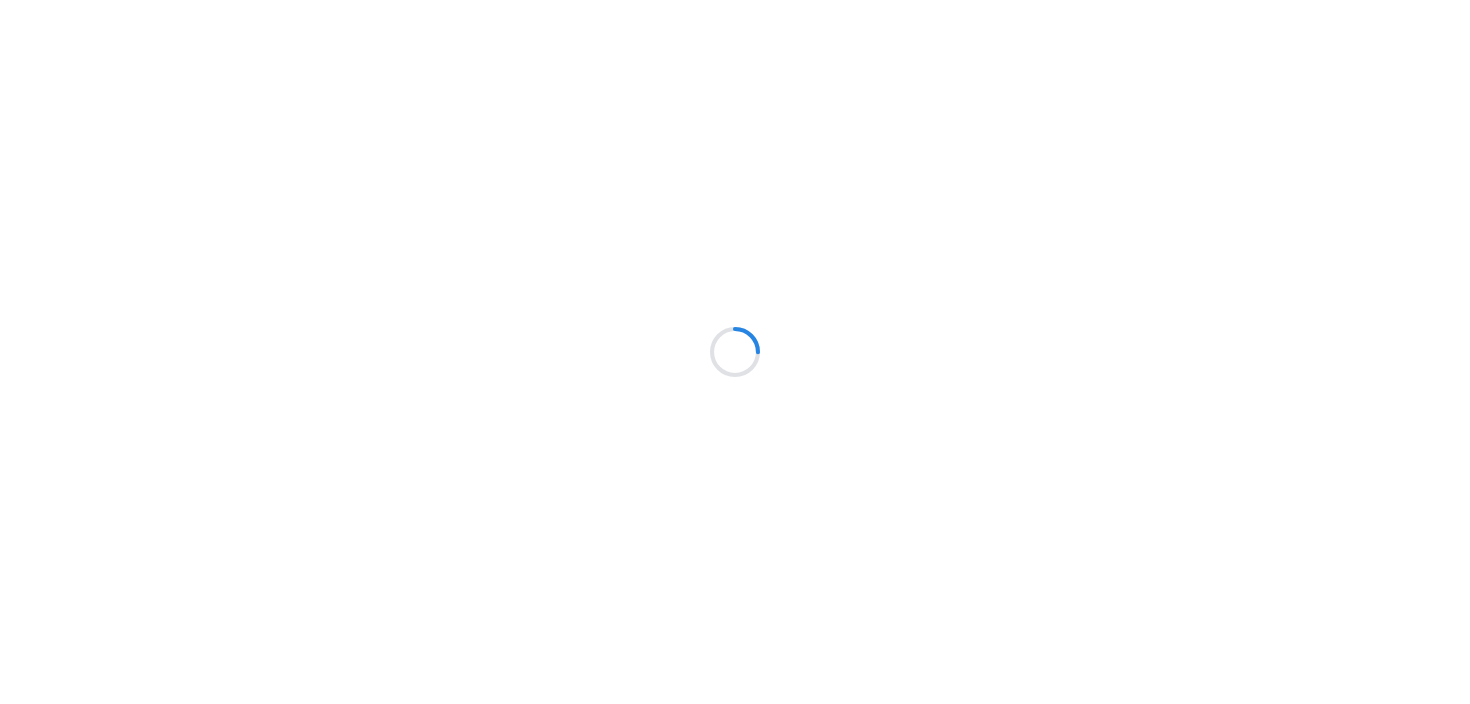 scroll, scrollTop: 0, scrollLeft: 0, axis: both 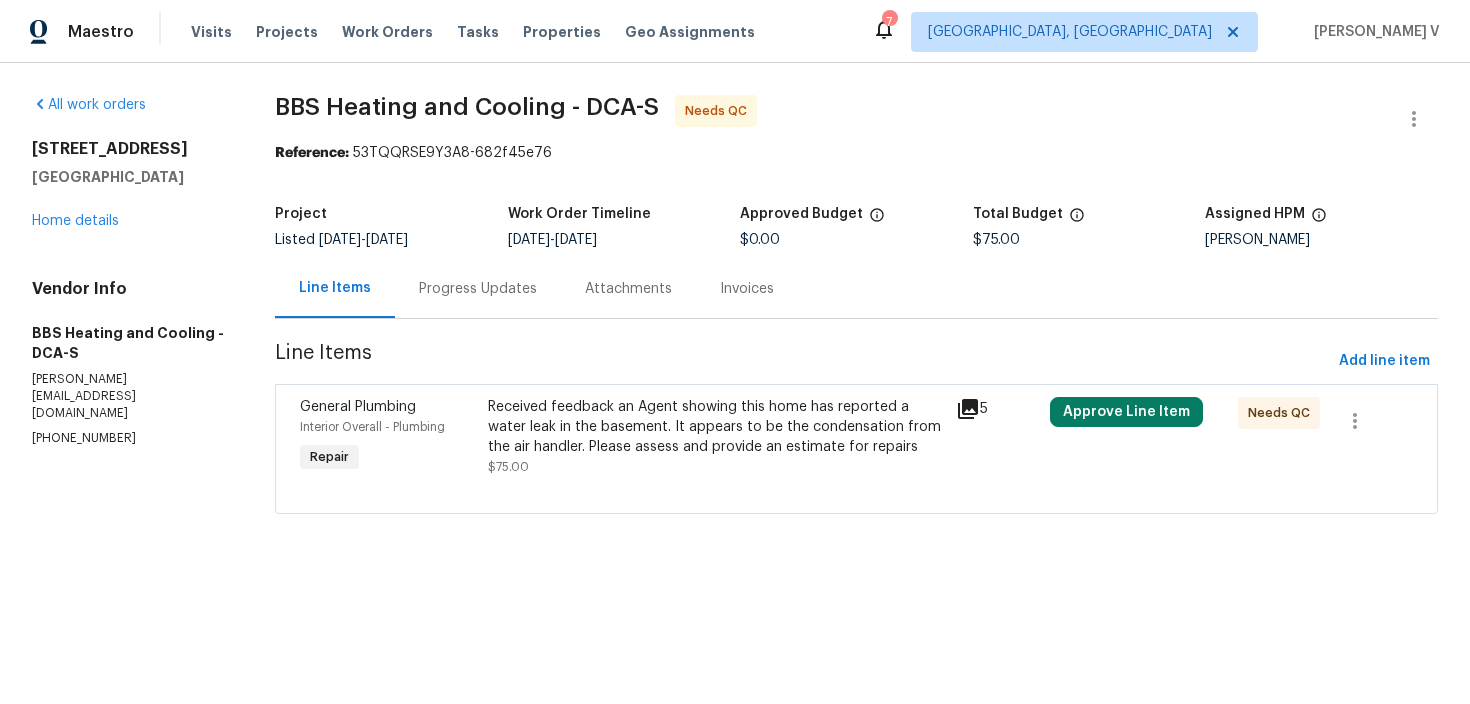 click on "Progress Updates" at bounding box center [478, 289] 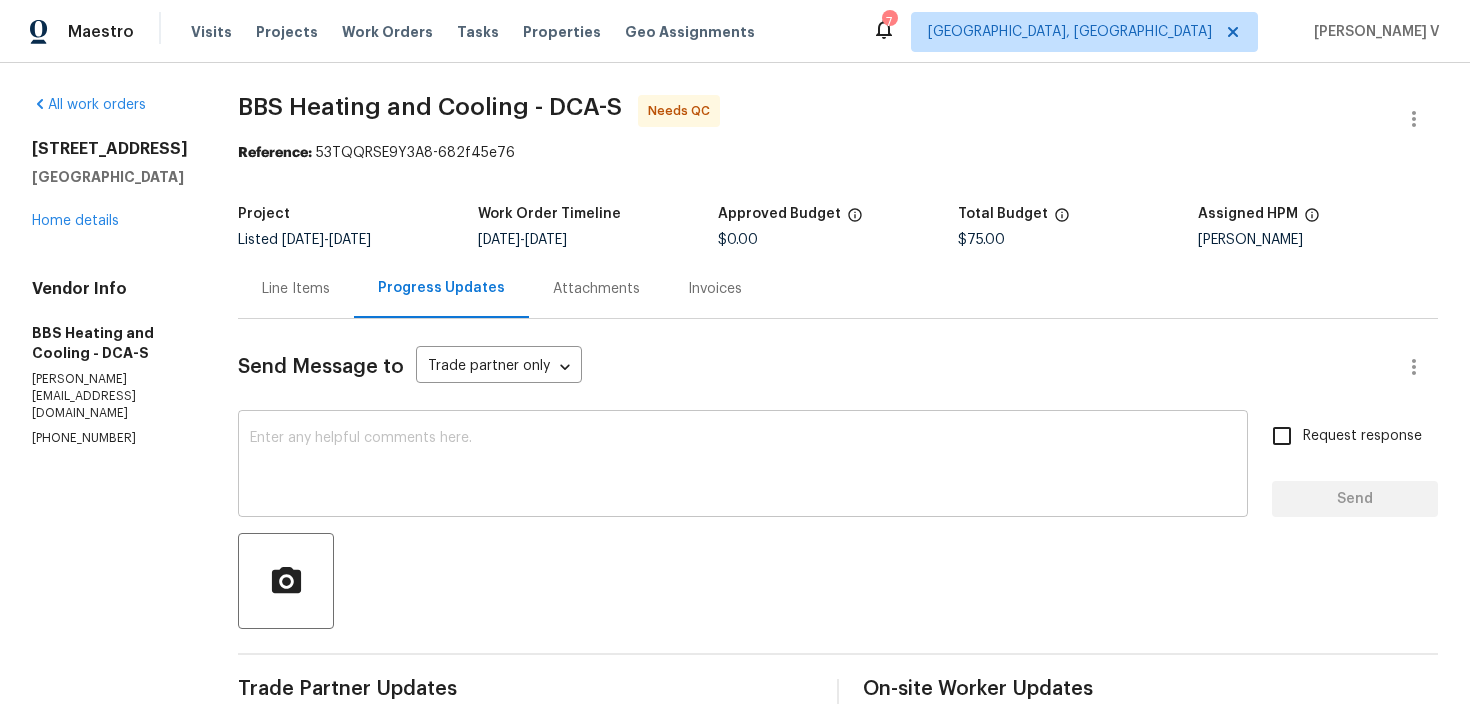 scroll, scrollTop: 569, scrollLeft: 0, axis: vertical 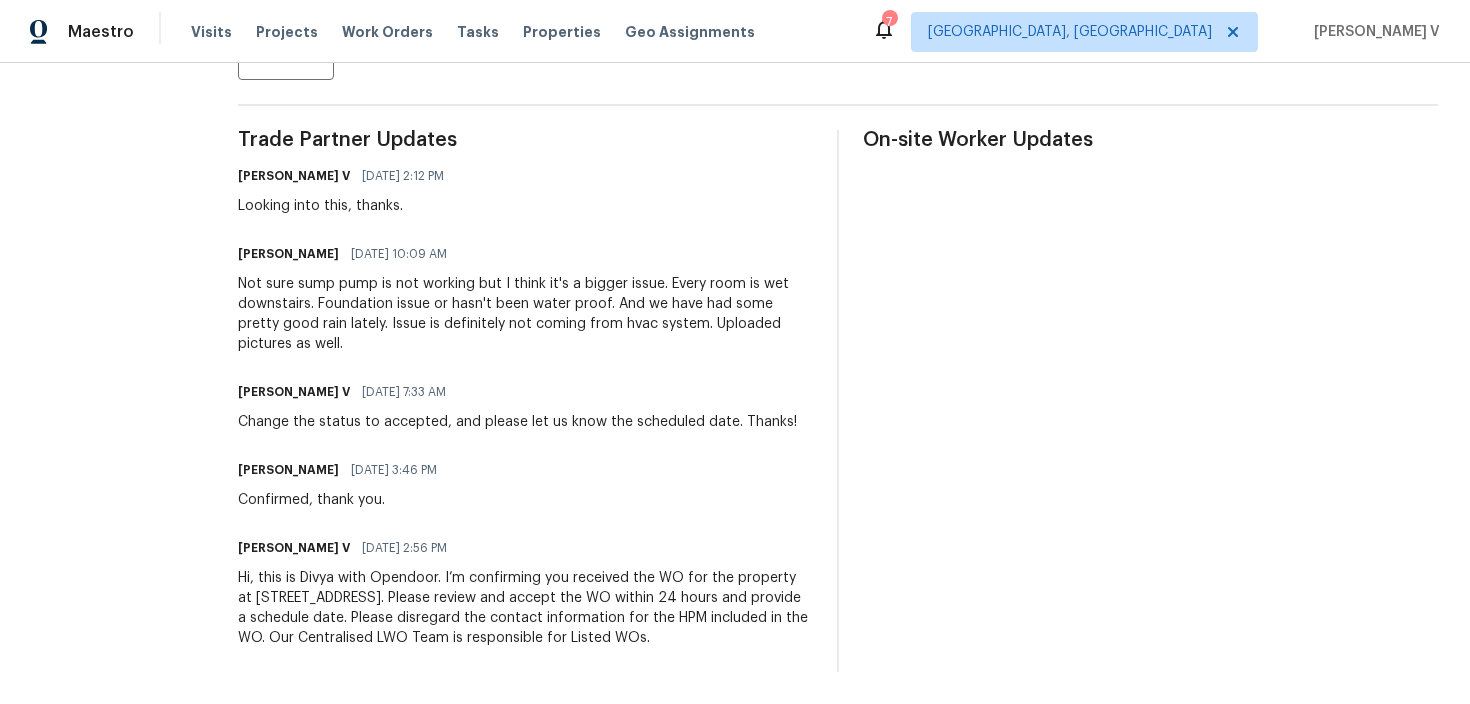 click on "Hi, this is Divya with Opendoor. I’m confirming you received the WO for the property at [STREET_ADDRESS]. Please review and accept the WO within 24 hours and provide a schedule date. Please disregard the contact information for the HPM included in the WO. Our Centralised LWO Team is responsible for Listed WOs." at bounding box center [525, 608] 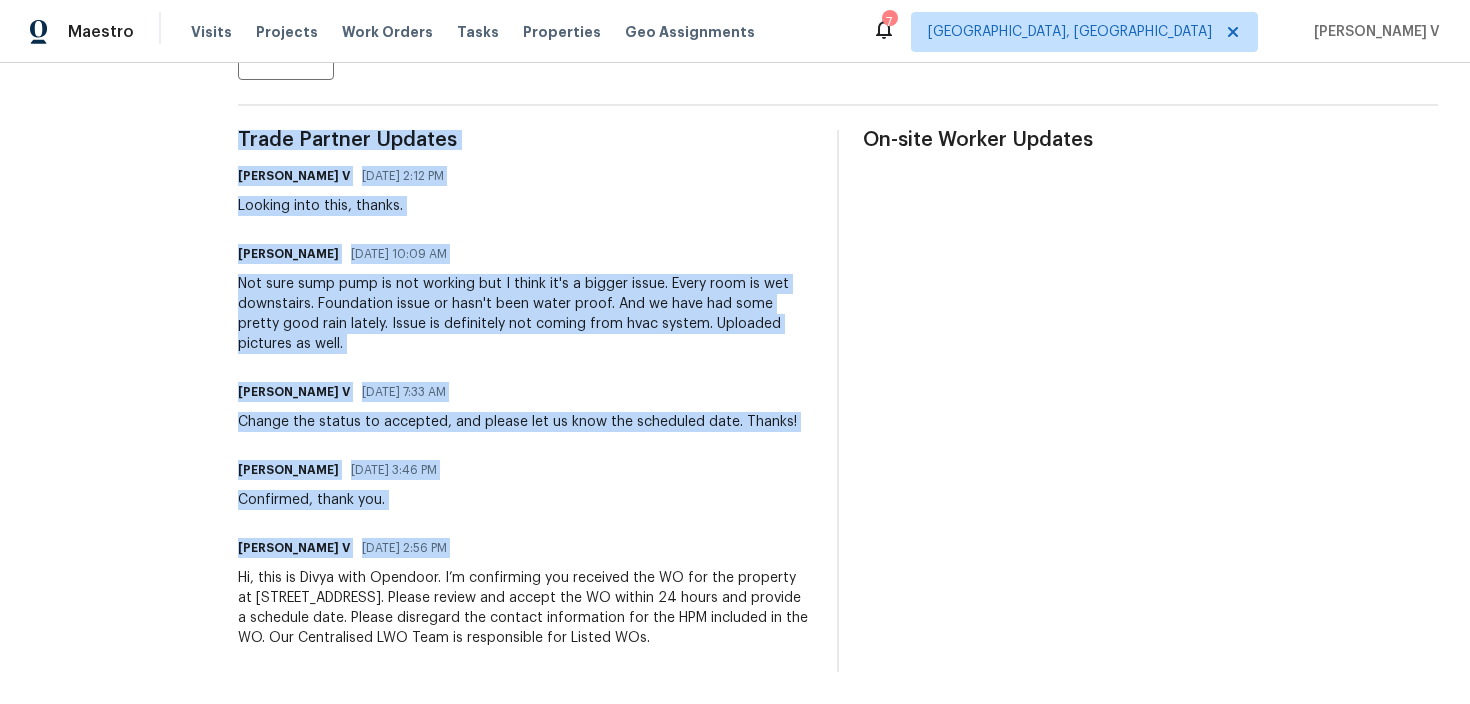 copy on "Trade Partner Updates [PERSON_NAME] V [DATE] 2:12 PM Looking into this, thanks. [PERSON_NAME] [DATE] 10:09 AM Not sure sump pump is not working but I think it's a bigger issue. Every room is wet downstairs. Foundation issue or hasn't been water proof. And we have had some pretty good rain lately. Issue is definitely not coming from hvac system. Uploaded pictures as well. [PERSON_NAME] V [DATE] 7:33 AM Change the status to accepted, and please let us know the scheduled date. Thanks! [PERSON_NAME] [DATE] 3:46 PM Confirmed, thank you. [PERSON_NAME] V [DATE] 2:56 PM" 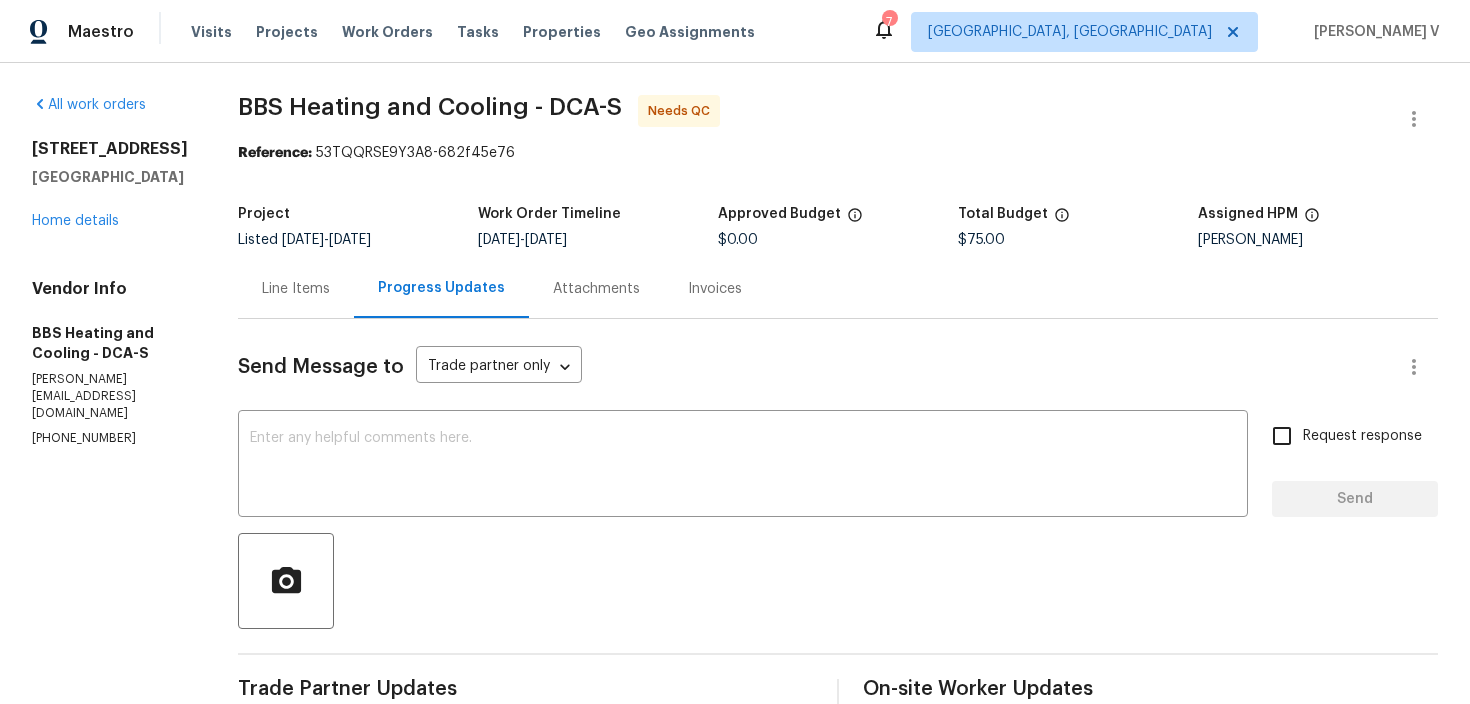 click on "Send Message to Trade partner only Trade partner only ​ x ​ Request response Send Trade Partner Updates [PERSON_NAME] V [DATE] 2:12 PM Looking into this, thanks. [PERSON_NAME] [DATE] 10:09 AM Not sure sump pump is not working but I think it's a bigger issue. Every room is wet downstairs. Foundation issue or hasn't been water proof. And we have had some pretty good rain lately. Issue is definitely not coming from hvac system. Uploaded pictures as well. [PERSON_NAME] V [DATE] 7:33 AM Change the status to accepted, and please let us know the scheduled date. Thanks! [PERSON_NAME] [DATE] 3:46 PM Confirmed, thank you. [PERSON_NAME] V [DATE] 2:56 PM Hi, this is Divya with Opendoor. I’m confirming you received the WO for the property at [STREET_ADDRESS]. Please review and accept the WO within 24 hours and provide a schedule date. Please disregard the contact information for the HPM included in the WO. Our Centralised LWO Team is responsible for Listed WOs." at bounding box center [838, 770] 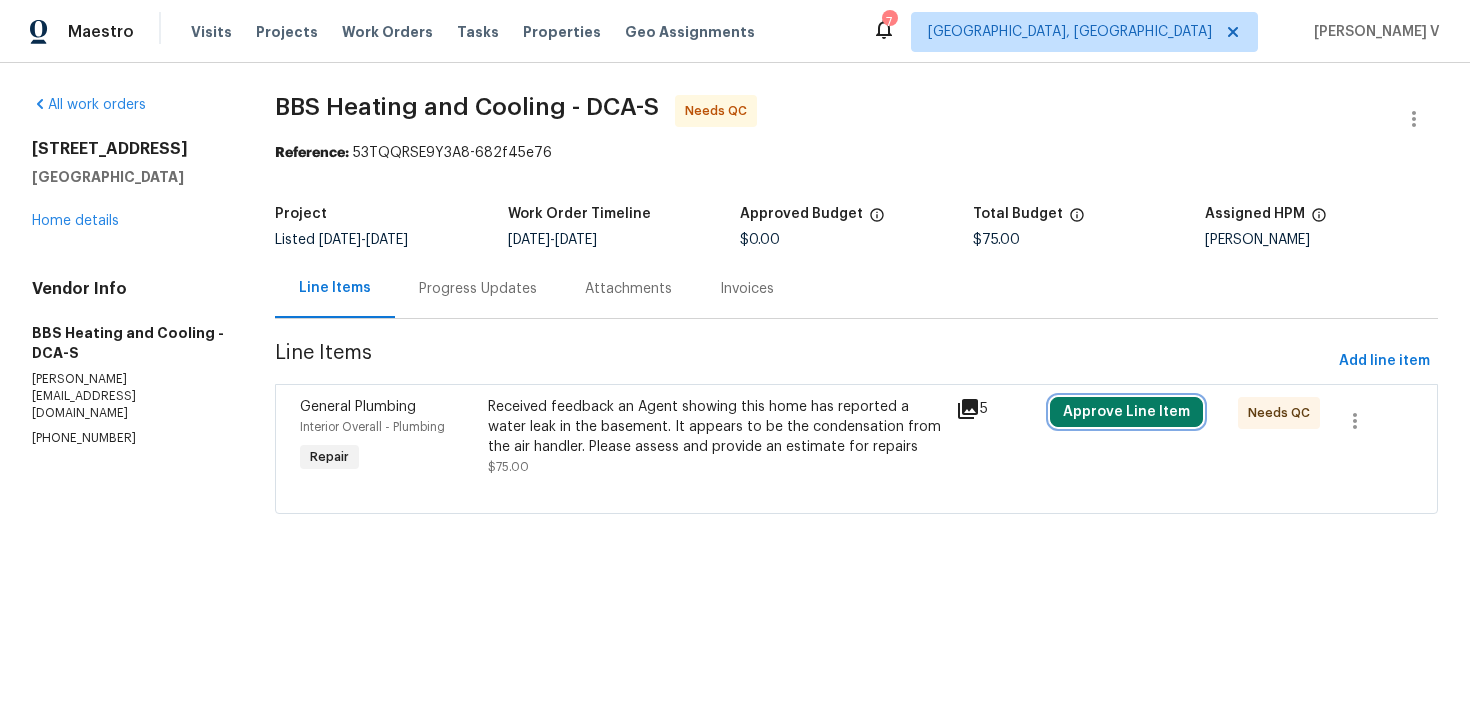 click on "Approve Line Item" at bounding box center (1126, 412) 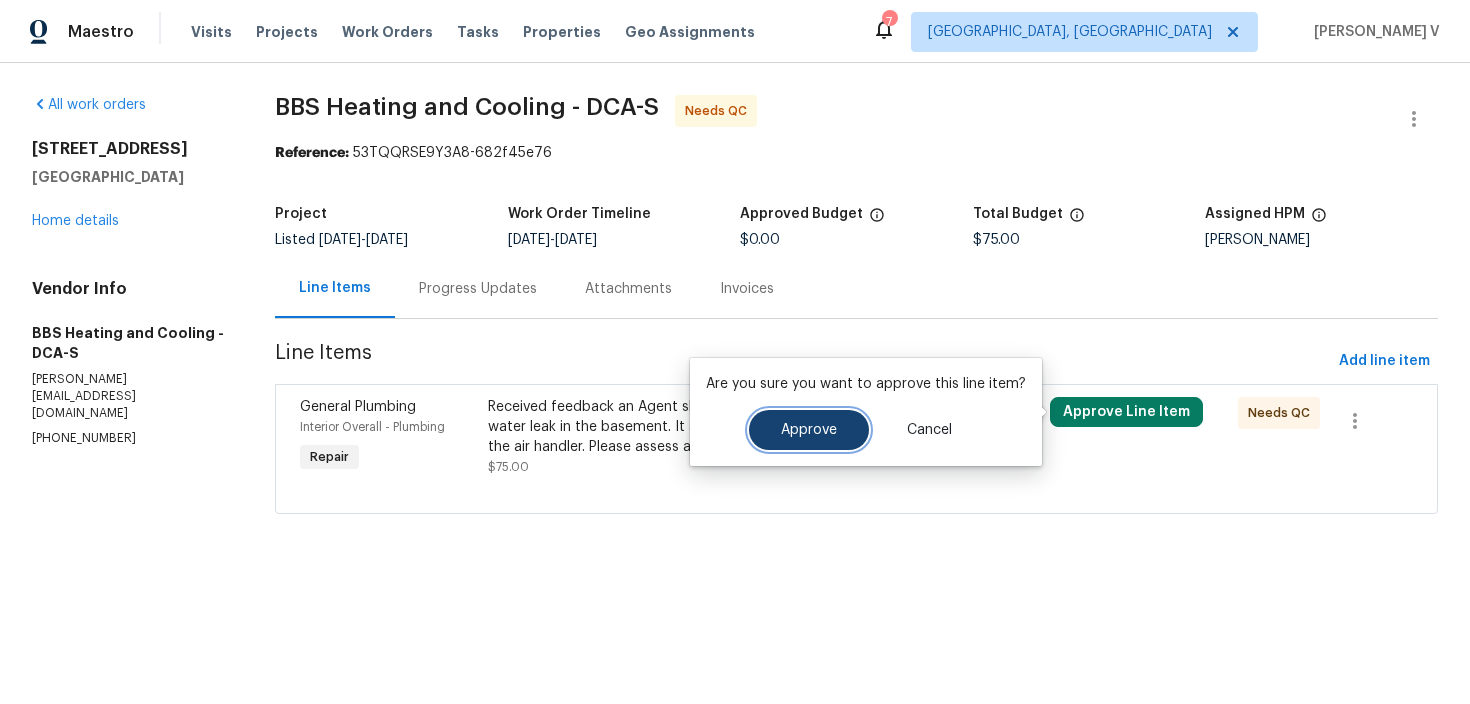 click on "Approve" at bounding box center (809, 430) 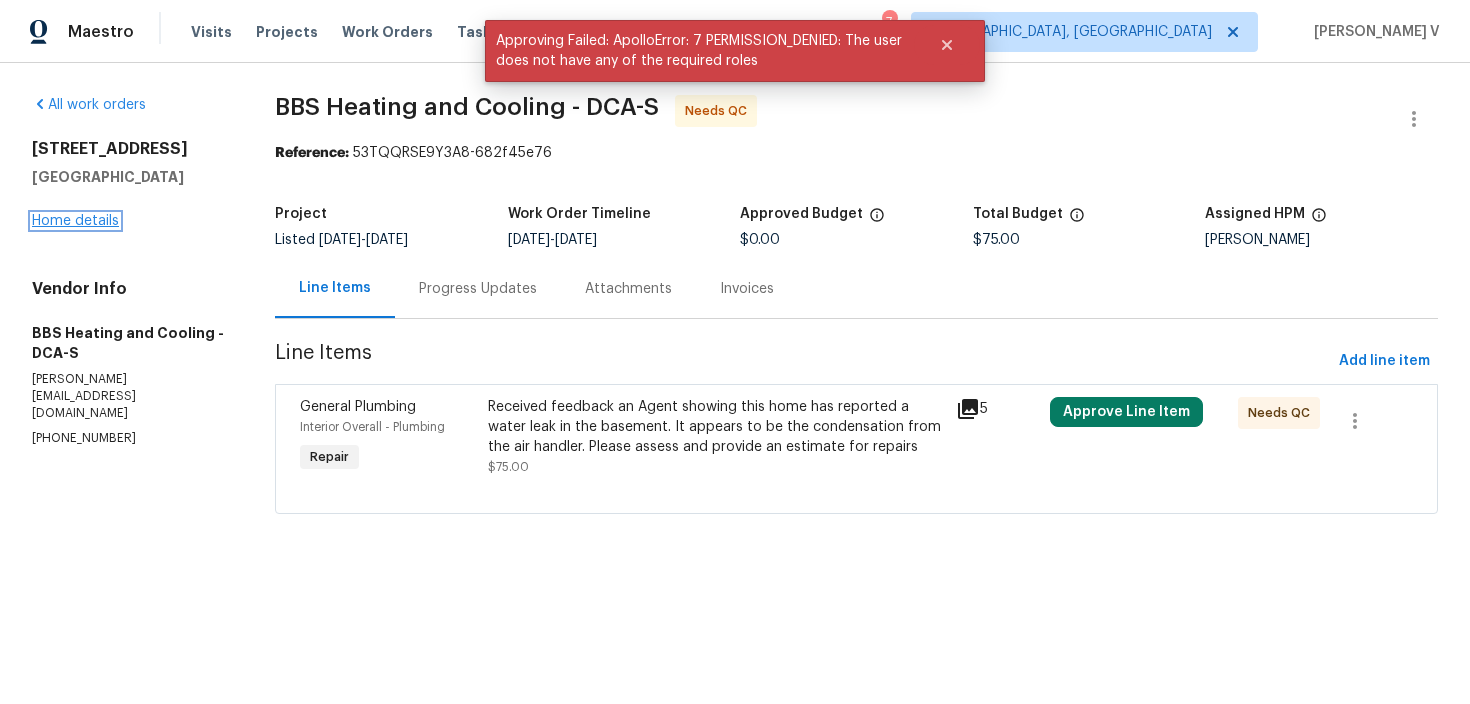click on "Home details" at bounding box center (75, 221) 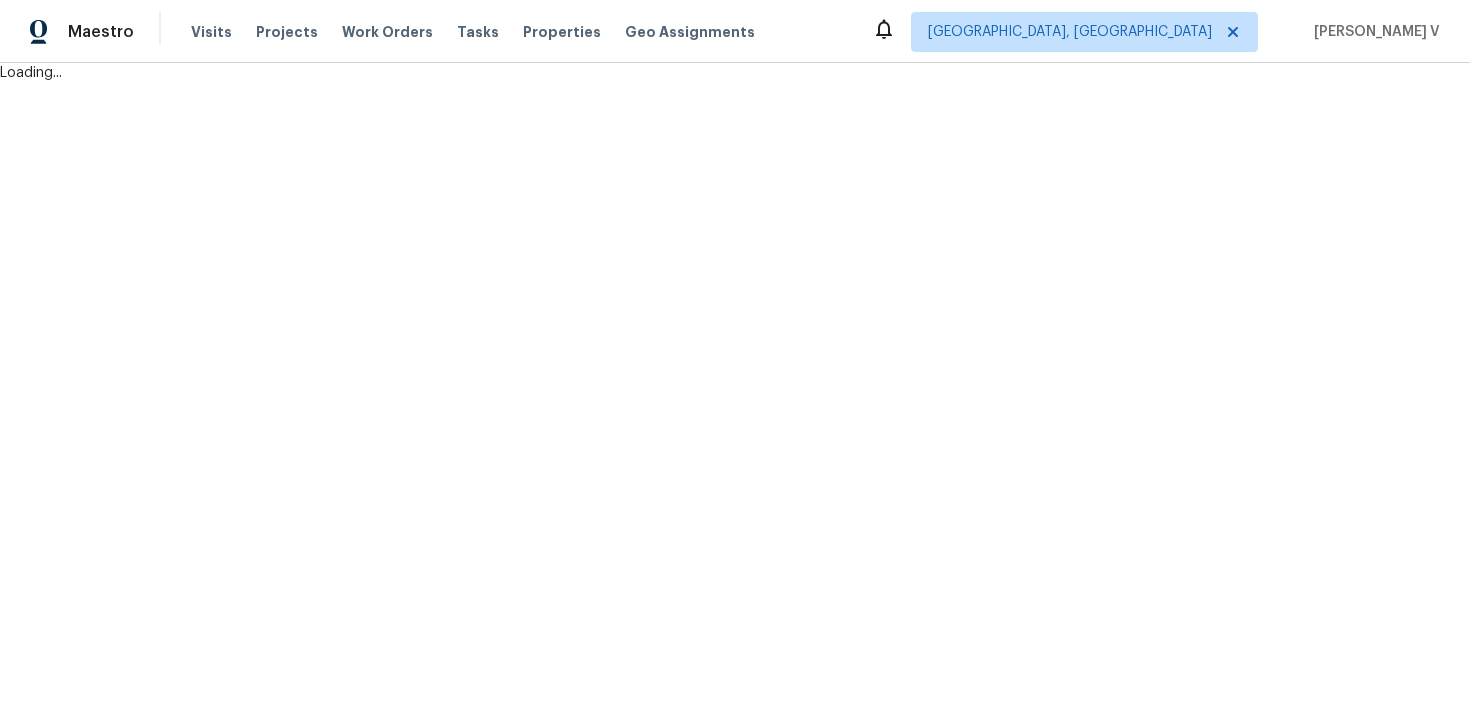 scroll, scrollTop: 0, scrollLeft: 0, axis: both 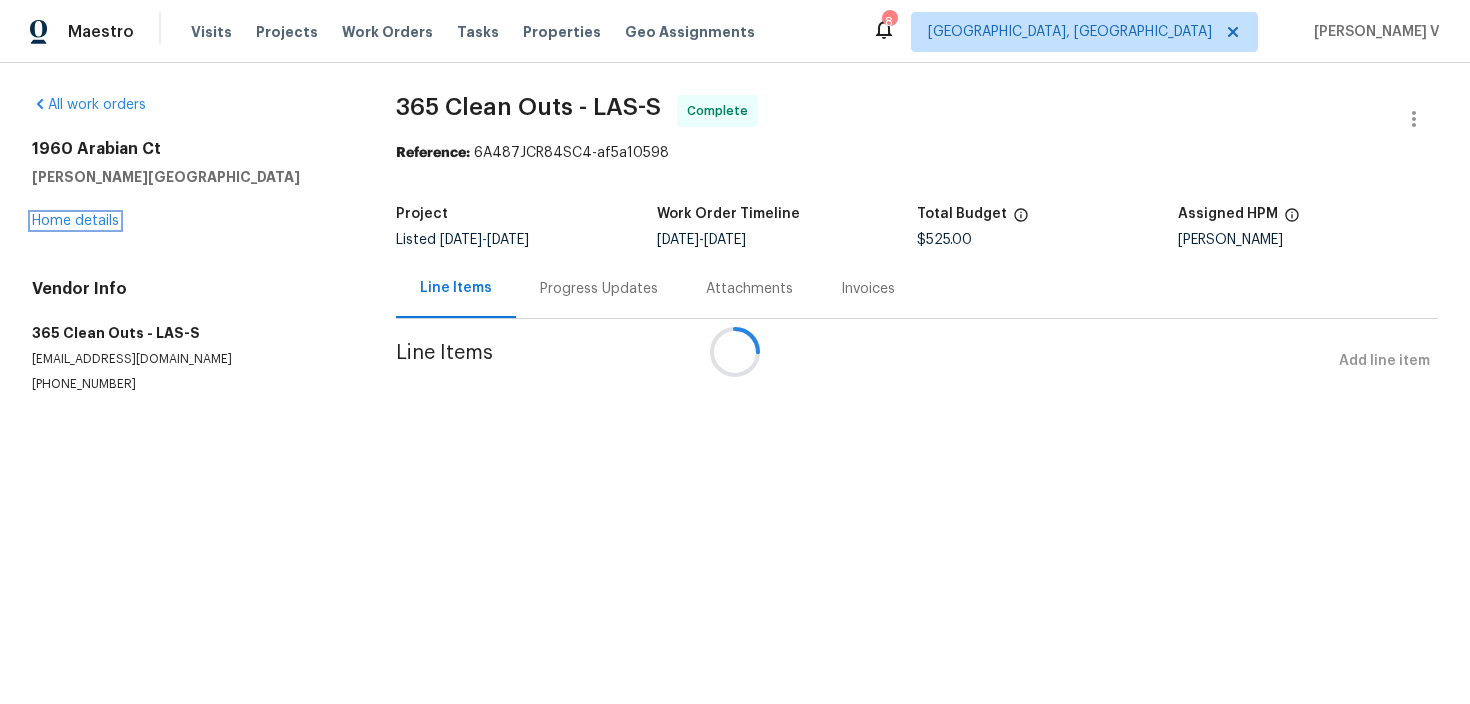 click on "Home details" at bounding box center (75, 221) 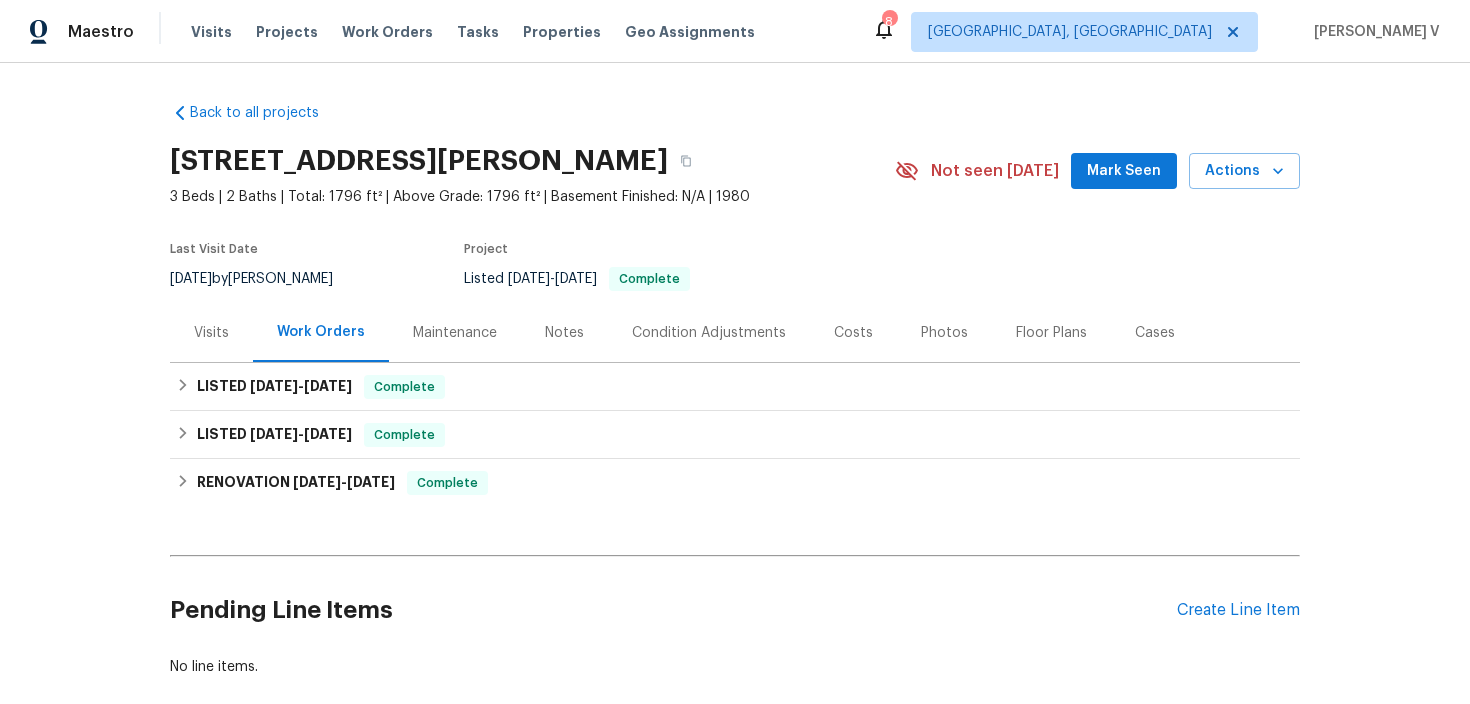 scroll, scrollTop: 109, scrollLeft: 0, axis: vertical 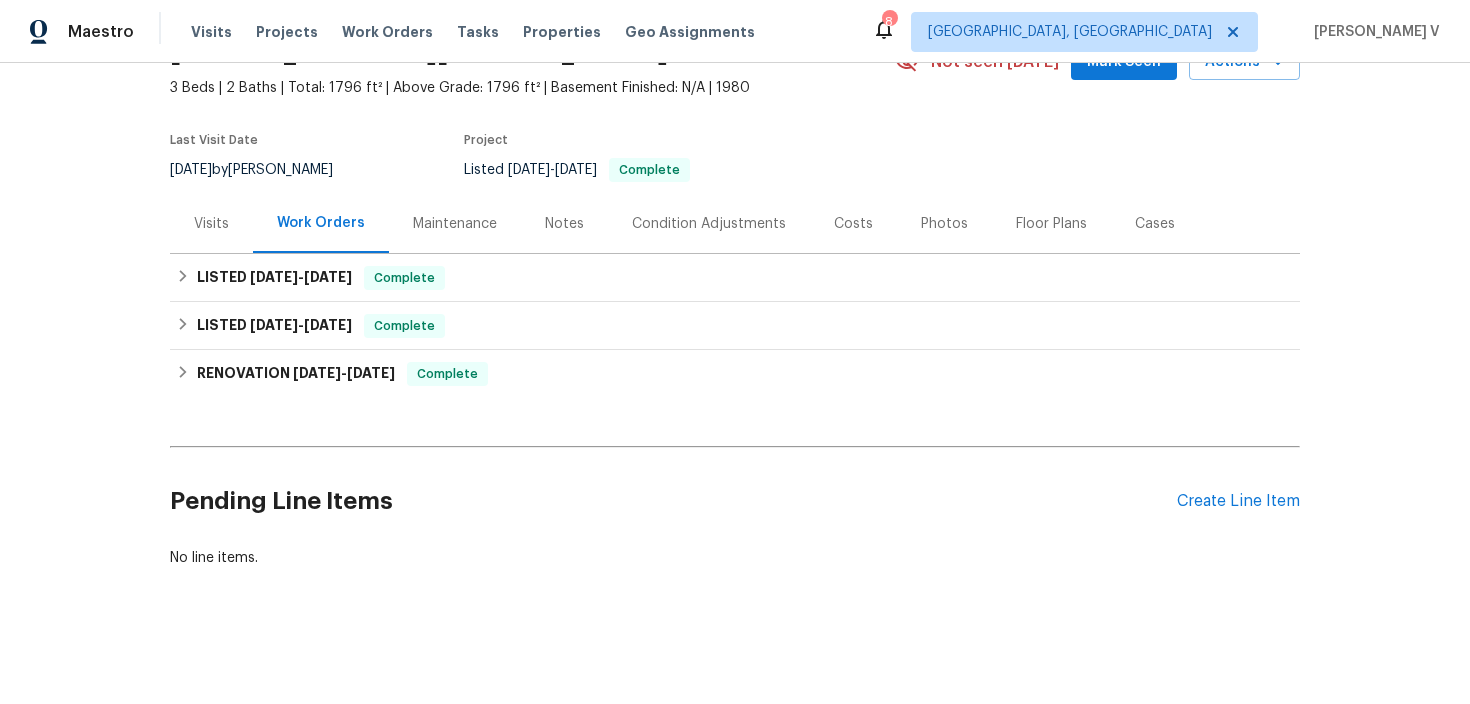 click on "Pending Line Items Create Line Item" at bounding box center (735, 501) 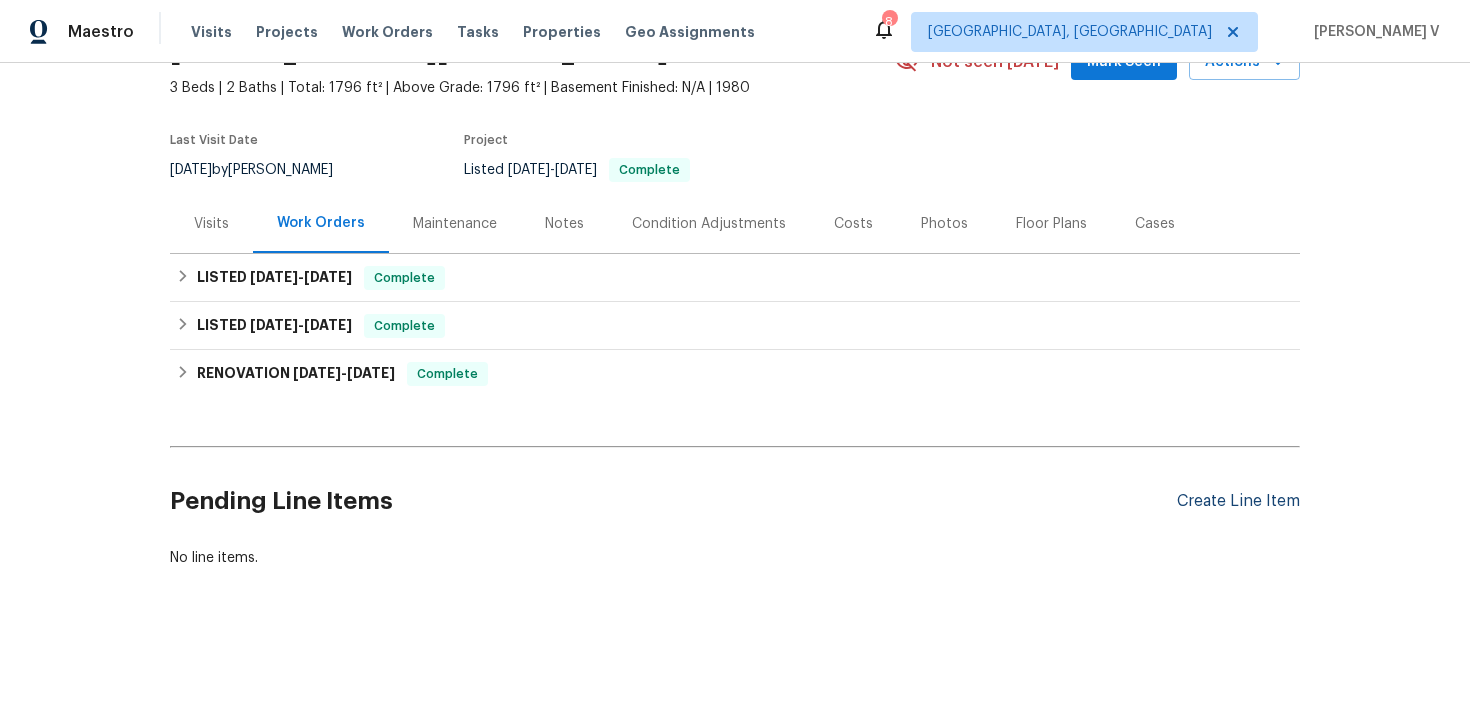 click on "Create Line Item" at bounding box center (1238, 501) 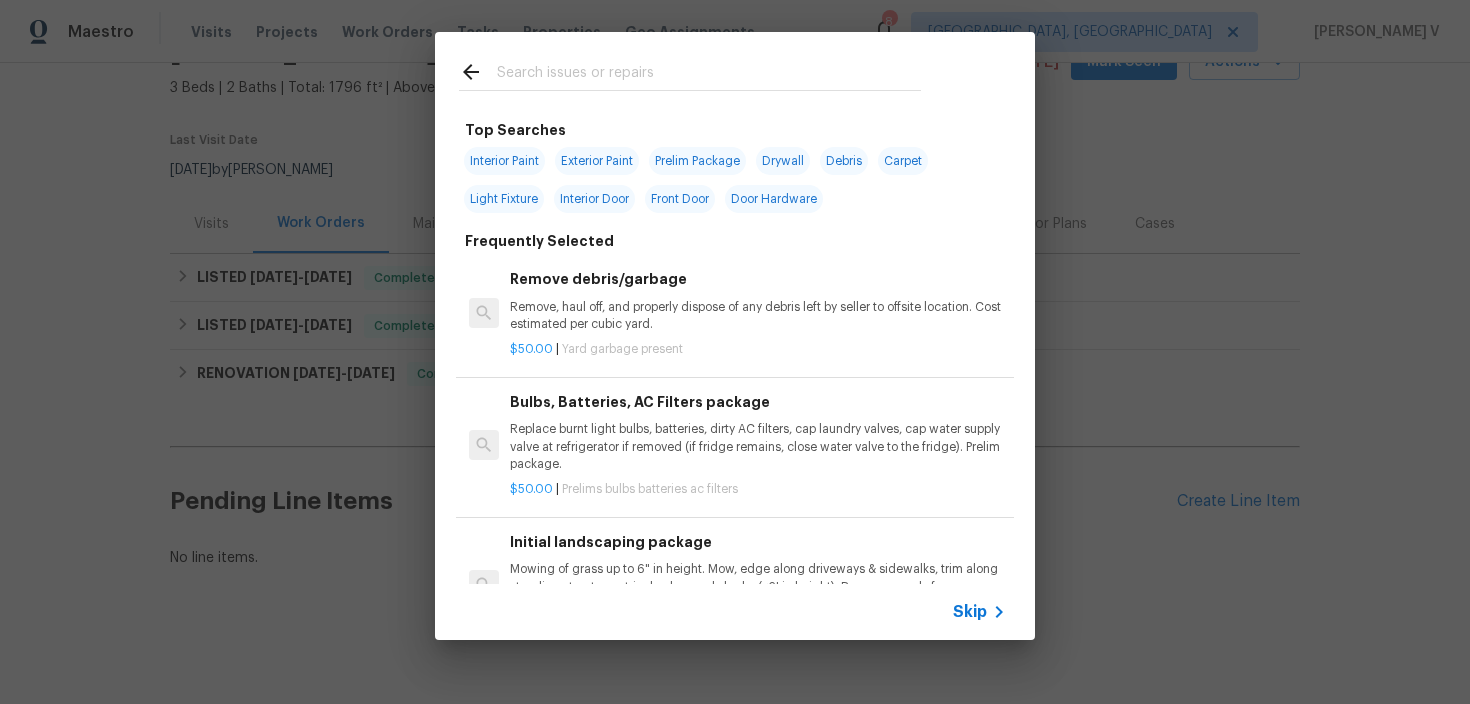 click on "Skip" at bounding box center (735, 612) 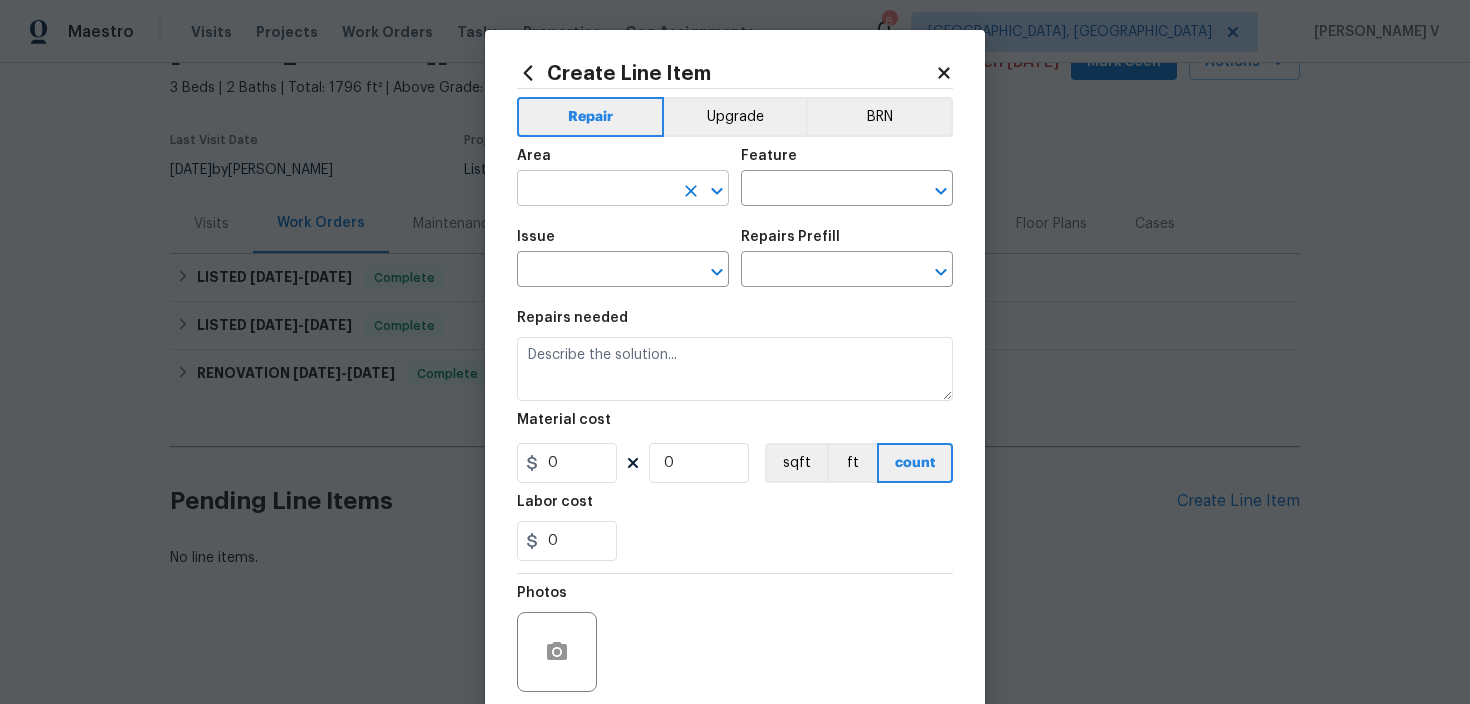 click at bounding box center (595, 190) 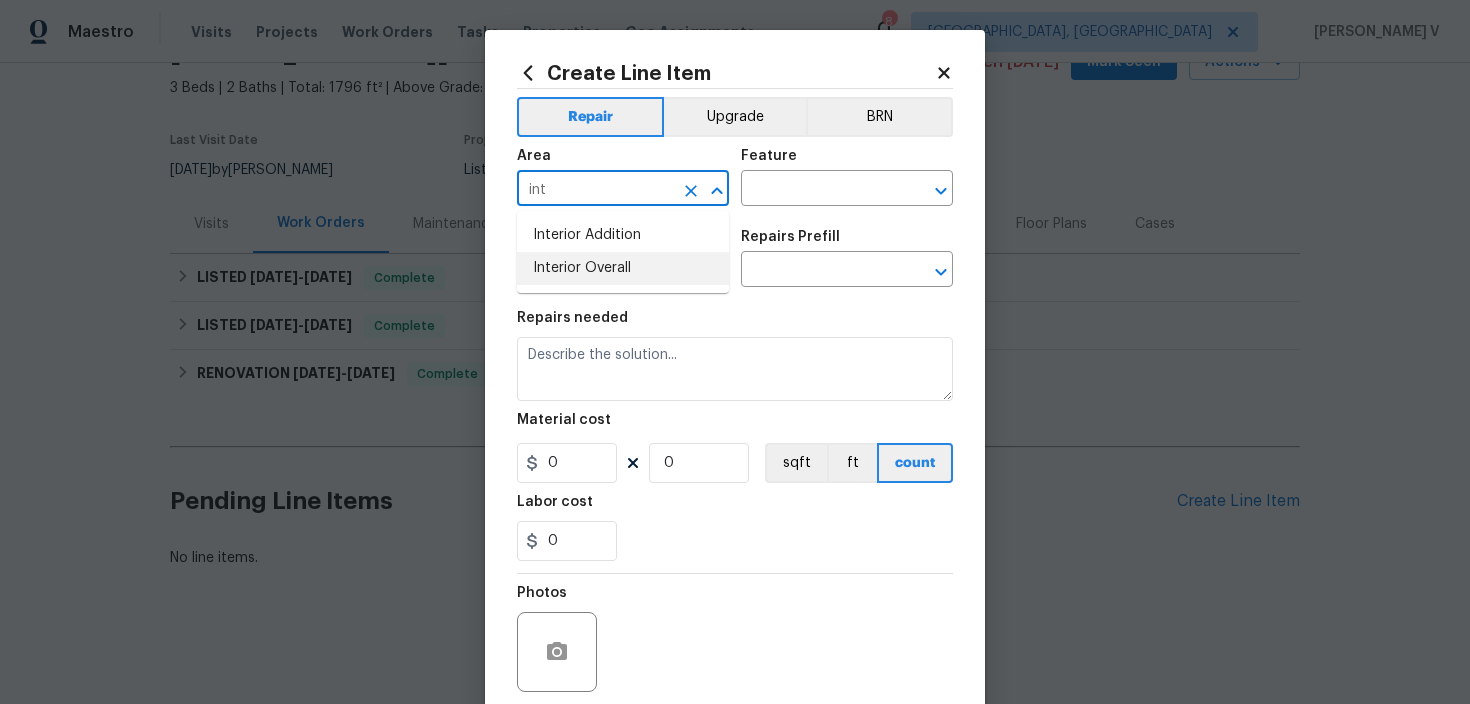 click on "Interior Overall" at bounding box center [623, 268] 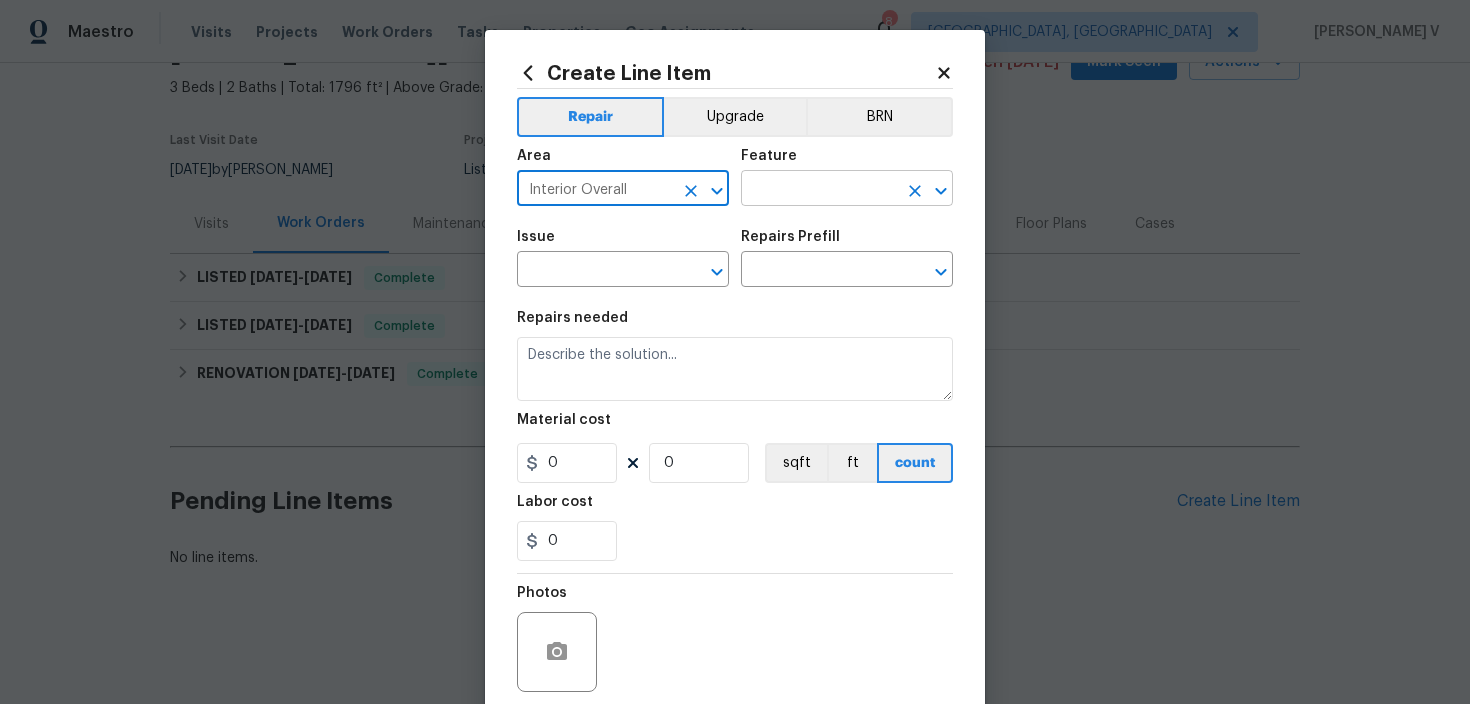 type on "Interior Overall" 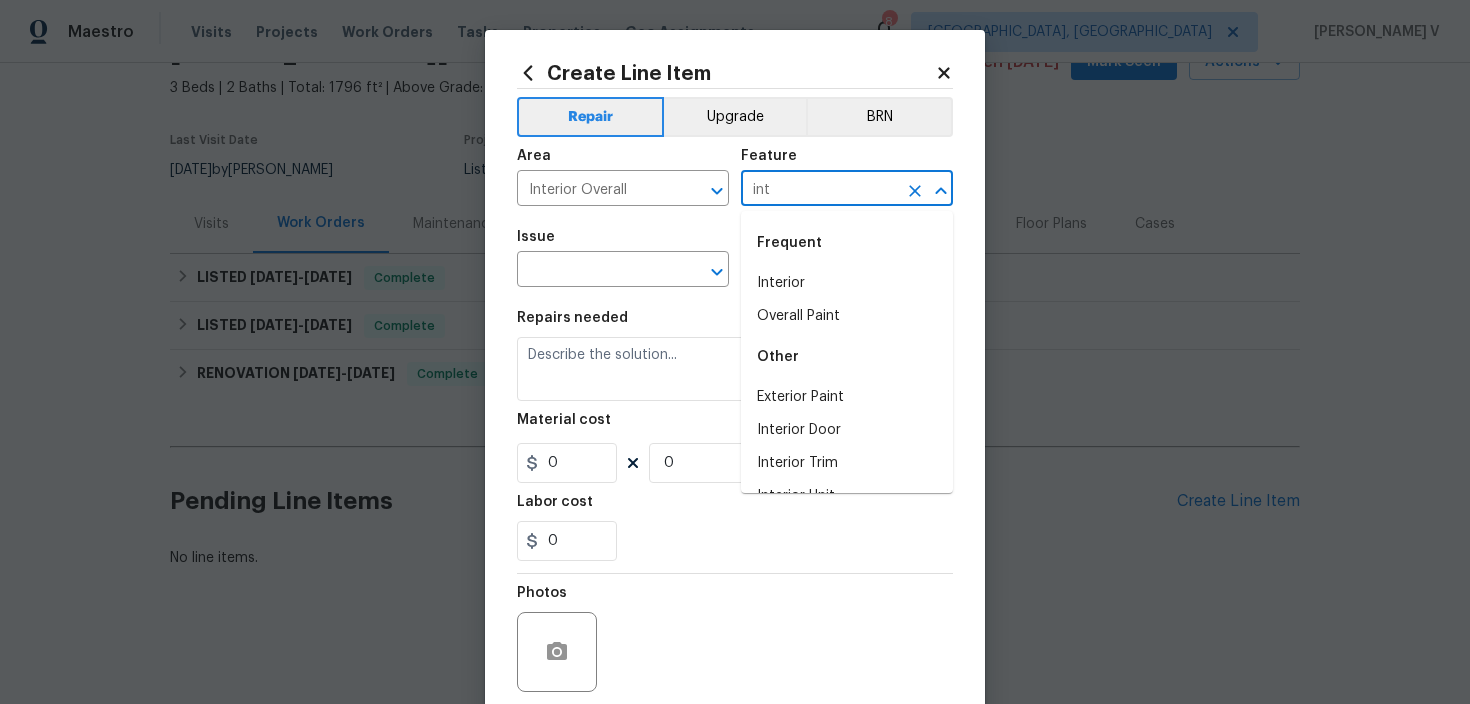 click on "Interior" at bounding box center (847, 283) 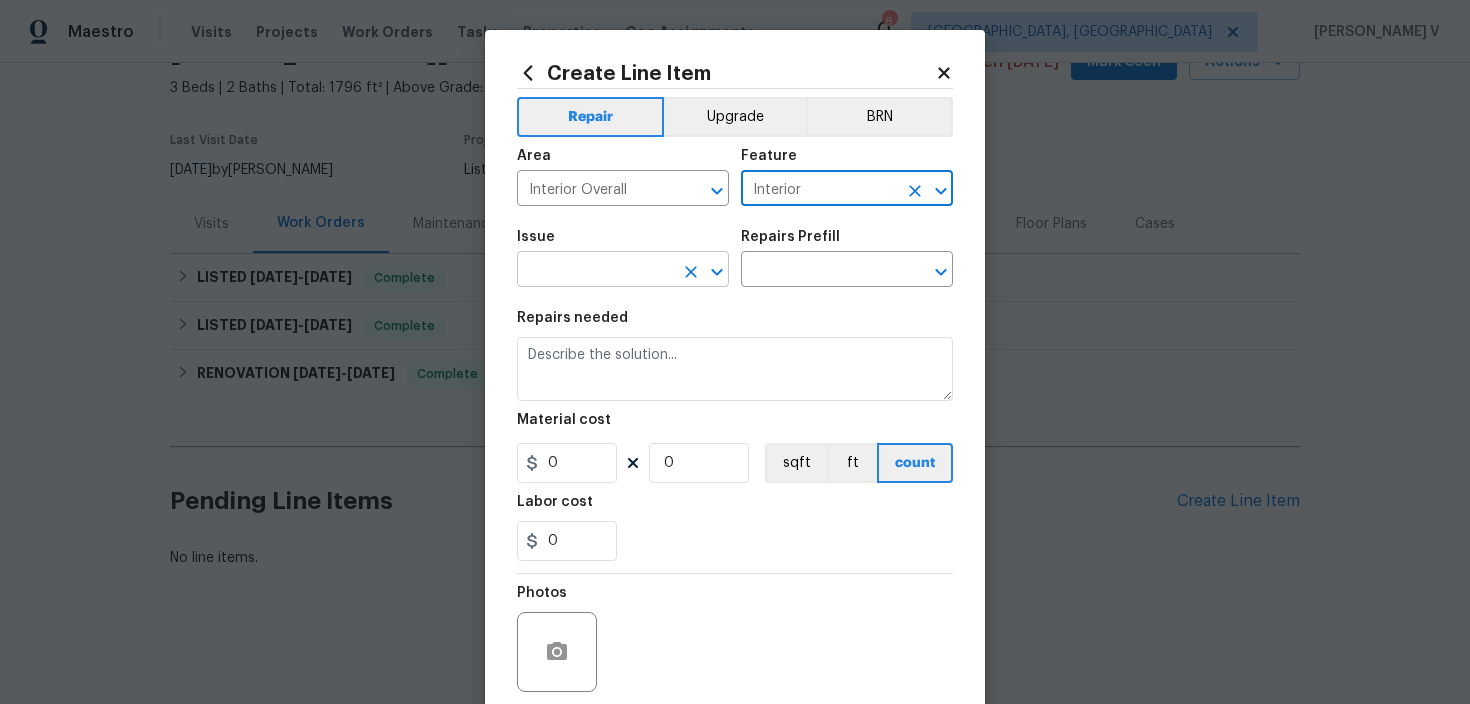 type on "Interior" 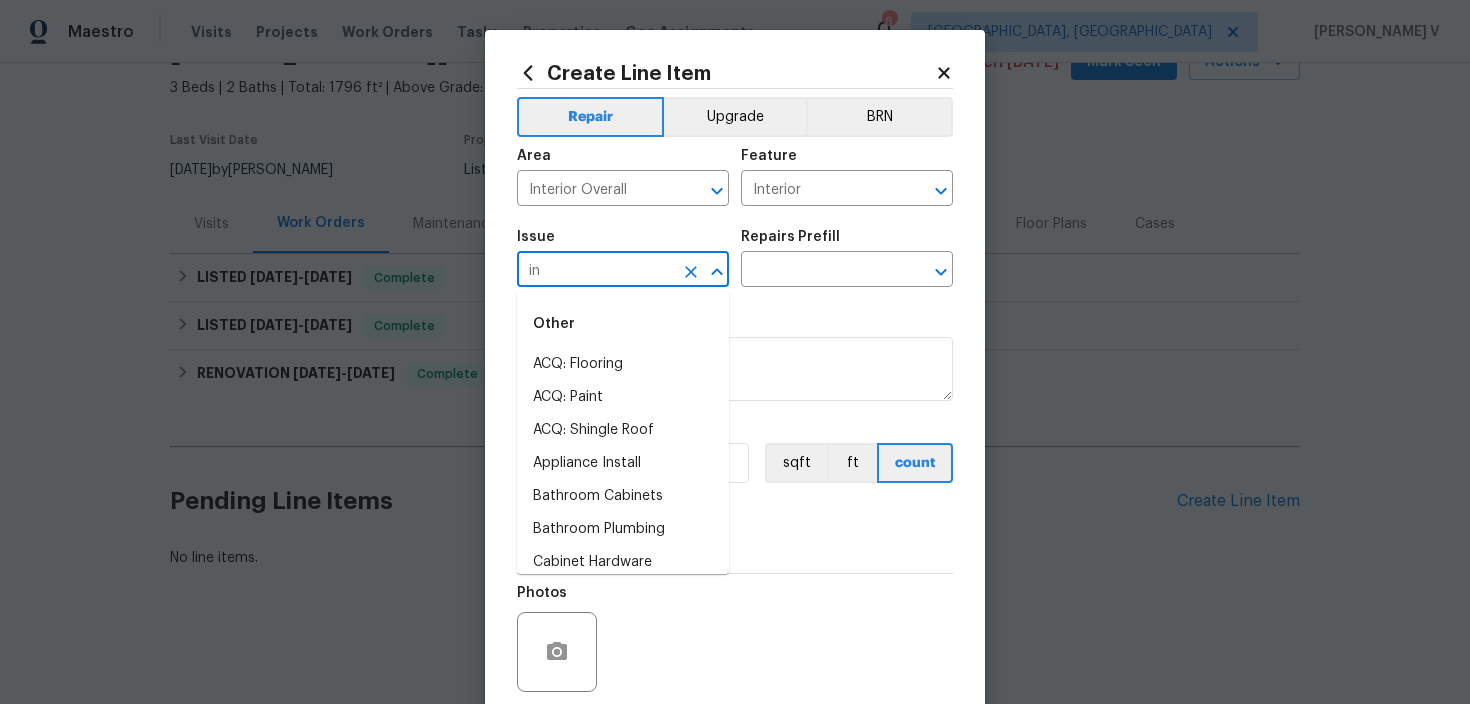 type on "int" 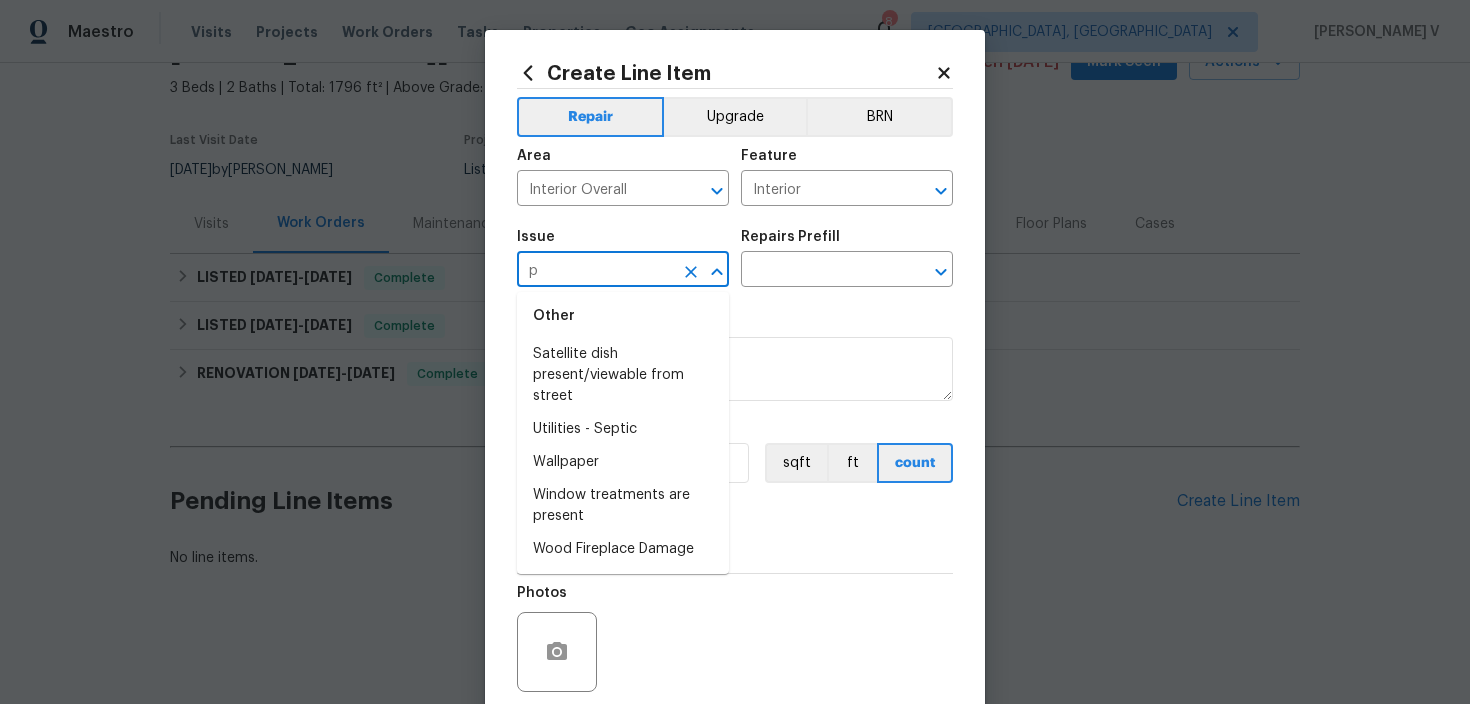 scroll, scrollTop: 0, scrollLeft: 0, axis: both 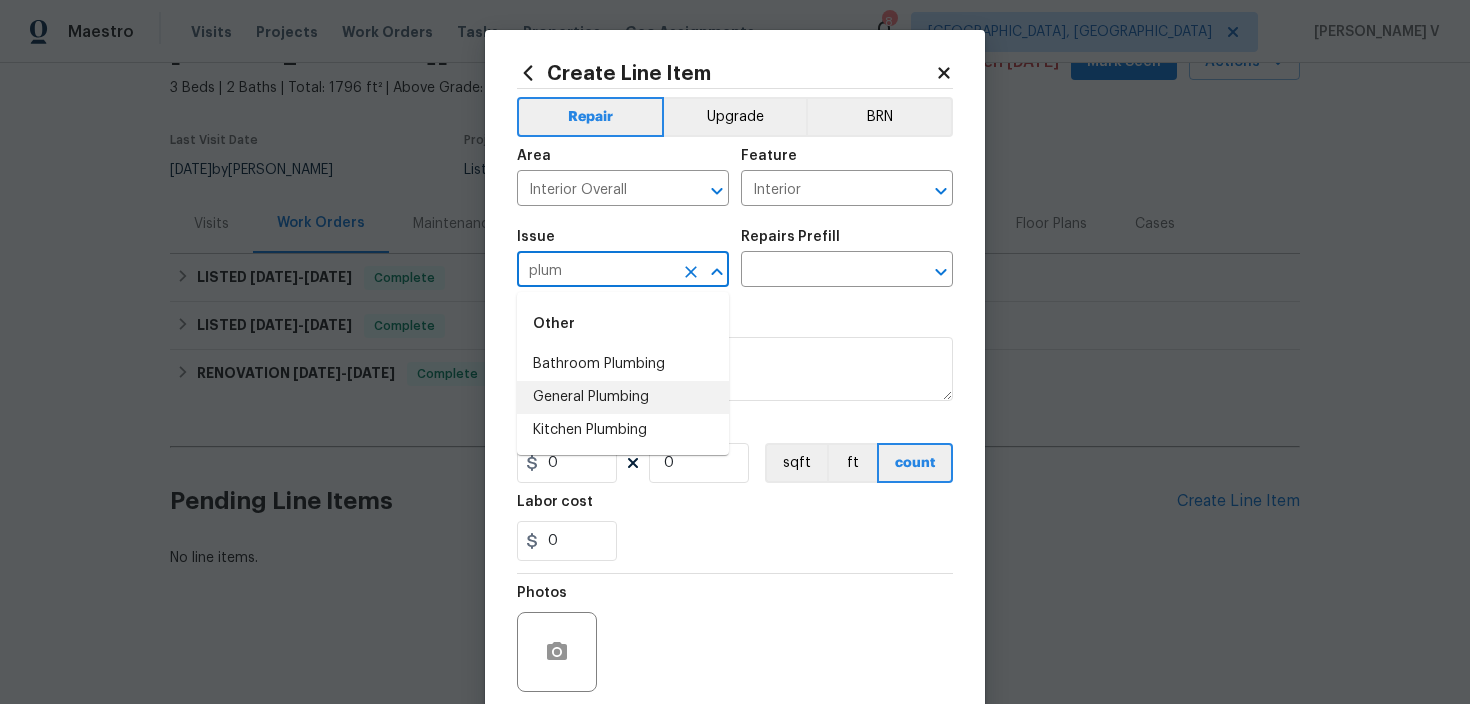 click on "General Plumbing" at bounding box center [623, 397] 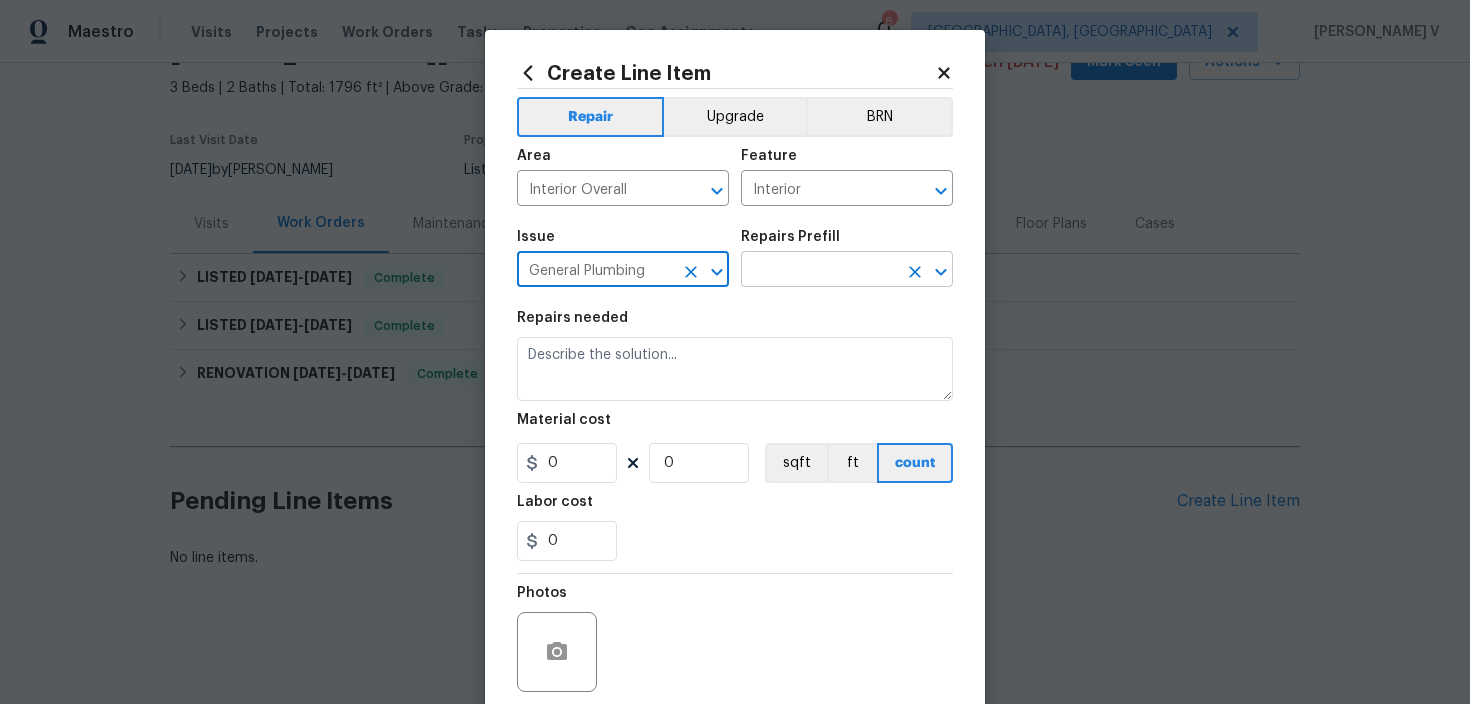 type on "General Plumbing" 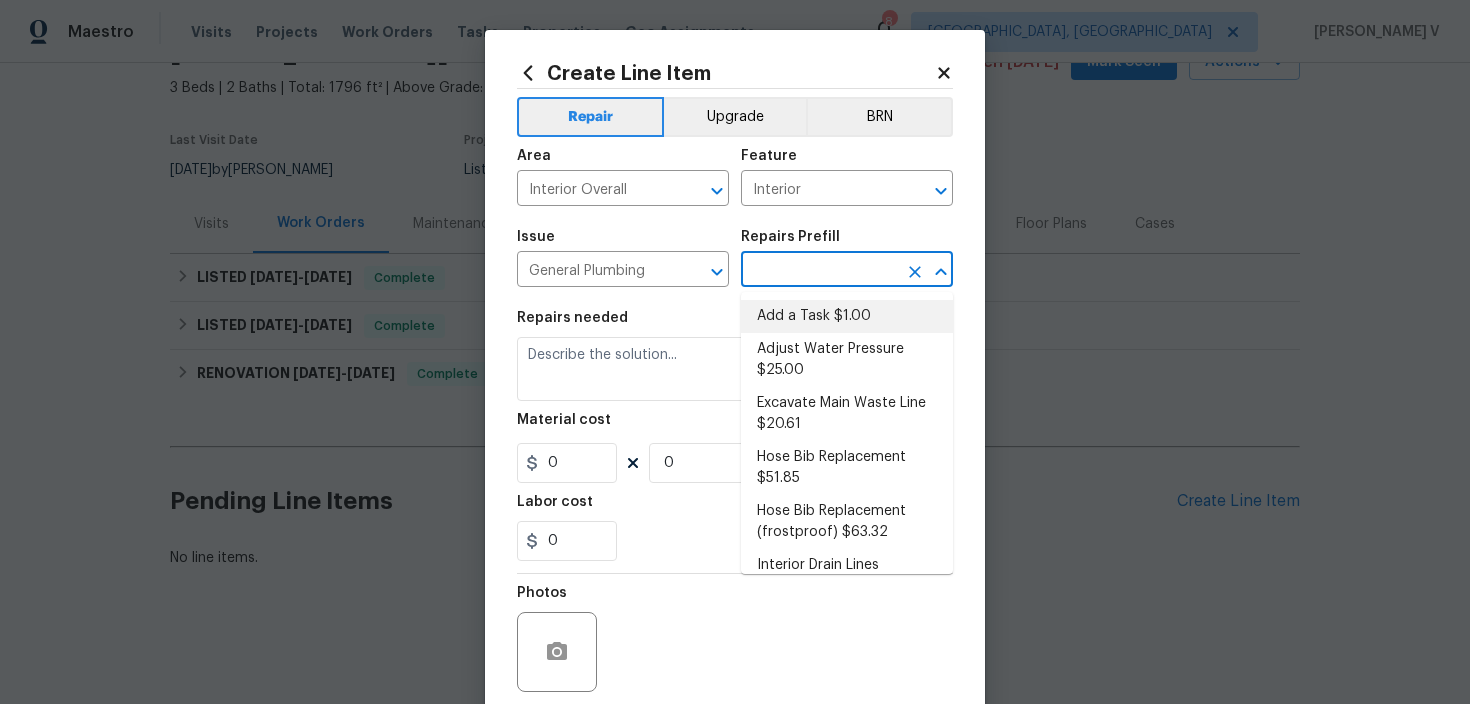 click on "Add a Task $1.00" at bounding box center [847, 316] 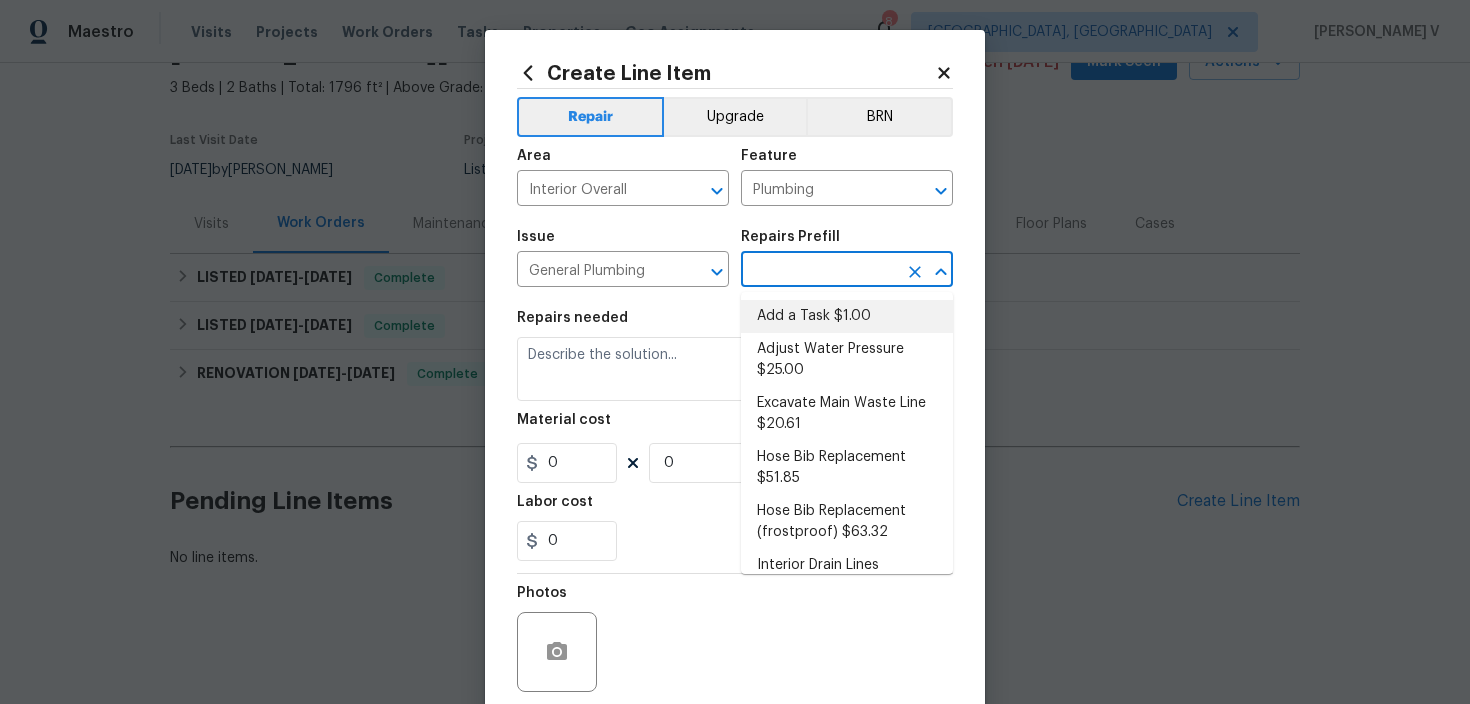 type on "Add a Task $1.00" 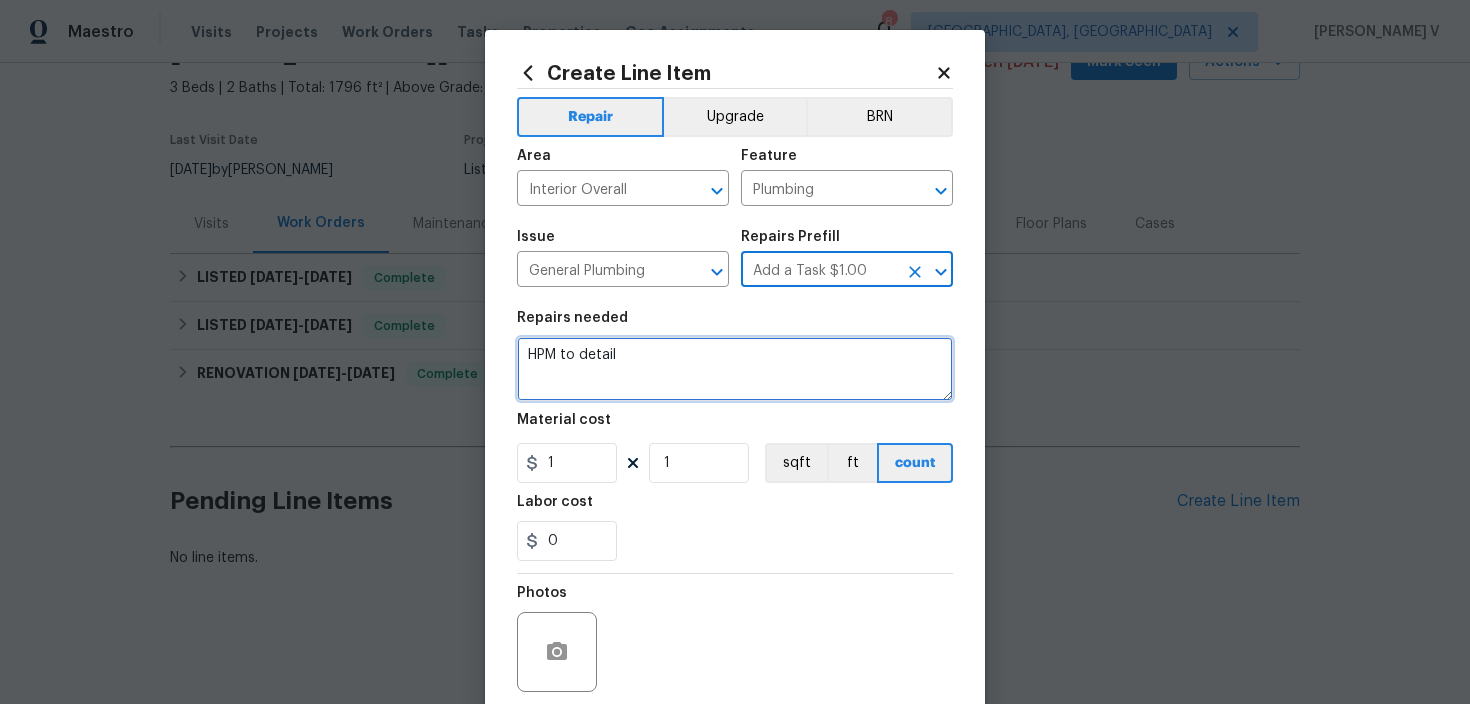 click on "HPM to detail" at bounding box center (735, 369) 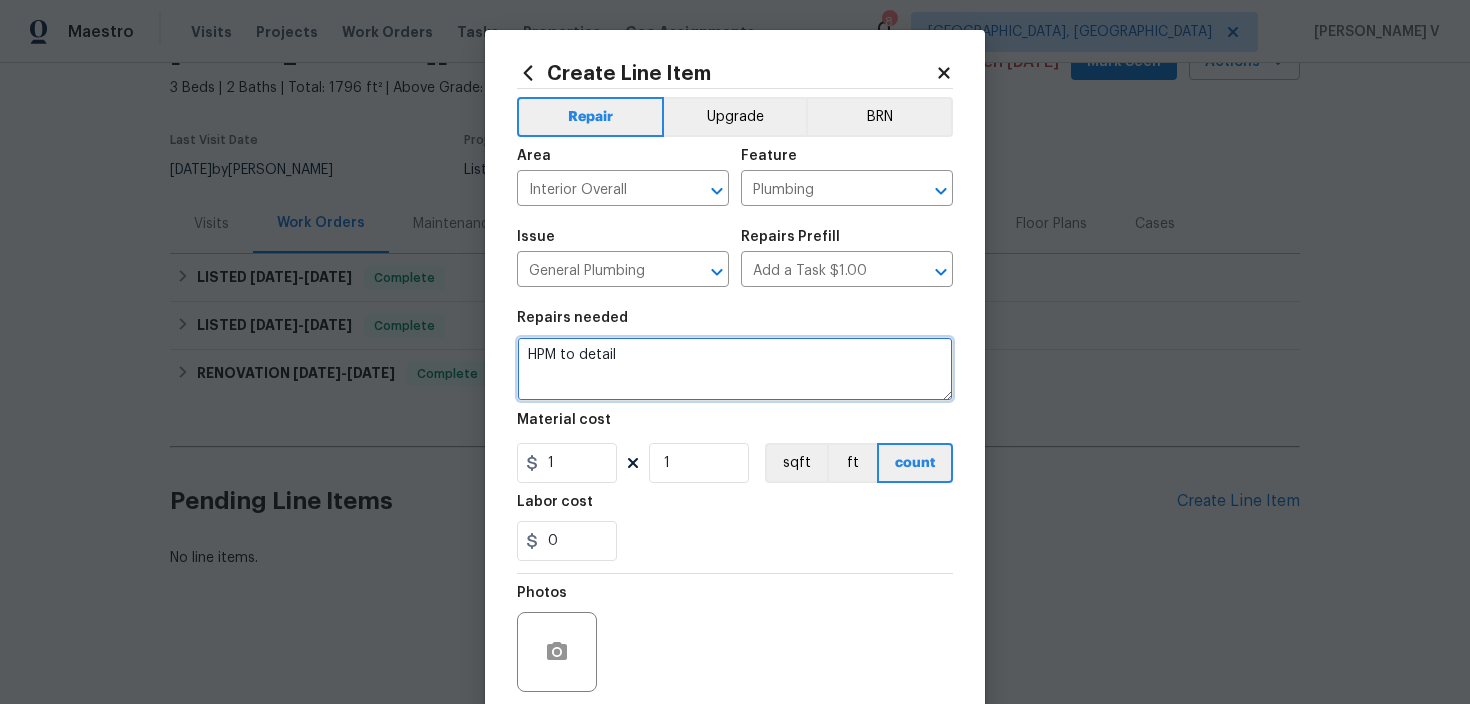 click on "HPM to detail" at bounding box center (735, 369) 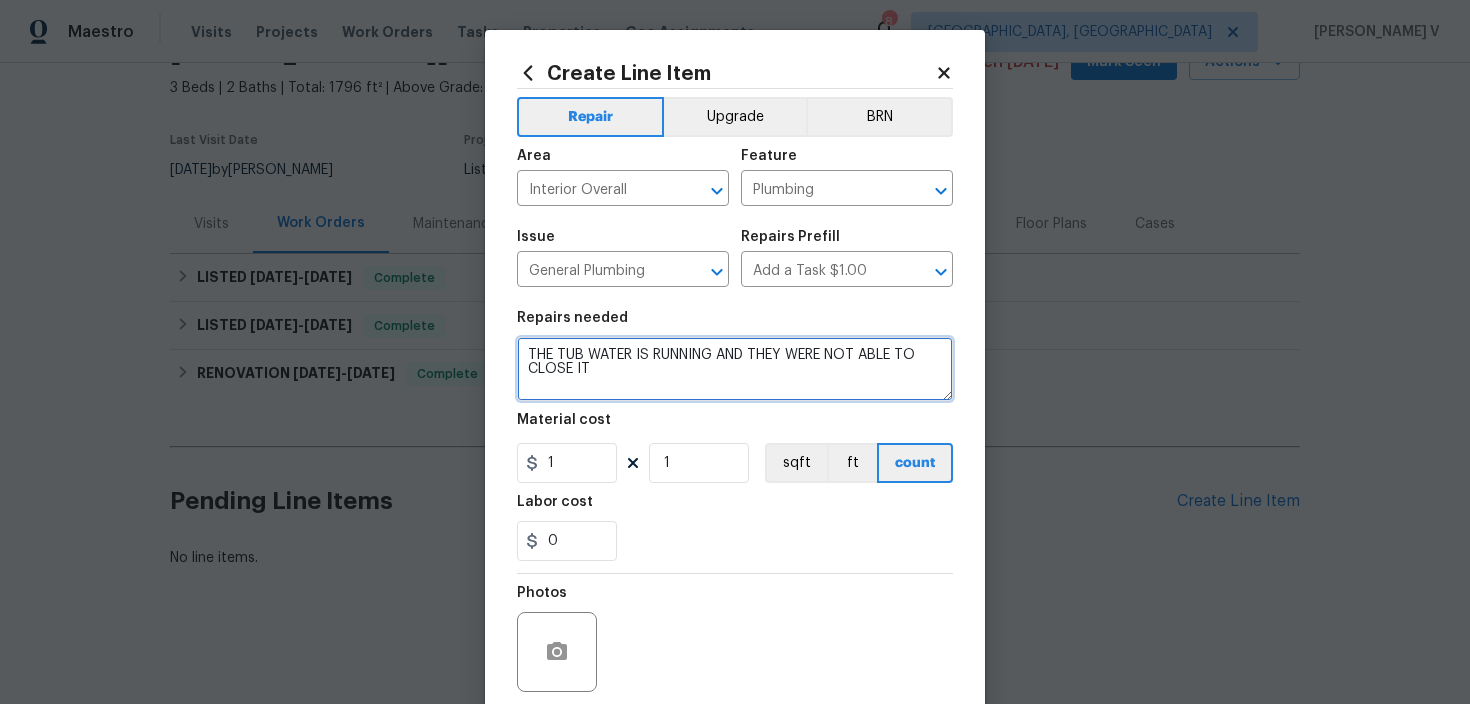 click on "THE TUB WATER IS RUNNING AND THEY WERE NOT ABLE TO CLOSE IT" at bounding box center (735, 369) 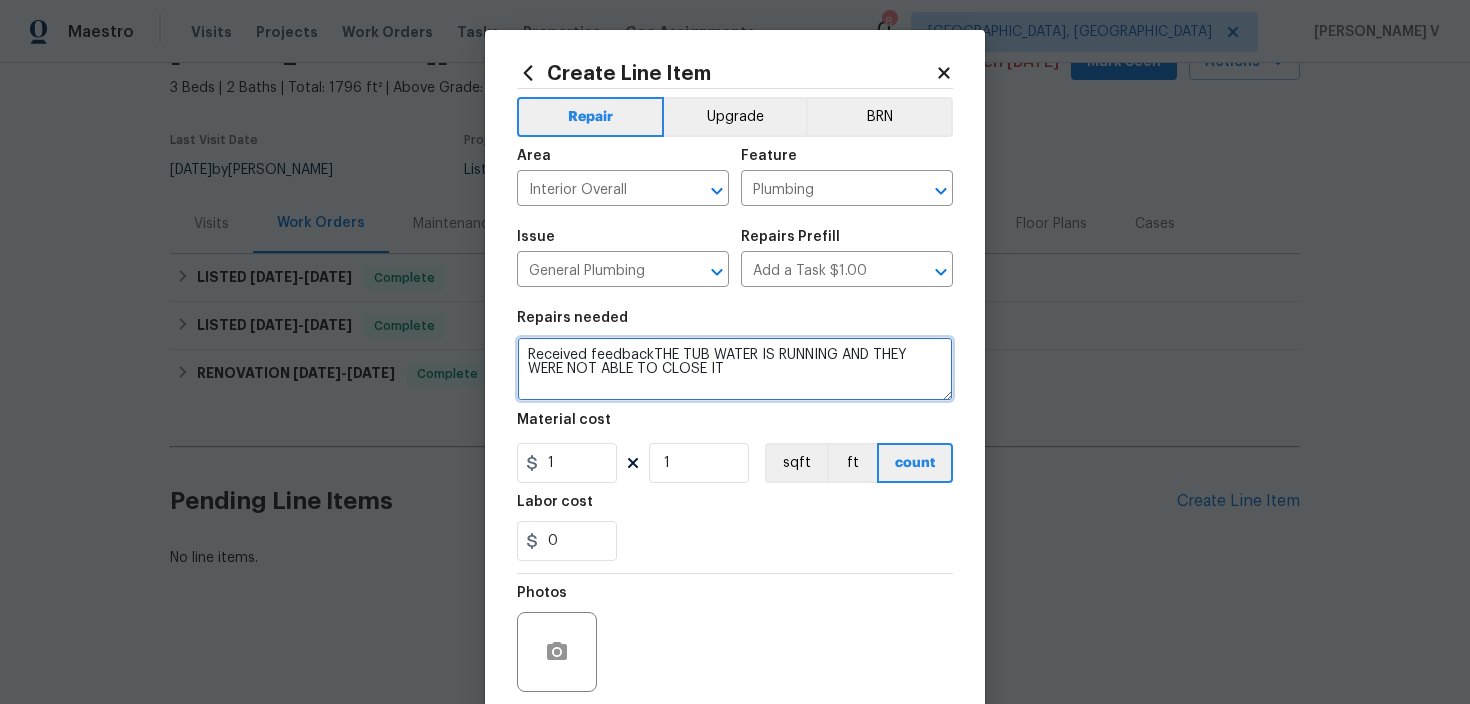 drag, startPoint x: 655, startPoint y: 351, endPoint x: 771, endPoint y: 372, distance: 117.88554 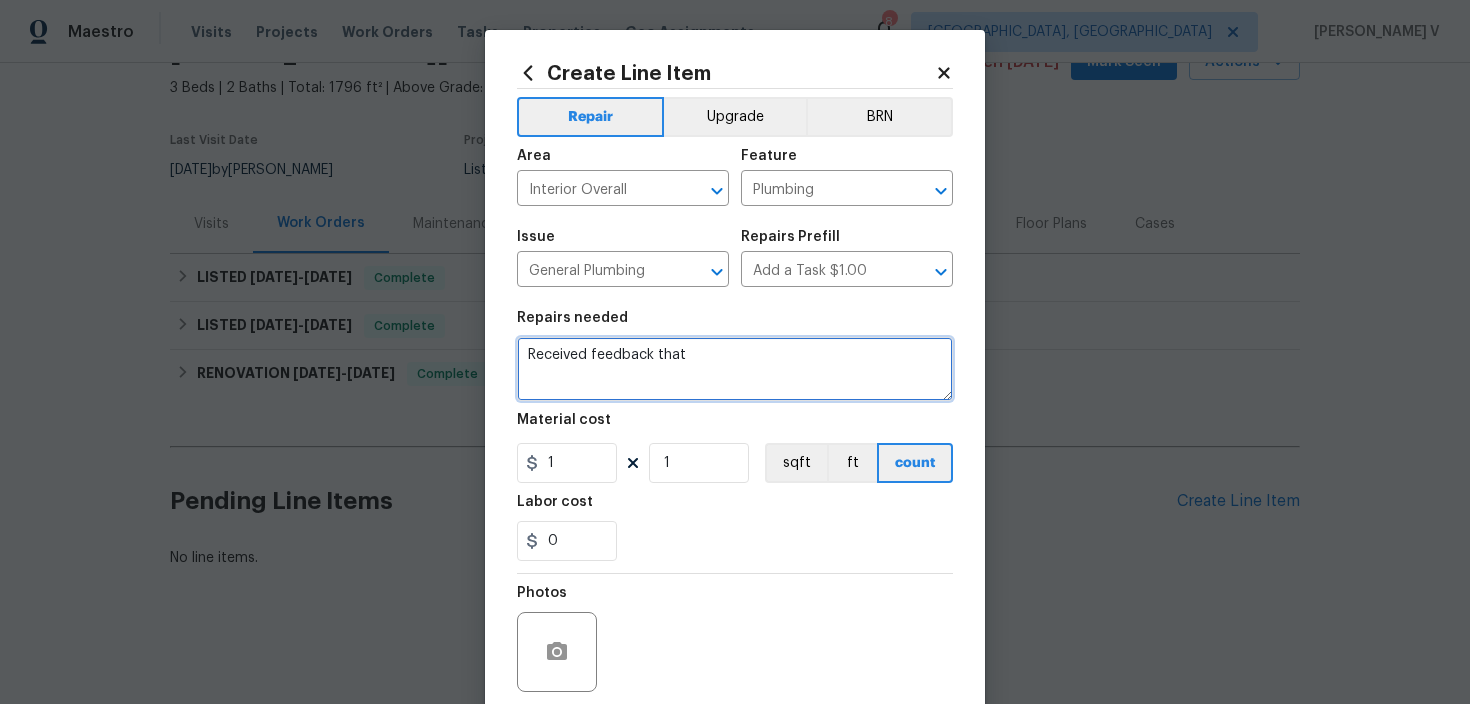 paste on "The tub water is running and they were not able to close it.
Ask ChatGPT" 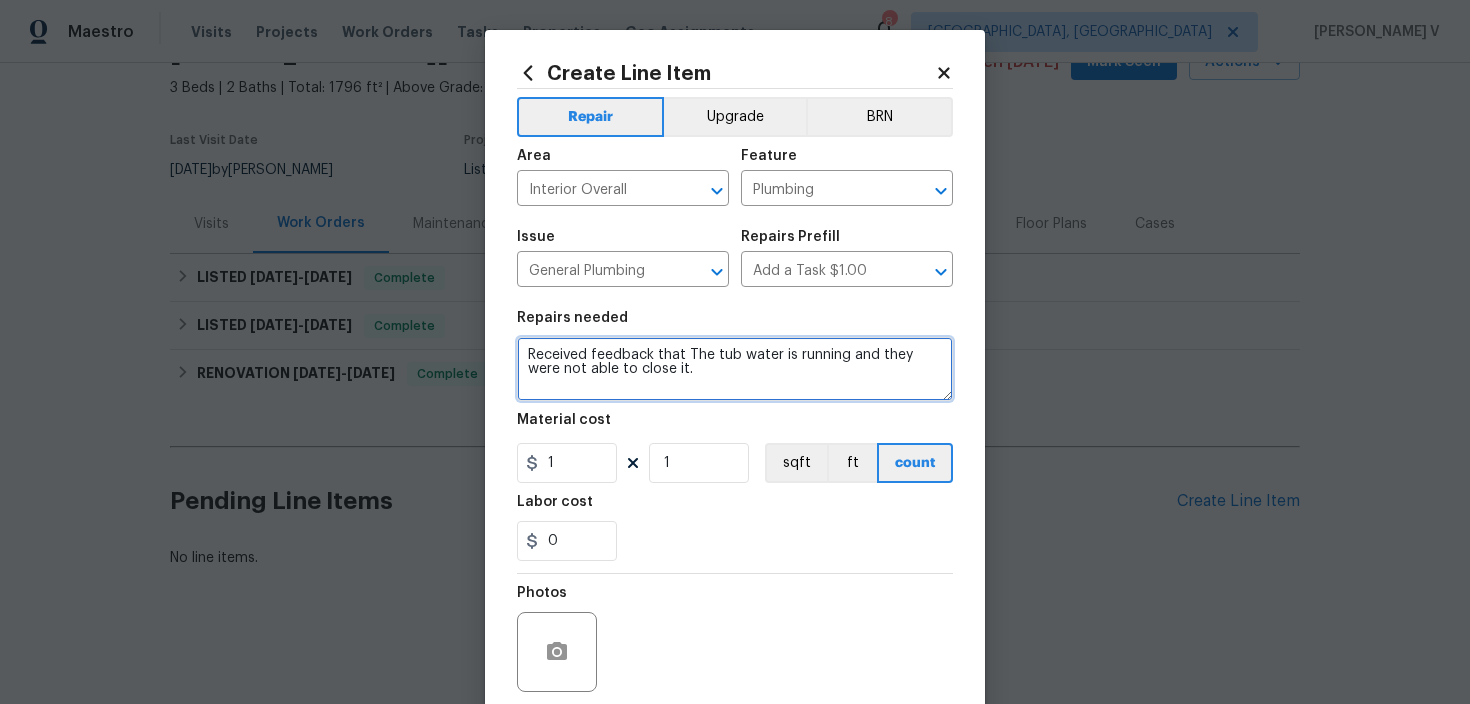scroll, scrollTop: 144, scrollLeft: 0, axis: vertical 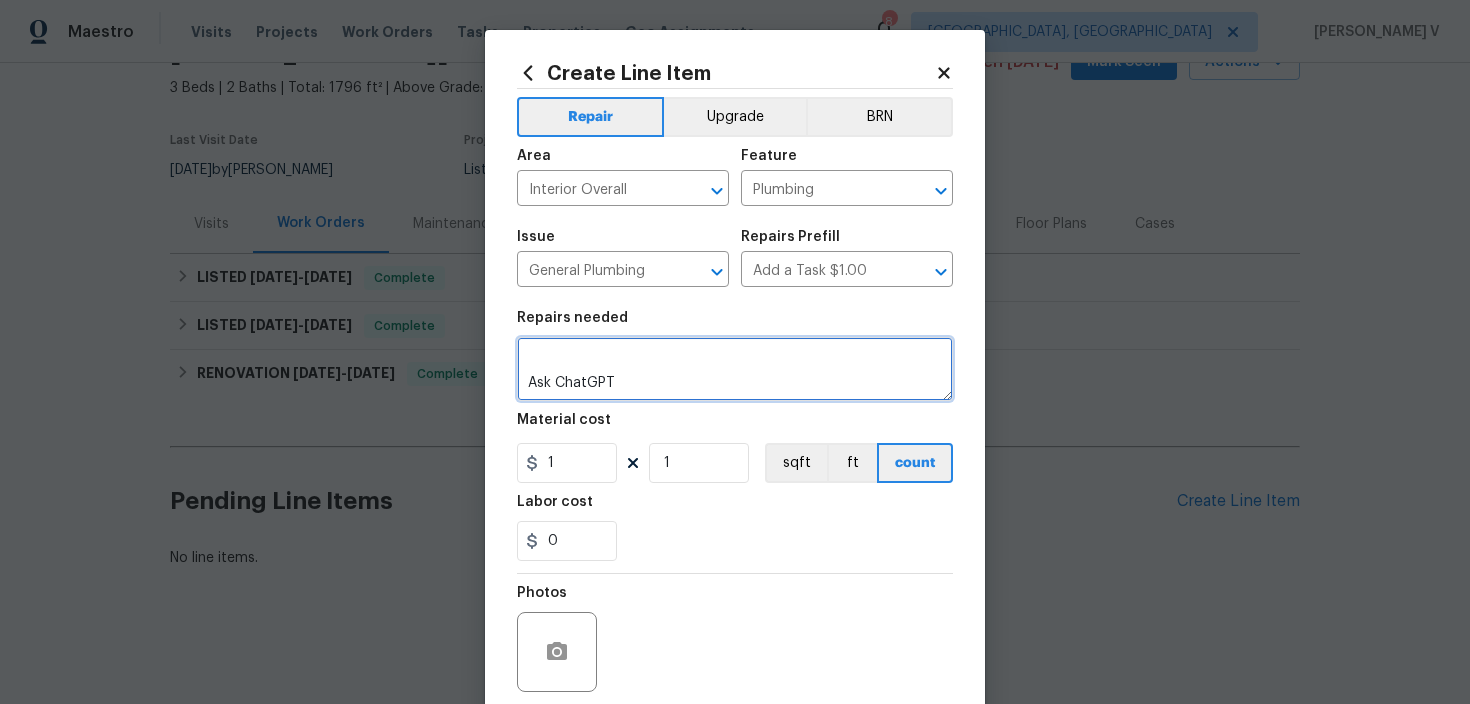 drag, startPoint x: 707, startPoint y: 367, endPoint x: 502, endPoint y: 361, distance: 205.08778 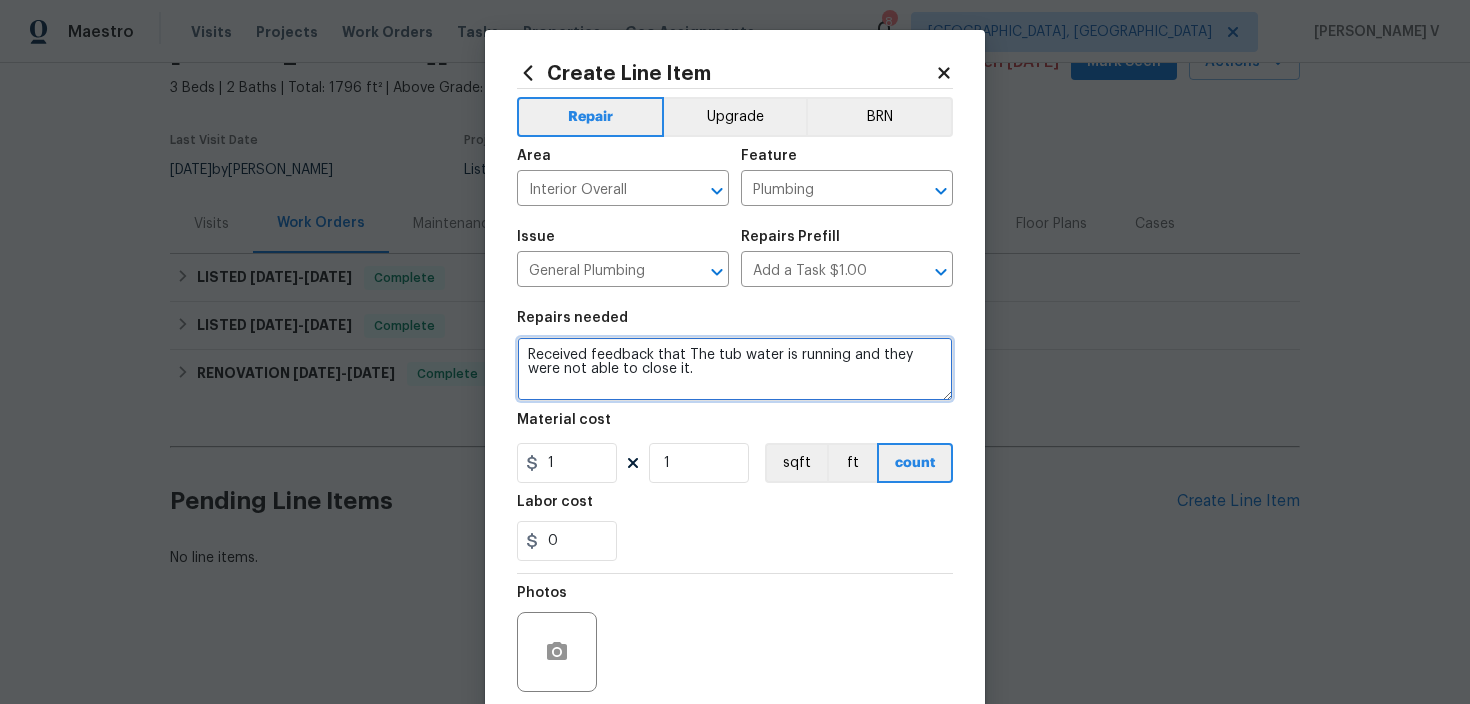scroll, scrollTop: 0, scrollLeft: 0, axis: both 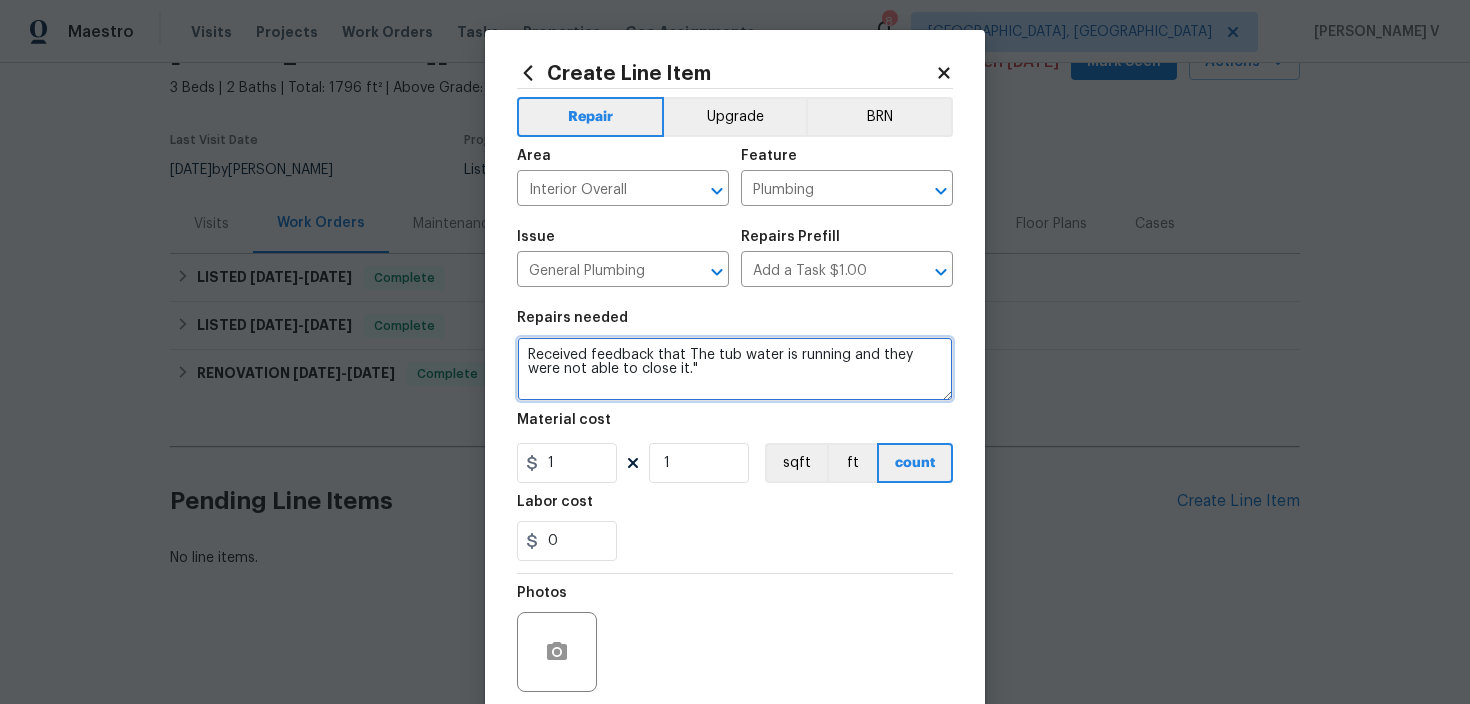 click on "Received feedback that The tub water is running and they were not able to close it."" at bounding box center [735, 369] 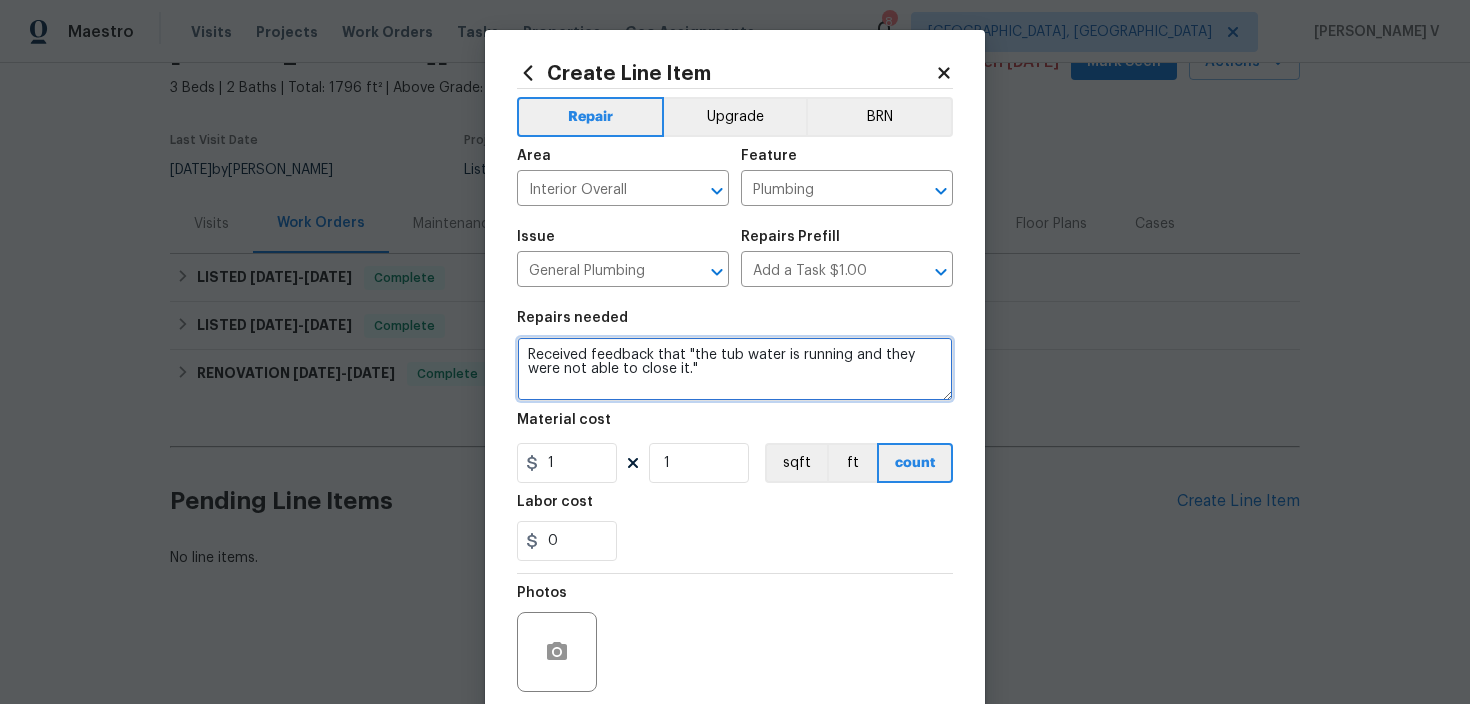 click on "Received feedback that "the tub water is running and they were not able to close it."" at bounding box center [735, 369] 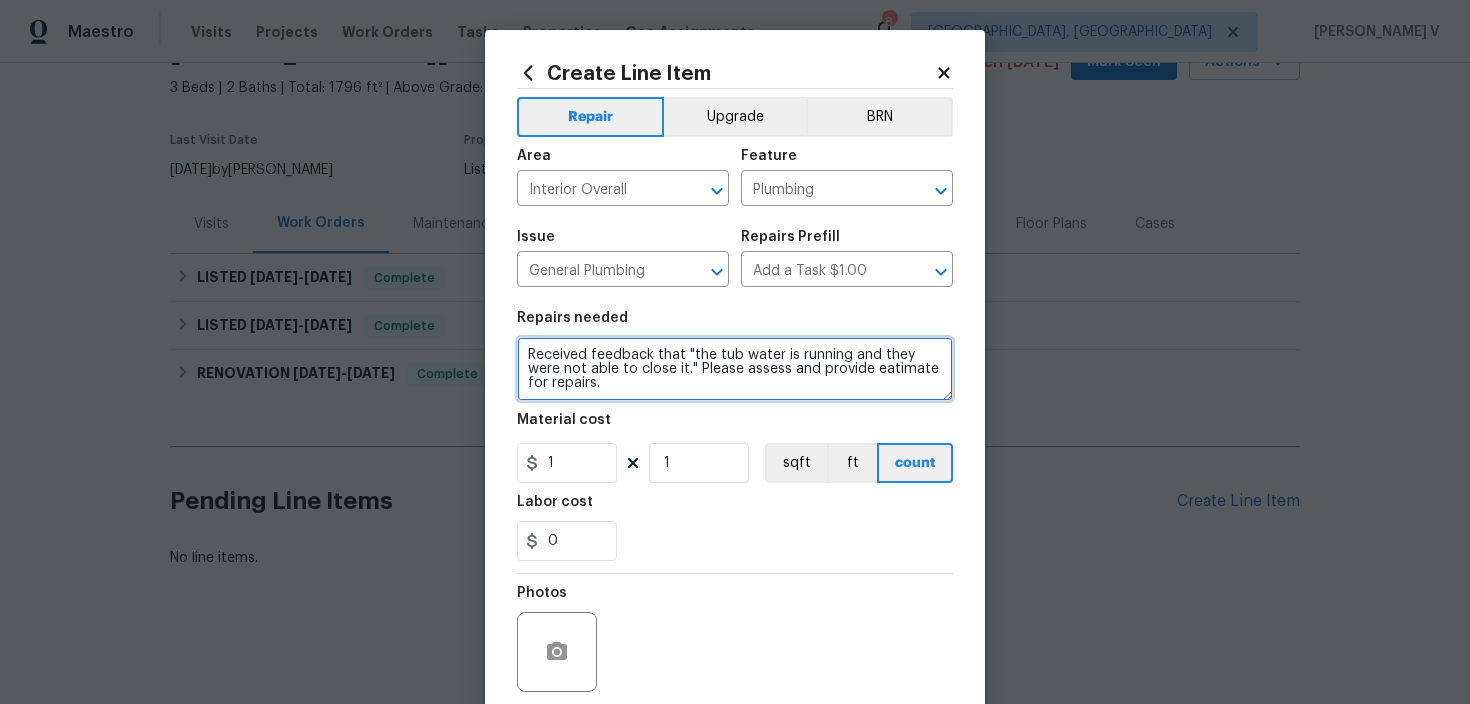 type on "Received feedback that "the tub water is running and they were not able to close it." Please assess and provide eatimate for repairs." 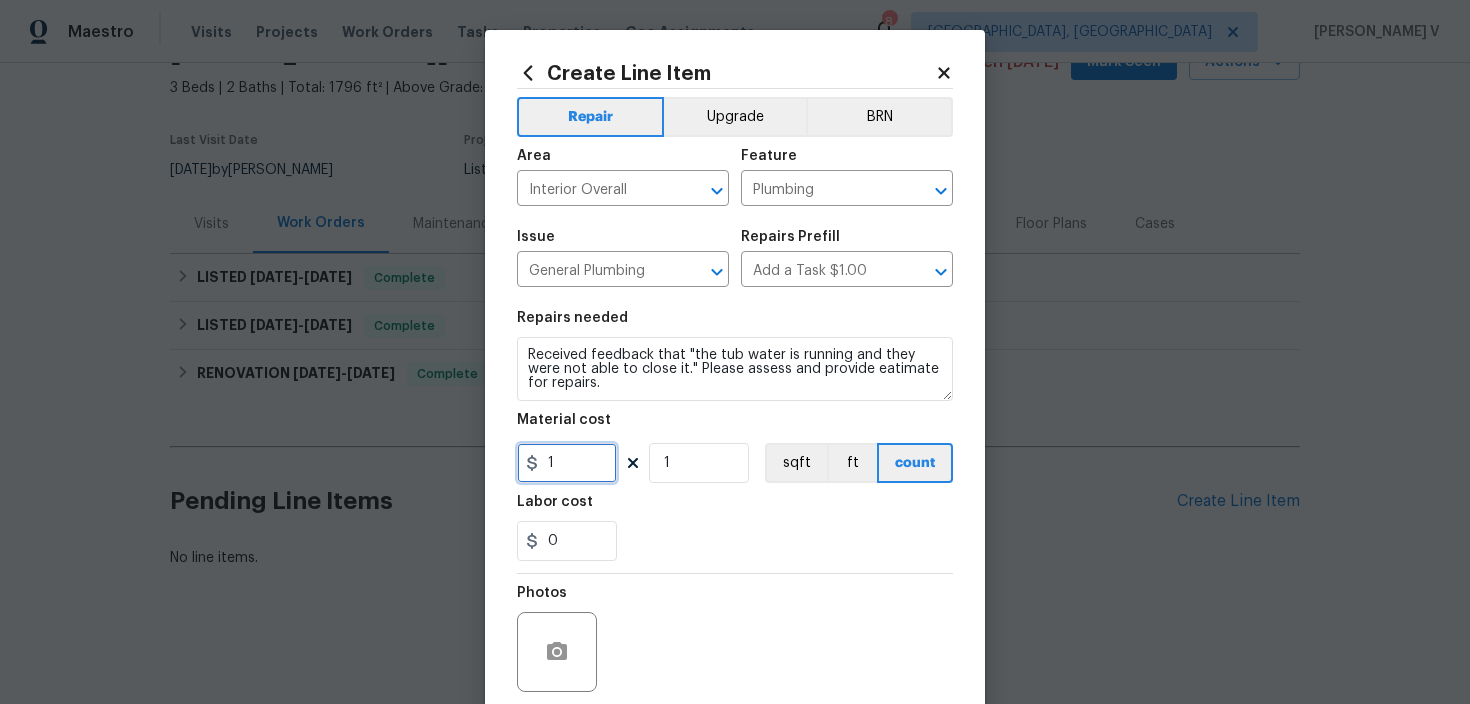 click on "1" at bounding box center [567, 463] 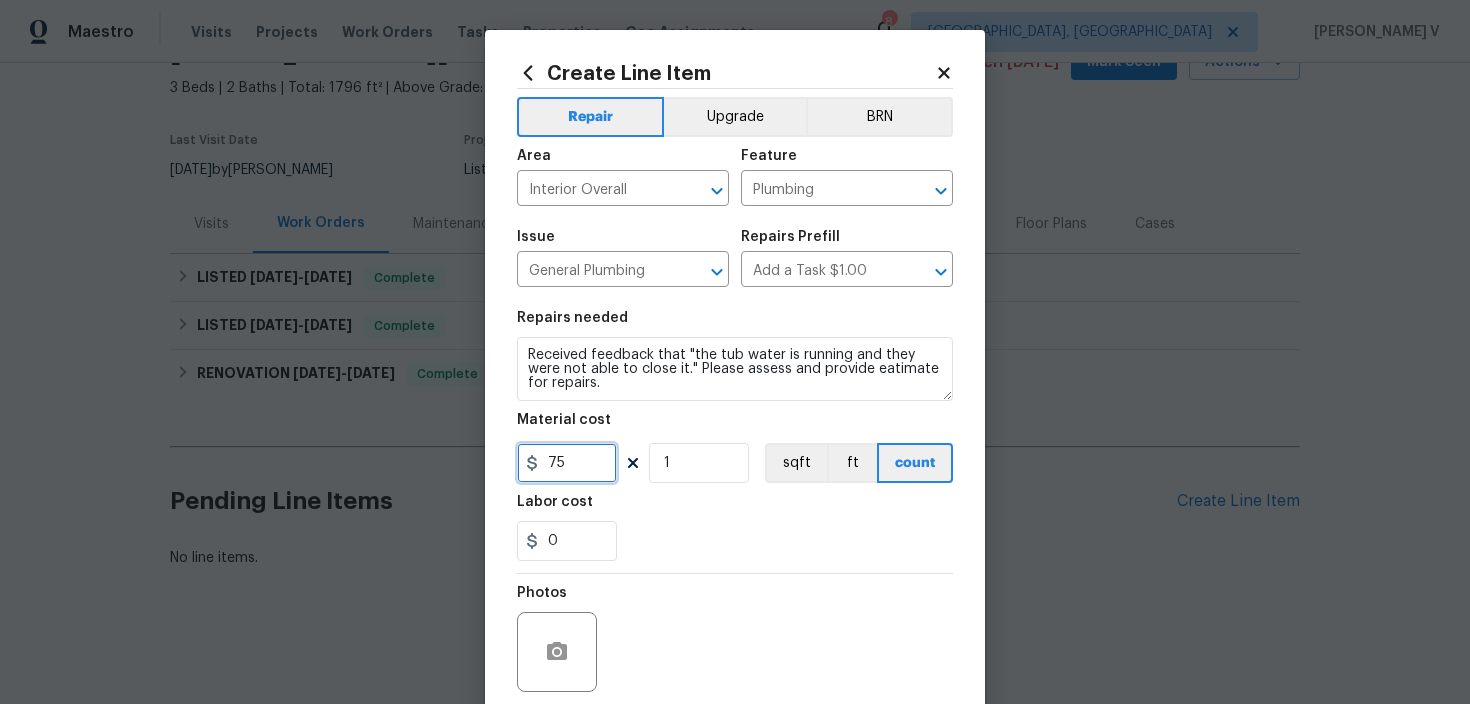 scroll, scrollTop: 158, scrollLeft: 0, axis: vertical 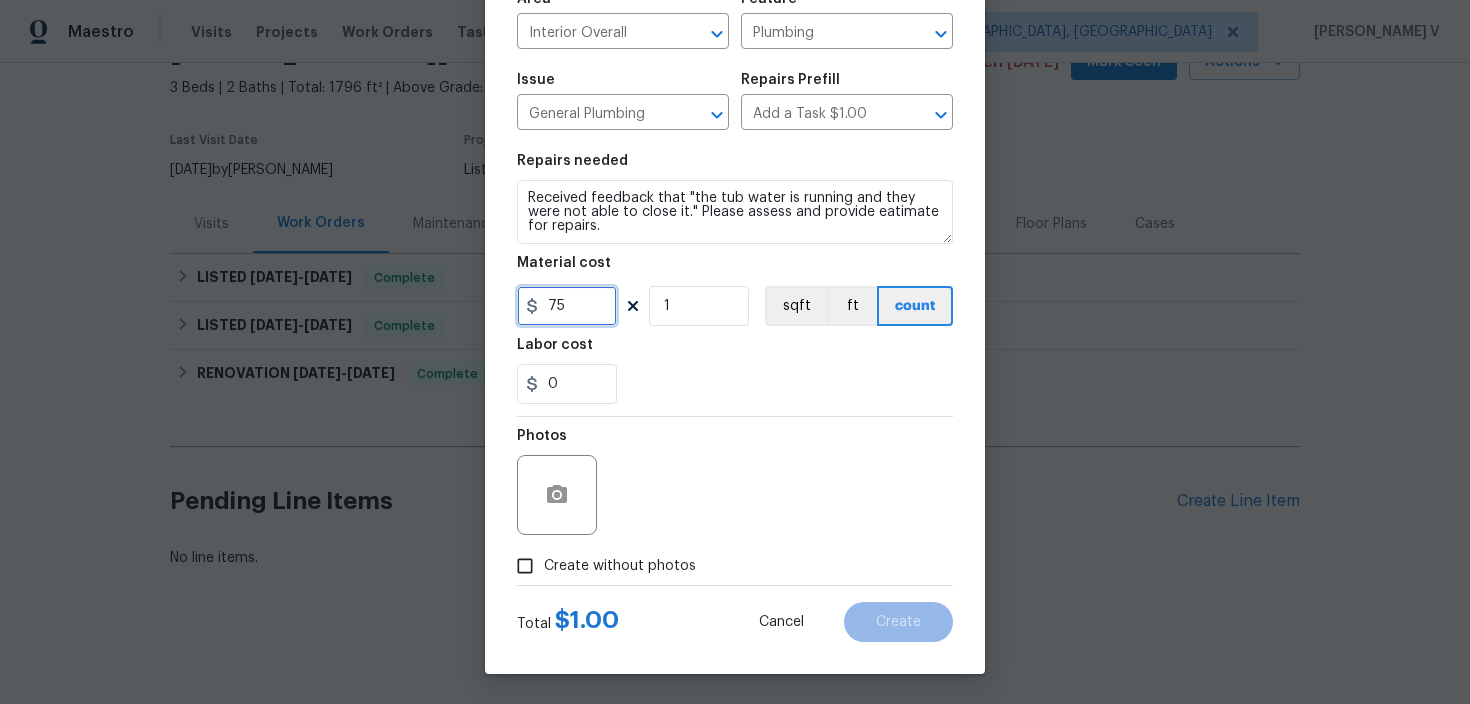 type on "75" 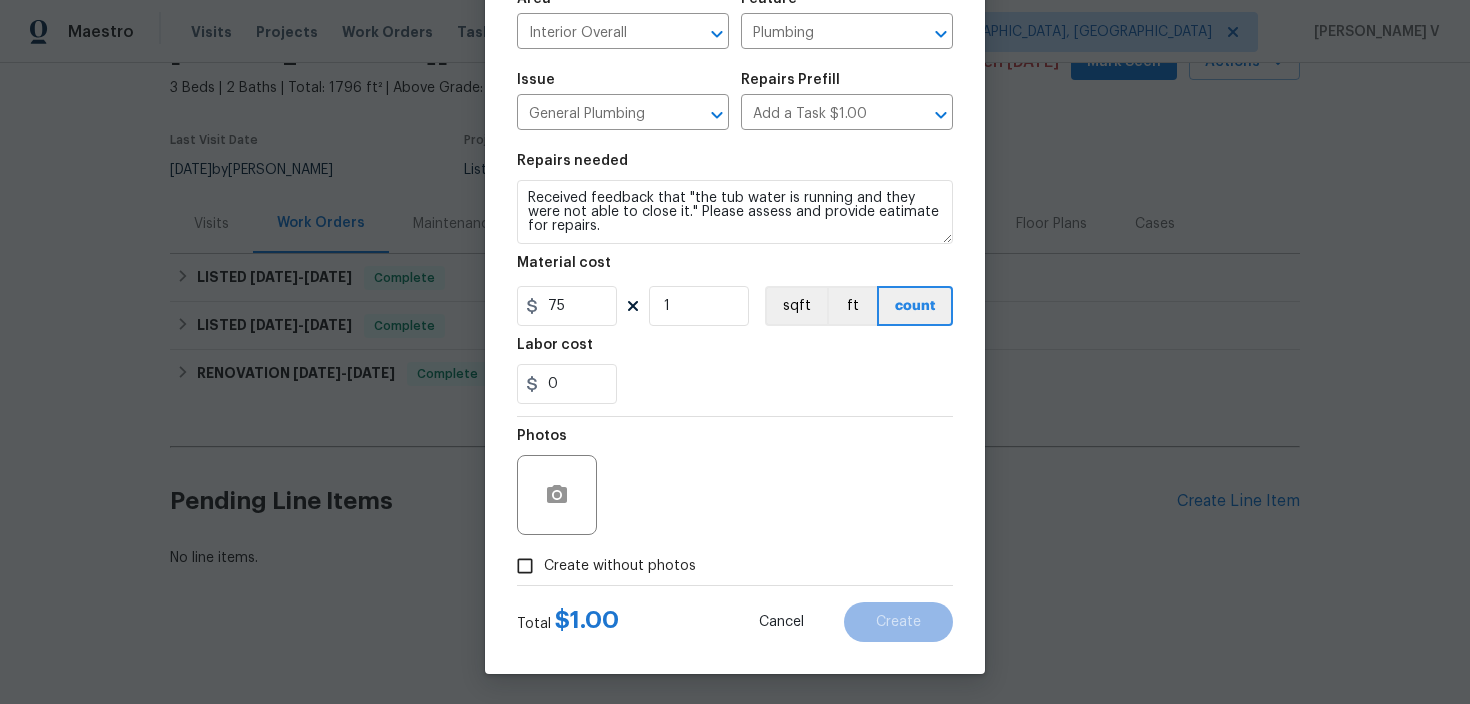 click on "Create without photos" at bounding box center [525, 566] 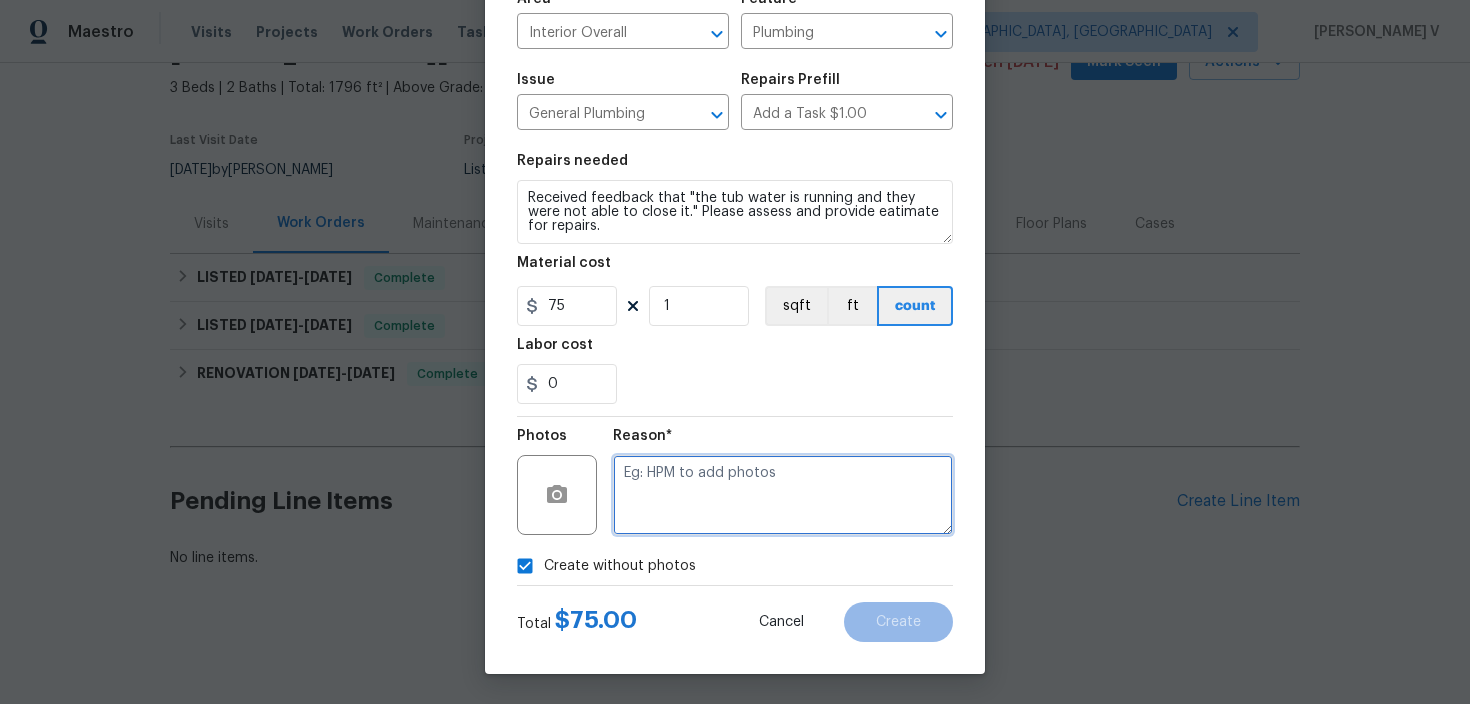 click at bounding box center (783, 495) 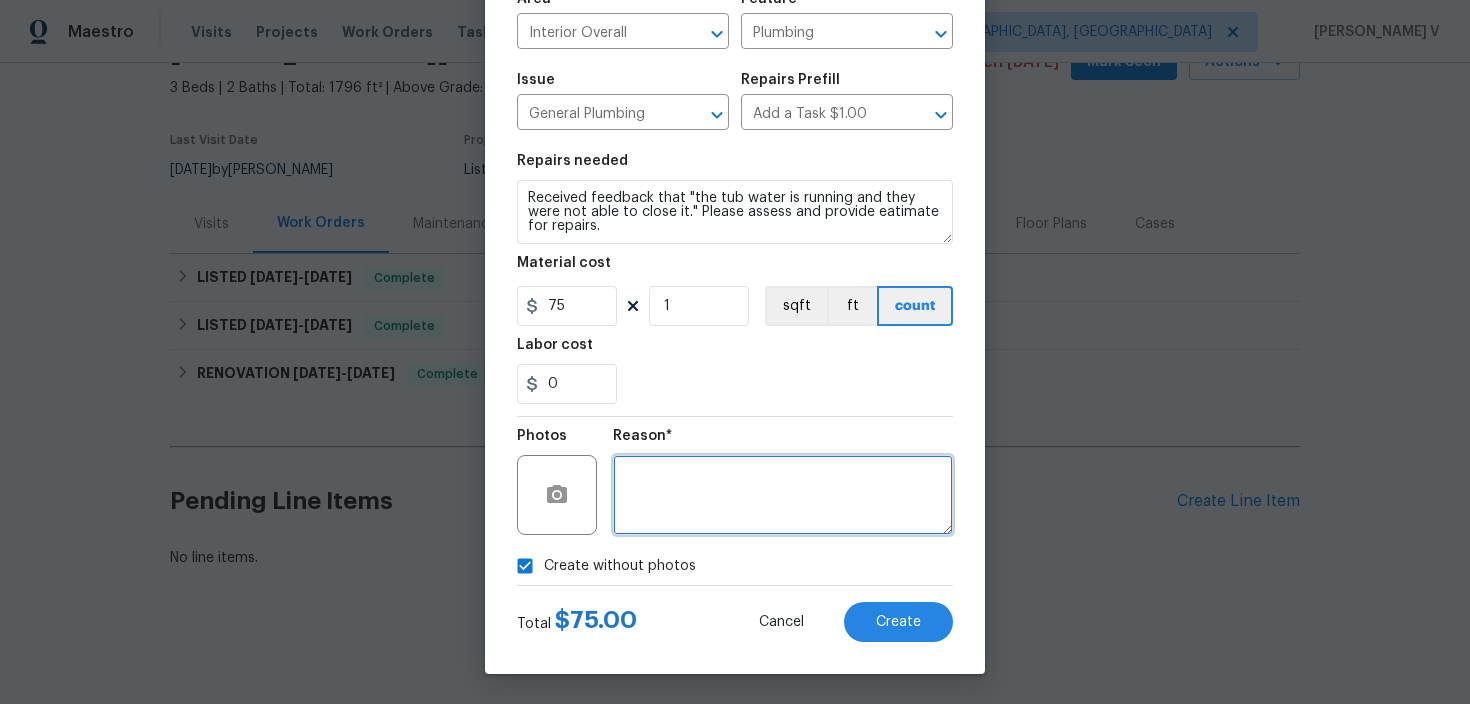 type 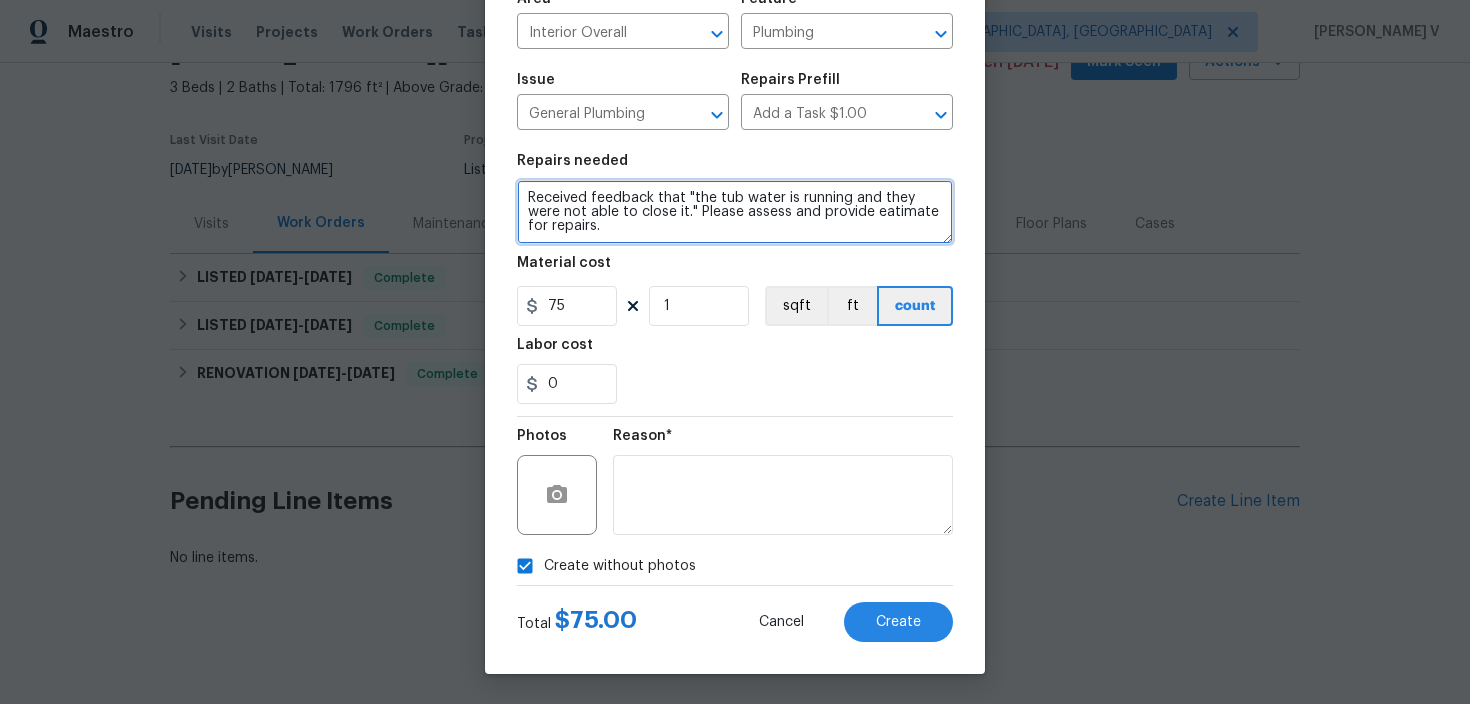 drag, startPoint x: 909, startPoint y: 196, endPoint x: 881, endPoint y: 199, distance: 28.160255 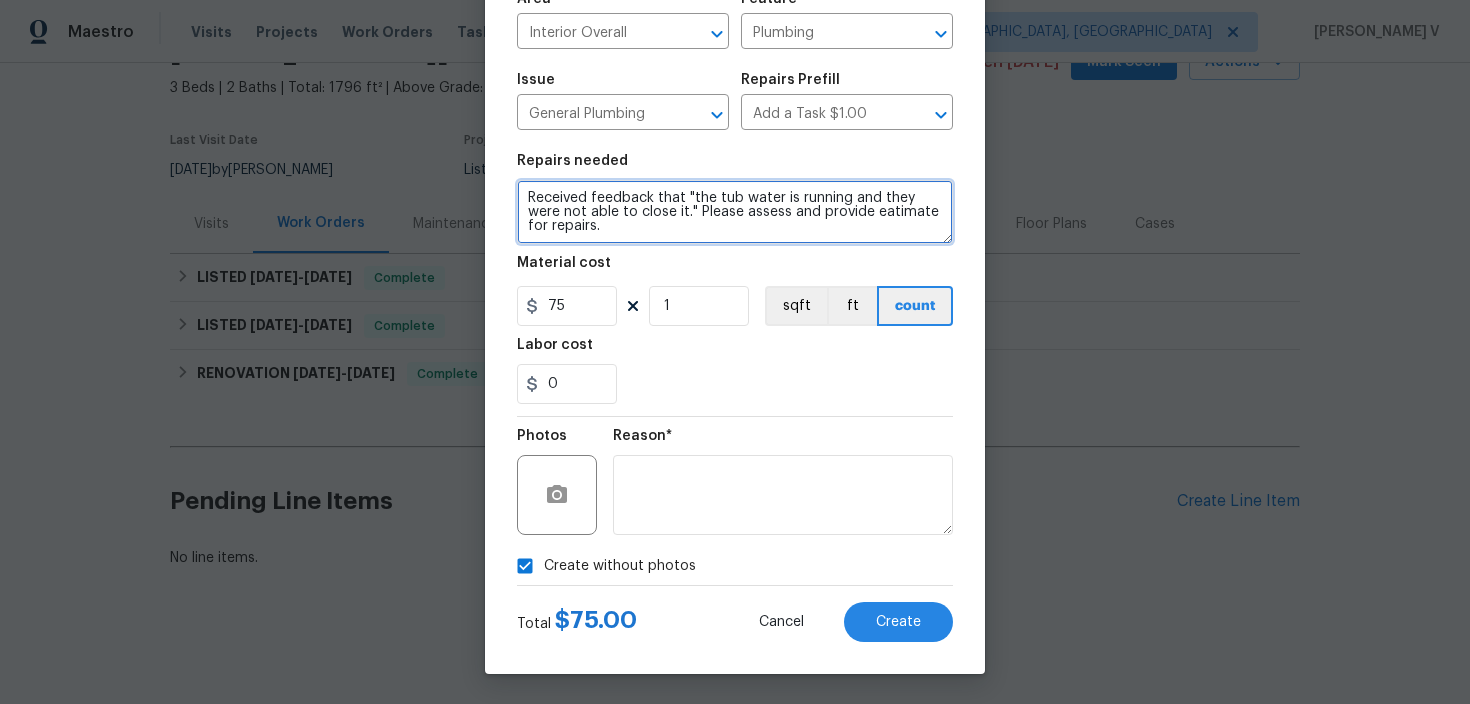 click on "Received feedback that "the tub water is running and they were not able to close it." Please assess and provide eatimate for repairs." at bounding box center [735, 212] 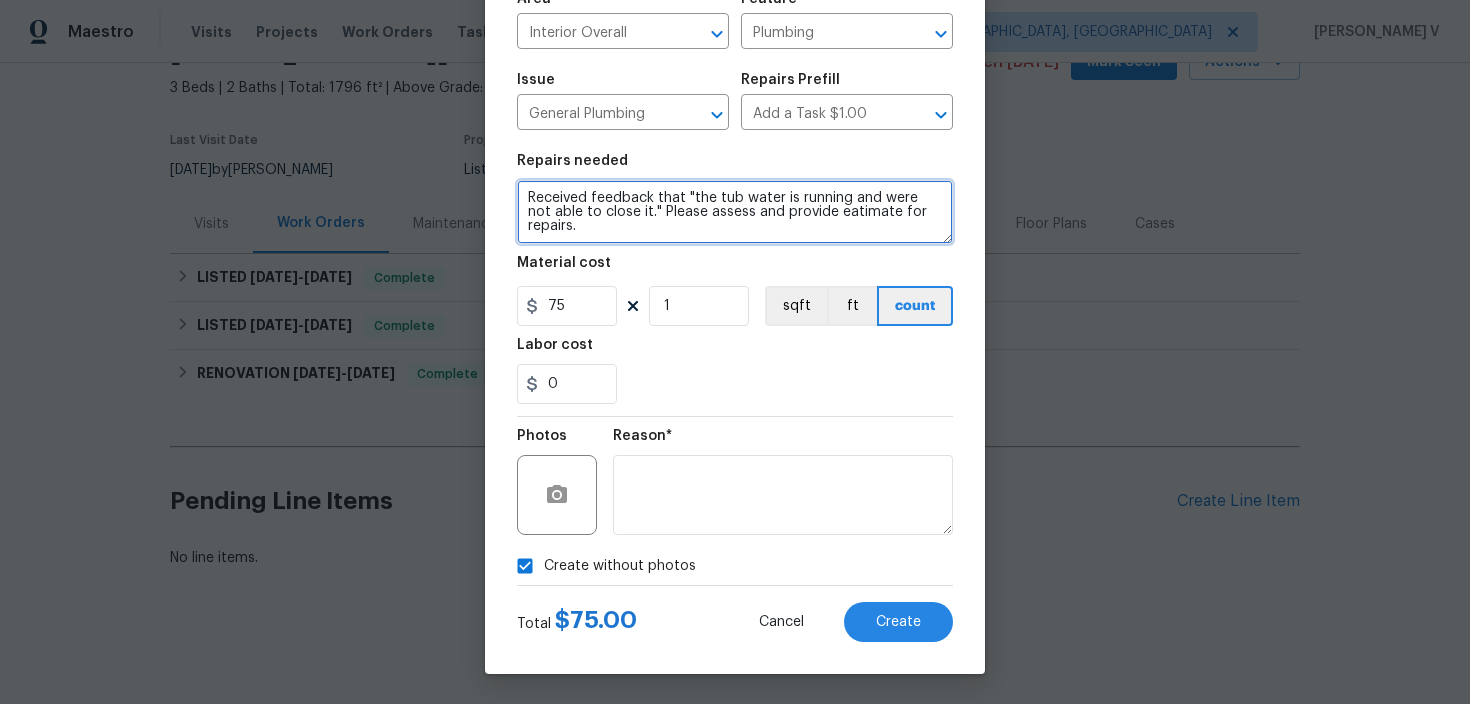 drag, startPoint x: 911, startPoint y: 200, endPoint x: 878, endPoint y: 197, distance: 33.13608 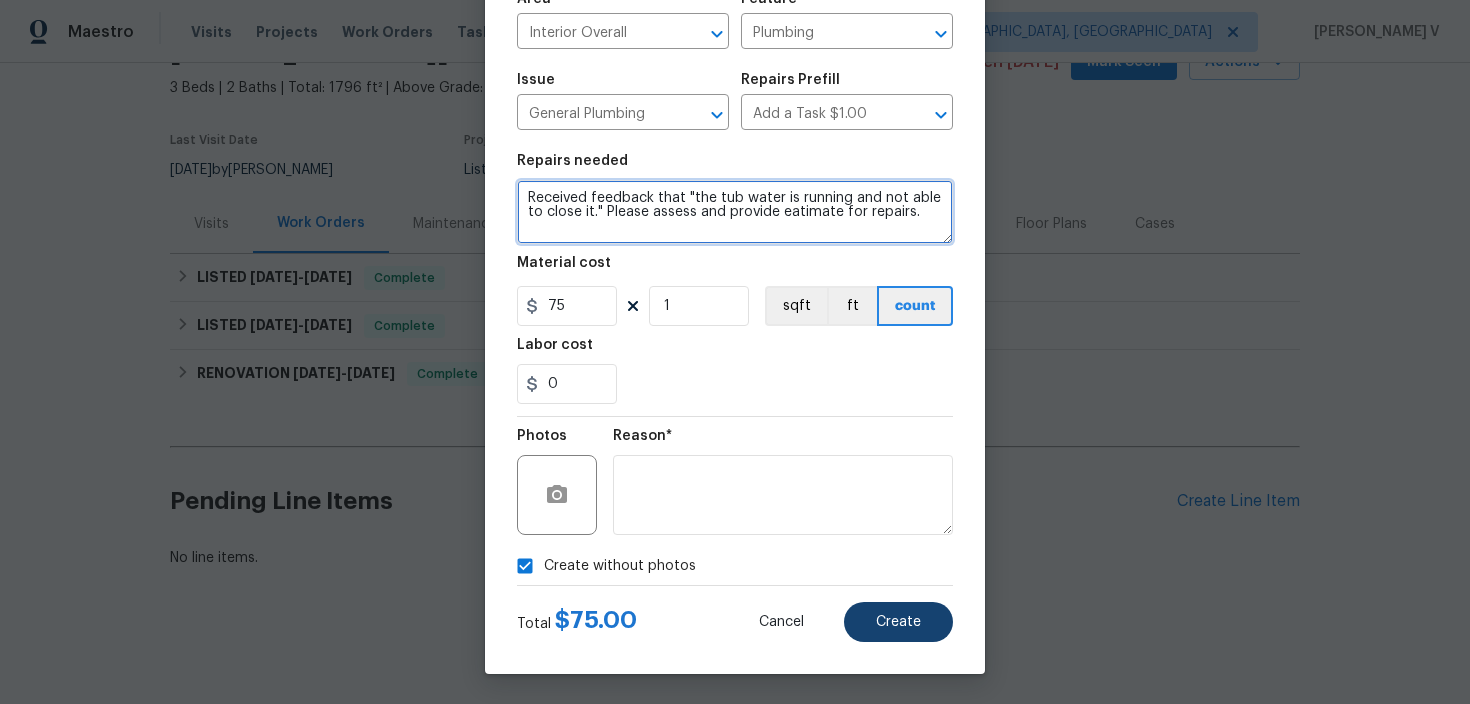 type on "Received feedback that "the tub water is running and not able to close it." Please assess and provide eatimate for repairs." 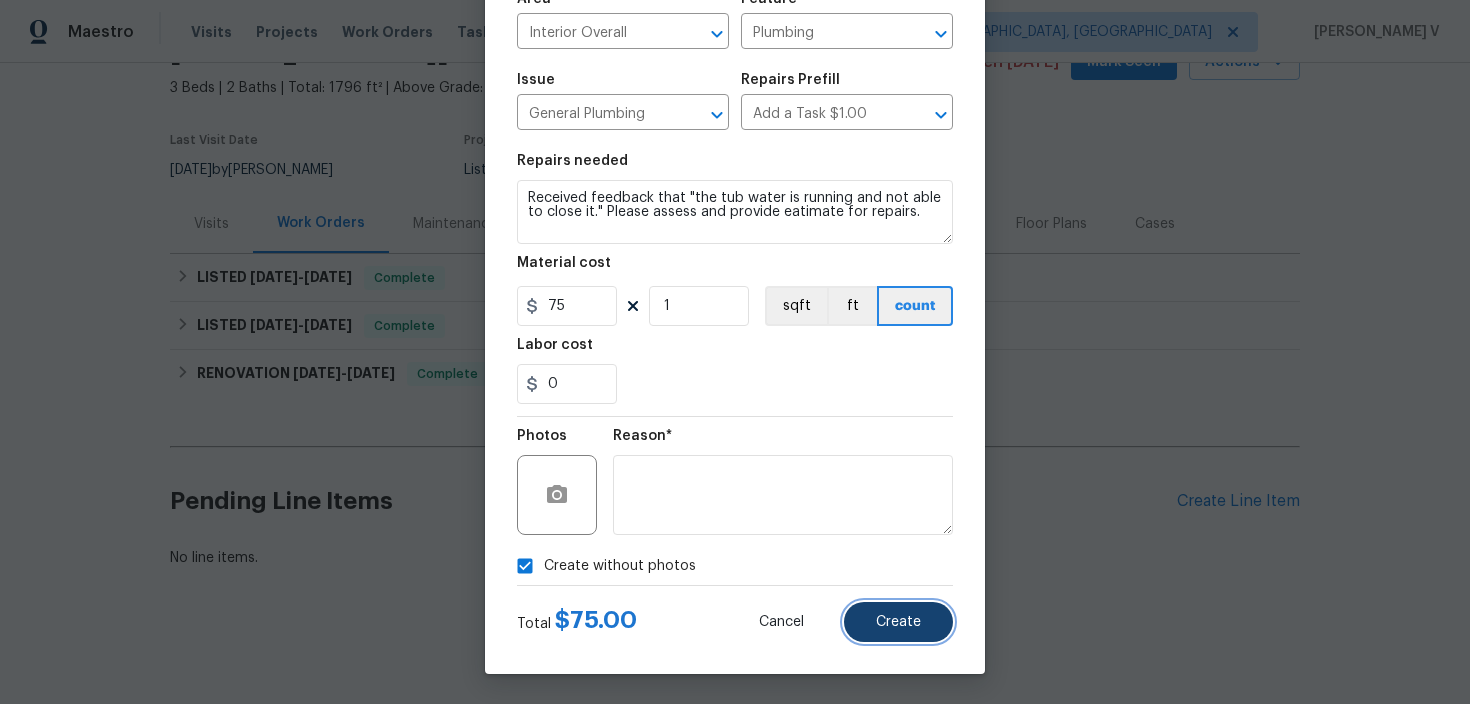 click on "Create" at bounding box center [898, 622] 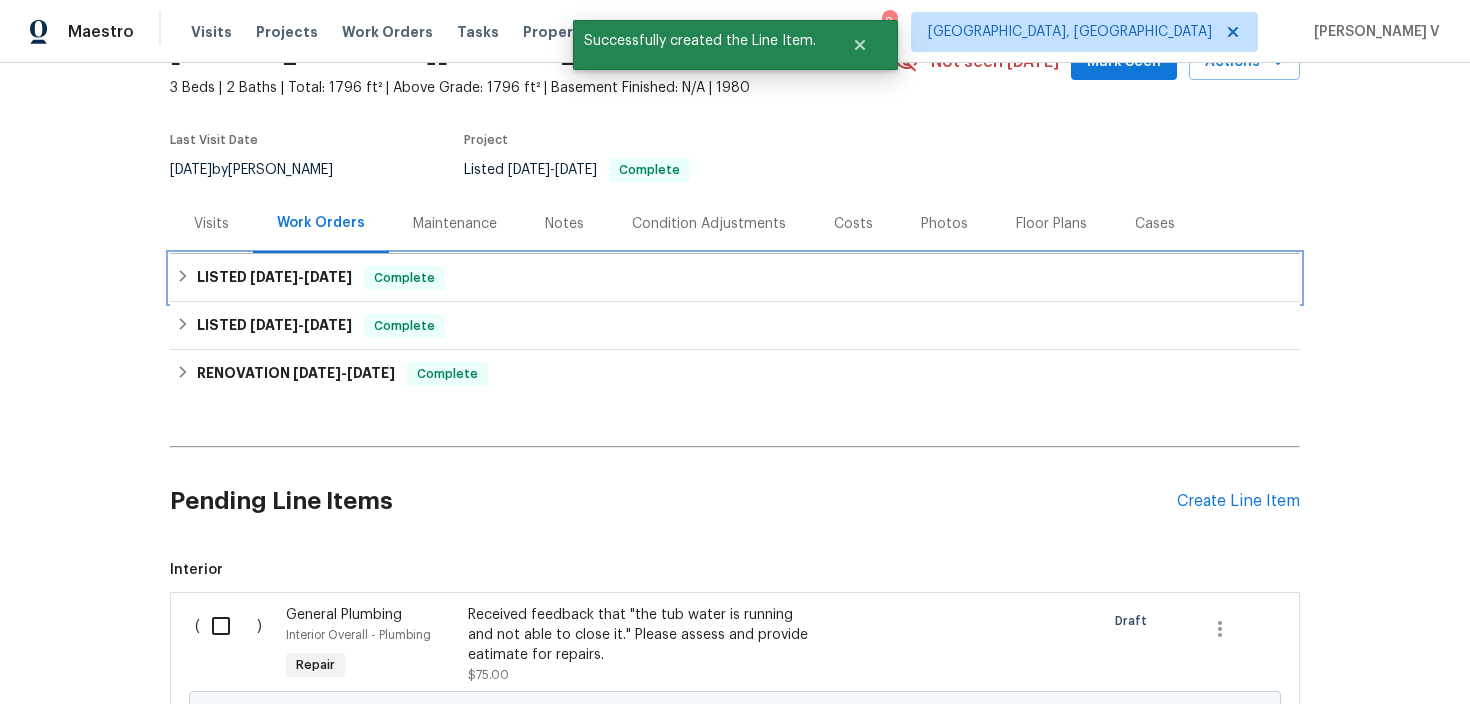 click on "LISTED   7/8/25  -  7/9/25 Complete" at bounding box center [735, 278] 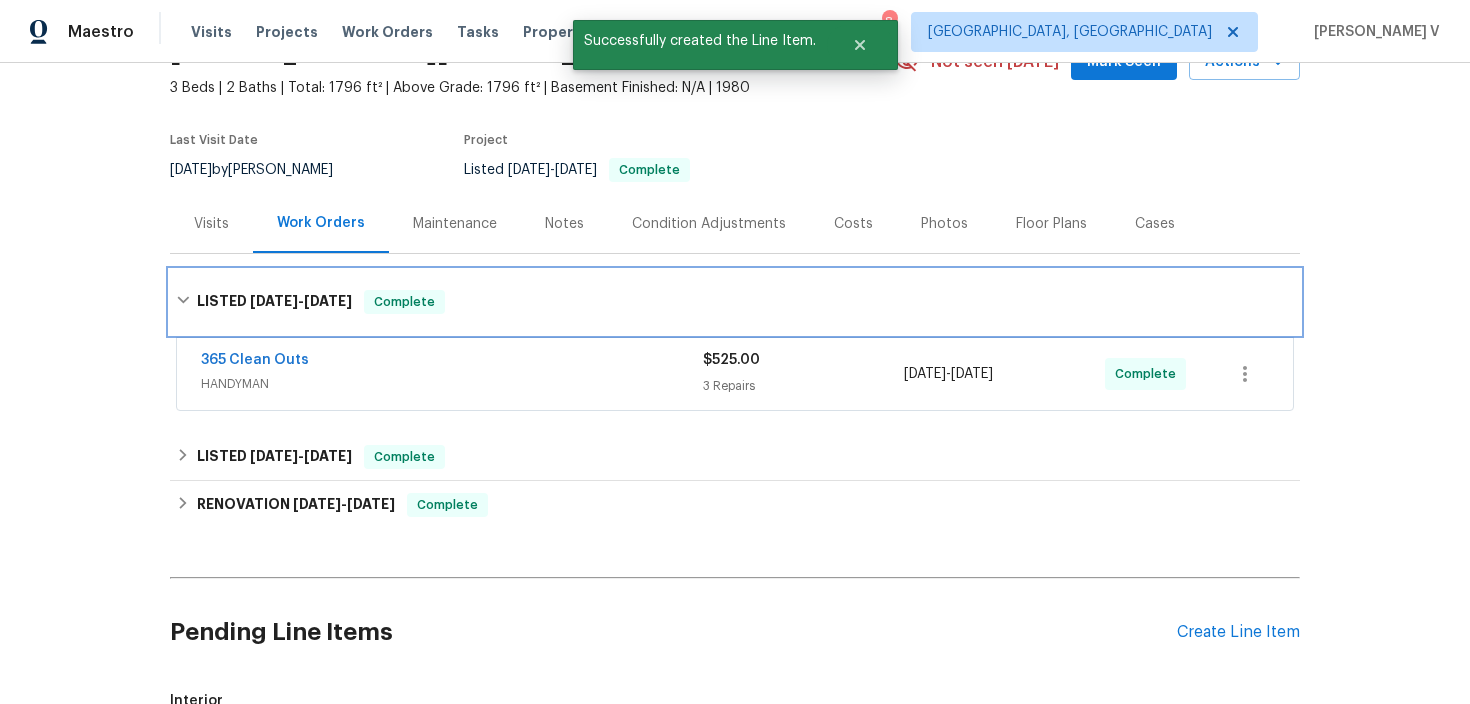 scroll, scrollTop: 201, scrollLeft: 0, axis: vertical 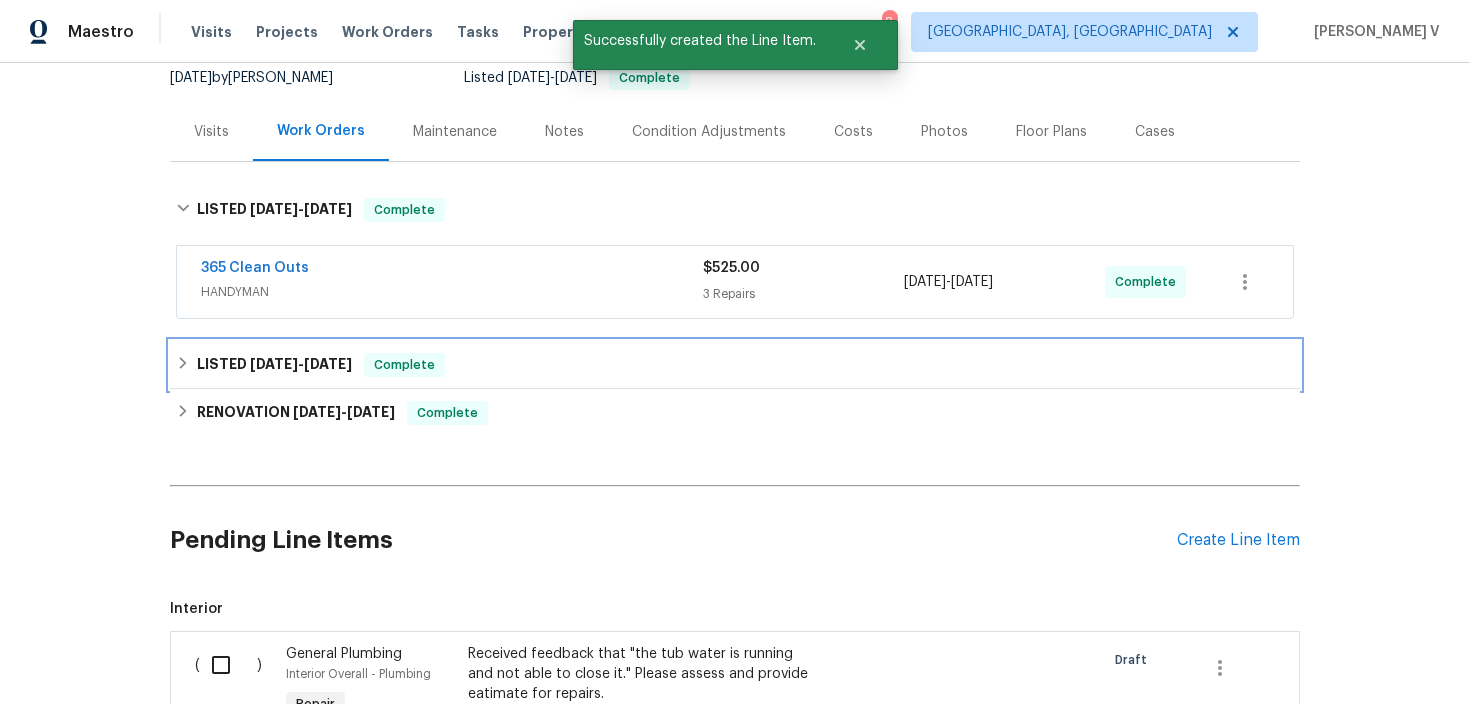click on "LISTED   7/2/25  -  7/4/25 Complete" at bounding box center (735, 365) 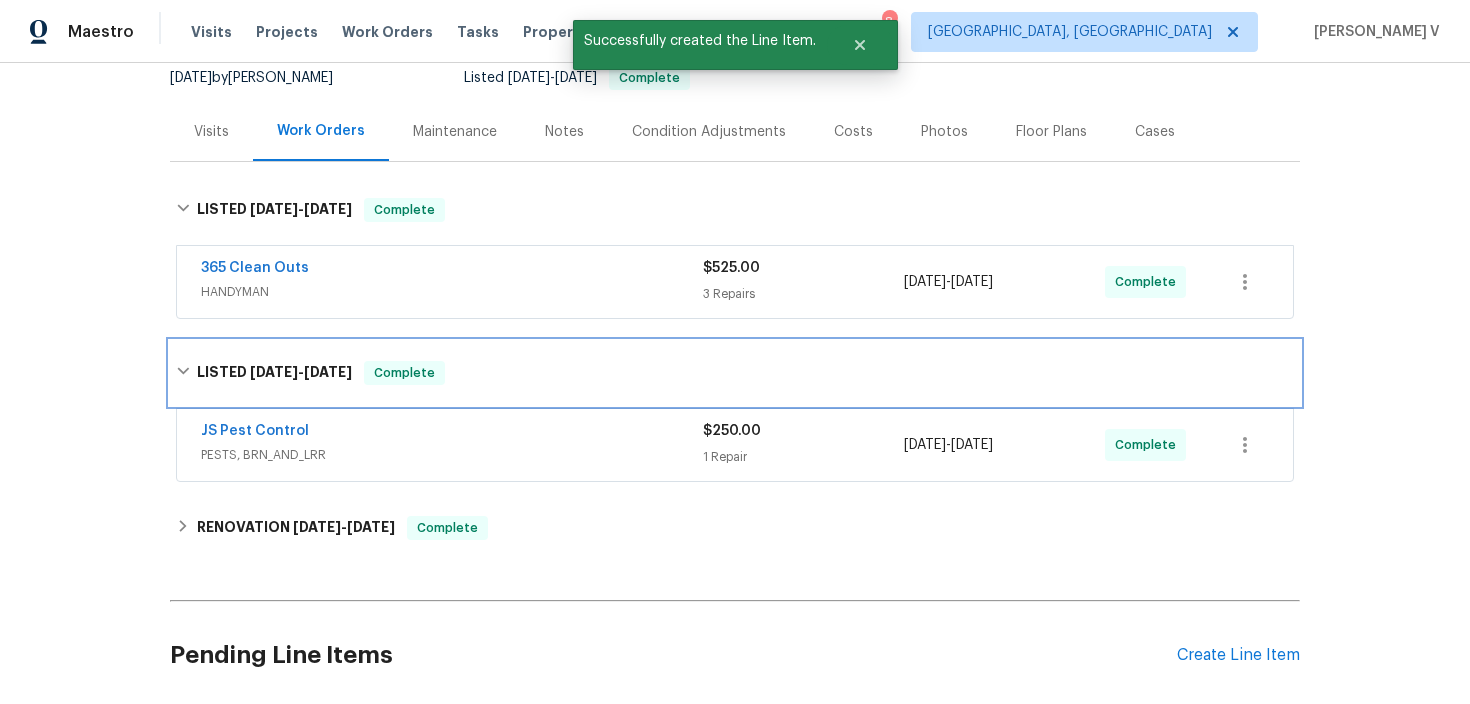 scroll, scrollTop: 416, scrollLeft: 0, axis: vertical 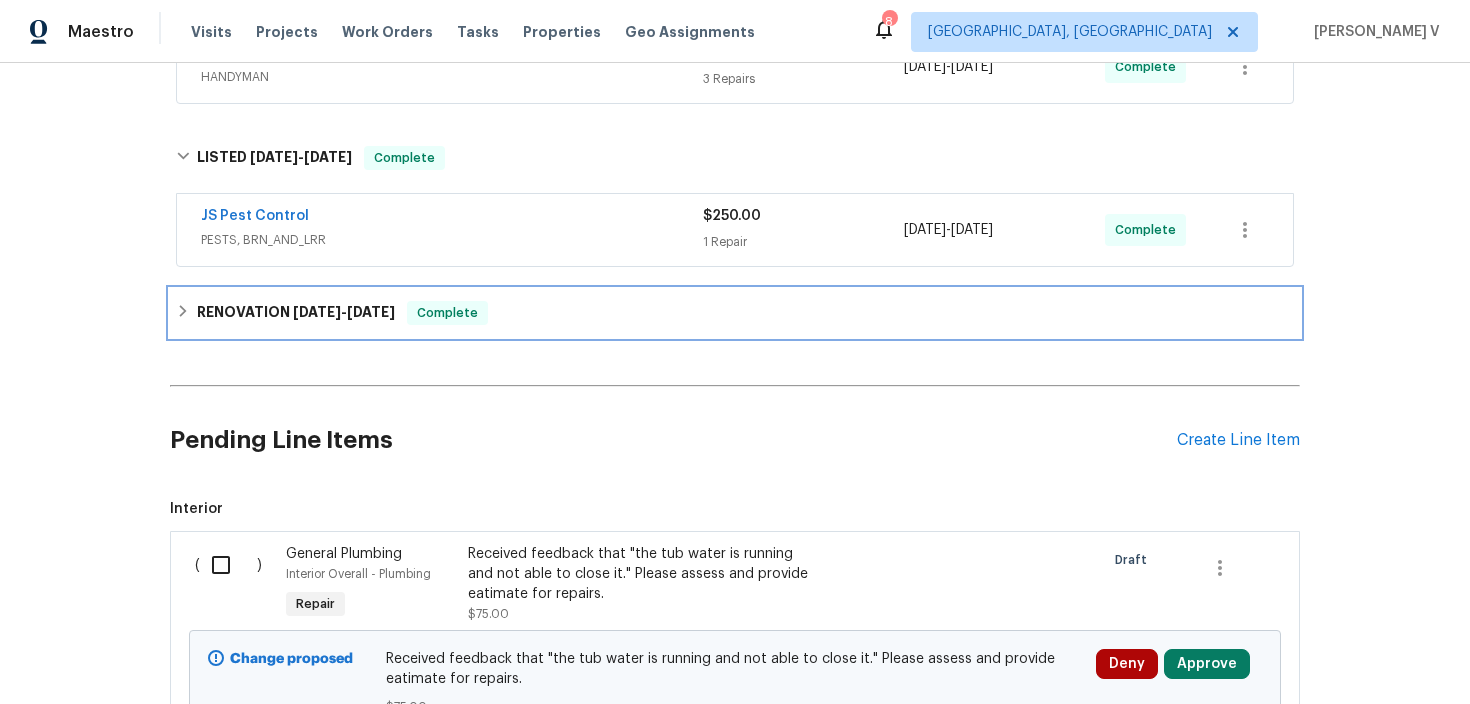 click on "RENOVATION   6/25/25  -  7/7/25 Complete" at bounding box center (735, 313) 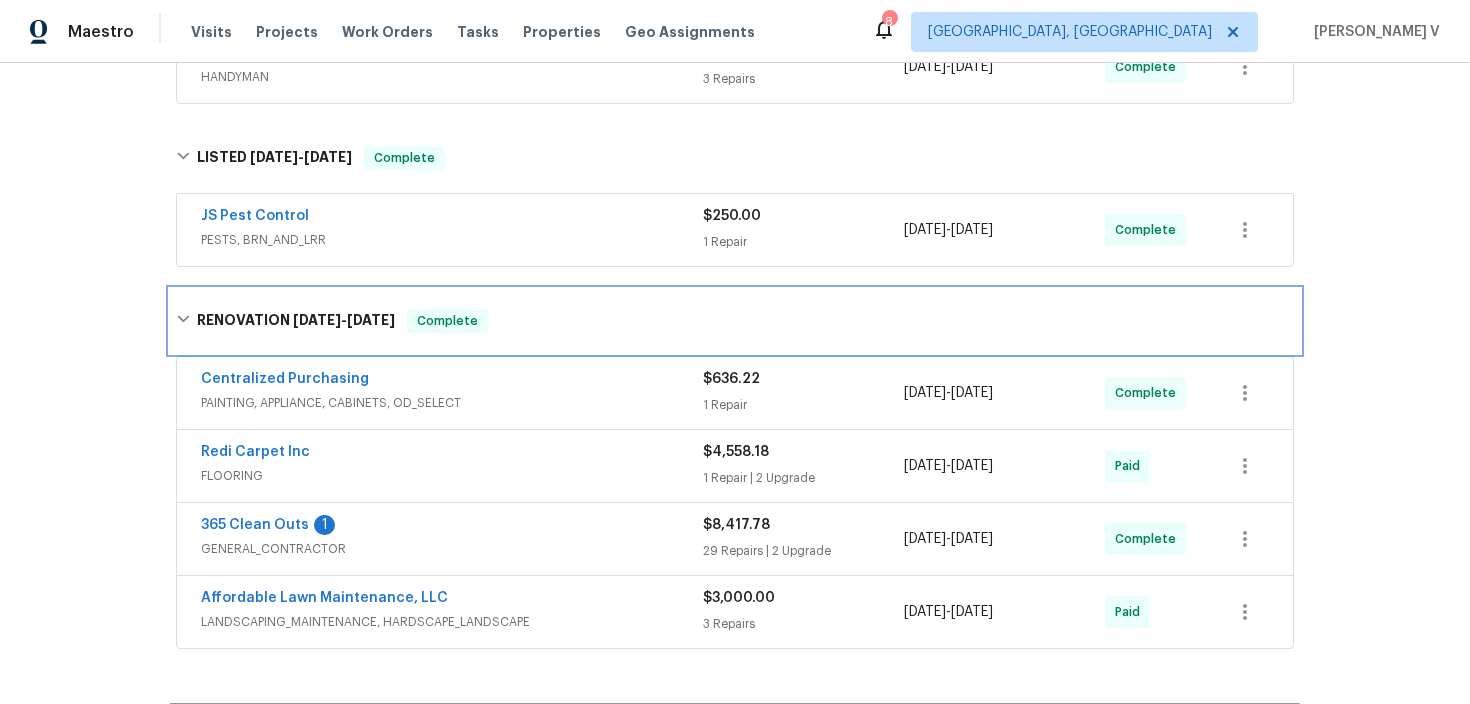 scroll, scrollTop: 719, scrollLeft: 0, axis: vertical 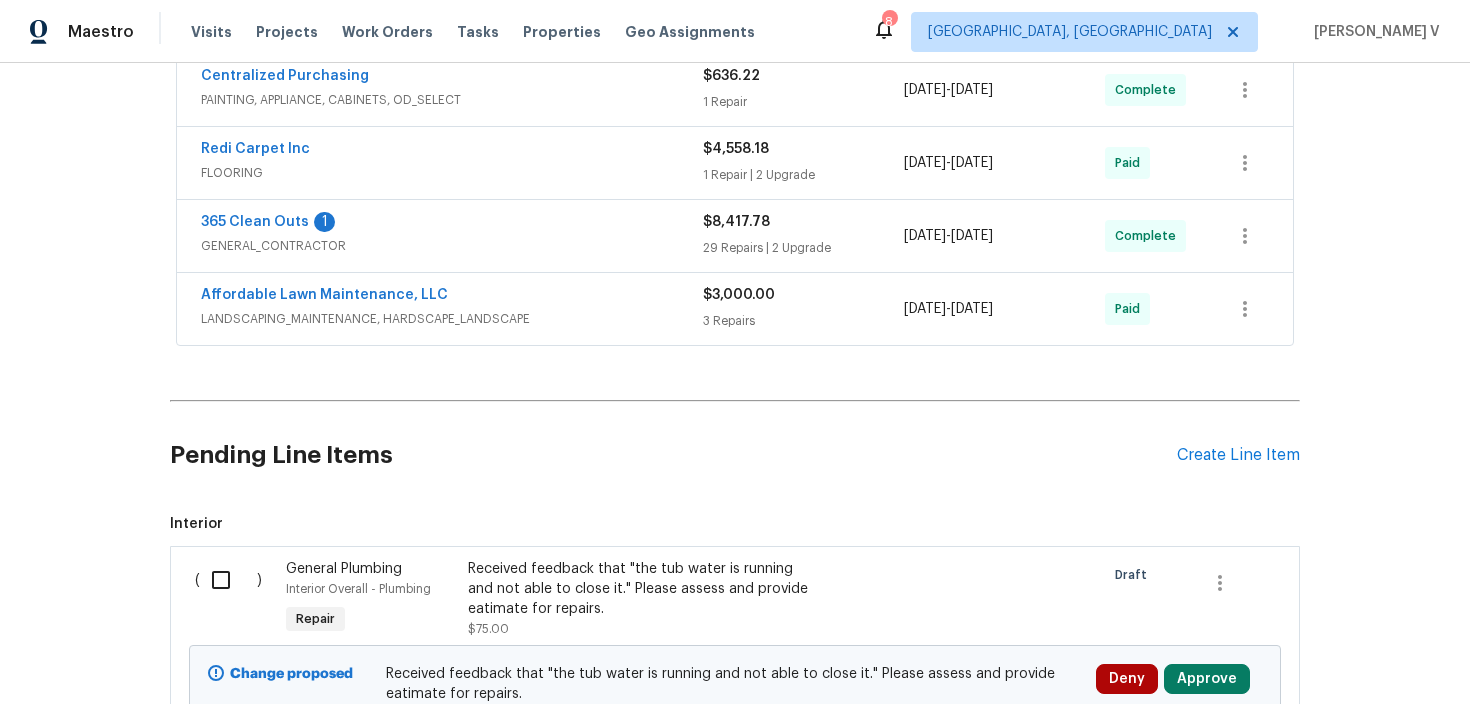 click on "( ) General Plumbing Interior Overall - Plumbing Repair Received feedback that "the tub water is running and not able to close it." Please assess and provide eatimate for repairs. $75.00 Draft Change proposed Received feedback that "the tub water is running and not able to close it." Please assess and provide eatimate for repairs. $75.00 Deny Approve" at bounding box center (735, 658) 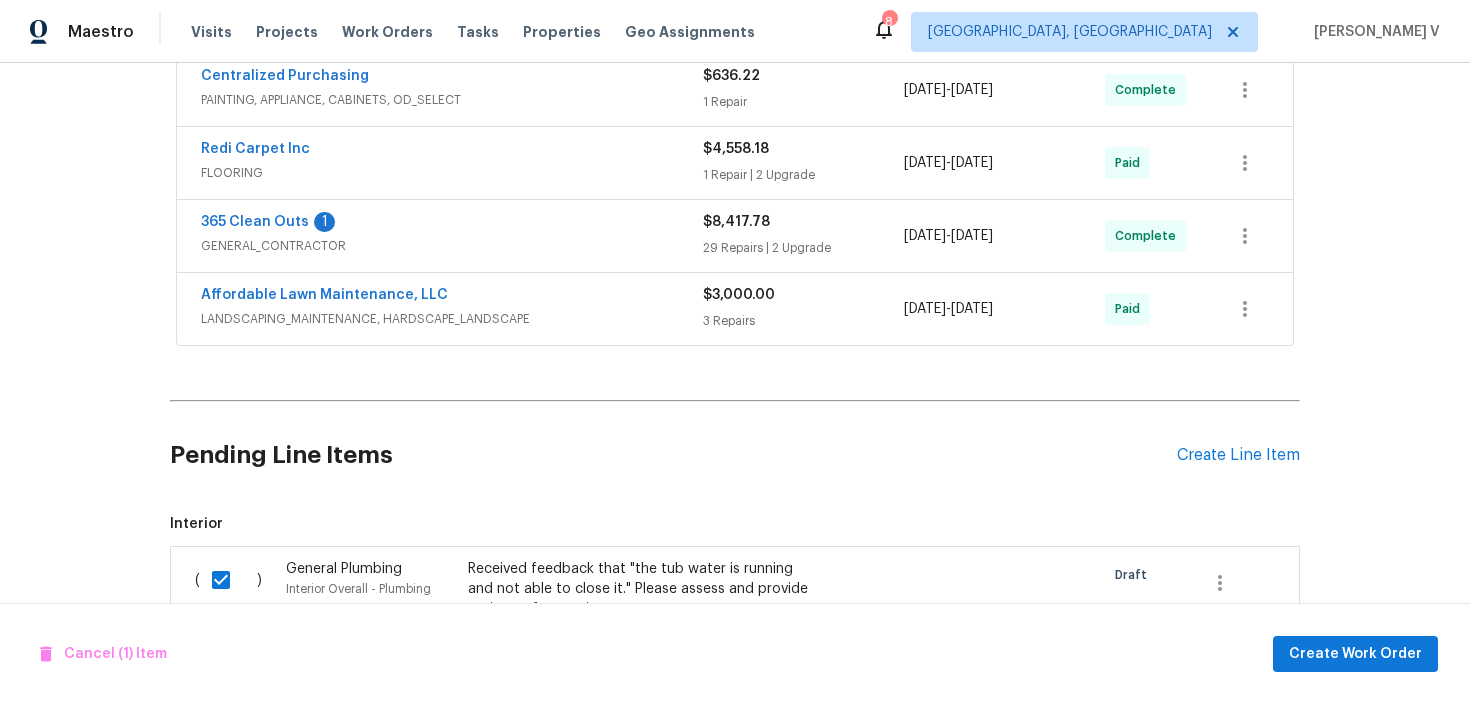 scroll, scrollTop: 921, scrollLeft: 0, axis: vertical 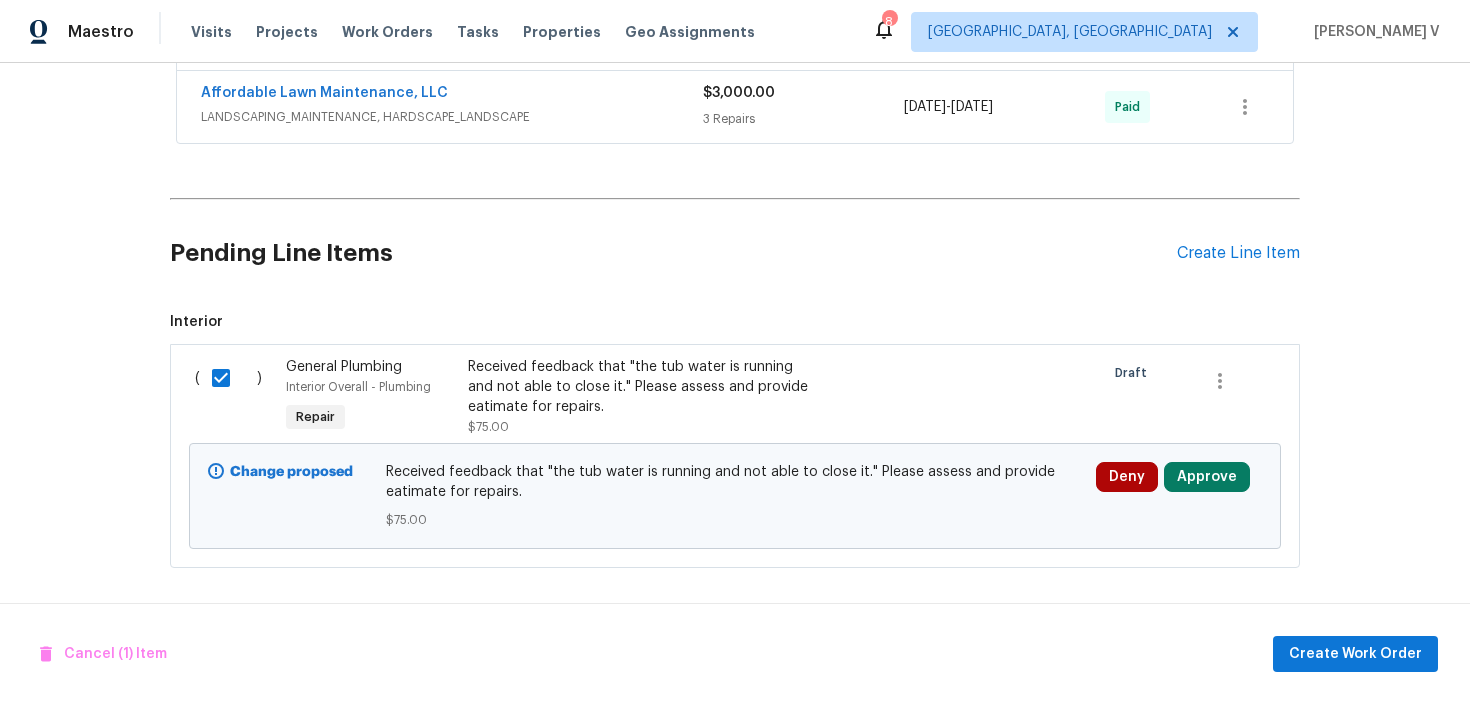 click on "Cancel (1) Item Create Work Order" at bounding box center (735, 654) 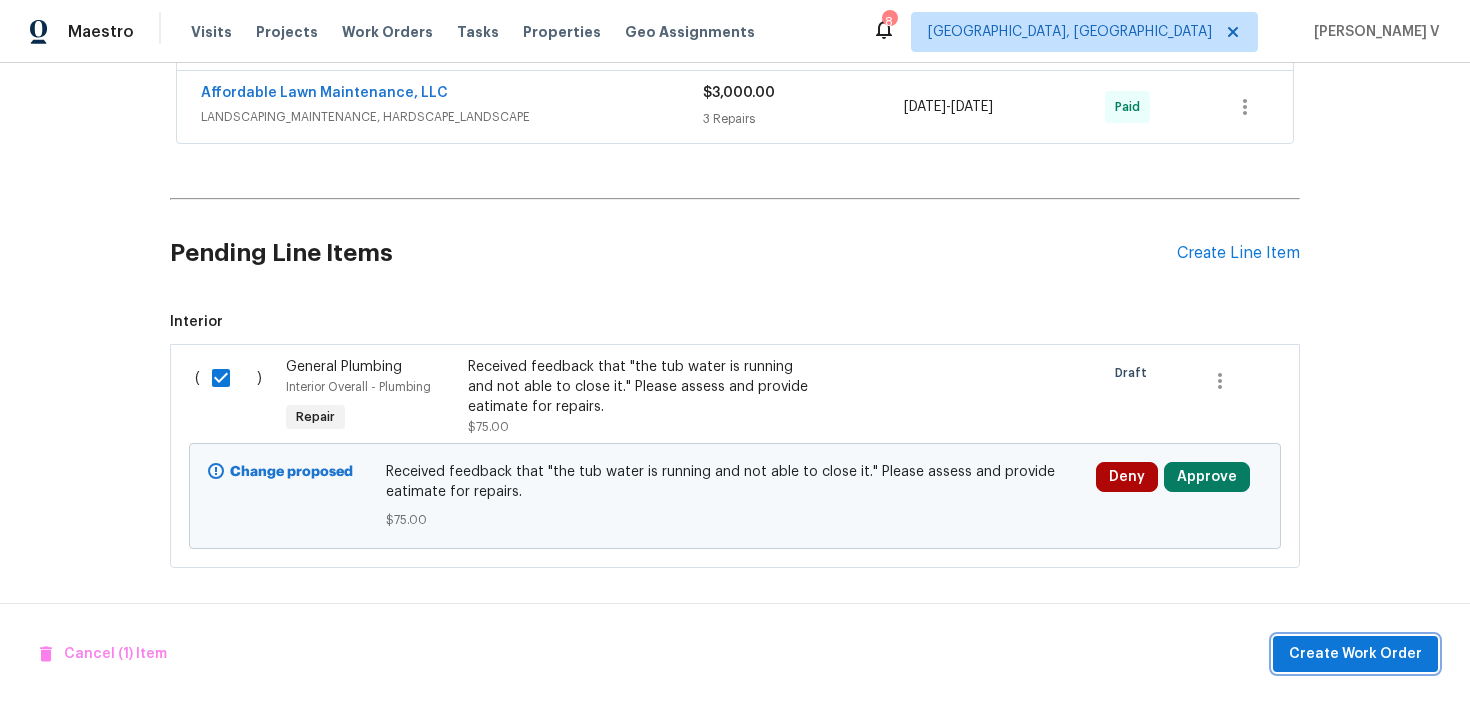 click on "Create Work Order" at bounding box center [1355, 654] 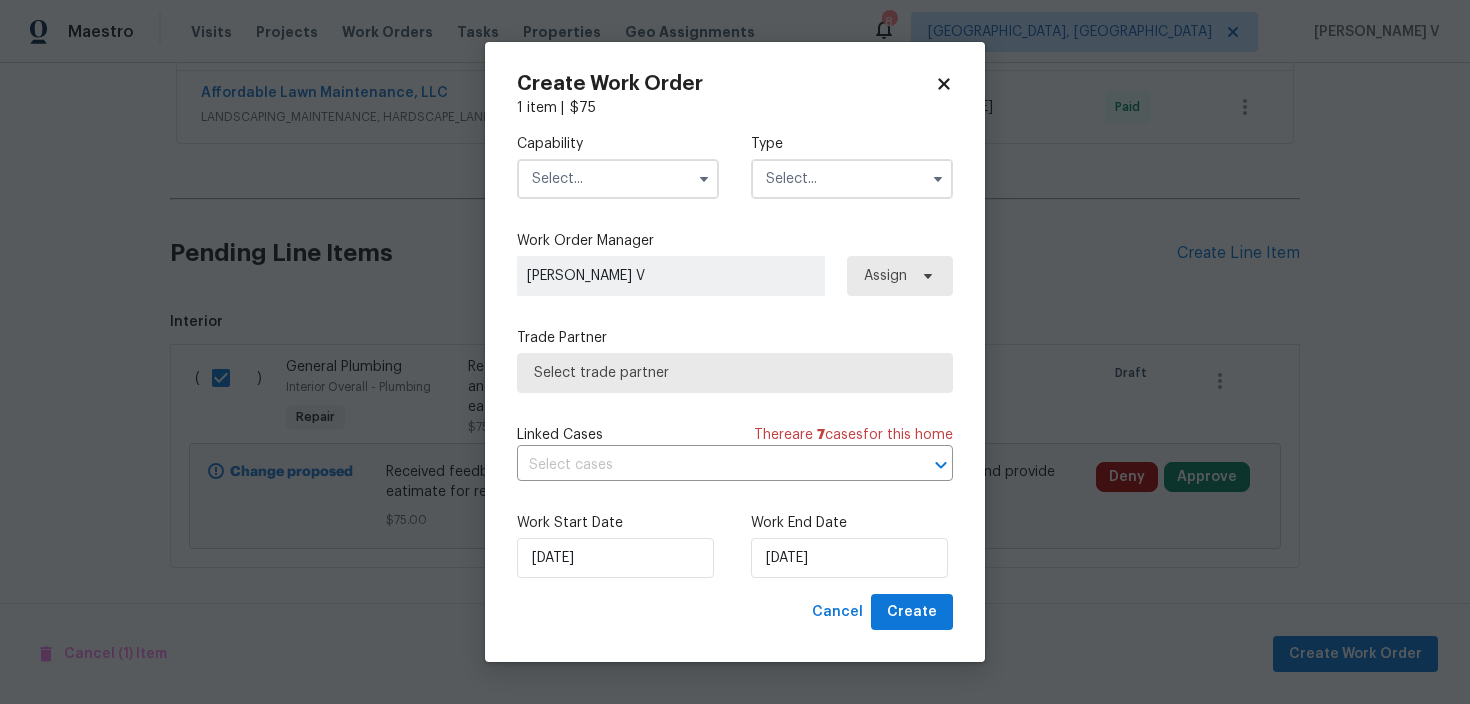 click at bounding box center (618, 179) 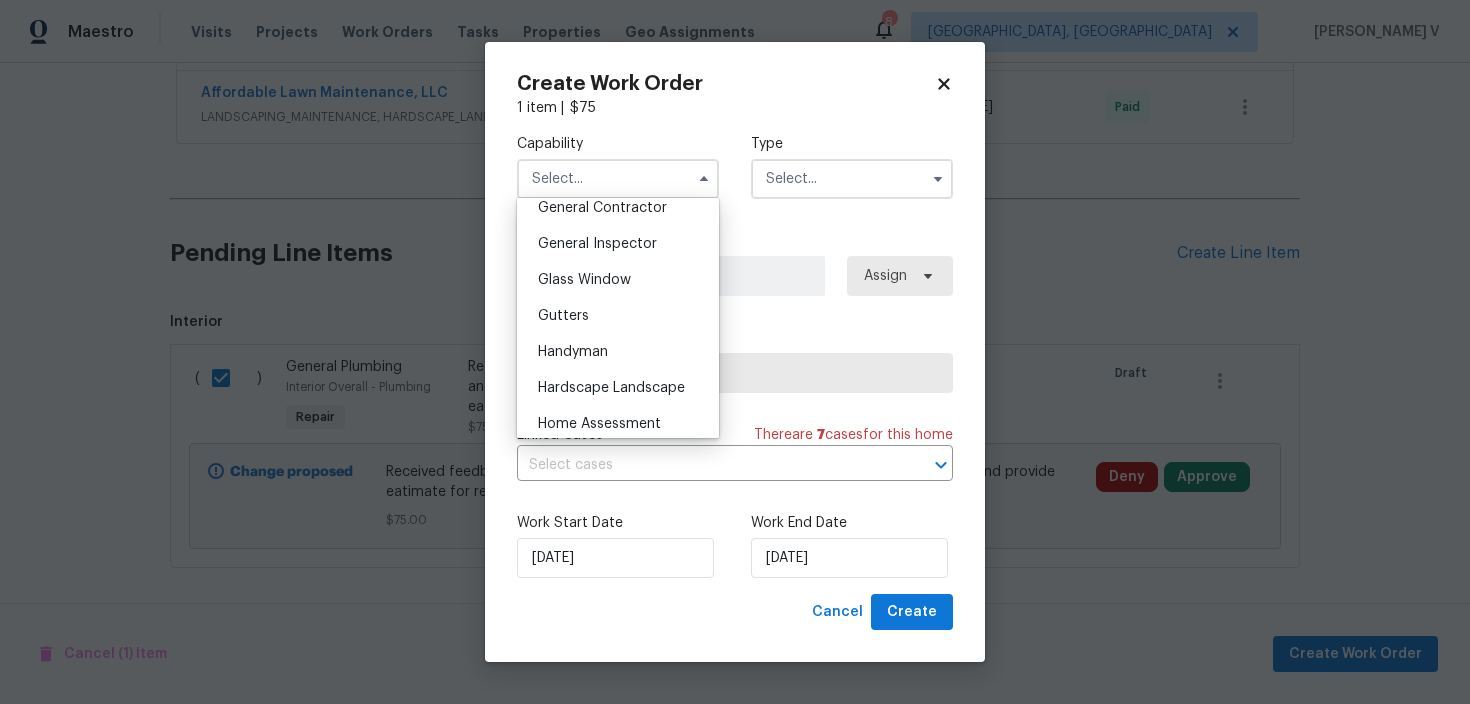 scroll, scrollTop: 1020, scrollLeft: 0, axis: vertical 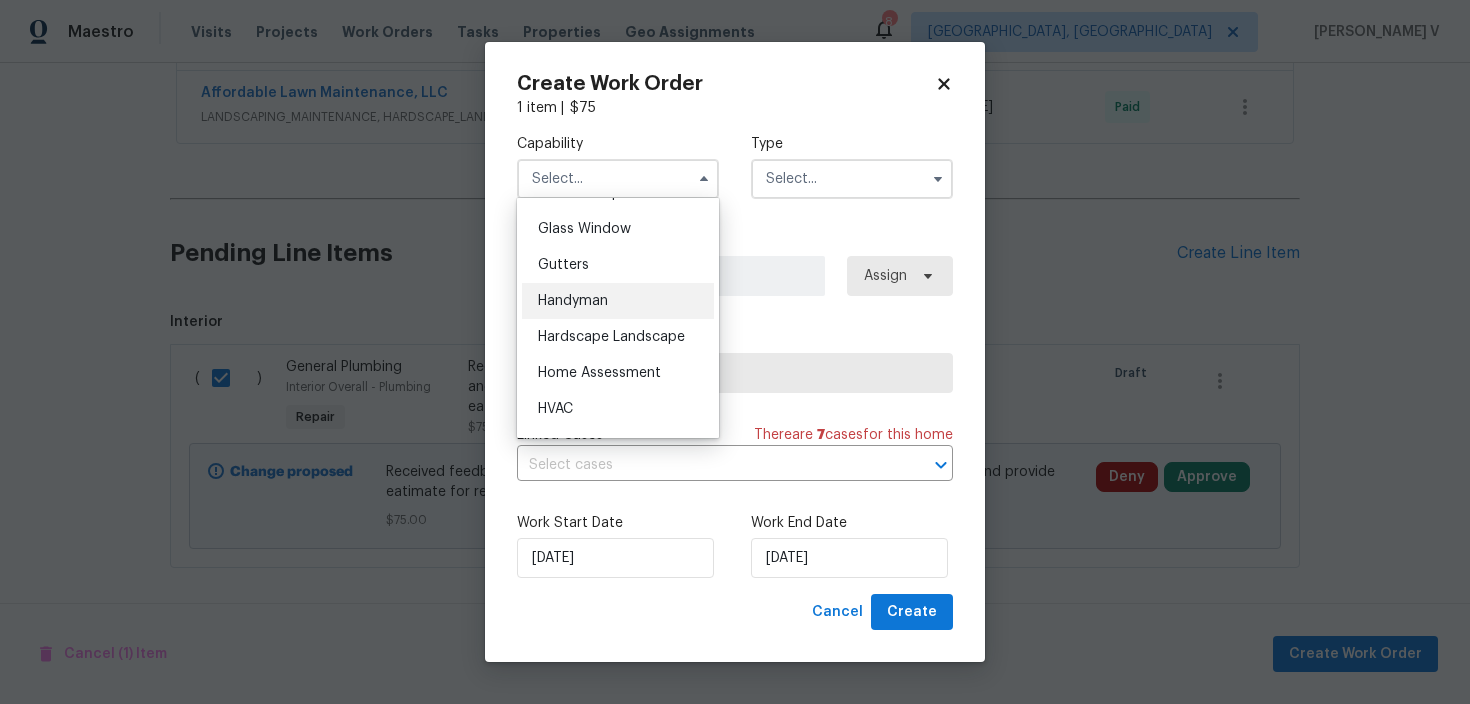 click on "Handyman" at bounding box center (573, 301) 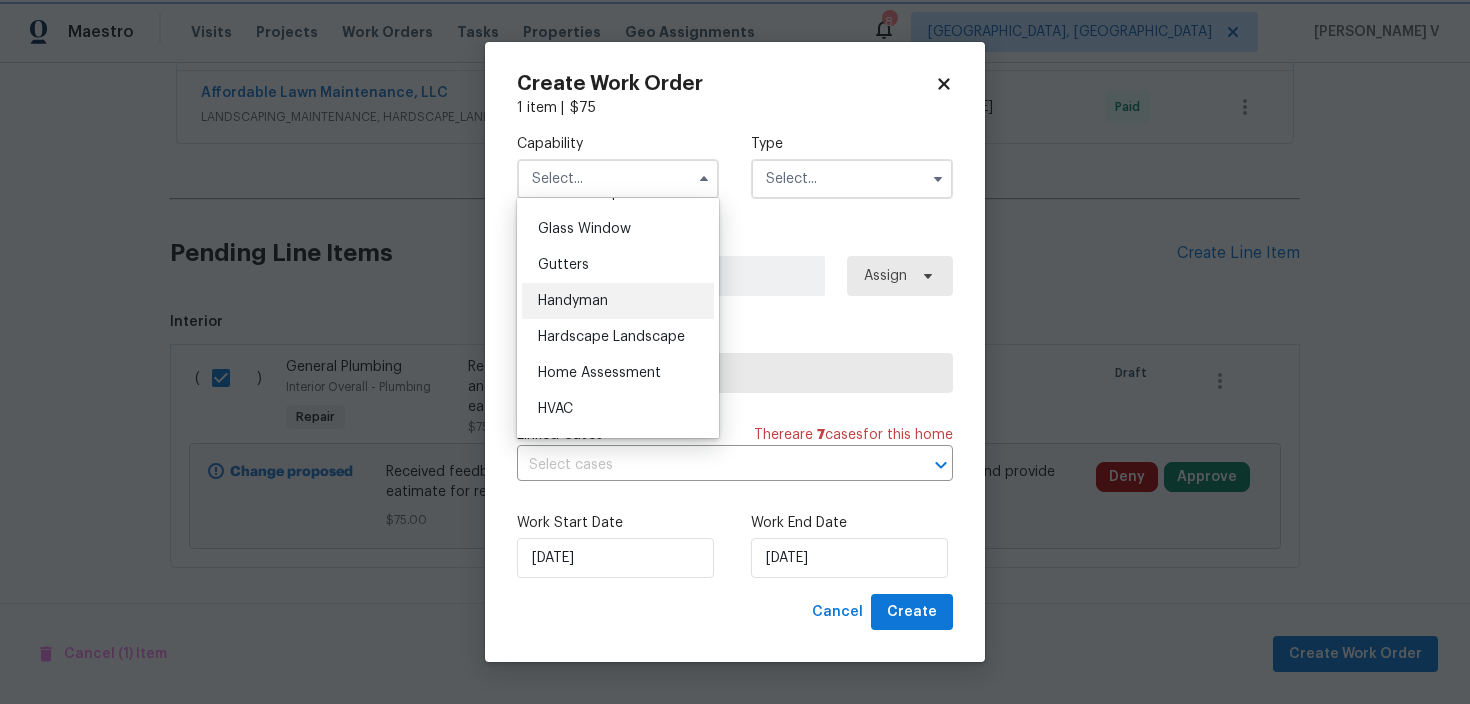 type on "Handyman" 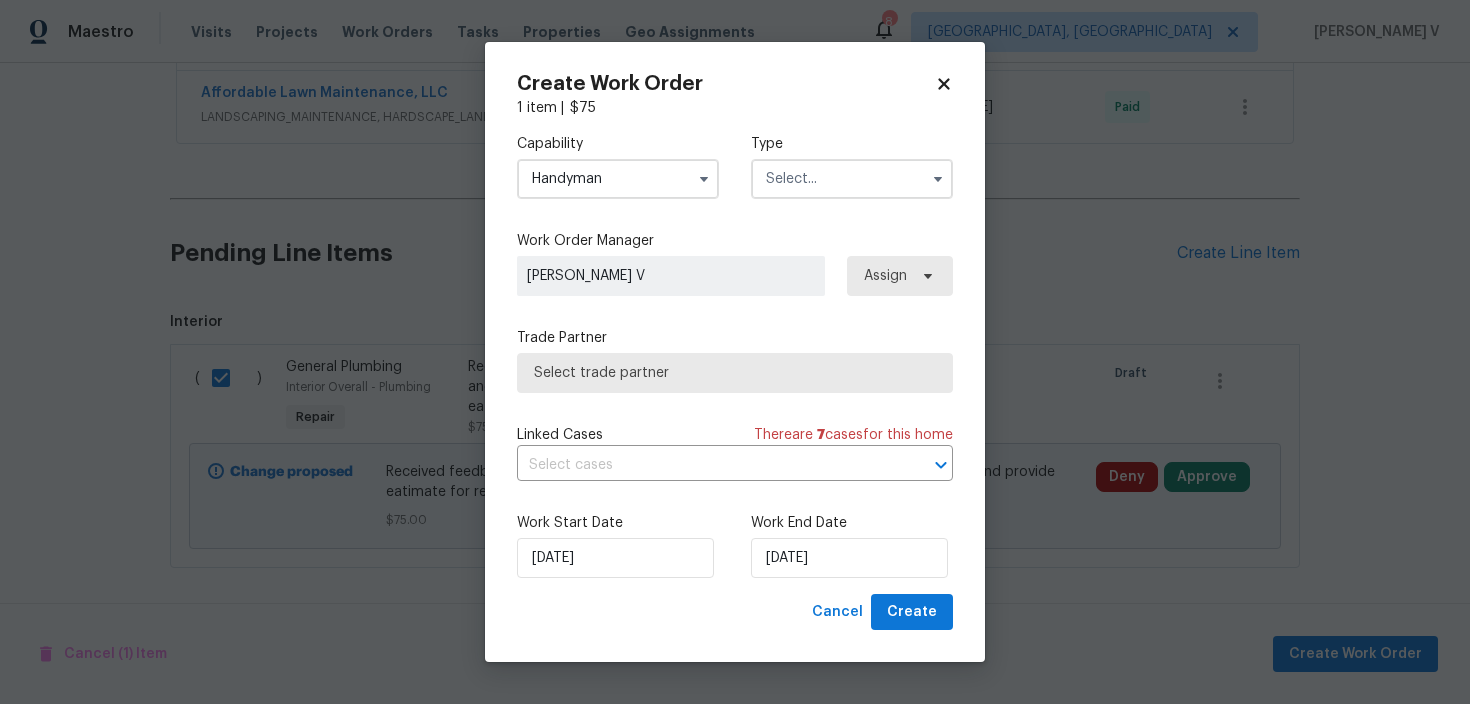 click at bounding box center (852, 179) 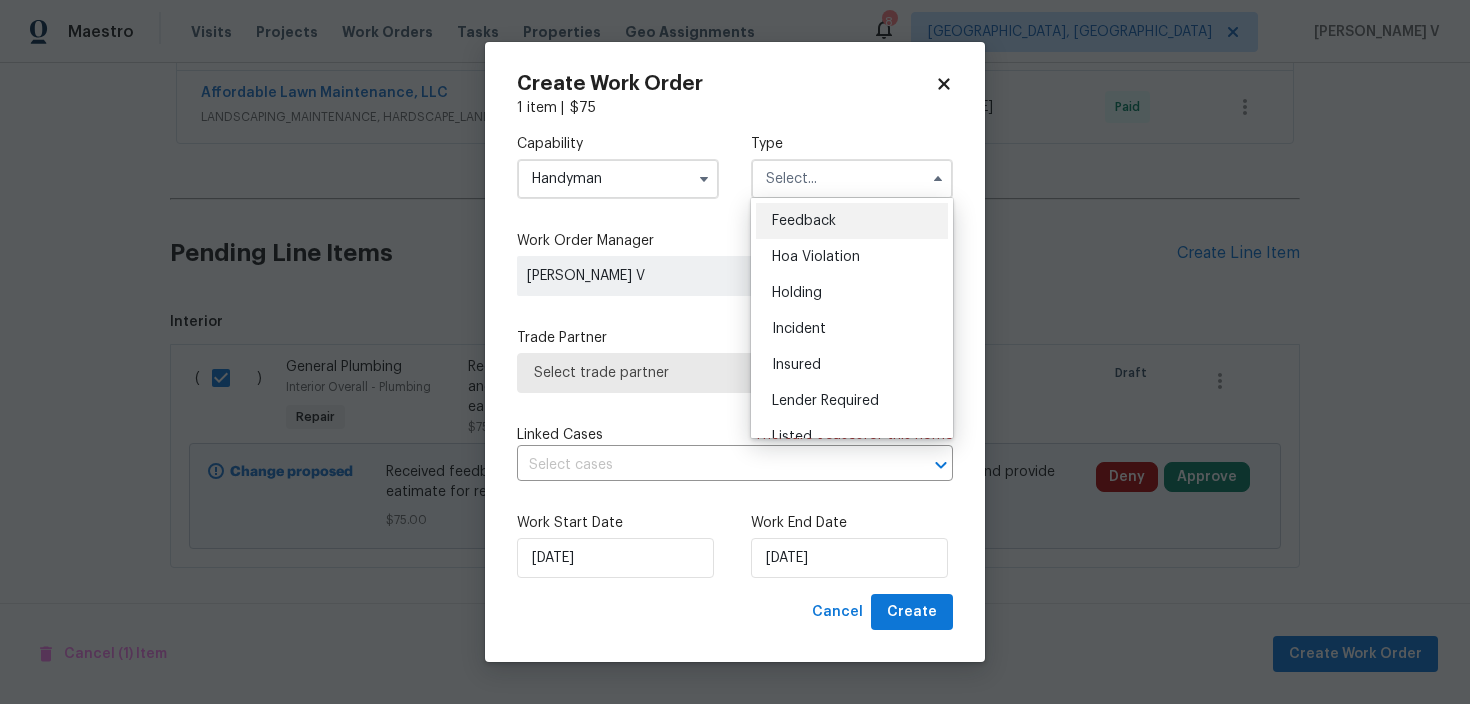 click on "Feedback" at bounding box center (804, 221) 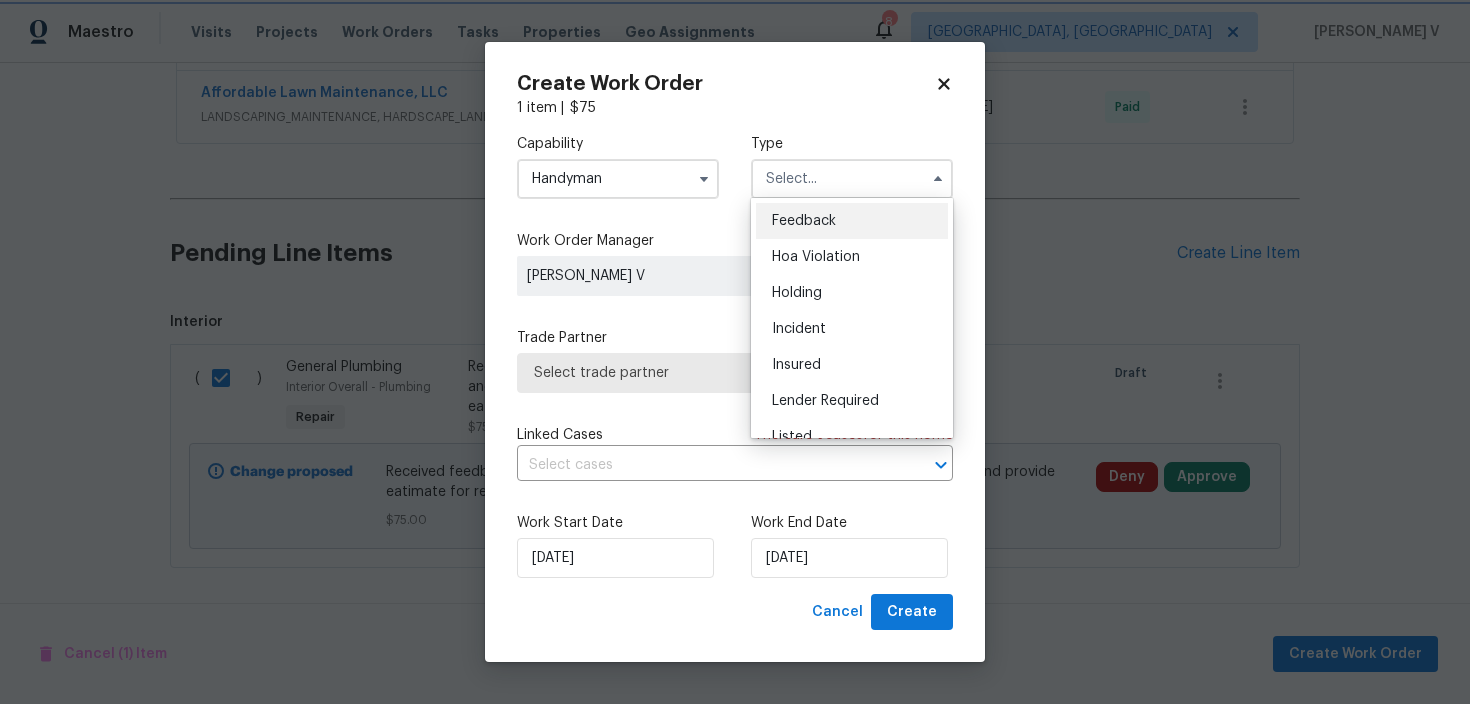 type on "Feedback" 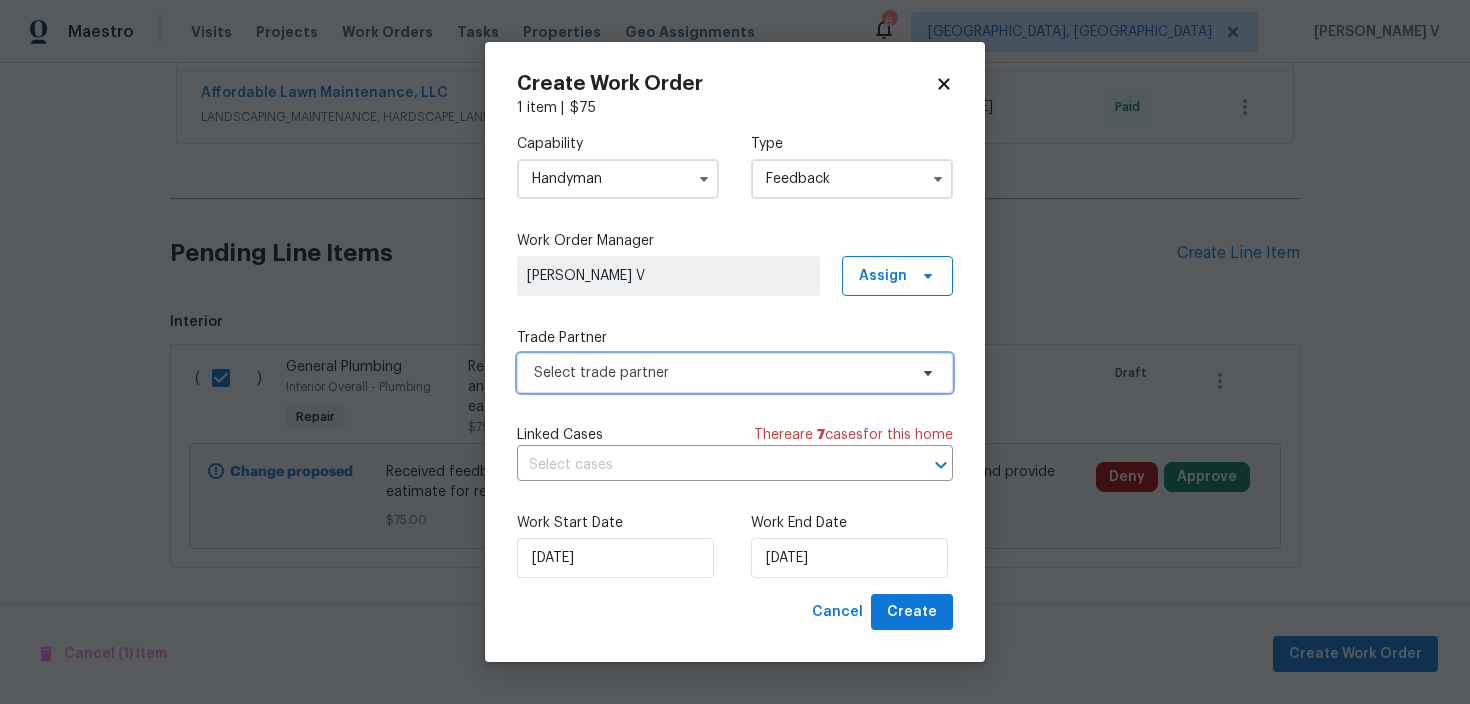 click on "Select trade partner" at bounding box center [735, 373] 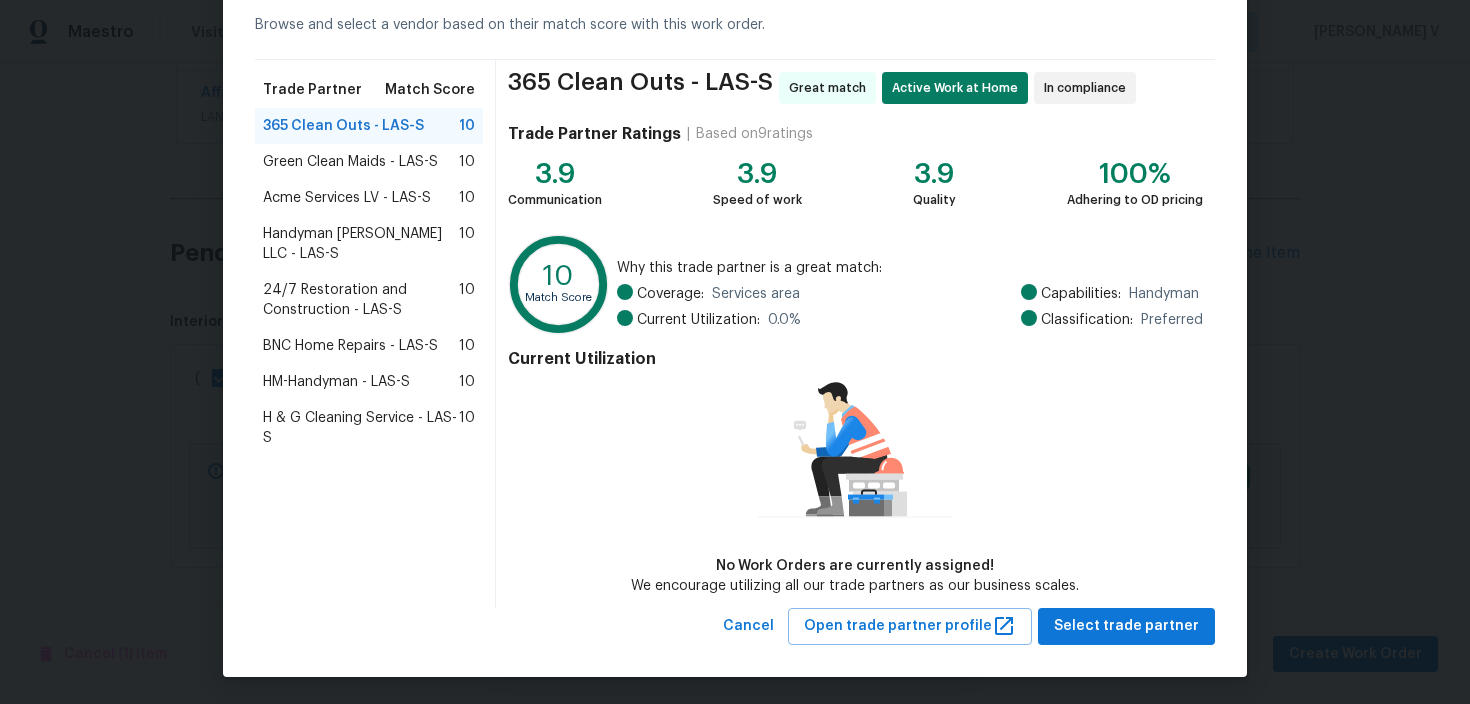 scroll, scrollTop: 96, scrollLeft: 0, axis: vertical 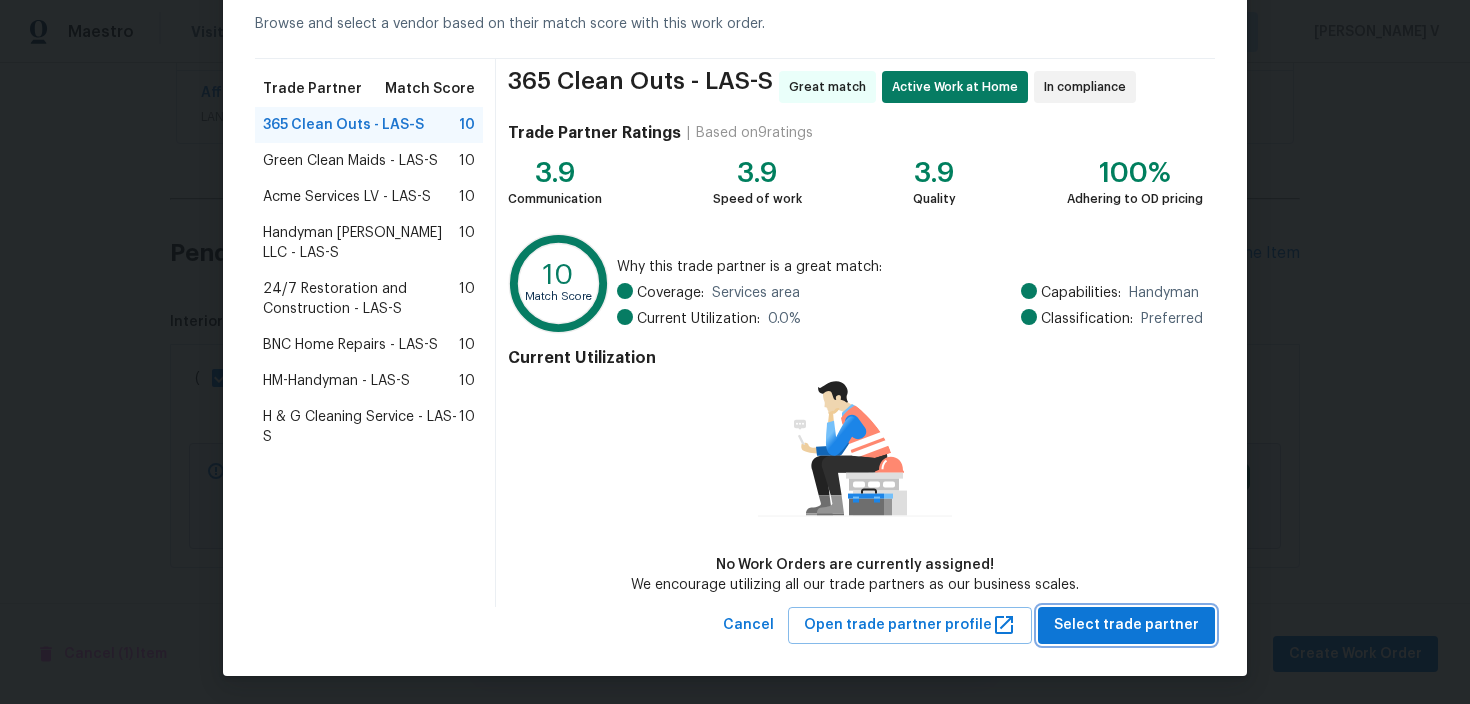 click on "Select trade partner" at bounding box center (1126, 625) 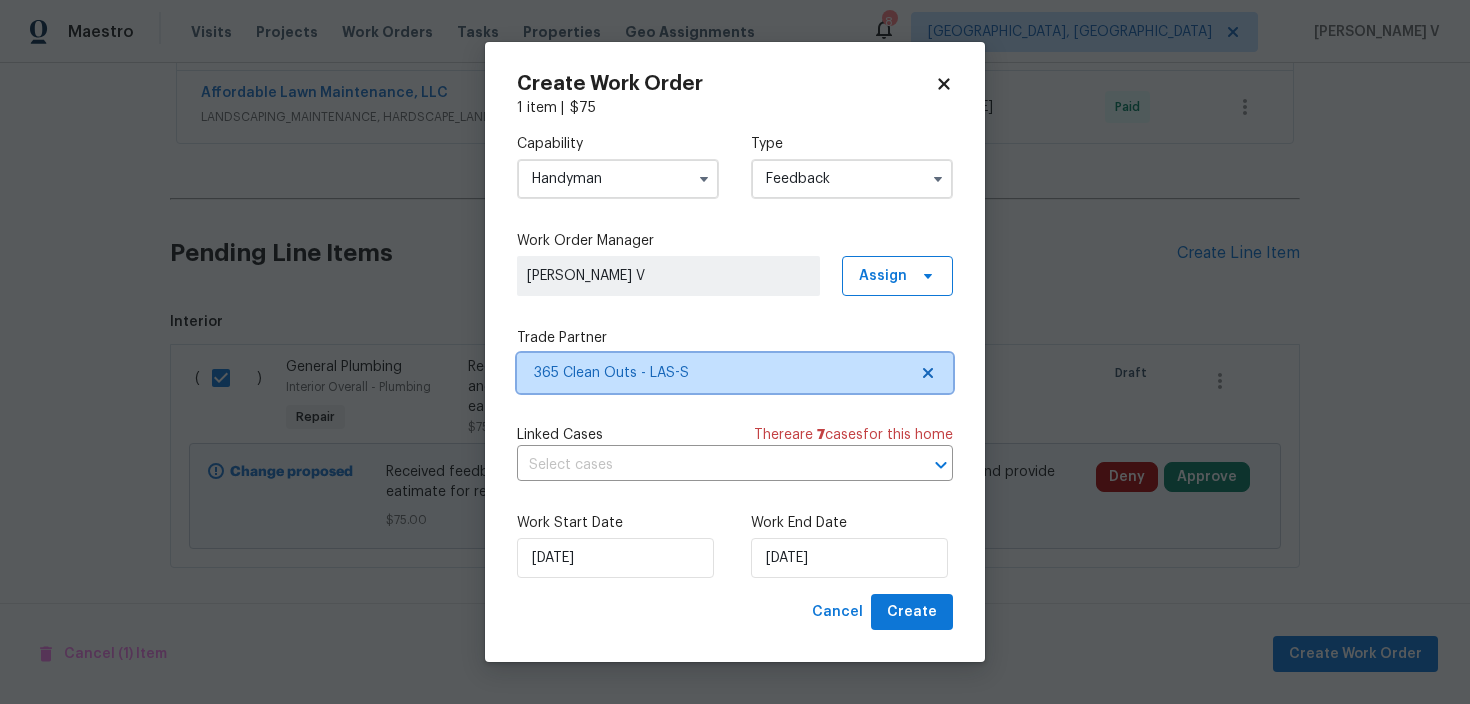 scroll, scrollTop: 0, scrollLeft: 0, axis: both 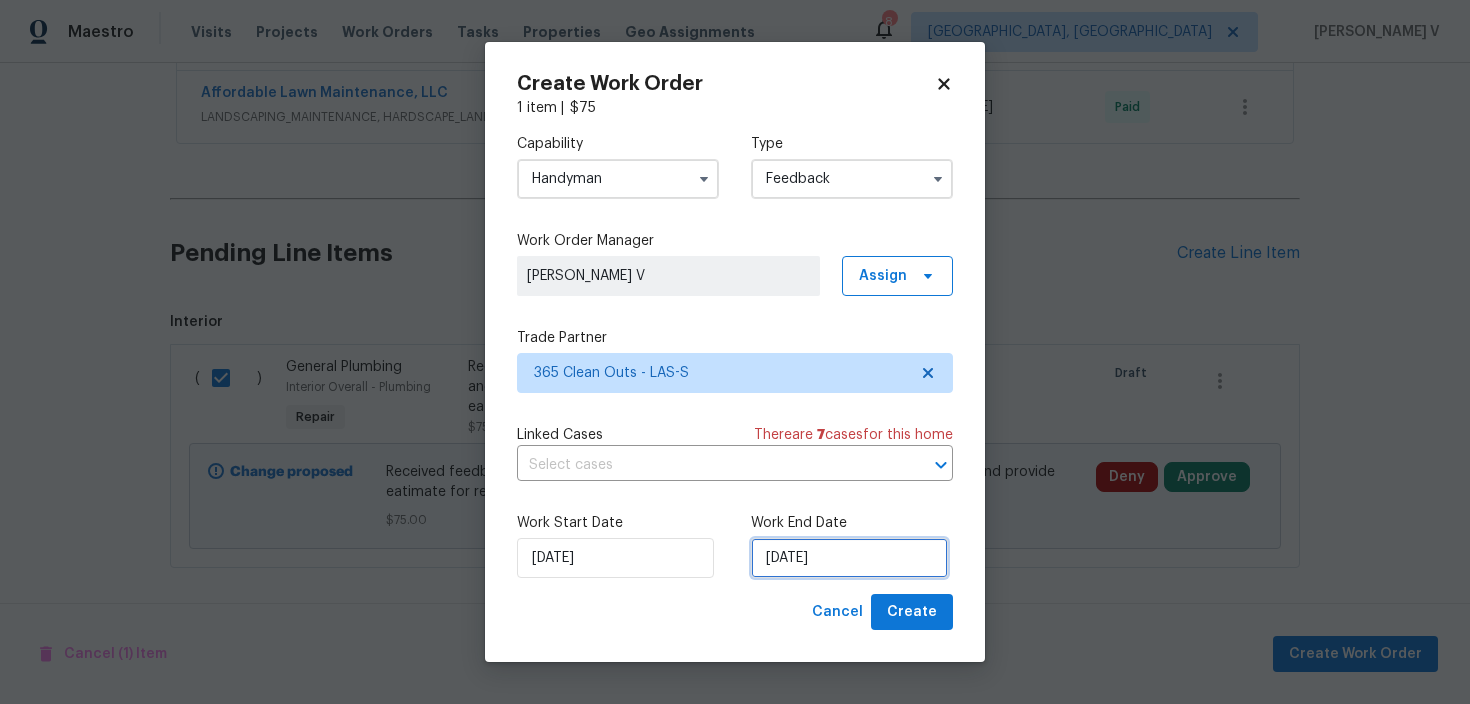 click on "11/07/2025" at bounding box center [849, 558] 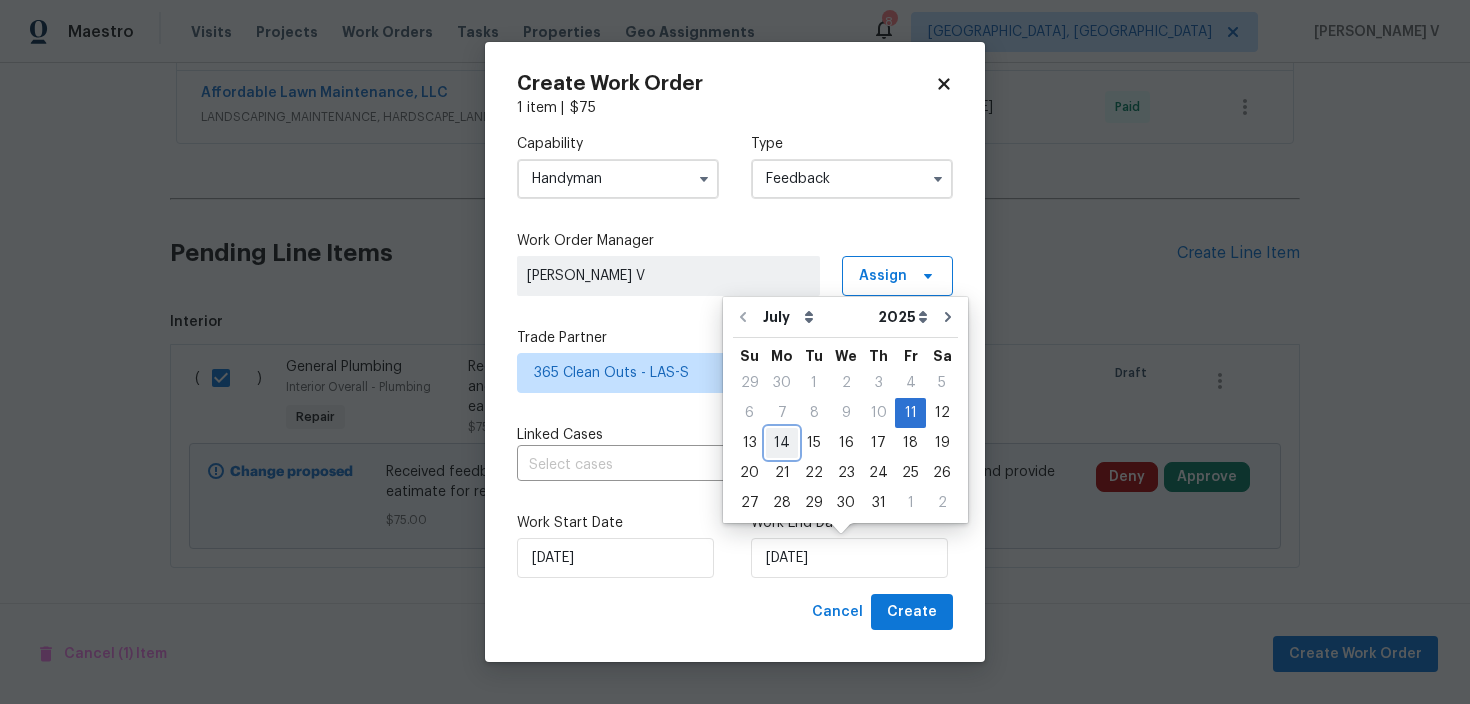 click on "14" at bounding box center (782, 443) 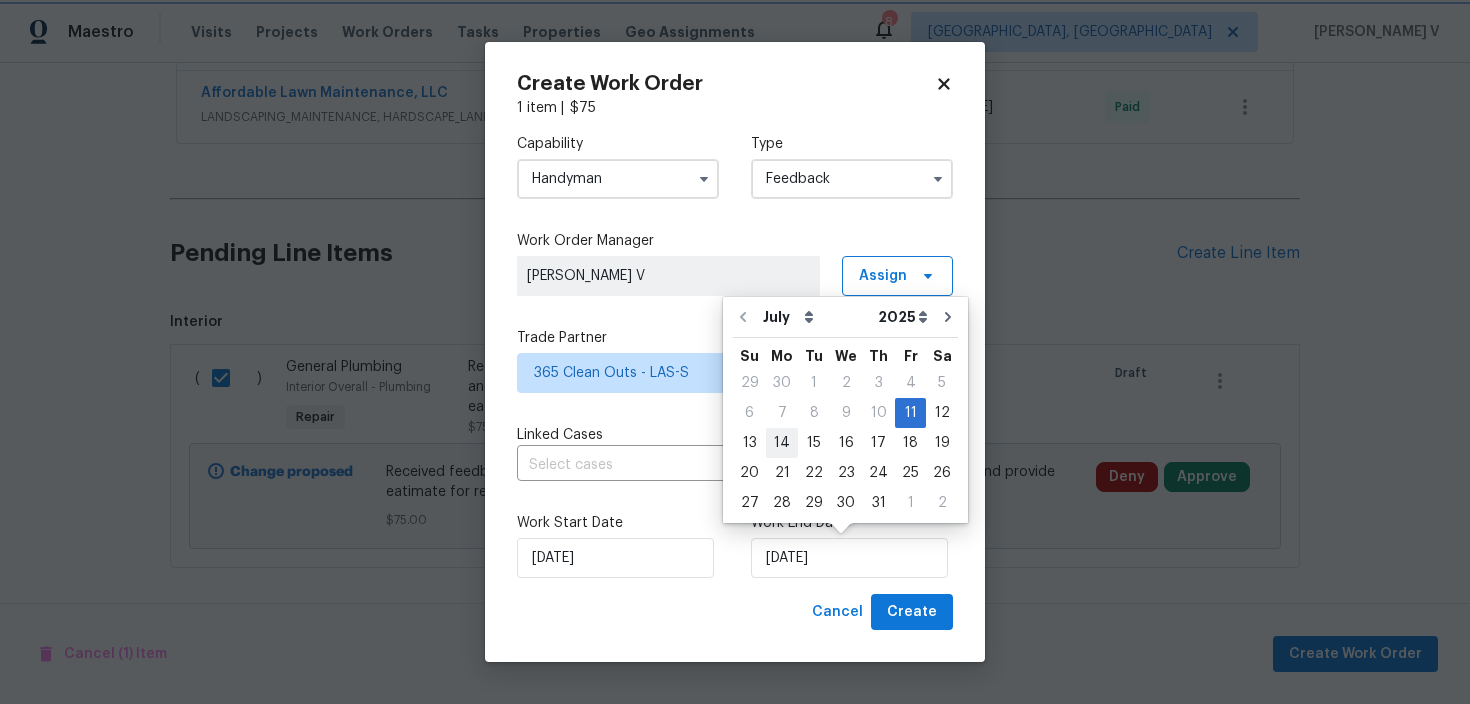 type on "14/07/2025" 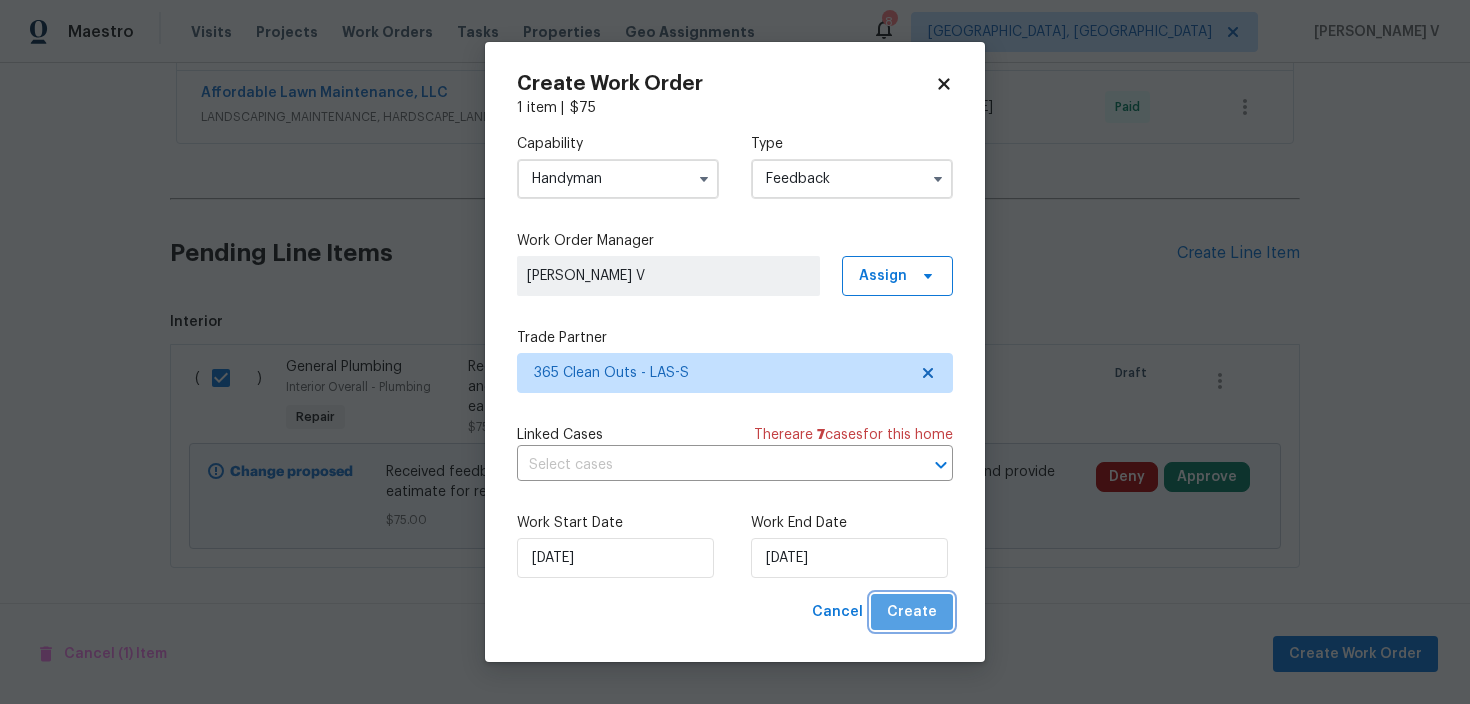 click on "Create" at bounding box center (912, 612) 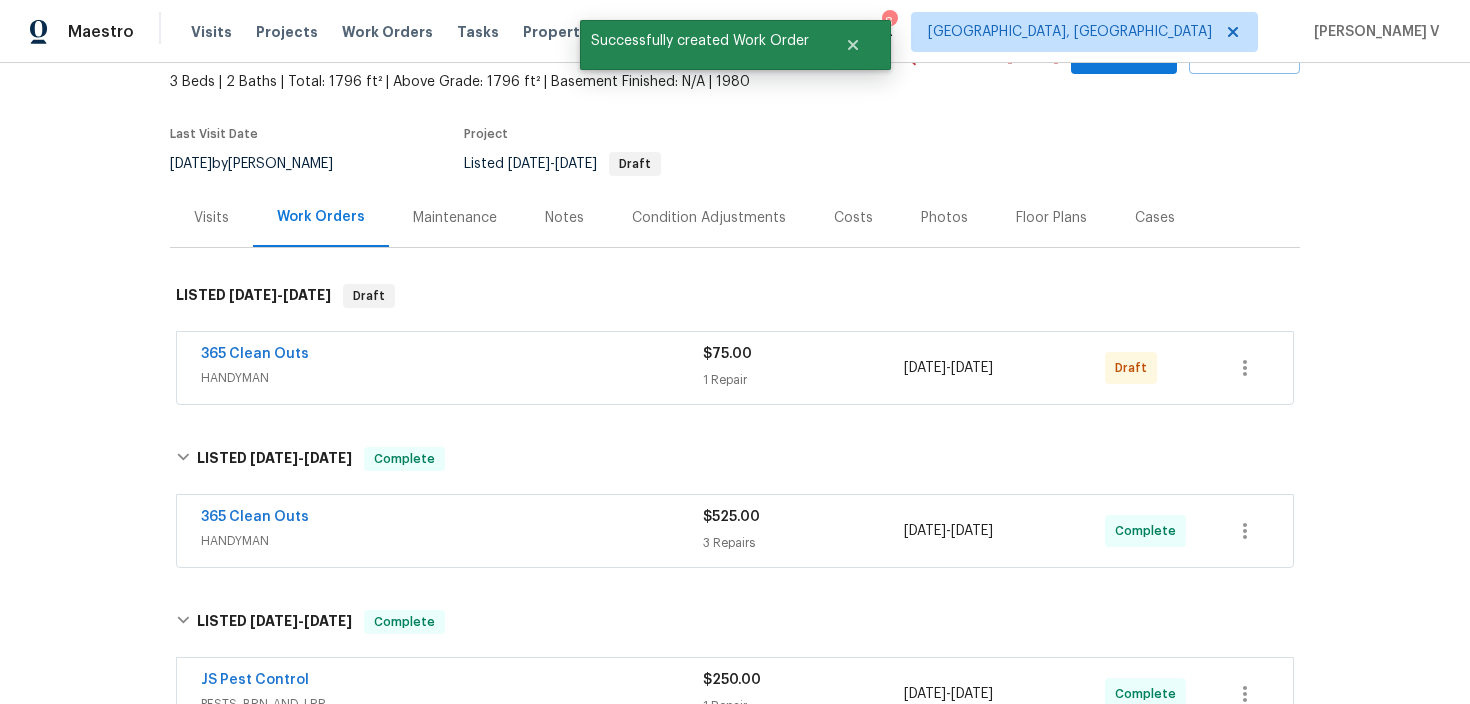 scroll, scrollTop: 0, scrollLeft: 0, axis: both 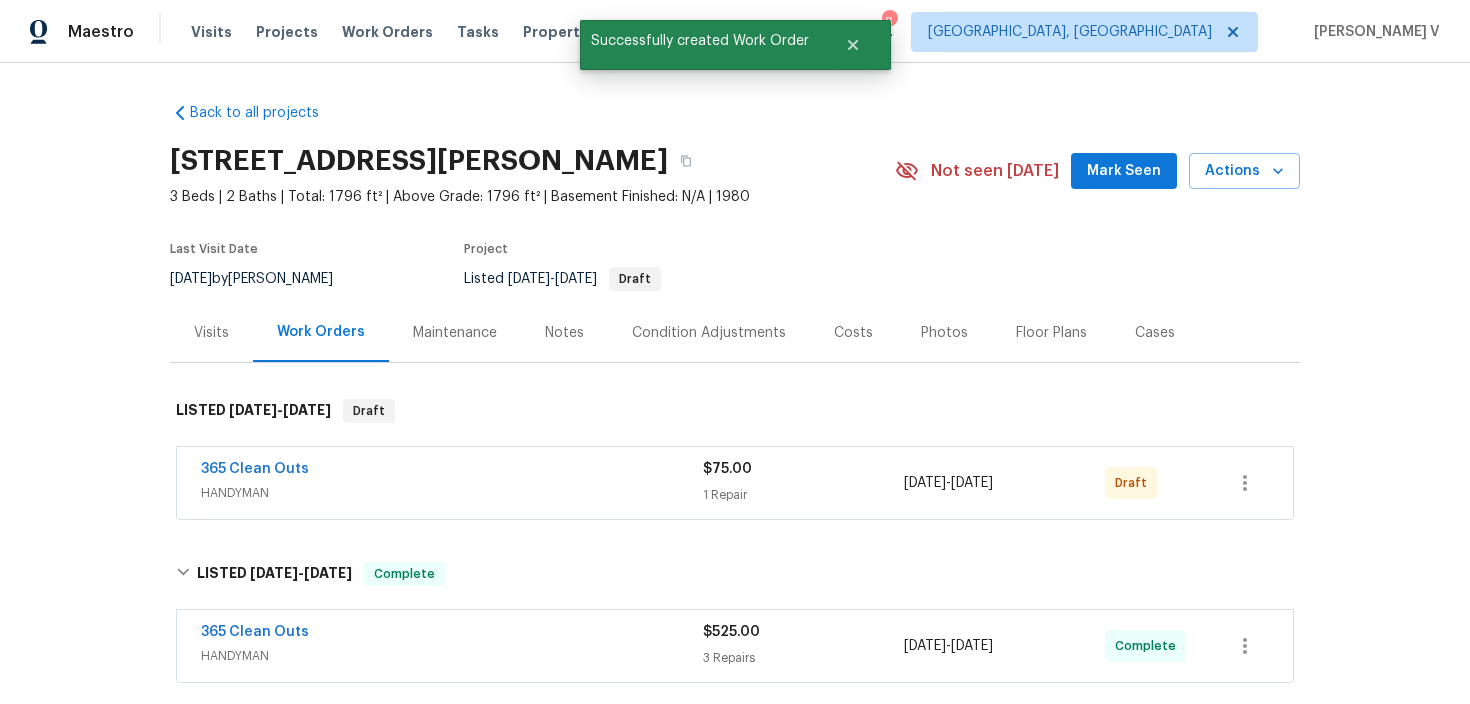 click on "365 Clean Outs HANDYMAN $75.00 1 Repair 7/11/2025  -  7/14/2025 Draft" at bounding box center (735, 483) 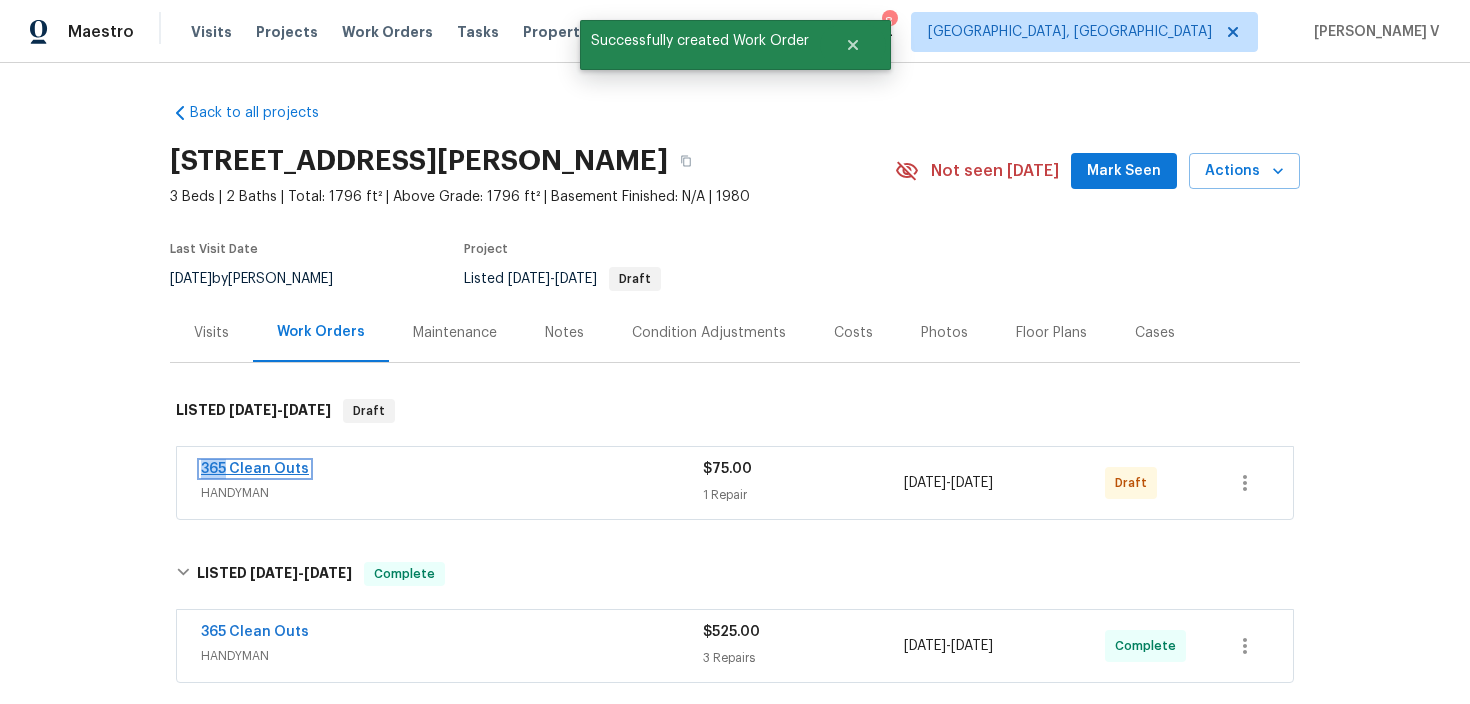 click on "365 Clean Outs" at bounding box center (255, 469) 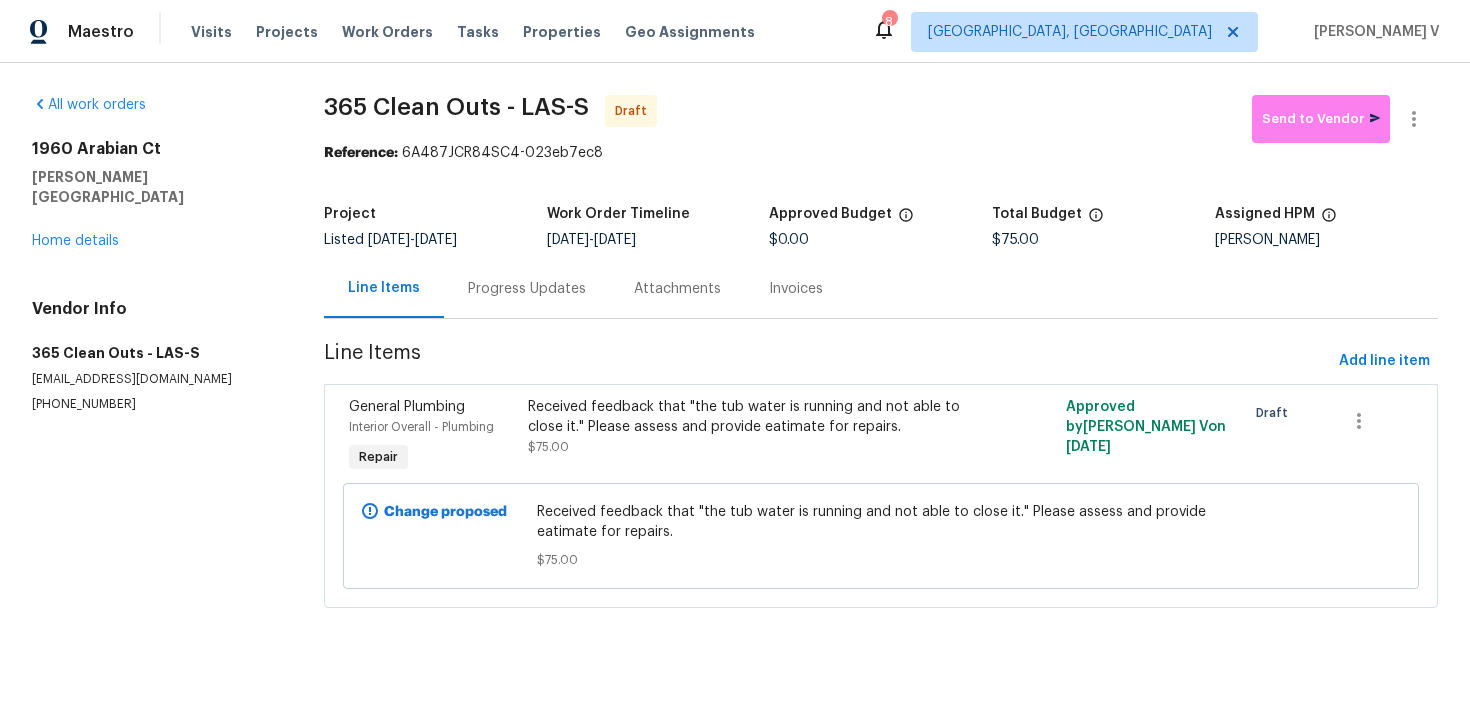 click on "Project Listed   7/11/2025  -  7/14/2025 Work Order Timeline 7/11/2025  -  7/14/2025 Approved Budget $0.00 Total Budget $75.00 Assigned HPM Julian Murray" at bounding box center [881, 227] 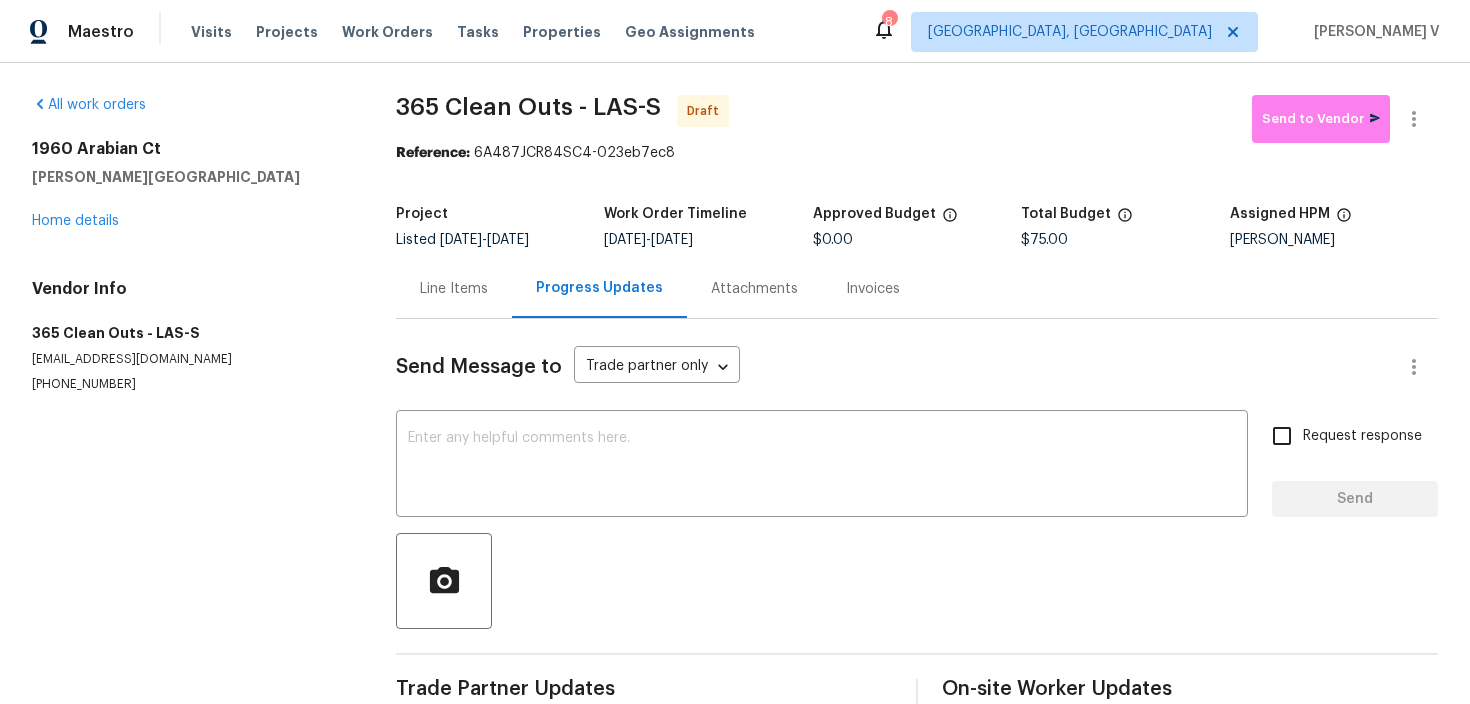 click at bounding box center (822, 466) 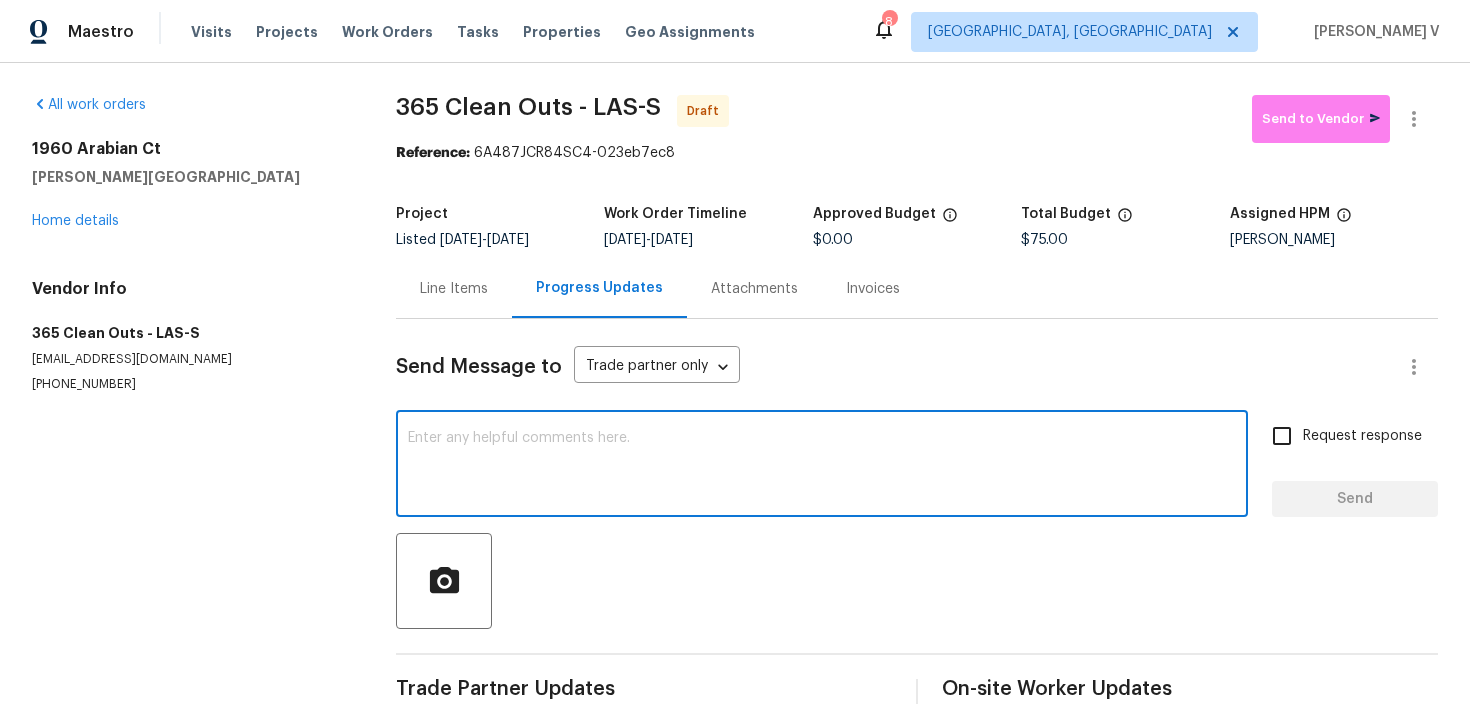 paste on "Hi, this is Divya with Opendoor. I’m confirming you received the WO for the property at . Please review and accept the WO within 24 hours and provide a schedule date. Please disregard the contact information for the HPM included in the WO. Our Centralised LWO Team is responsible for Listed WOs." 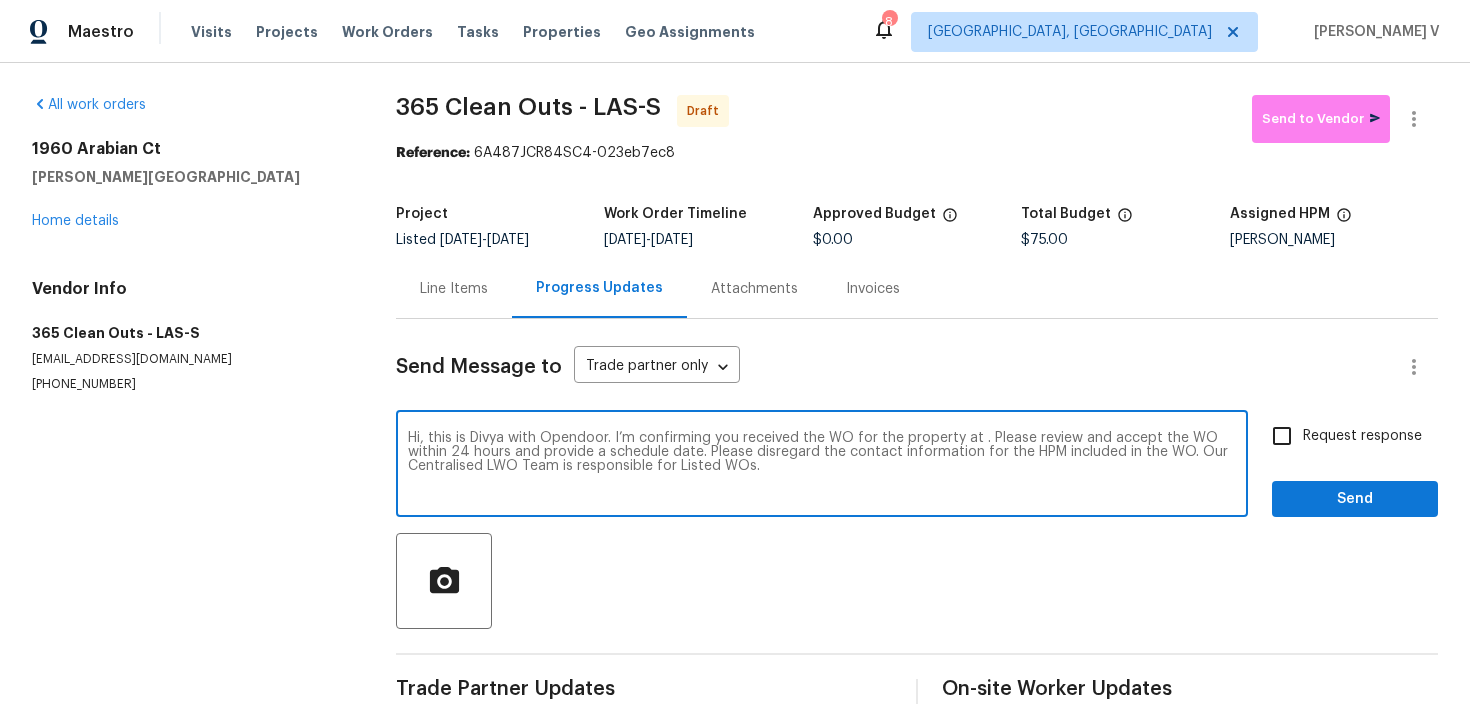 click on "Hi, this is Divya with Opendoor. I’m confirming you received the WO for the property at . Please review and accept the WO within 24 hours and provide a schedule date. Please disregard the contact information for the HPM included in the WO. Our Centralised LWO Team is responsible for Listed WOs." at bounding box center [822, 466] 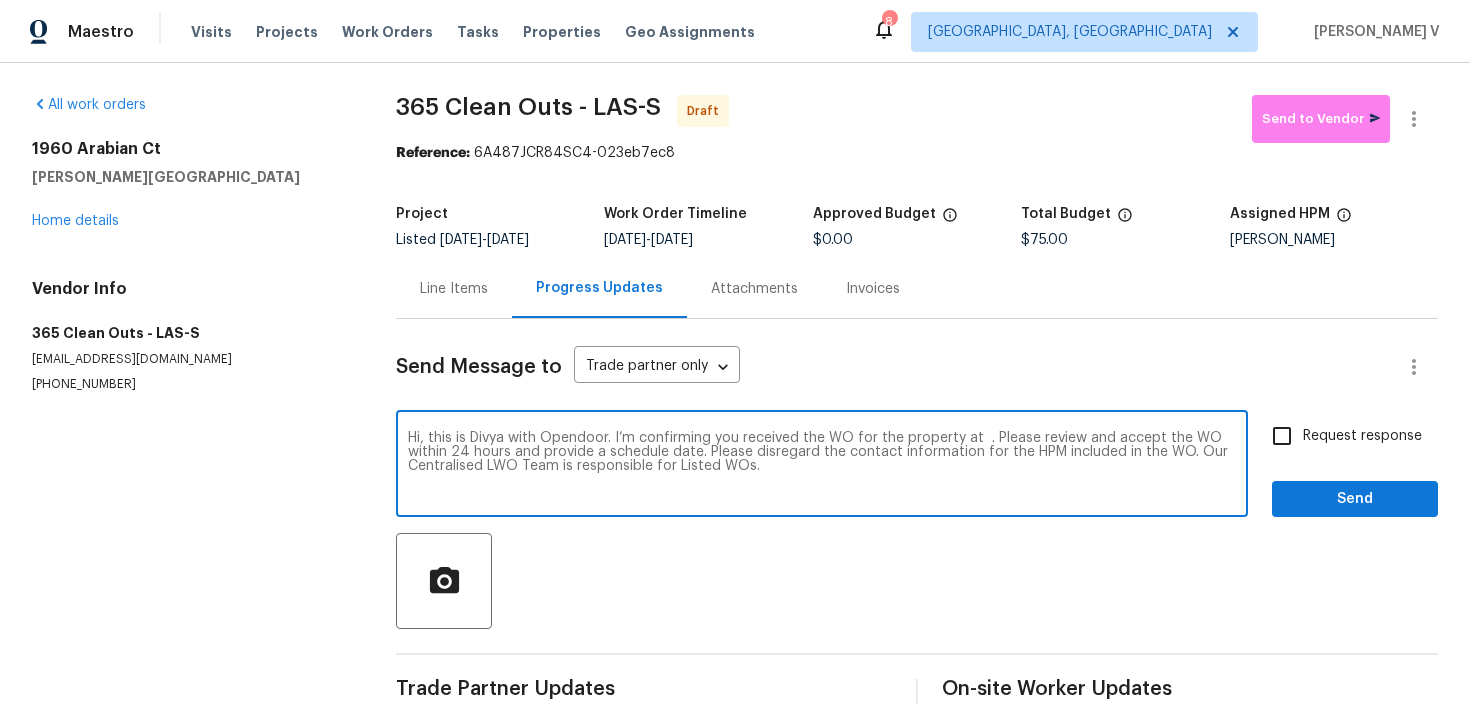 paste on "1960 Arabian Ct, Henderson, NV 89002" 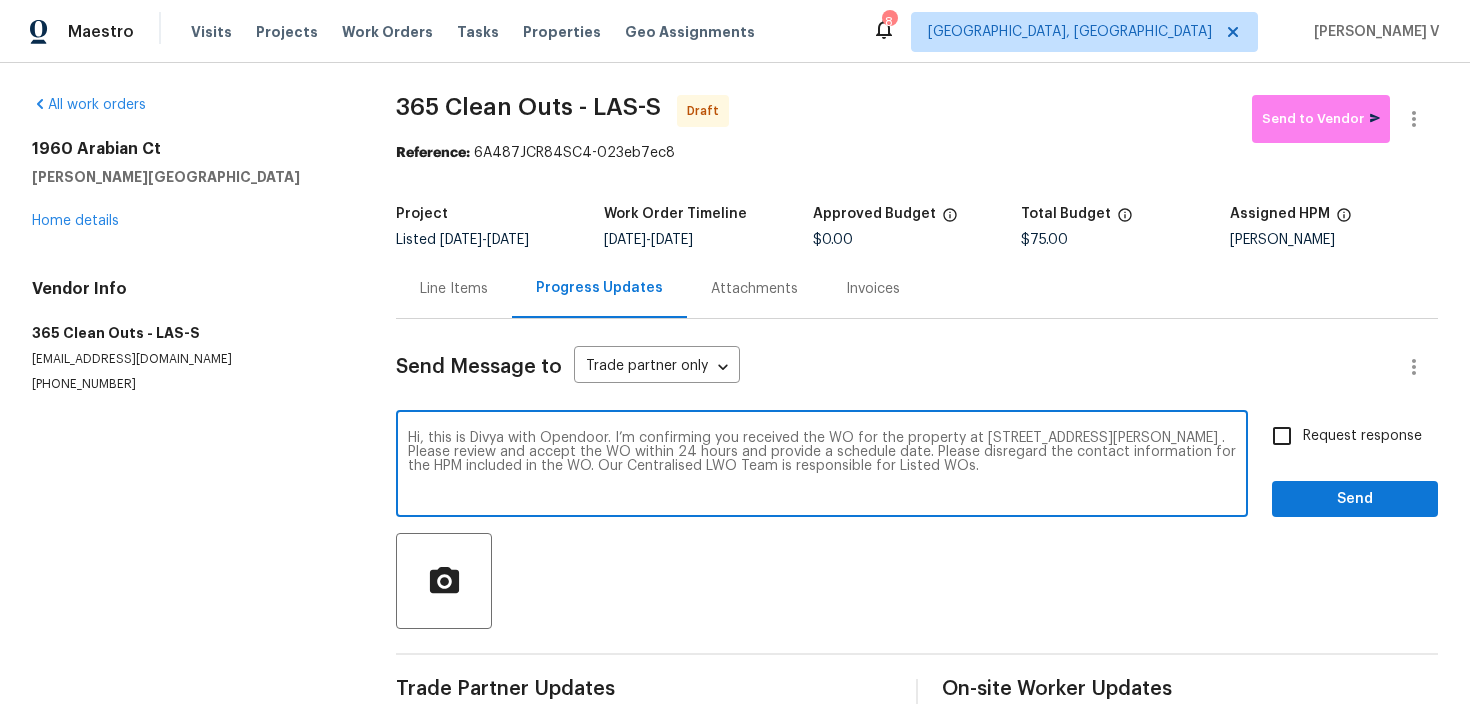 type on "Hi, this is Divya with Opendoor. I’m confirming you received the WO for the property at 1960 Arabian Ct, Henderson, NV 89002 . Please review and accept the WO within 24 hours and provide a schedule date. Please disregard the contact information for the HPM included in the WO. Our Centralised LWO Team is responsible for Listed WOs." 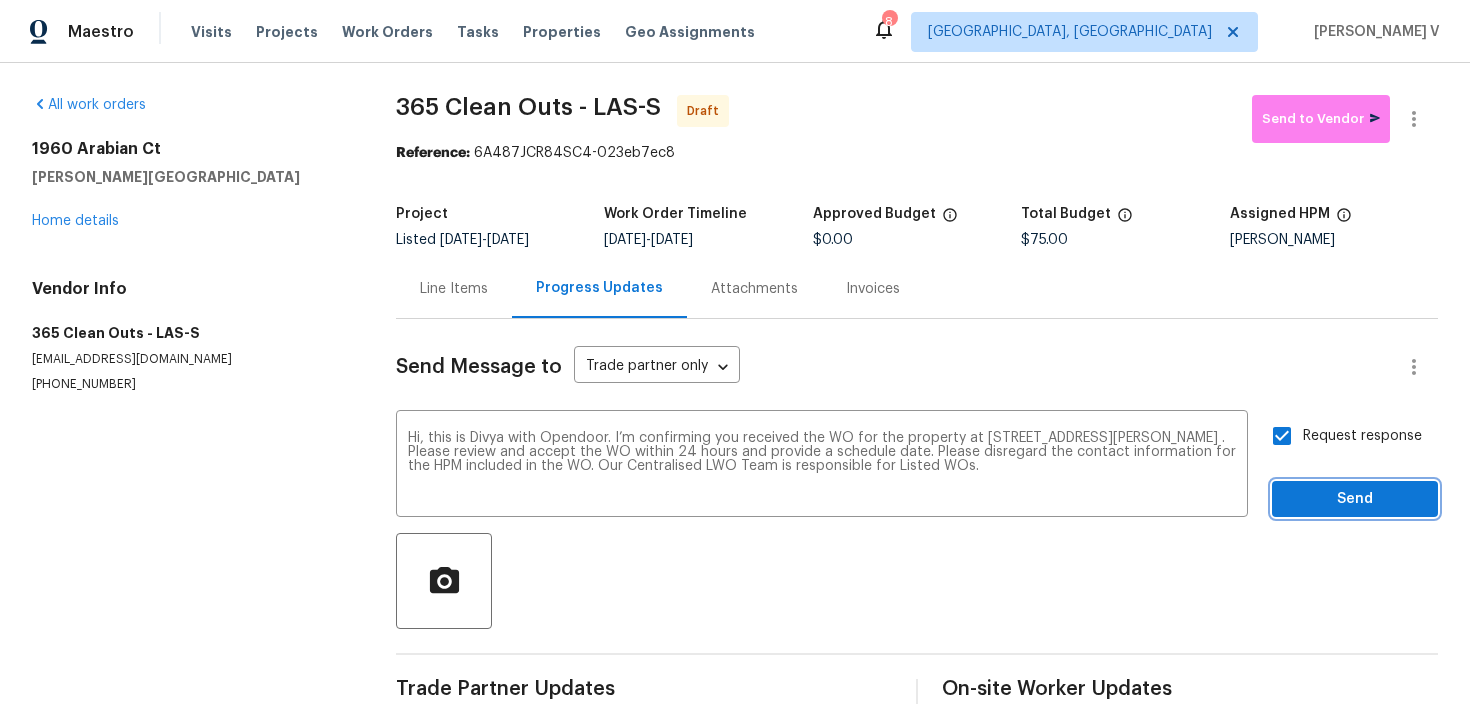 click on "Send" at bounding box center (1355, 499) 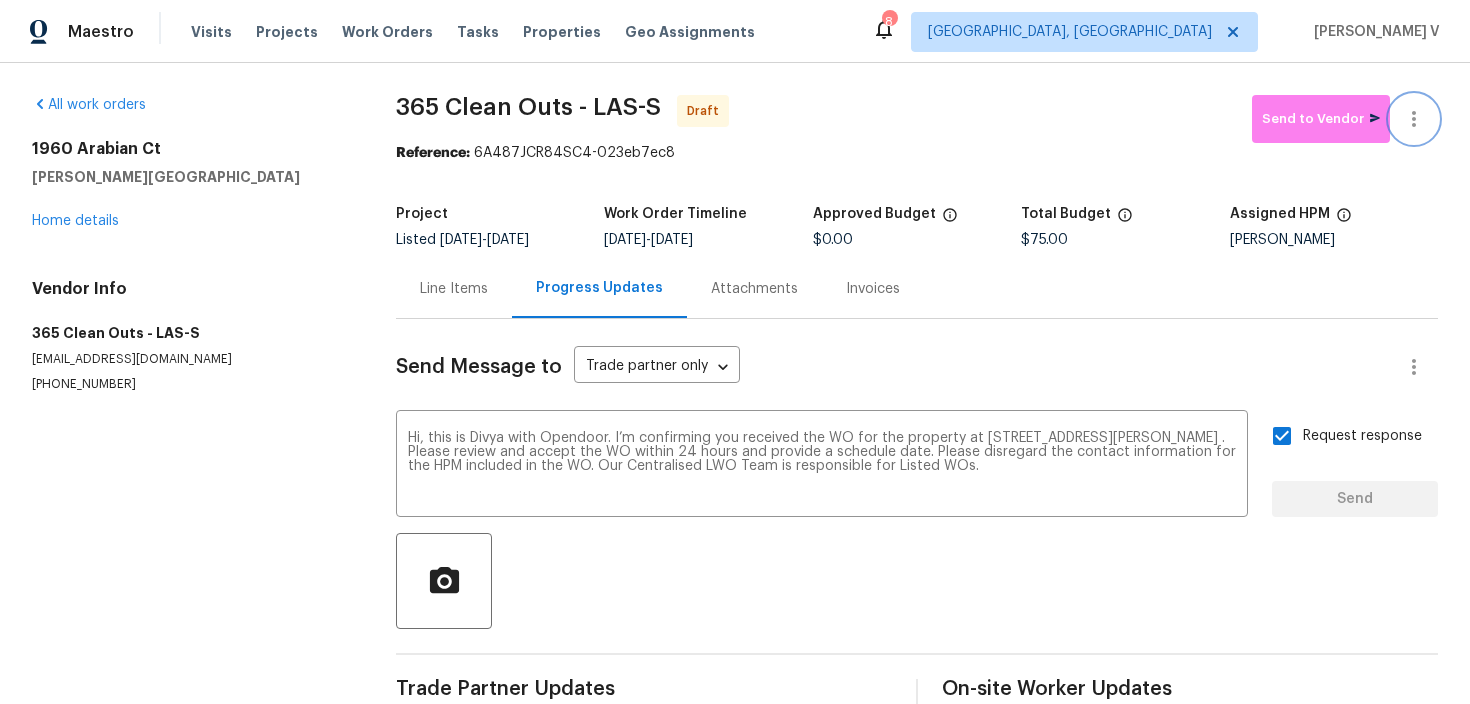 click at bounding box center [1414, 119] 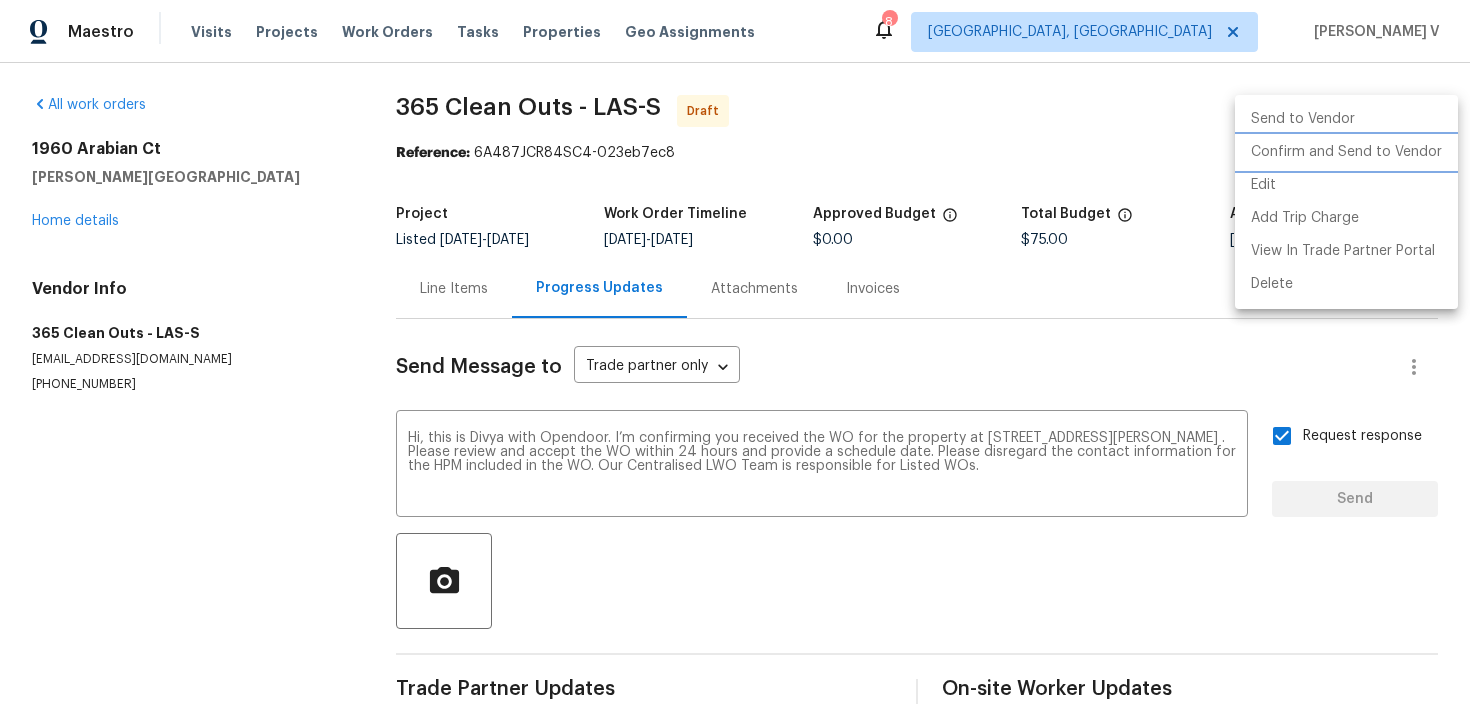 click on "Confirm and Send to Vendor" at bounding box center (1346, 152) 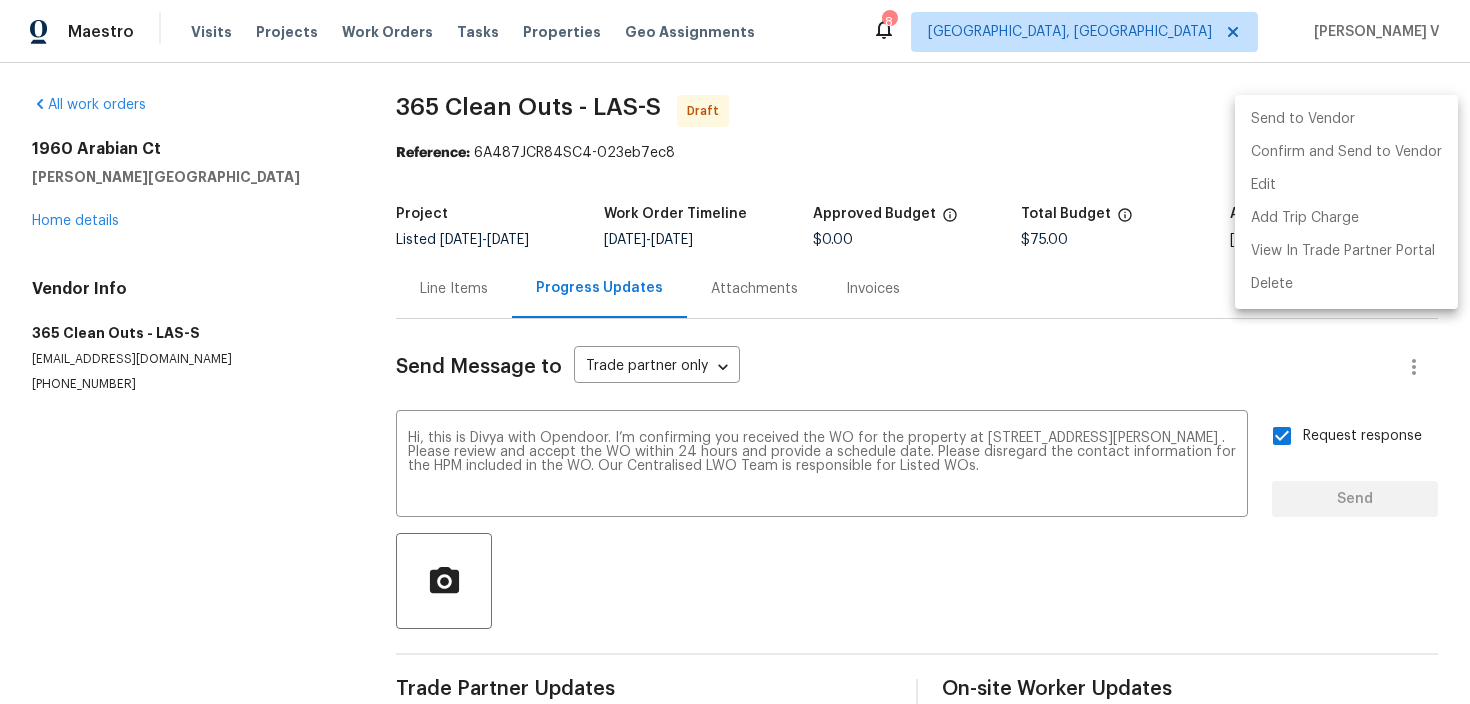click at bounding box center [735, 352] 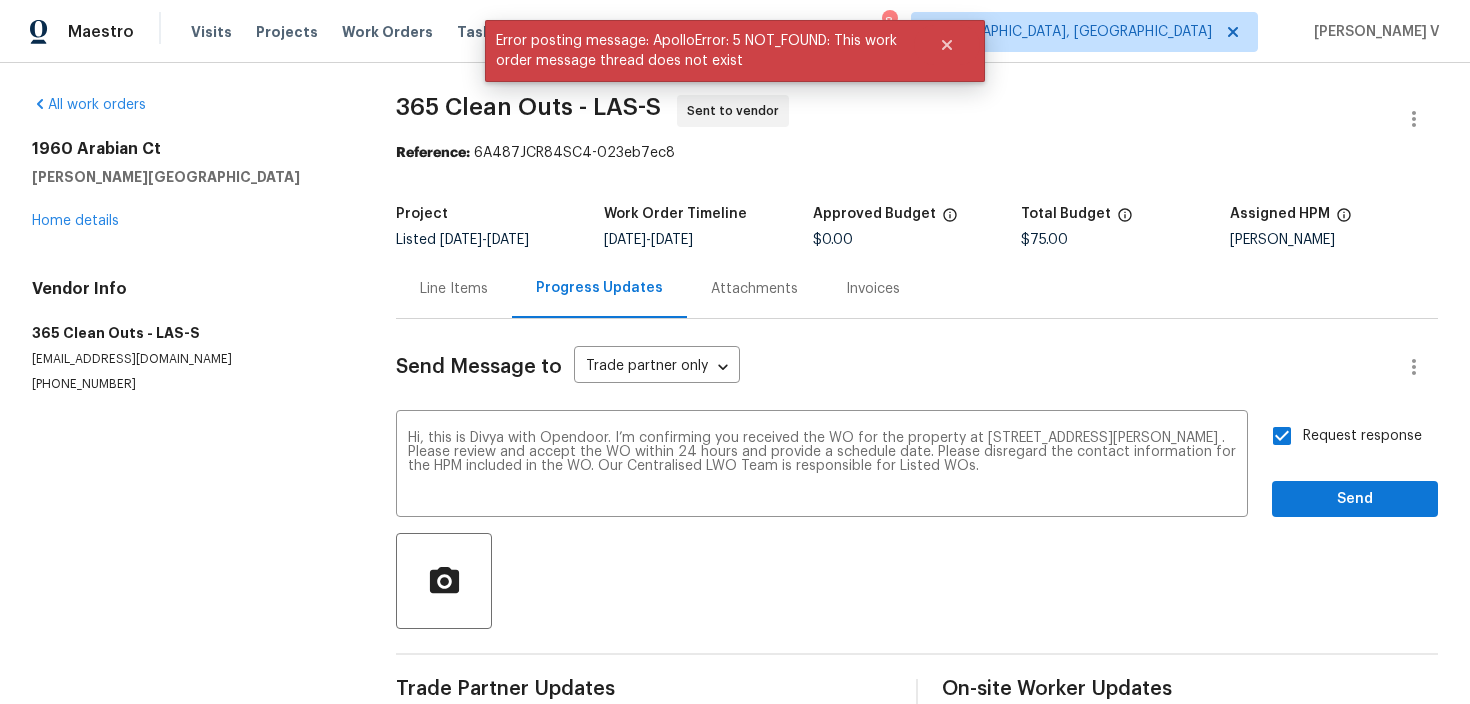 click on "Line Items" at bounding box center [454, 288] 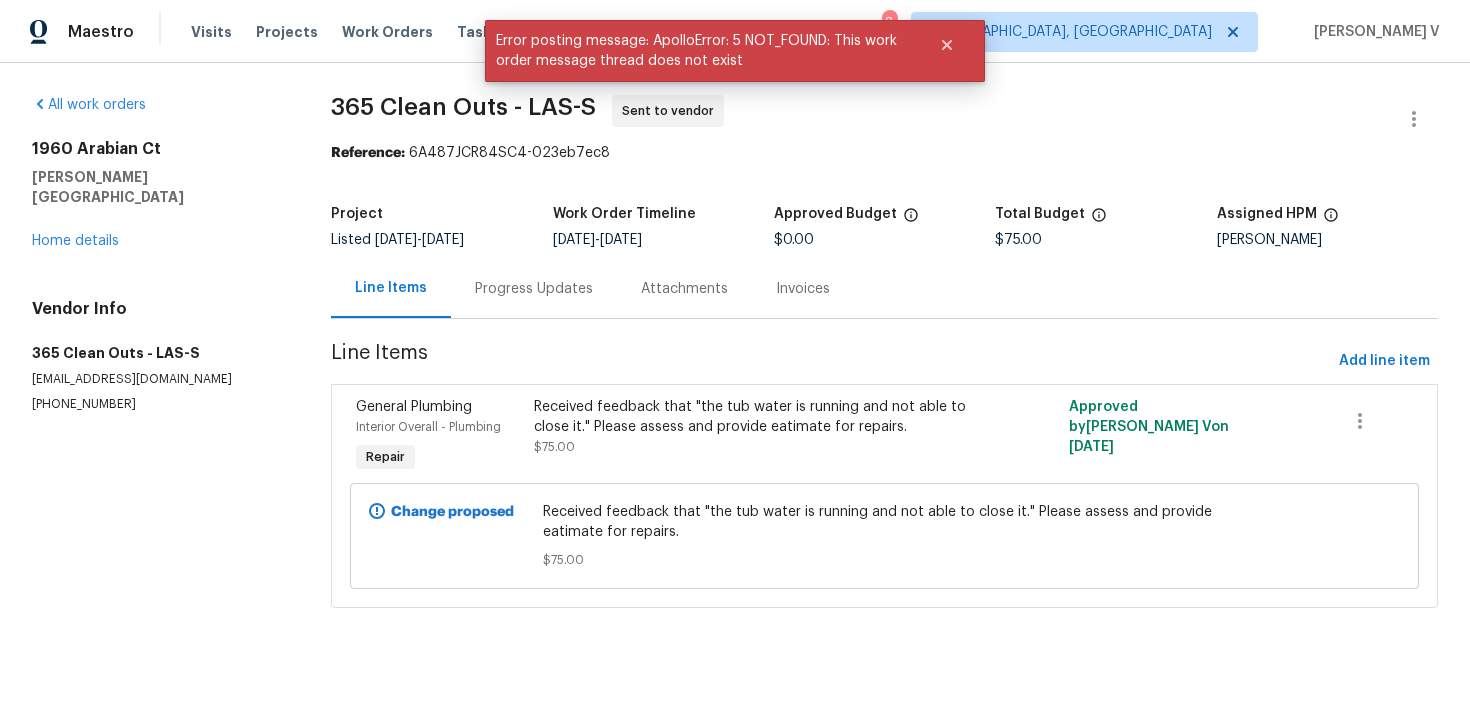 click on "365 Clean Outs - LAS-S Sent to vendor Reference:   6A487JCR84SC4-023eb7ec8 Project Listed   7/11/2025  -  7/14/2025 Work Order Timeline 7/11/2025  -  7/14/2025 Approved Budget $0.00 Total Budget $75.00 Assigned HPM Julian Murray Line Items Progress Updates Attachments Invoices Line Items Add line item General Plumbing Interior Overall - Plumbing Repair Received feedback that "the tub water is running and not able to close it." Please assess and provide eatimate for repairs. $75.00 Approved by  Divya Dharshini V  on   7/11/2025 Change proposed Received feedback that "the tub water is running and not able to close it." Please assess and provide eatimate for repairs. $75.00" at bounding box center (884, 363) 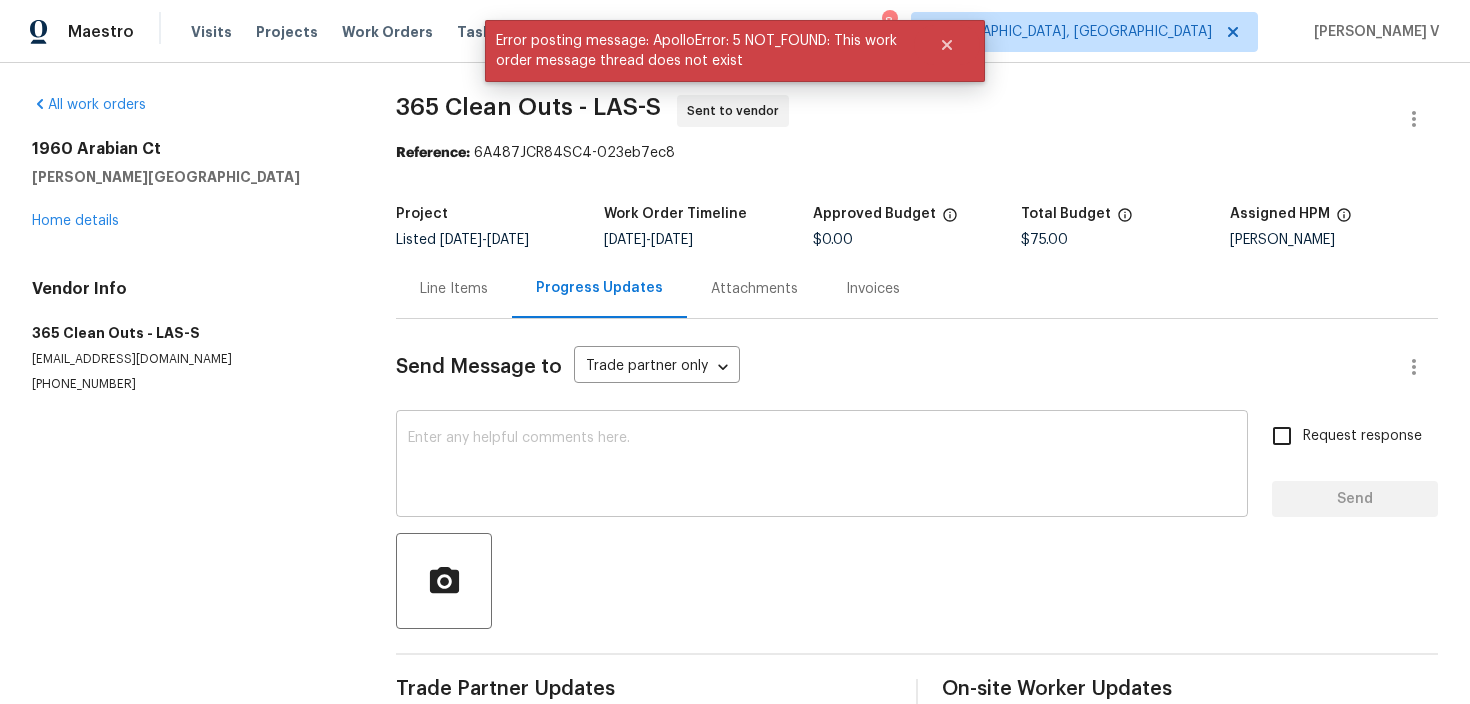 click at bounding box center (822, 466) 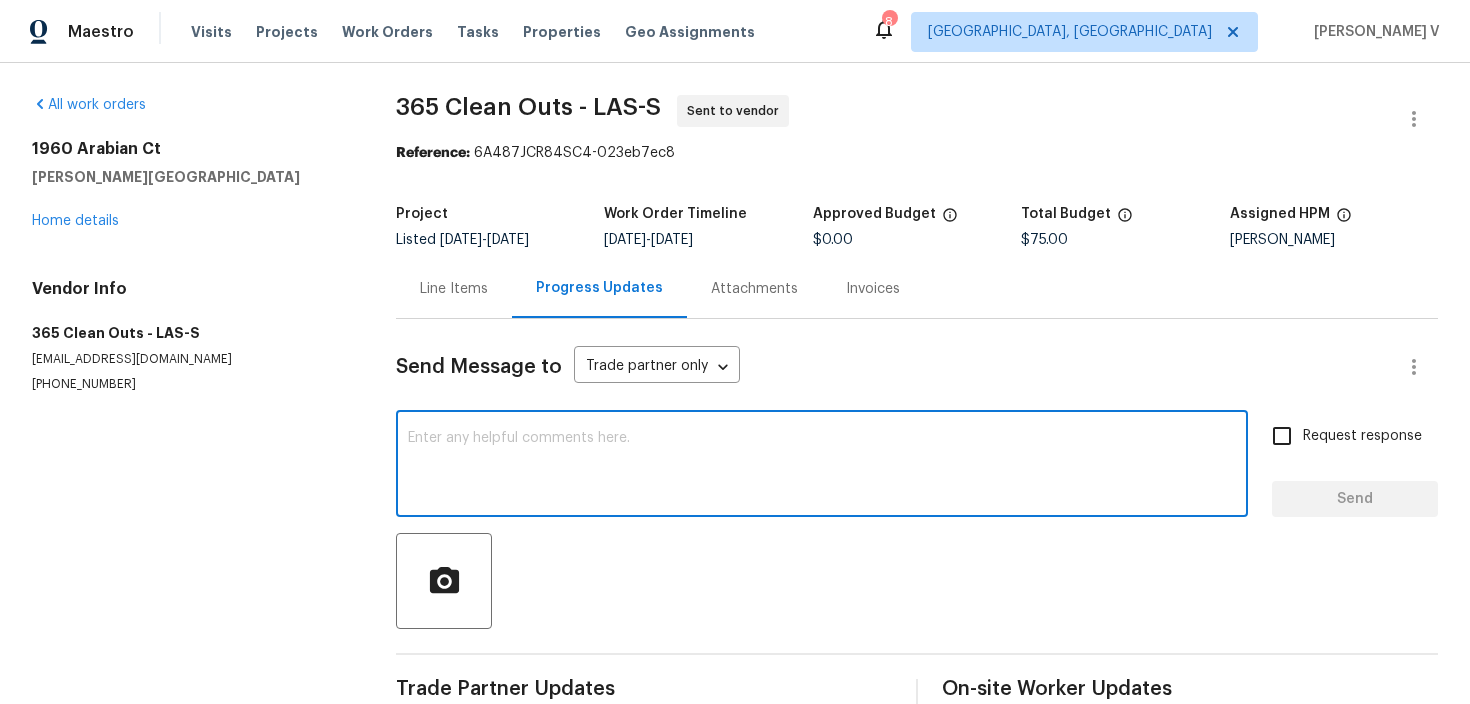 paste on "1960 Arabian Ct, Henderson, NV 89002" 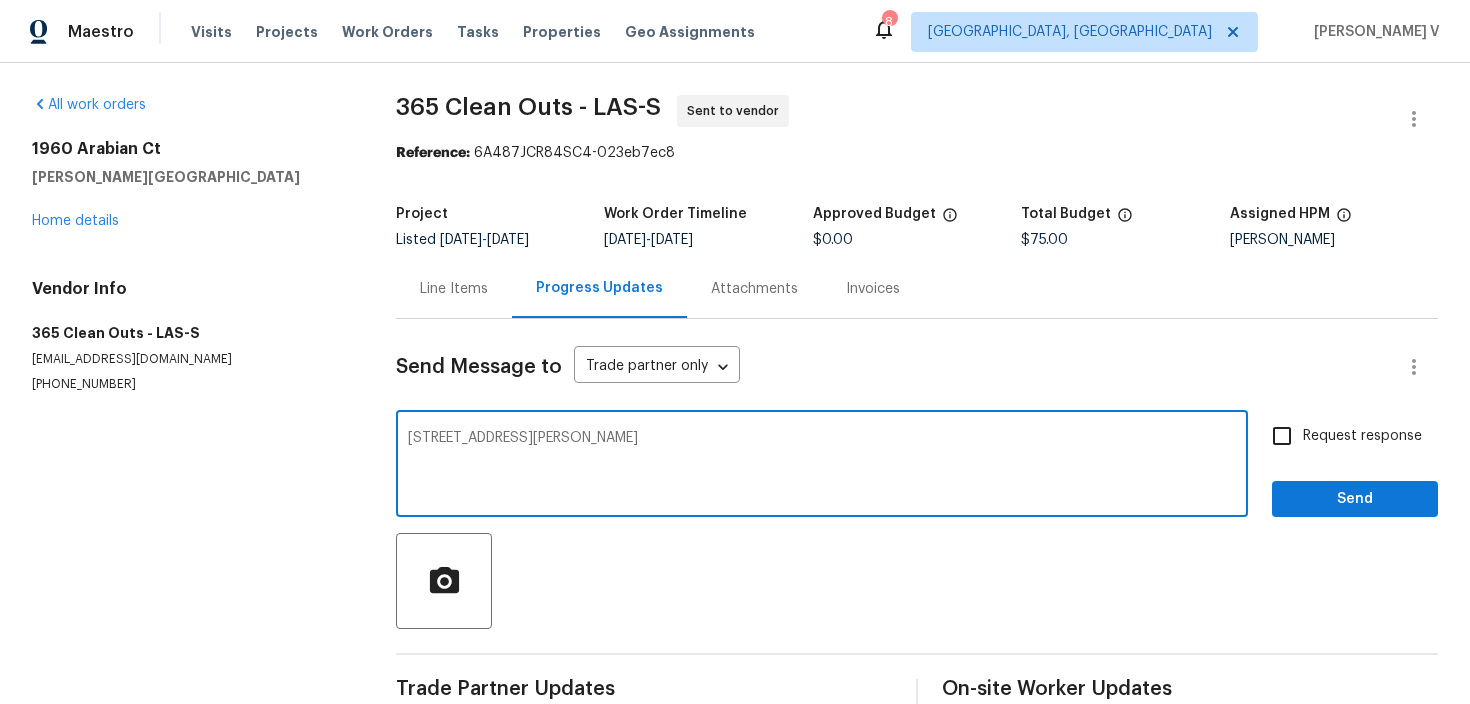 scroll, scrollTop: 39, scrollLeft: 0, axis: vertical 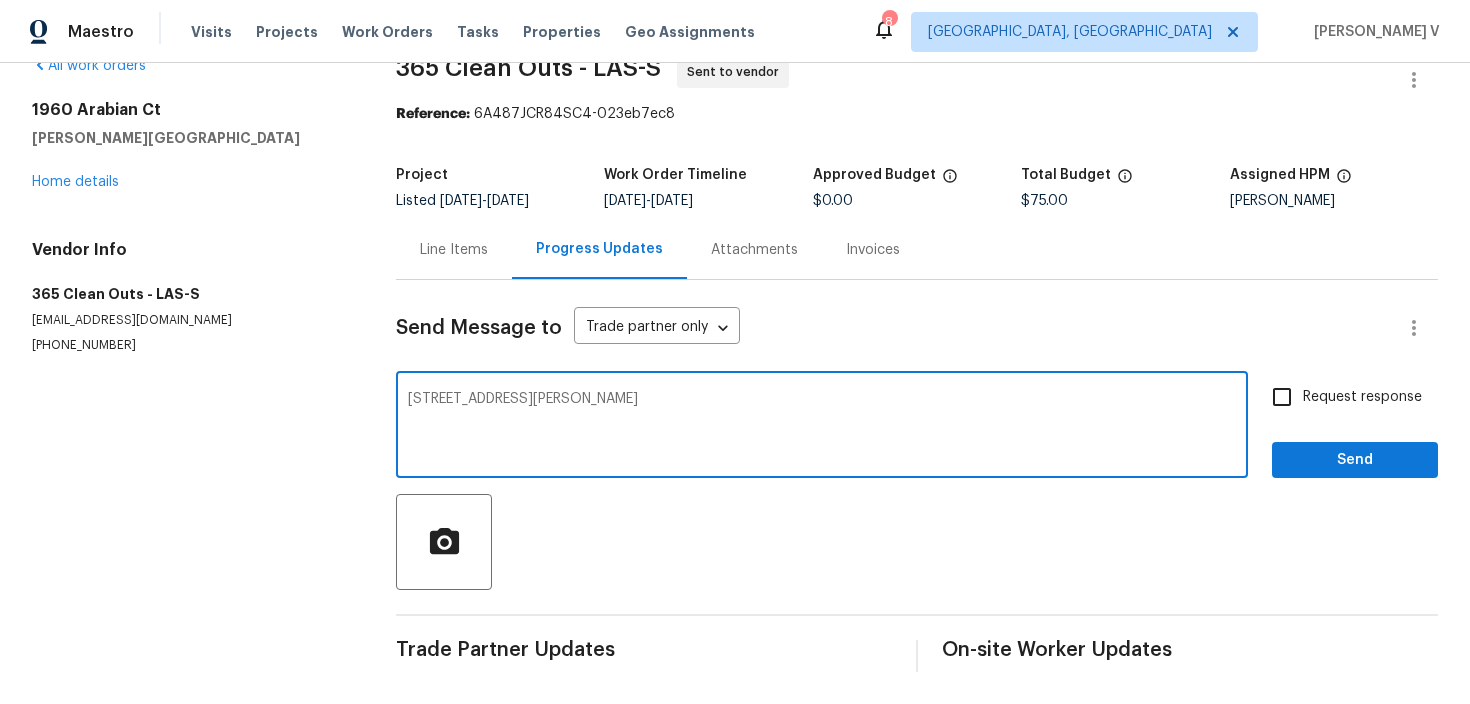 click on "1960 Arabian Ct, Henderson, NV 89002 x ​" at bounding box center [822, 427] 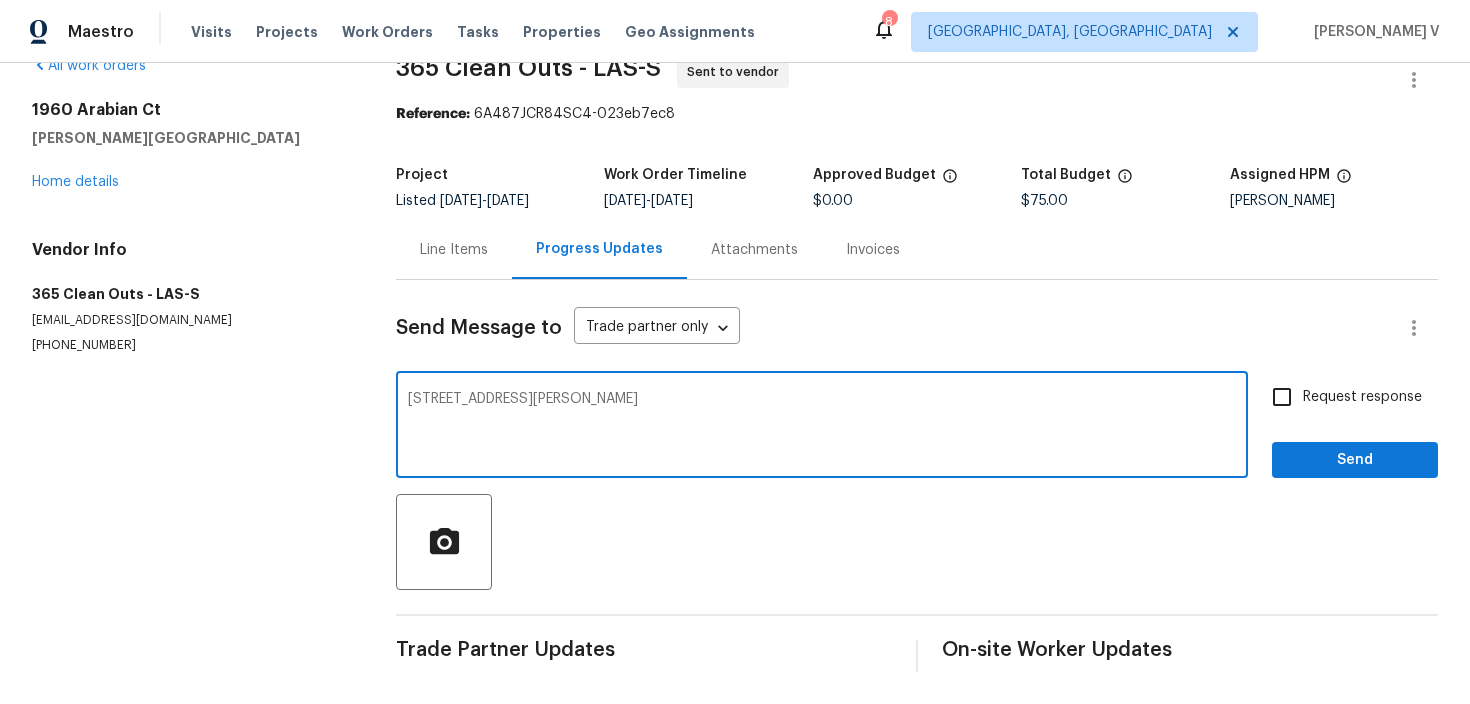 click on "1960 Arabian Ct, Henderson, NV 89002" at bounding box center (822, 427) 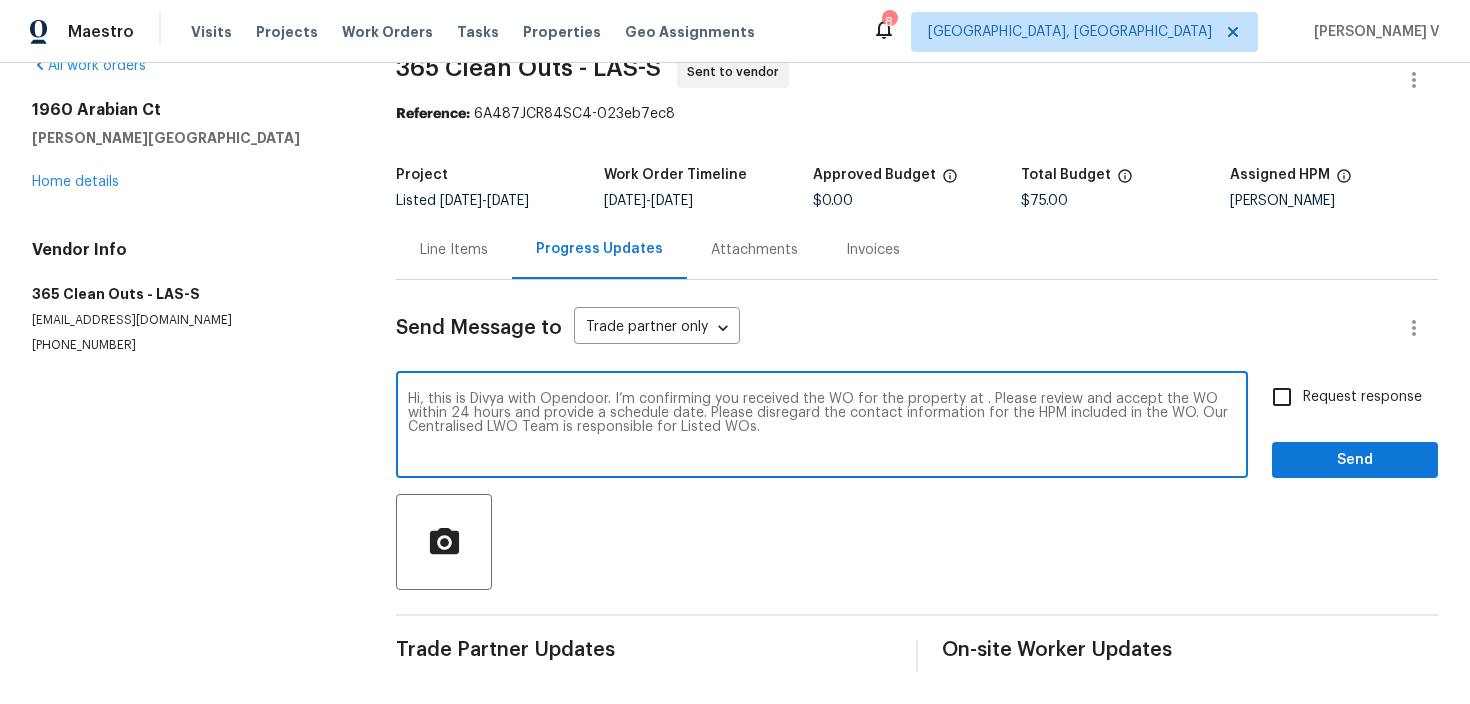 click on "Hi, this is Divya with Opendoor. I’m confirming you received the WO for the property at . Please review and accept the WO within 24 hours and provide a schedule date. Please disregard the contact information for the HPM included in the WO. Our Centralised LWO Team is responsible for Listed WOs." at bounding box center [822, 427] 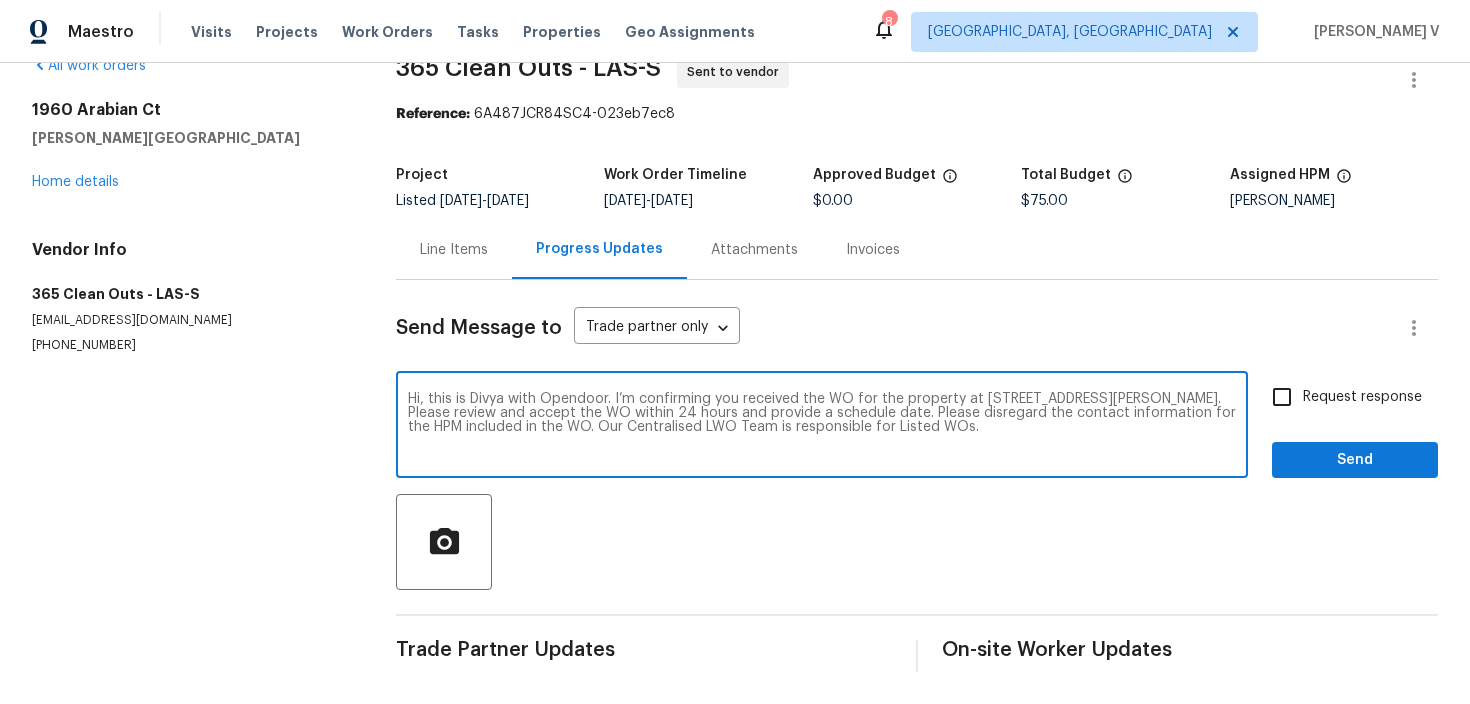 type on "Hi, this is Divya with Opendoor. I’m confirming you received the WO for the property at 1960 Arabian Ct, Henderson, NV 89002. Please review and accept the WO within 24 hours and provide a schedule date. Please disregard the contact information for the HPM included in the WO. Our Centralised LWO Team is responsible for Listed WOs." 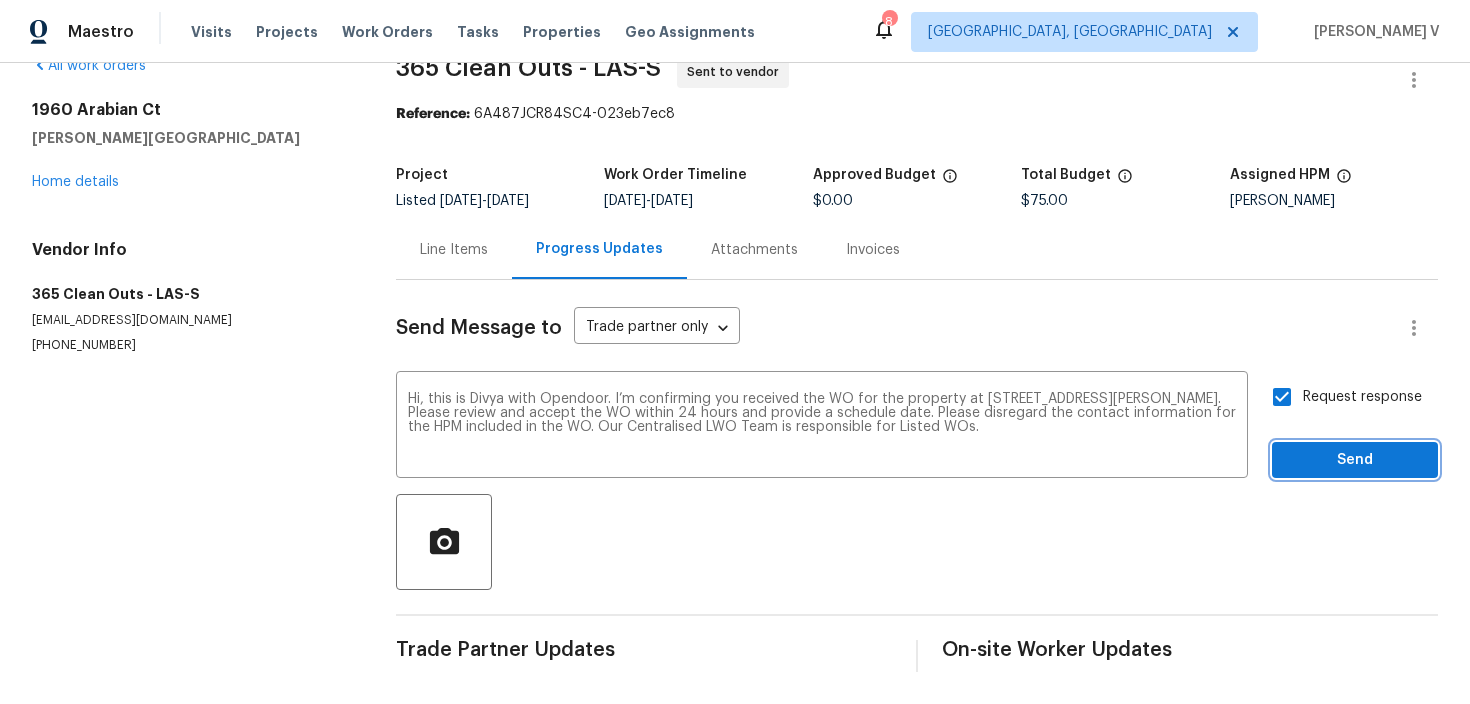 click on "Send" at bounding box center (1355, 460) 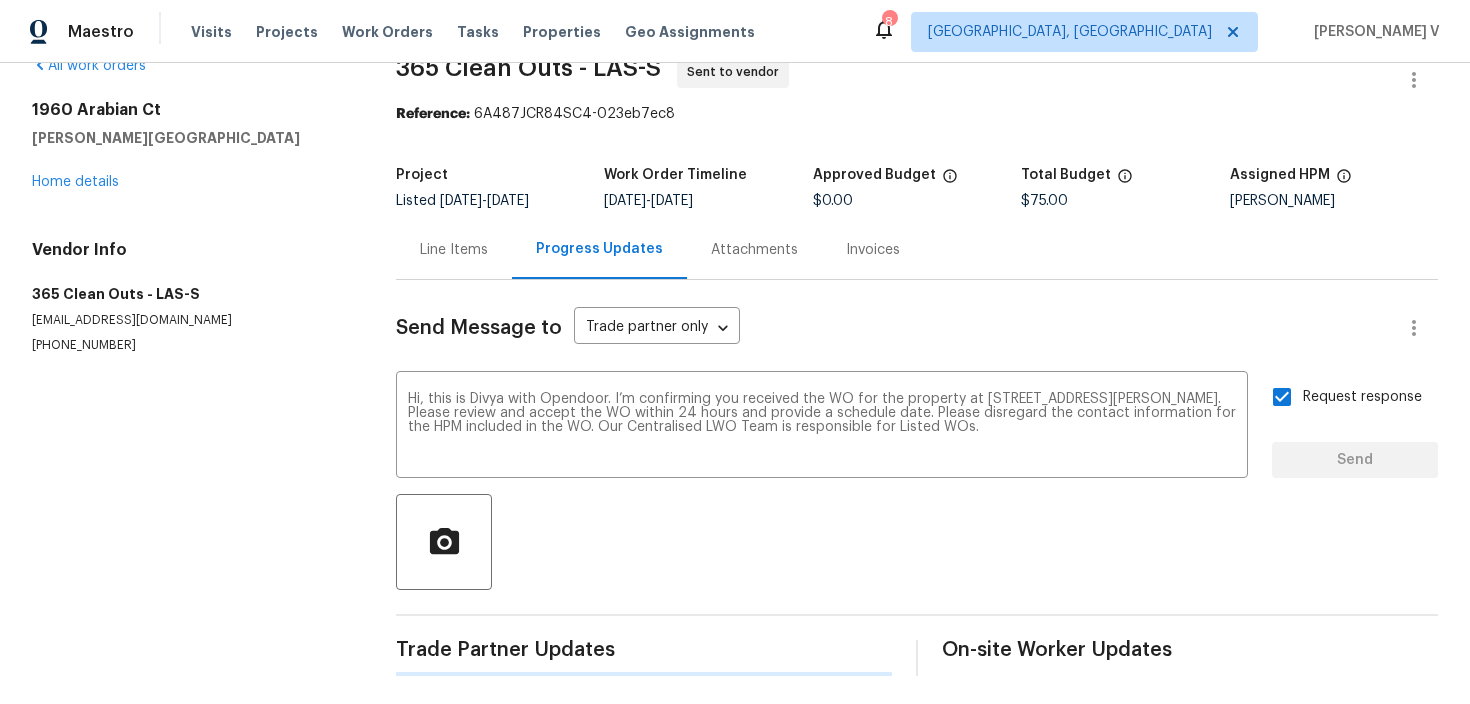 type 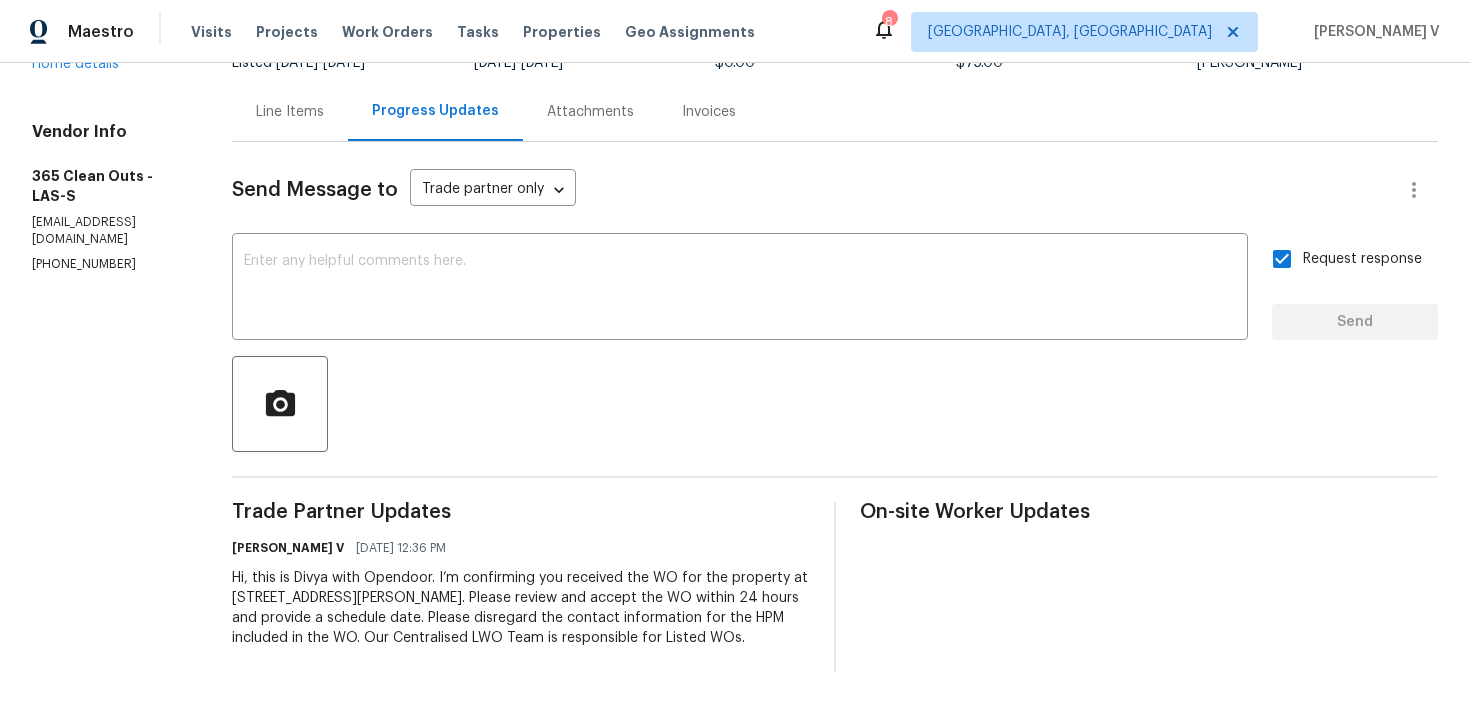 scroll, scrollTop: 0, scrollLeft: 0, axis: both 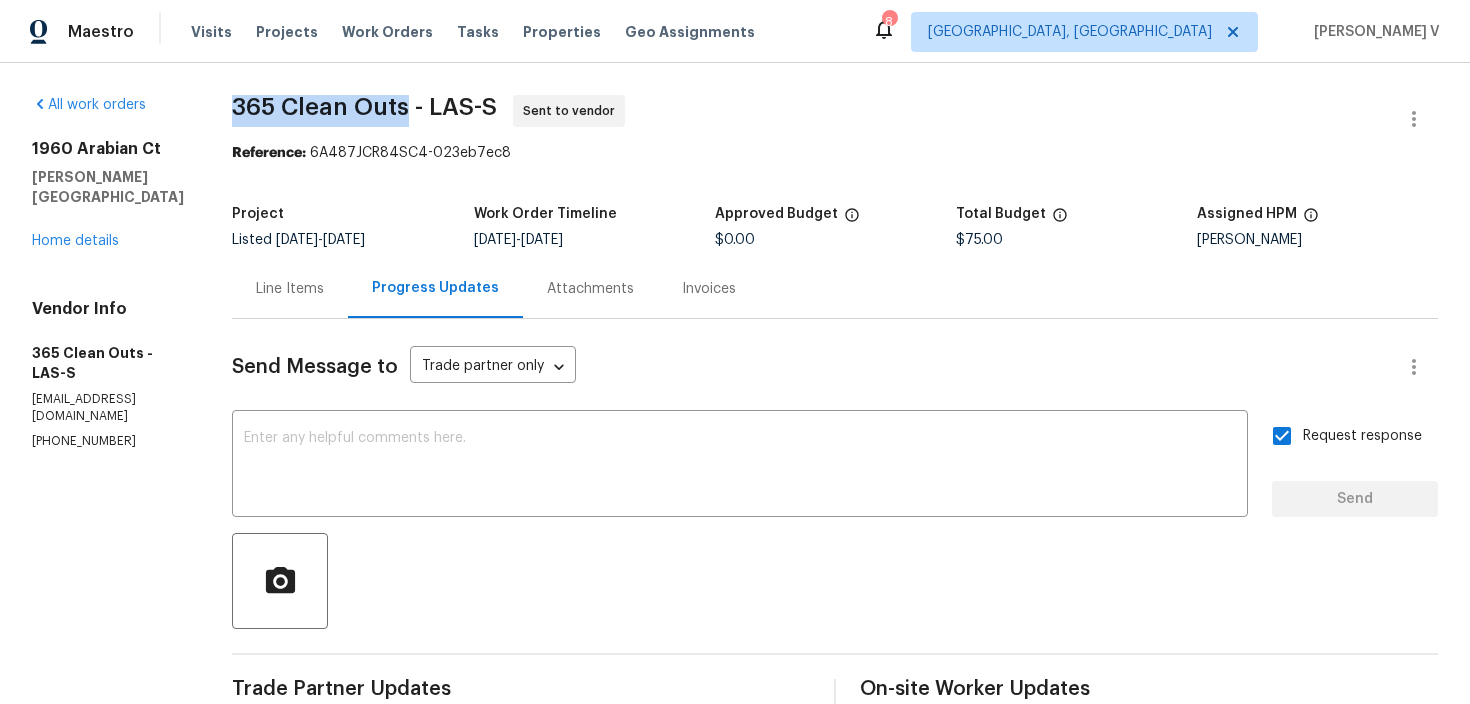 drag, startPoint x: 229, startPoint y: 105, endPoint x: 410, endPoint y: 101, distance: 181.04419 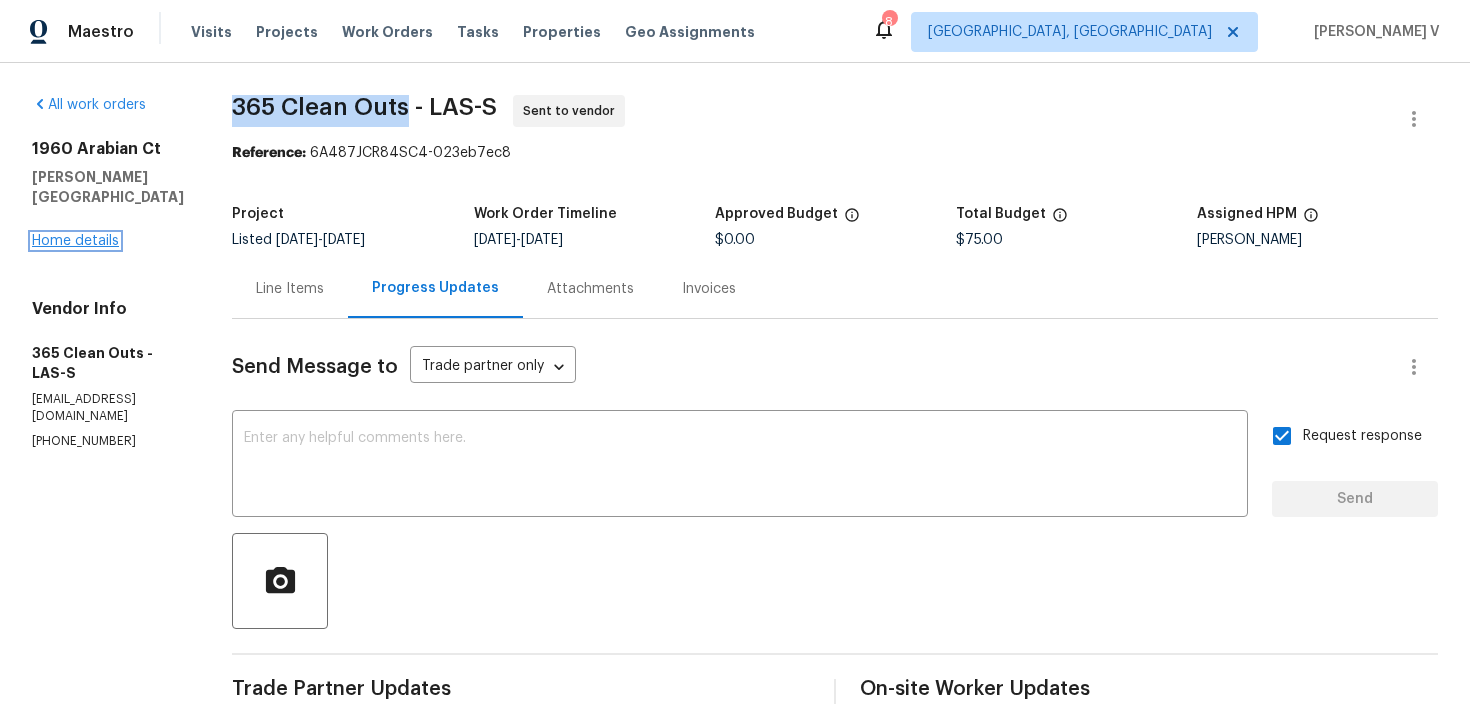 click on "Home details" at bounding box center [75, 241] 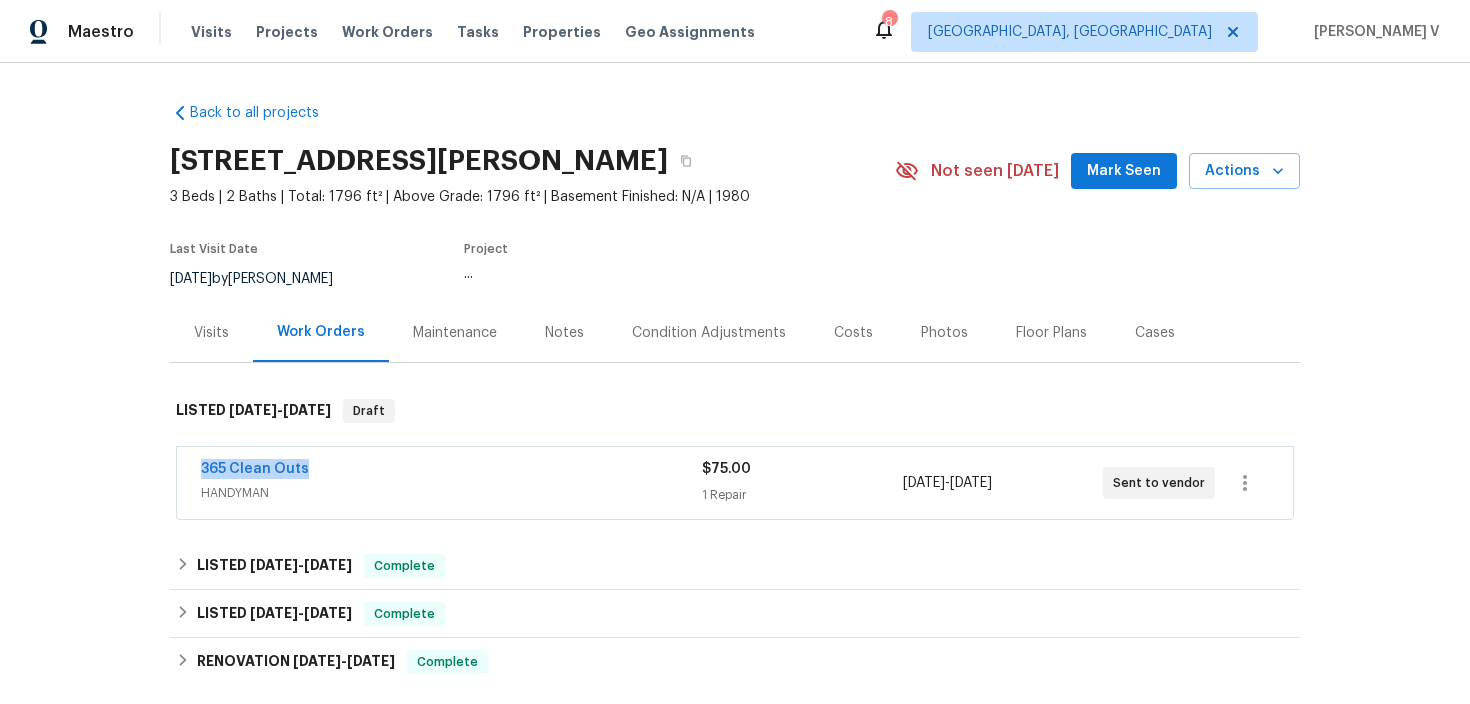 drag, startPoint x: 221, startPoint y: 470, endPoint x: 529, endPoint y: 470, distance: 308 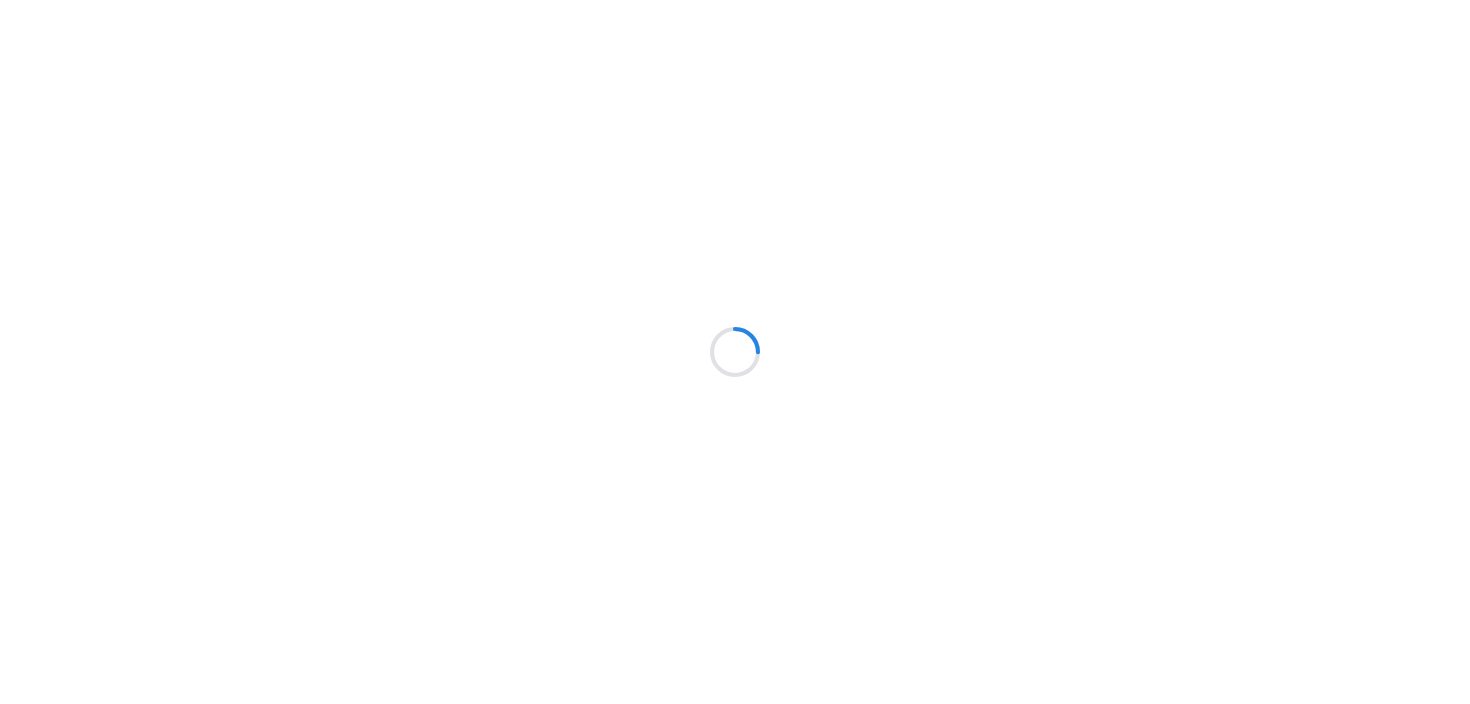 scroll, scrollTop: 0, scrollLeft: 0, axis: both 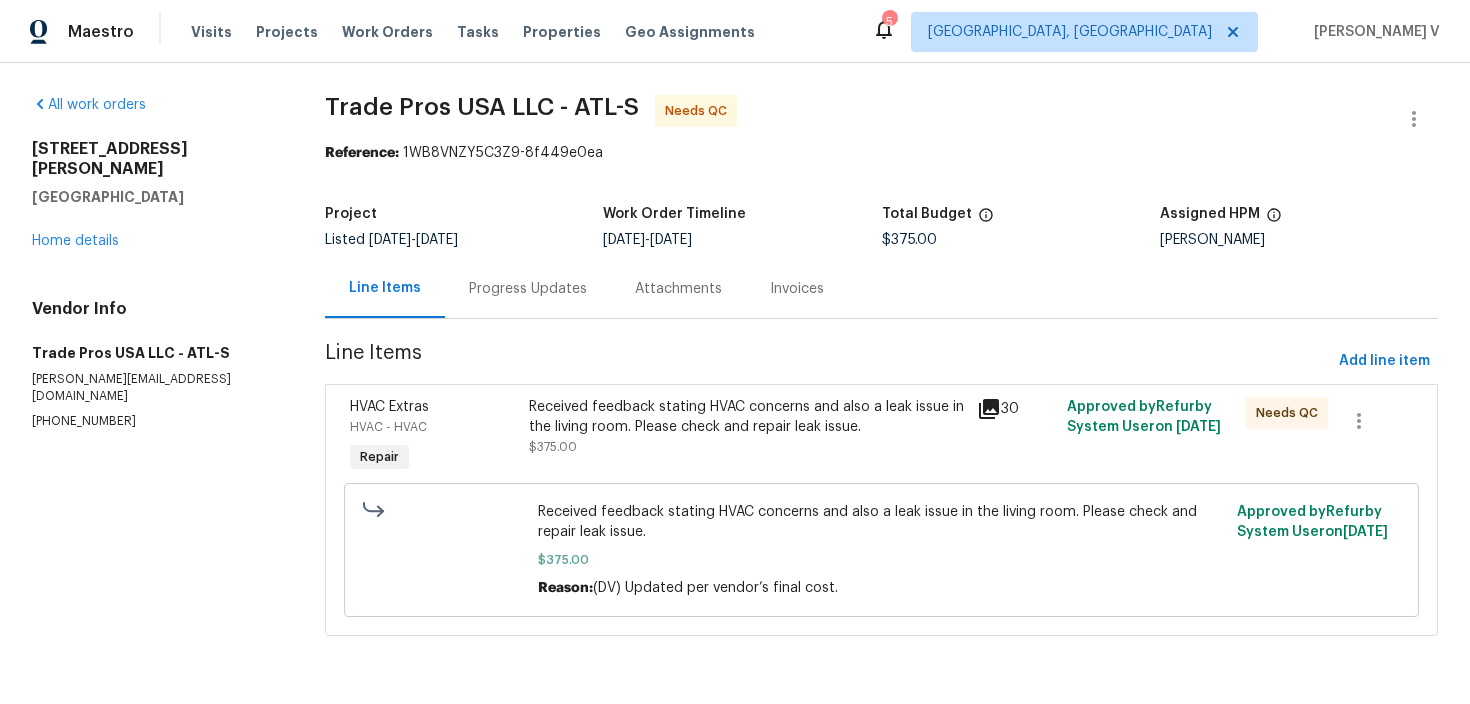 click on "Progress Updates" at bounding box center [528, 289] 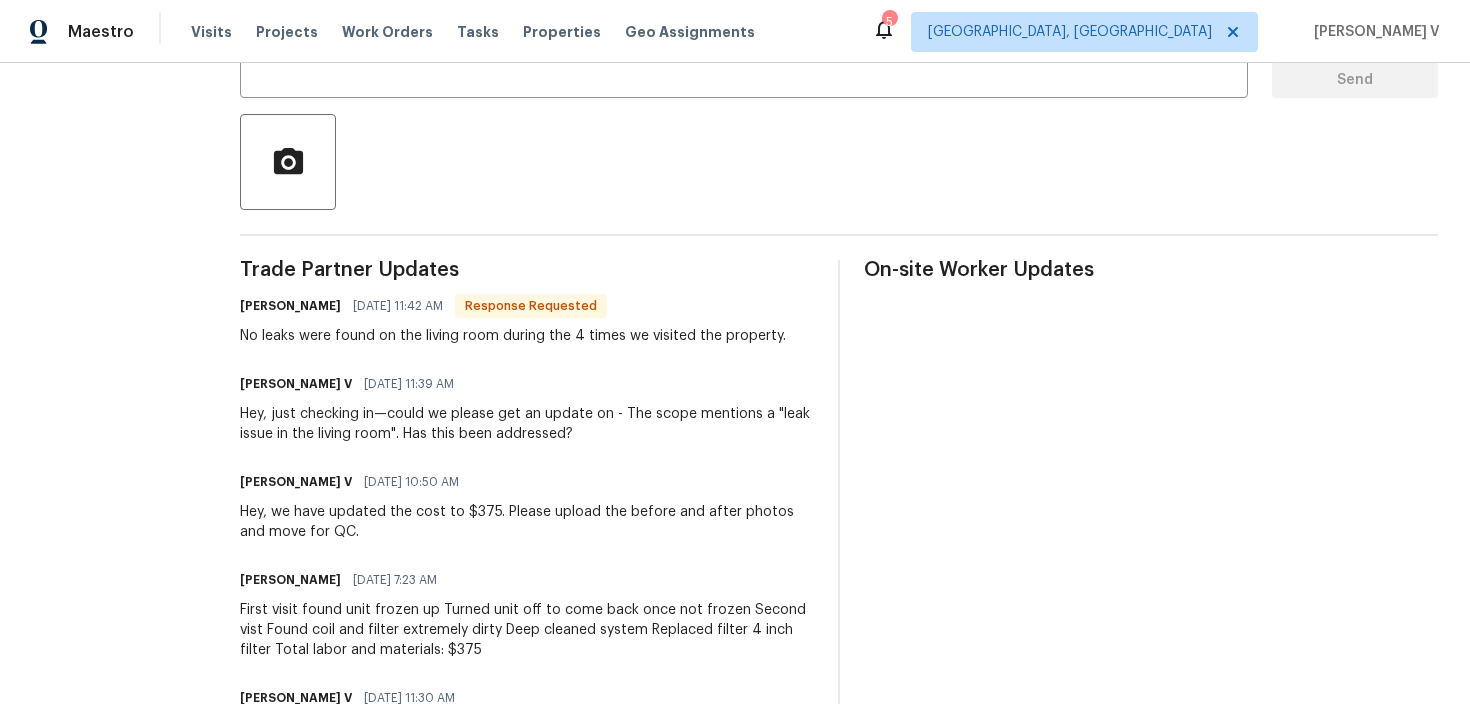 scroll, scrollTop: 0, scrollLeft: 0, axis: both 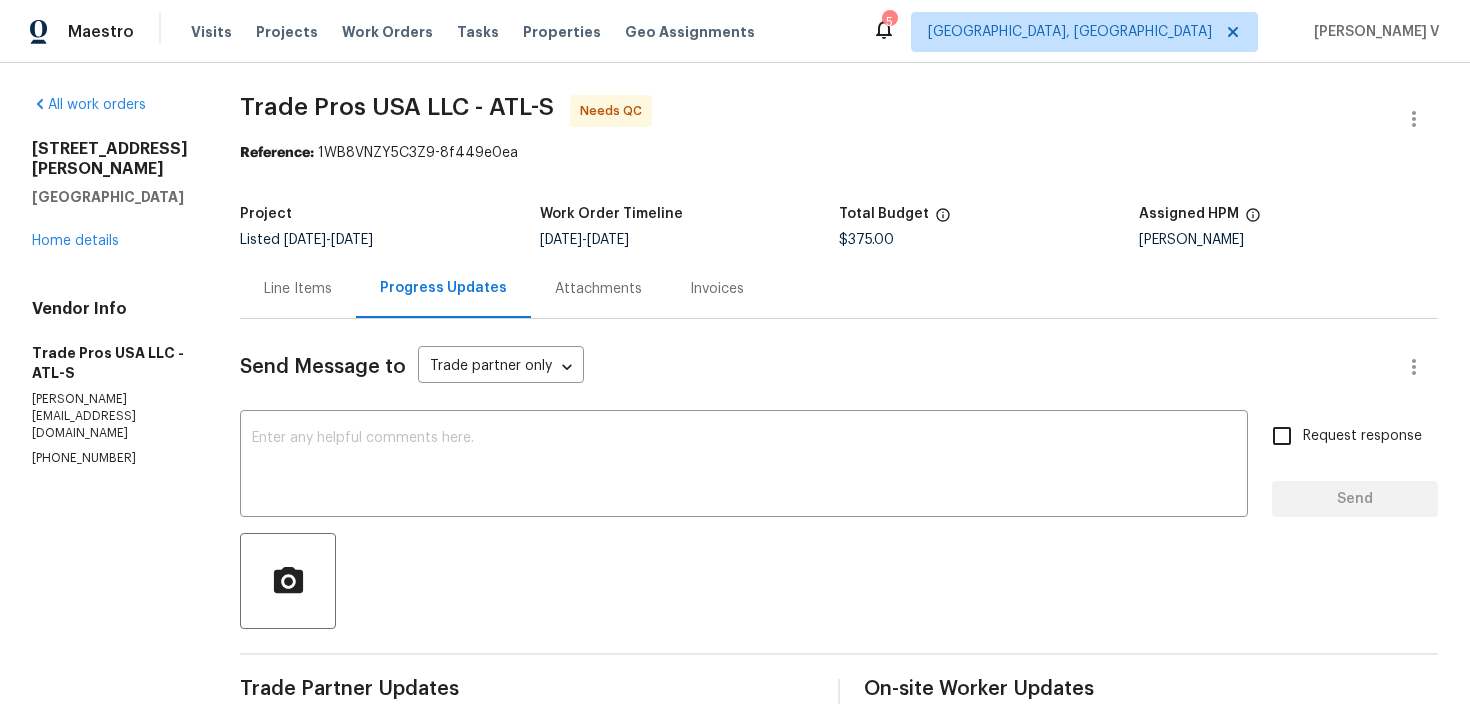 click on "Line Items" at bounding box center (298, 288) 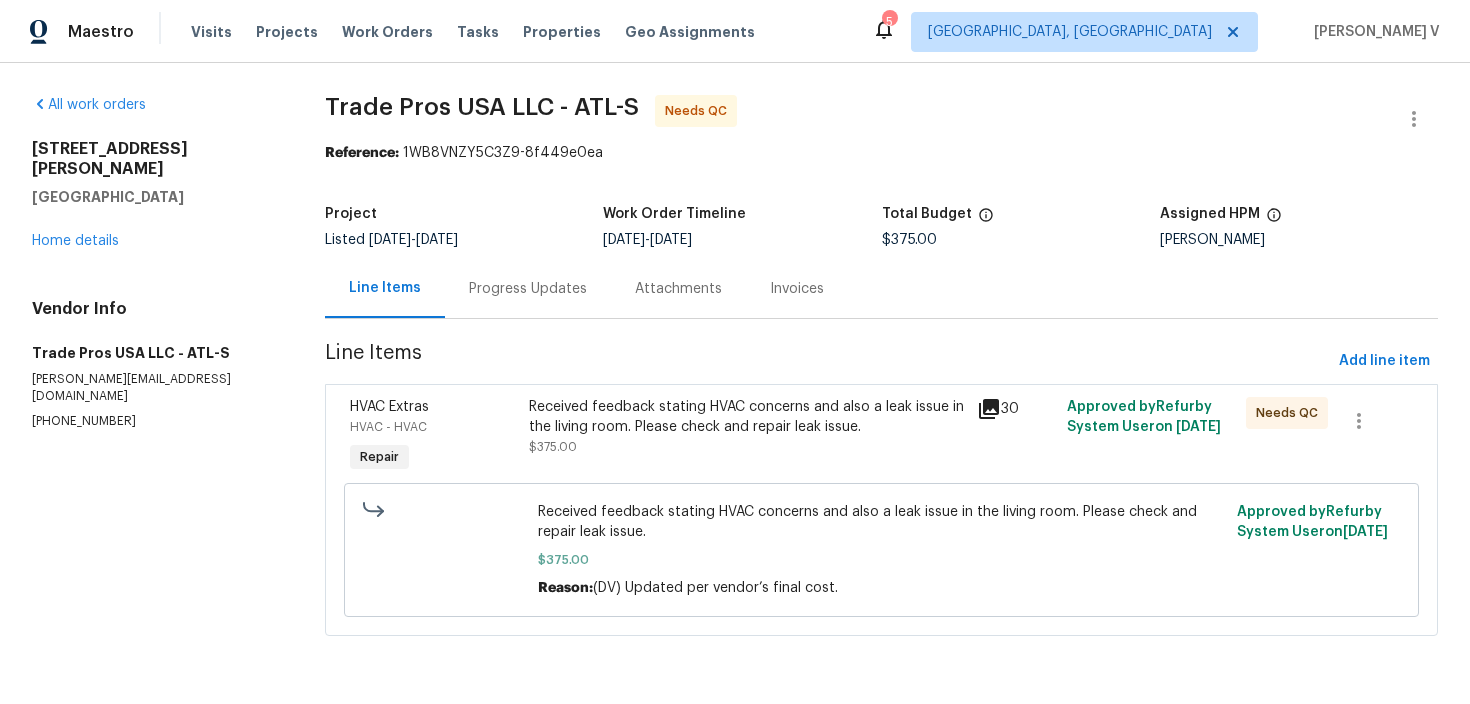 click on "Progress Updates" at bounding box center (528, 288) 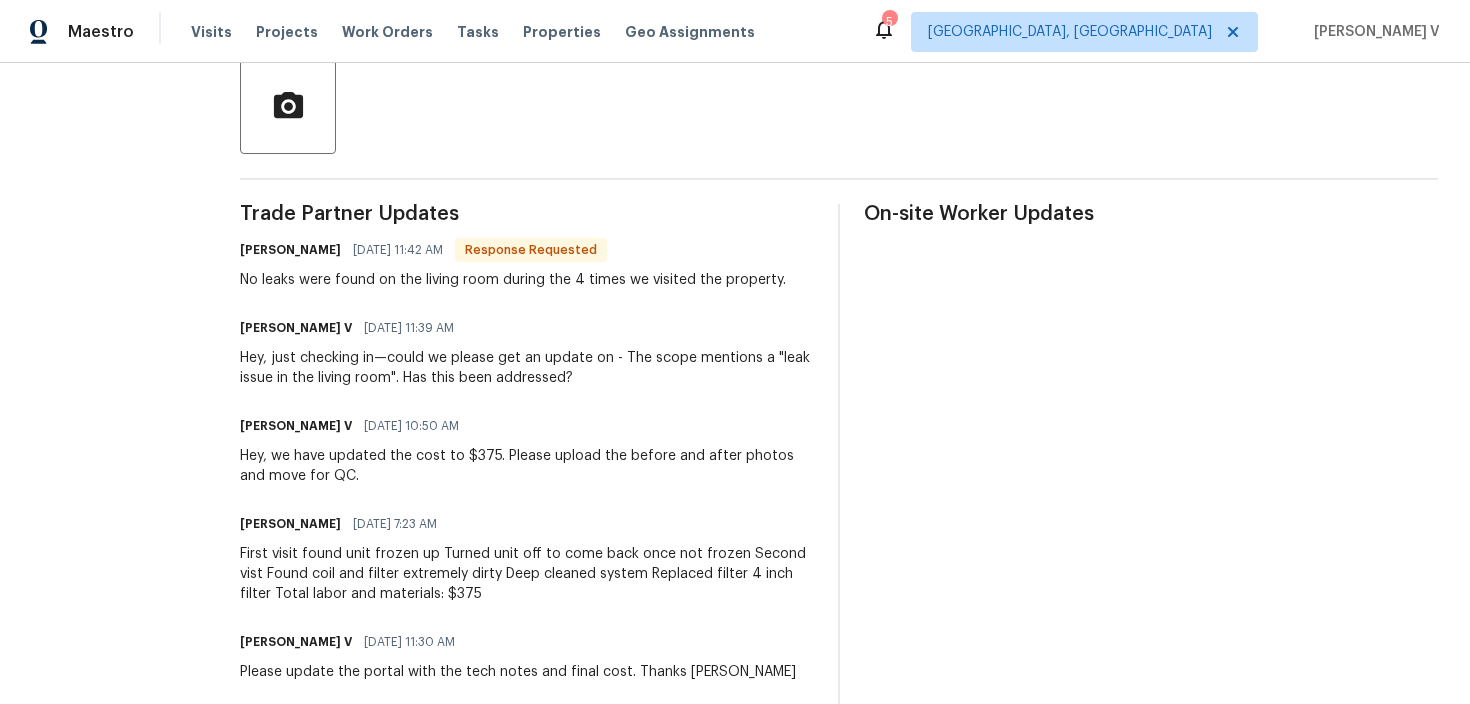 scroll, scrollTop: 130, scrollLeft: 0, axis: vertical 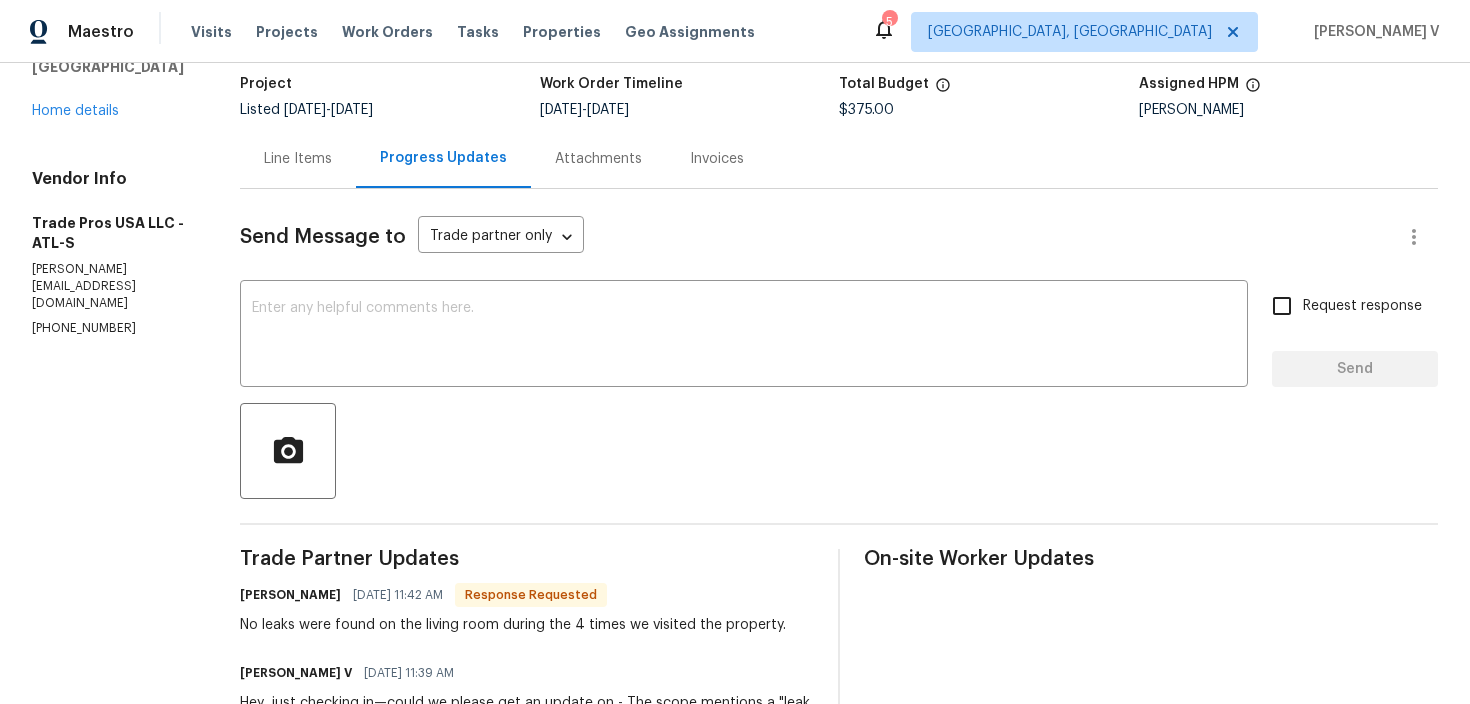 click on "Line Items" at bounding box center [298, 158] 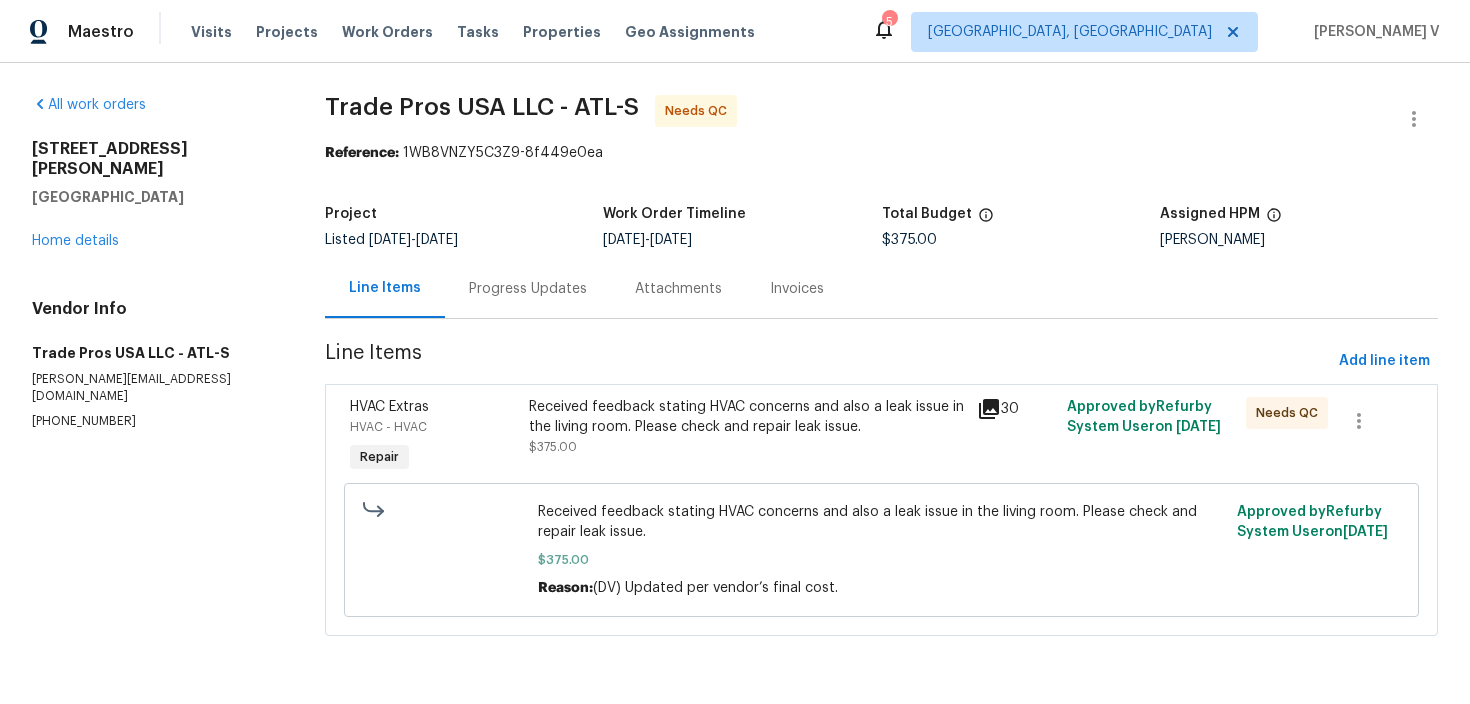 scroll, scrollTop: 0, scrollLeft: 0, axis: both 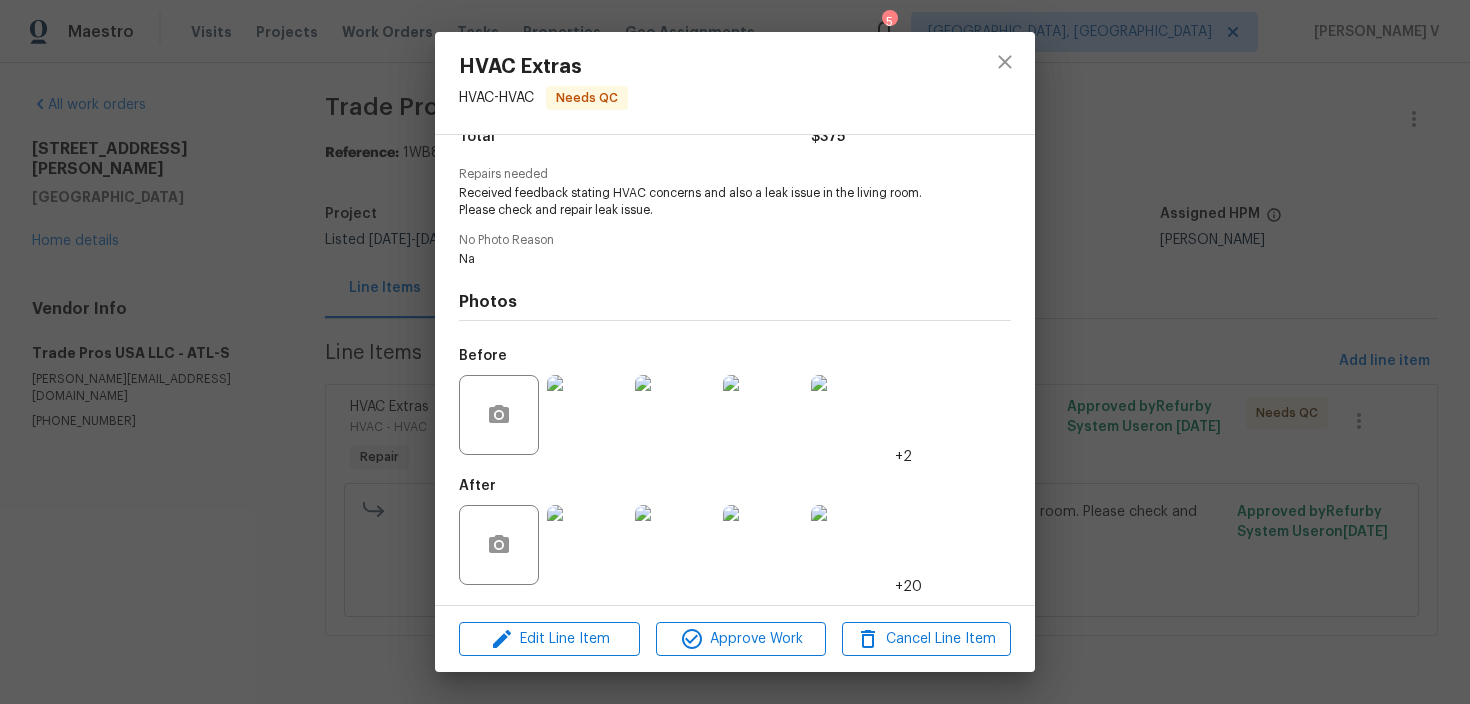 click at bounding box center [587, 545] 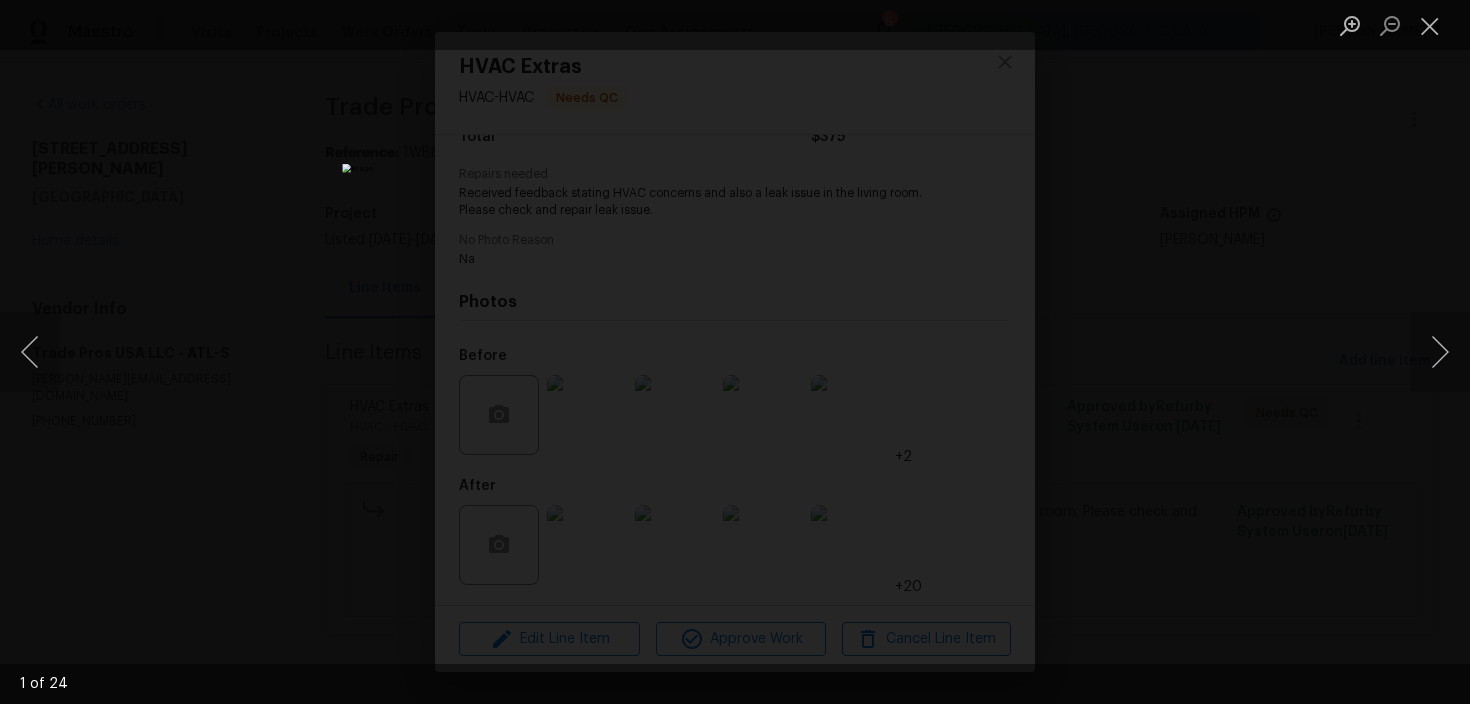 click at bounding box center [735, 352] 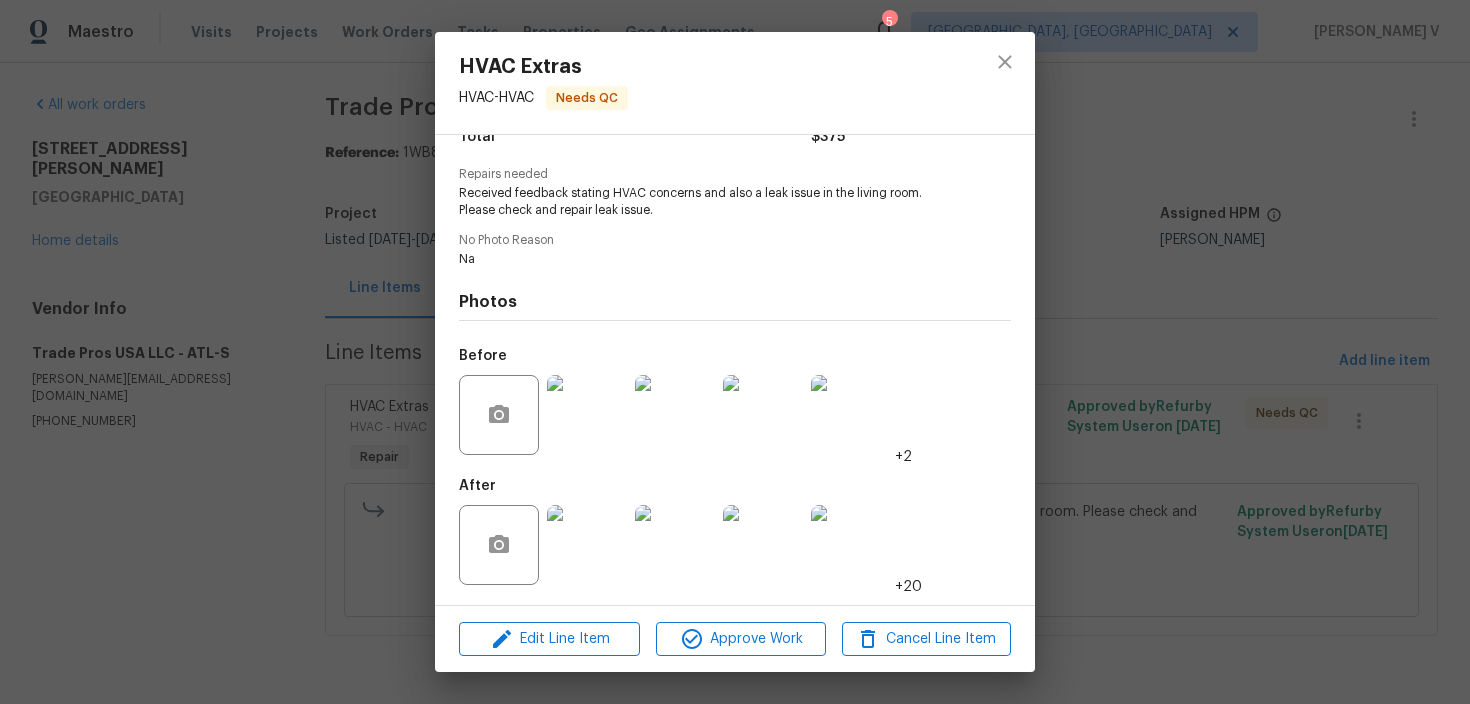 click at bounding box center [587, 545] 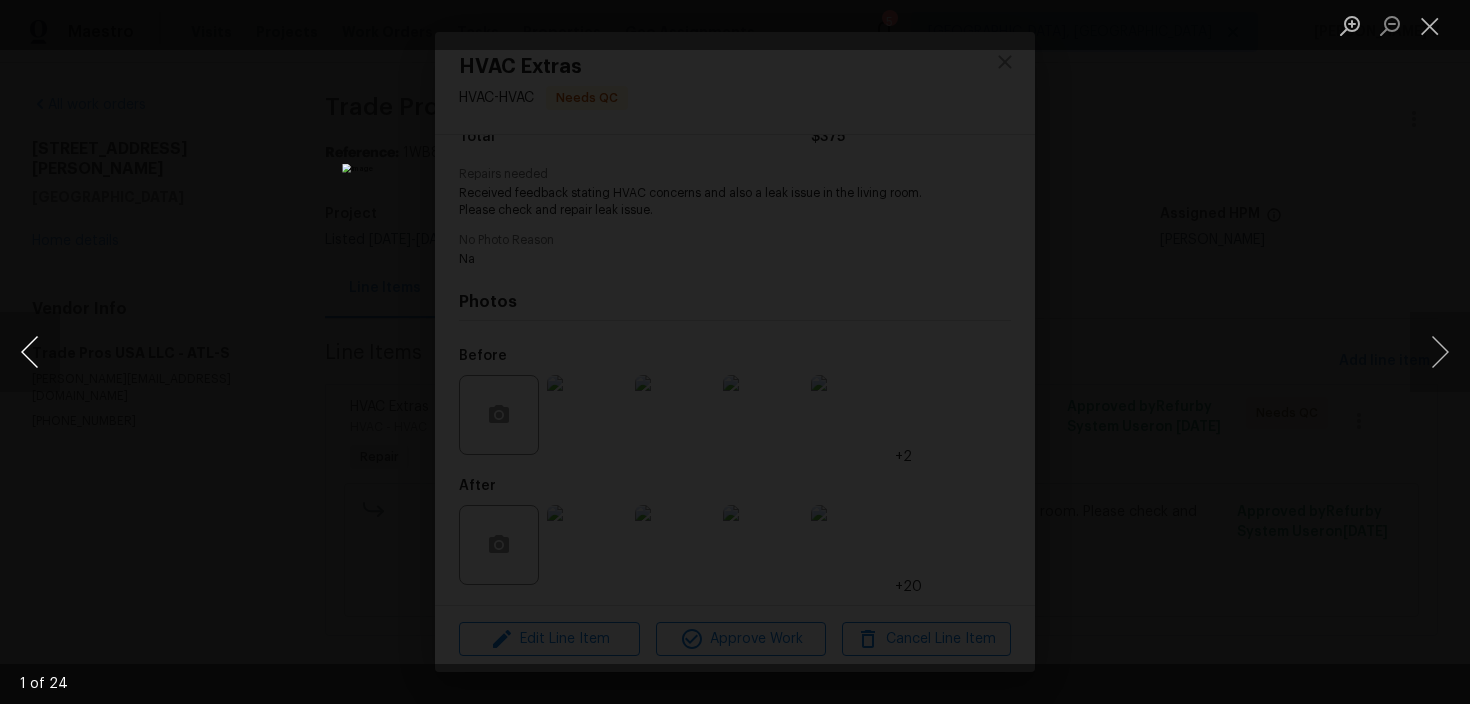 click at bounding box center [30, 352] 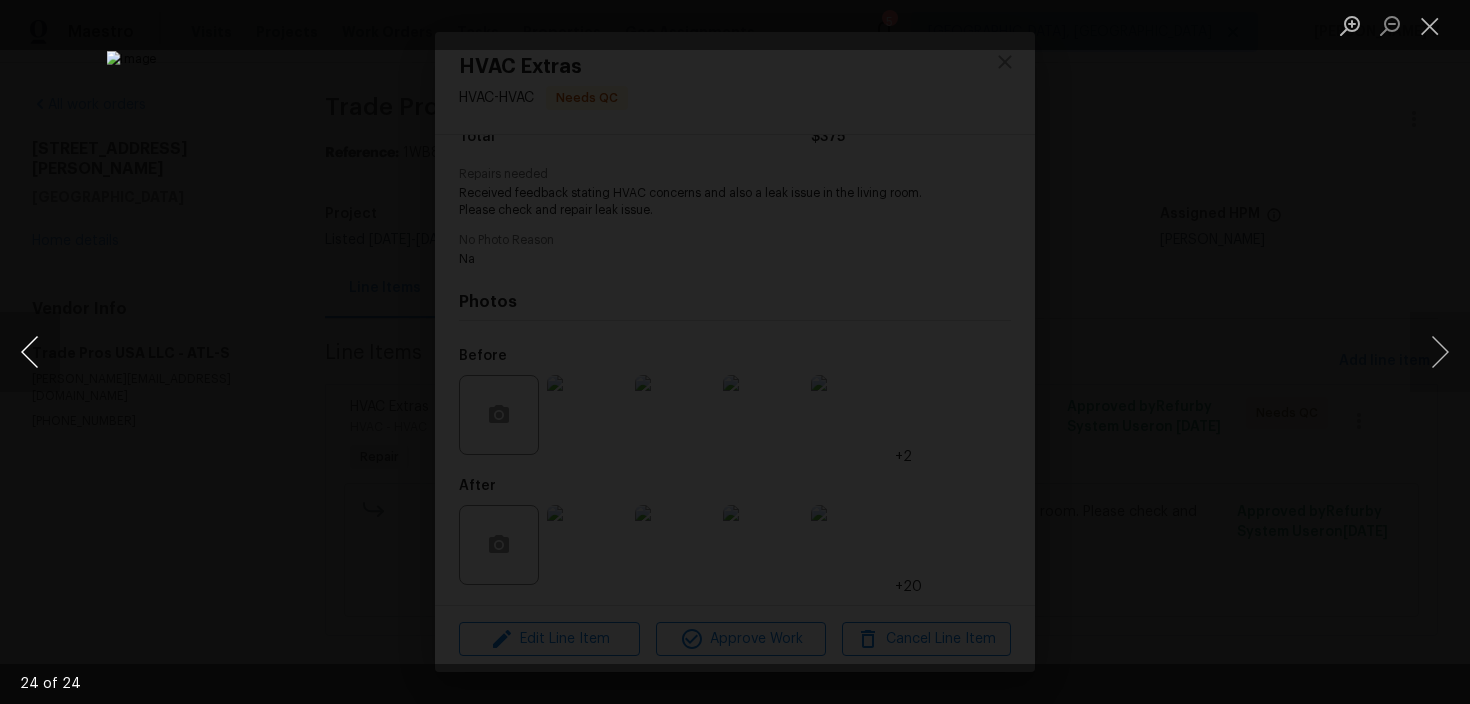 click at bounding box center (30, 352) 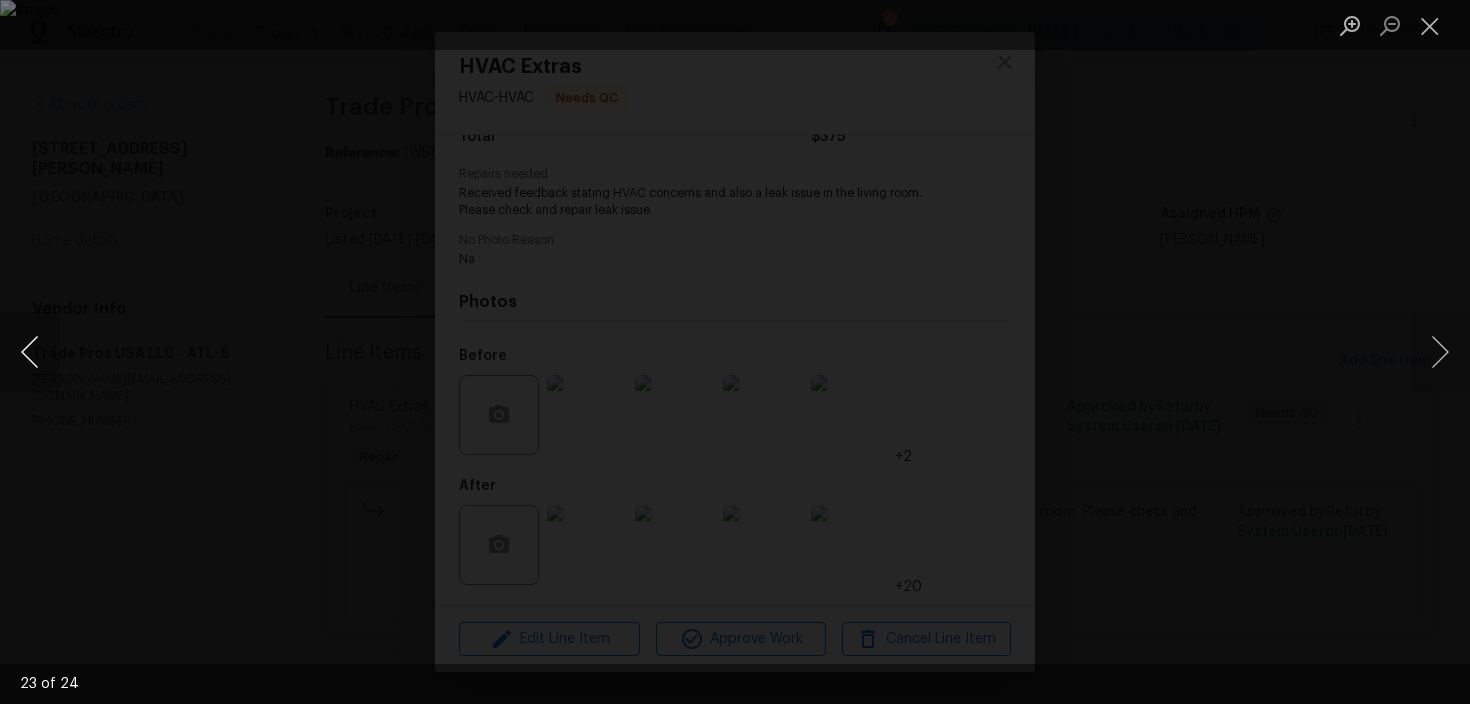 click at bounding box center [30, 352] 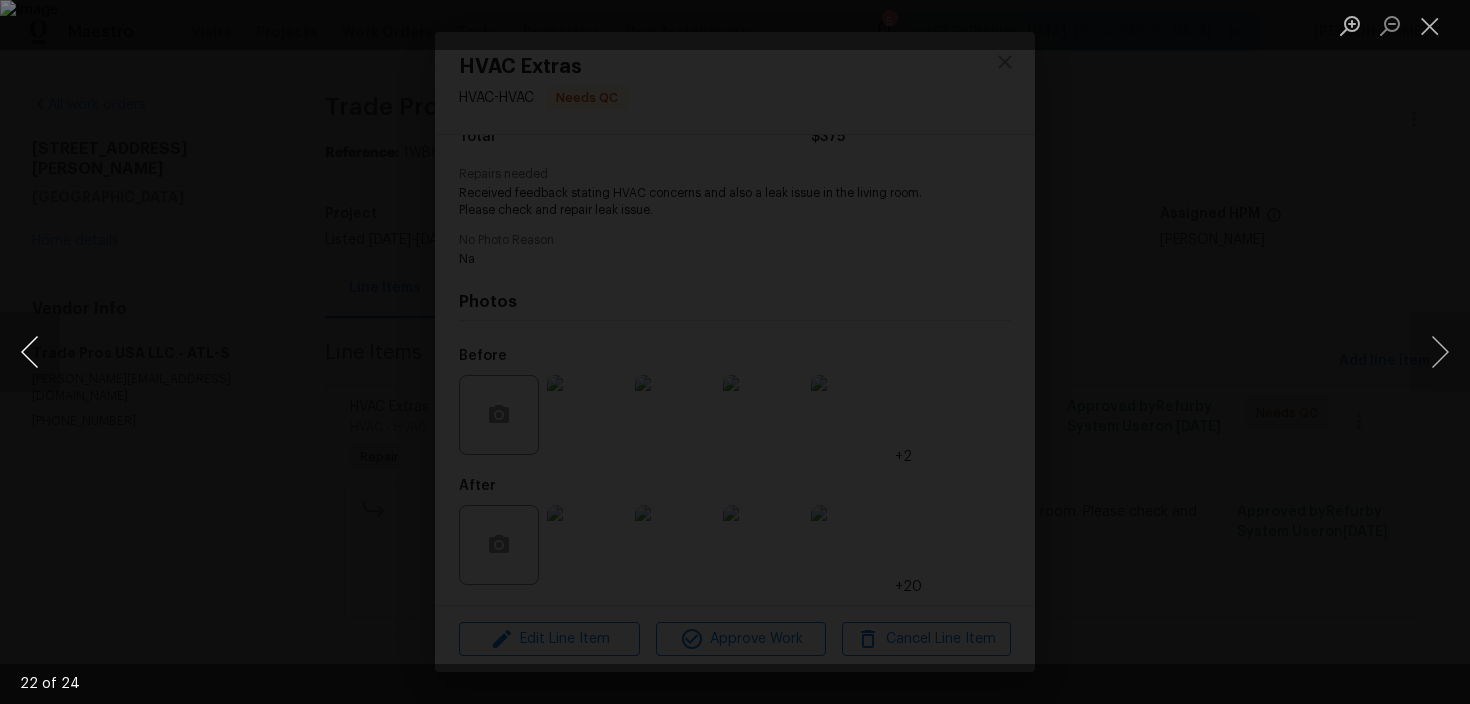 click at bounding box center (30, 352) 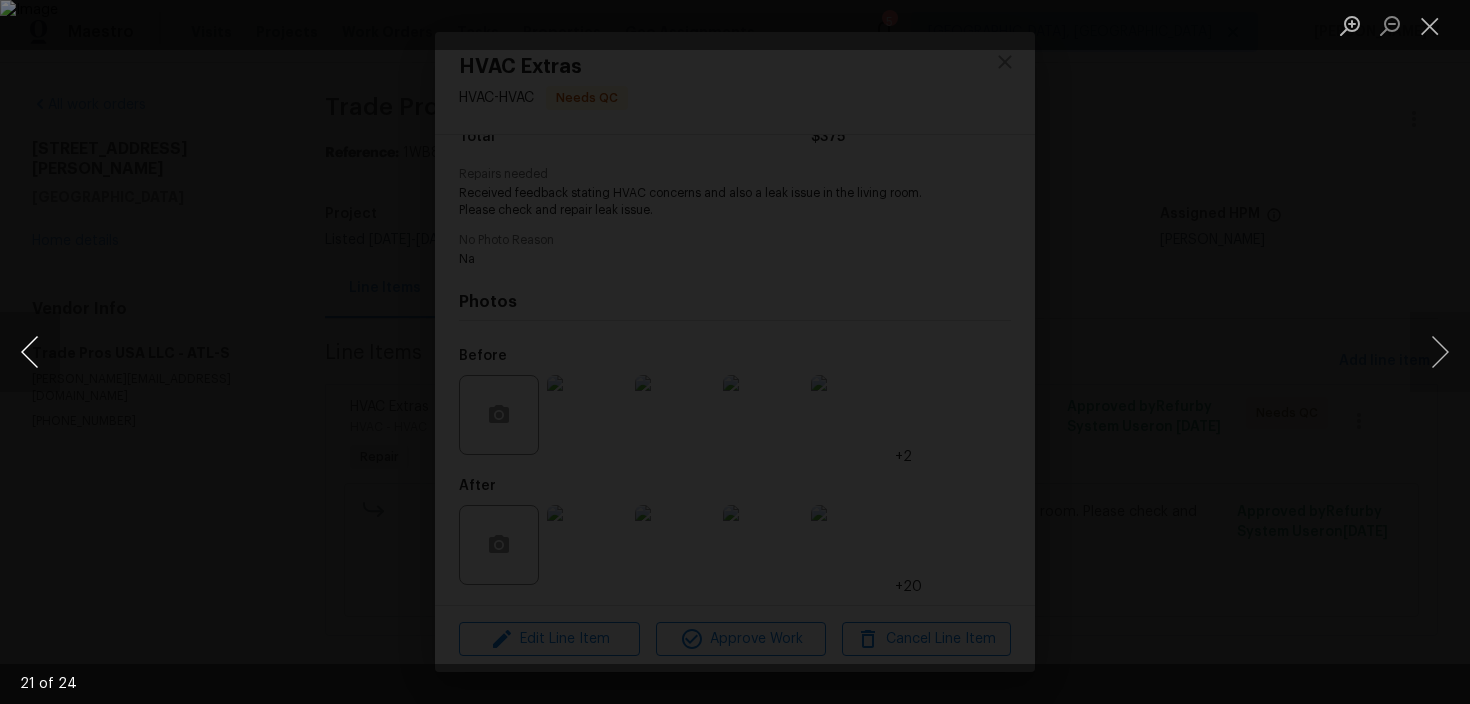 click at bounding box center [30, 352] 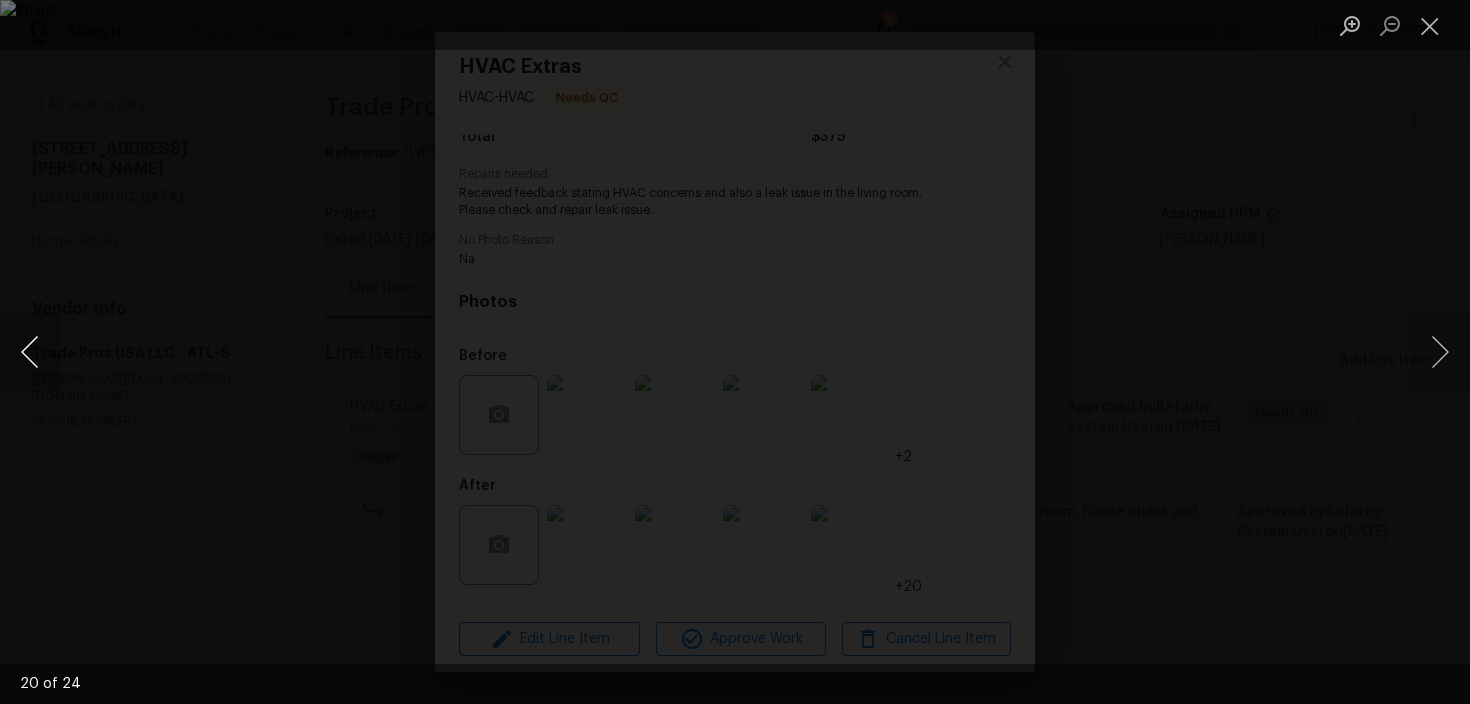 click at bounding box center (30, 352) 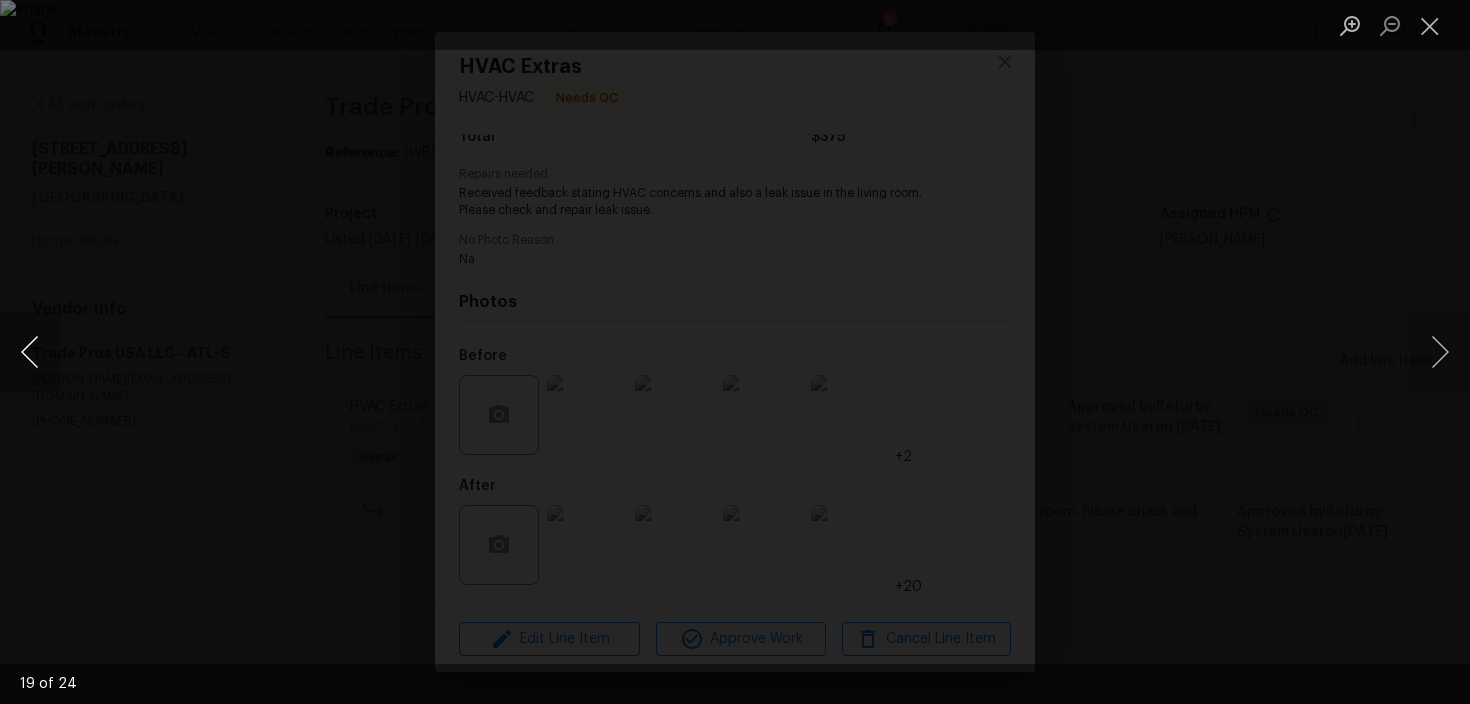 click at bounding box center [30, 352] 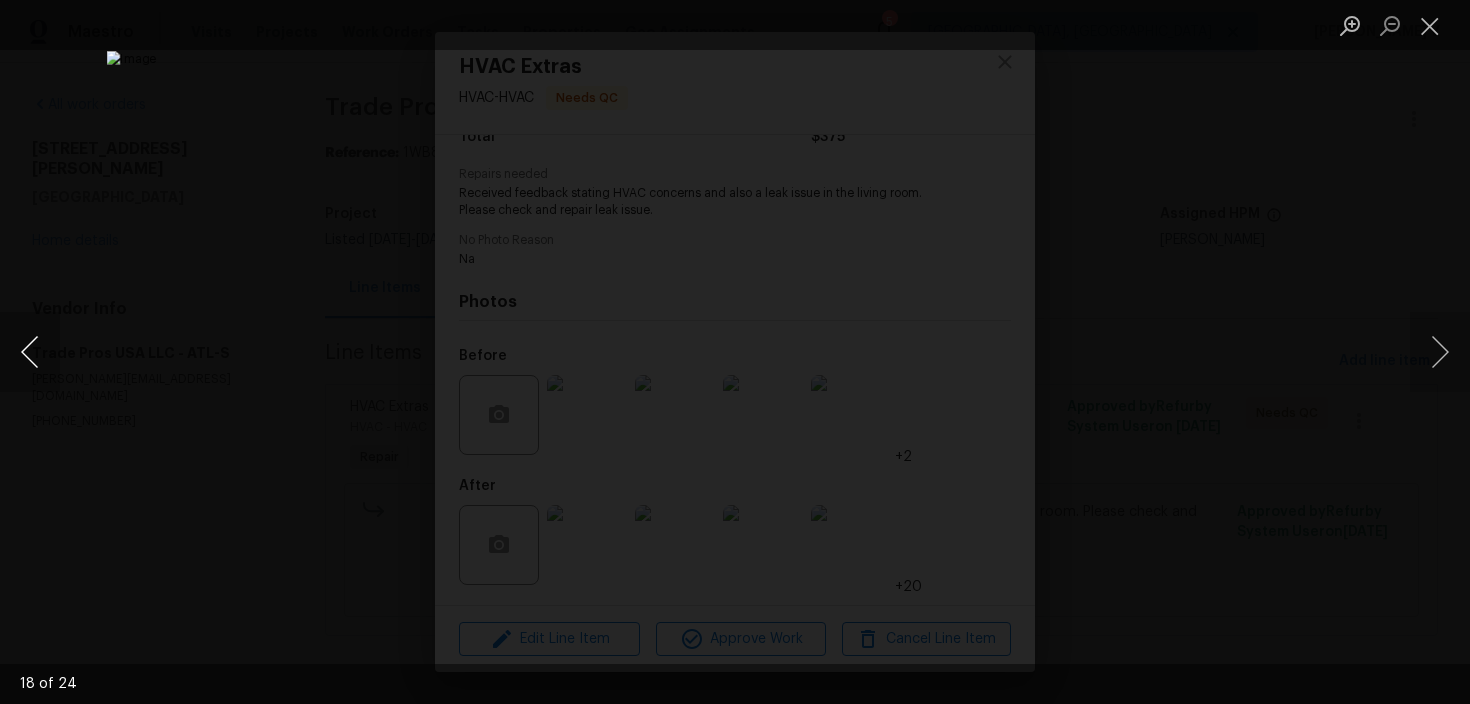 click at bounding box center (30, 352) 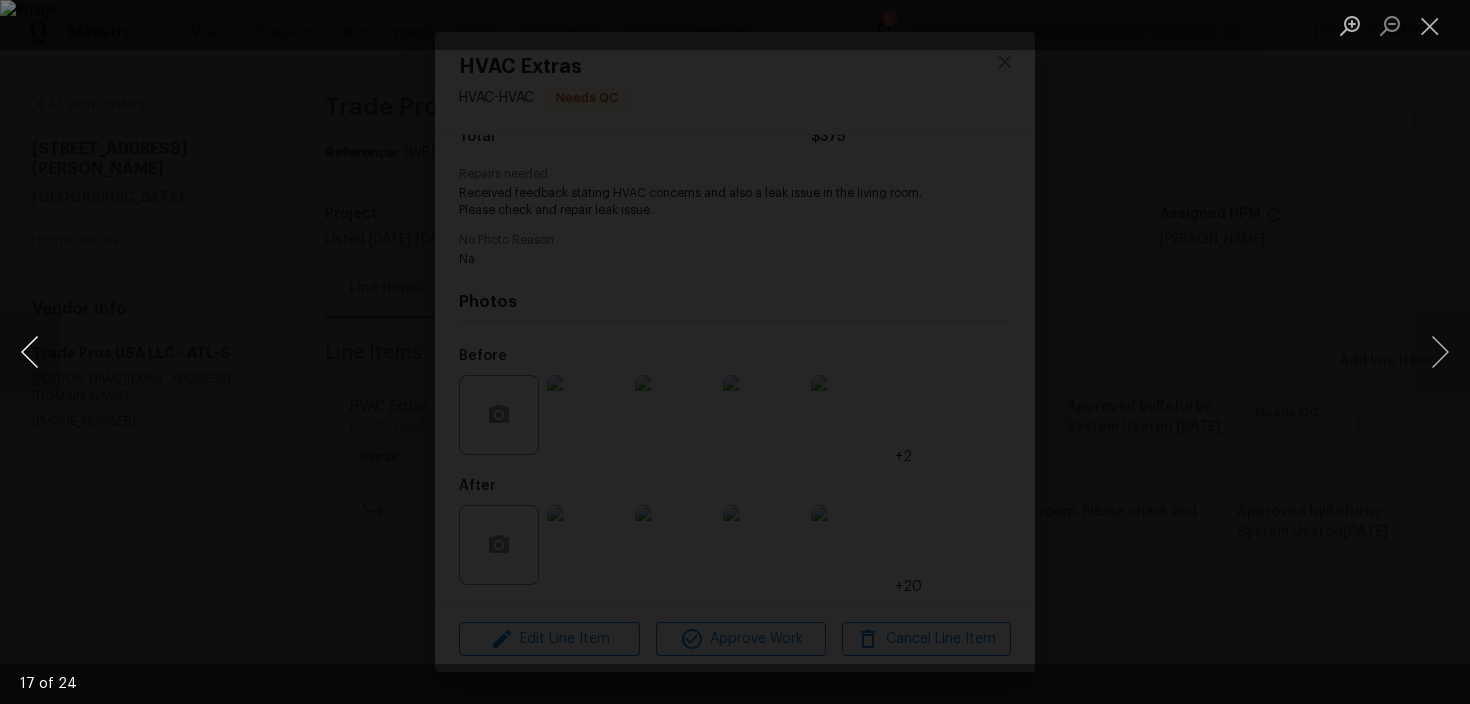 click at bounding box center (30, 352) 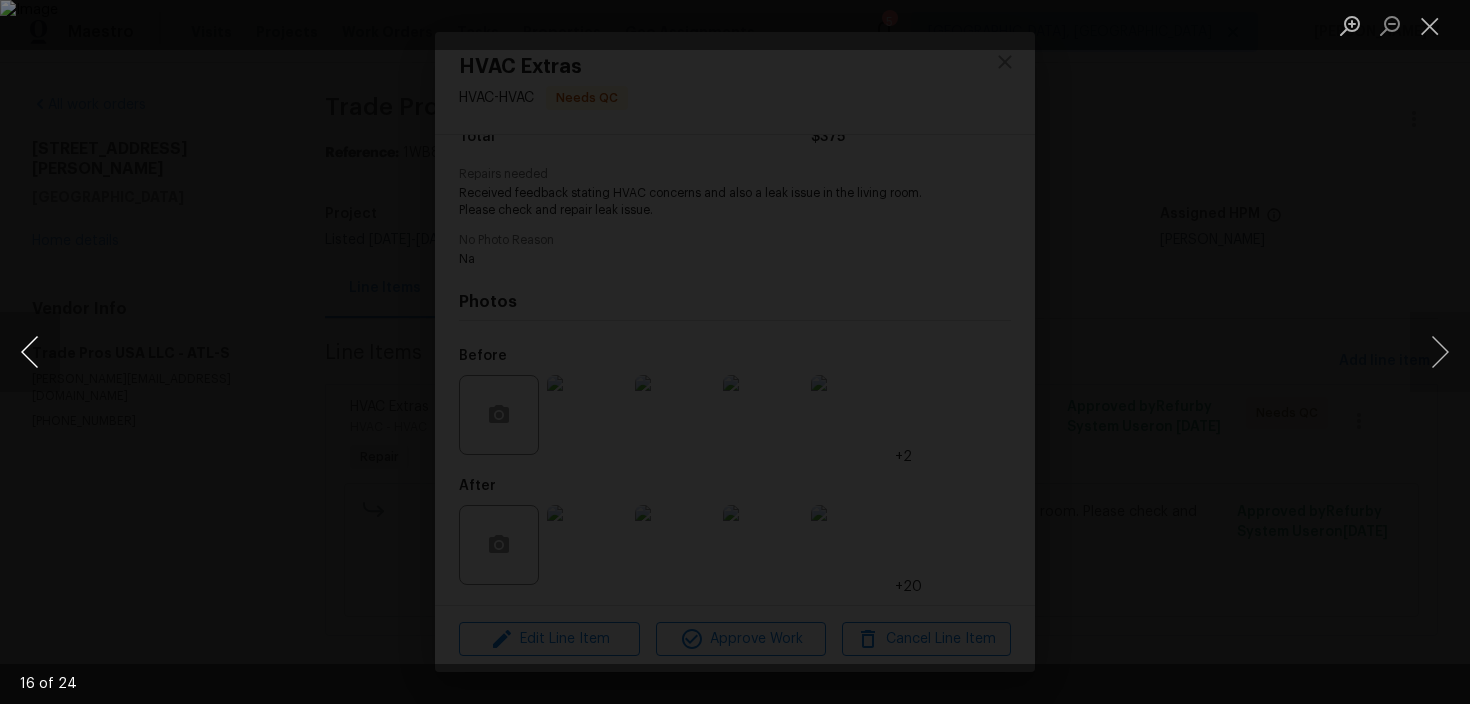 click at bounding box center [30, 352] 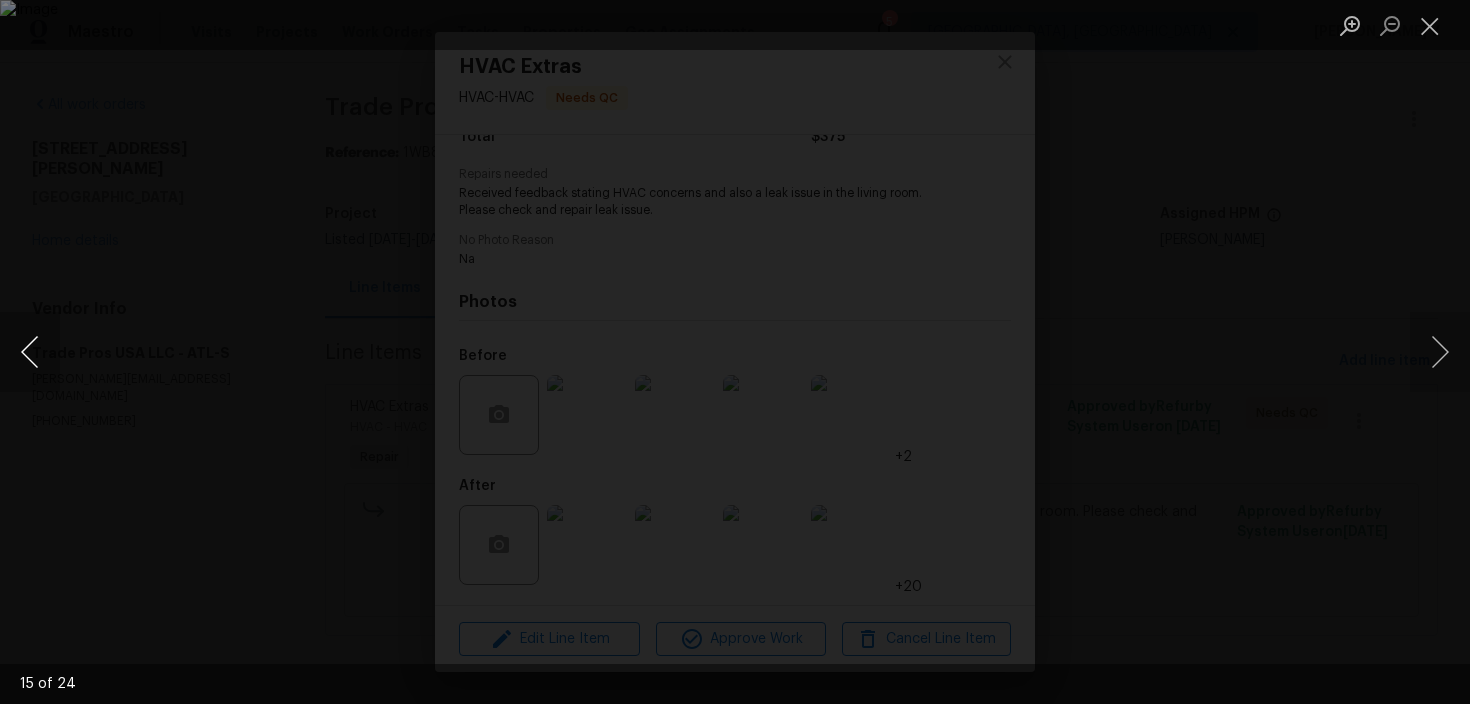 click at bounding box center [30, 352] 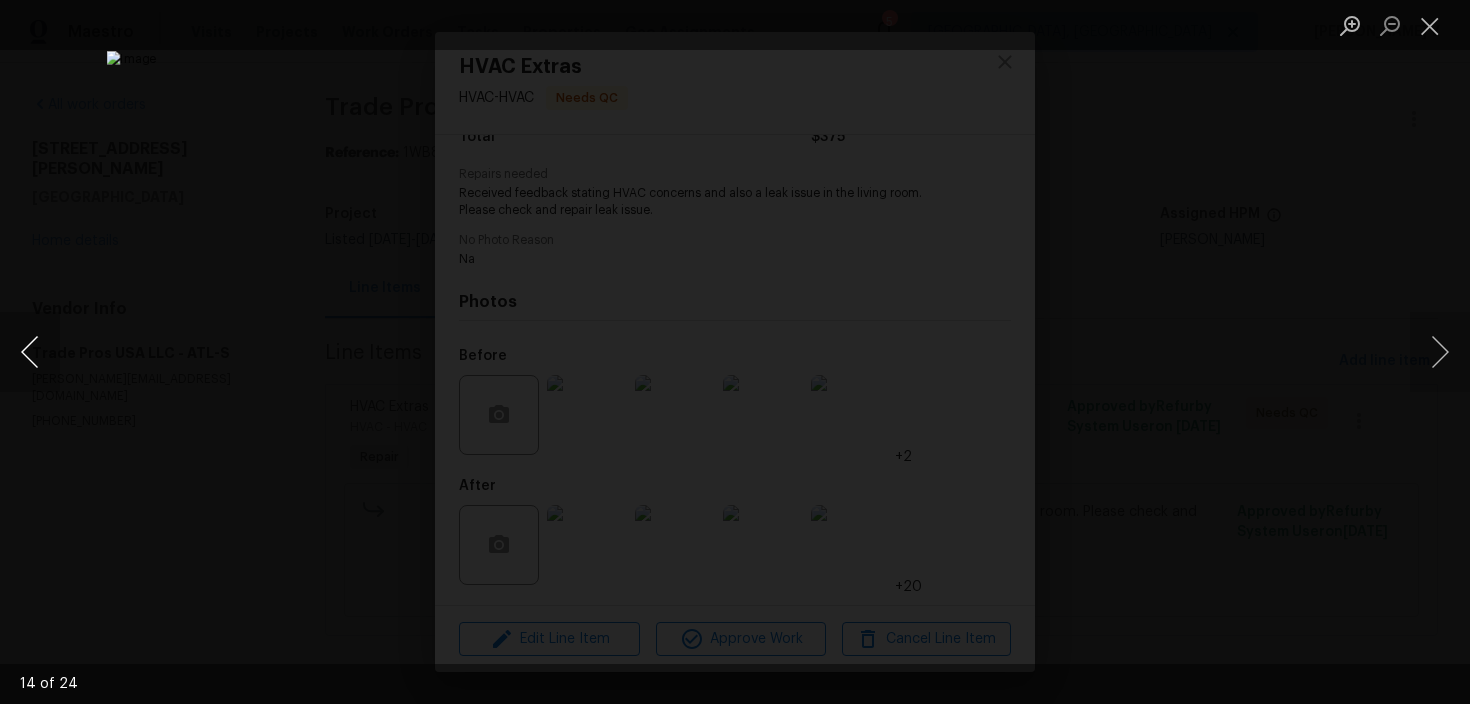 click at bounding box center [30, 352] 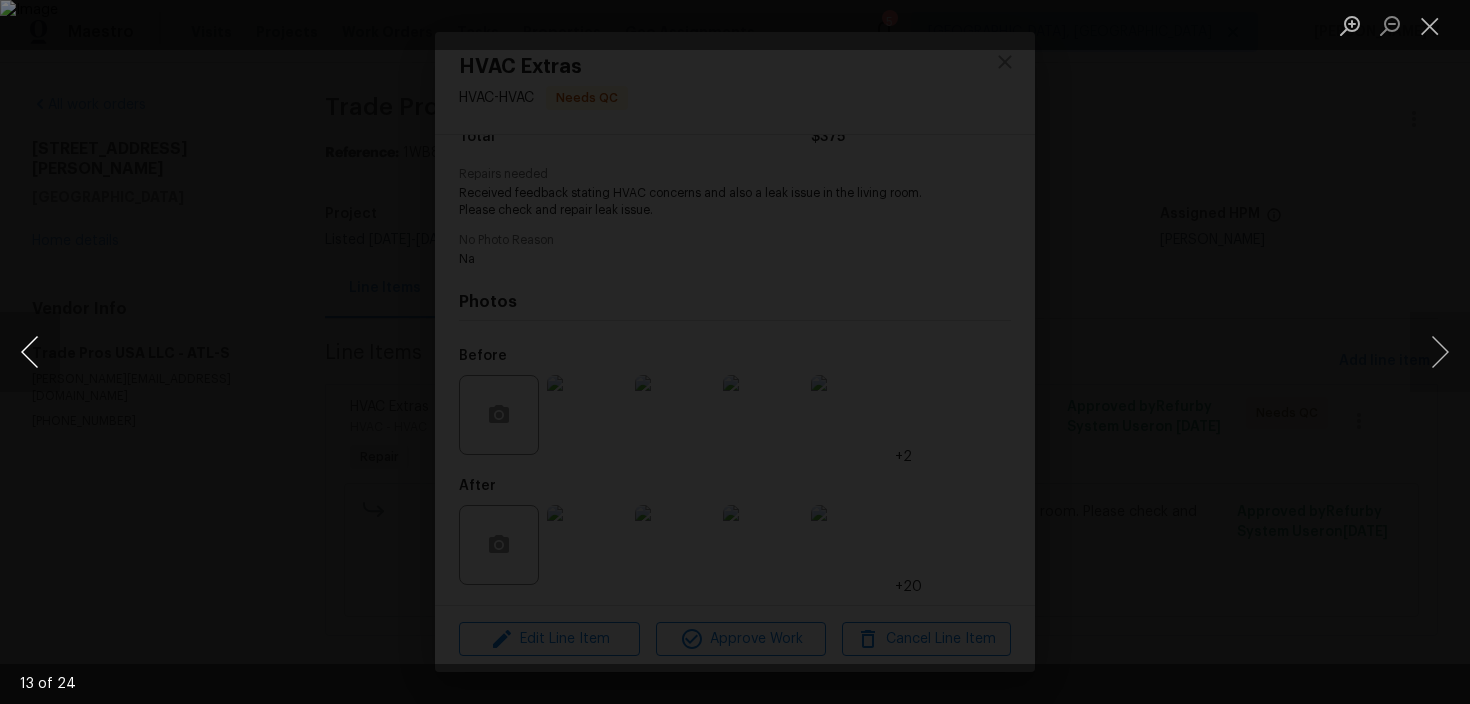 click at bounding box center (30, 352) 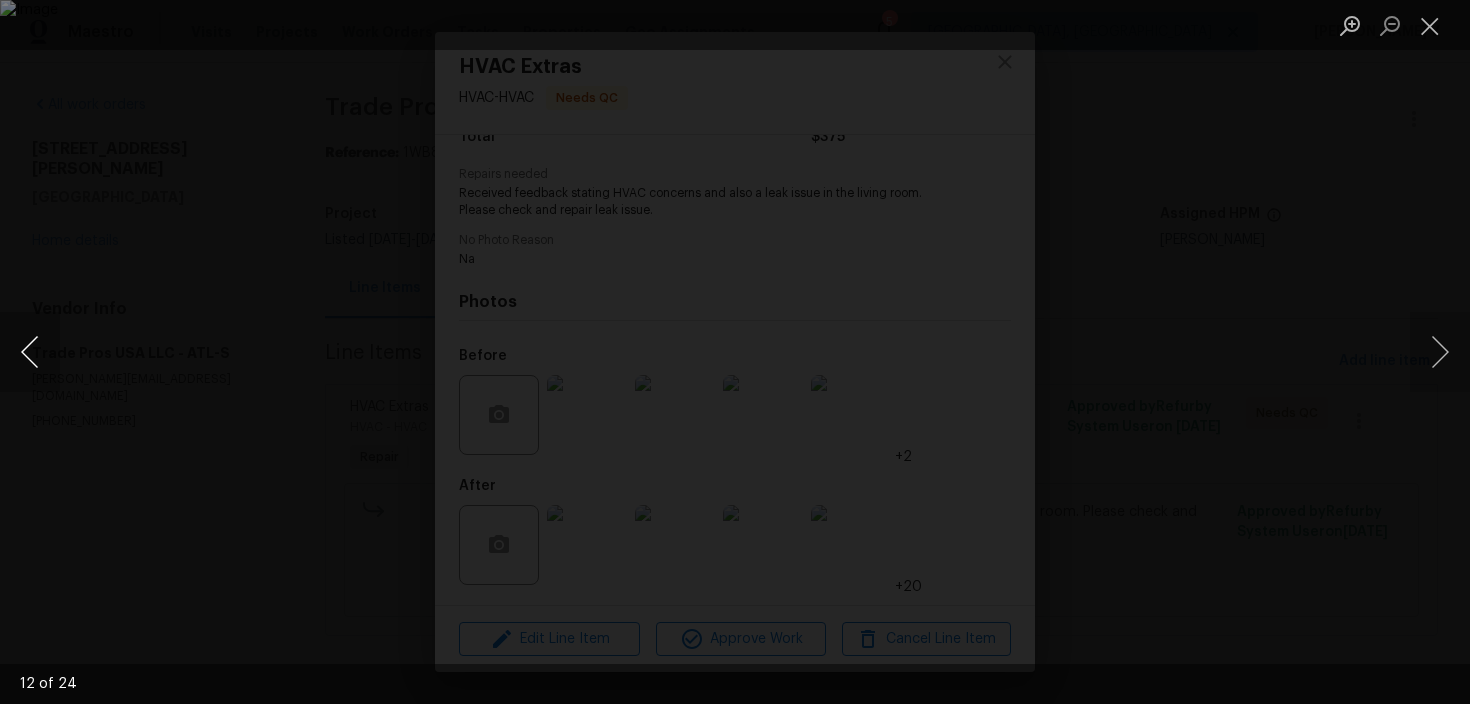 click at bounding box center (30, 352) 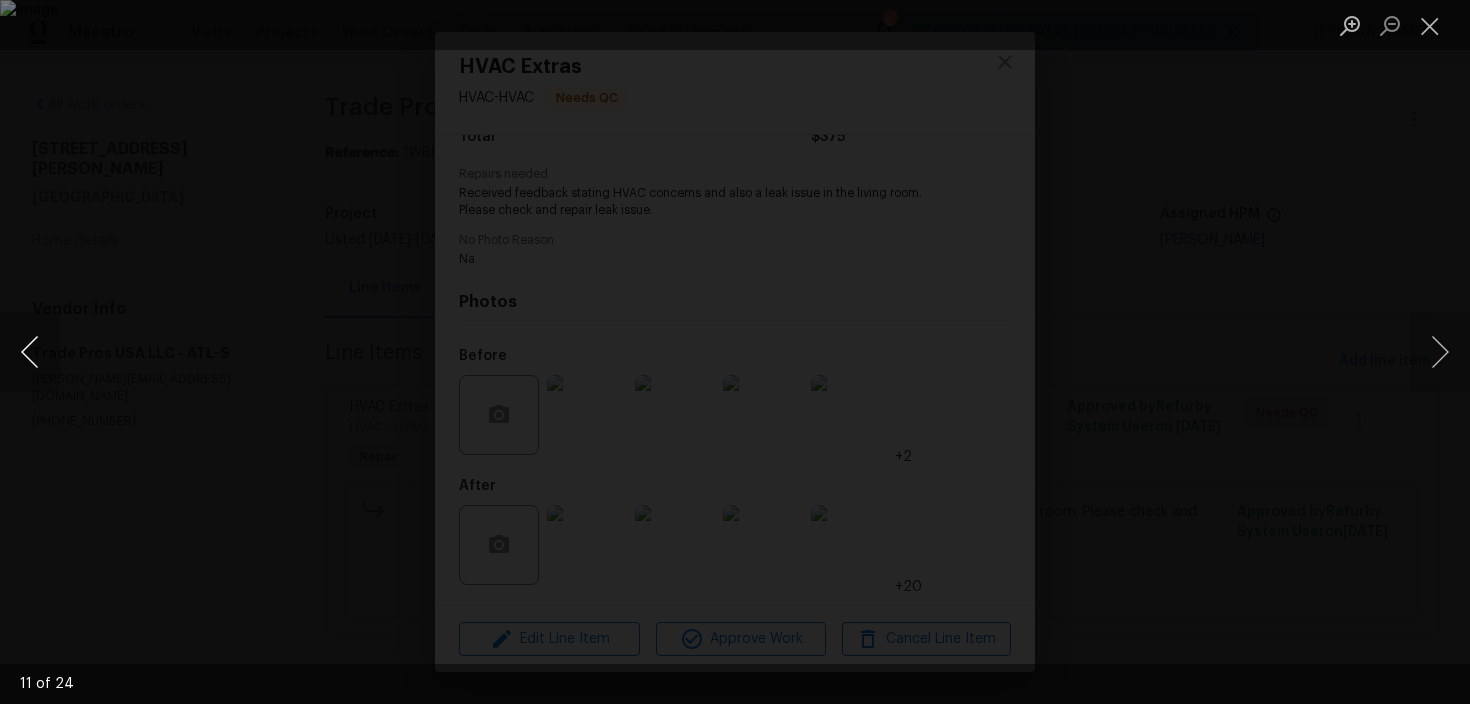 click at bounding box center (30, 352) 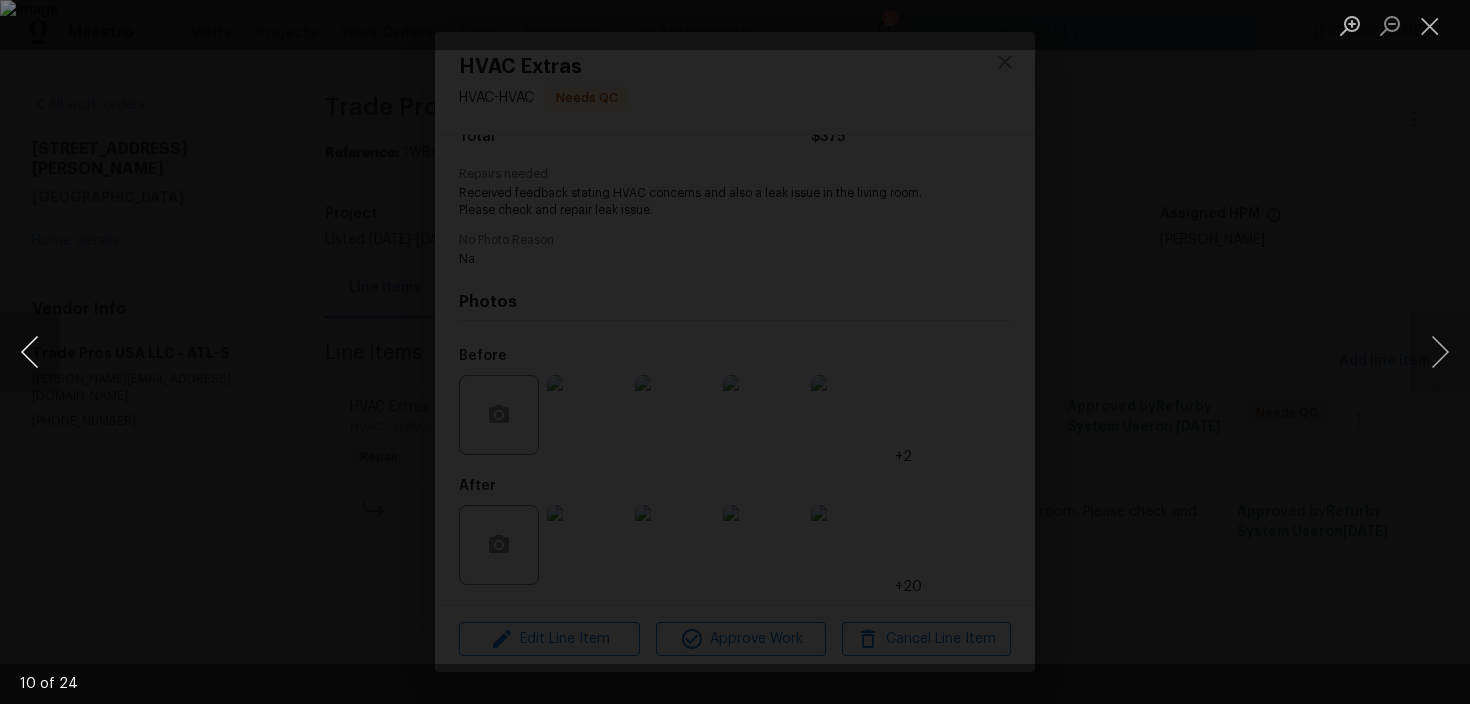 click at bounding box center [30, 352] 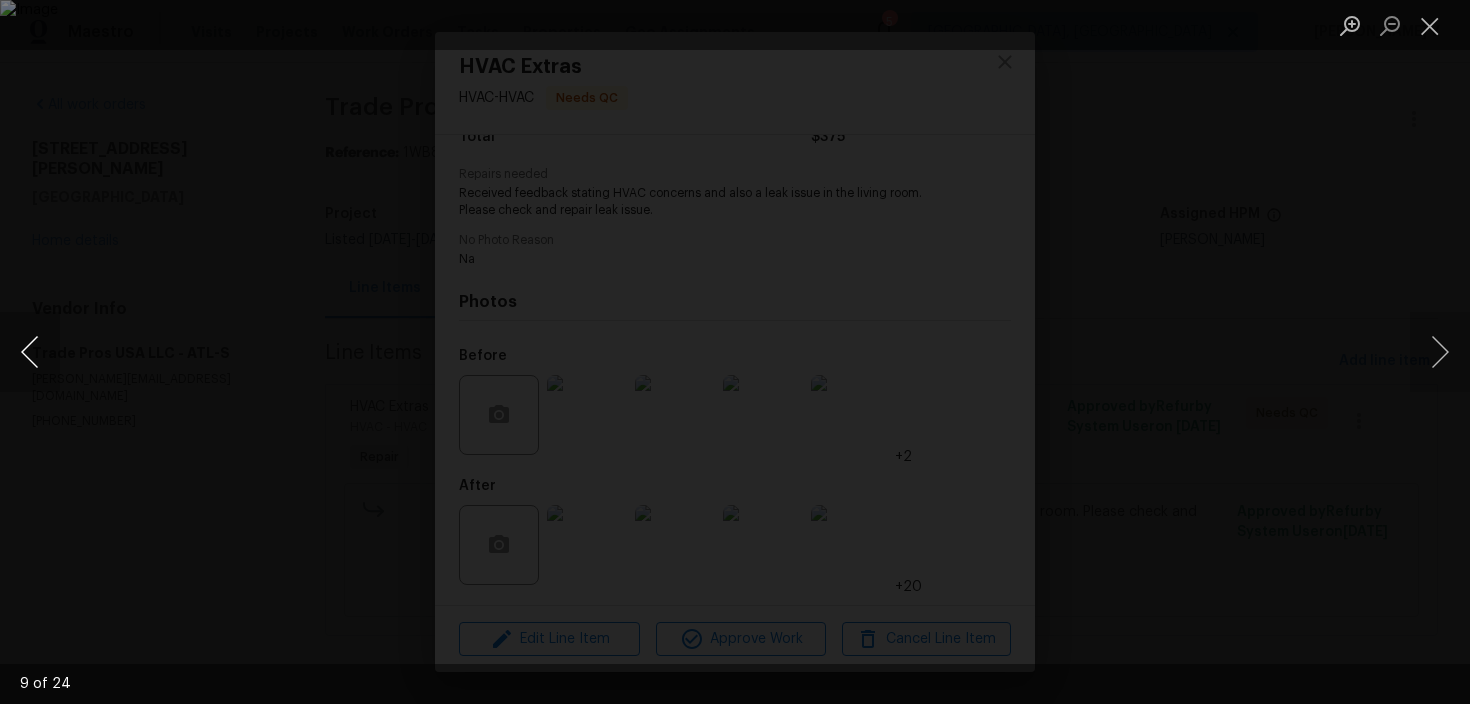 click at bounding box center [30, 352] 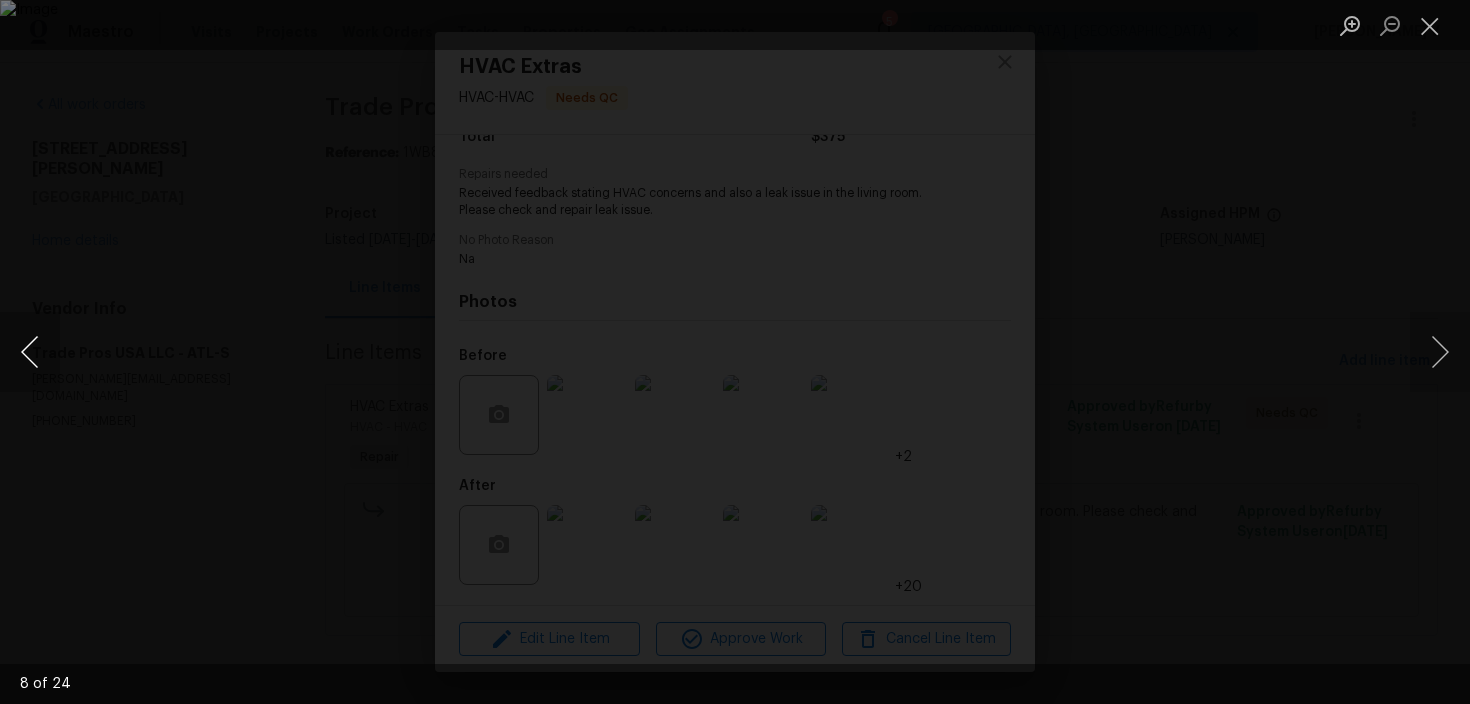 click at bounding box center (30, 352) 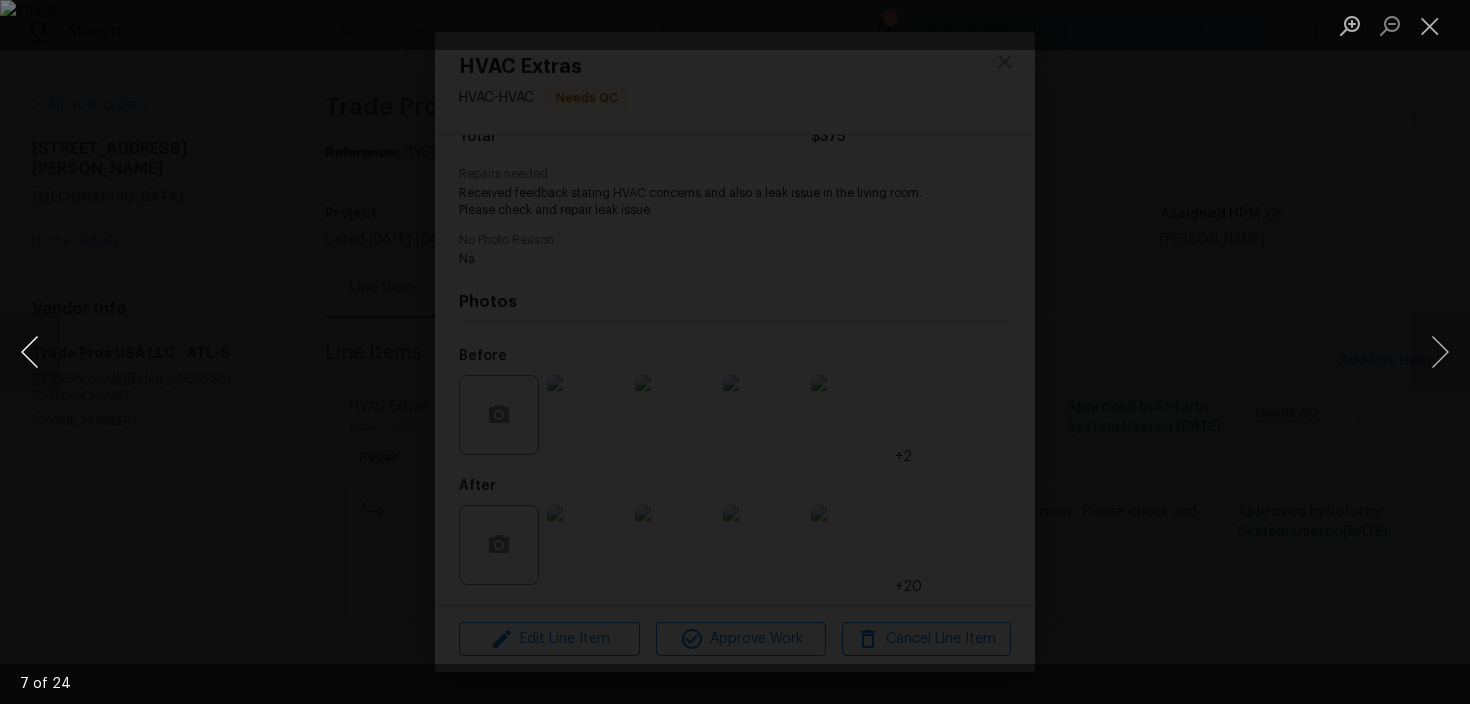 click at bounding box center [30, 352] 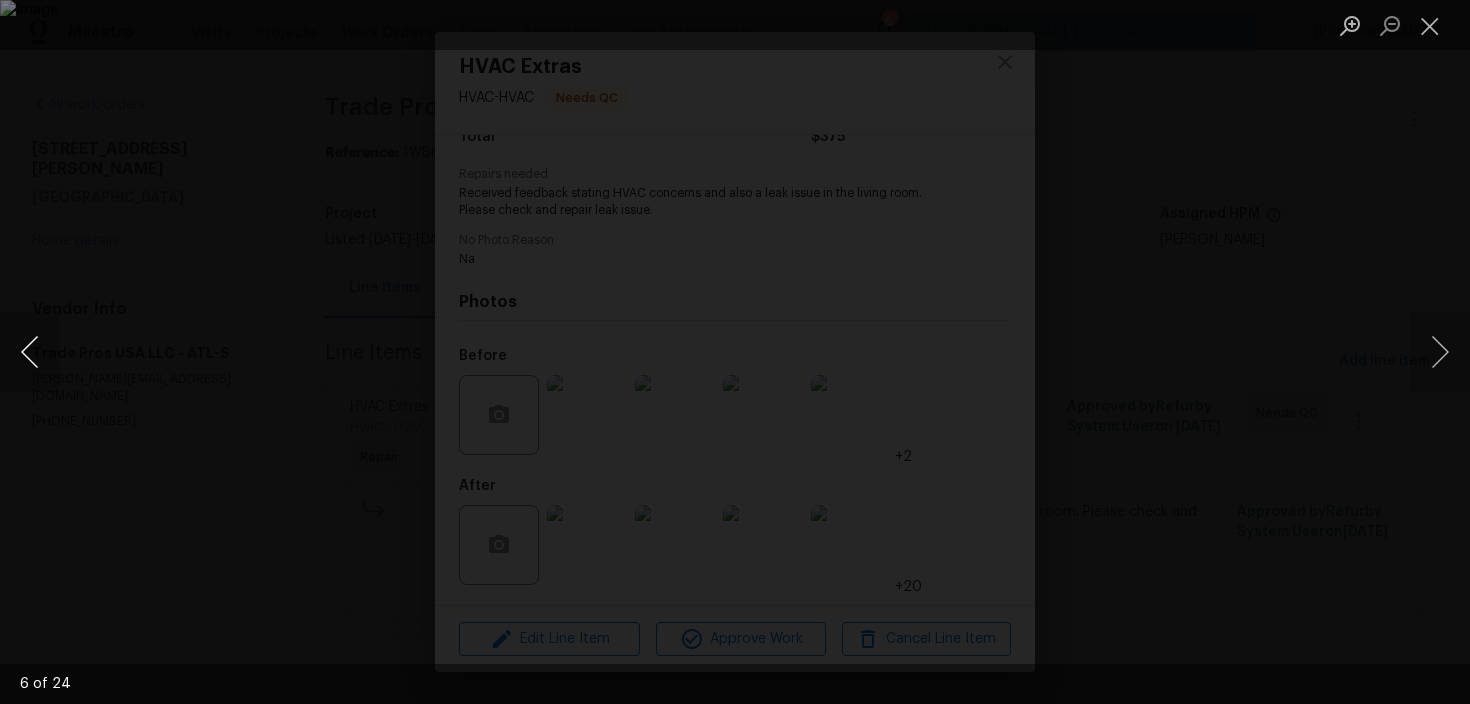 click at bounding box center [30, 352] 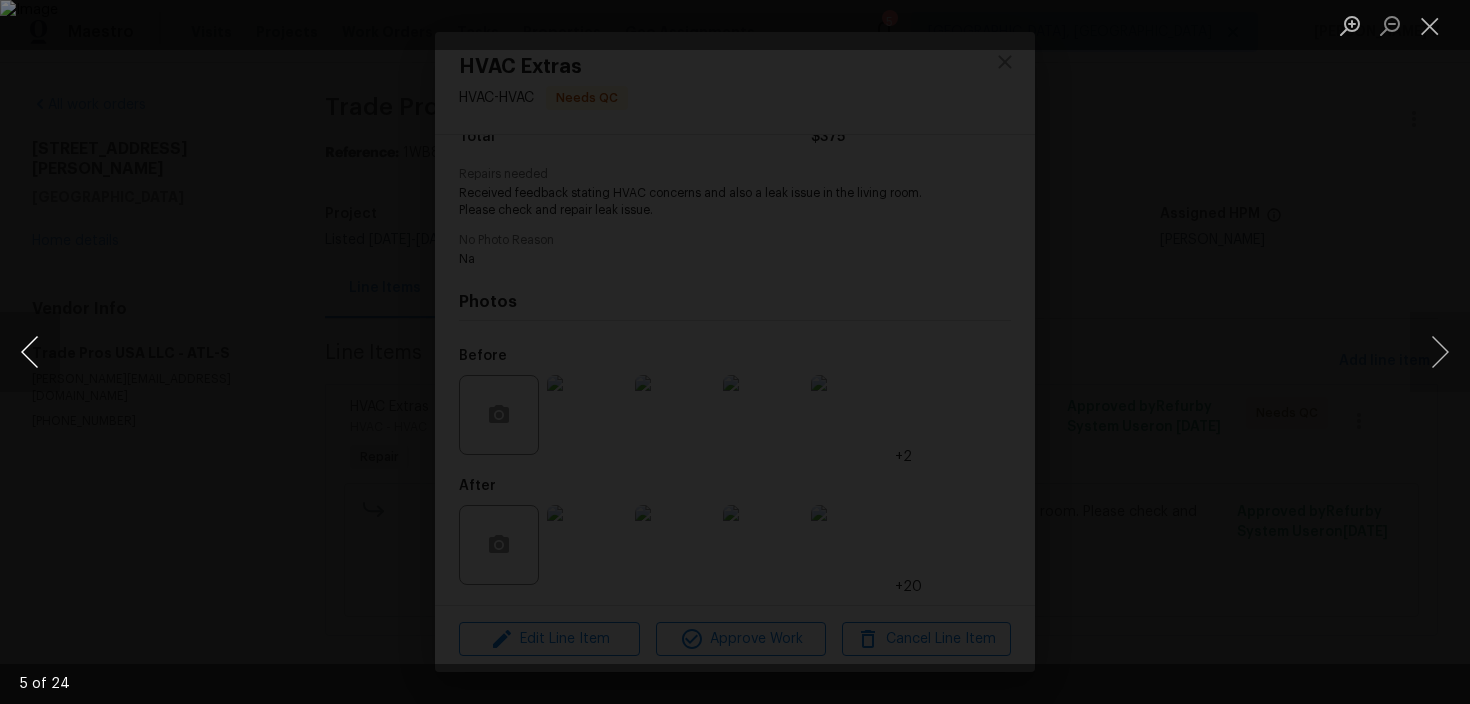 click at bounding box center (30, 352) 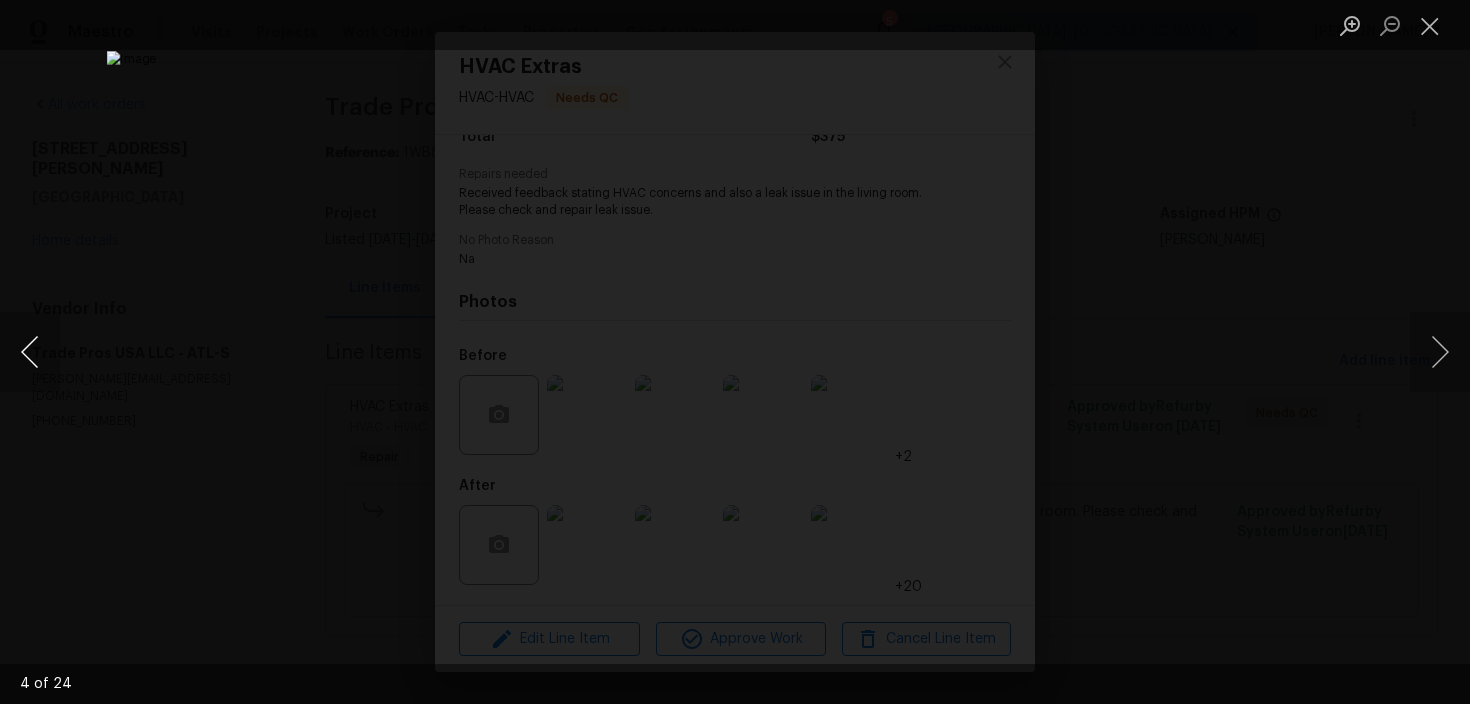 click at bounding box center (30, 352) 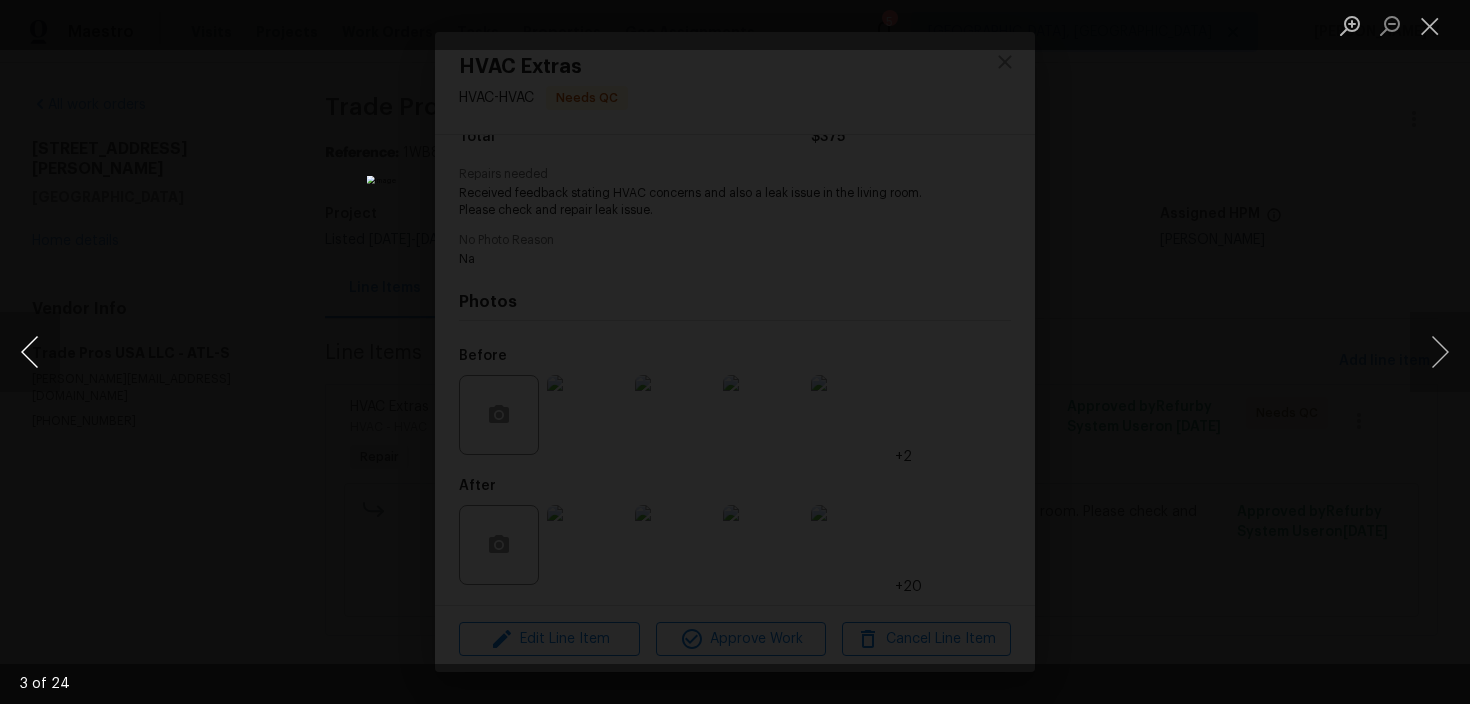 click at bounding box center (30, 352) 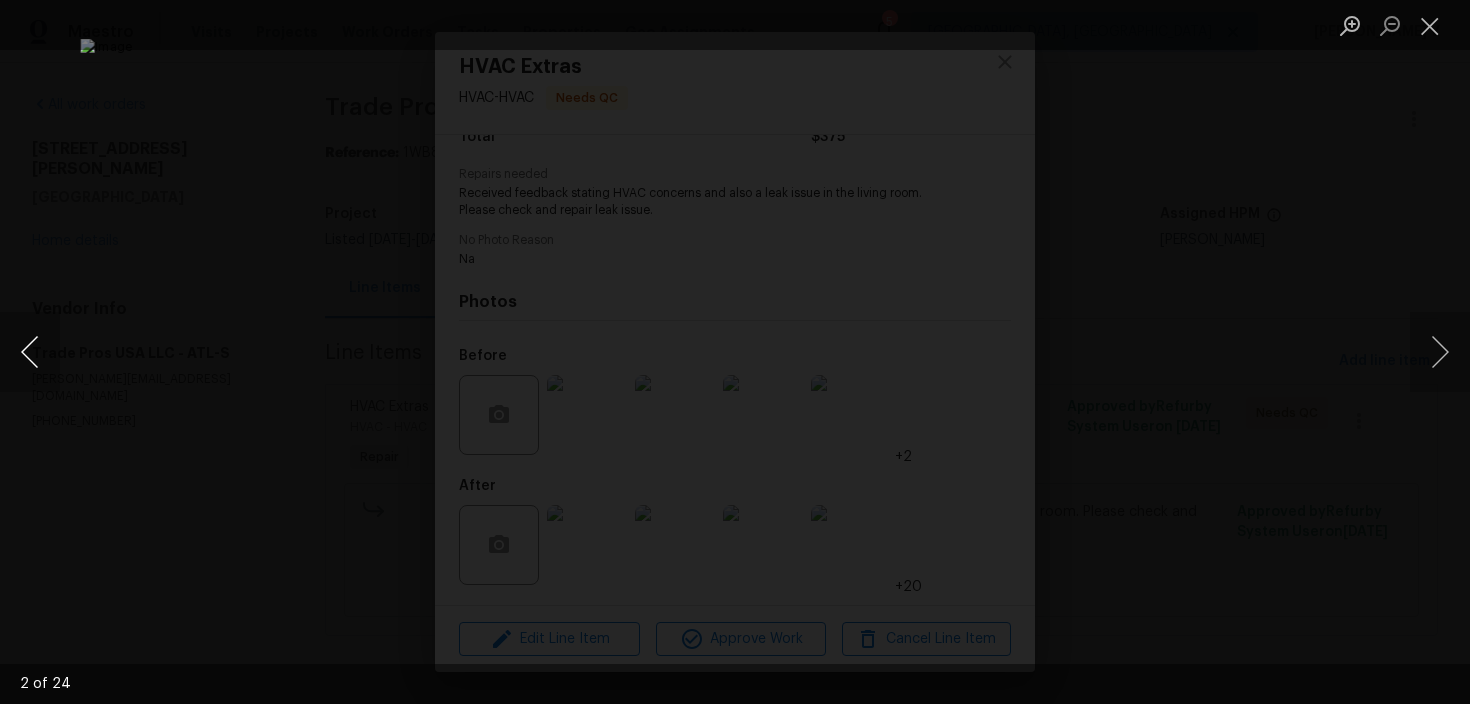 click at bounding box center (30, 352) 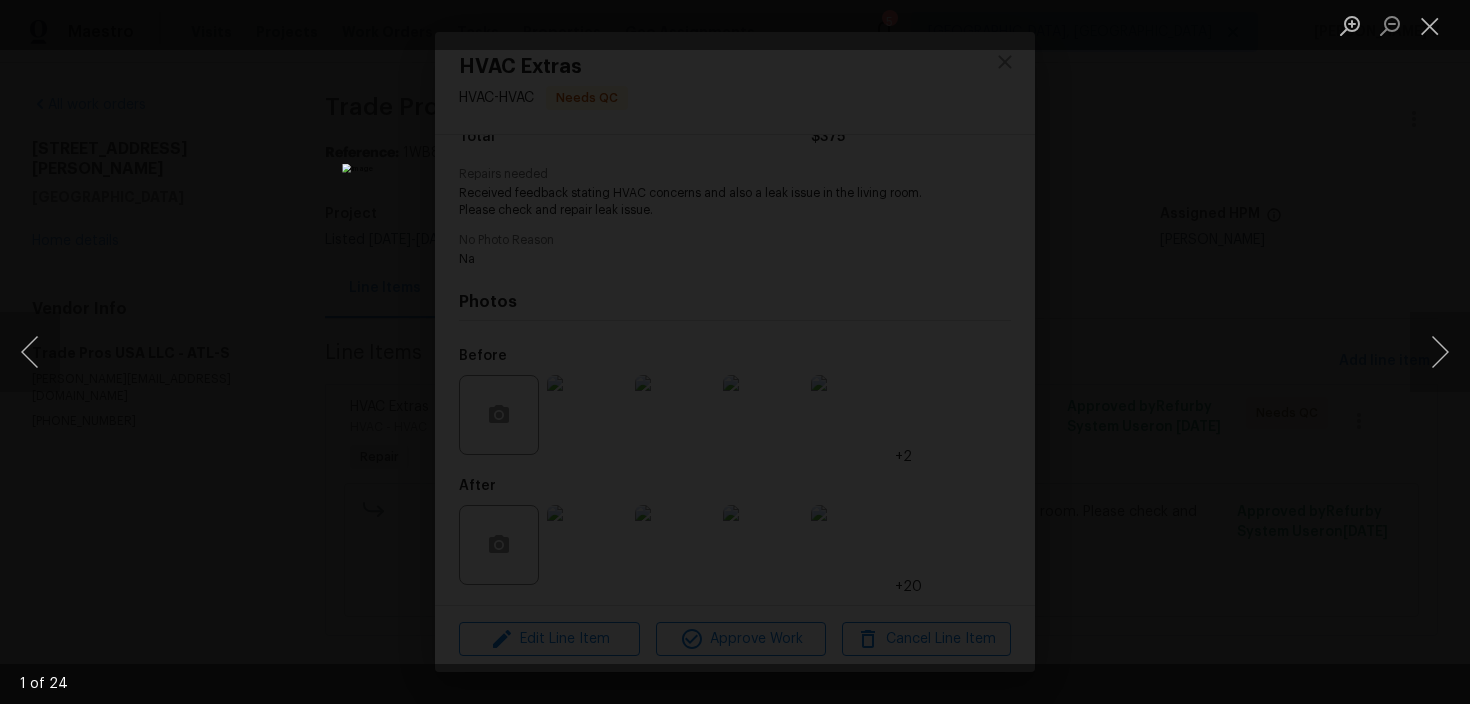 click at bounding box center (735, 352) 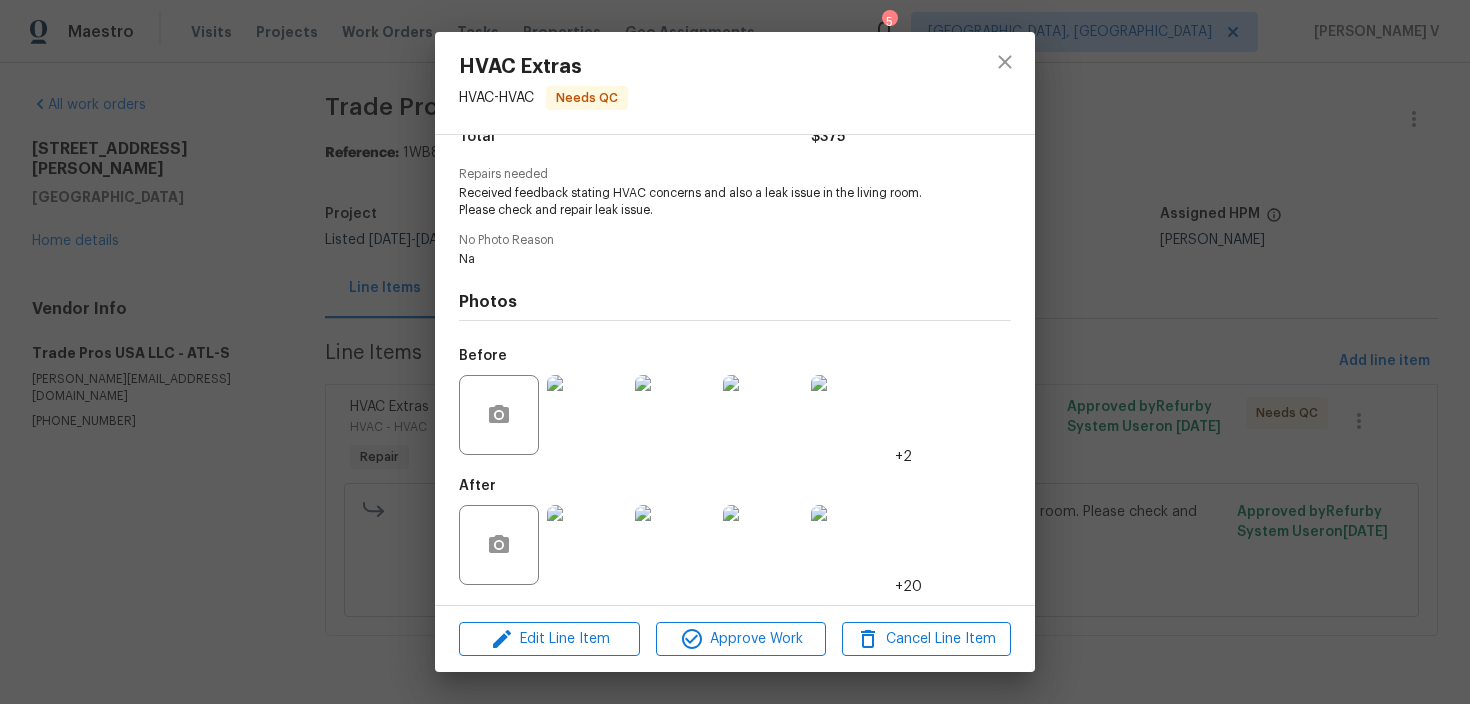 click on "HVAC Extras HVAC  -  HVAC Needs QC Vendor Trade Pros USA LLC Account Category Repairs Cost $375 x 1 count $375 Labor $0 Total $375 Repairs needed Received feedback stating HVAC concerns and also a leak issue in the living room. Please check and repair leak issue. No Photo Reason Na Photos Before  +2 After  +20  Edit Line Item  Approve Work  Cancel Line Item" at bounding box center [735, 352] 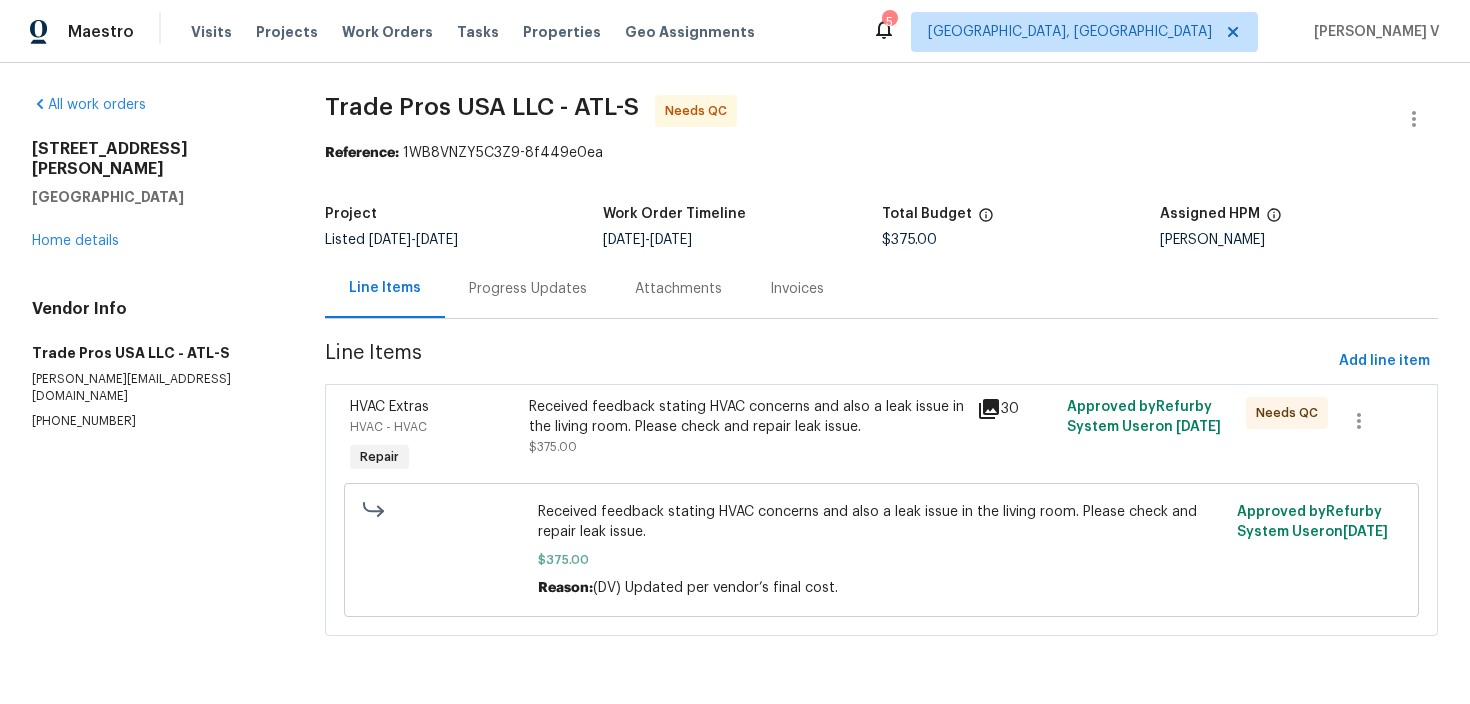 click on "Received feedback stating HVAC concerns and also a leak issue in the living room. Please check and repair leak issue." at bounding box center (747, 417) 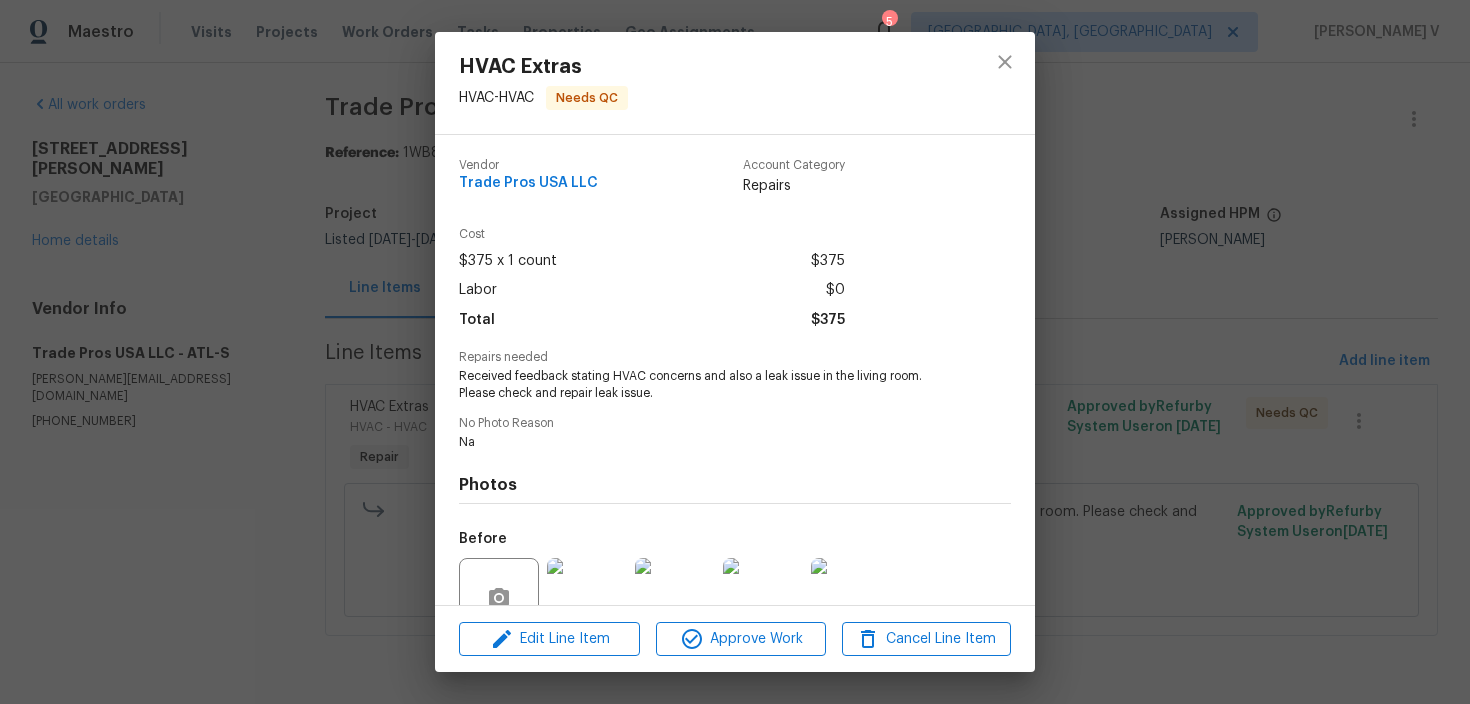 scroll, scrollTop: 183, scrollLeft: 0, axis: vertical 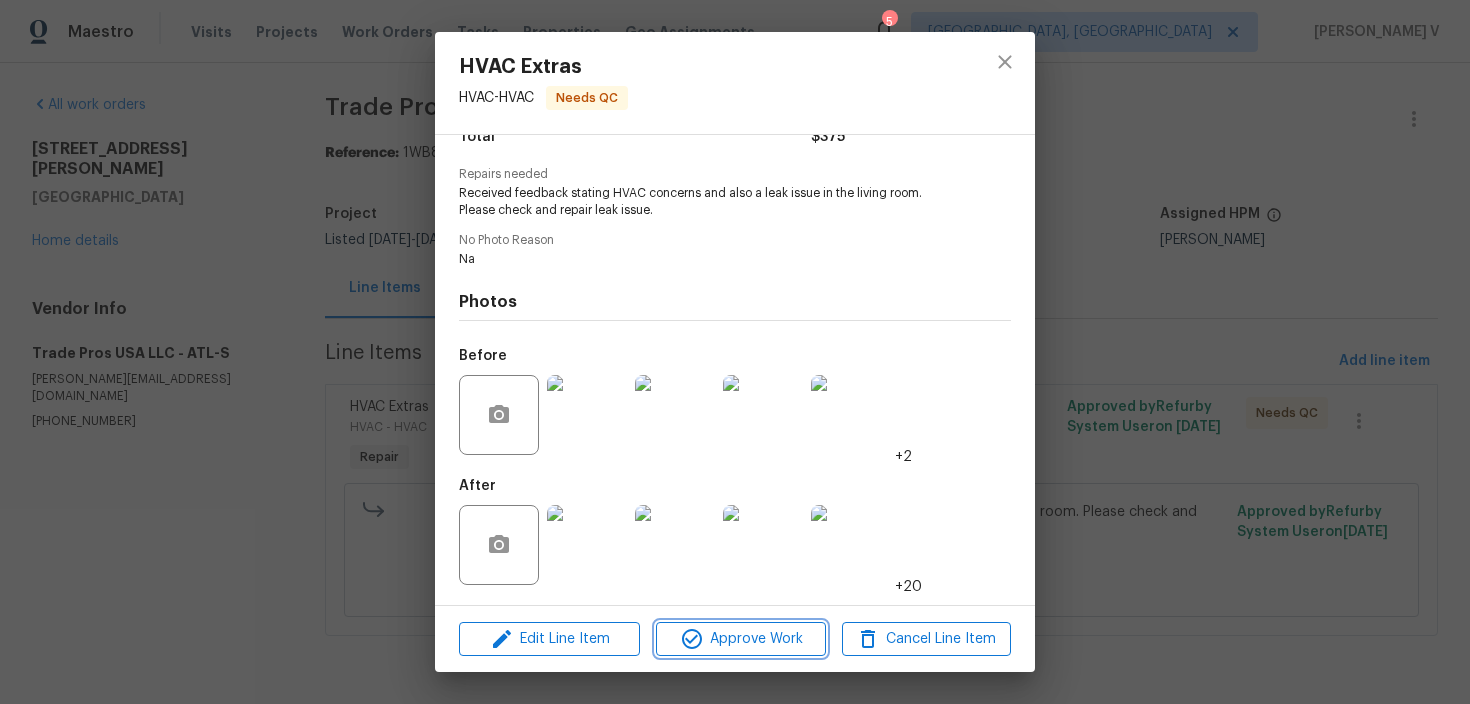 click on "Approve Work" at bounding box center [740, 639] 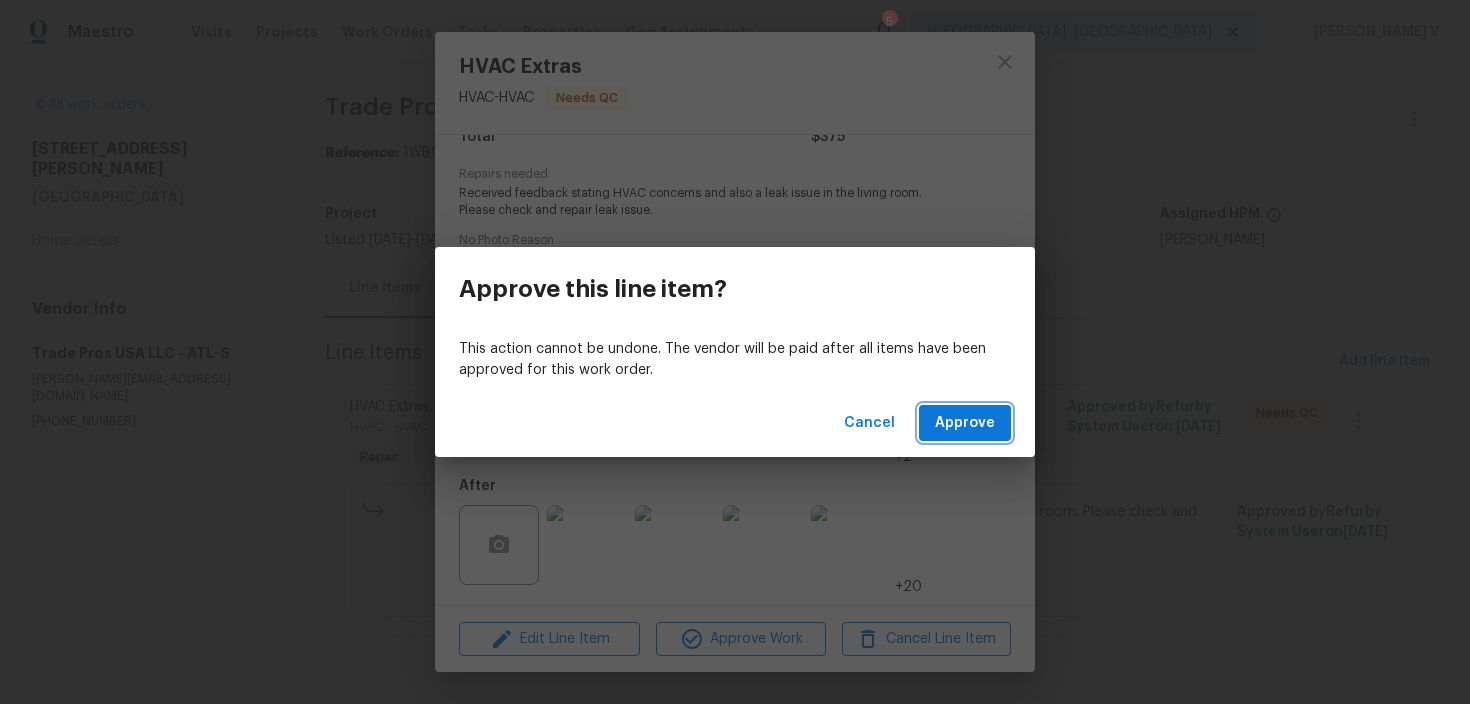 click on "Approve" at bounding box center (965, 423) 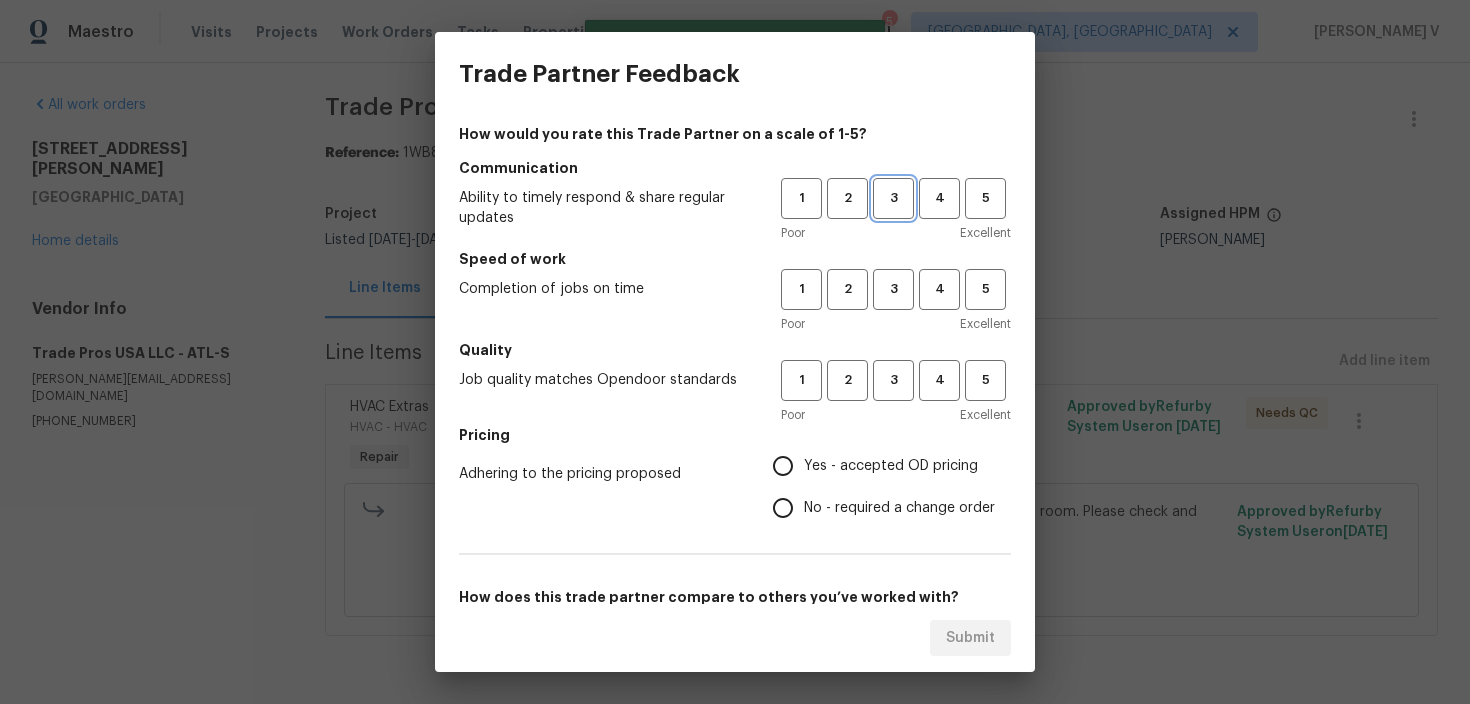 click on "3" at bounding box center (893, 198) 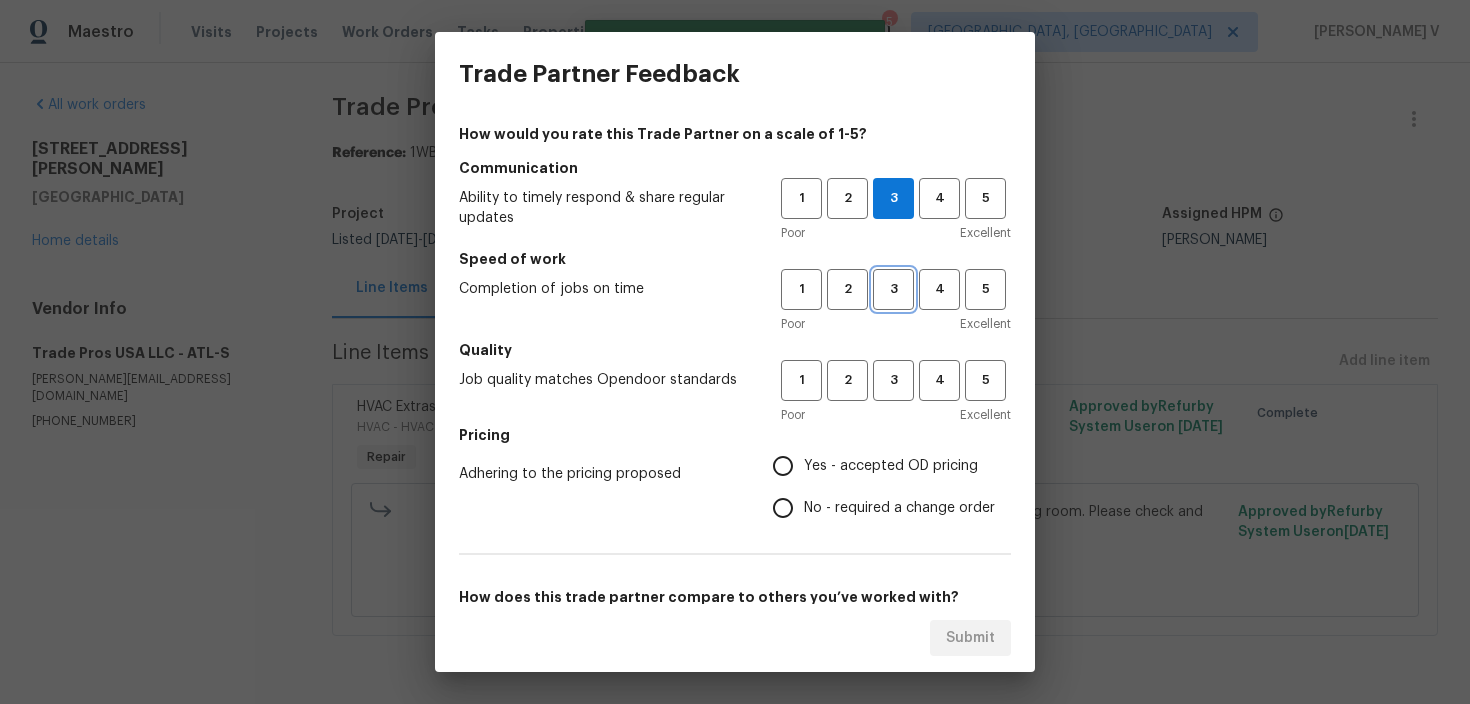 click on "3" at bounding box center [893, 289] 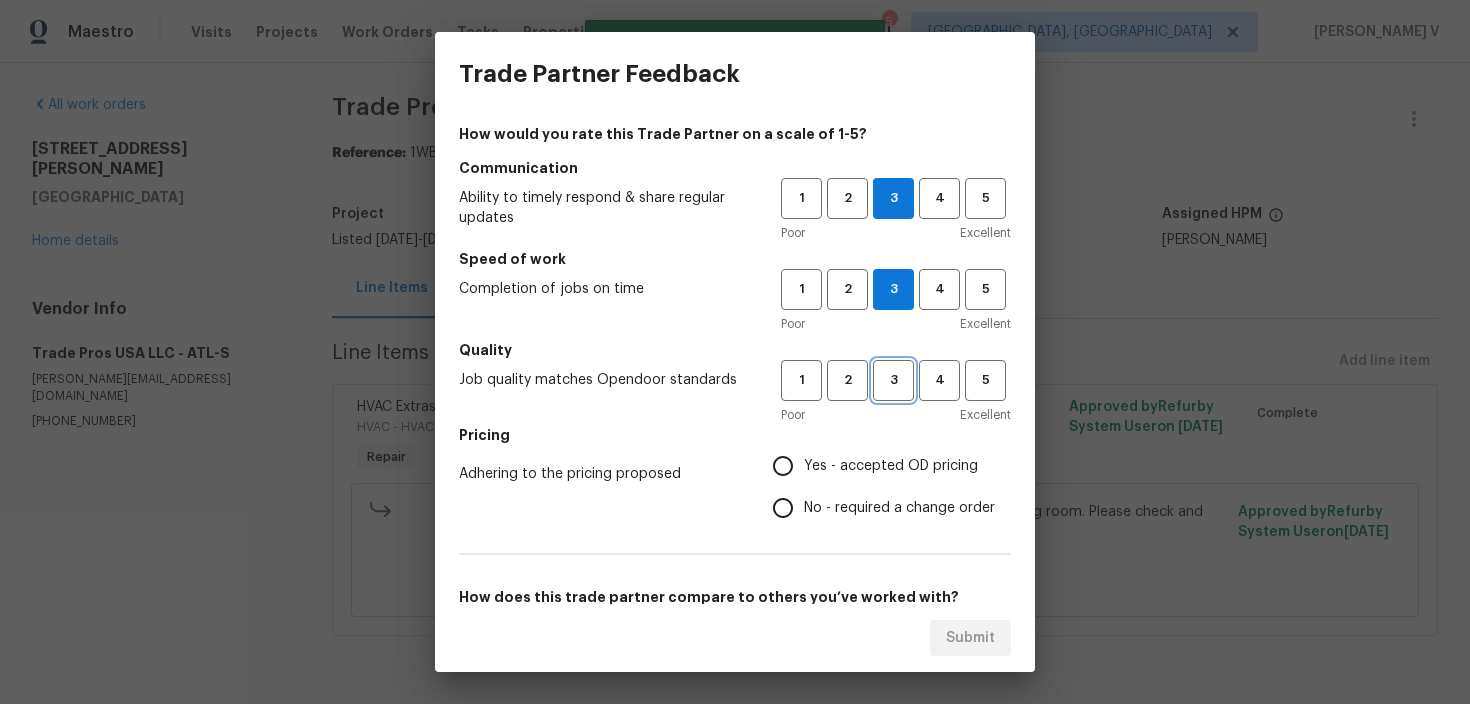 click on "3" at bounding box center (893, 380) 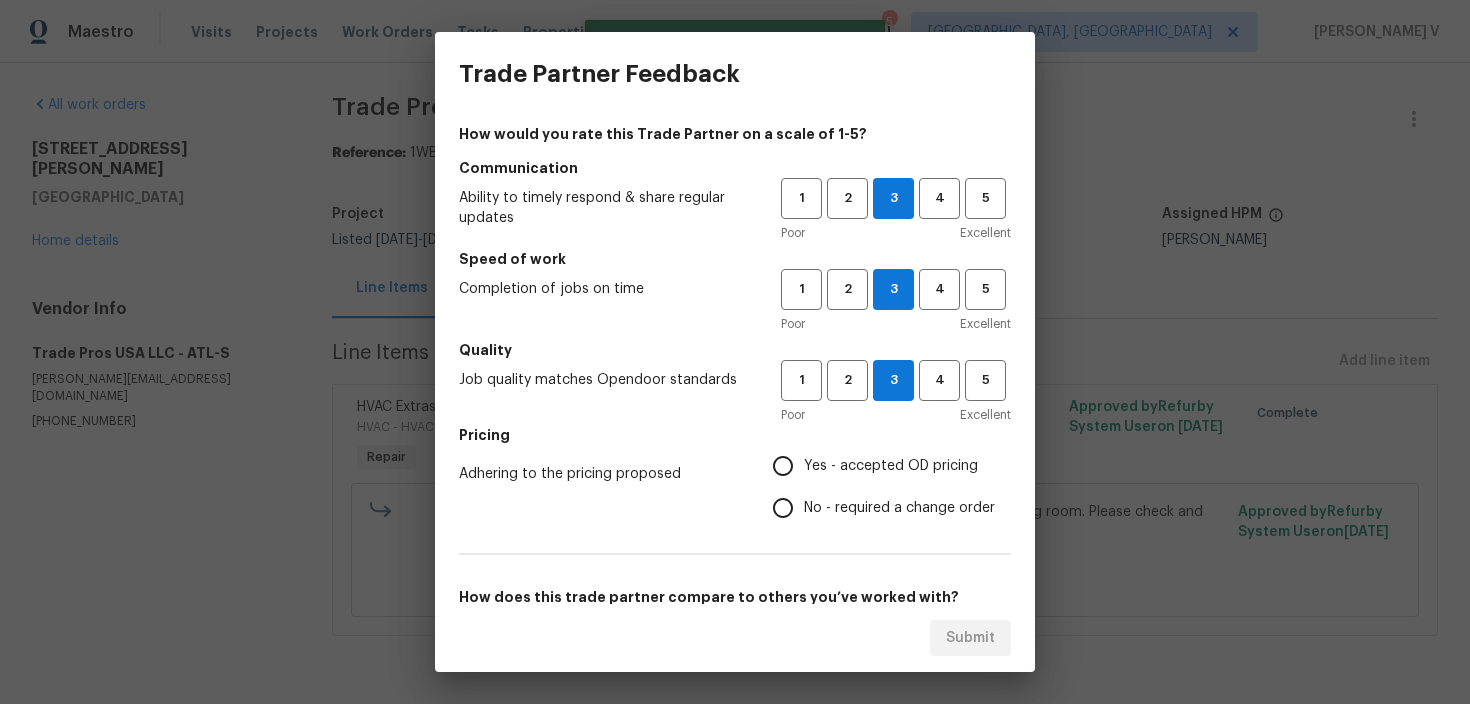 click on "No - required a change order" at bounding box center (878, 508) 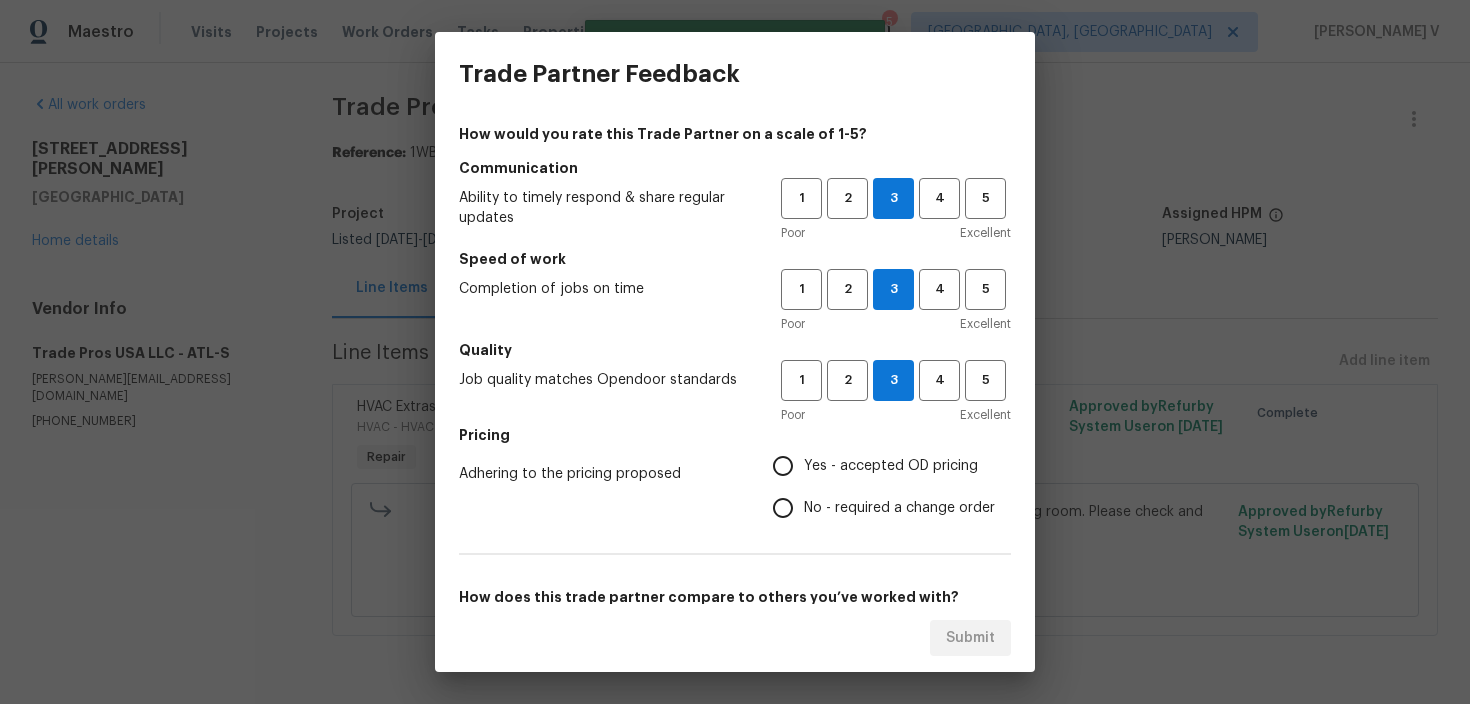 click on "No - required a change order" at bounding box center [783, 508] 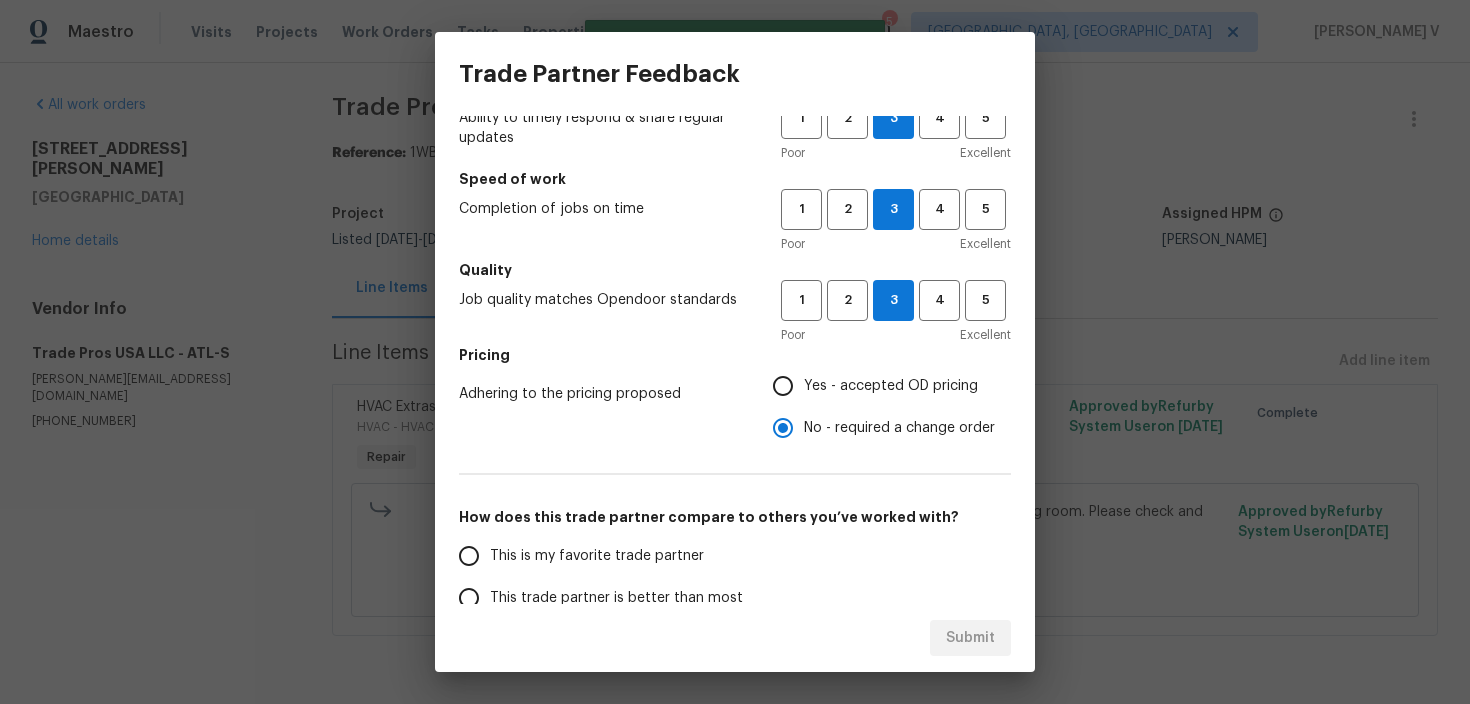 scroll, scrollTop: 145, scrollLeft: 0, axis: vertical 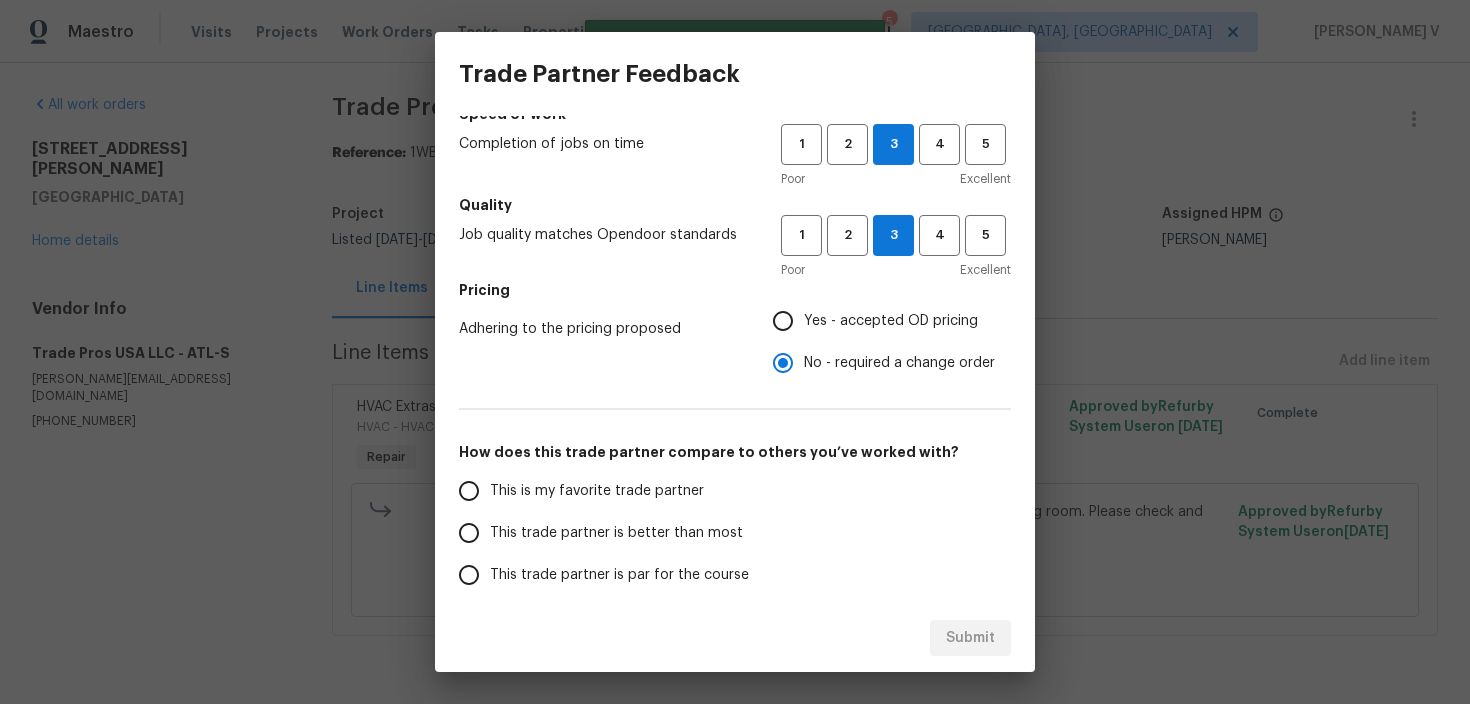 click on "This is my favorite trade partner" at bounding box center (606, 491) 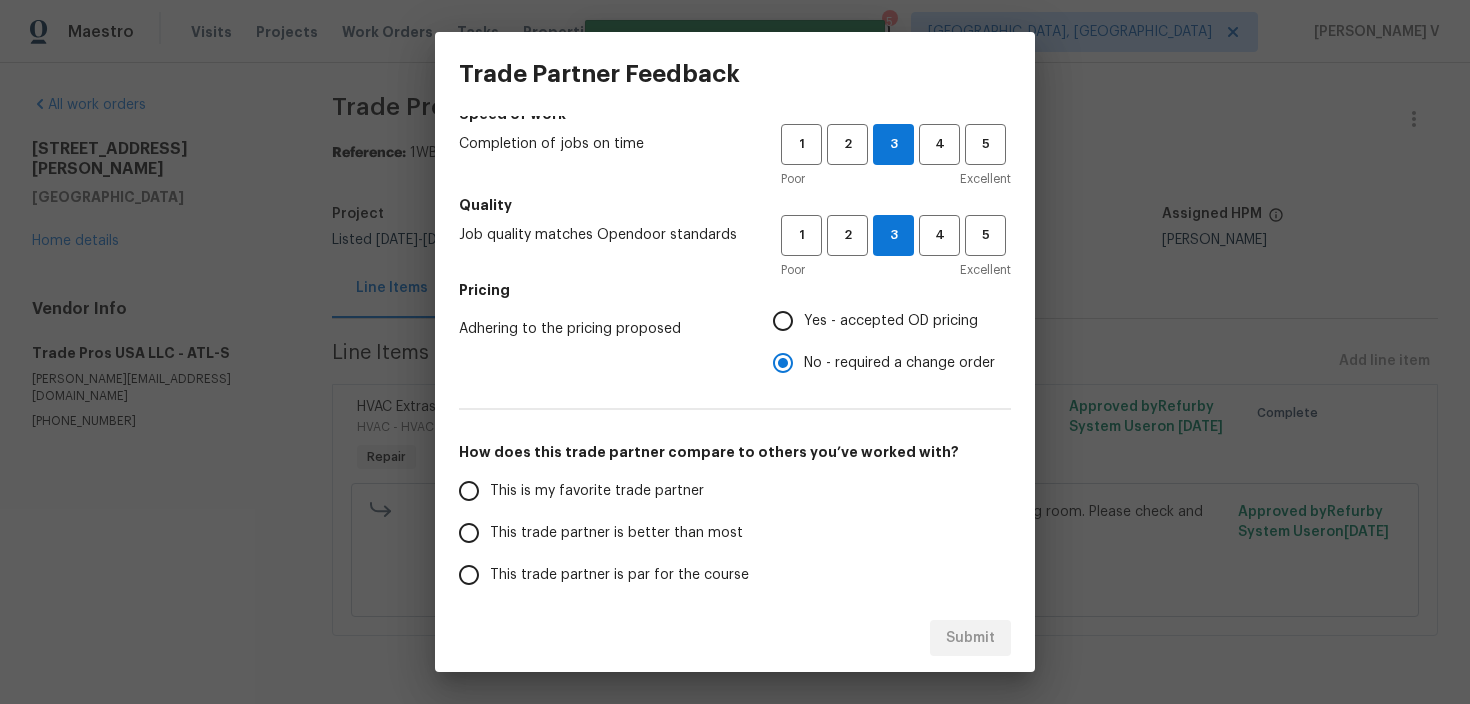 click on "This is my favorite trade partner" at bounding box center (469, 491) 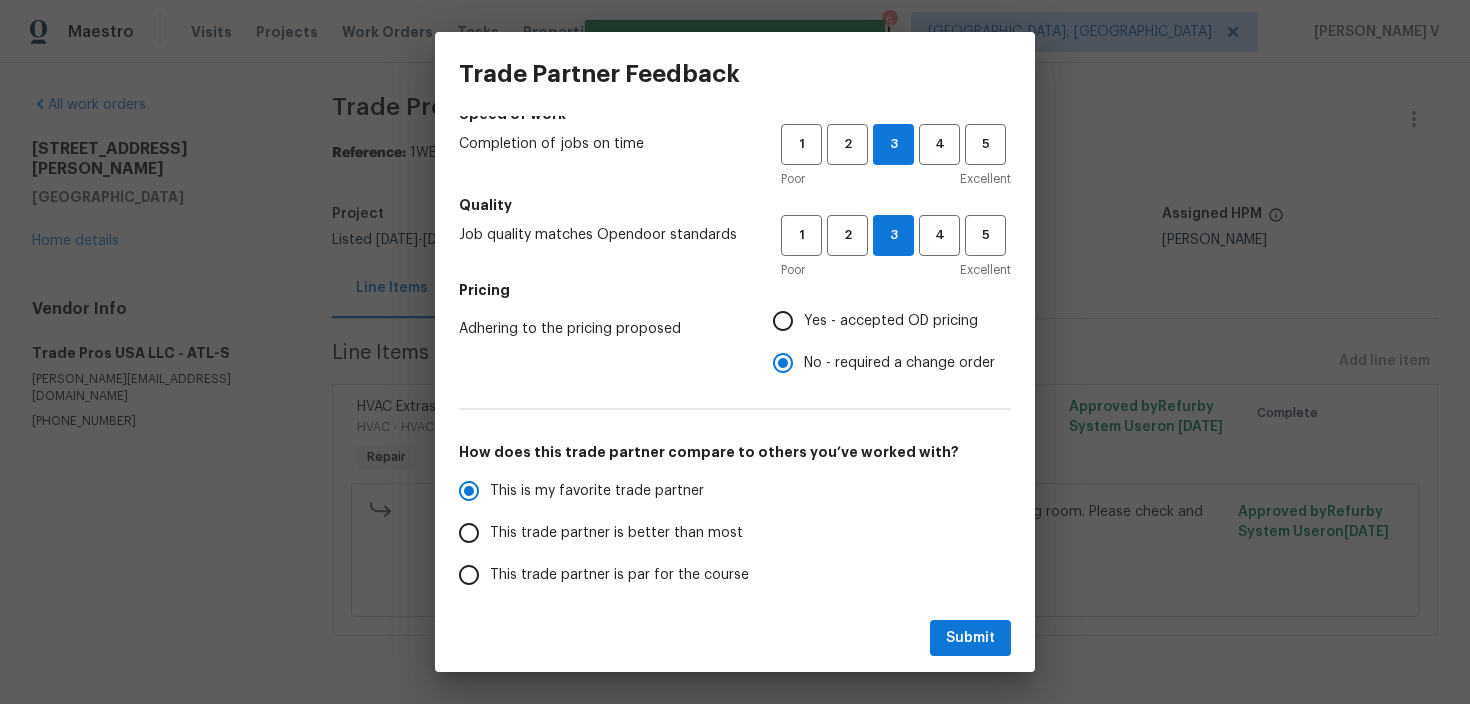 click on "This trade partner is better than most" at bounding box center (616, 533) 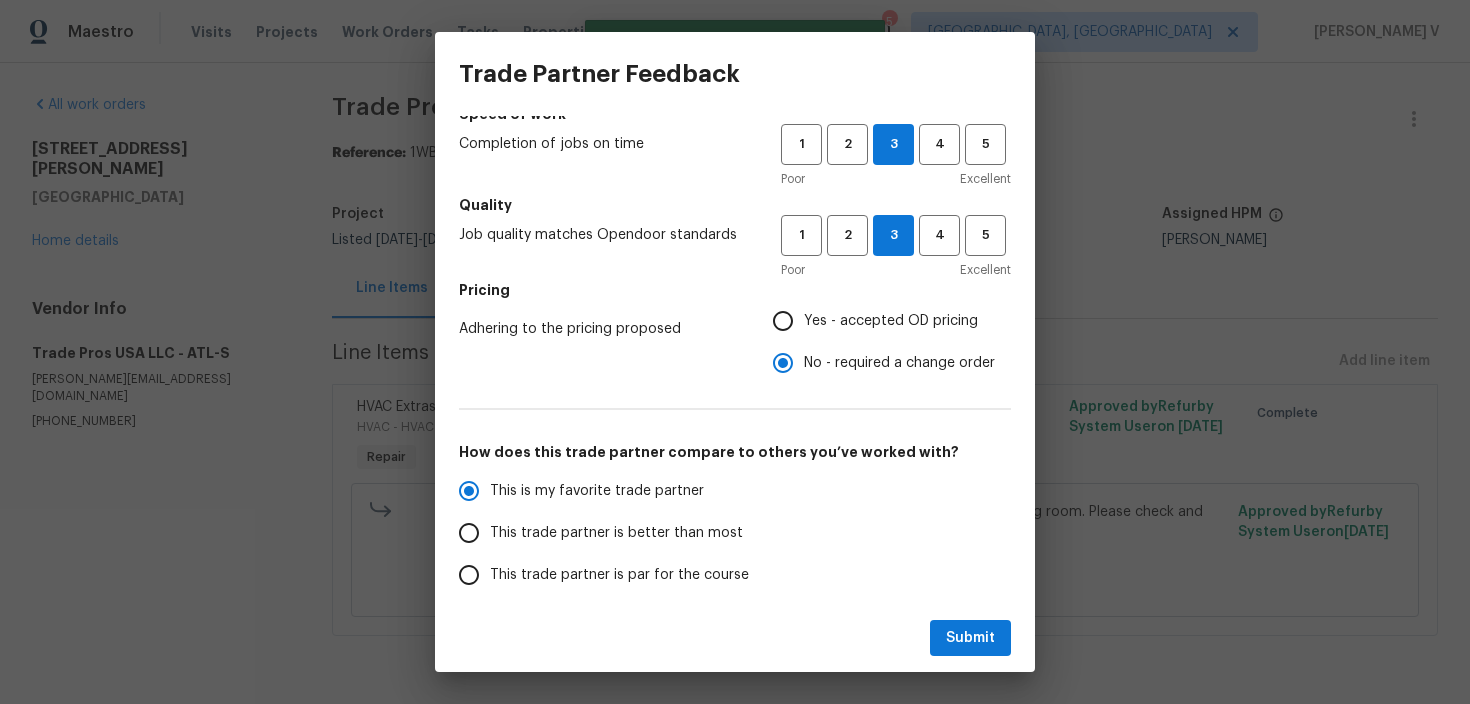 click on "This trade partner is better than most" at bounding box center (469, 533) 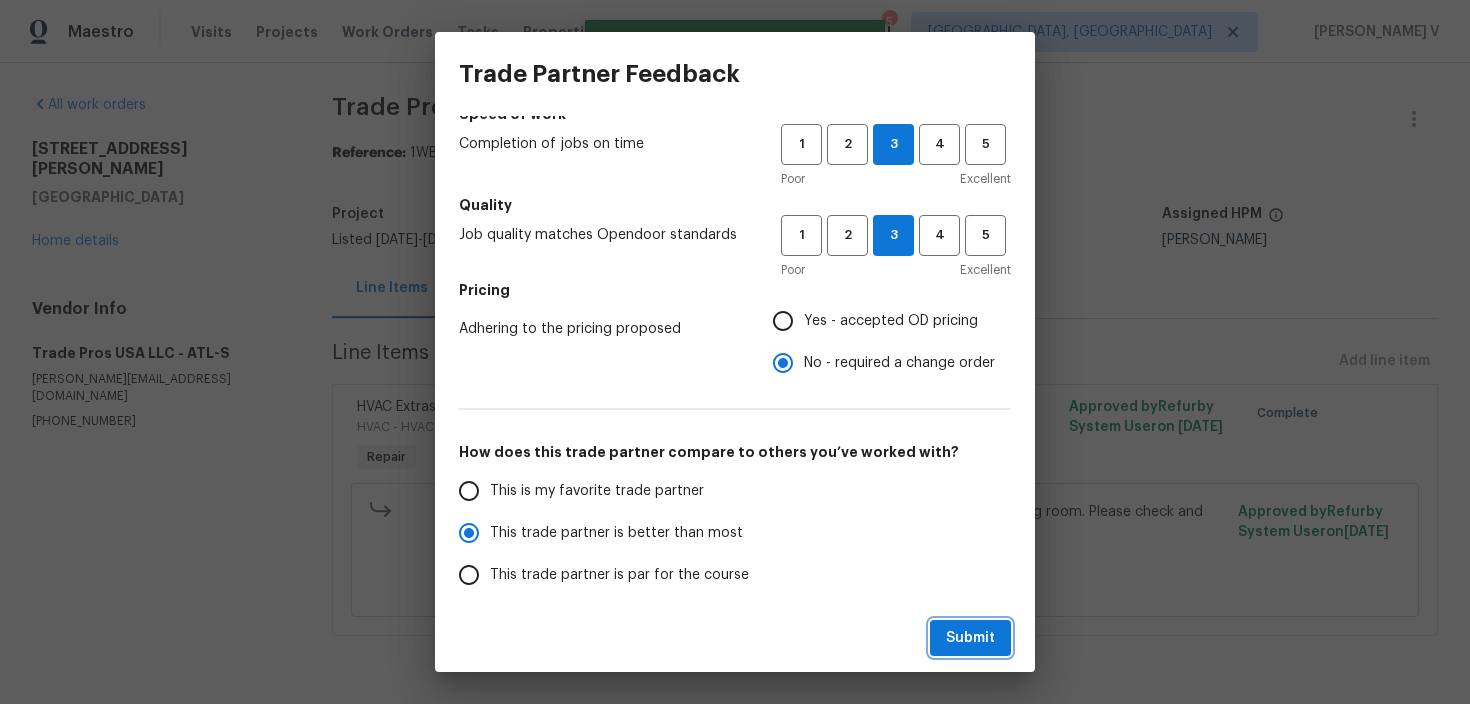 click on "Submit" at bounding box center [970, 638] 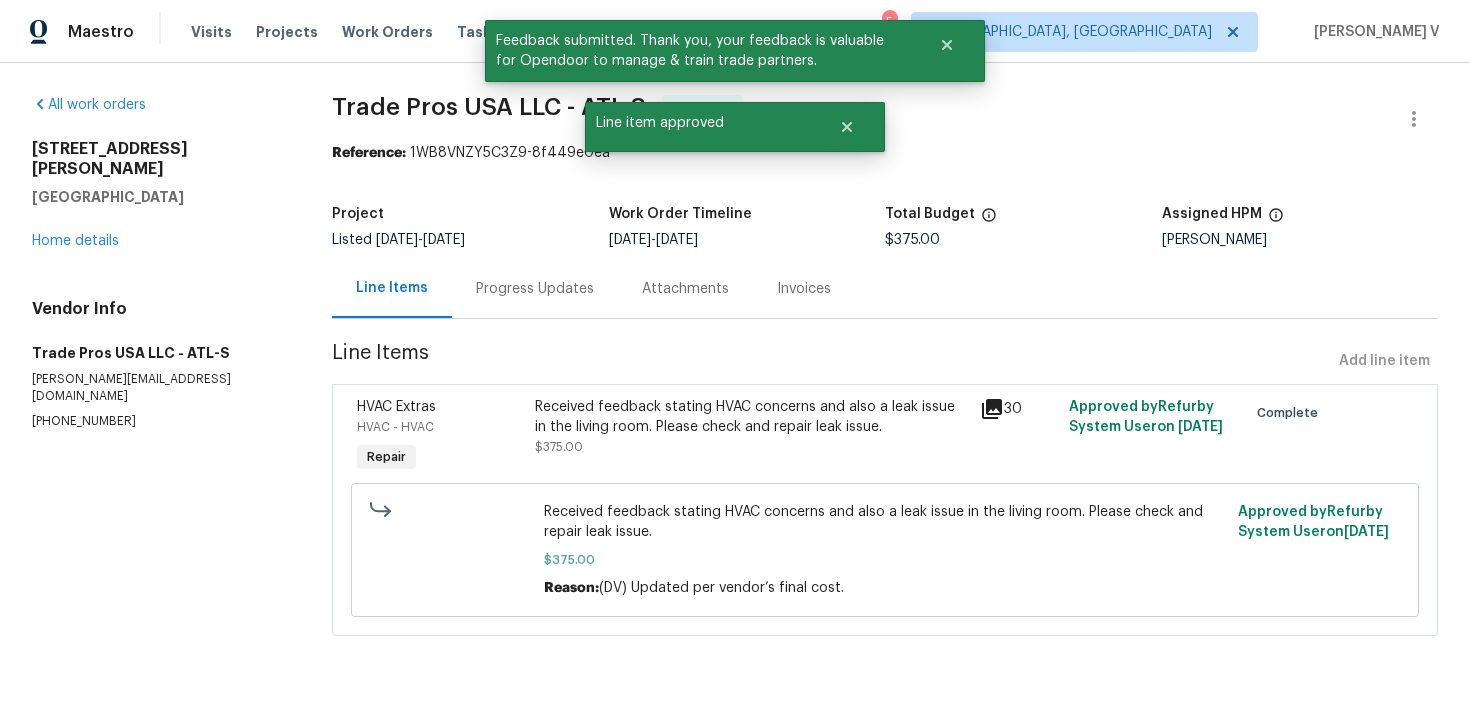 click on "Progress Updates" at bounding box center [535, 289] 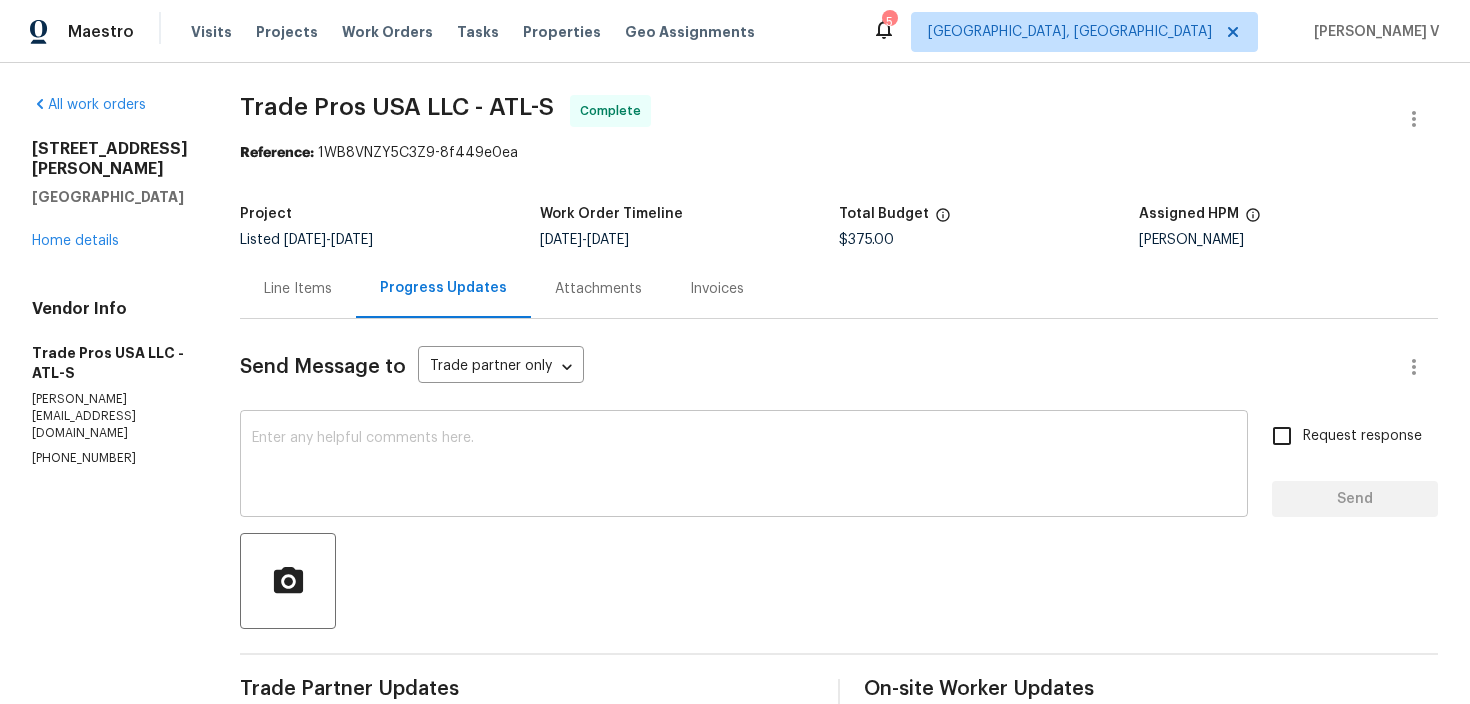 click at bounding box center [744, 466] 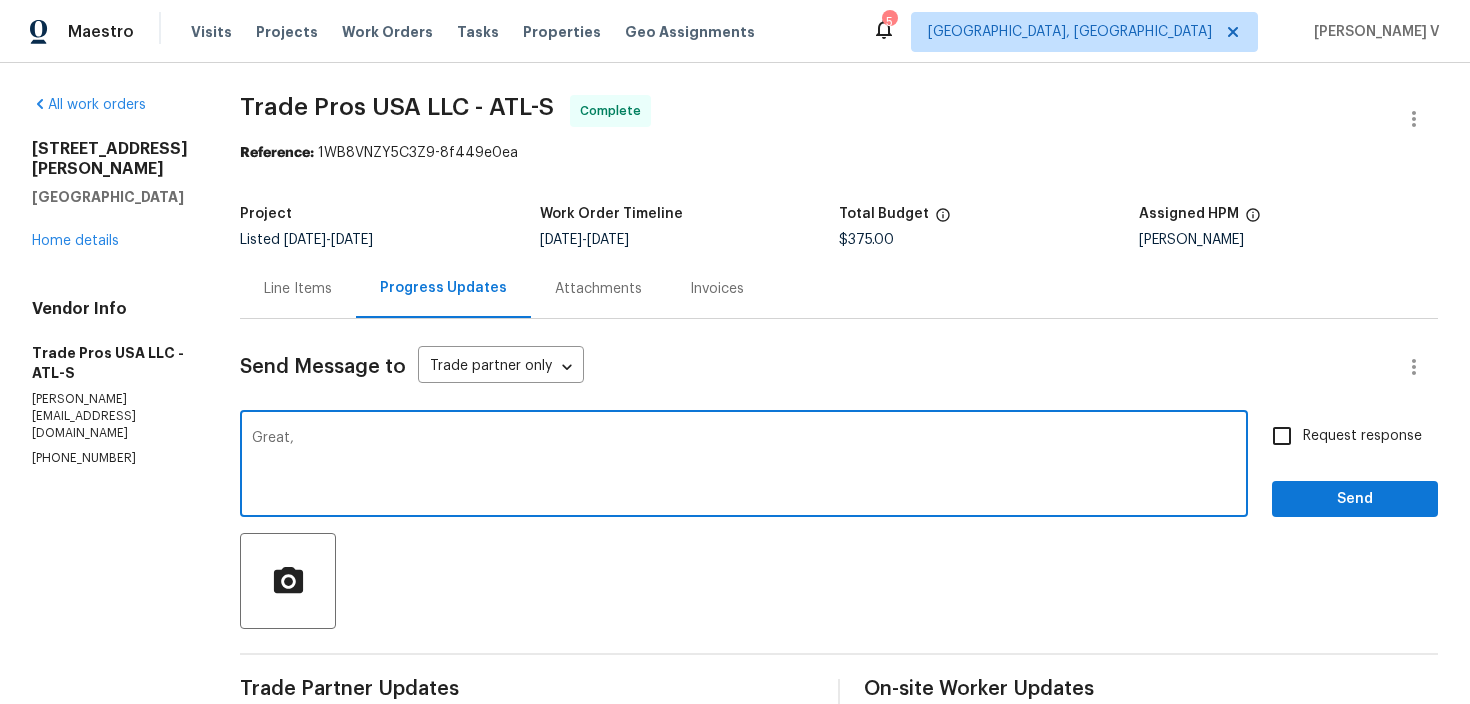 paste on "Hey, the work order has been approved. Thanks for the job :)" 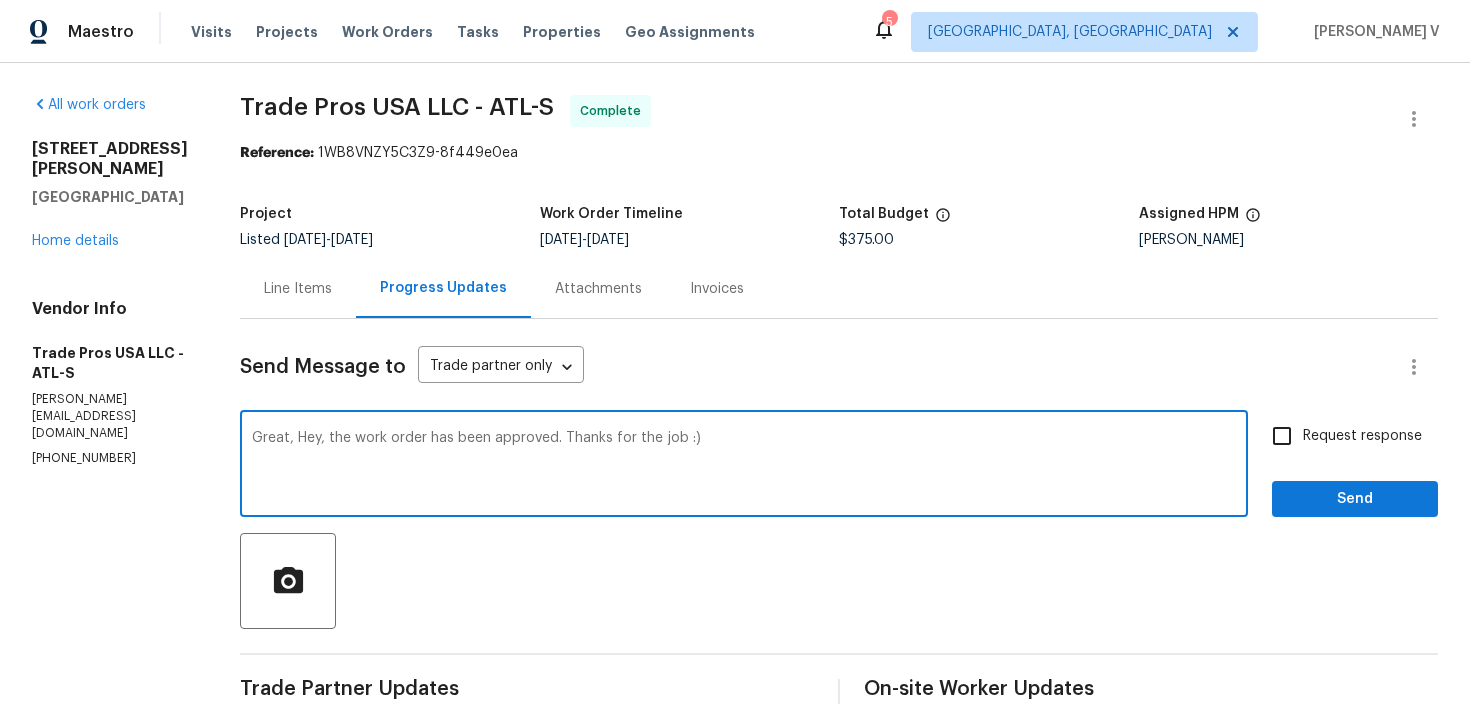drag, startPoint x: 297, startPoint y: 437, endPoint x: 329, endPoint y: 439, distance: 32.06244 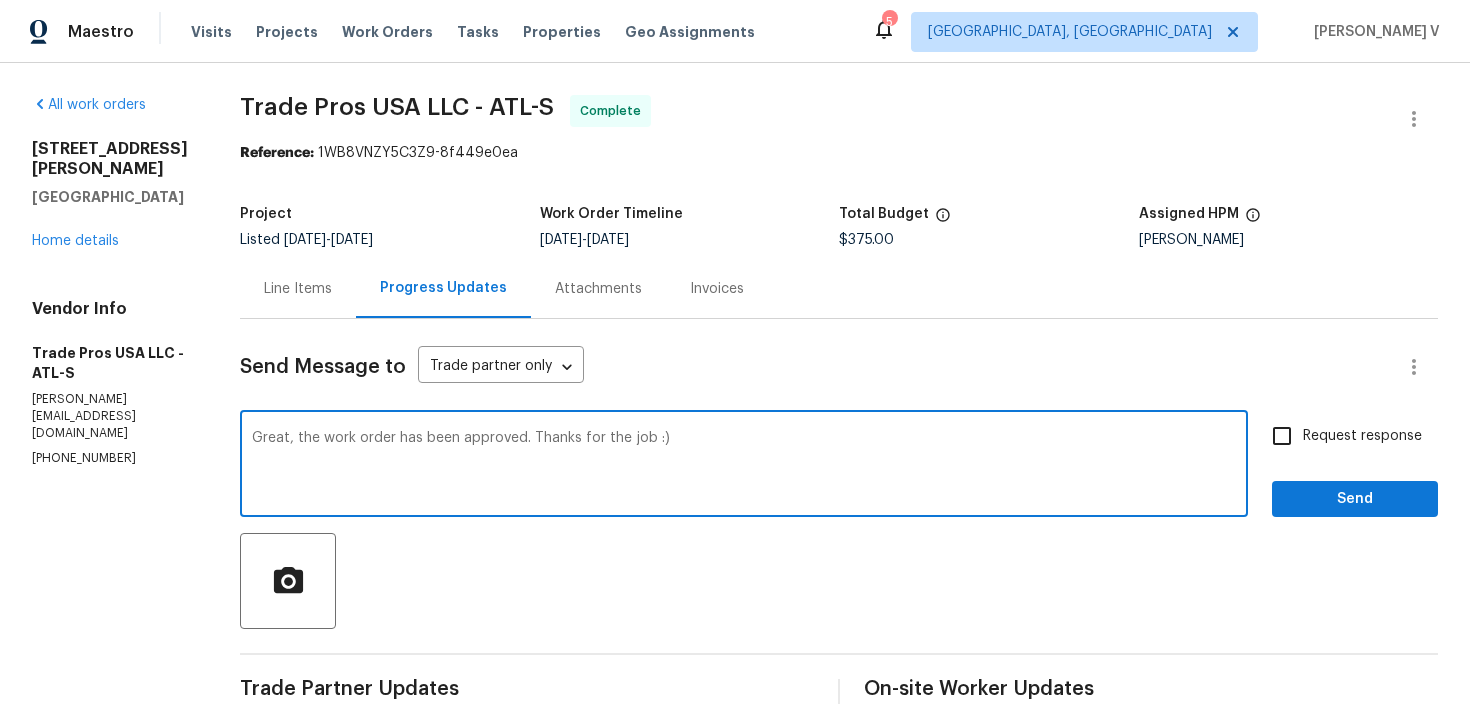 scroll, scrollTop: 347, scrollLeft: 0, axis: vertical 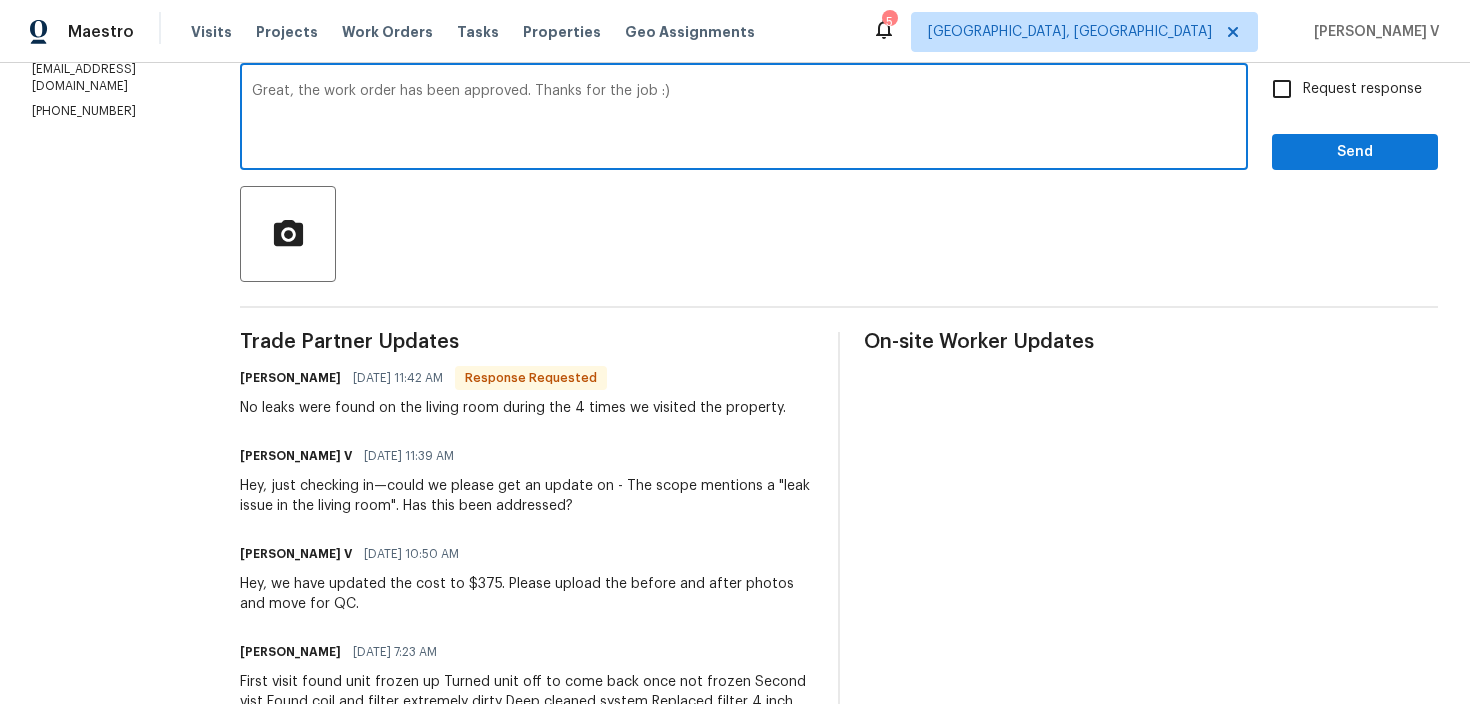 type on "Great, the work order has been approved. Thanks for the job :)" 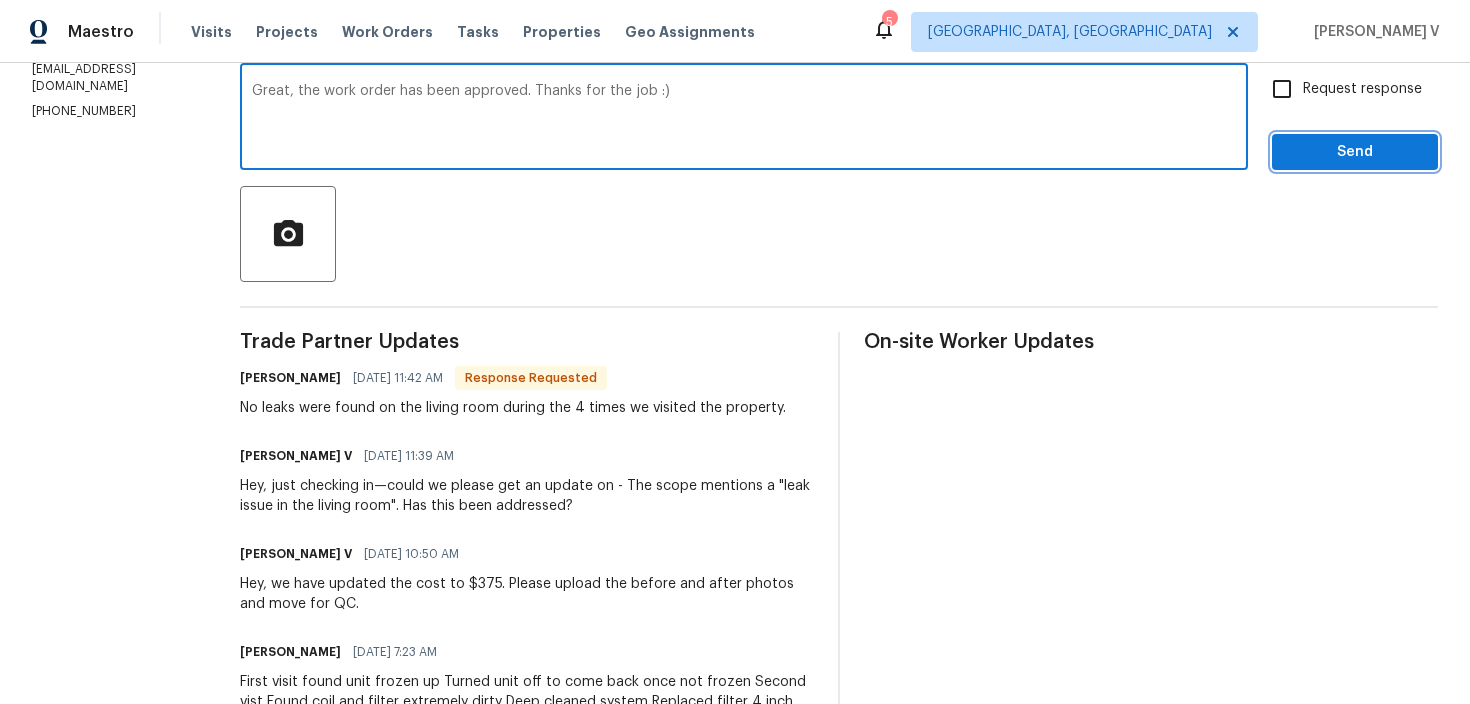 click on "Send" at bounding box center [1355, 152] 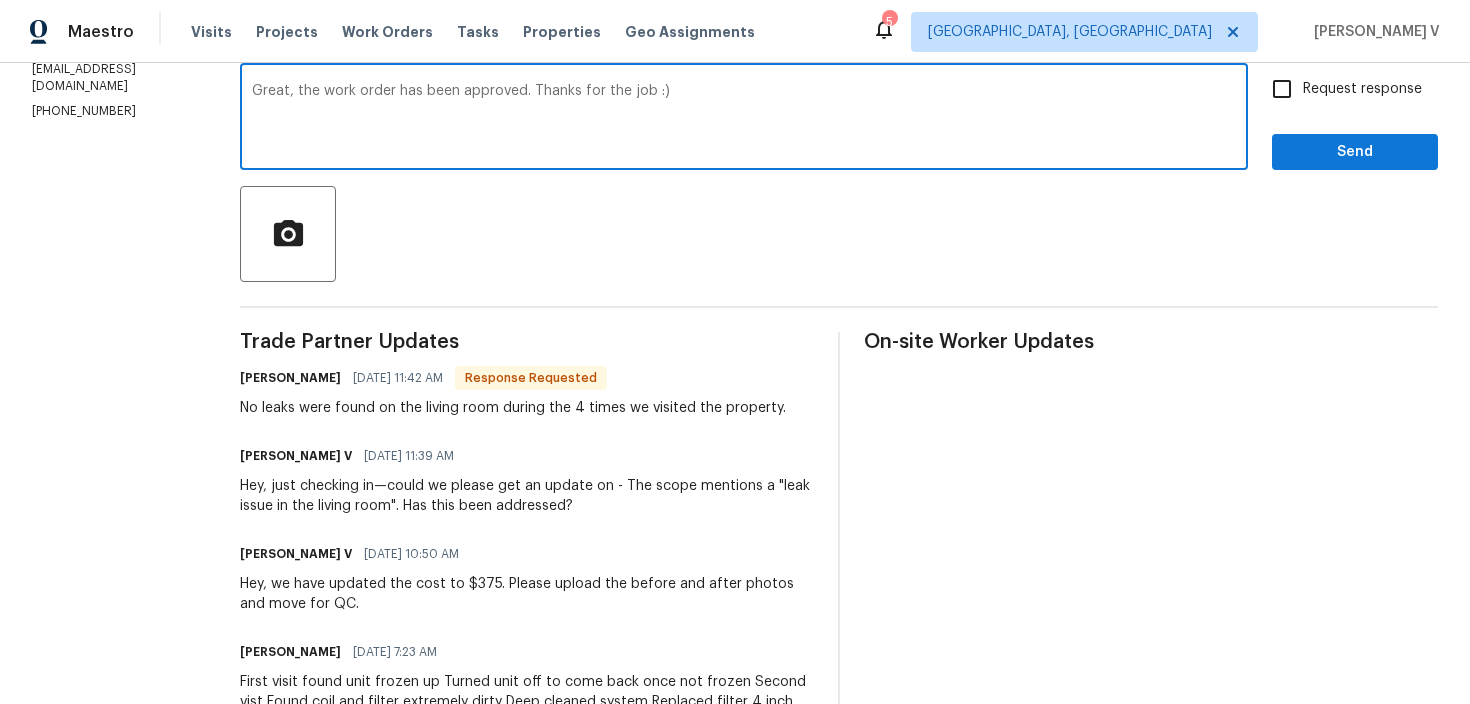 scroll, scrollTop: 43, scrollLeft: 0, axis: vertical 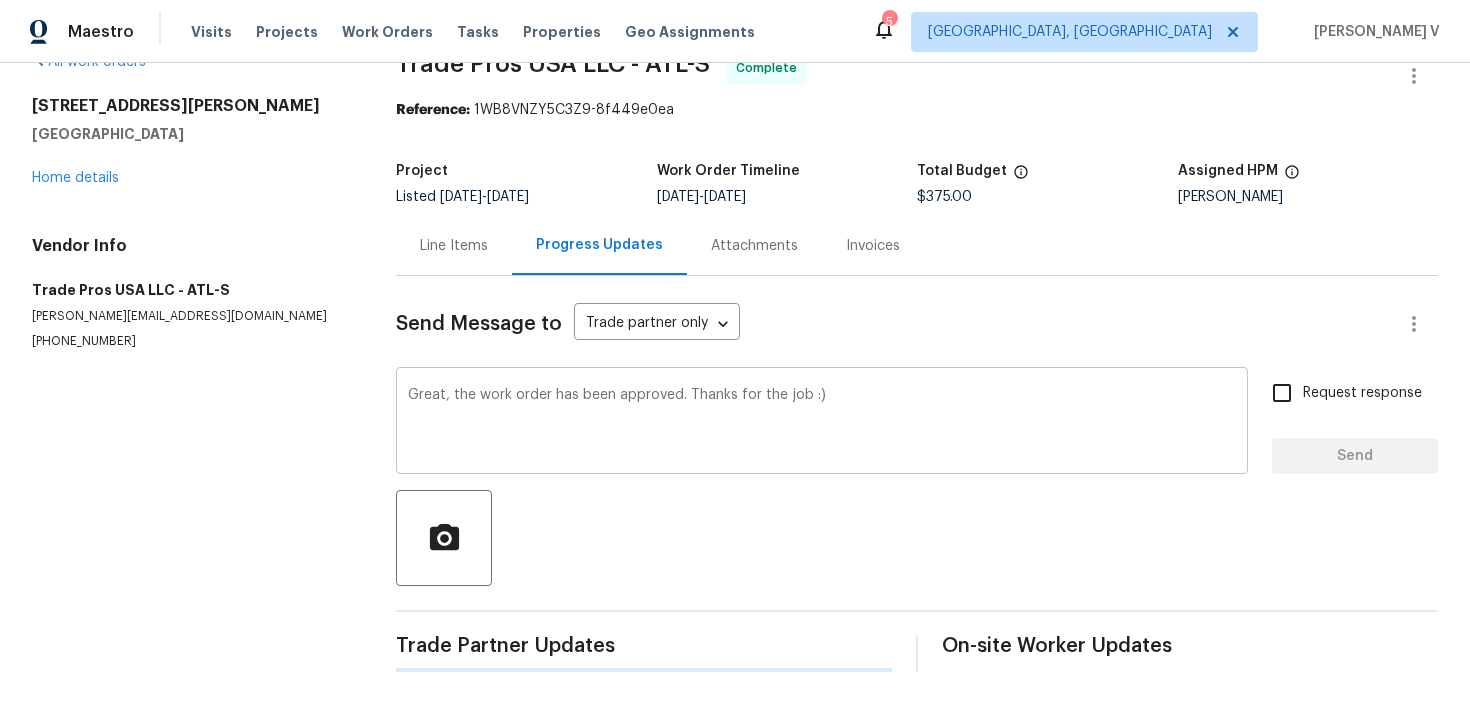 type 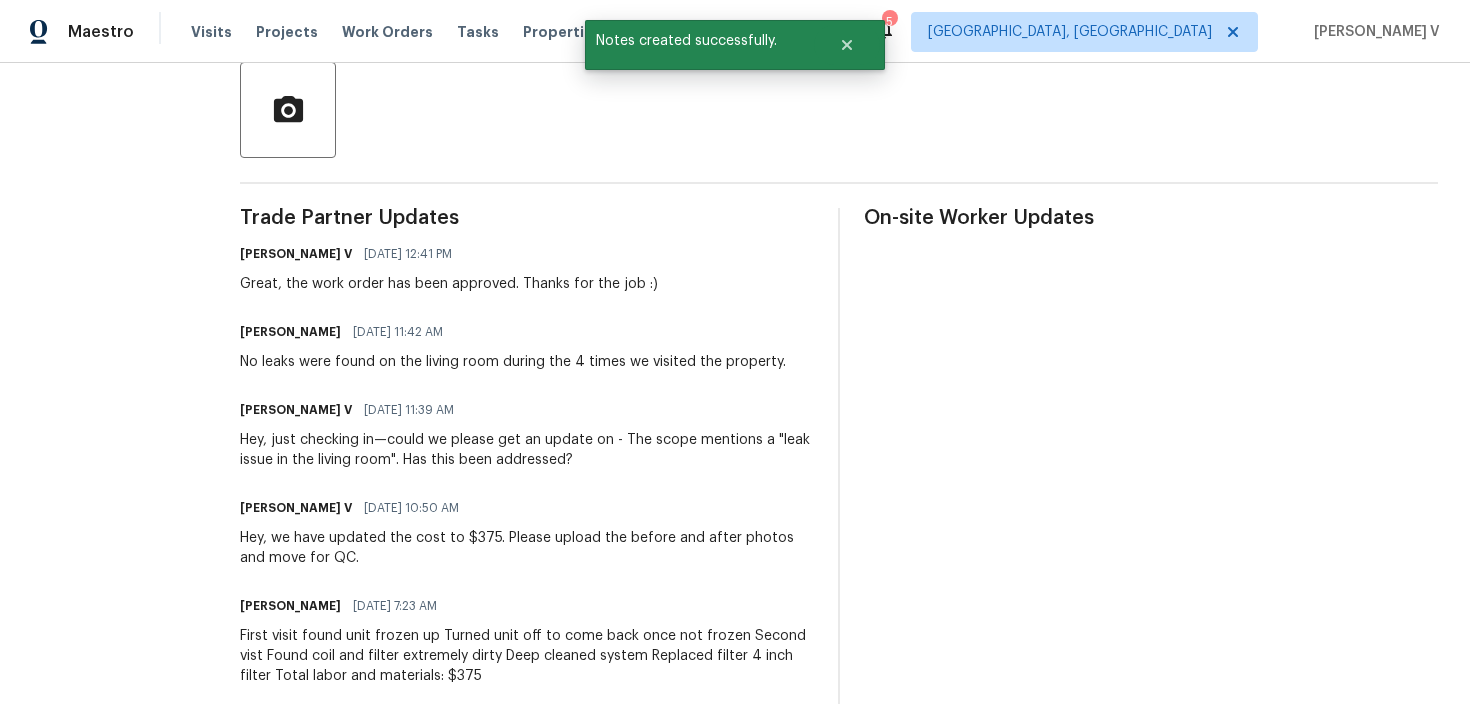 scroll, scrollTop: 600, scrollLeft: 0, axis: vertical 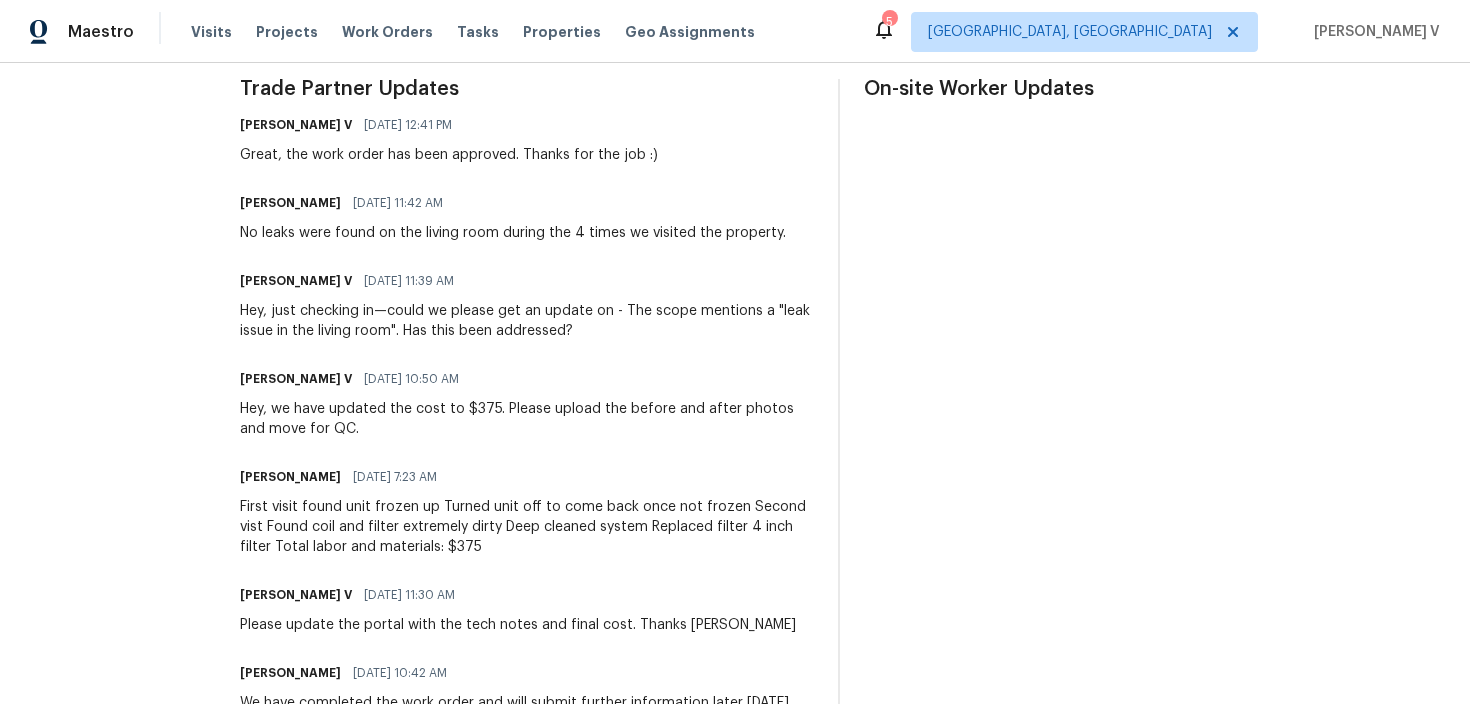 click on "No leaks were found on the living room during the 4 times we visited the property." at bounding box center [513, 233] 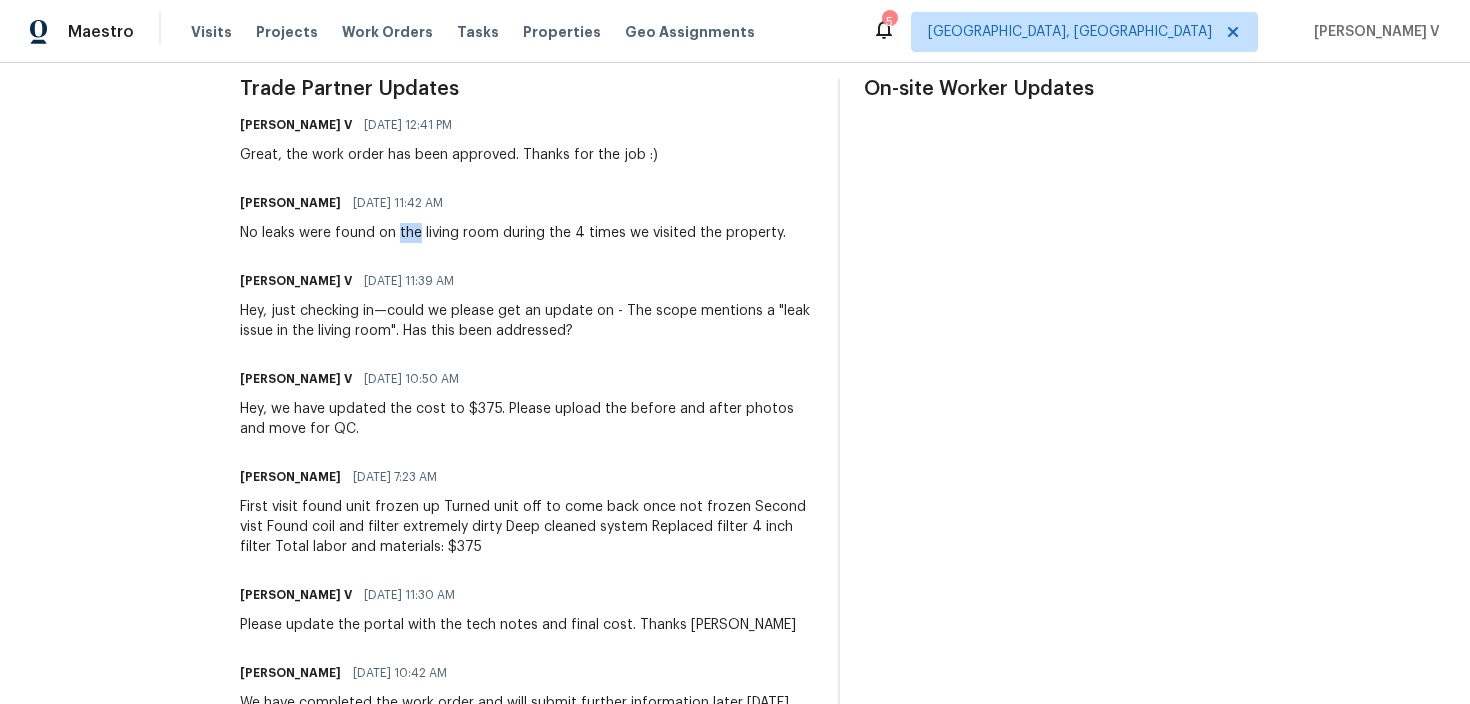click on "No leaks were found on the living room during the 4 times we visited the property." at bounding box center (513, 233) 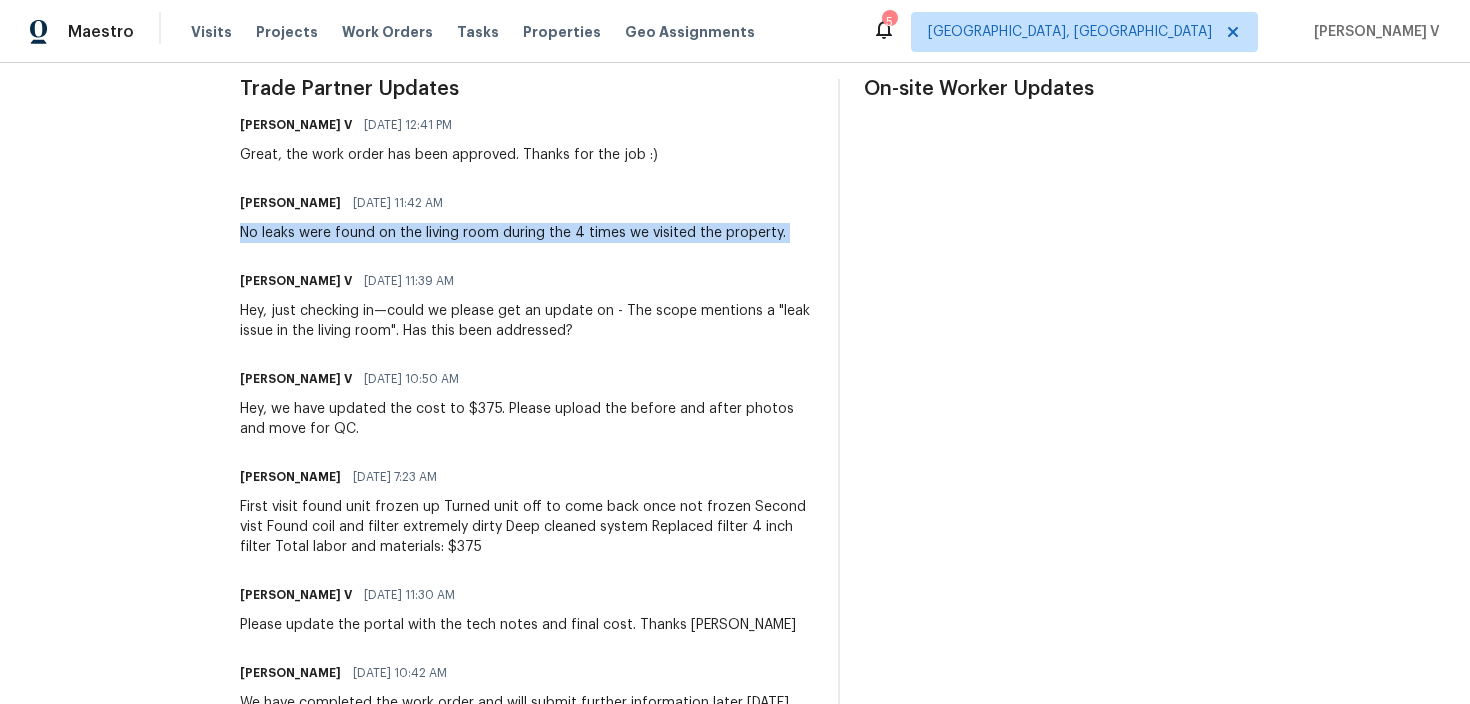copy on "No leaks were found on the living room during the 4 times we visited the property." 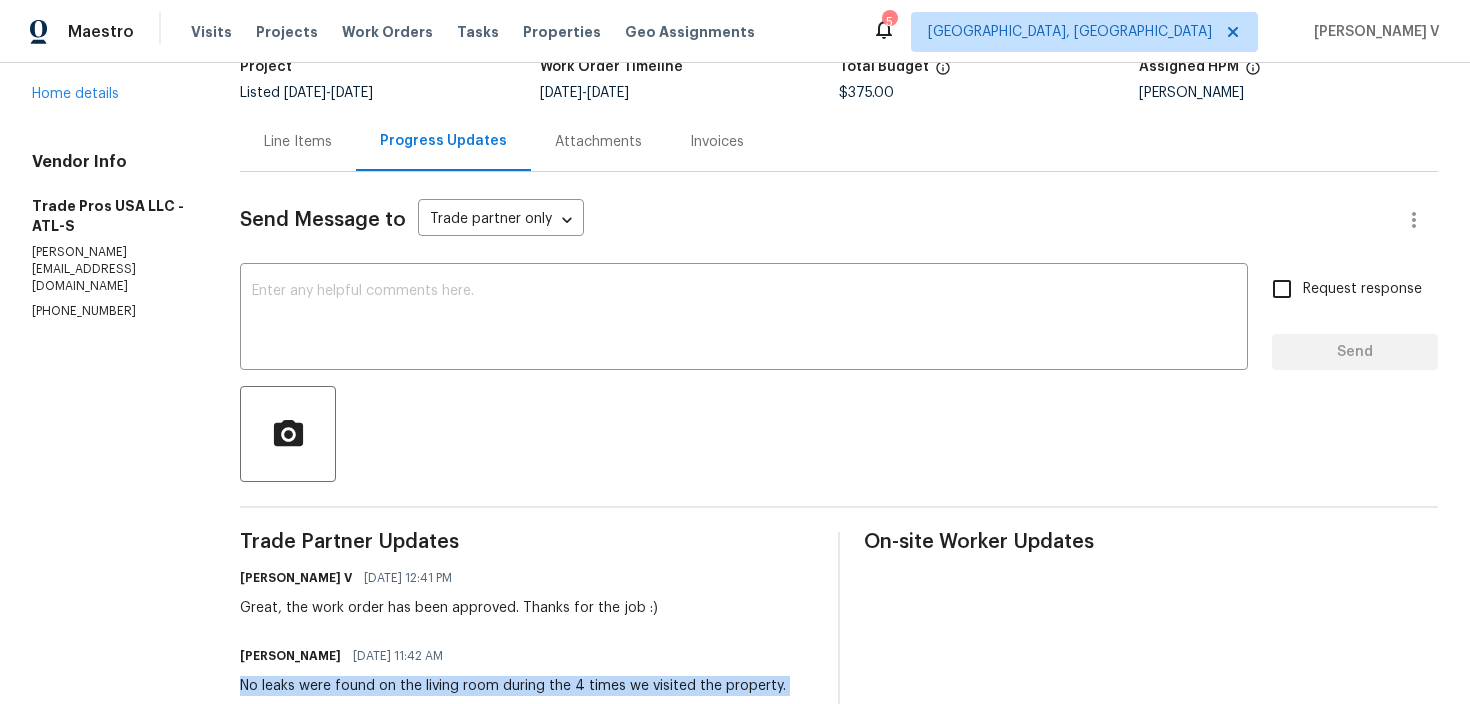 scroll, scrollTop: 38, scrollLeft: 0, axis: vertical 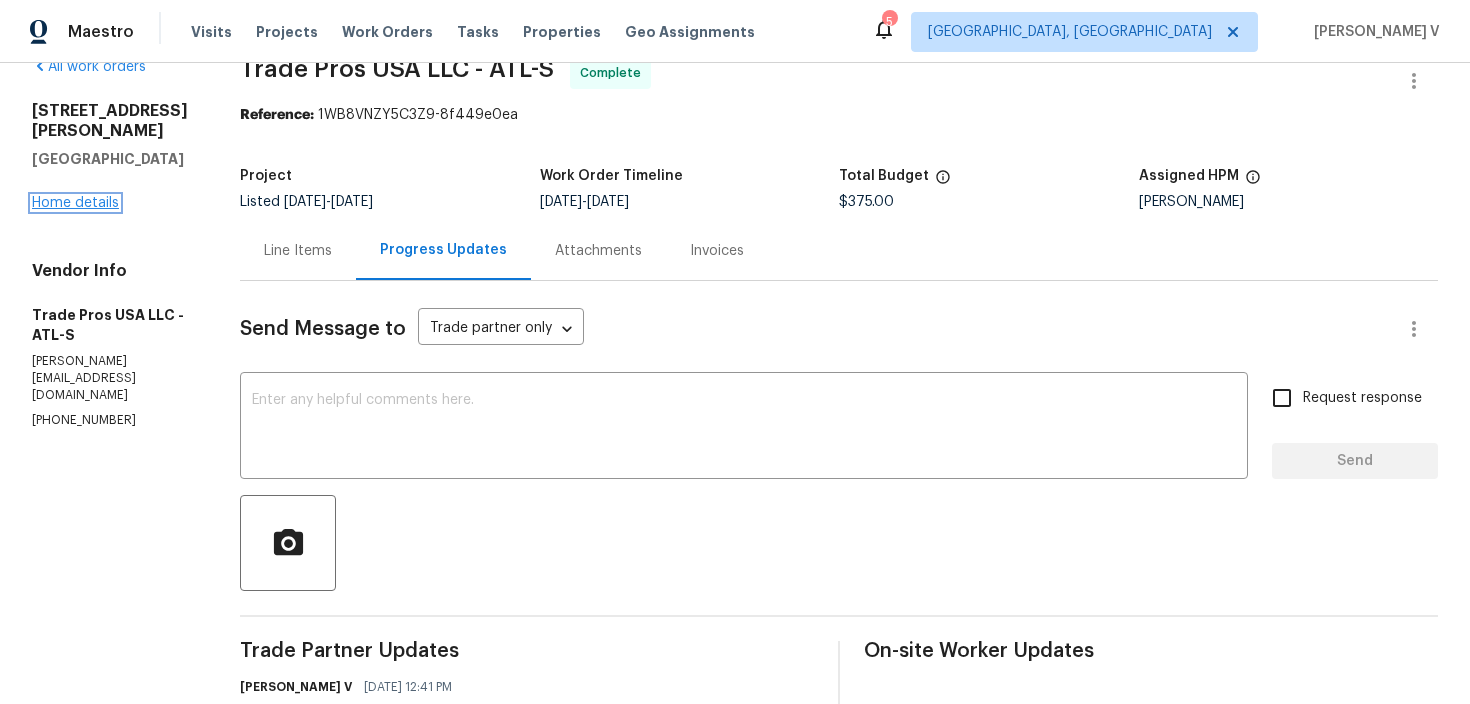 click on "Home details" at bounding box center (75, 203) 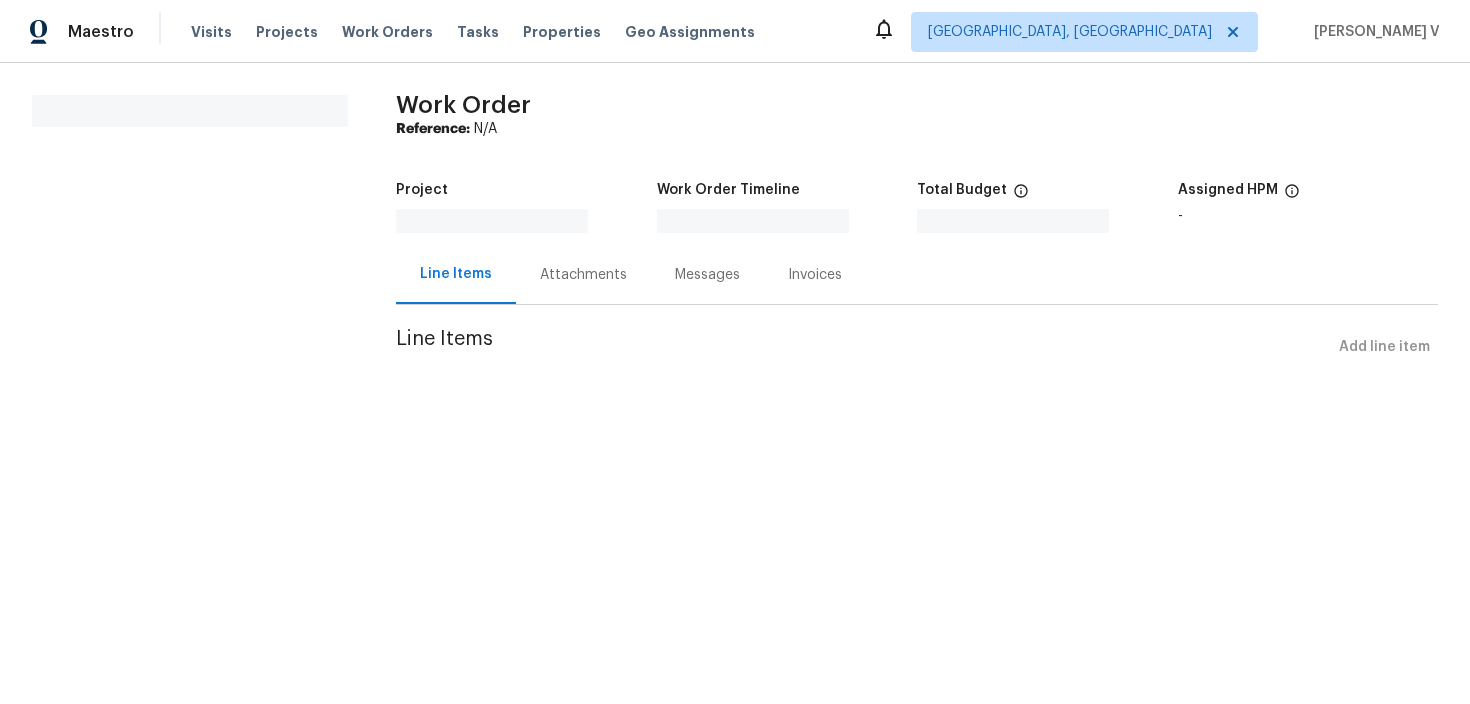 scroll, scrollTop: 0, scrollLeft: 0, axis: both 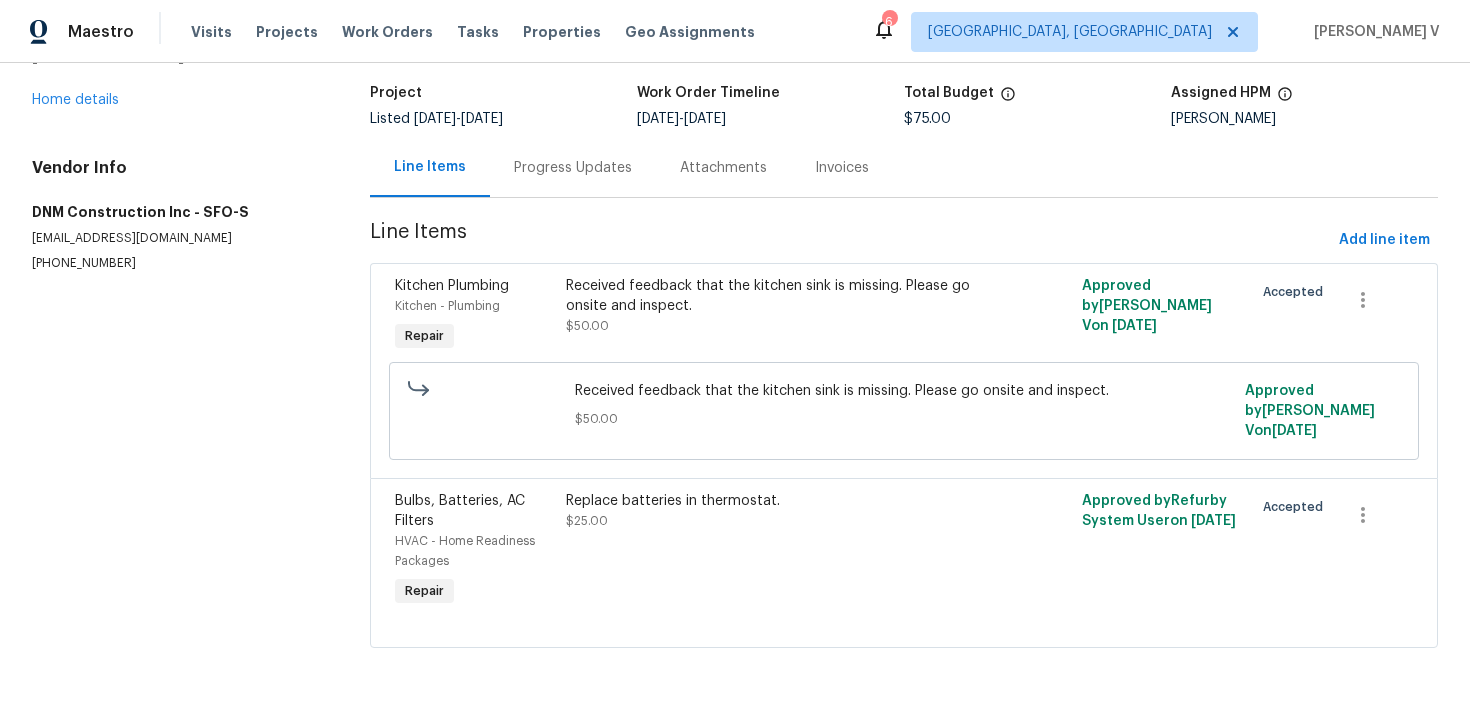 click on "Progress Updates" at bounding box center (573, 168) 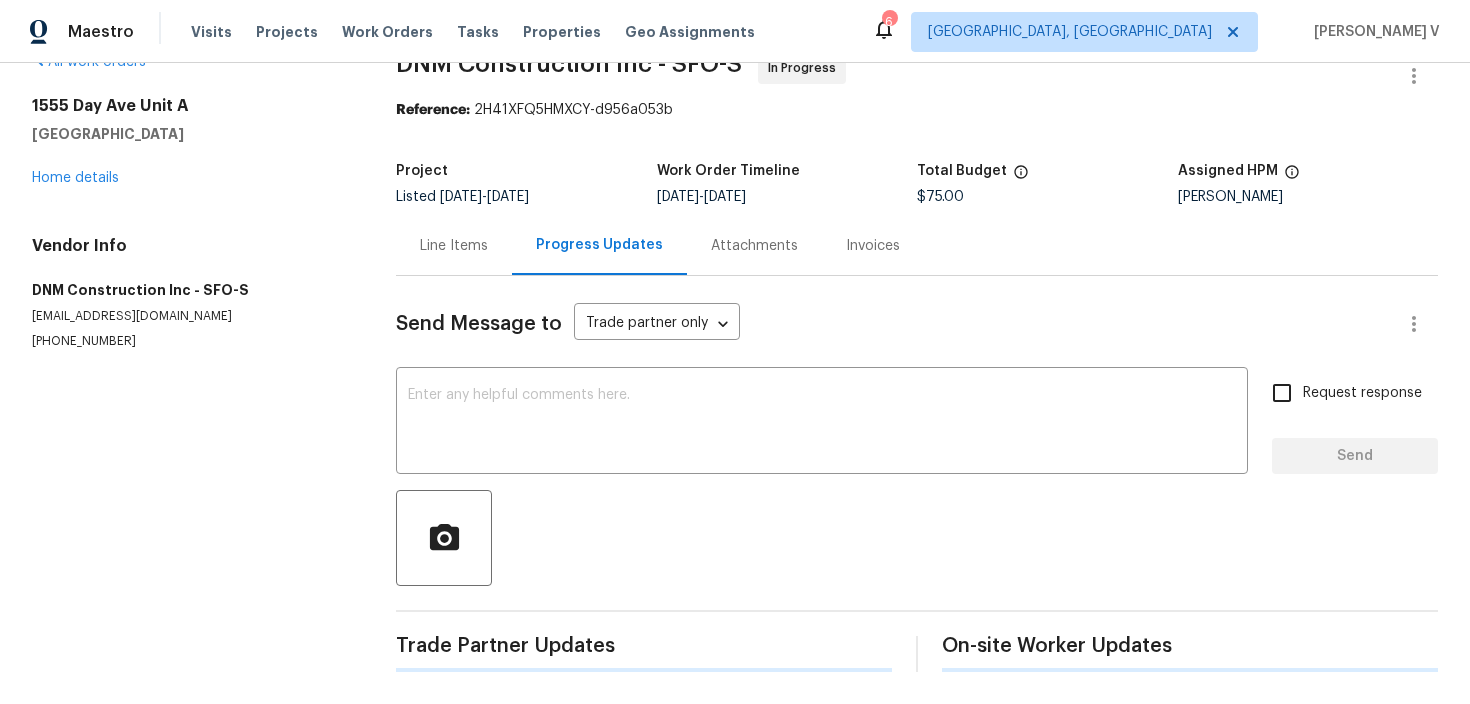 scroll, scrollTop: 43, scrollLeft: 0, axis: vertical 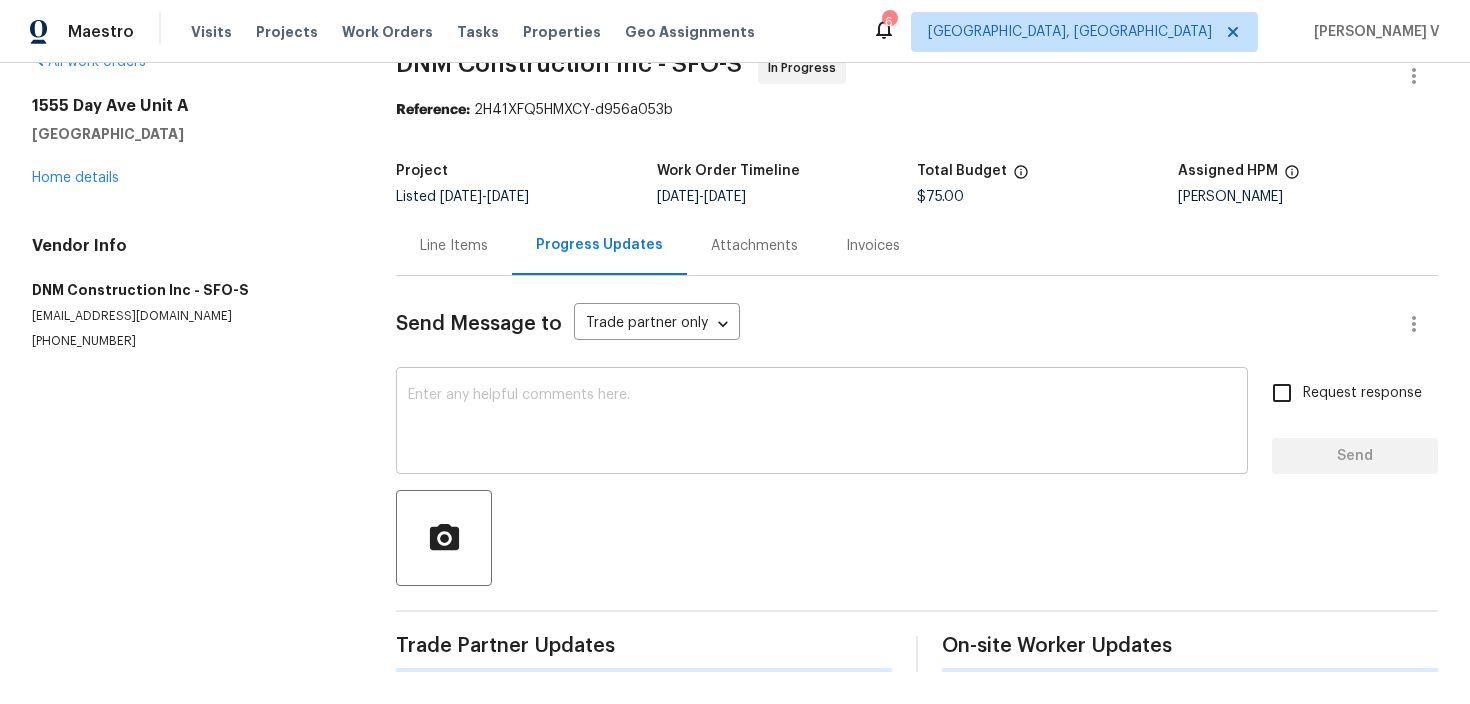 click at bounding box center [822, 423] 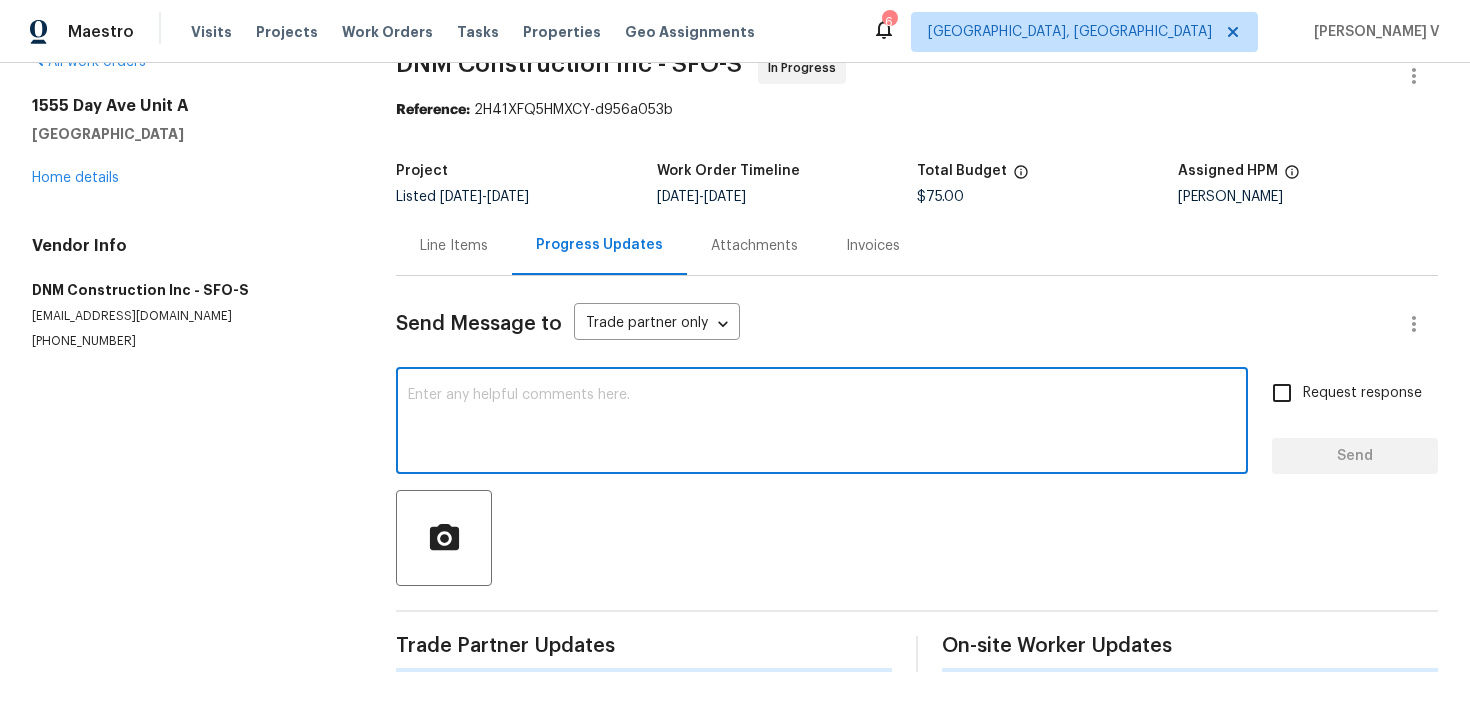paste on "his is the only lockbox code we have on record. Sometimes it may take a few tries—please have them roll the number around a couple of times and try again.
Also, please note that a trip fee will be added for both visits.
No work is needed for the kitchen sink, and for the thermostat, it just needs a battery replacement.
Thanks!" 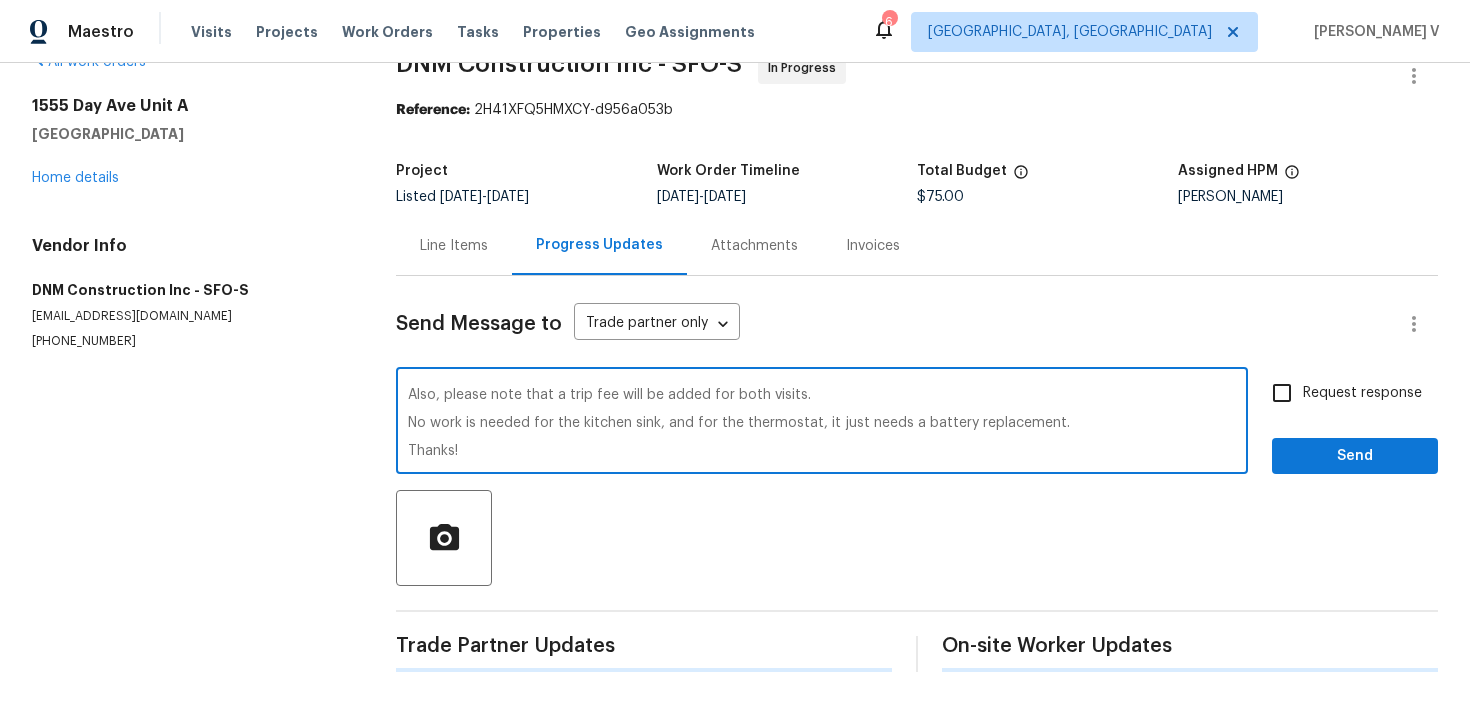 scroll, scrollTop: 0, scrollLeft: 0, axis: both 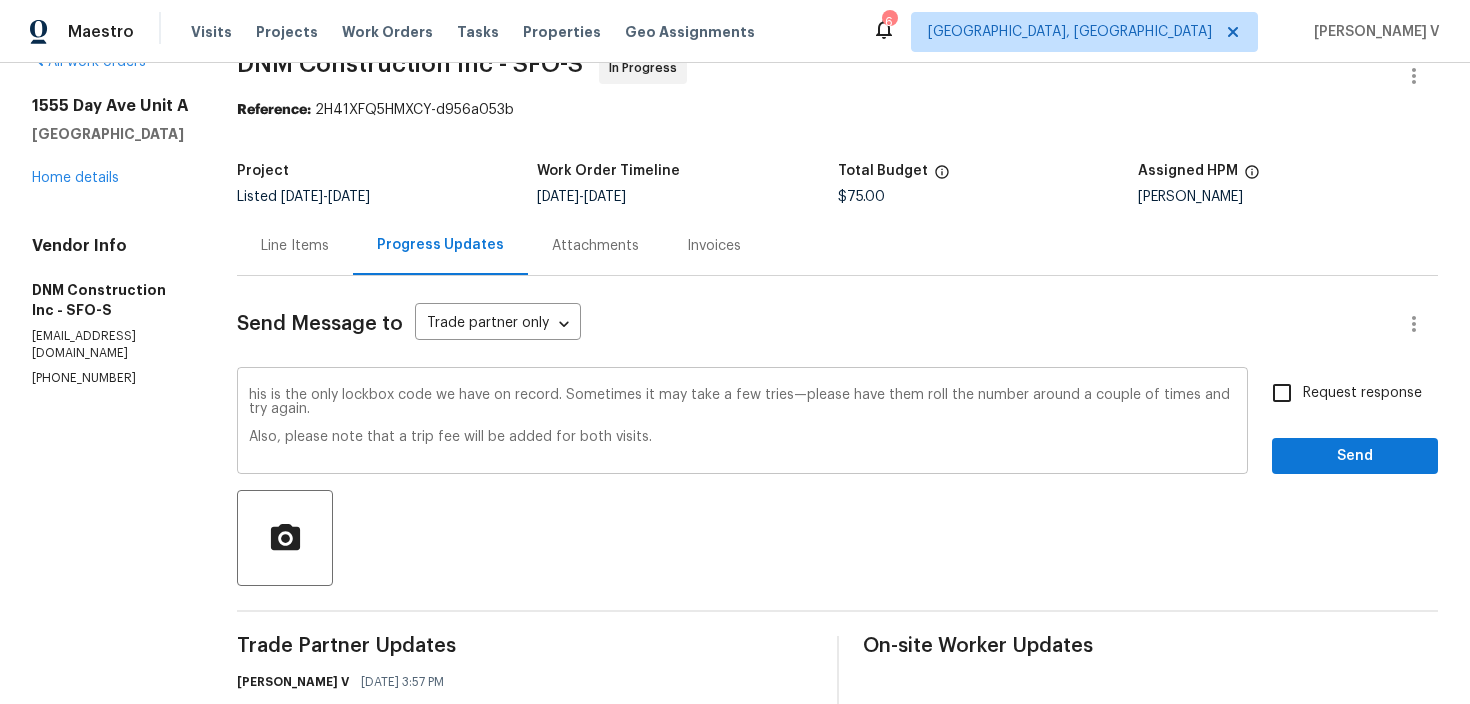 click on "his is the only lockbox code we have on record. Sometimes it may take a few tries—please have them roll the number around a couple of times and try again.
Also, please note that a trip fee will be added for both visits.
No work is needed for the kitchen sink, and for the thermostat, it just needs a battery replacement.
Thanks! x ​" at bounding box center (742, 423) 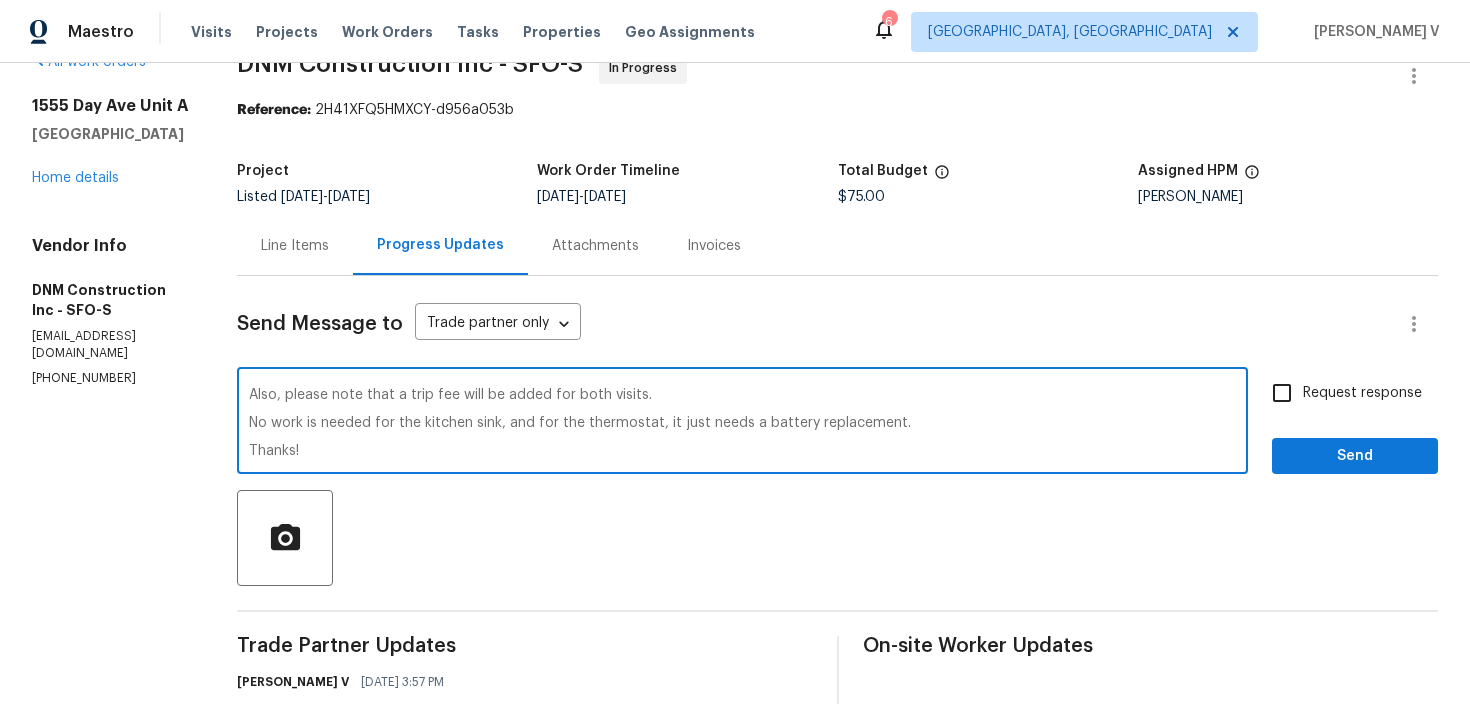 scroll, scrollTop: 0, scrollLeft: 0, axis: both 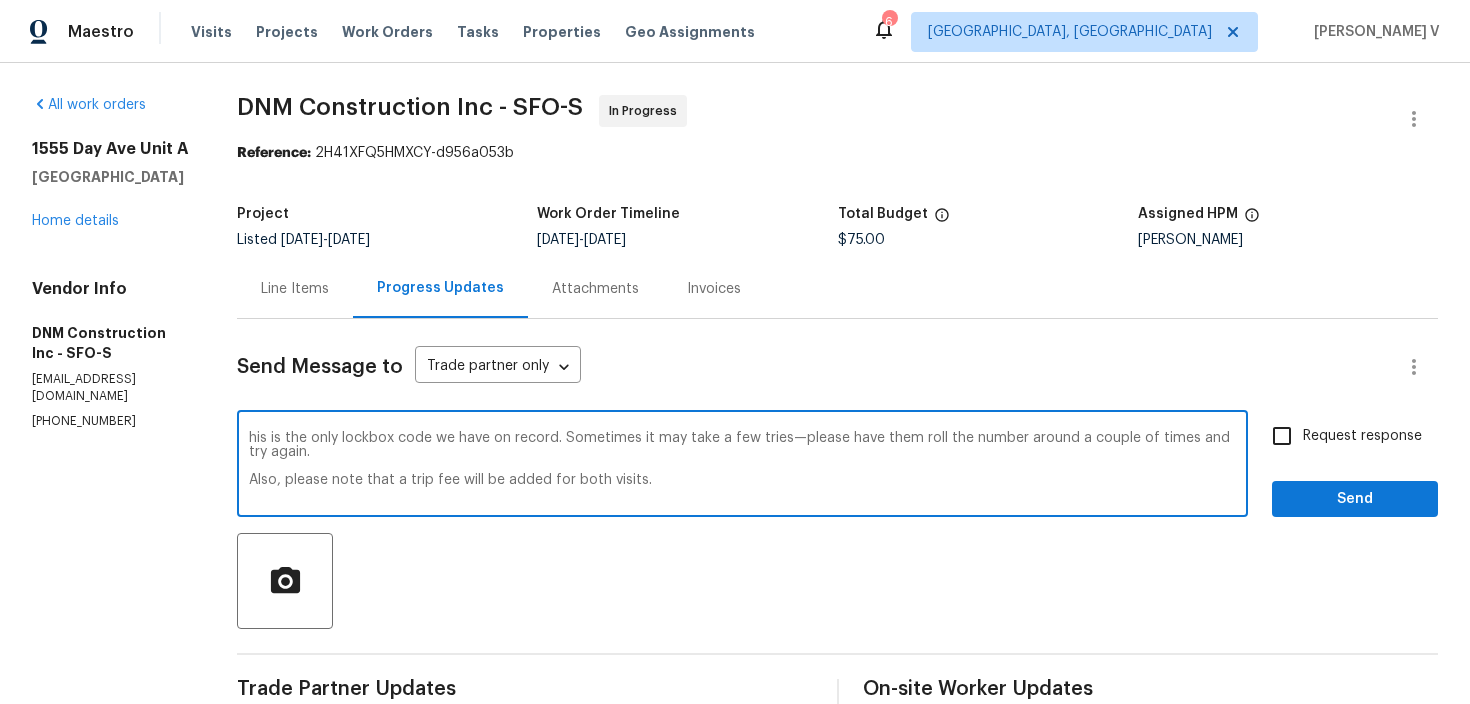drag, startPoint x: 291, startPoint y: 436, endPoint x: 261, endPoint y: 491, distance: 62.649822 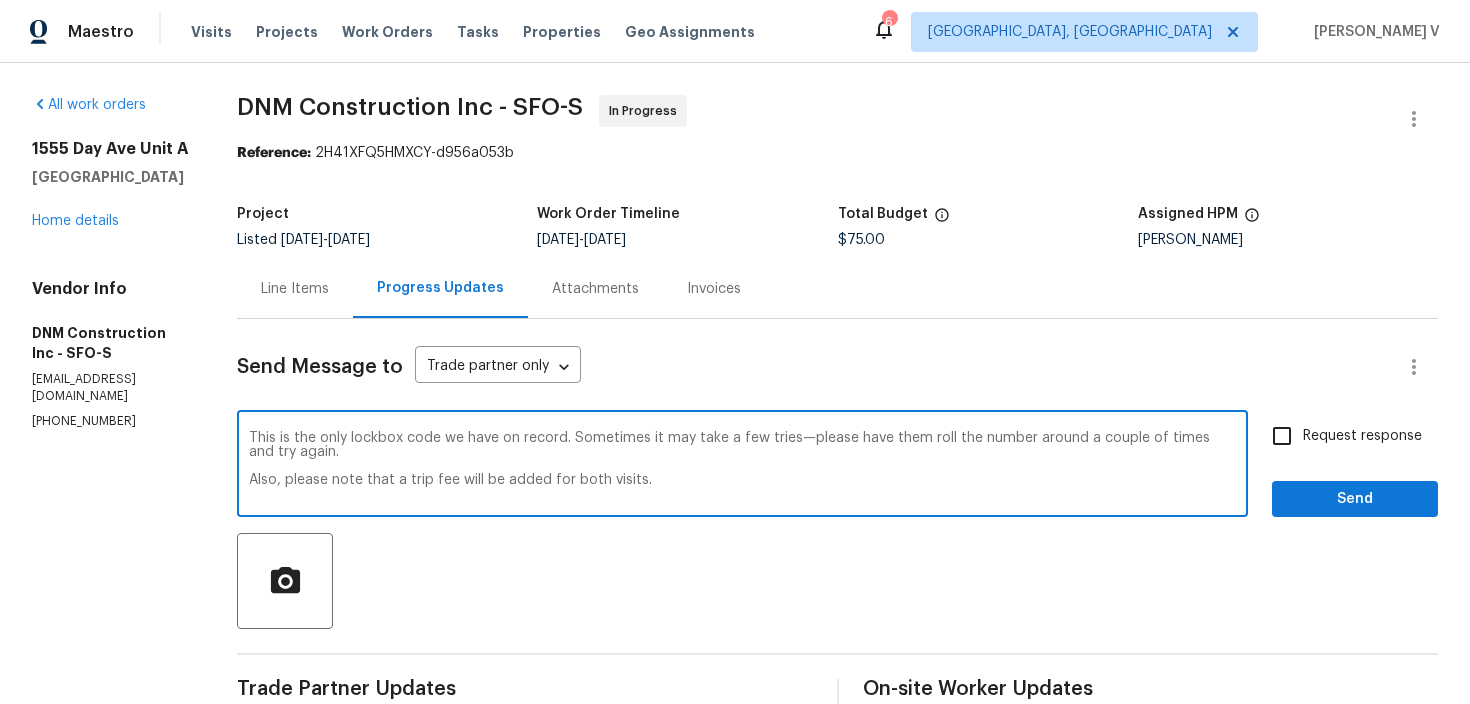 drag, startPoint x: 953, startPoint y: 439, endPoint x: 923, endPoint y: 441, distance: 30.066593 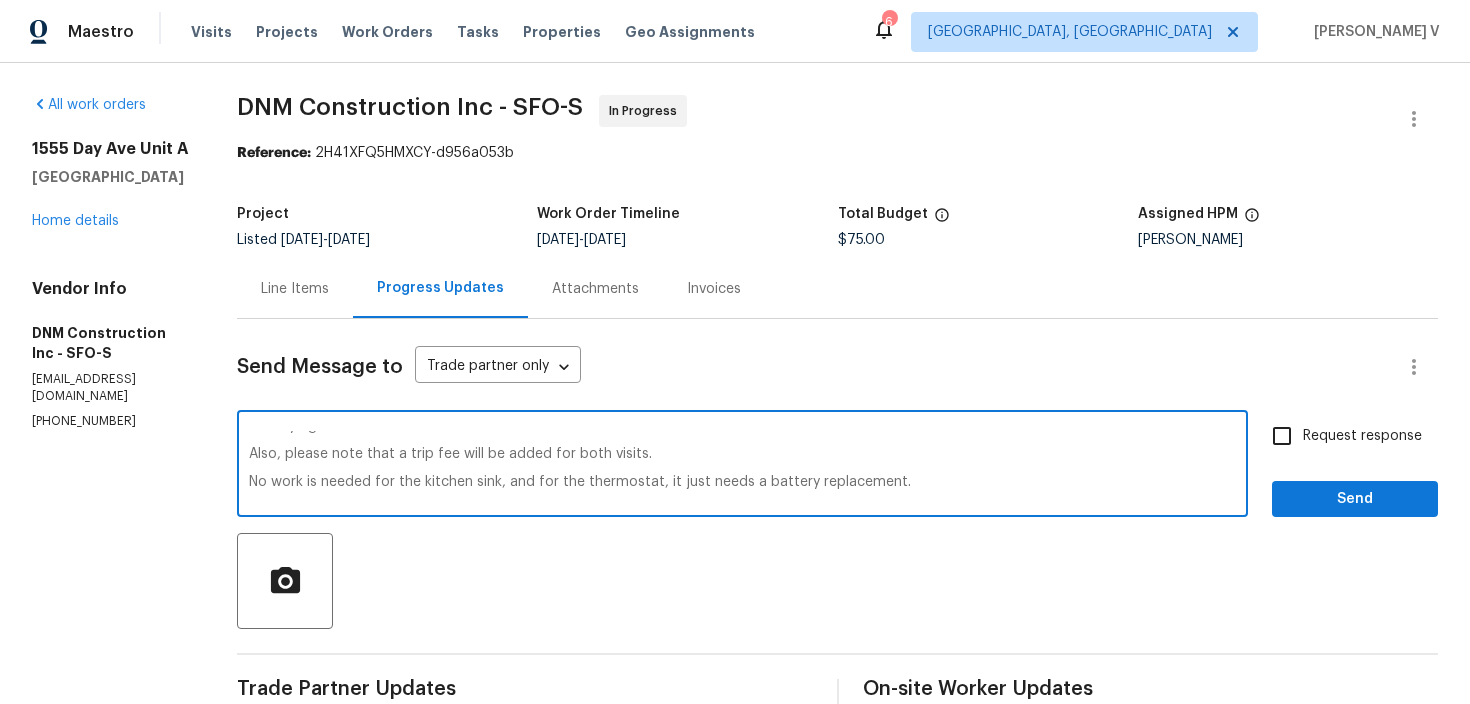 scroll, scrollTop: 42, scrollLeft: 0, axis: vertical 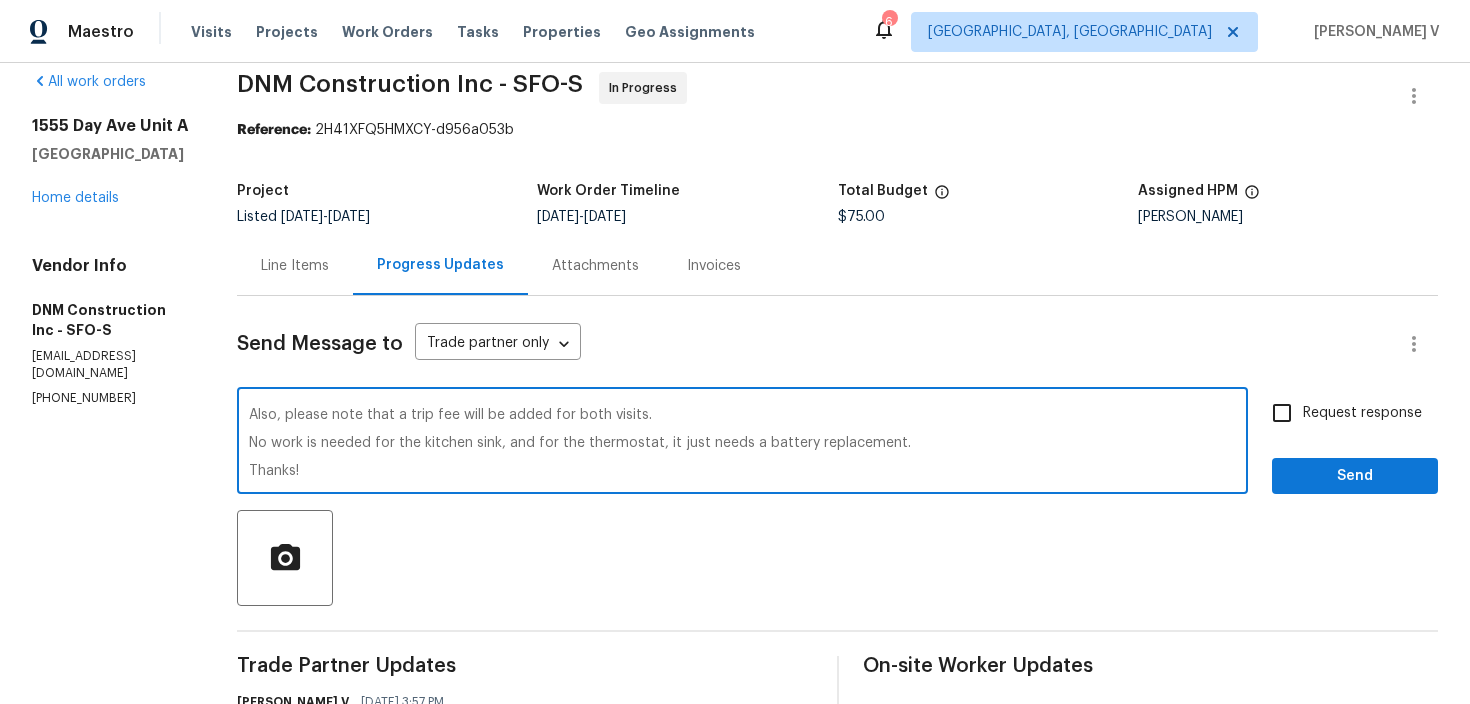 type on "This is the only lockbox code we have on record. Sometimes it may take a few tries—please have them roll the number around a couple of times and try again.
Also, please note that a trip fee will be added for both visits.
No work is needed for the kitchen sink, and for the thermostat, it just needs a battery replacement.
Thanks!" 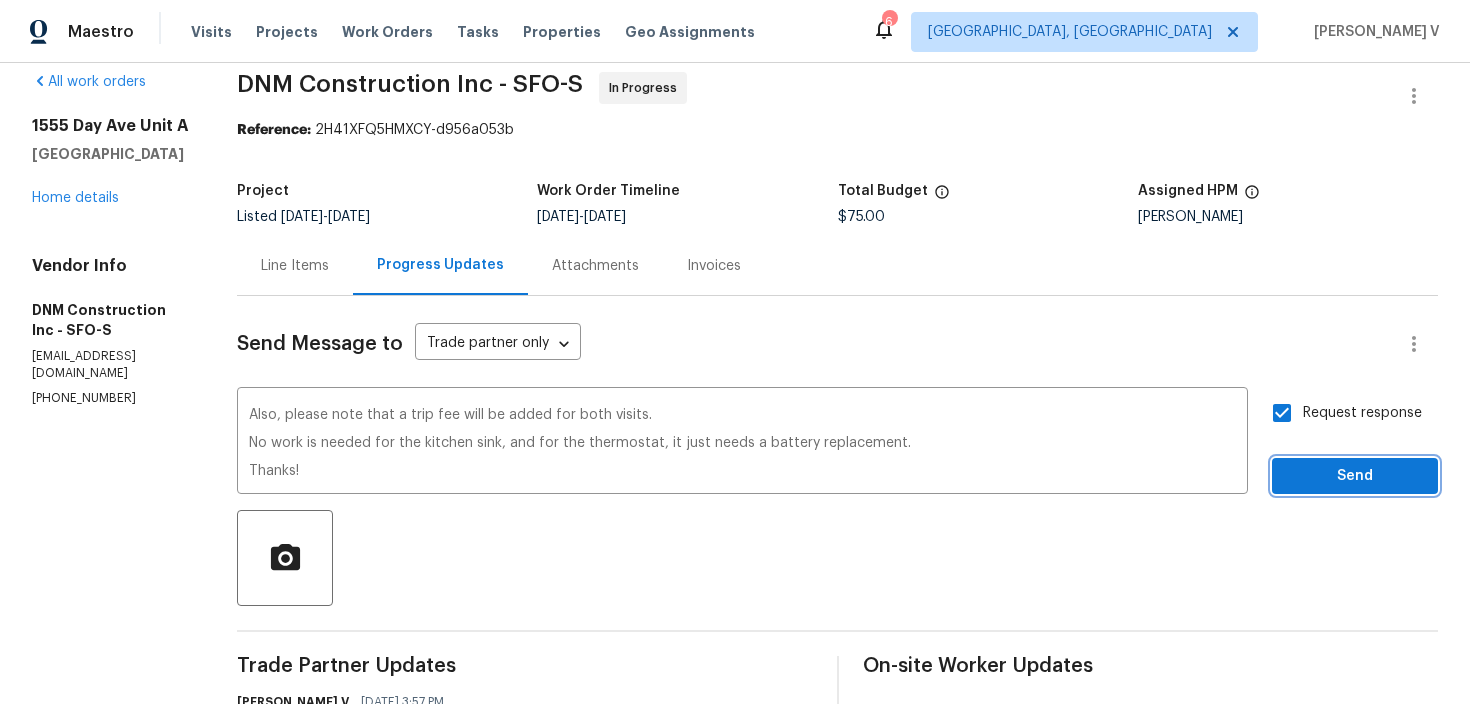click on "Send" at bounding box center (1355, 476) 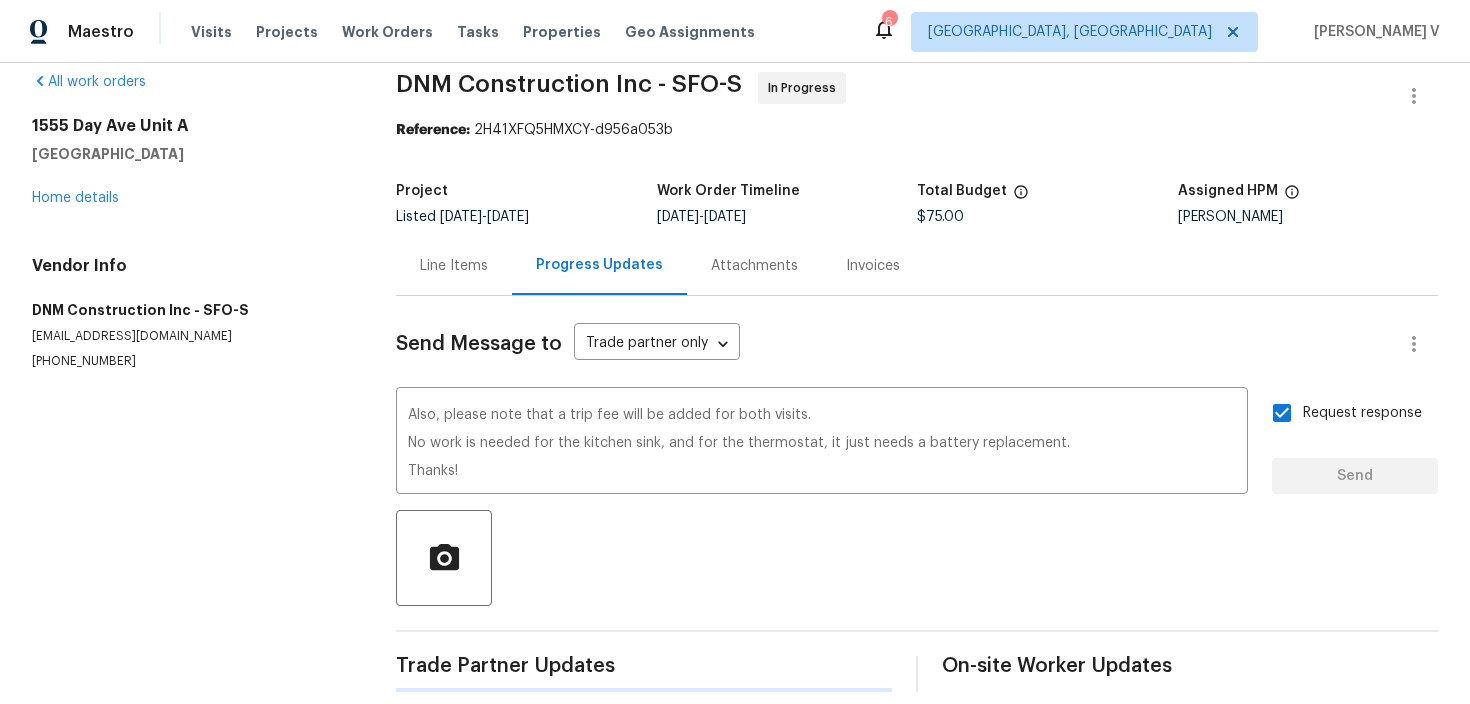 type 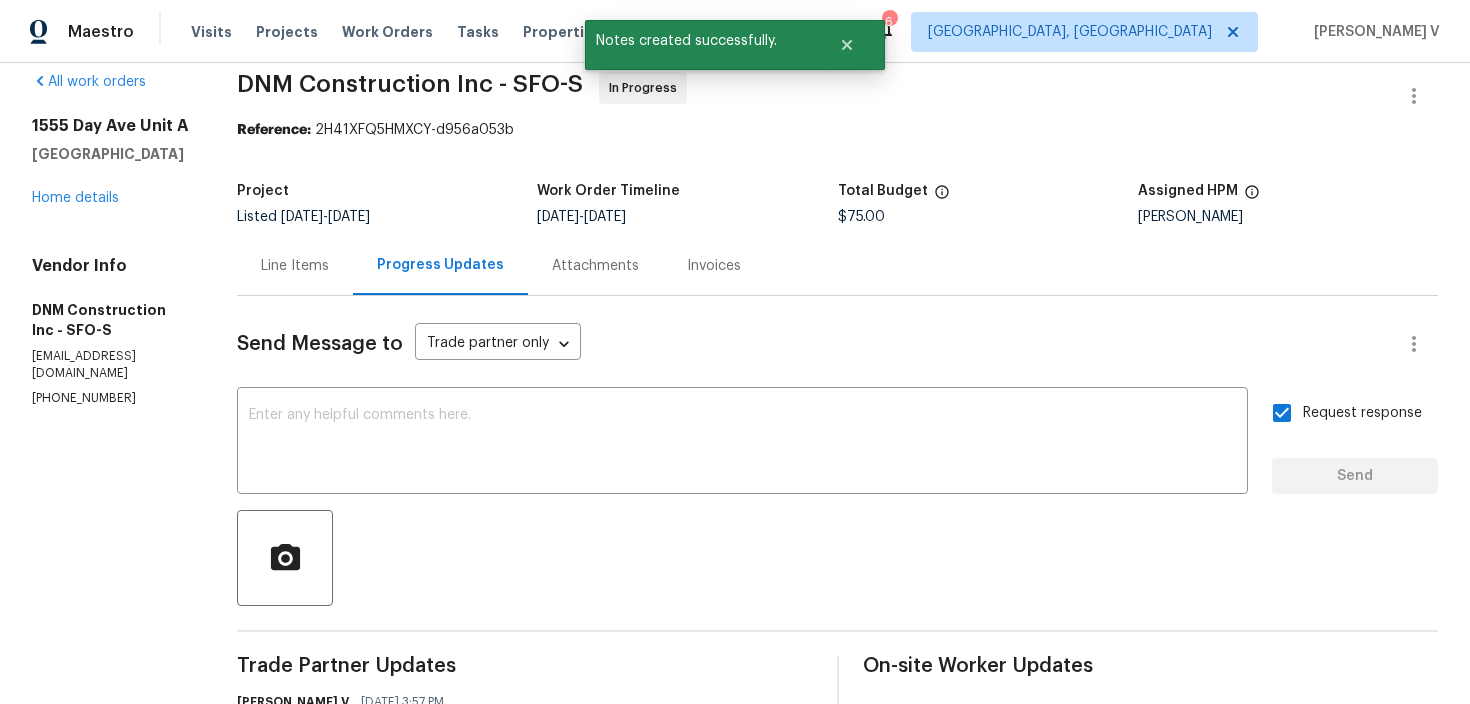 scroll, scrollTop: 0, scrollLeft: 0, axis: both 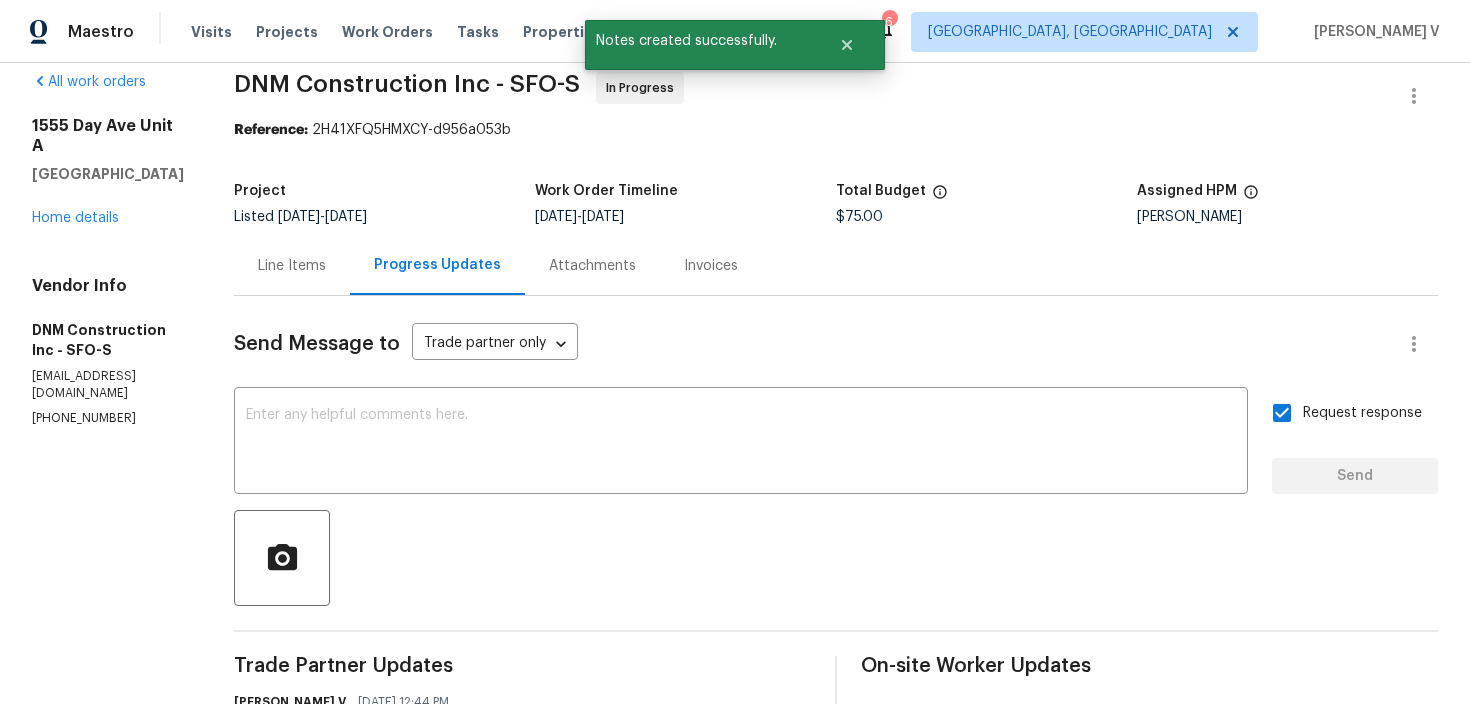 click on "[PHONE_NUMBER]" at bounding box center [109, 418] 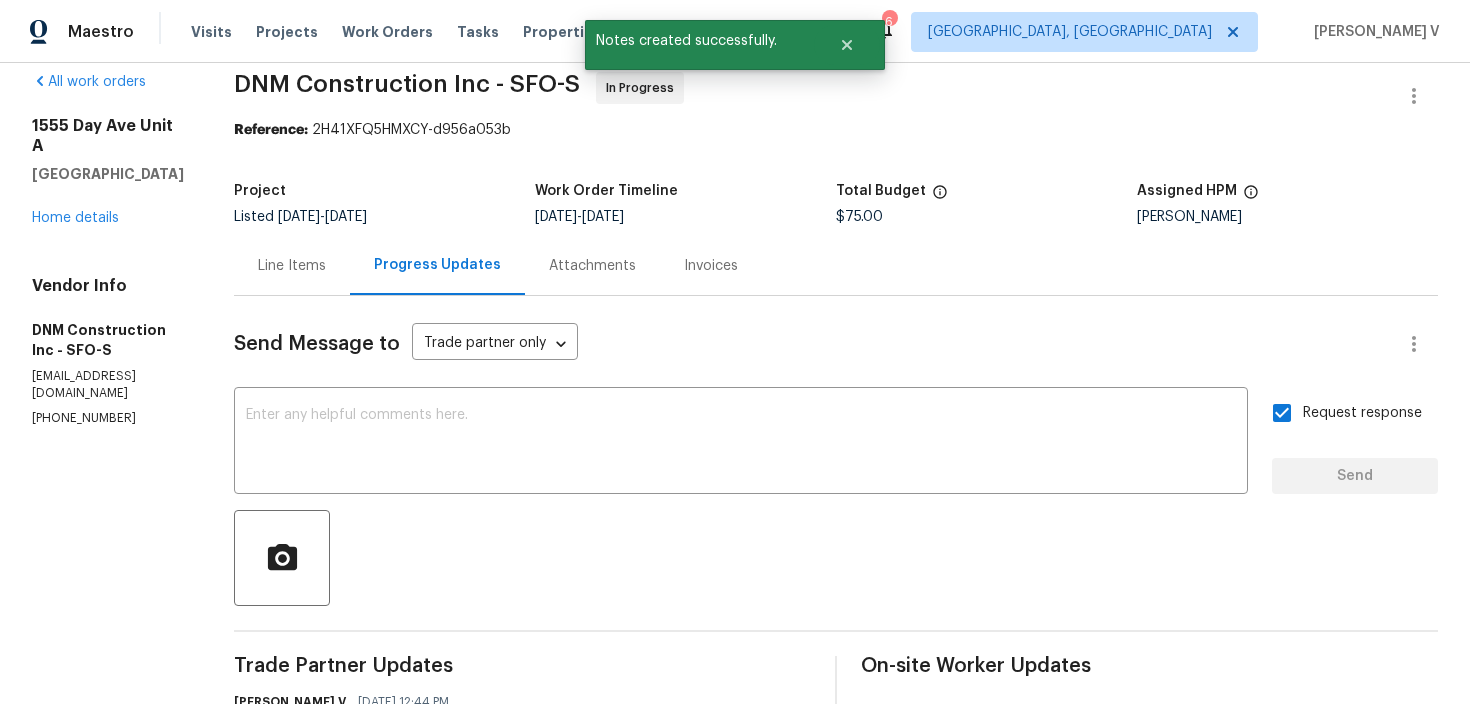 click on "[PHONE_NUMBER]" at bounding box center [109, 418] 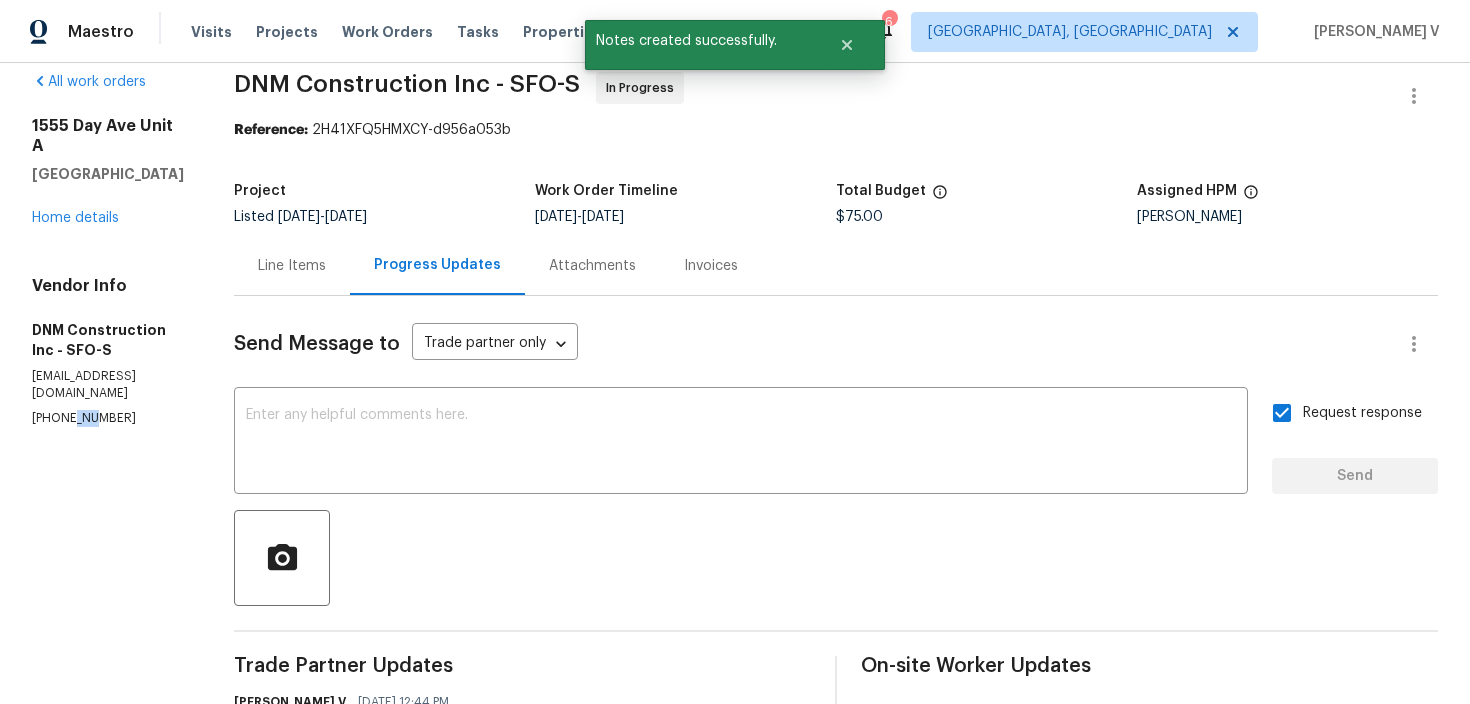 click on "[PHONE_NUMBER]" at bounding box center [109, 418] 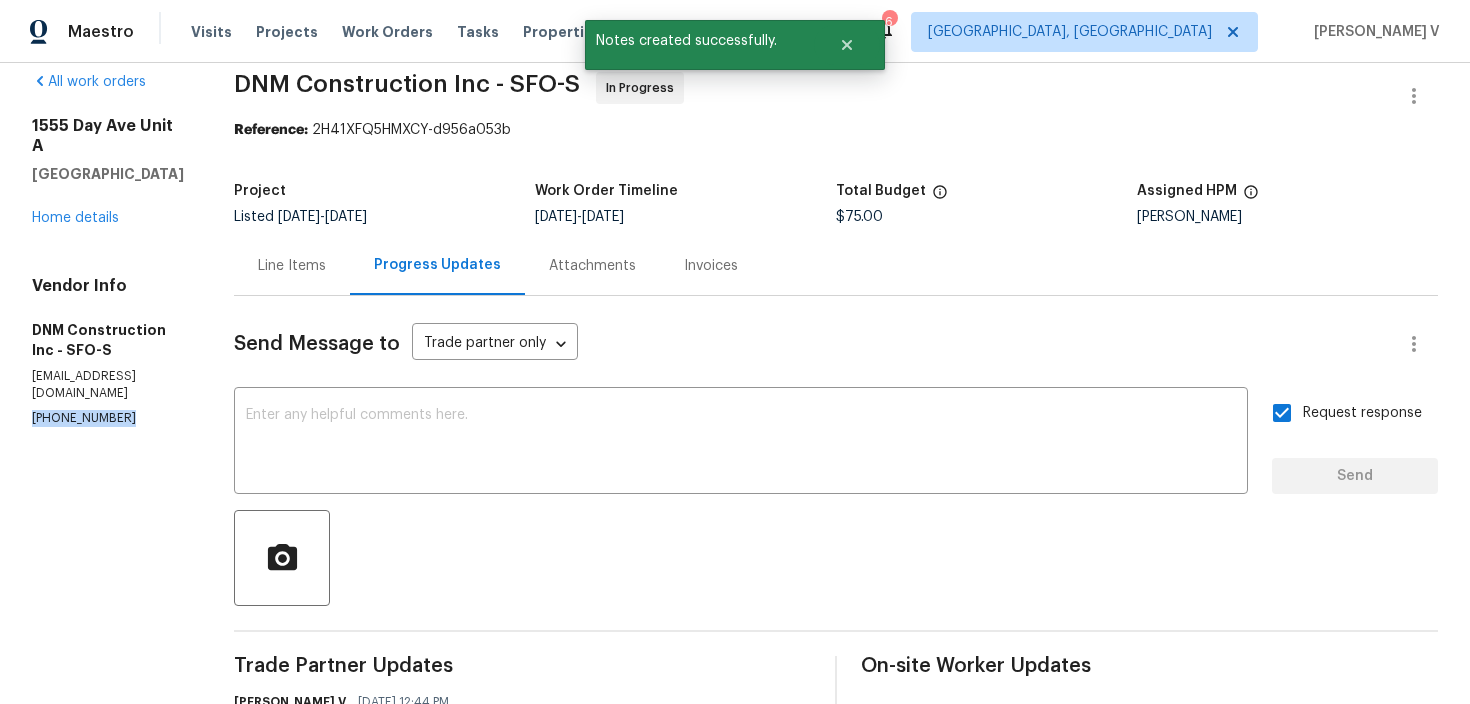 copy on "[PHONE_NUMBER]" 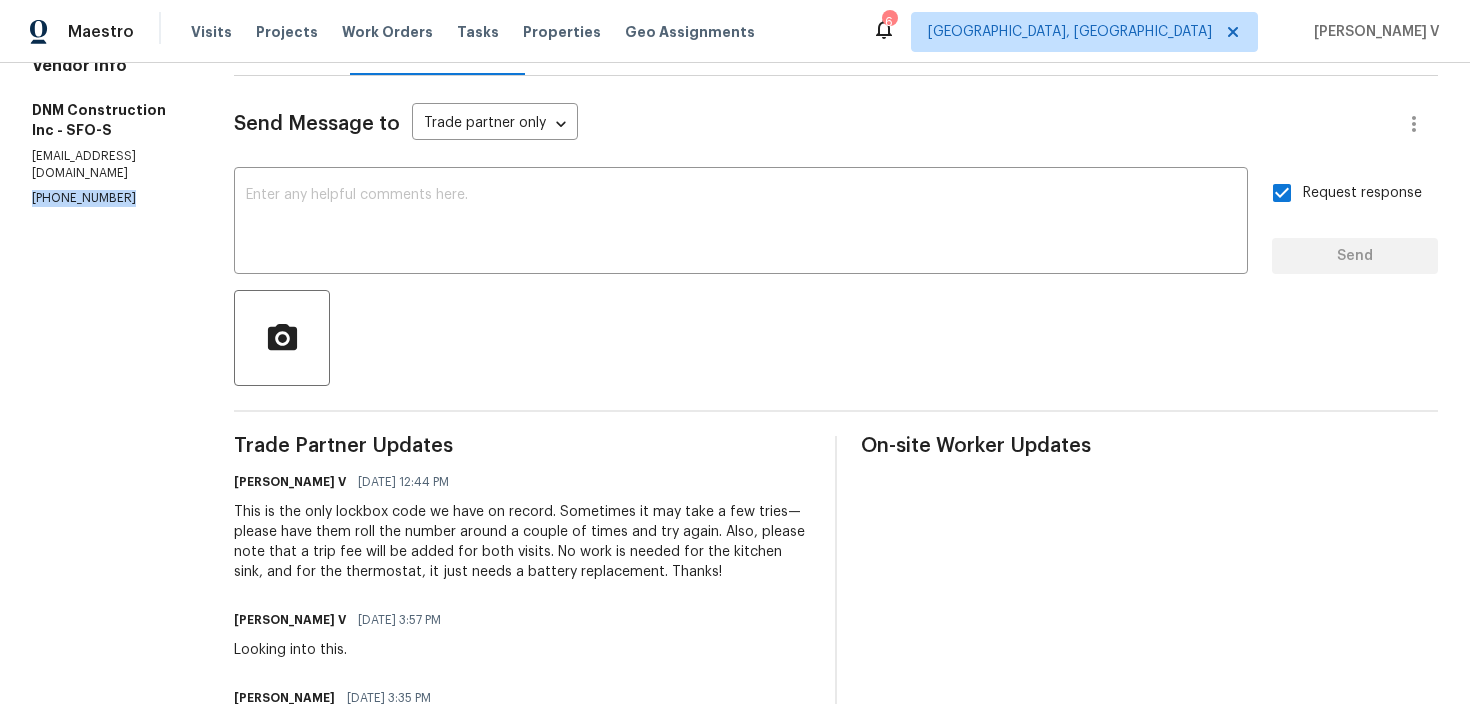 scroll, scrollTop: 438, scrollLeft: 0, axis: vertical 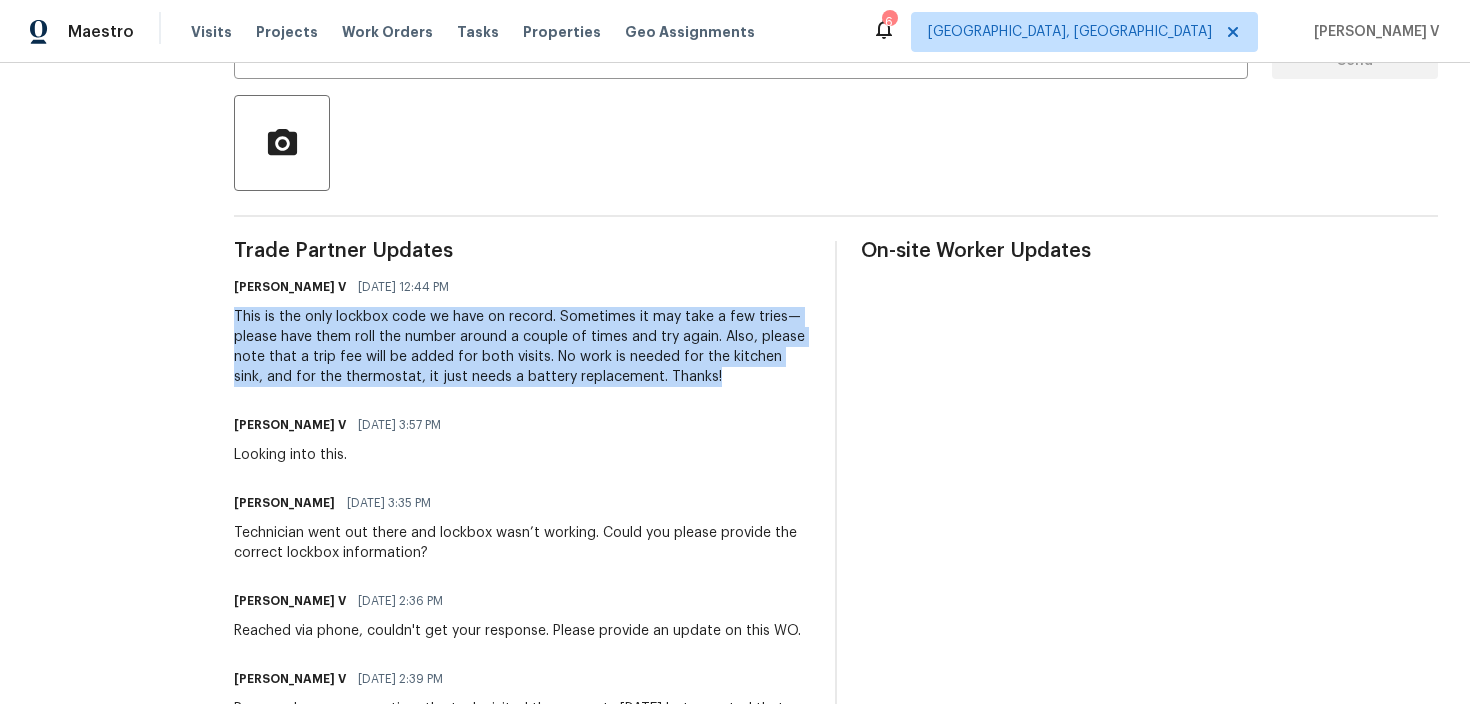 drag, startPoint x: 269, startPoint y: 312, endPoint x: 840, endPoint y: 382, distance: 575.2747 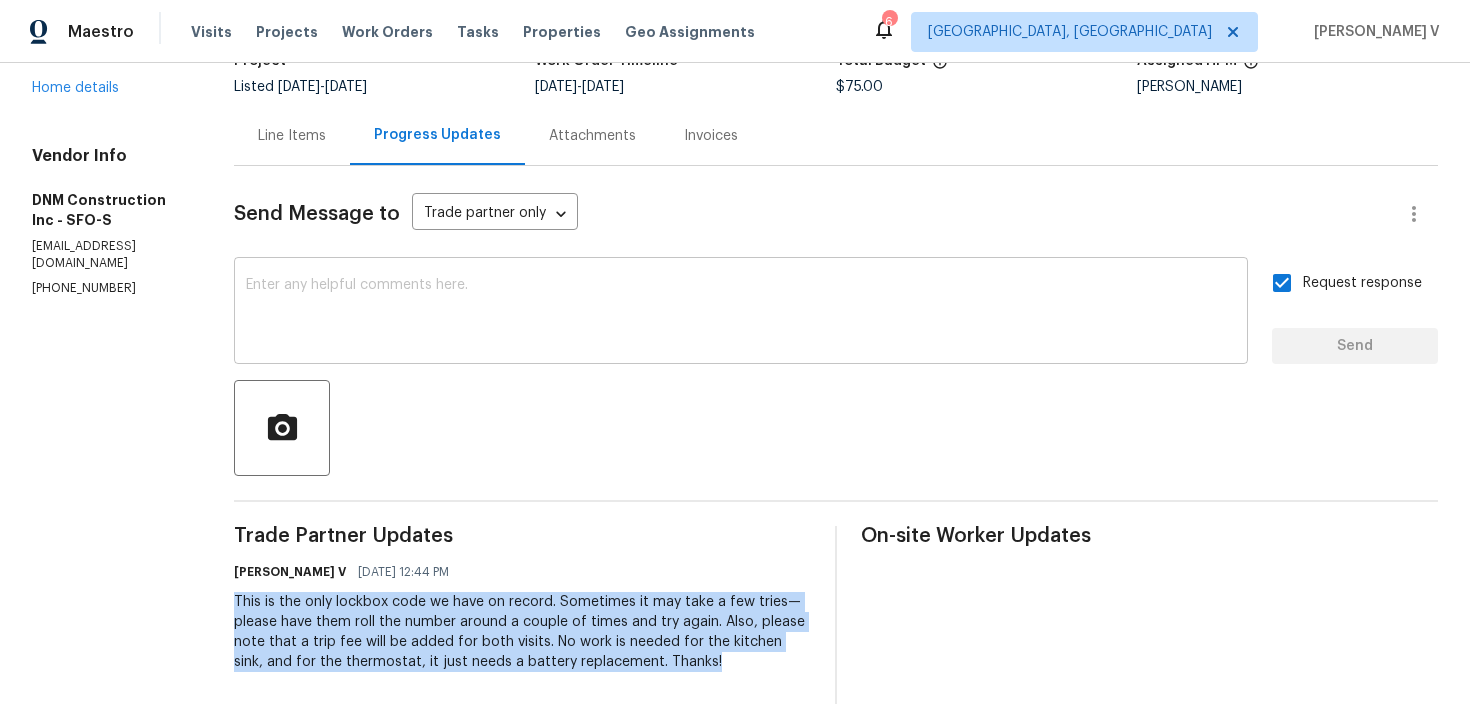 scroll, scrollTop: 205, scrollLeft: 0, axis: vertical 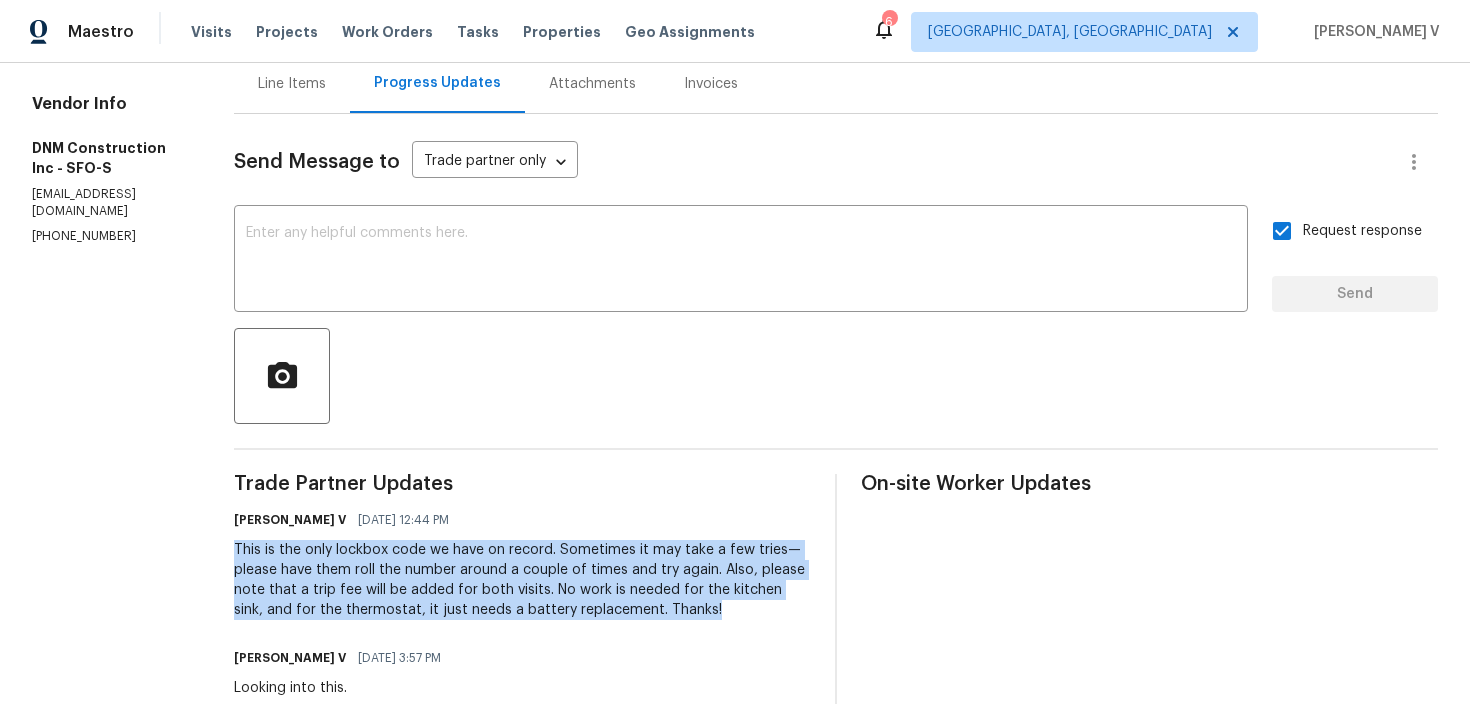 copy on "This is the only lockbox code we have on record. Sometimes it may take a few tries—please have them roll the number around a couple of times and try again.
Also, please note that a trip fee will be added for both visits.
No work is needed for the kitchen sink, and for the thermostat, it just needs a battery replacement.
Thanks!" 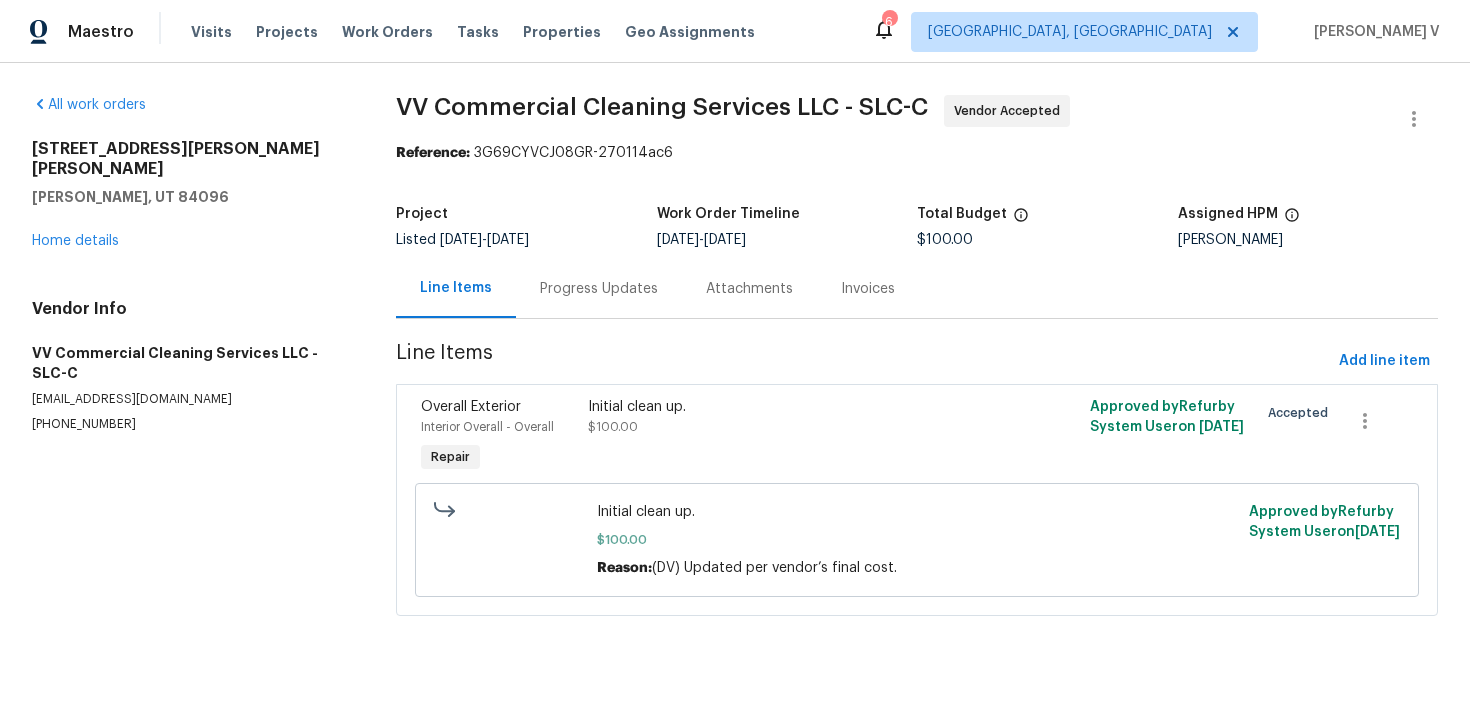 scroll, scrollTop: 0, scrollLeft: 0, axis: both 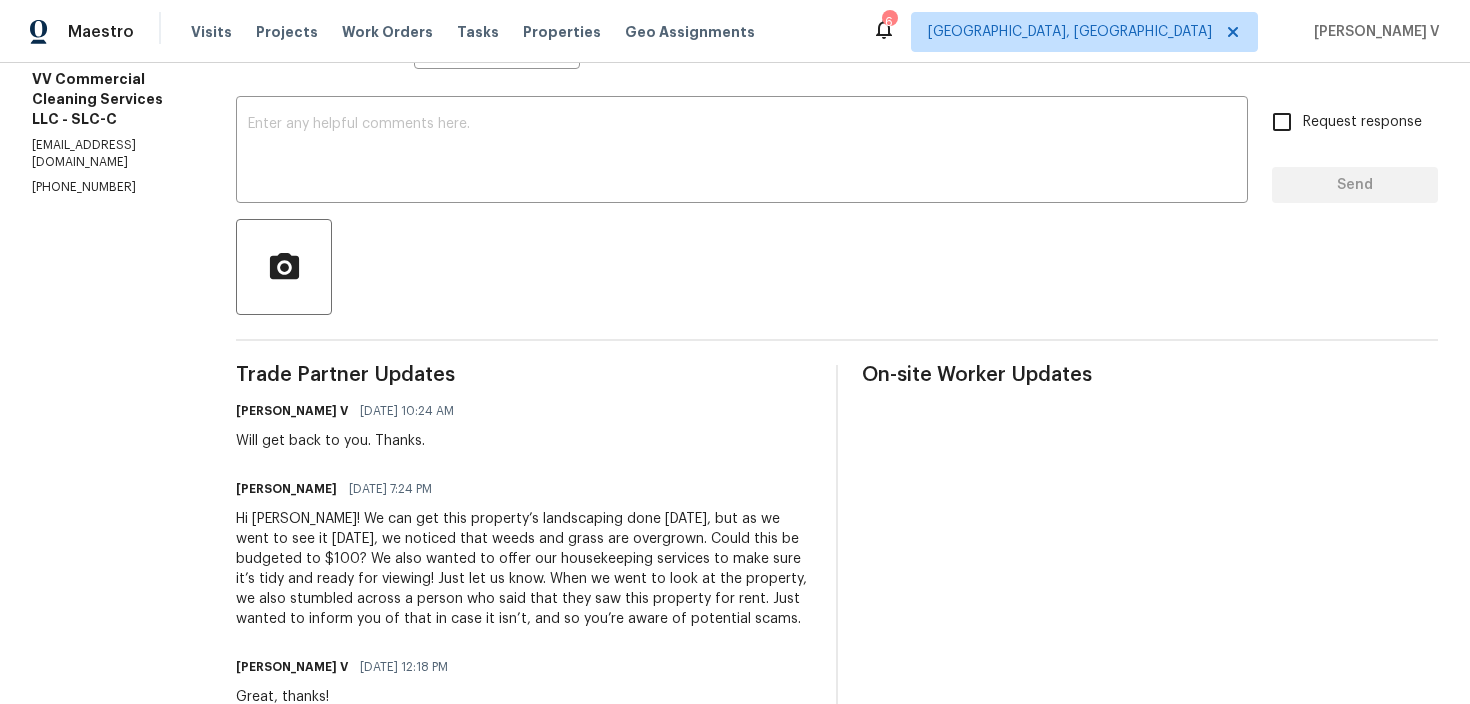 drag, startPoint x: 266, startPoint y: 487, endPoint x: 373, endPoint y: 486, distance: 107.00467 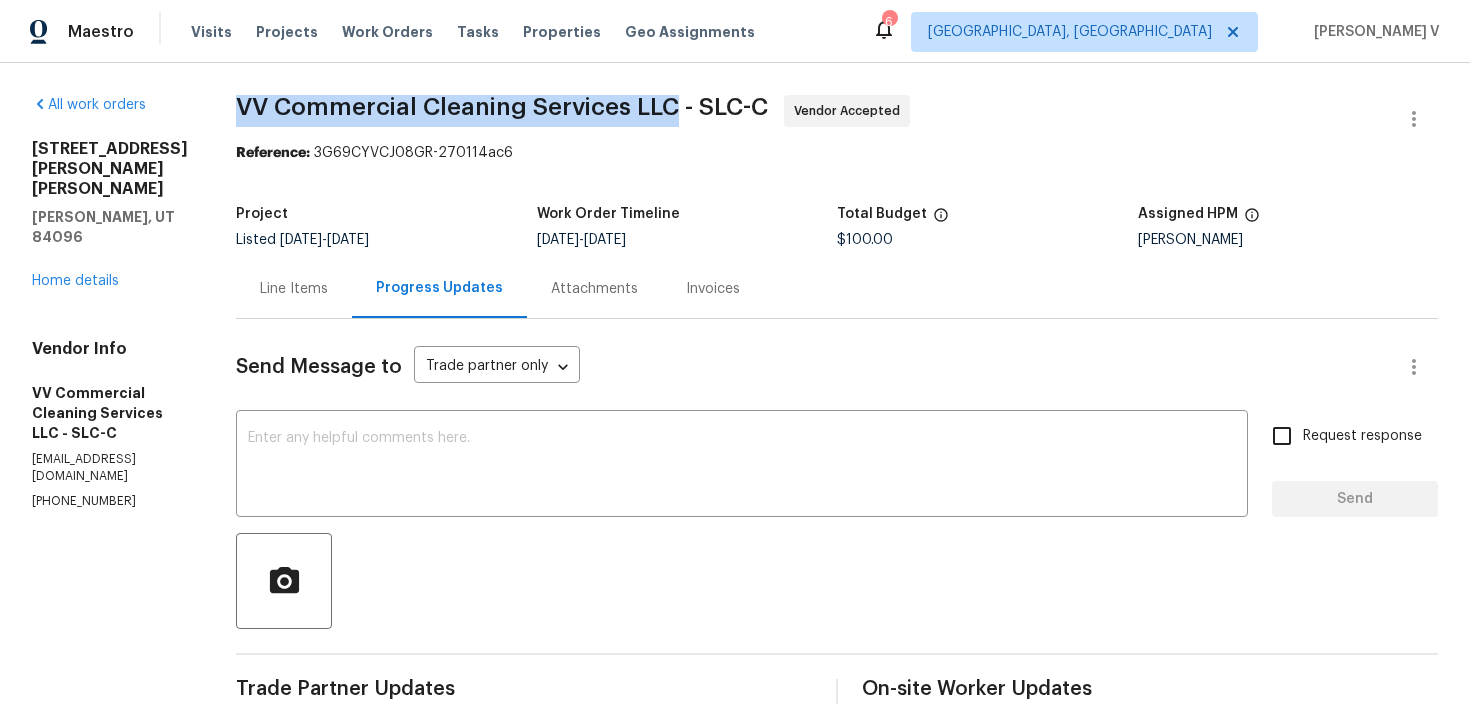 drag, startPoint x: 278, startPoint y: 112, endPoint x: 720, endPoint y: 110, distance: 442.00452 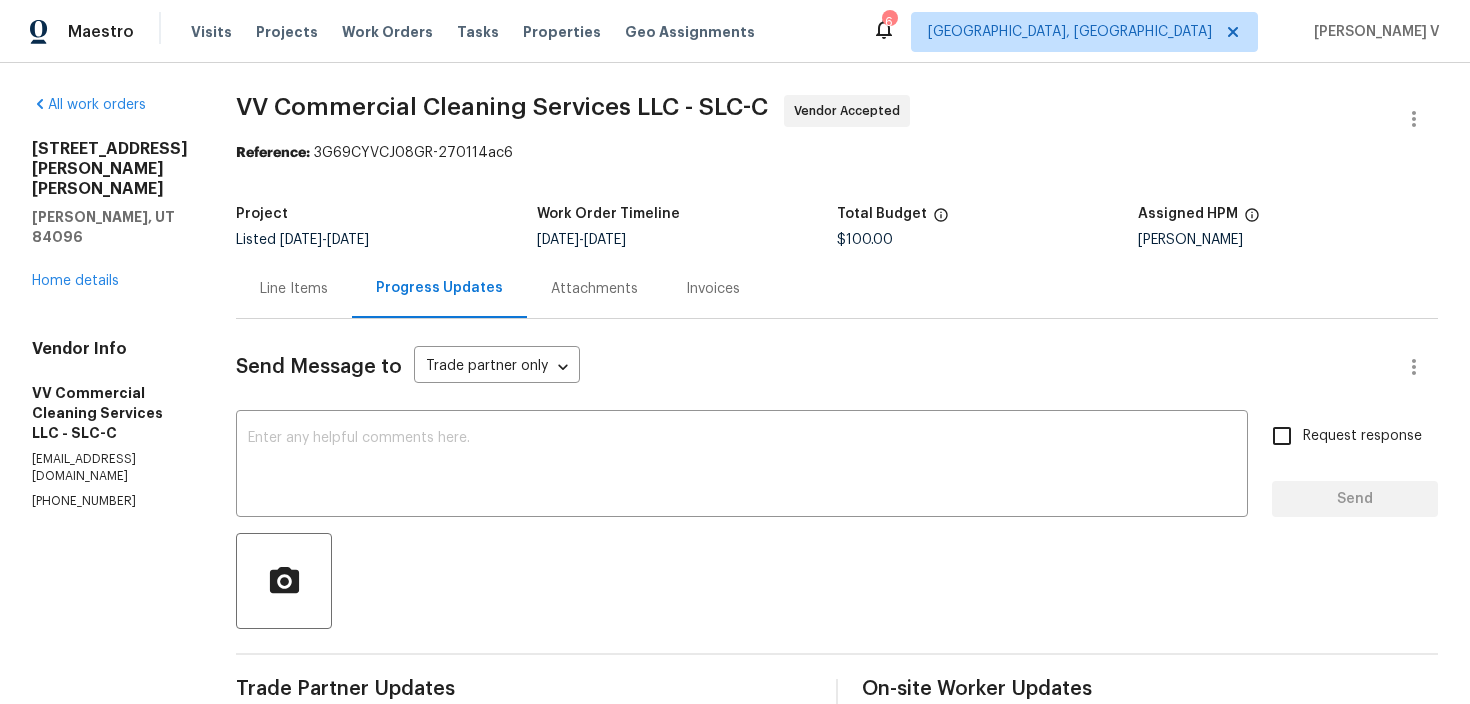 click on "VV Commercial Cleaning Services LLC - SLC-C" at bounding box center [502, 107] 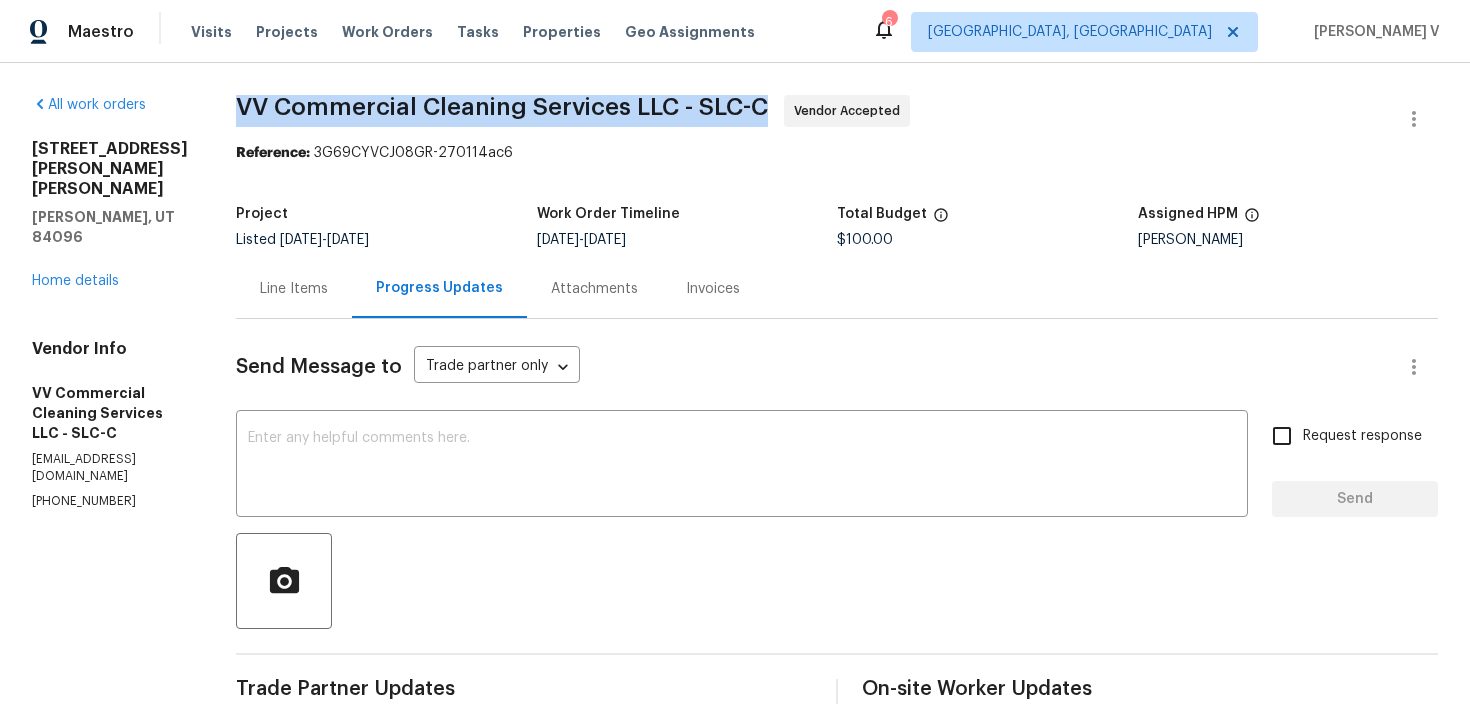 click on "VV Commercial Cleaning Services LLC - SLC-C" at bounding box center [502, 107] 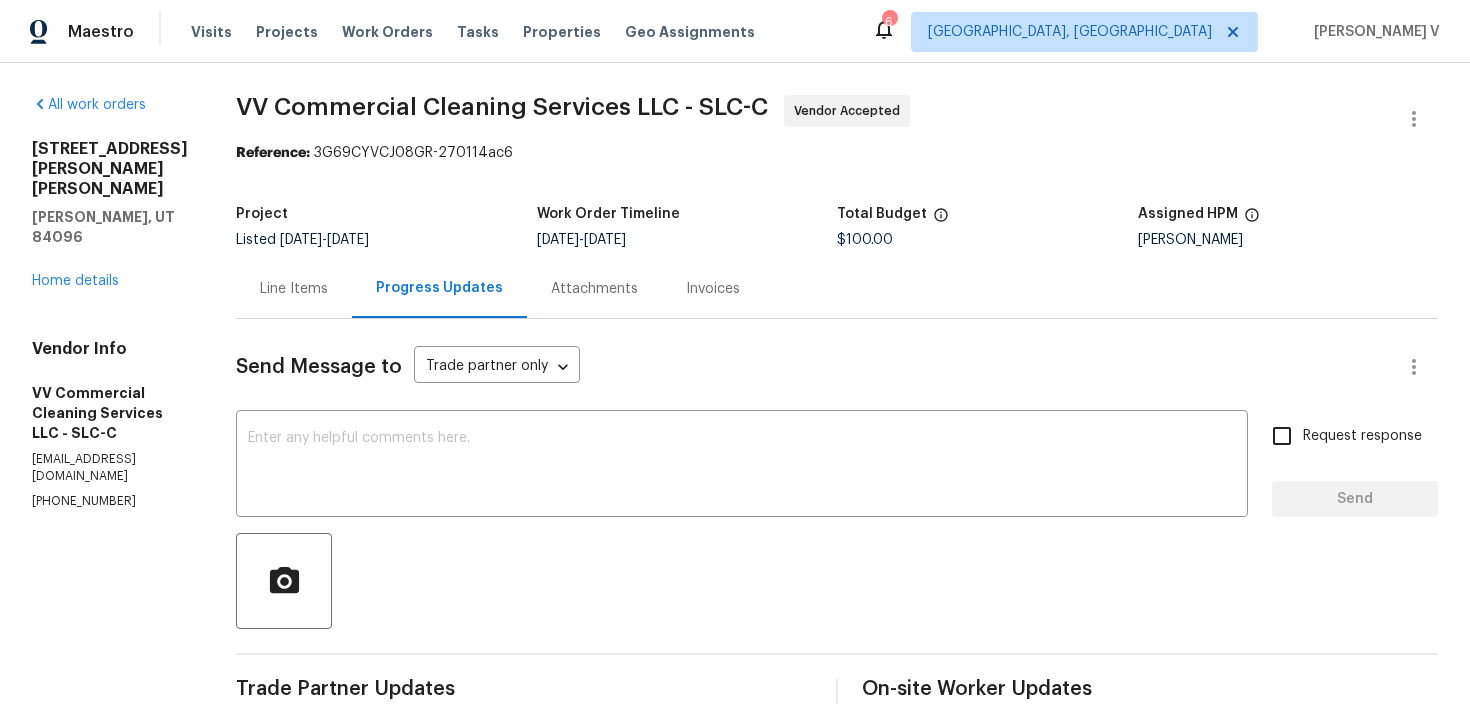 click on "[EMAIL_ADDRESS][DOMAIN_NAME]" at bounding box center (110, 468) 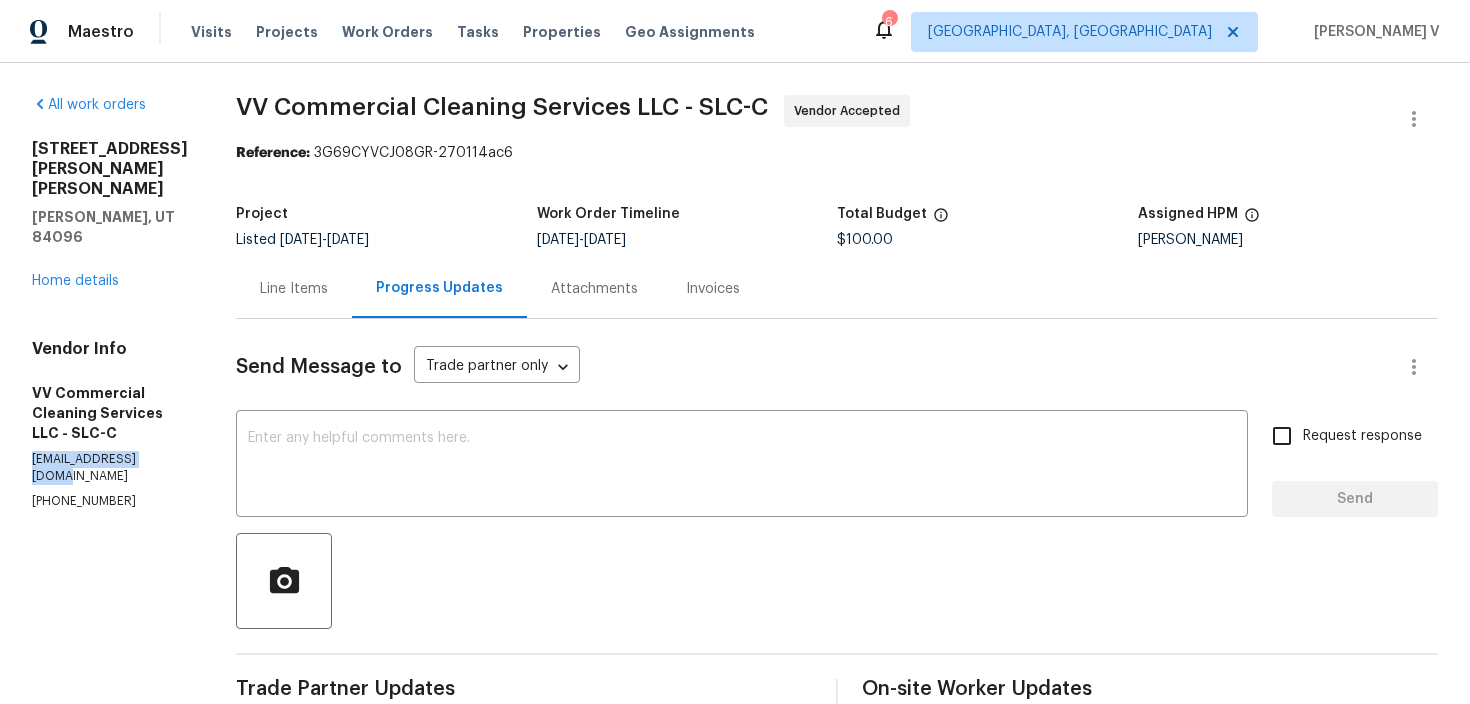click on "[EMAIL_ADDRESS][DOMAIN_NAME]" at bounding box center (110, 468) 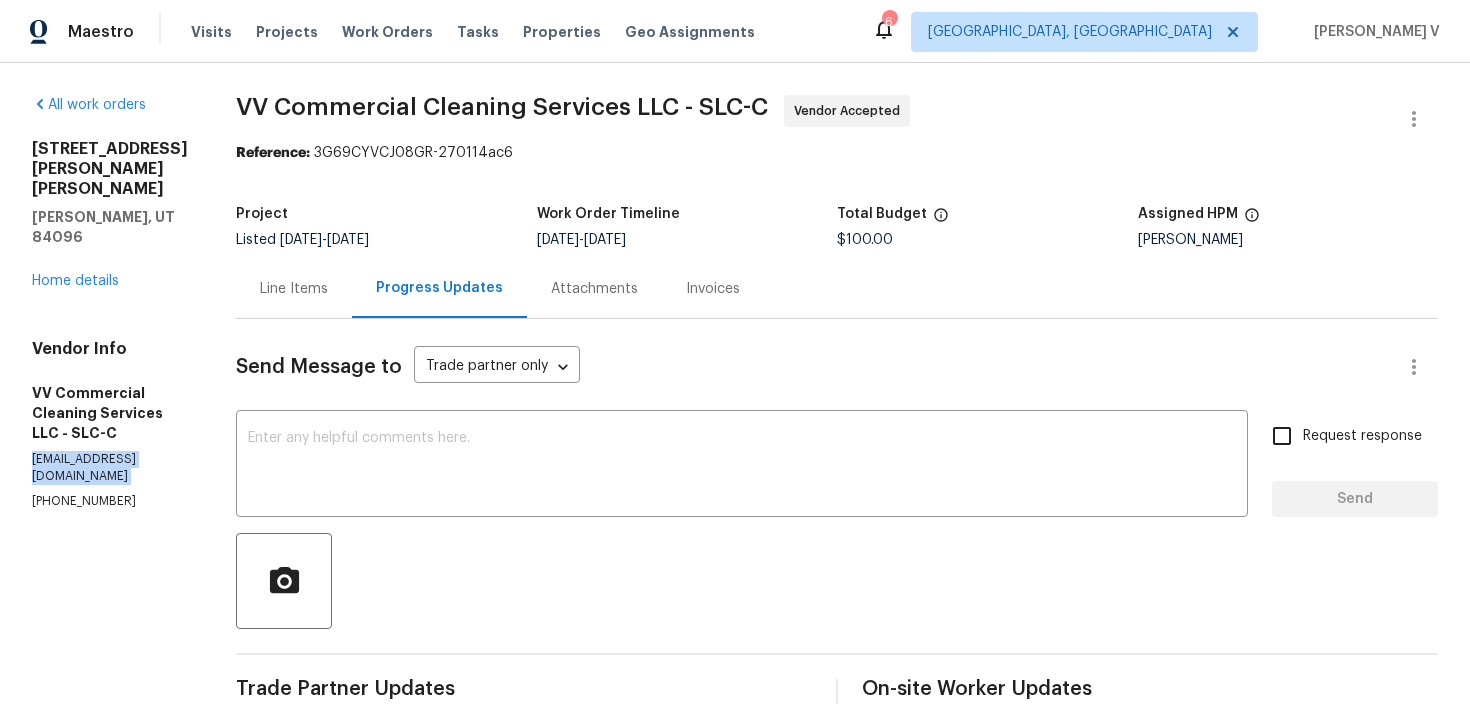 copy on "[EMAIL_ADDRESS][DOMAIN_NAME]" 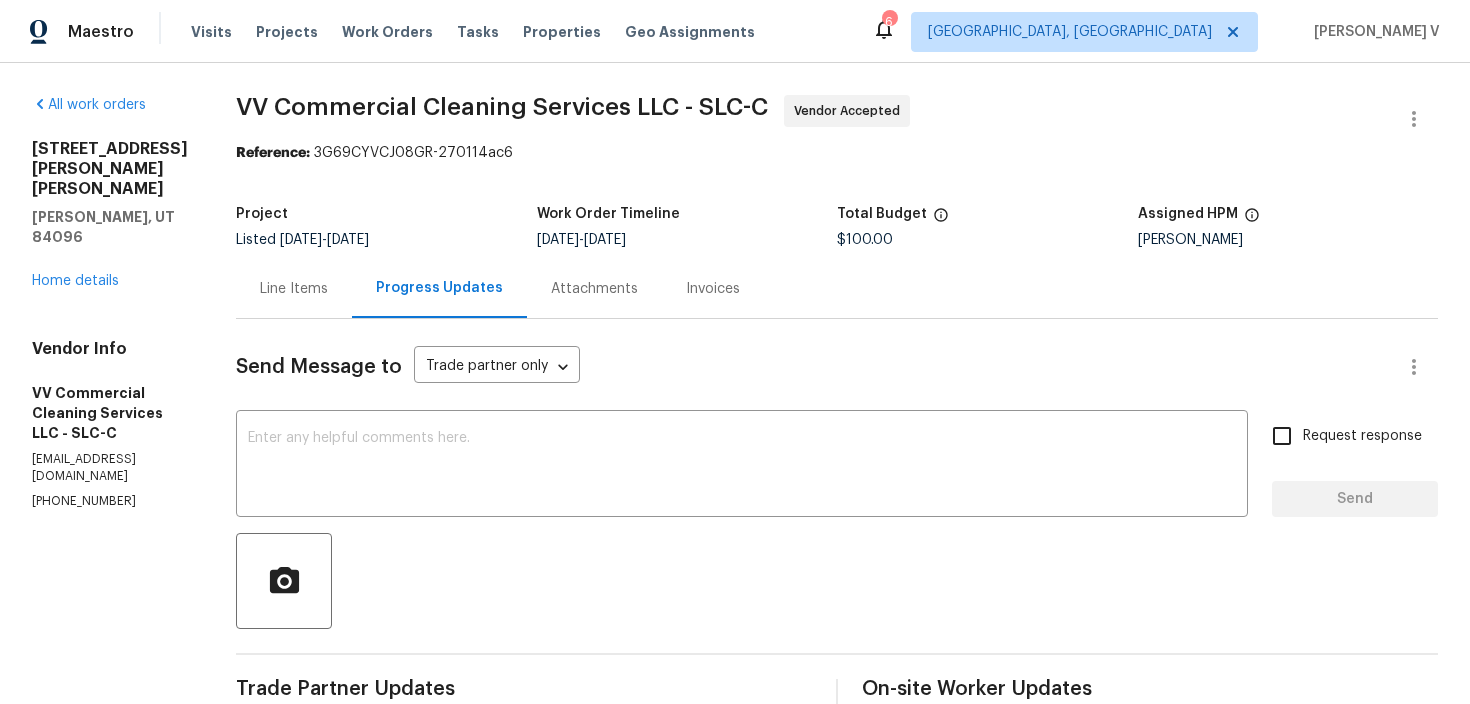 click on "[PHONE_NUMBER]" at bounding box center (110, 501) 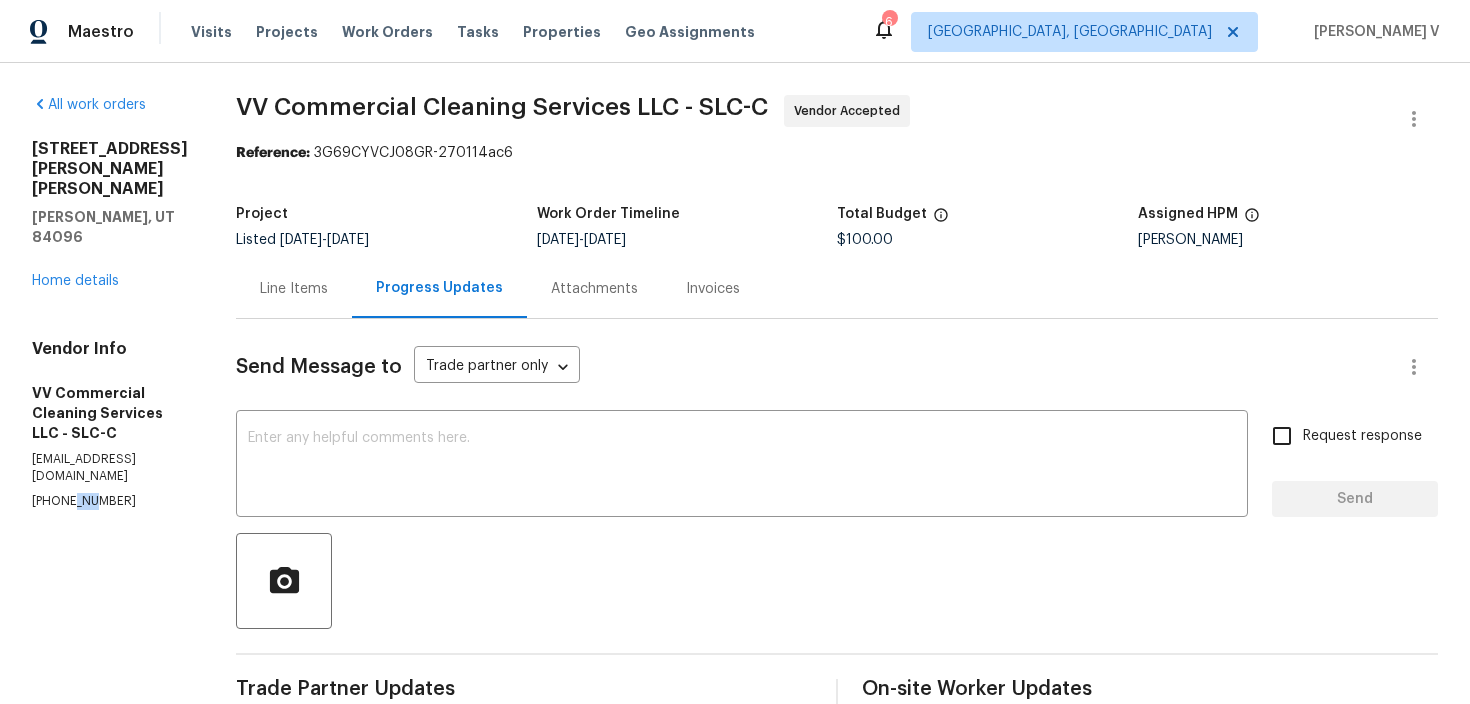 click on "[PHONE_NUMBER]" at bounding box center [110, 501] 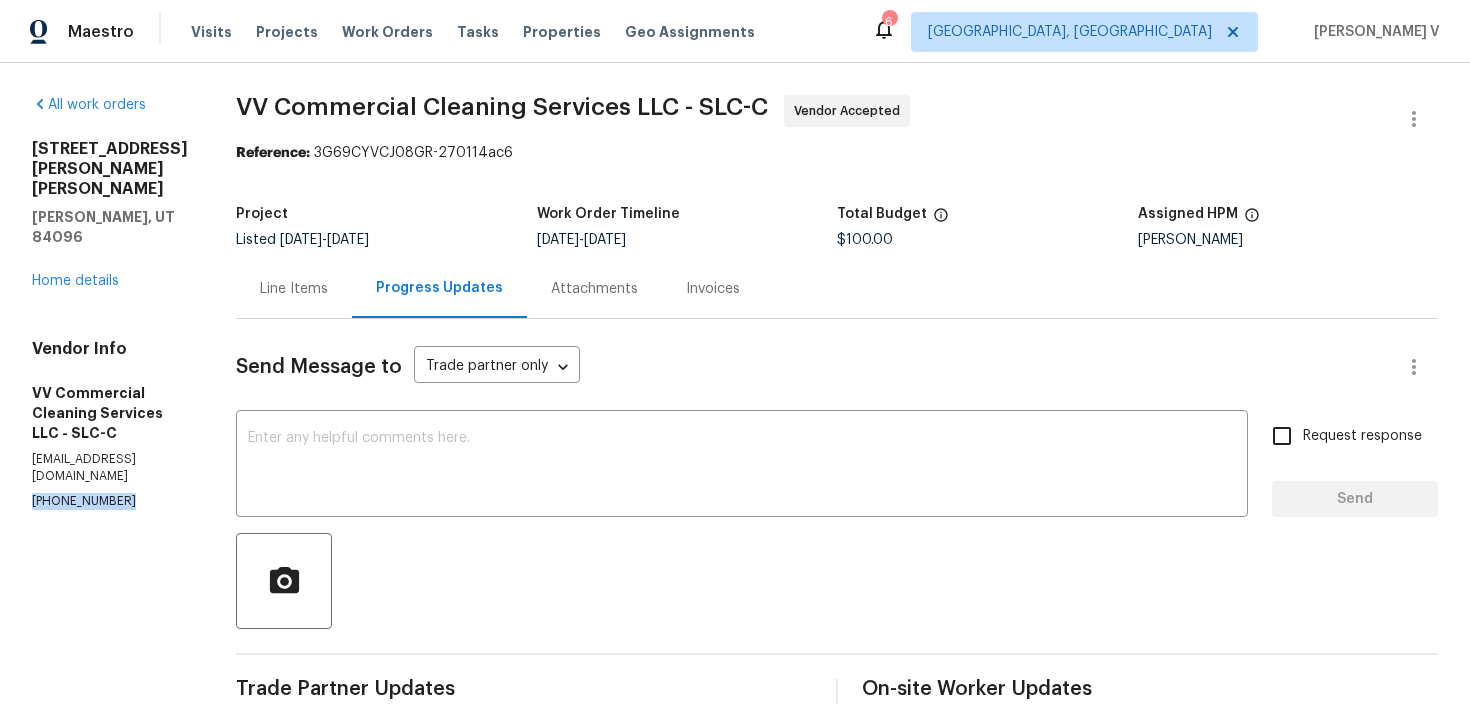 copy on "[PHONE_NUMBER]" 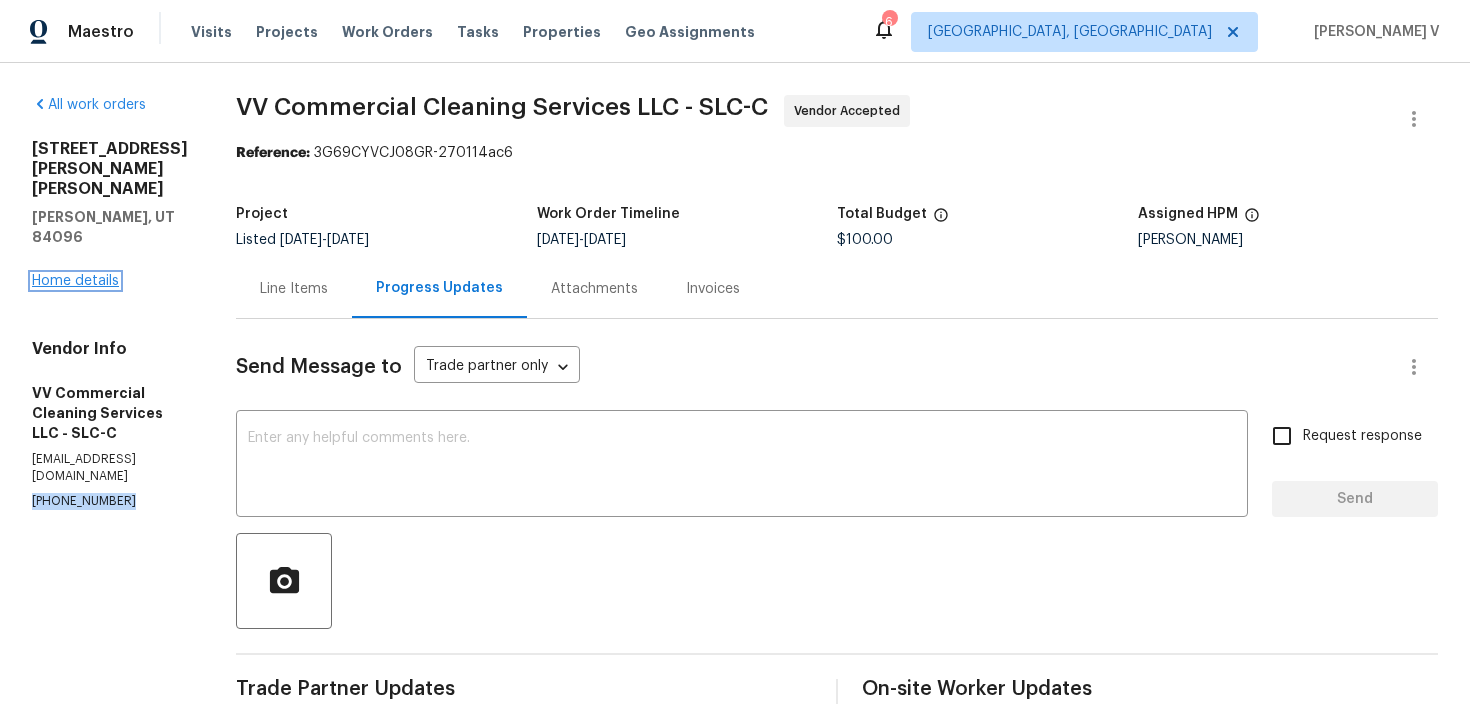 click on "Home details" at bounding box center [75, 281] 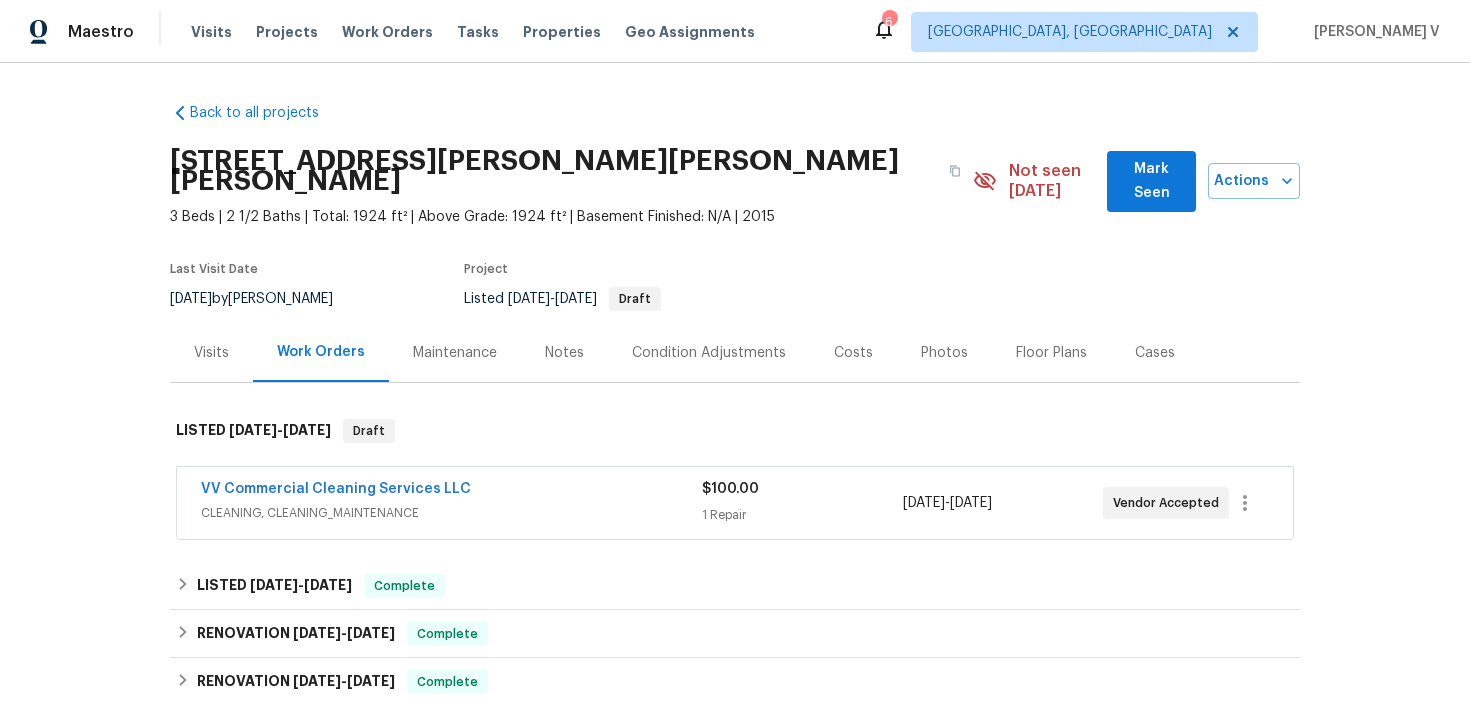 click on "VV Commercial Cleaning Services LLC" at bounding box center (336, 489) 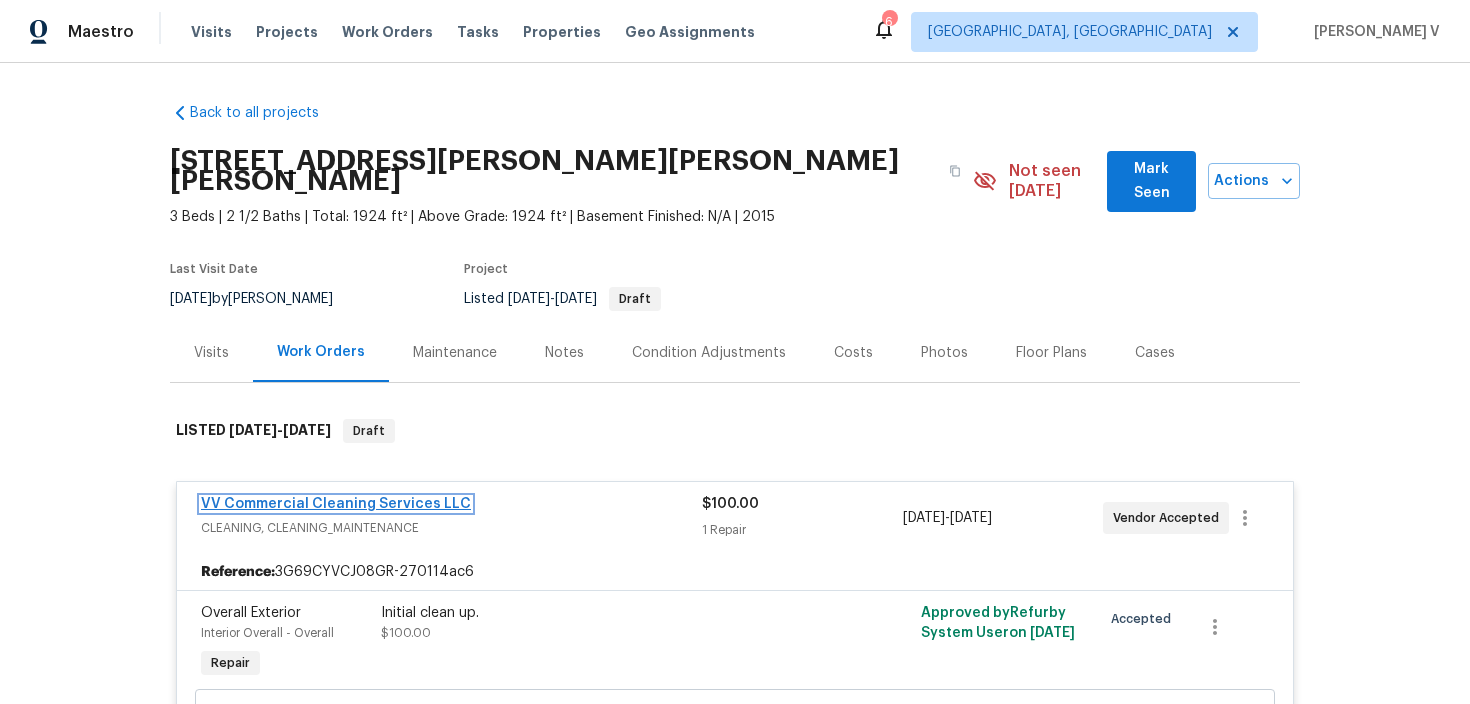 click on "VV Commercial Cleaning Services LLC" at bounding box center [336, 504] 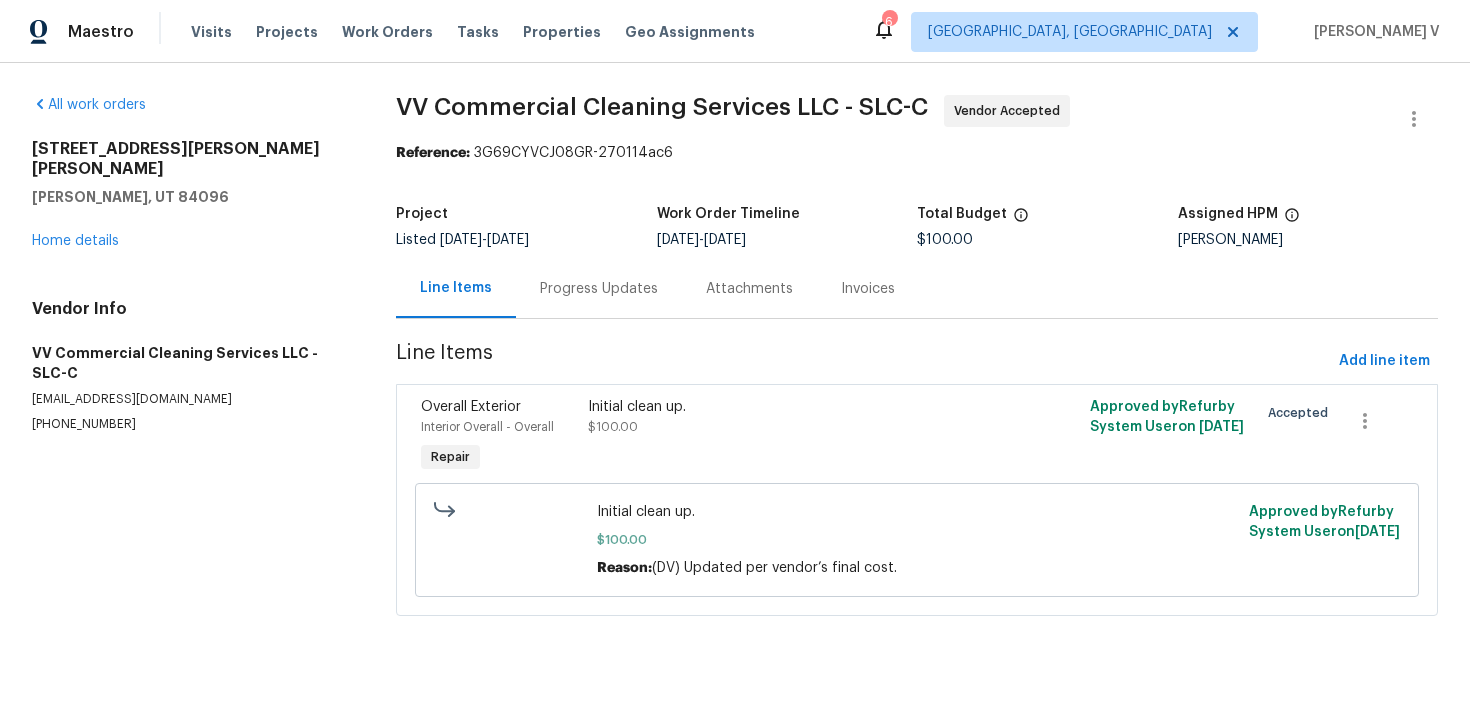 click on "Progress Updates" at bounding box center [599, 289] 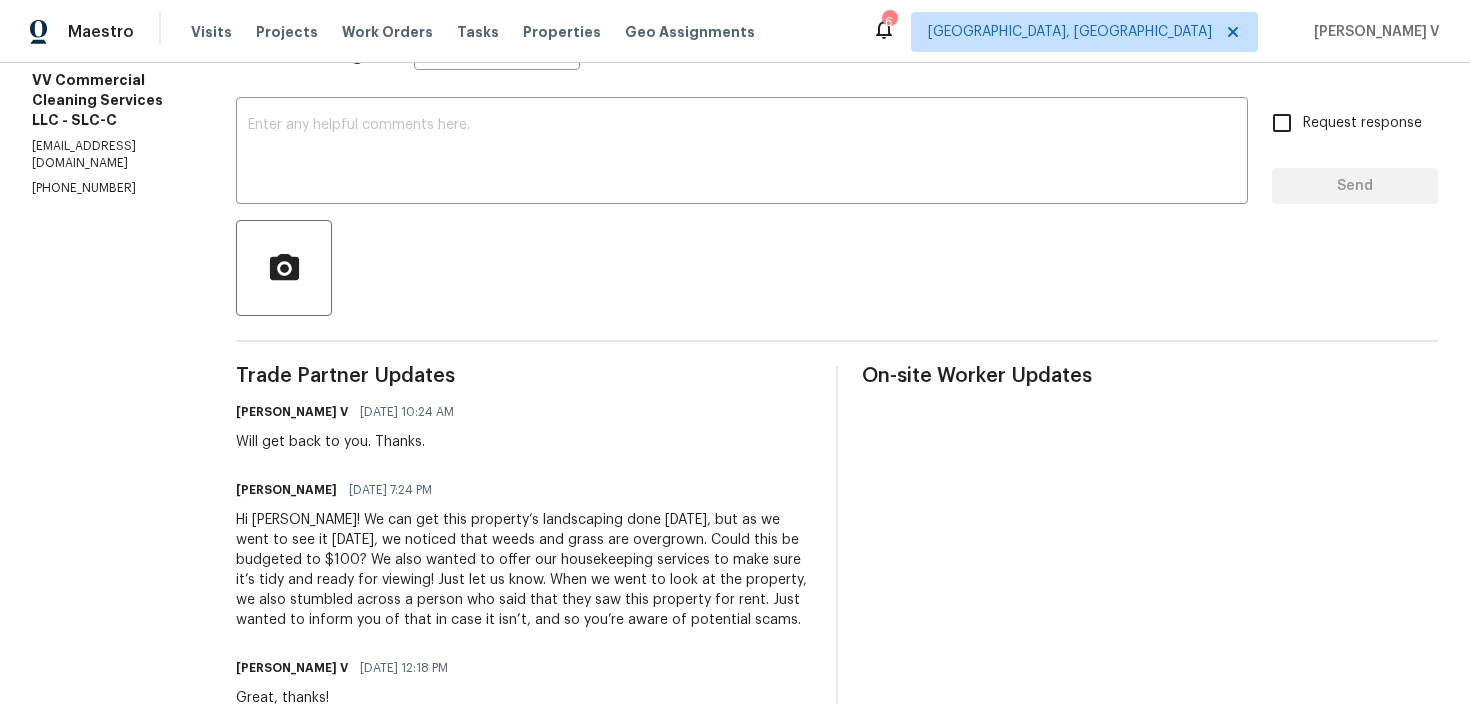 scroll, scrollTop: 399, scrollLeft: 0, axis: vertical 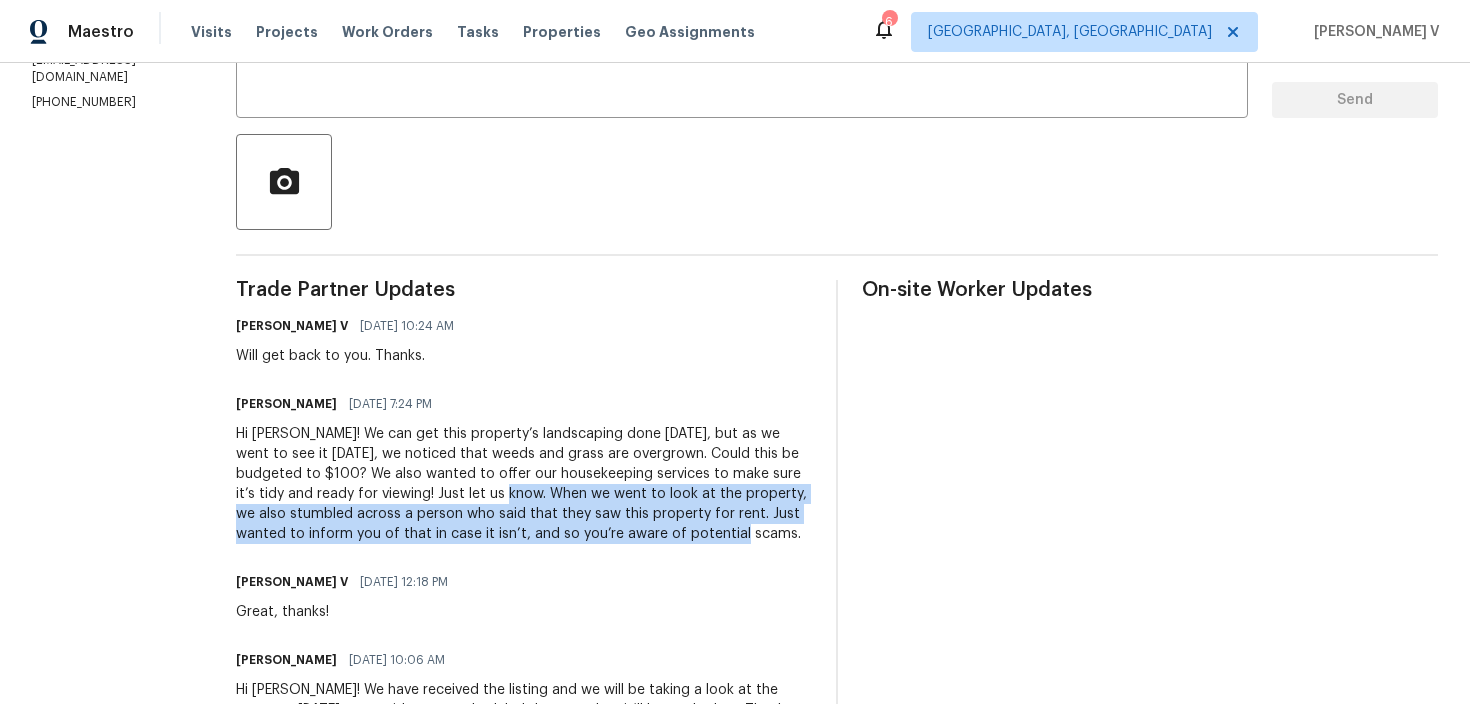 drag, startPoint x: 590, startPoint y: 495, endPoint x: 658, endPoint y: 554, distance: 90.02777 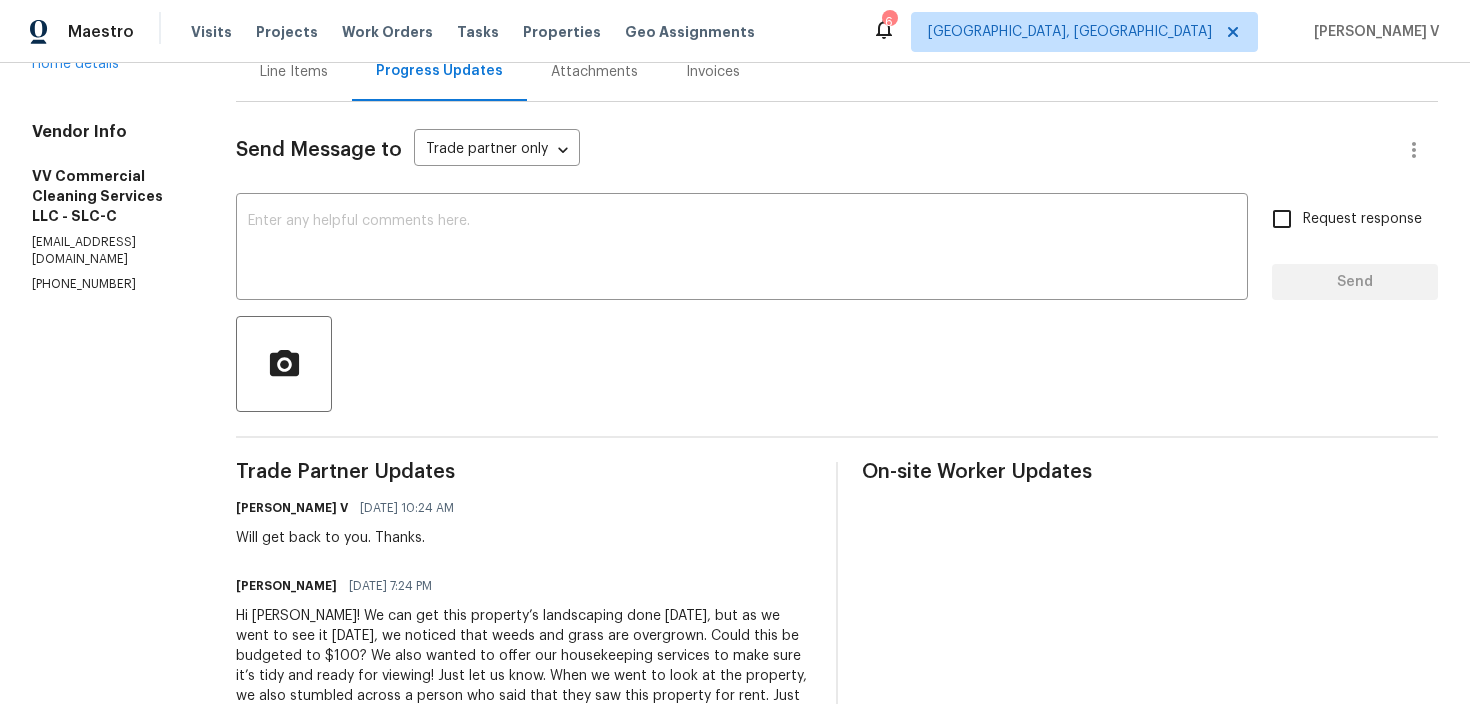 scroll, scrollTop: 305, scrollLeft: 0, axis: vertical 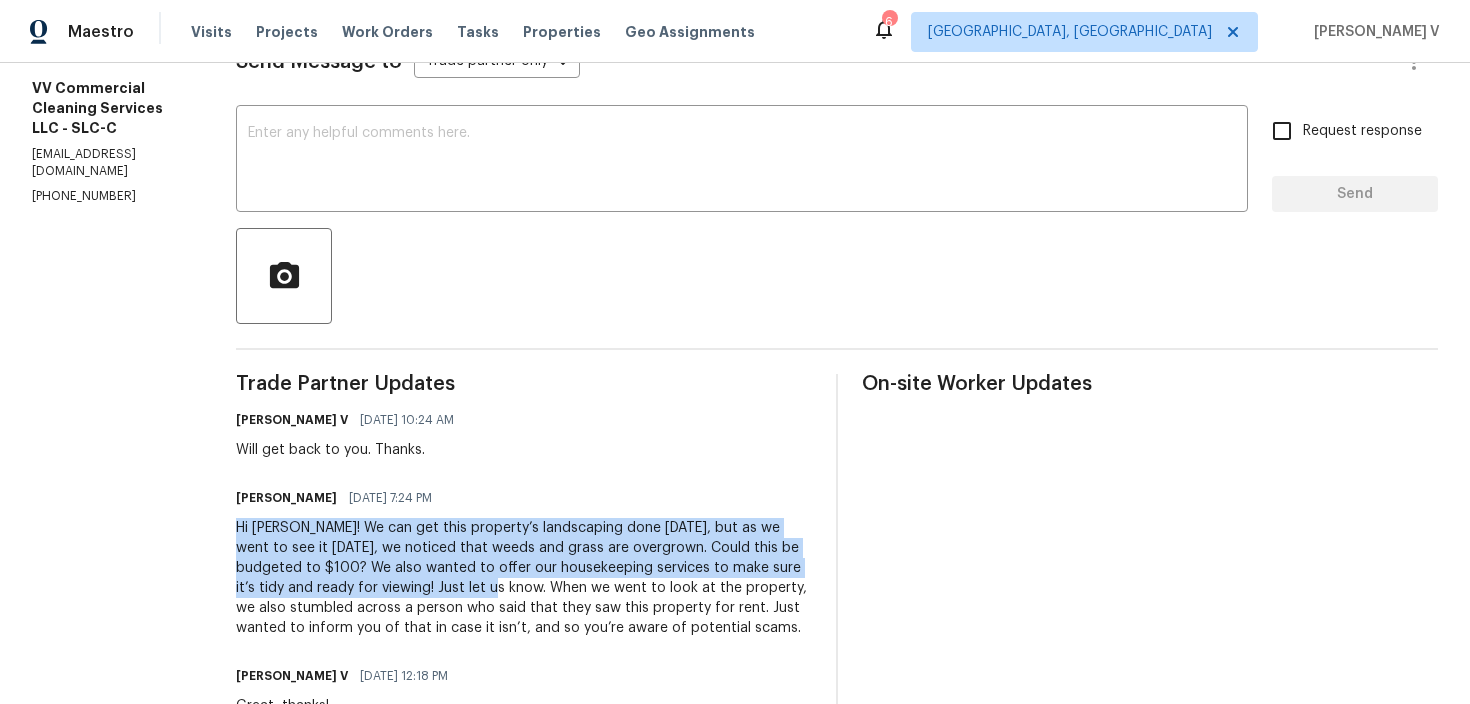 drag, startPoint x: 275, startPoint y: 522, endPoint x: 584, endPoint y: 591, distance: 316.61017 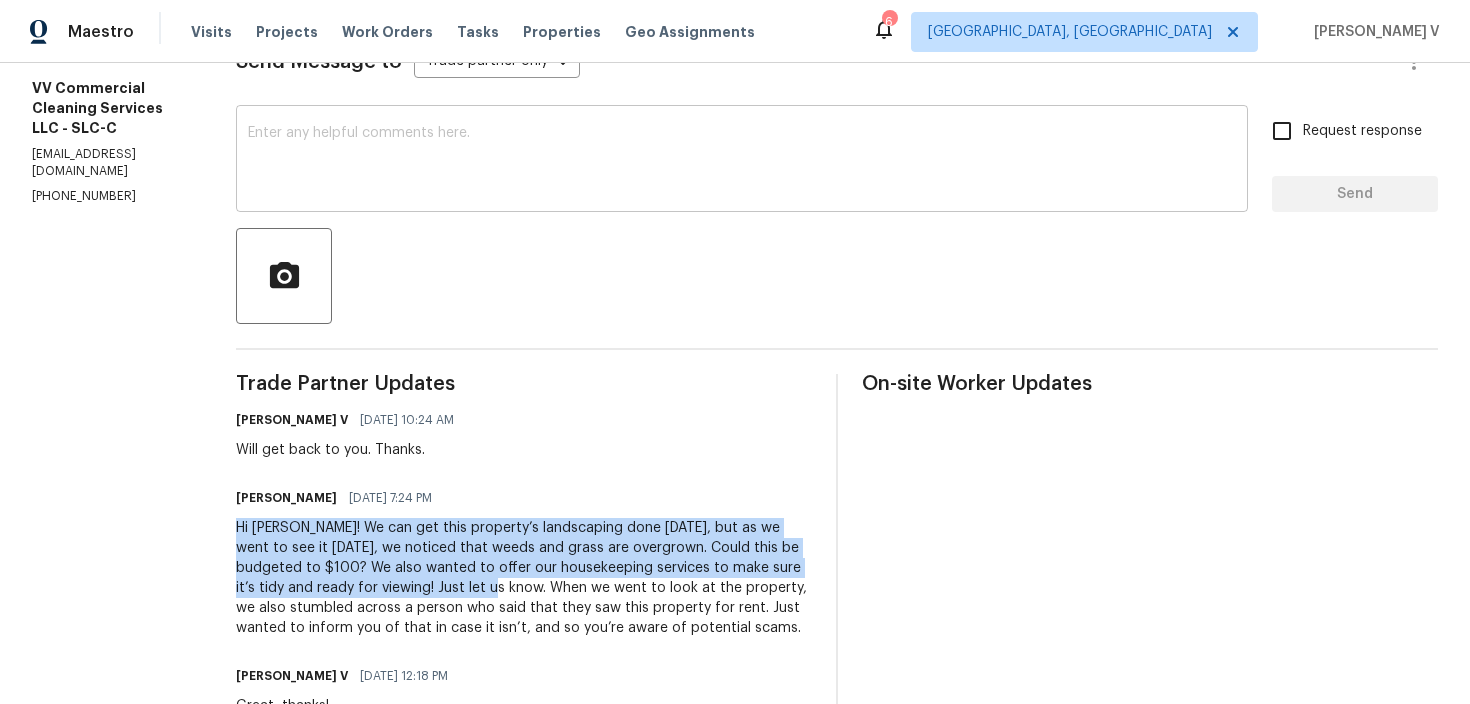 click at bounding box center (742, 161) 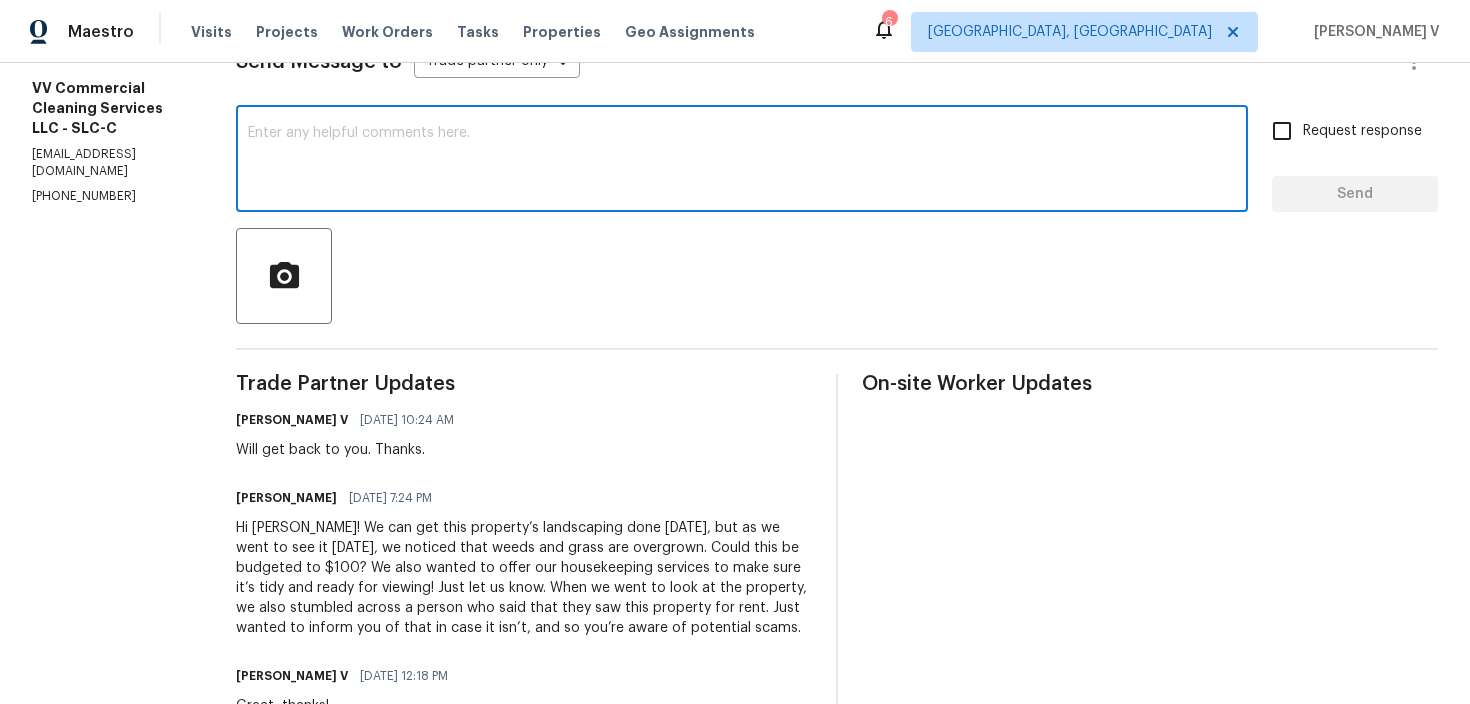 paste on "Thanks for the update! The $100 landscaping request is noted. However, we won’t be moving forward with the housekeeping service at this time.
Please proceed with the landscaping as planned. Let us know once it's completed!" 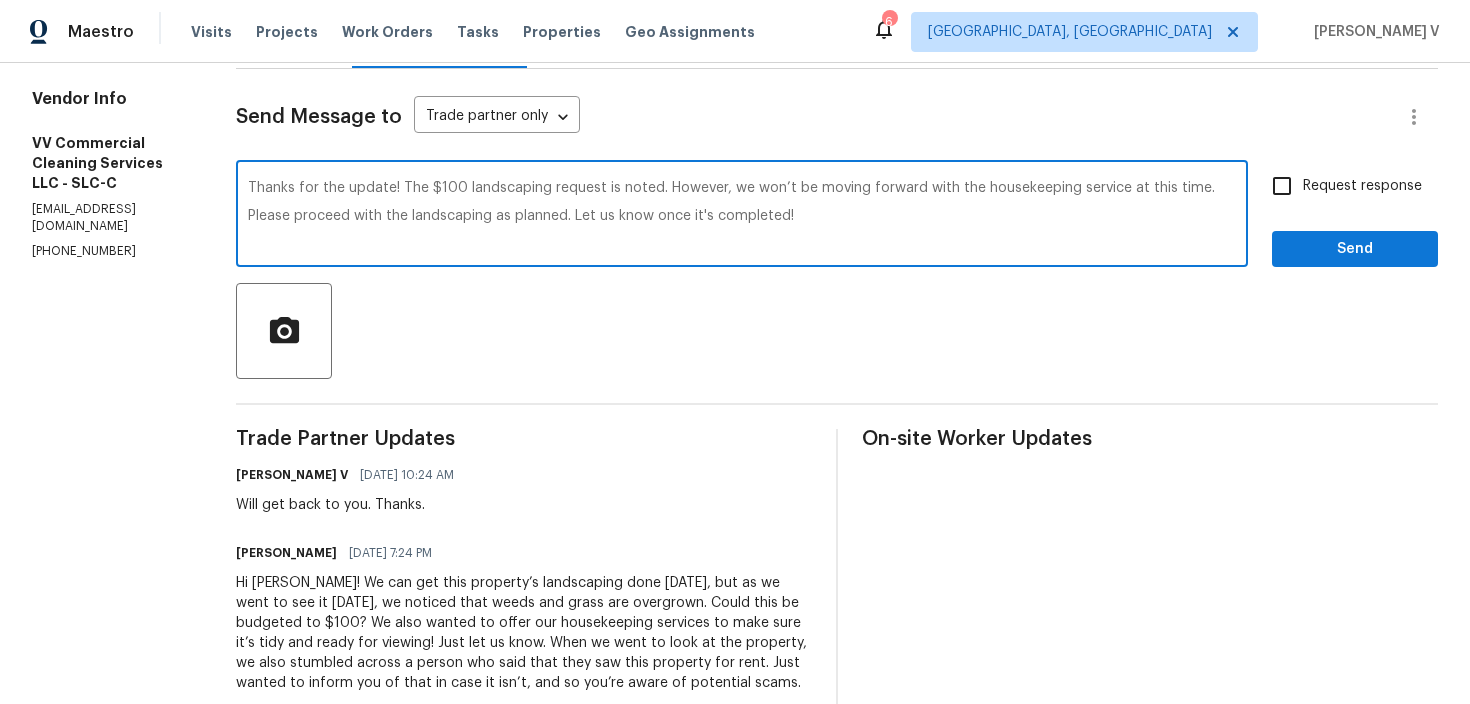 scroll, scrollTop: 0, scrollLeft: 0, axis: both 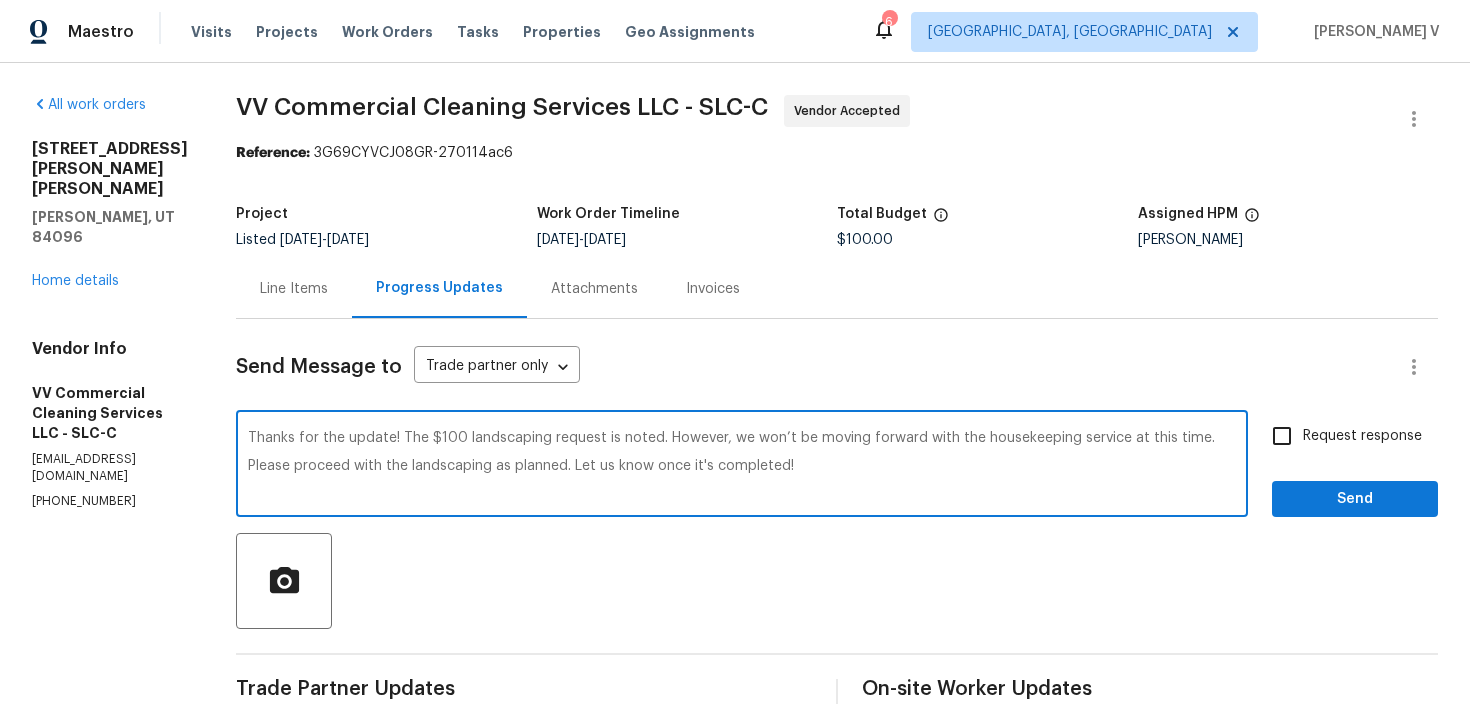 type on "Thanks for the update! The $100 landscaping request is noted. However, we won’t be moving forward with the housekeeping service at this time.
Please proceed with the landscaping as planned. Let us know once it's completed!" 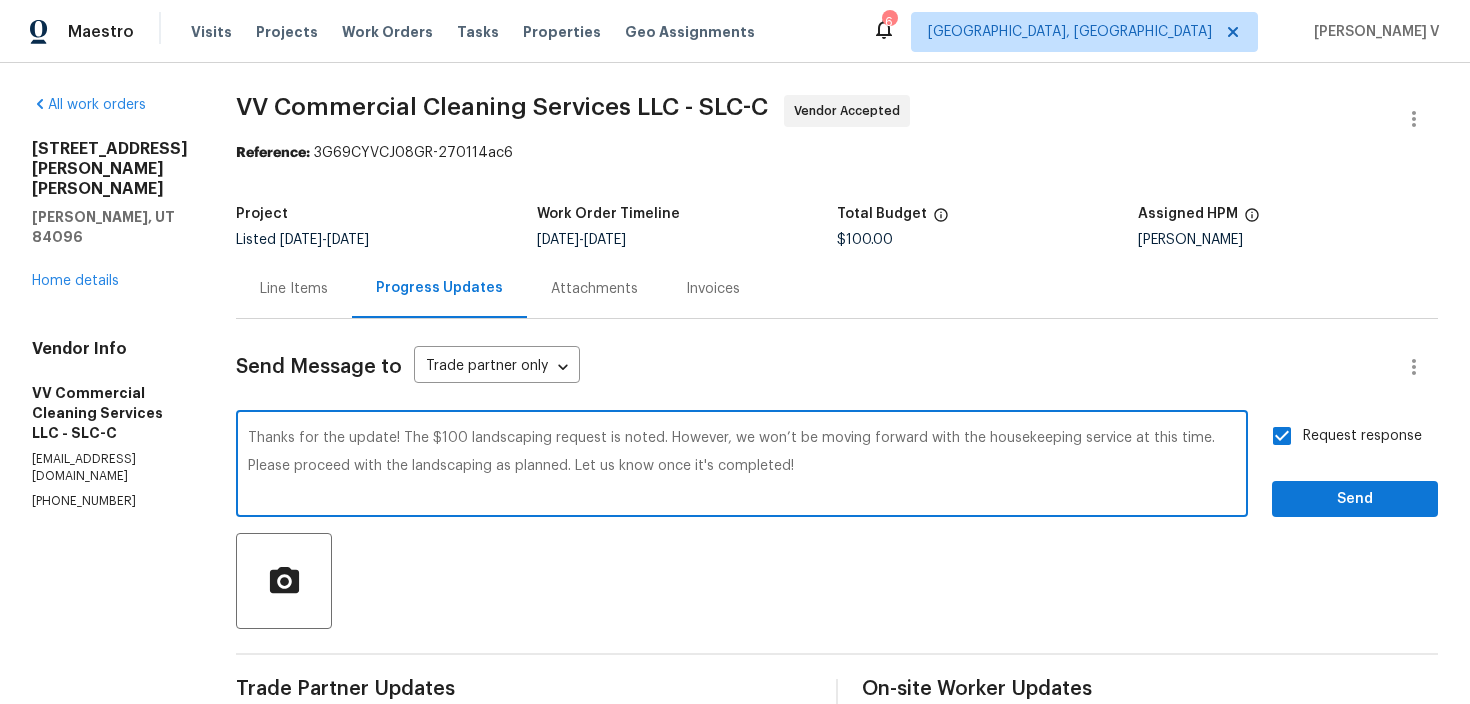 drag, startPoint x: 441, startPoint y: 443, endPoint x: 200, endPoint y: 443, distance: 241 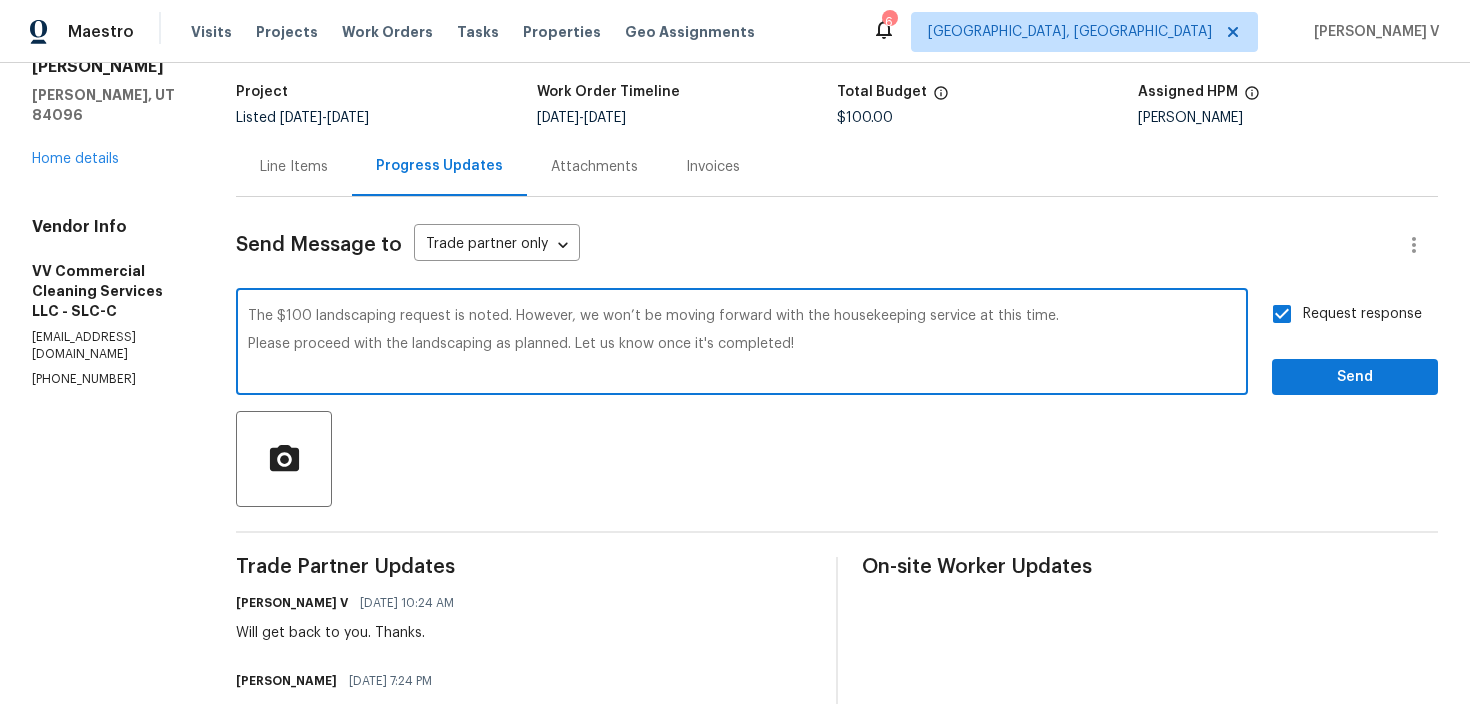 scroll, scrollTop: 132, scrollLeft: 0, axis: vertical 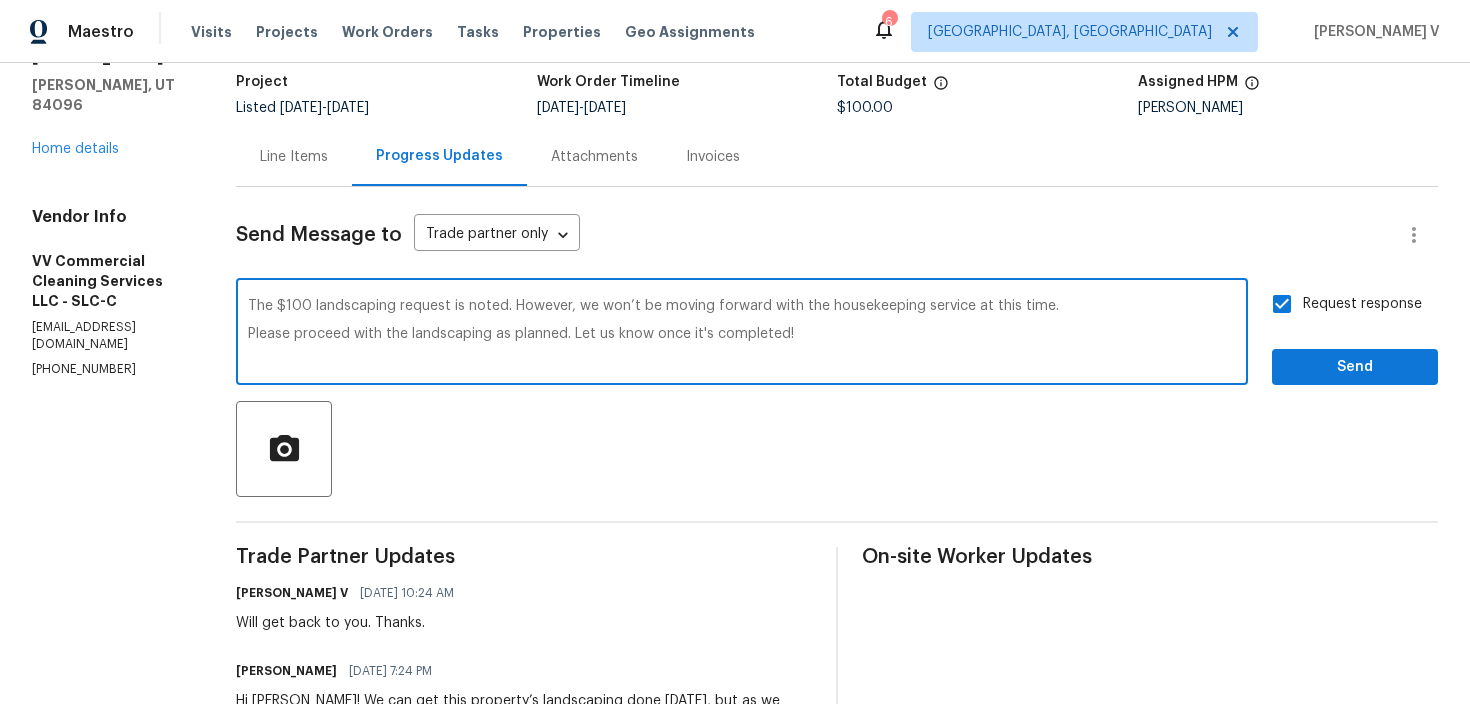 type on "The $100 landscaping request is noted. However, we won’t be moving forward with the housekeeping service at this time.
Please proceed with the landscaping as planned. Let us know once it's completed!" 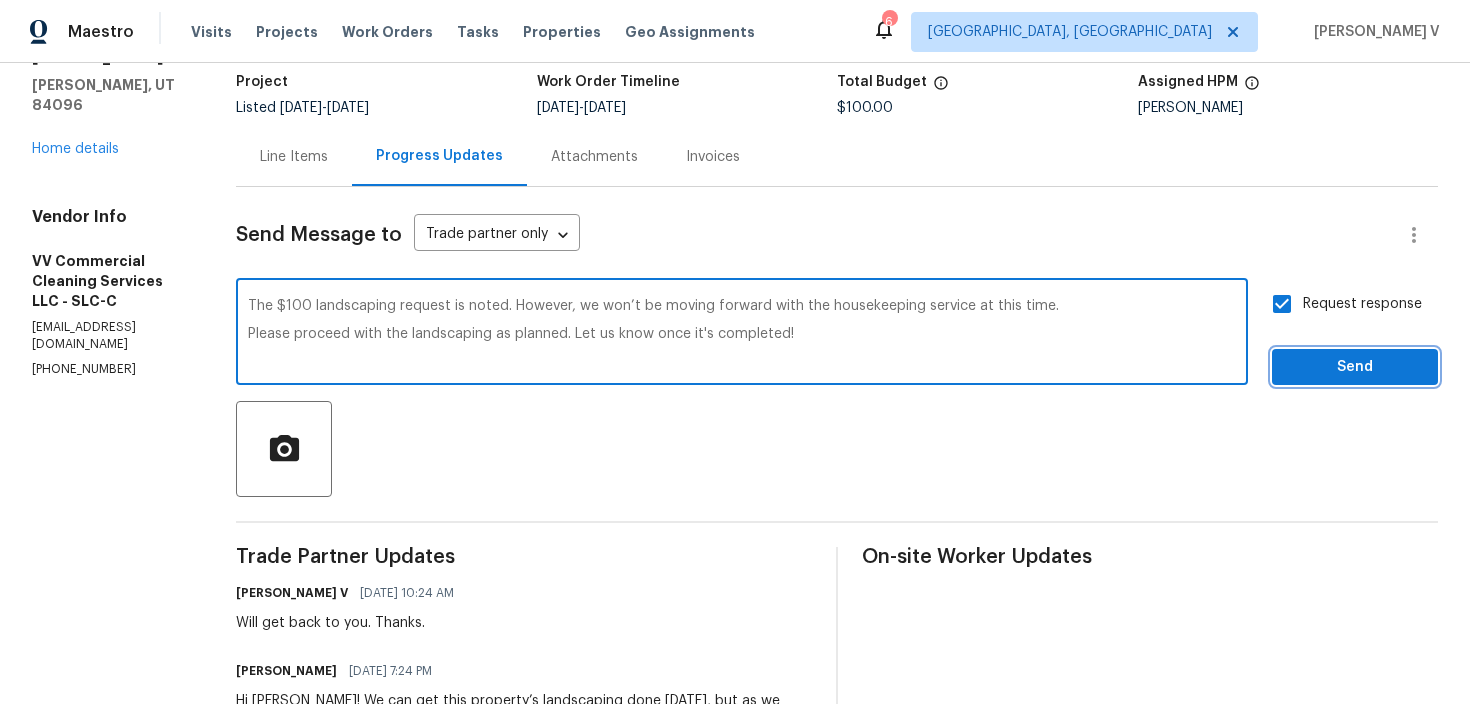 click on "Send" at bounding box center [1355, 367] 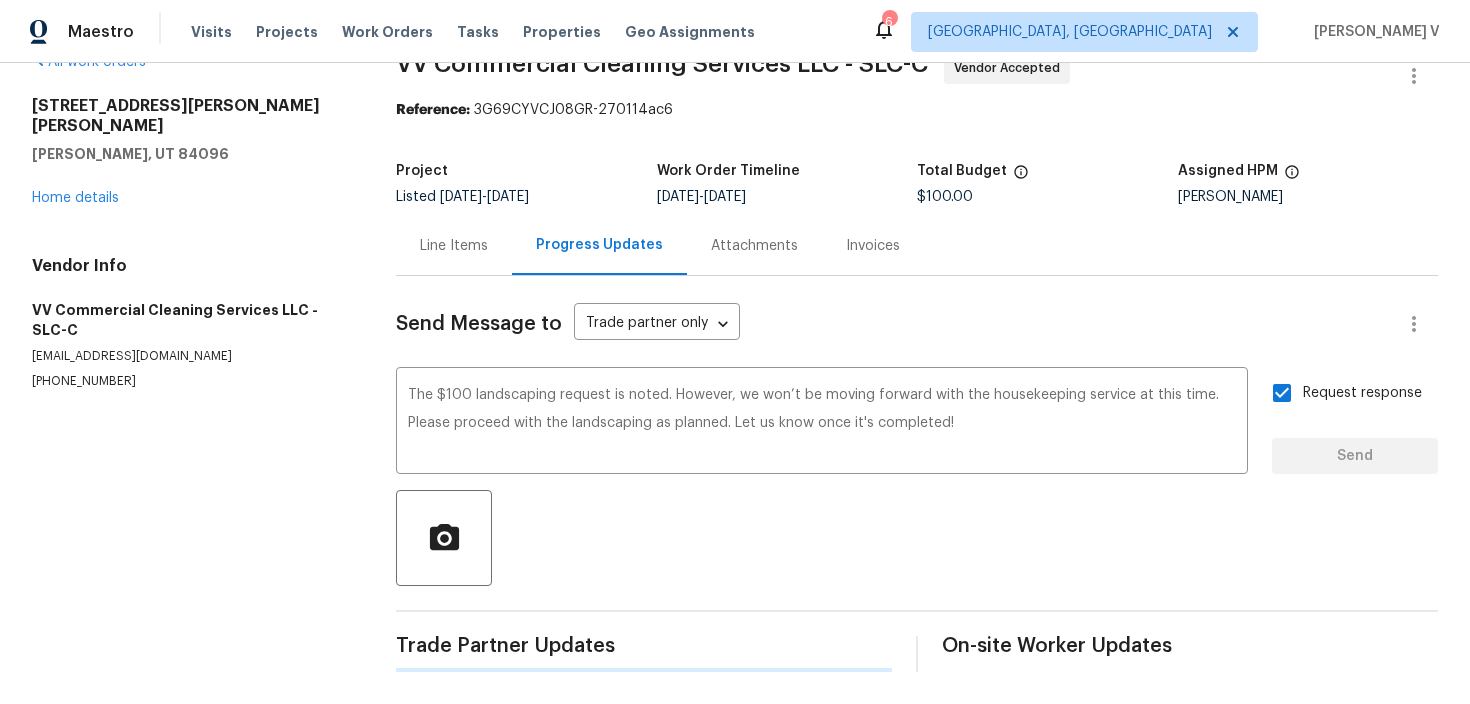 type 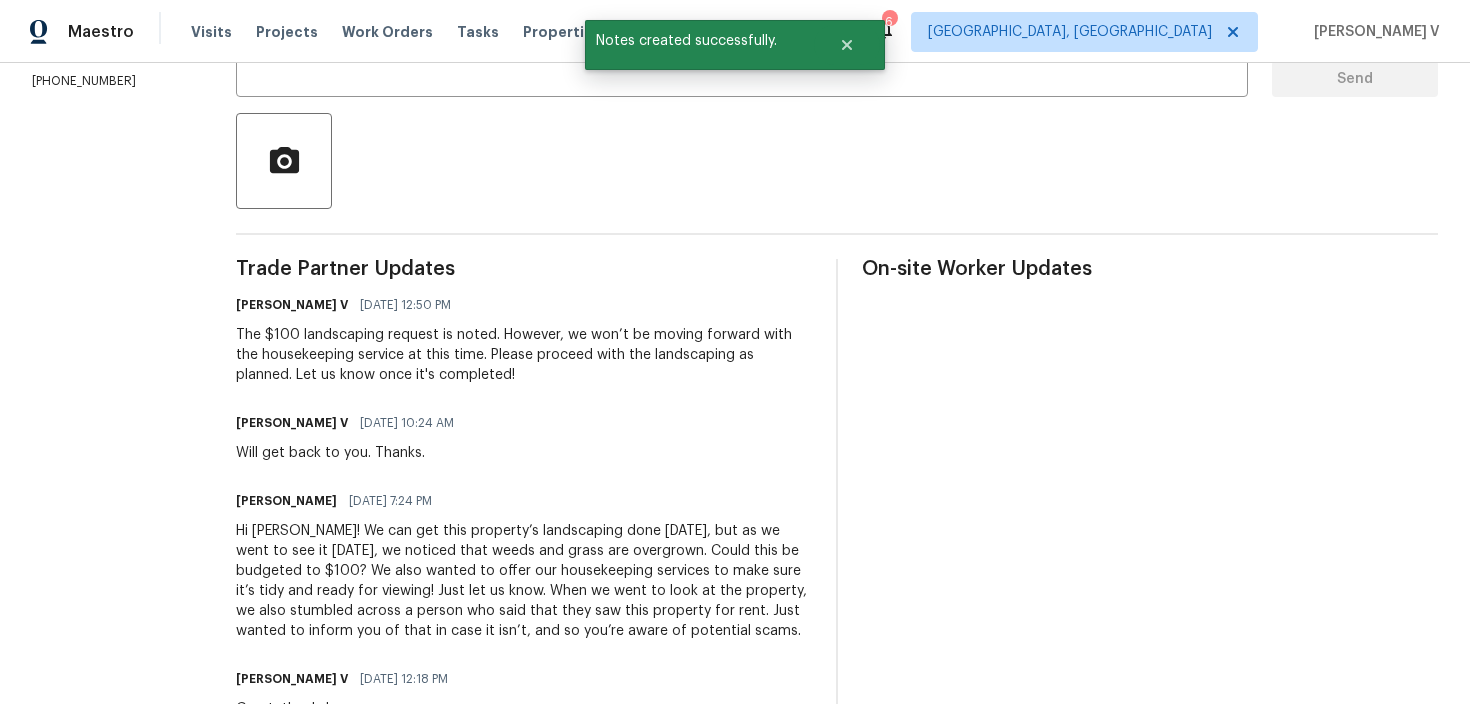 scroll, scrollTop: 0, scrollLeft: 0, axis: both 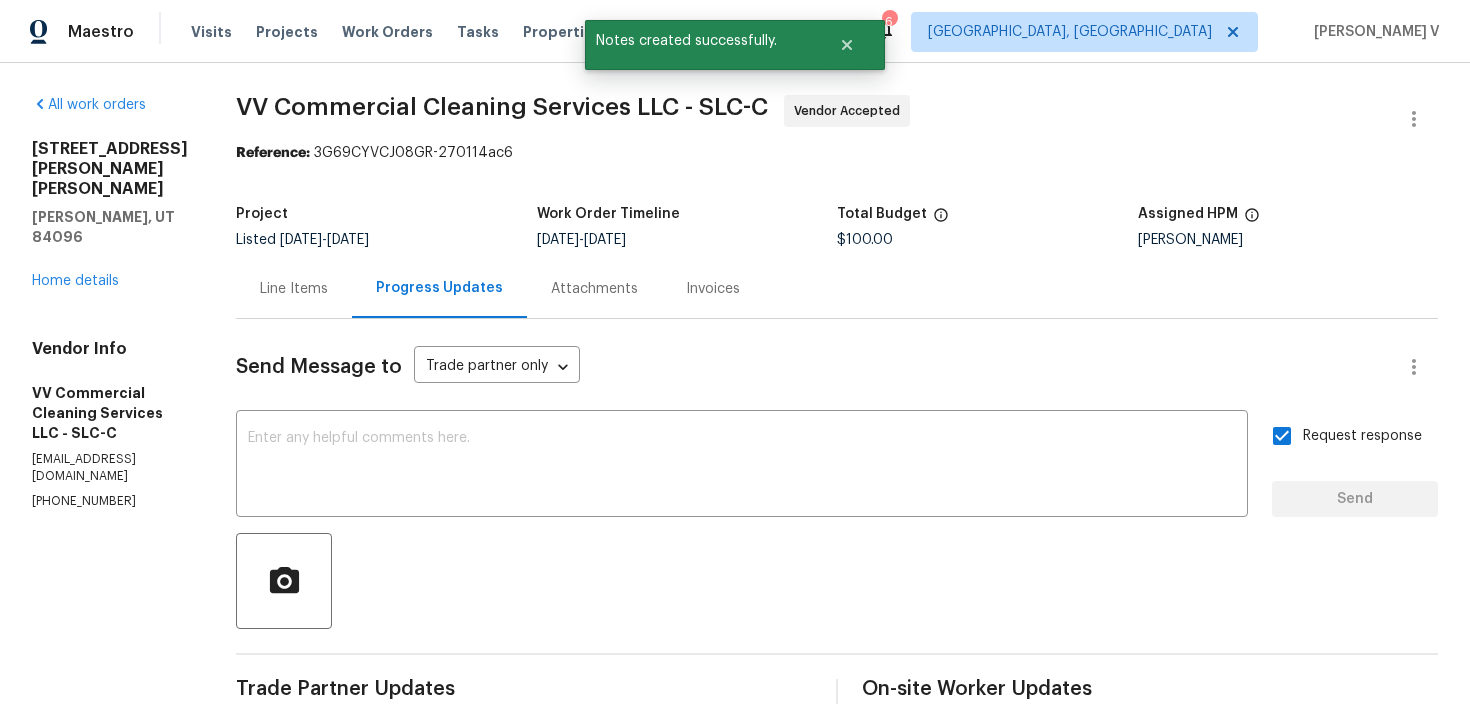 click on "Line Items" at bounding box center [294, 289] 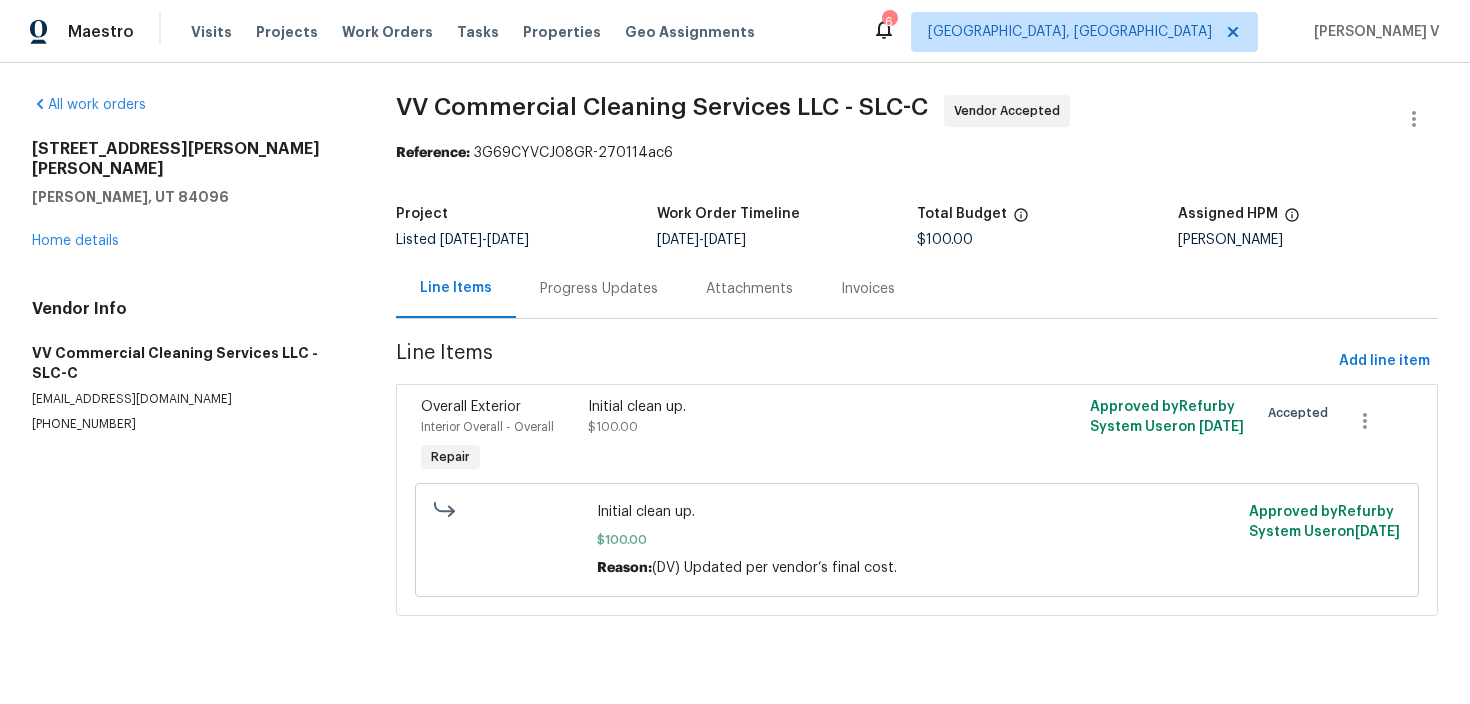 click on "Progress Updates" at bounding box center [599, 289] 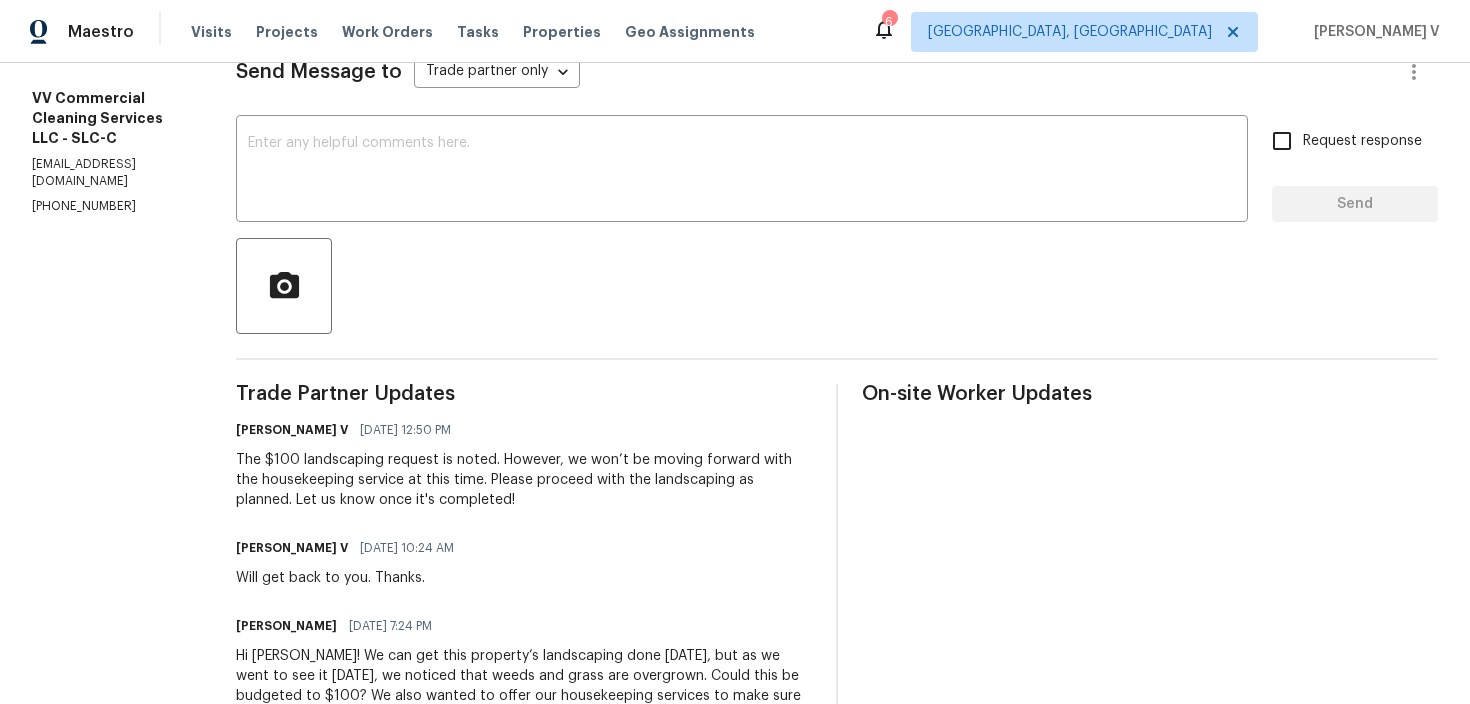 scroll, scrollTop: 317, scrollLeft: 0, axis: vertical 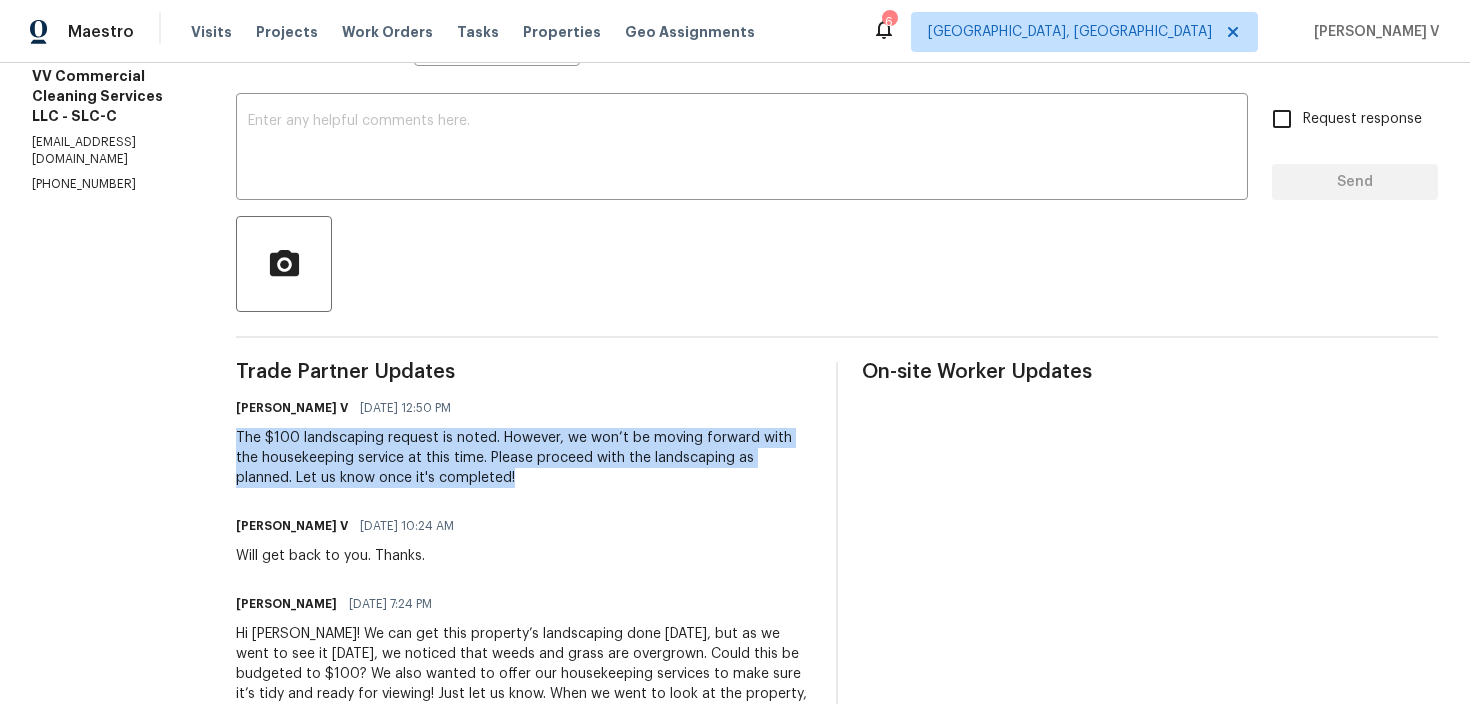 drag, startPoint x: 263, startPoint y: 436, endPoint x: 574, endPoint y: 480, distance: 314.0971 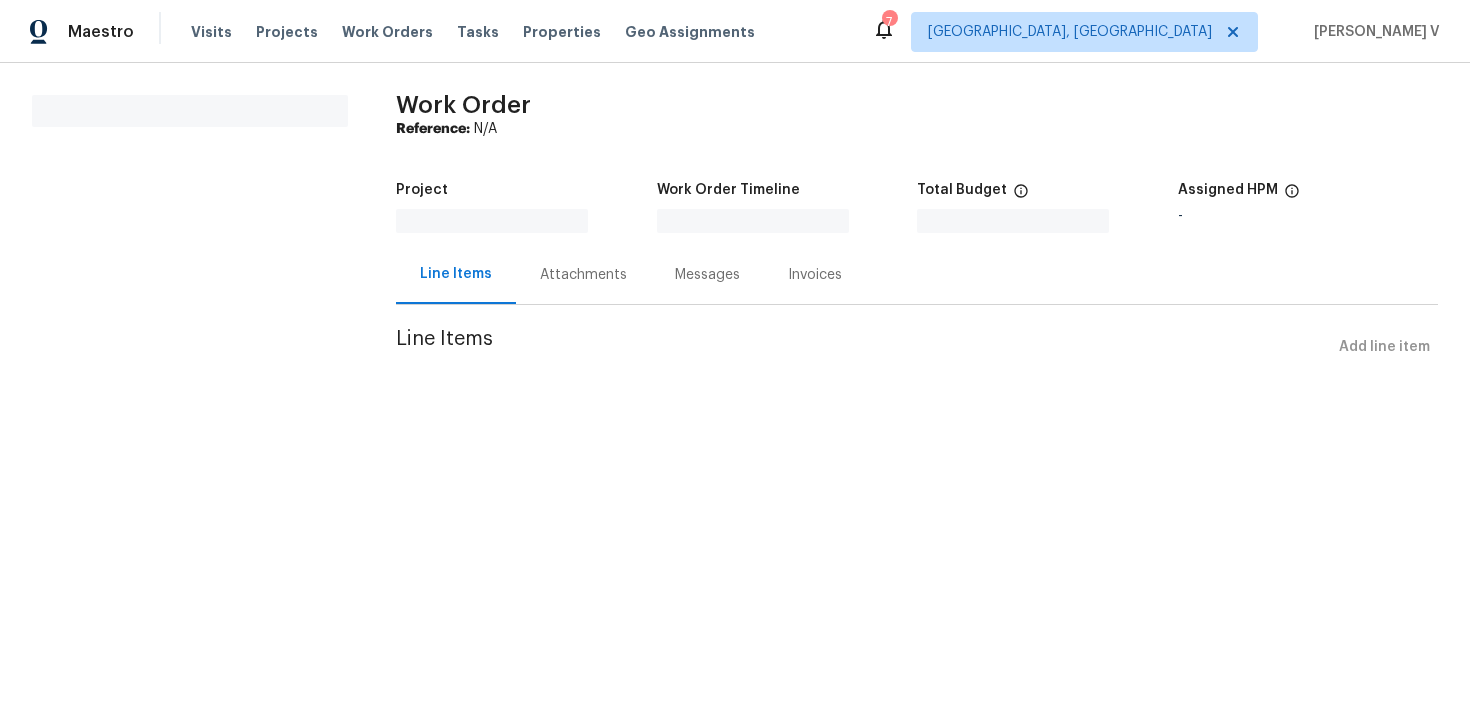 scroll, scrollTop: 0, scrollLeft: 0, axis: both 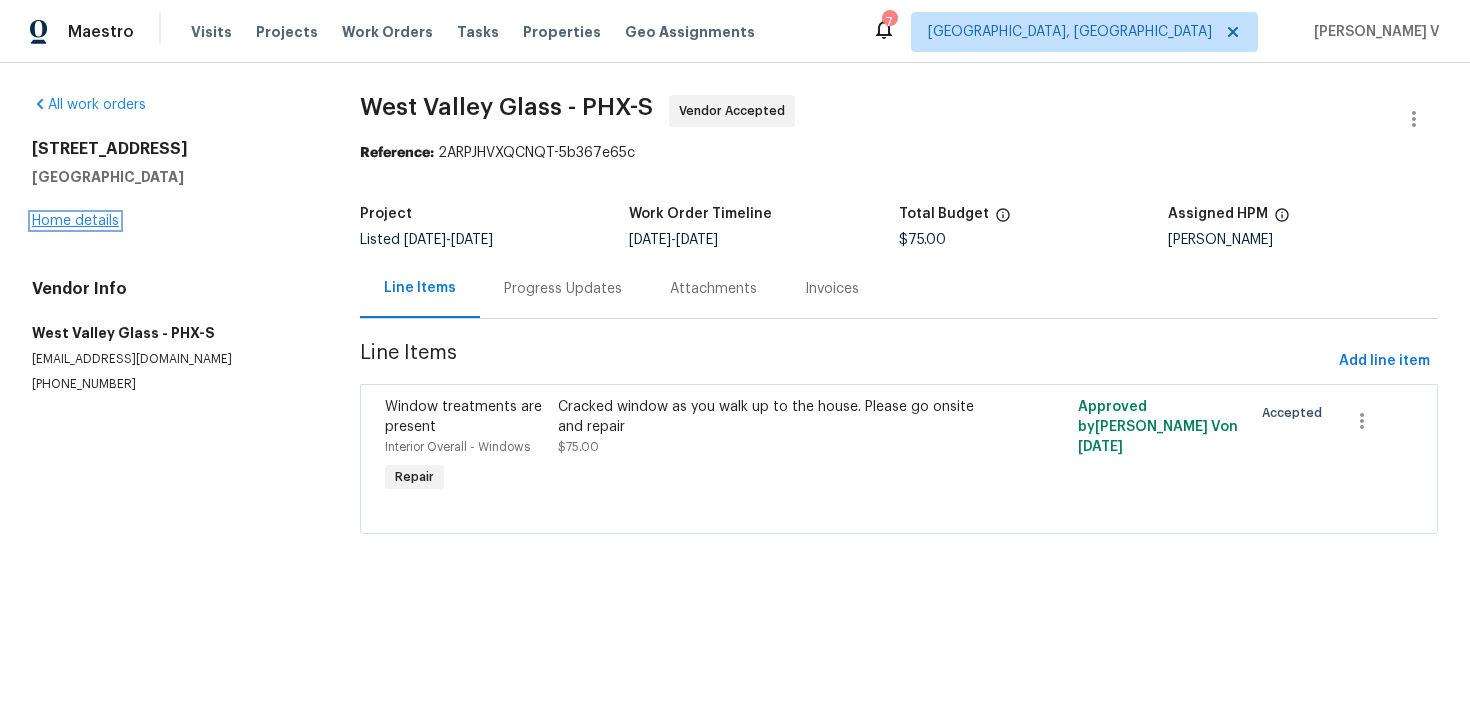 click on "Home details" at bounding box center [75, 221] 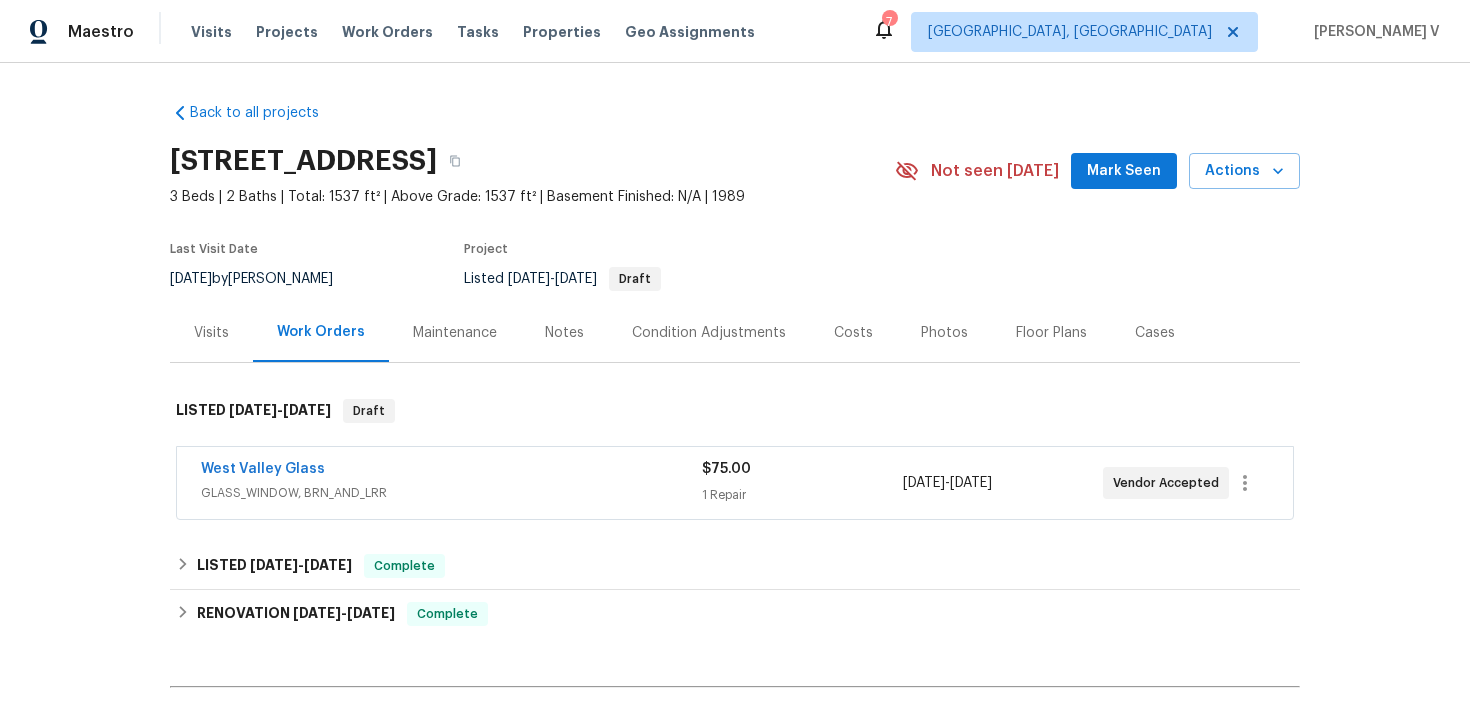click on "GLASS_WINDOW, BRN_AND_LRR" at bounding box center [451, 493] 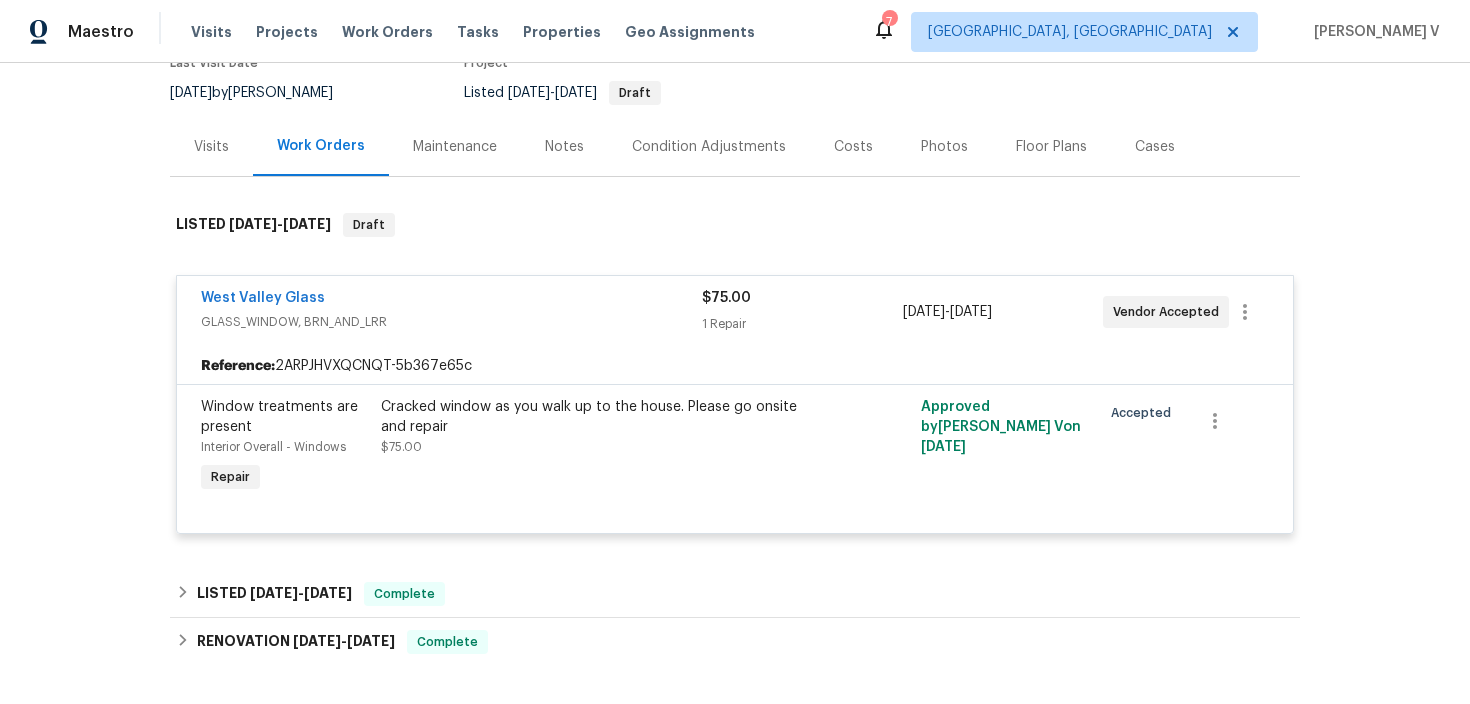 scroll, scrollTop: 240, scrollLeft: 0, axis: vertical 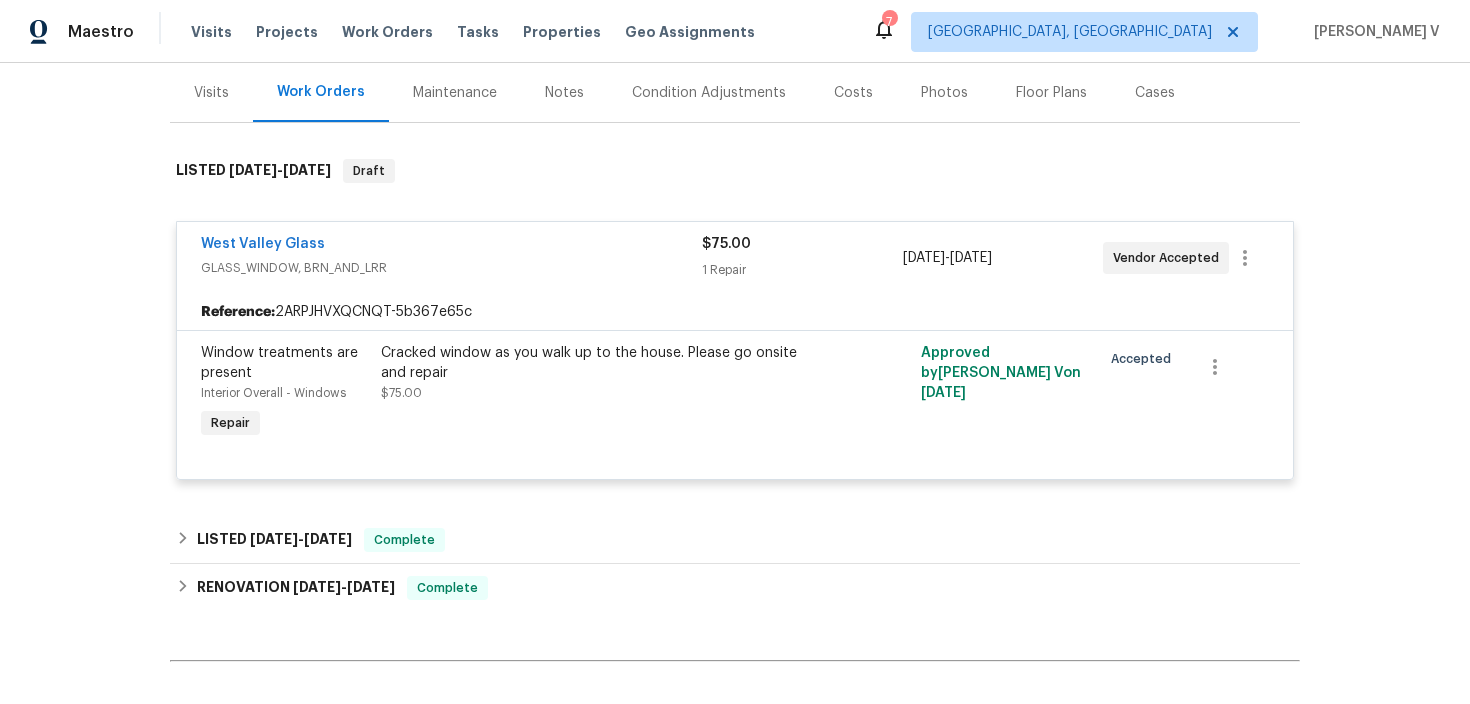 click on "West Valley Glass" at bounding box center (451, 246) 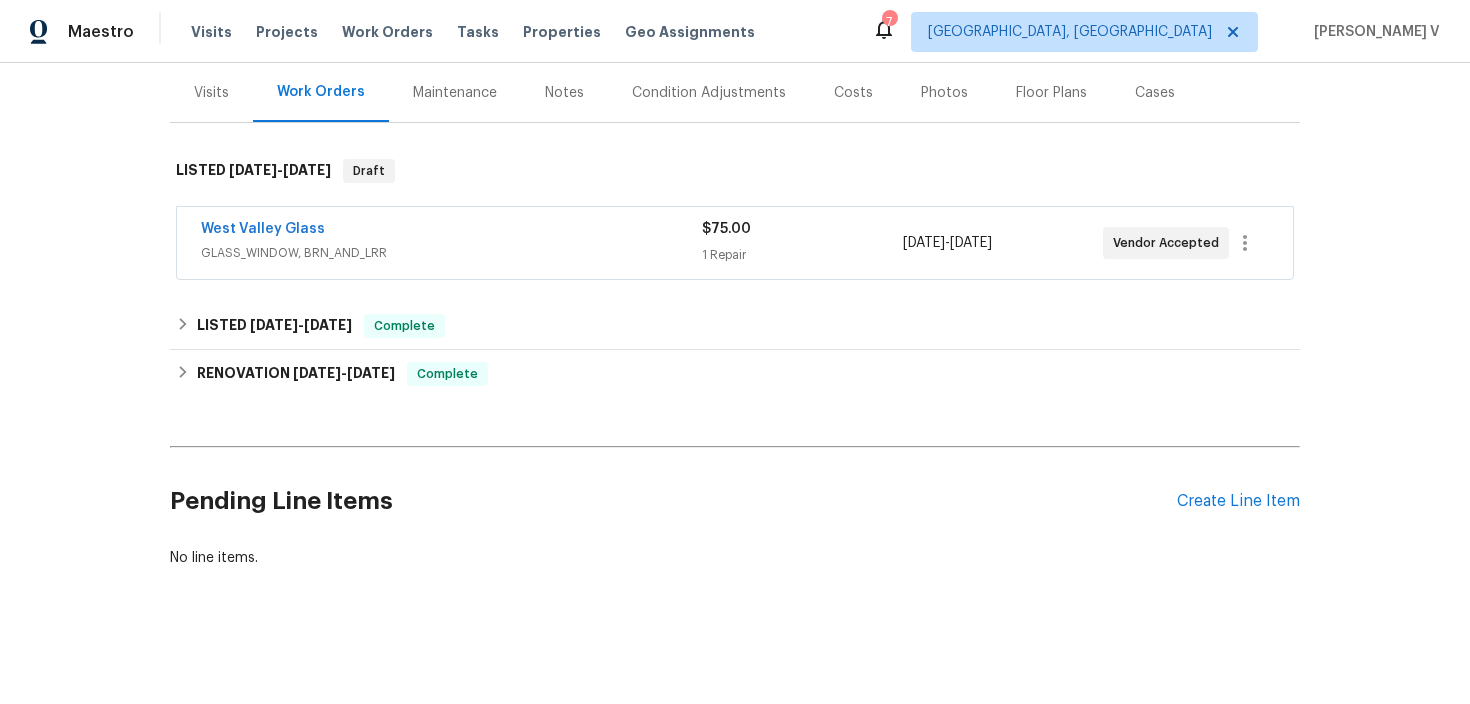 click on "GLASS_WINDOW, BRN_AND_LRR" at bounding box center [451, 253] 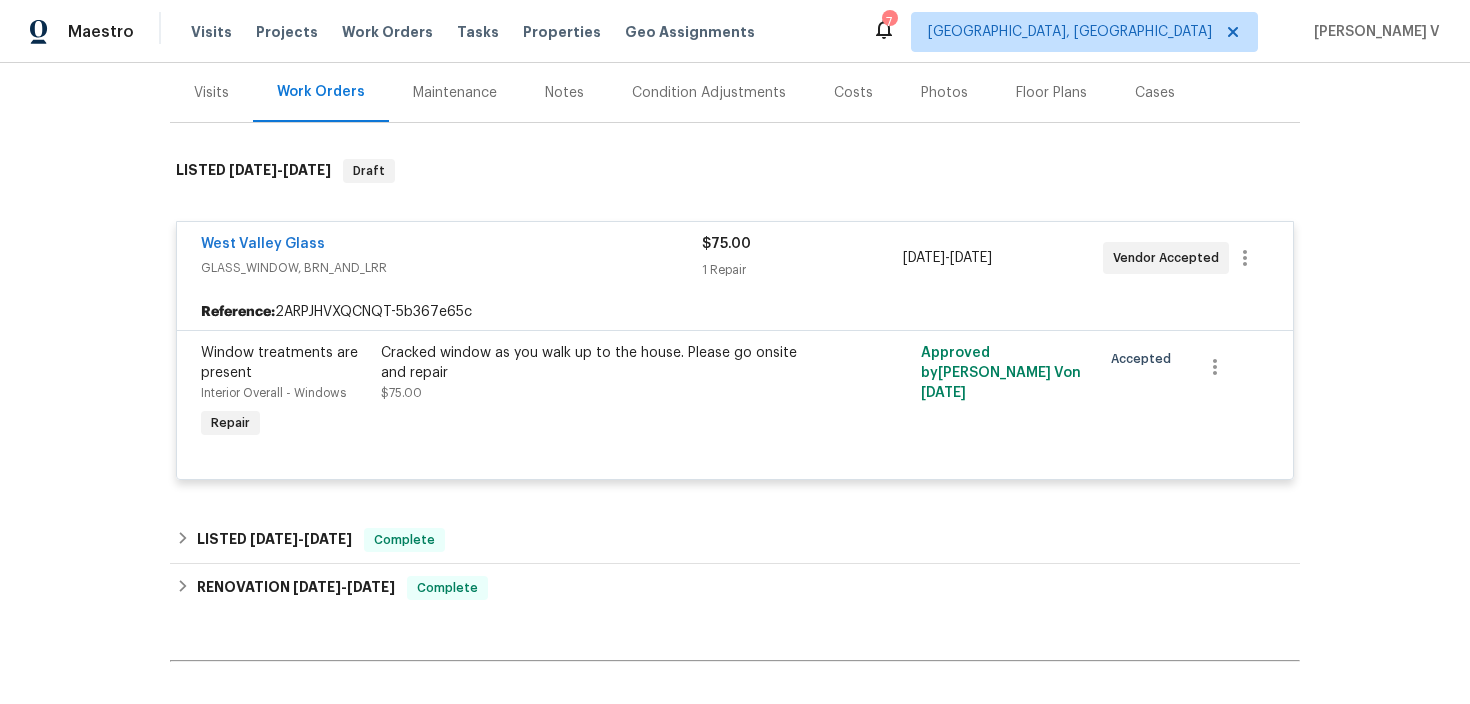 scroll, scrollTop: 454, scrollLeft: 0, axis: vertical 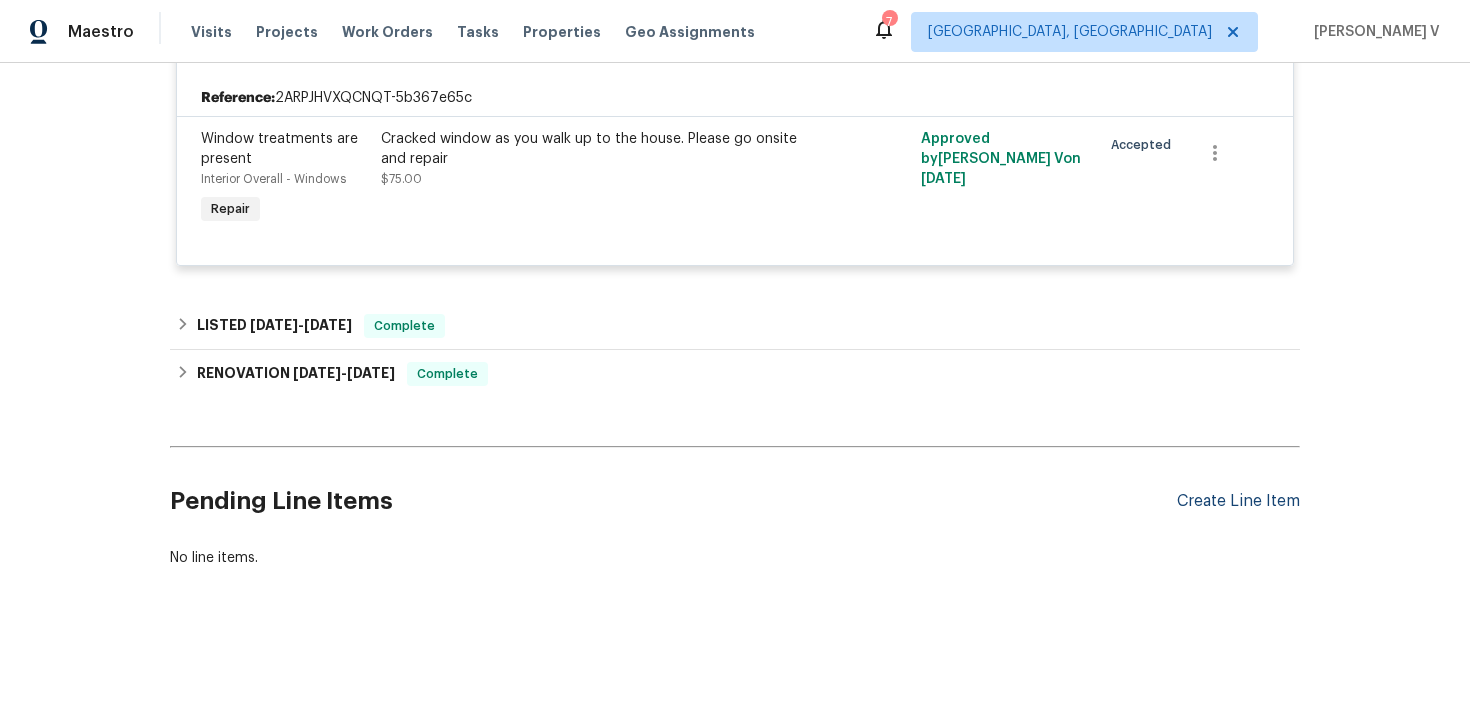 click on "Create Line Item" at bounding box center [1238, 501] 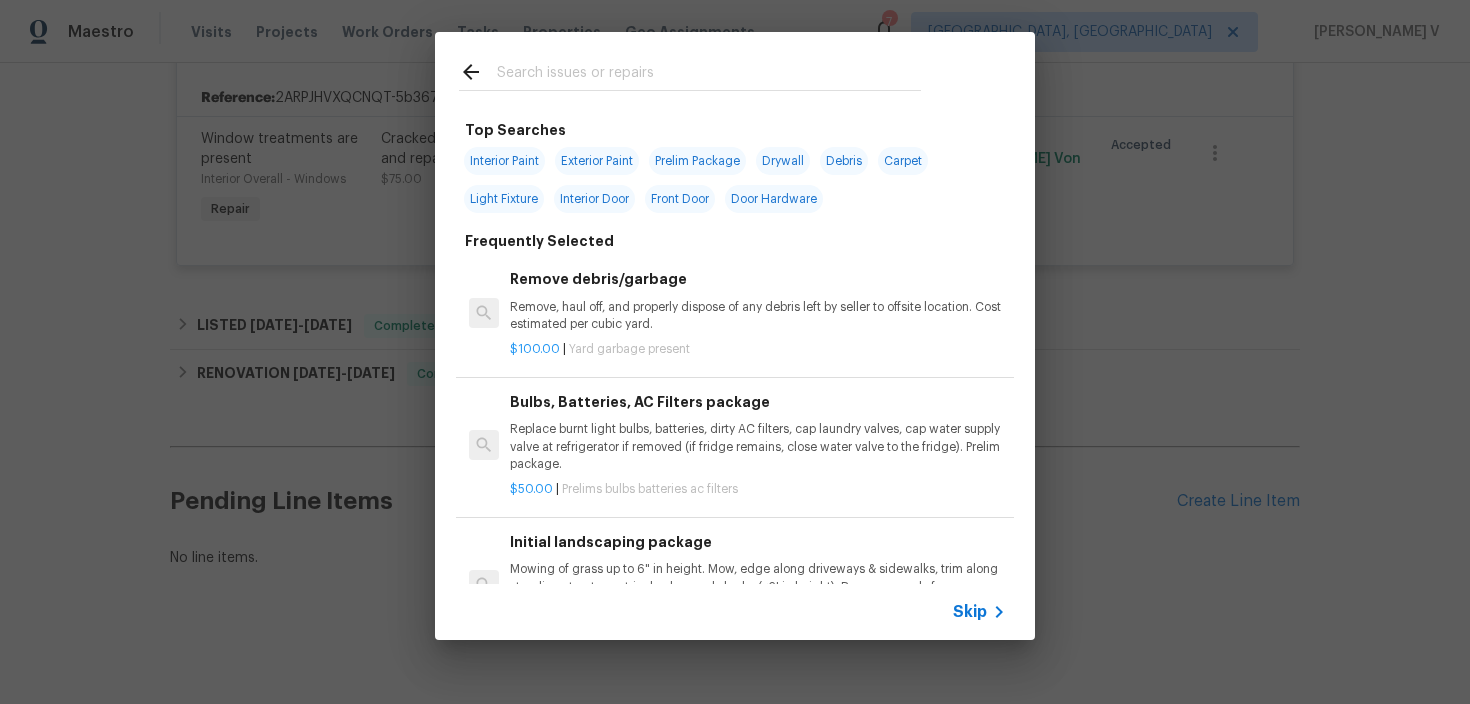 click on "Skip" at bounding box center (735, 612) 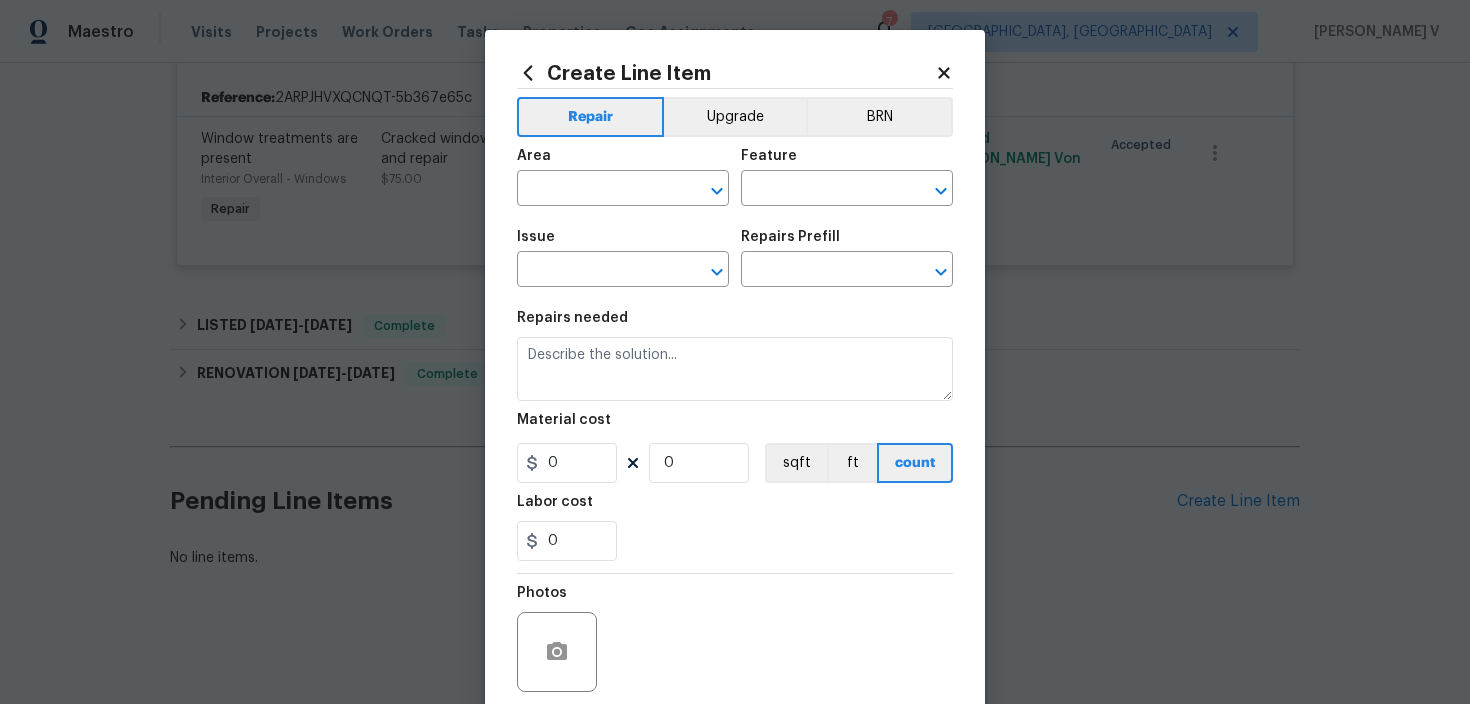 click on "Repairs needed" at bounding box center (735, 324) 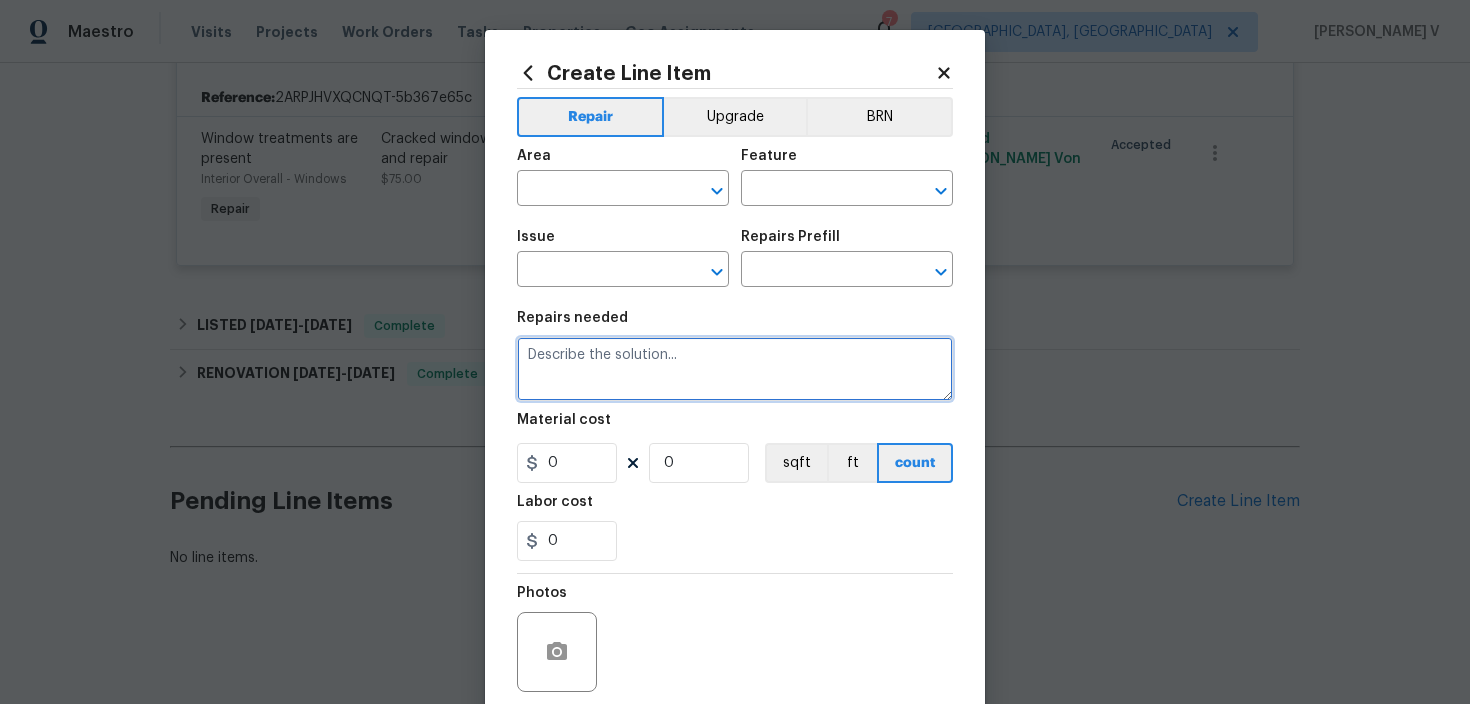 click at bounding box center [735, 369] 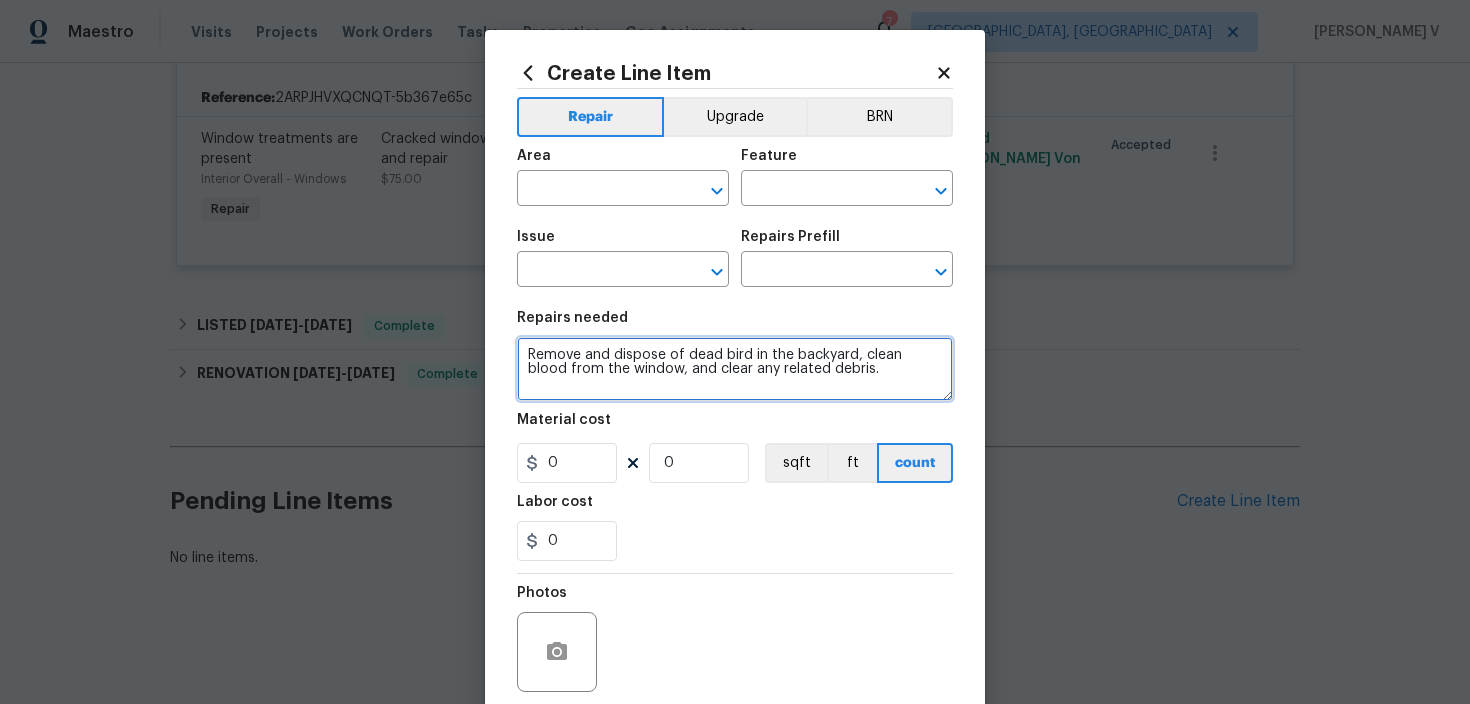 type on "Remove and dispose of dead bird in the backyard, clean blood from the window, and clear any related debris." 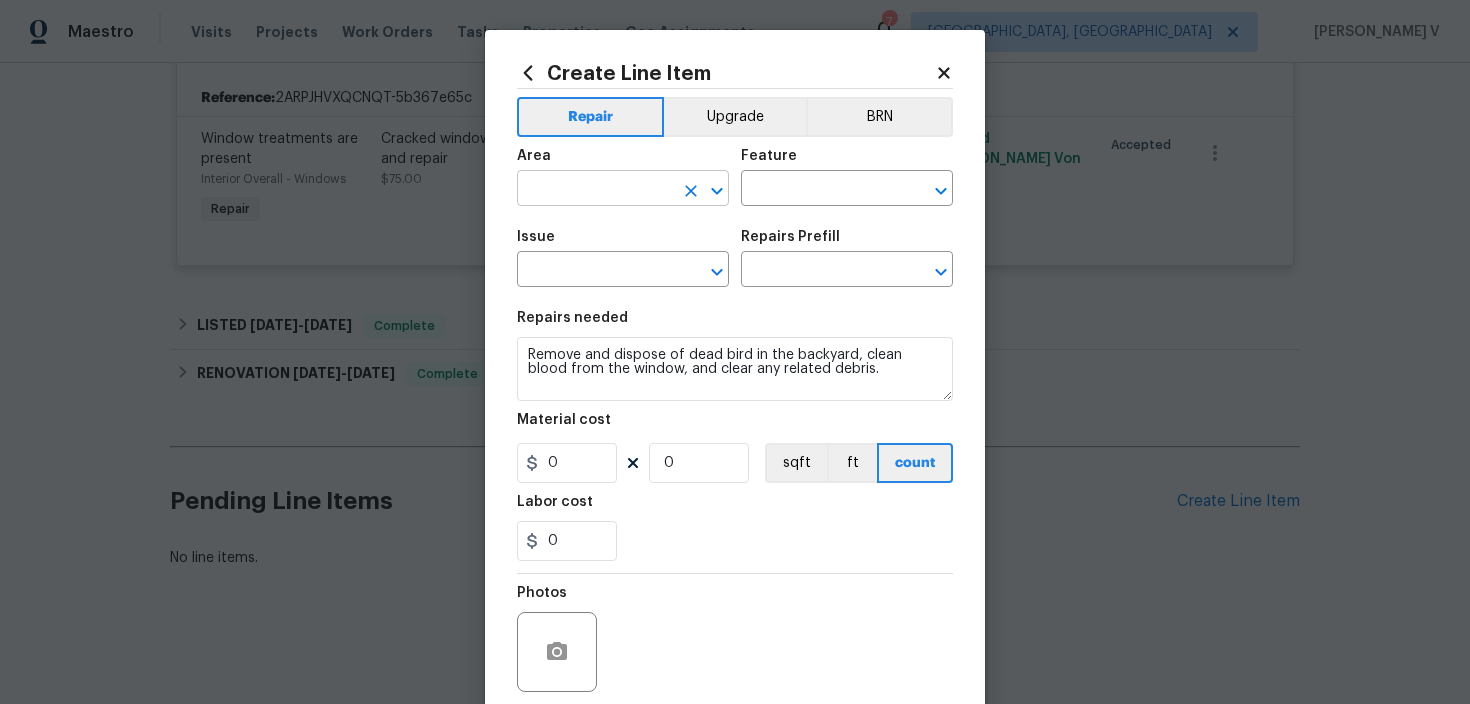 click at bounding box center [595, 190] 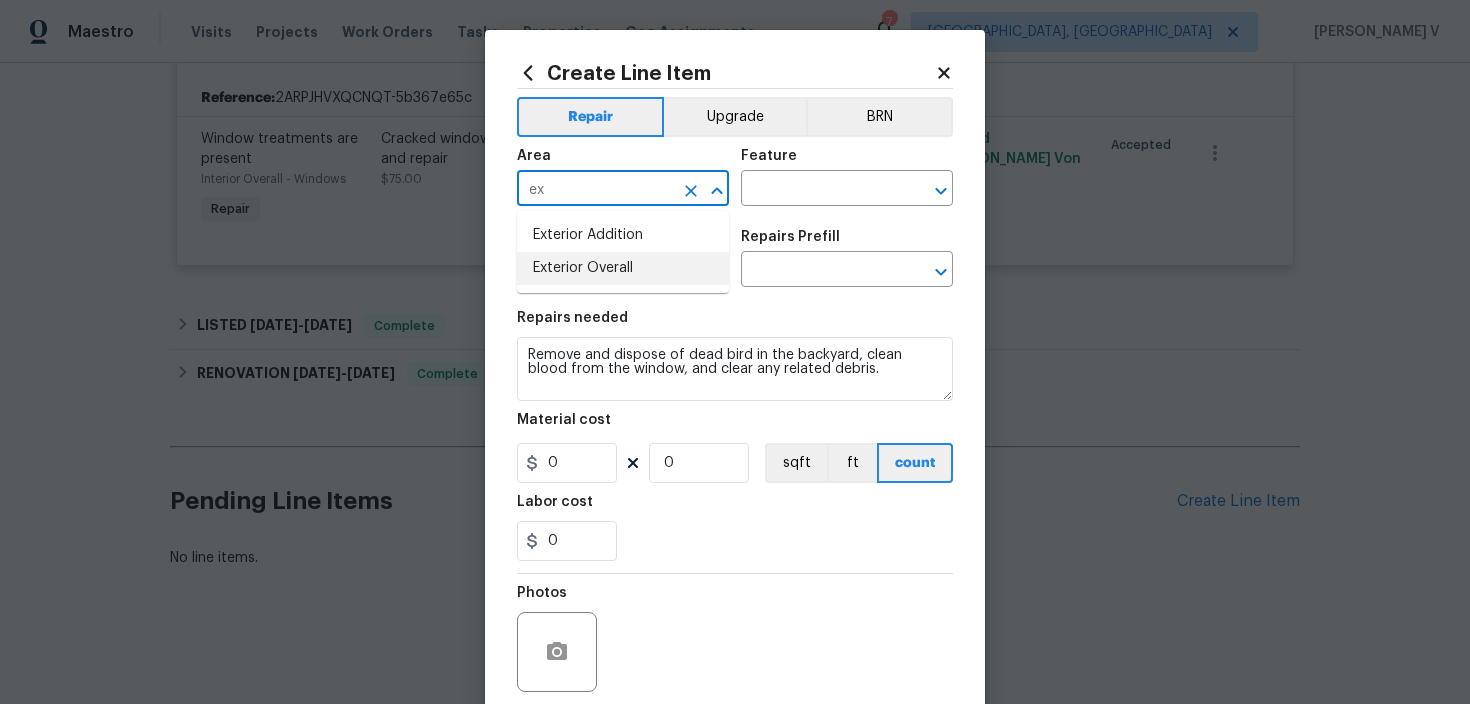 click on "Exterior Overall" at bounding box center (623, 268) 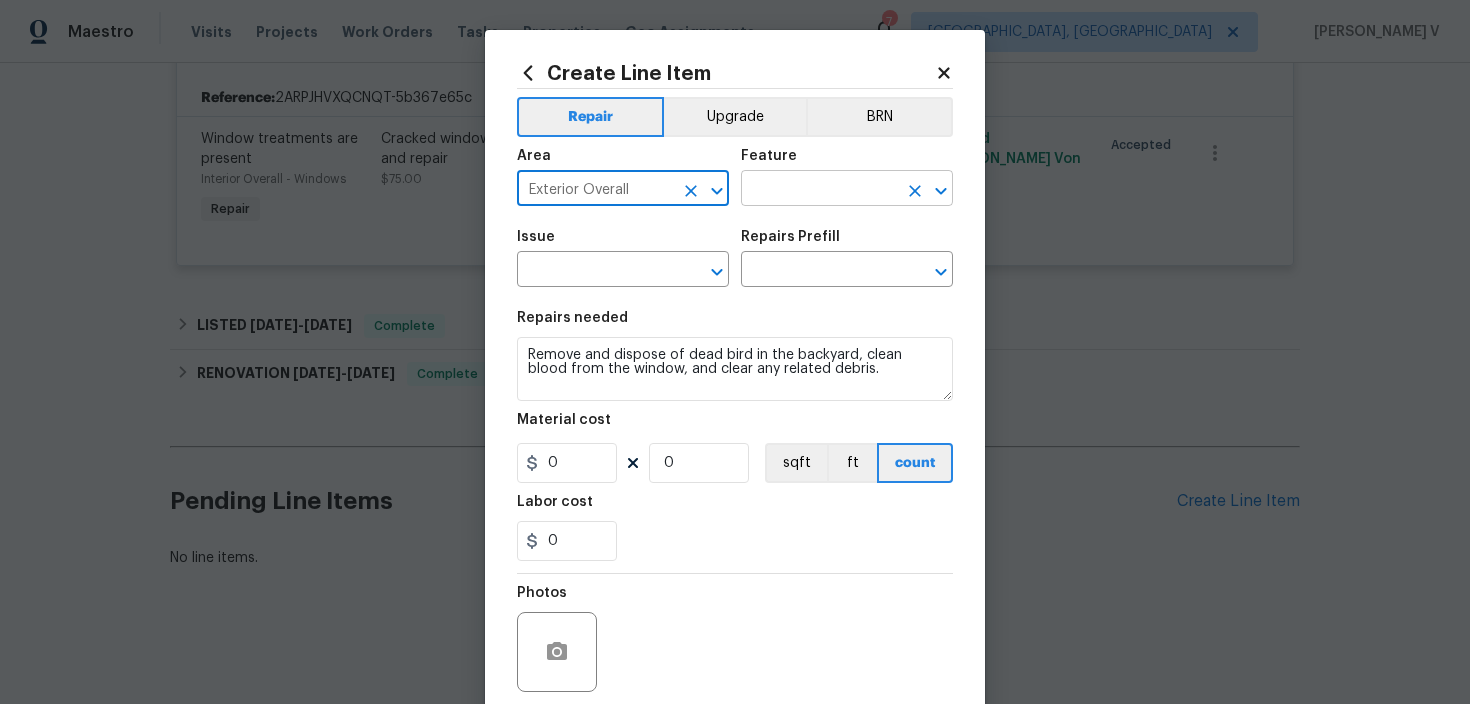 type on "Exterior Overall" 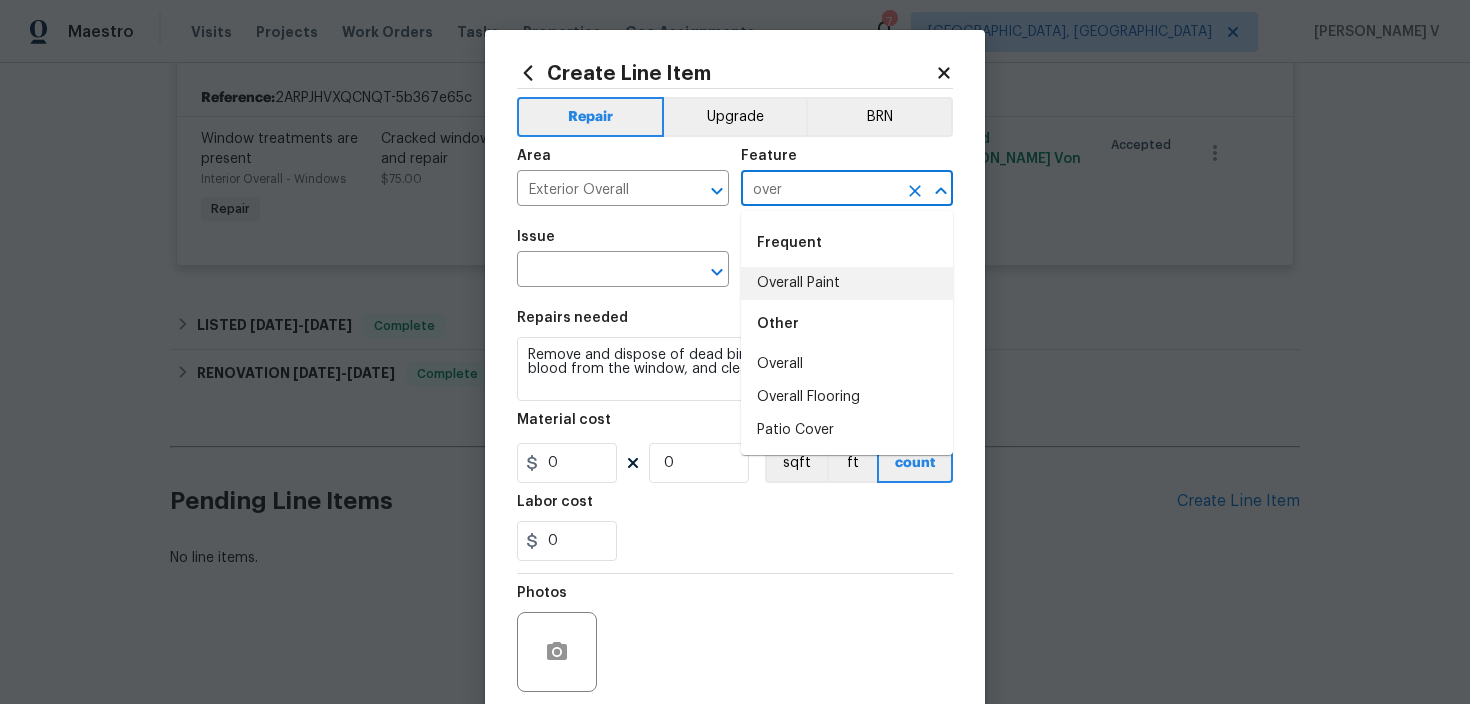 click on "Overall" at bounding box center [847, 364] 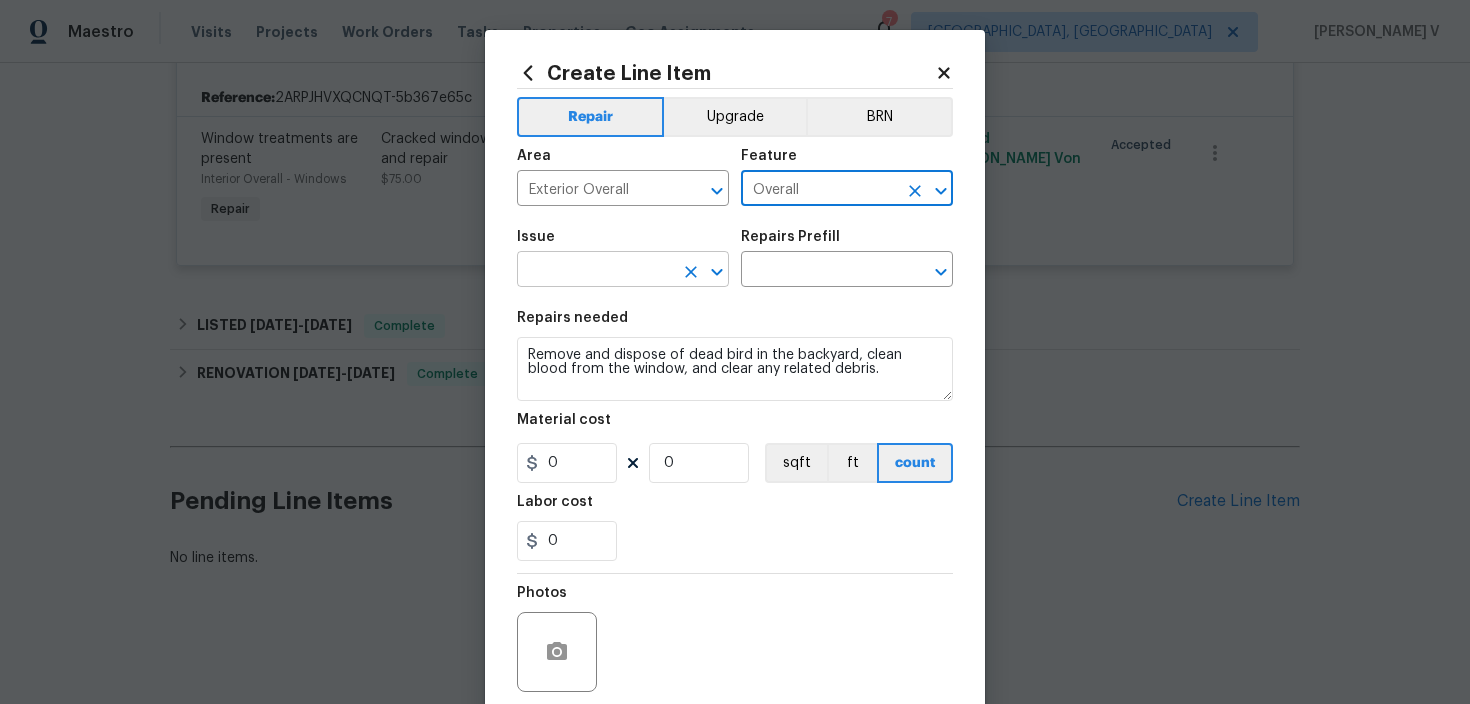 type on "Overall" 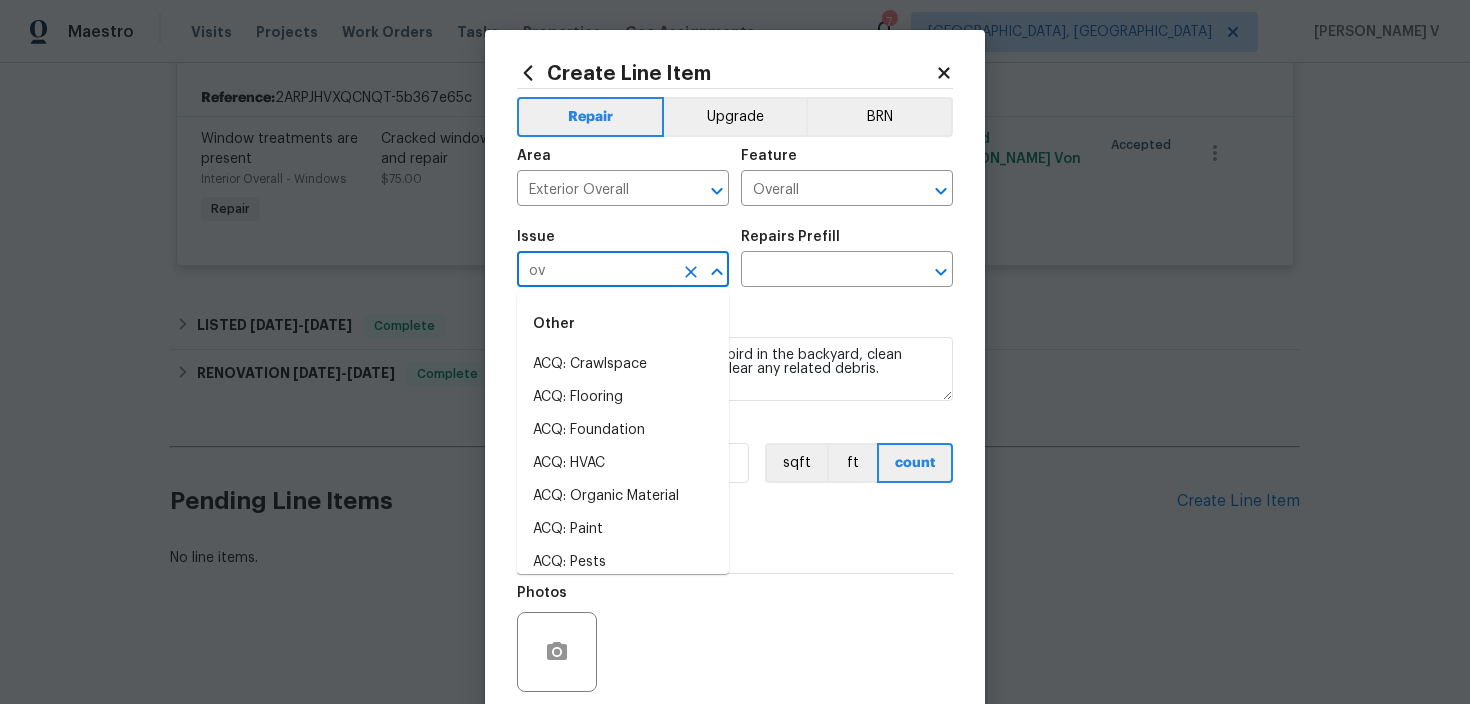 type on "ove" 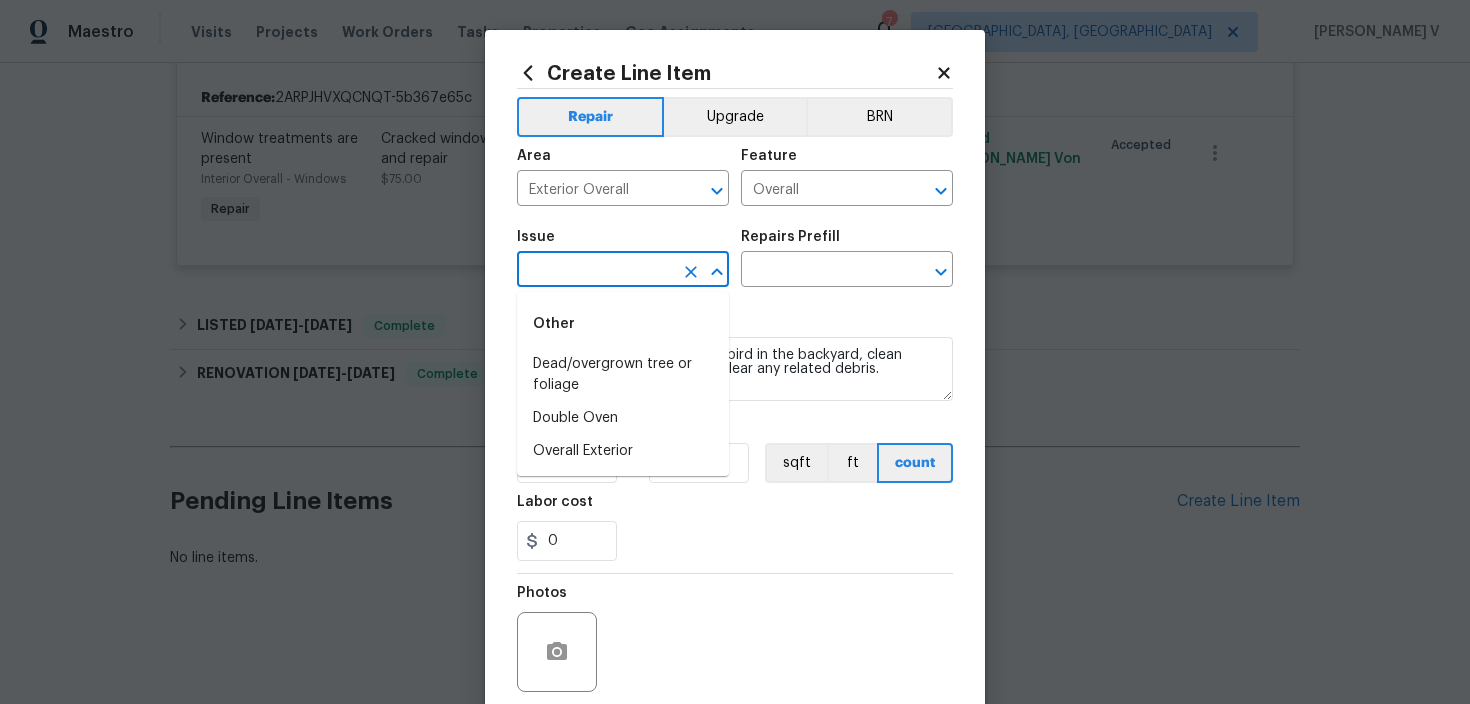 type on "r" 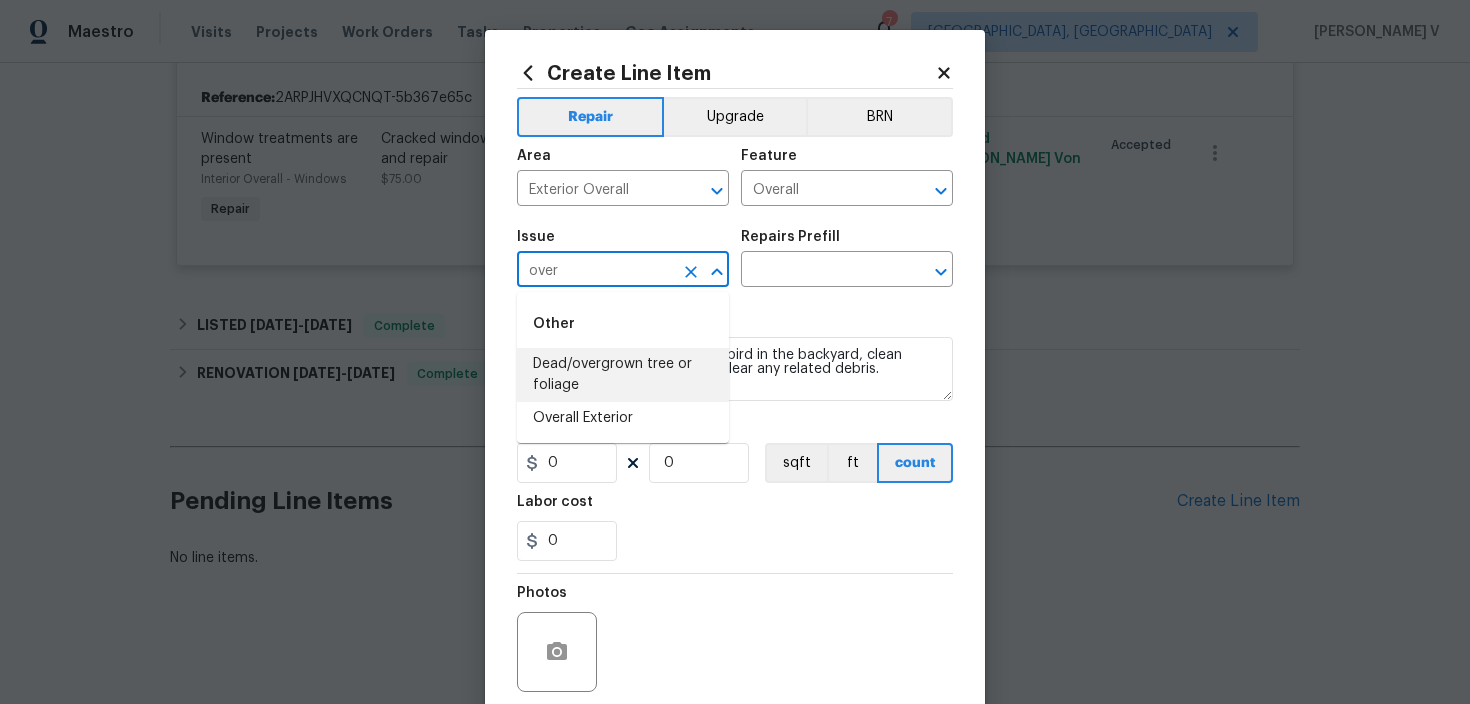 click on "Overall Exterior" at bounding box center (623, 418) 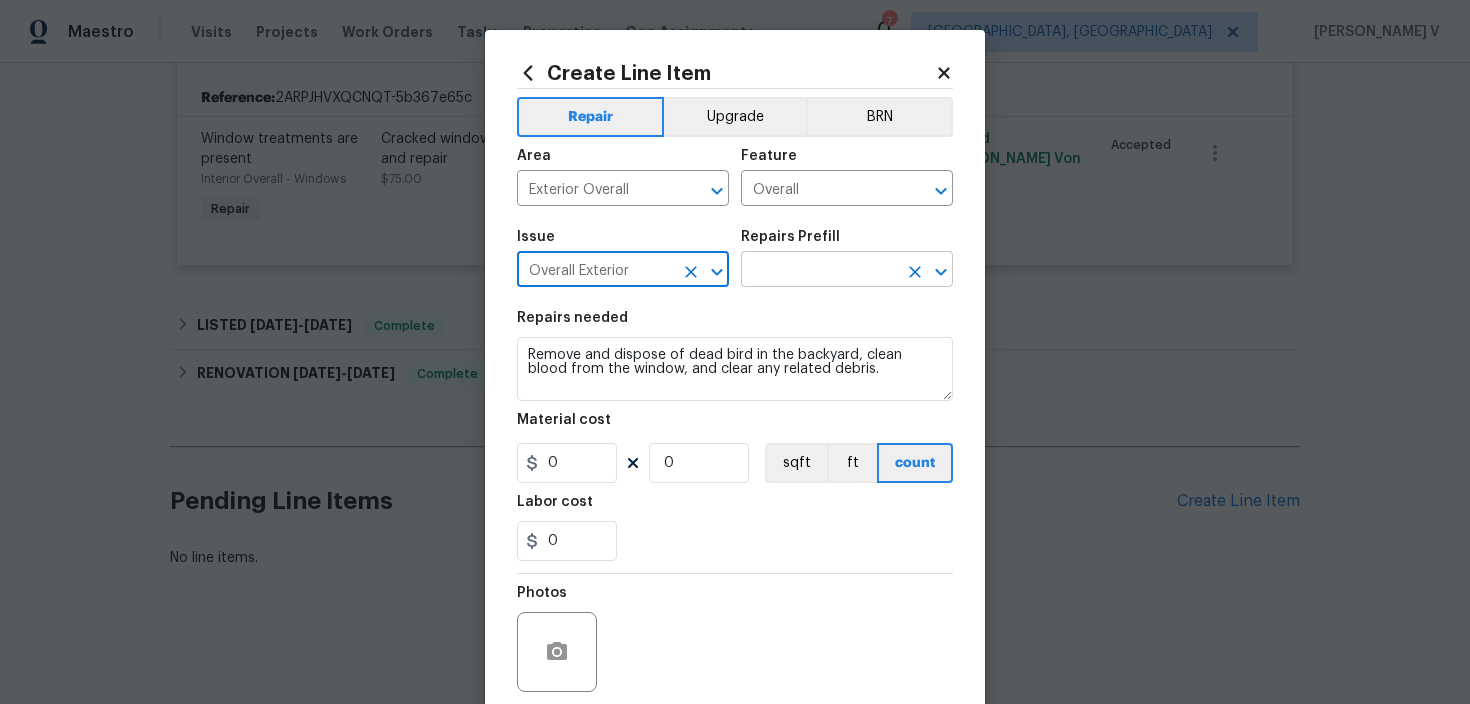 type on "Overall Exterior" 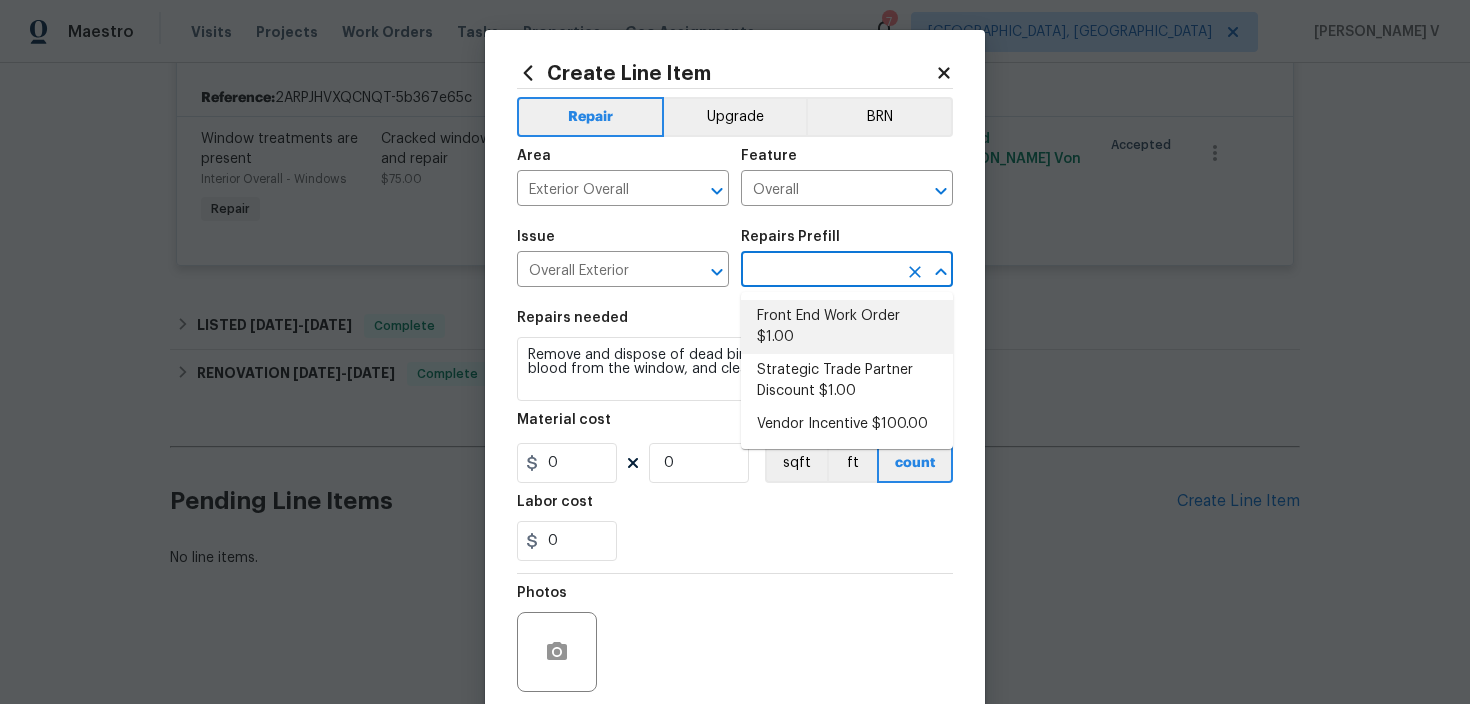 click on "Front End Work Order $1.00" at bounding box center [847, 327] 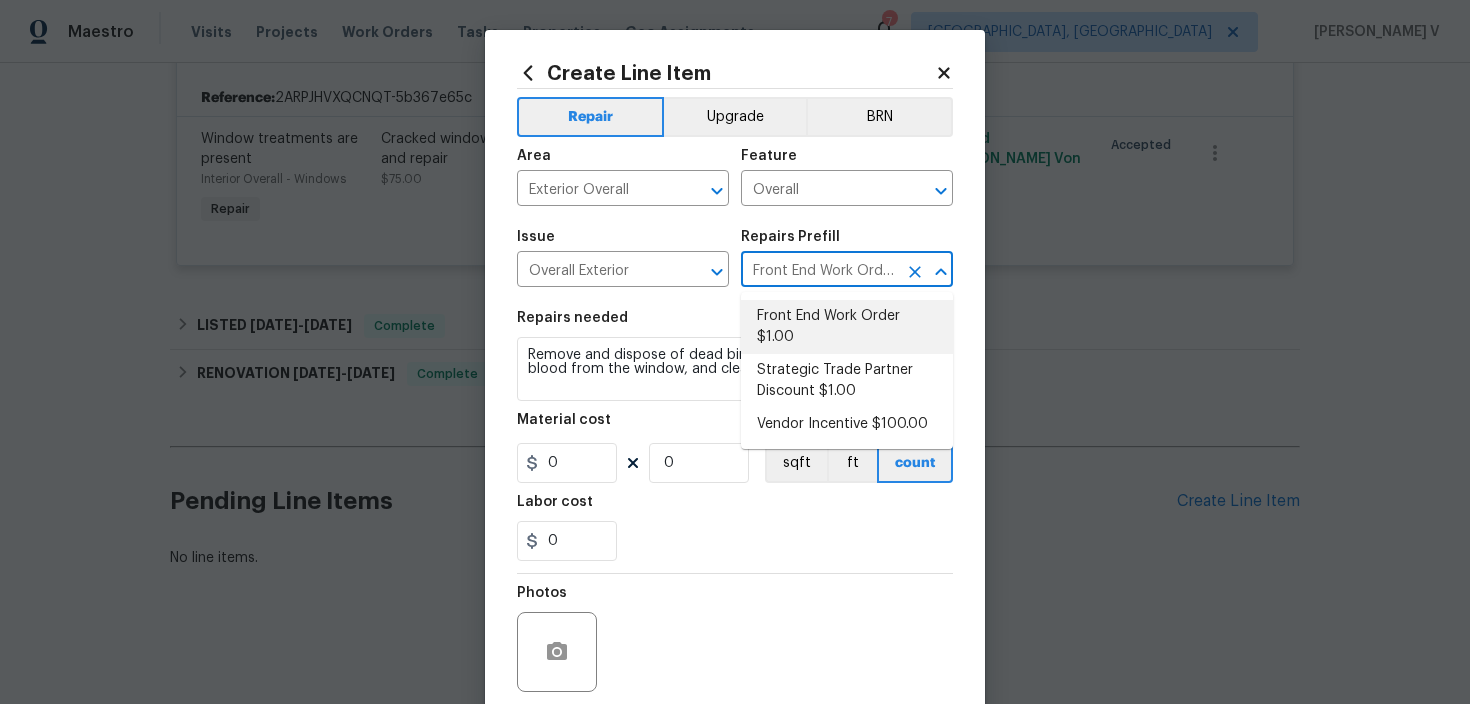 type on "Placeholder line item for the creation of front end work orders." 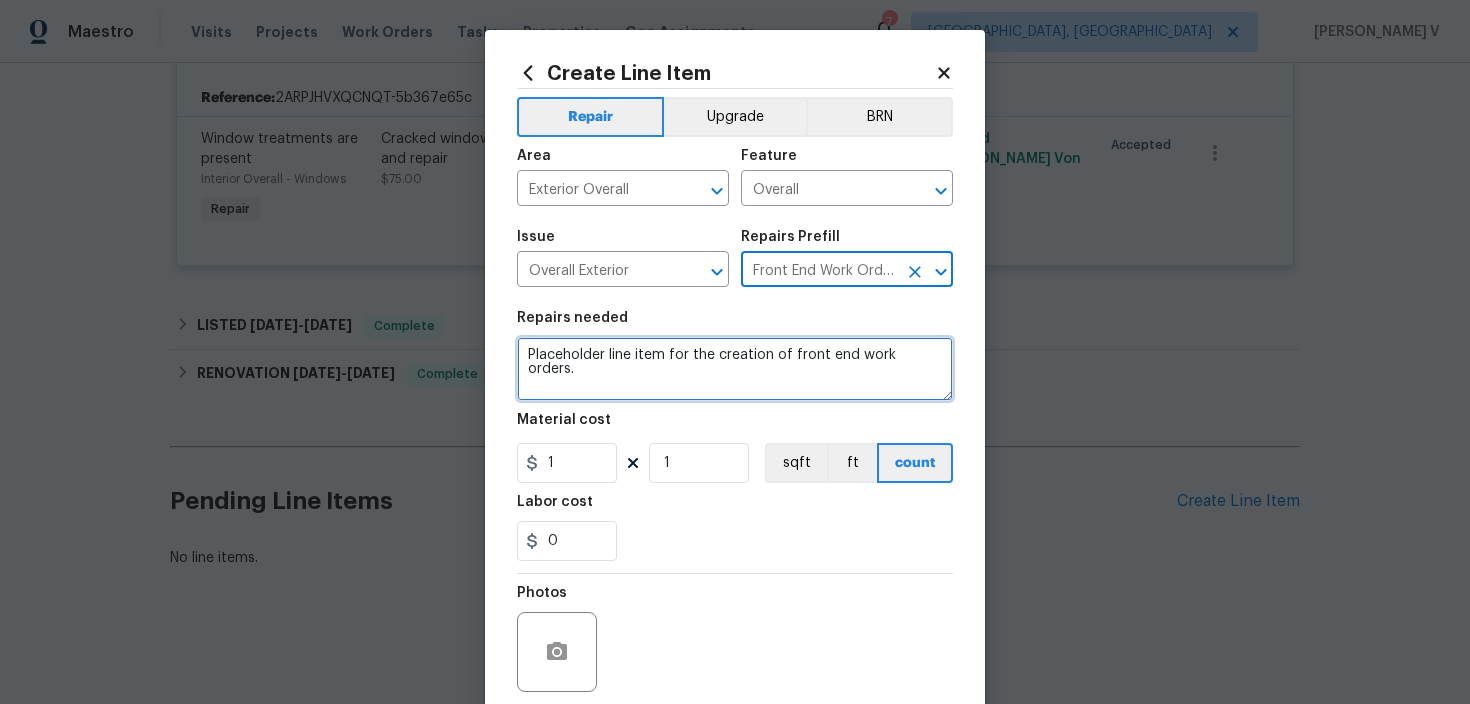 click on "Placeholder line item for the creation of front end work orders." at bounding box center [735, 369] 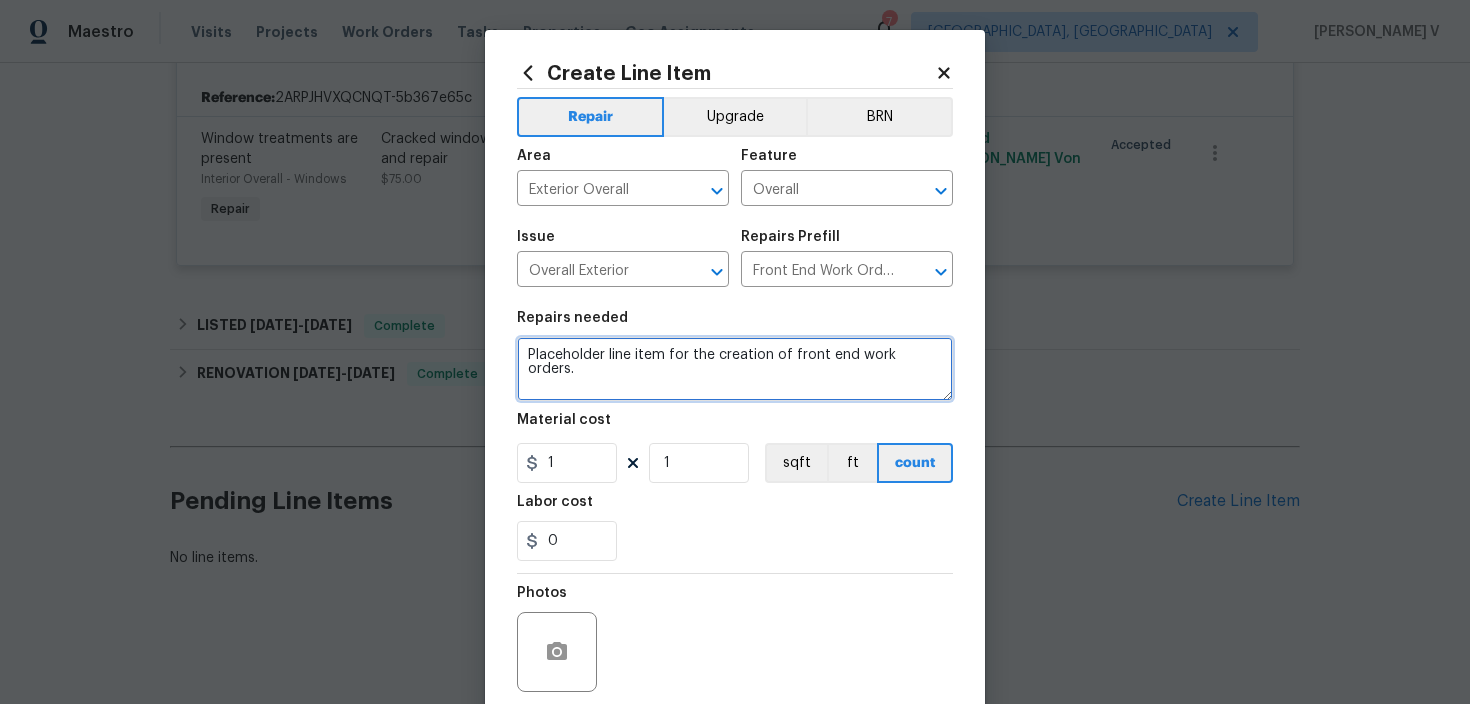 click on "Placeholder line item for the creation of front end work orders." at bounding box center (735, 369) 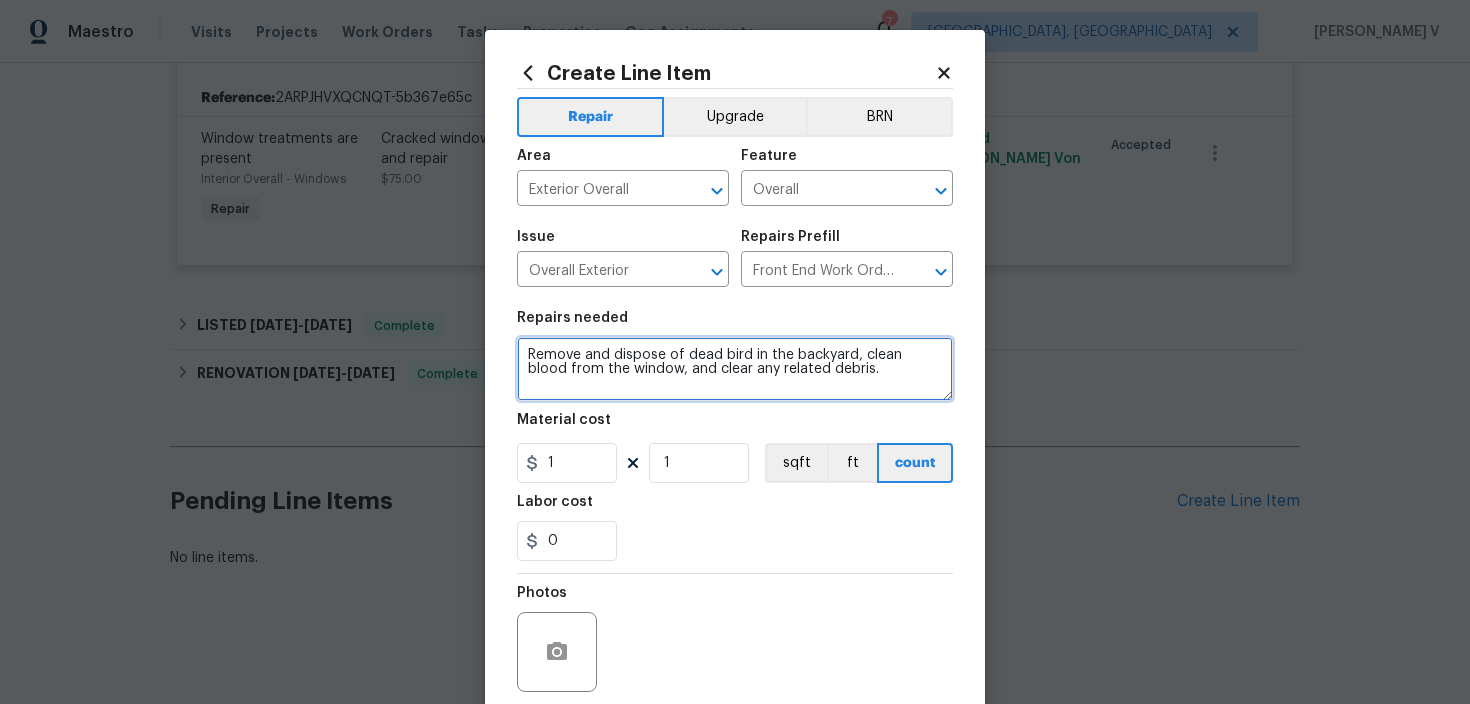 type on "Remove and dispose of dead bird in the backyard, clean blood from the window, and clear any related debris." 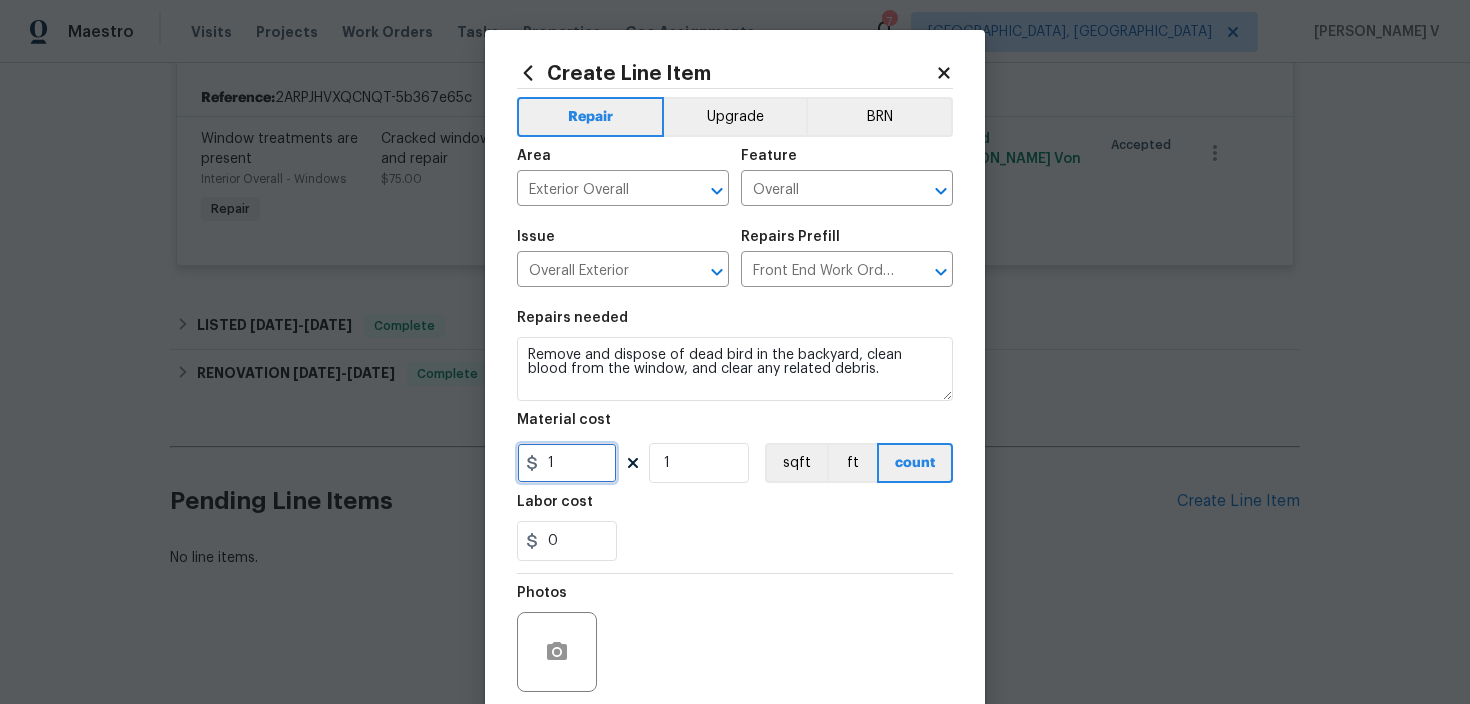 click on "1" at bounding box center [567, 463] 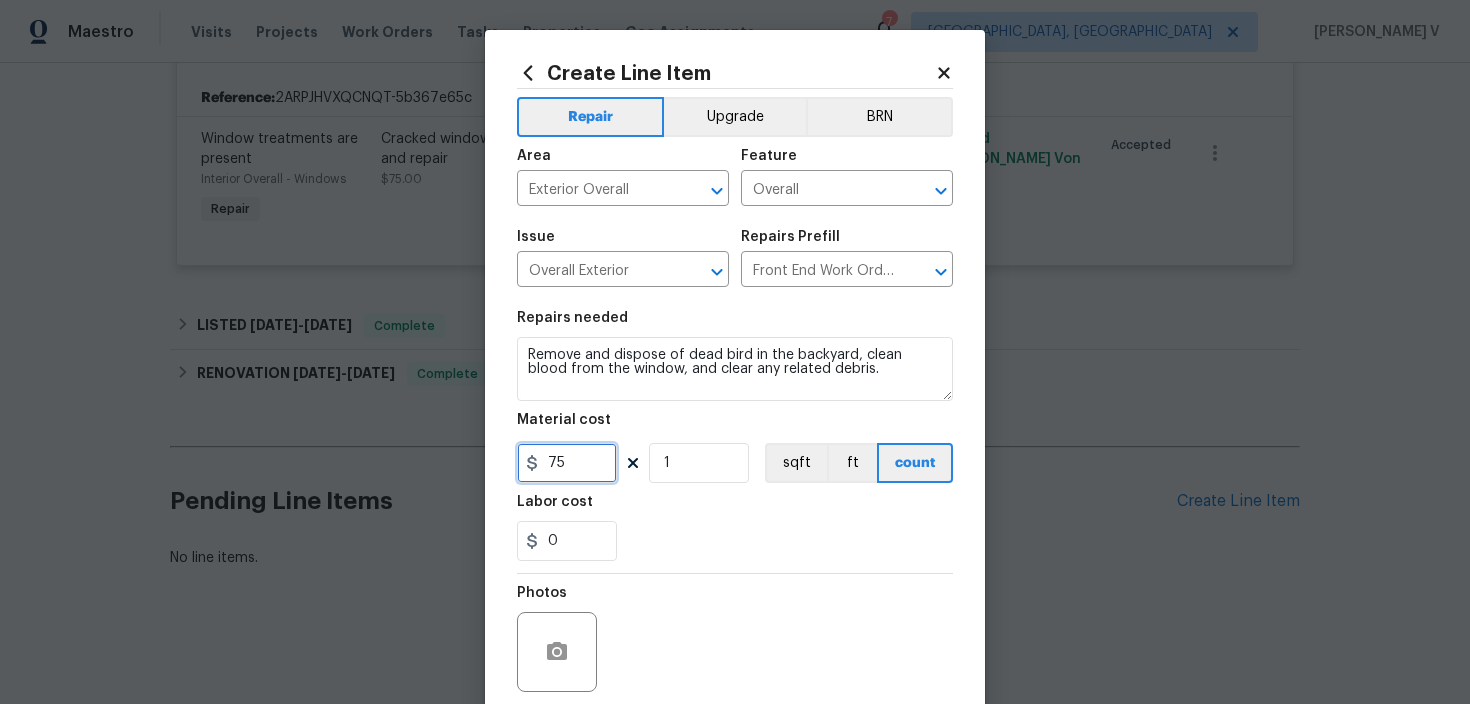 scroll, scrollTop: 158, scrollLeft: 0, axis: vertical 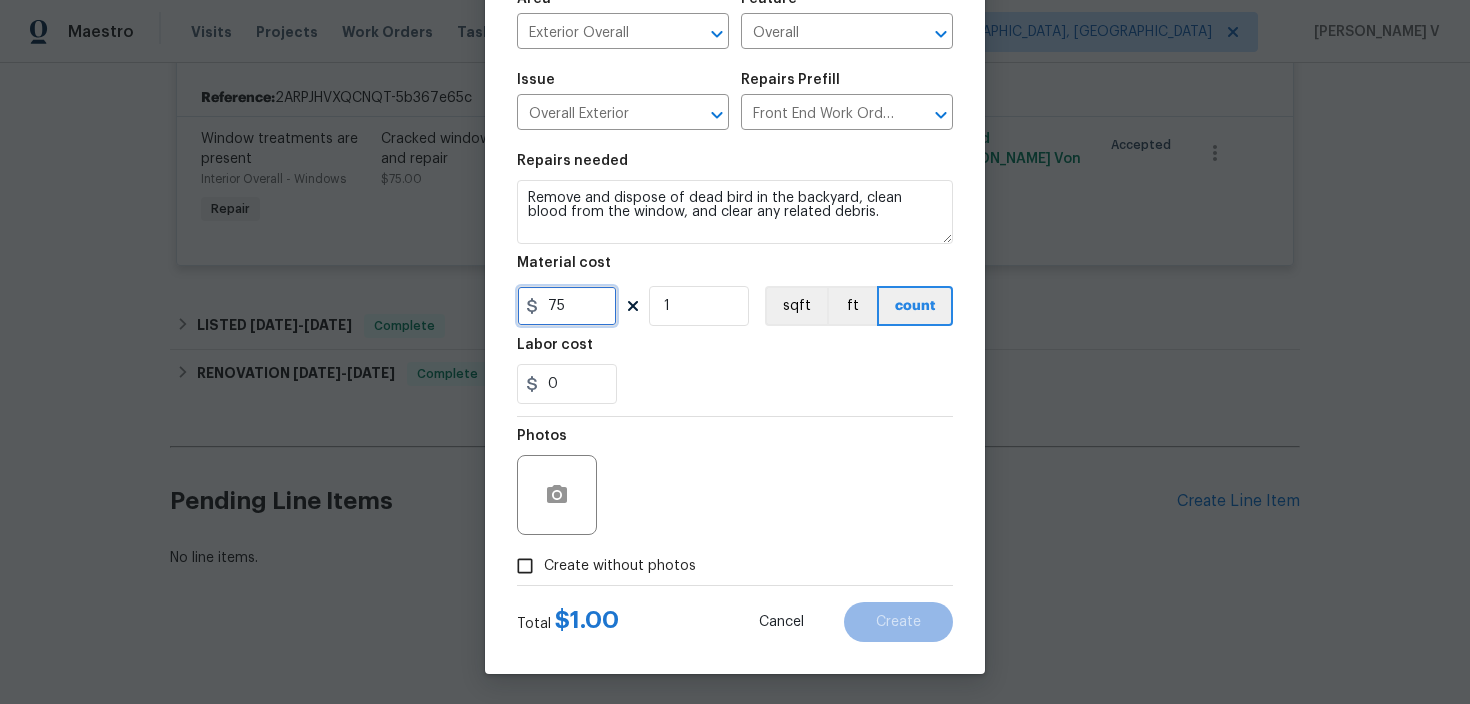 type on "75" 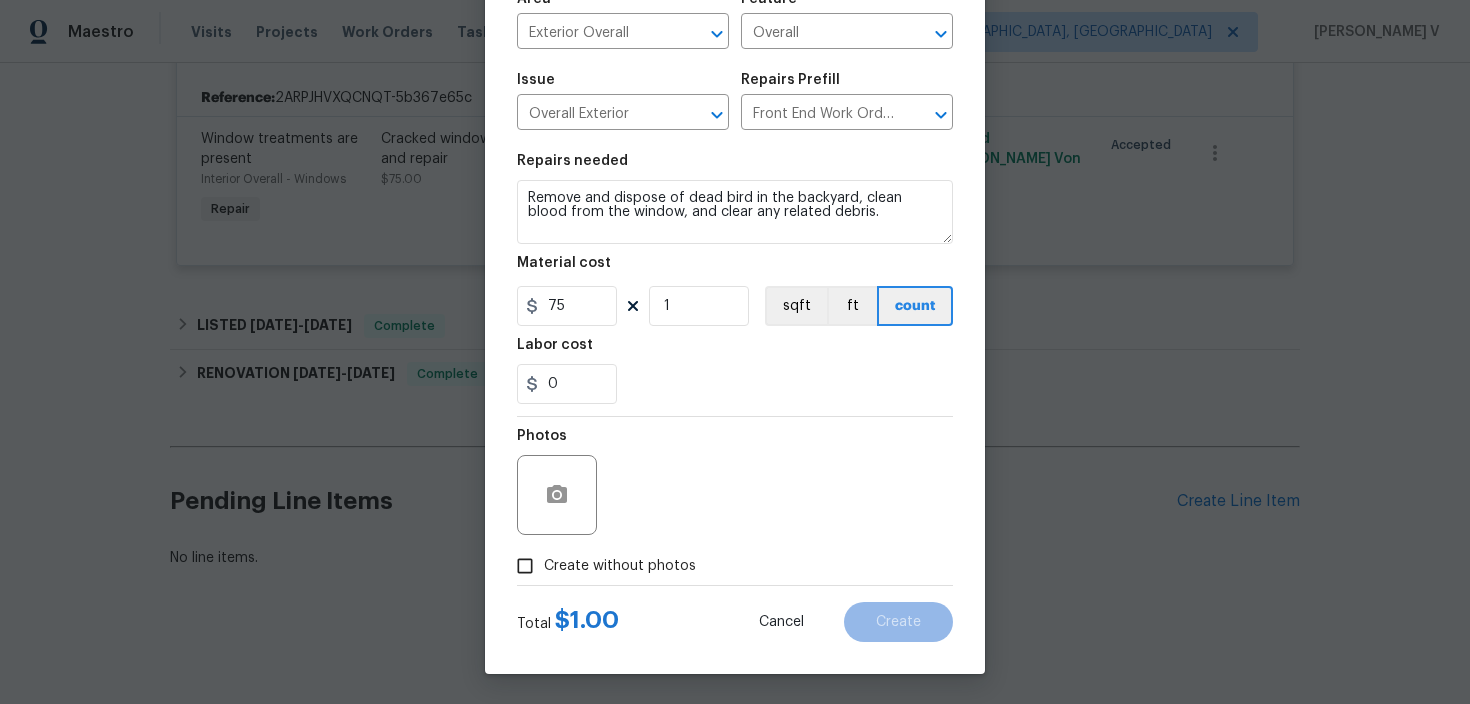 click on "Create without photos" at bounding box center (525, 566) 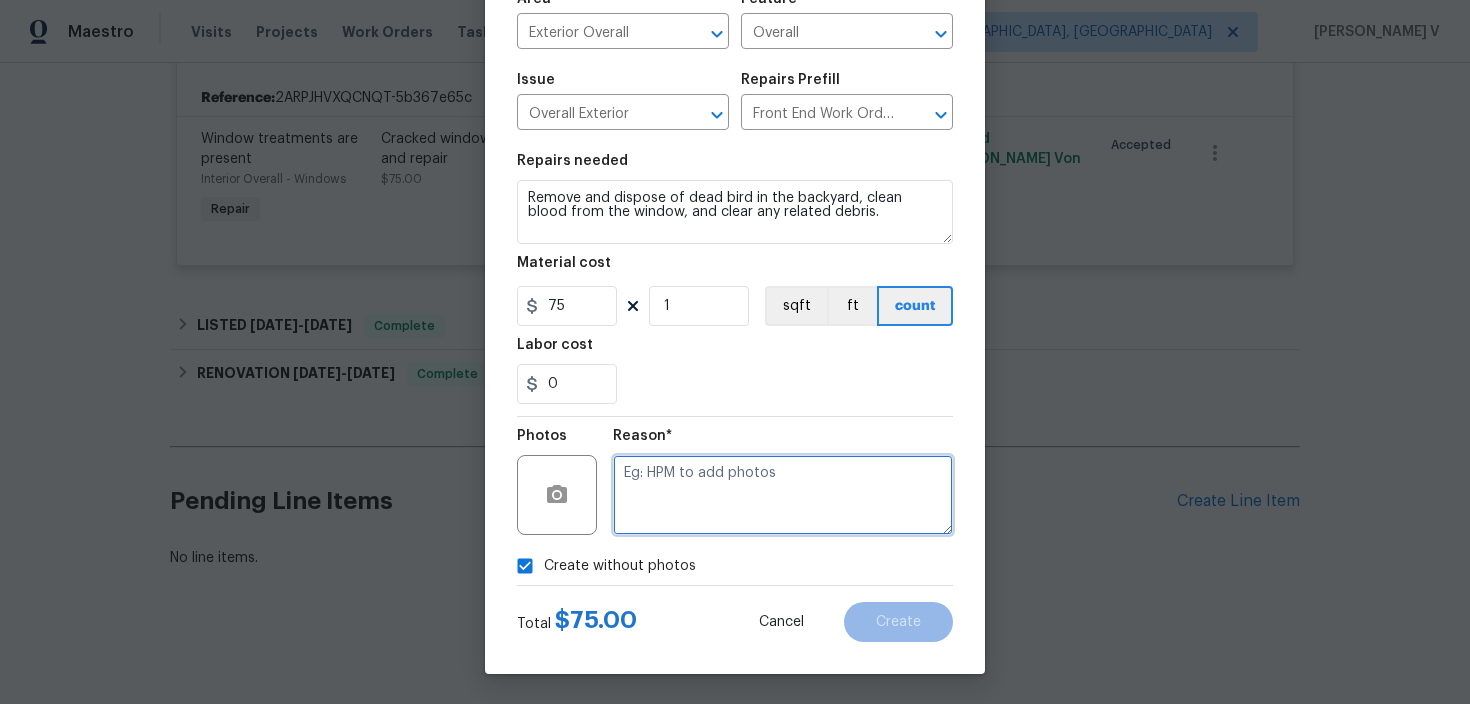 click at bounding box center [783, 495] 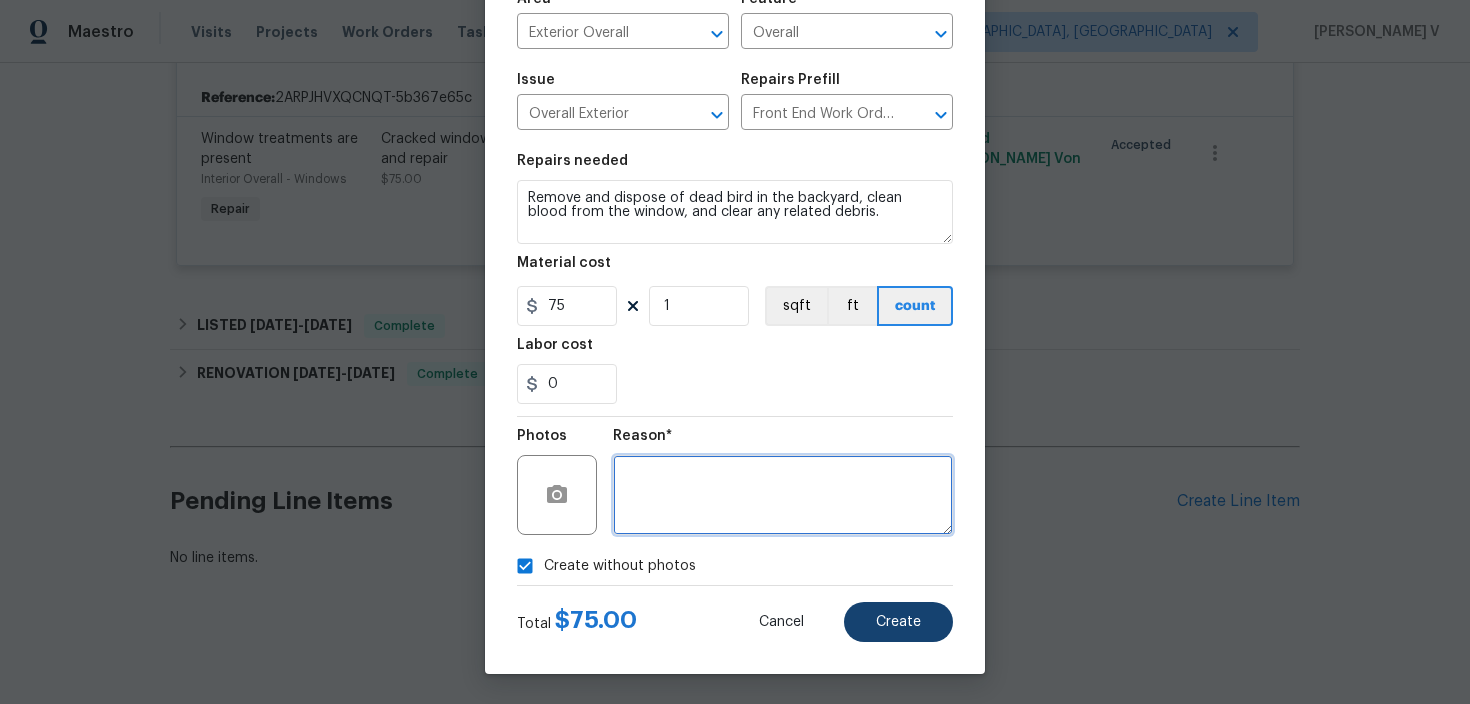 type 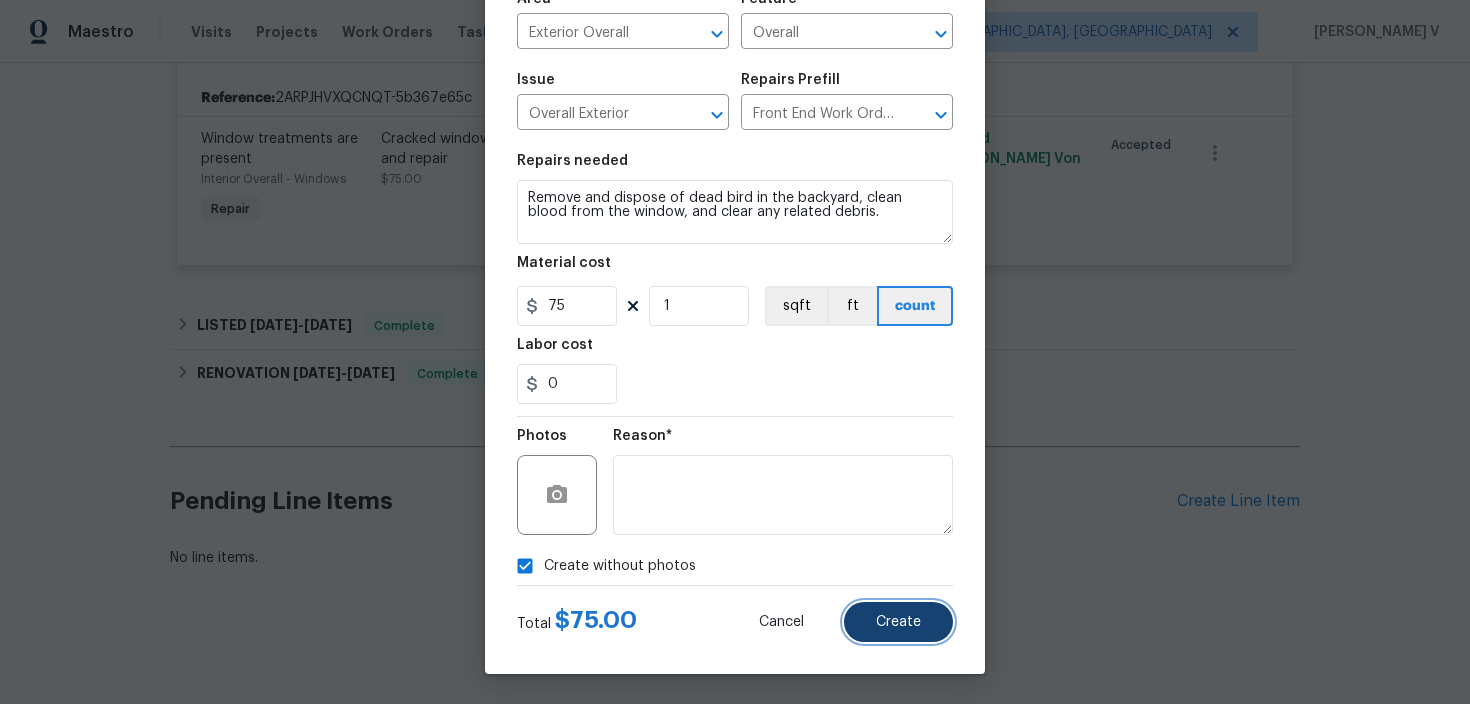 click on "Create" at bounding box center [898, 622] 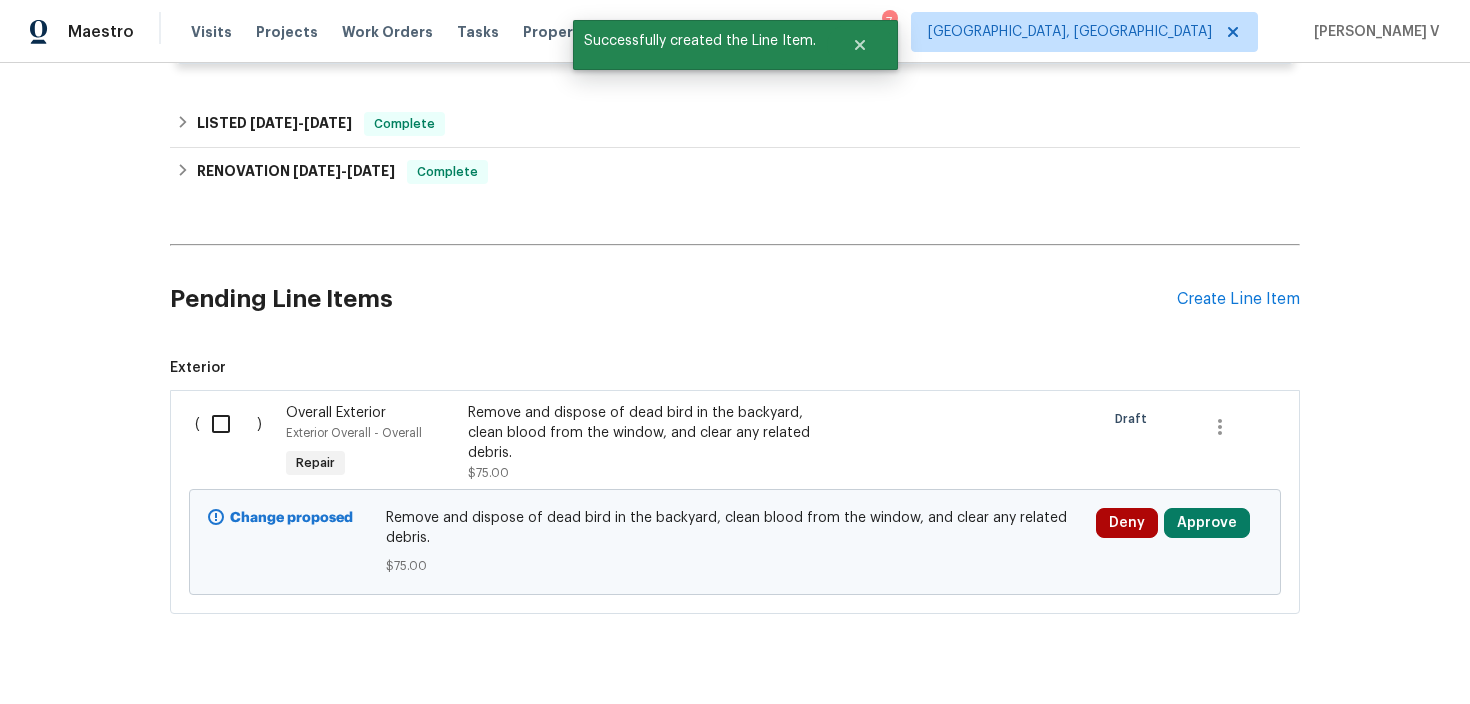 scroll, scrollTop: 680, scrollLeft: 0, axis: vertical 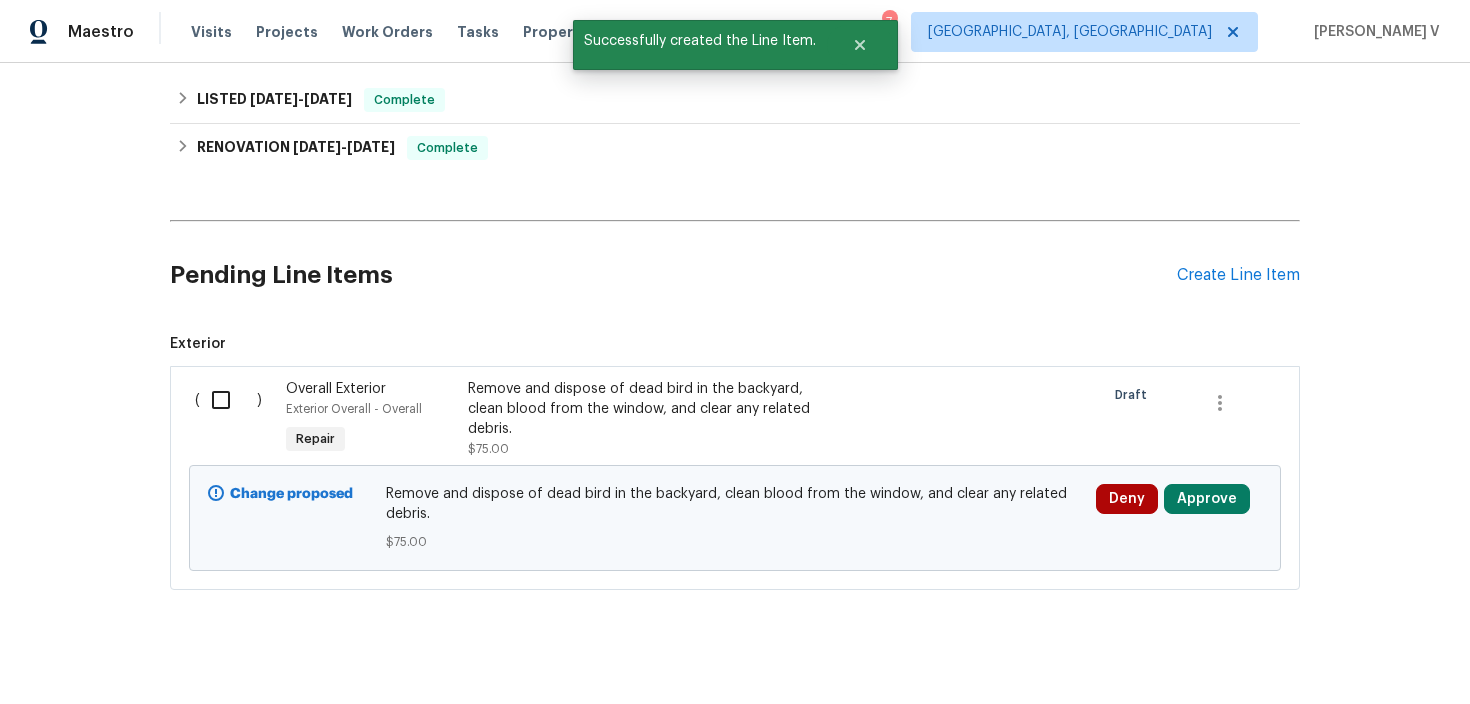 click at bounding box center (228, 400) 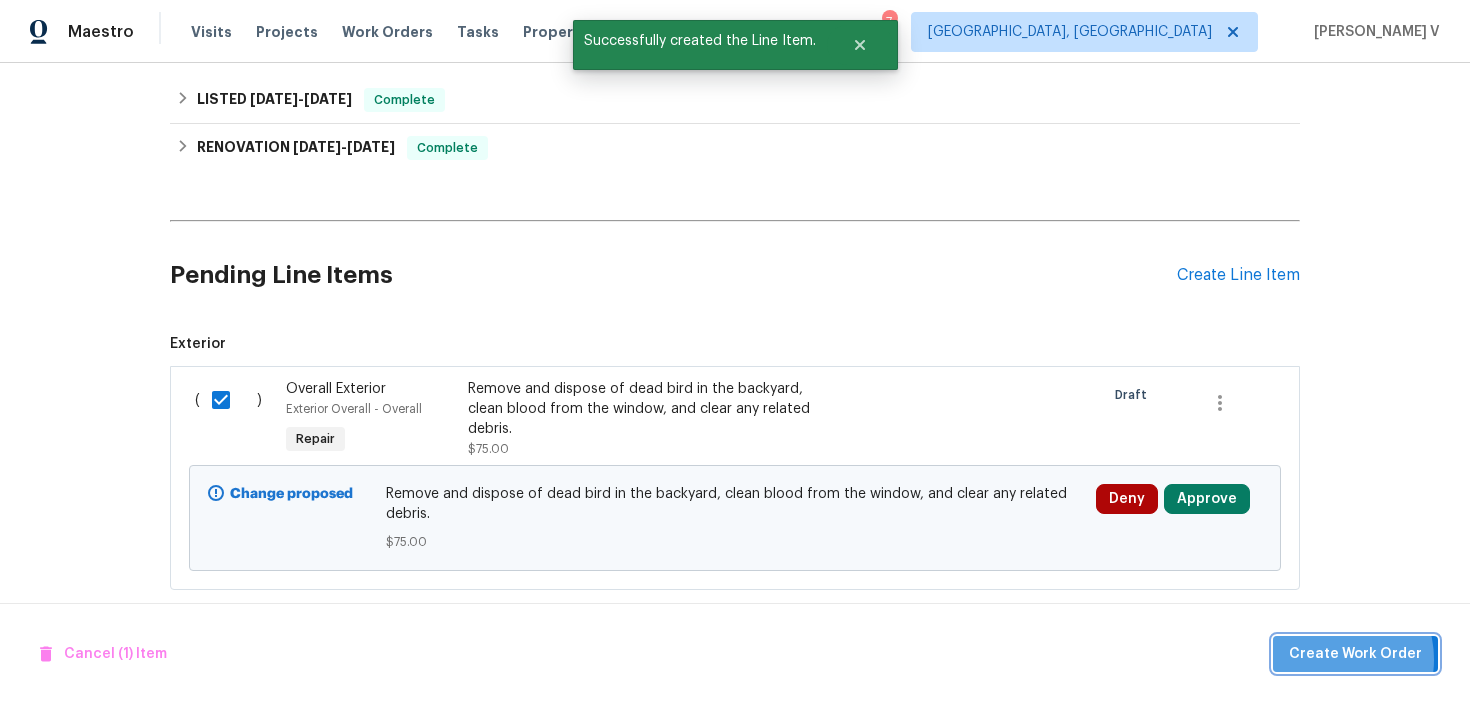 click on "Create Work Order" at bounding box center (1355, 654) 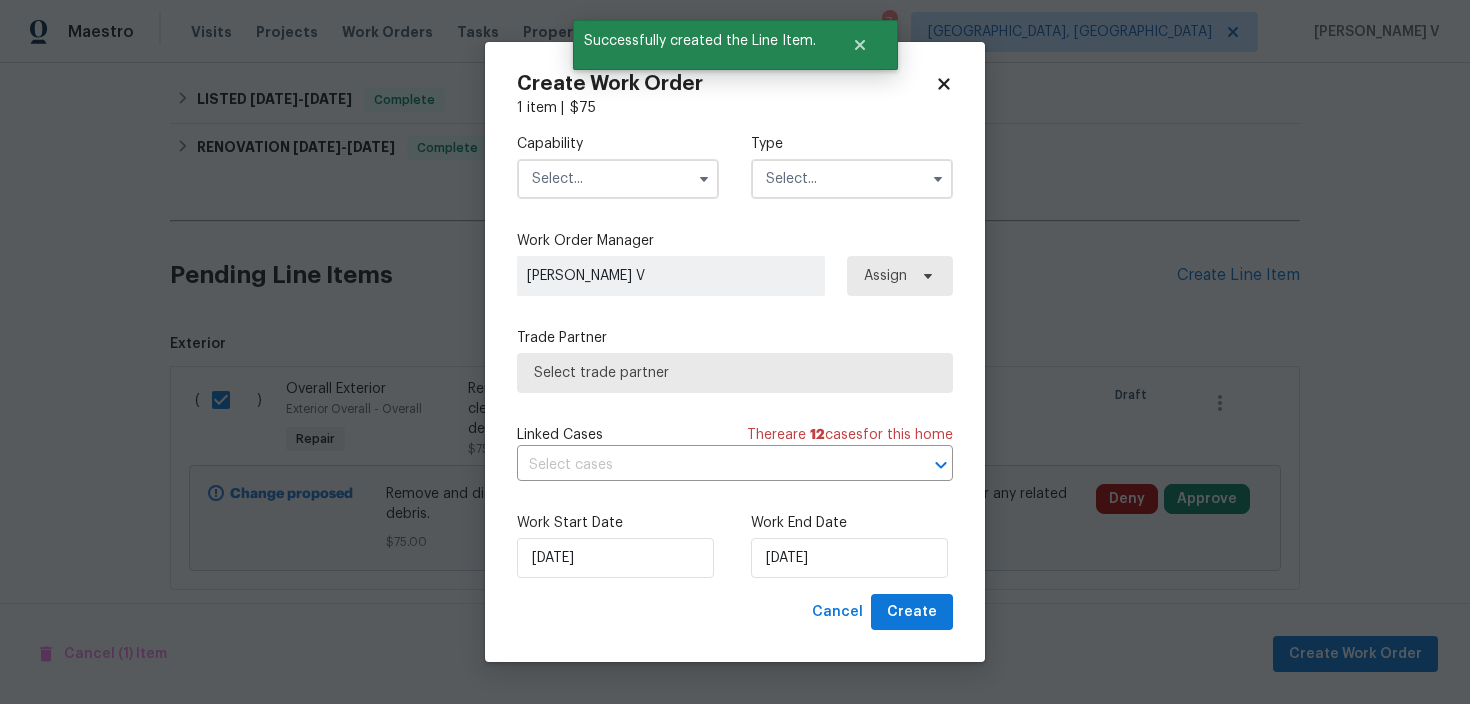 click at bounding box center [618, 179] 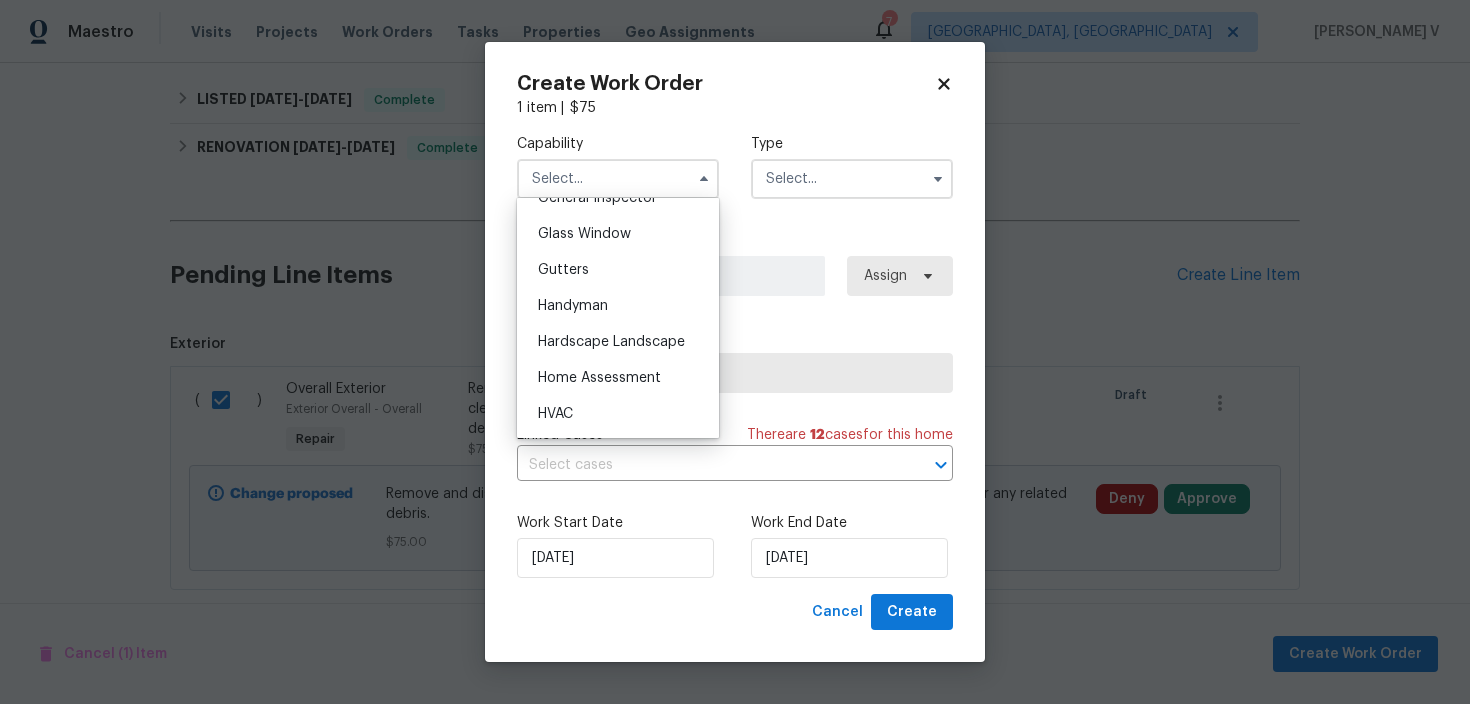 scroll, scrollTop: 1000, scrollLeft: 0, axis: vertical 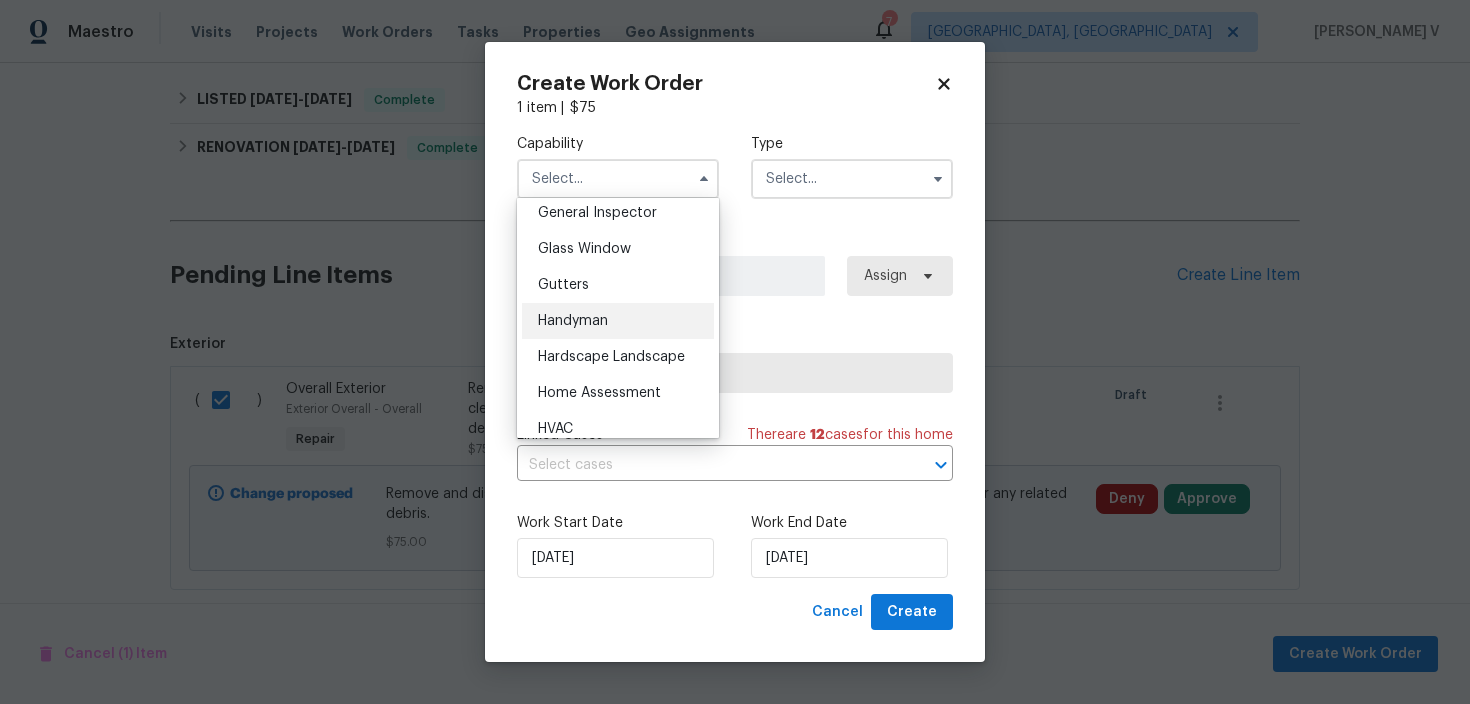 click on "Handyman" at bounding box center (618, 321) 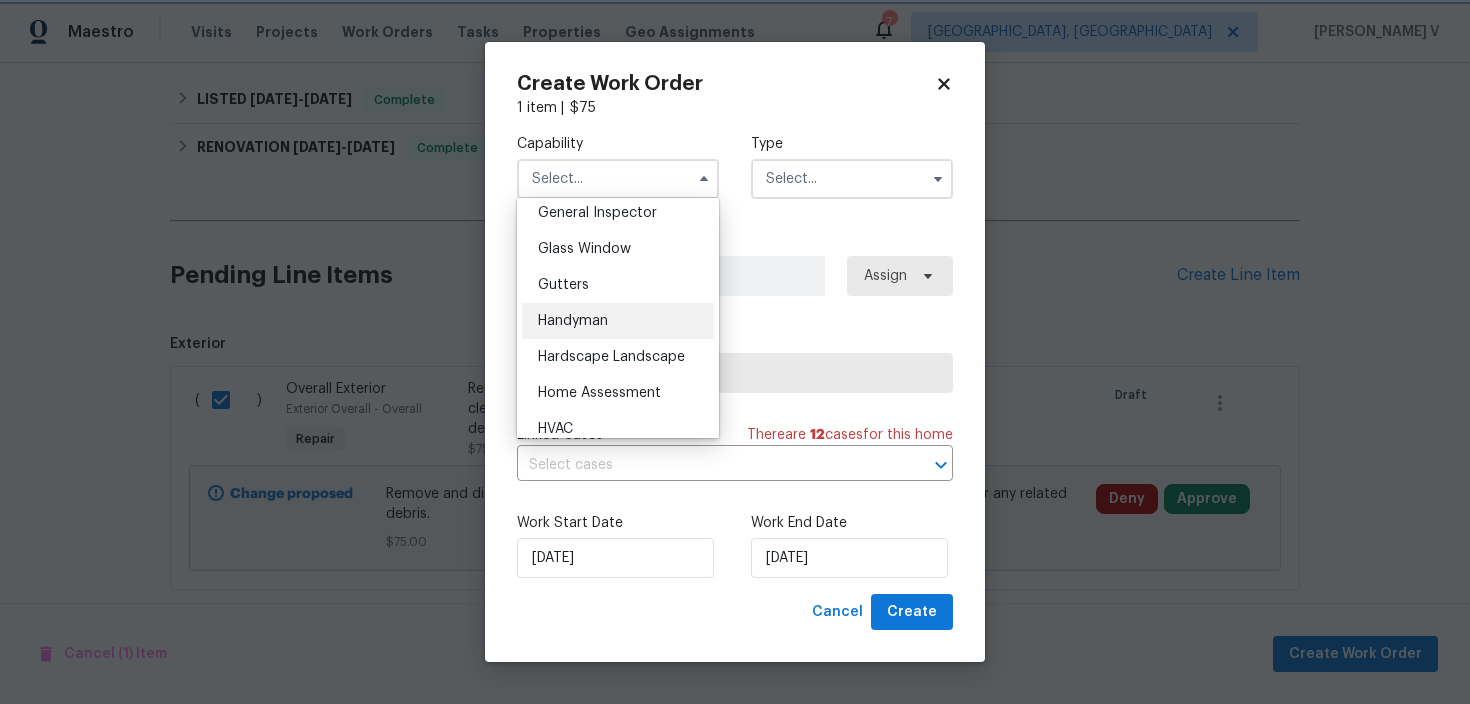 type on "Handyman" 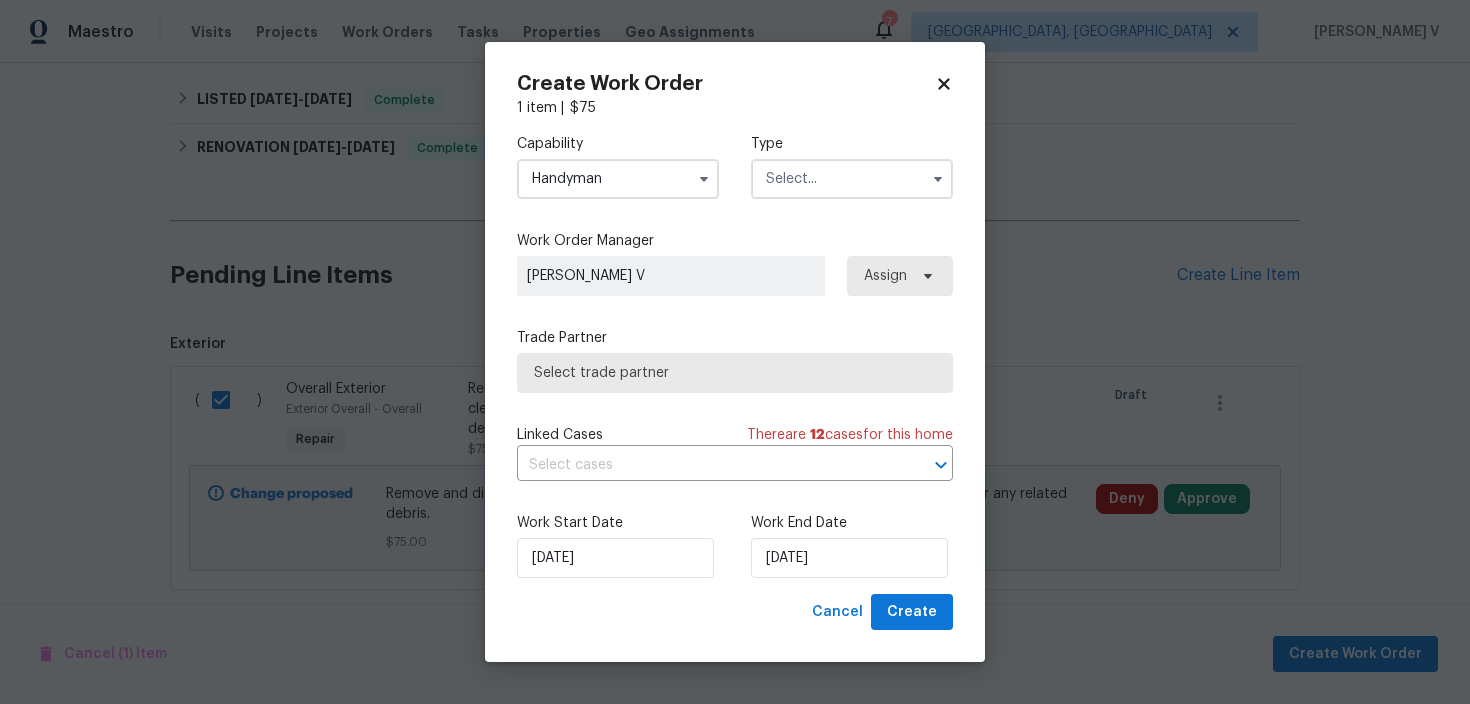 click at bounding box center (852, 179) 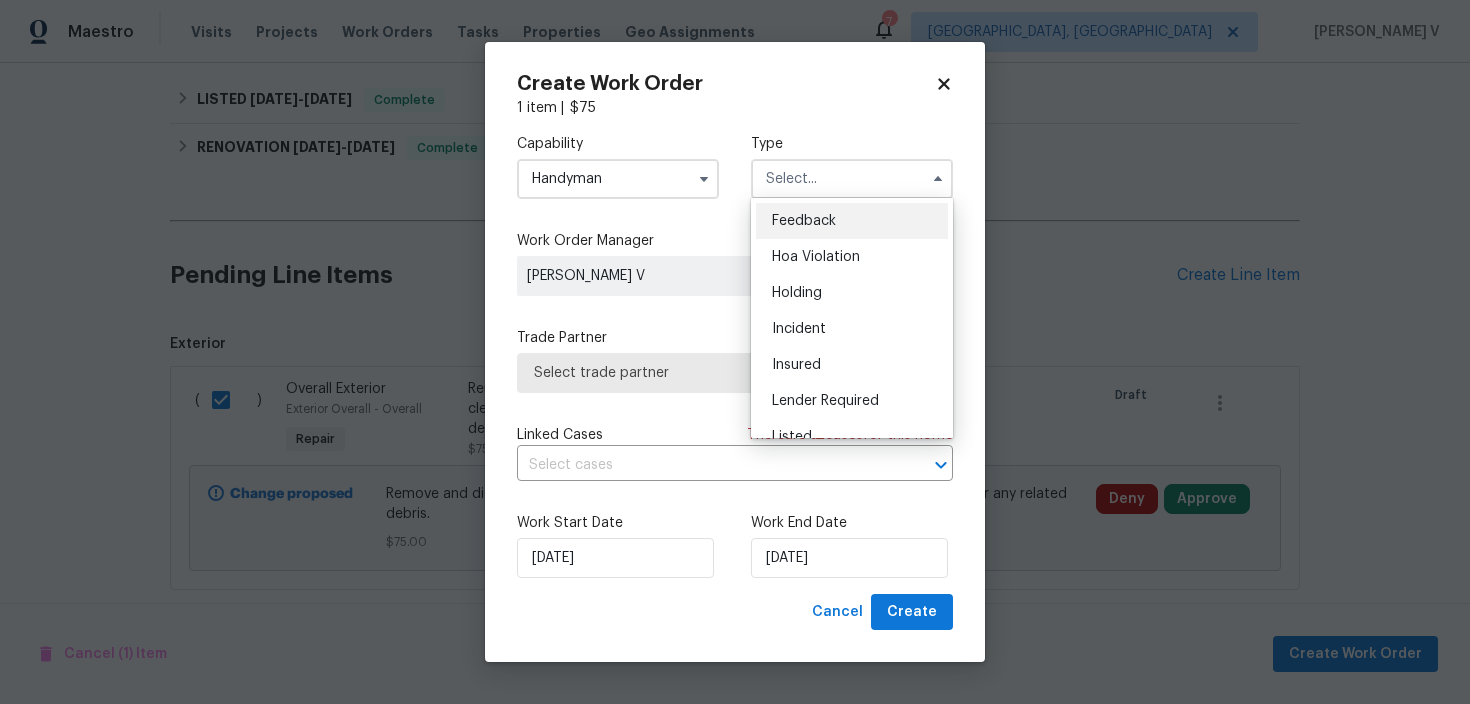 click on "Feedback" at bounding box center (852, 221) 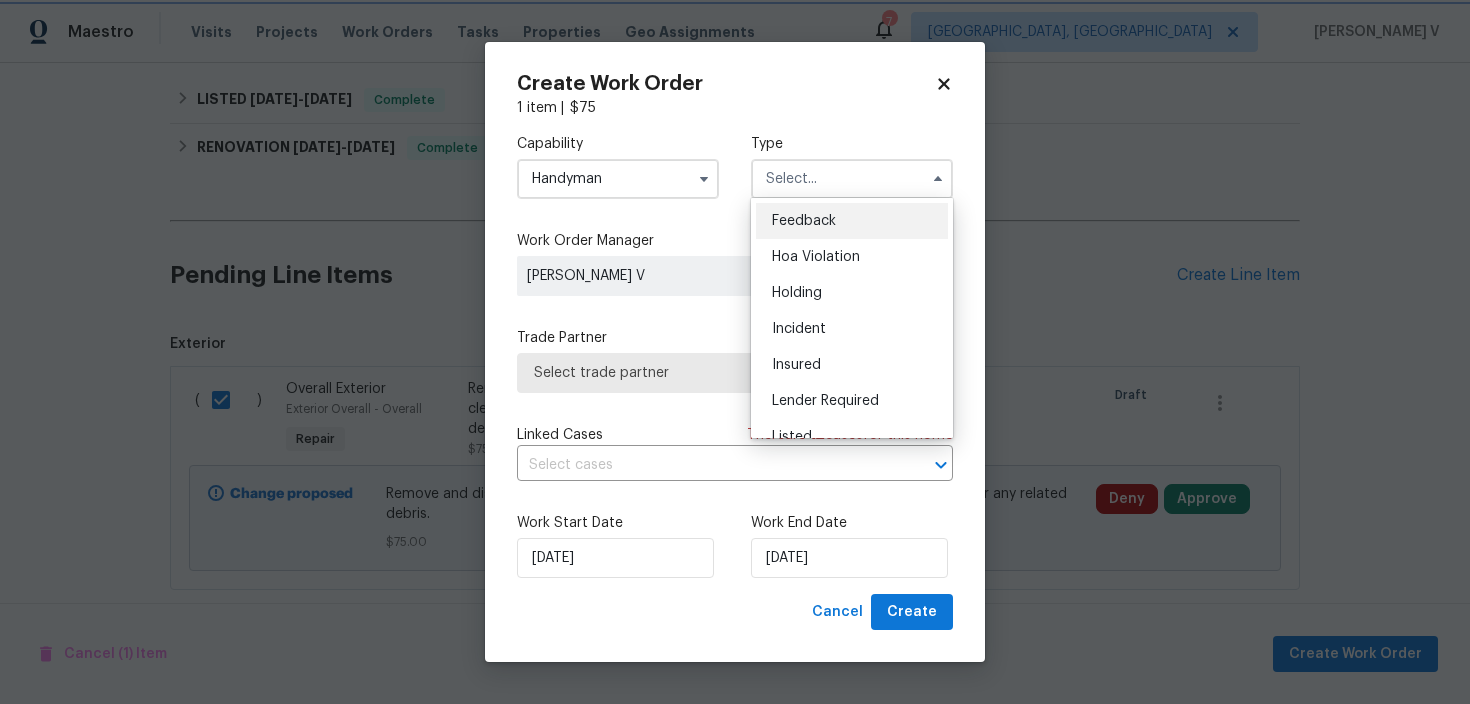 type on "Feedback" 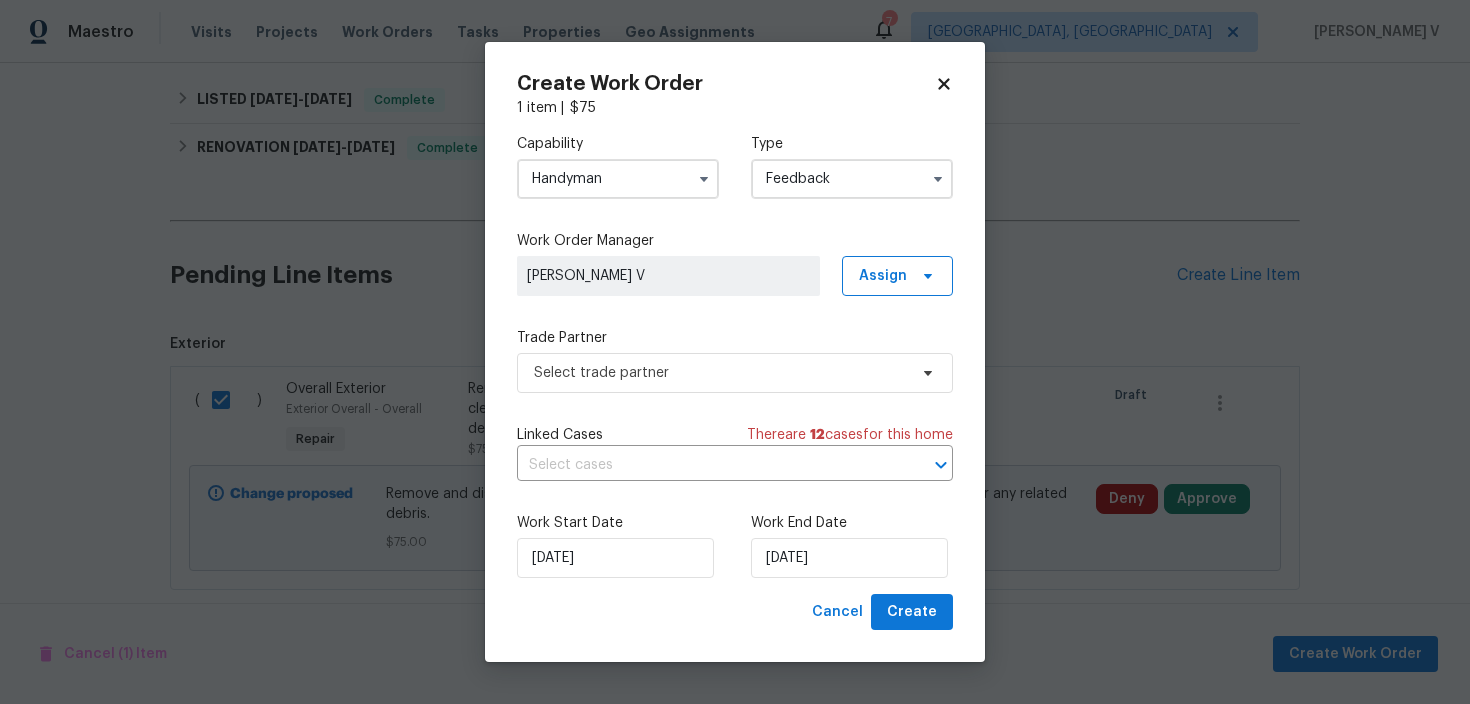 click on "Trade Partner" at bounding box center [735, 338] 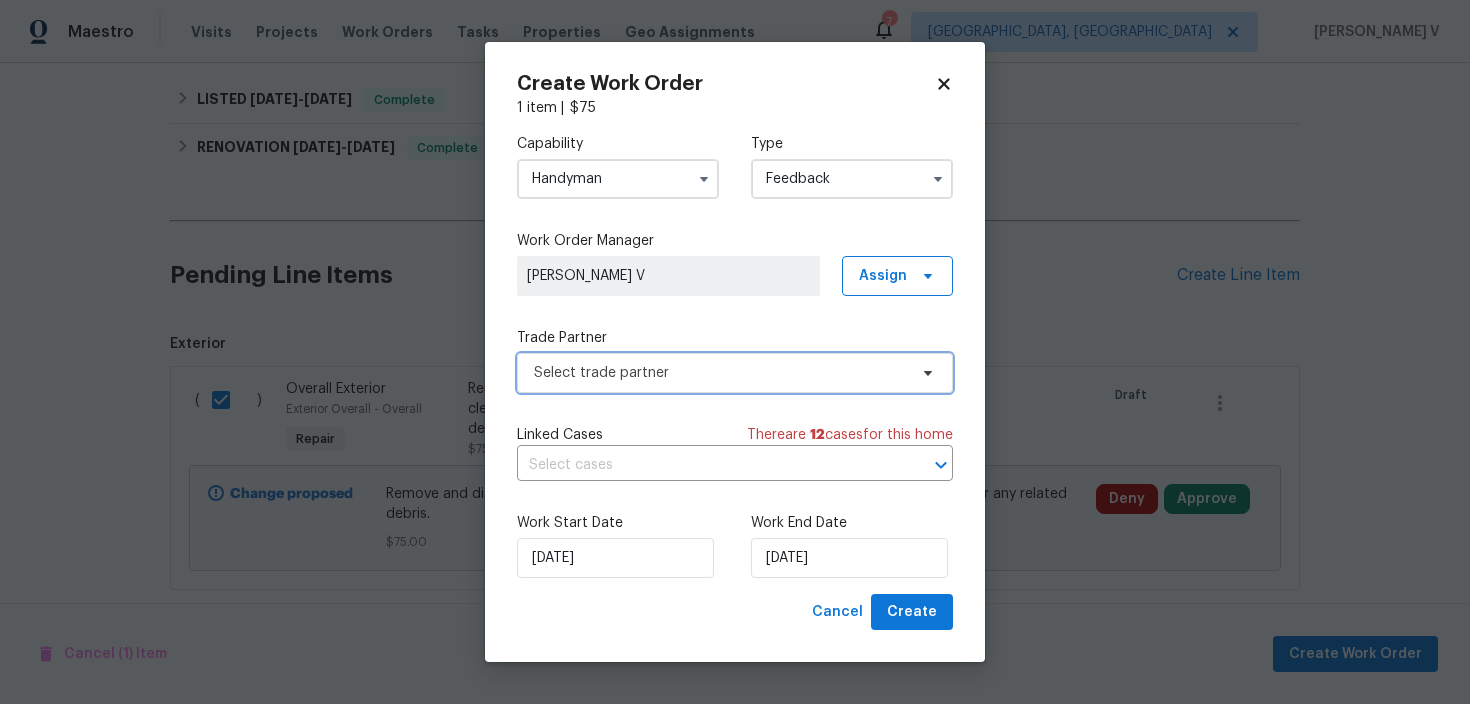 click on "Select trade partner" at bounding box center (720, 373) 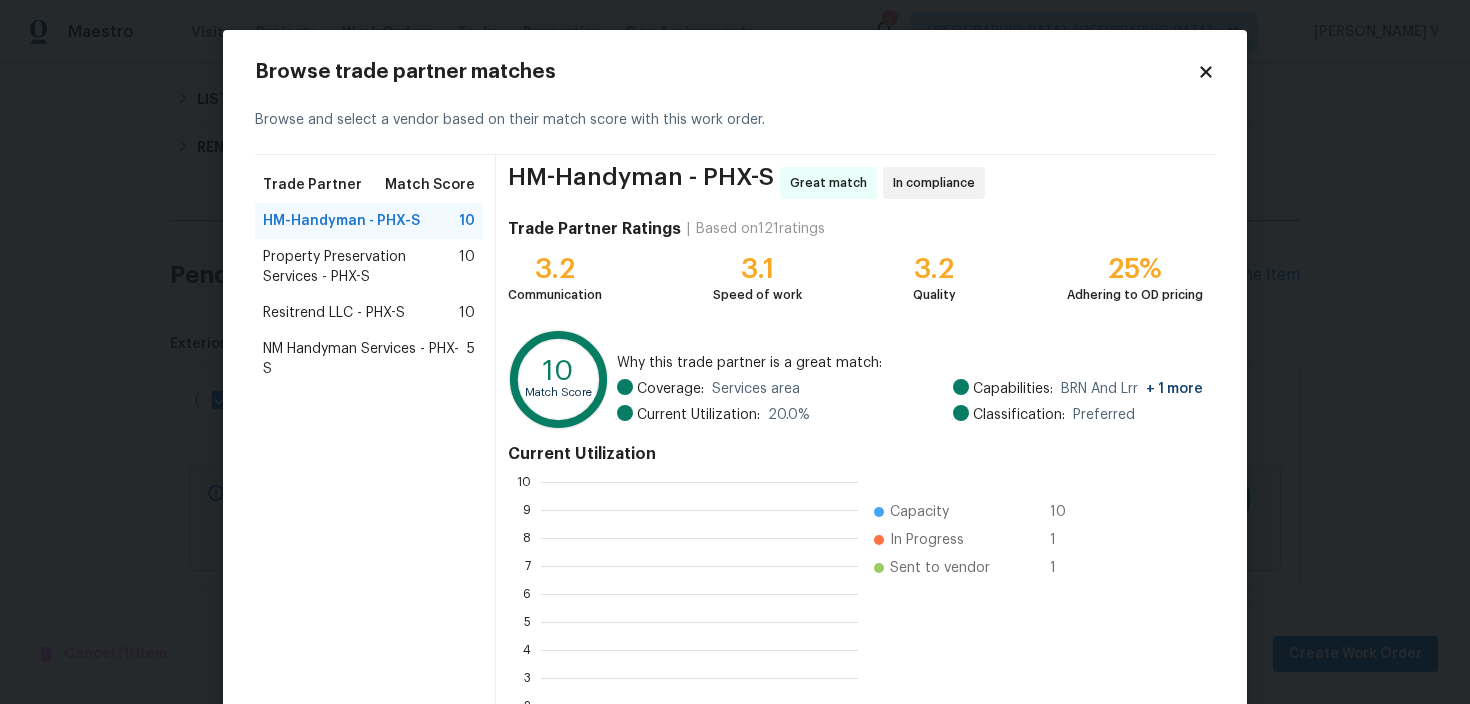 scroll, scrollTop: 2, scrollLeft: 2, axis: both 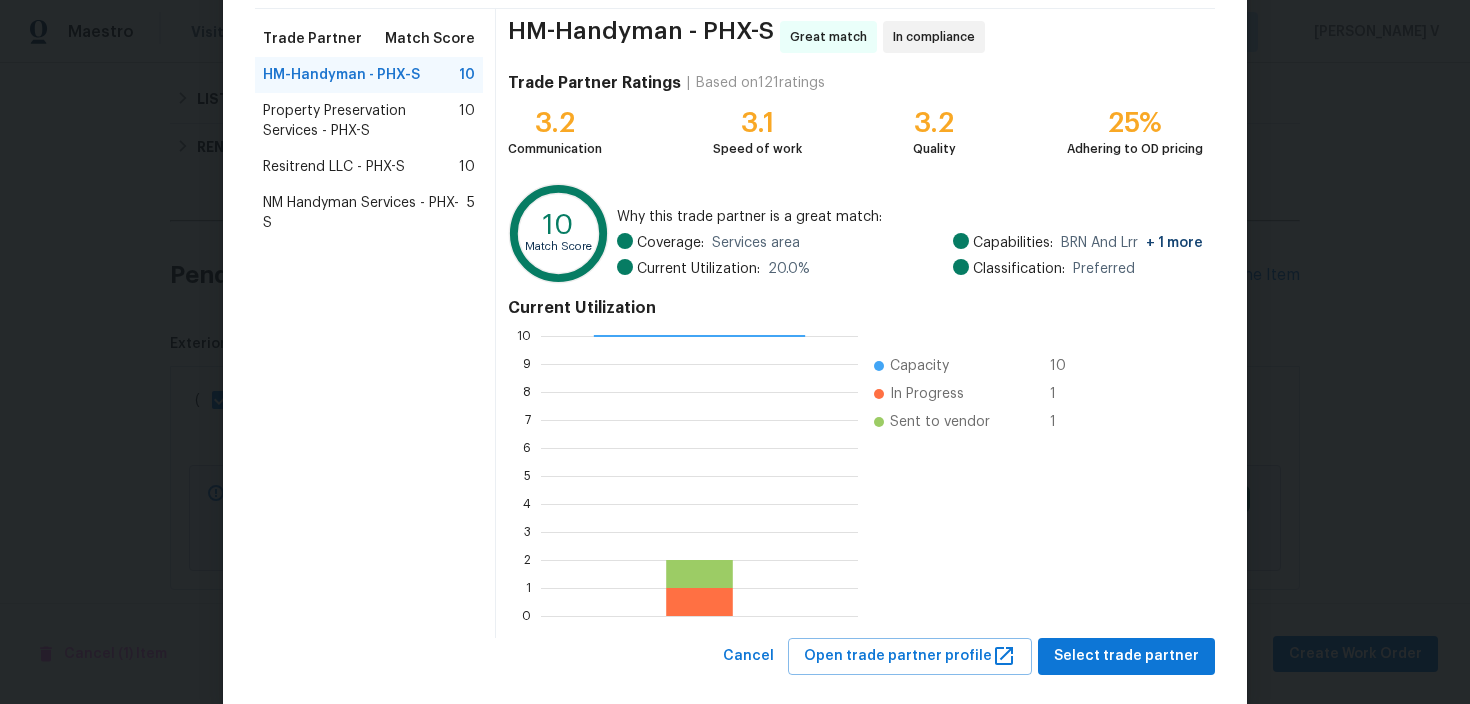 click on "Property Preservation Services - PHX-S" at bounding box center [361, 121] 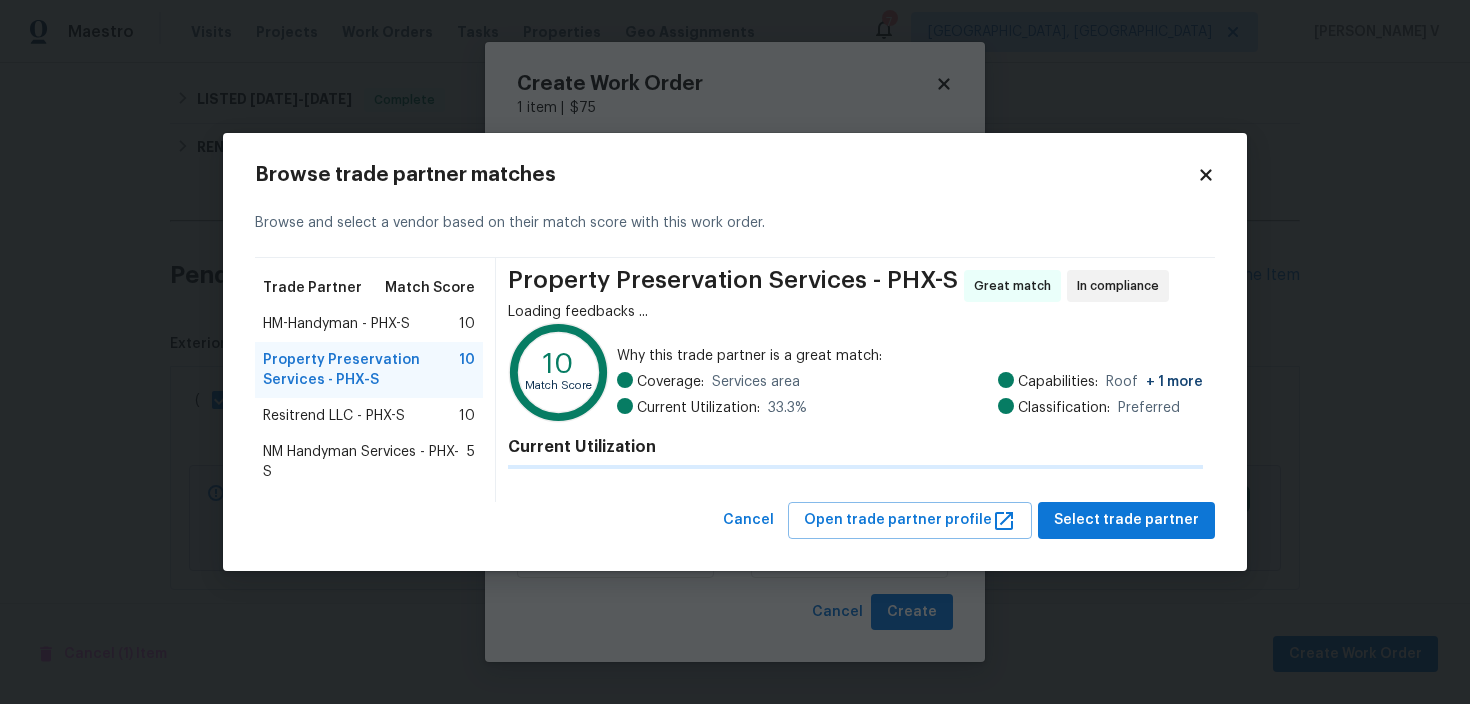 scroll, scrollTop: 0, scrollLeft: 0, axis: both 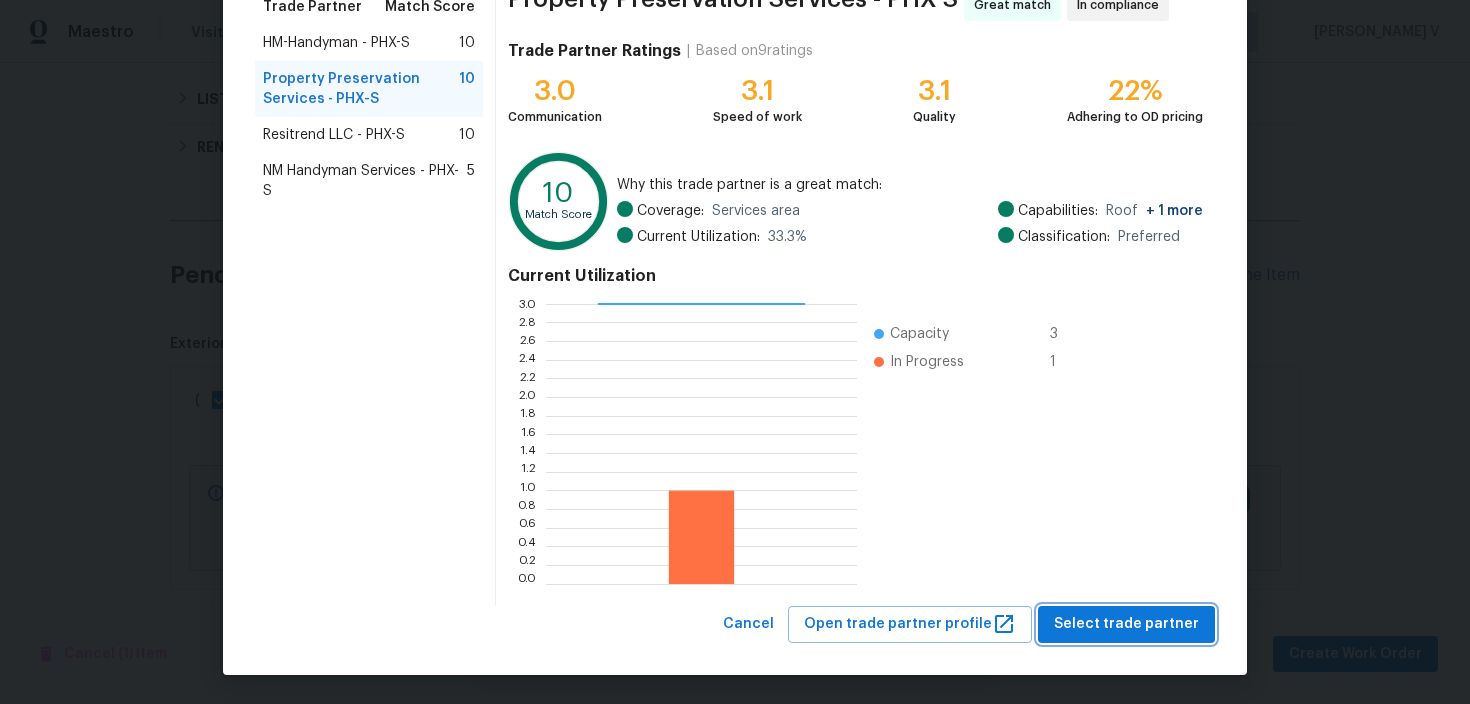 click on "Select trade partner" at bounding box center (1126, 624) 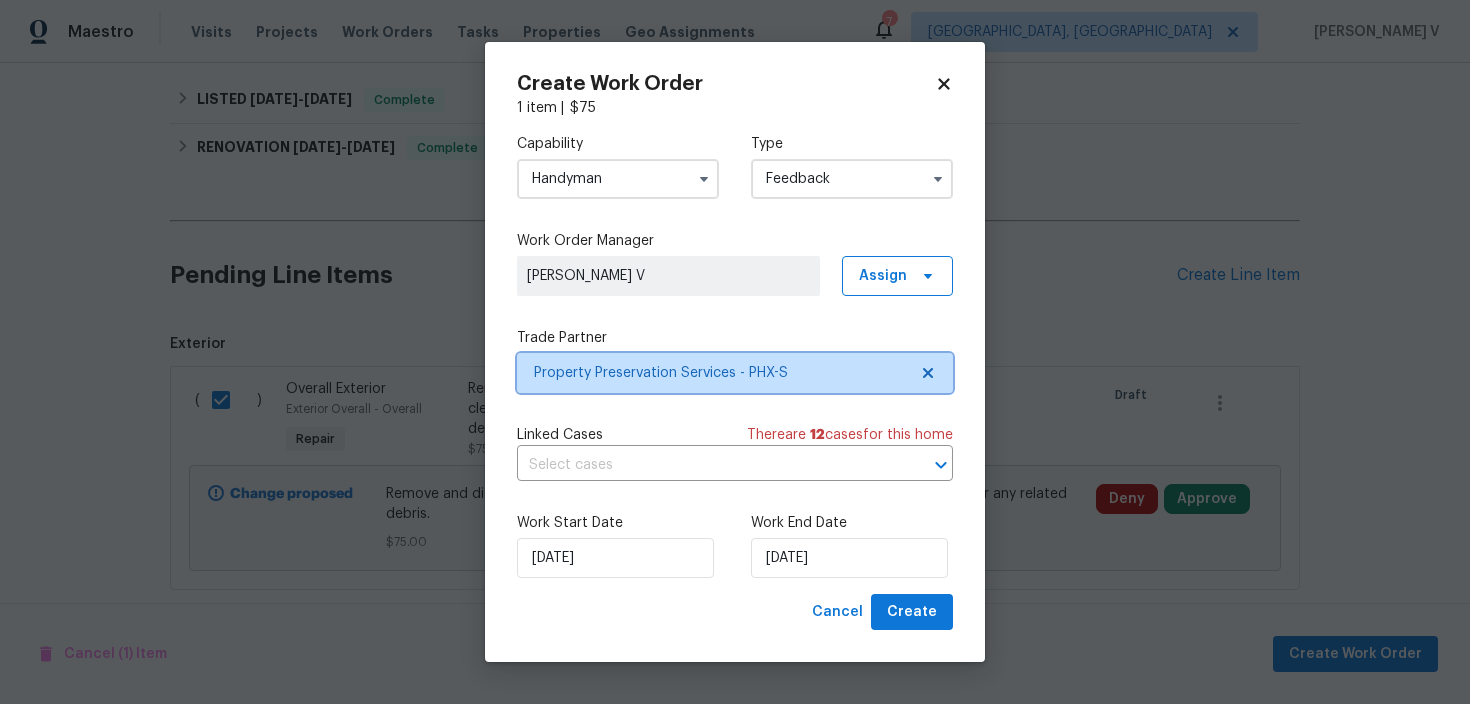 scroll, scrollTop: 0, scrollLeft: 0, axis: both 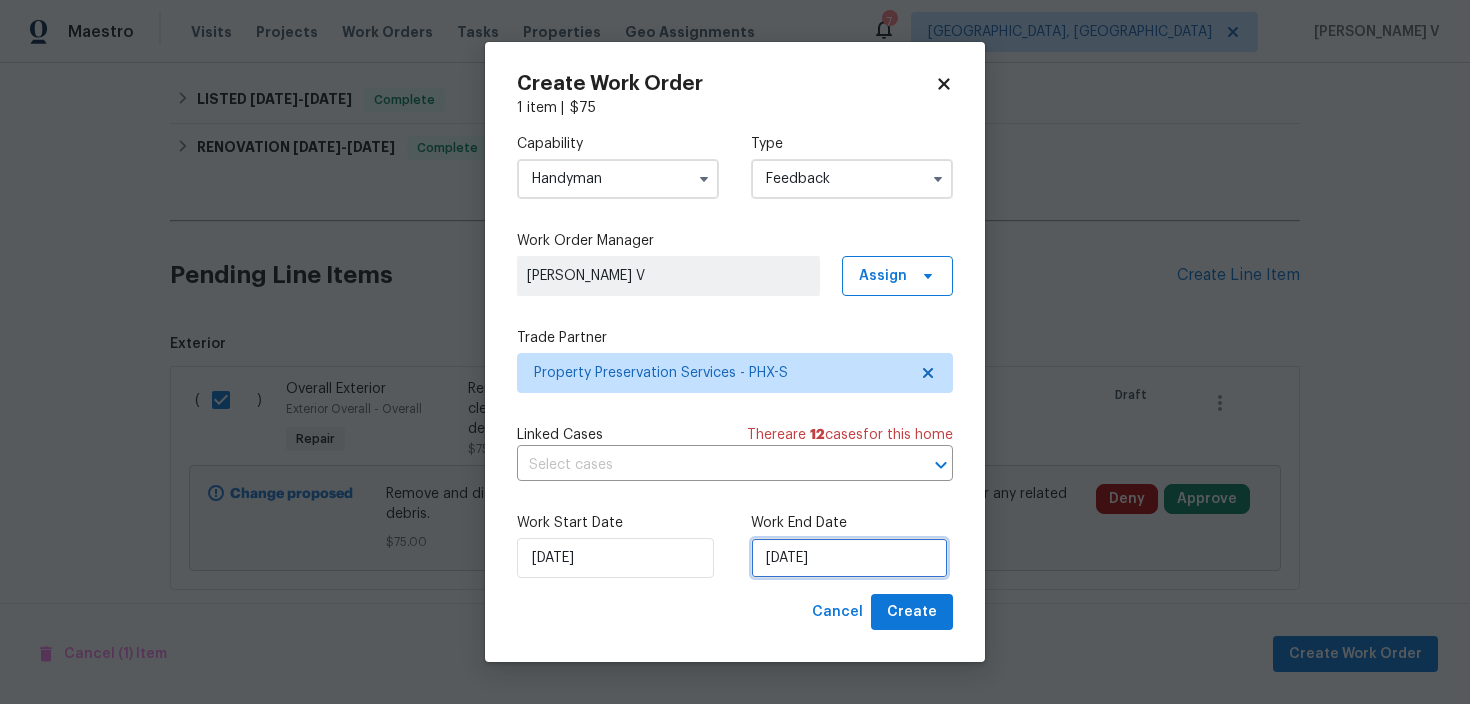 click on "11/07/2025" at bounding box center (849, 558) 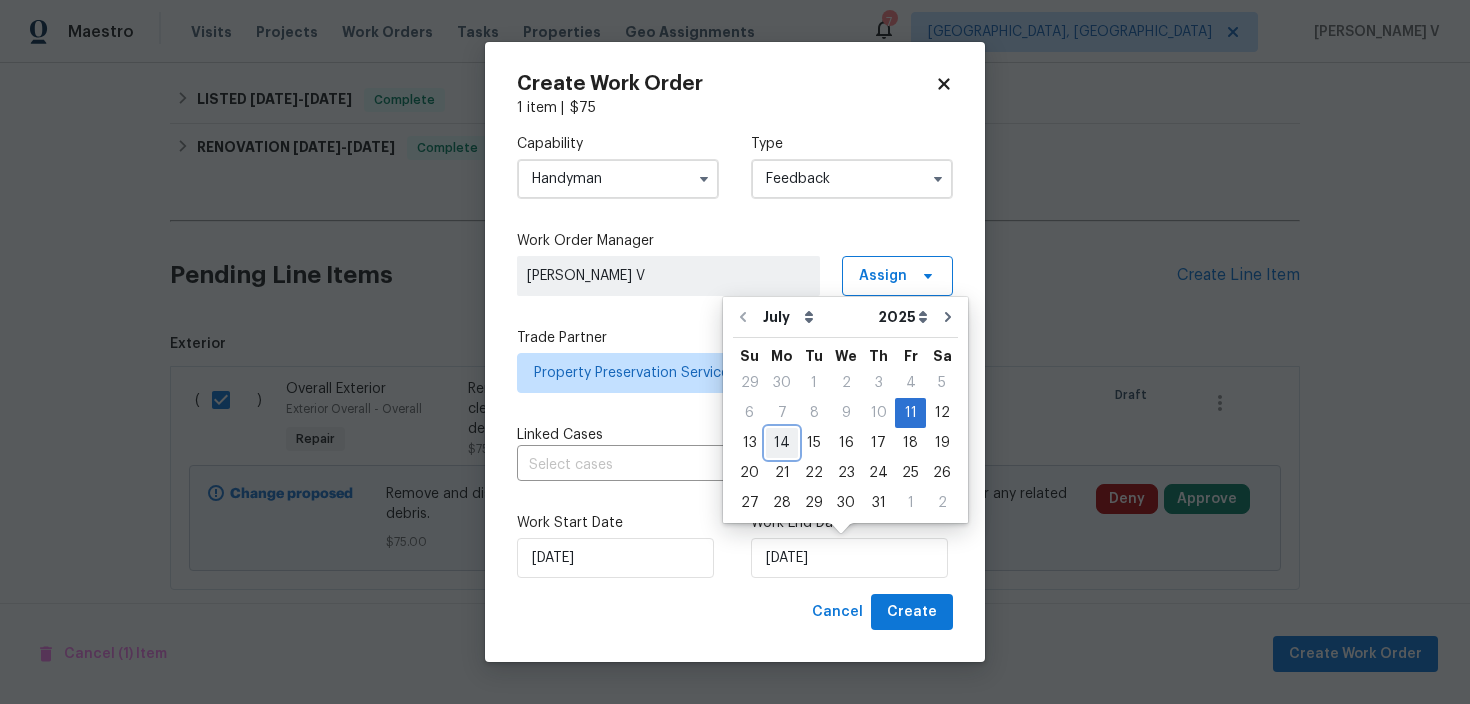 click on "14" at bounding box center (782, 443) 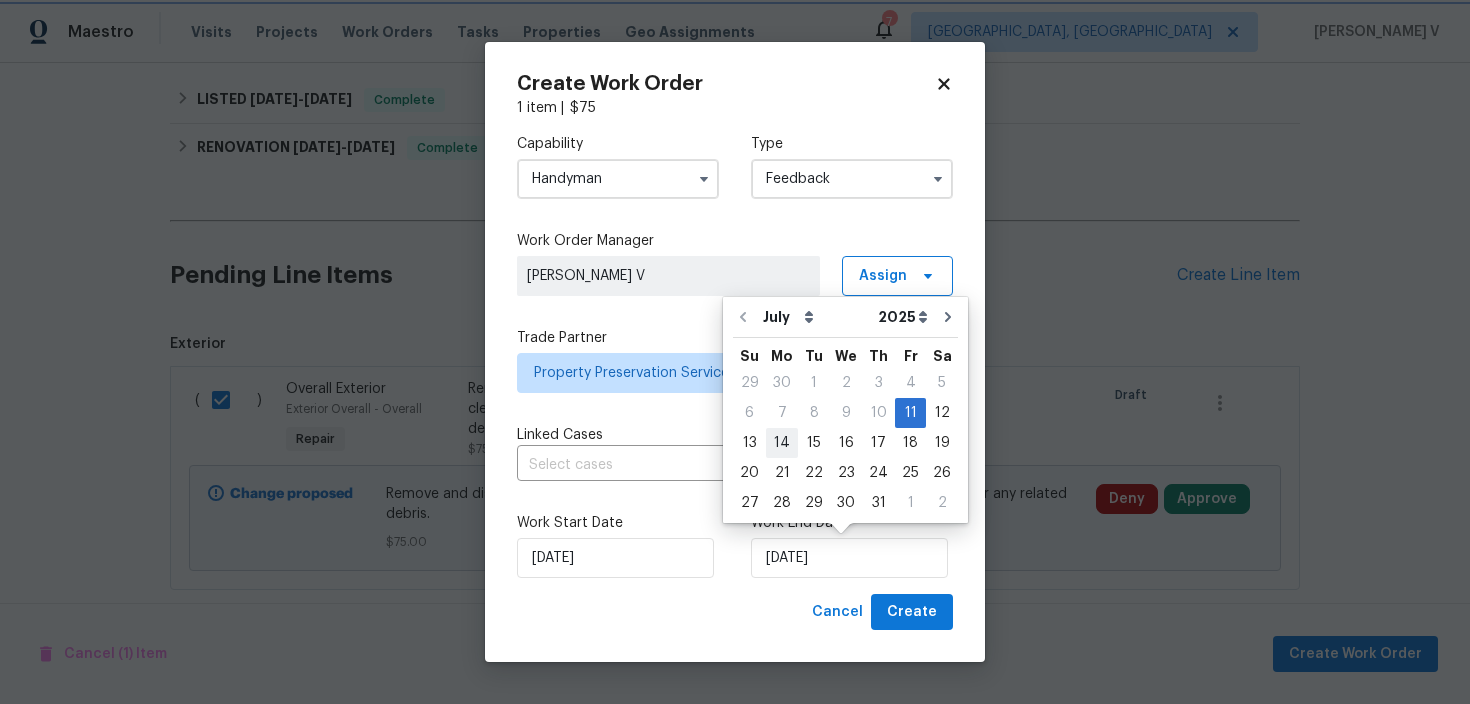 type on "14/07/2025" 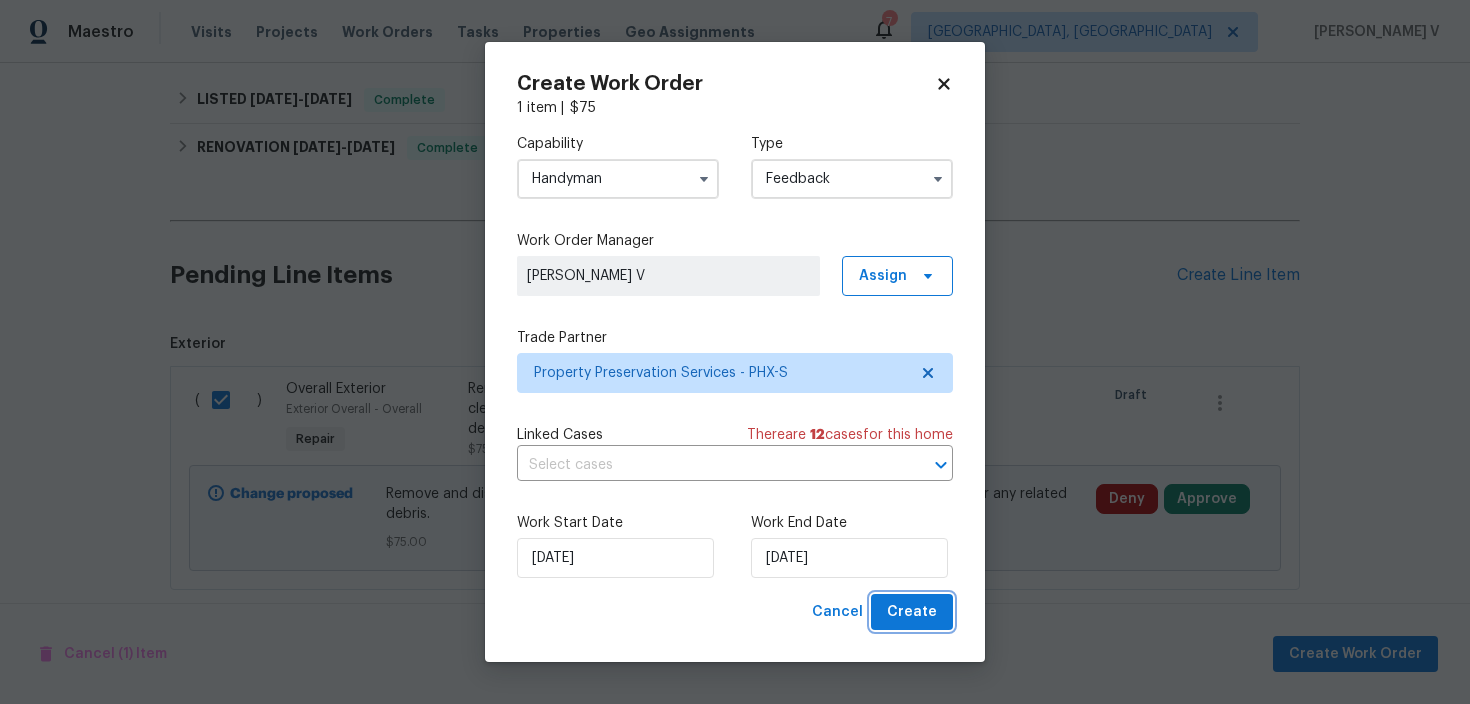 click on "Create" at bounding box center [912, 612] 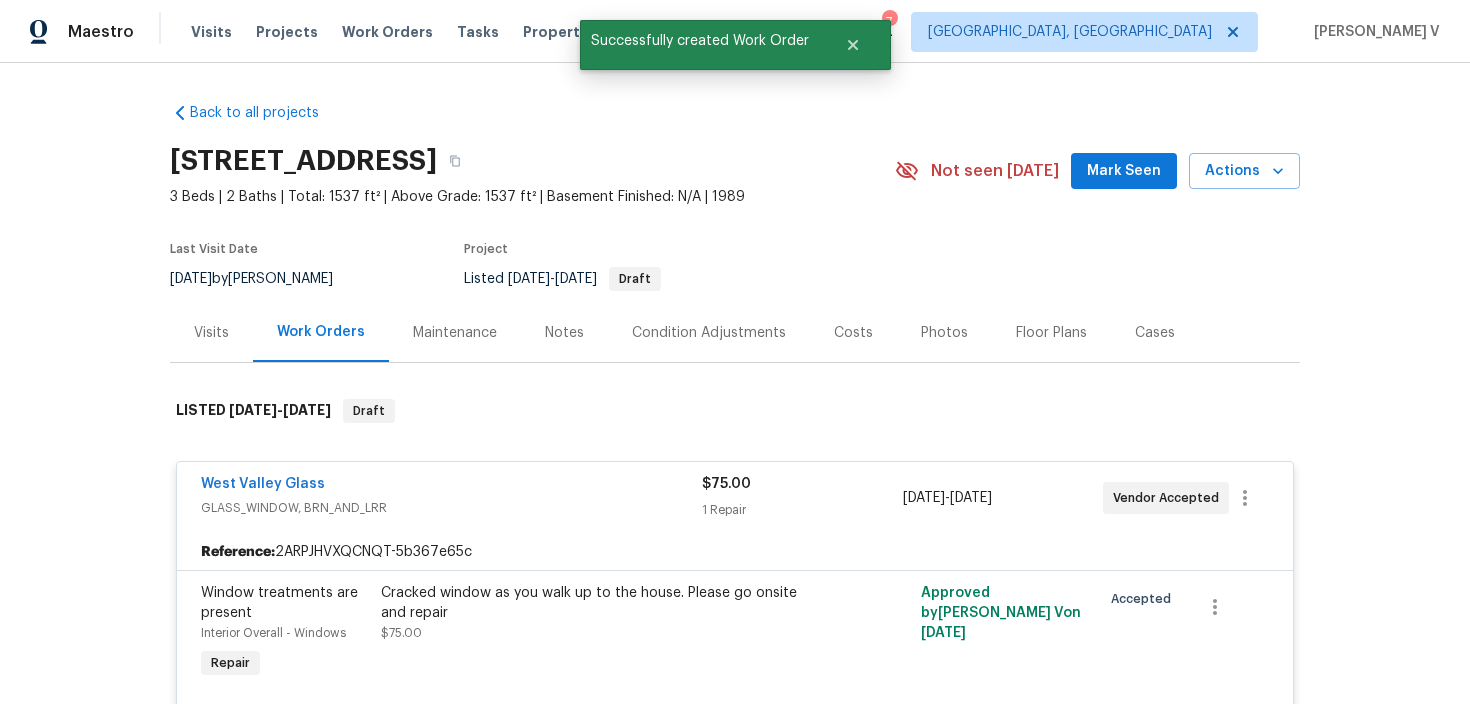 scroll, scrollTop: 234, scrollLeft: 0, axis: vertical 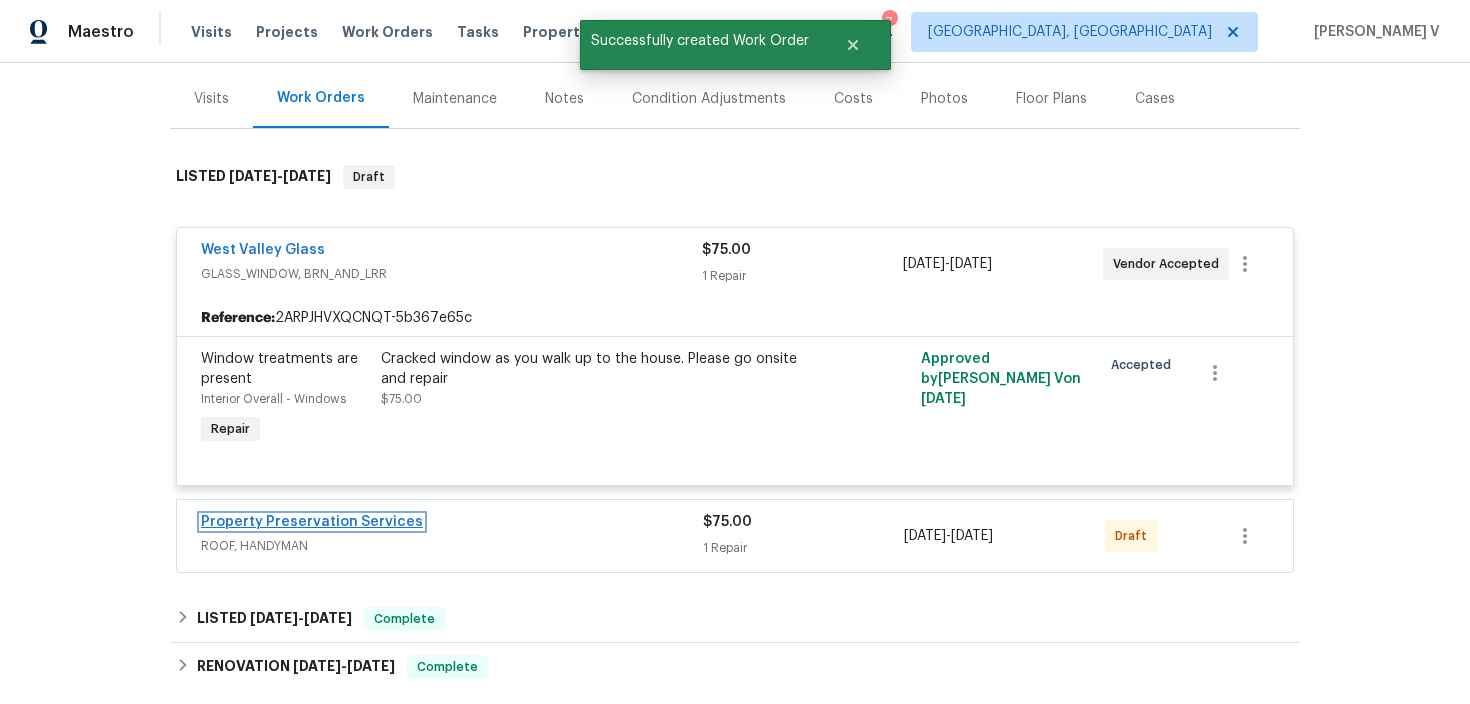 click on "Property Preservation Services" at bounding box center [312, 522] 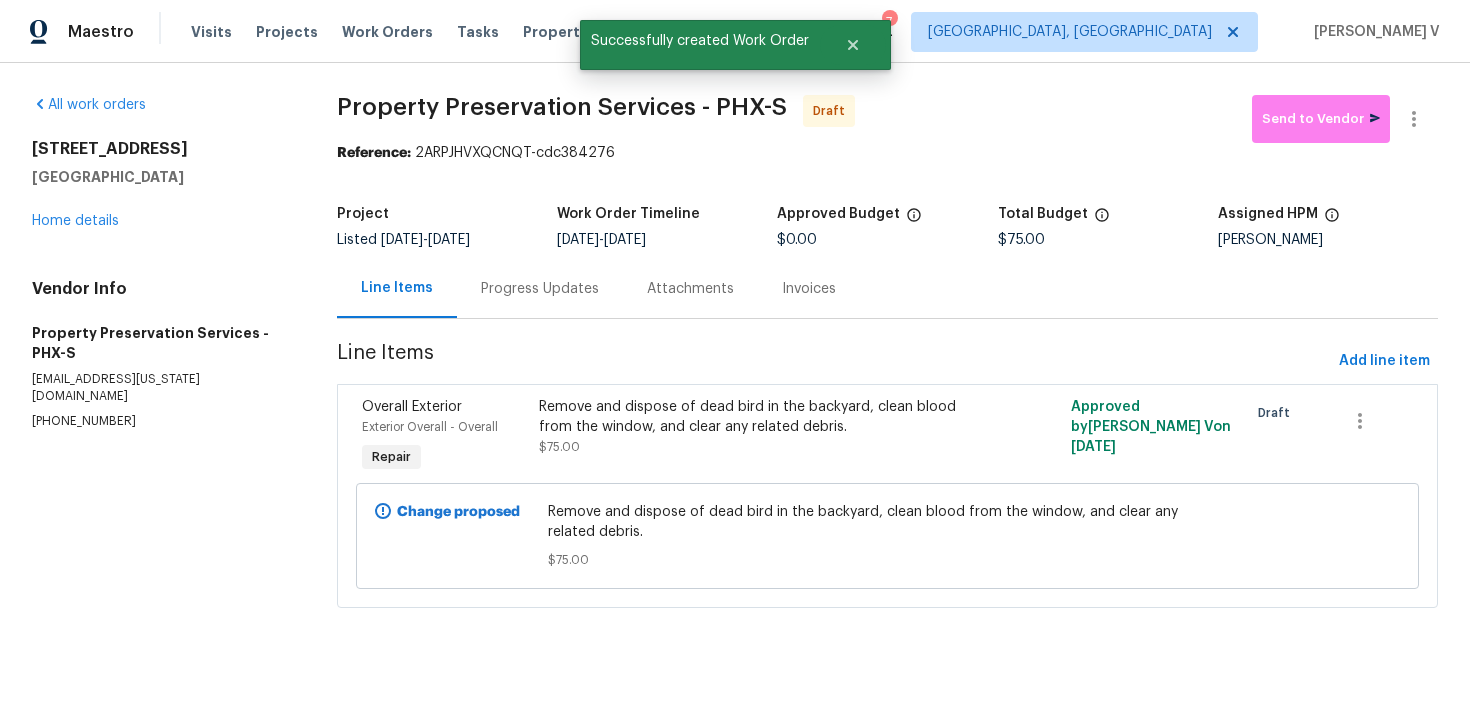 click on "Progress Updates" at bounding box center [540, 288] 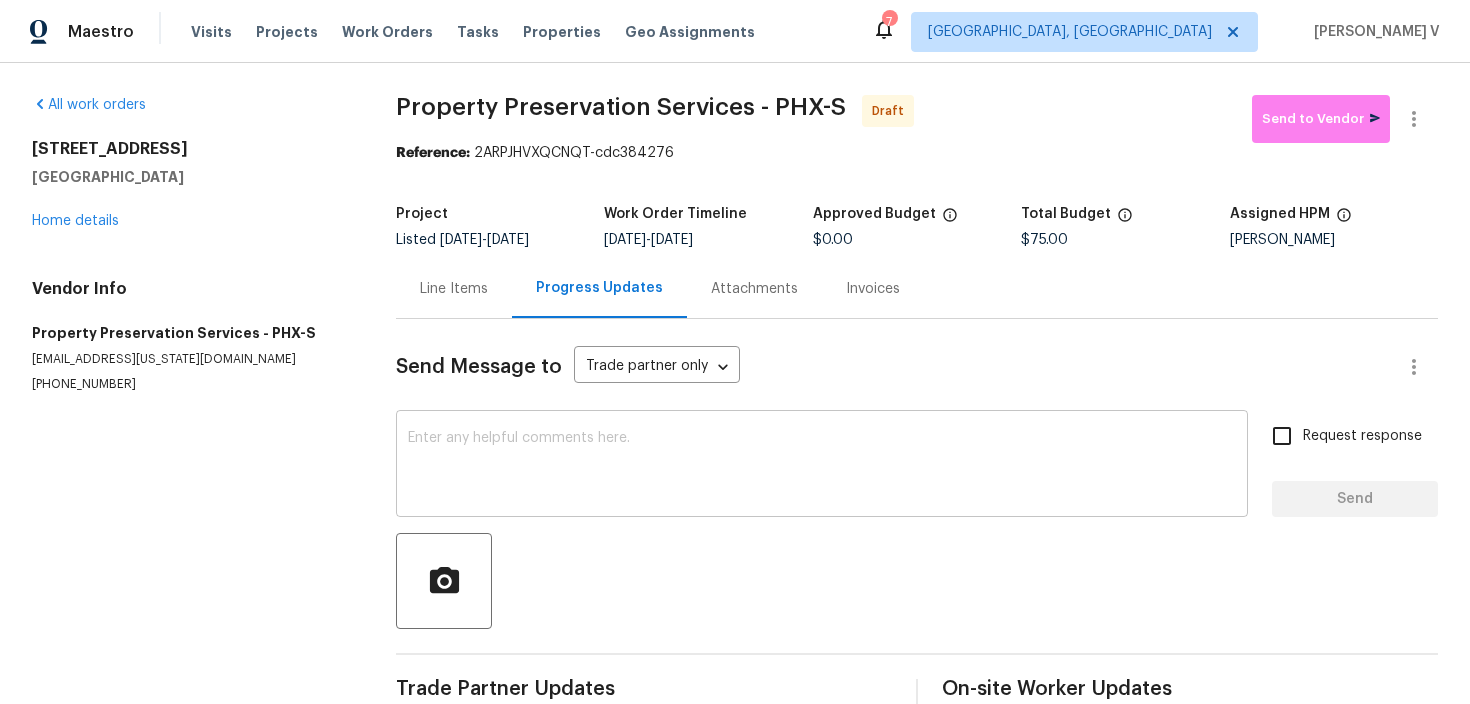 click at bounding box center [822, 466] 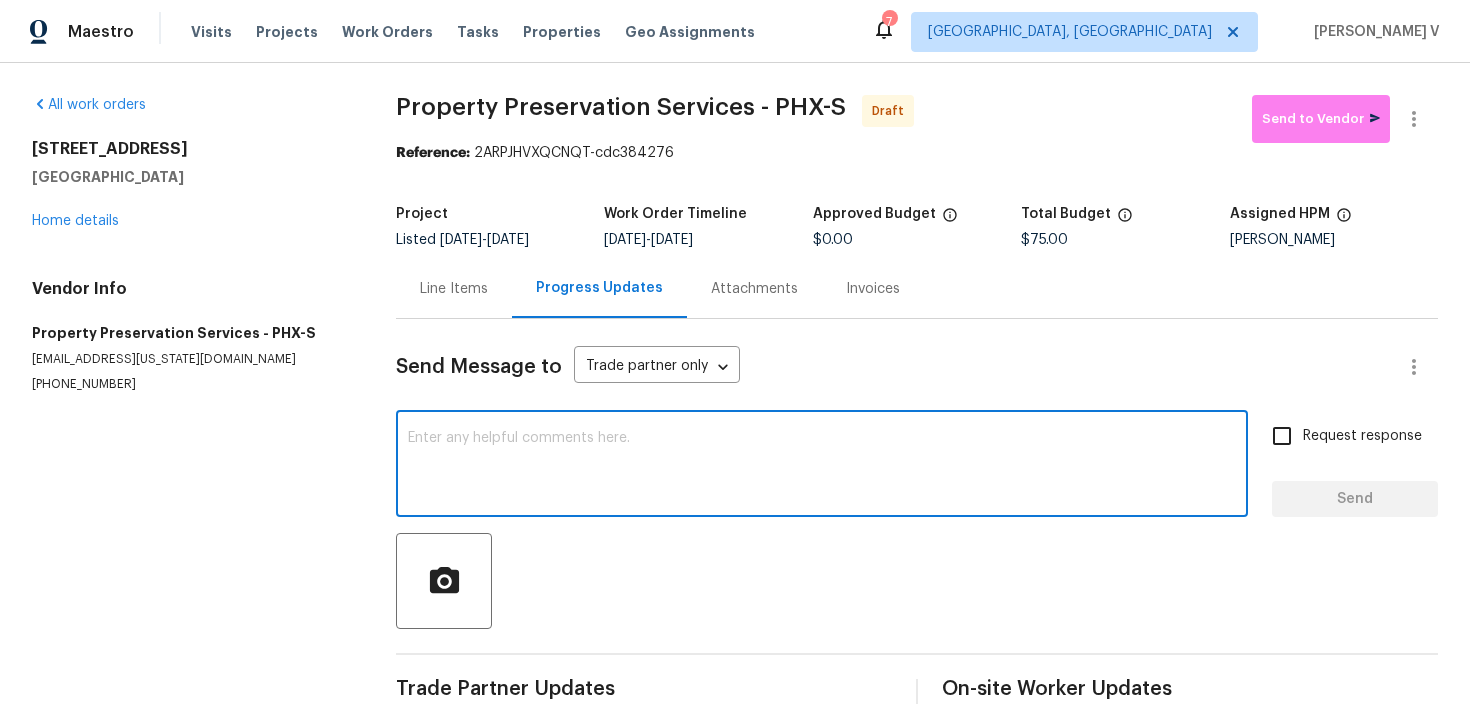 paste on "Hi, this is Divya with Opendoor. I’m confirming you received the WO for the property at . Please review and accept the WO within 24 hours and provide a schedule date. Please disregard the contact information for the HPM included in the WO. Our Centralised LWO Team is responsible for Listed WOs." 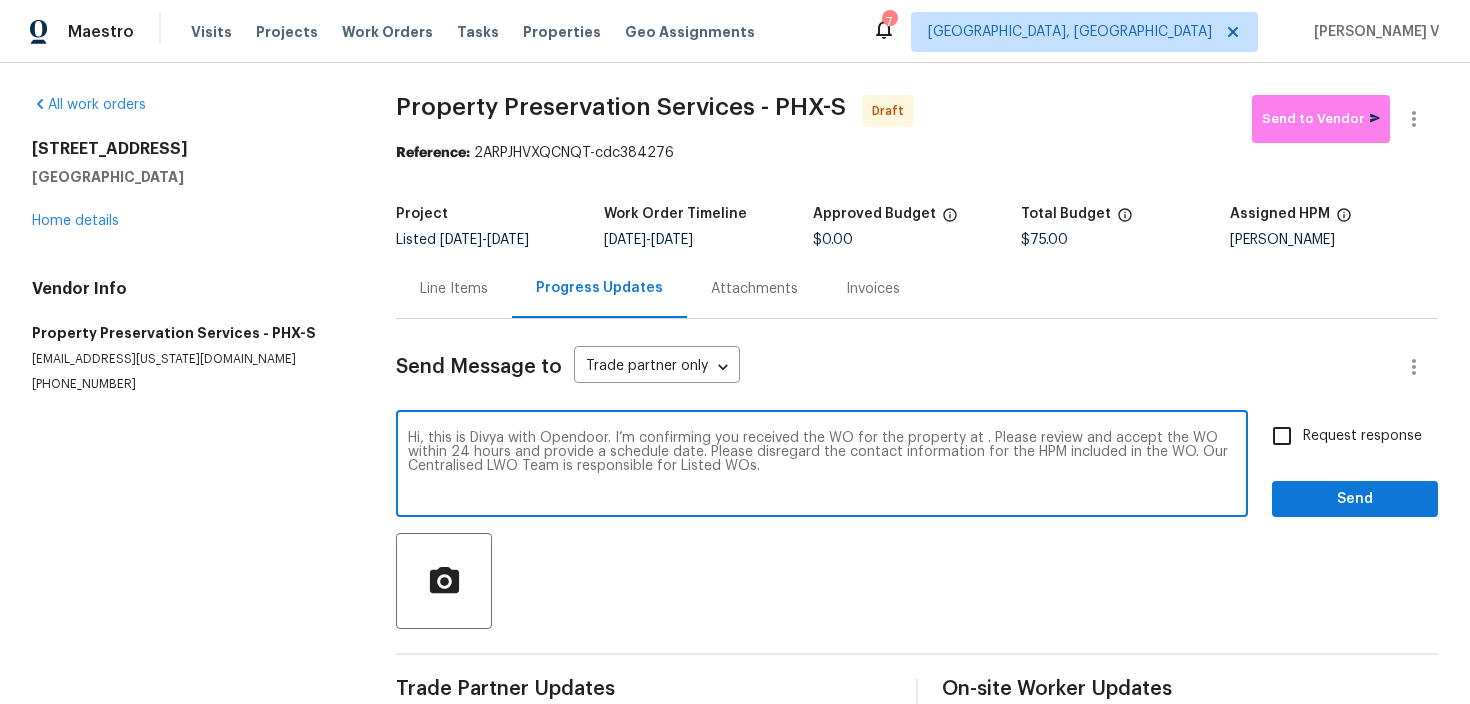 click on "Hi, this is Divya with Opendoor. I’m confirming you received the WO for the property at . Please review and accept the WO within 24 hours and provide a schedule date. Please disregard the contact information for the HPM included in the WO. Our Centralised LWO Team is responsible for Listed WOs." at bounding box center (822, 466) 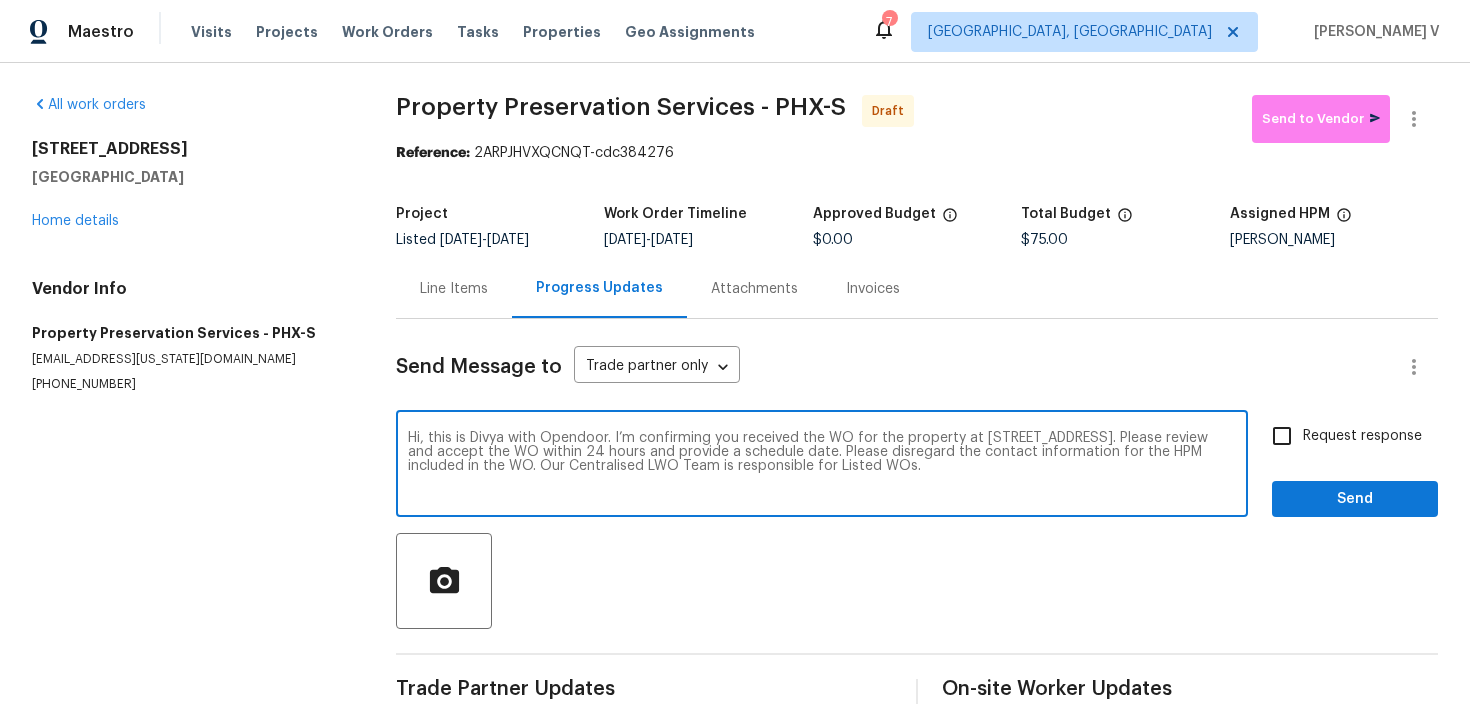 type on "Hi, this is Divya with Opendoor. I’m confirming you received the WO for the property at 6338 E Claire Dr, Scottsdale, AZ 85254. Please review and accept the WO within 24 hours and provide a schedule date. Please disregard the contact information for the HPM included in the WO. Our Centralised LWO Team is responsible for Listed WOs." 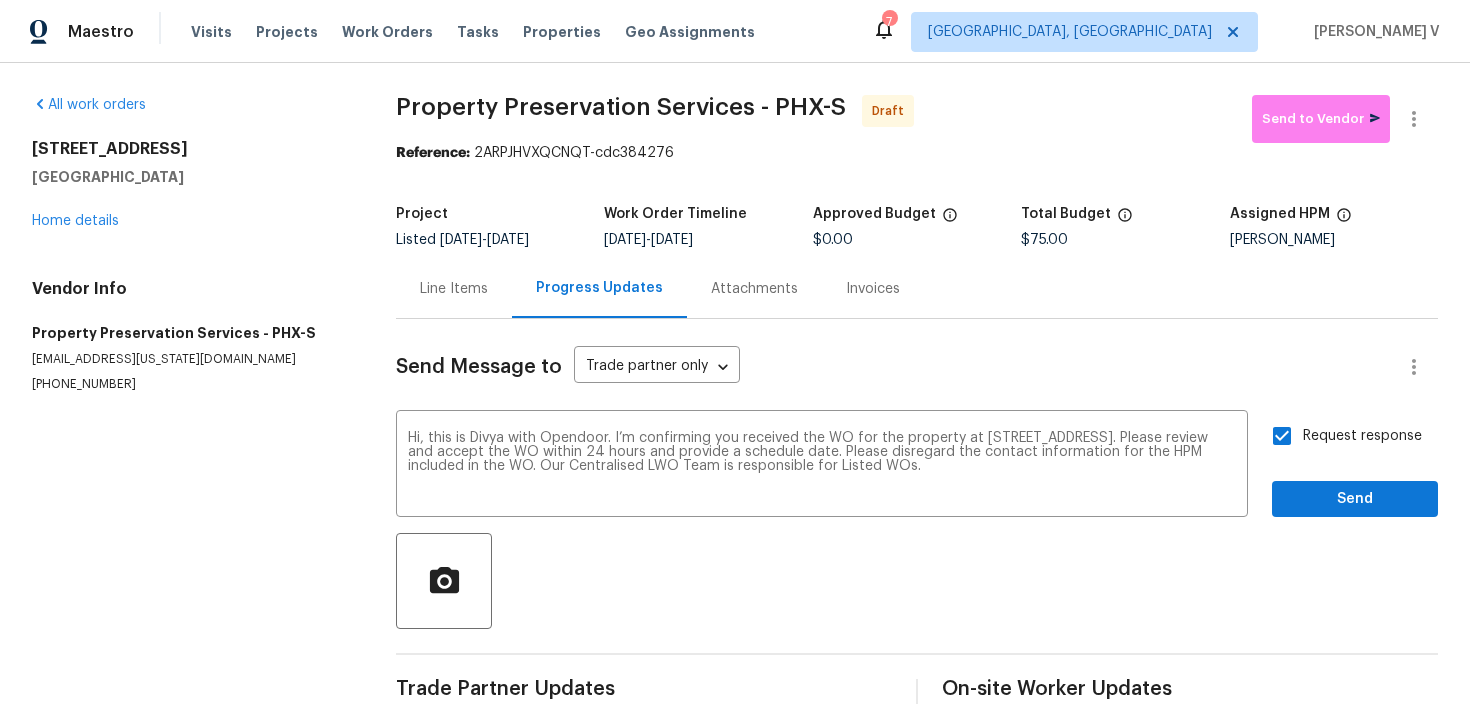 click on "Send Message to Trade partner only Trade partner only ​ Hi, this is Divya with Opendoor. I’m confirming you received the WO for the property at 6338 E Claire Dr, Scottsdale, AZ 85254. Please review and accept the WO within 24 hours and provide a schedule date. Please disregard the contact information for the HPM included in the WO. Our Centralised LWO Team is responsible for Listed WOs.
x ​ Request response Send Trade Partner Updates On-site Worker Updates" at bounding box center (917, 515) 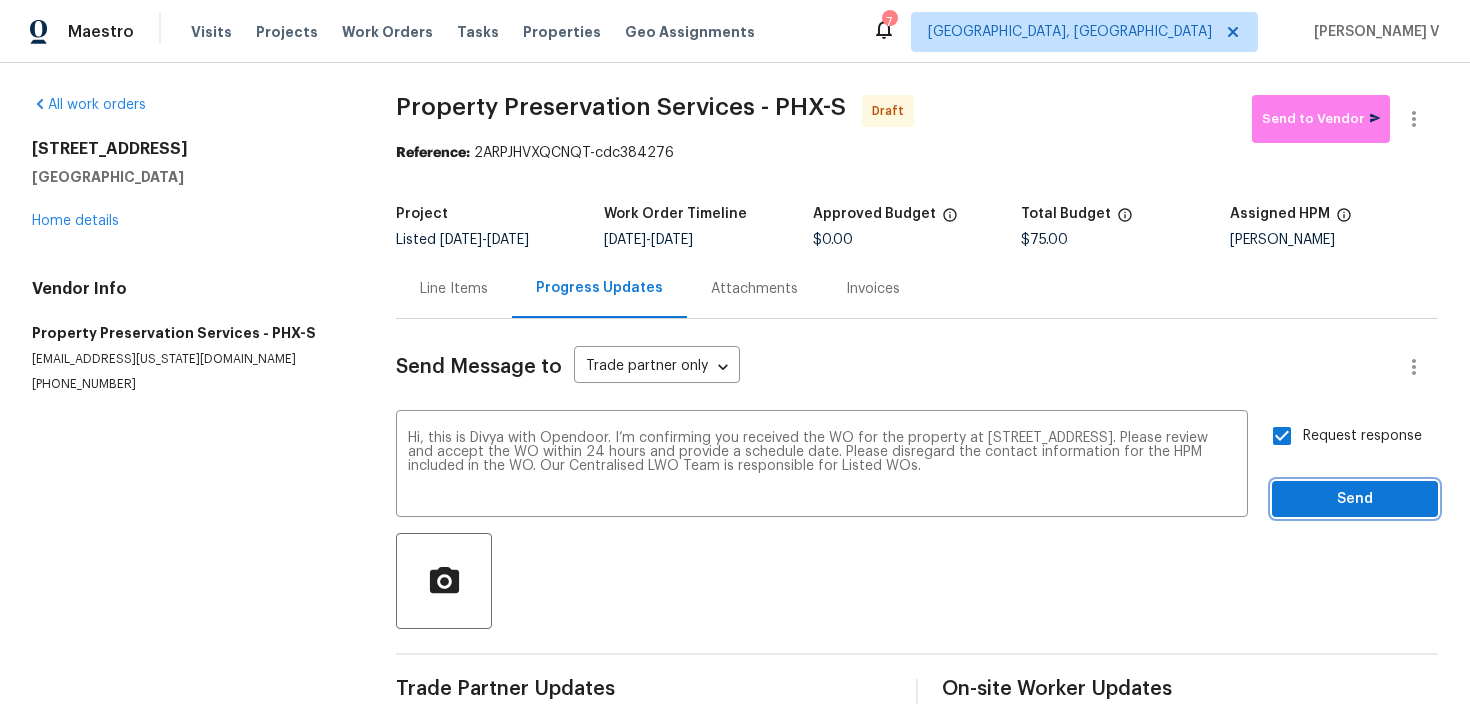 click on "Send" at bounding box center [1355, 499] 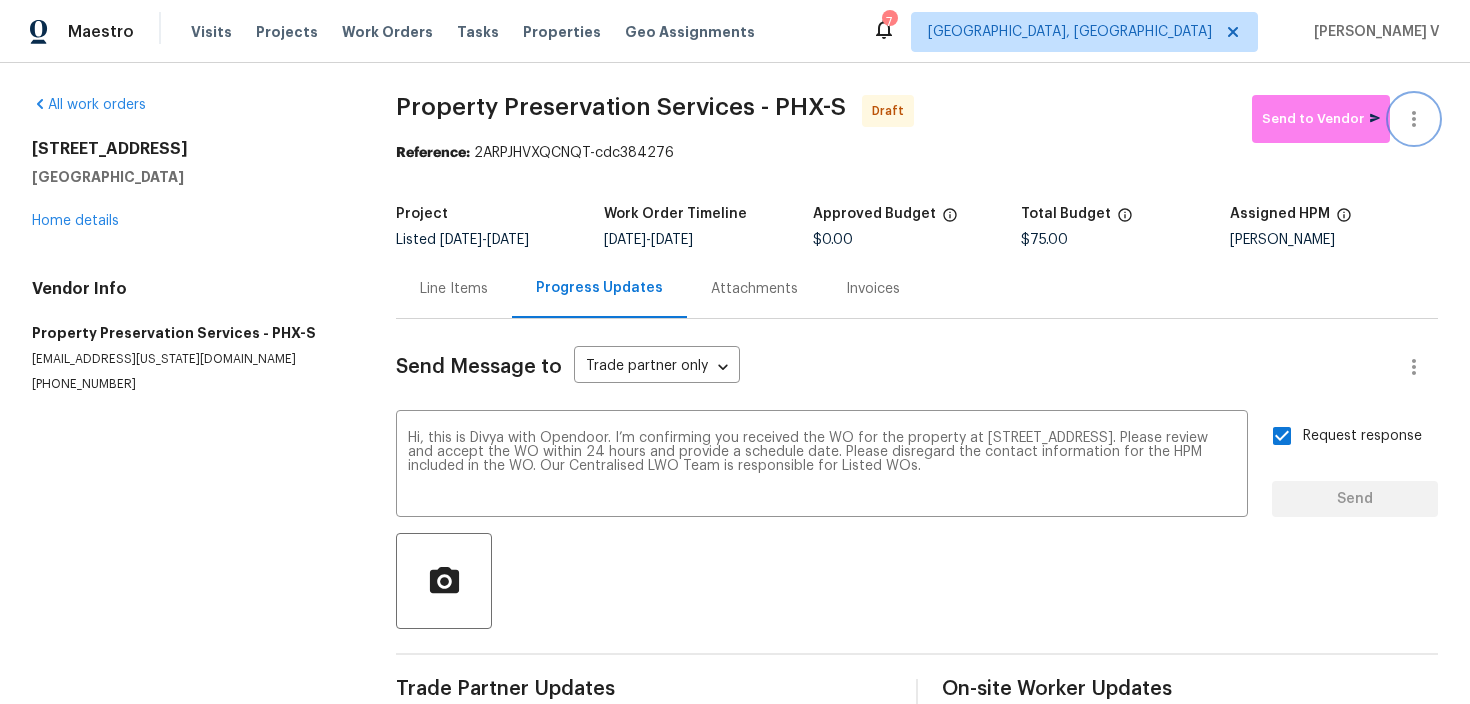 type 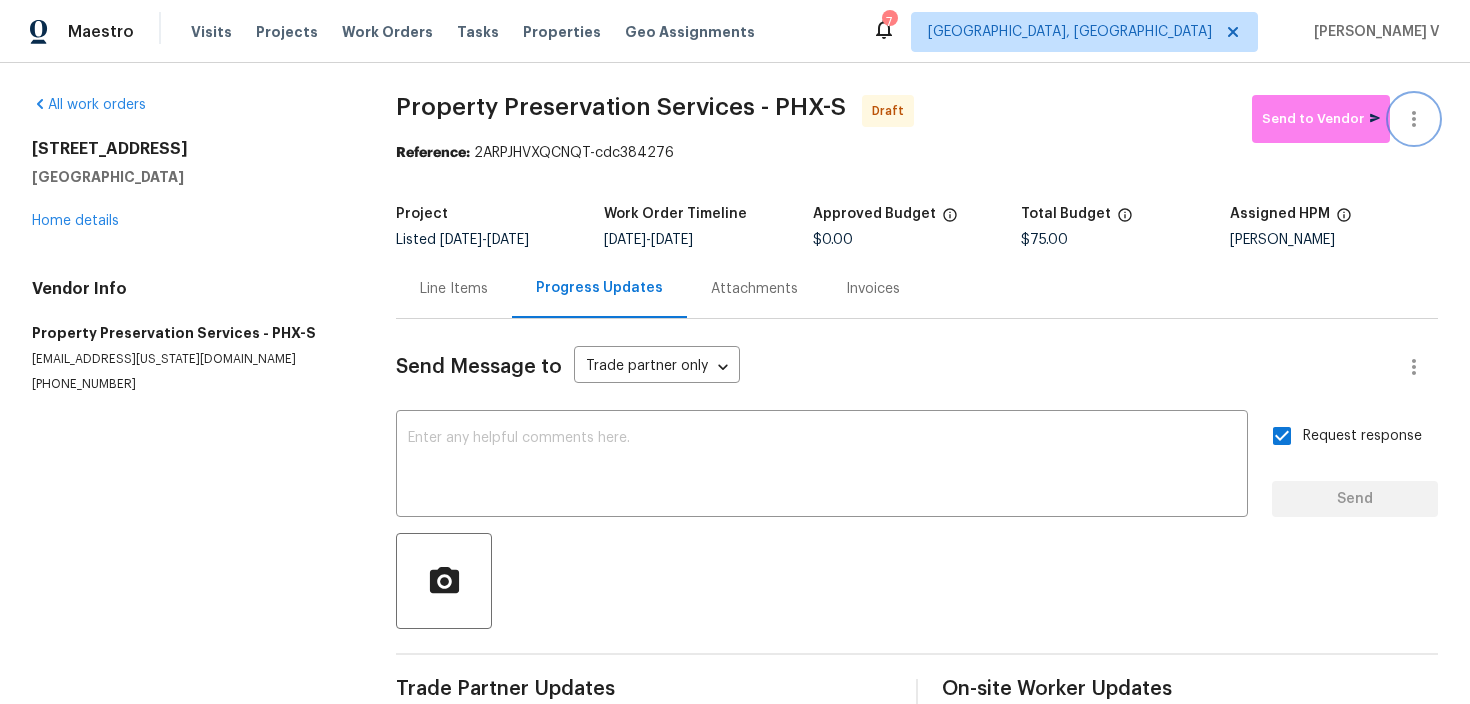 click at bounding box center (1414, 119) 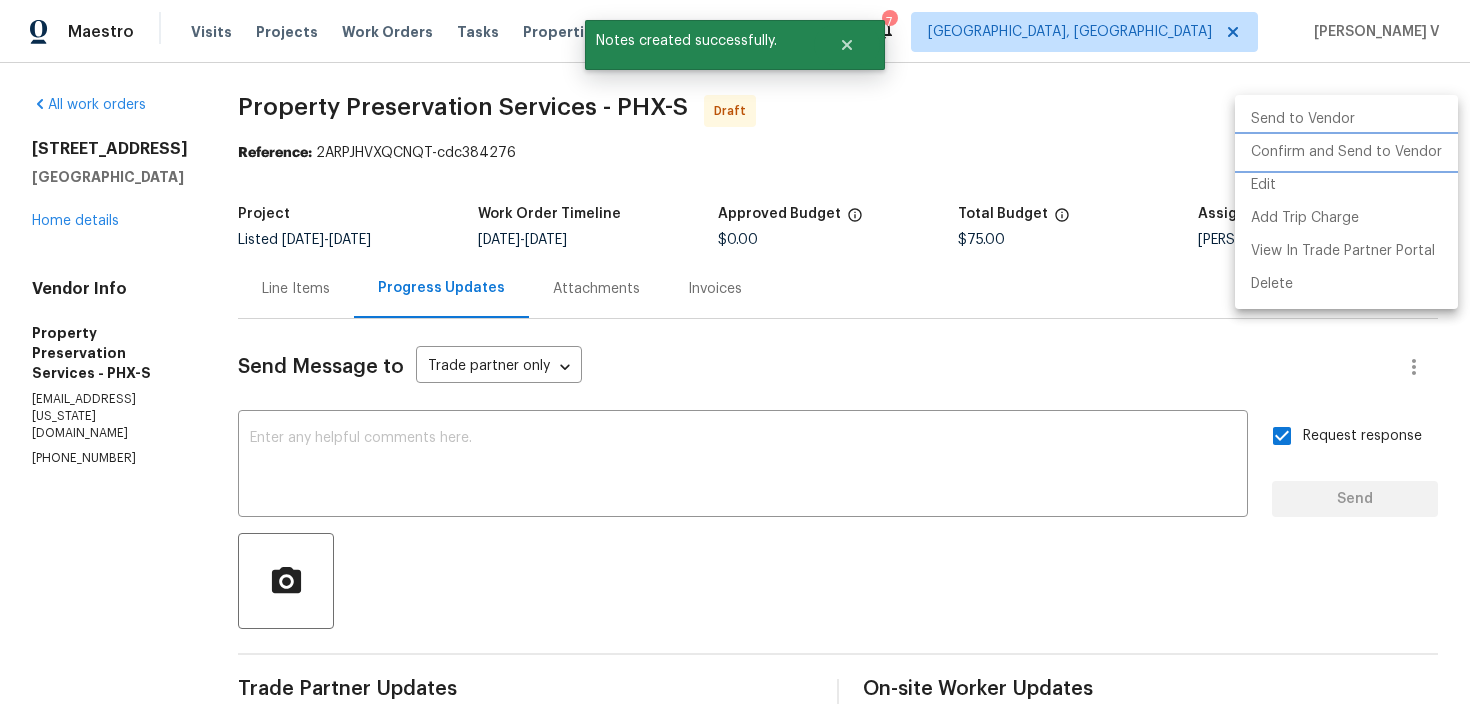 click on "Confirm and Send to Vendor" at bounding box center (1346, 152) 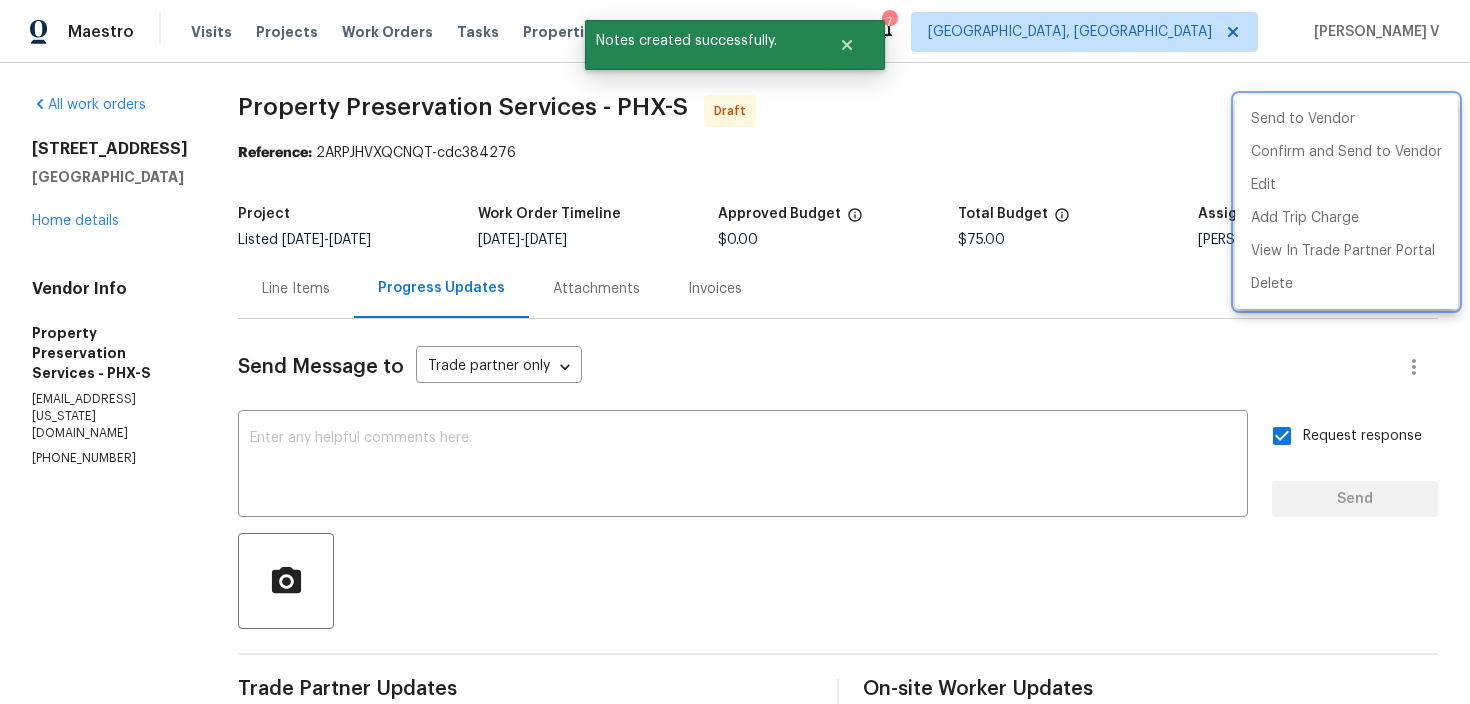 click at bounding box center [735, 352] 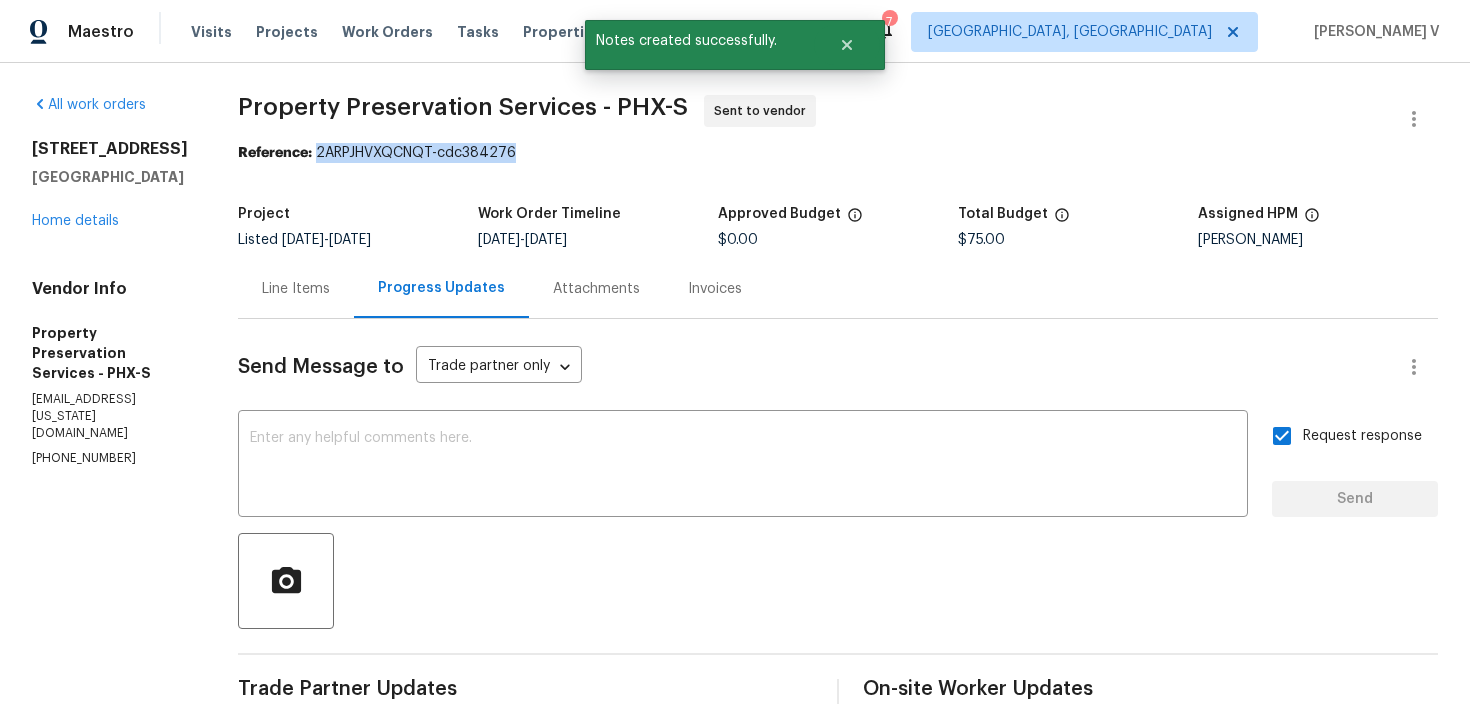 drag, startPoint x: 314, startPoint y: 156, endPoint x: 684, endPoint y: 155, distance: 370.00134 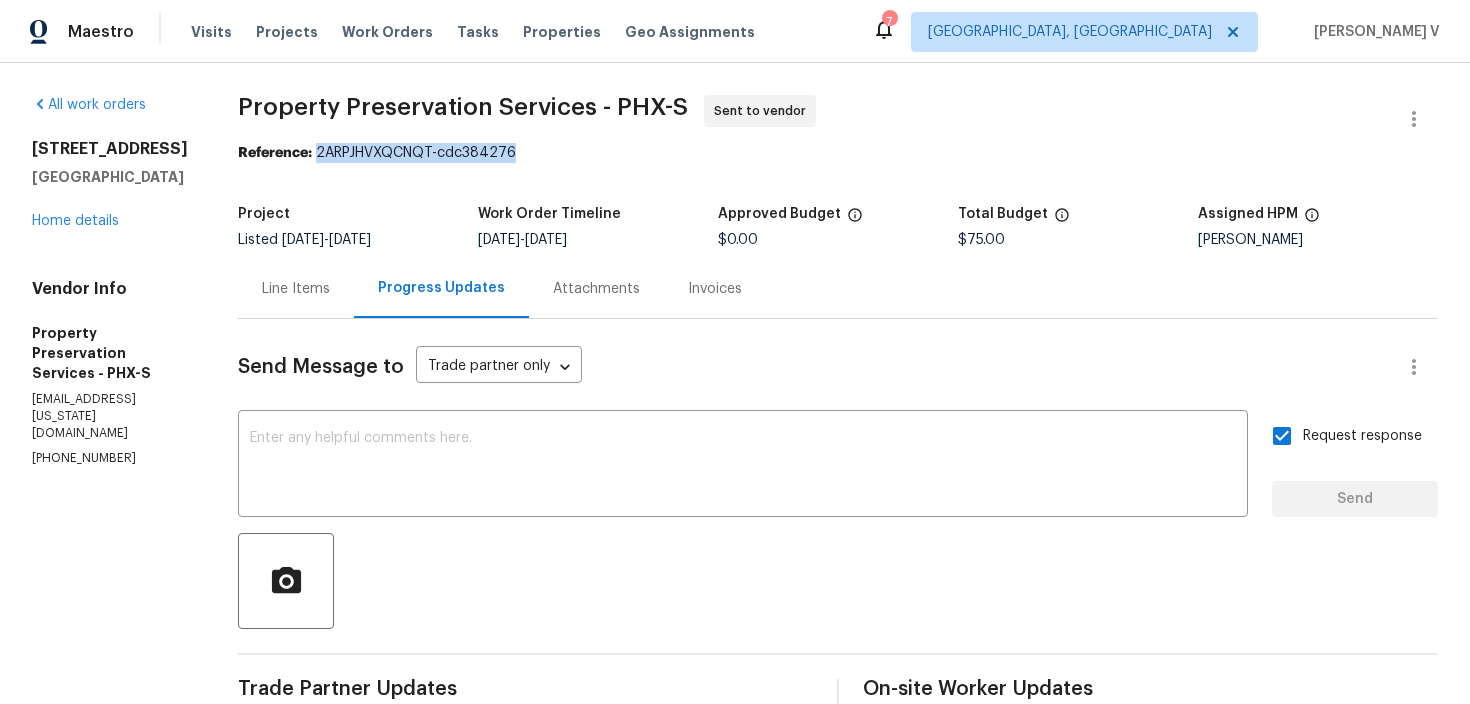 click on "Send Message to Trade partner only Trade partner only ​ x ​ Request response Send Trade Partner Updates Divya Dharshini V 07/11/2025 12:54 PM Hi, this is Divya with Opendoor. I’m confirming you received the WO for the property at 6338 E Claire Dr, Scottsdale, AZ 85254. Please review and accept the WO within 24 hours and provide a schedule date. Please disregard the contact information for the HPM included in the WO. Our Centralised LWO Team is responsible for Listed WOs. On-site Worker Updates" at bounding box center (838, 584) 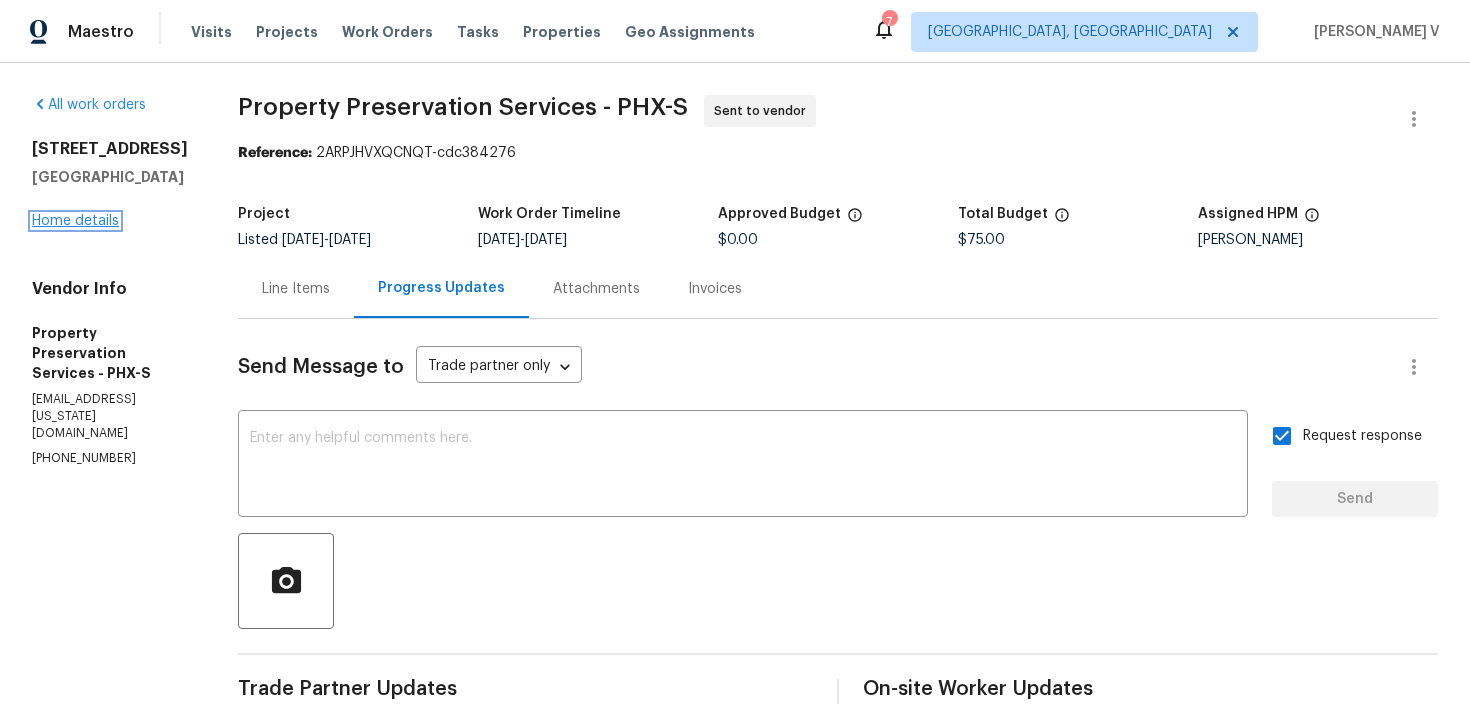 click on "Home details" at bounding box center (75, 221) 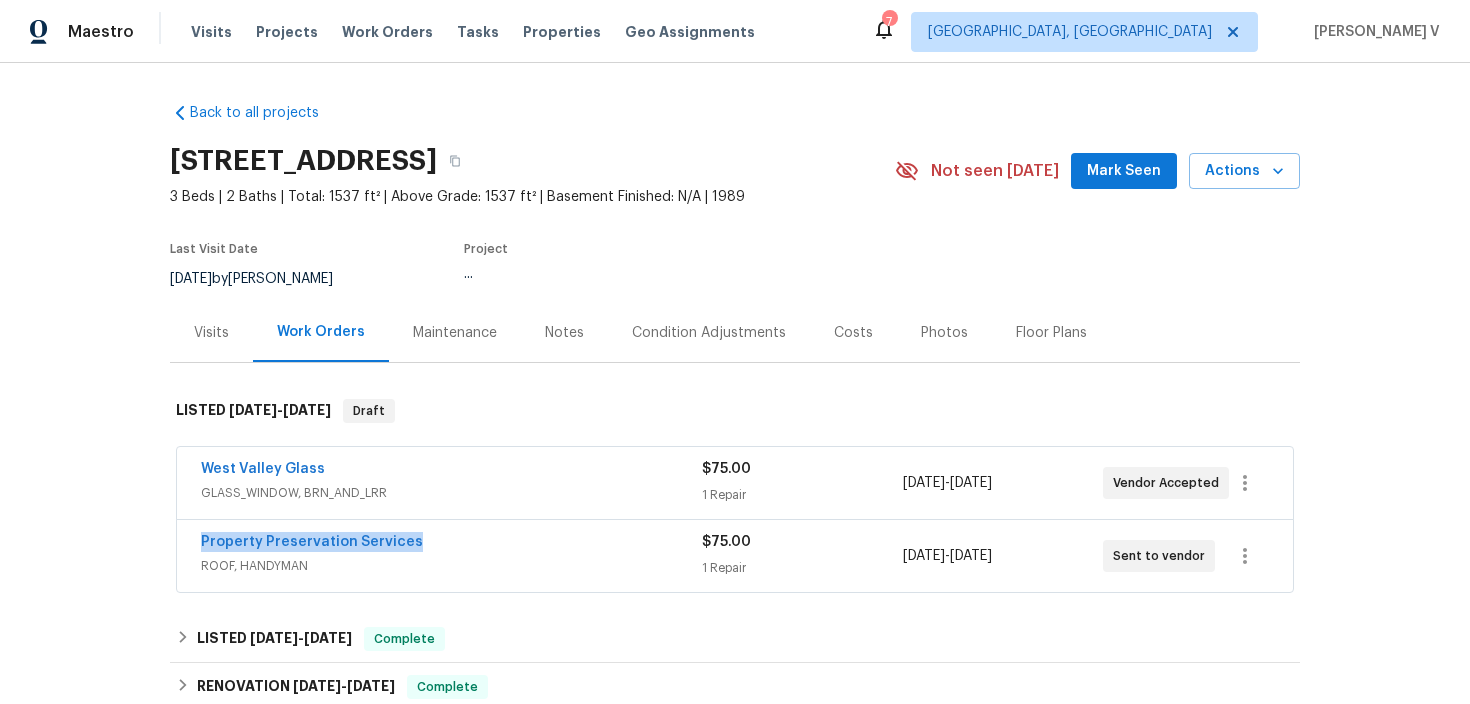 drag, startPoint x: 171, startPoint y: 541, endPoint x: 643, endPoint y: 547, distance: 472.03815 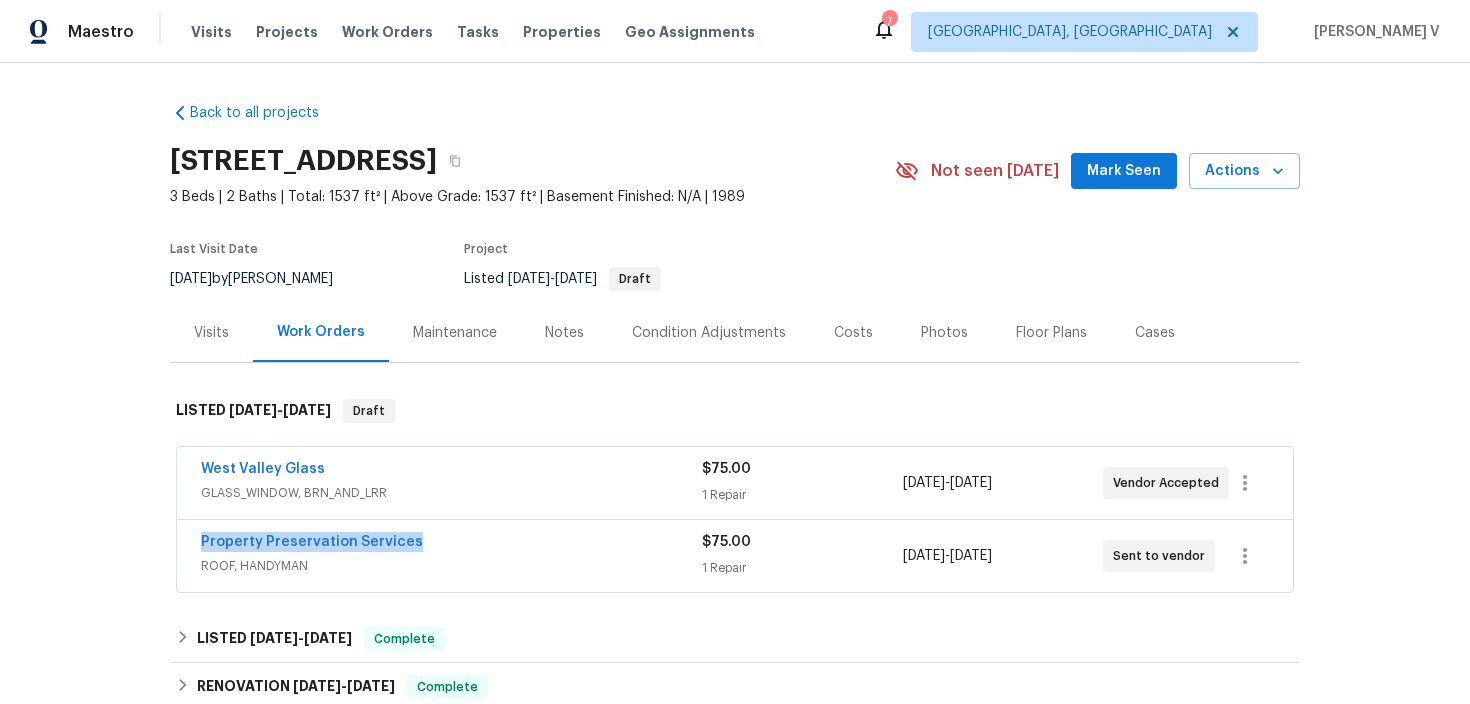 click on "ROOF, HANDYMAN" at bounding box center [451, 566] 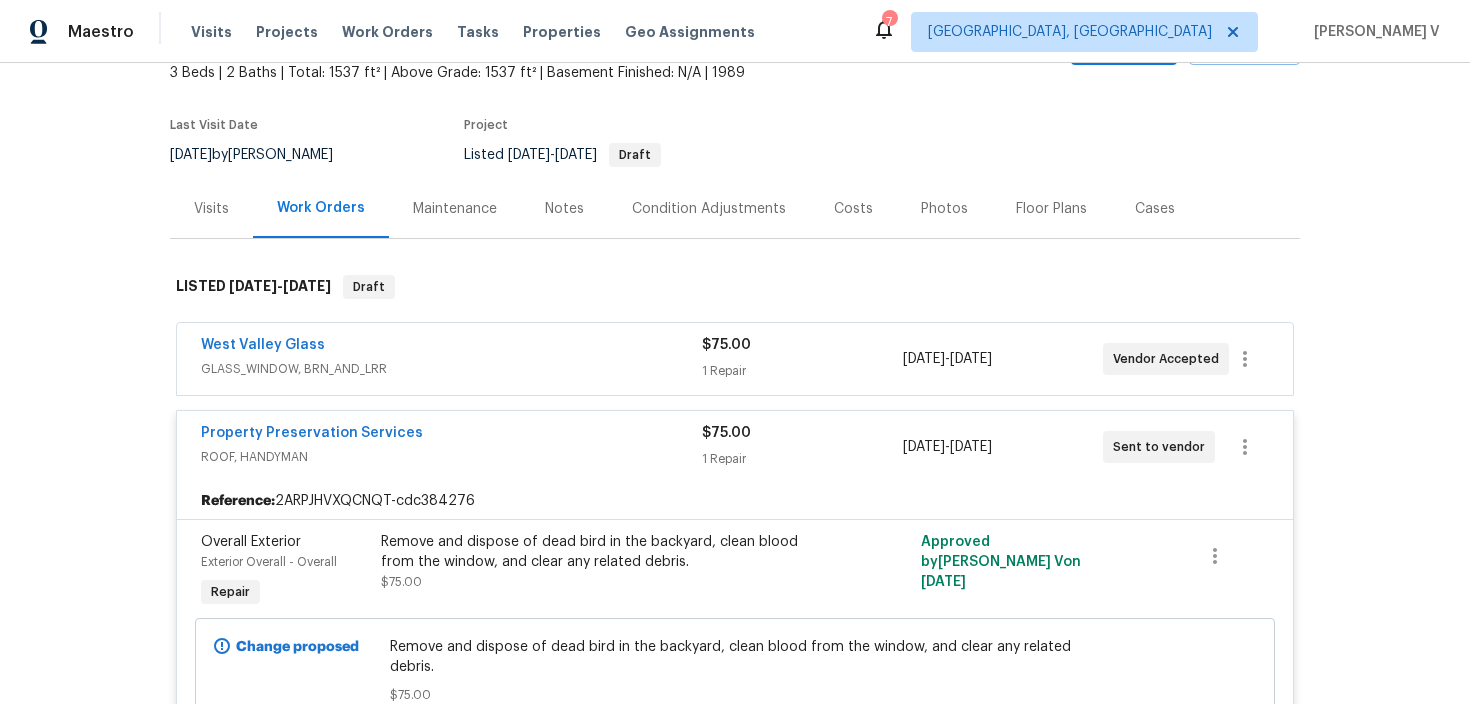 scroll, scrollTop: 135, scrollLeft: 0, axis: vertical 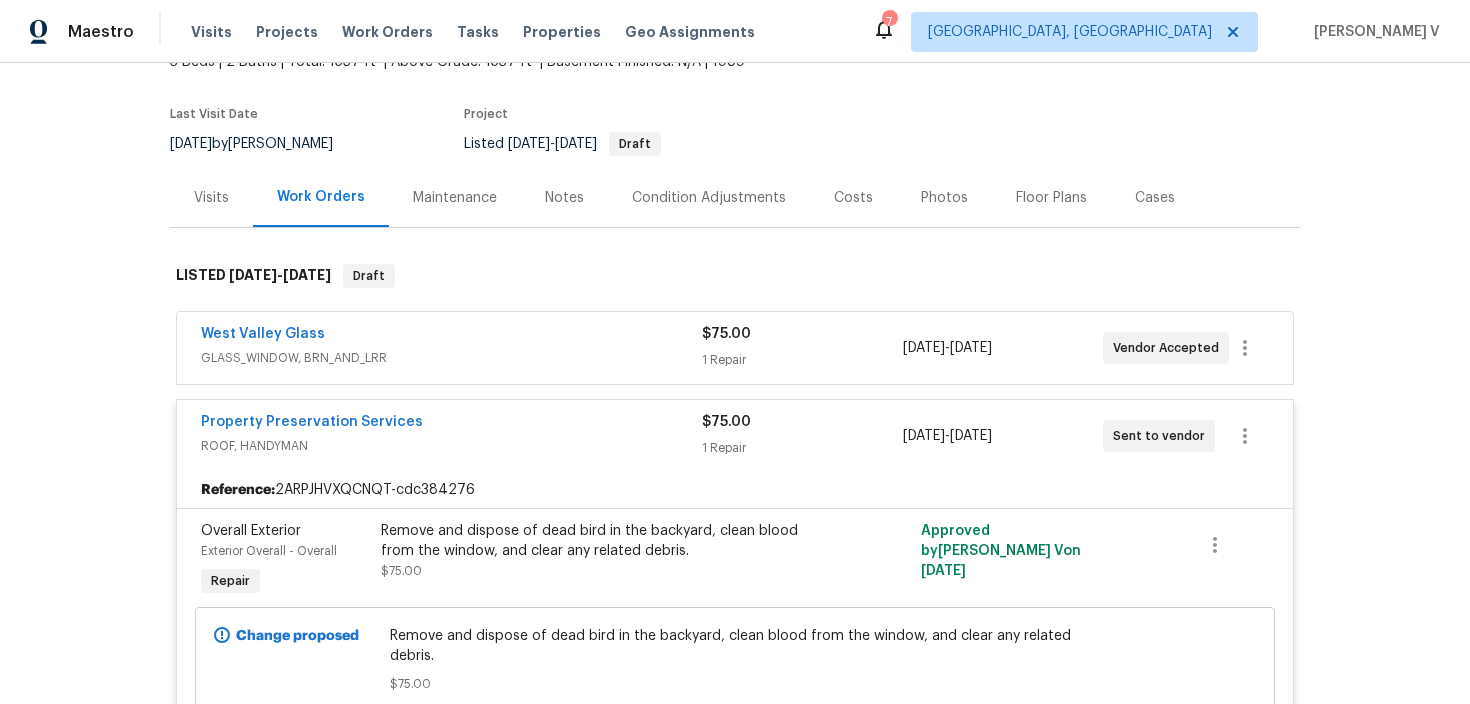 click on "Reference:  2ARPJHVXQCNQT-cdc384276" at bounding box center [735, 490] 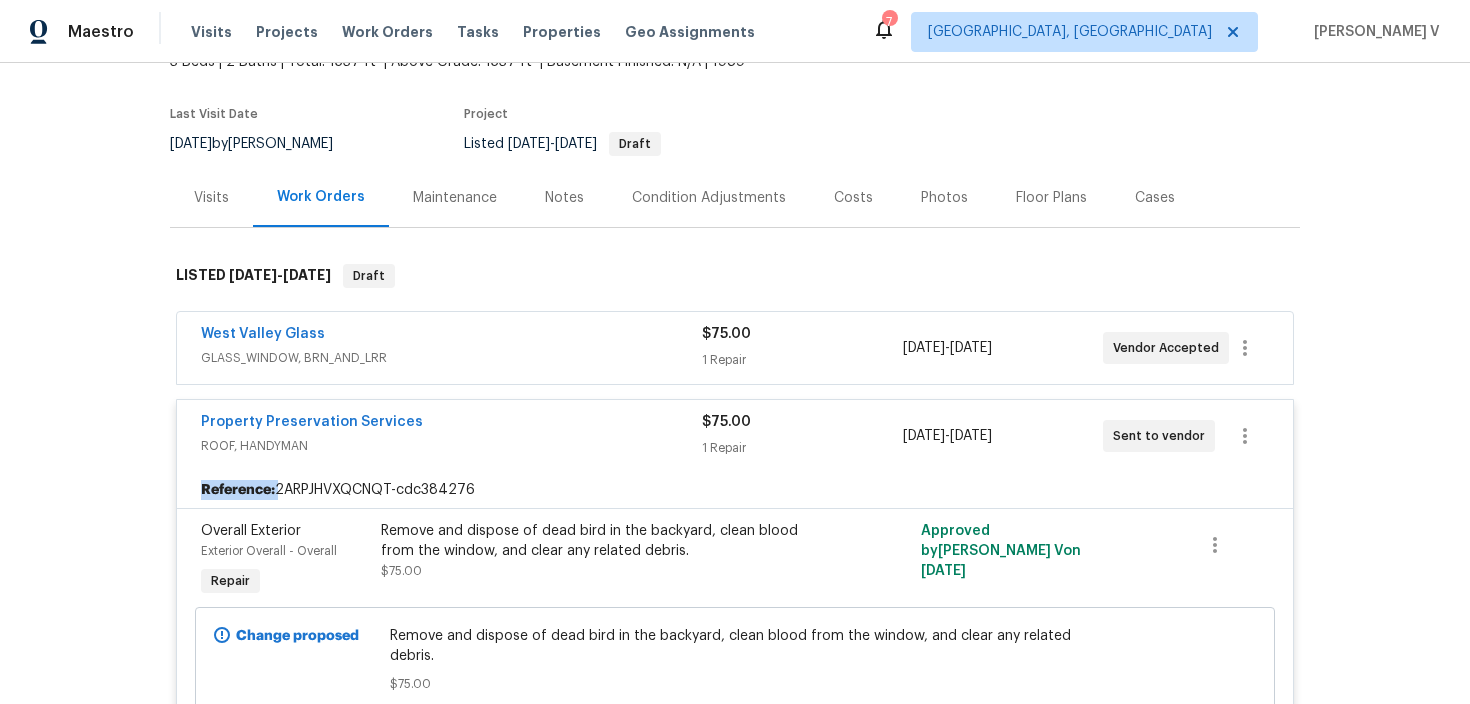 click on "Reference:  2ARPJHVXQCNQT-cdc384276" at bounding box center (735, 490) 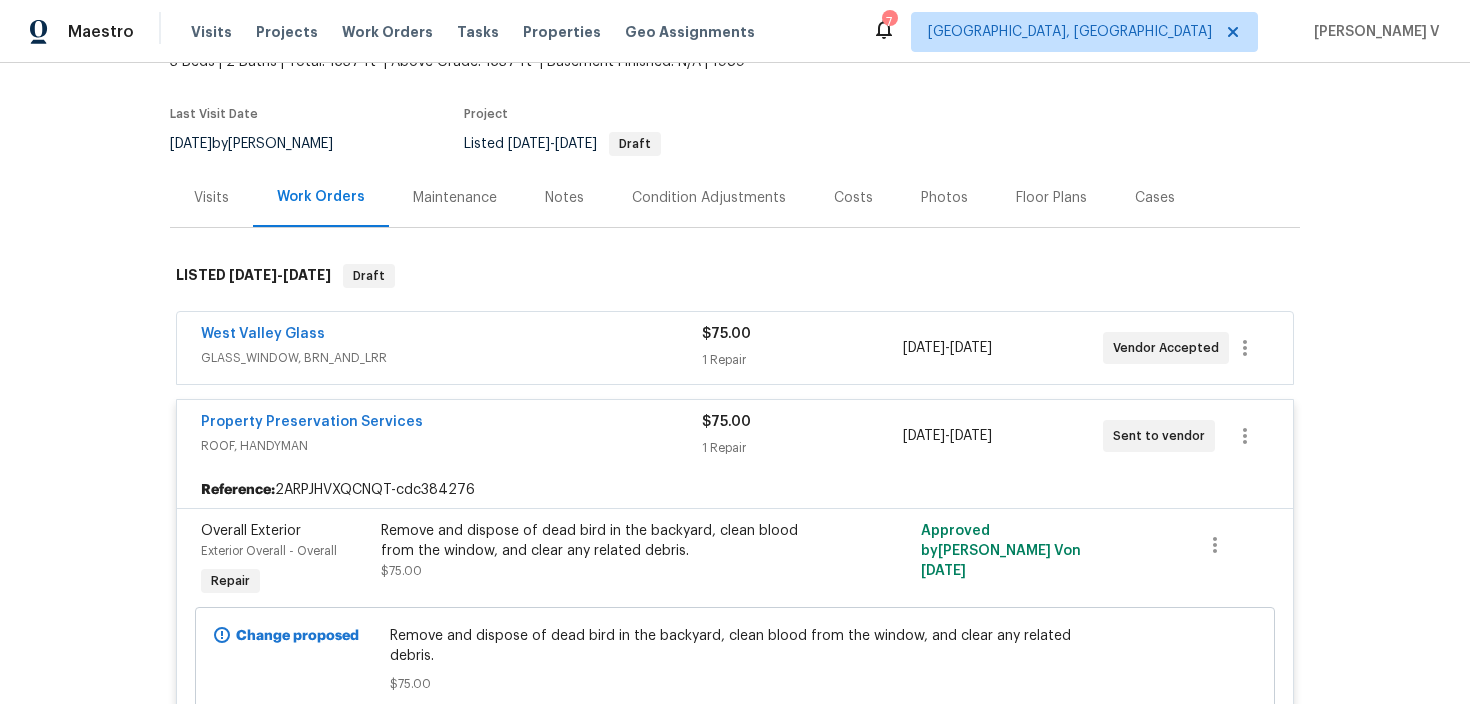 click on "Reference:  2ARPJHVXQCNQT-cdc384276" at bounding box center (735, 490) 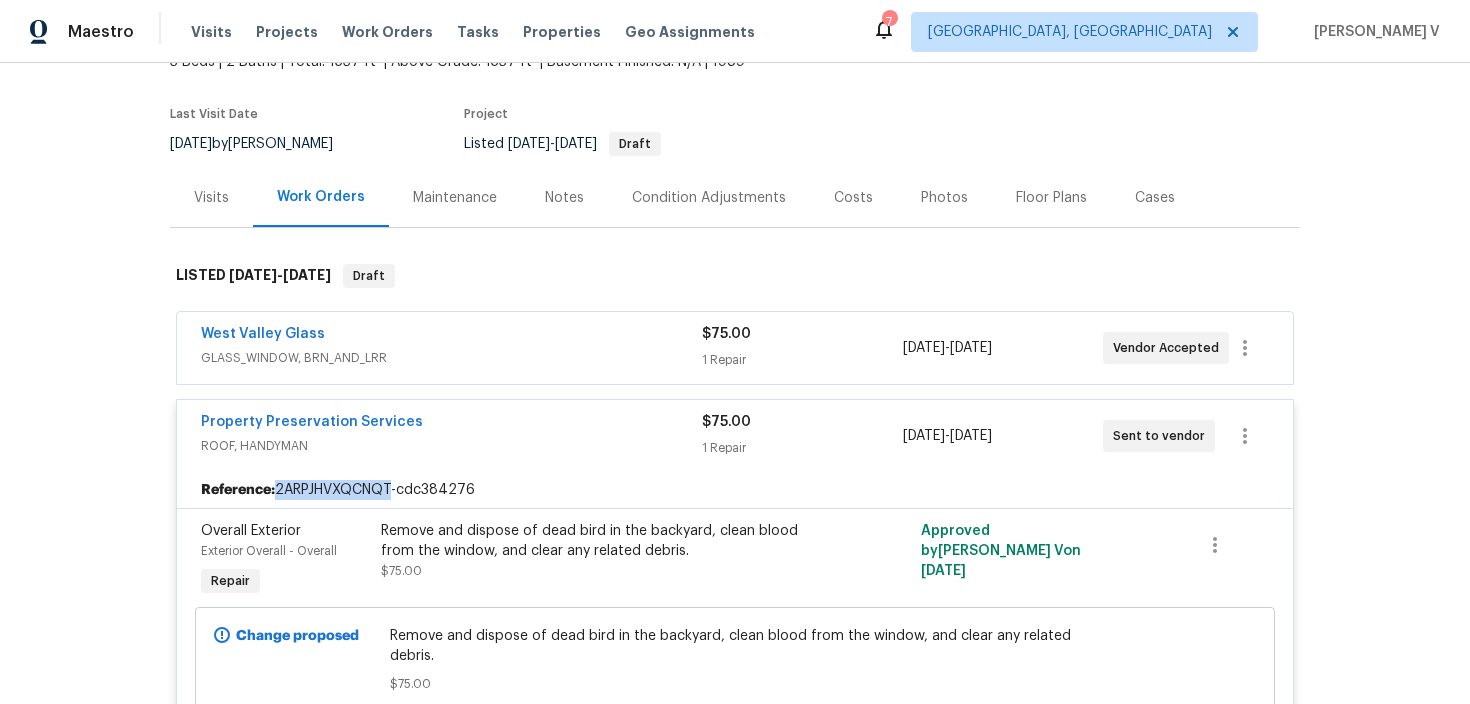 click on "Reference:  2ARPJHVXQCNQT-cdc384276" at bounding box center [735, 490] 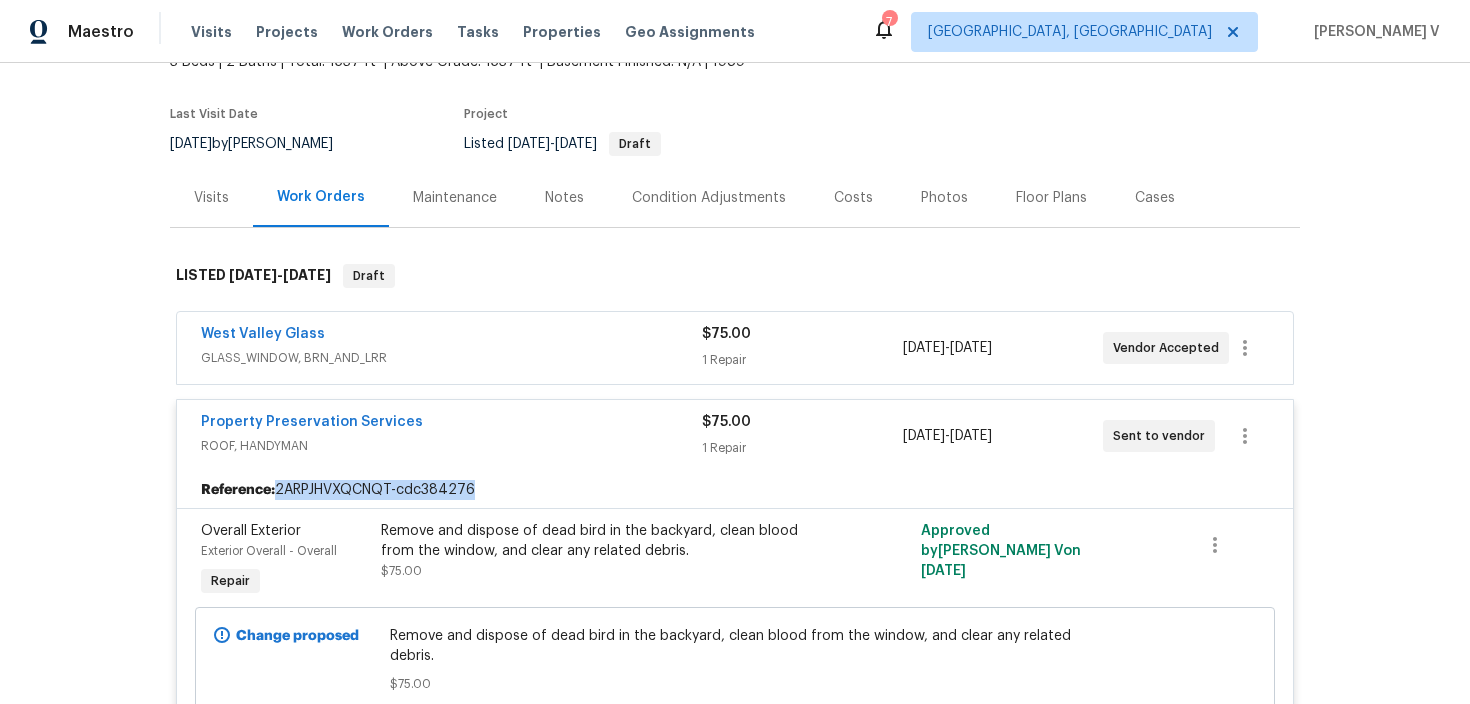copy on "2ARPJHVXQCNQT-cdc384276" 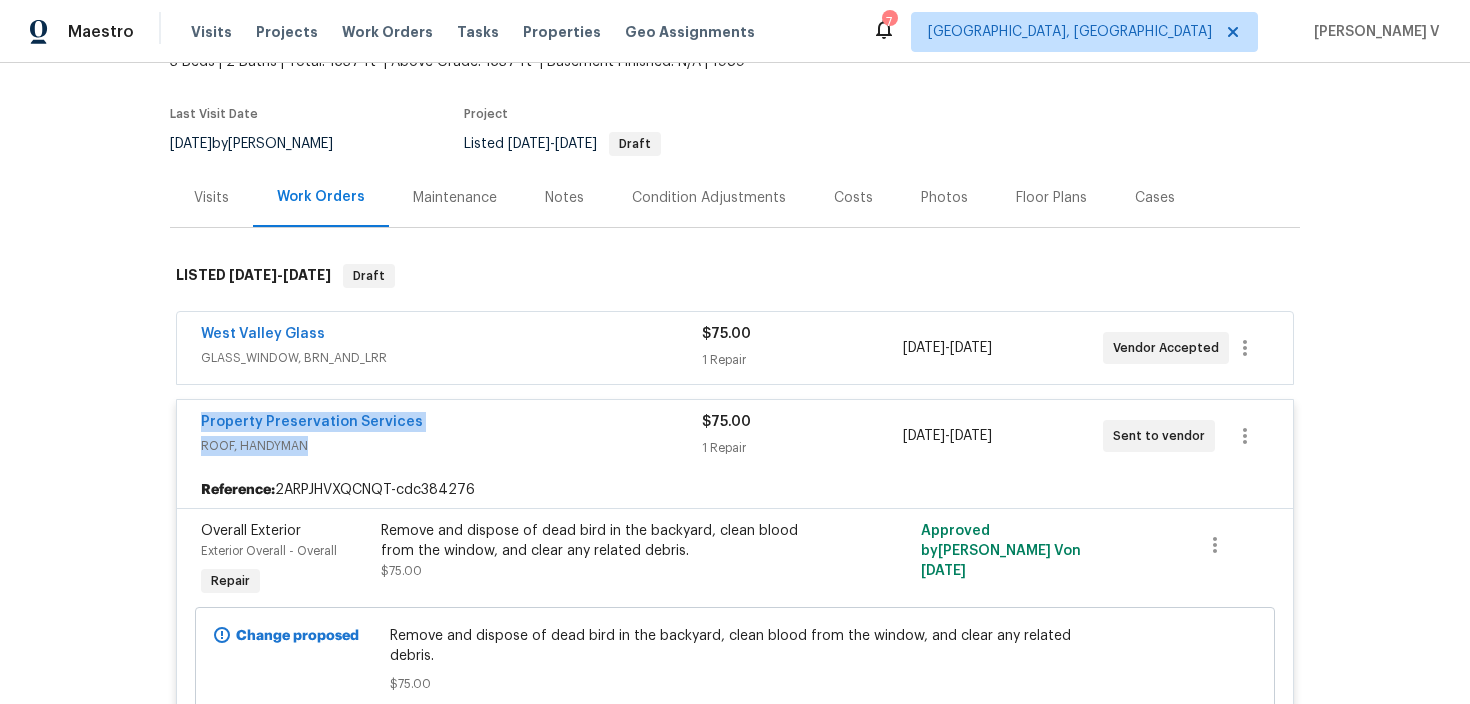 drag, startPoint x: 193, startPoint y: 415, endPoint x: 468, endPoint y: 439, distance: 276.0453 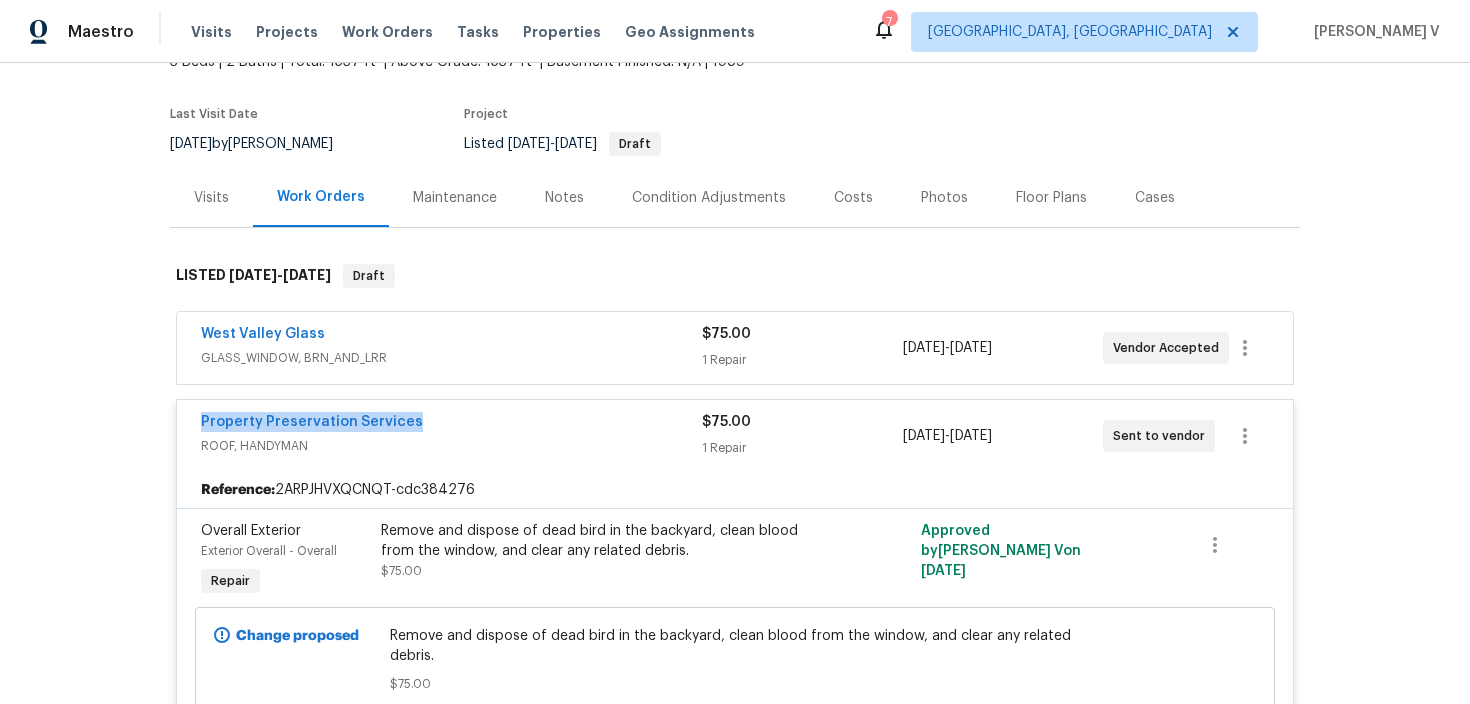 drag, startPoint x: 184, startPoint y: 416, endPoint x: 493, endPoint y: 416, distance: 309 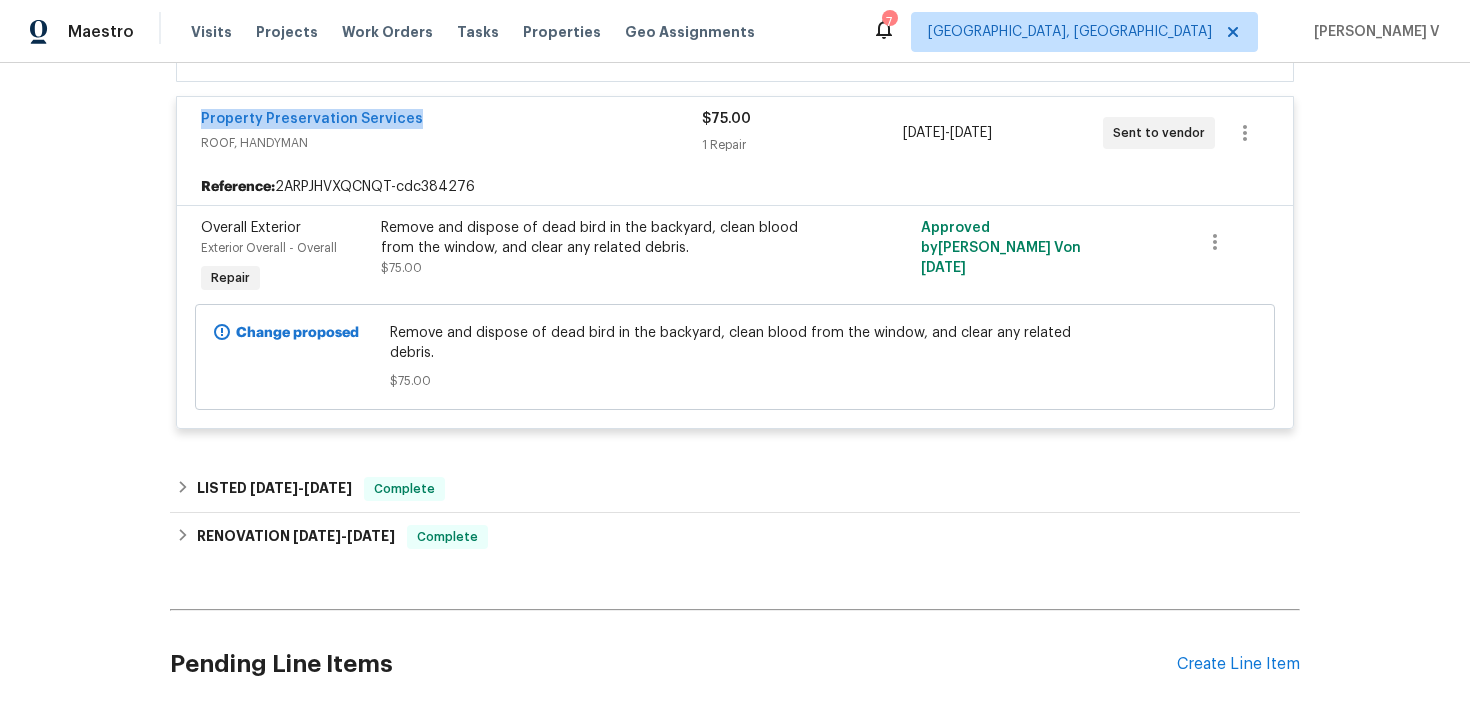 scroll, scrollTop: 47, scrollLeft: 0, axis: vertical 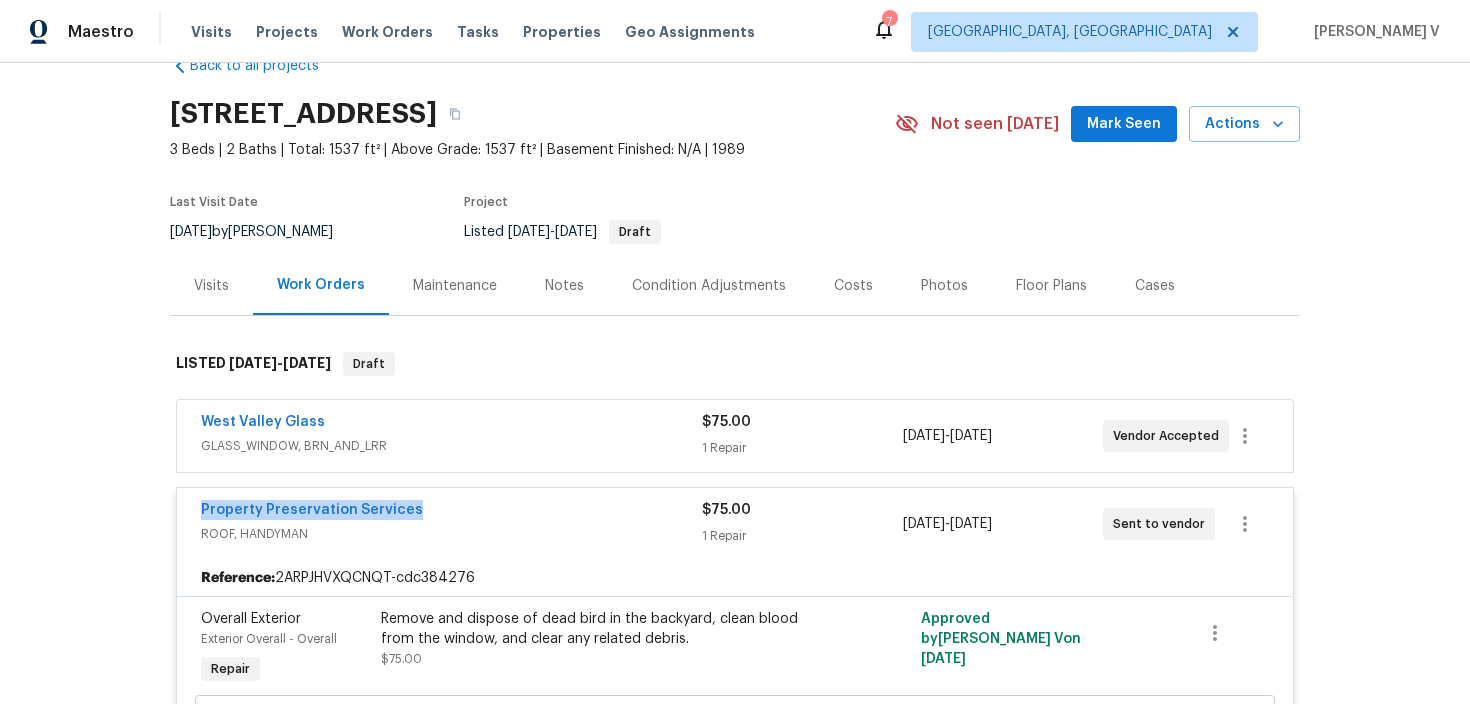 click on "Property Preservation Services ROOF, HANDYMAN $75.00 1 Repair 7/11/2025  -  7/14/2025 Sent to vendor" at bounding box center [735, 524] 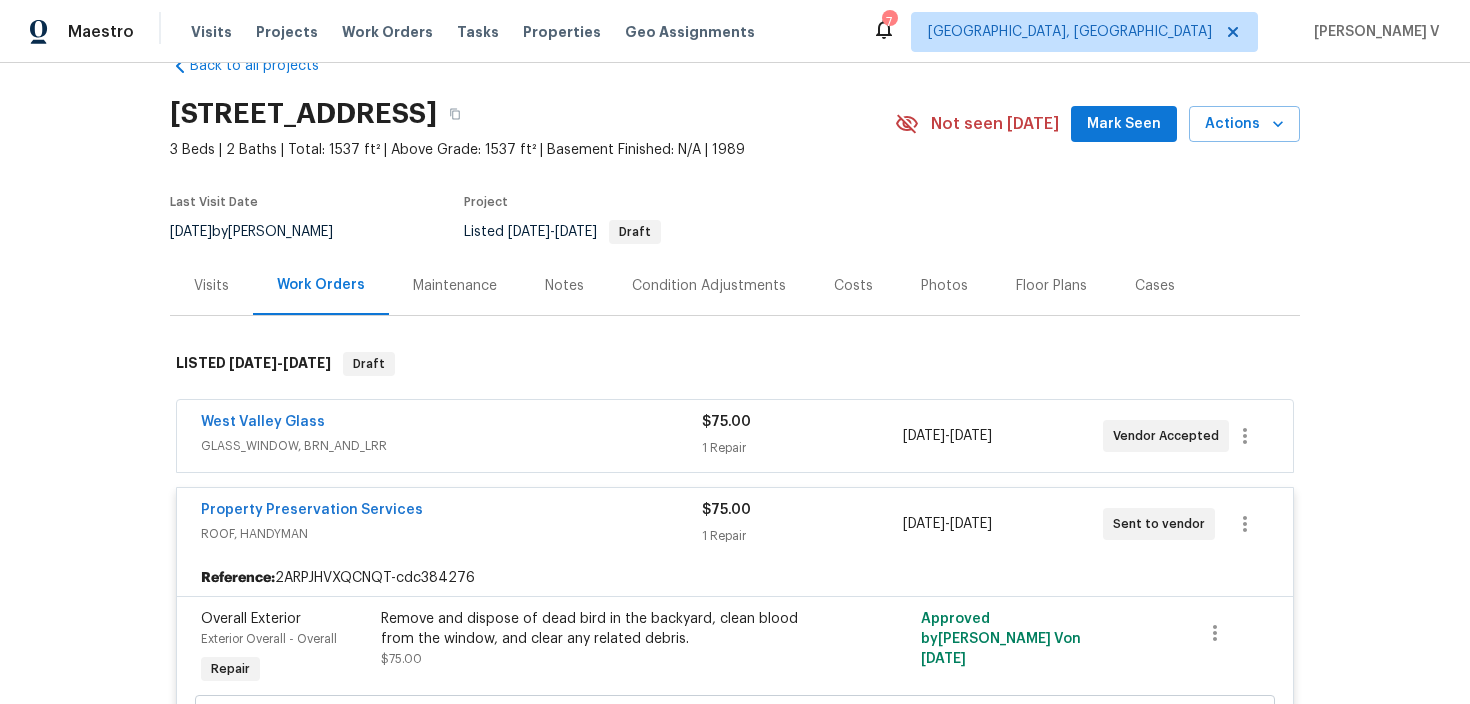 click on "Property Preservation Services" at bounding box center [451, 512] 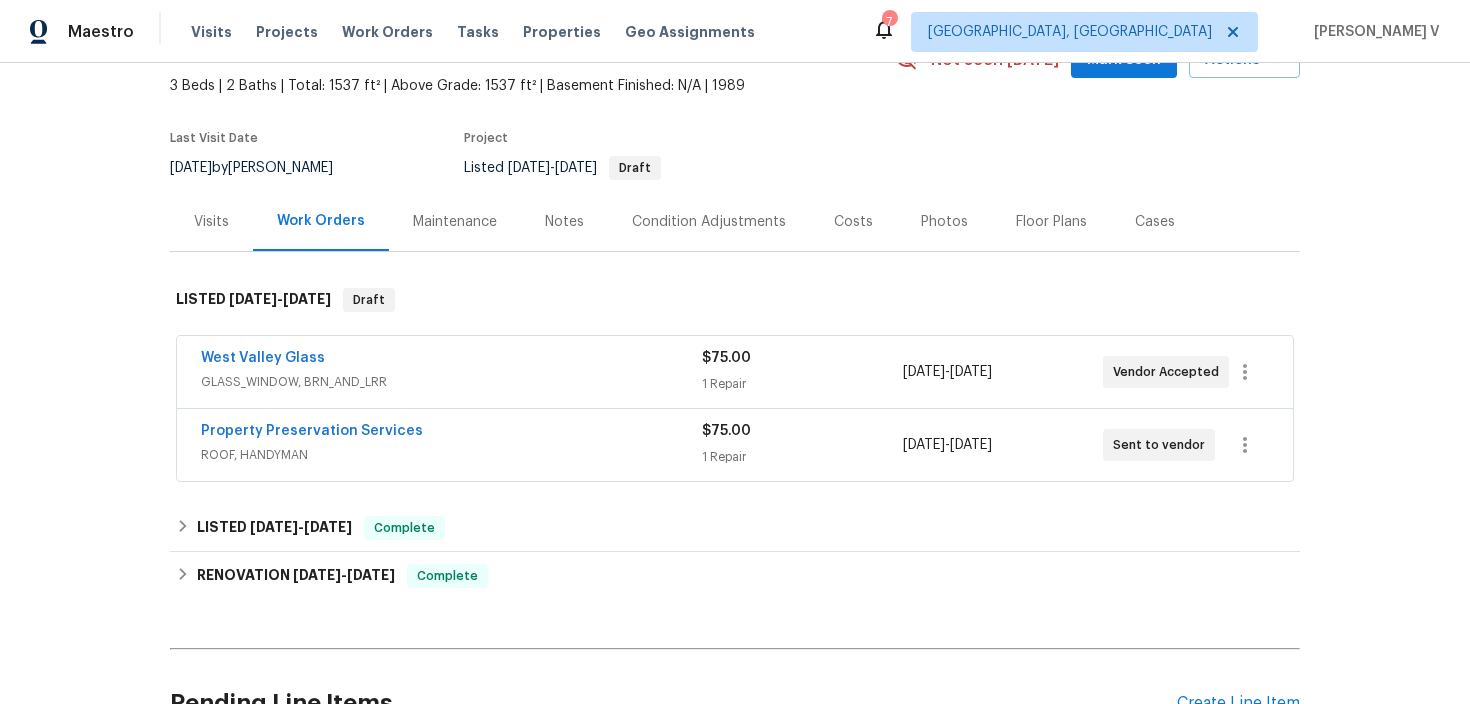 scroll, scrollTop: 127, scrollLeft: 0, axis: vertical 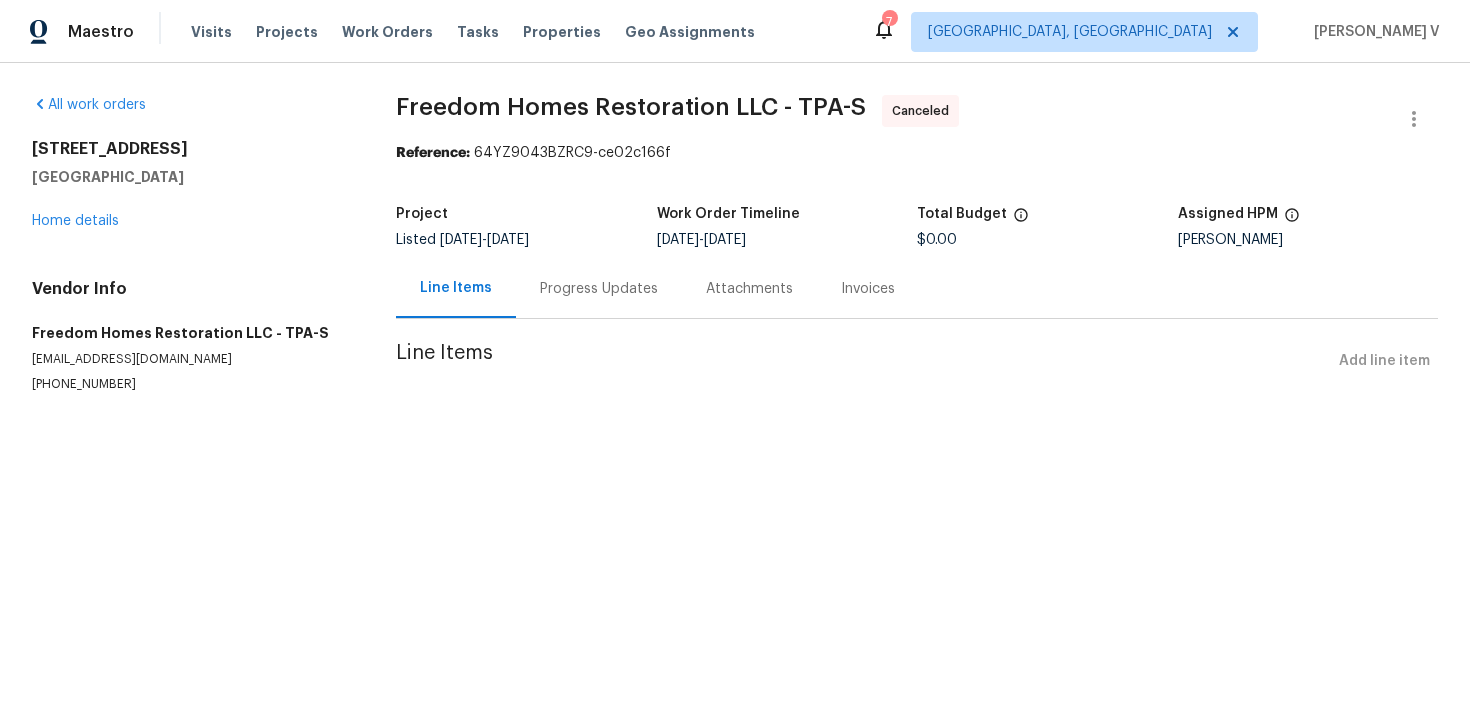 click on "Progress Updates" at bounding box center (599, 288) 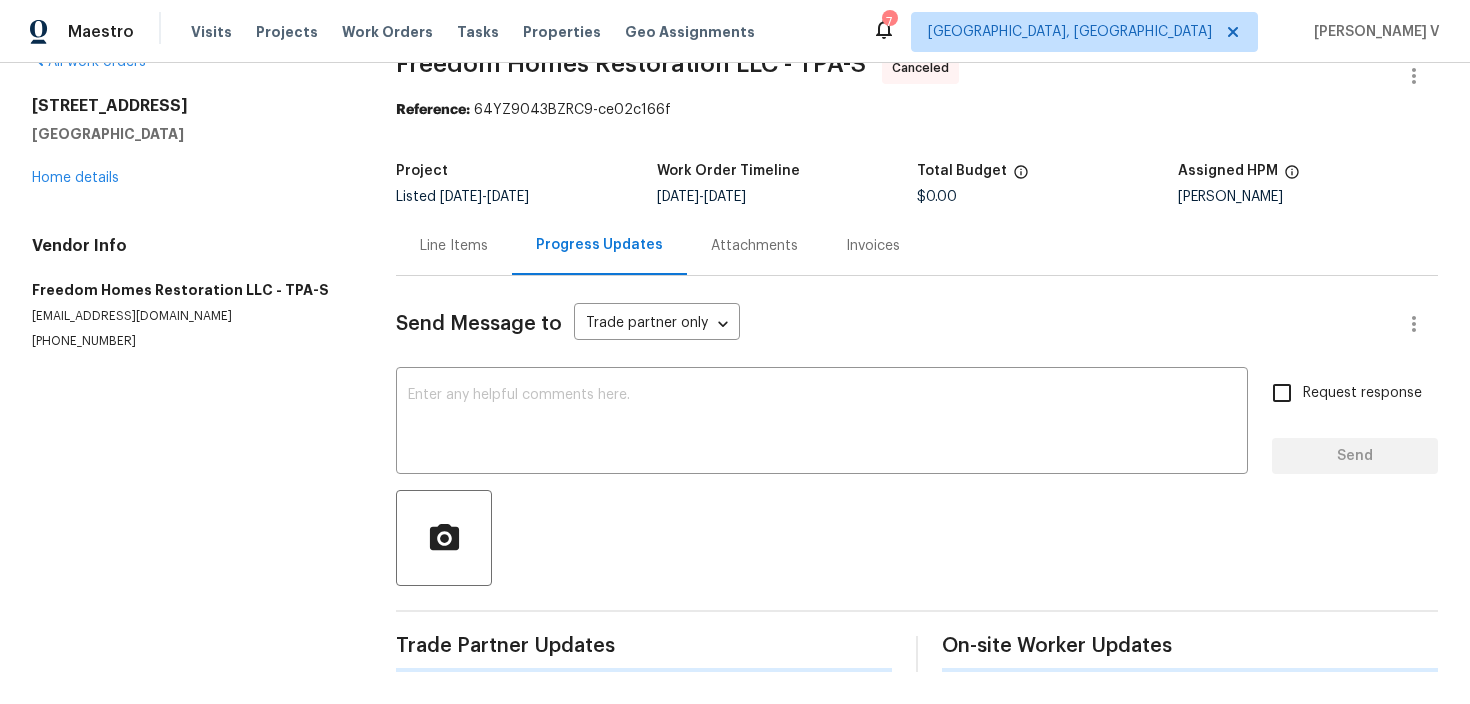 scroll, scrollTop: 0, scrollLeft: 0, axis: both 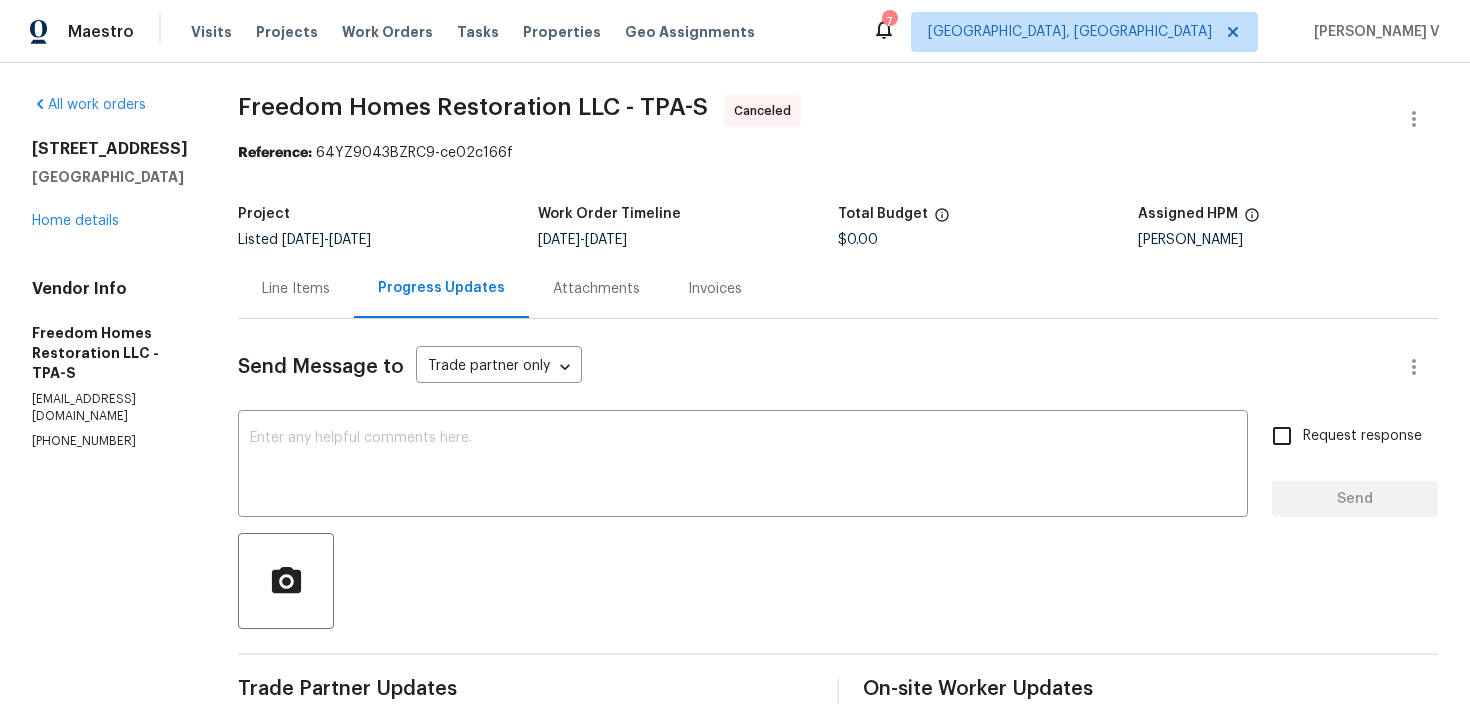 click on "[STREET_ADDRESS] Home details" at bounding box center (111, 185) 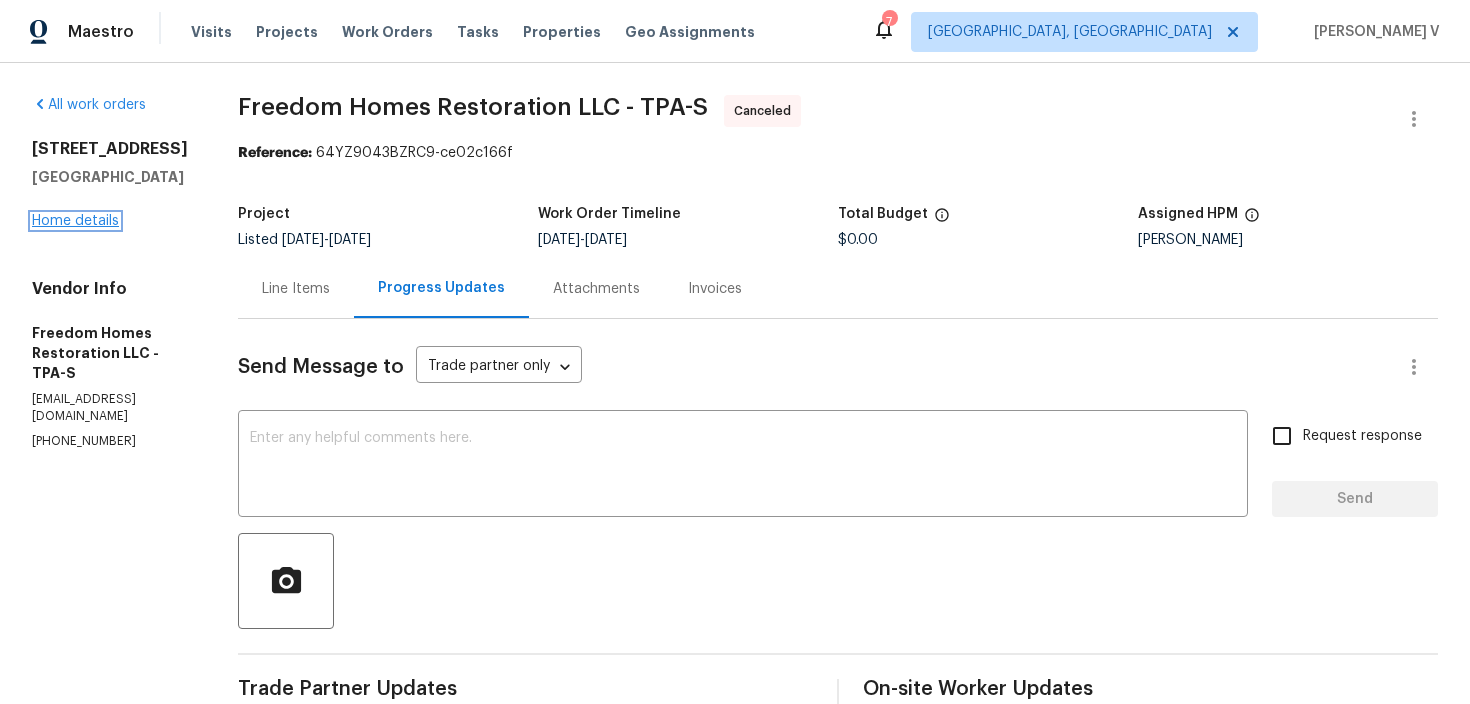 click on "Home details" at bounding box center (75, 221) 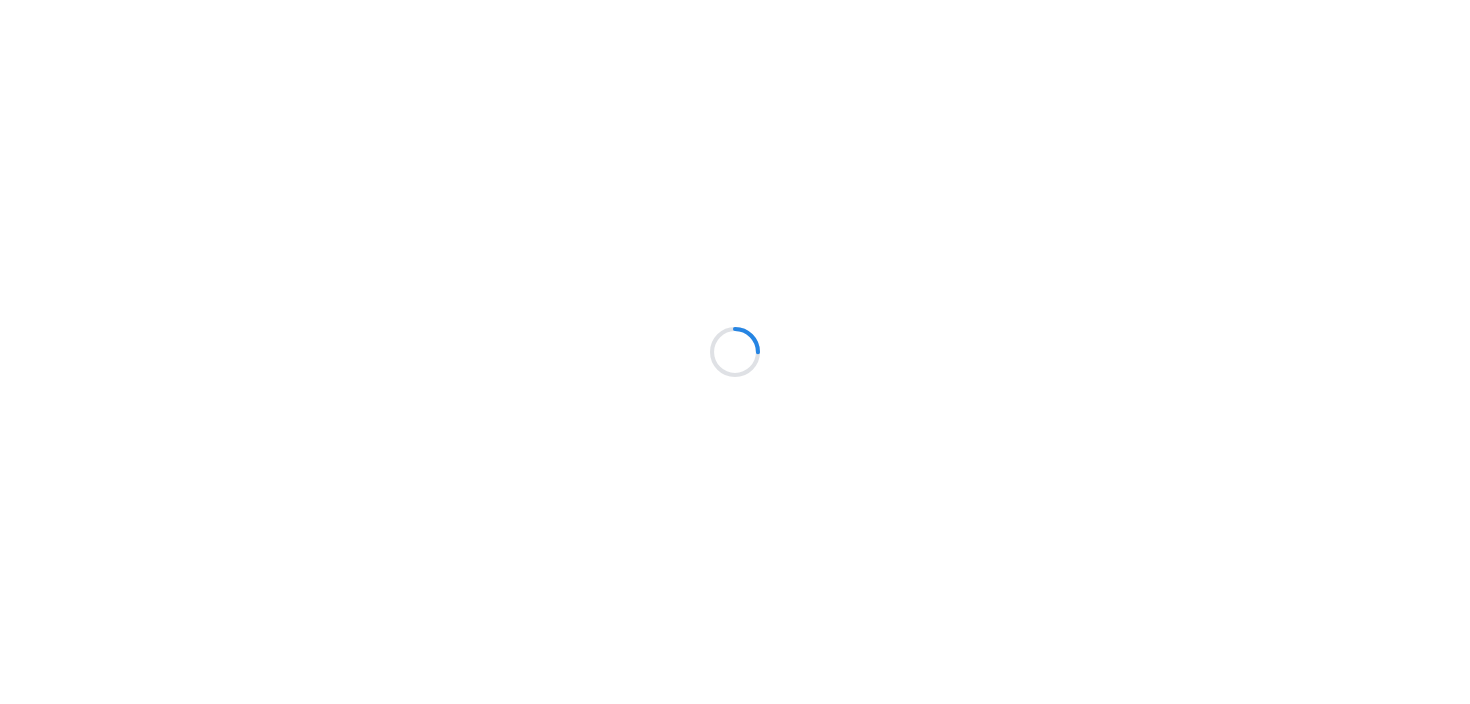 scroll, scrollTop: 0, scrollLeft: 0, axis: both 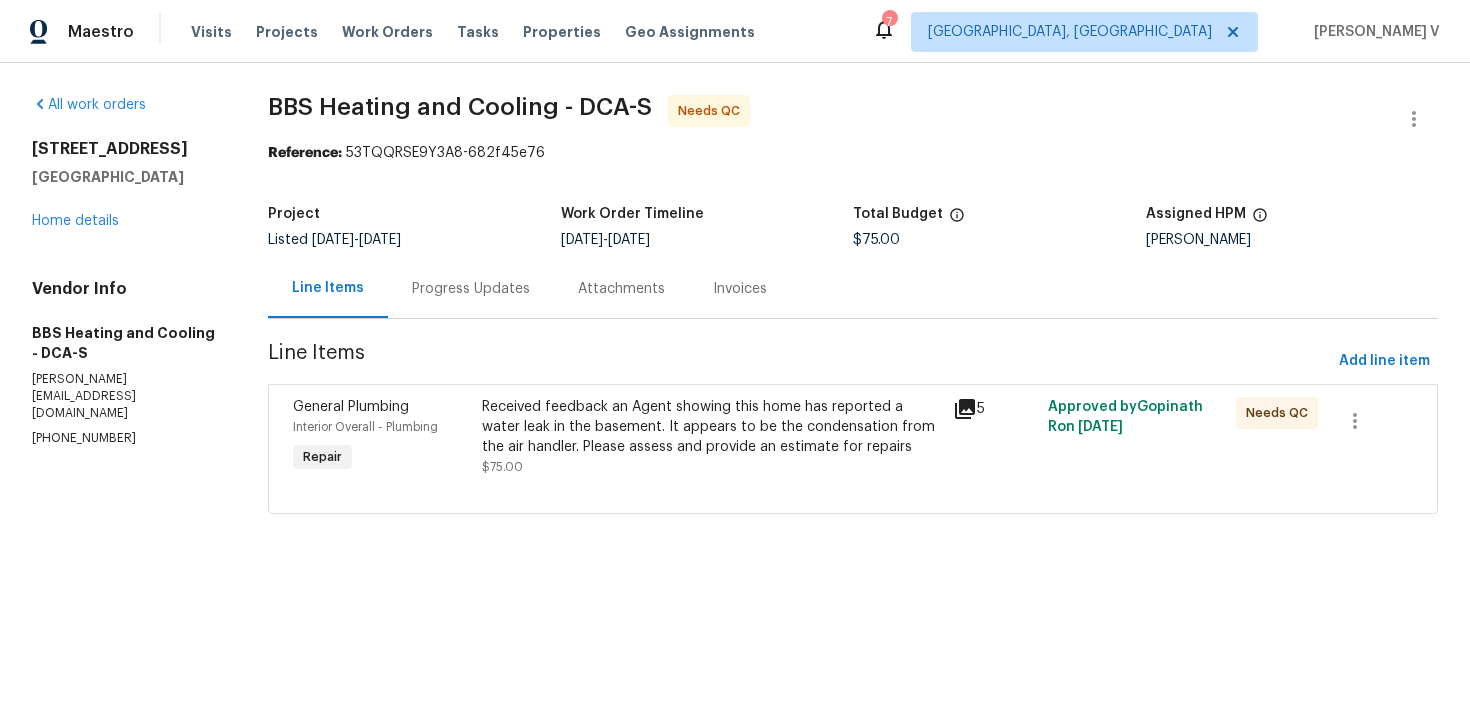 click on "Progress Updates" at bounding box center [471, 288] 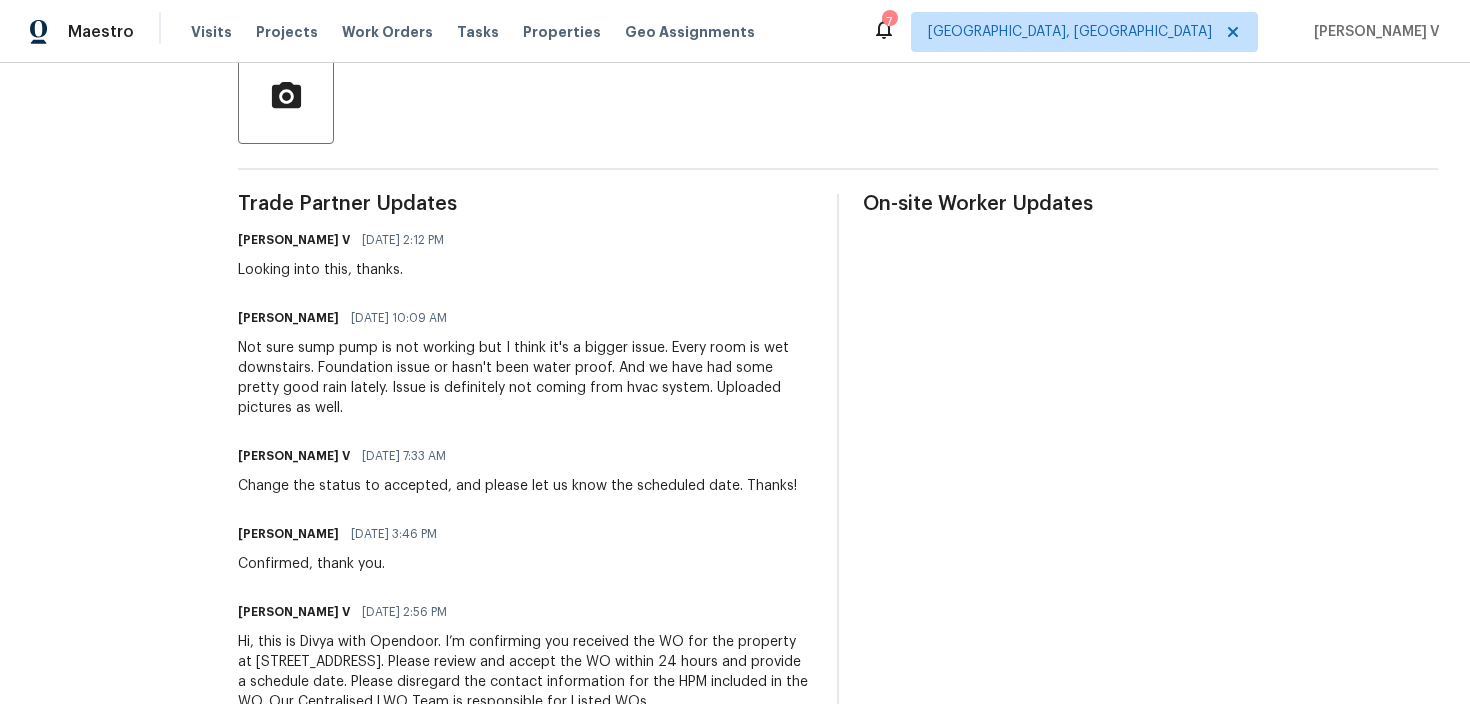 scroll, scrollTop: 0, scrollLeft: 0, axis: both 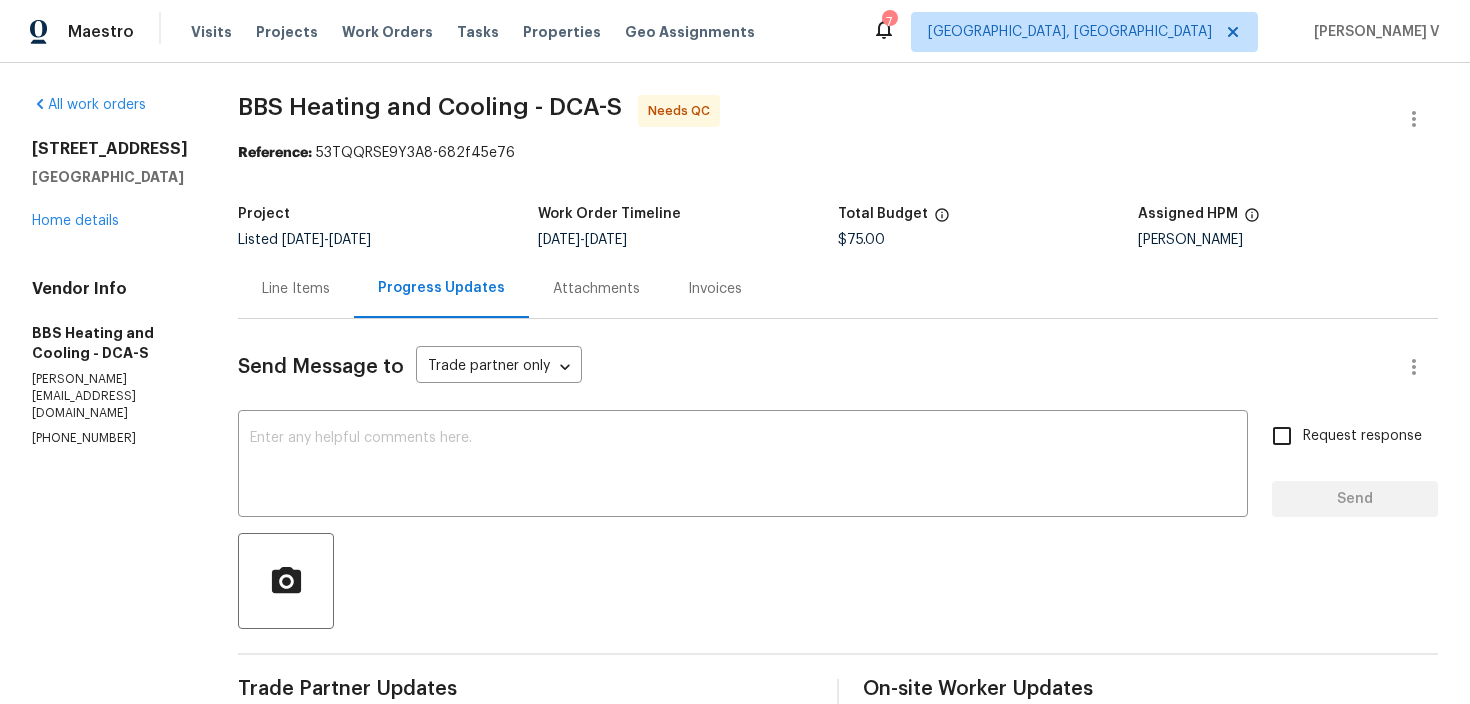click on "BBS Heating and Cooling - DCA-S Needs QC" at bounding box center (814, 119) 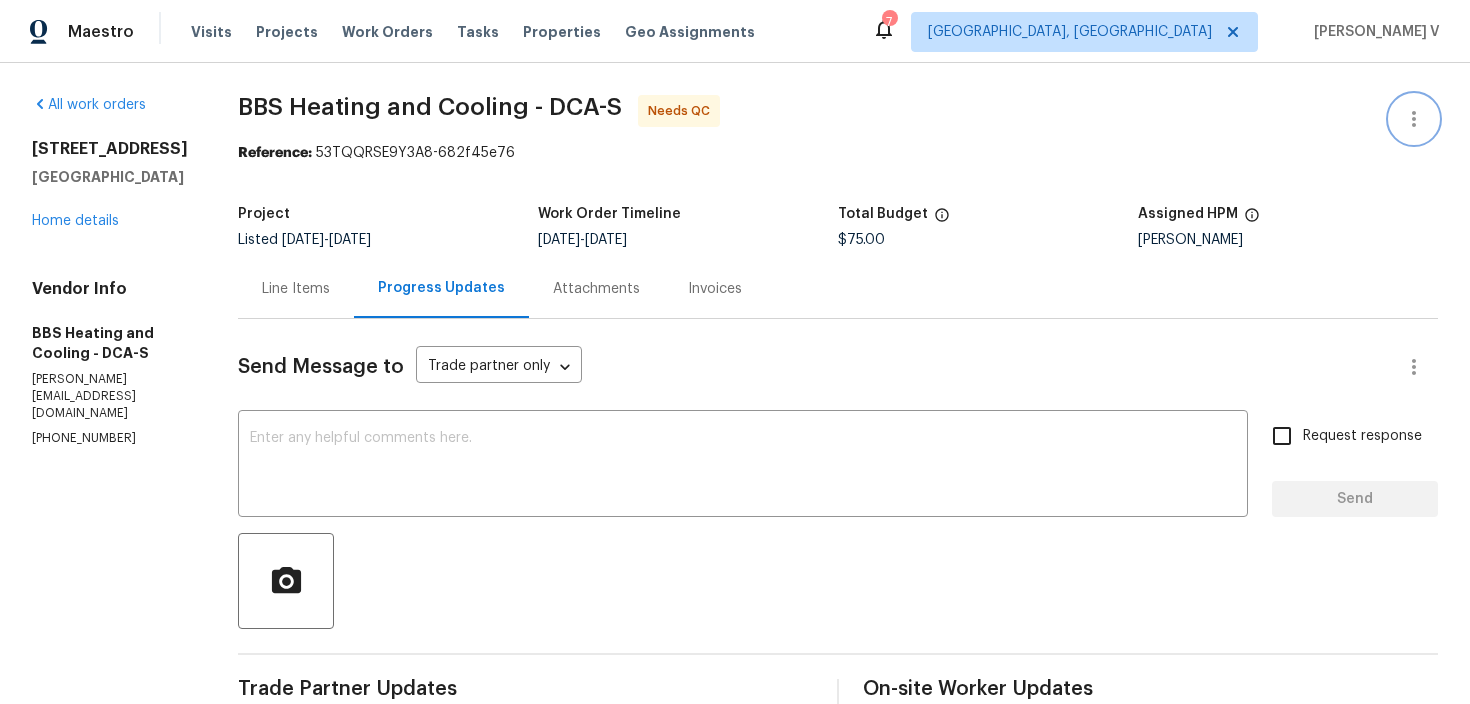 click 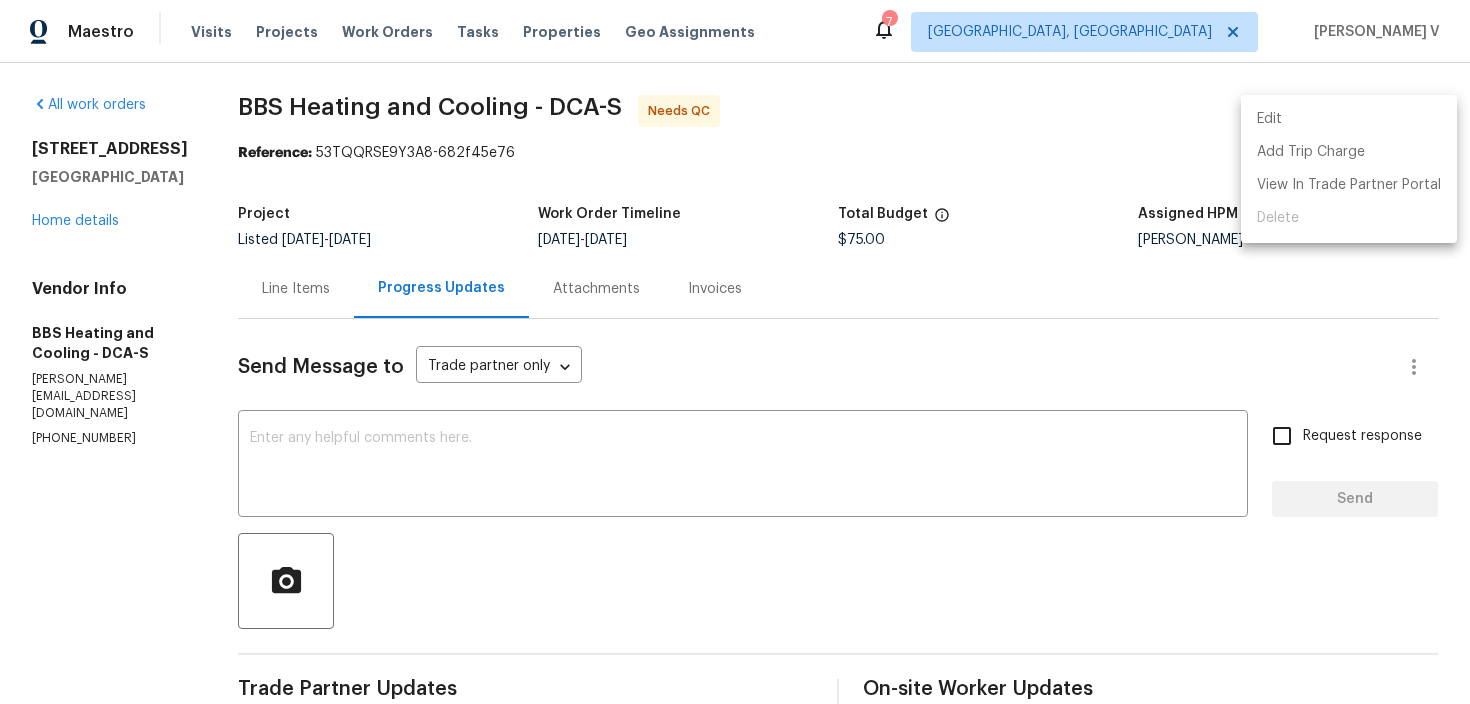 click on "Edit" at bounding box center (1349, 119) 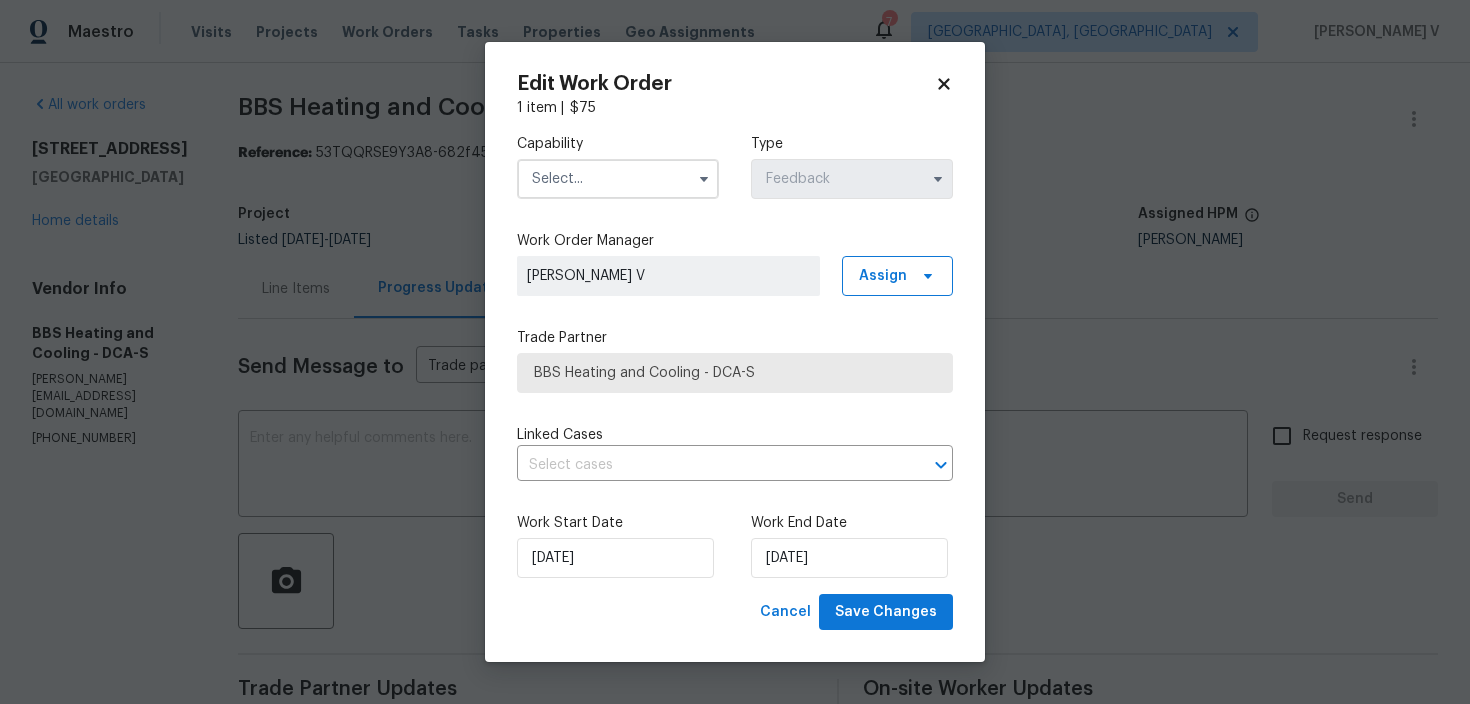 click at bounding box center (618, 179) 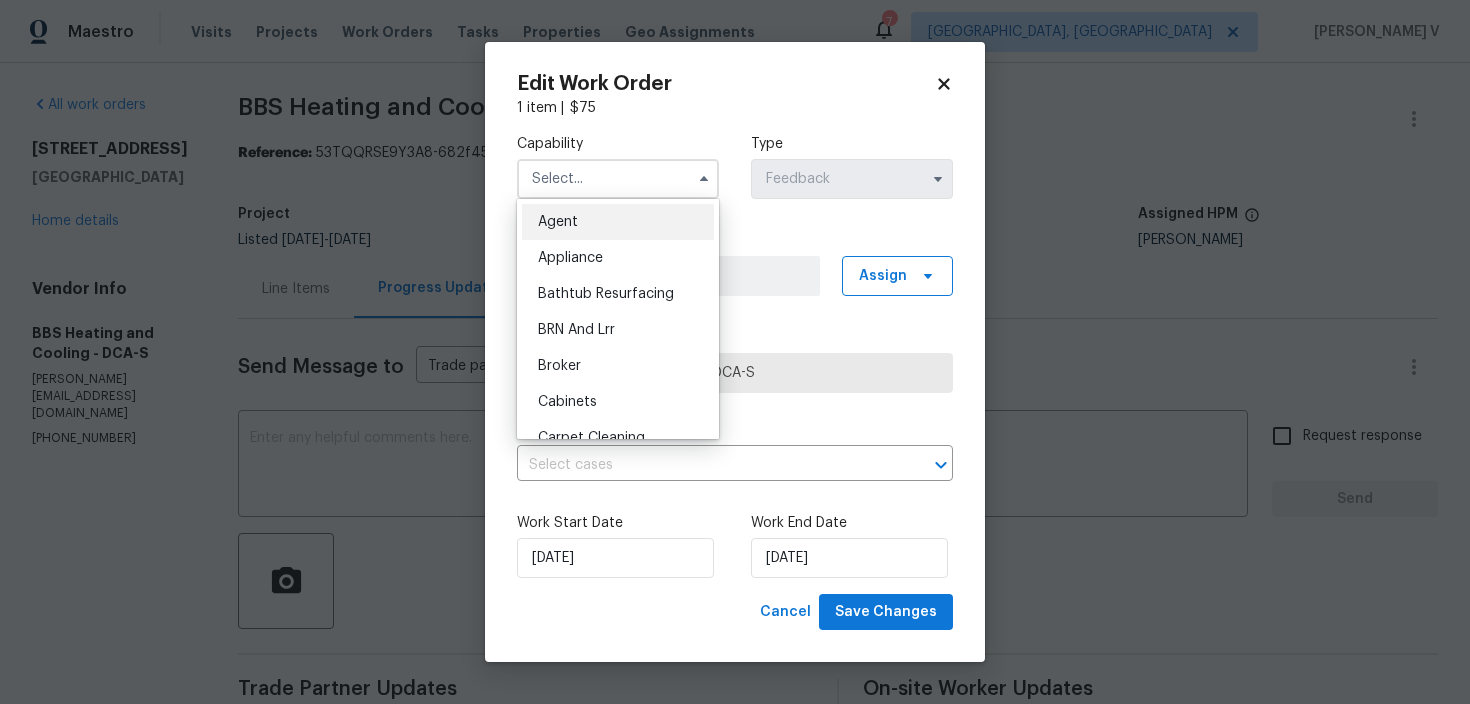 click on "Agent" at bounding box center (618, 222) 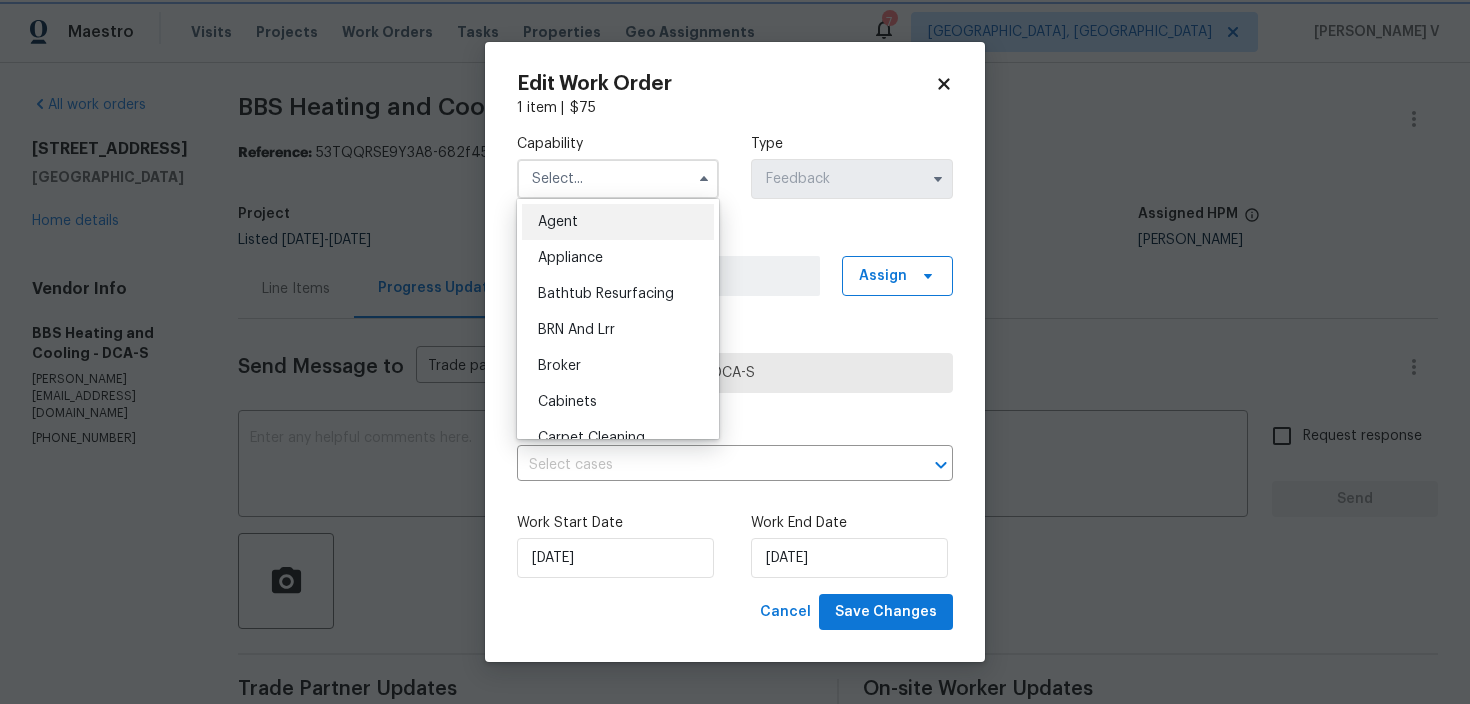 type on "Agent" 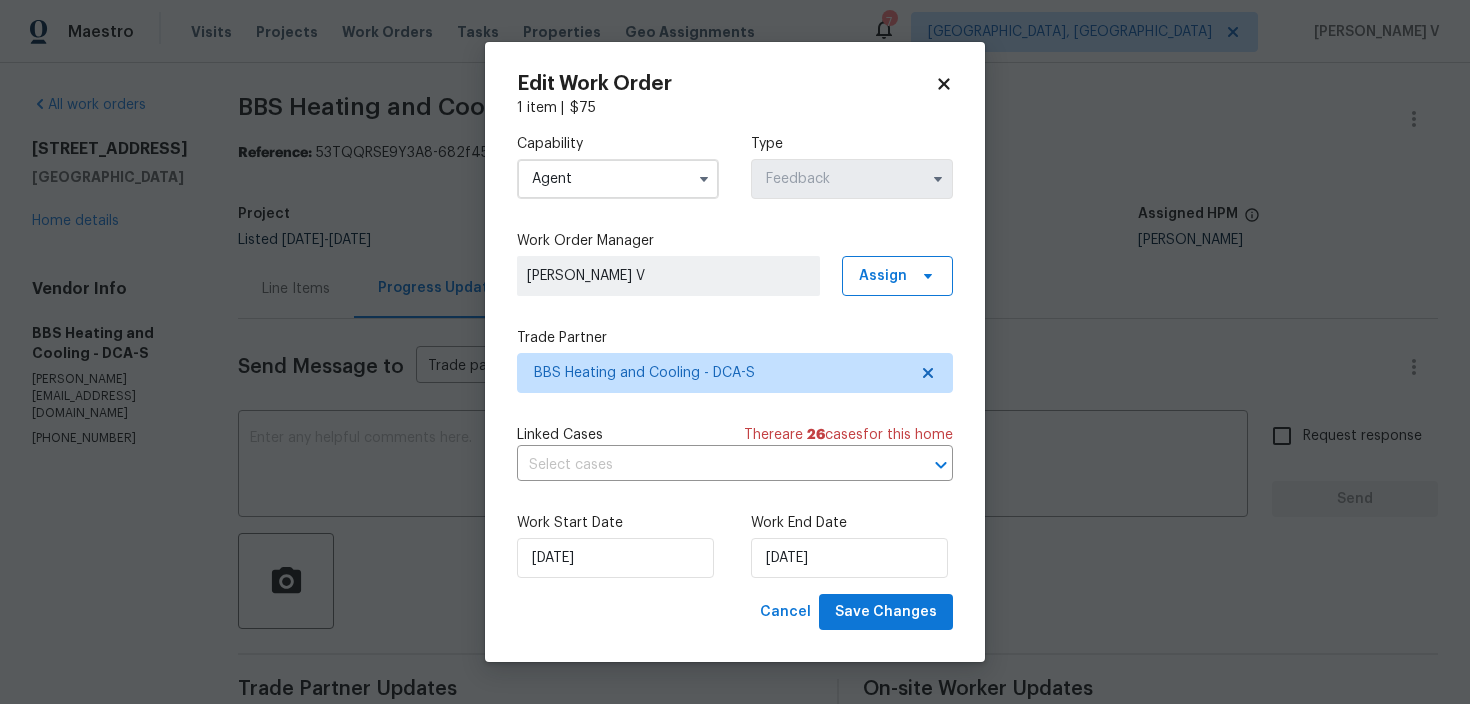 click on "Work Start Date   09/07/2025 Work End Date   11/07/2025" at bounding box center (735, 545) 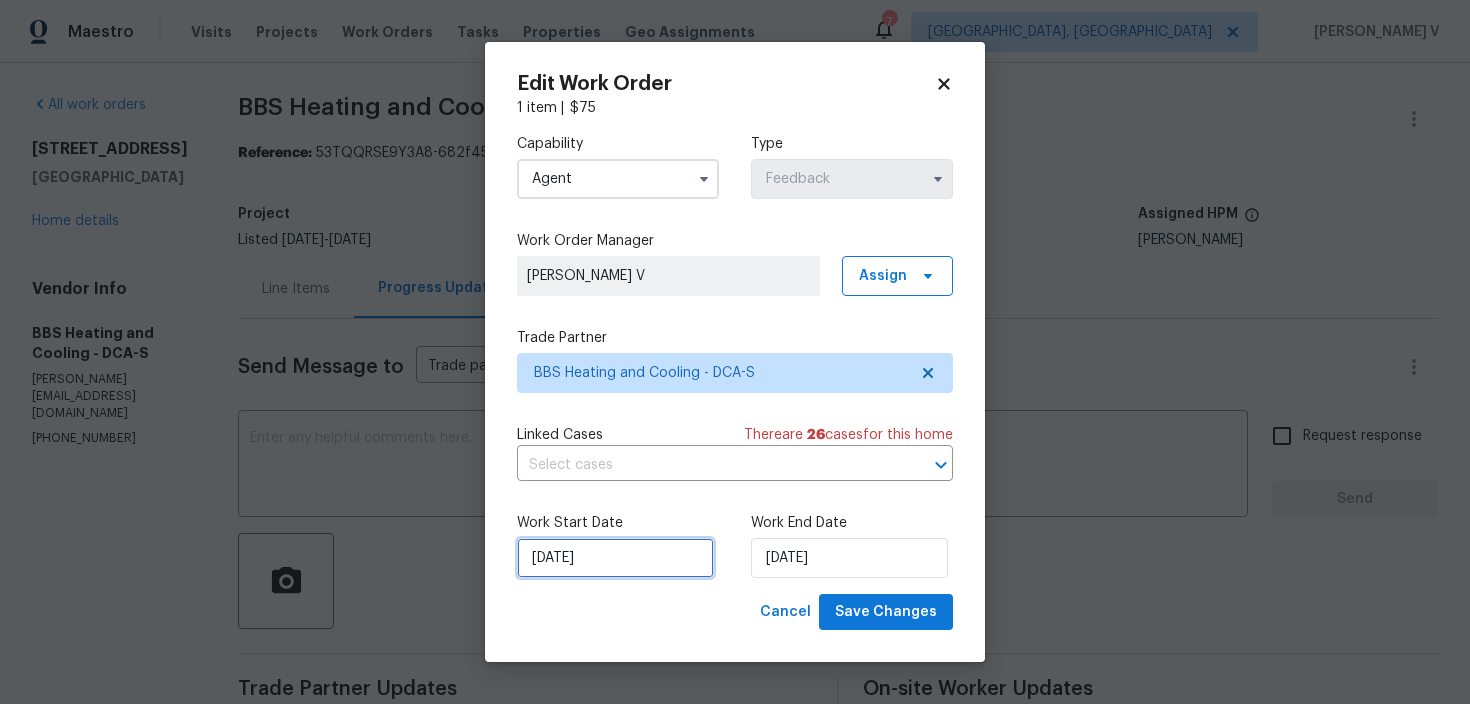 click on "09/07/2025" at bounding box center [615, 558] 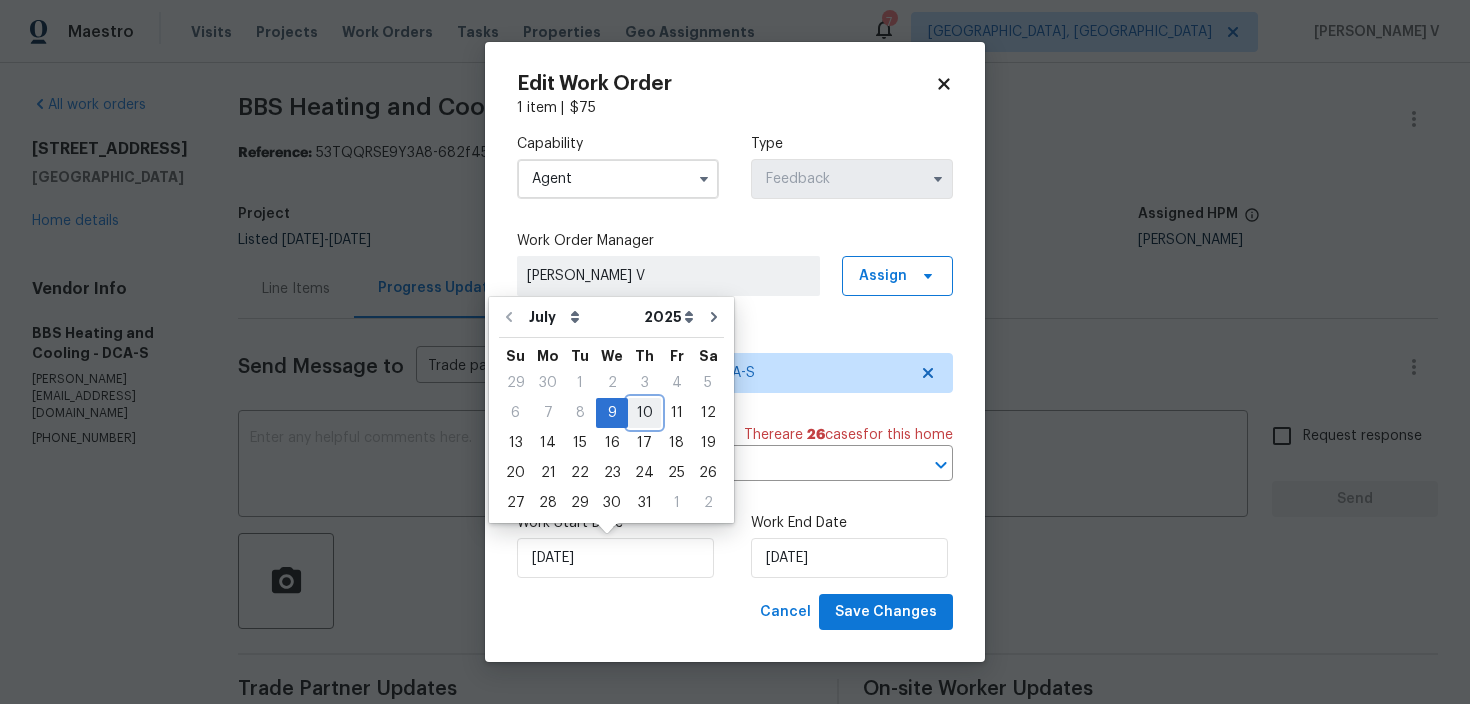 click on "10" at bounding box center (644, 413) 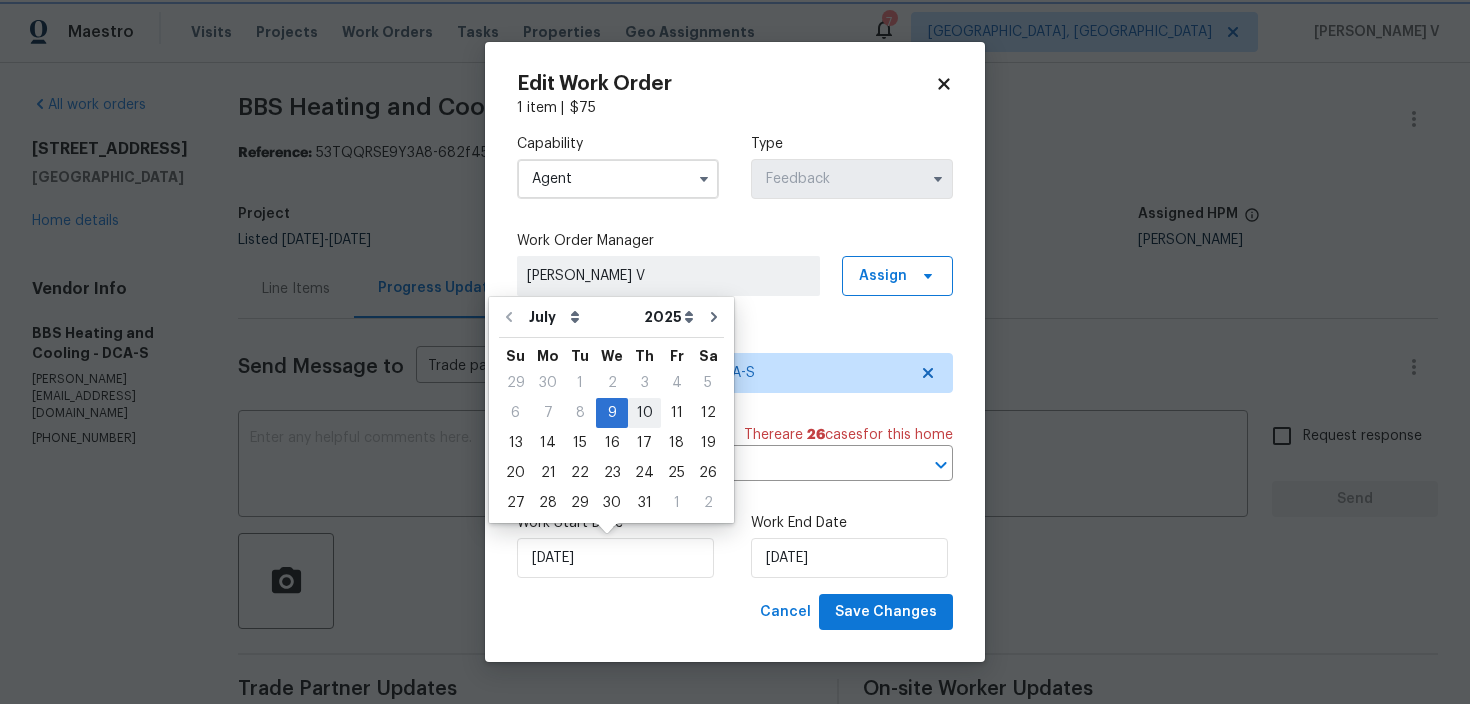 type on "10/07/2025" 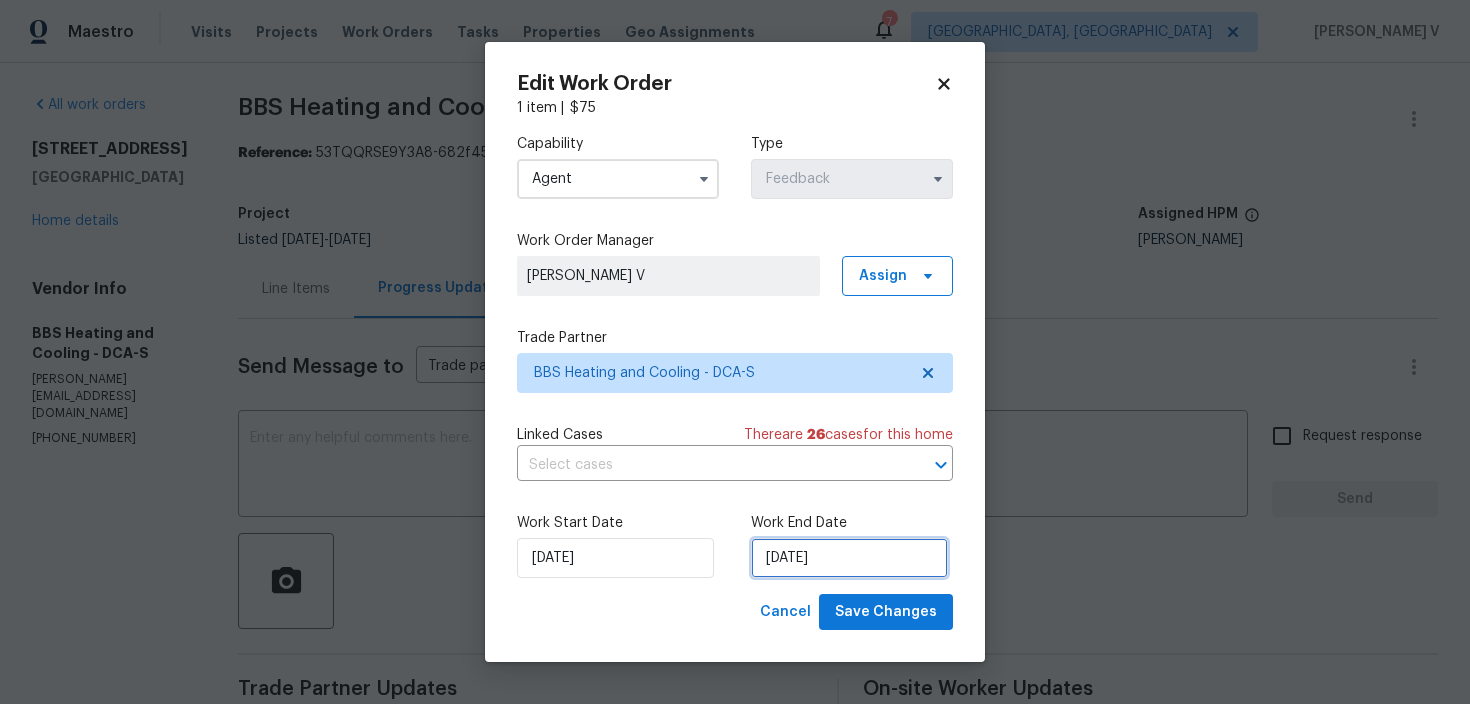 click on "11/07/2025" at bounding box center [849, 558] 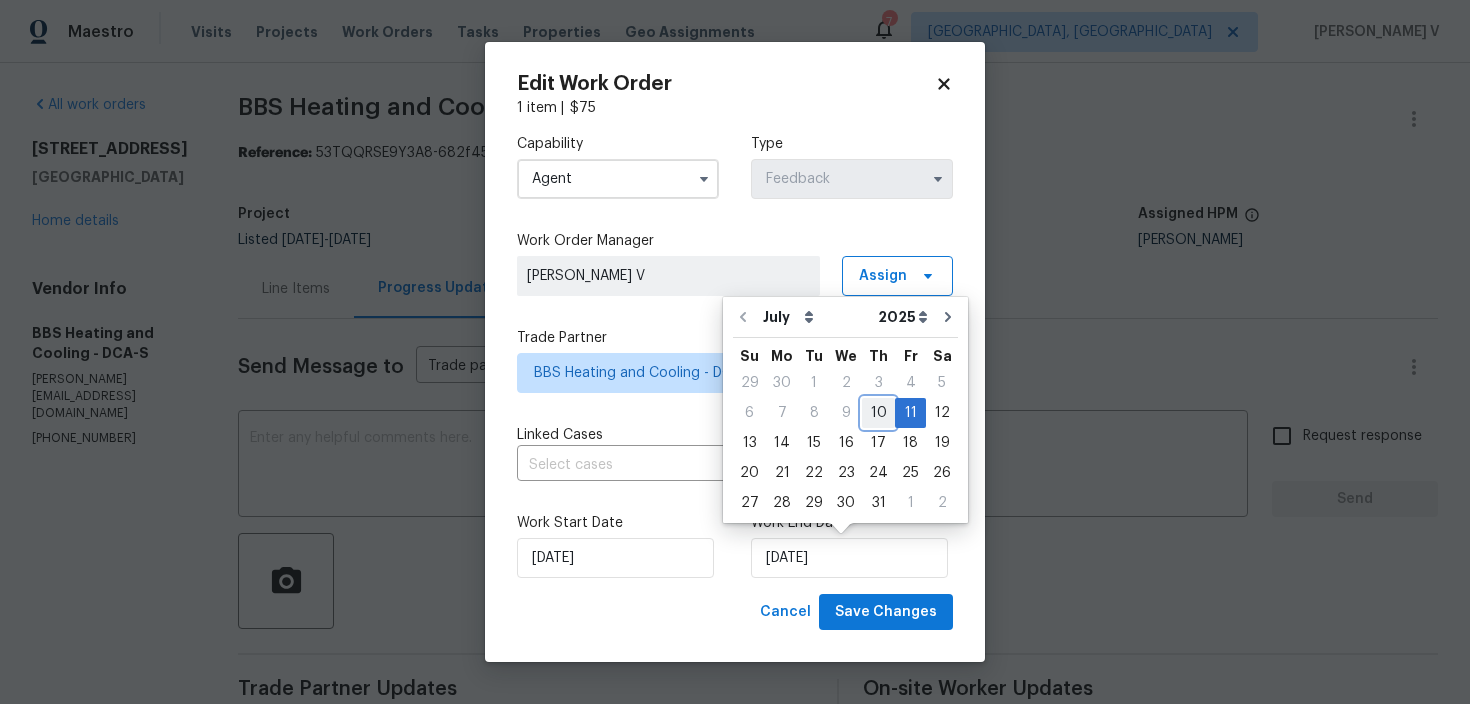 click on "10" at bounding box center (878, 413) 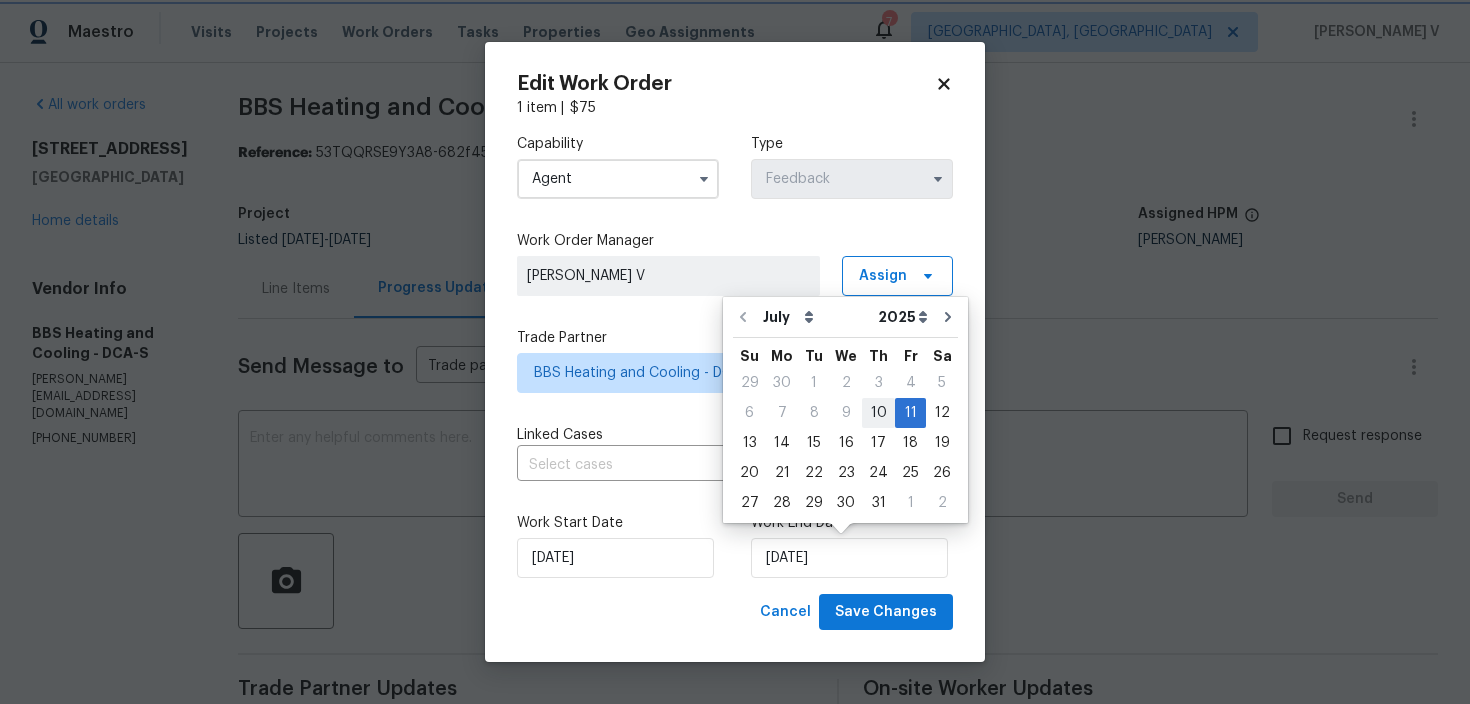 type on "10/07/2025" 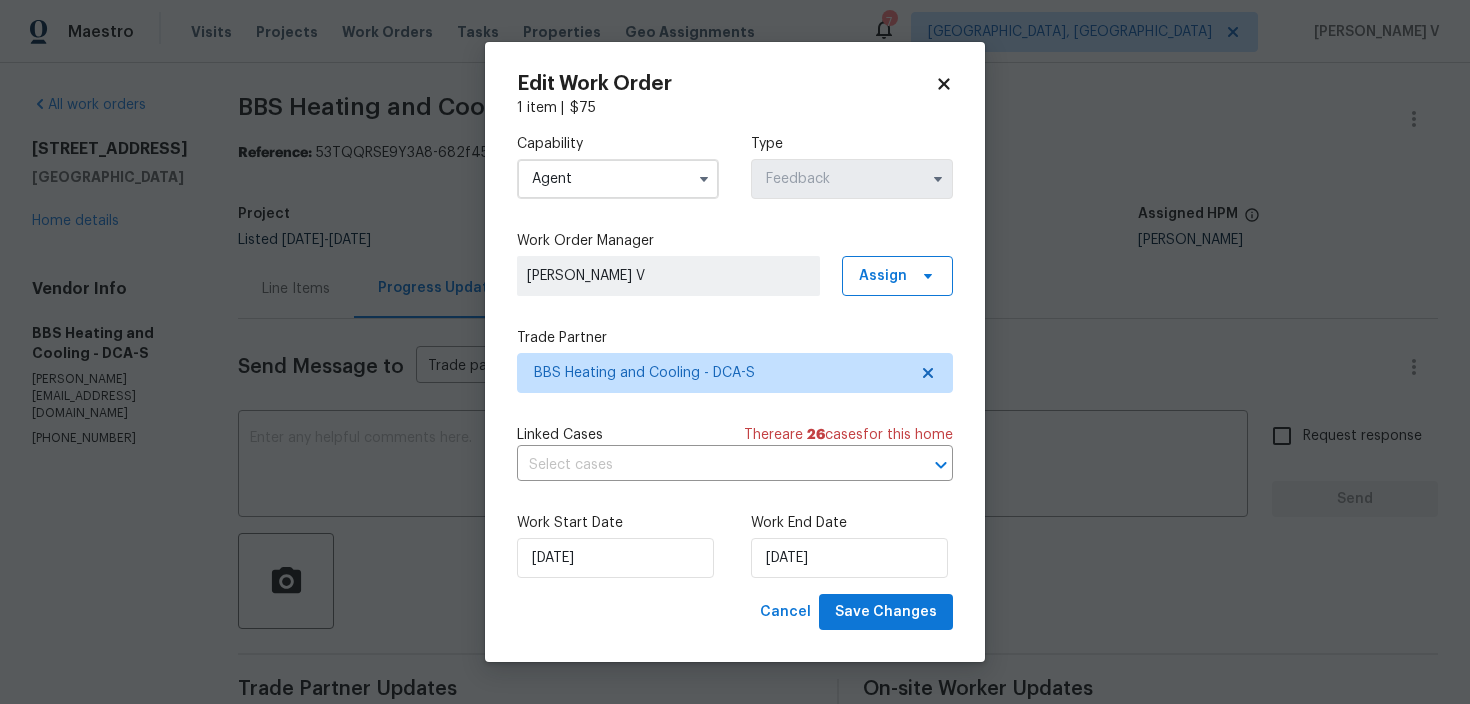click on "Work Start Date   10/07/2025 Work End Date   10/07/2025" at bounding box center (735, 545) 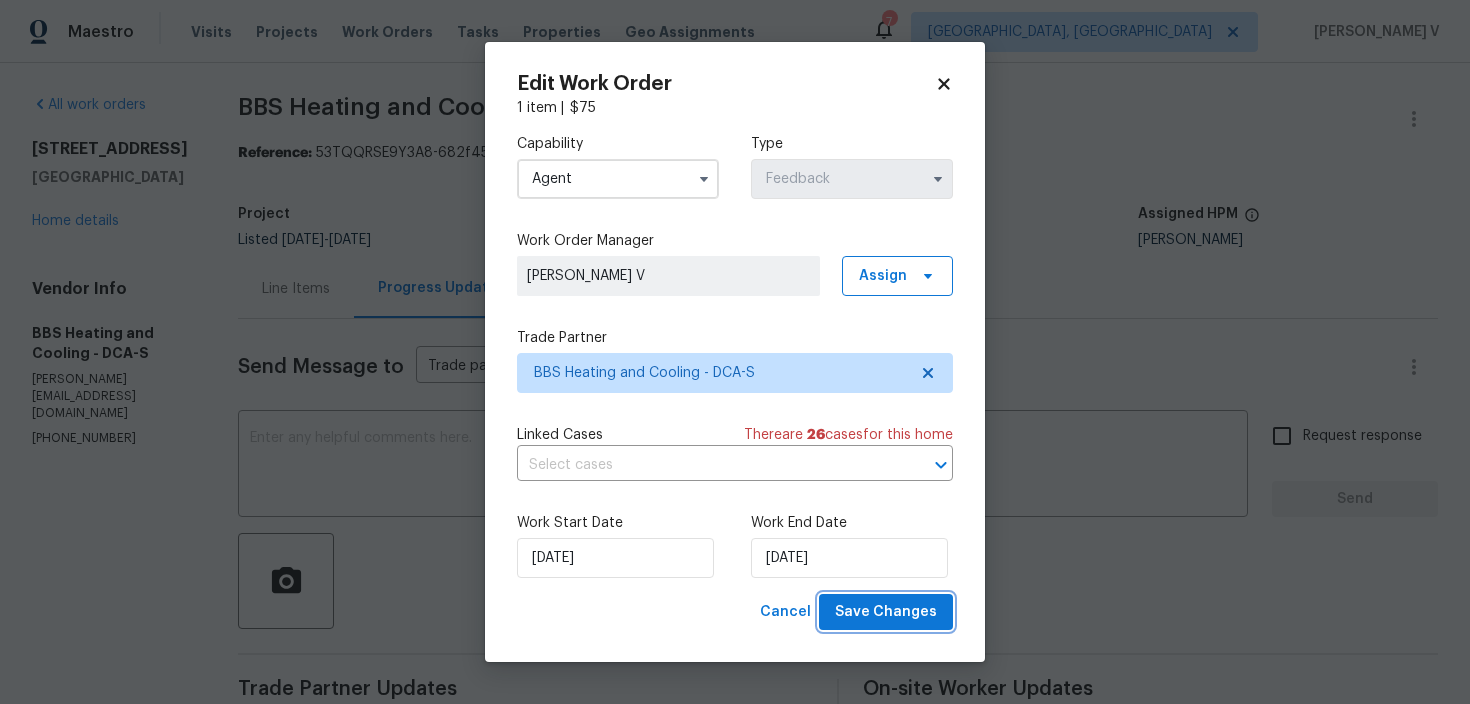 click on "Save Changes" at bounding box center (886, 612) 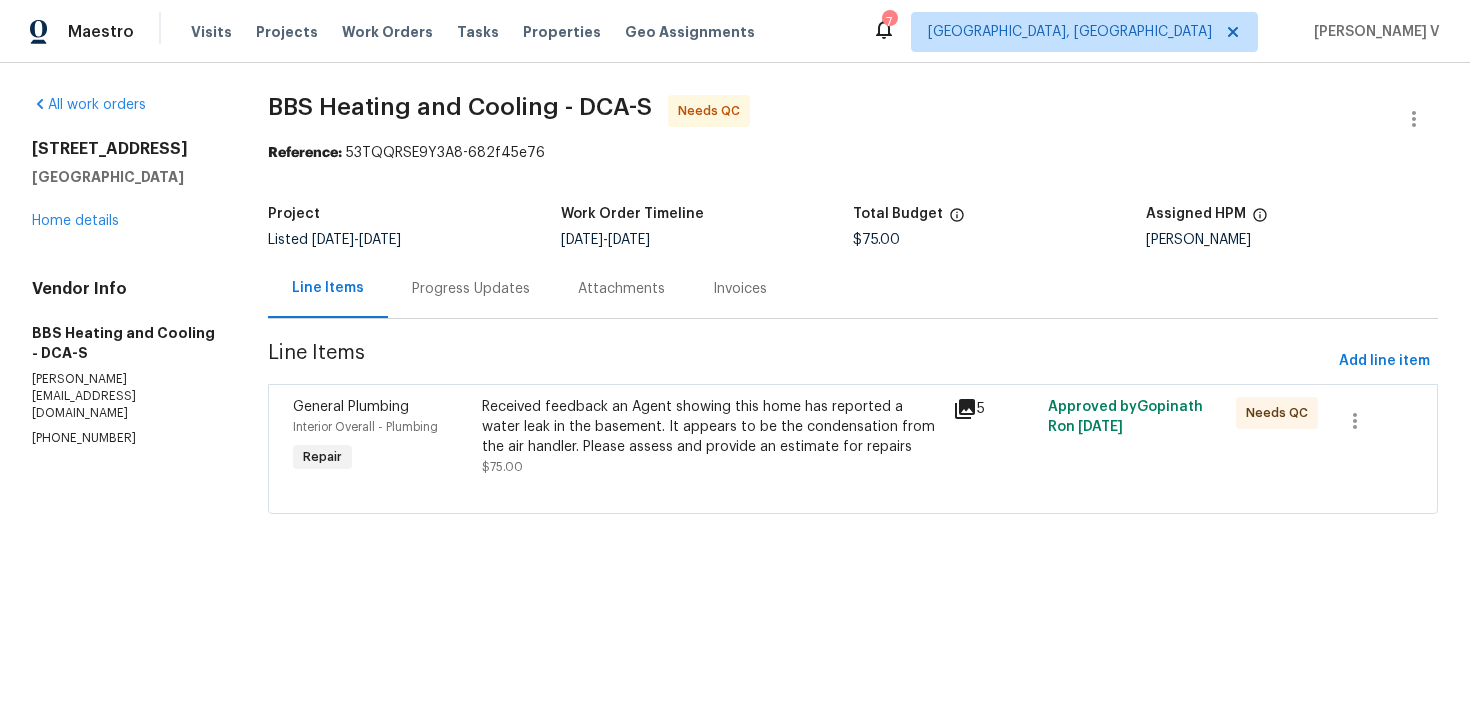 scroll, scrollTop: 0, scrollLeft: 0, axis: both 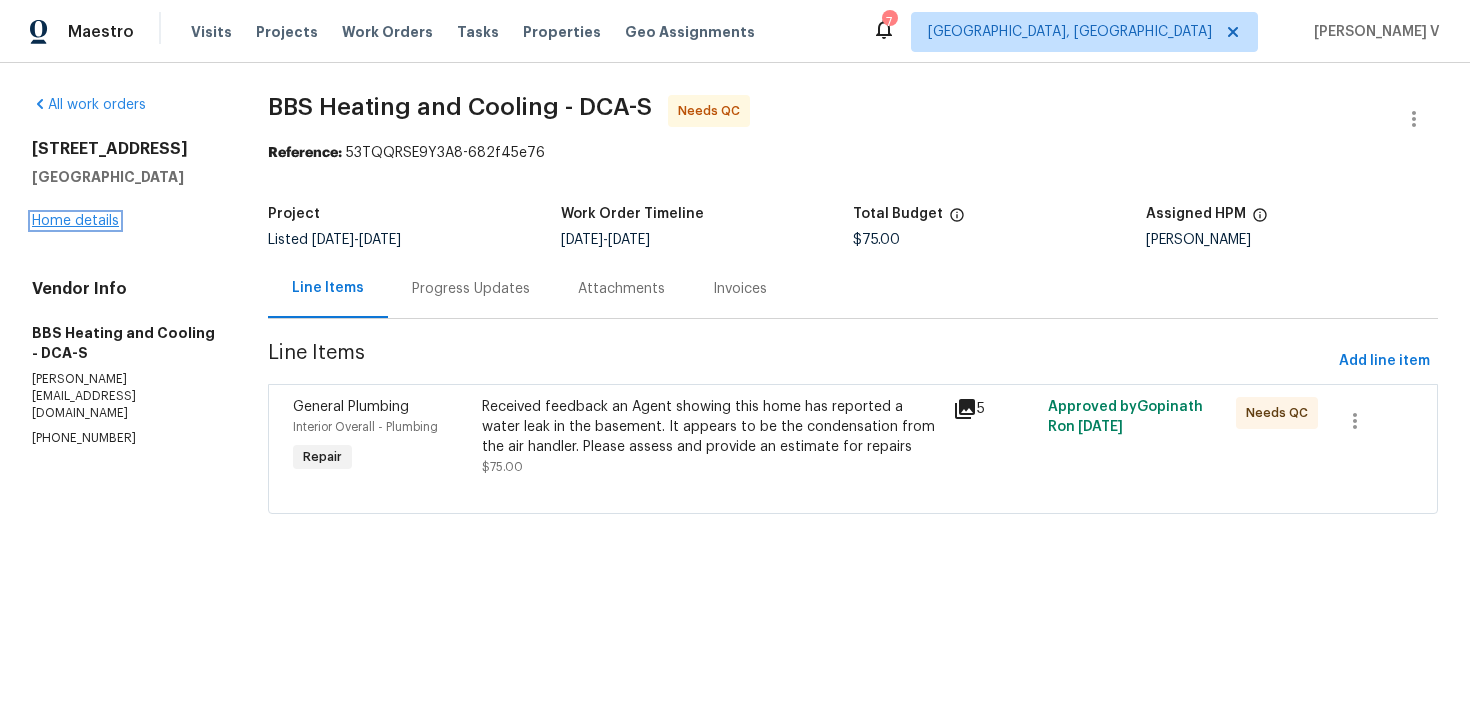 click on "Home details" at bounding box center [75, 221] 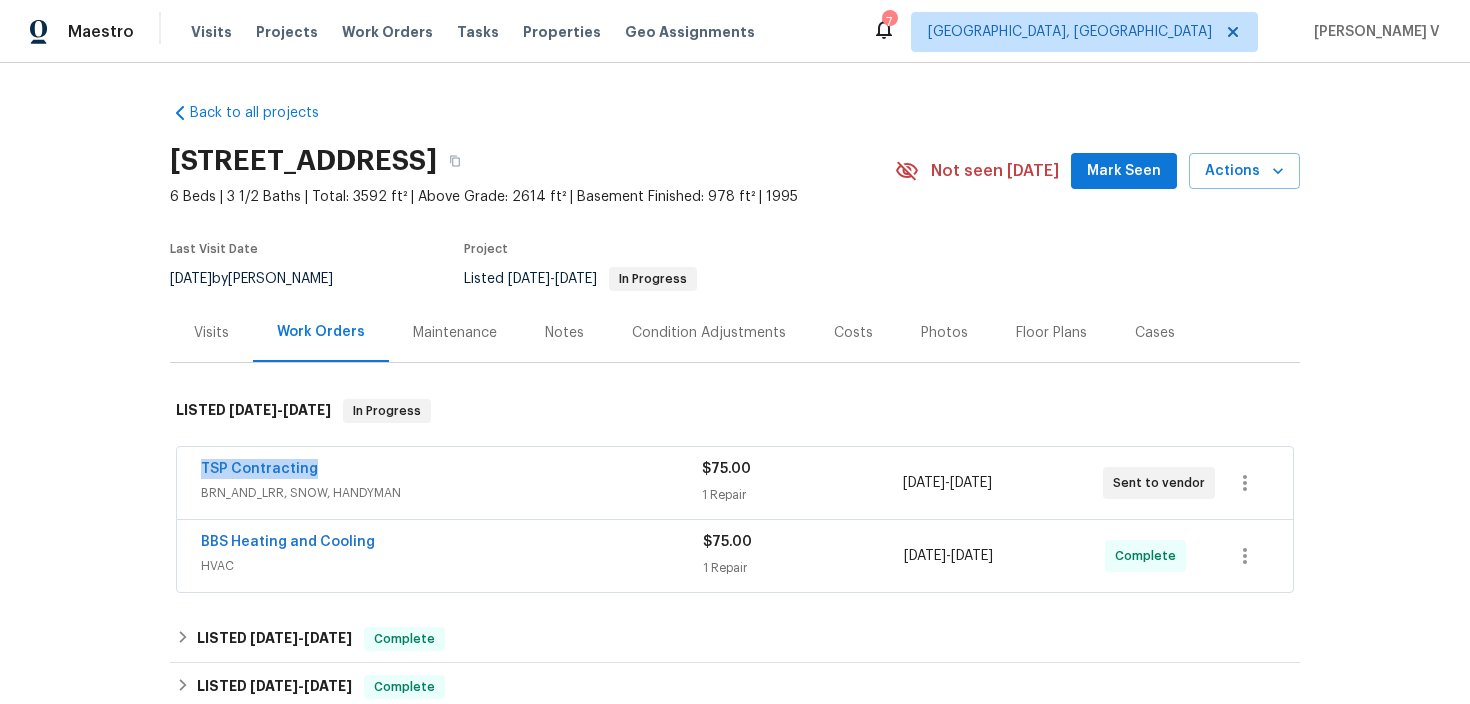 drag, startPoint x: 180, startPoint y: 465, endPoint x: 404, endPoint y: 465, distance: 224 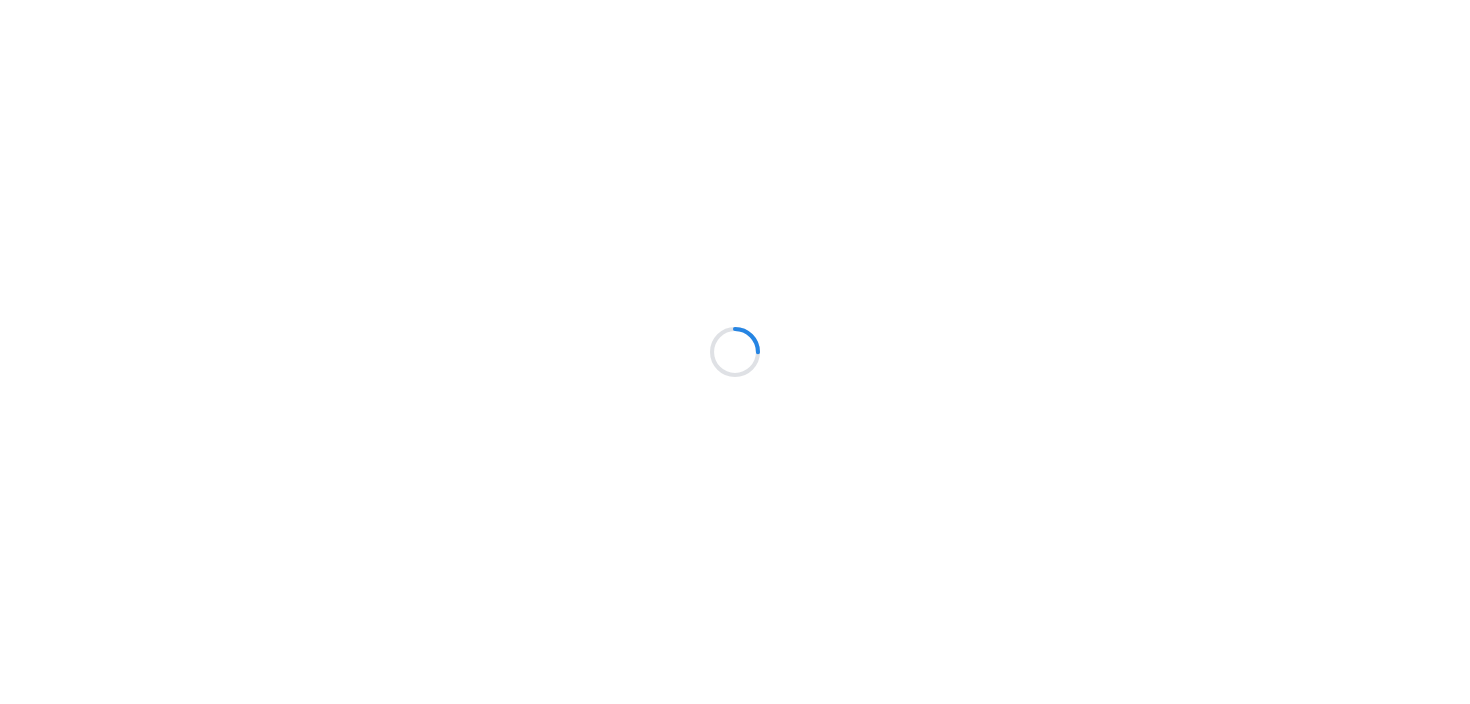 scroll, scrollTop: 0, scrollLeft: 0, axis: both 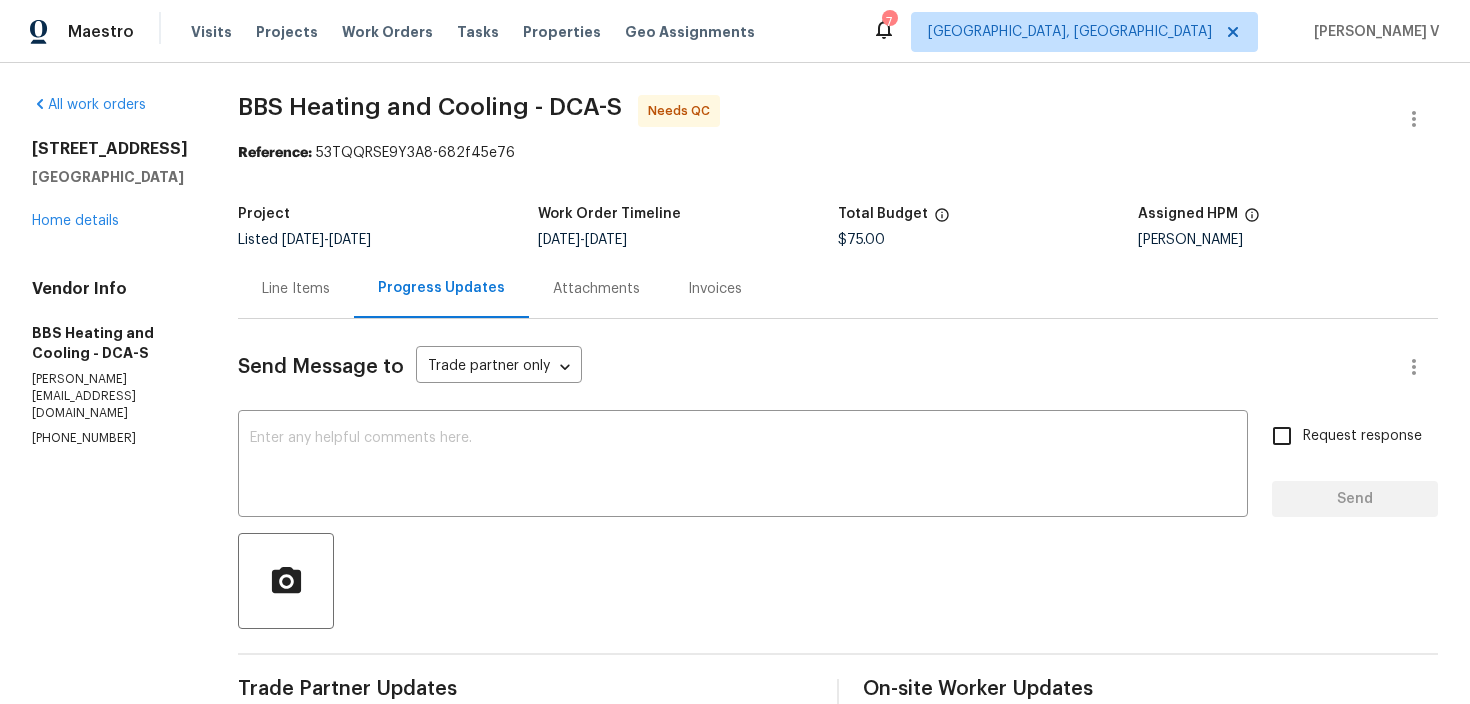 click on "All work orders 3510 Powells Crossing Ct Woodbridge, VA 22193 Home details Vendor Info BBS Heating and Cooling - DCA-S steve@bbsheatingandcooling.com (301) 979-3360 BBS Heating and Cooling - DCA-S Needs QC Reference:   53TQQRSE9Y3A8-682f45e76 Project Listed   7/9/2025  -  7/14/2025 Work Order Timeline 7/10/2025  -  7/10/2025 Total Budget $75.00 Assigned HPM Christopher Pace Line Items Progress Updates Attachments Invoices Send Message to Trade partner only Trade partner only ​ x ​ Request response Send Trade Partner Updates Divya Dharshini V 07/10/2025 2:12 PM Looking into this, thanks. Steve Edmonds 07/10/2025 10:09 AM Not sure sump pump is not working but I think it's a bigger issue. Every room is wet downstairs. Foundation issue or hasn't been water proof. And we have had some pretty good rain lately. Issue is definitely not coming from hvac system. Uploaded pictures as well. Divya Dharshini V 07/10/2025 7:33 AM Change the status to accepted, and please let us know the scheduled date. Thanks!" at bounding box center [735, 658] 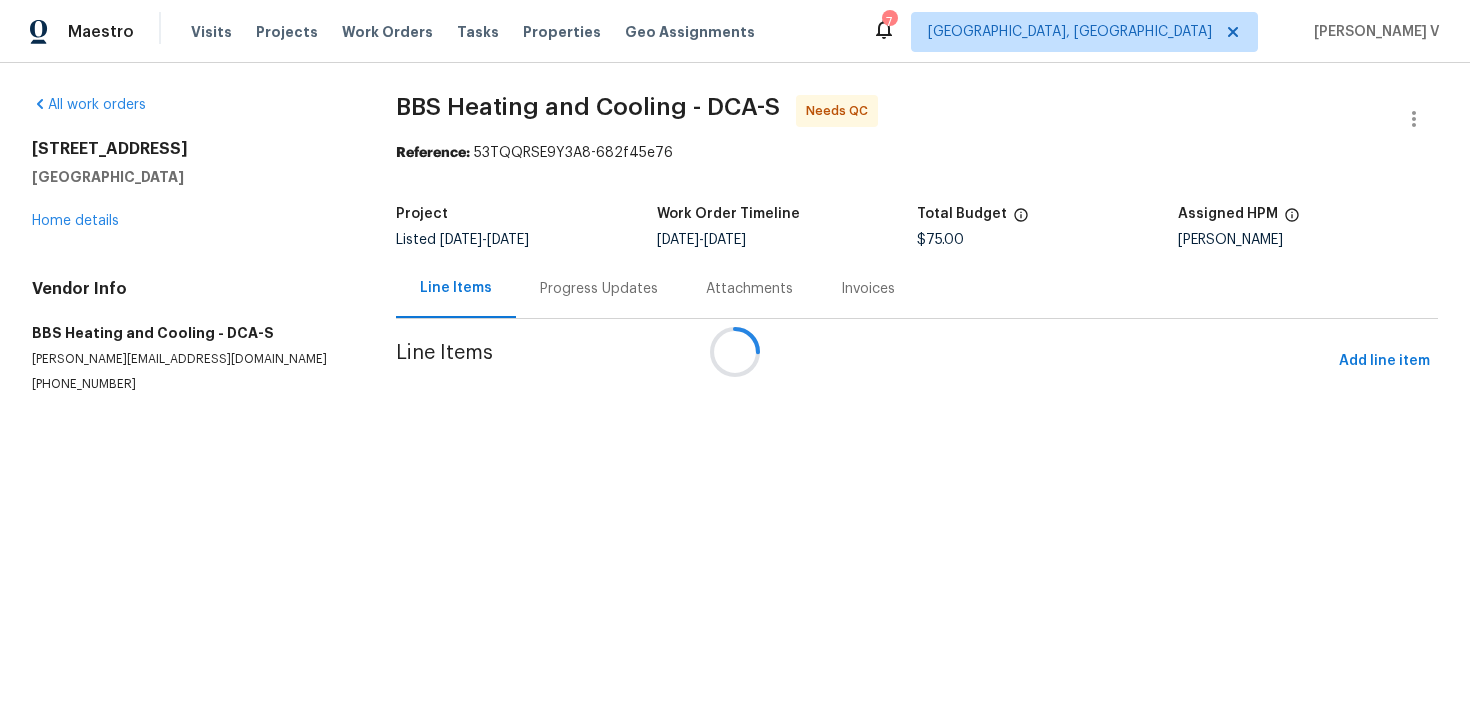 click at bounding box center (735, 352) 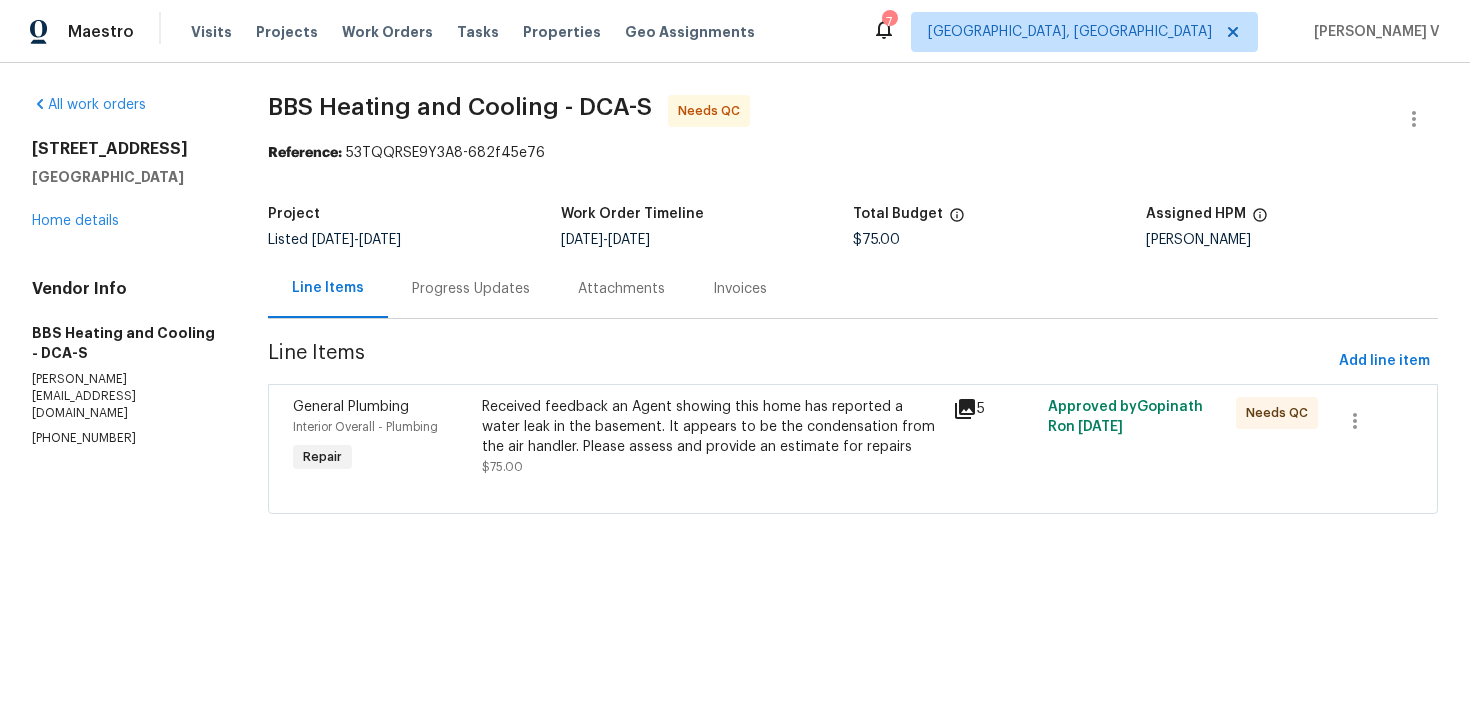 click on "Progress Updates" at bounding box center [471, 288] 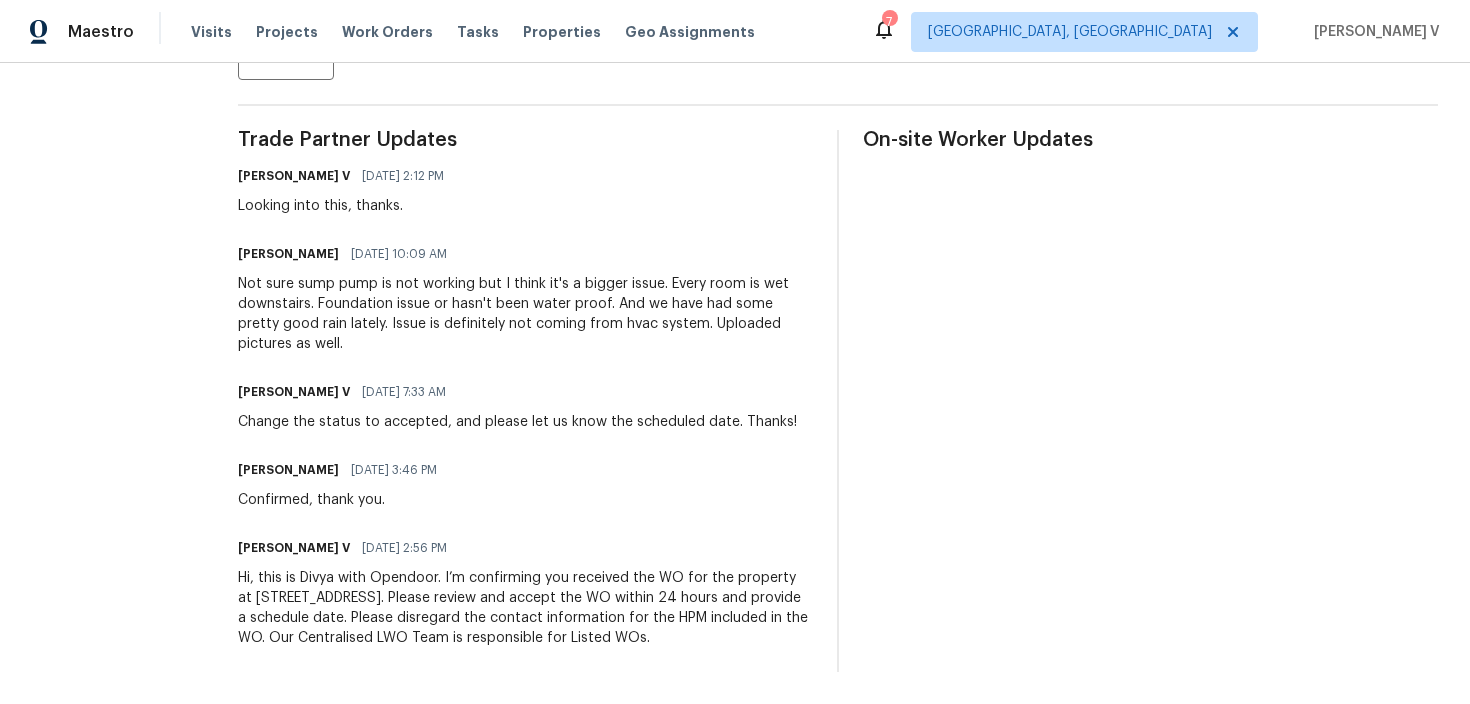scroll, scrollTop: 0, scrollLeft: 0, axis: both 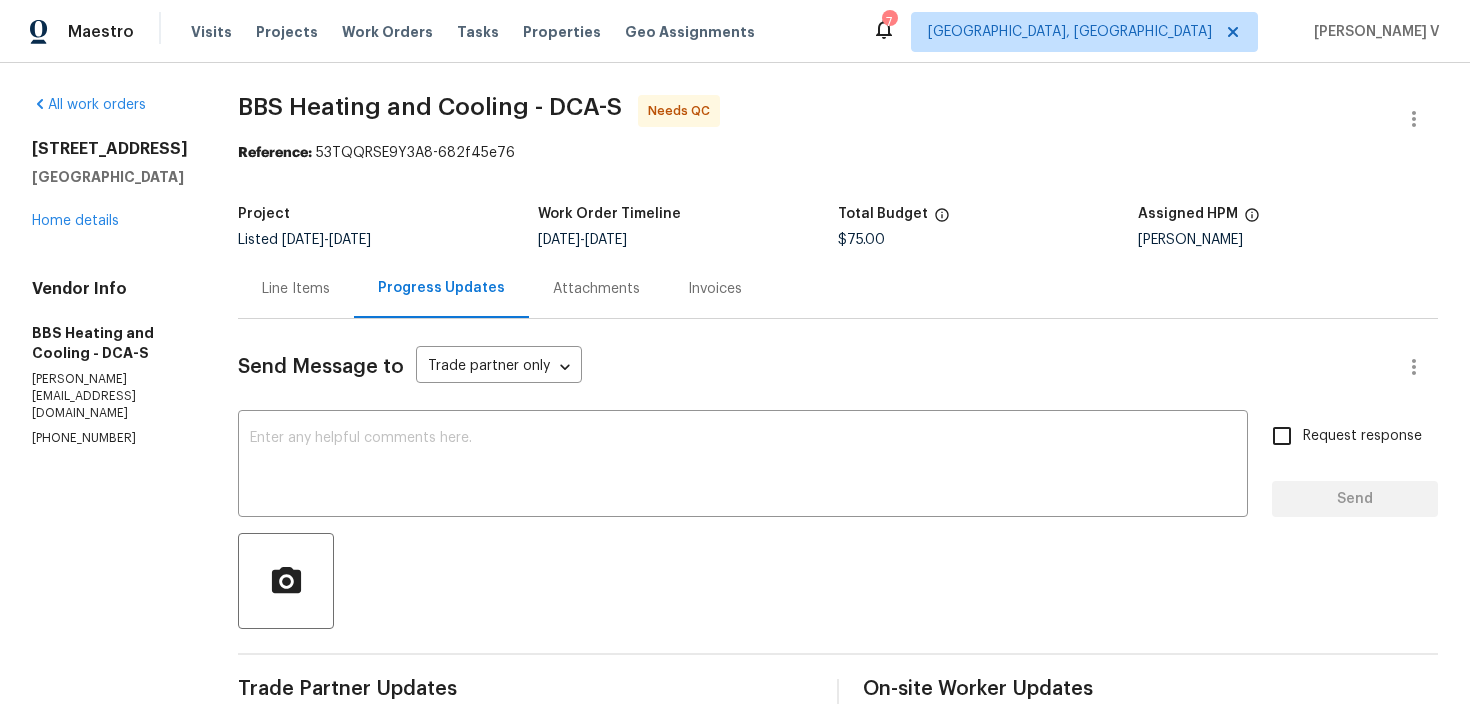 click on "Send Message to Trade partner only Trade partner only ​ x ​ Request response Send Trade Partner Updates Divya Dharshini V 07/10/2025 2:12 PM Looking into this, thanks. Steve Edmonds 07/10/2025 10:09 AM Not sure sump pump is not working but I think it's a bigger issue. Every room is wet downstairs. Foundation issue or hasn't been water proof. And we have had some pretty good rain lately. Issue is definitely not coming from hvac system. Uploaded pictures as well. Divya Dharshini V 07/10/2025 7:33 AM Change the status to accepted, and please let us know the scheduled date. Thanks! Steve Edmonds 07/09/2025 3:46 PM Confirmed, thank you. Divya Dharshini V 07/09/2025 2:56 PM Hi, this is Divya with Opendoor. I’m confirming you received the WO for the property at 3510 Powells Crossing Ct, Woodbridge, VA 22193. Please review and accept the WO within 24 hours and provide a schedule date. Please disregard the contact information for the HPM included in the WO. Our Centralised LWO Team is responsible for Listed WOs." at bounding box center (838, 770) 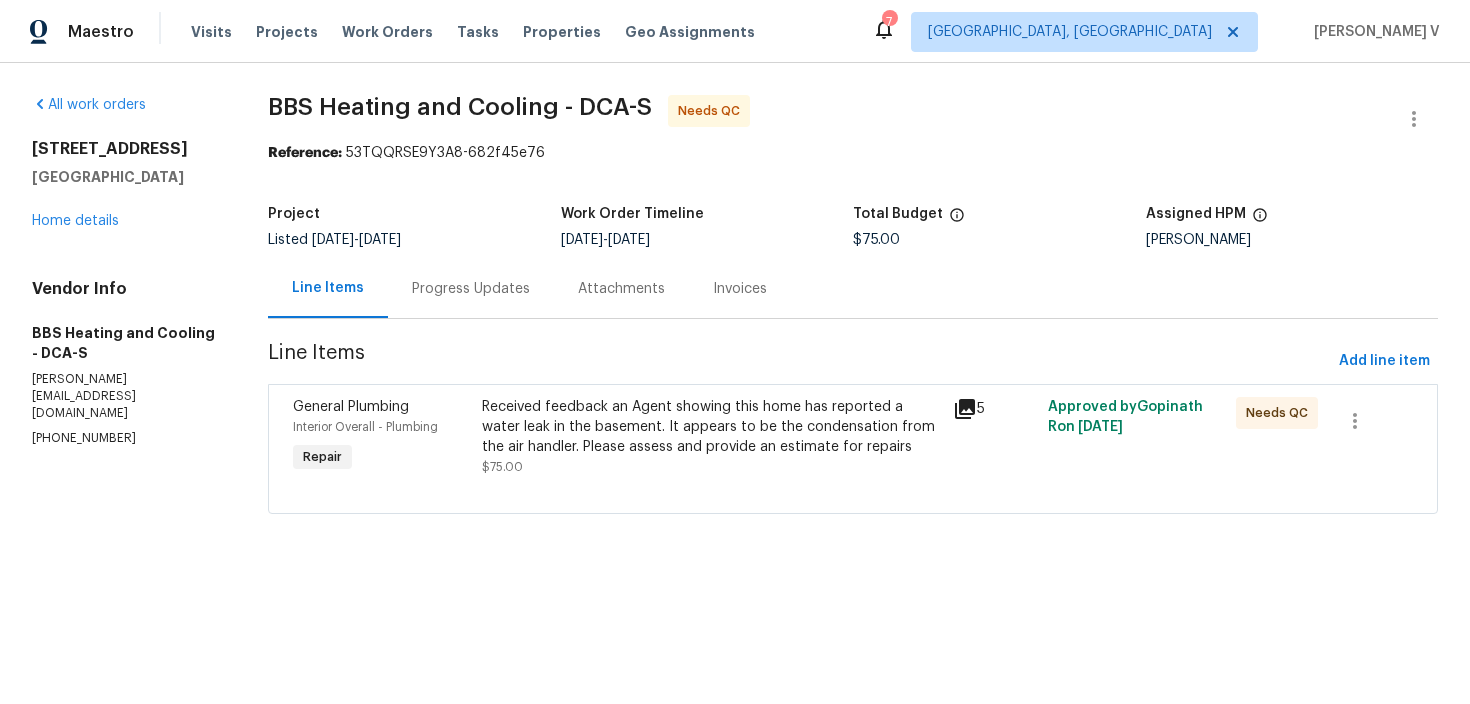 click on "Received feedback an Agent showing this home has reported a water leak in the basement.  It appears to be the condensation from the air handler.  Please assess and provide an estimate for repairs" at bounding box center [712, 427] 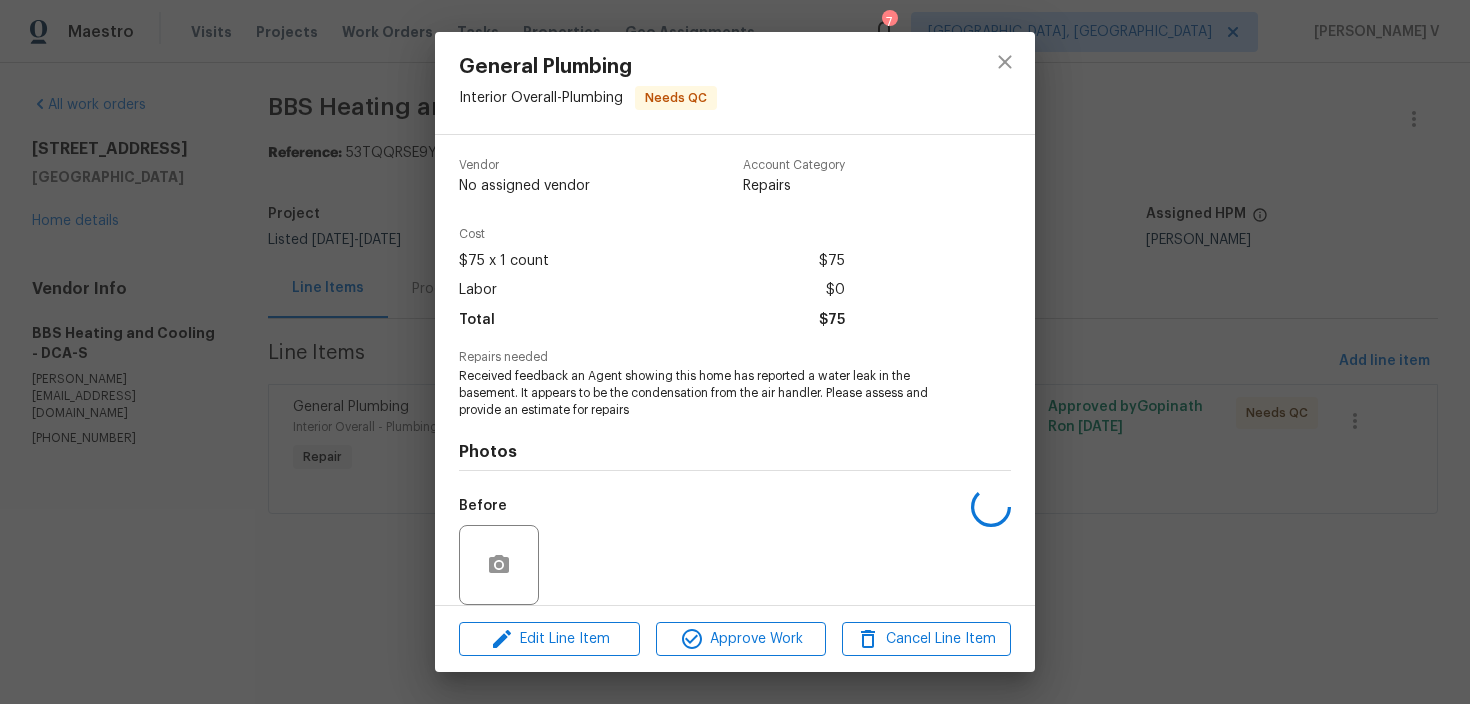 scroll, scrollTop: 150, scrollLeft: 0, axis: vertical 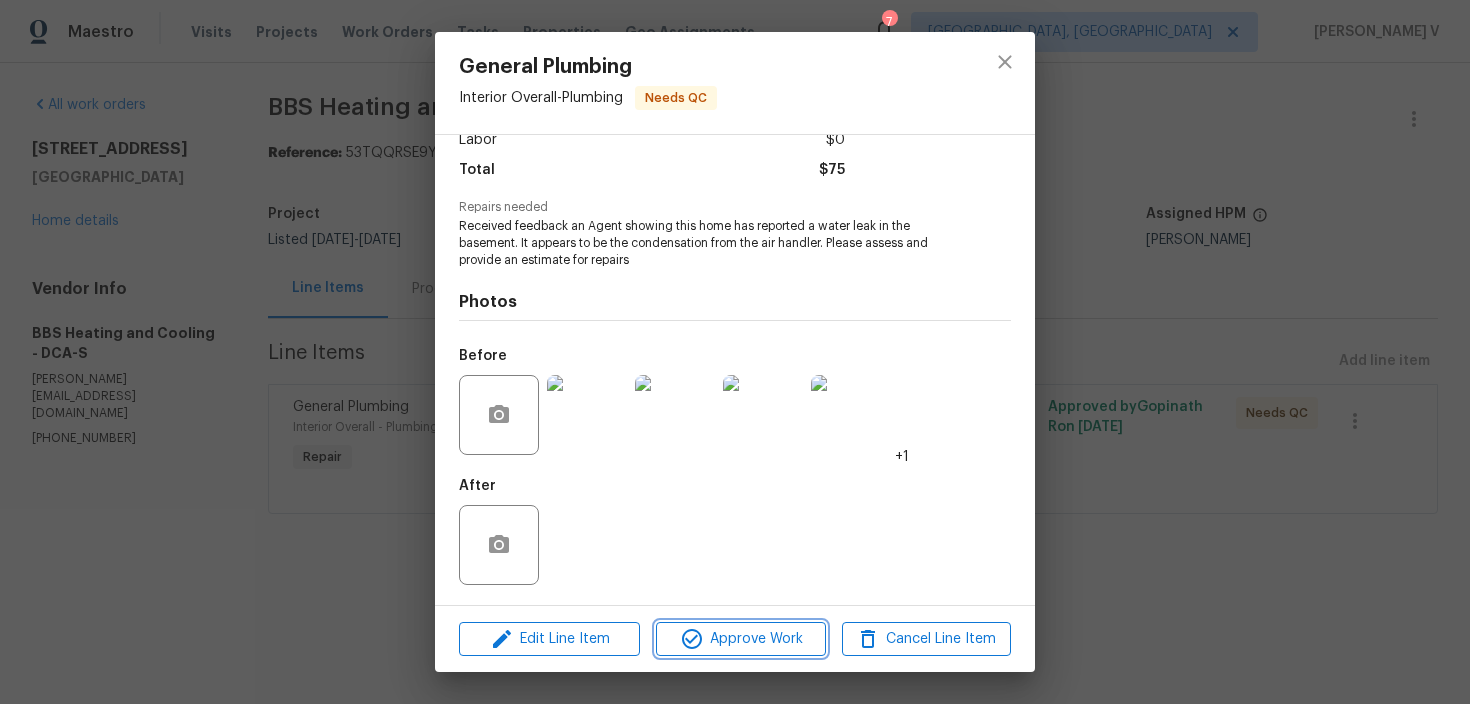click on "Approve Work" at bounding box center (740, 639) 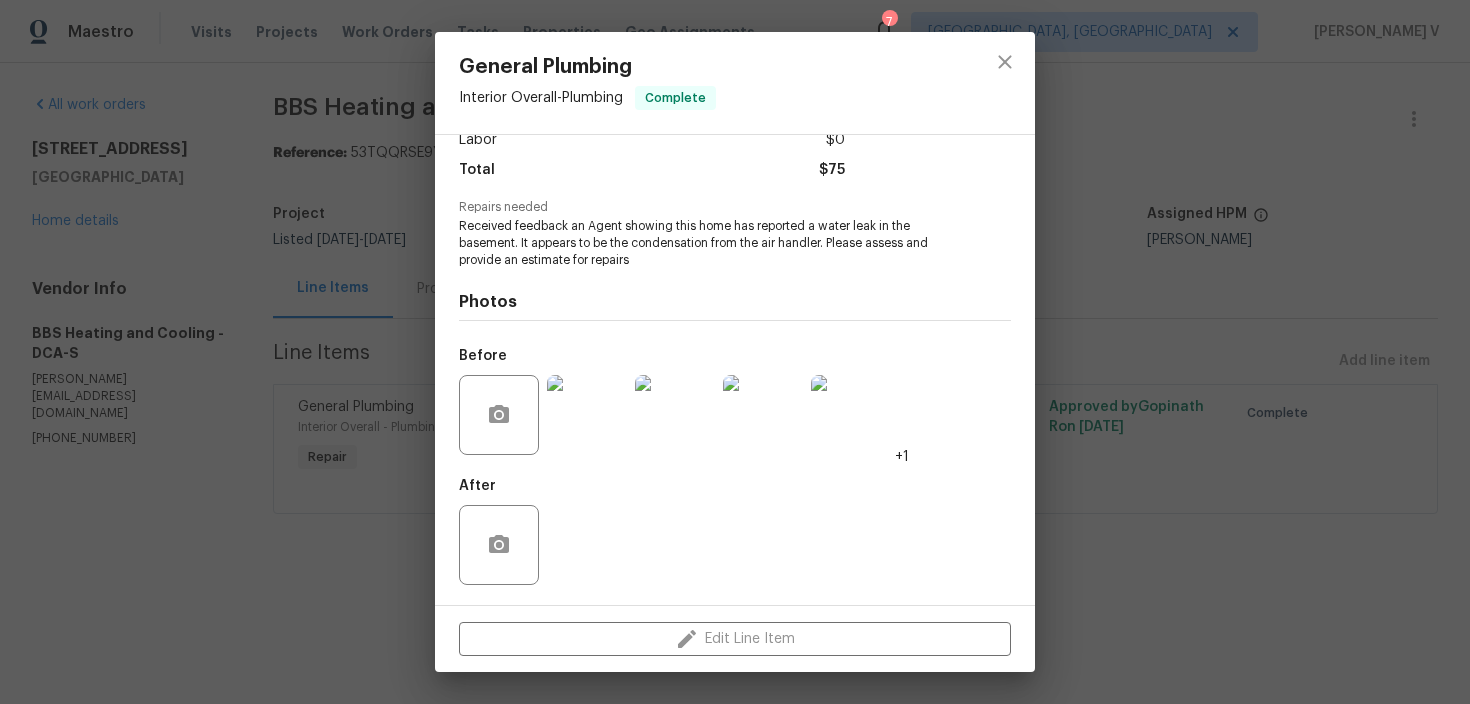 click on "Before  +1" at bounding box center [735, 402] 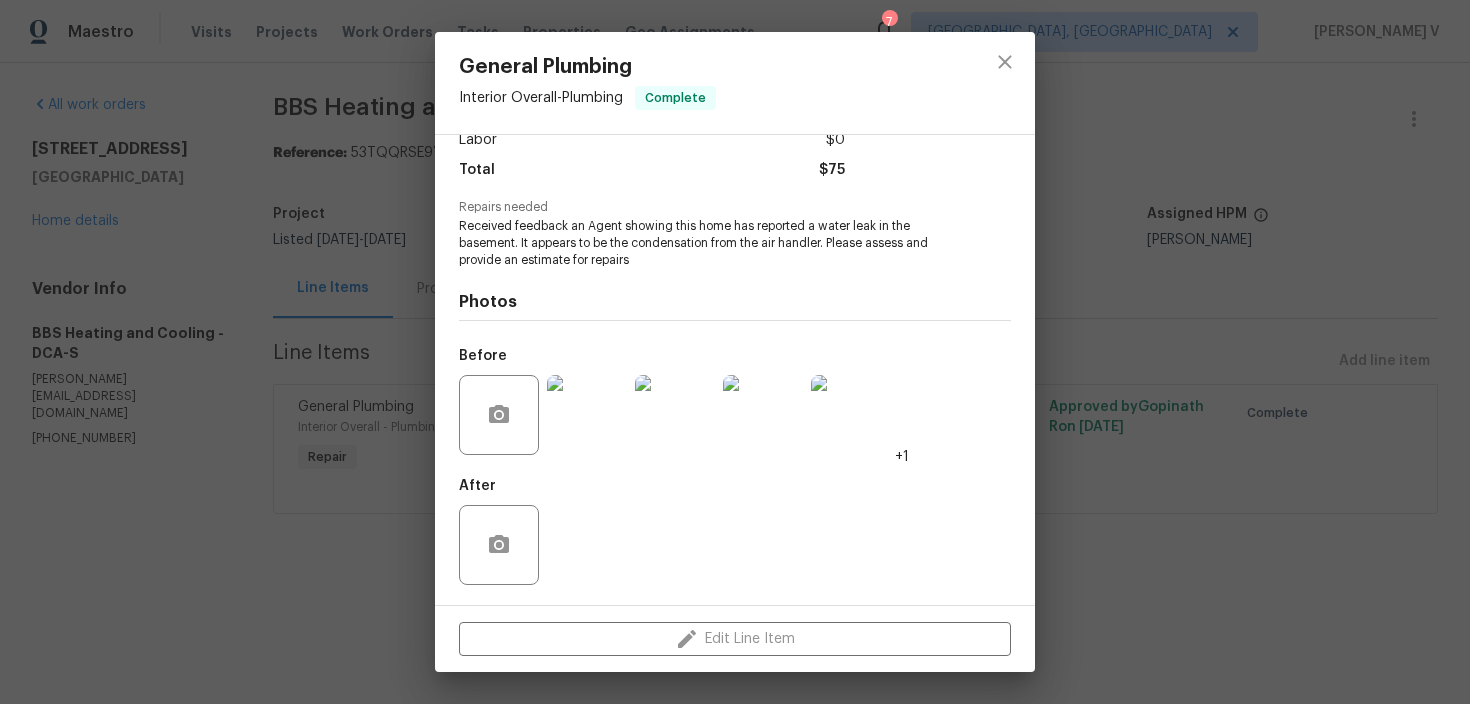 click on "General Plumbing Interior Overall  -  Plumbing Complete Vendor BBS Heating and Cooling Account Category Repairs Cost $75 x 1 count $75 Labor $0 Total $75 Repairs needed Received feedback an Agent showing this home has reported a water leak in the basement.  It appears to be the condensation from the air handler.  Please assess and provide an estimate for repairs Photos Before  +1 After  Edit Line Item" at bounding box center [735, 352] 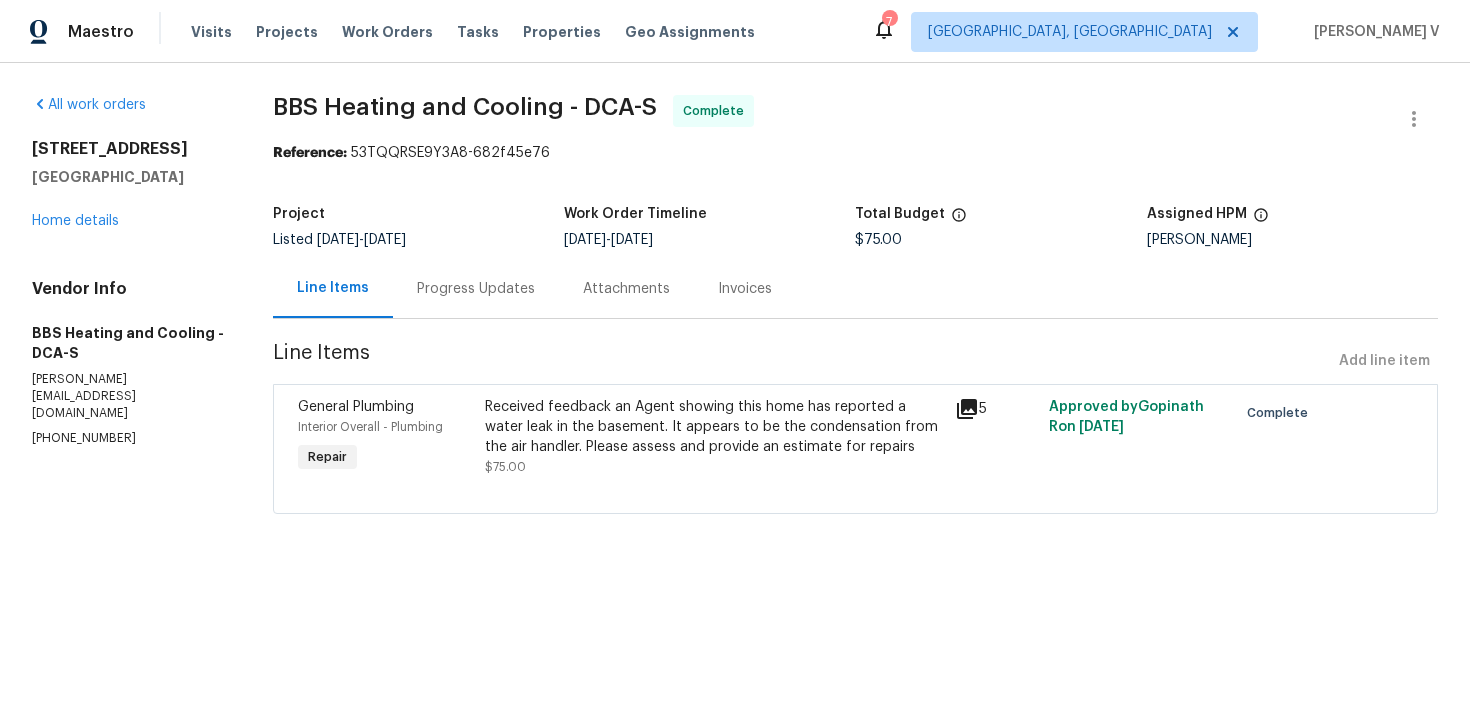 click on "BBS Heating and Cooling - DCA-S Complete Reference:   53TQQRSE9Y3A8-682f45e76 Project Listed   7/9/2025  -  7/14/2025 Work Order Timeline 7/10/2025  -  7/10/2025 Total Budget $75.00 Assigned HPM Christopher Pace Line Items Progress Updates Attachments Invoices Line Items Add line item General Plumbing Interior Overall - Plumbing Repair Received feedback an Agent showing this home has reported a water leak in the basement.  It appears to be the condensation from the air handler.  Please assess and provide an estimate for repairs $75.00   5 Approved by  Gopinath R  on   7/11/2025 Complete" at bounding box center [855, 316] 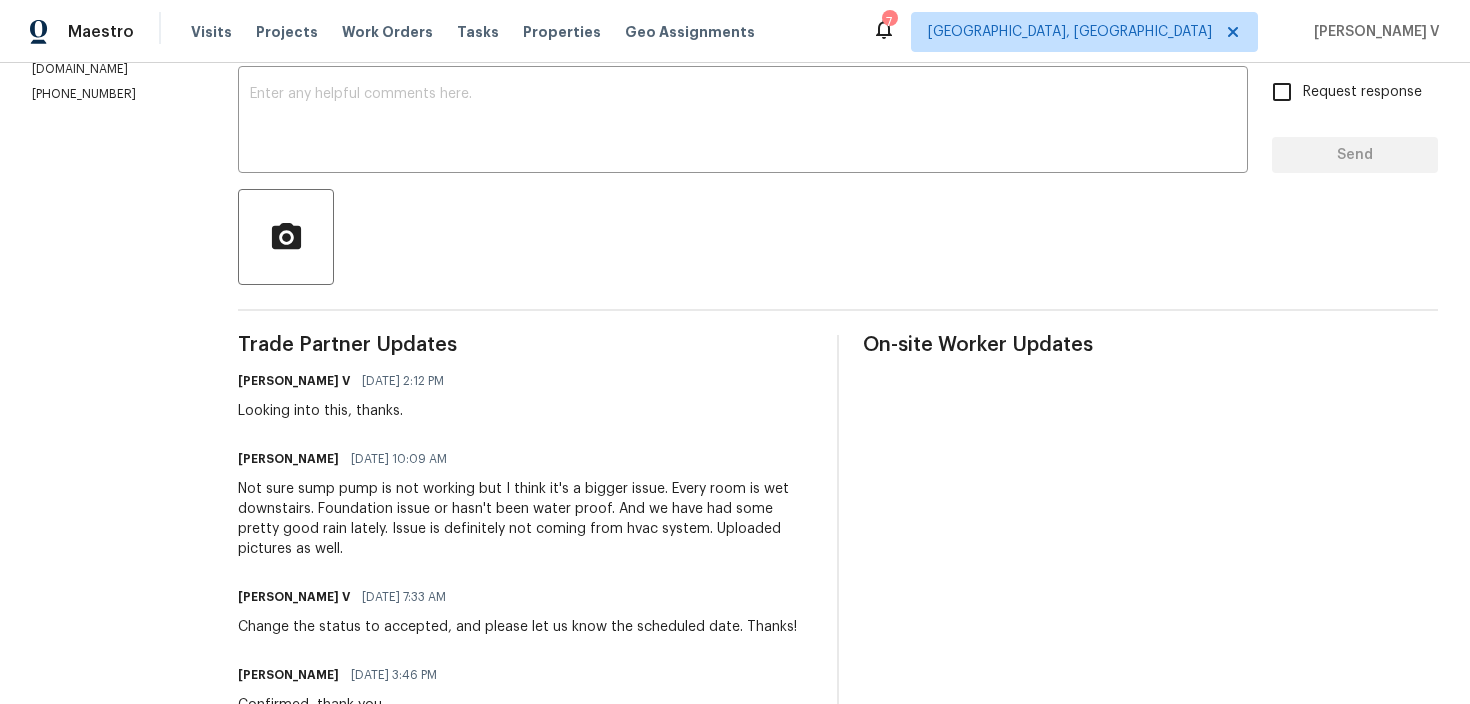 scroll, scrollTop: 266, scrollLeft: 0, axis: vertical 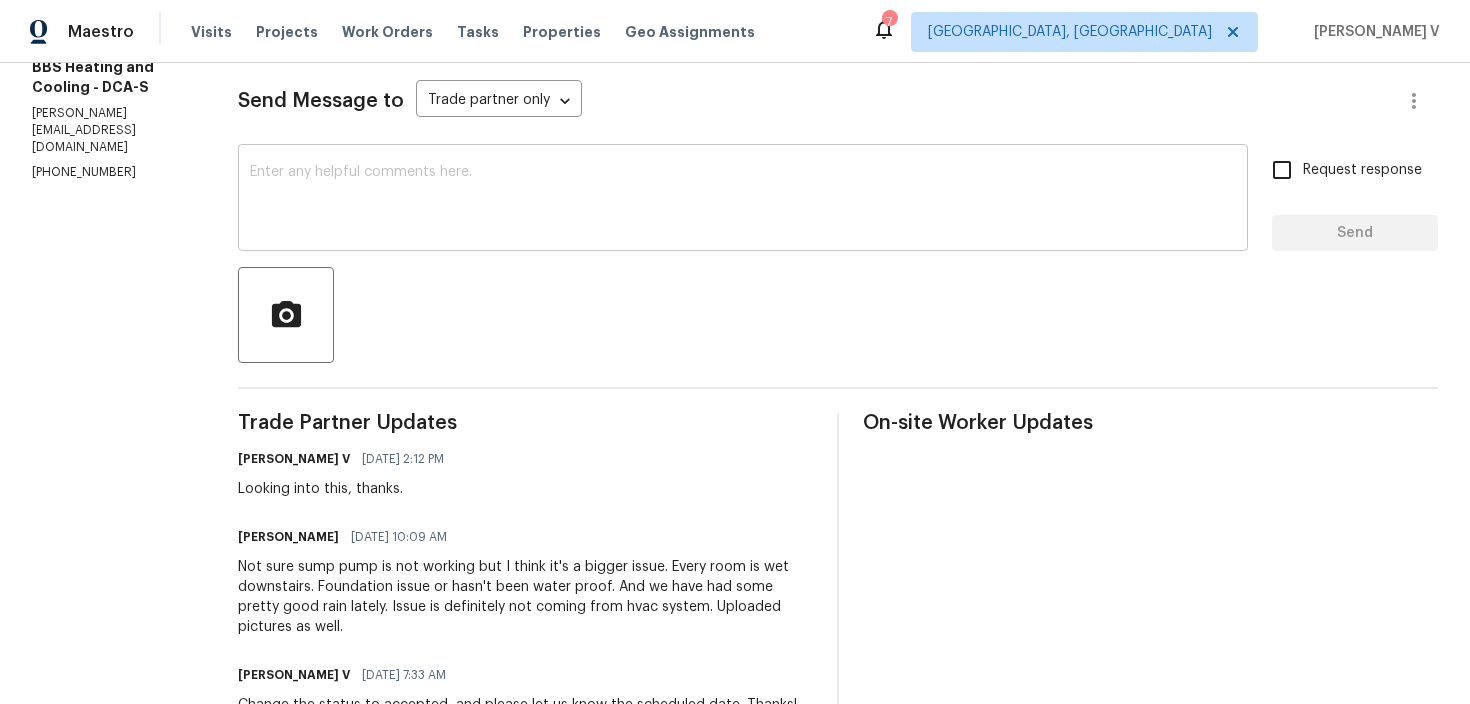 click on "x ​" at bounding box center [743, 200] 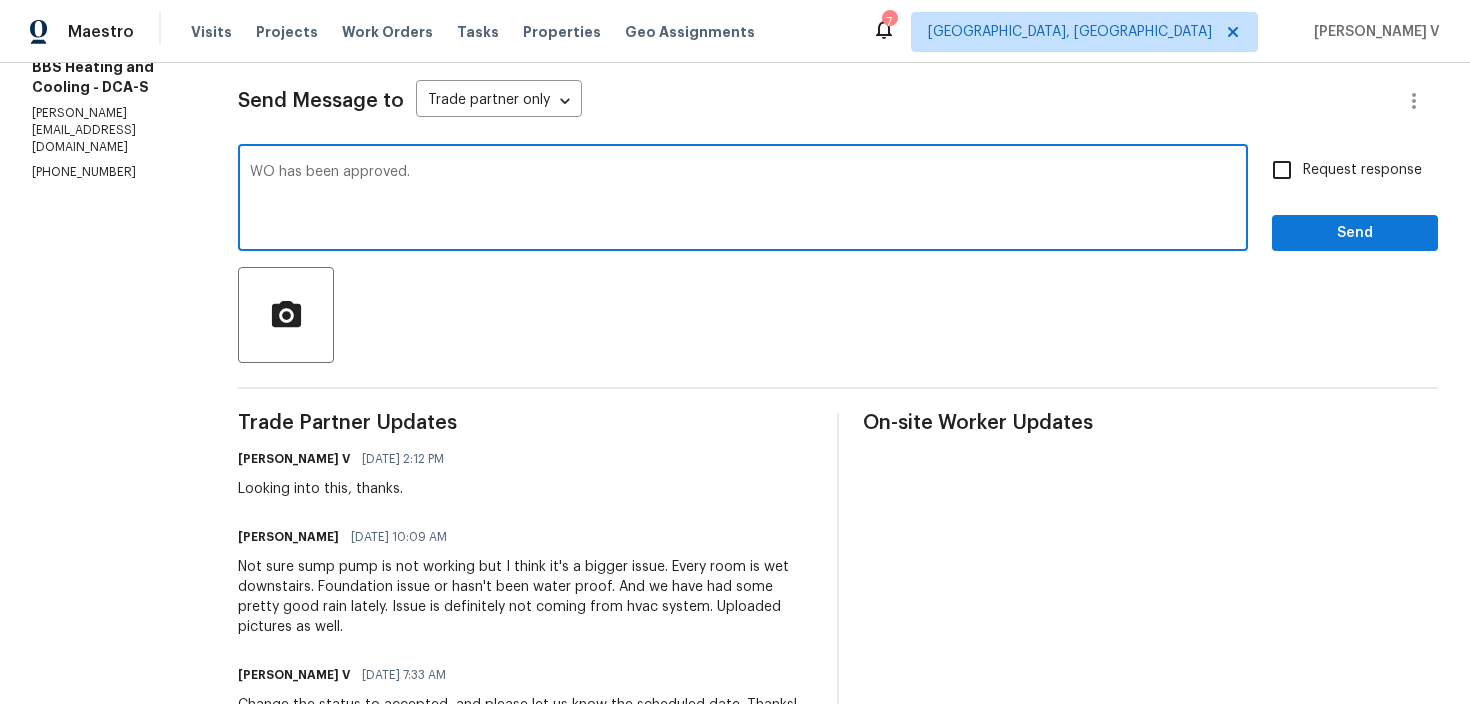 scroll, scrollTop: 0, scrollLeft: 0, axis: both 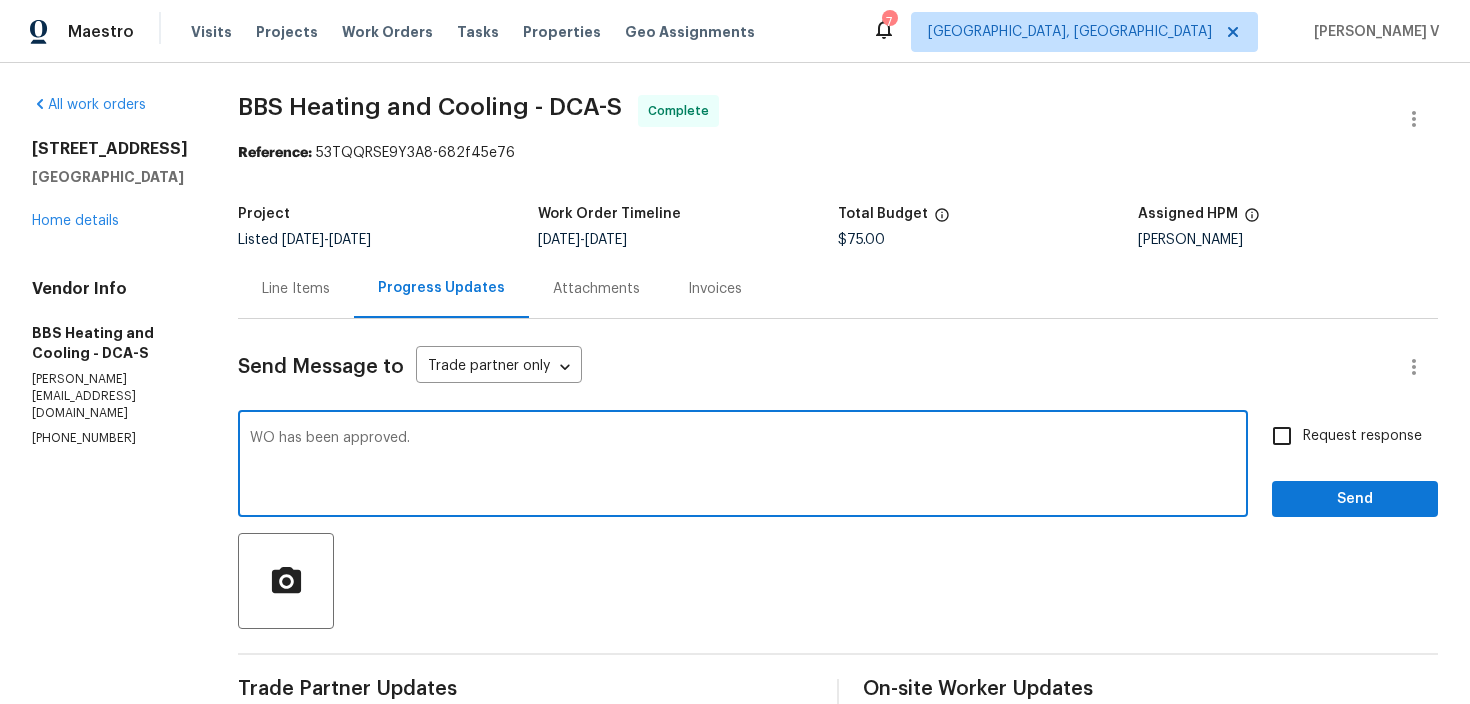 type on "WO has been approved." 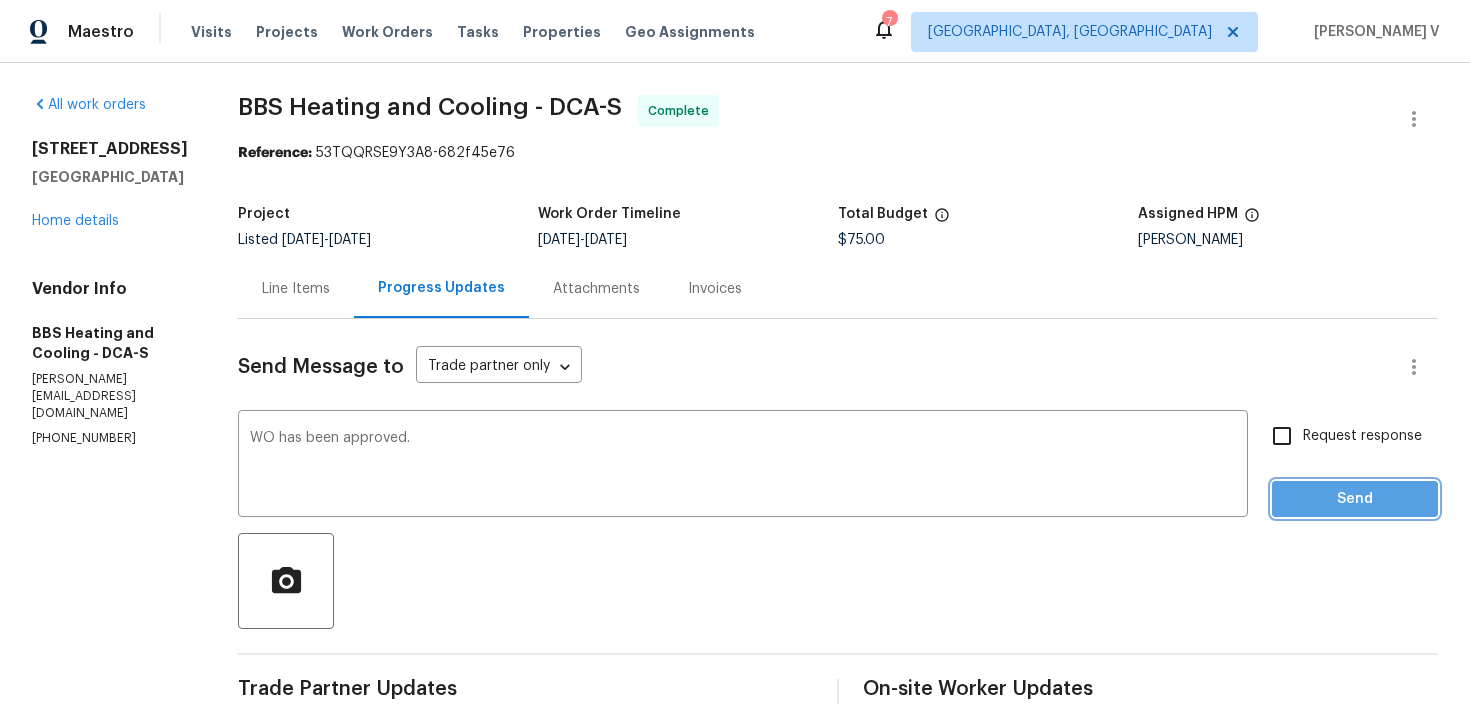 click on "Send" at bounding box center [1355, 499] 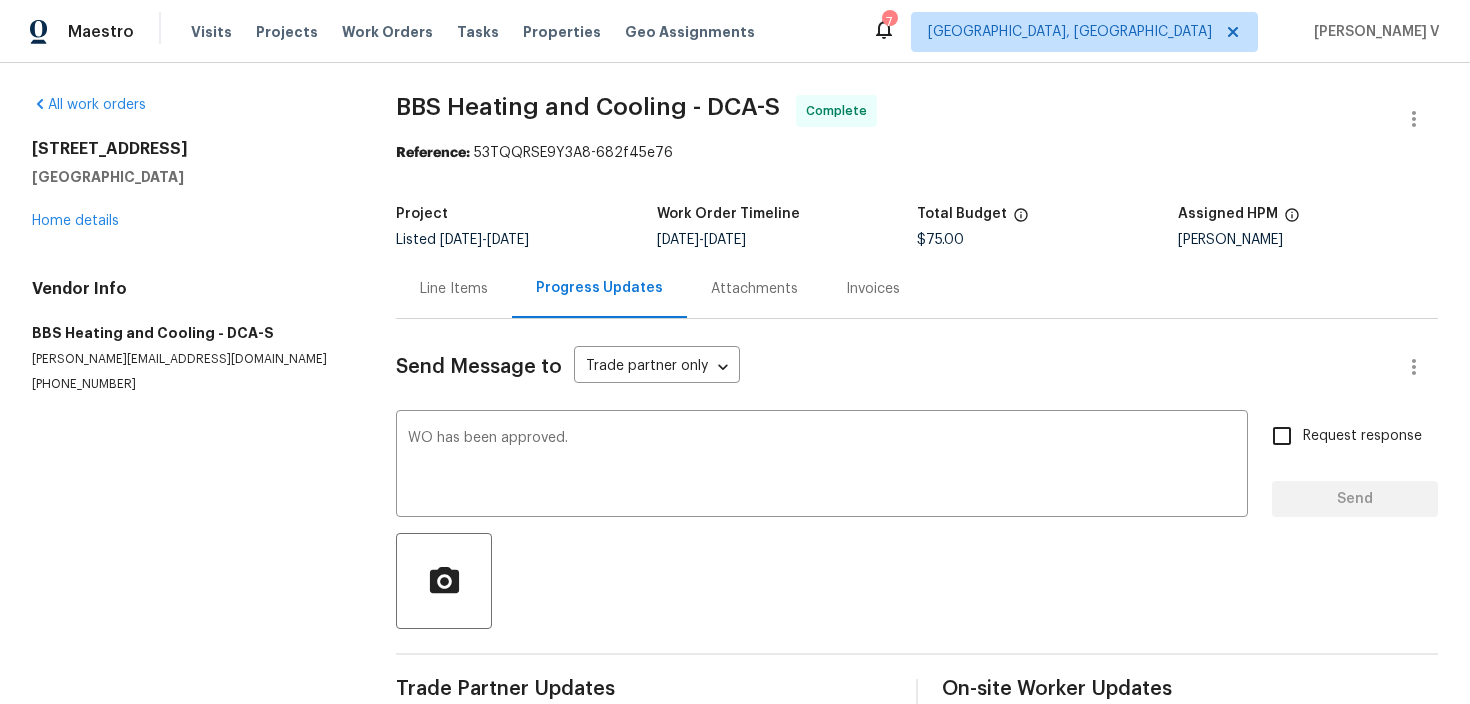 type 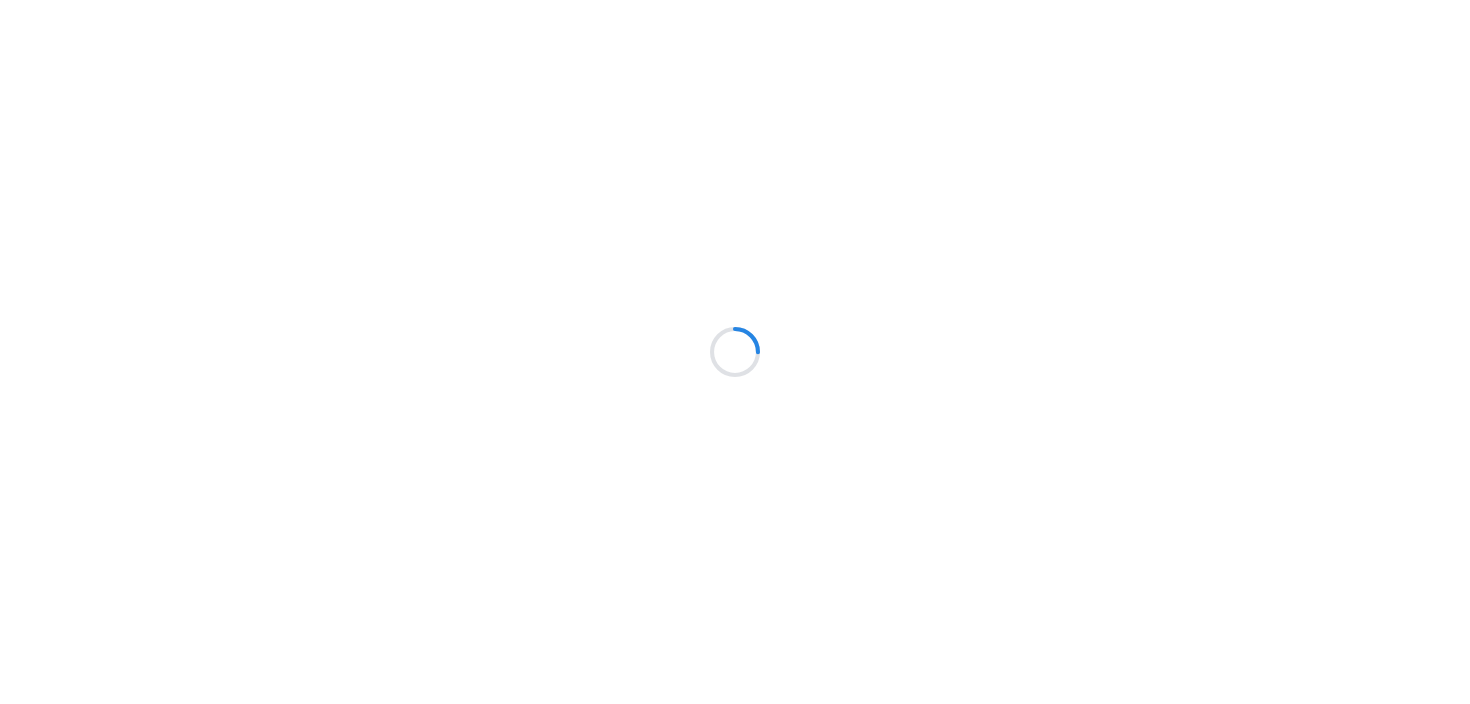 scroll, scrollTop: 0, scrollLeft: 0, axis: both 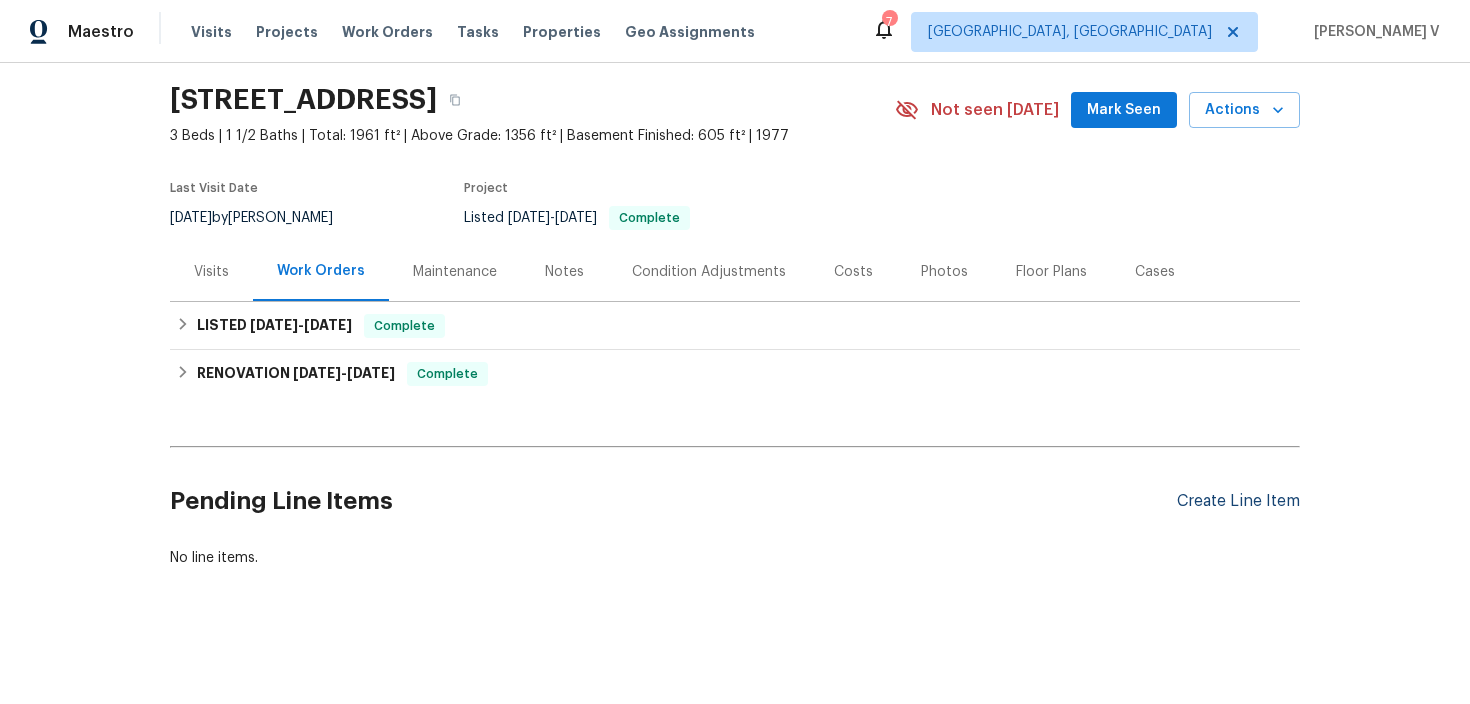 click on "Create Line Item" at bounding box center [1238, 501] 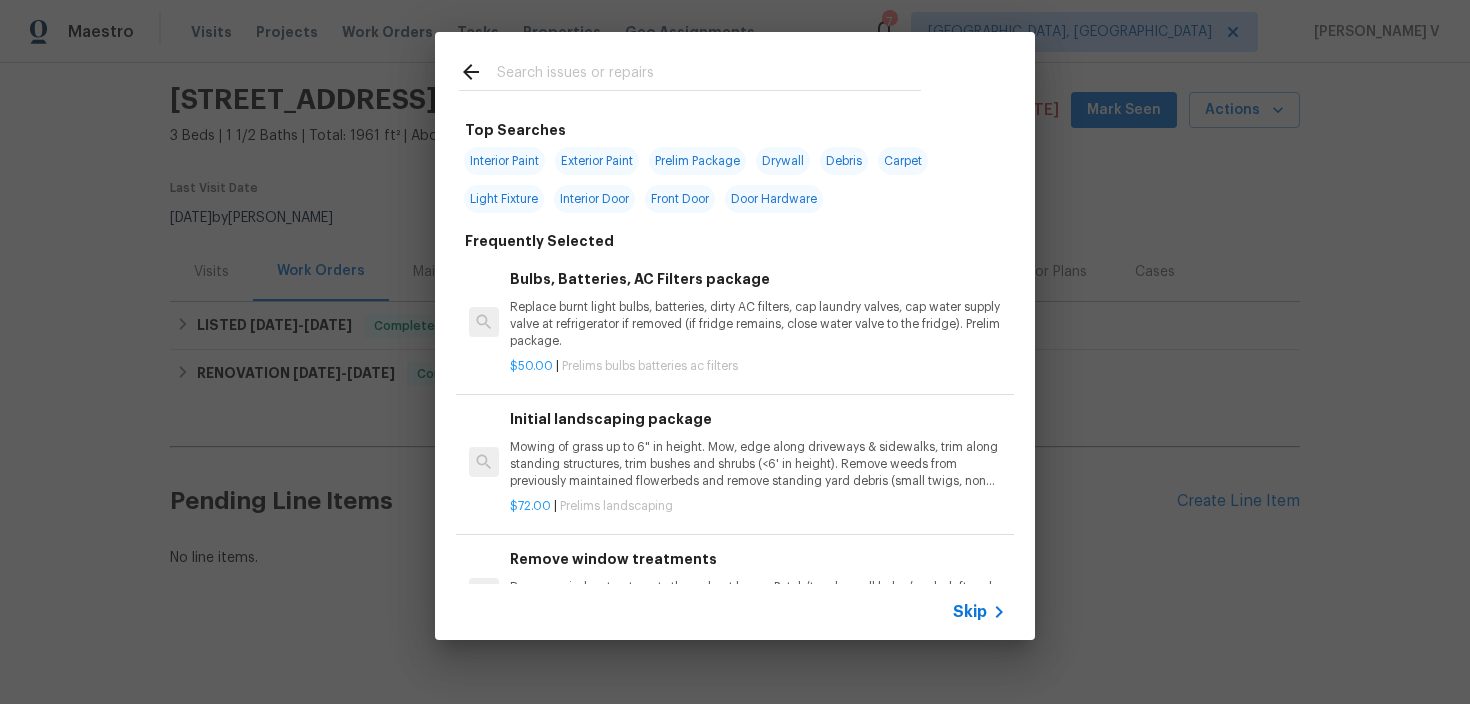 click on "$50.00   |   Prelims bulbs batteries ac filters" at bounding box center (758, 366) 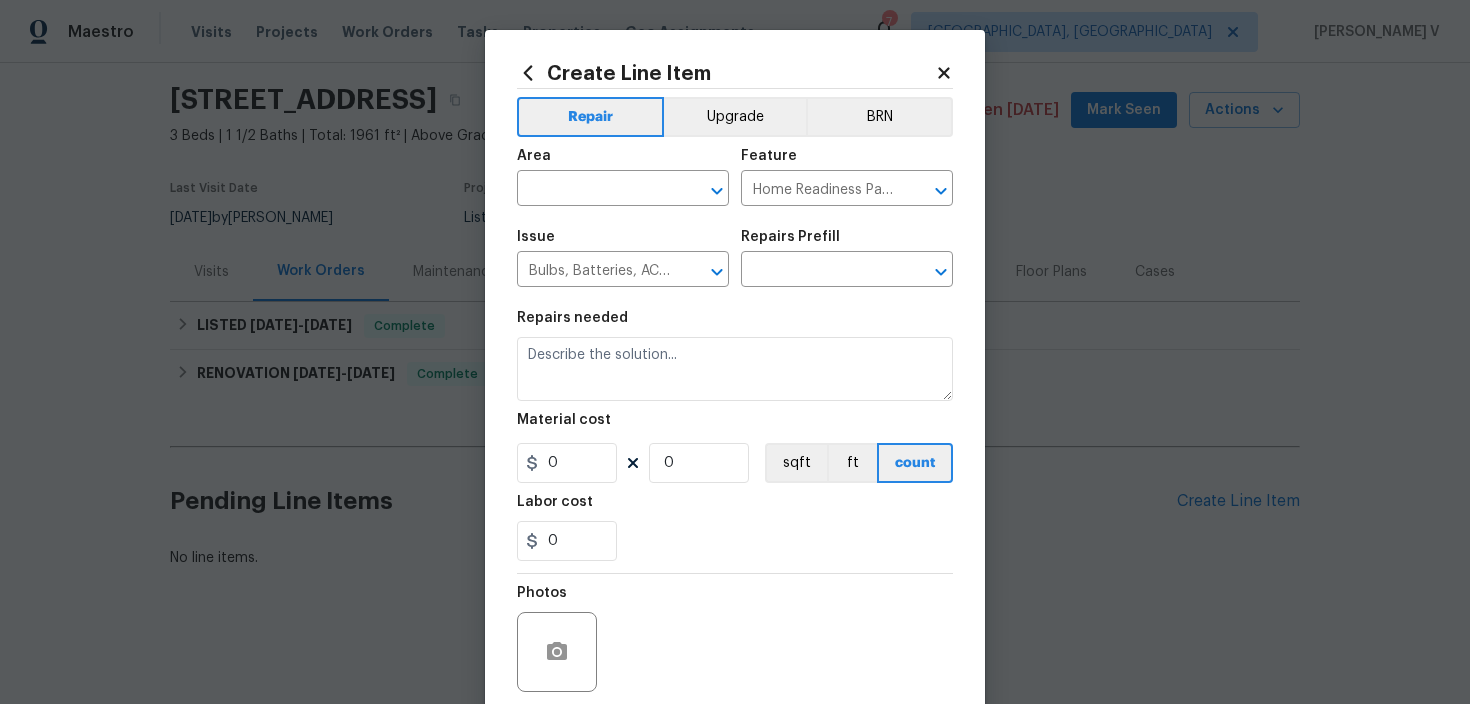 type on "Bulbs, Batteries, AC Filters package $50.00" 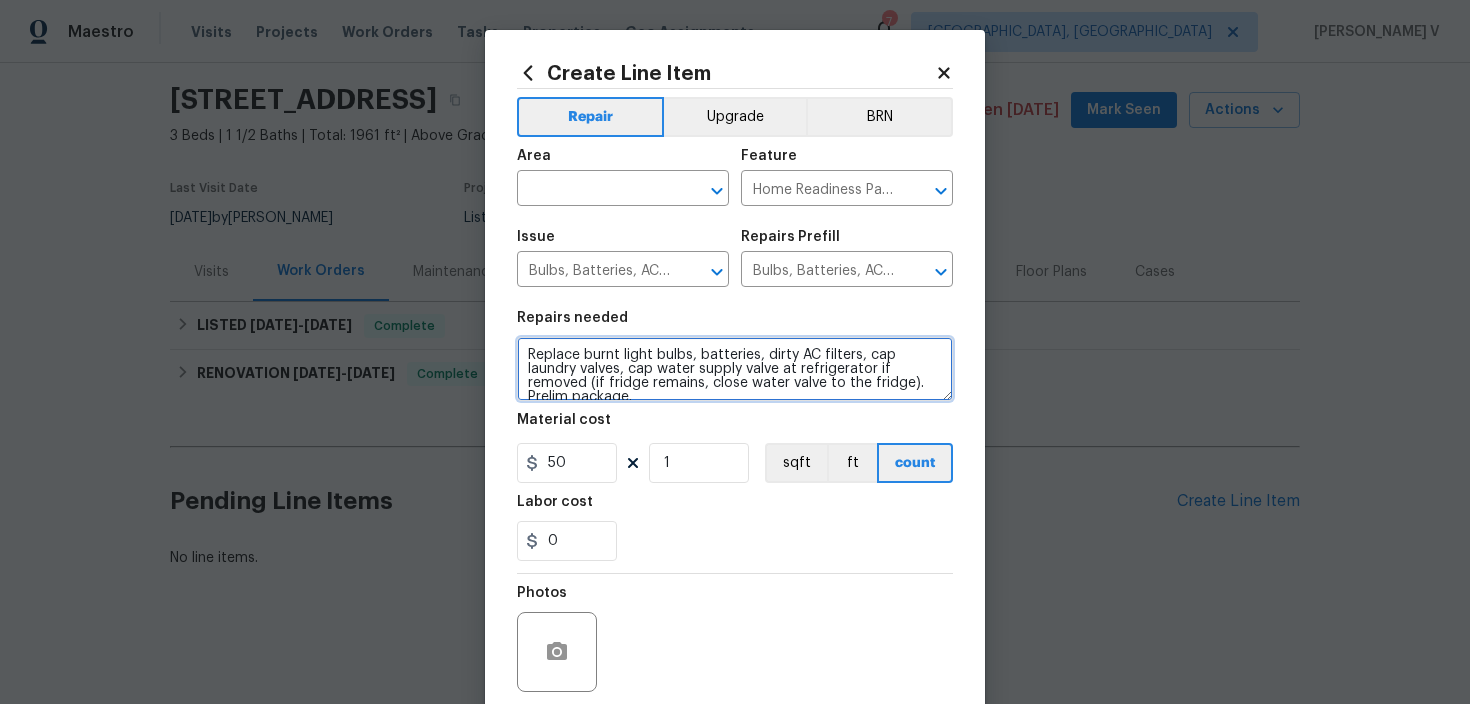 click on "Replace burnt light bulbs, batteries, dirty AC filters, cap laundry valves, cap water supply valve at refrigerator if removed (if fridge remains, close water valve to the fridge). Prelim package." at bounding box center [735, 369] 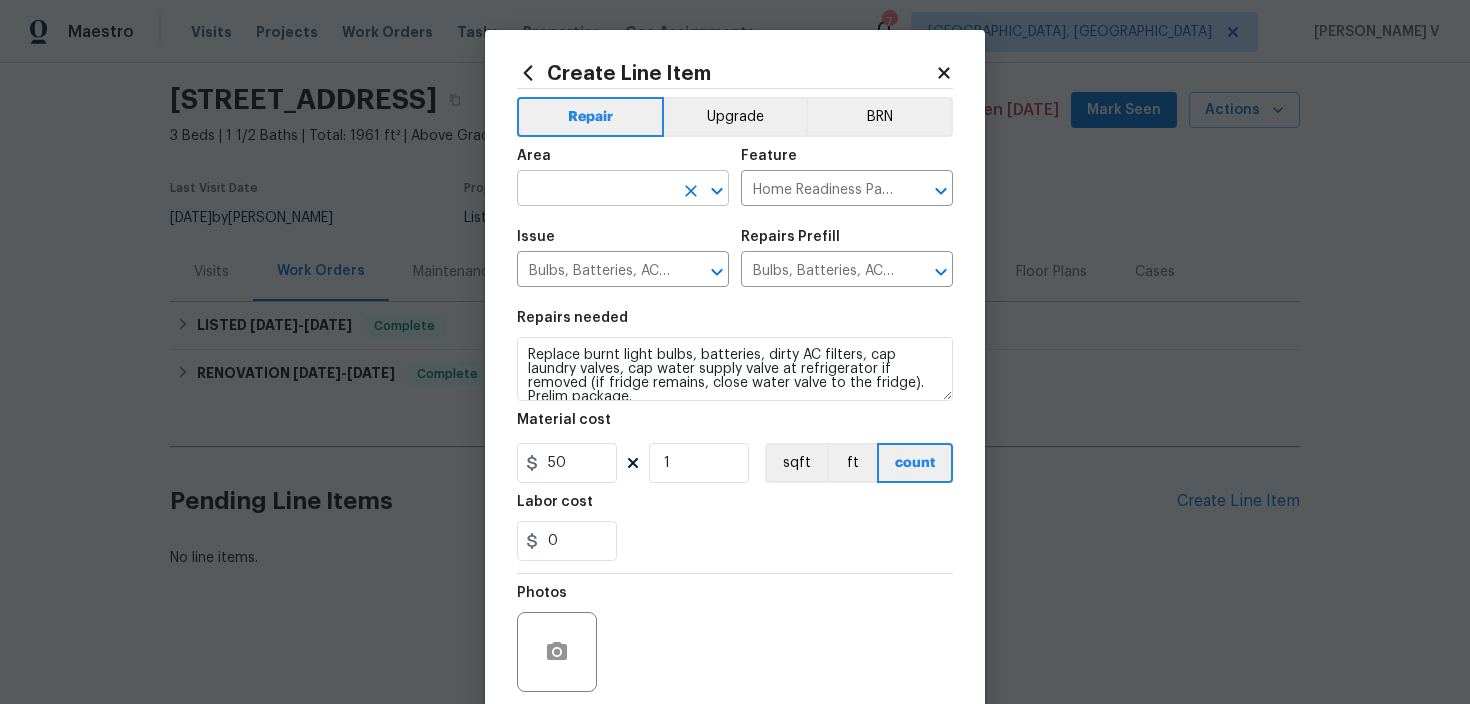 click at bounding box center (595, 190) 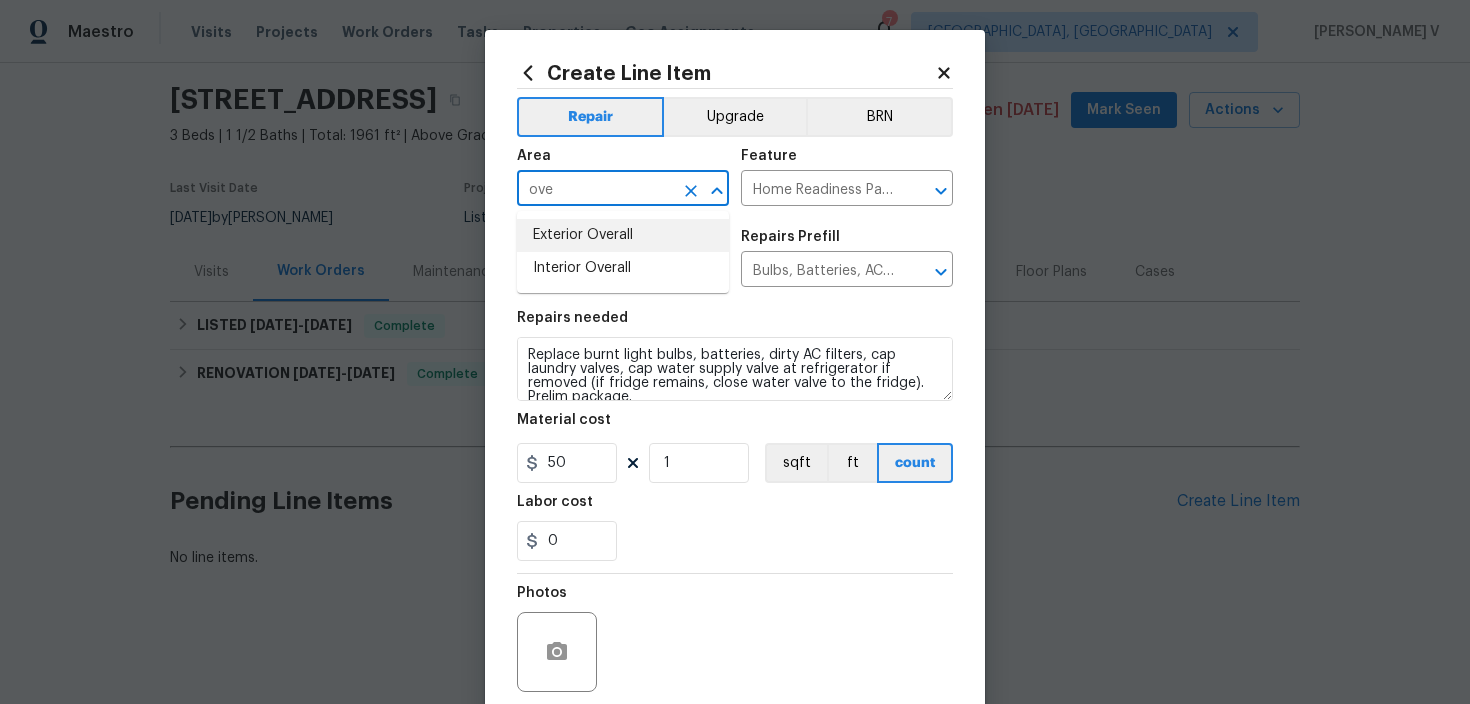 click on "Exterior Overall" at bounding box center [623, 235] 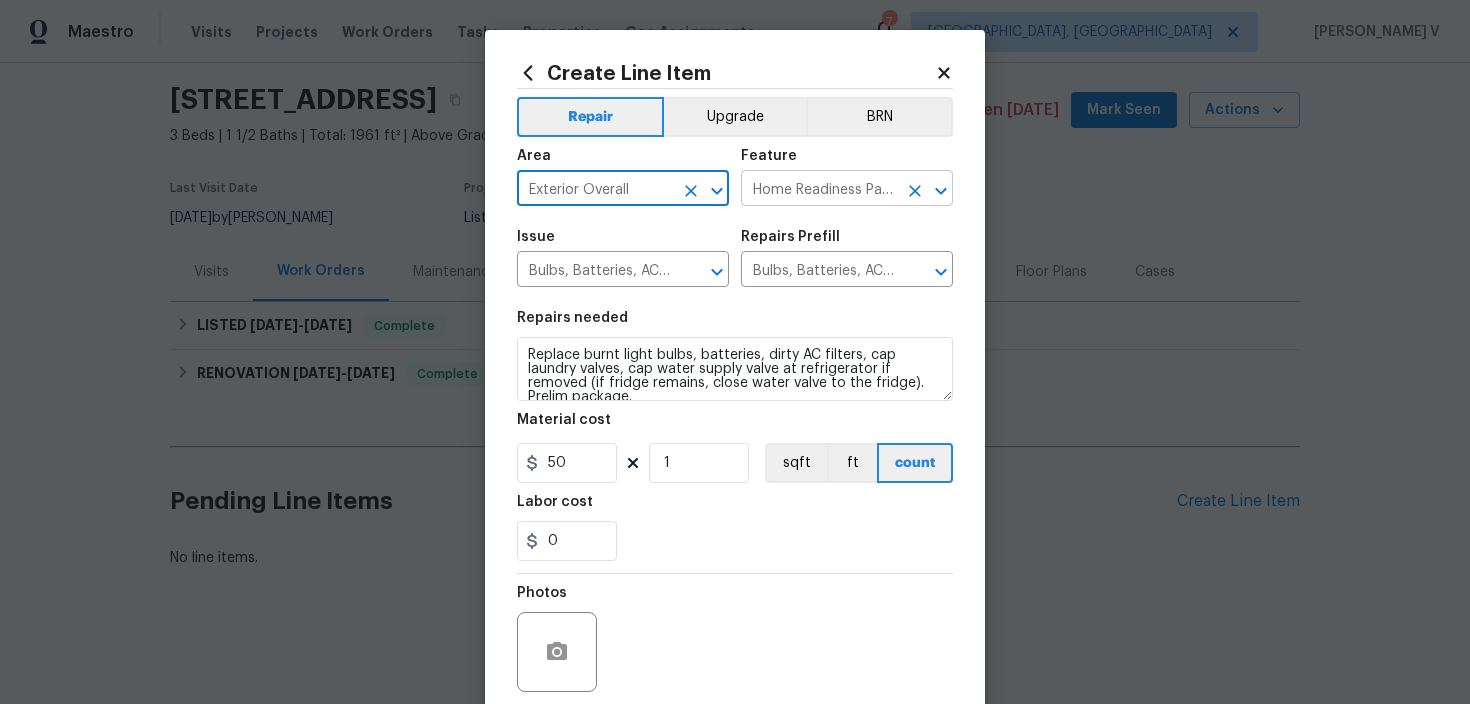 type on "Exterior Overall" 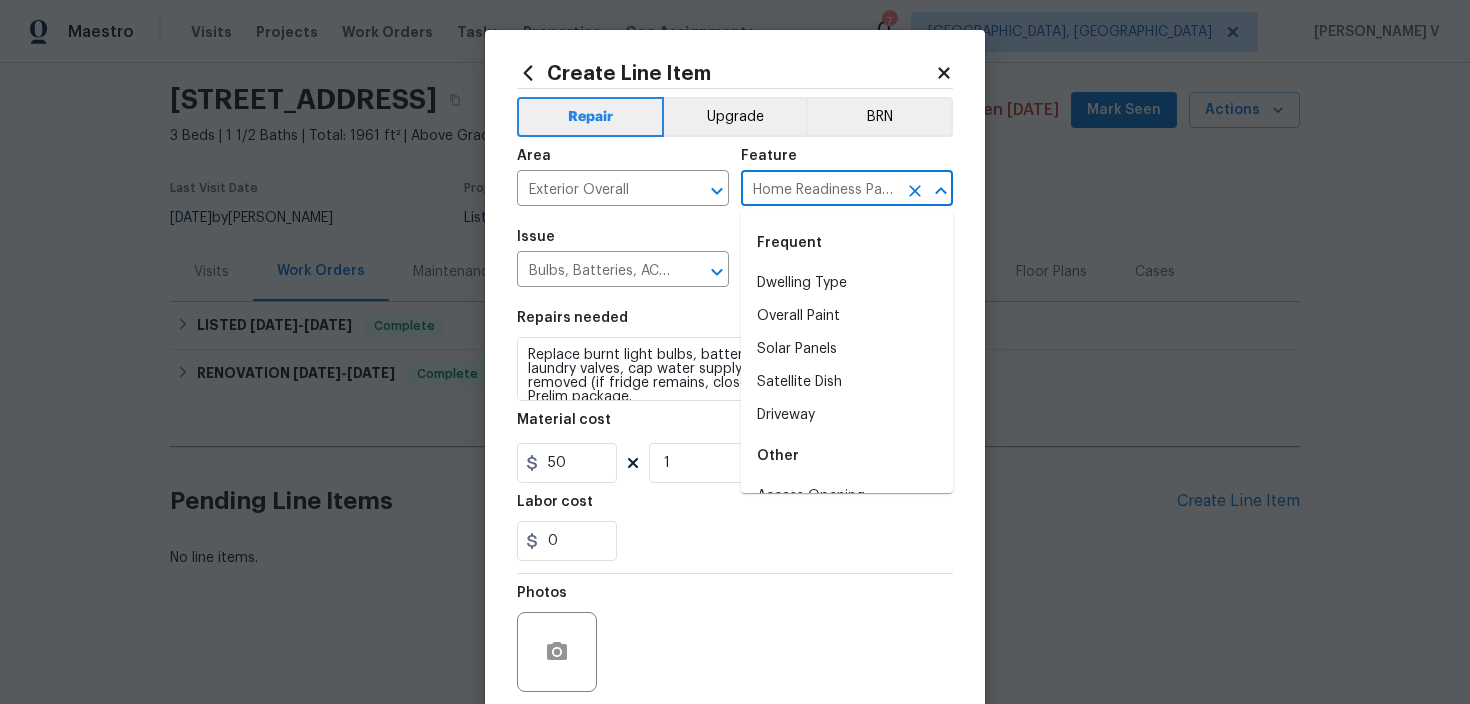 click on "Home Readiness Packages" at bounding box center (819, 190) 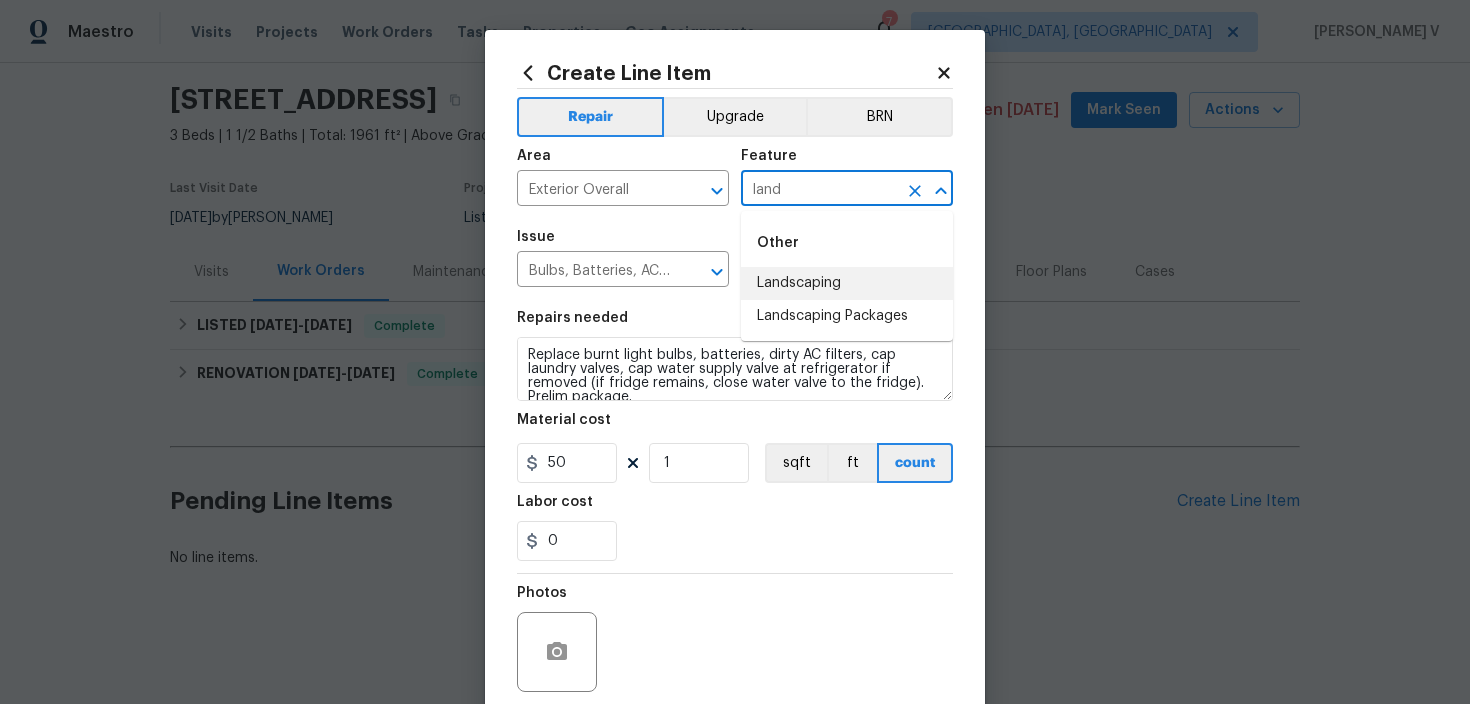 click on "Landscaping" at bounding box center [847, 283] 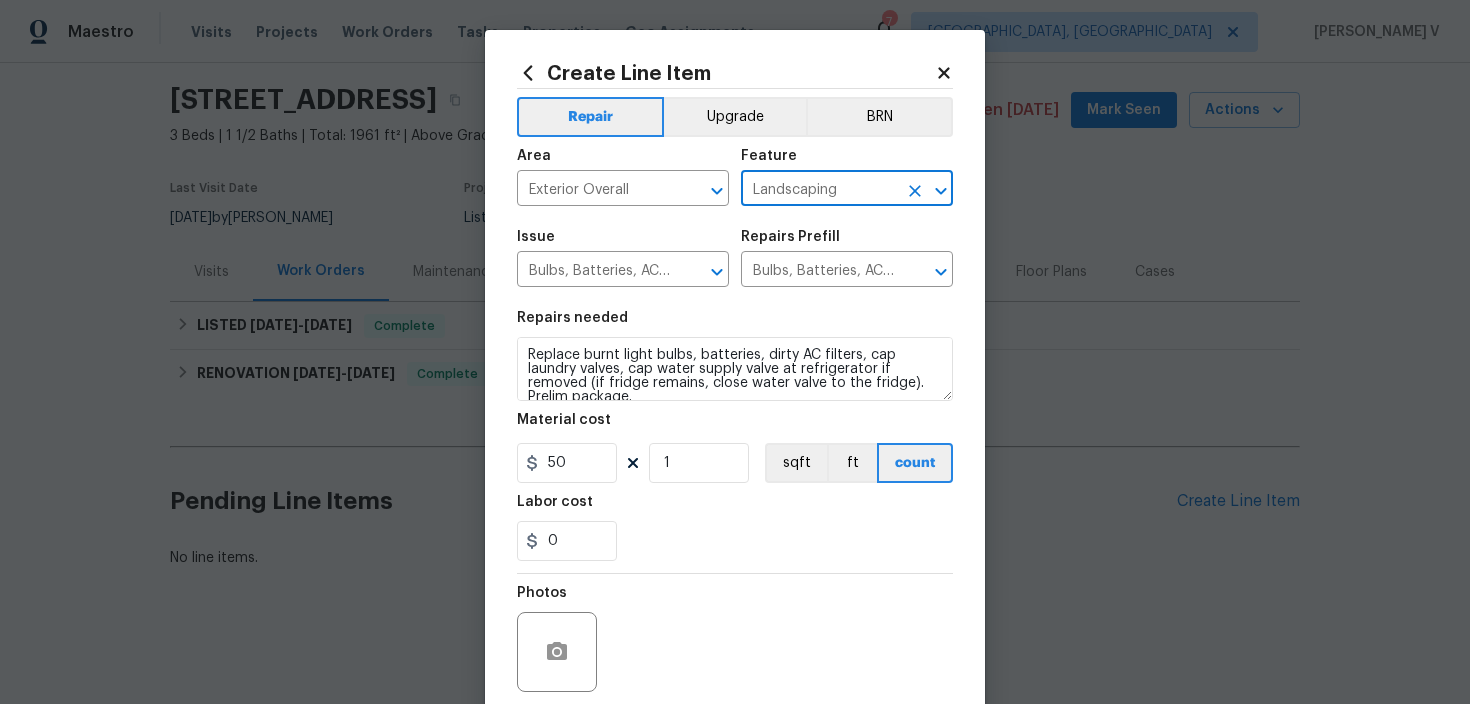 type on "Landscaping" 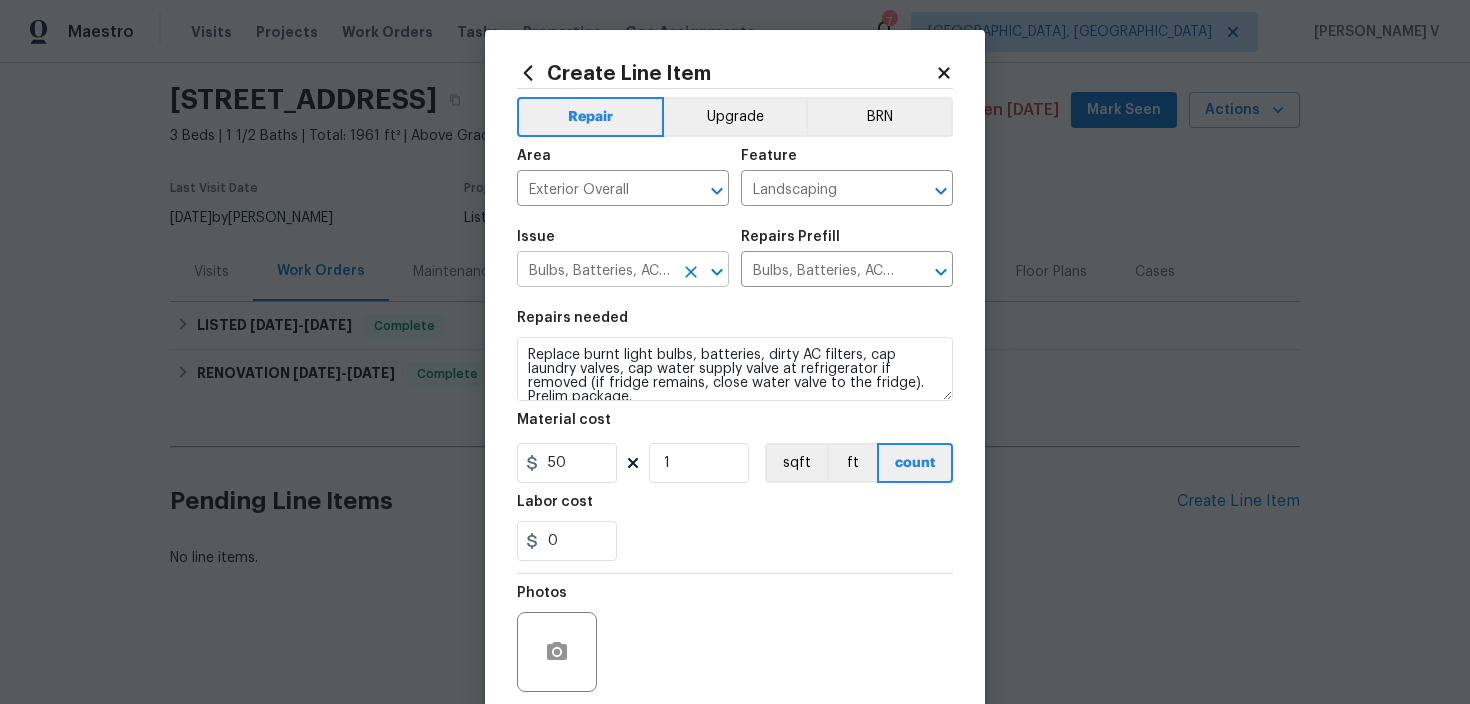 click on "Bulbs, Batteries, AC Filters" at bounding box center (595, 271) 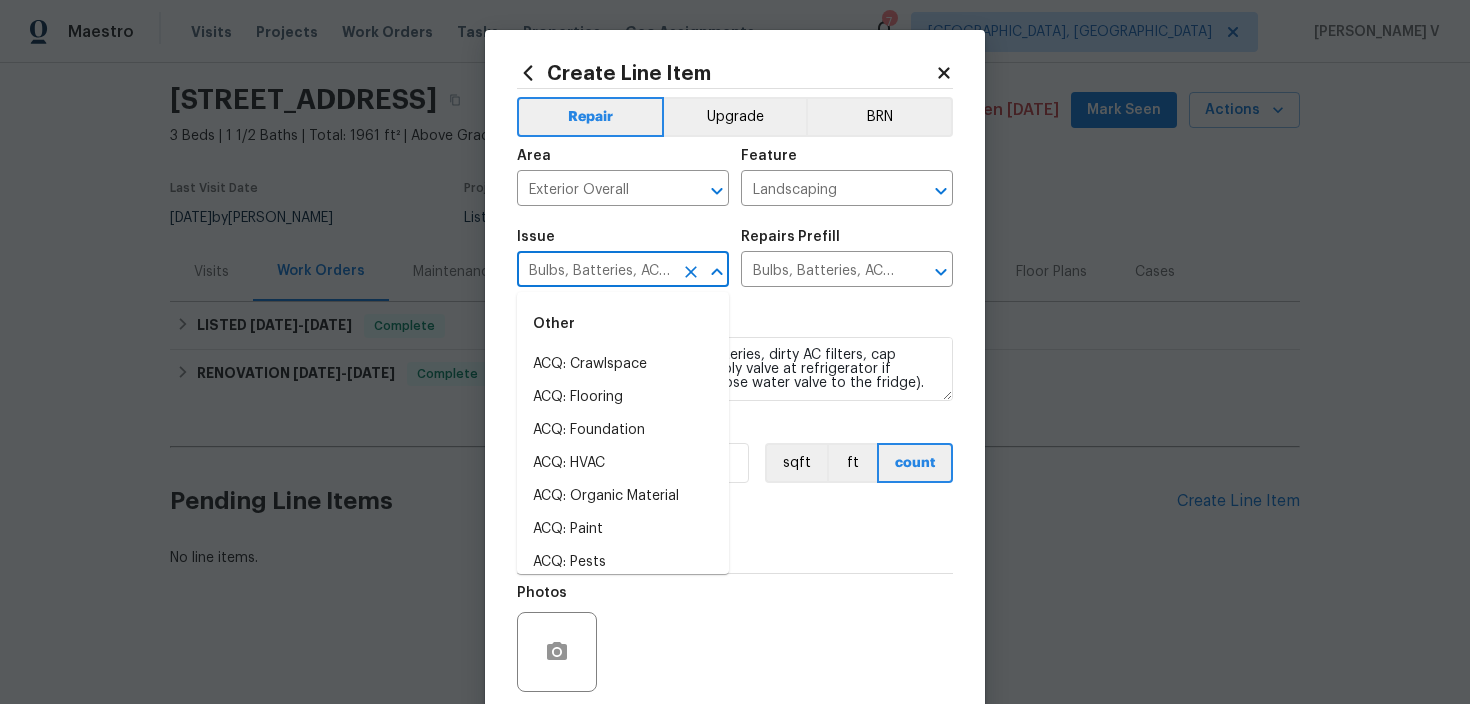click on "Bulbs, Batteries, AC Filters" at bounding box center (595, 271) 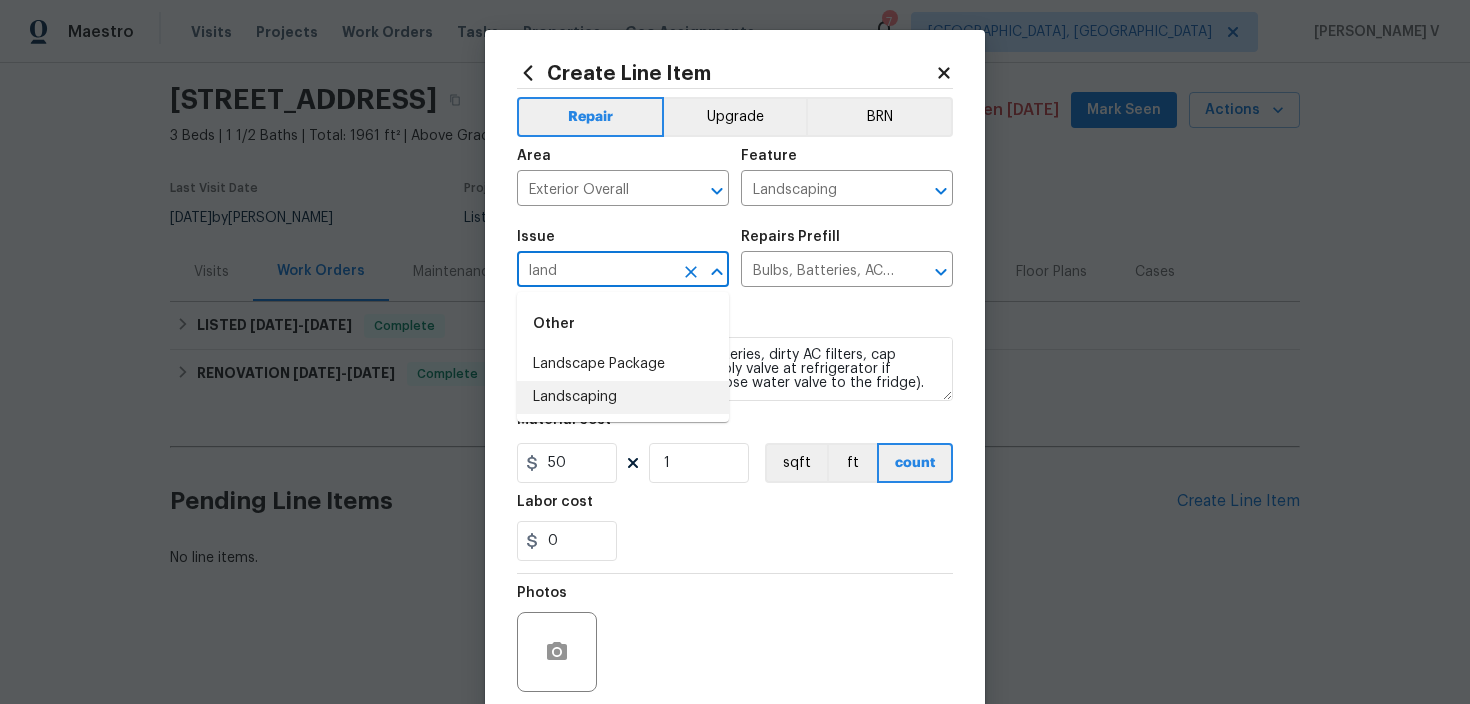 click on "Landscaping" at bounding box center [623, 397] 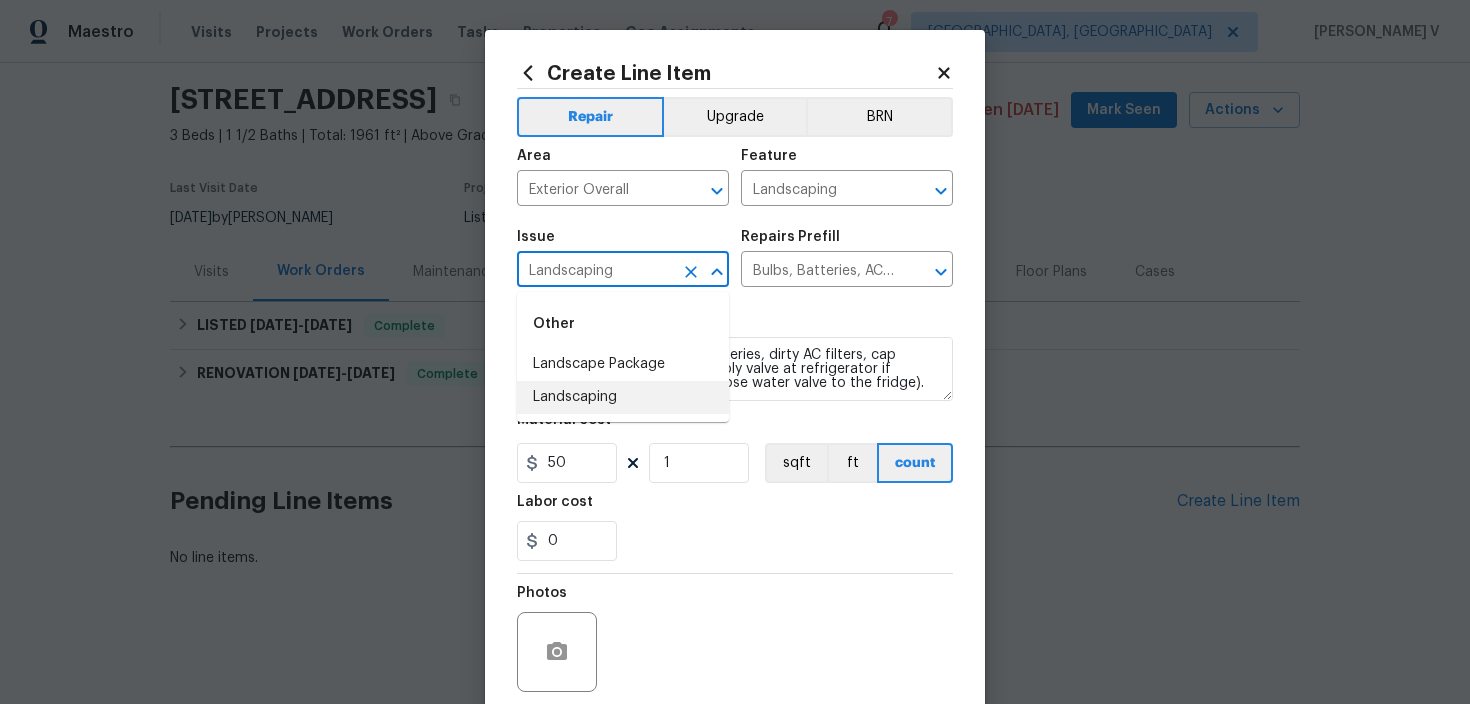 type 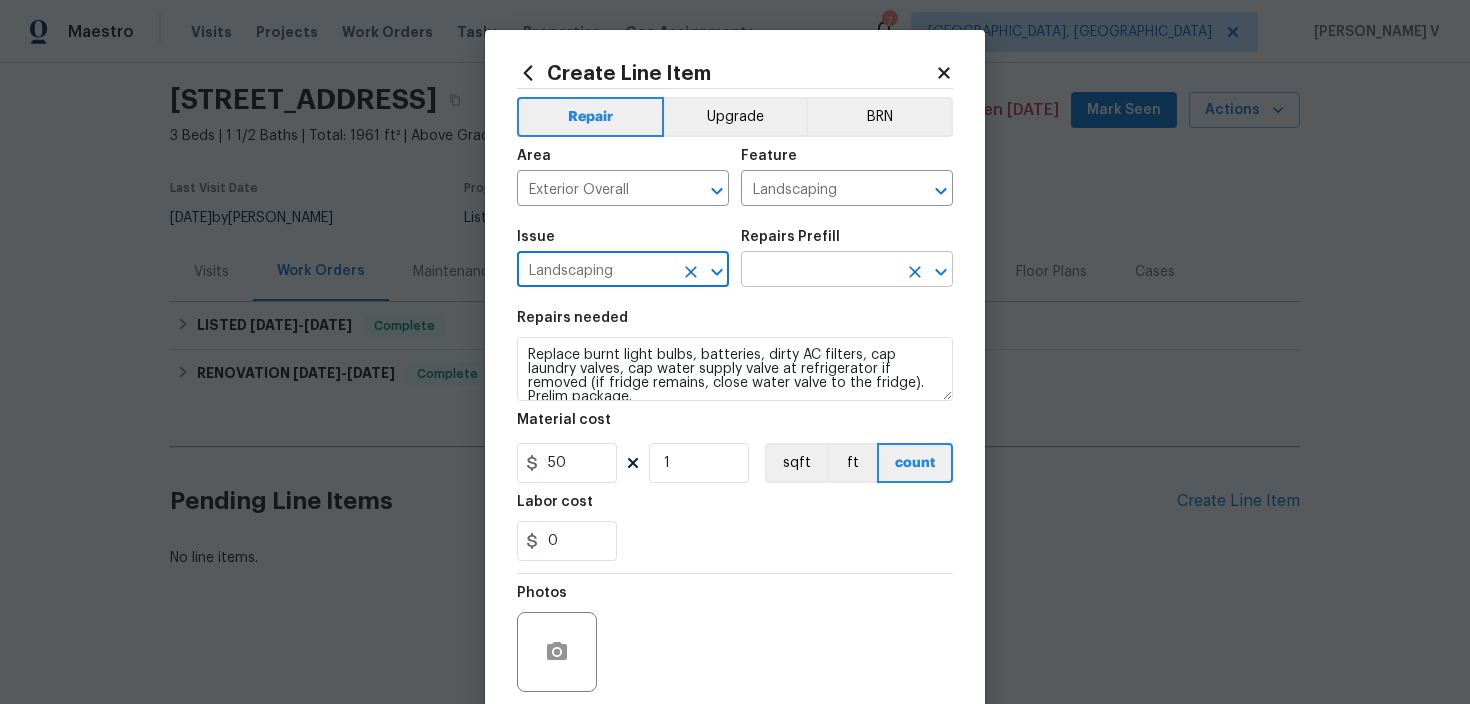 type on "Landscaping" 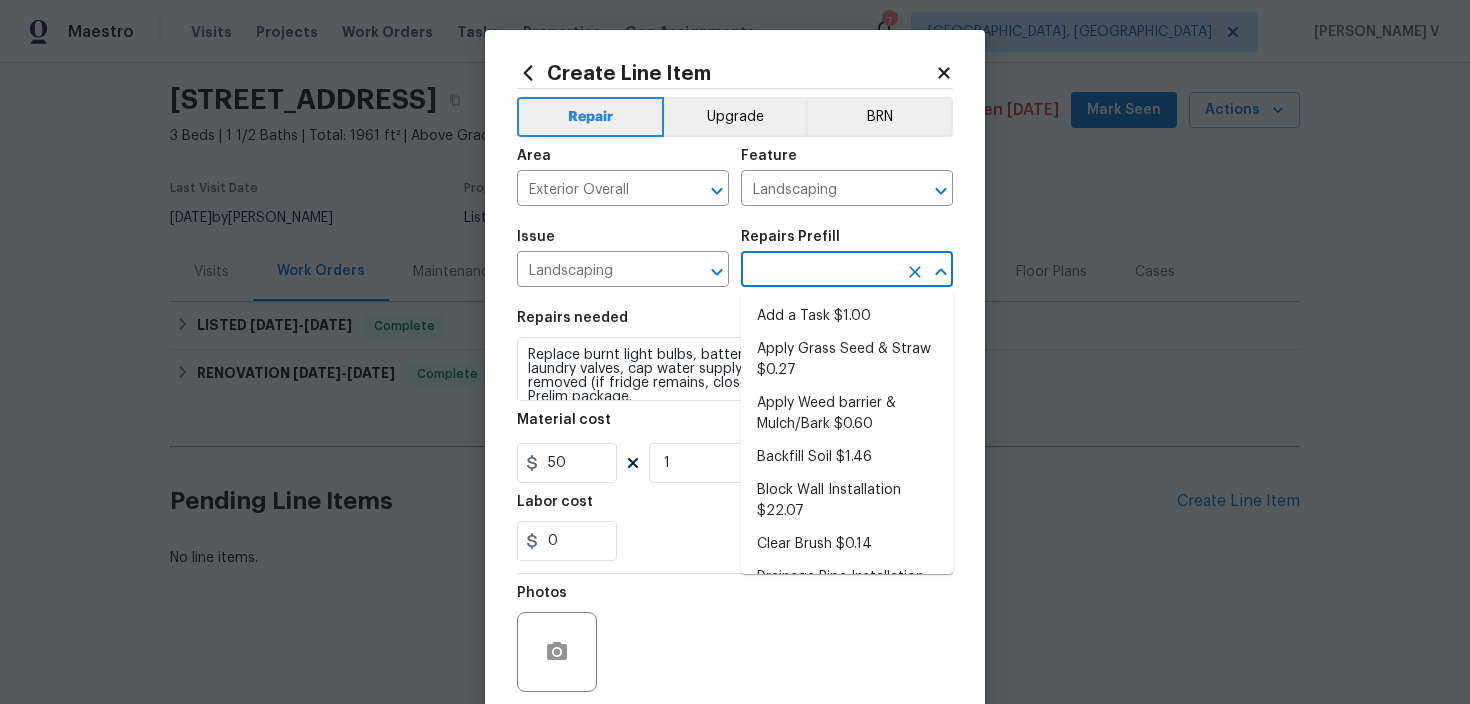 click on "Add a Task $1.00" at bounding box center [847, 316] 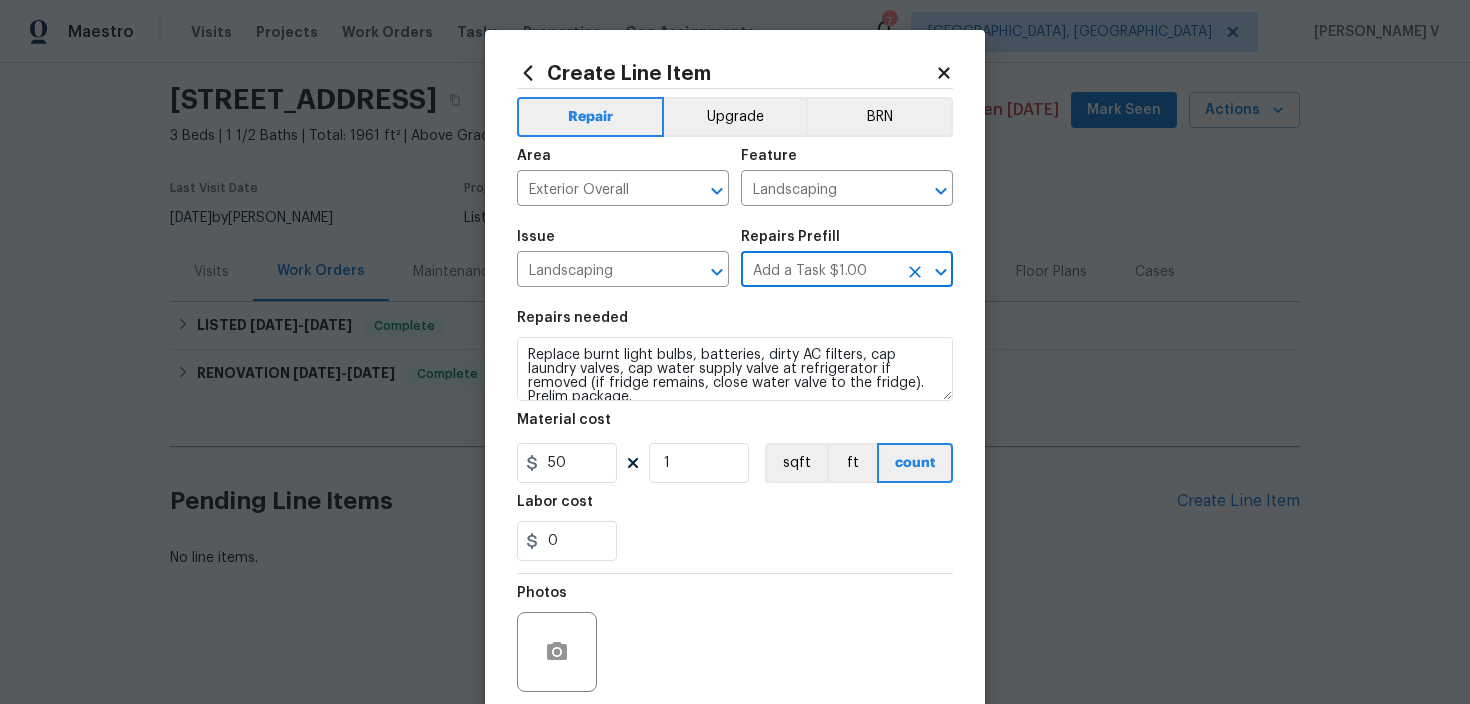 type on "HPM to detail" 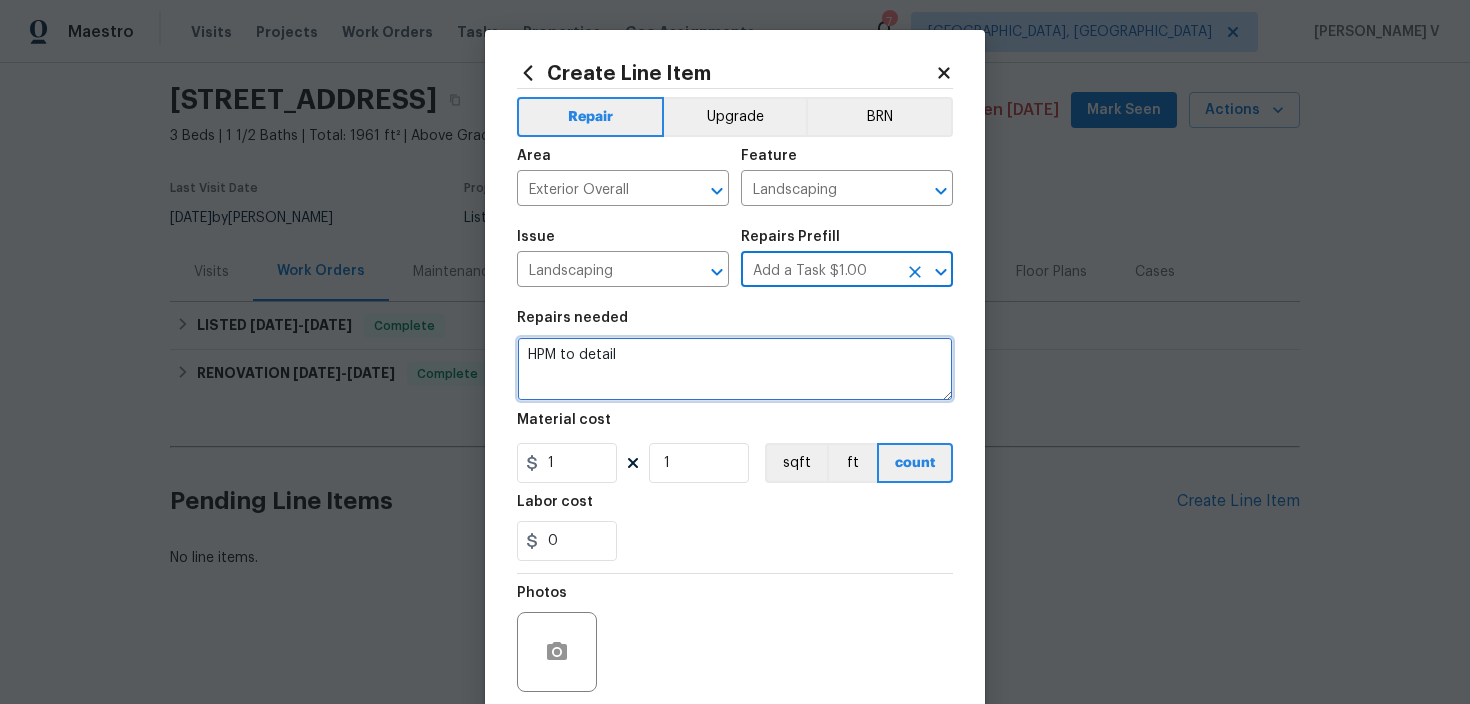 click on "HPM to detail" at bounding box center (735, 369) 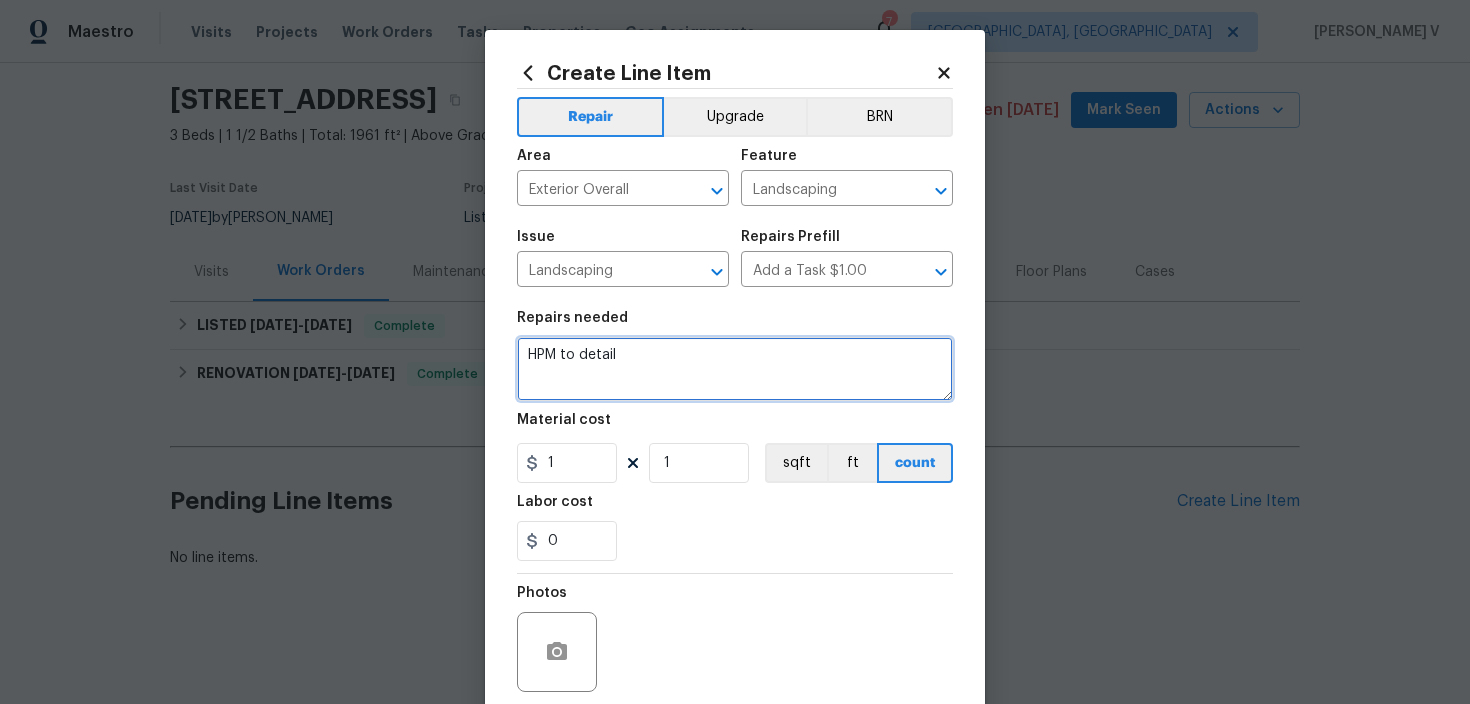 click on "HPM to detail" at bounding box center (735, 369) 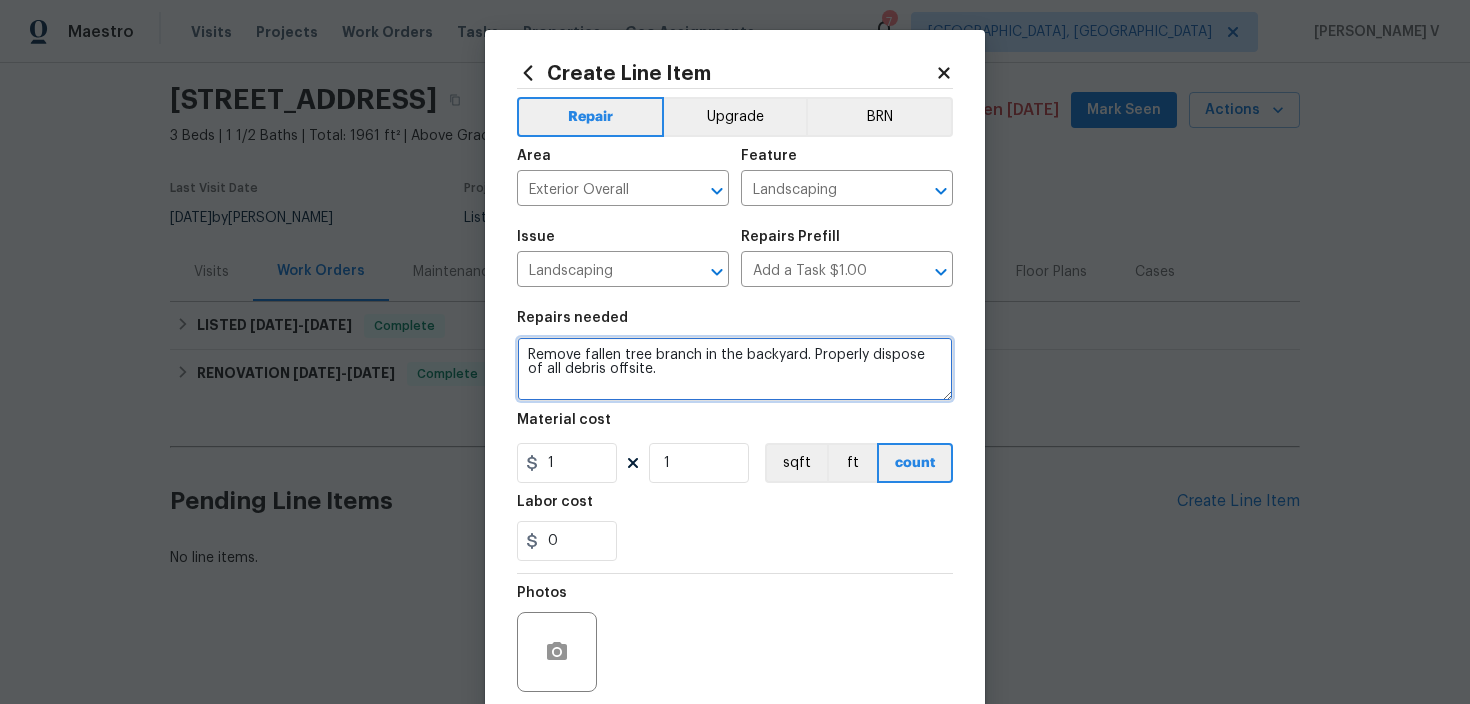 type on "Remove fallen tree branch in the backyard. Properly dispose of all debris offsite." 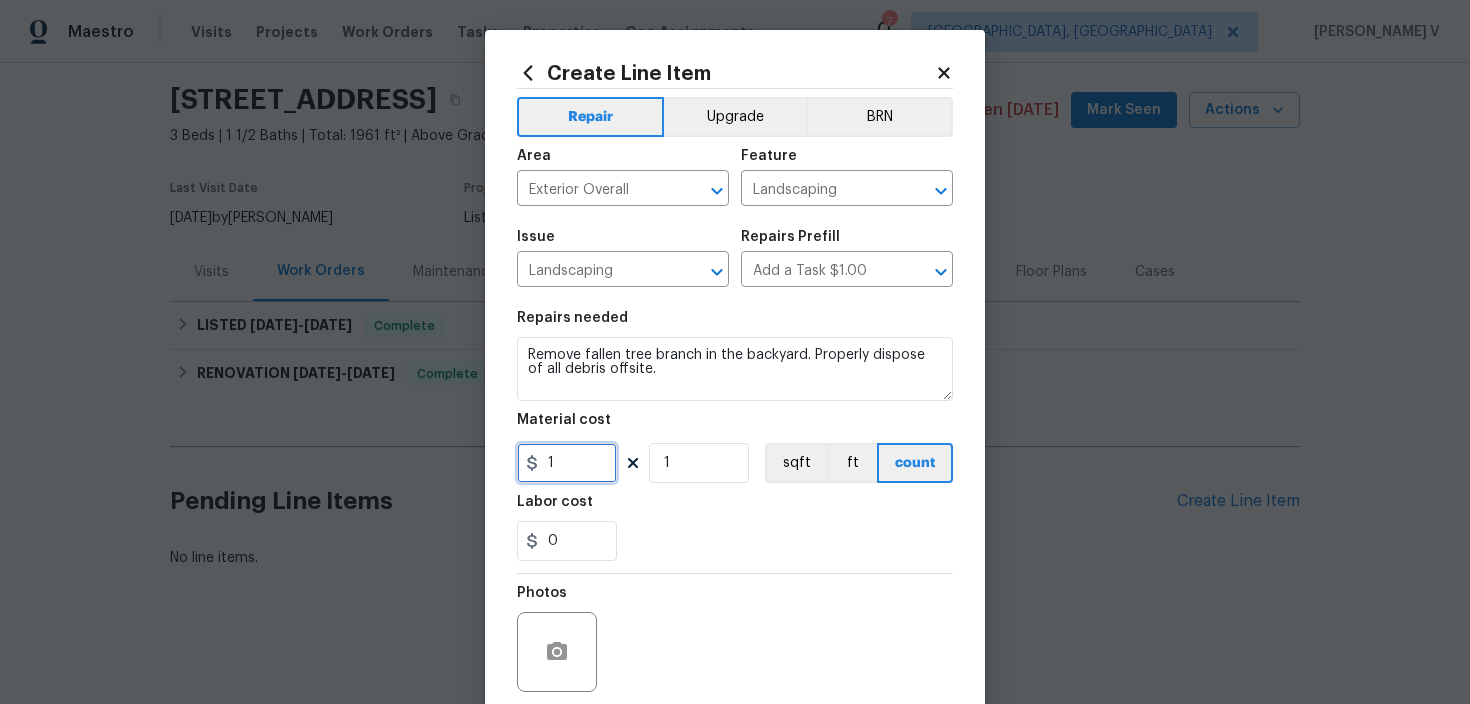 click on "1" at bounding box center [567, 463] 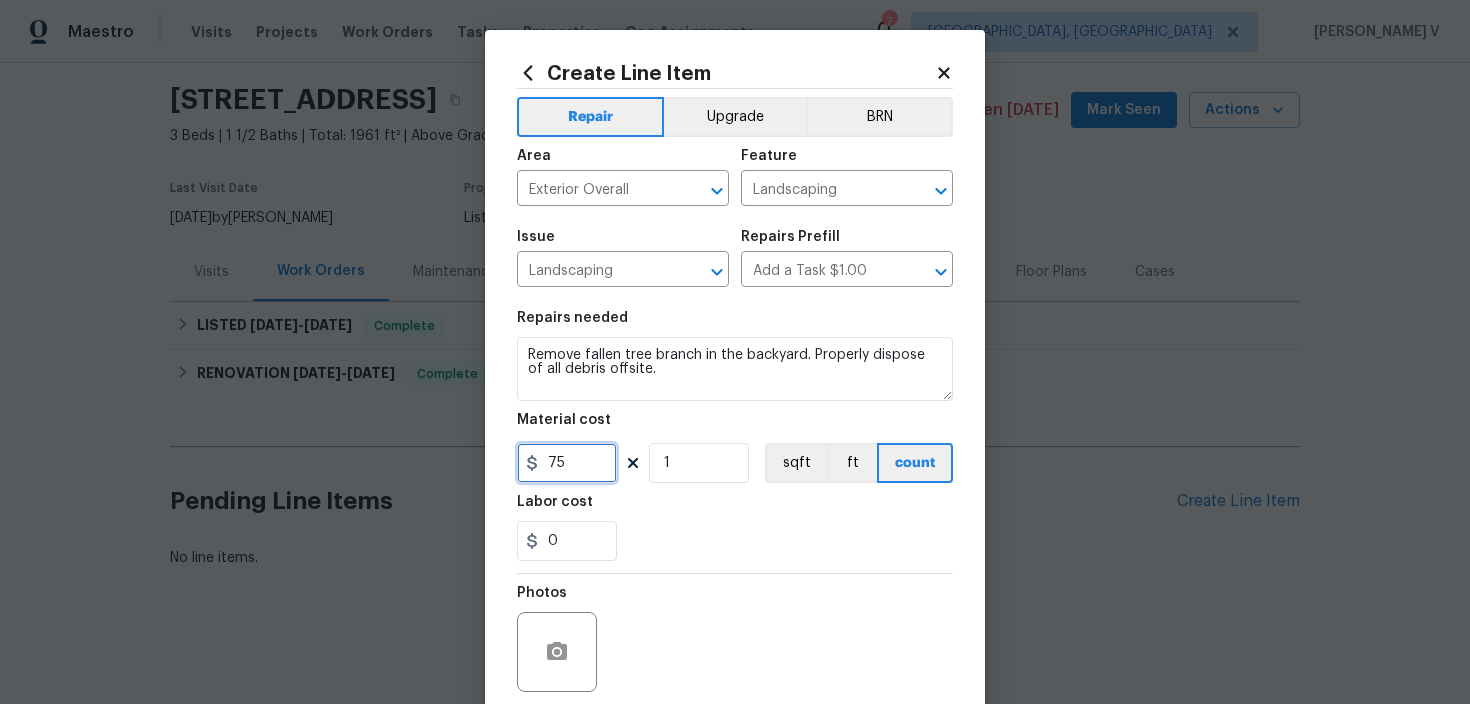 click on "75" at bounding box center [567, 463] 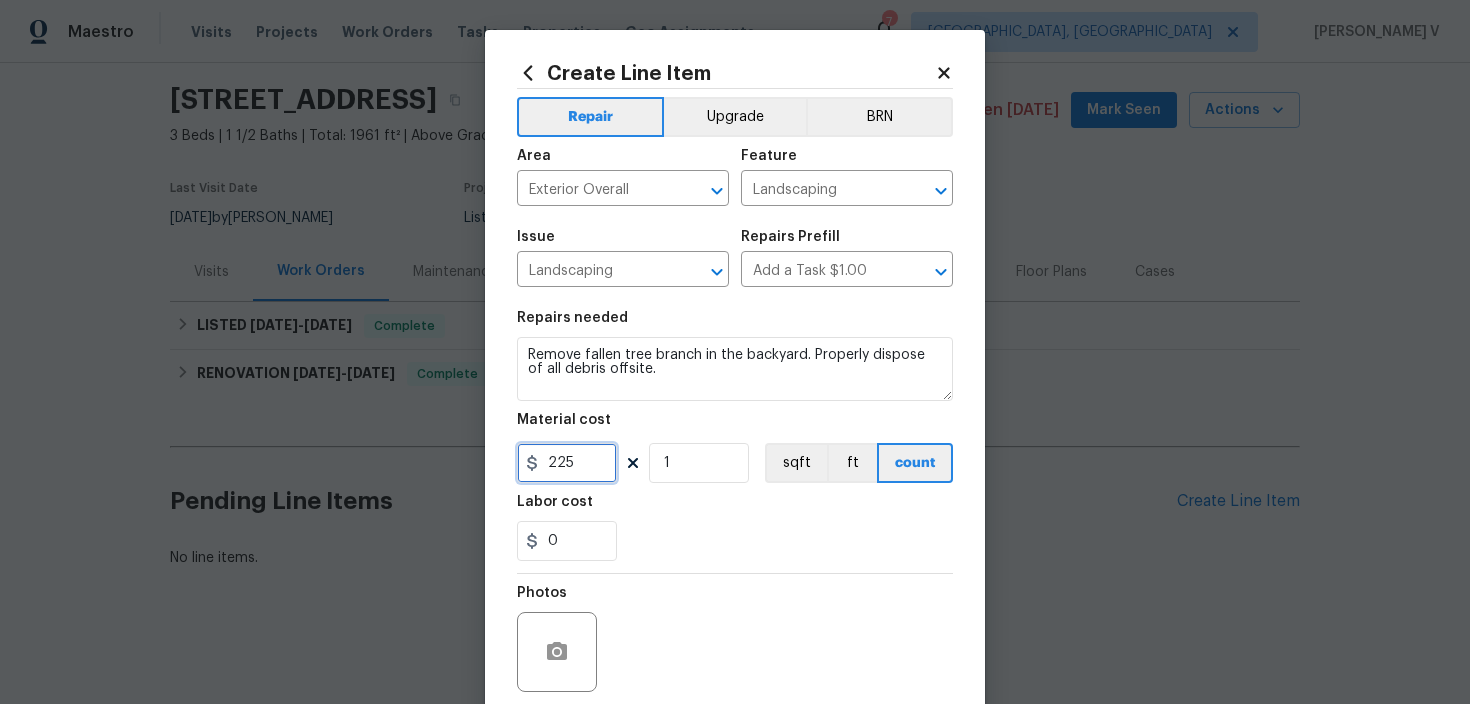 type on "225" 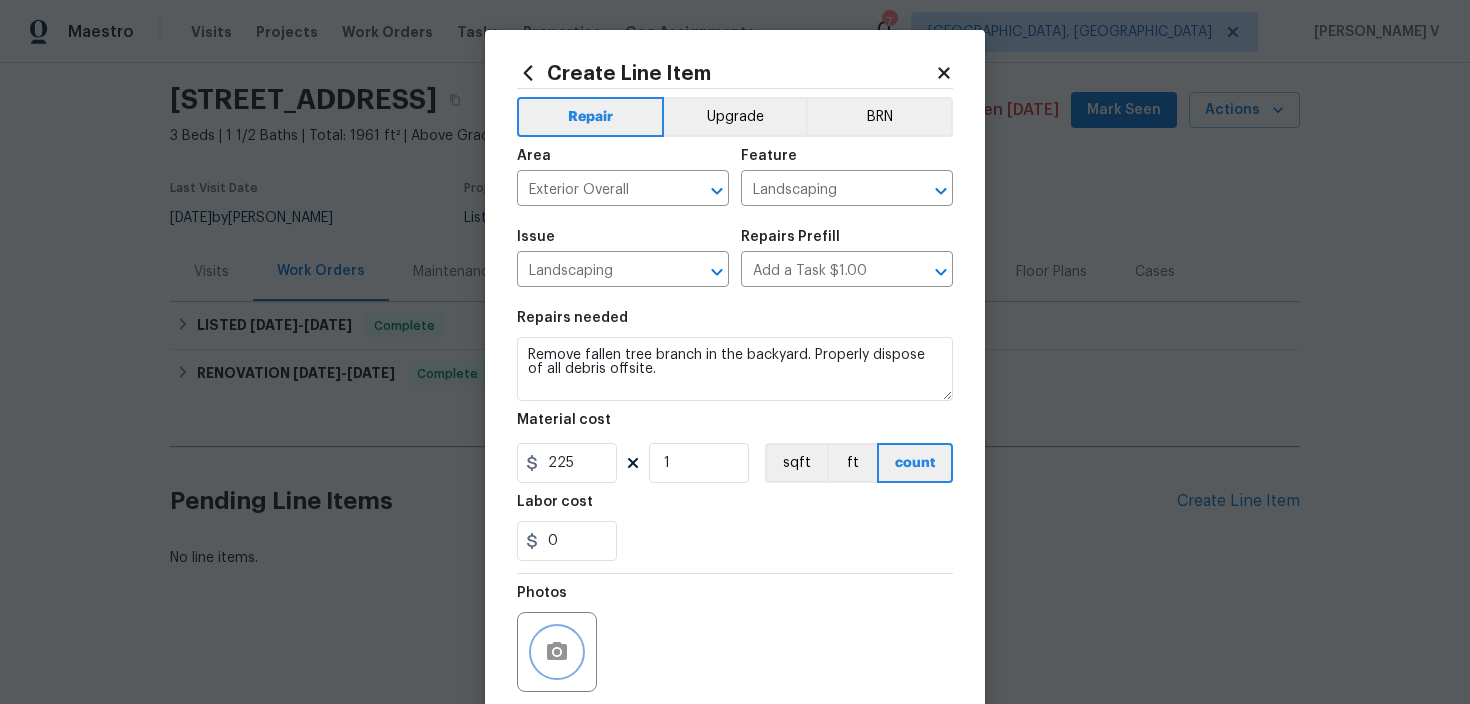 click 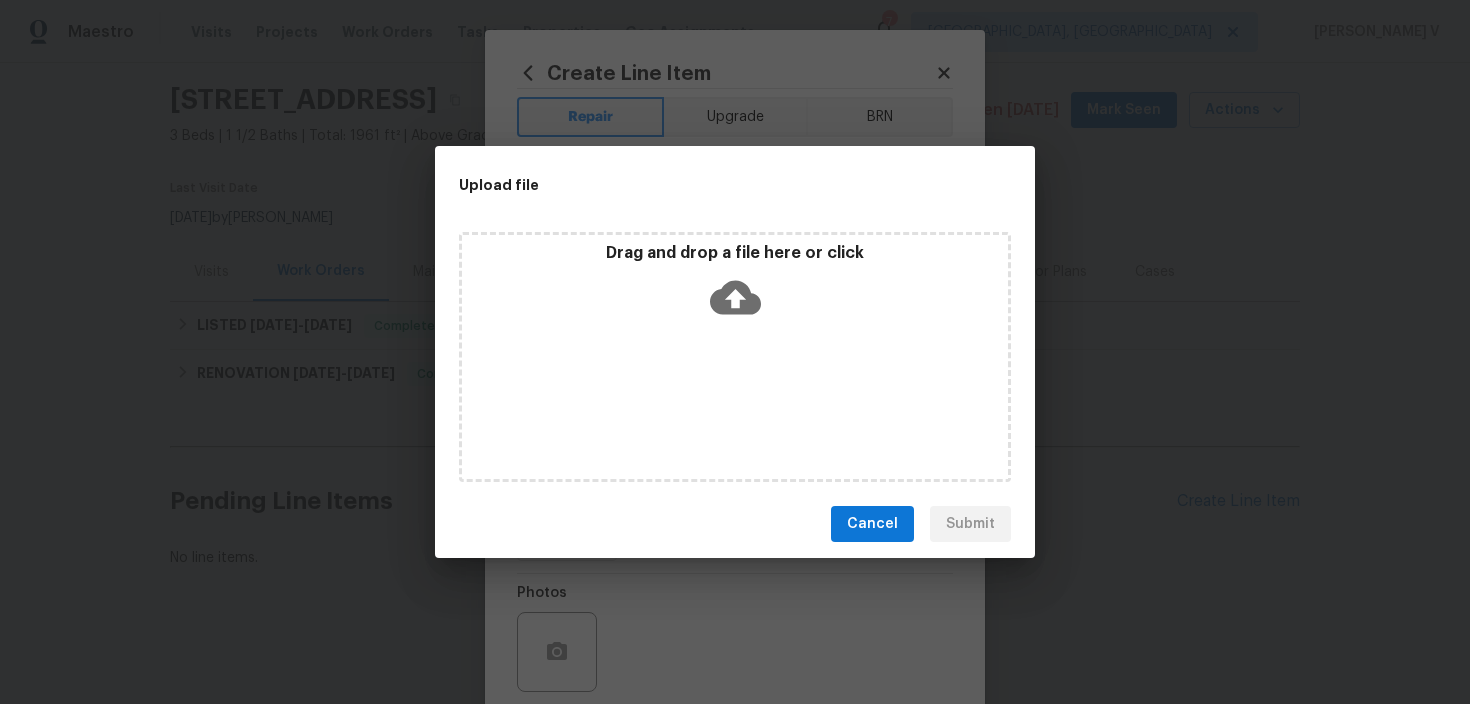click 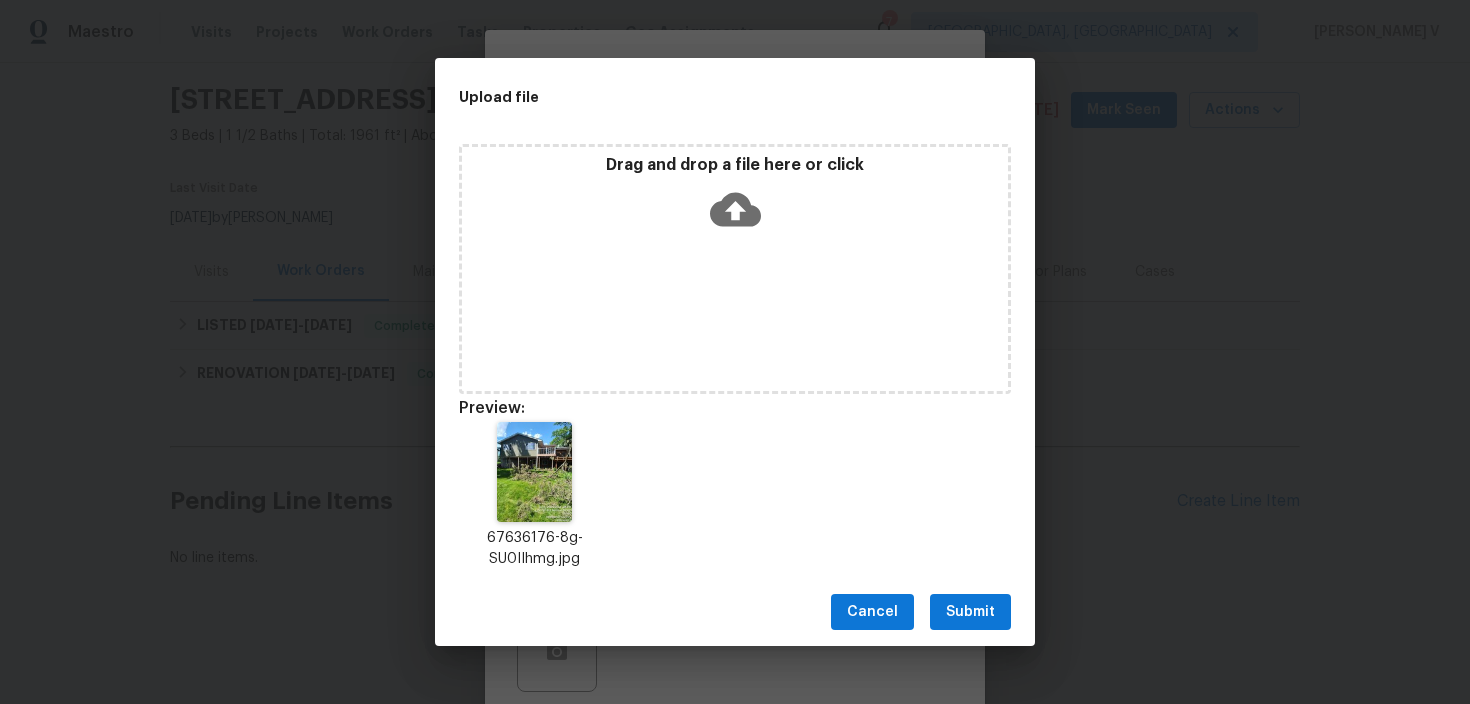 click on "Submit" at bounding box center [970, 612] 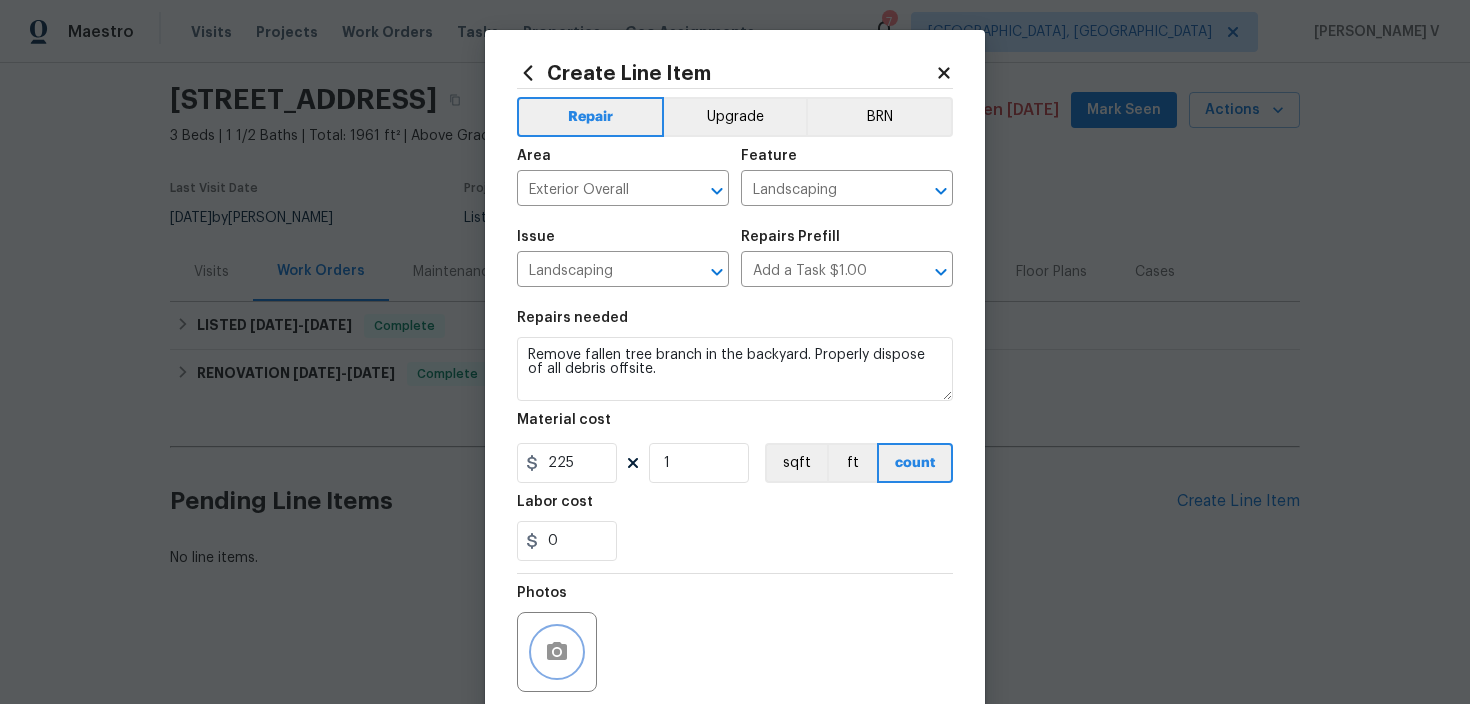 scroll, scrollTop: 158, scrollLeft: 0, axis: vertical 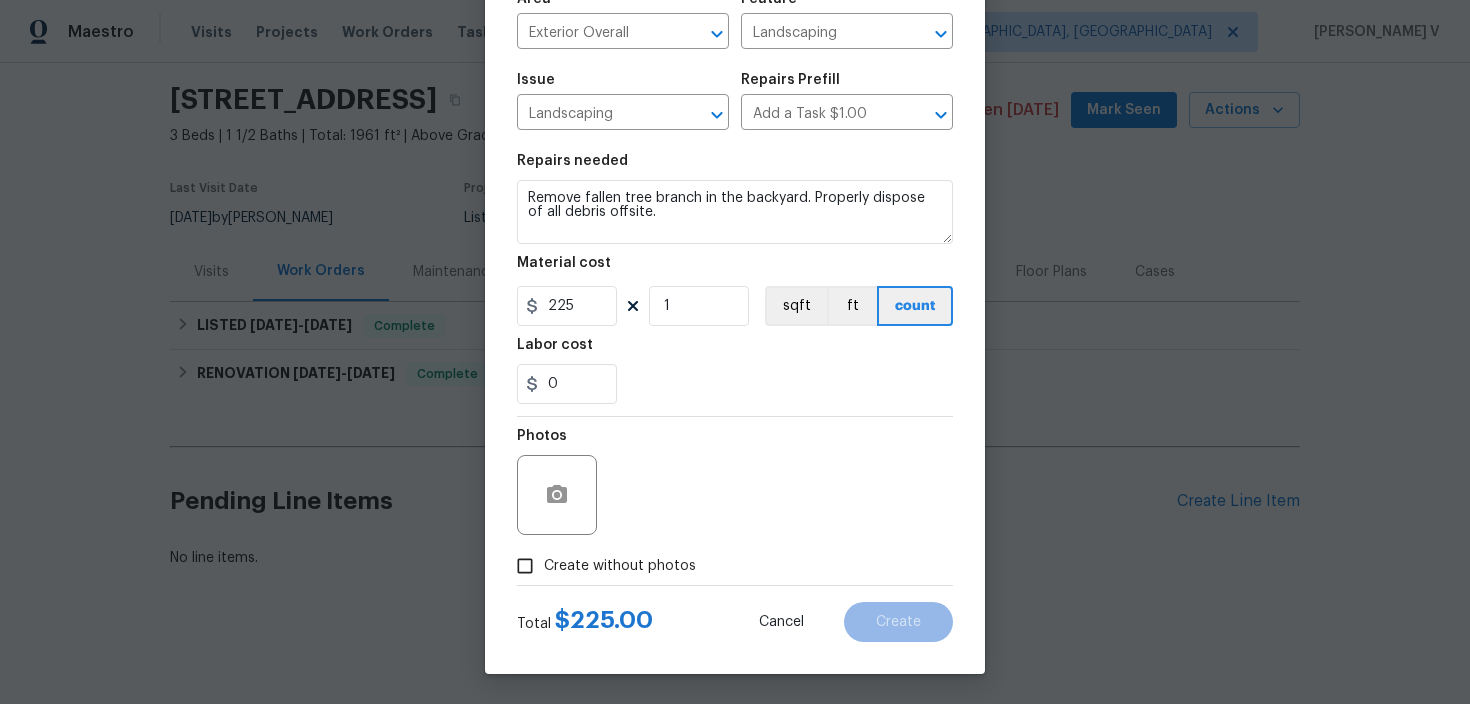 click on "Create without photos" at bounding box center [525, 566] 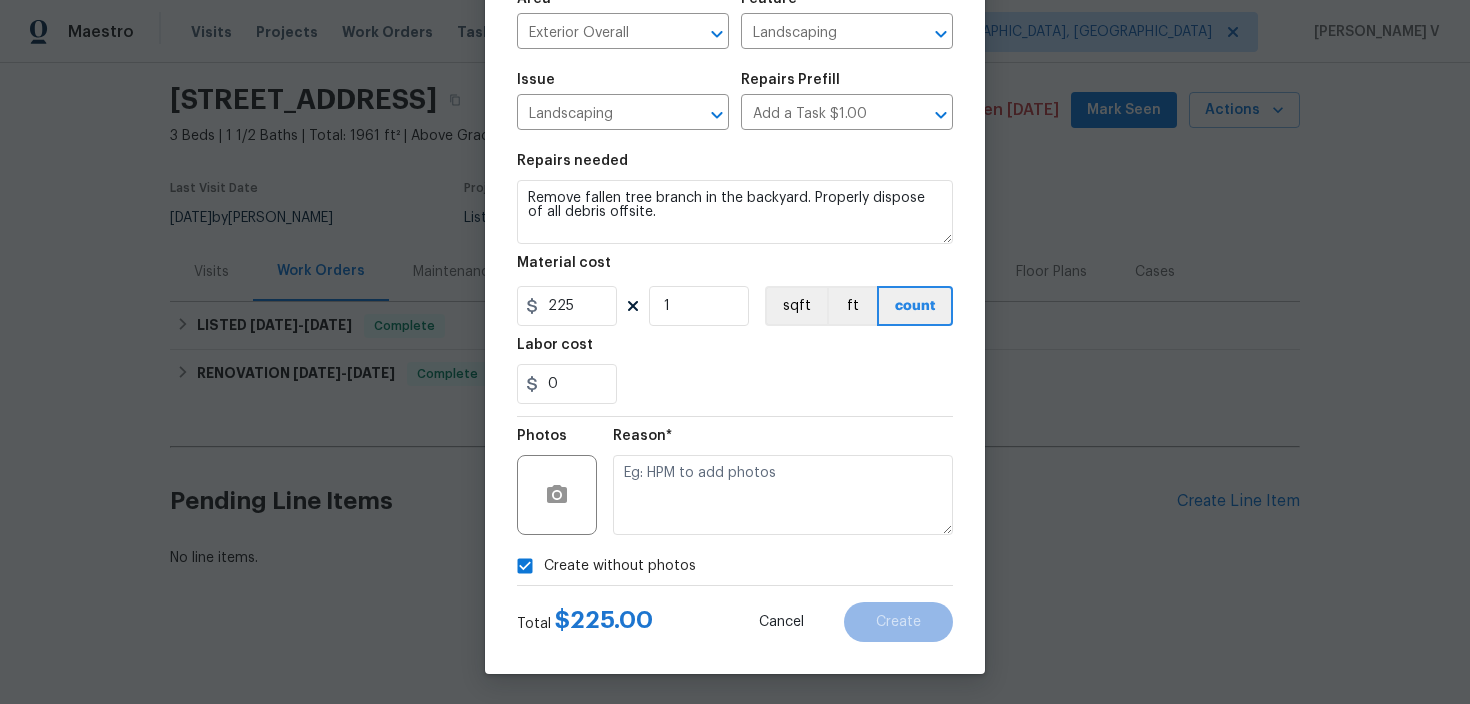 checkbox on "false" 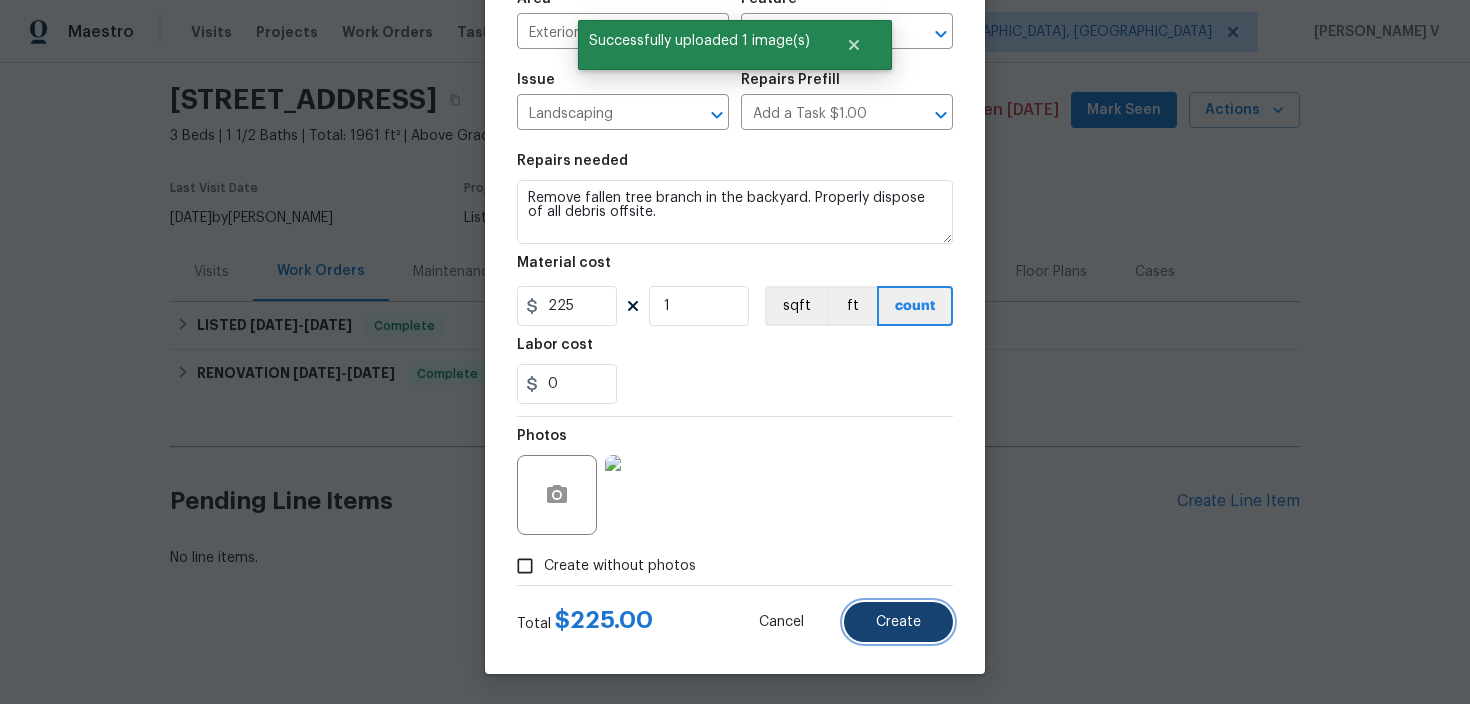 click on "Create" at bounding box center (898, 622) 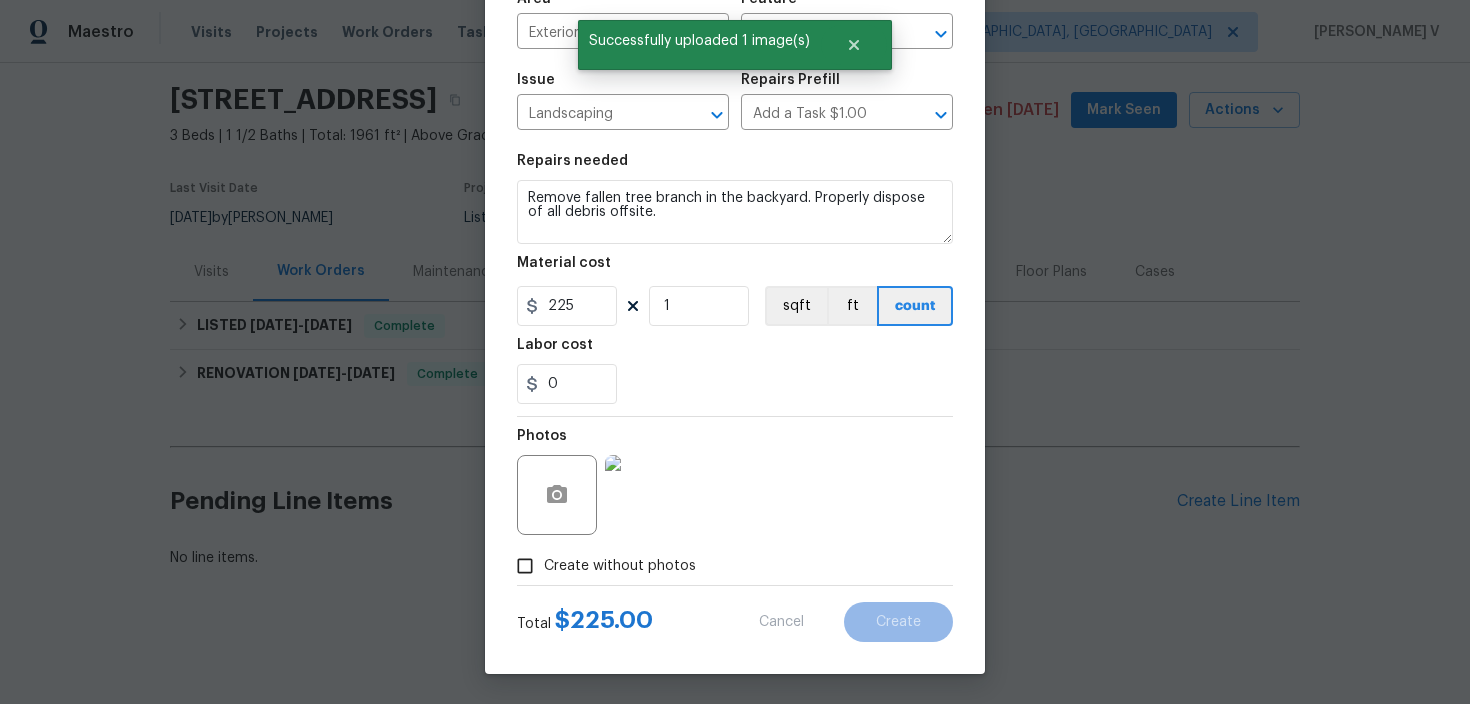 type 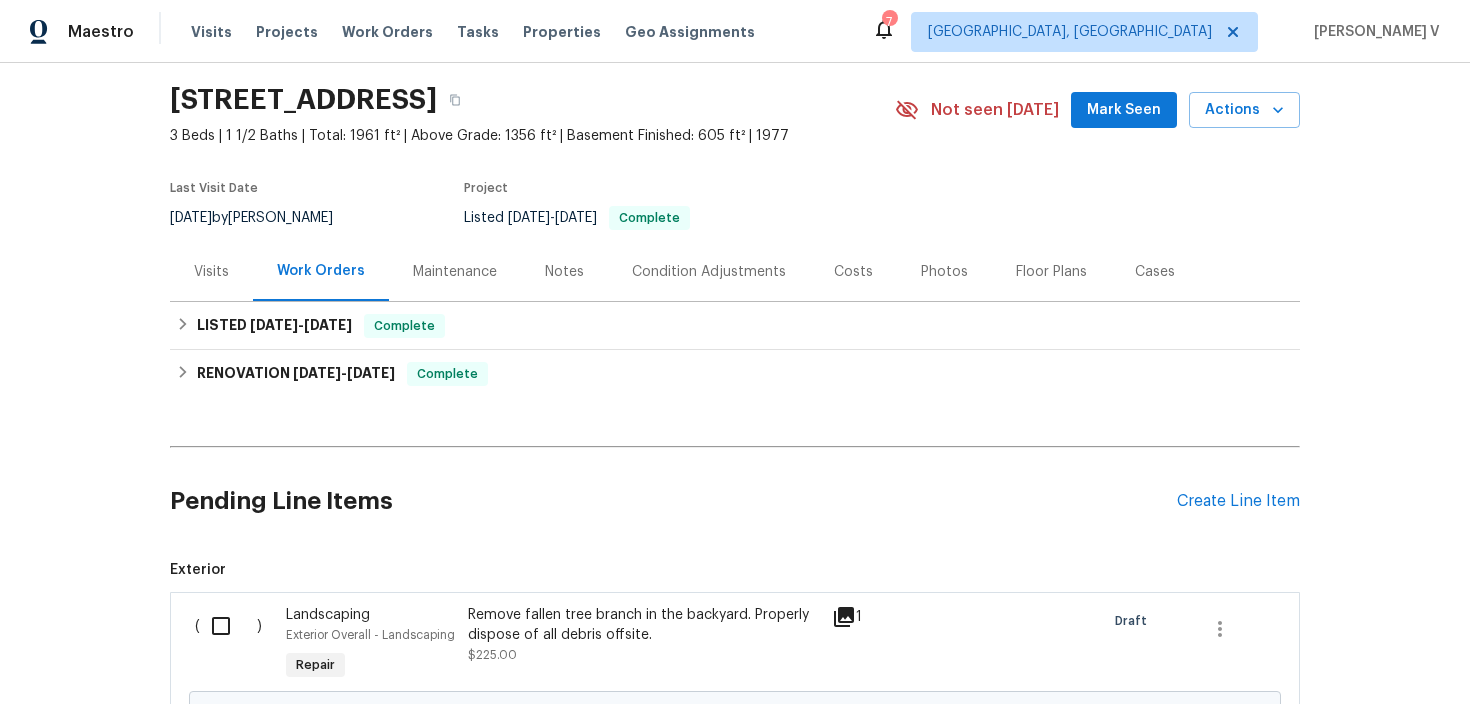 click on "( )" at bounding box center (234, 645) 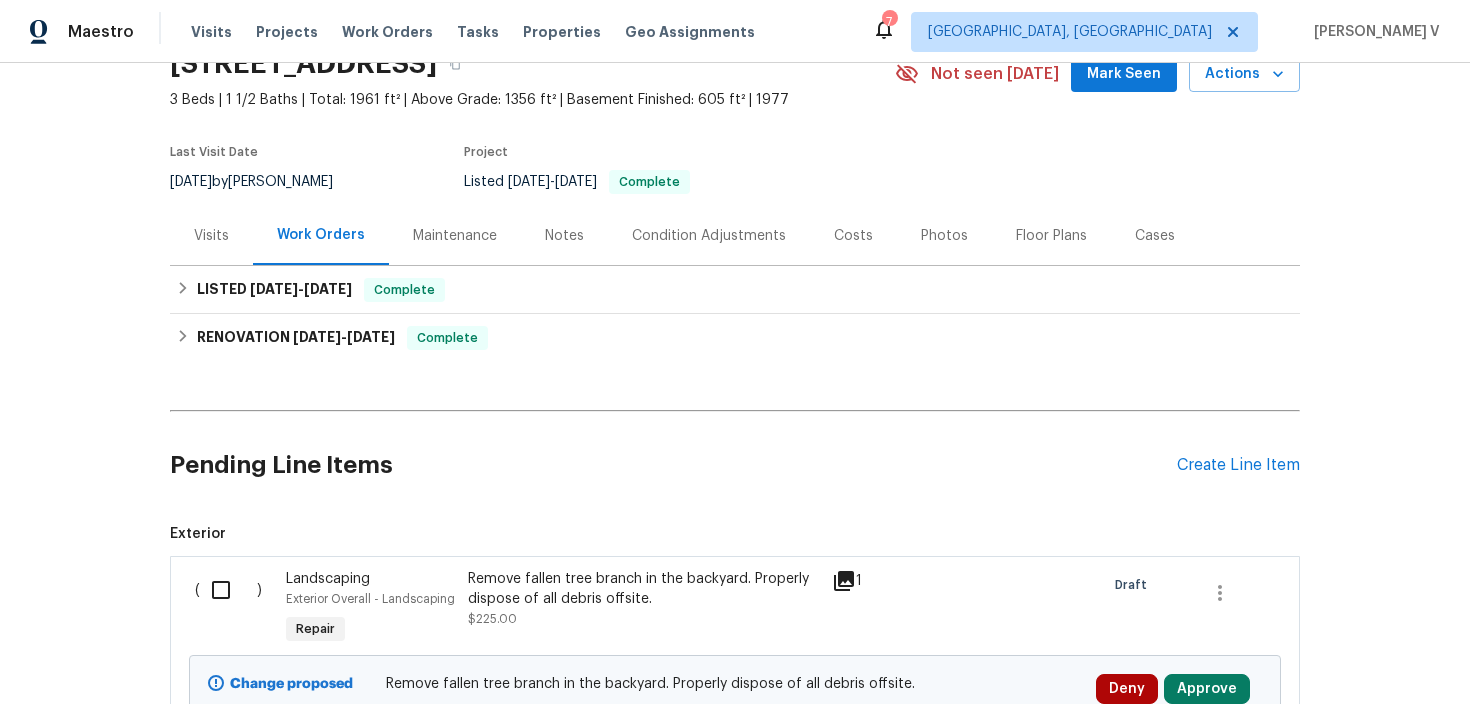 click at bounding box center (228, 590) 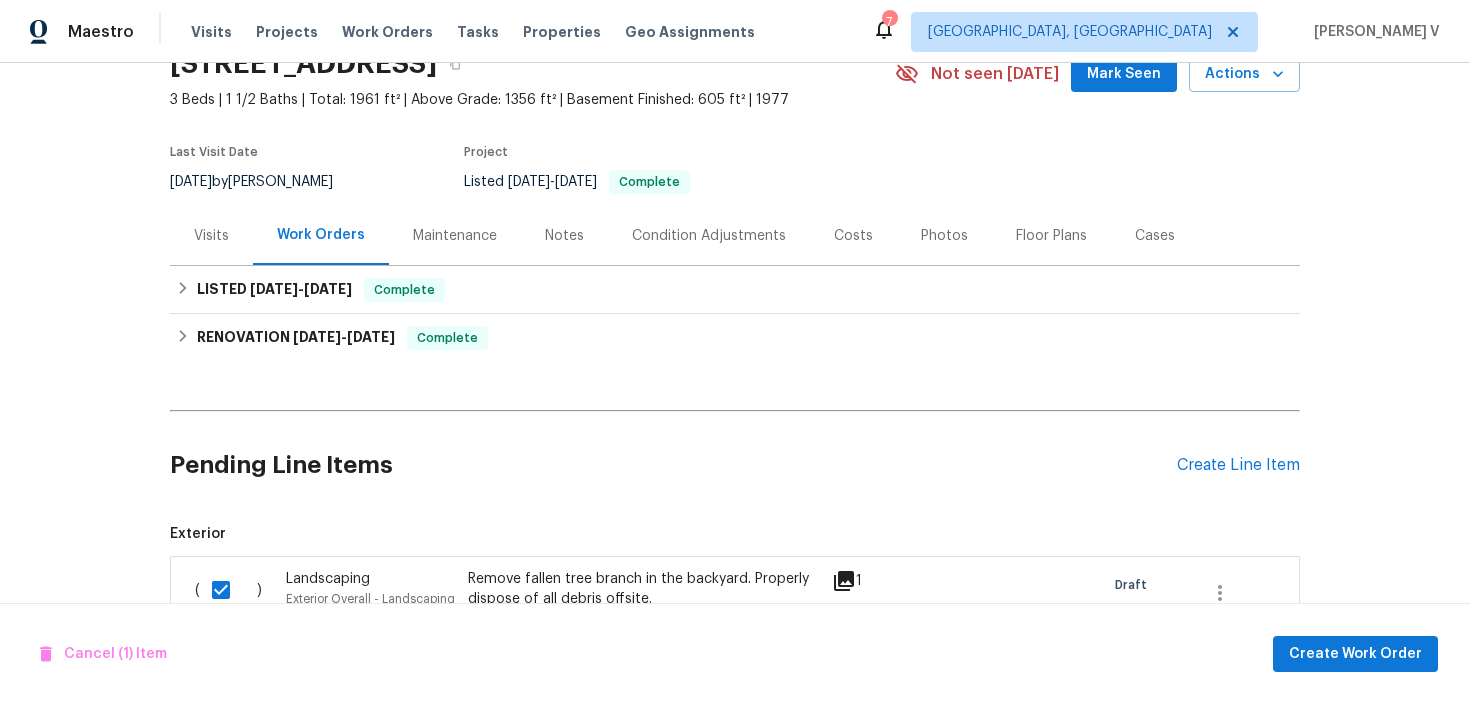 scroll, scrollTop: 289, scrollLeft: 0, axis: vertical 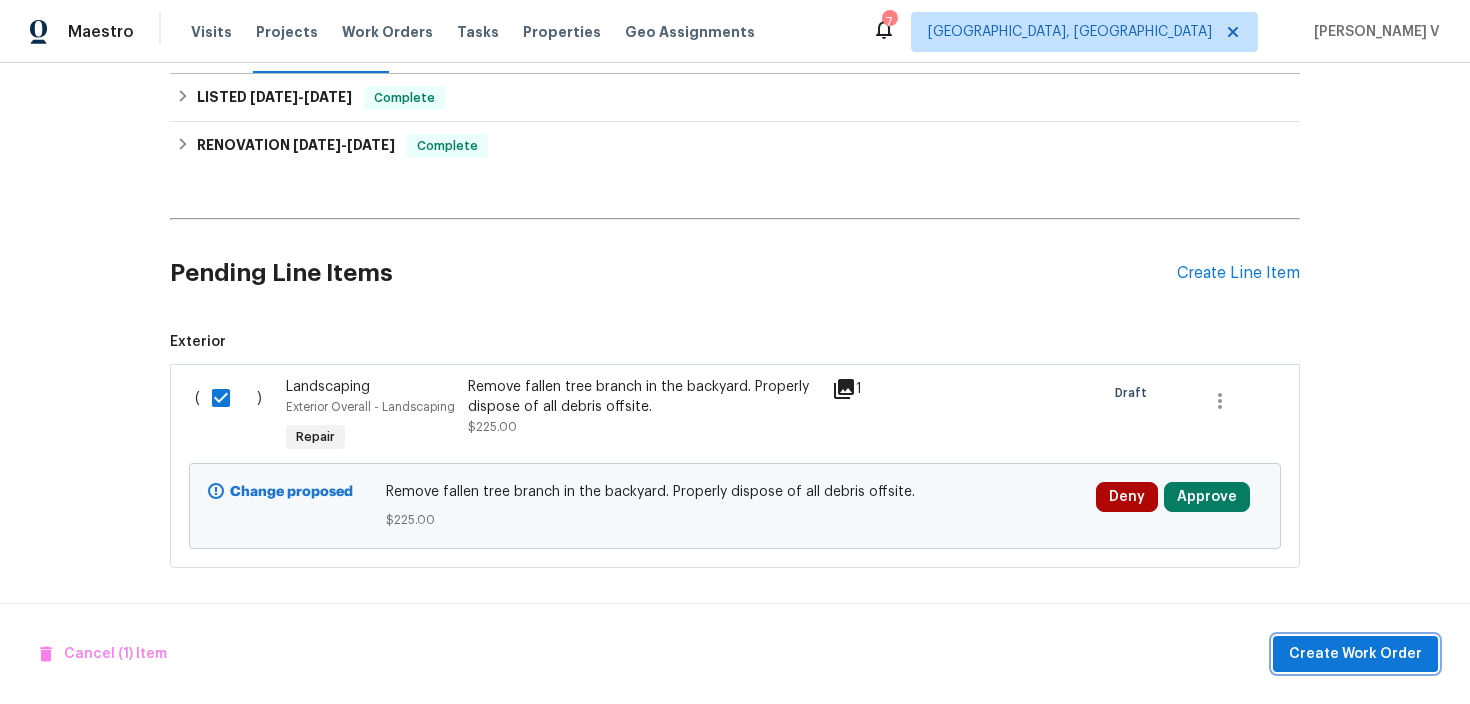 click on "Create Work Order" at bounding box center [1355, 654] 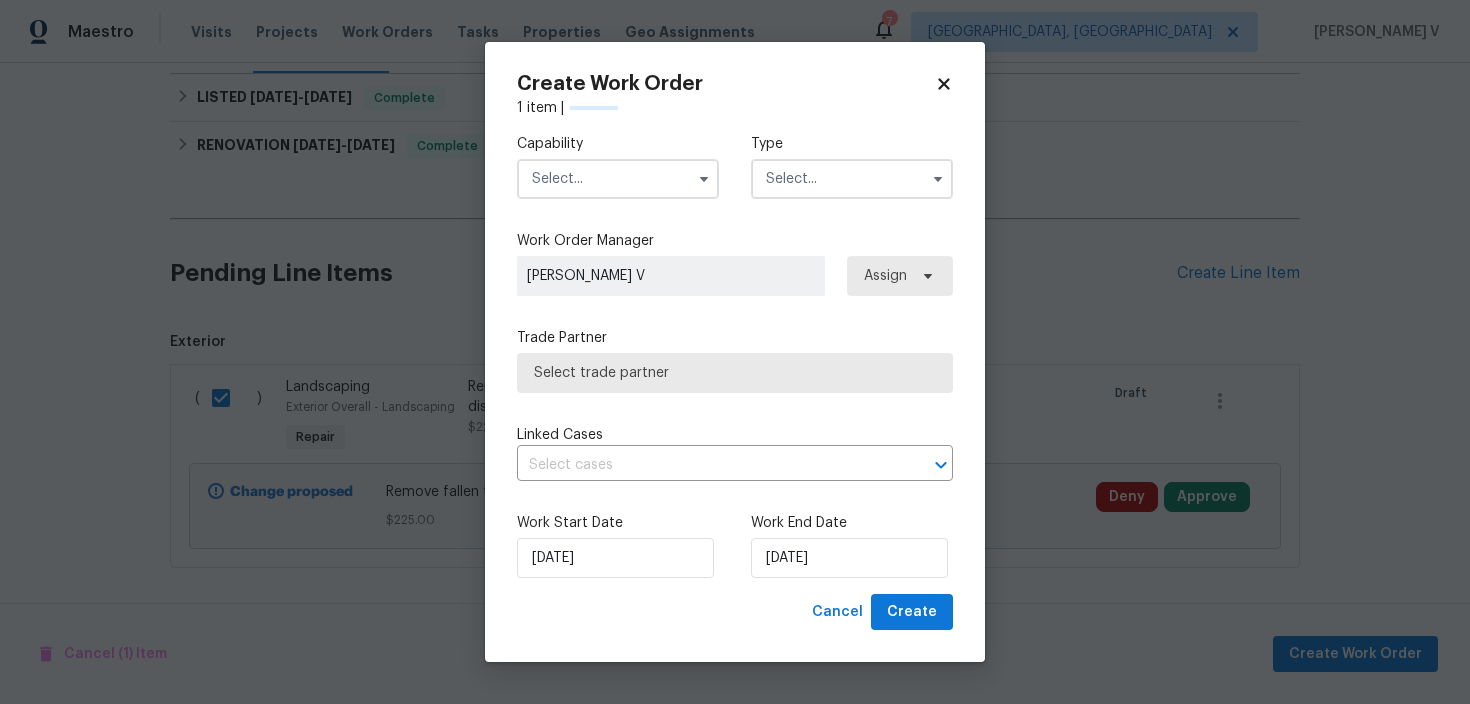 click at bounding box center (618, 179) 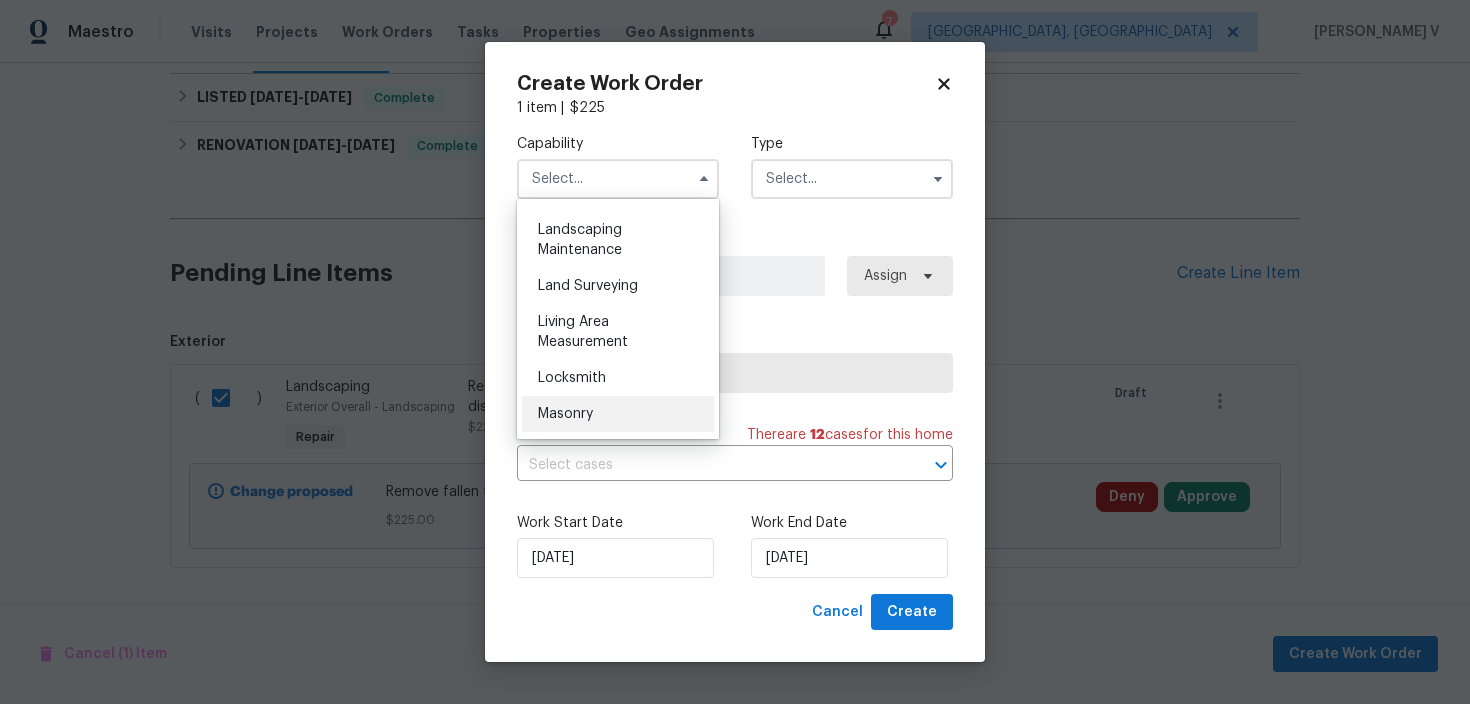scroll, scrollTop: 1306, scrollLeft: 0, axis: vertical 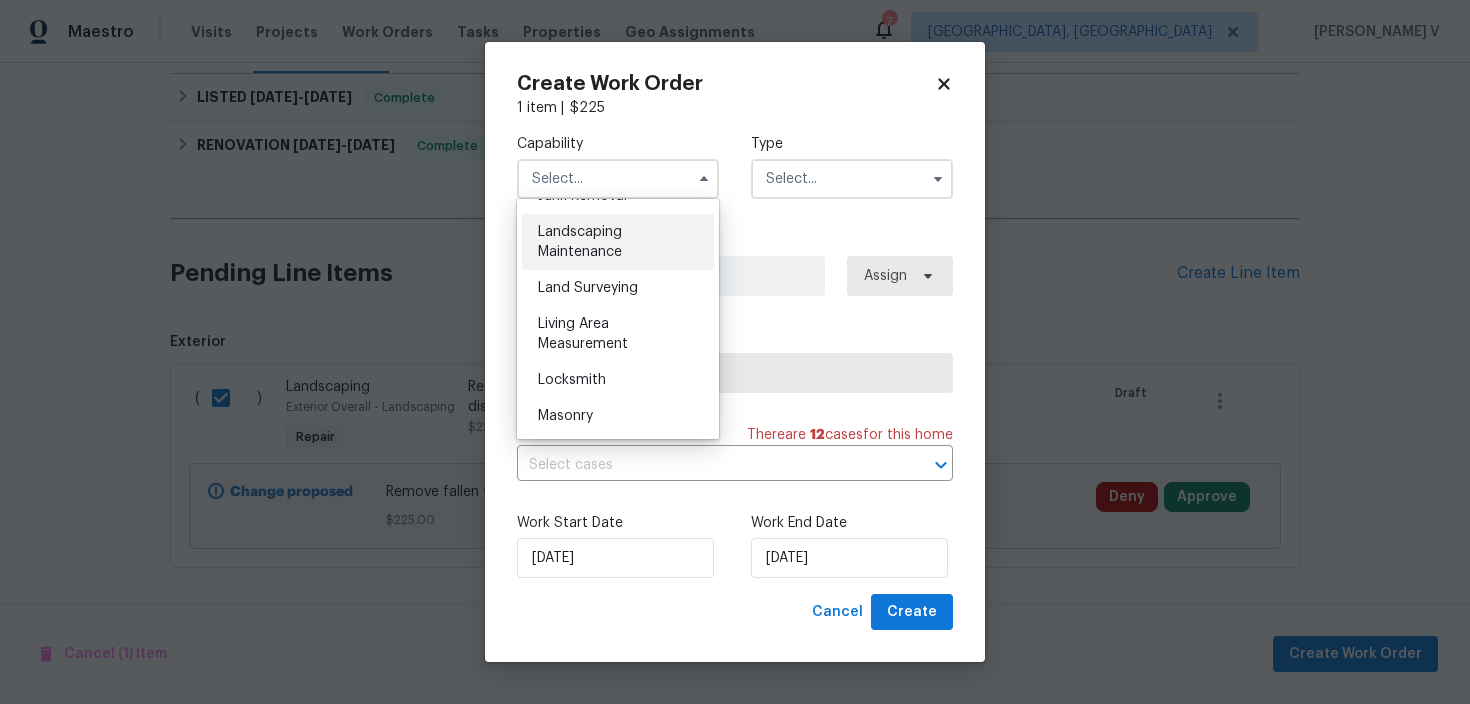 click on "Landscaping Maintenance" at bounding box center [580, 242] 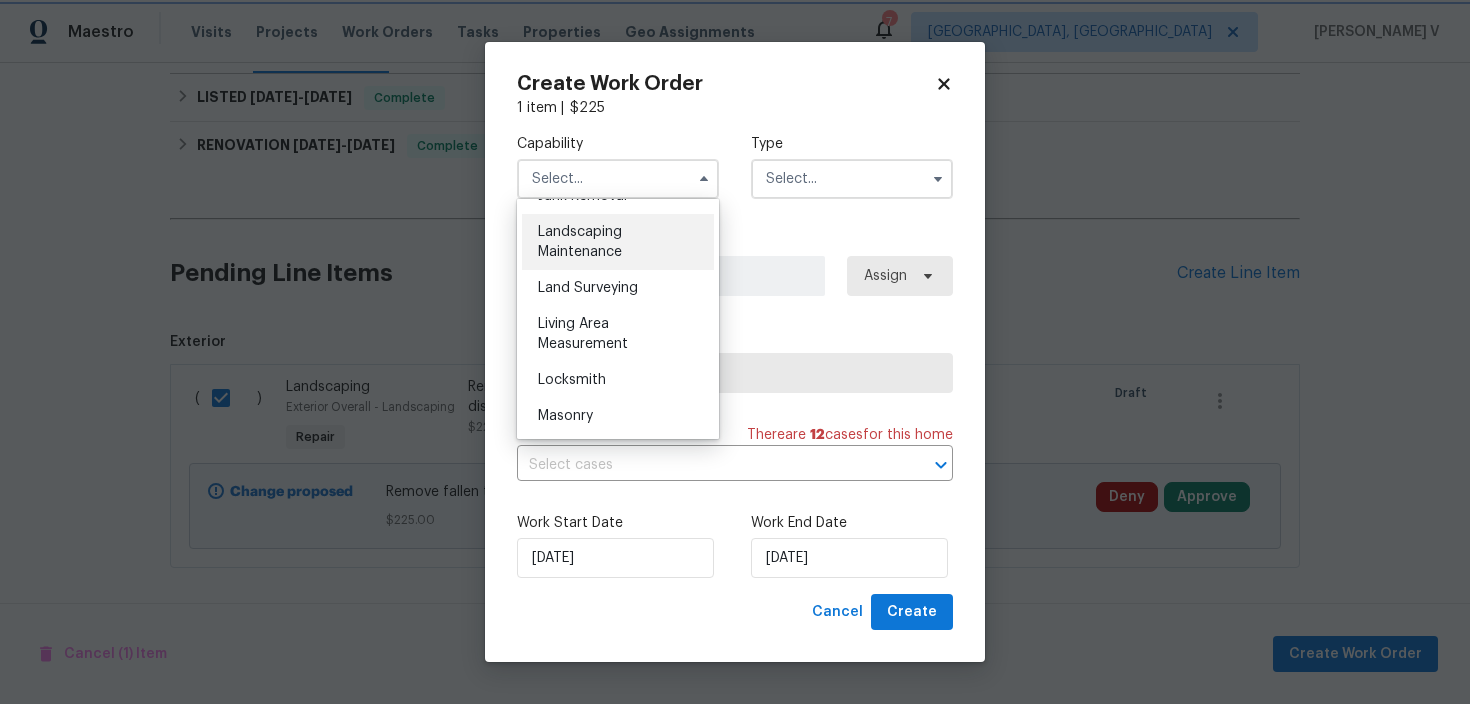 type on "Landscaping Maintenance" 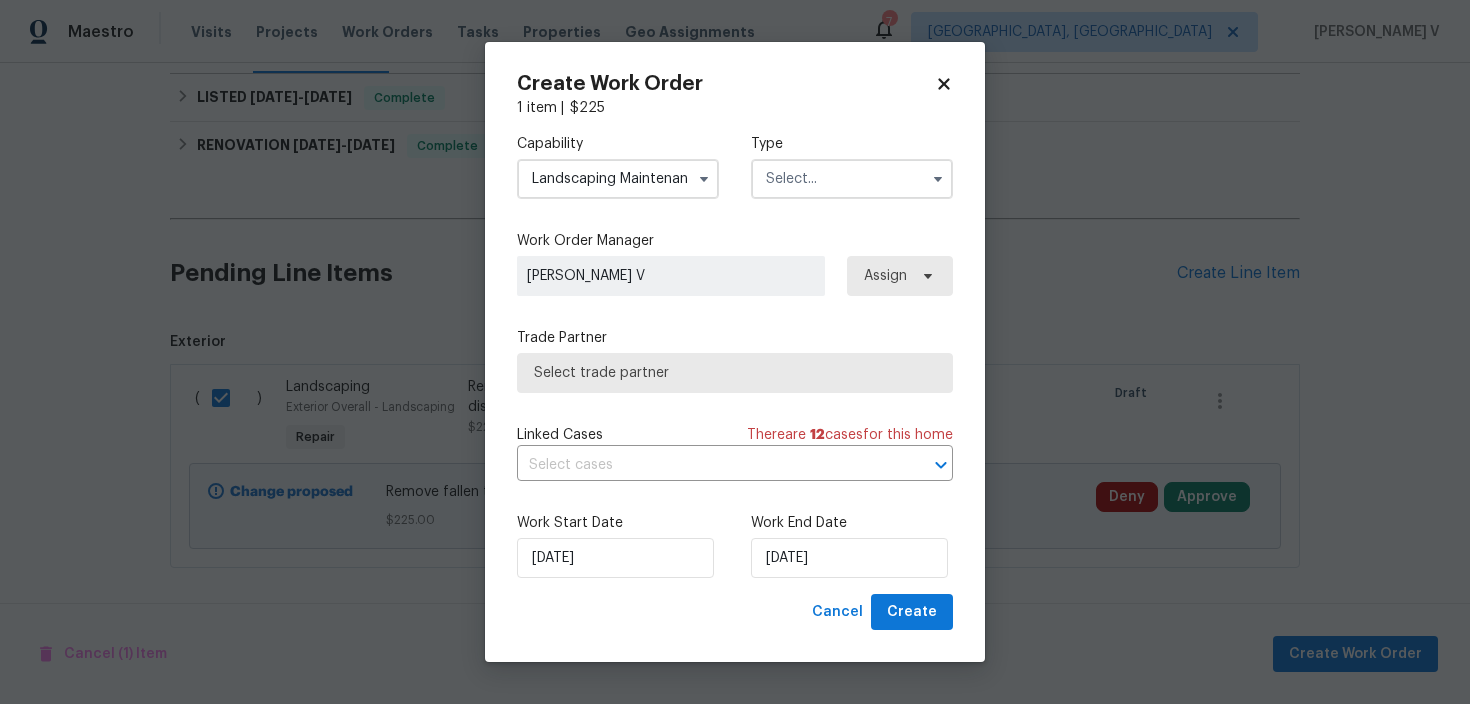 click at bounding box center [852, 179] 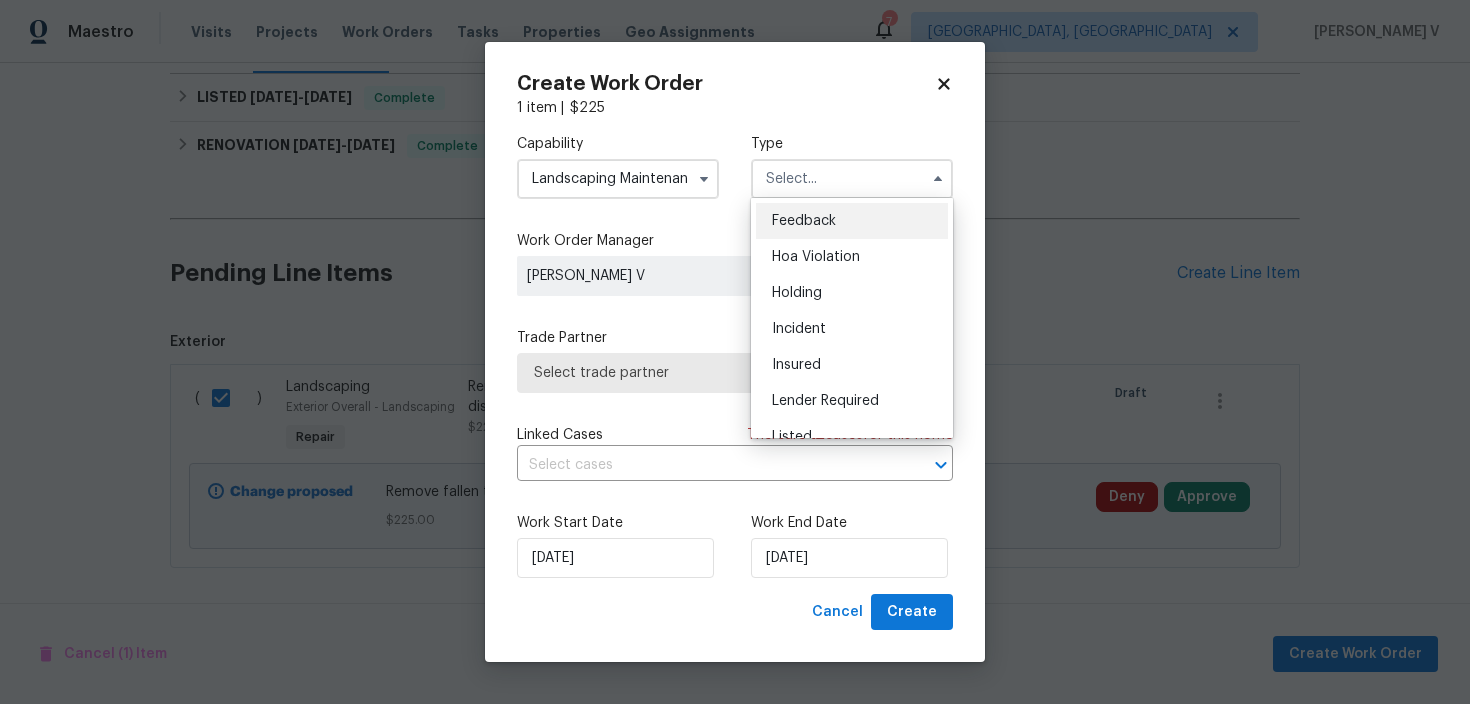 click on "Feedback" at bounding box center (804, 221) 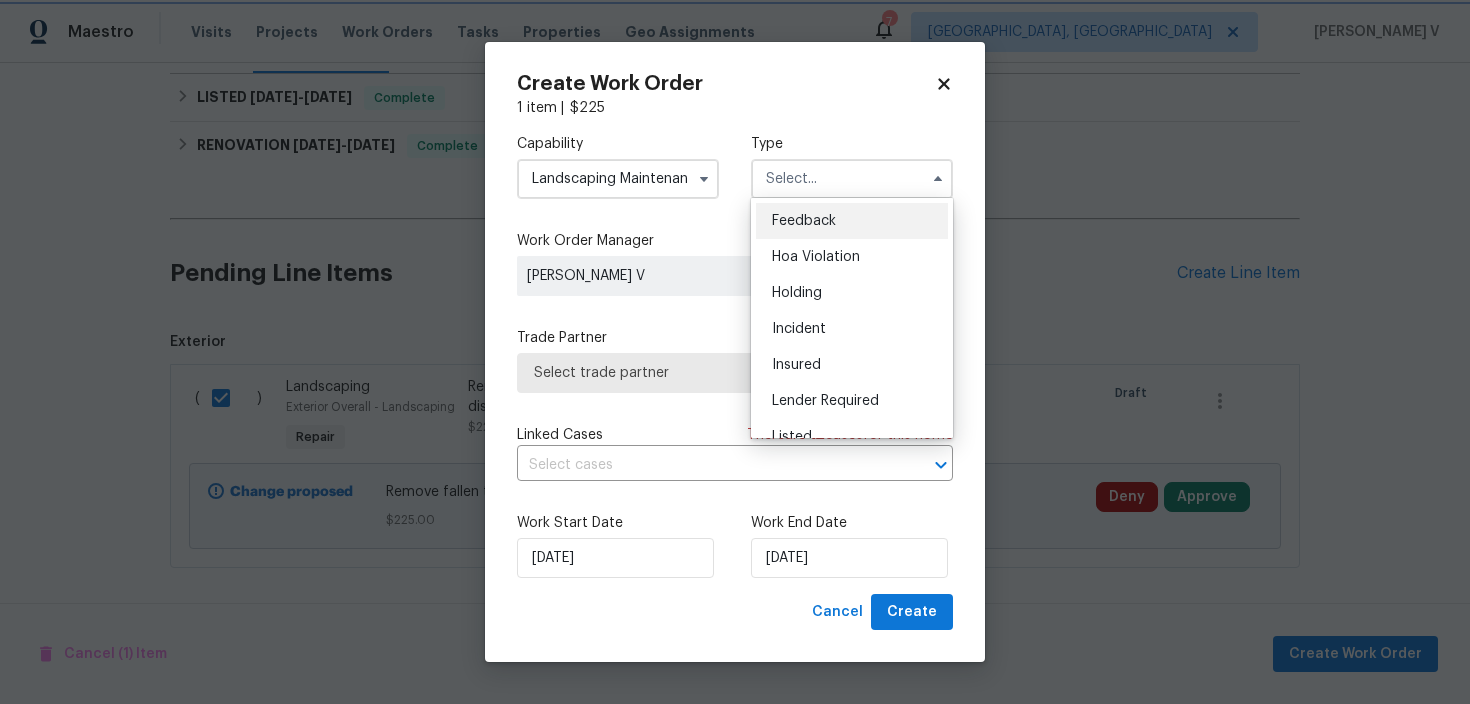 type on "Feedback" 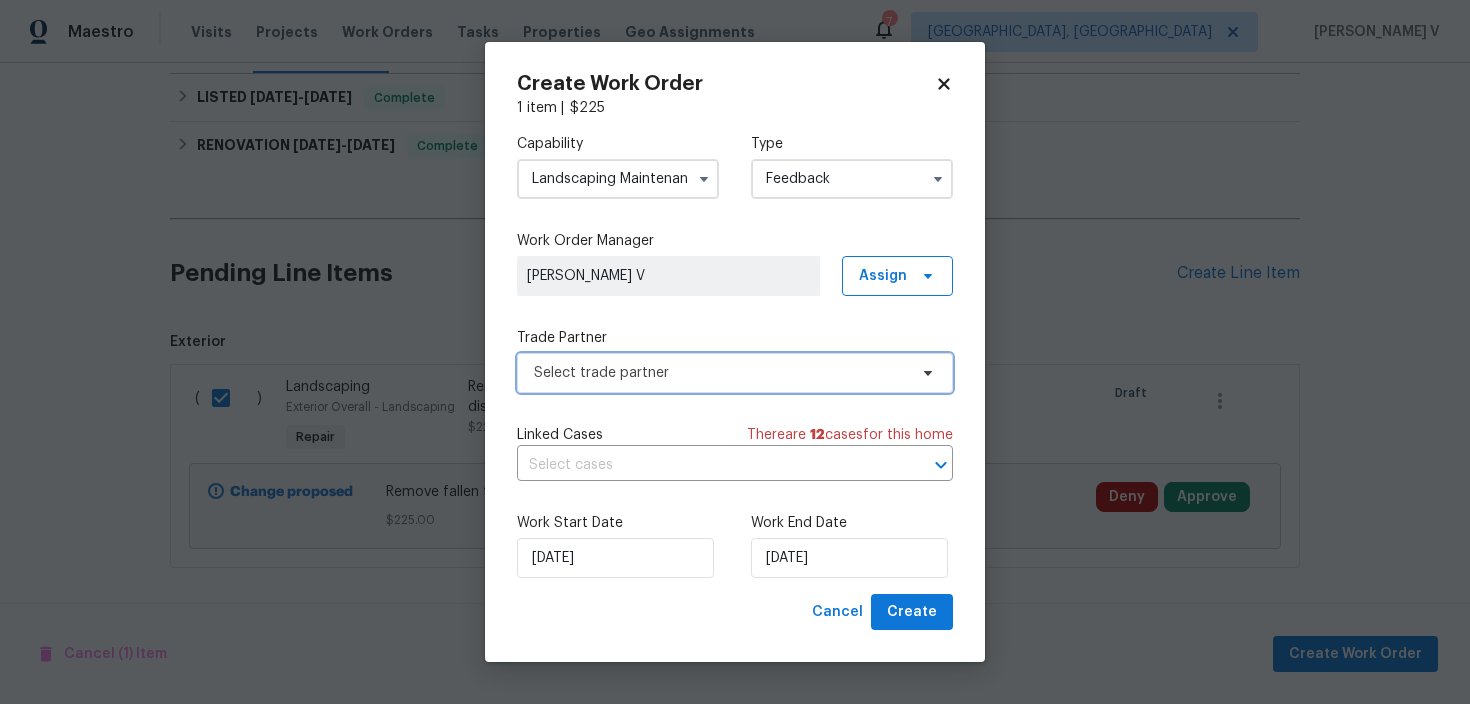 click on "Select trade partner" at bounding box center (720, 373) 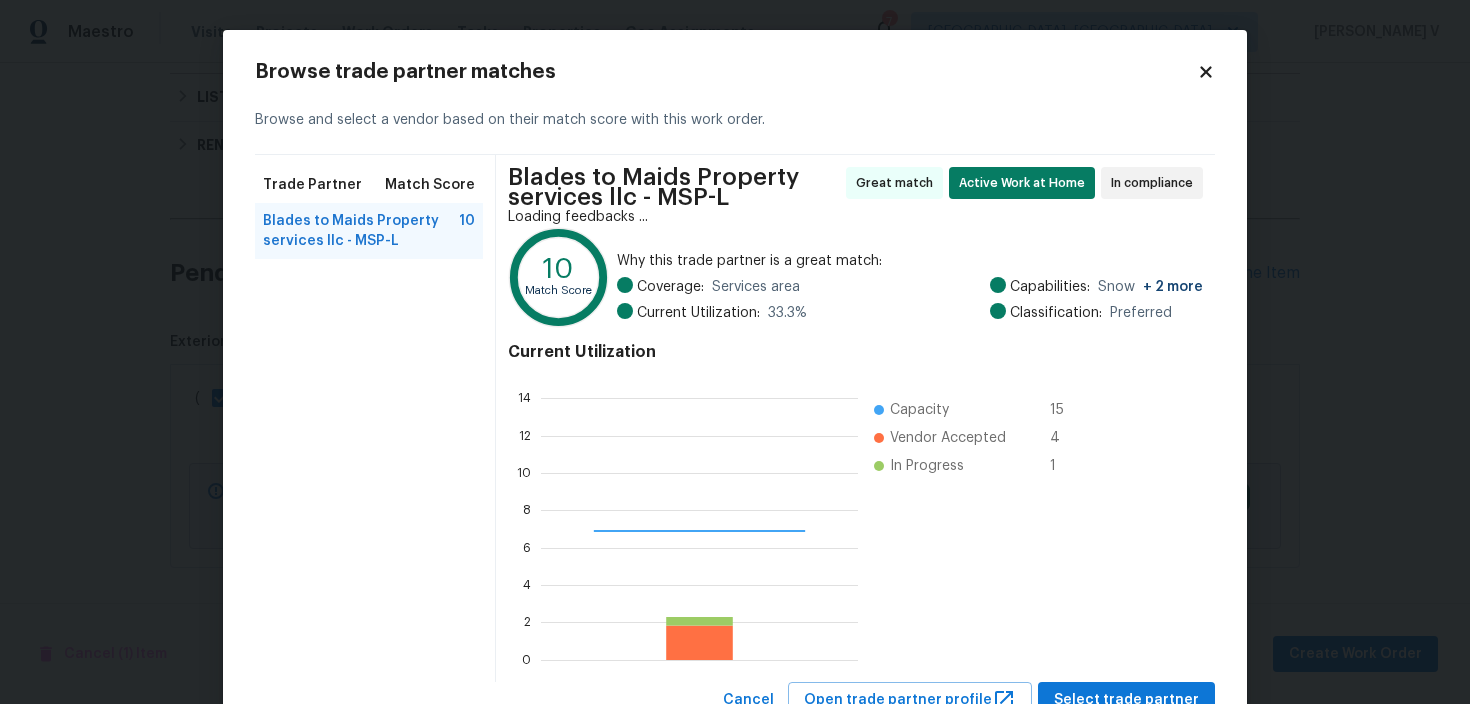 scroll, scrollTop: 2, scrollLeft: 2, axis: both 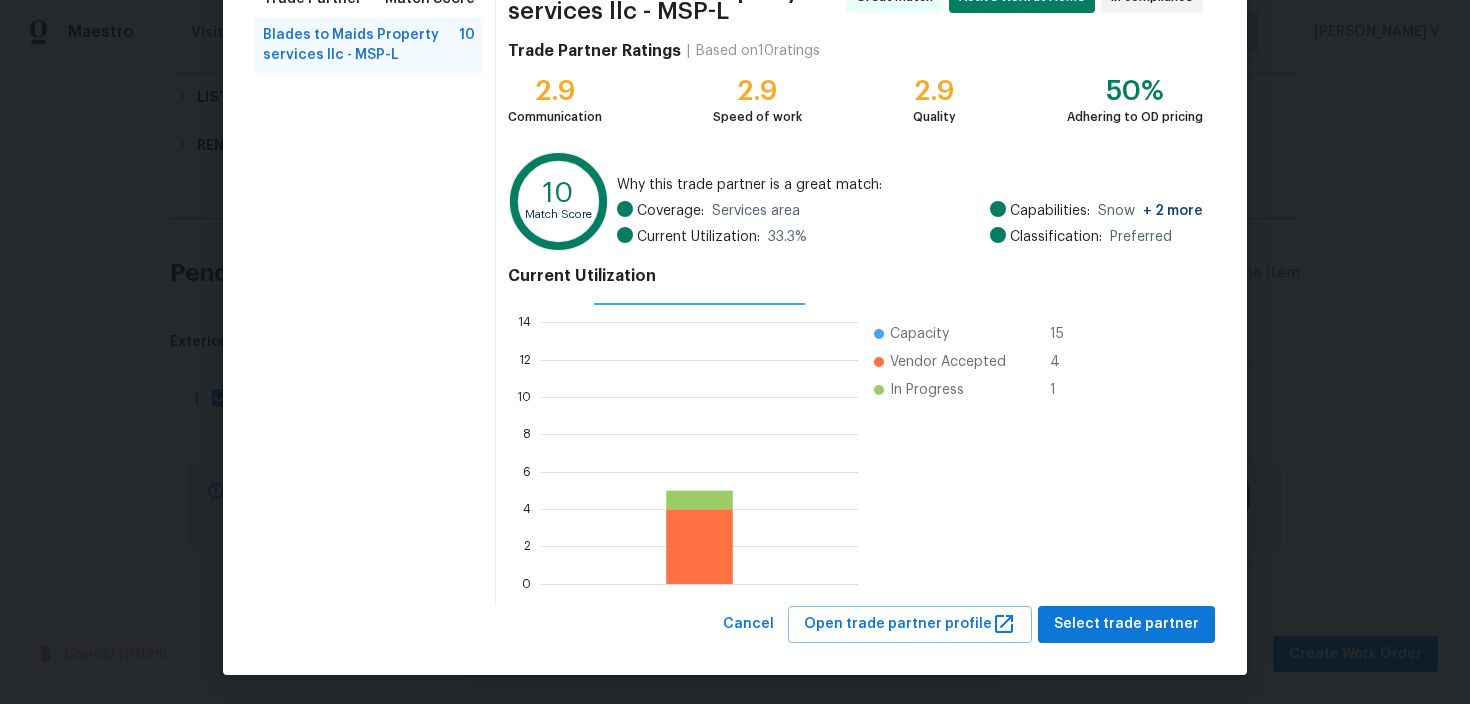 click on "Browse trade partner matches Browse and select a vendor based on their match score with this work order. Trade Partner Match Score Blades to Maids Property services llc - MSP-L 10 Blades to Maids Property services llc - MSP-L Great match Active Work at Home In compliance Trade Partner Ratings    |    Based on  10  ratings 2.9 Communication 2.9 Speed of work 2.9 Quality 50% Adhering to OD pricing 10 Match Score Why this trade partner is a great match: Coverage: Services area Current Utilization: 33.3 % Capabilities: Snow + 2 more Classification: Preferred Current Utilization 0 2 4 6 8 10 12 14 Capacity 15 Vendor Accepted 4 In Progress 1 Cancel Open trade partner profile Select trade partner" at bounding box center [735, 259] 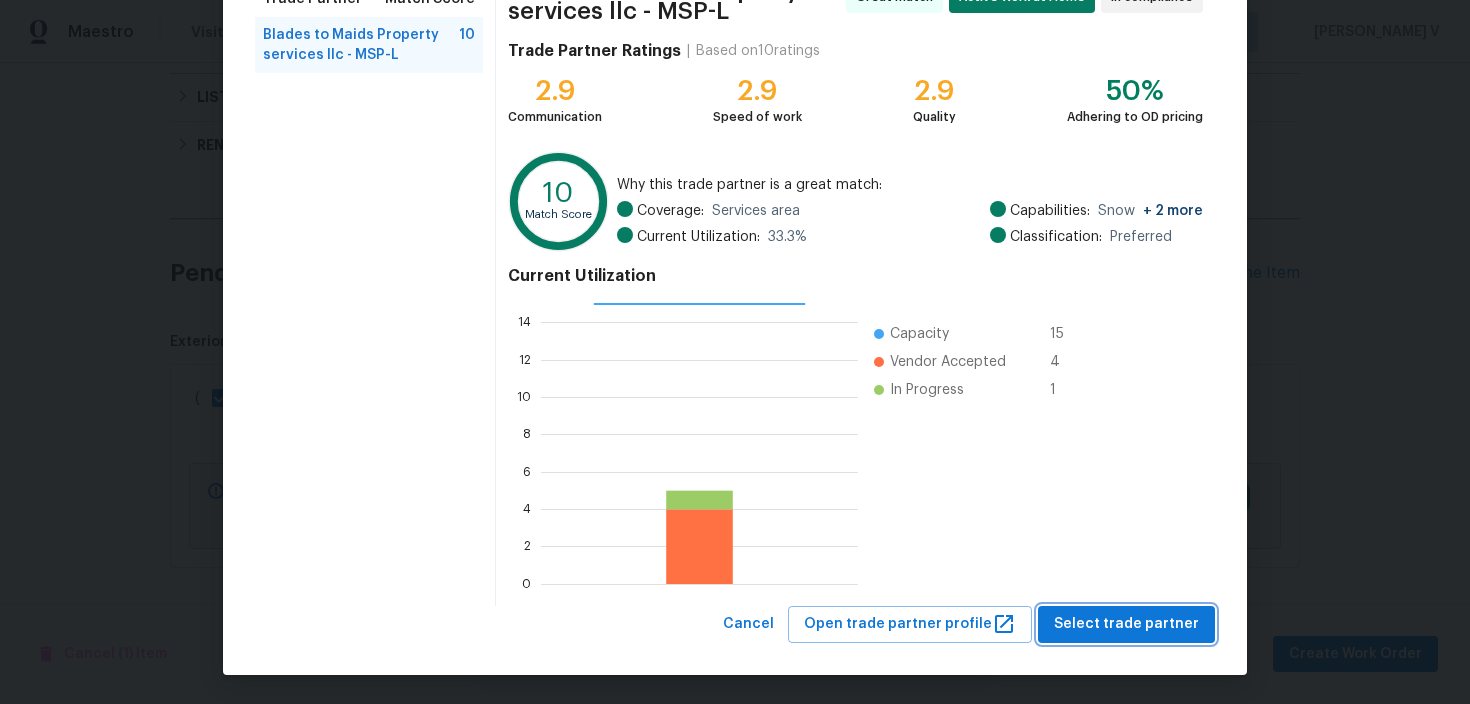 click on "Select trade partner" at bounding box center (1126, 624) 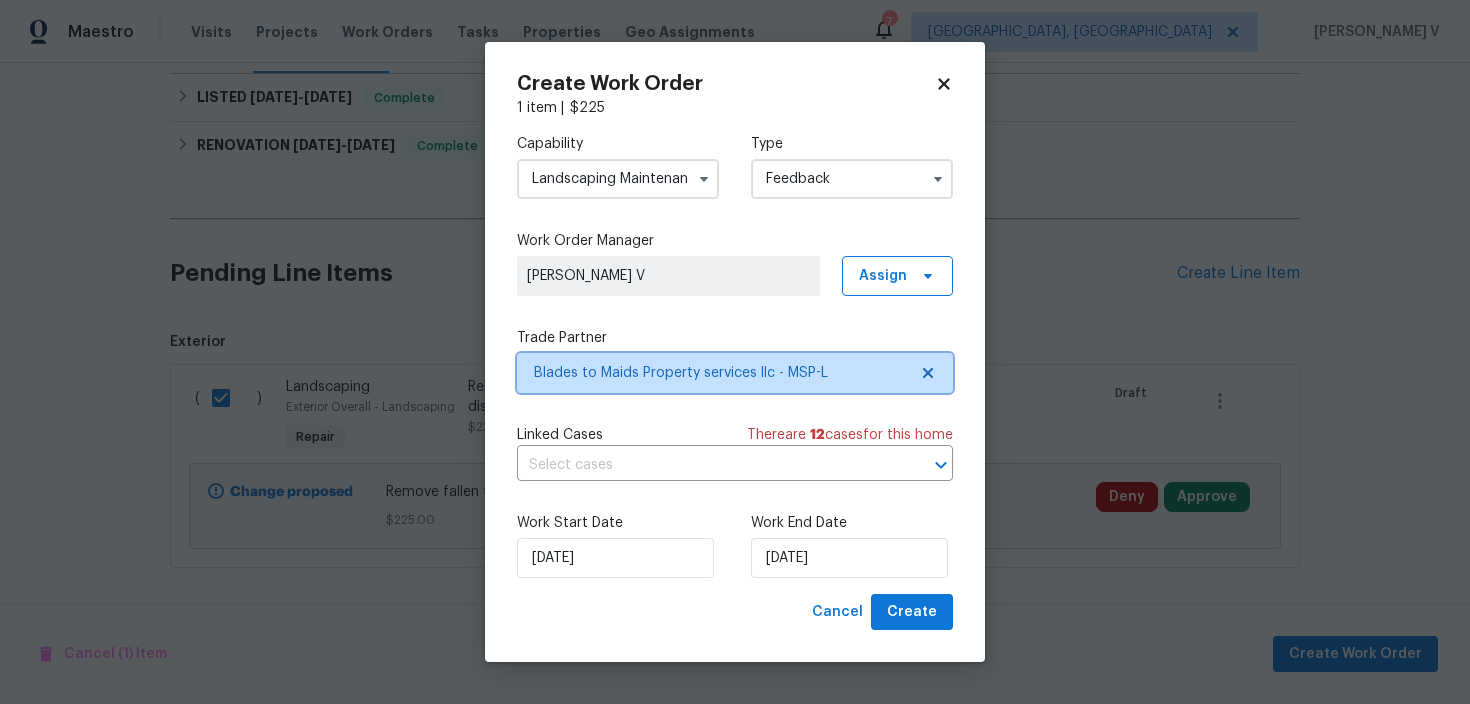 scroll, scrollTop: 0, scrollLeft: 0, axis: both 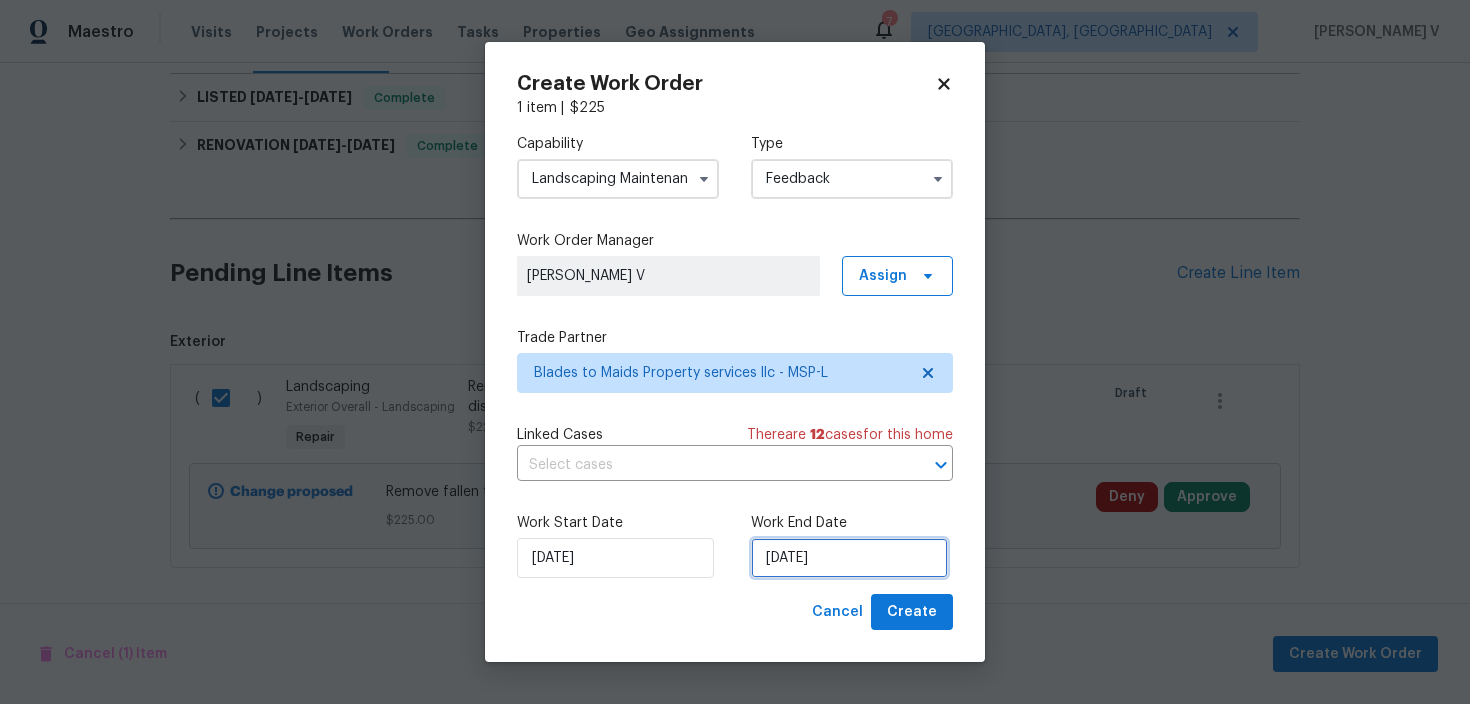click on "11/07/2025" at bounding box center (849, 558) 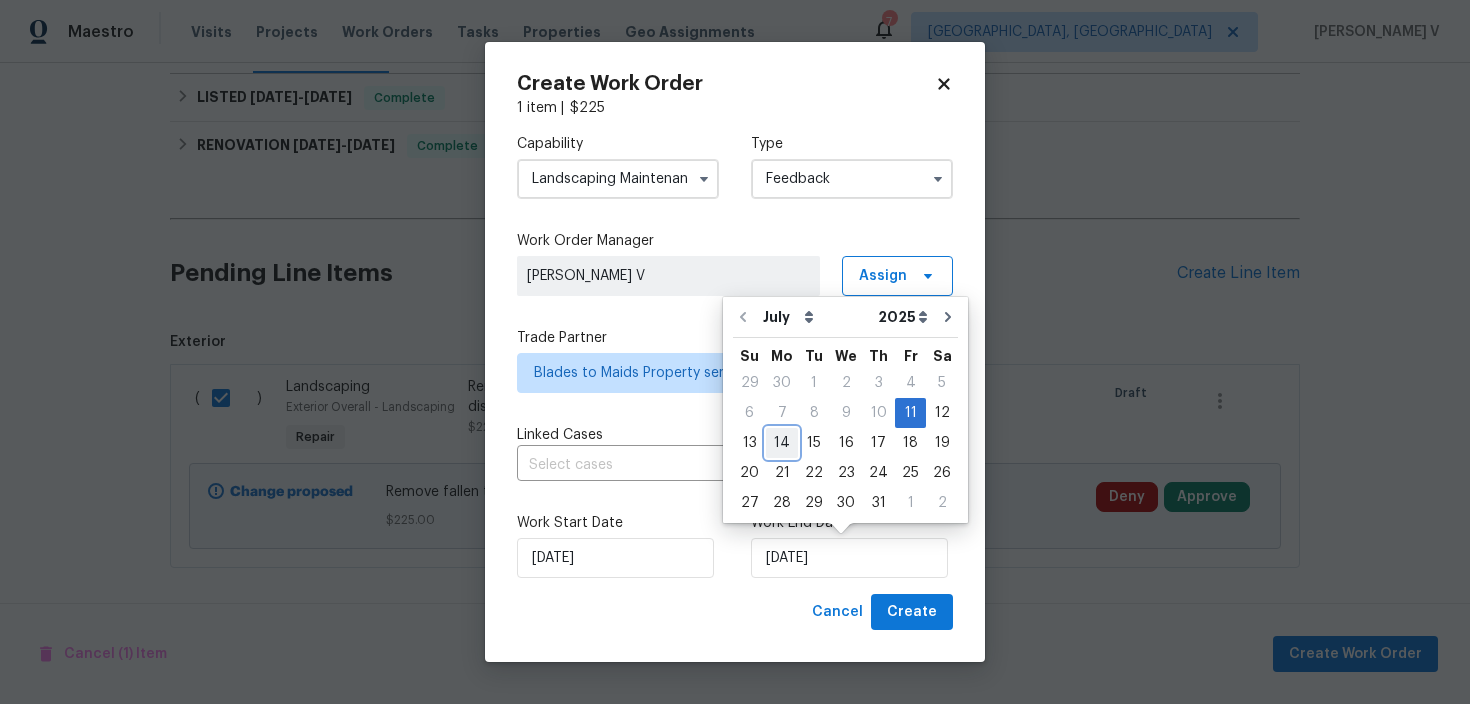 click on "14" at bounding box center (782, 443) 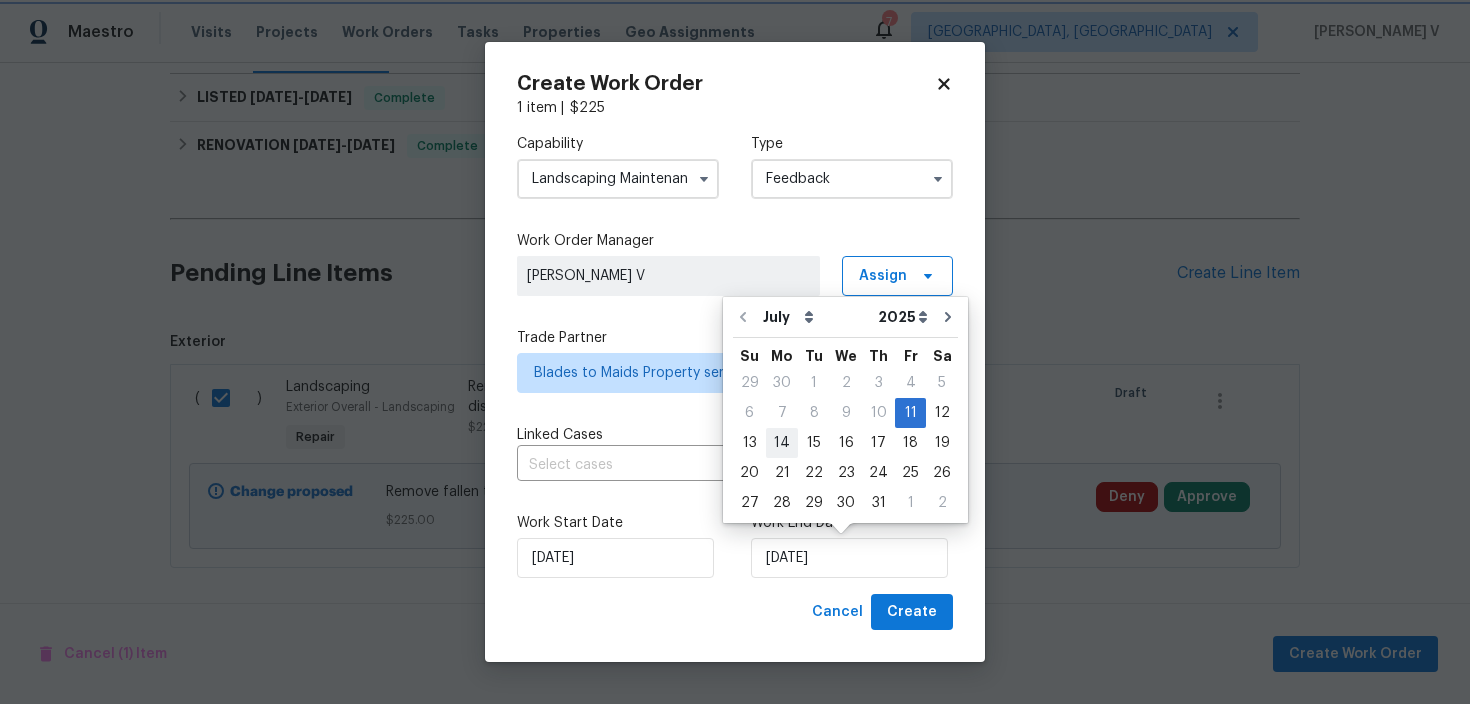 type on "14/07/2025" 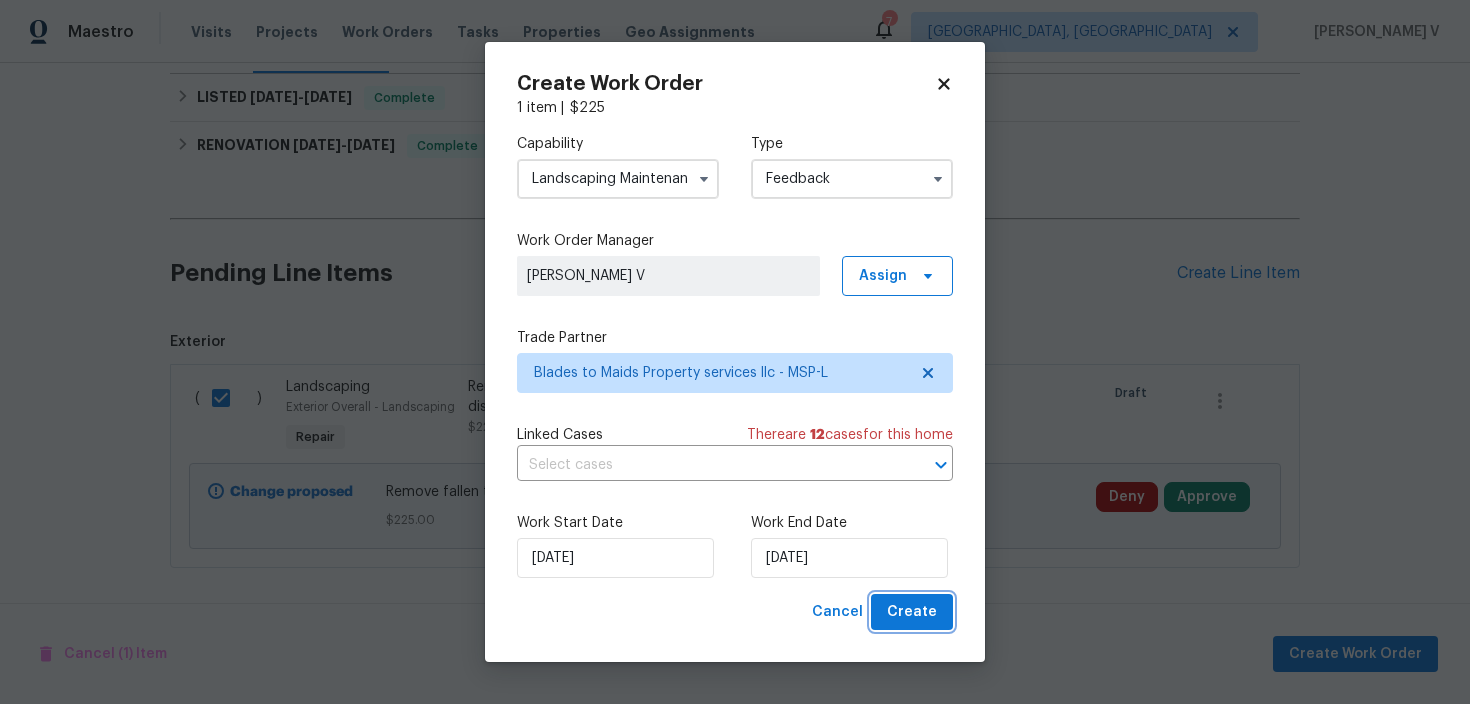 click on "Create" at bounding box center (912, 612) 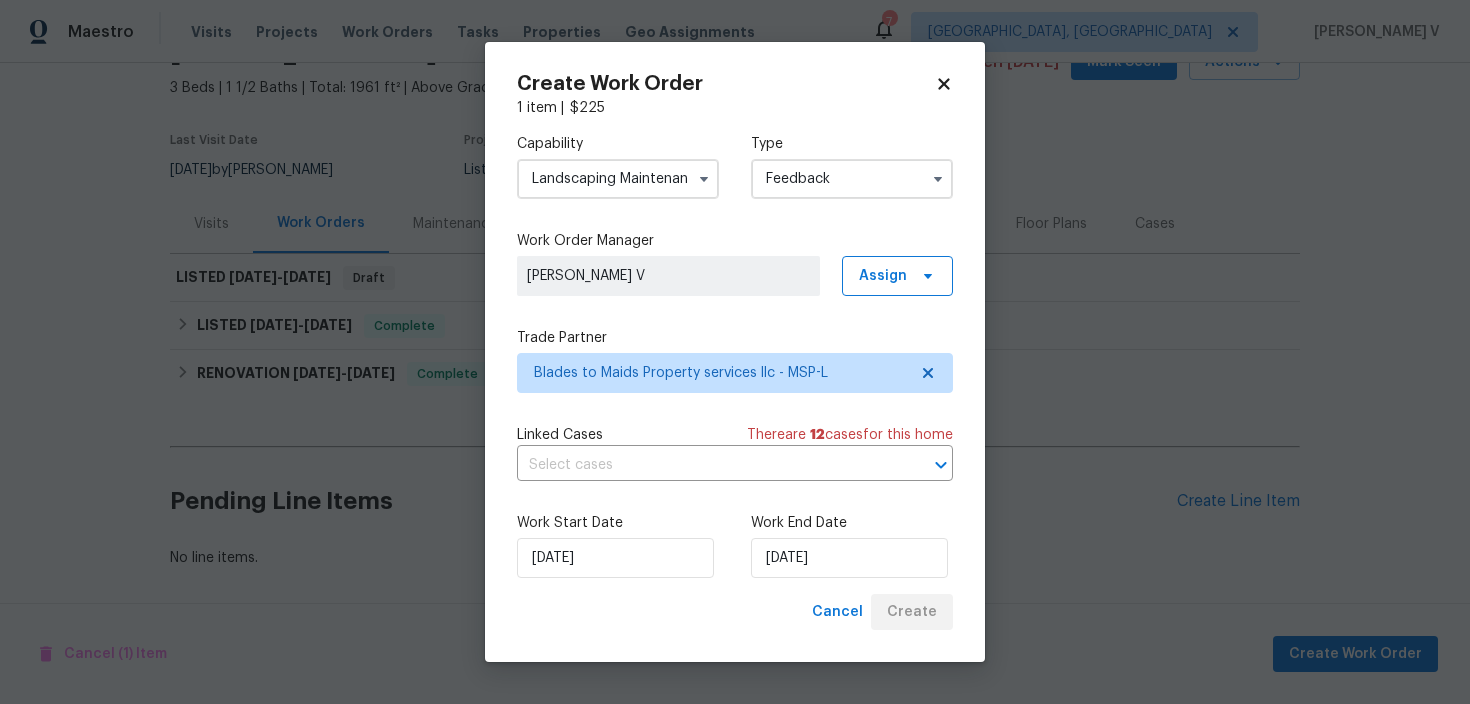 scroll, scrollTop: 109, scrollLeft: 0, axis: vertical 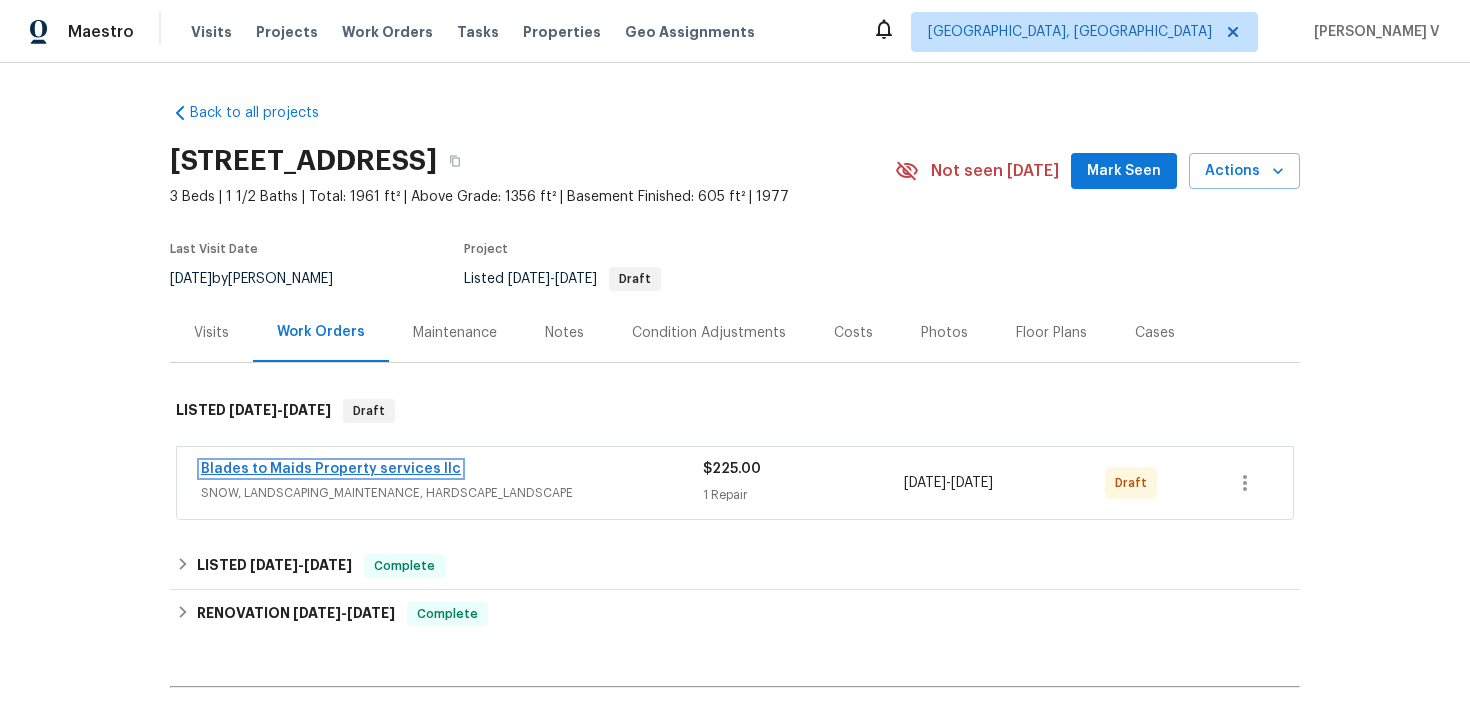 click on "Blades to Maids Property services llc" at bounding box center [331, 469] 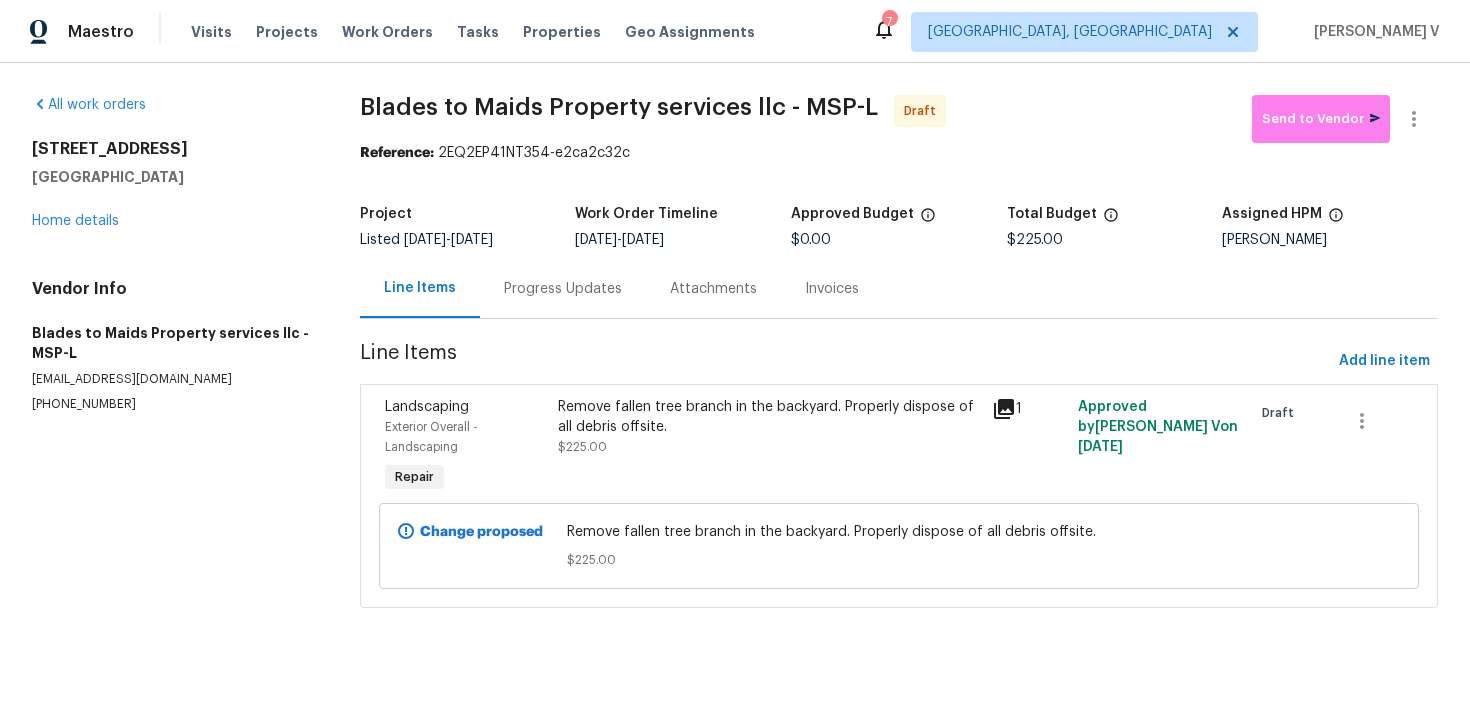 click on "Progress Updates" at bounding box center (563, 288) 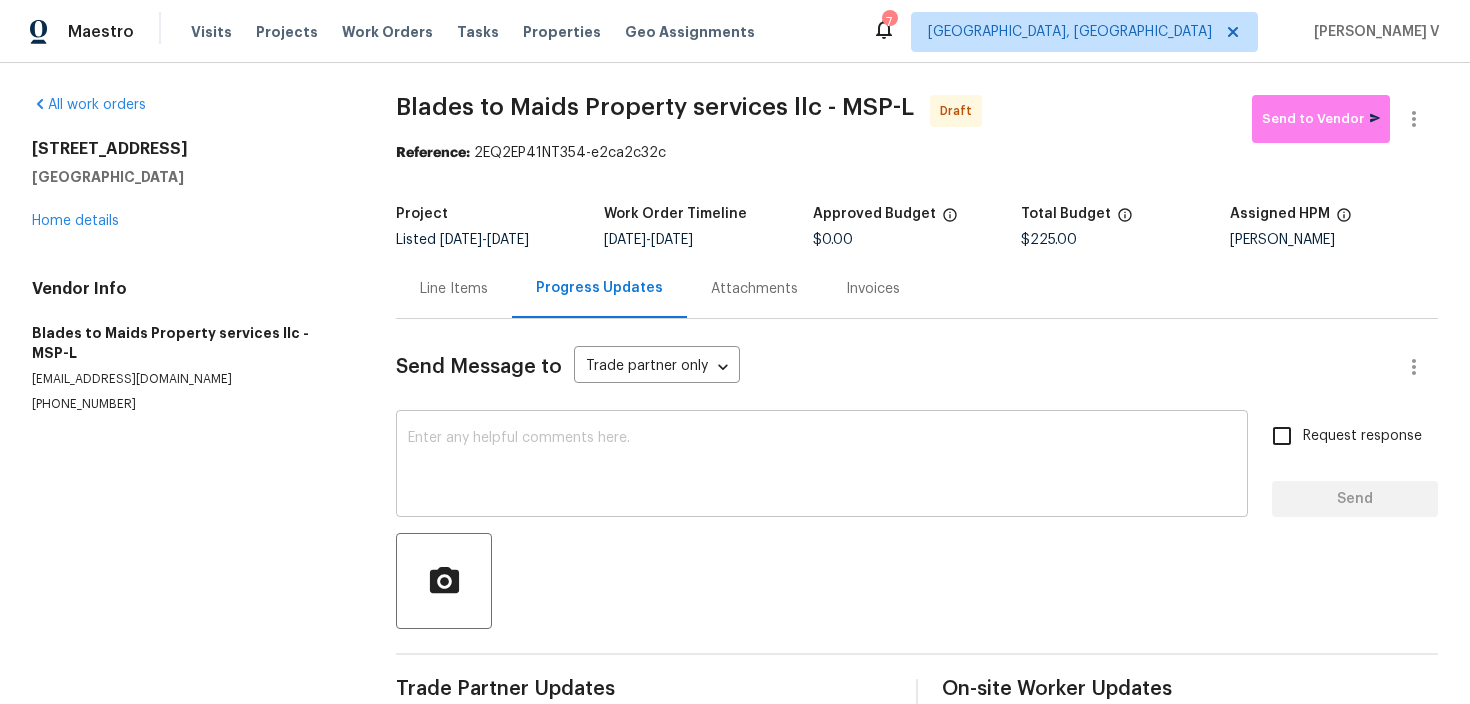 click at bounding box center (822, 466) 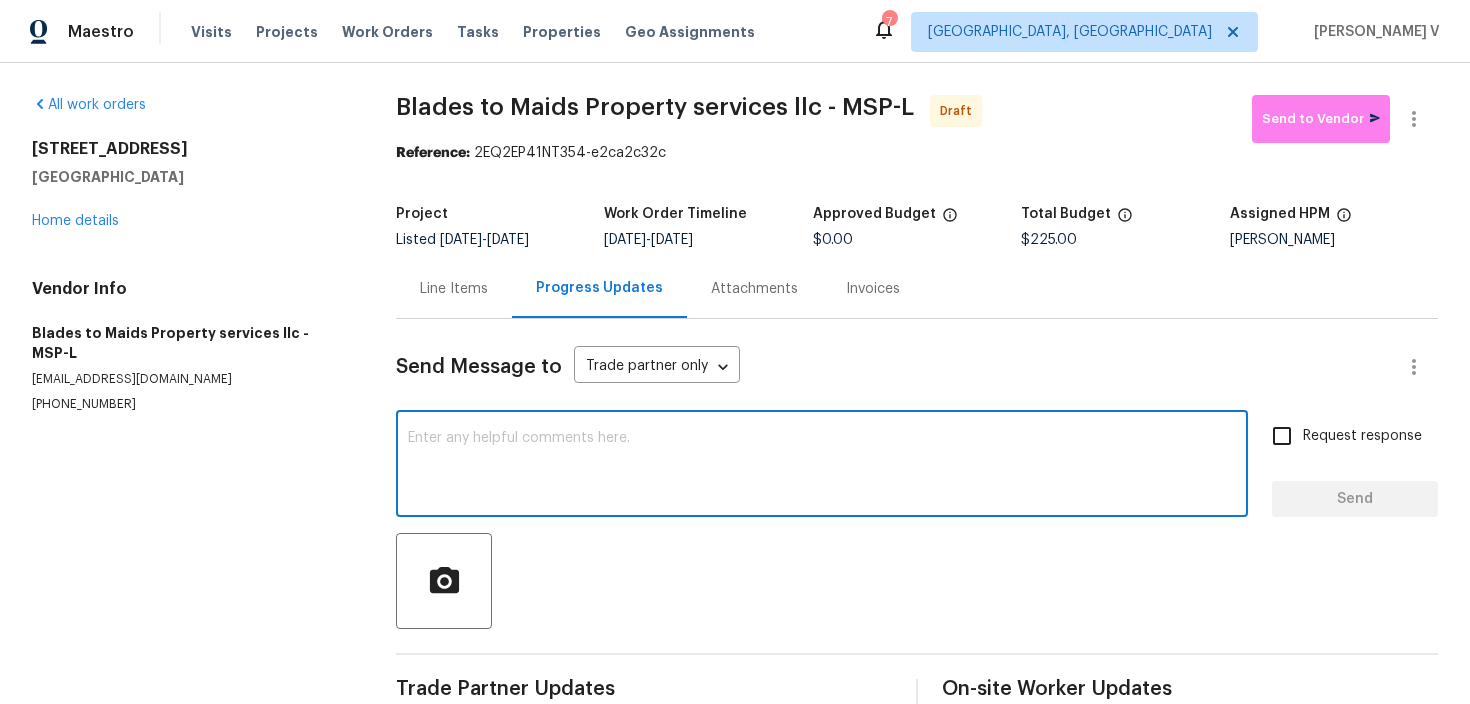 paste on "Hi, this is Divya with Opendoor. I’m confirming you received the WO for the property at . Please review and accept the WO within 24 hours and provide a schedule date. Please disregard the contact information for the HPM included in the WO. Our Centralised LWO Team is responsible for Listed WOs." 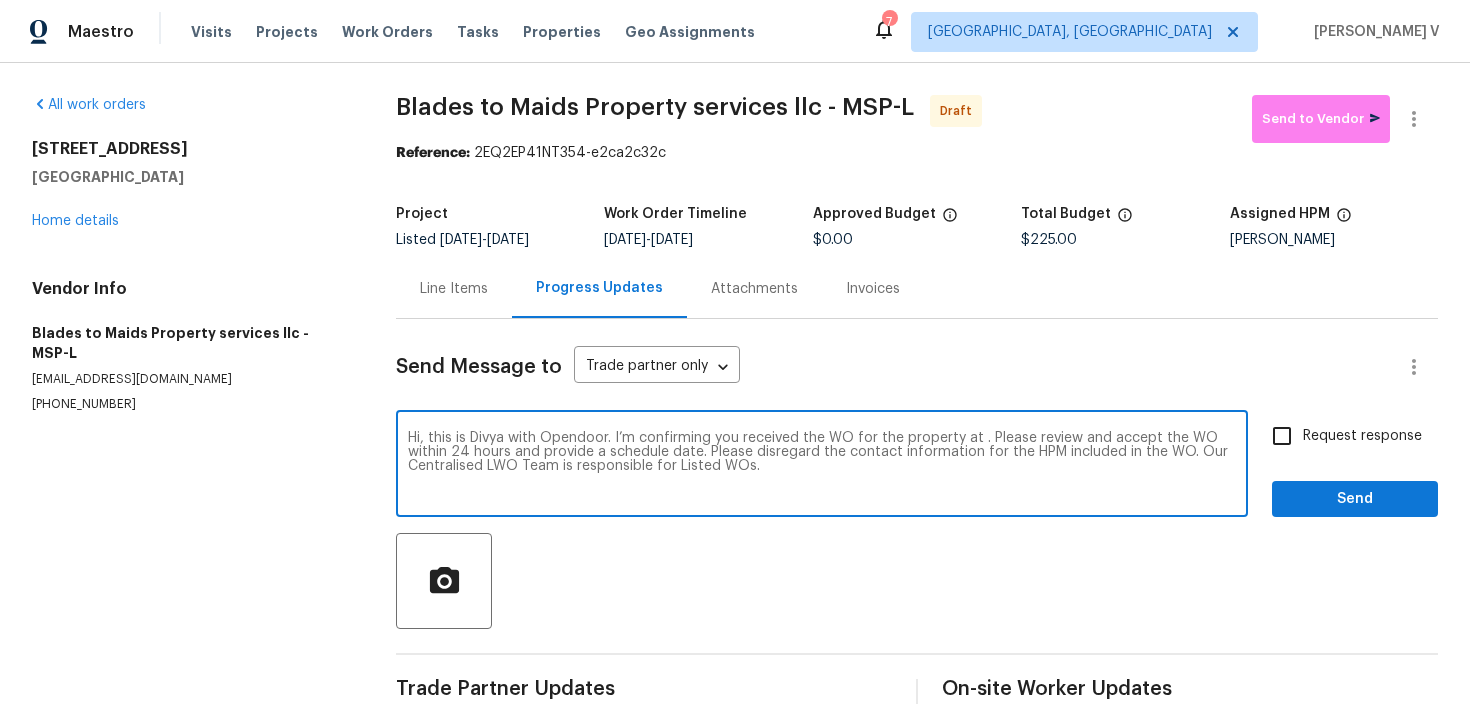 click on "Hi, this is Divya with Opendoor. I’m confirming you received the WO for the property at . Please review and accept the WO within 24 hours and provide a schedule date. Please disregard the contact information for the HPM included in the WO. Our Centralised LWO Team is responsible for Listed WOs." at bounding box center [822, 466] 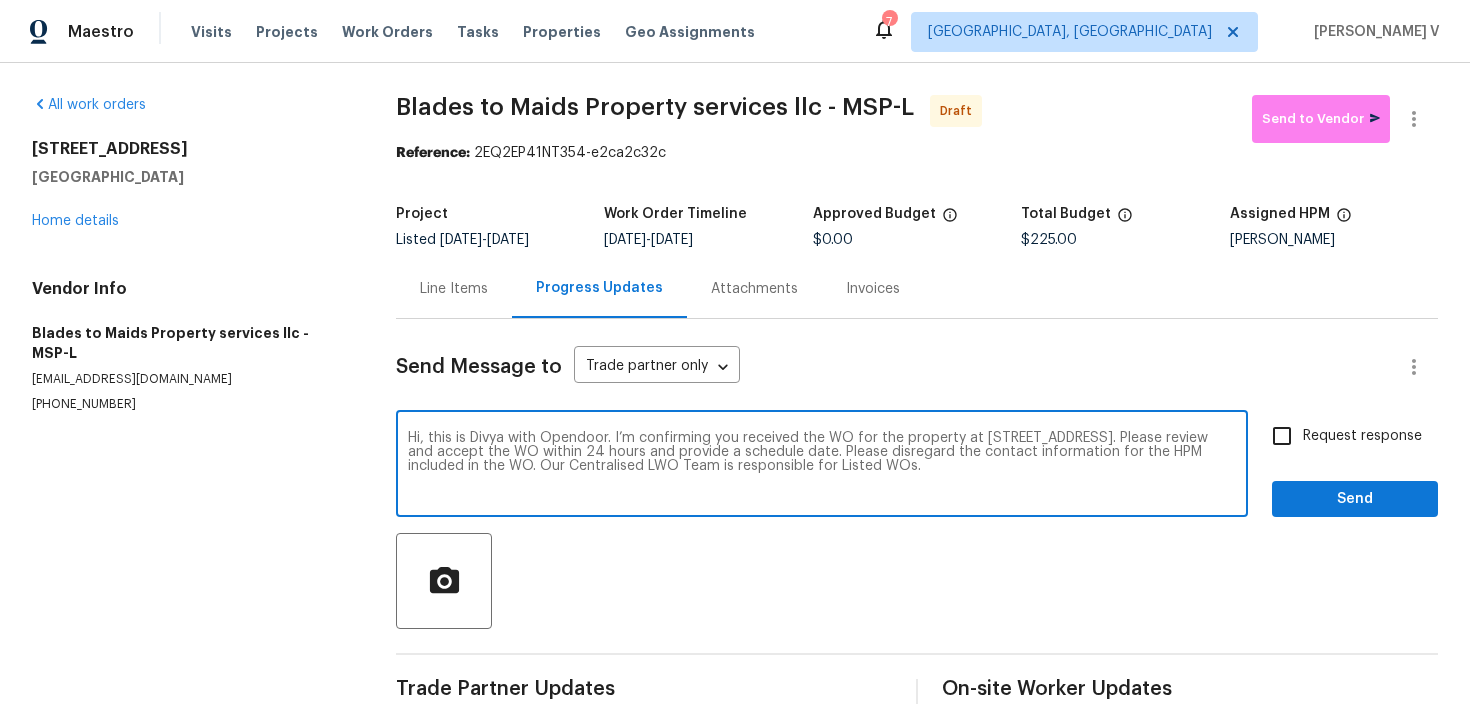 type on "Hi, this is Divya with Opendoor. I’m confirming you received the WO for the property at [STREET_ADDRESS]. Please review and accept the WO within 24 hours and provide a schedule date. Please disregard the contact information for the HPM included in the WO. Our Centralised LWO Team is responsible for Listed WOs." 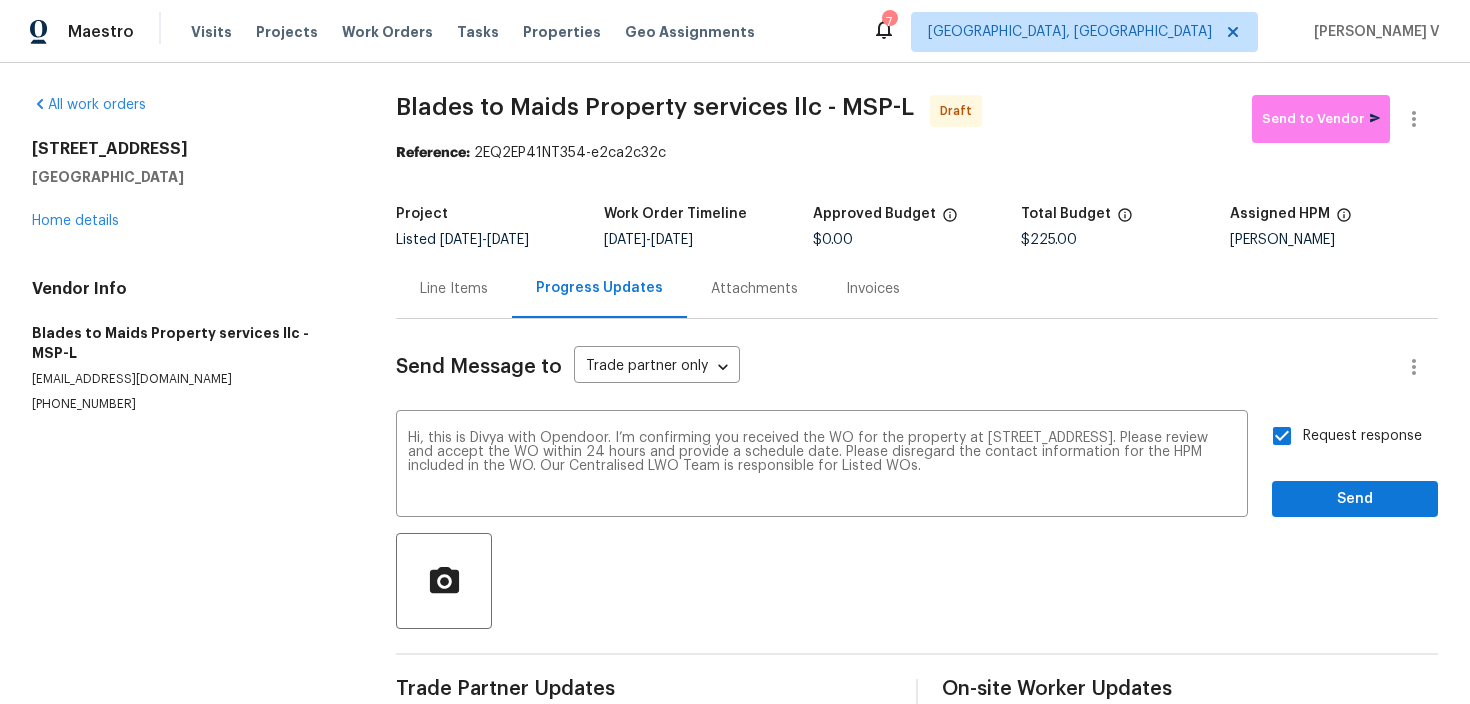 click on "Request response Send" at bounding box center [1355, 466] 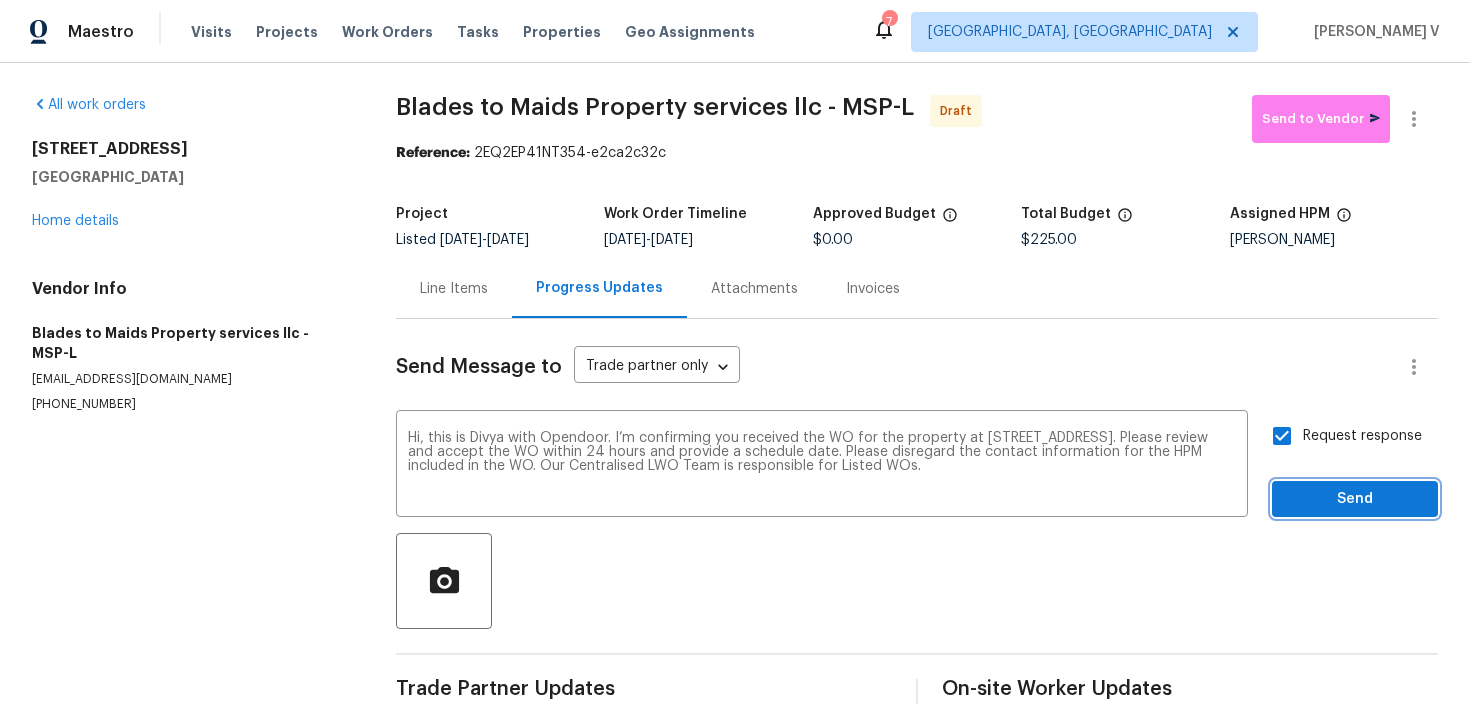 click on "Send" at bounding box center (1355, 499) 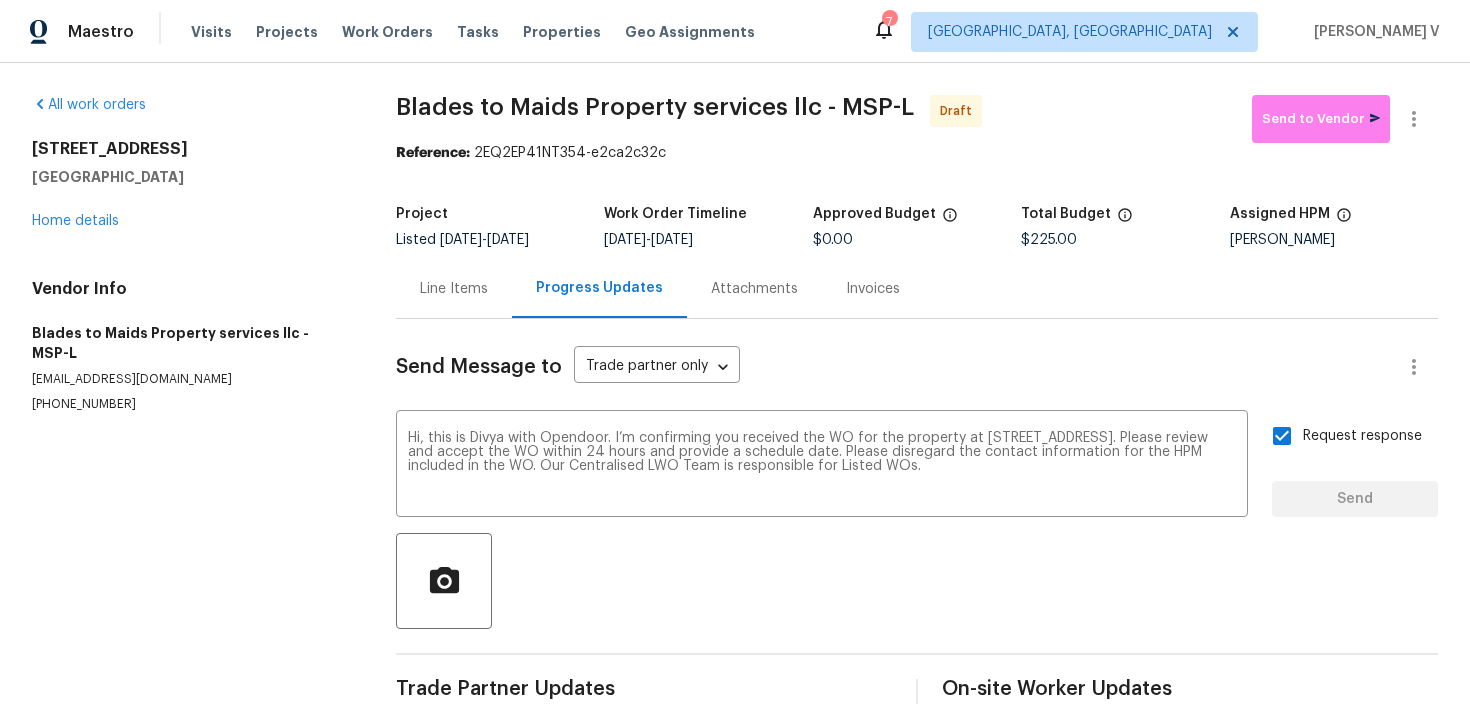 type 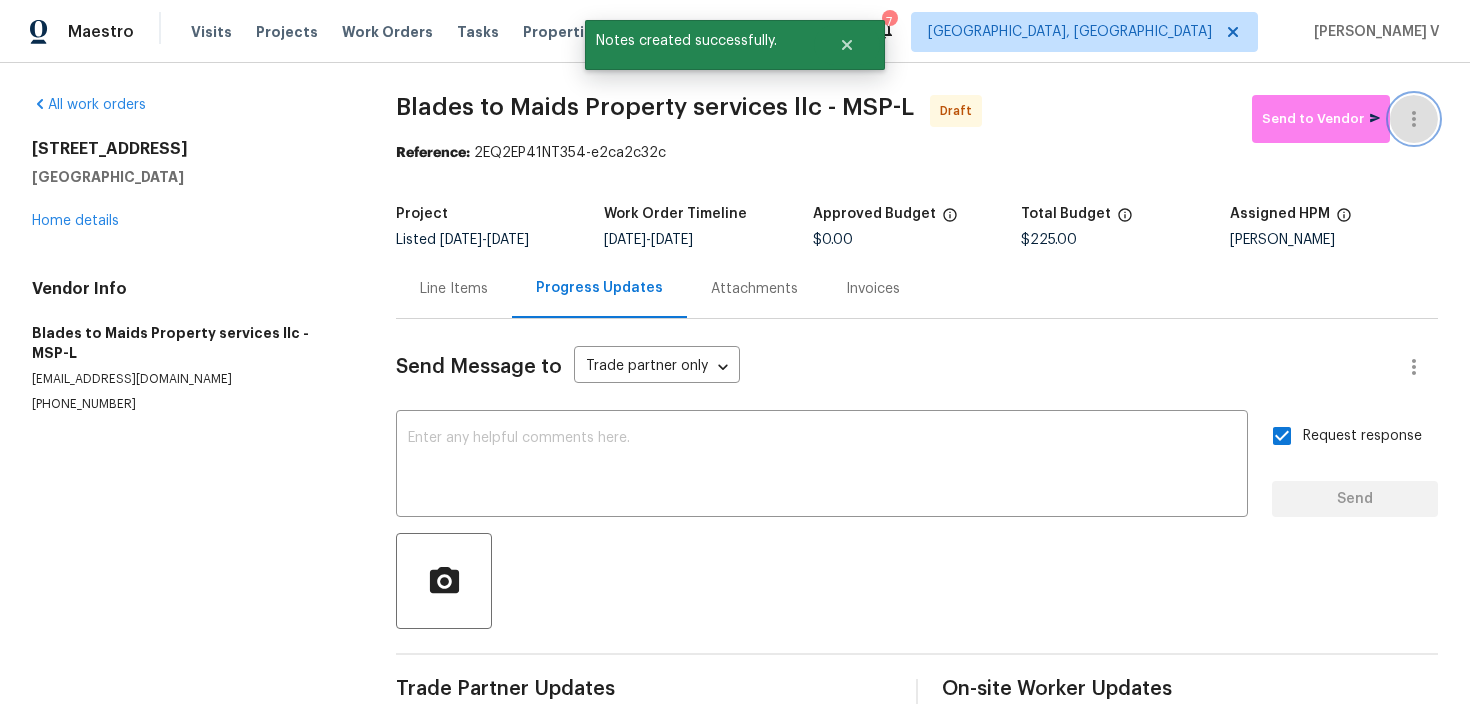 click 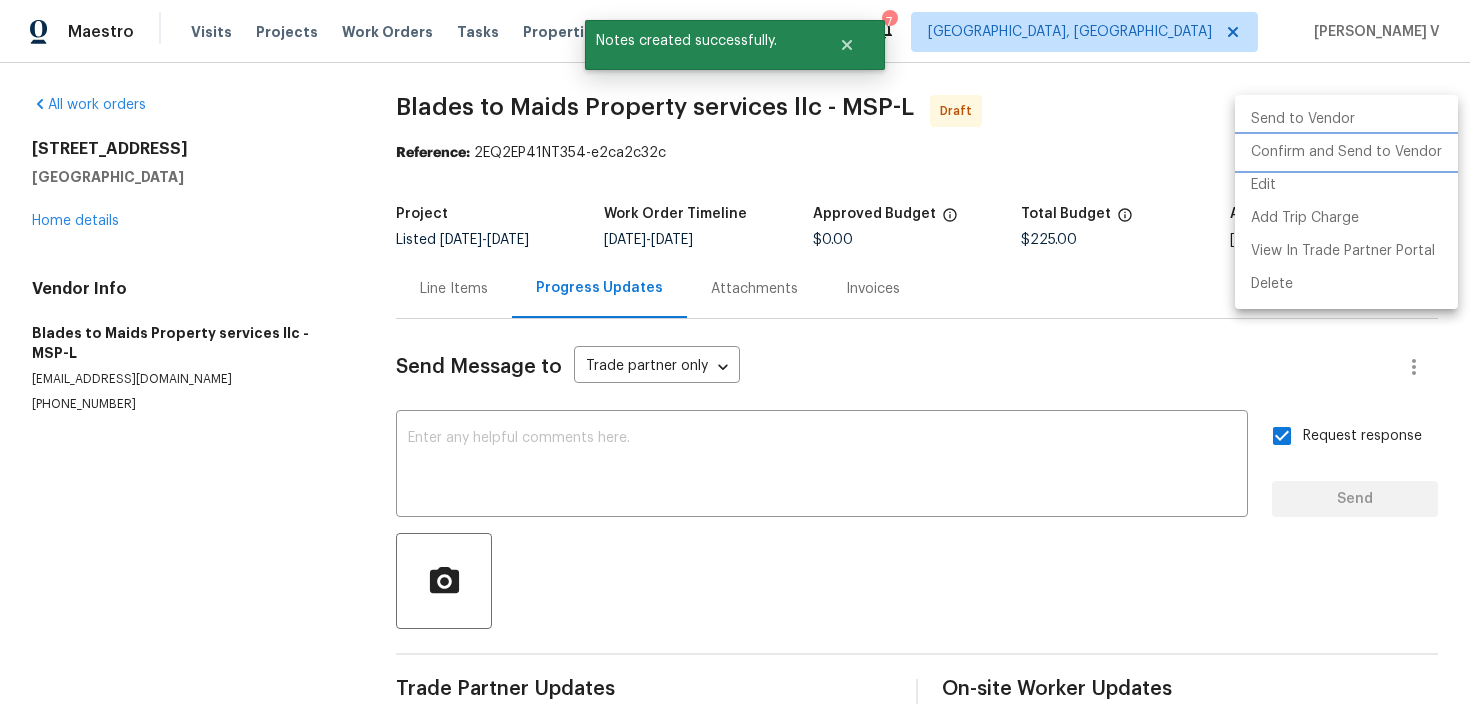 click on "Confirm and Send to Vendor" at bounding box center (1346, 152) 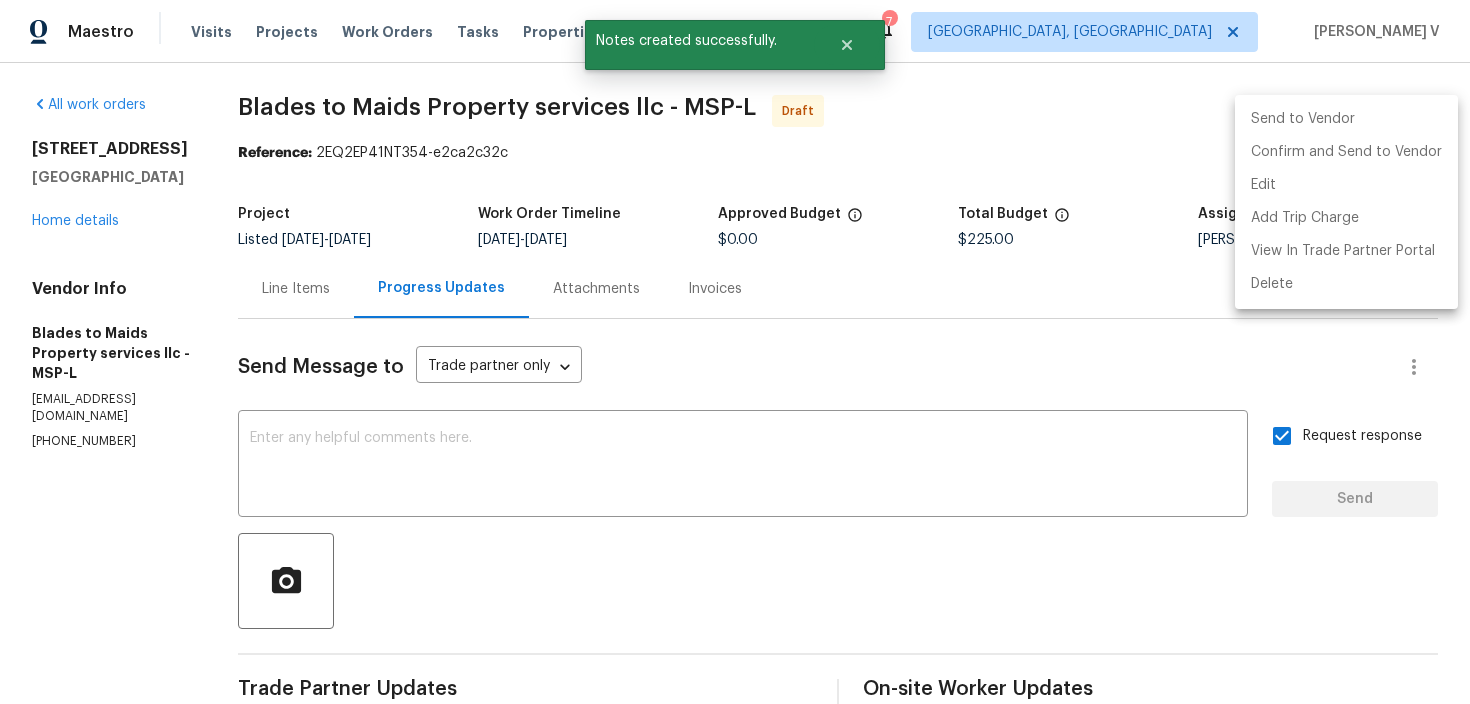 click at bounding box center (735, 352) 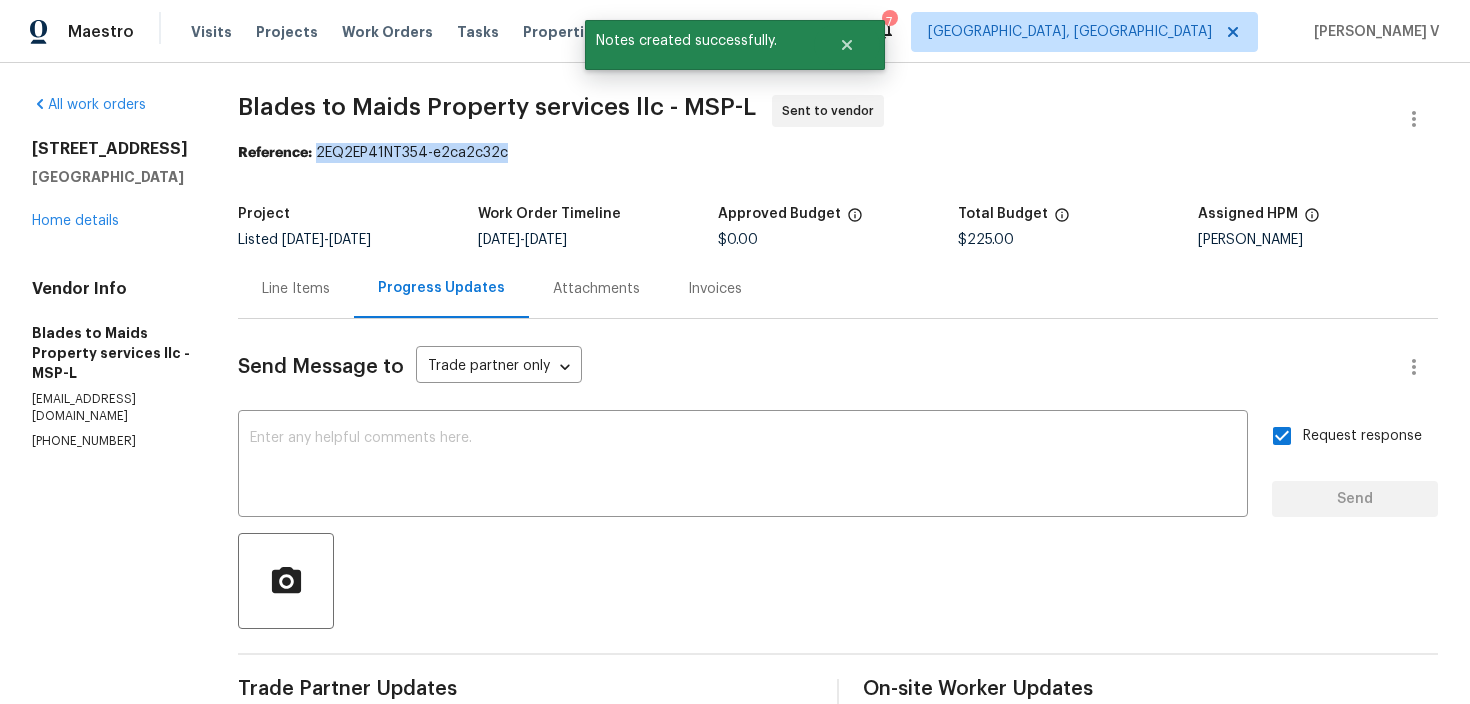 drag, startPoint x: 312, startPoint y: 153, endPoint x: 577, endPoint y: 153, distance: 265 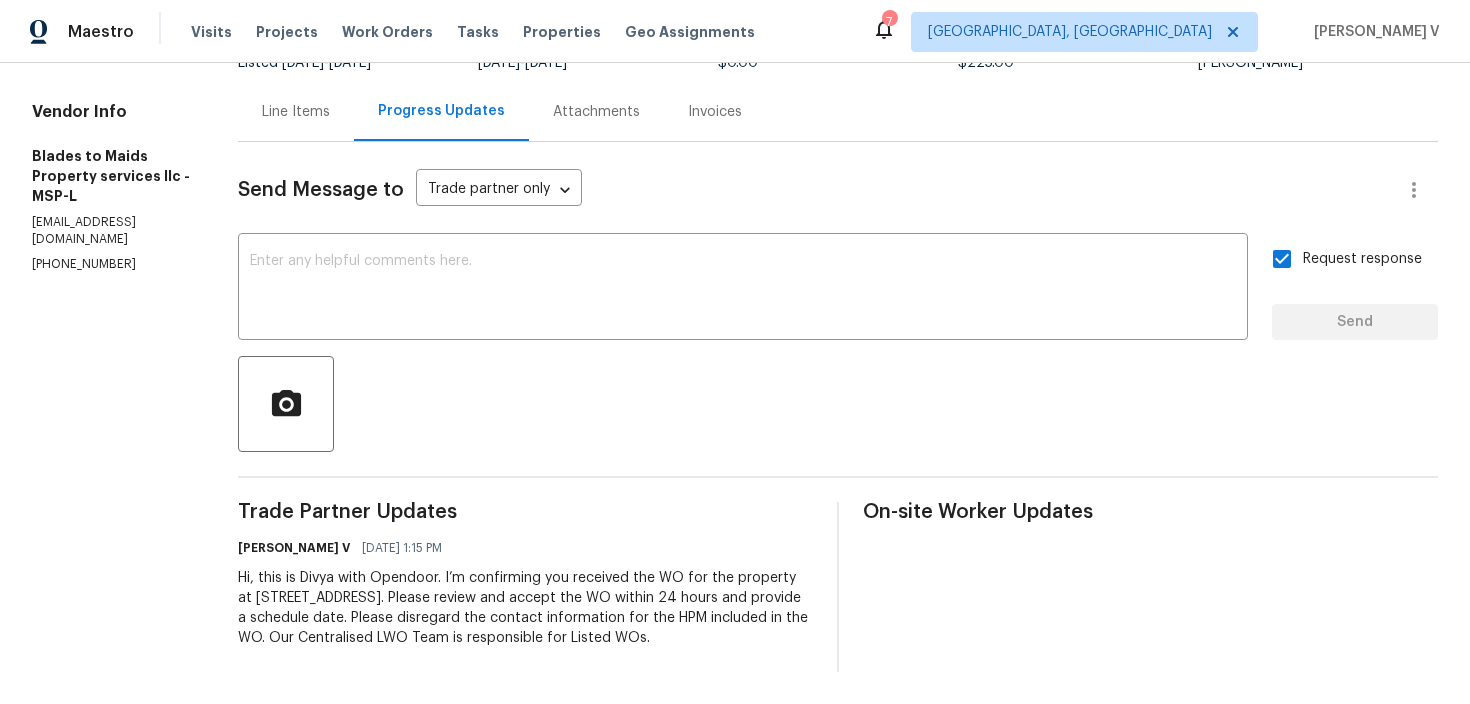 scroll, scrollTop: 0, scrollLeft: 0, axis: both 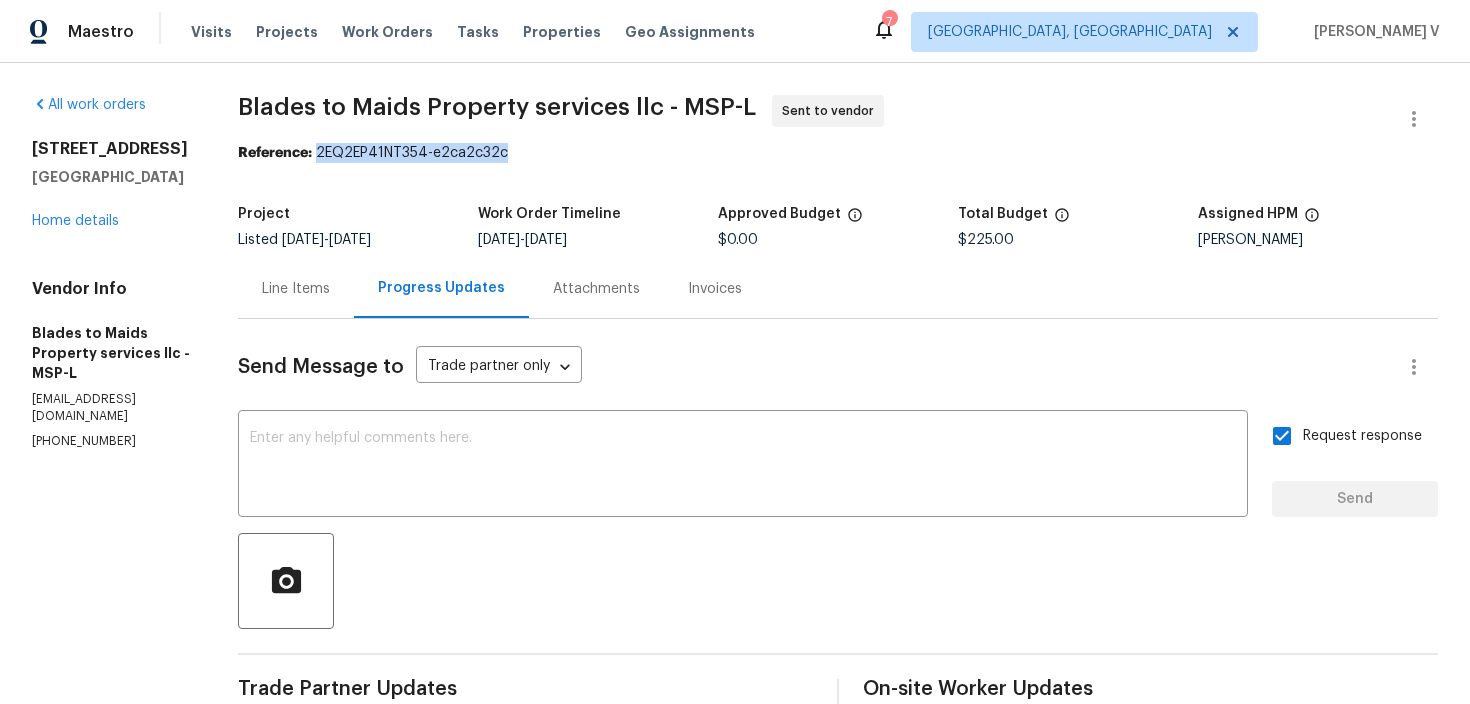 click on "Blades to Maids Property services llc - MSP-L Sent to vendor" at bounding box center (814, 119) 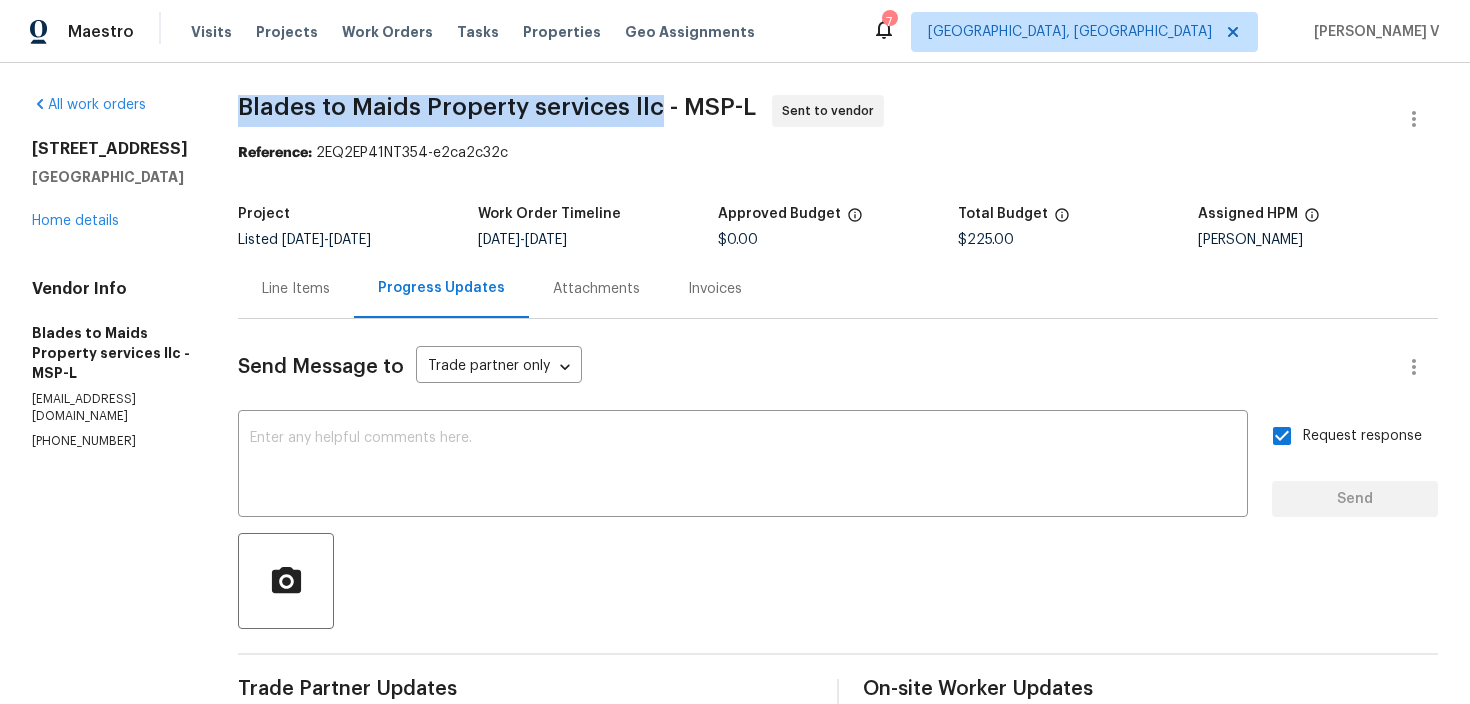 drag, startPoint x: 235, startPoint y: 105, endPoint x: 645, endPoint y: 105, distance: 410 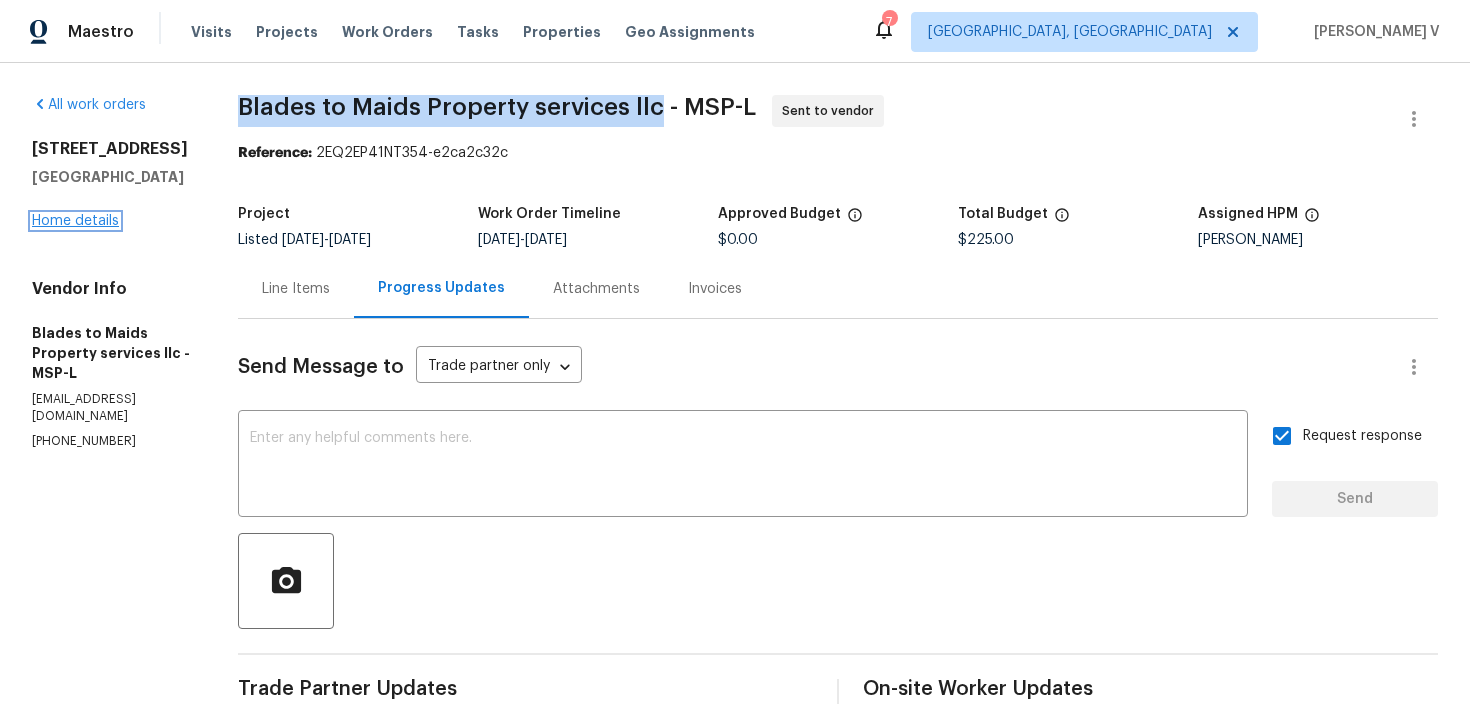 click on "Home details" at bounding box center [75, 221] 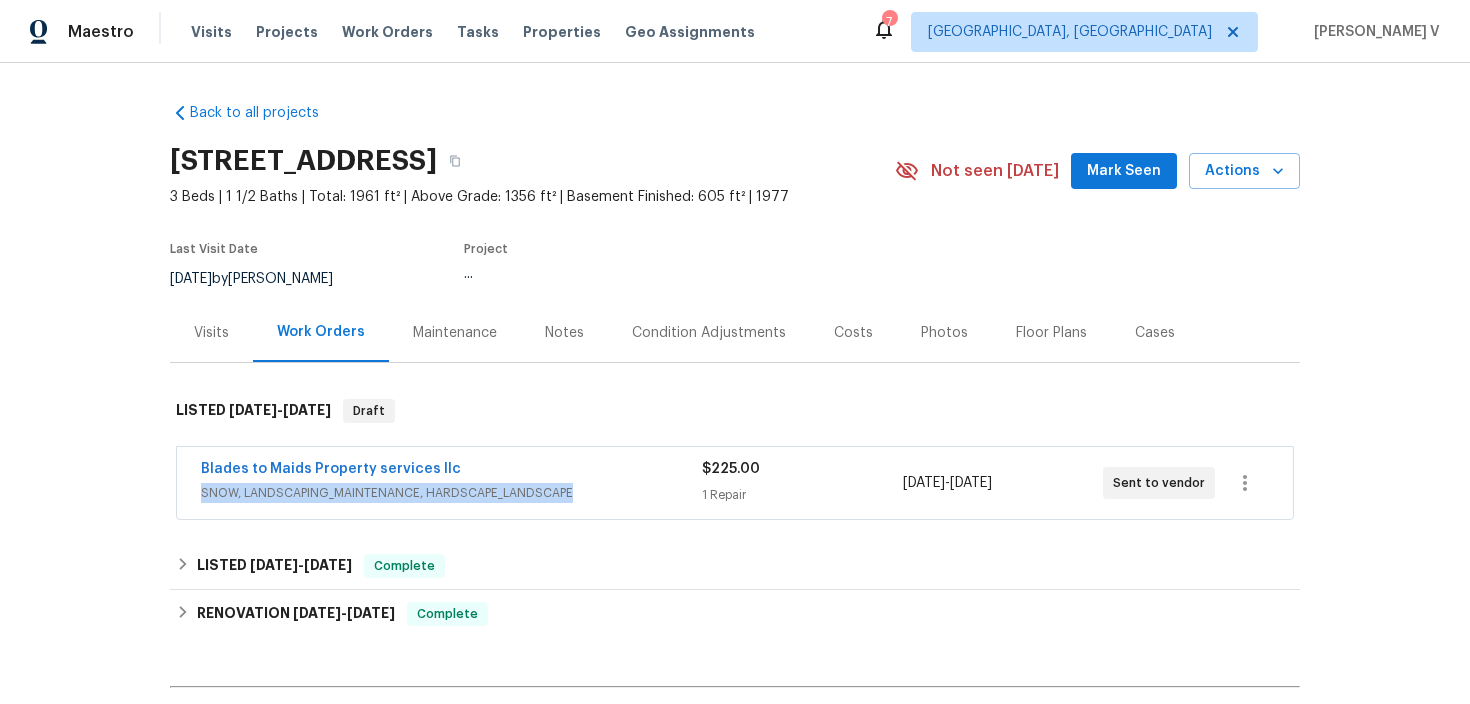 drag, startPoint x: 170, startPoint y: 491, endPoint x: 607, endPoint y: 491, distance: 437 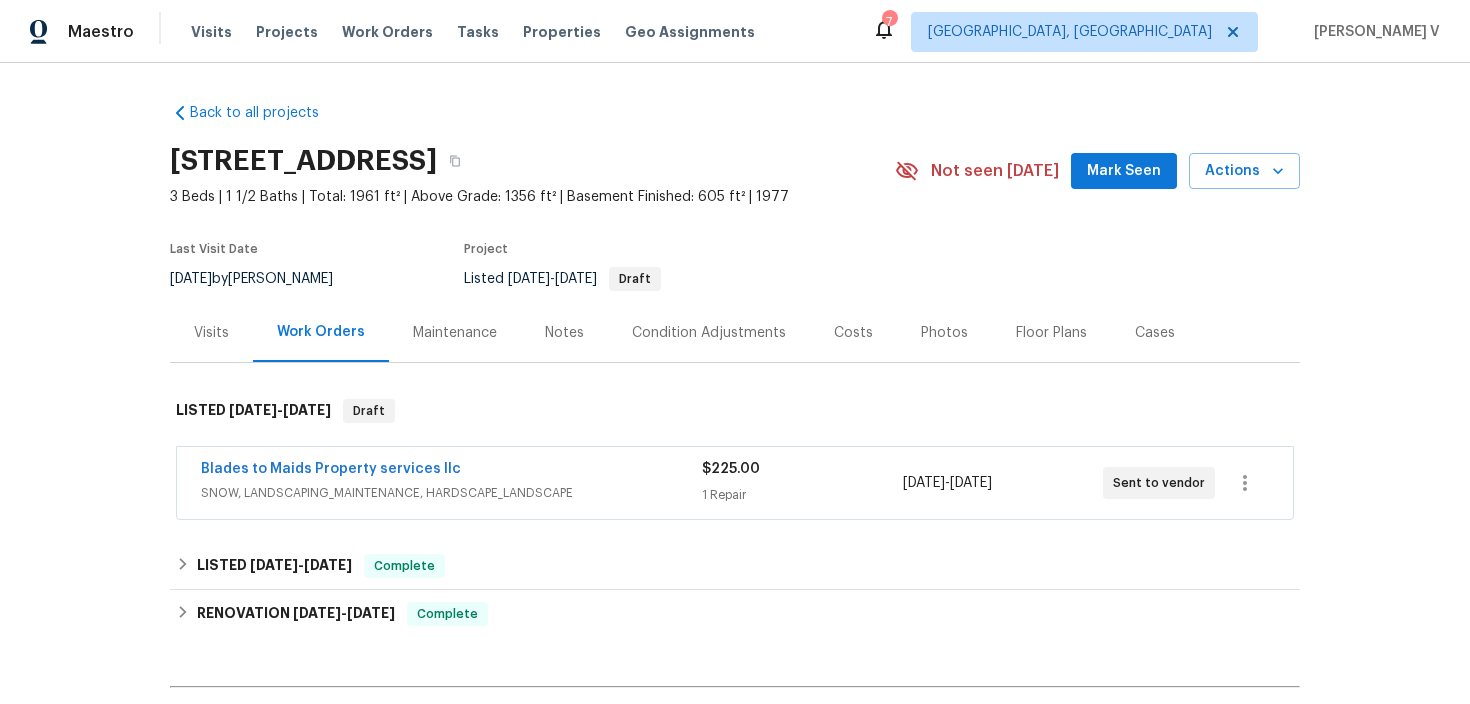 click on "Back to all projects 13505 63rd Ave N, Maple Grove, MN 55311 3 Beds | 1 1/2 Baths | Total: 1961 ft² | Above Grade: 1356 ft² | Basement Finished: 605 ft² | 1977 Not seen today Mark Seen Actions Last Visit Date 7/8/2025  by  Matt Kohler   Project Listed   7/11/2025  -  7/14/2025 Draft Visits Work Orders Maintenance Notes Condition Adjustments Costs Photos Floor Plans Cases LISTED   7/11/25  -  7/14/25 Draft Blades to Maids Property services llc SNOW, LANDSCAPING_MAINTENANCE, HARDSCAPE_LANDSCAPE $225.00 1 Repair 7/11/2025  -  7/14/2025 Sent to vendor LISTED   7/2/25  -  7/3/25 Complete VRX Photography PHOTOGRAPHY $120.00 1 Repair 7/2/2025  -  7/3/2025 Complete RENOVATION   6/9/25  -  6/26/25 Complete A-Z Masters CLEANING_MAINTENANCE, CLEANING $550.00 2 Repairs 6/11/2025  -  6/20/2025 Paid Centralized Purchasing PAINTING, APPLIANCE, CABINETS, OD_SELECT $69.81 1 Repair 6/18/2025  -  6/18/2025 Complete Centralized Purchasing PAINTING, APPLIANCE, CABINETS, OD_SELECT $460.20 2 Repairs 6/11/2025  -  6/11/2025  -" at bounding box center (735, 383) 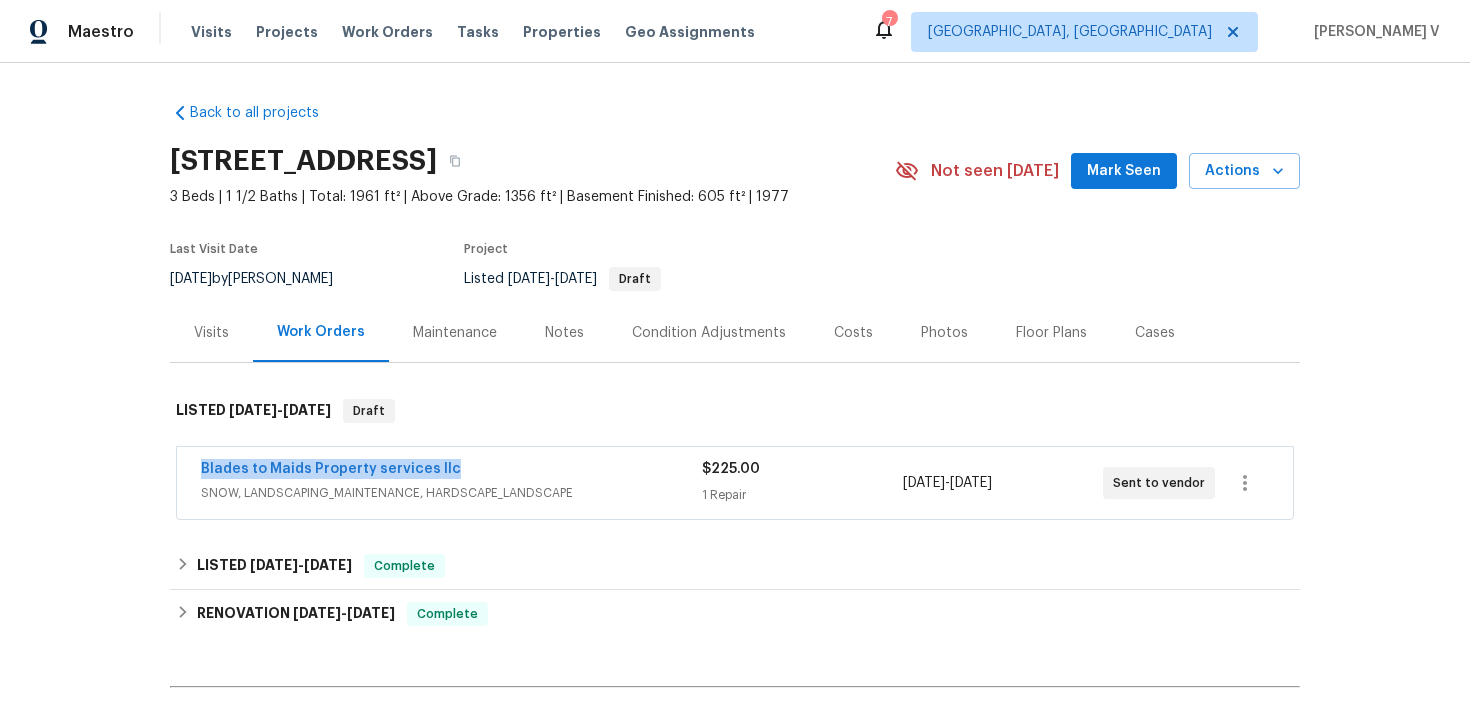 drag, startPoint x: 182, startPoint y: 469, endPoint x: 626, endPoint y: 467, distance: 444.00452 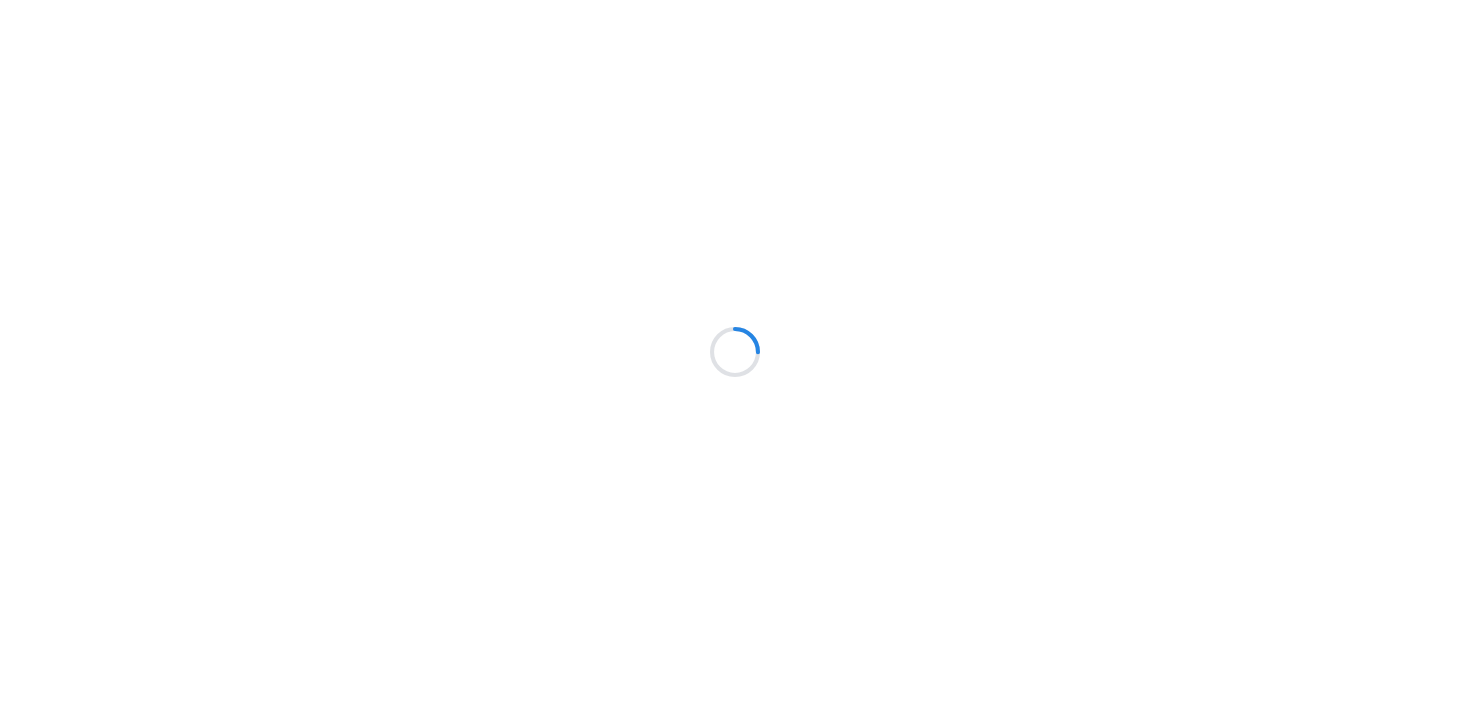 scroll, scrollTop: 0, scrollLeft: 0, axis: both 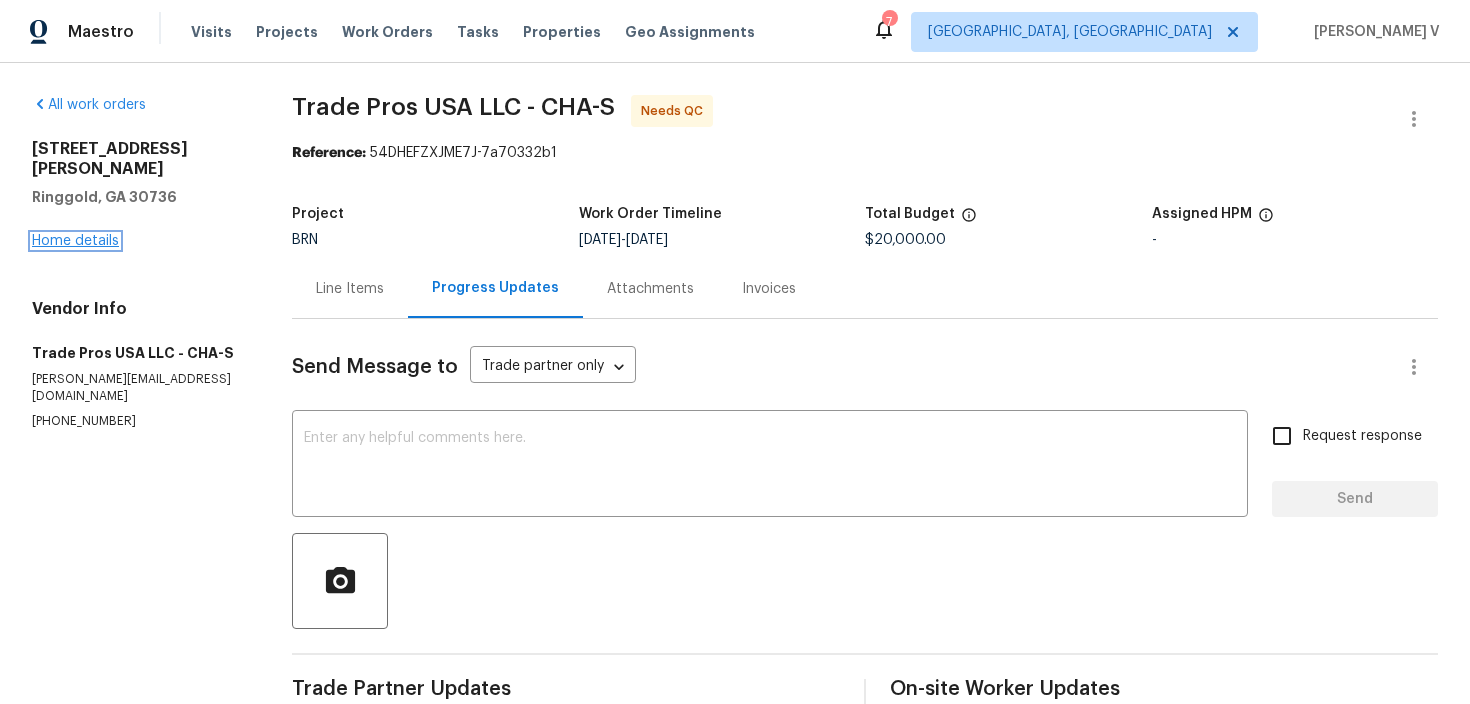 click on "Home details" at bounding box center (75, 241) 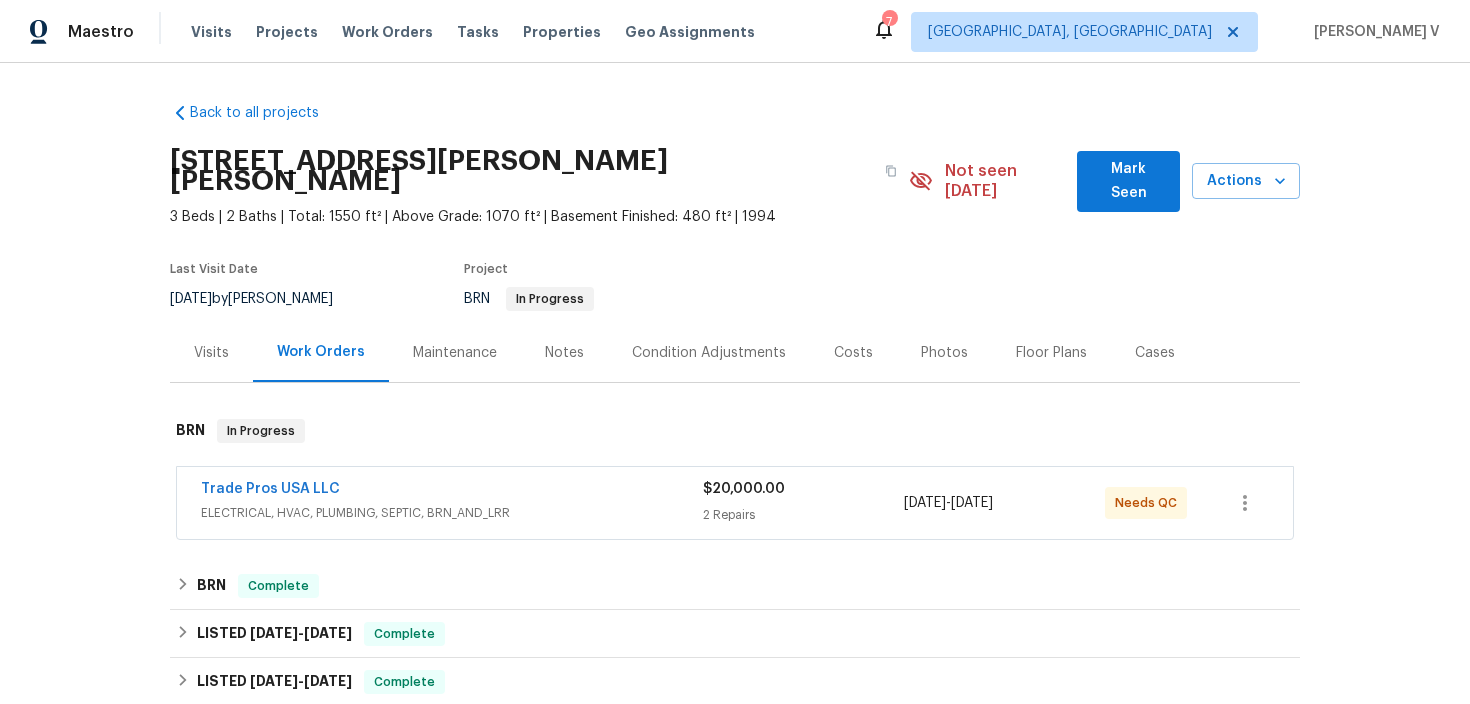 click on "Notes" at bounding box center (564, 352) 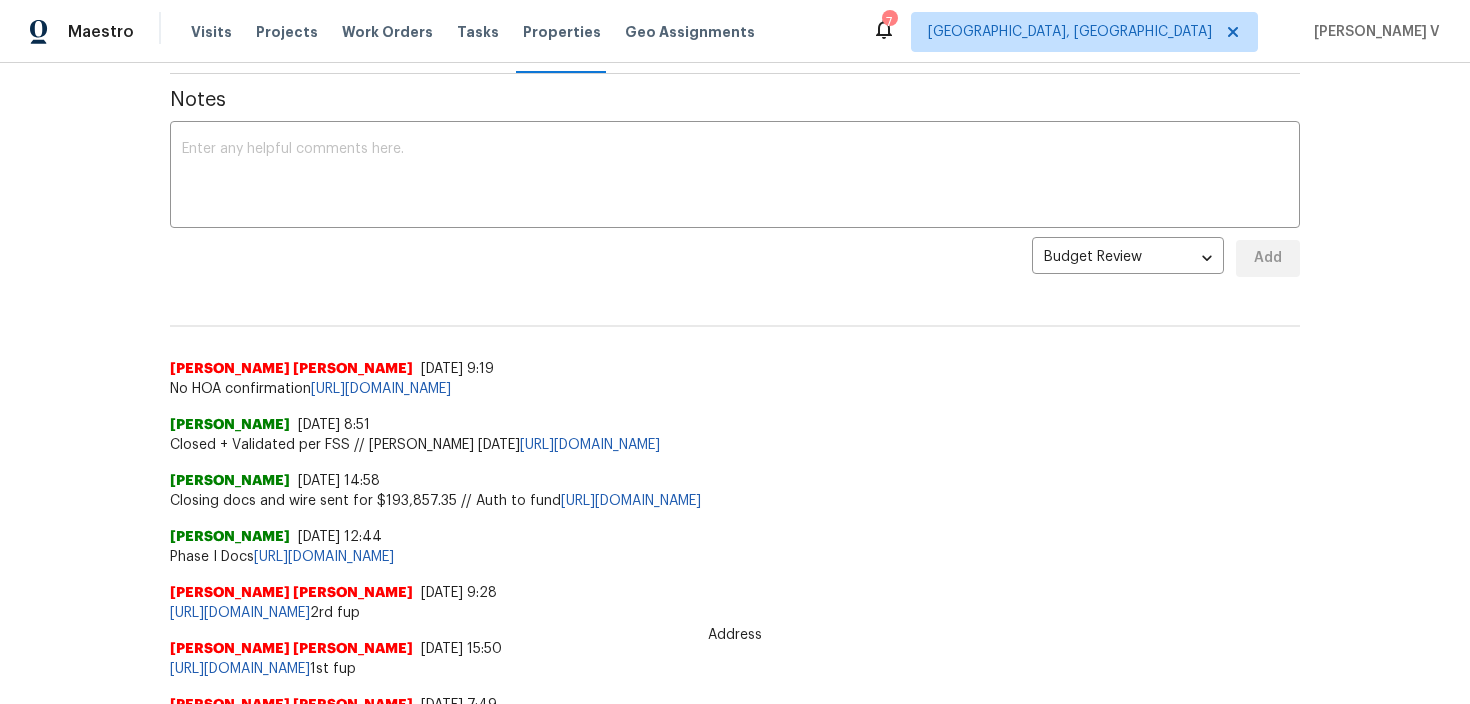 scroll, scrollTop: 0, scrollLeft: 0, axis: both 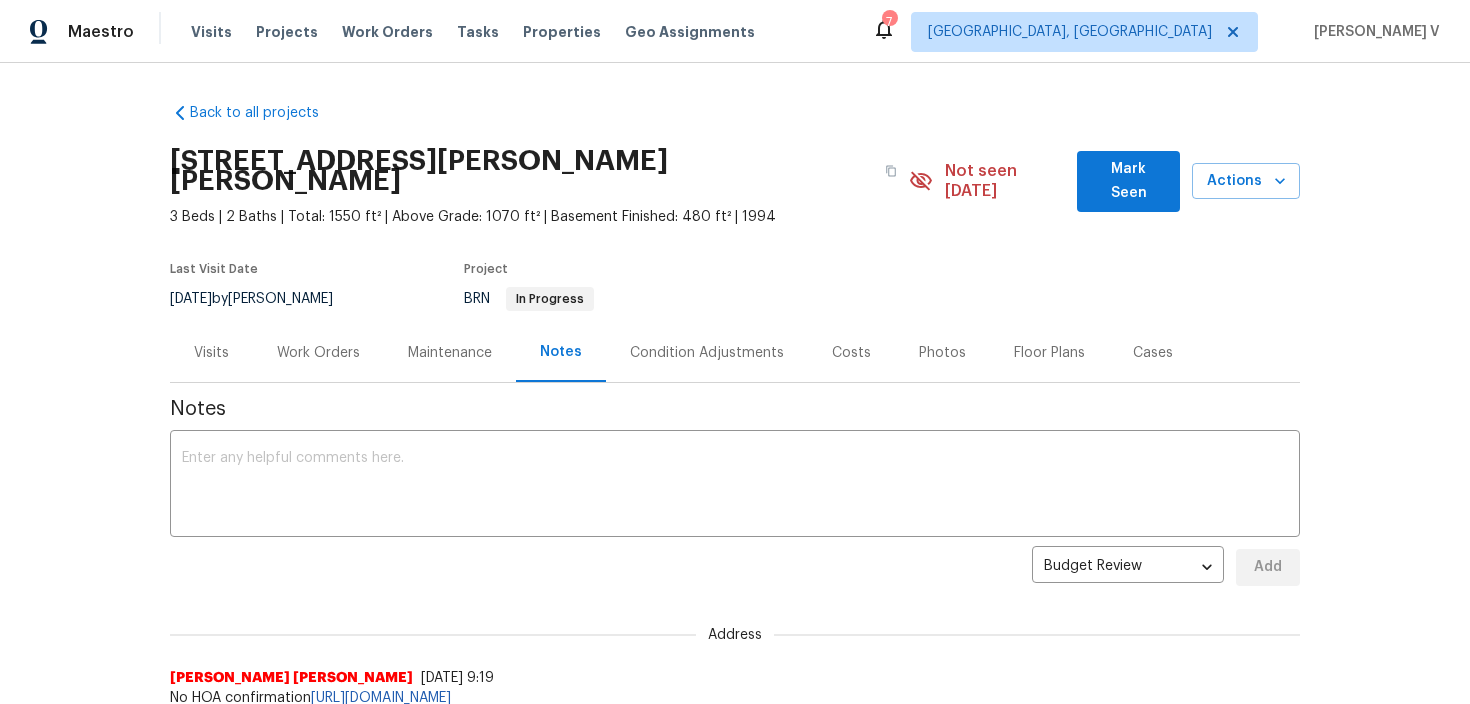 click on "Work Orders" at bounding box center [318, 352] 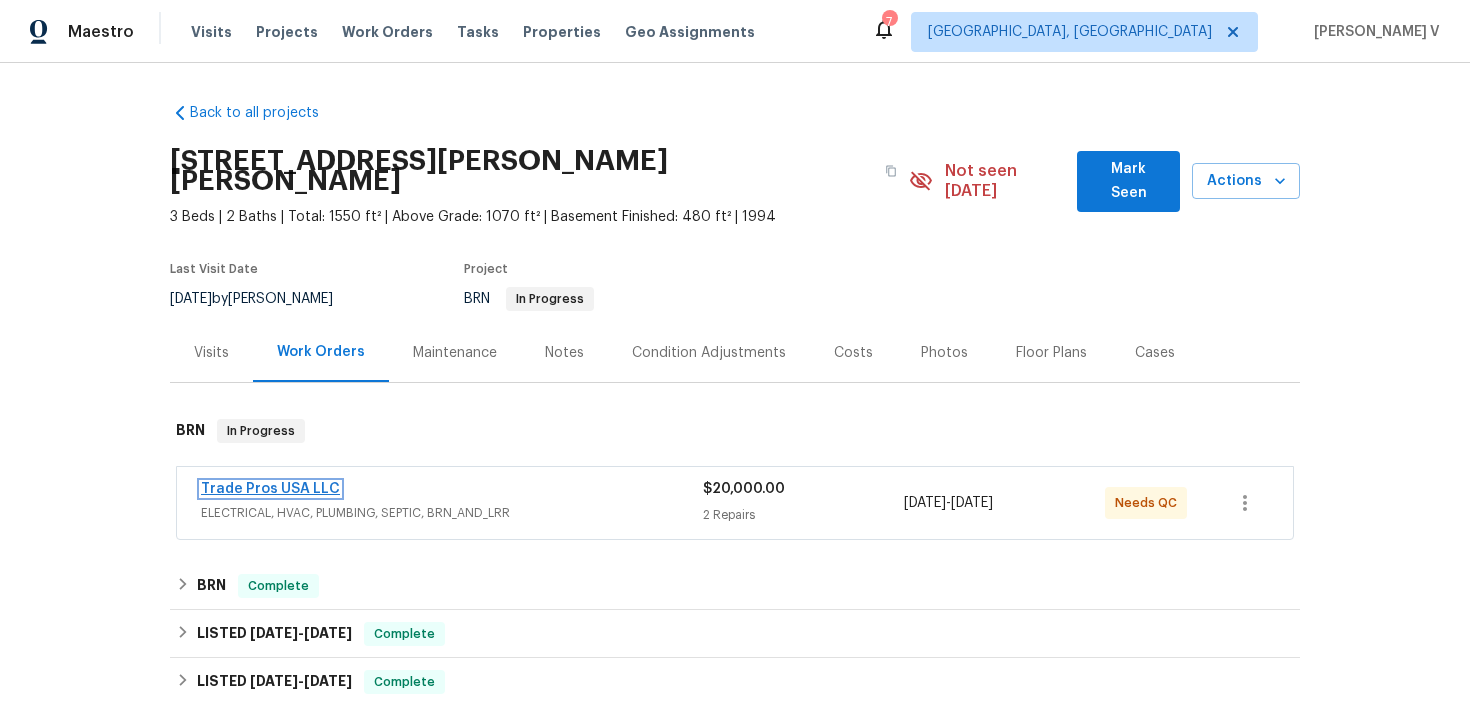click on "Trade Pros USA LLC" at bounding box center [270, 489] 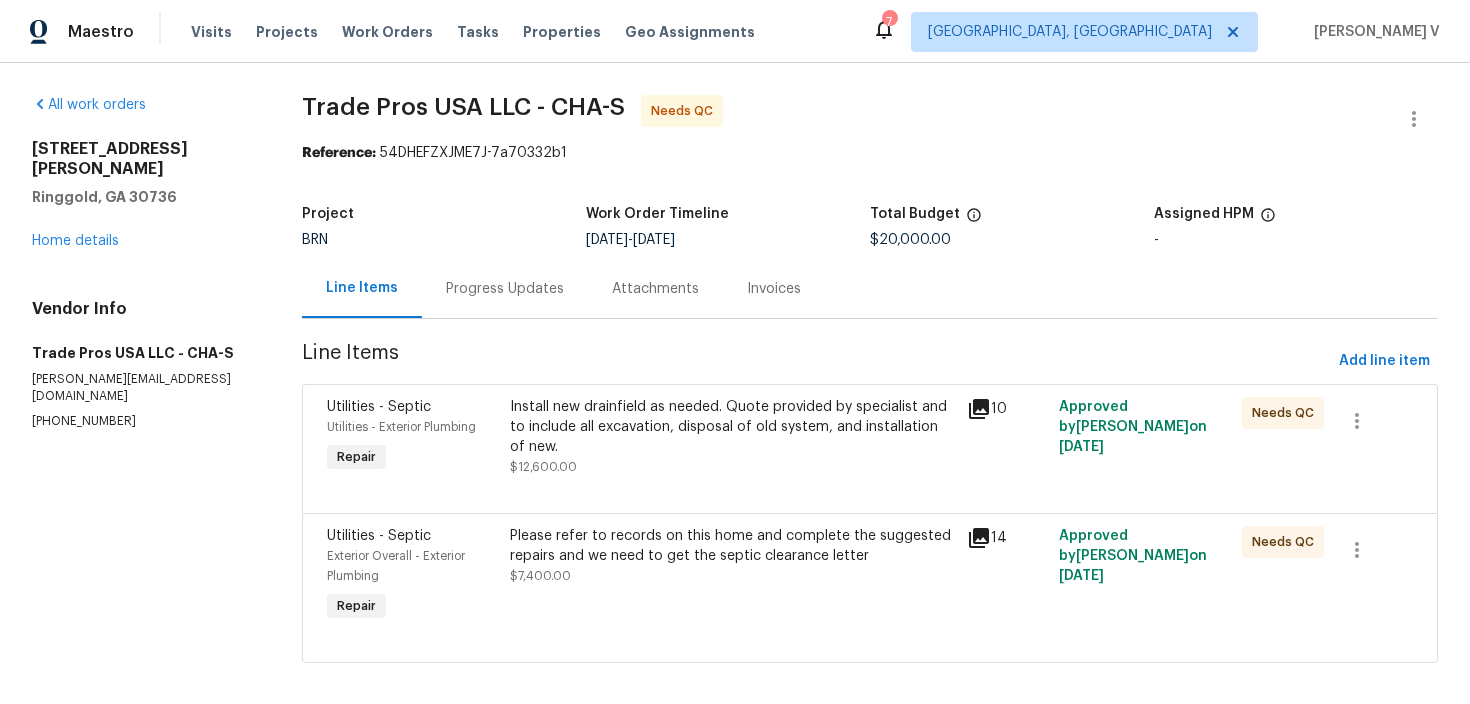 click on "Progress Updates" at bounding box center (505, 289) 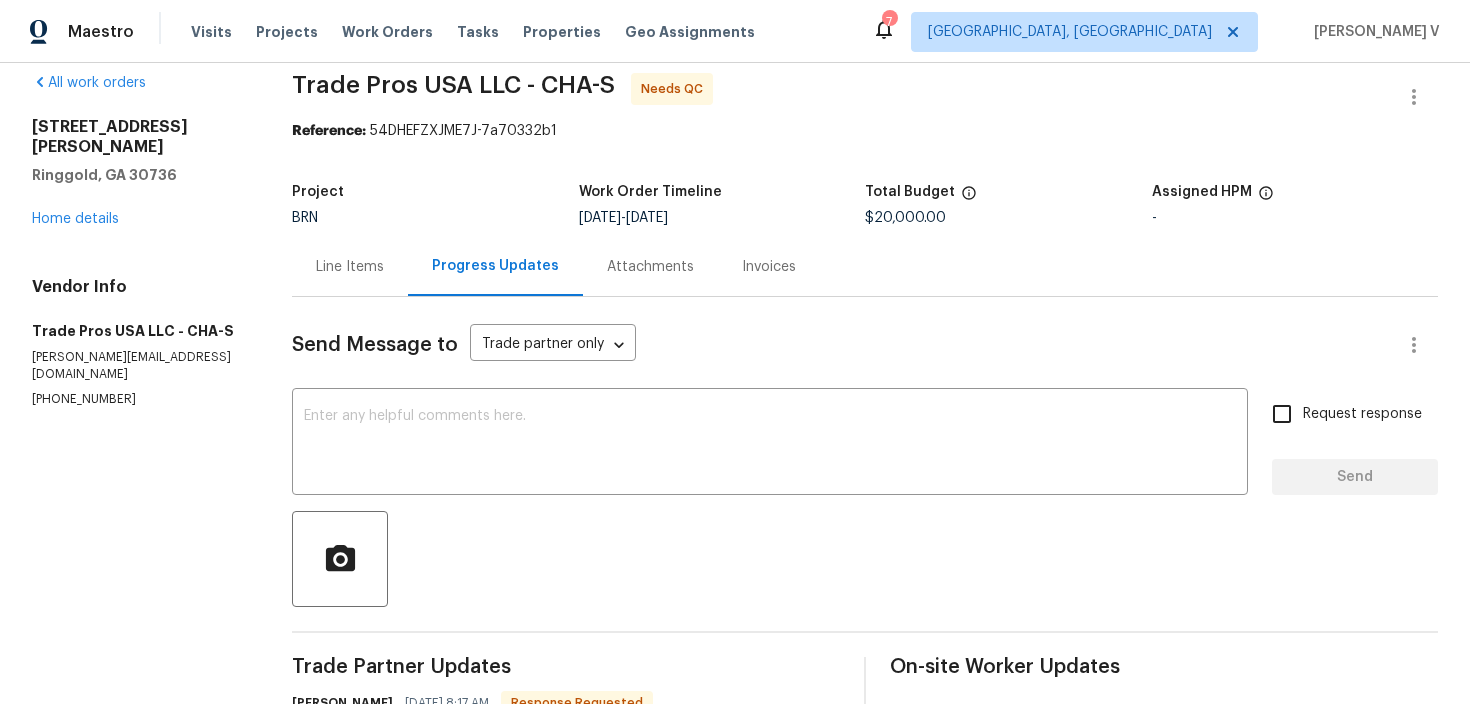 scroll, scrollTop: 36, scrollLeft: 0, axis: vertical 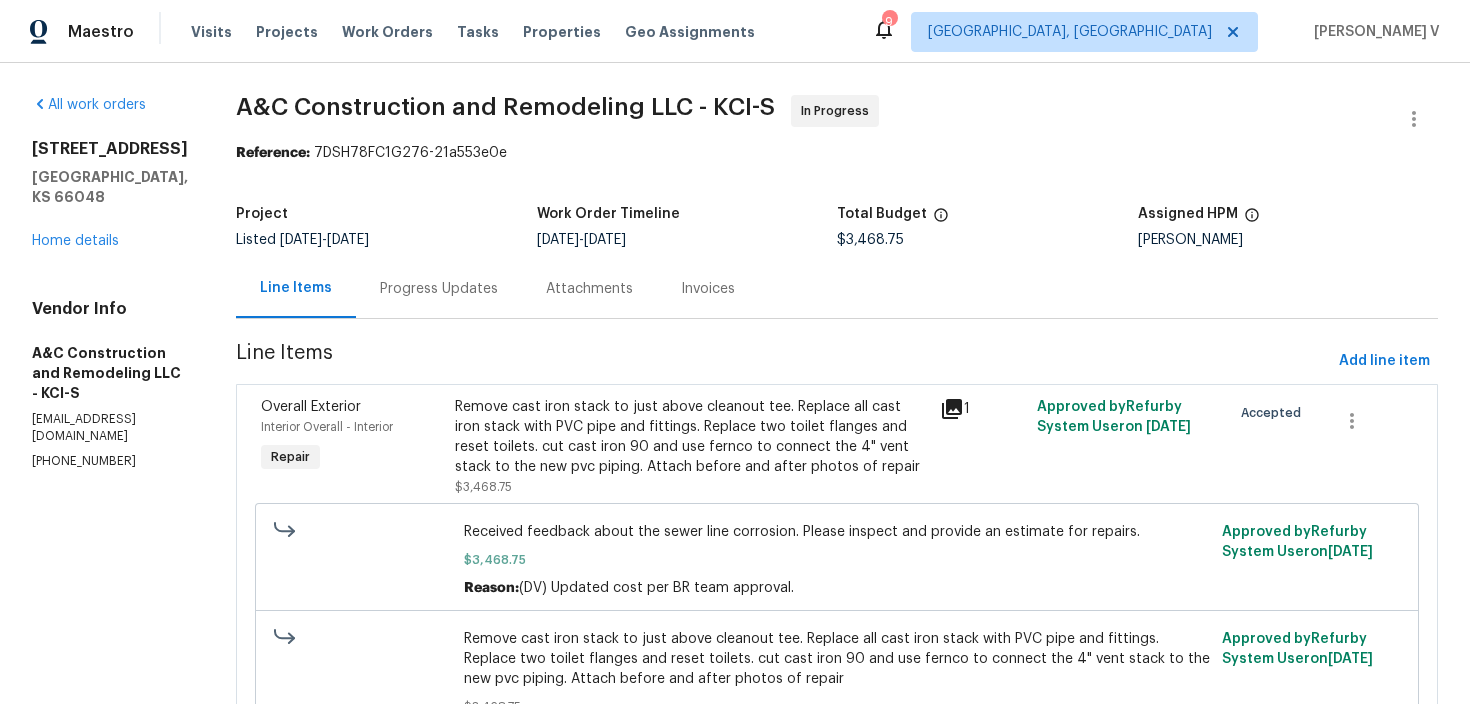 click on "A&C Construction and Remodeling LLC - KCI-S In Progress Reference:   7DSH78FC1G276-21a553e0e Project Listed   [DATE]  -  [DATE] Work Order Timeline [DATE]  -  [DATE] Total Budget $3,468.75 Assigned HPM [PERSON_NAME] Line Items Progress Updates Attachments Invoices Line Items Add line item Overall Exterior Interior Overall - Interior Repair Remove cast iron stack to just above cleanout tee. Replace all cast iron stack with PVC pipe and fittings. Replace two toilet flanges and reset toilets. cut cast iron 90 and use fernco to connect the 4" vent stack to the new pvc piping. Attach before and after photos of repair $3,468.75   1 Approved by  Refurby System User  on   [DATE] Accepted Received feedback about the sewer line corrosion. Please inspect and provide an estimate for repairs. $3,468.75 Reason:  (DV) Updated cost per BR team approval. Approved by  Refurby System User  on  [DATE] $3,468.75 Reason:  (DV) Updated cost per BR team approval. Approved by  Refurby System User  on  [DATE]" at bounding box center (837, 451) 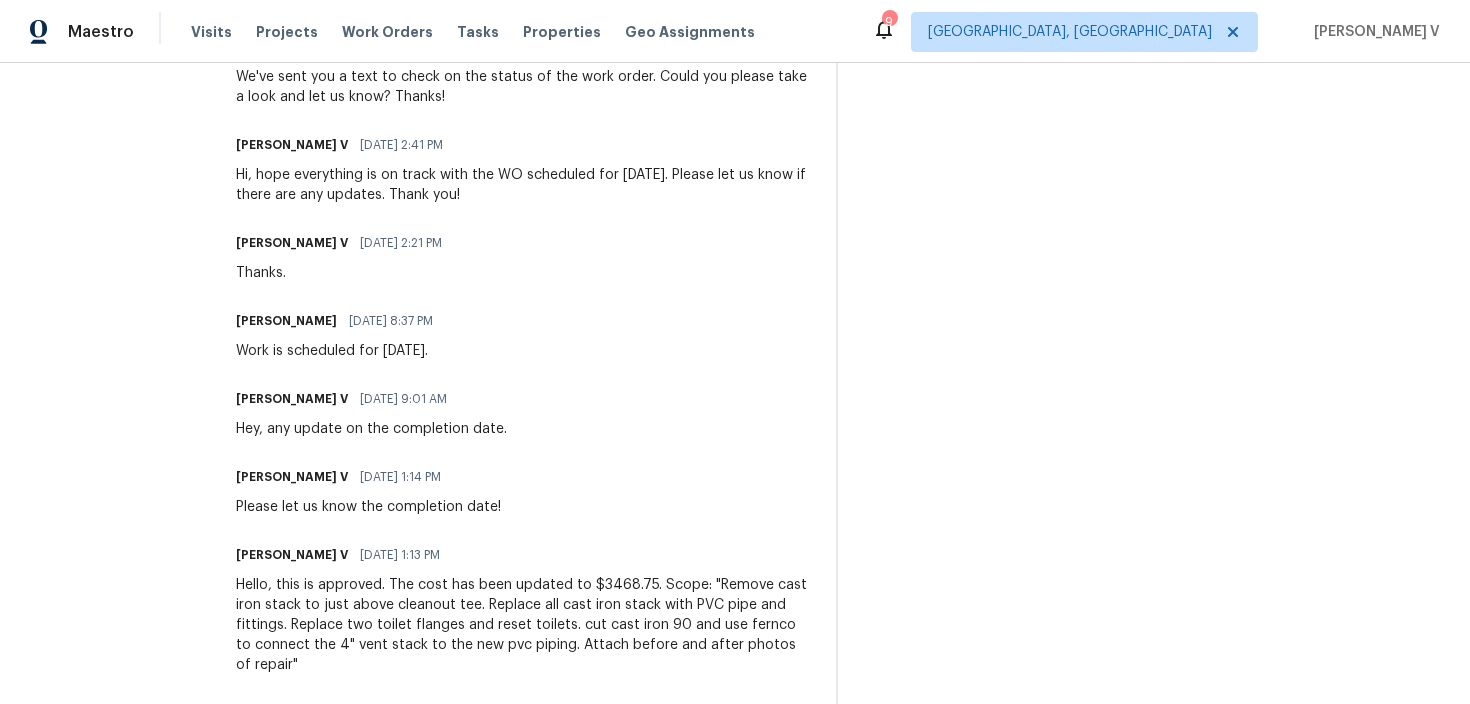 scroll, scrollTop: 288, scrollLeft: 0, axis: vertical 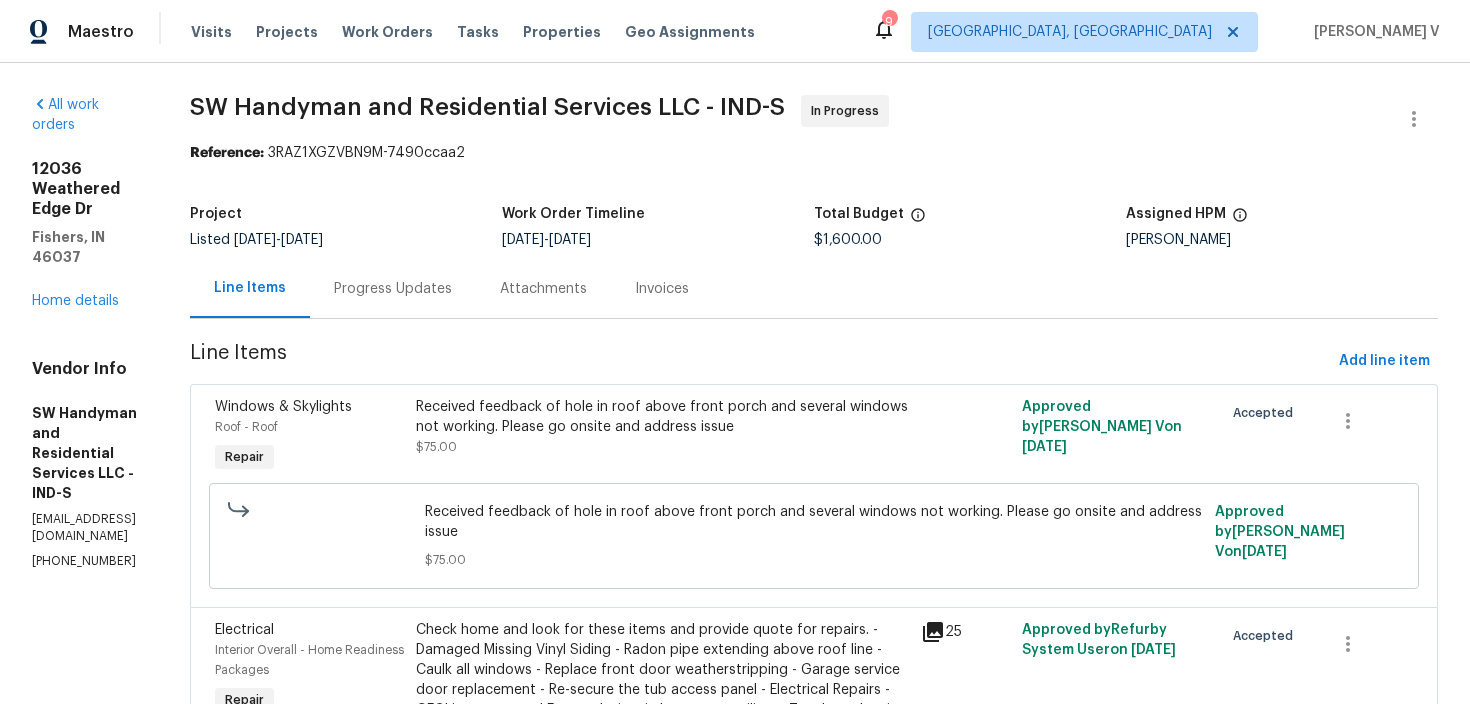 click on "Progress Updates" at bounding box center (393, 289) 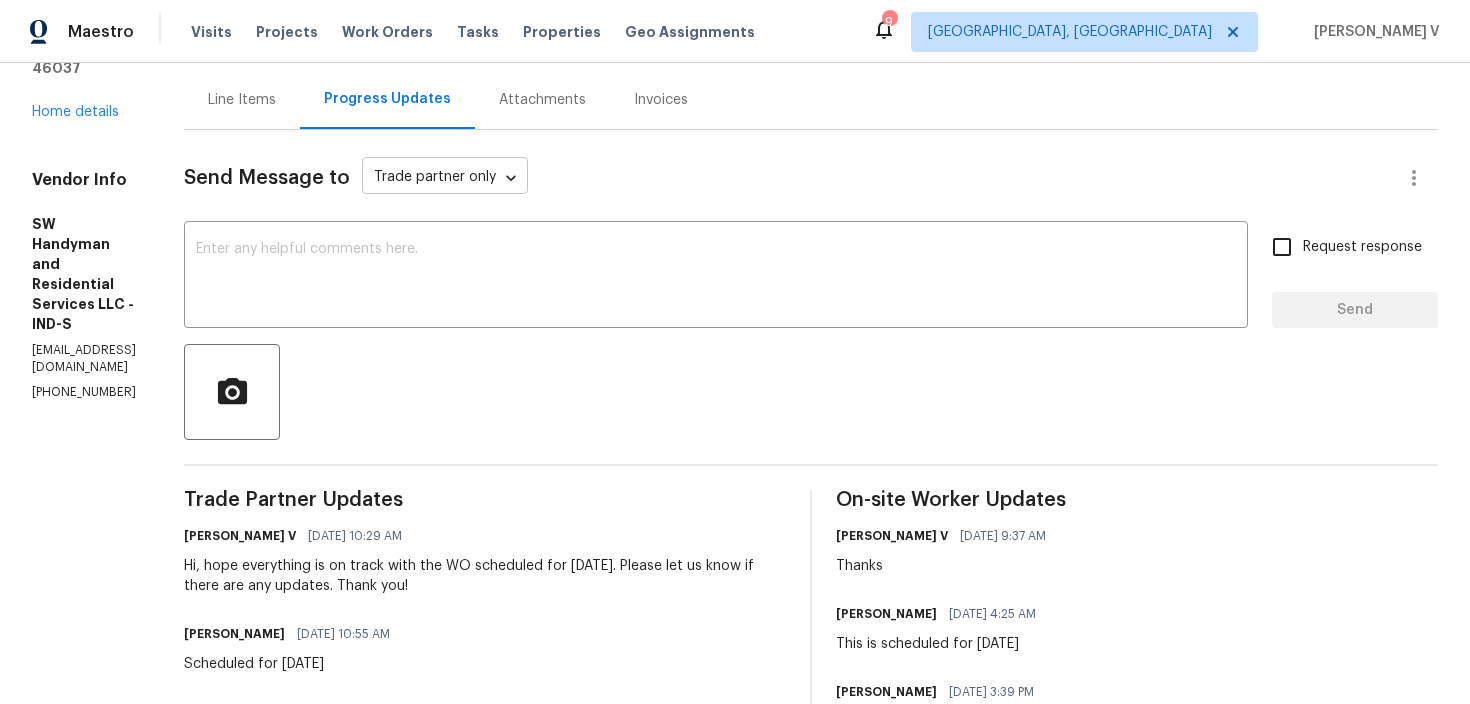 scroll, scrollTop: 218, scrollLeft: 0, axis: vertical 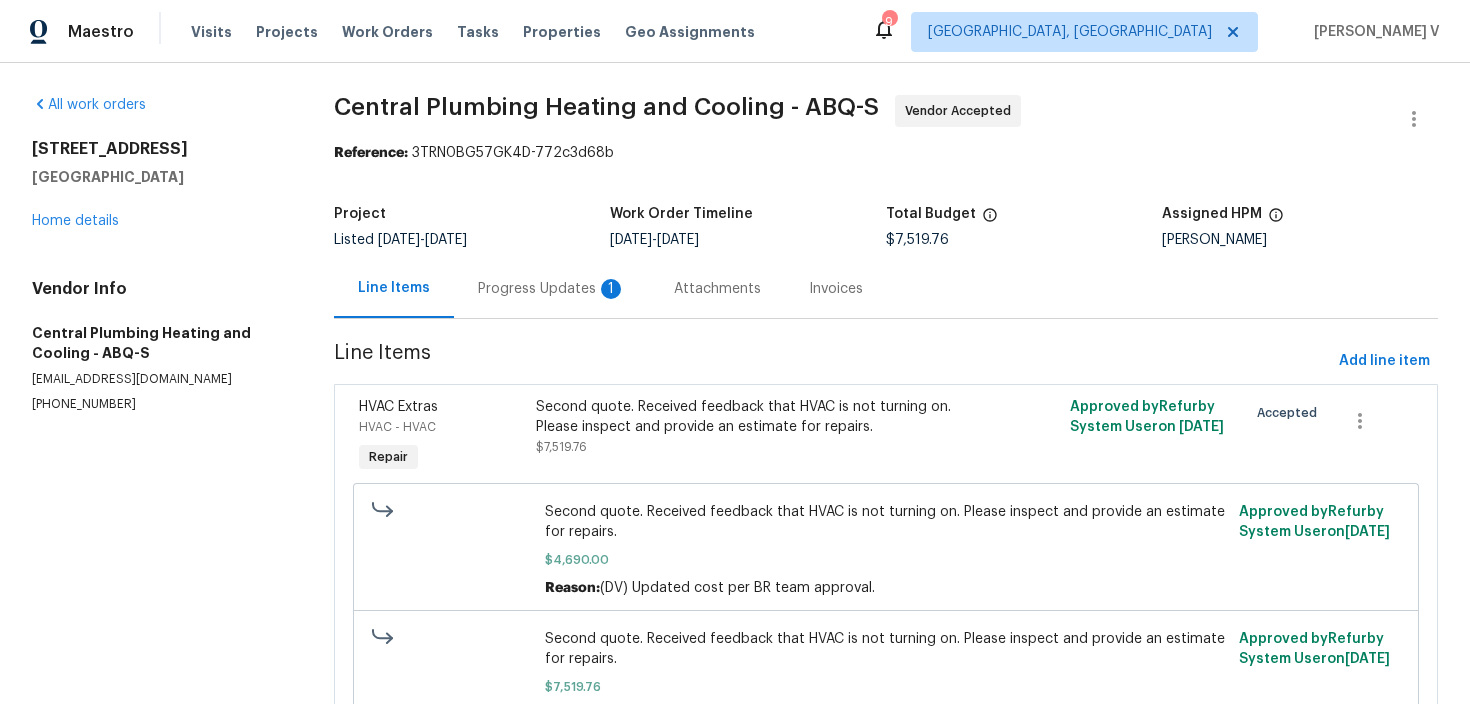 click on "Progress Updates 1" at bounding box center (552, 289) 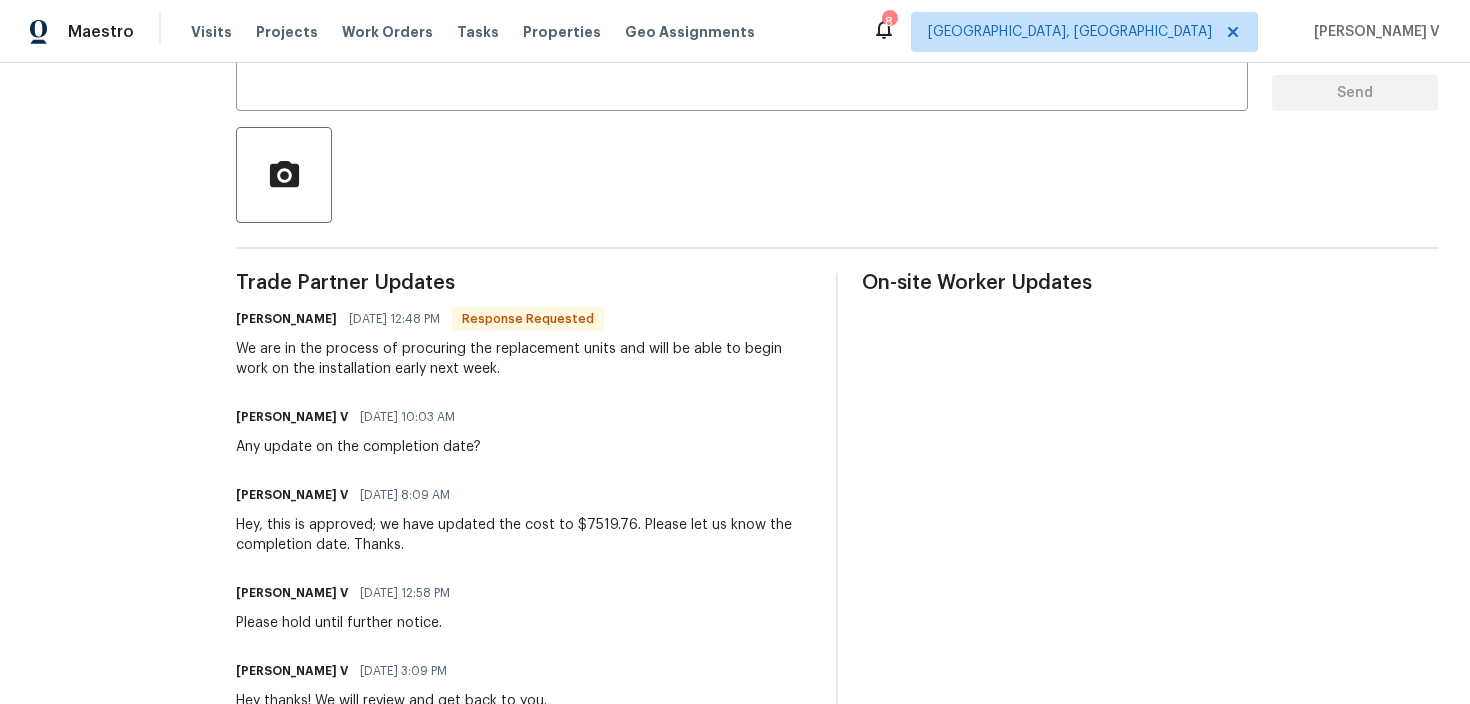 scroll, scrollTop: 0, scrollLeft: 0, axis: both 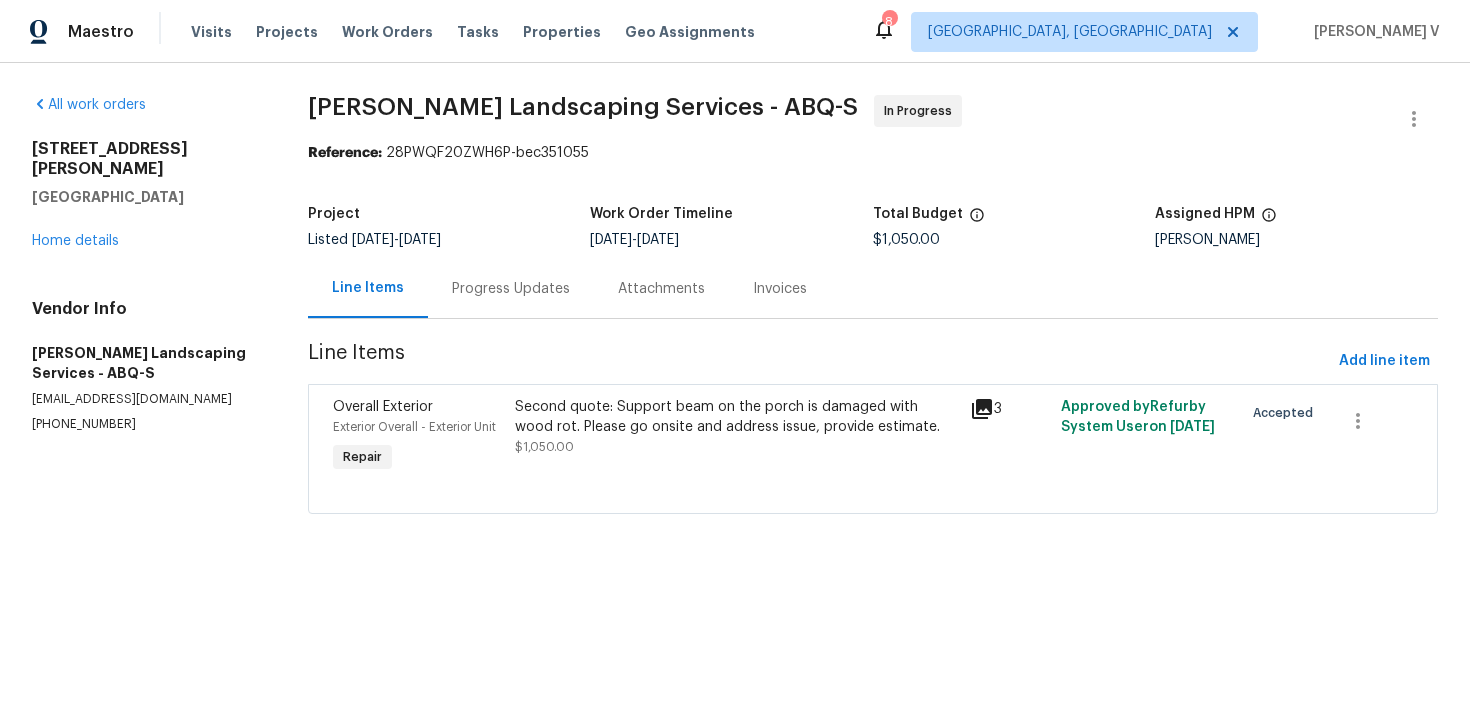 click on "Progress Updates" at bounding box center [511, 289] 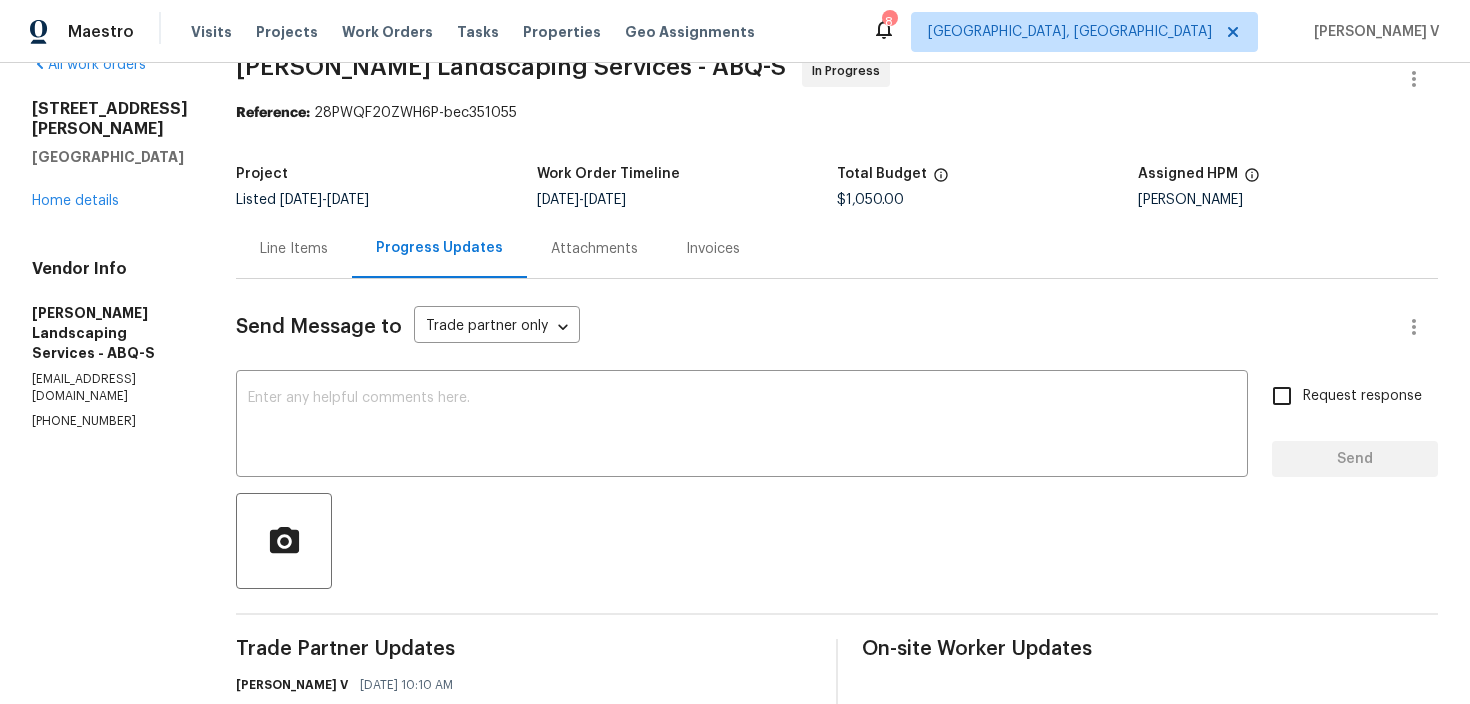 scroll, scrollTop: 0, scrollLeft: 0, axis: both 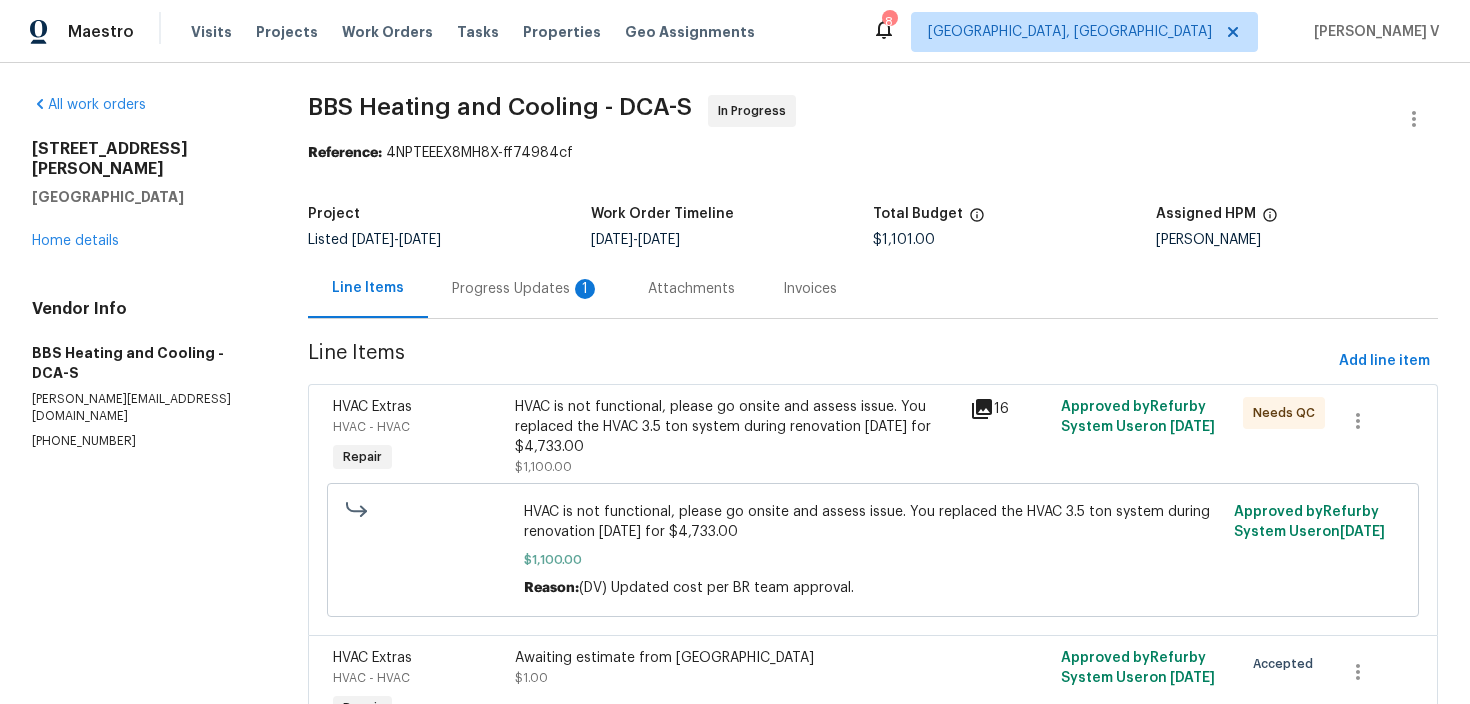 click on "Progress Updates 1" at bounding box center [526, 289] 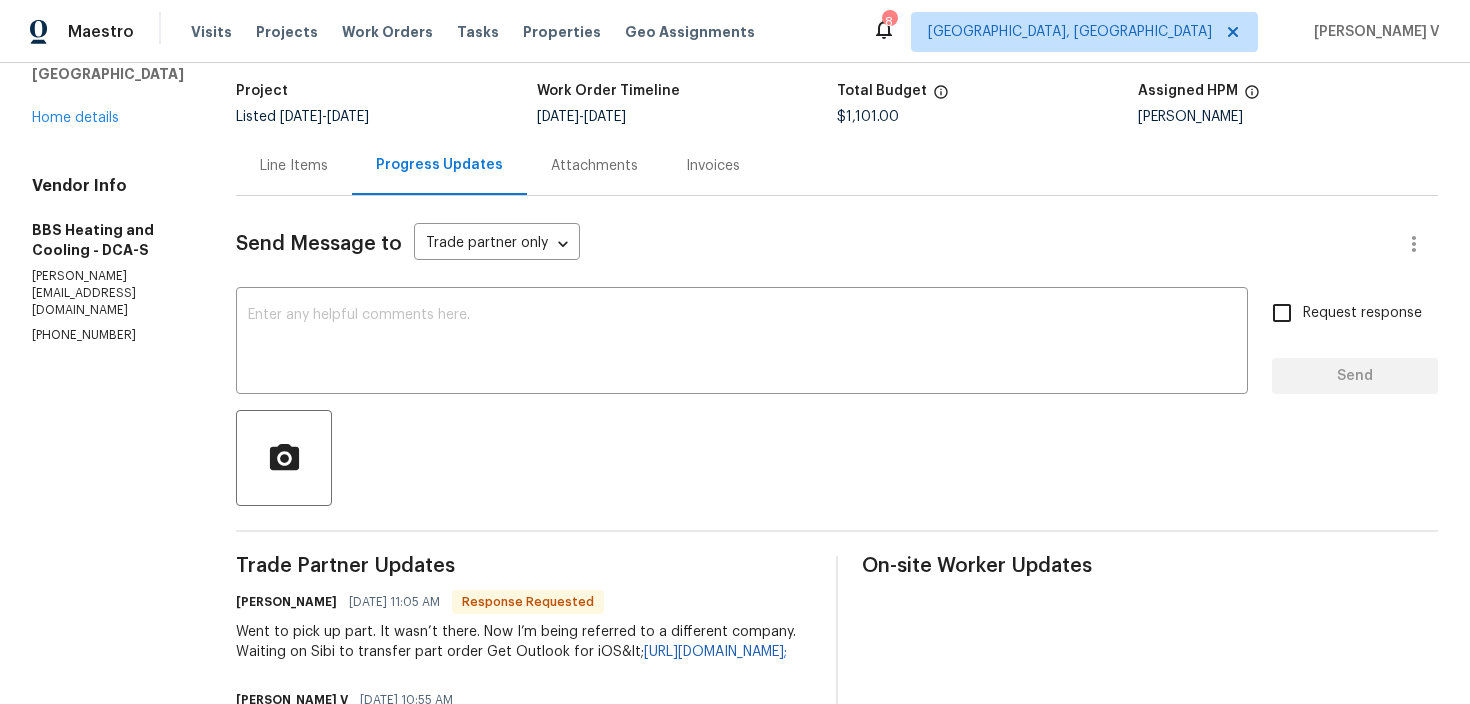 scroll, scrollTop: 0, scrollLeft: 0, axis: both 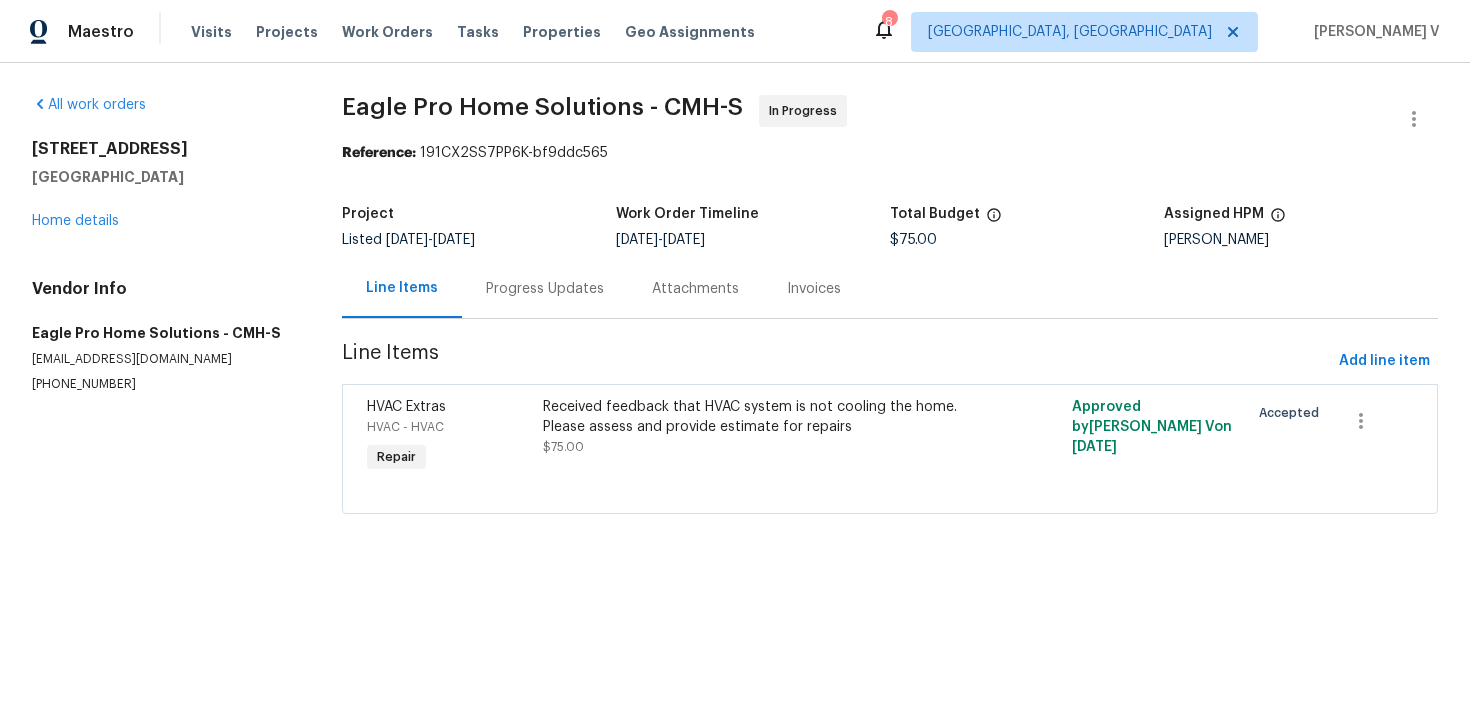 click on "Progress Updates" at bounding box center (545, 288) 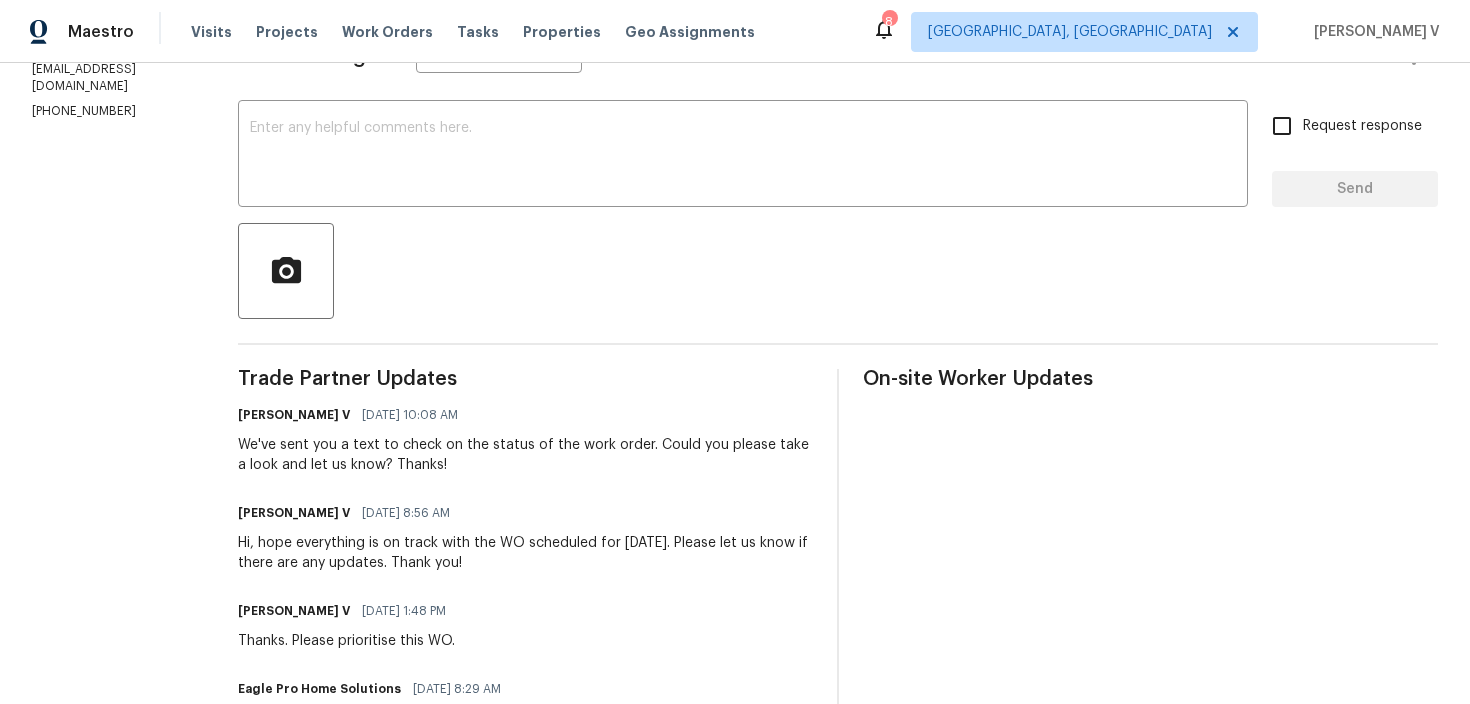 scroll, scrollTop: 329, scrollLeft: 0, axis: vertical 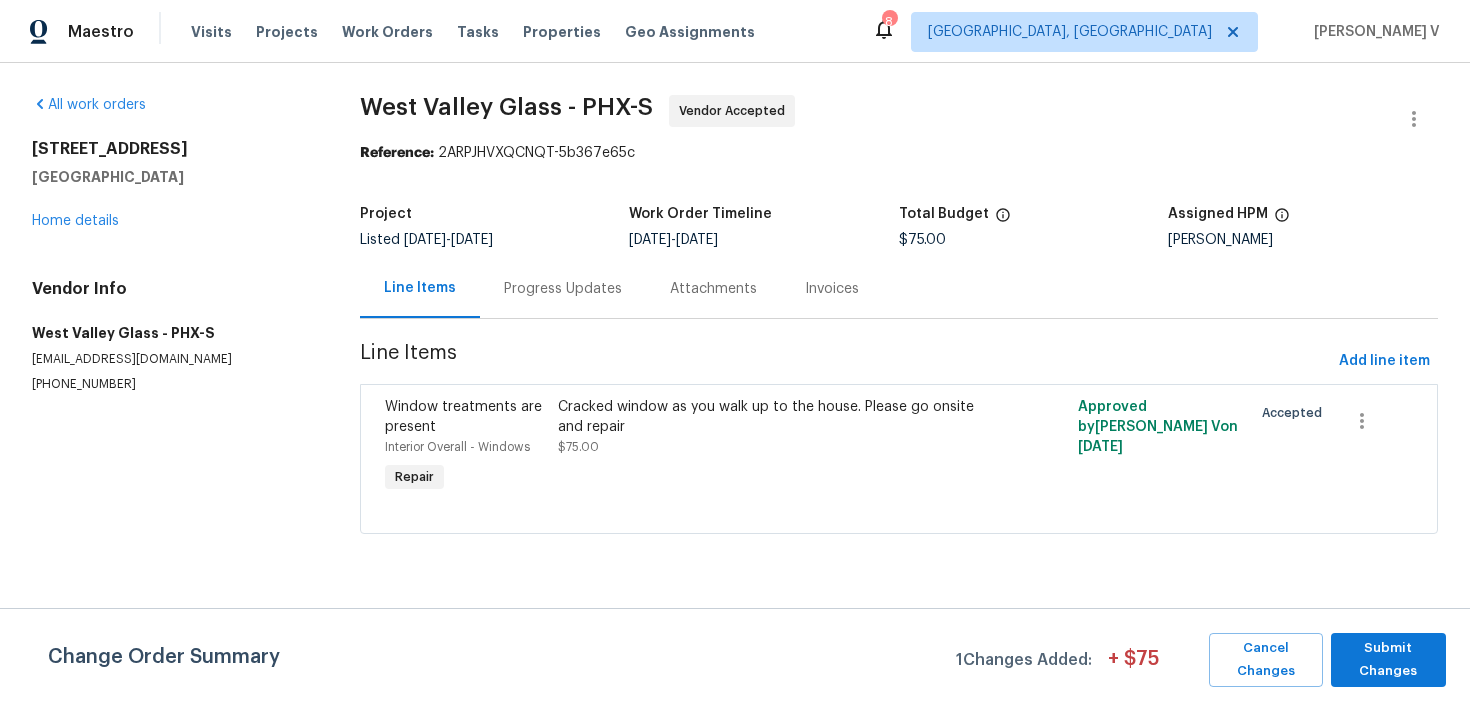 click on "Progress Updates" at bounding box center (563, 289) 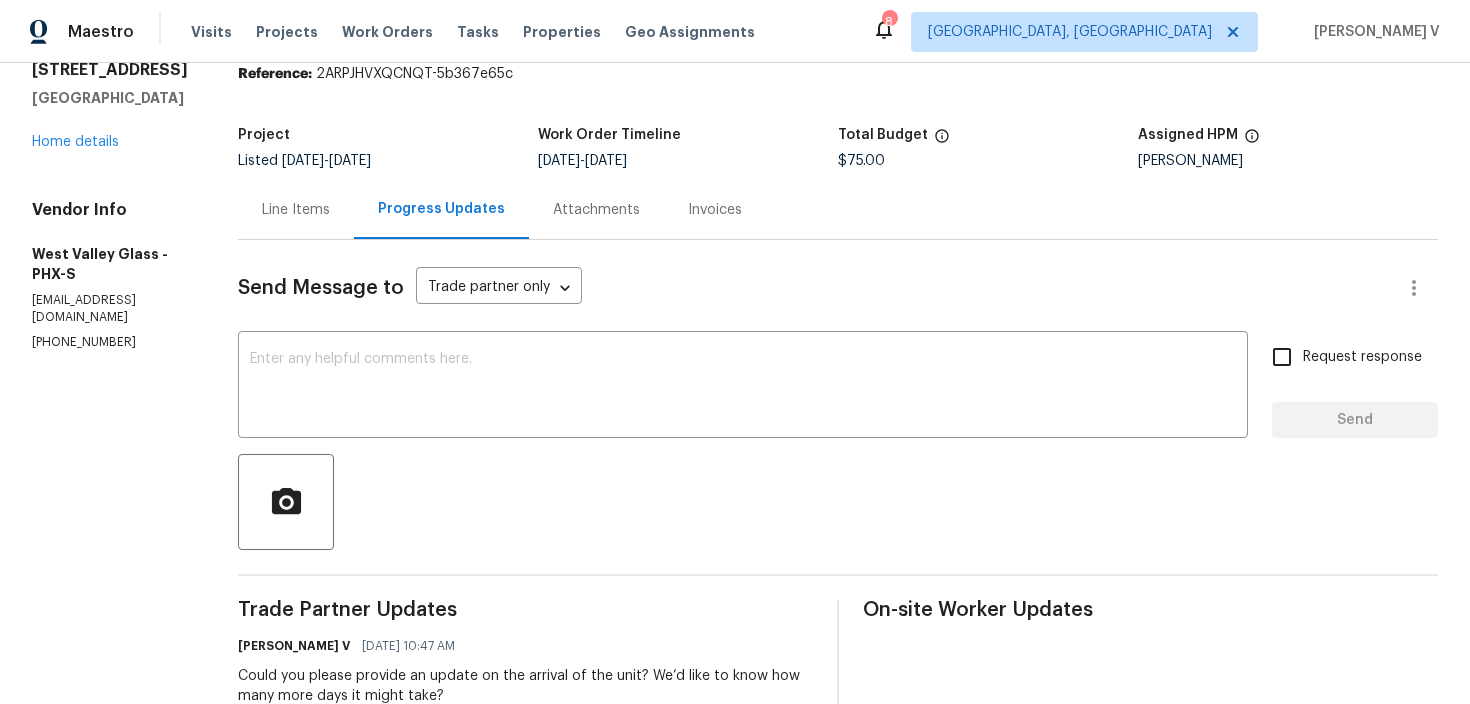 scroll, scrollTop: 0, scrollLeft: 0, axis: both 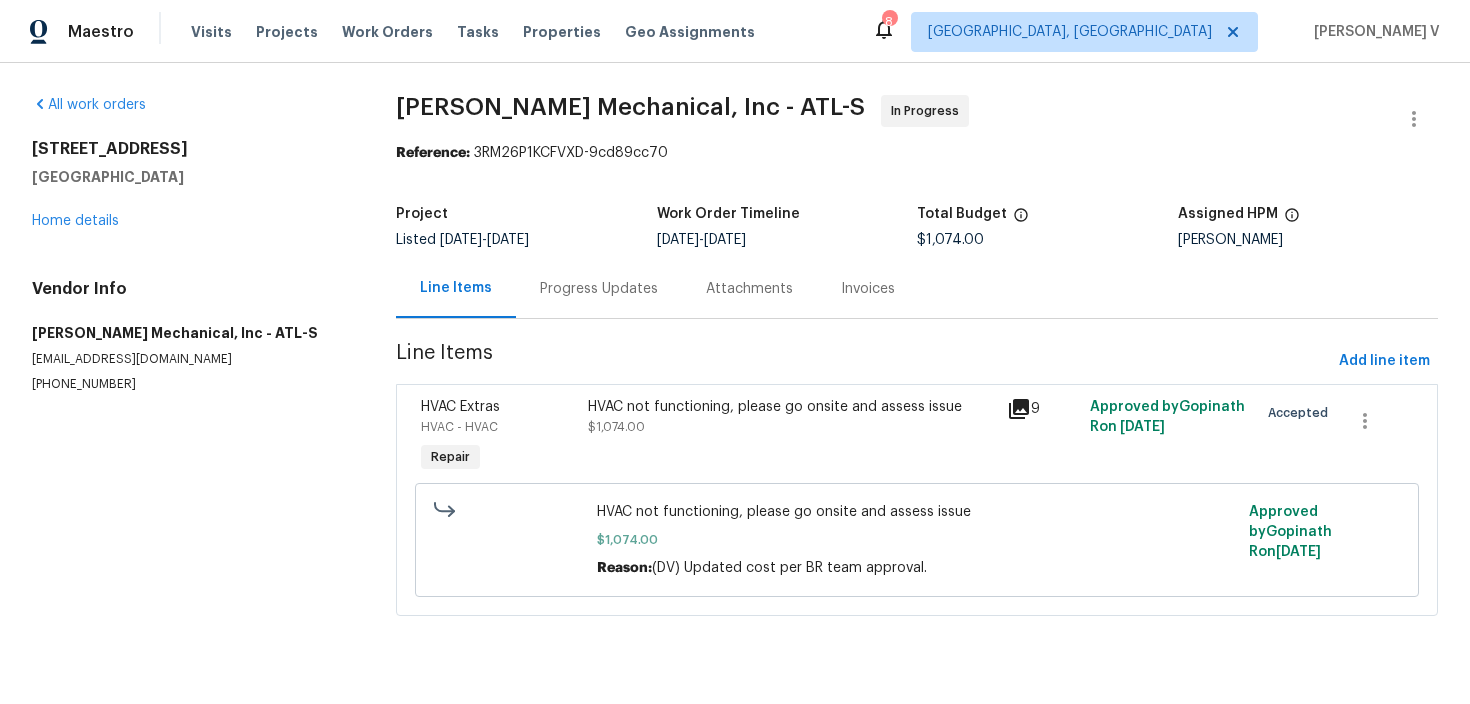 click on "Progress Updates" at bounding box center (599, 288) 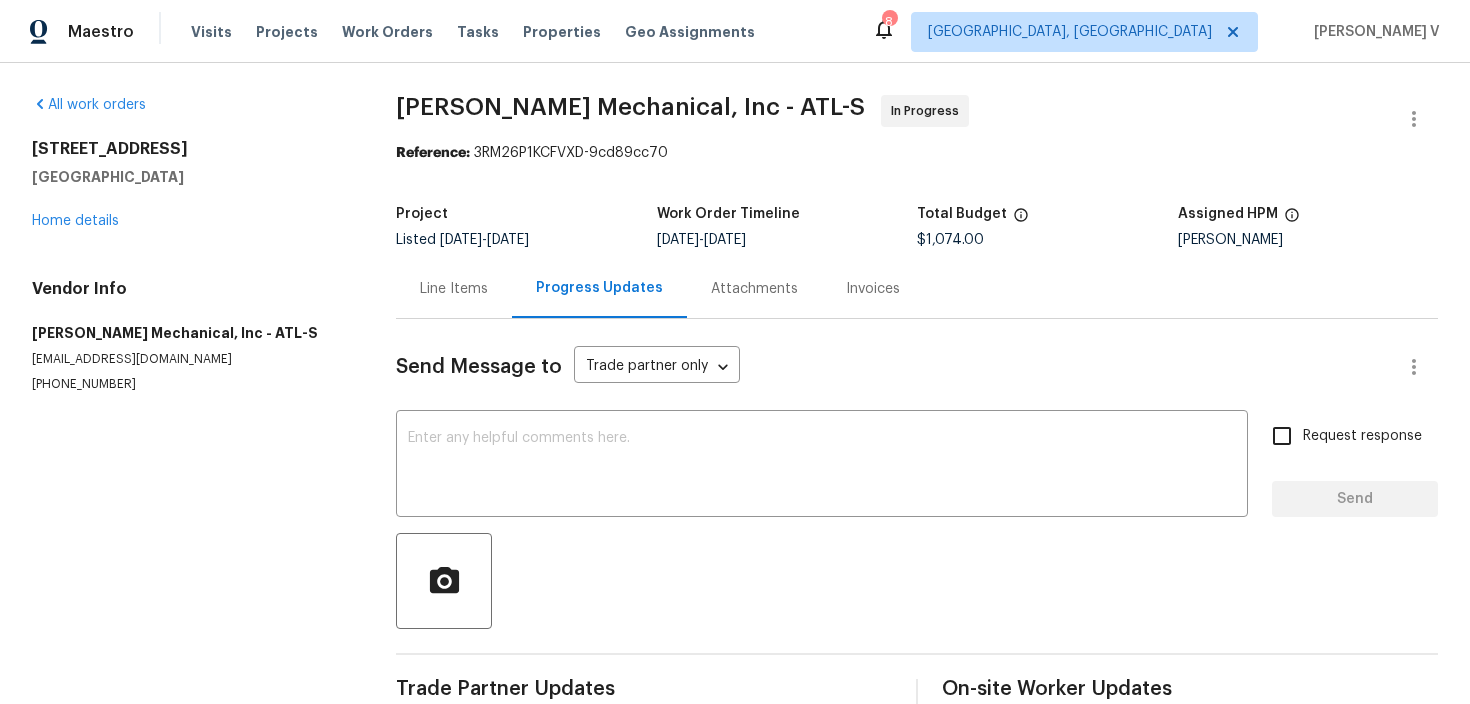 click on "Progress Updates" at bounding box center [599, 288] 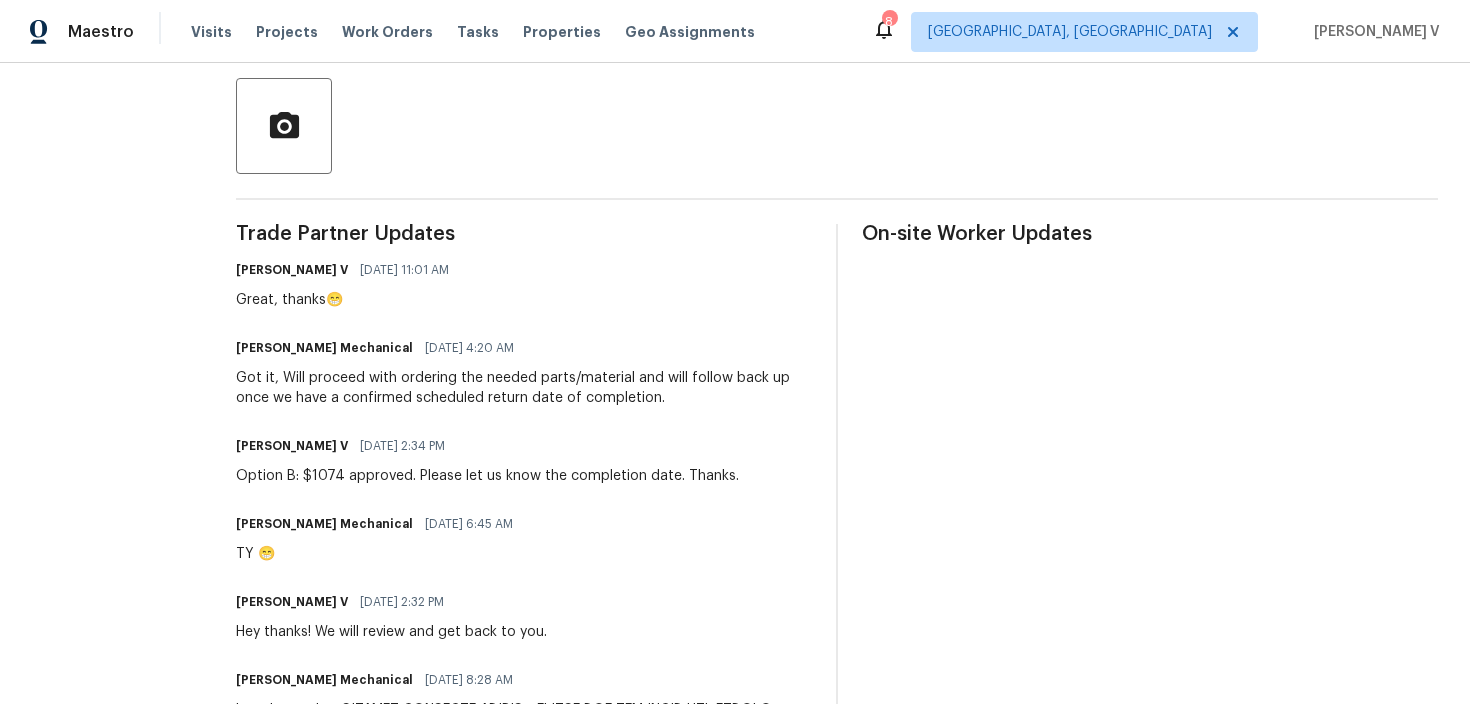 scroll, scrollTop: 52, scrollLeft: 0, axis: vertical 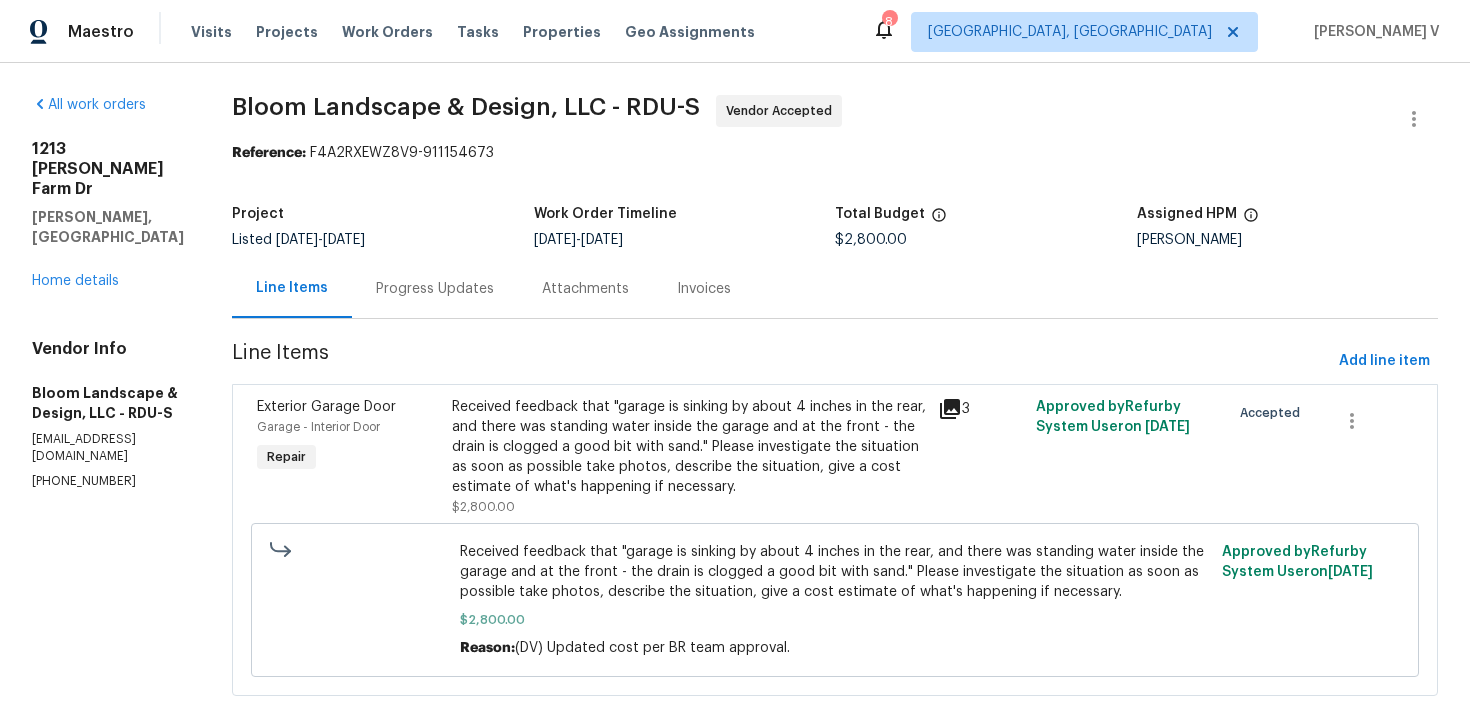 click on "Progress Updates" at bounding box center [435, 289] 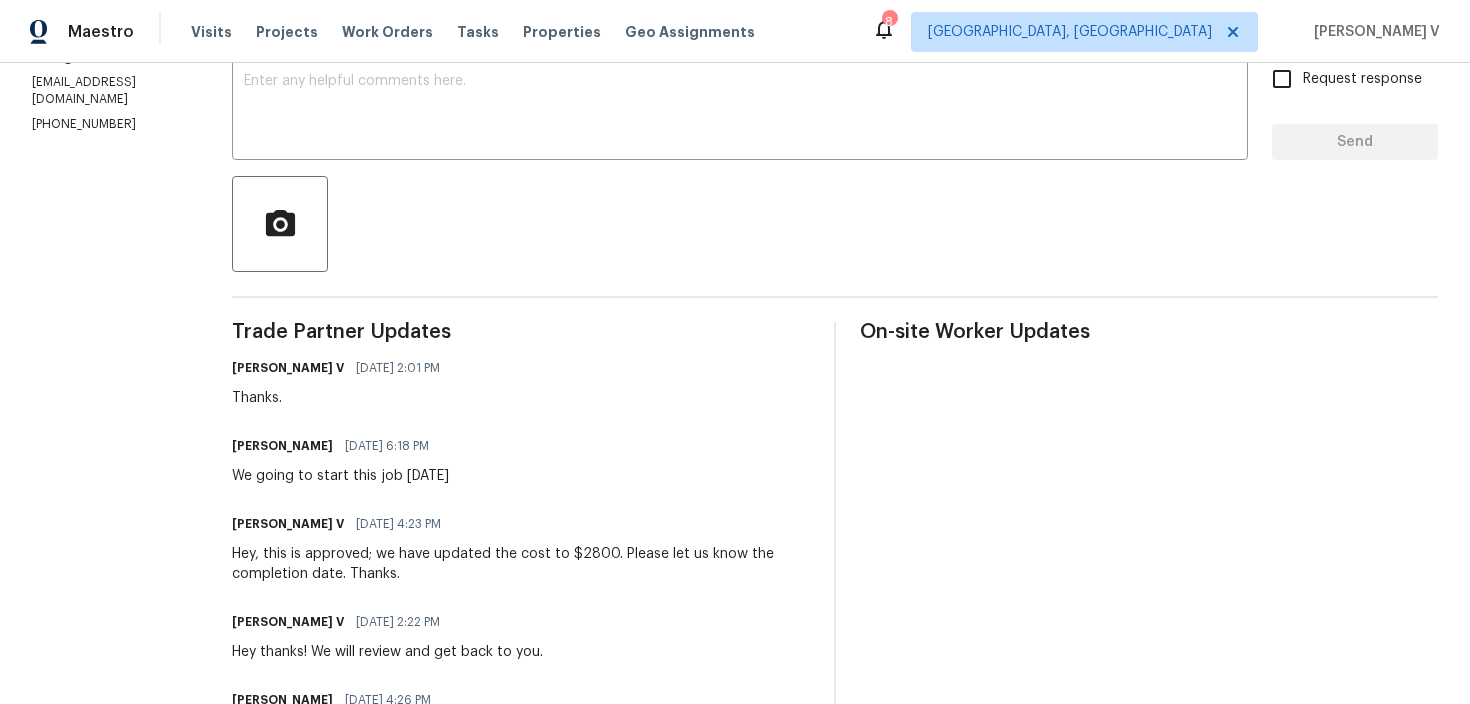 scroll, scrollTop: 372, scrollLeft: 0, axis: vertical 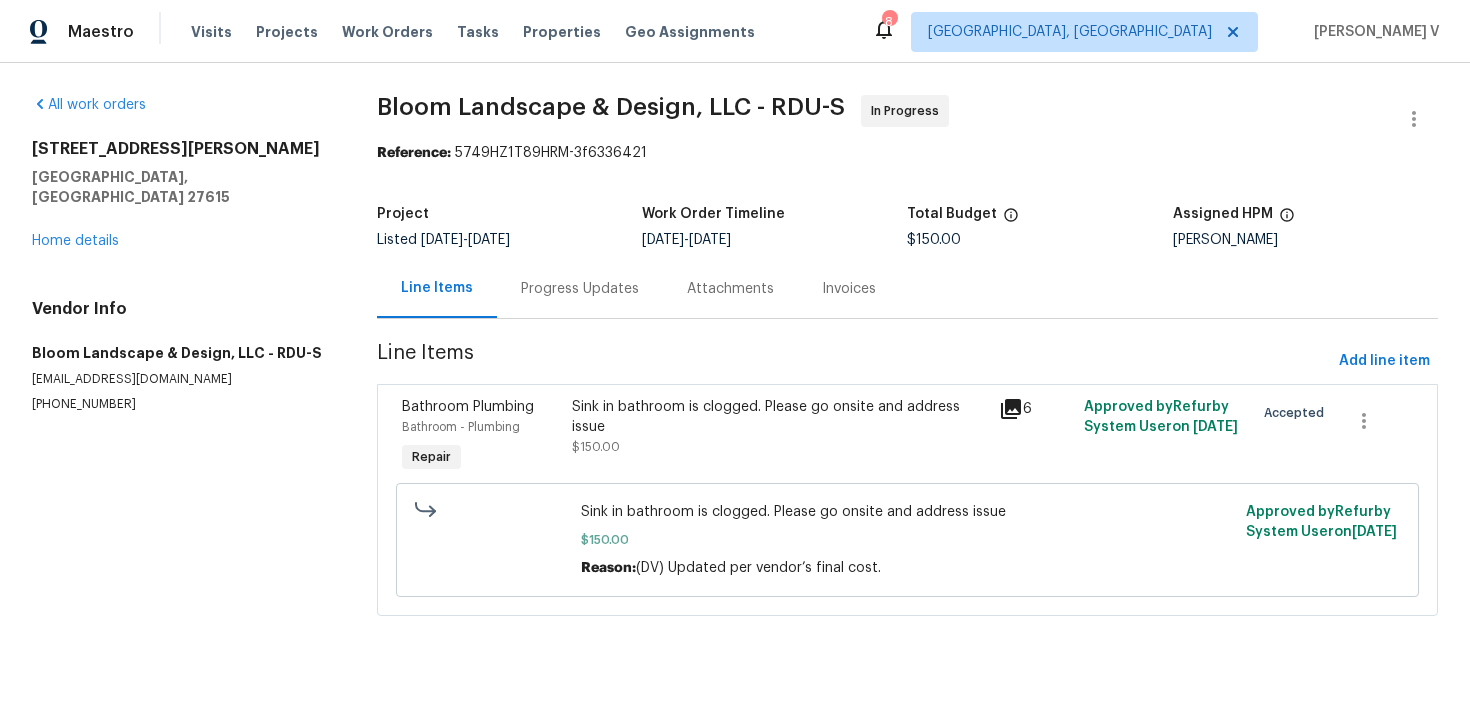 click on "Progress Updates" at bounding box center (580, 289) 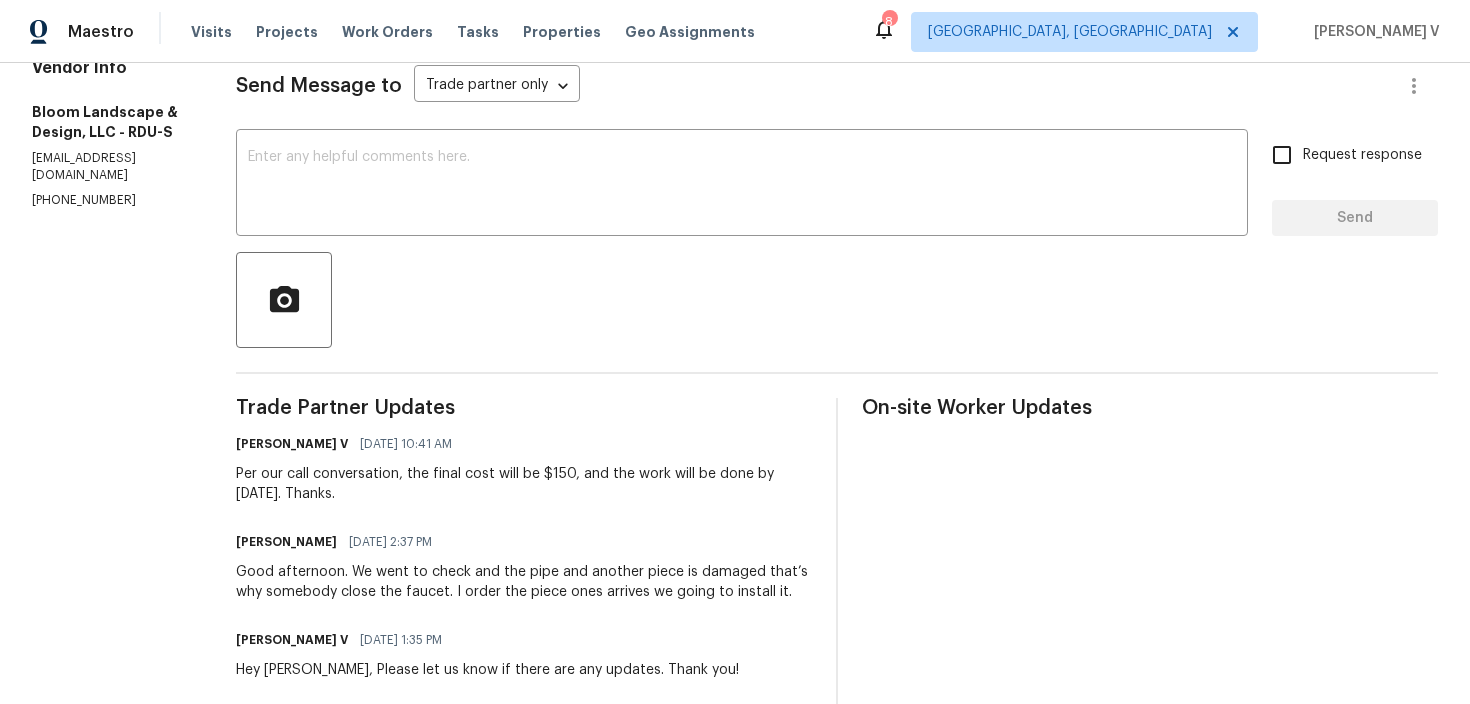 scroll, scrollTop: 0, scrollLeft: 0, axis: both 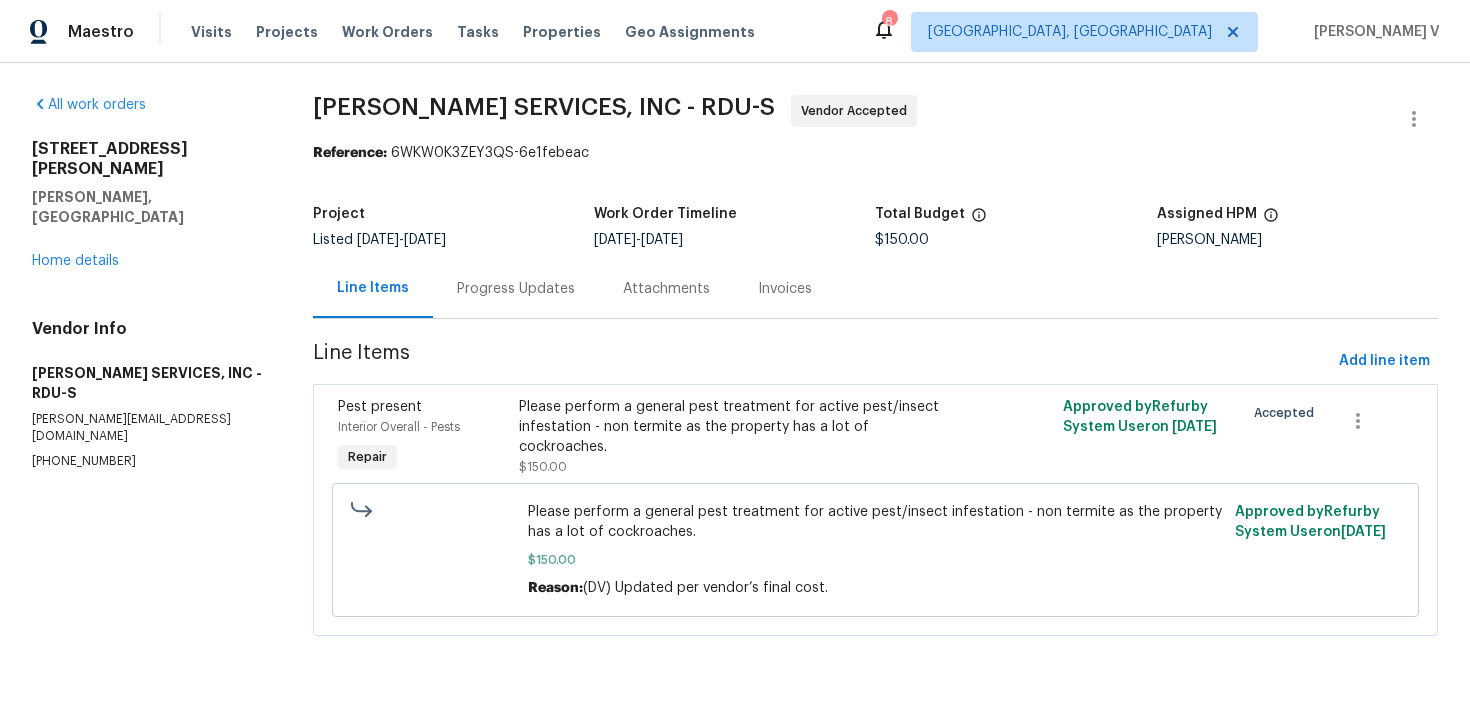 click on "Progress Updates" at bounding box center [516, 289] 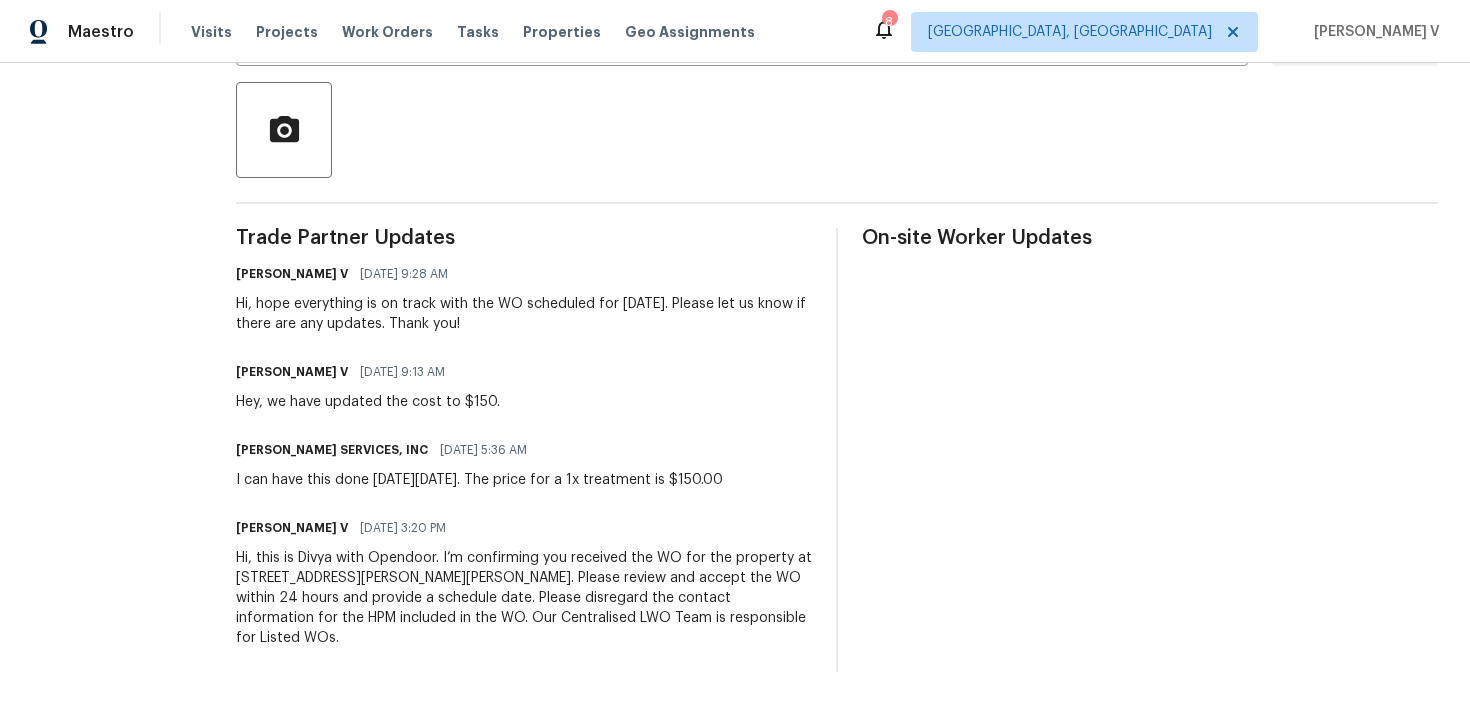 scroll, scrollTop: 61, scrollLeft: 0, axis: vertical 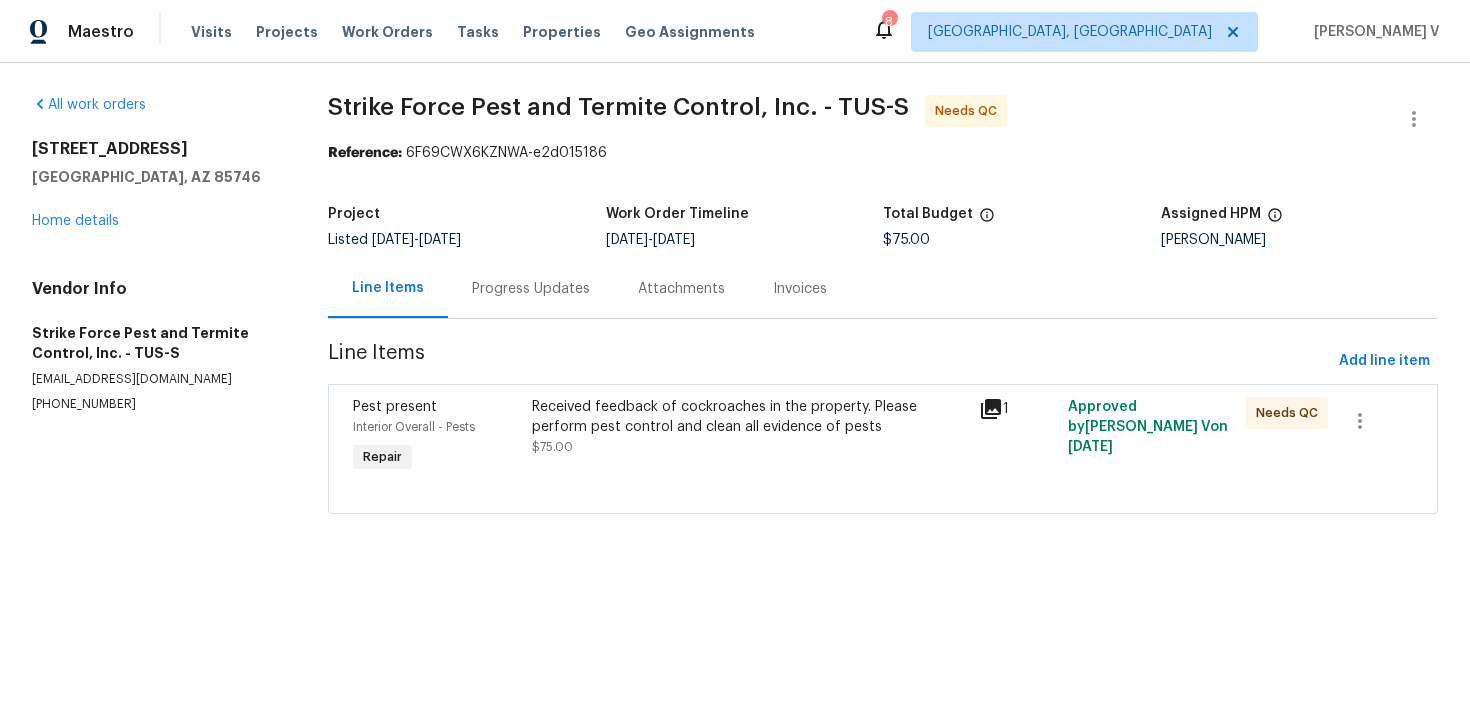 click on "Progress Updates" at bounding box center (531, 289) 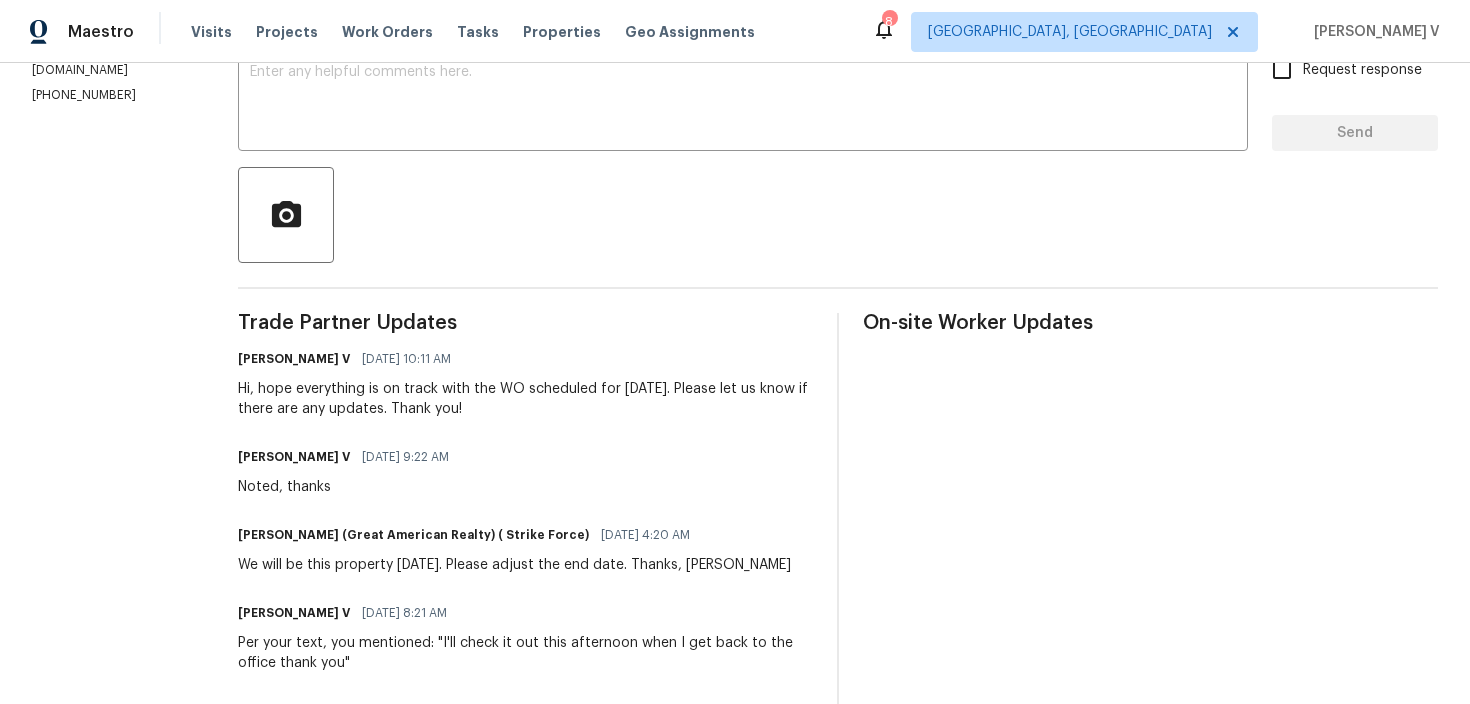 scroll, scrollTop: 0, scrollLeft: 0, axis: both 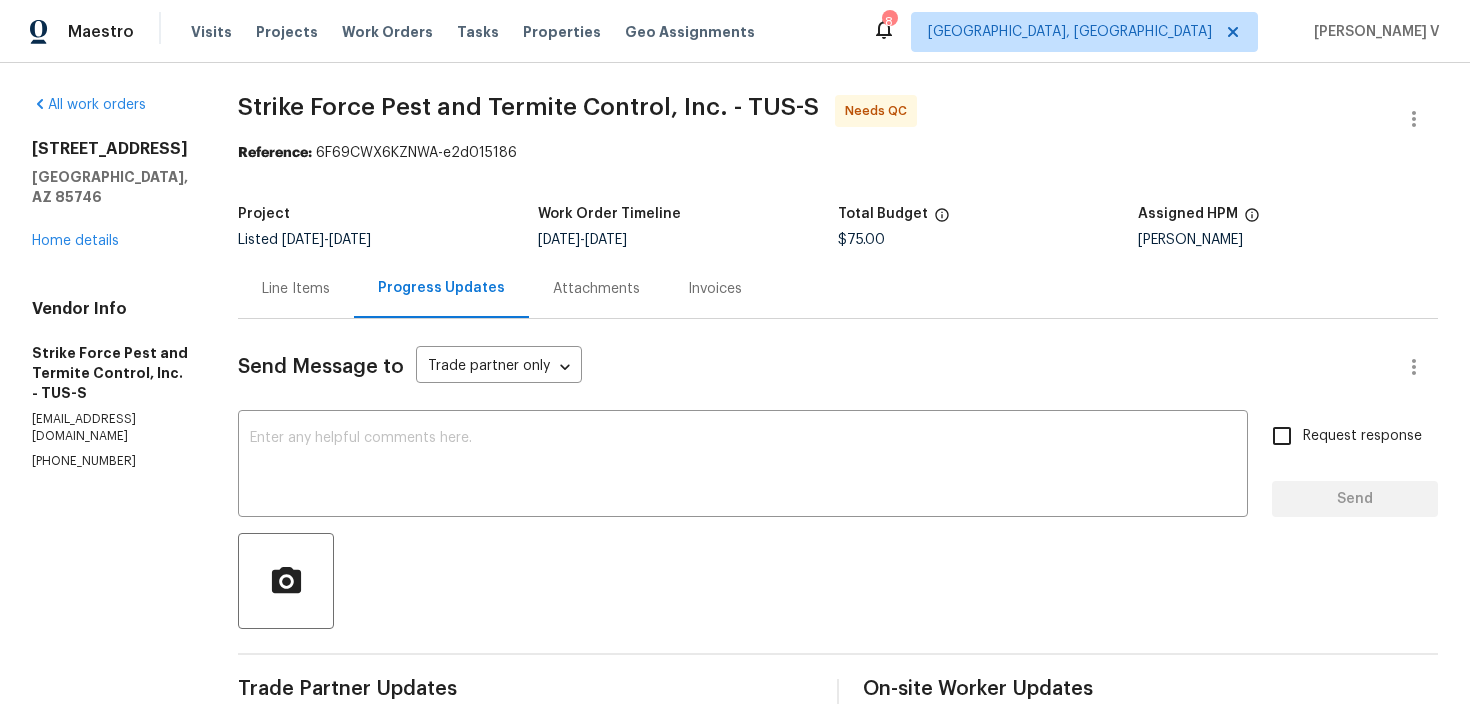 click on "Line Items" at bounding box center (296, 288) 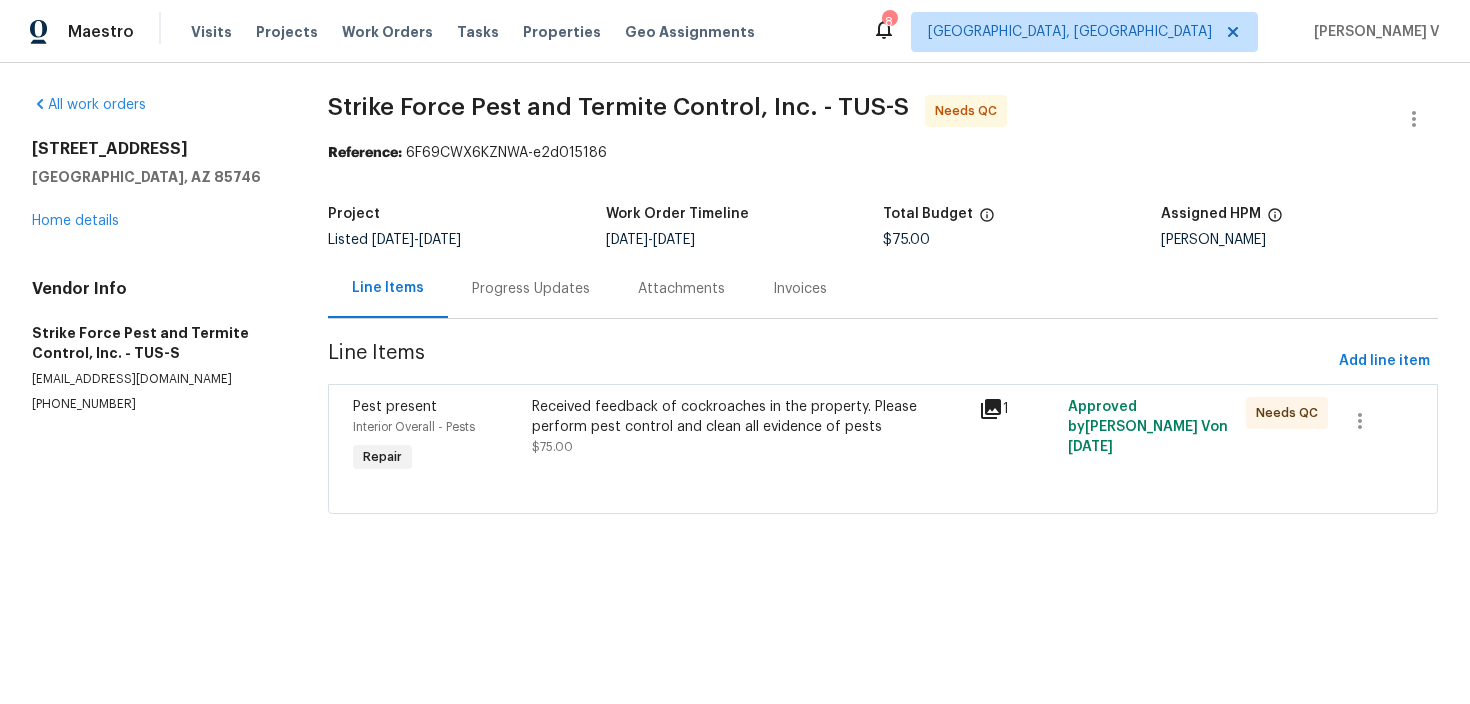 click on "Received feedback of cockroaches in the property. Please perform pest control and clean all evidence of pests" at bounding box center (749, 417) 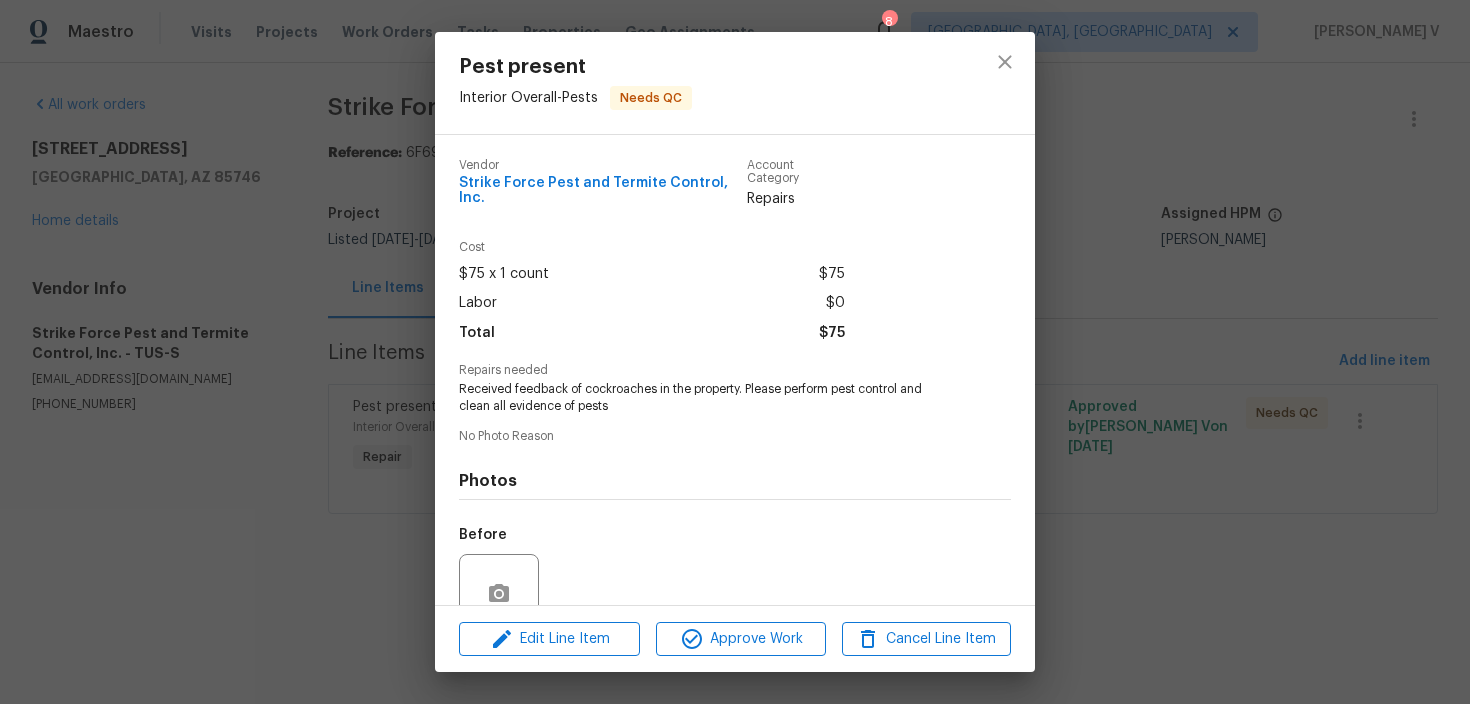 scroll, scrollTop: 166, scrollLeft: 0, axis: vertical 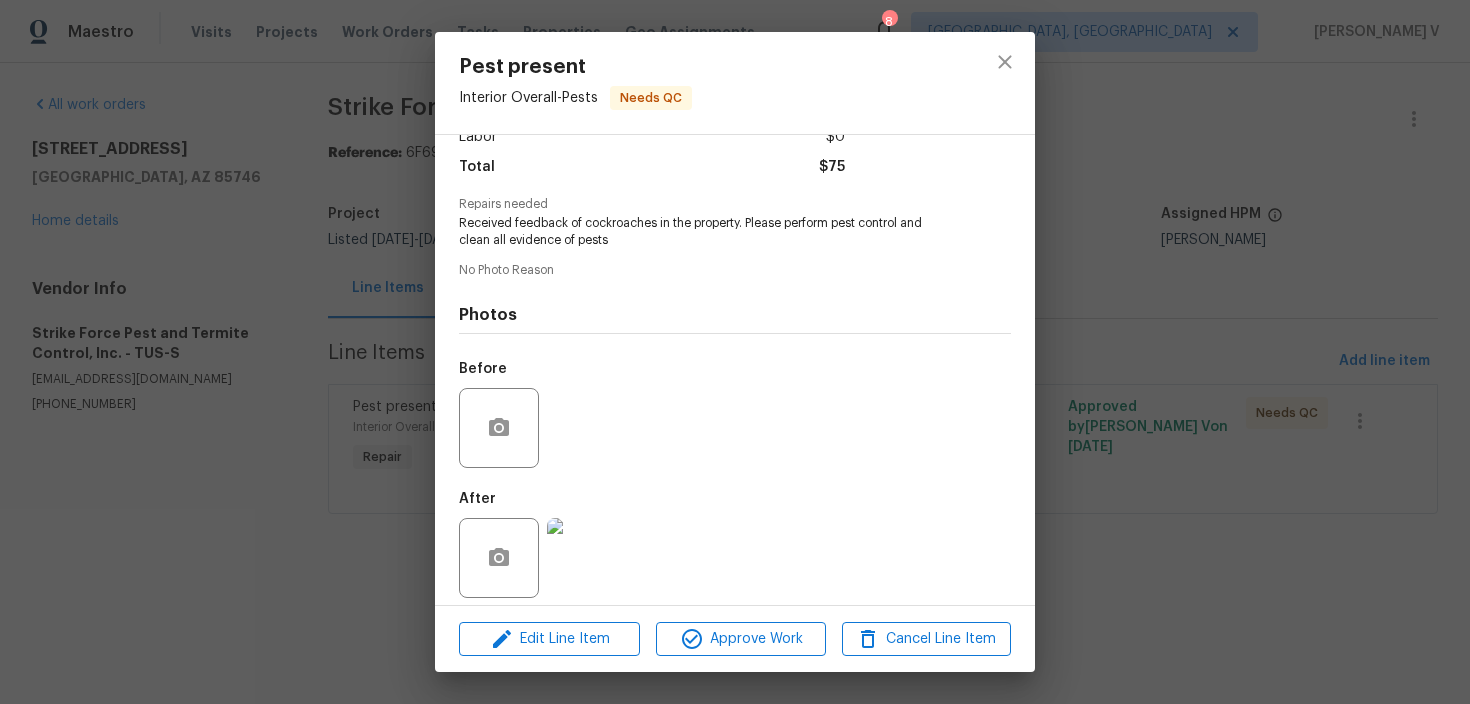 click at bounding box center [587, 558] 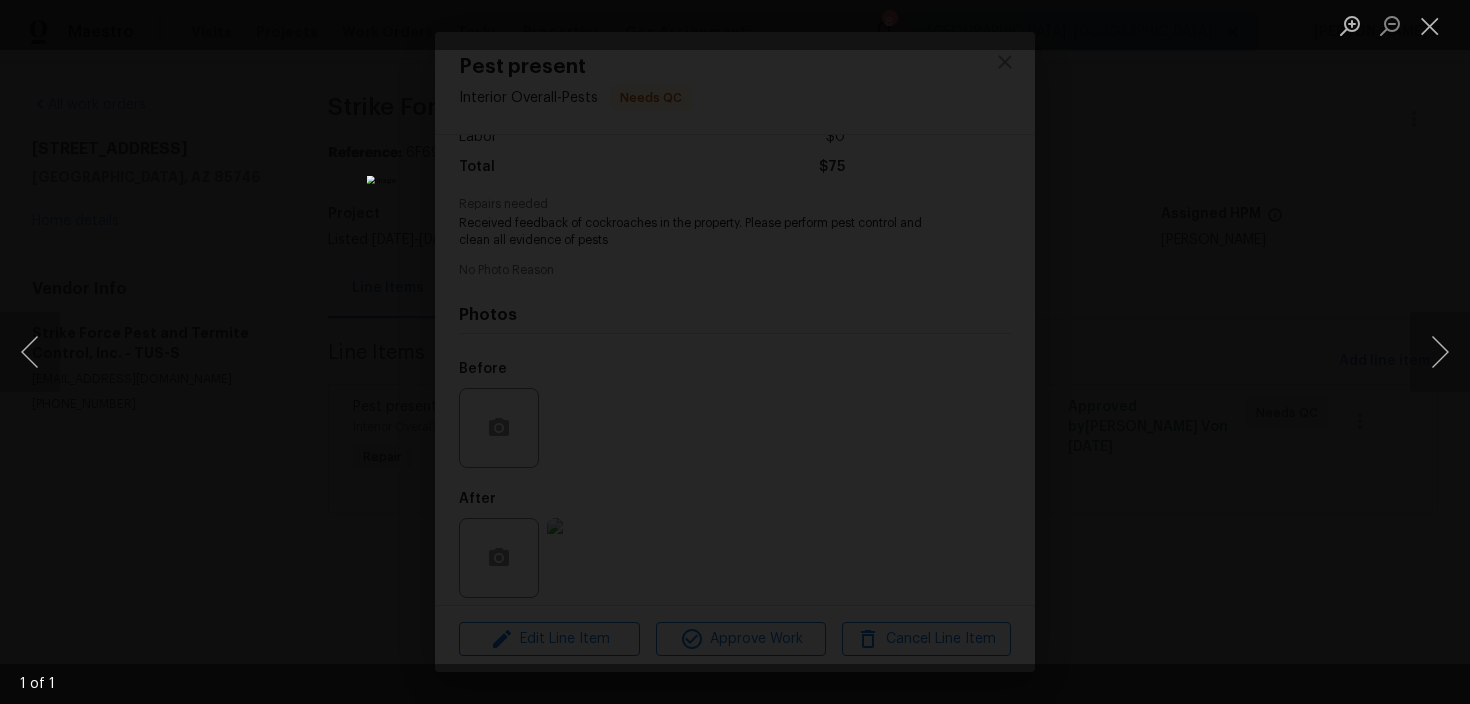click at bounding box center (735, 352) 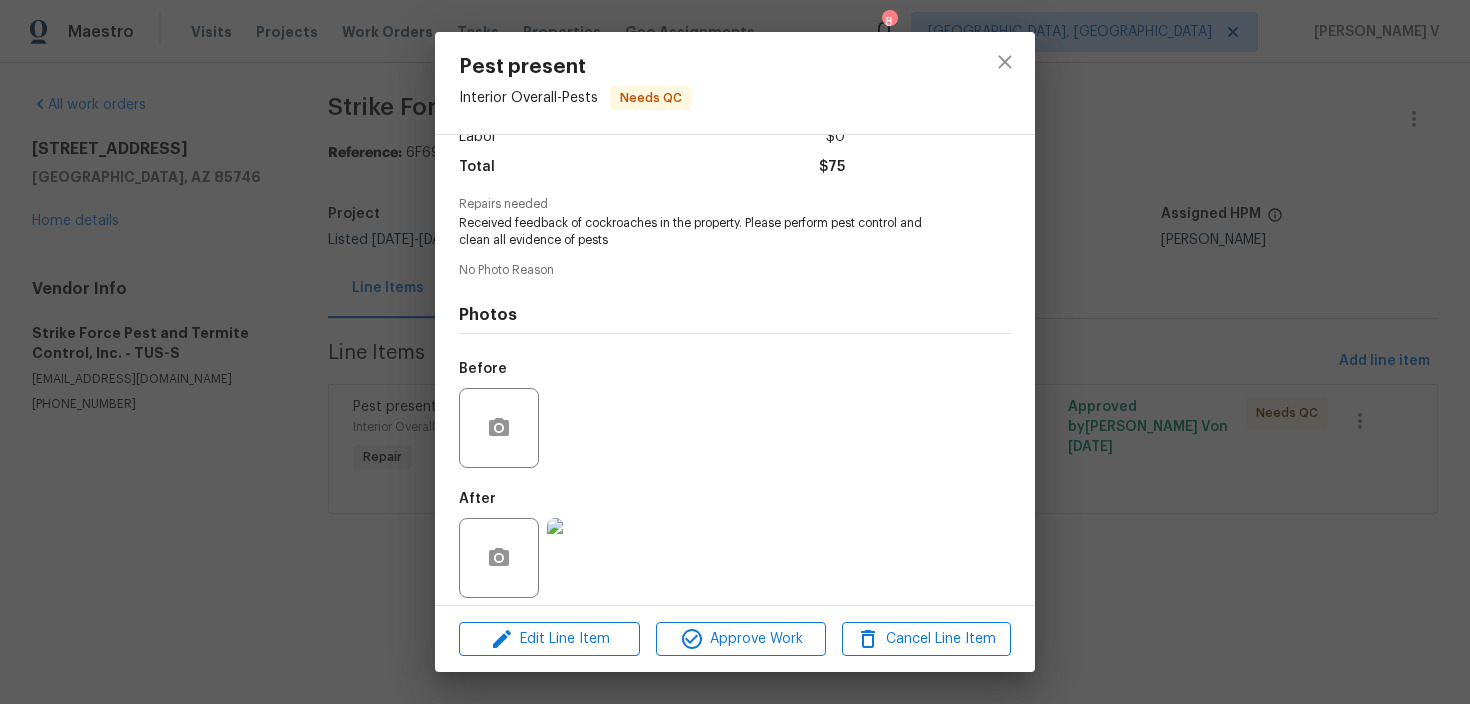 click on "Pest present Interior Overall  -  Pests Needs QC Vendor Strike Force Pest and Termite Control, Inc. Account Category Repairs Cost $75 x 1 count $75 Labor $0 Total $75 Repairs needed Received feedback of cockroaches in the property. Please perform pest control and clean all evidence of pests No Photo Reason   Photos Before After  Edit Line Item  Approve Work  Cancel Line Item" at bounding box center (735, 352) 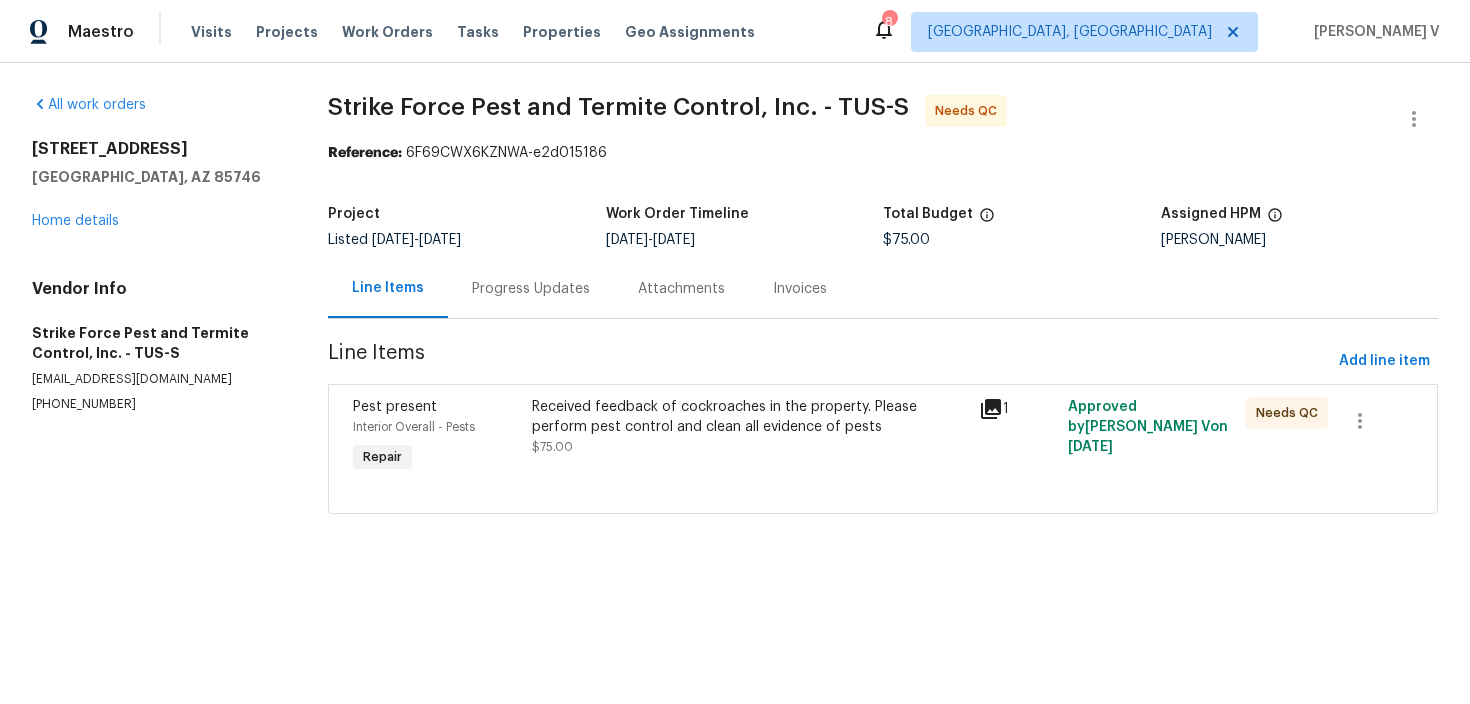 click on "Progress Updates" at bounding box center (531, 288) 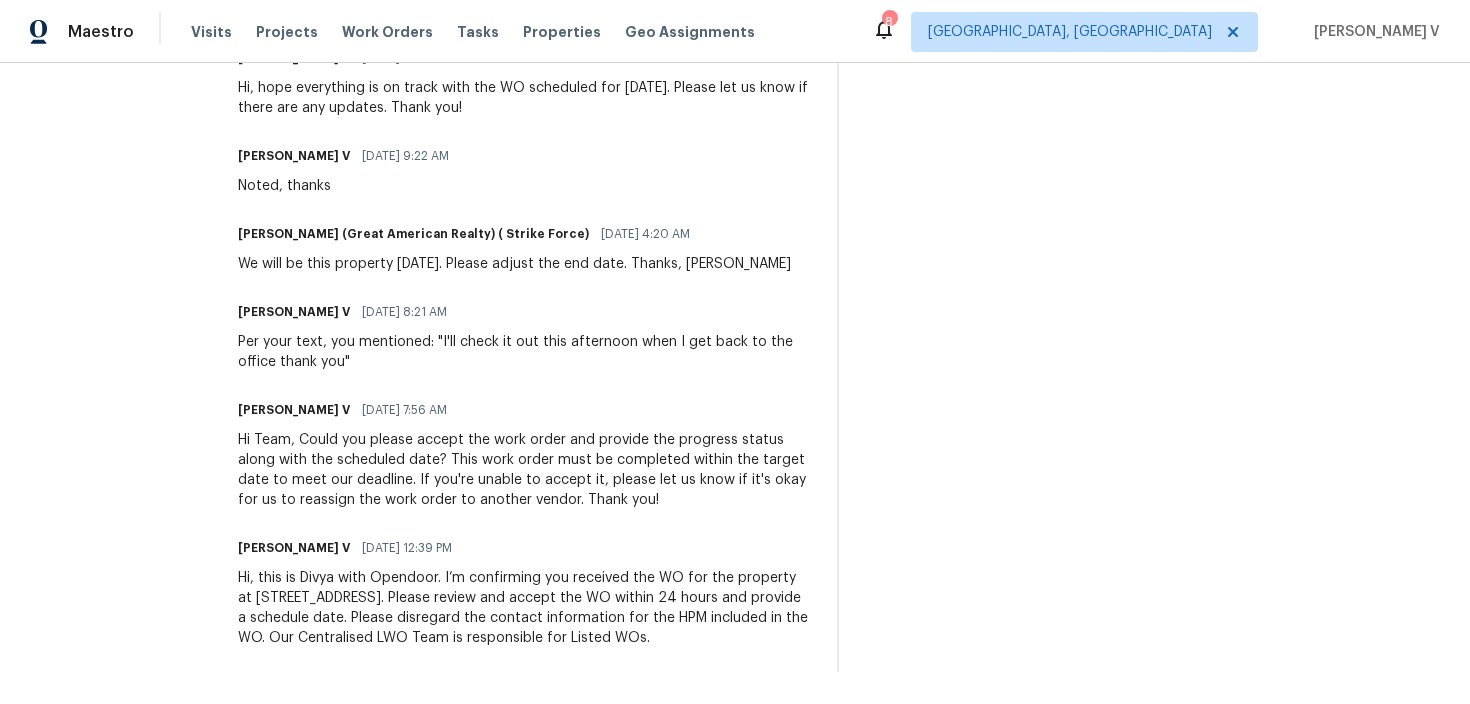 scroll, scrollTop: 0, scrollLeft: 0, axis: both 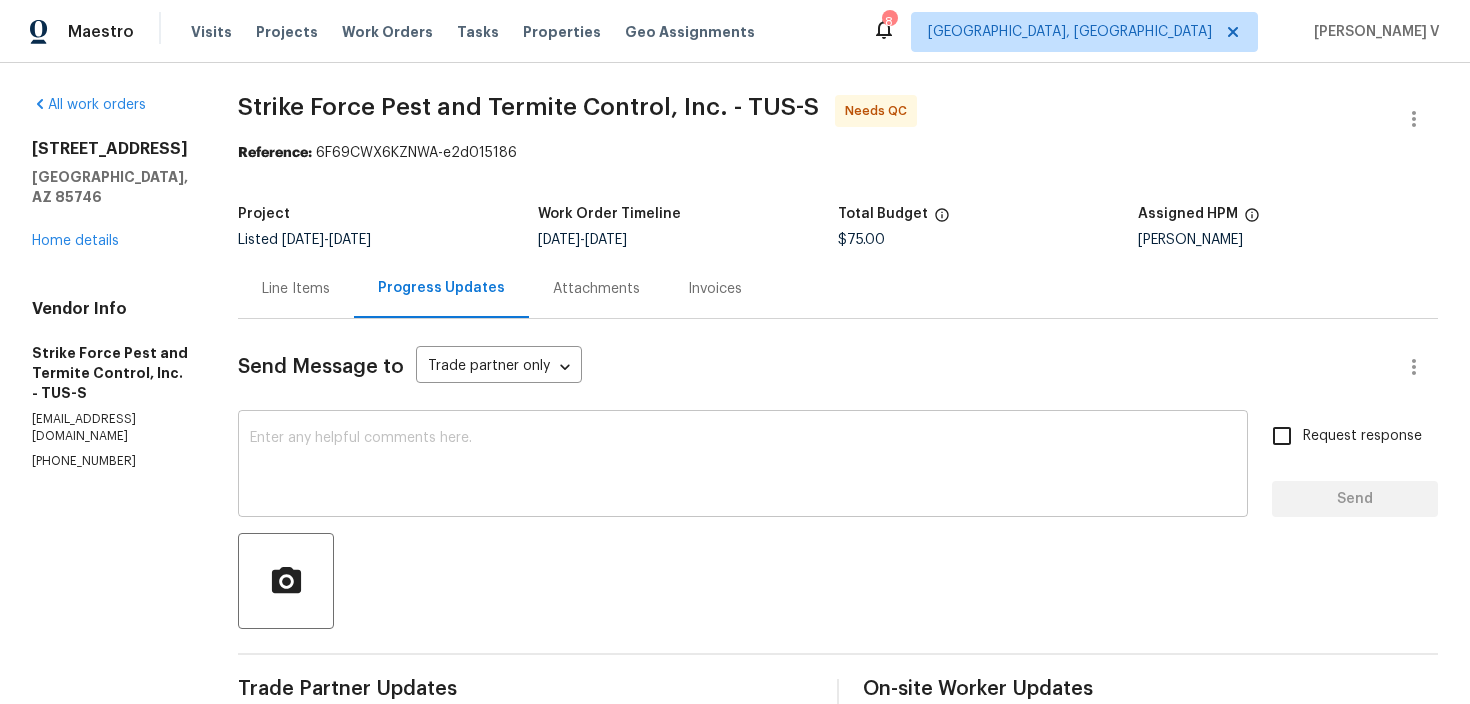 click at bounding box center [743, 466] 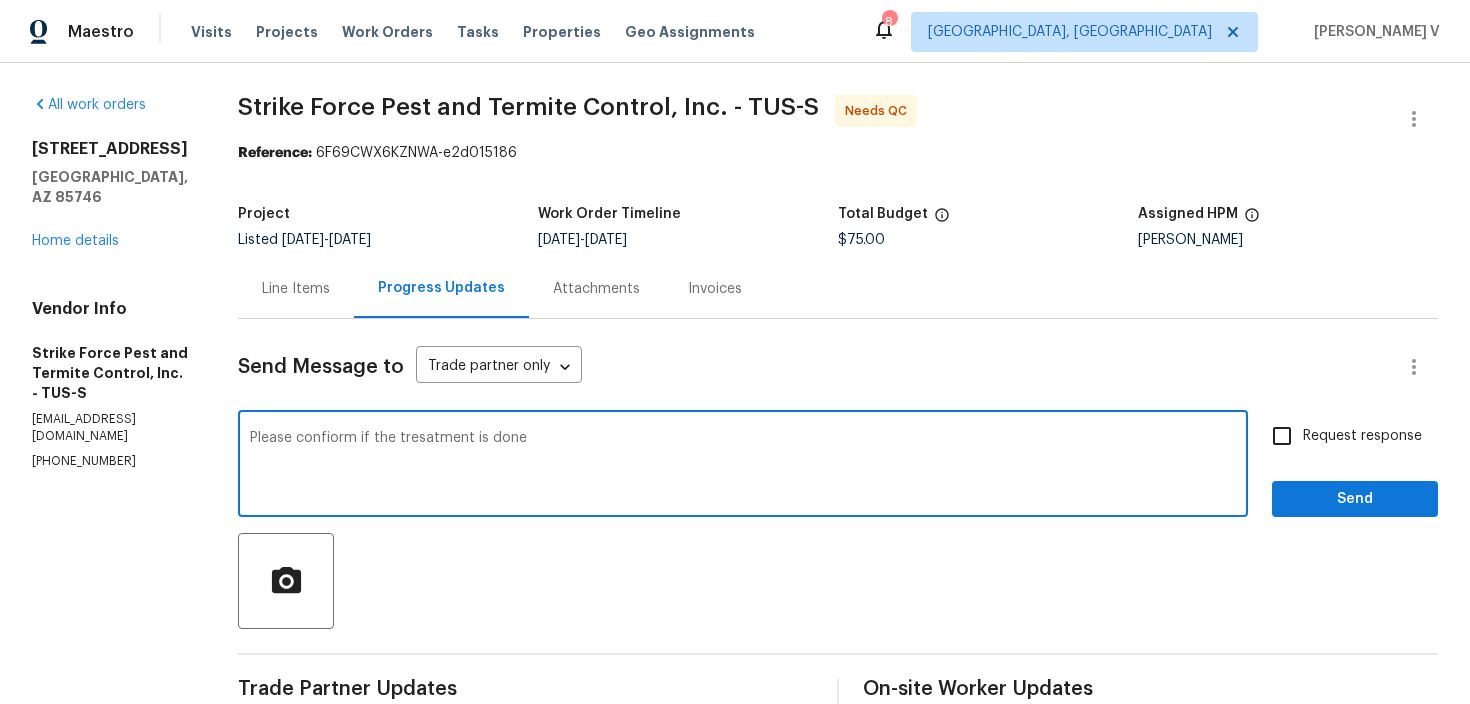 click on "Please confiorm if the tresatment is done" at bounding box center [743, 466] 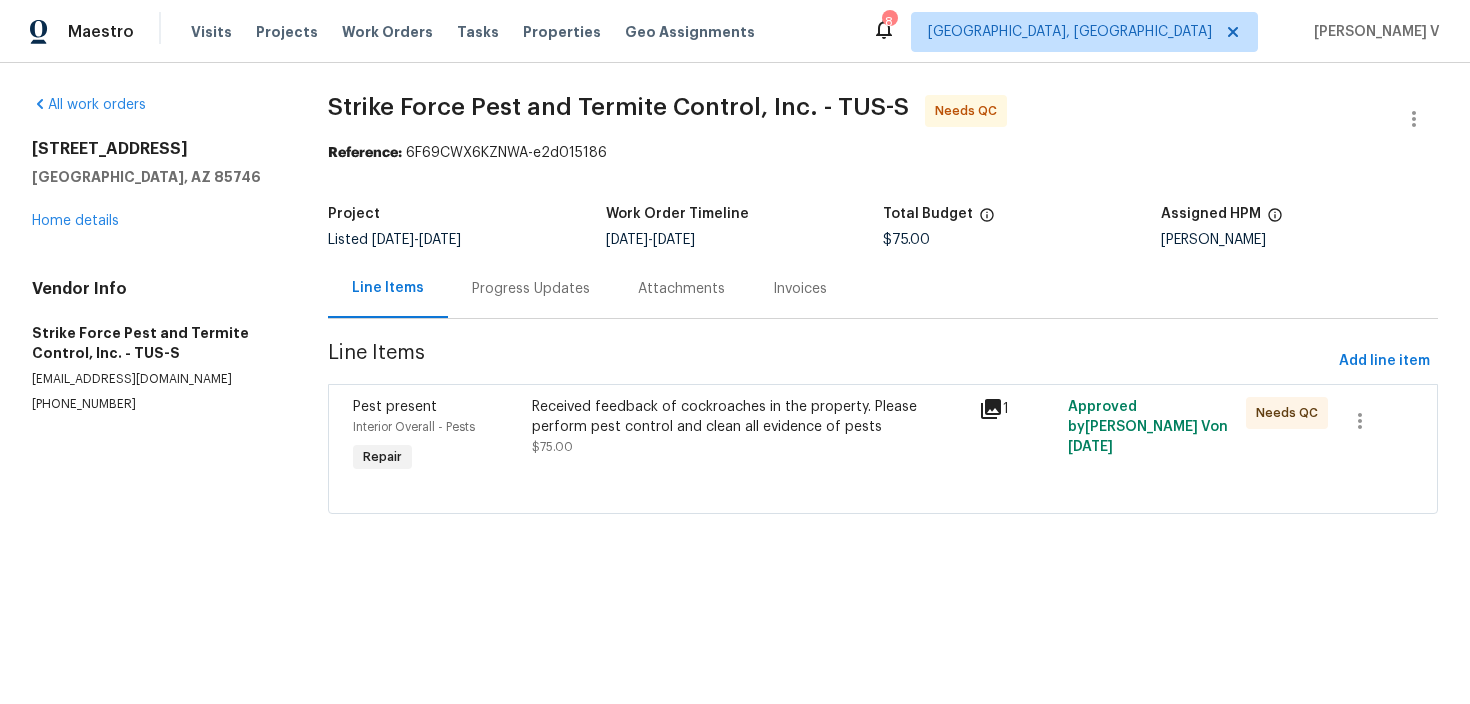 click on "Progress Updates" at bounding box center (531, 288) 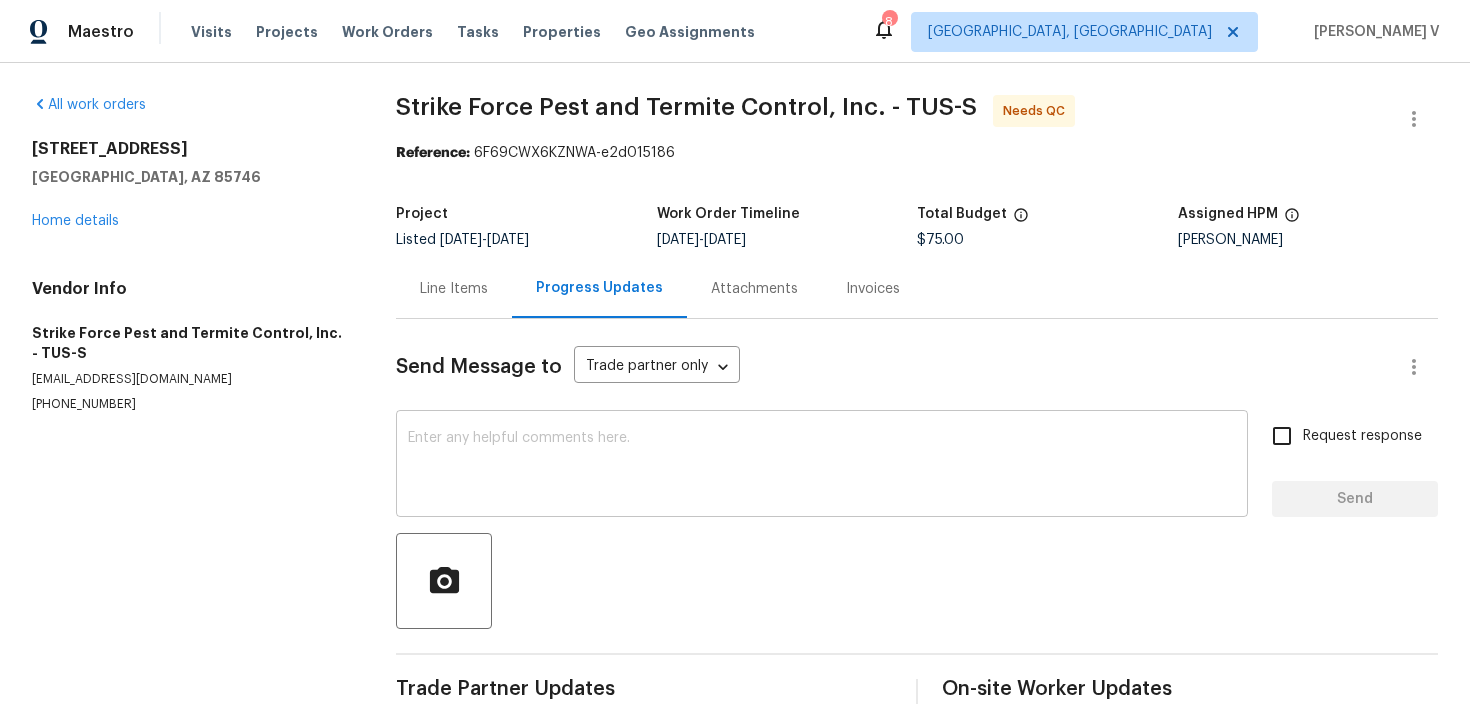 click at bounding box center (822, 466) 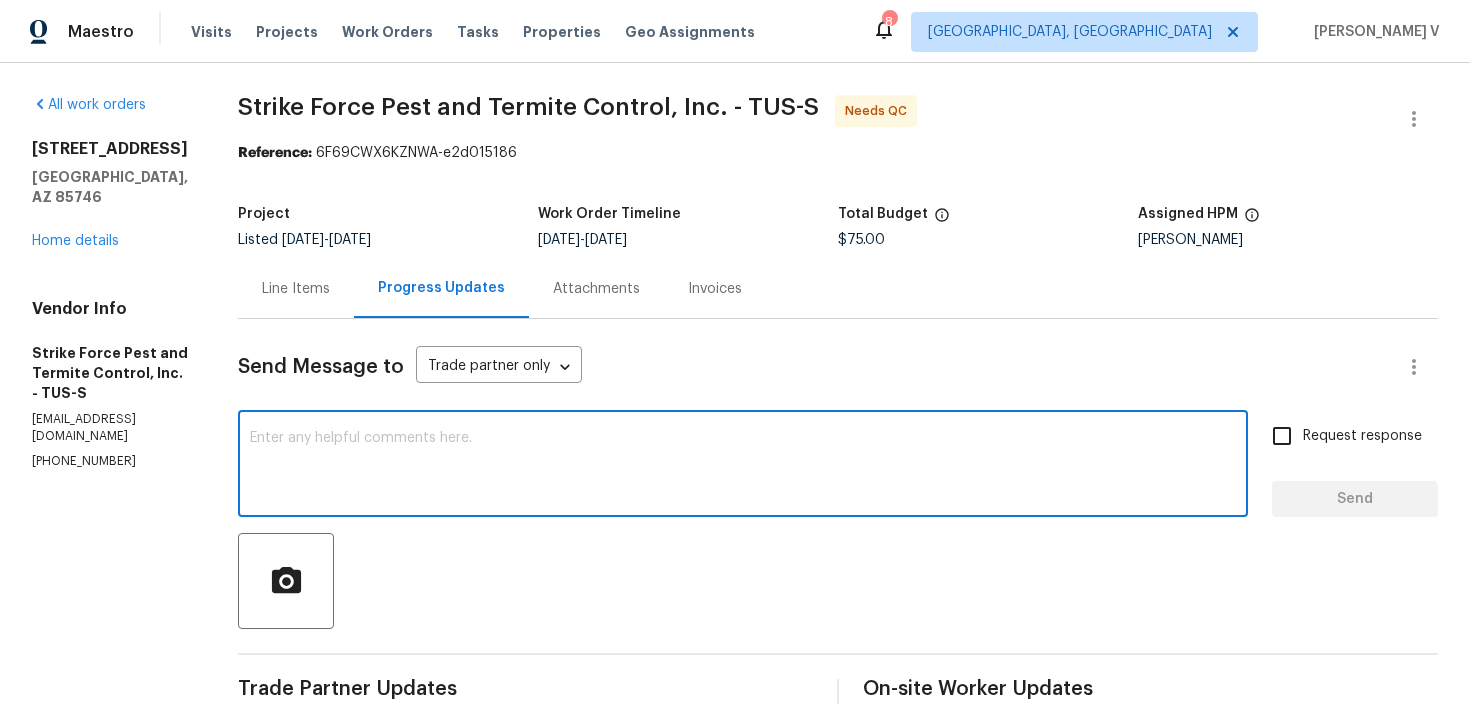 paste on "Please confiorm if the tresatment is done" 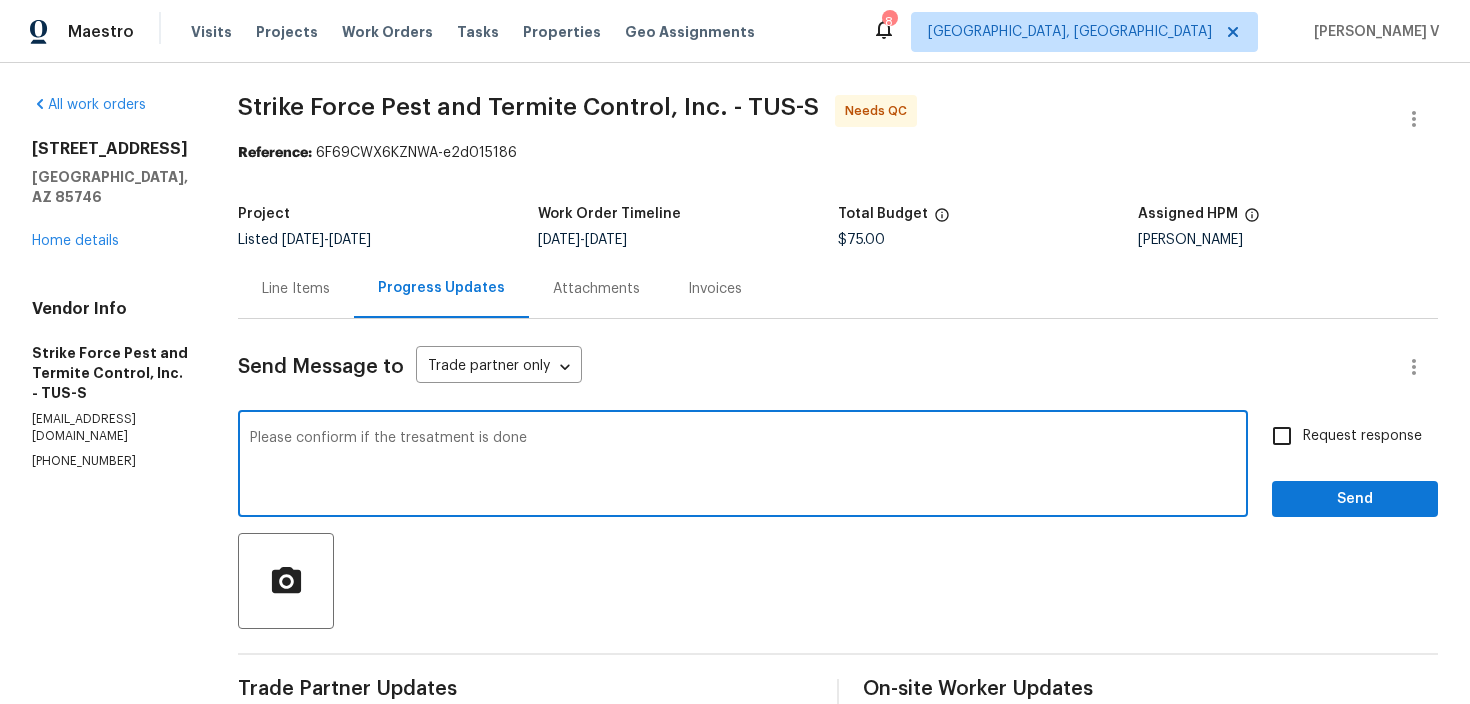 drag, startPoint x: 340, startPoint y: 439, endPoint x: 956, endPoint y: 438, distance: 616.0008 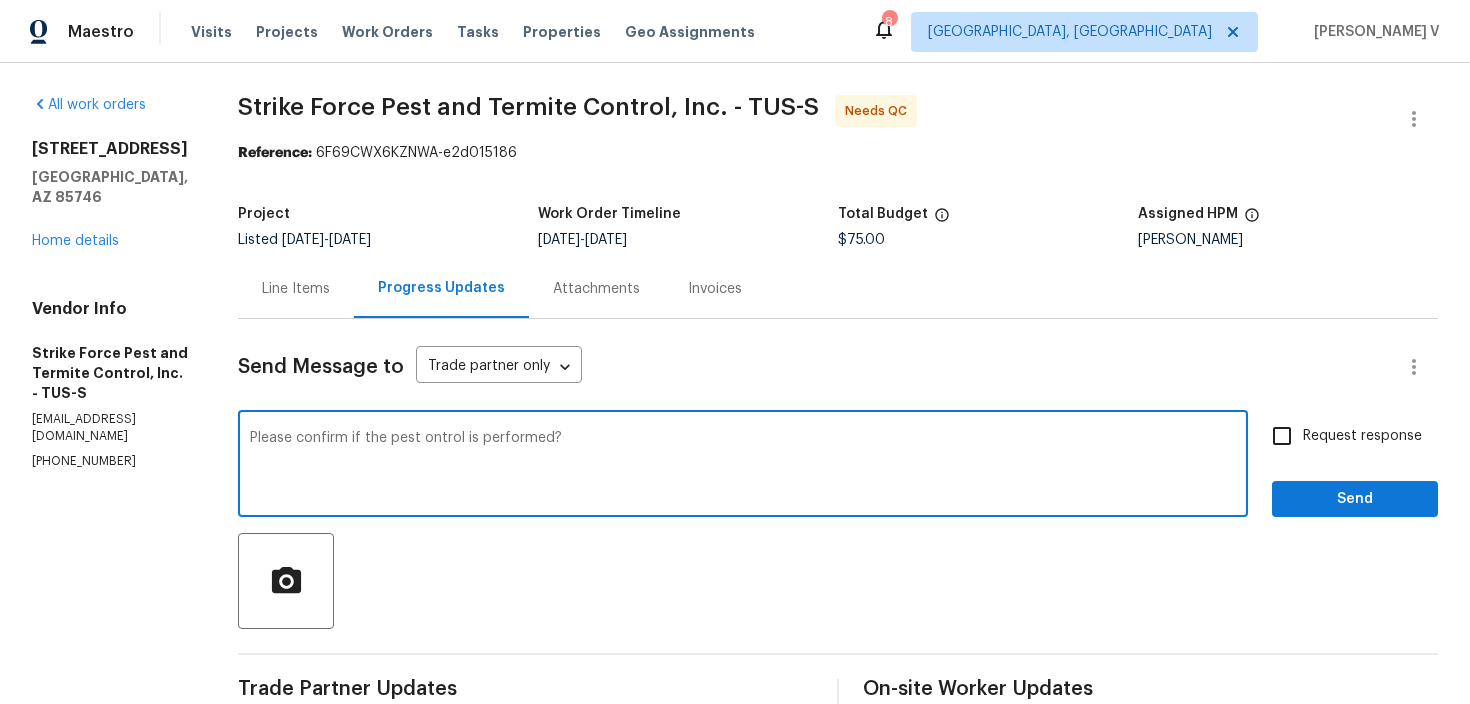 click on "Please confirm if the pest ontrol is performed?" at bounding box center (743, 466) 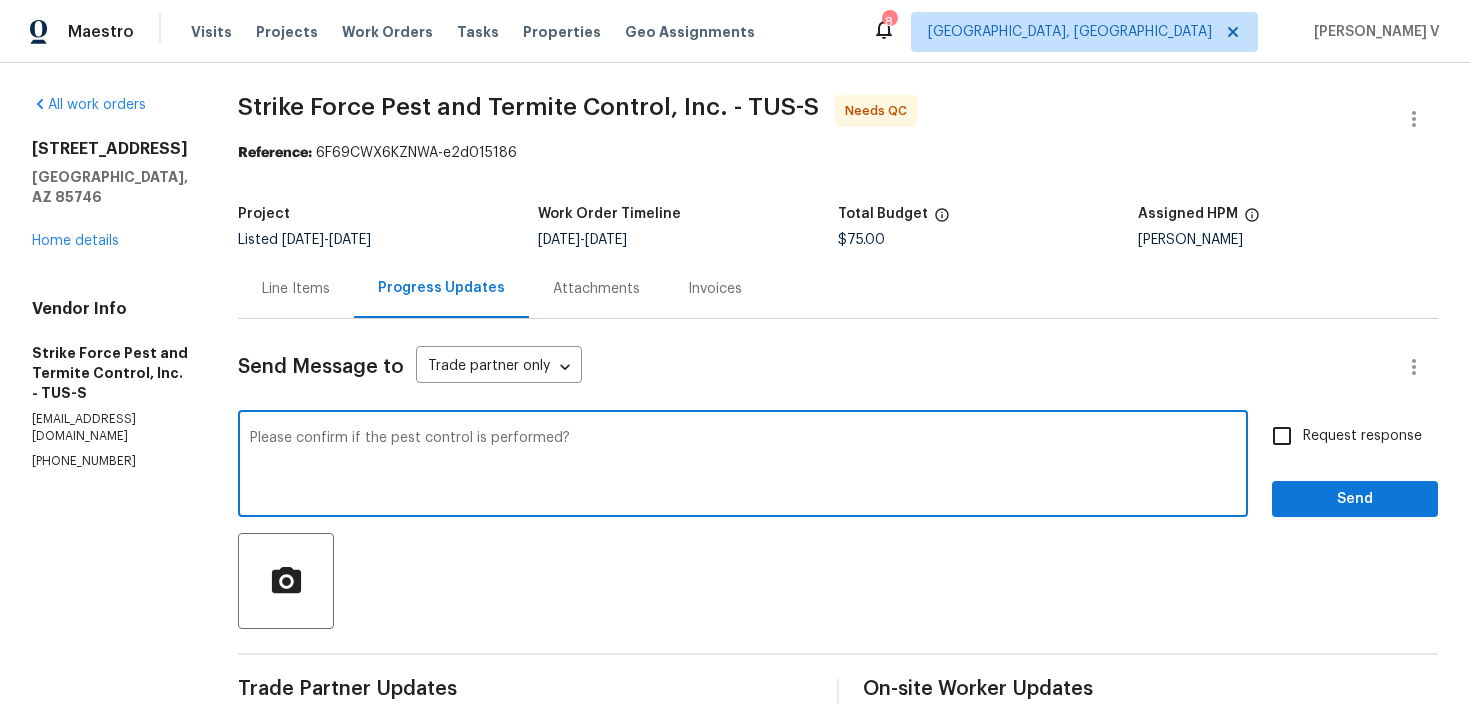 click on "performed." at bounding box center (0, 0) 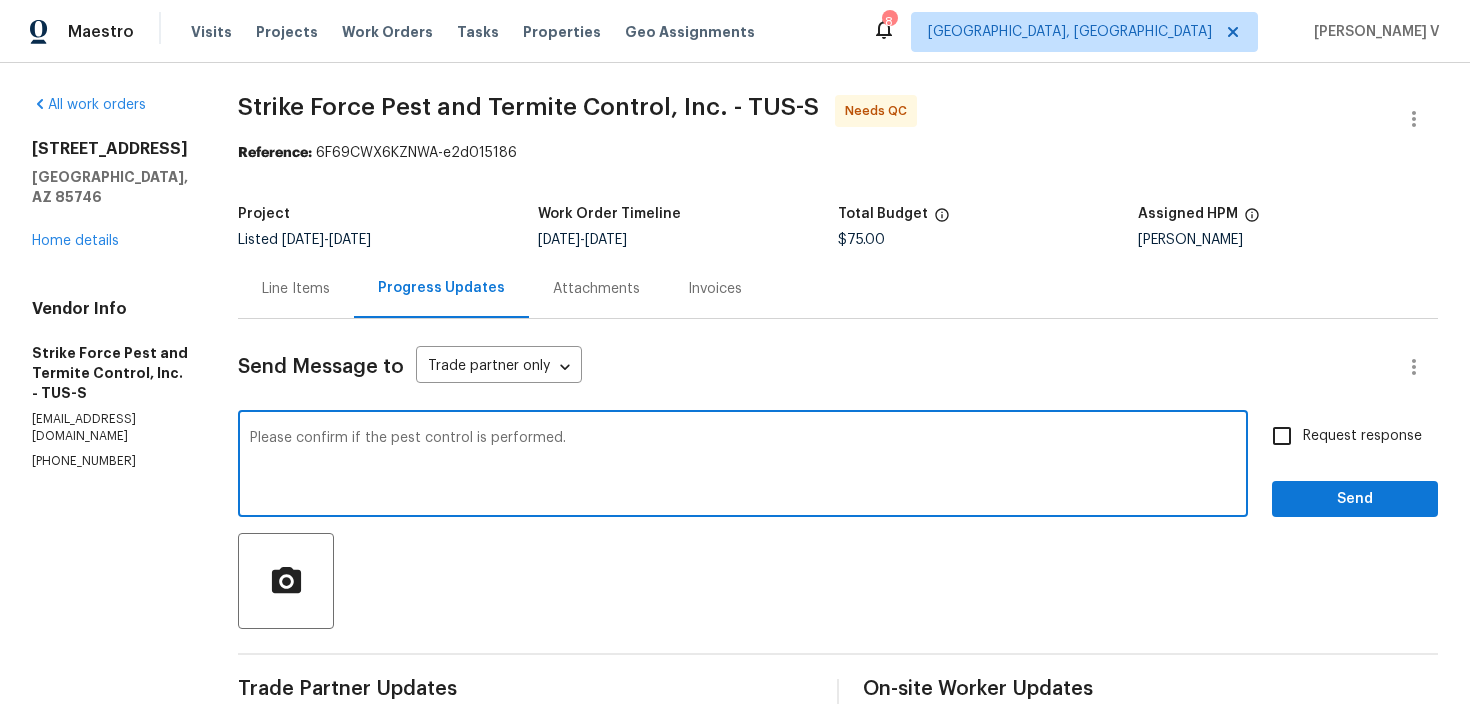 type on "Please confirm if the pest control is performed." 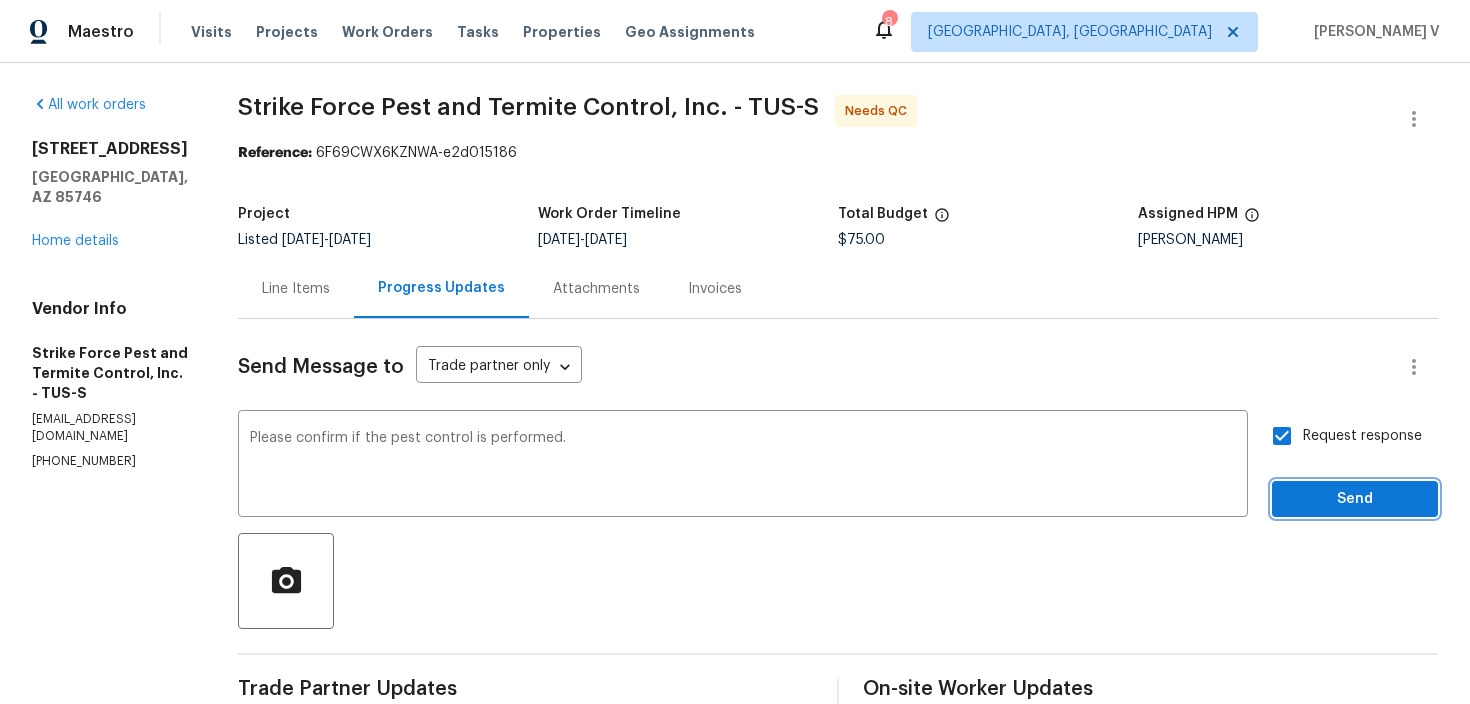 click on "Send" at bounding box center (1355, 499) 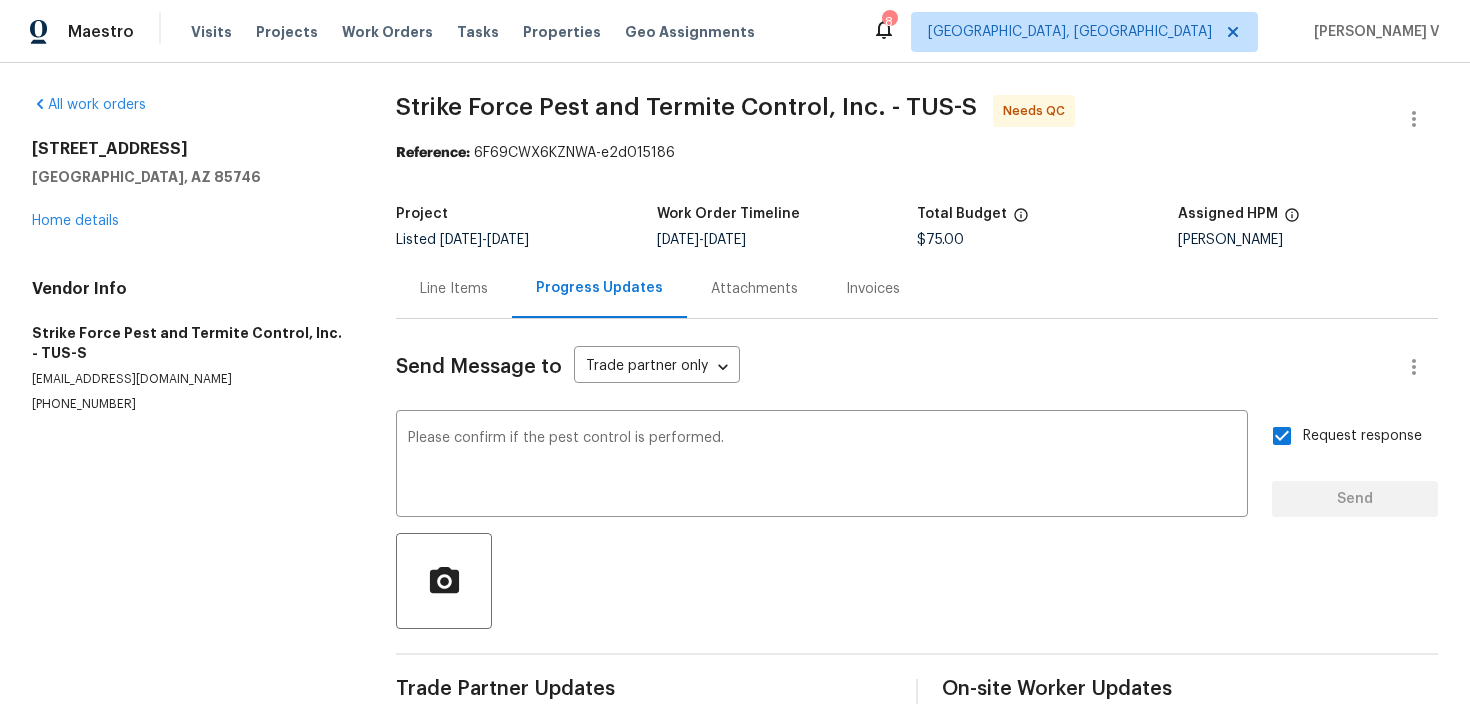 type 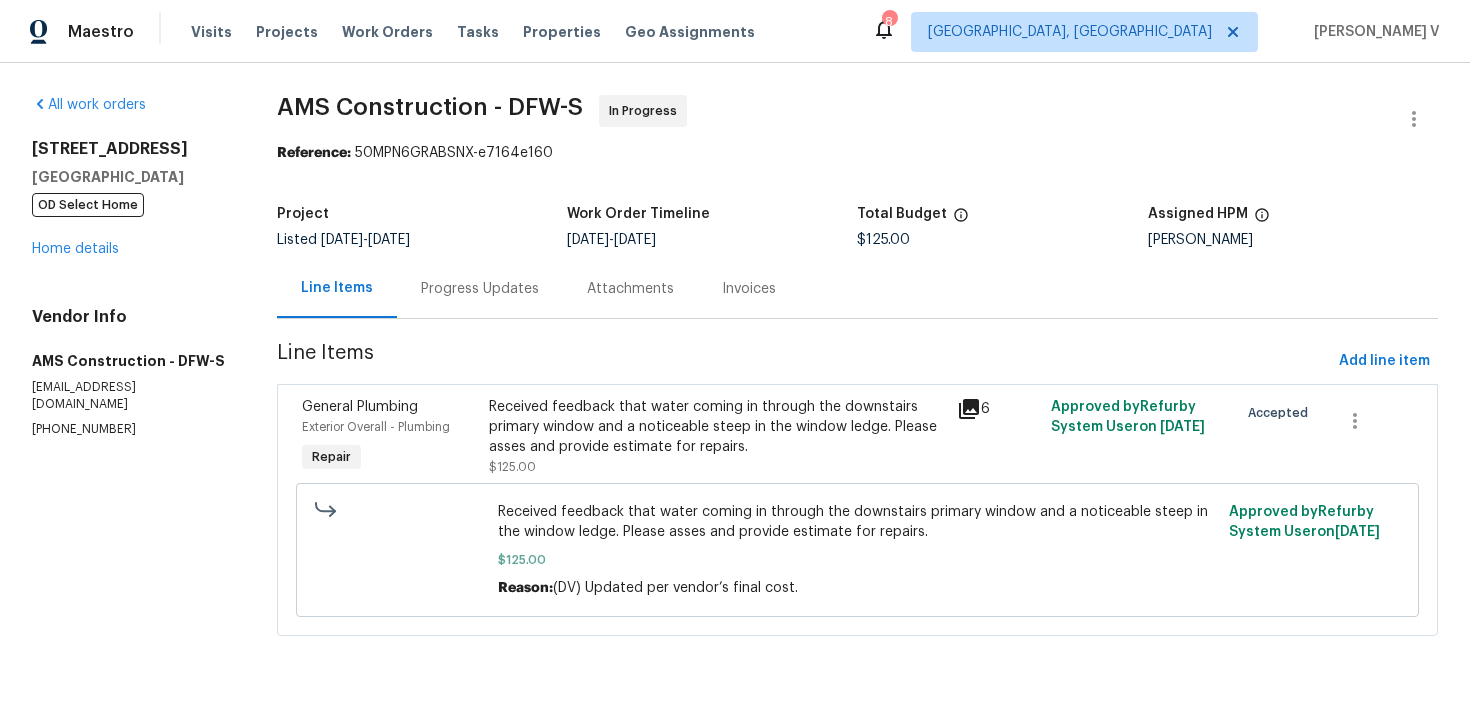scroll, scrollTop: 0, scrollLeft: 0, axis: both 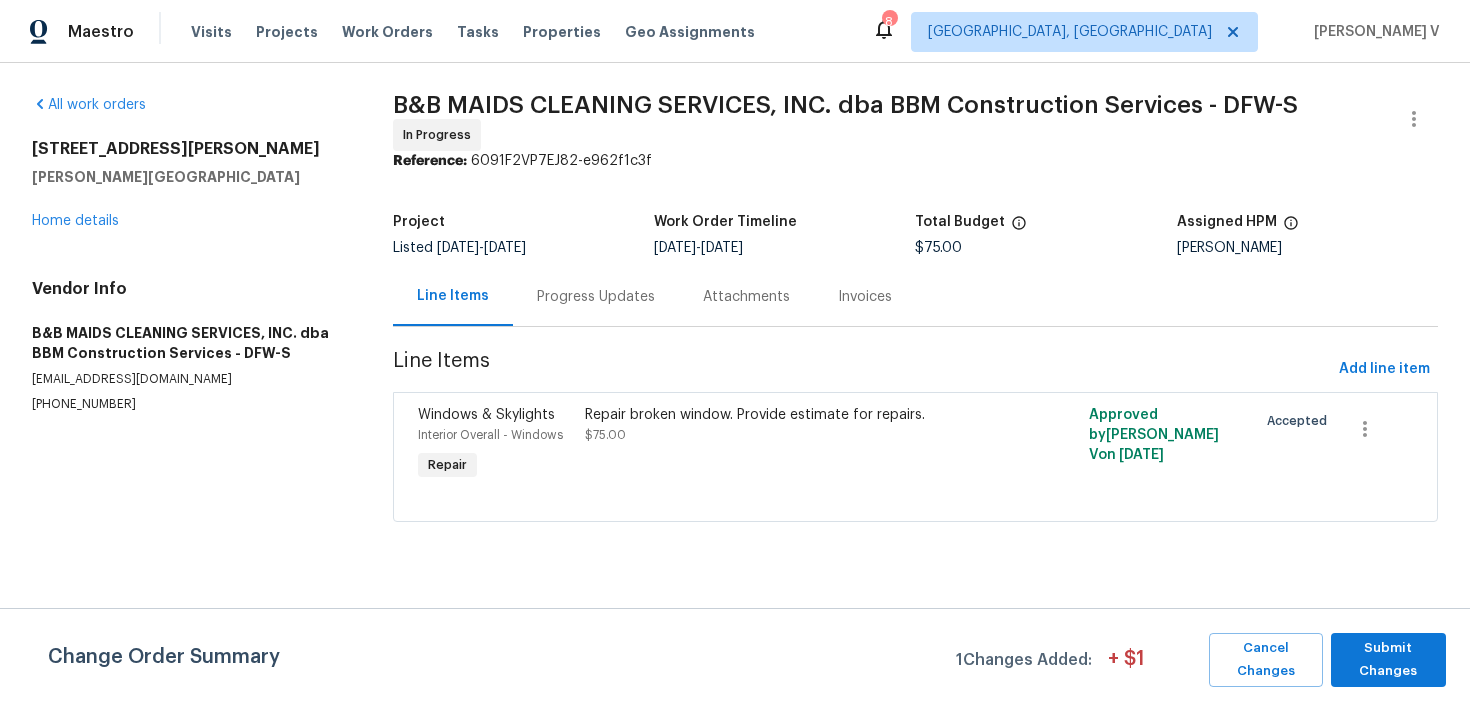 click on "Progress Updates" at bounding box center (596, 297) 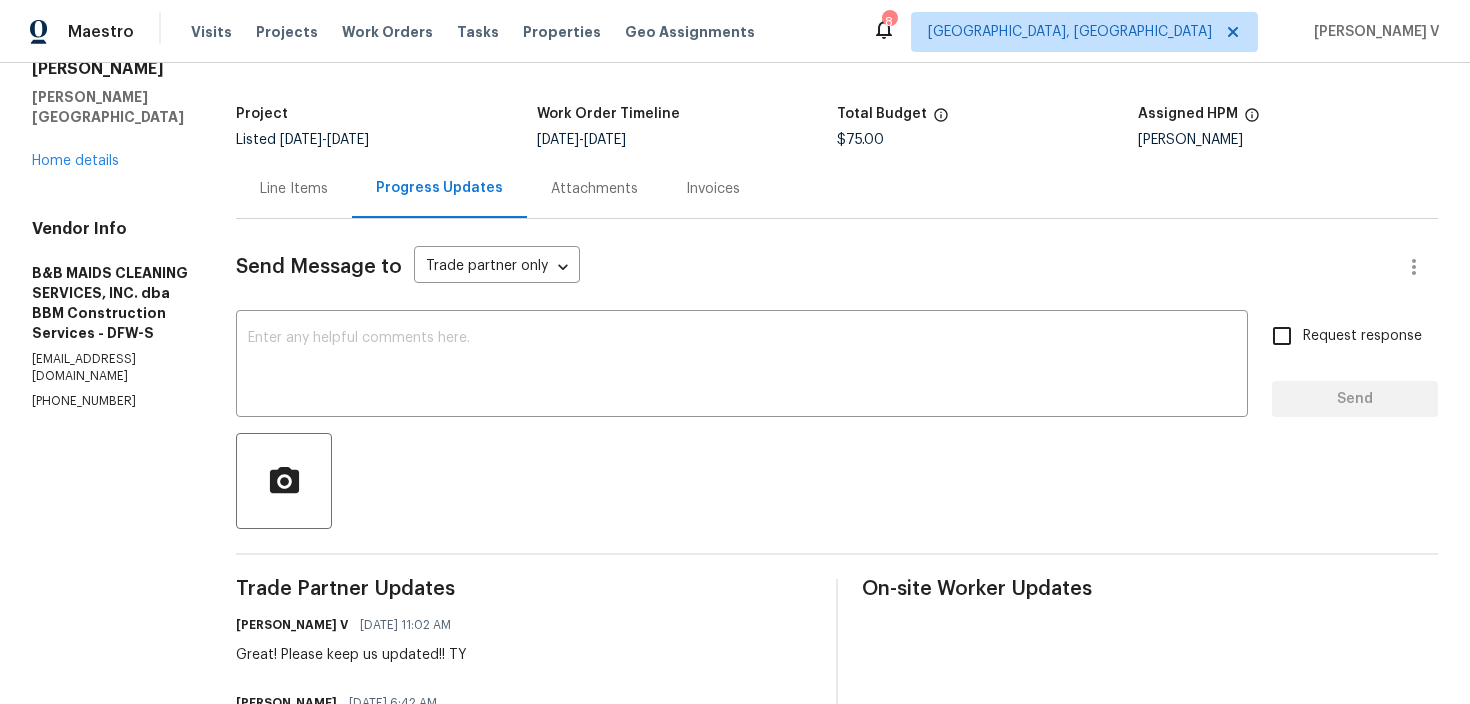 scroll, scrollTop: 0, scrollLeft: 0, axis: both 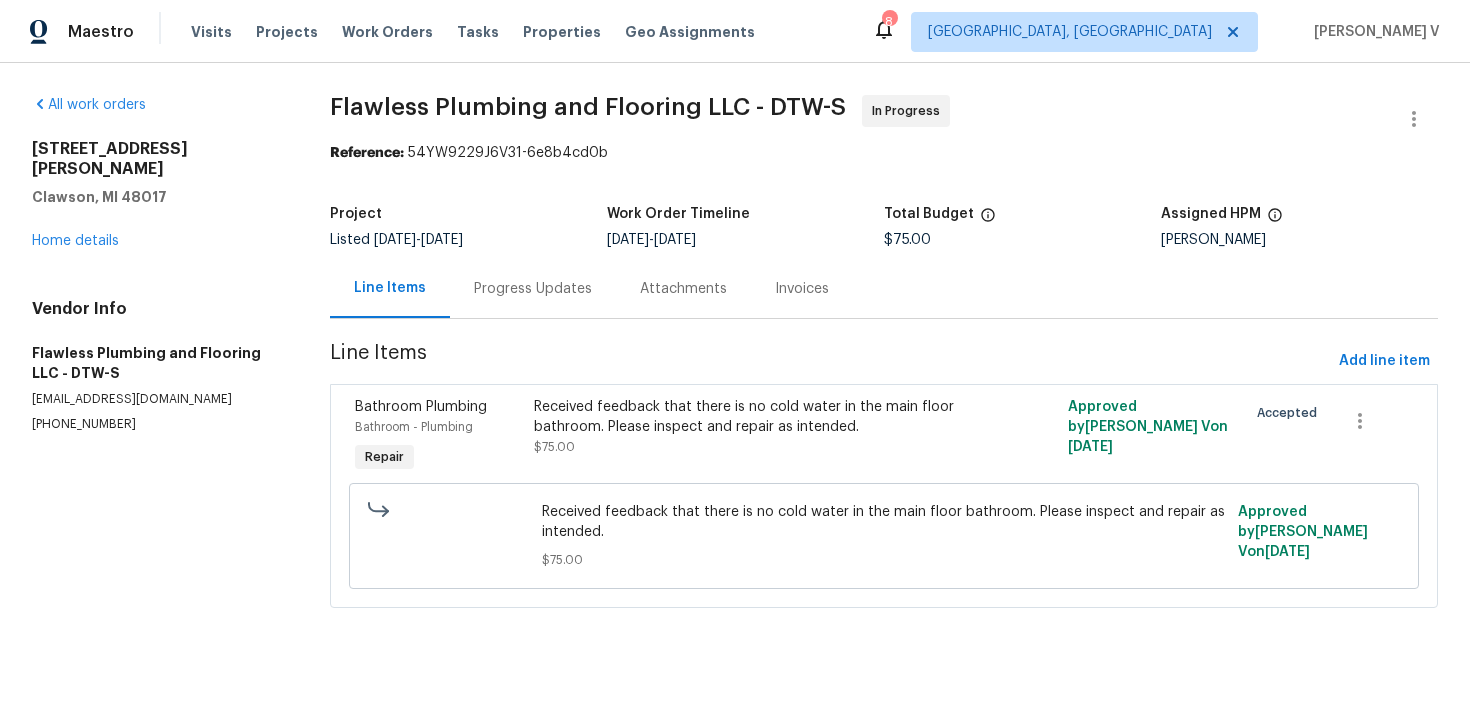 click on "Progress Updates" at bounding box center [533, 289] 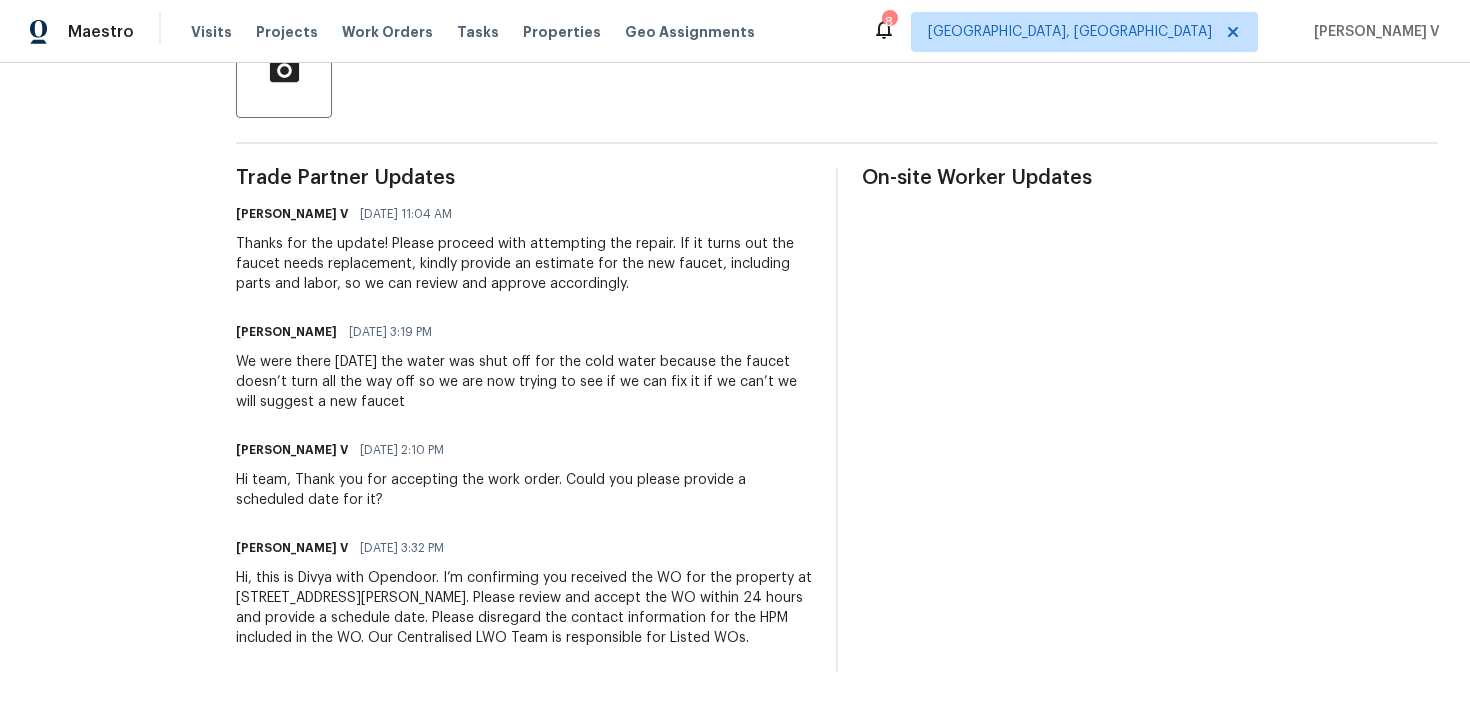 scroll, scrollTop: 0, scrollLeft: 0, axis: both 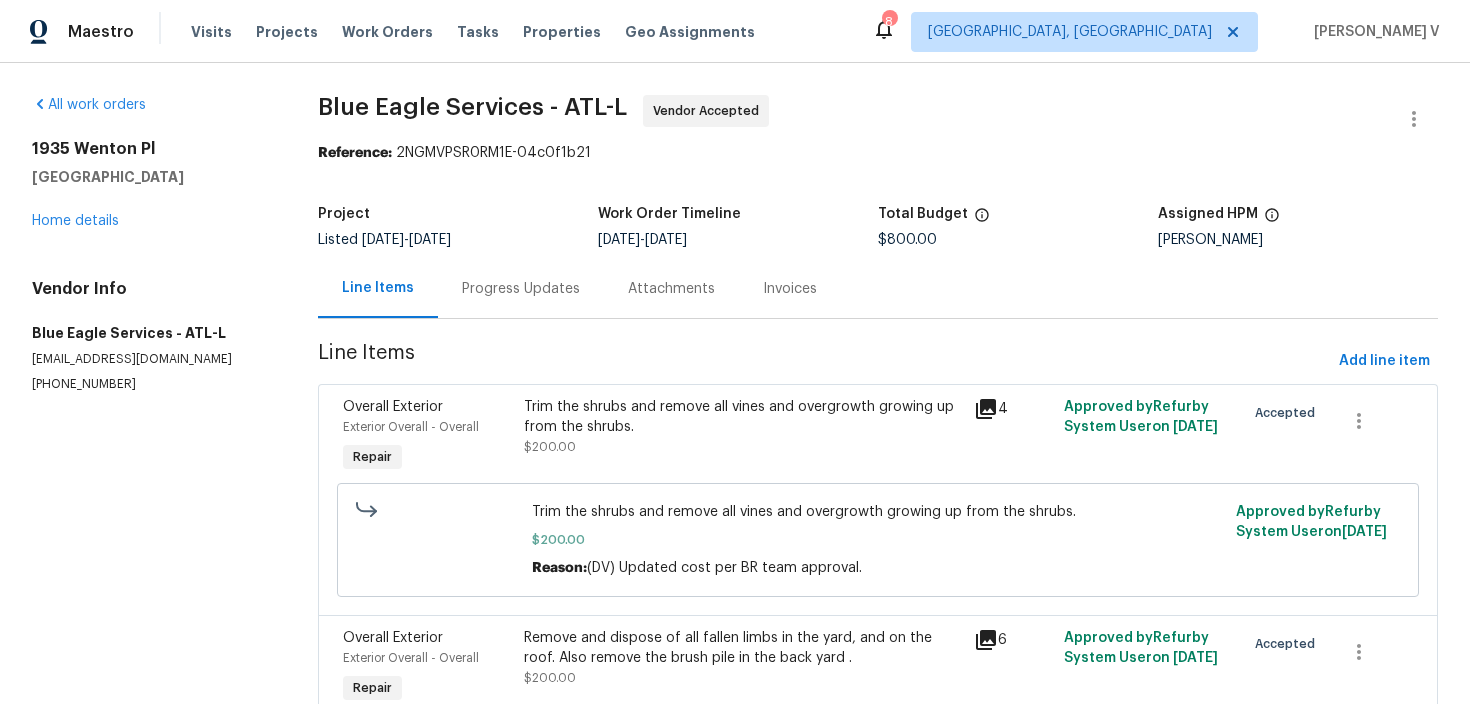 click on "Blue Eagle Services - ATL-L Vendor Accepted Reference:   2NGMVPSR0RM1E-04c0f1b21 Project Listed   [DATE]  -  [DATE] Work Order Timeline [DATE]  -  [DATE] Total Budget $800.00 Assigned HPM [PERSON_NAME] Line Items Progress Updates Attachments Invoices Line Items Add line item Overall Exterior Exterior Overall - Overall Repair Trim the shrubs and remove all vines and overgrowth growing up from the shrubs. $200.00   4 Approved by  Refurby System User  on   [DATE] Accepted Trim the shrubs and remove all vines and overgrowth growing up from the shrubs. $200.00 Reason:  (DV) Updated cost per BR team approval. Approved by  Refurby System User  on  [DATE] Overall Exterior Exterior Overall - Overall Repair Remove and dispose of all fallen limbs in the yard, and on the roof. Also remove the brush pile in the back yard . $200.00   6 Approved by  Refurby System User  on   [DATE] Accepted Remove and dispose of all fallen limbs in the yard, and on the roof. Also remove the brush pile in the back yard ." at bounding box center [878, 797] 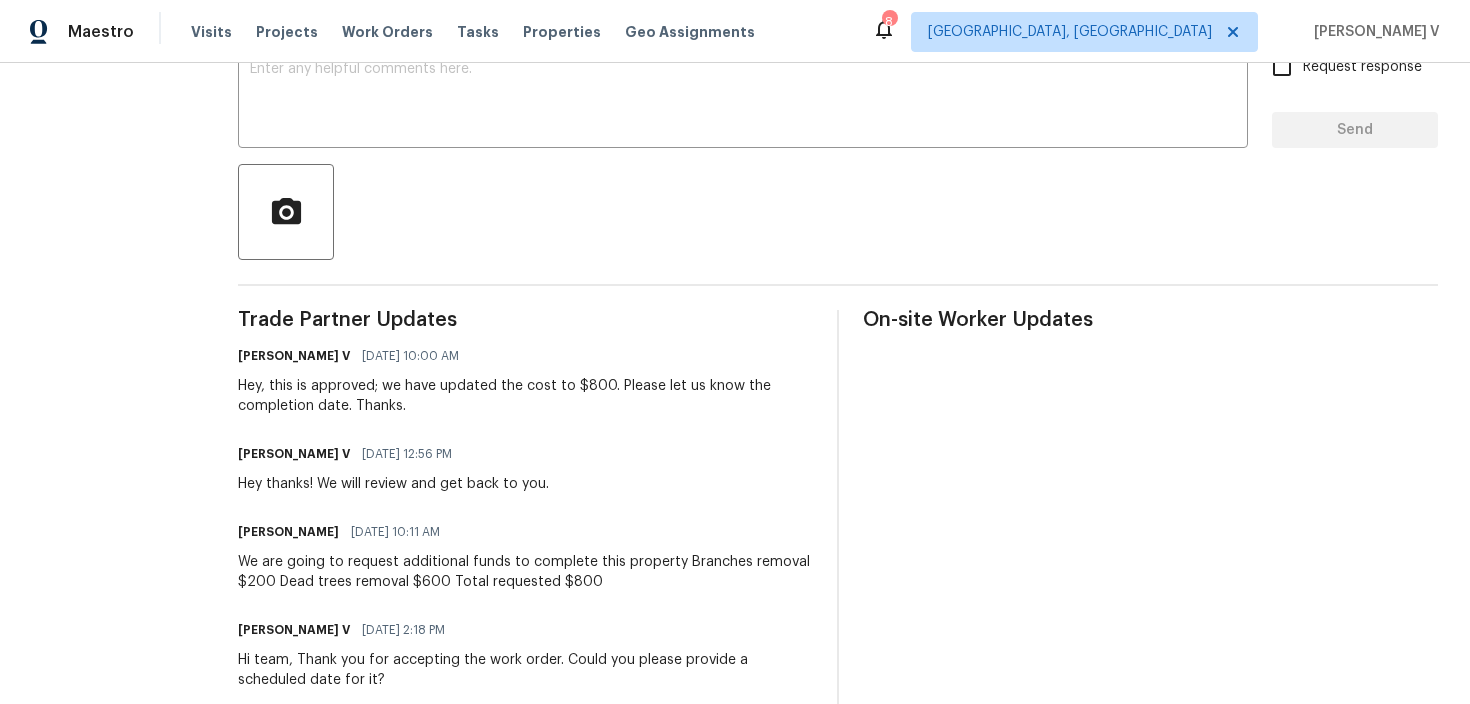 scroll, scrollTop: 396, scrollLeft: 0, axis: vertical 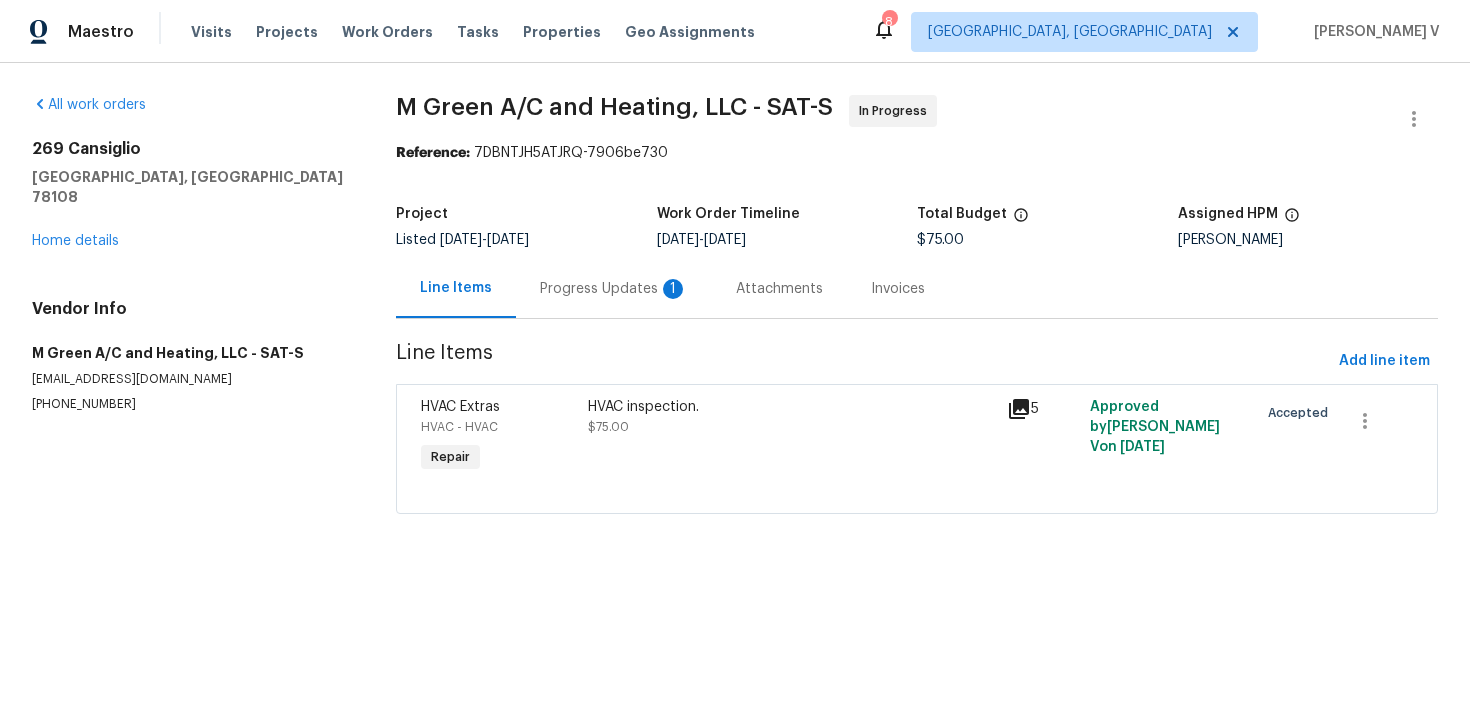 click on "Progress Updates 1" at bounding box center (614, 288) 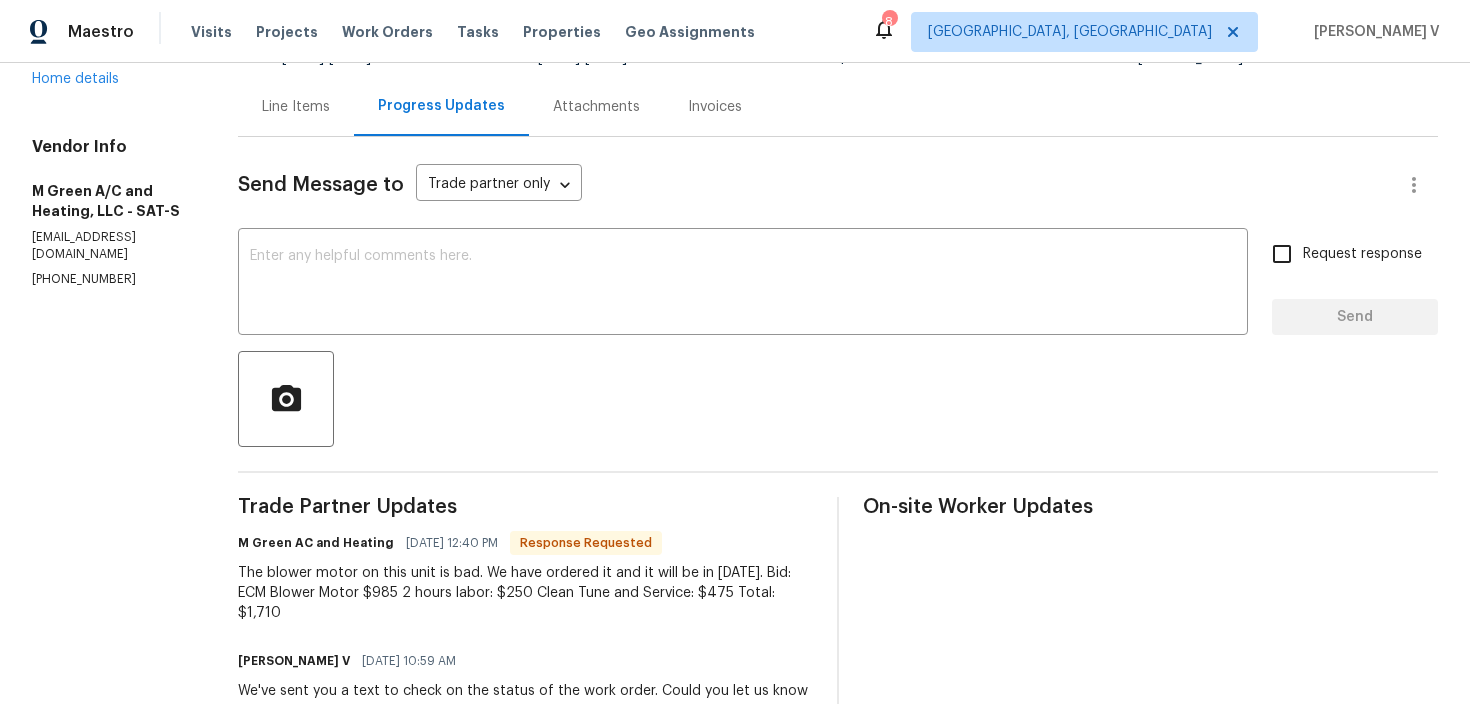 scroll, scrollTop: 0, scrollLeft: 0, axis: both 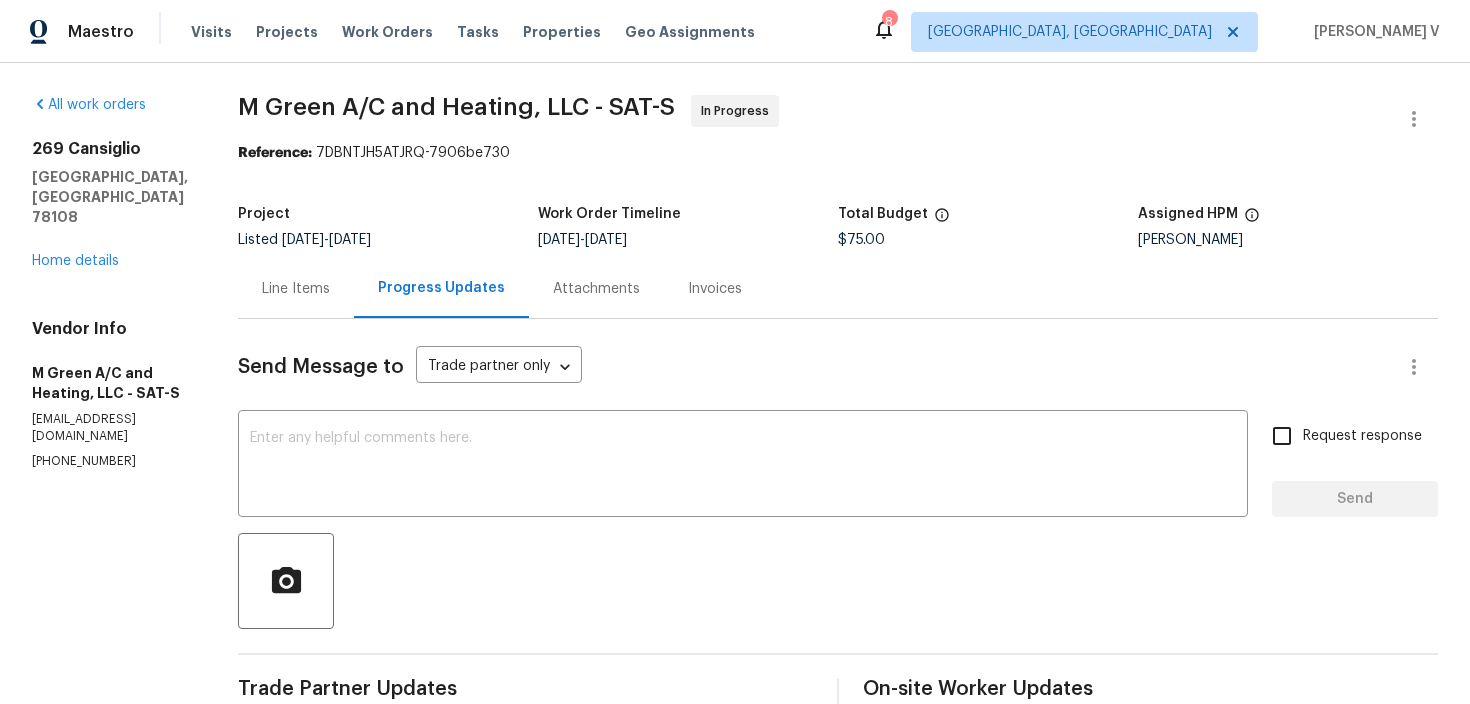 click on "Line Items" at bounding box center [296, 289] 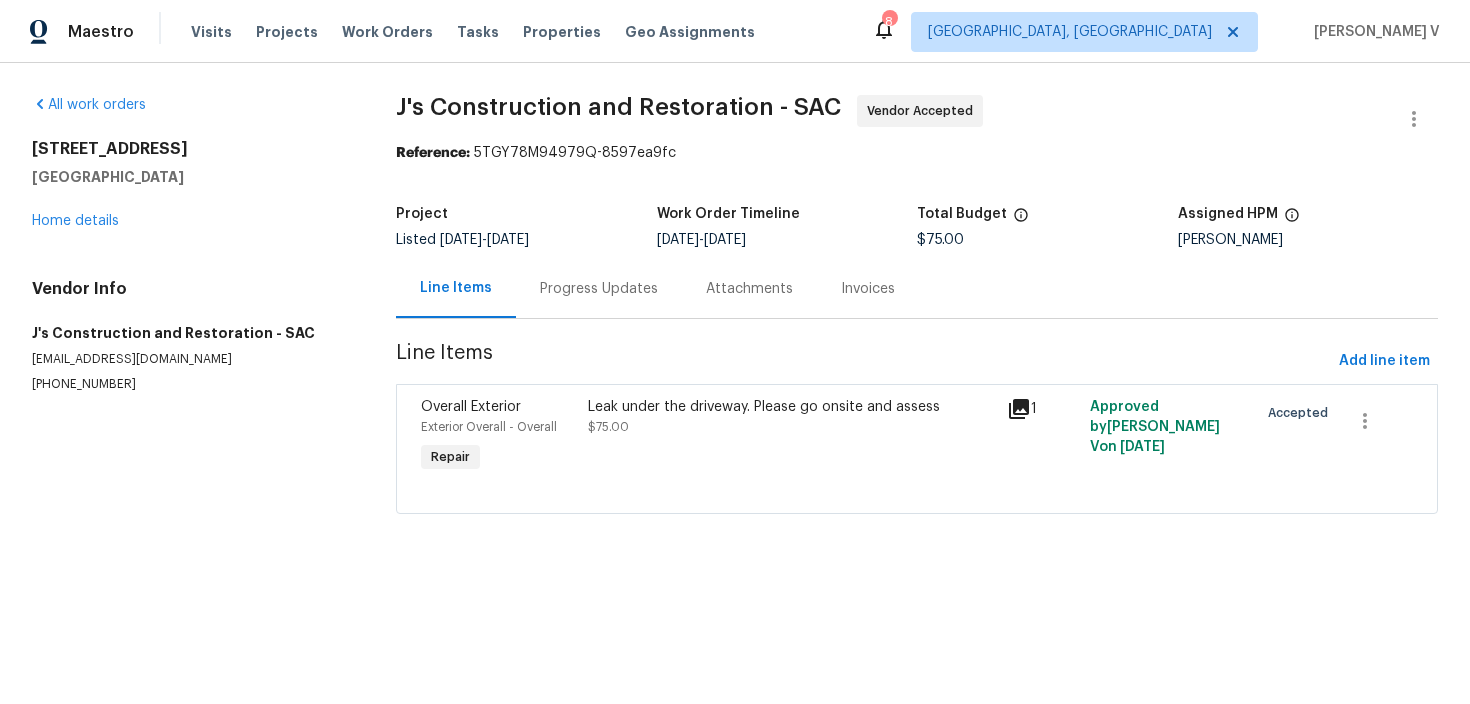 scroll, scrollTop: 0, scrollLeft: 0, axis: both 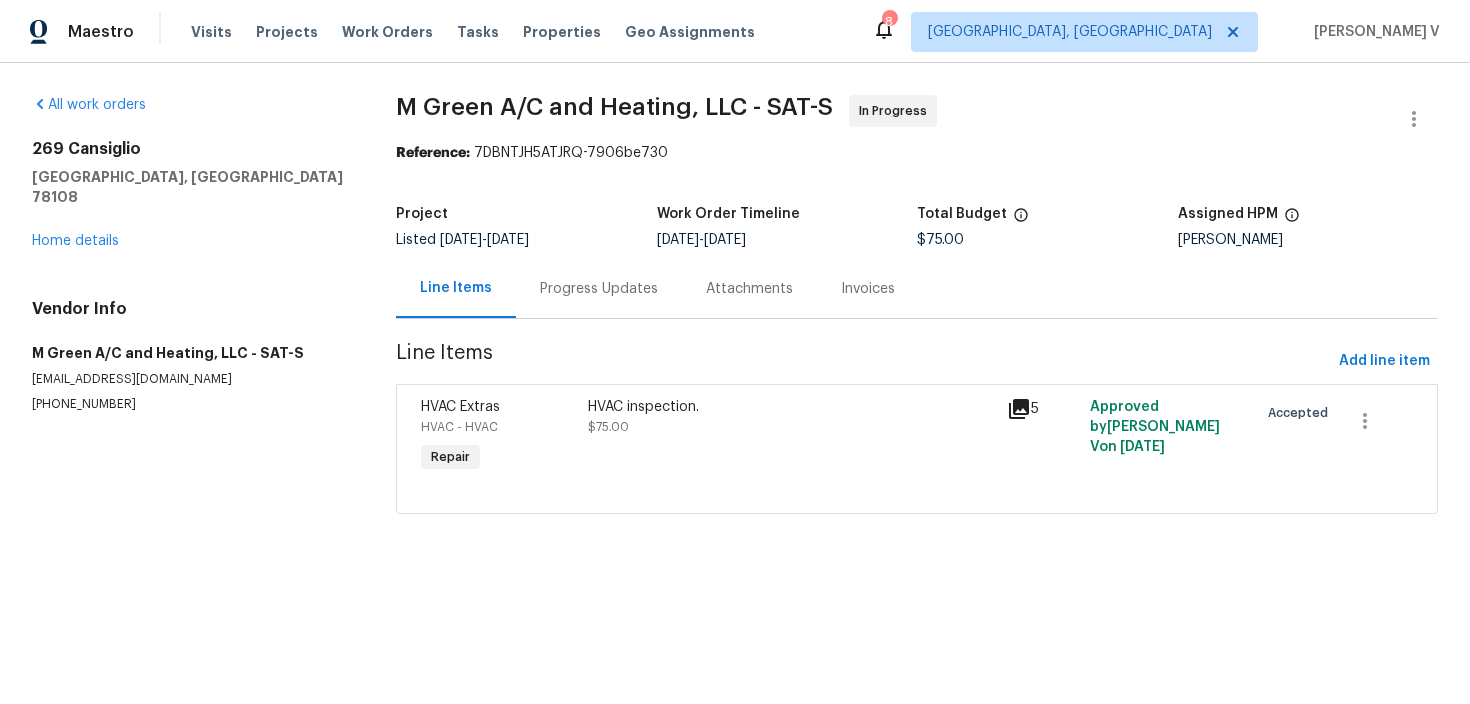 click on "HVAC inspection." at bounding box center (791, 407) 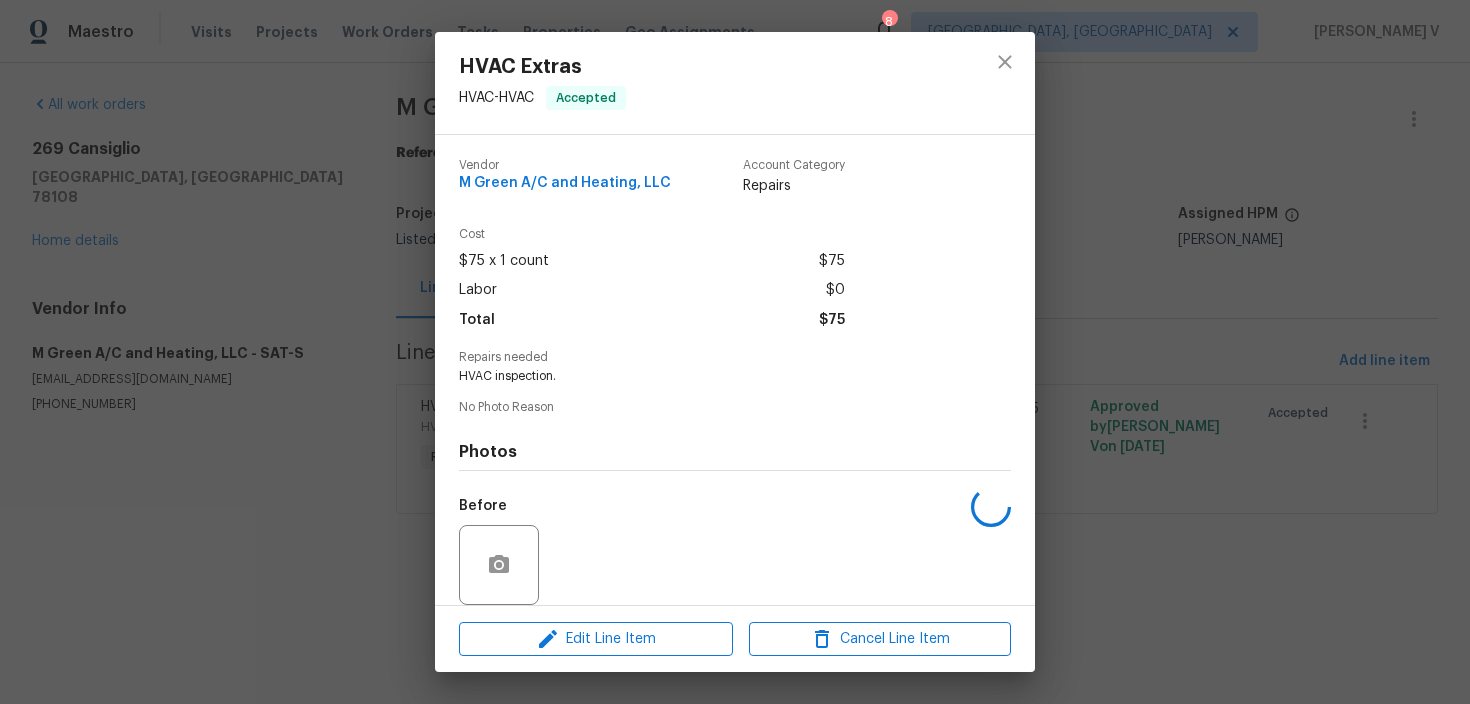 click on "HVAC inspection." at bounding box center [707, 376] 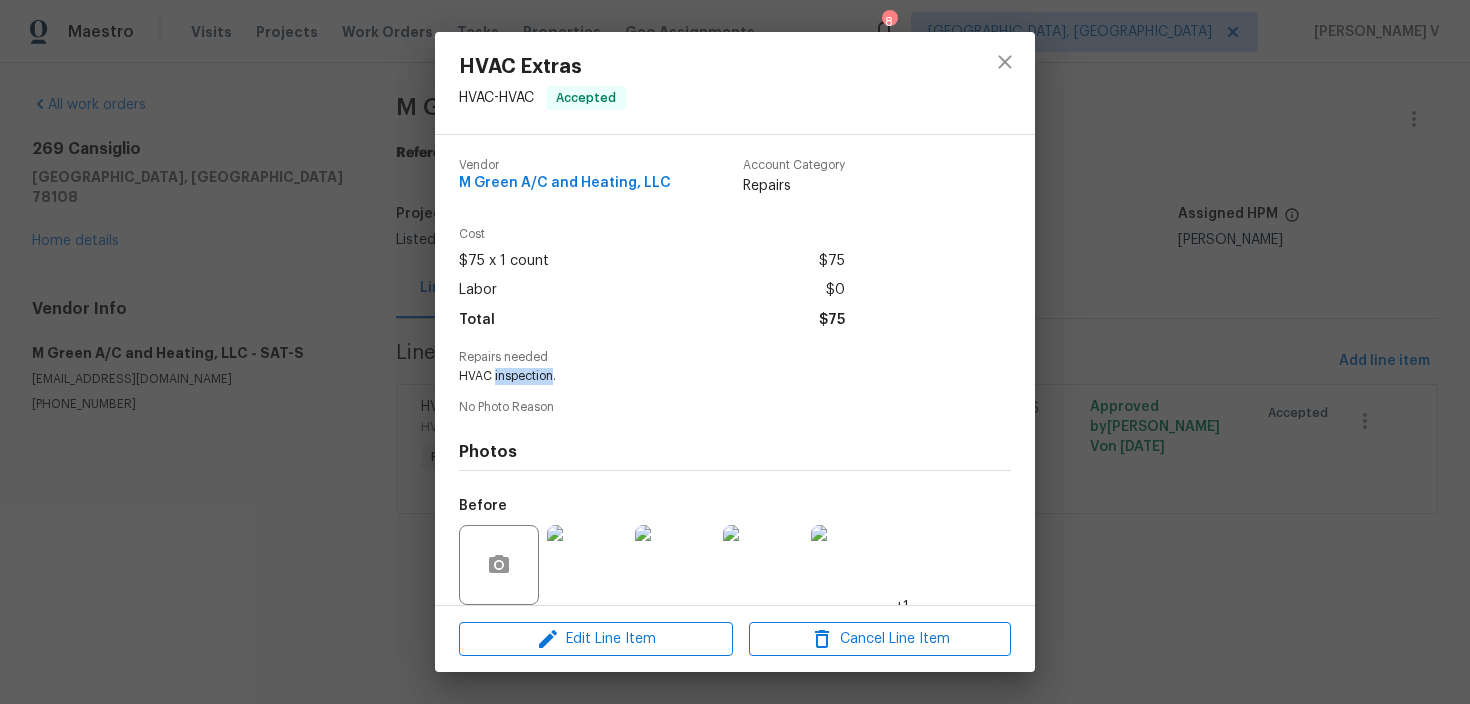 click on "HVAC inspection." at bounding box center [707, 376] 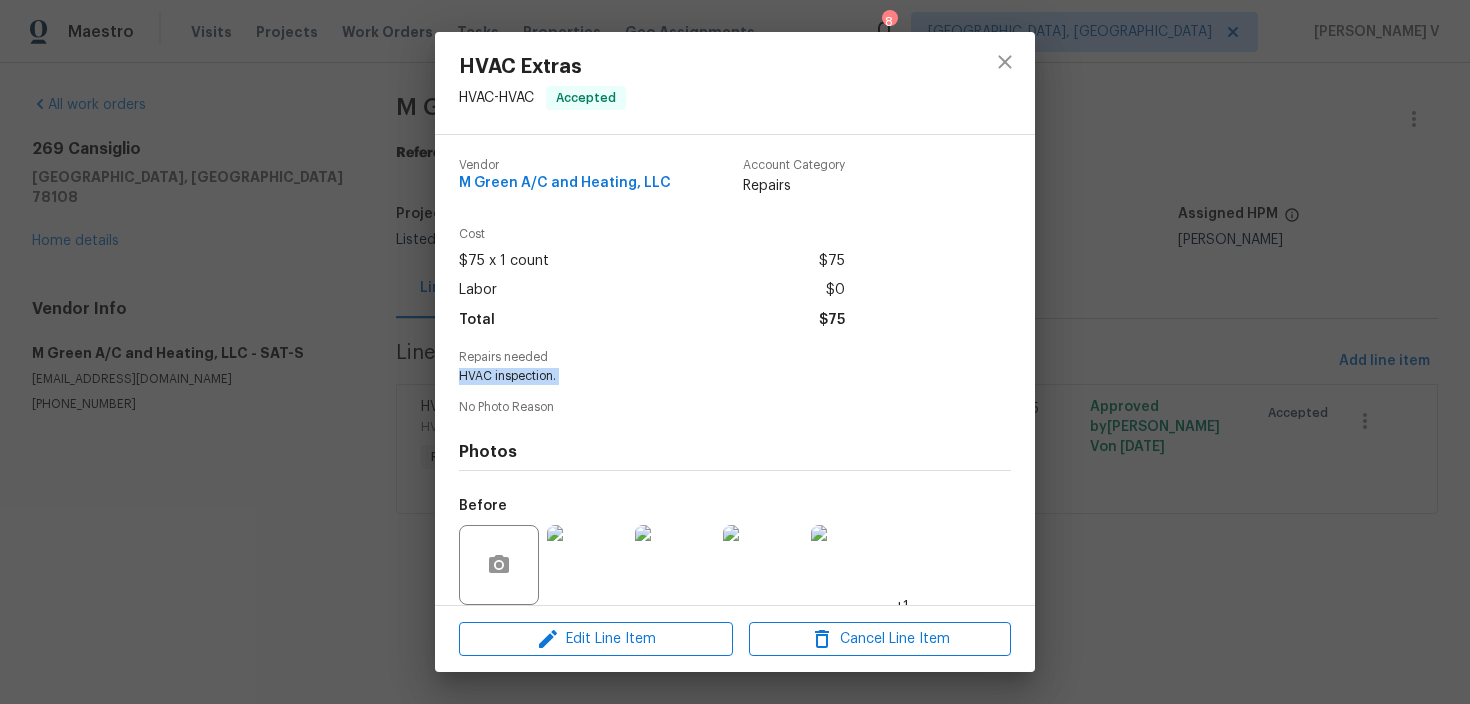 copy on "HVAC inspection." 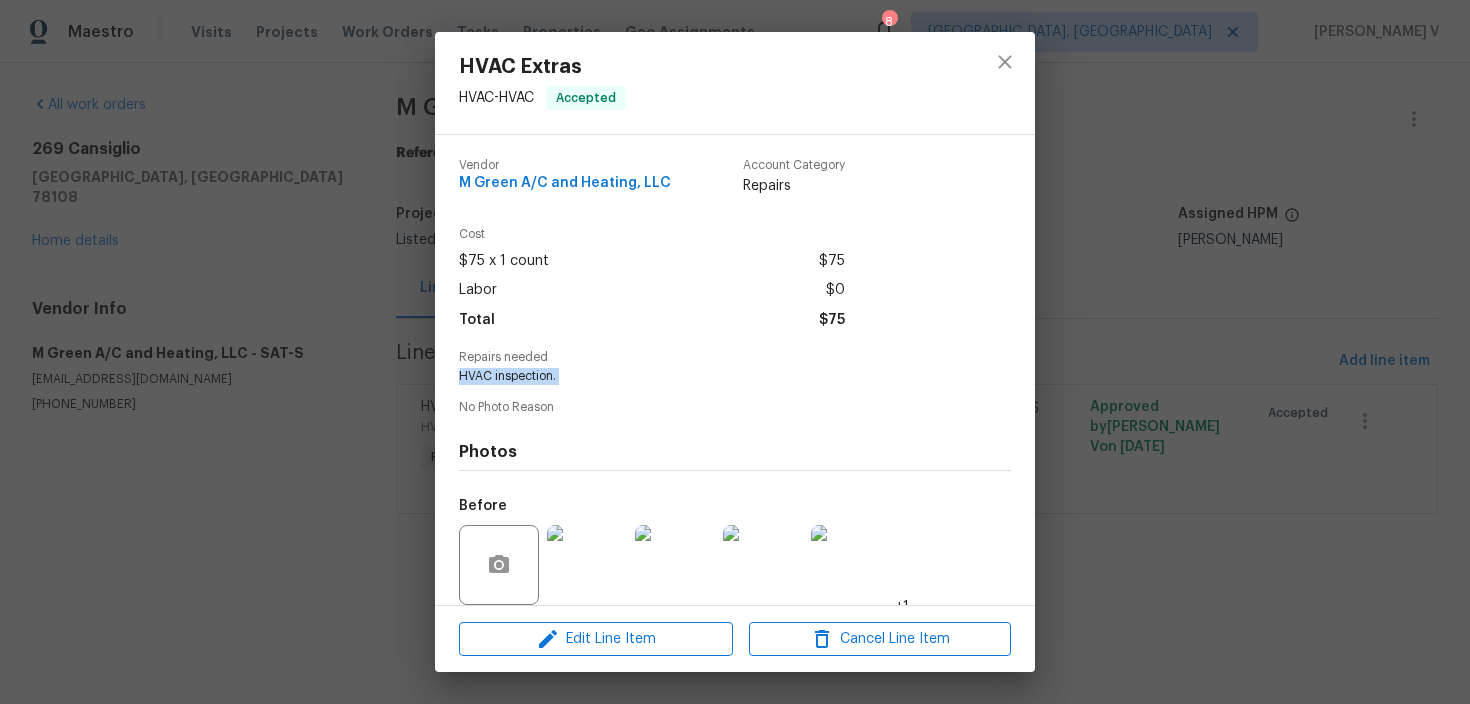 click on "HVAC Extras HVAC  -  HVAC Accepted Vendor M Green A/C and Heating, LLC Account Category Repairs Cost $75 x 1 count $75 Labor $0 Total $75 Repairs needed HVAC inspection. No Photo Reason   Photos Before  +1 After  Edit Line Item  Cancel Line Item" at bounding box center [735, 352] 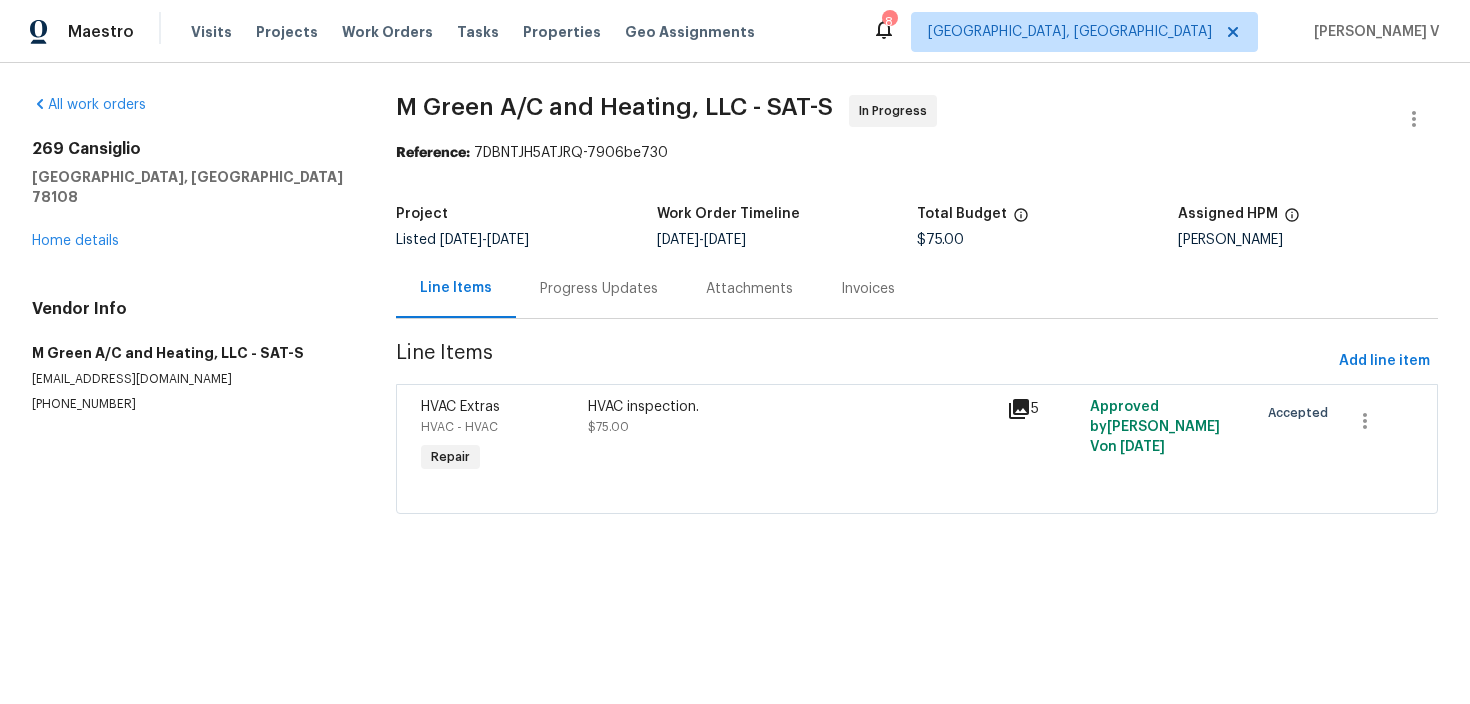 click on "Progress Updates" at bounding box center [599, 289] 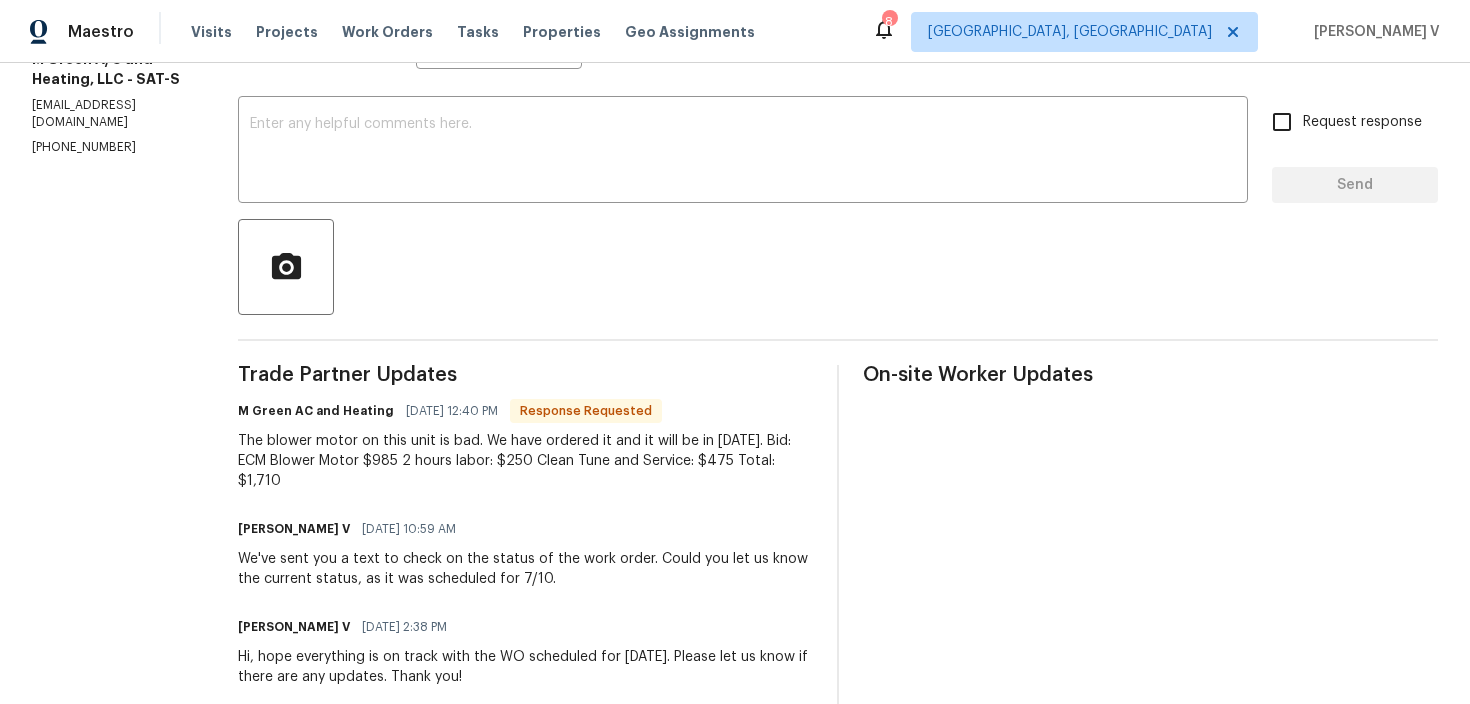 scroll, scrollTop: 429, scrollLeft: 0, axis: vertical 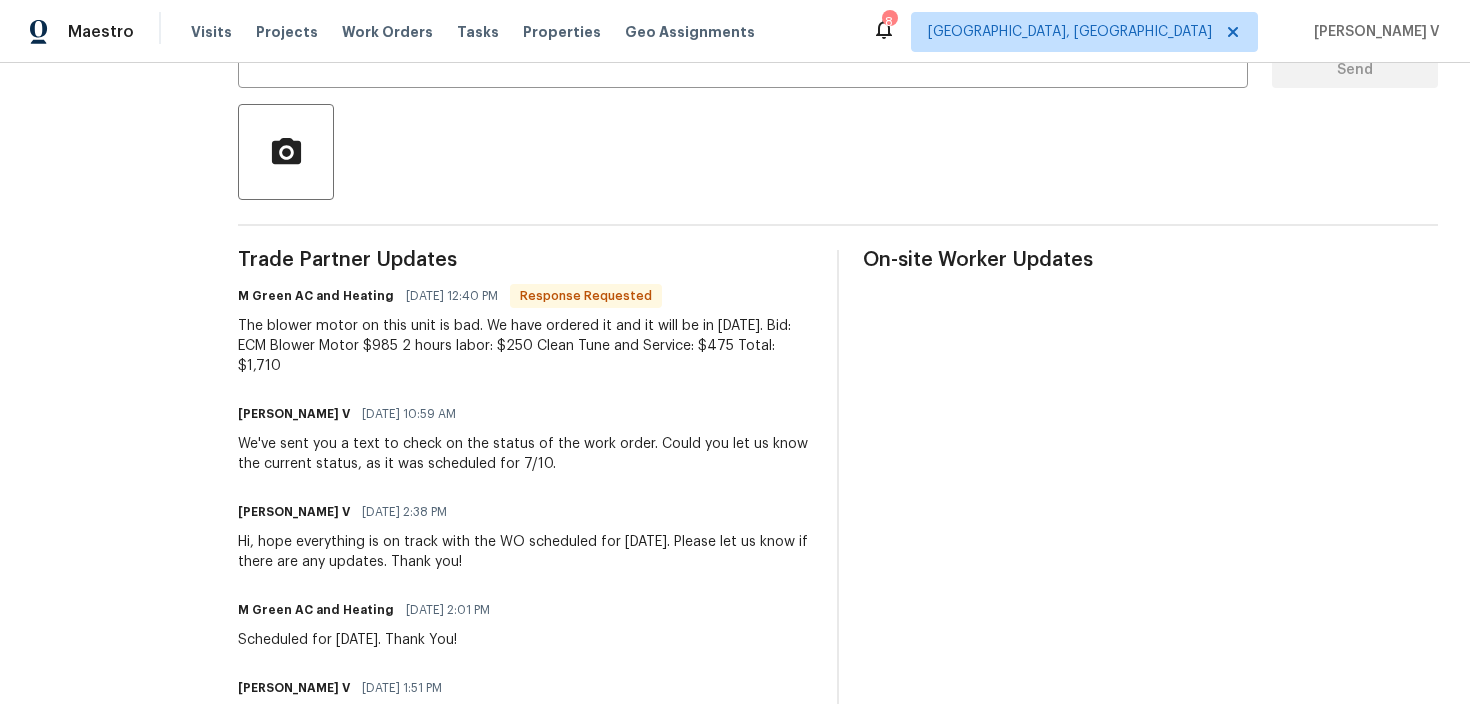 click on "The blower motor on this unit is bad. We have ordered it and it will be in on Wednesday.
Bid:
ECM Blower Motor $985
2 hours labor: $250
Clean Tune and Service: $475
Total: $1,710" at bounding box center (525, 346) 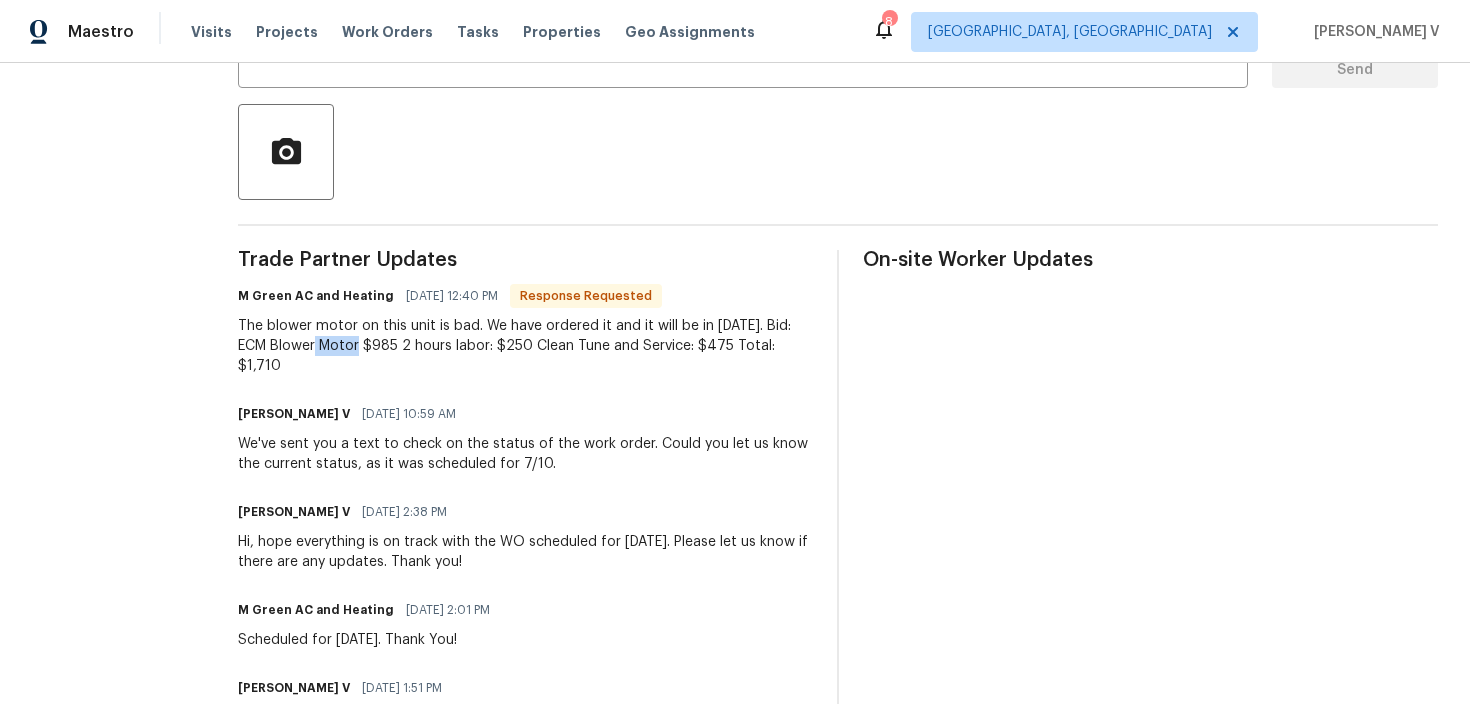 click on "The blower motor on this unit is bad. We have ordered it and it will be in on Wednesday.
Bid:
ECM Blower Motor $985
2 hours labor: $250
Clean Tune and Service: $475
Total: $1,710" at bounding box center [525, 346] 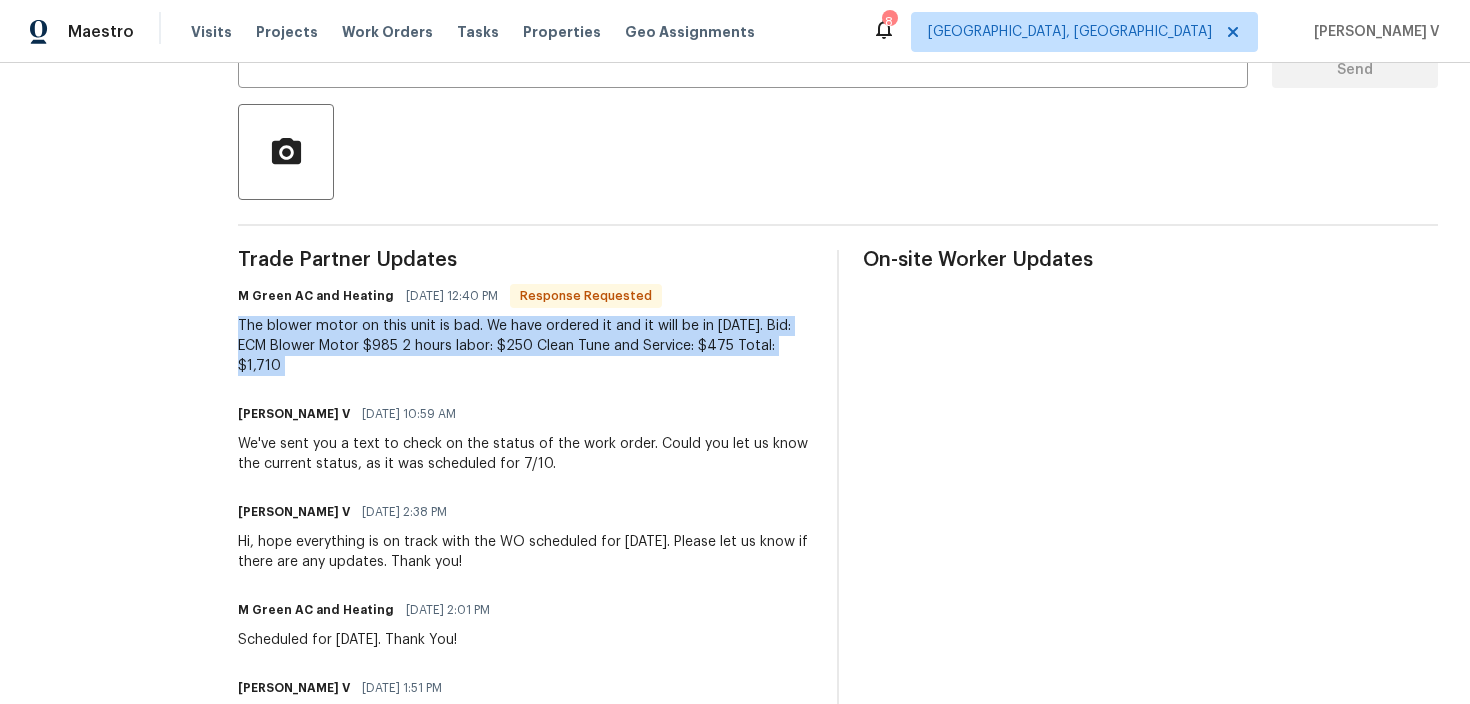copy on "The blower motor on this unit is bad. We have ordered it and it will be in on Wednesday.
Bid:
ECM Blower Motor $985
2 hours labor: $250
Clean Tune and Service: $475
Total: $1,710" 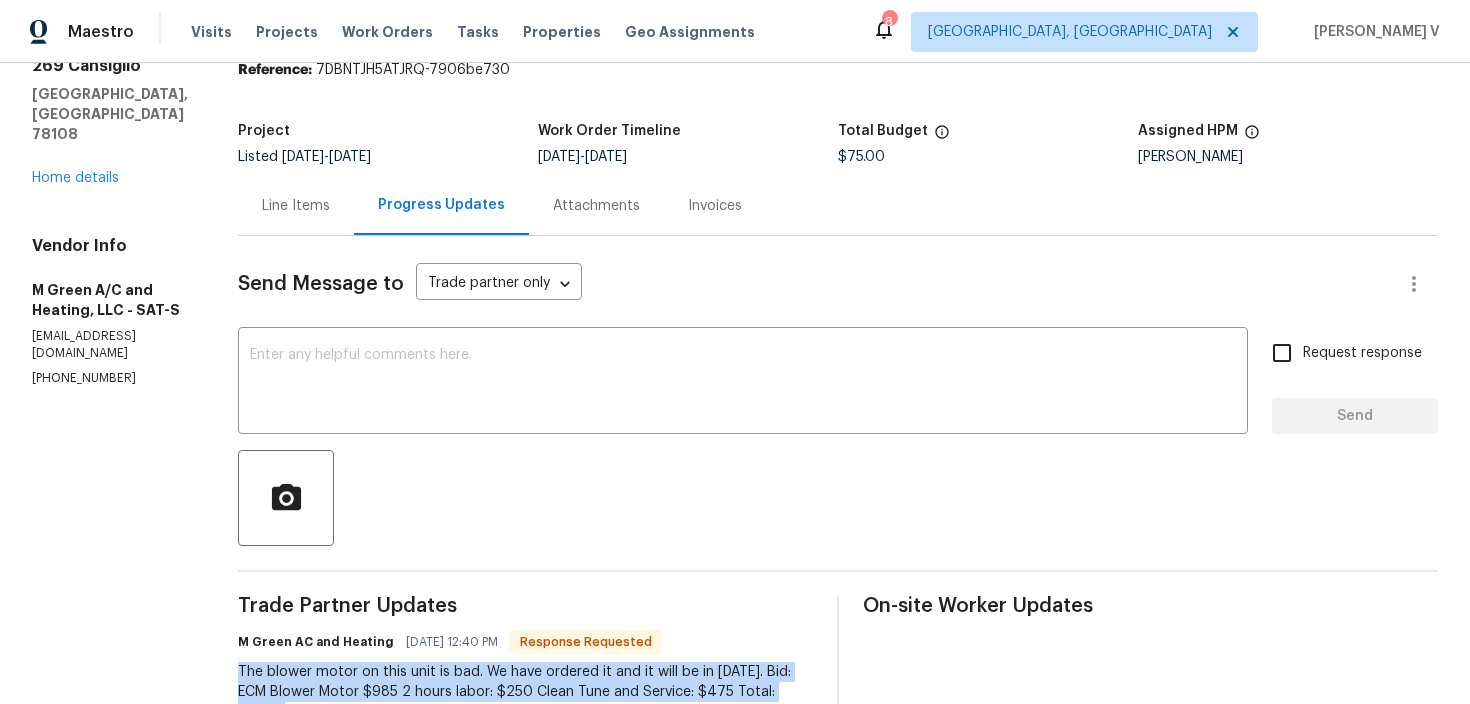scroll, scrollTop: 0, scrollLeft: 0, axis: both 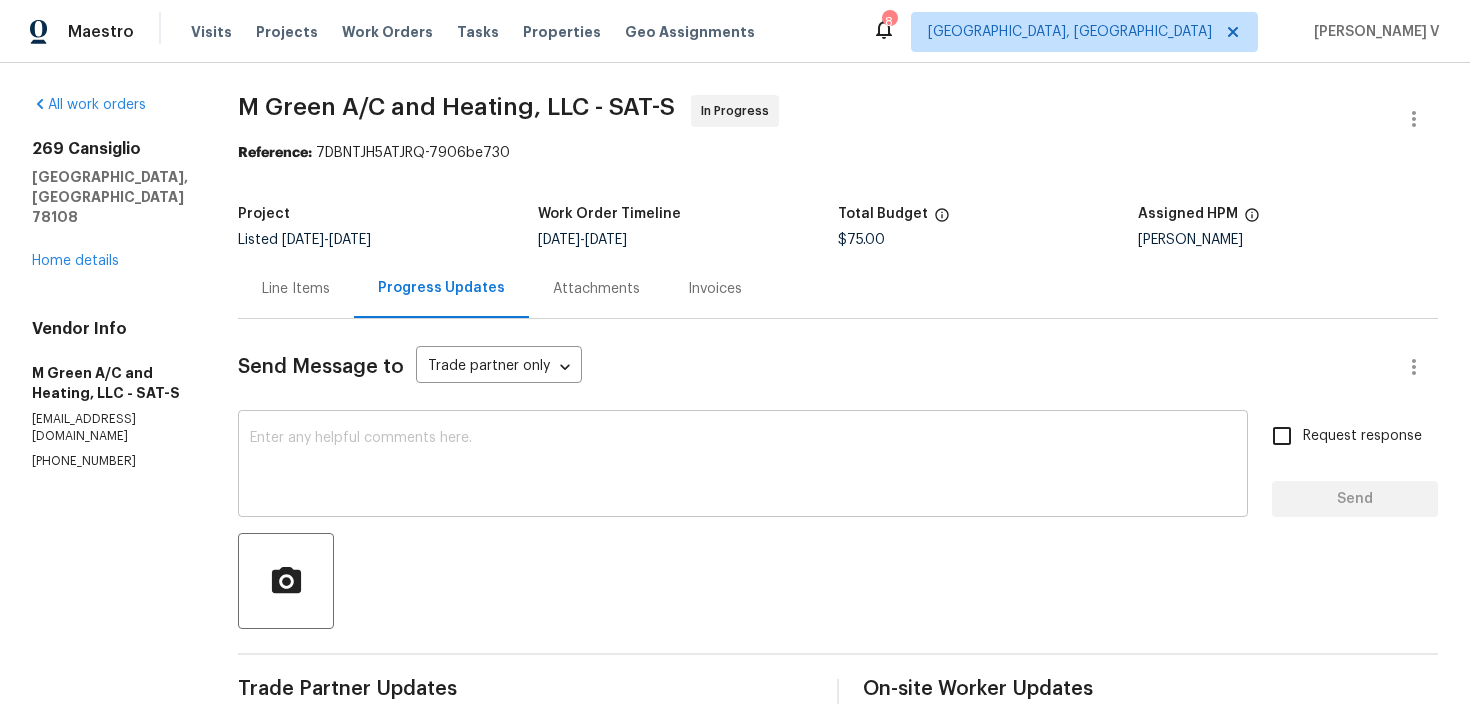 click at bounding box center [743, 466] 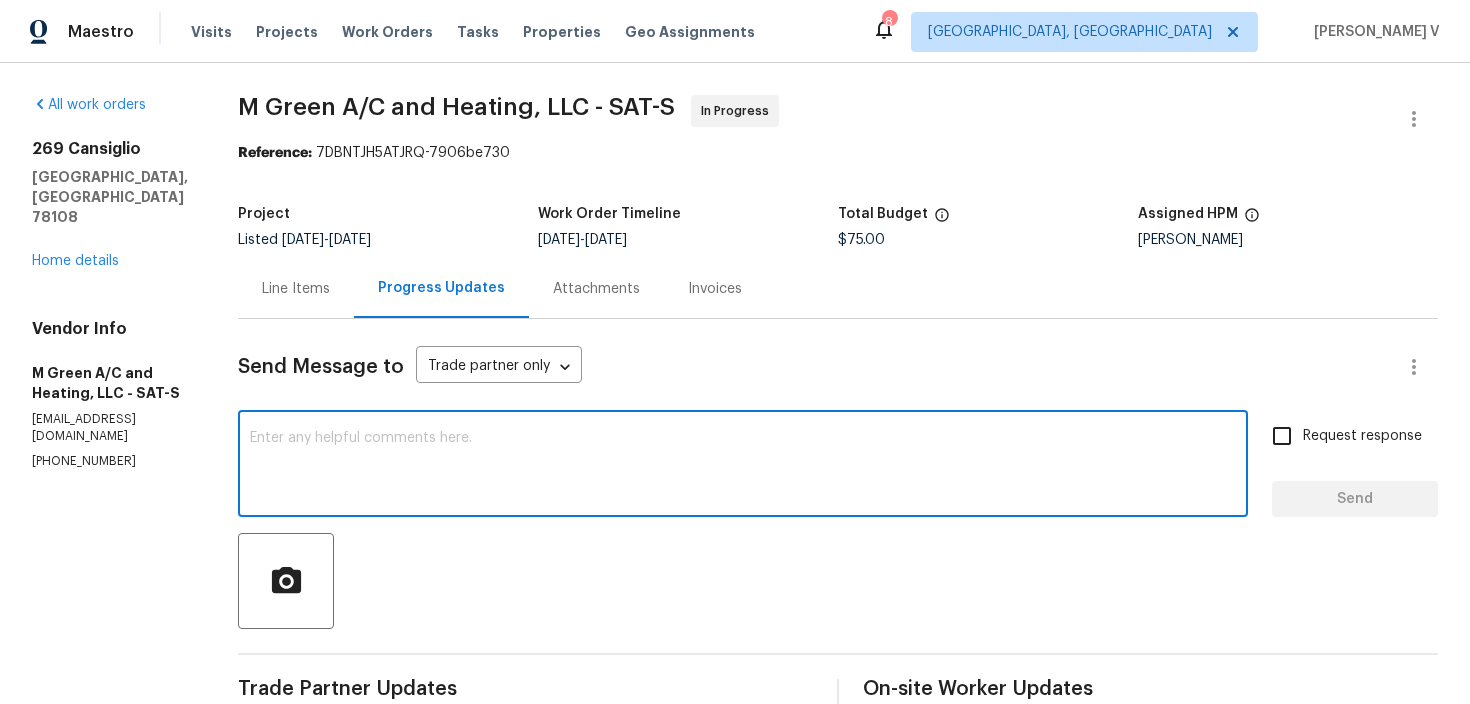 paste on "Hey thanks! We will review and get back to you." 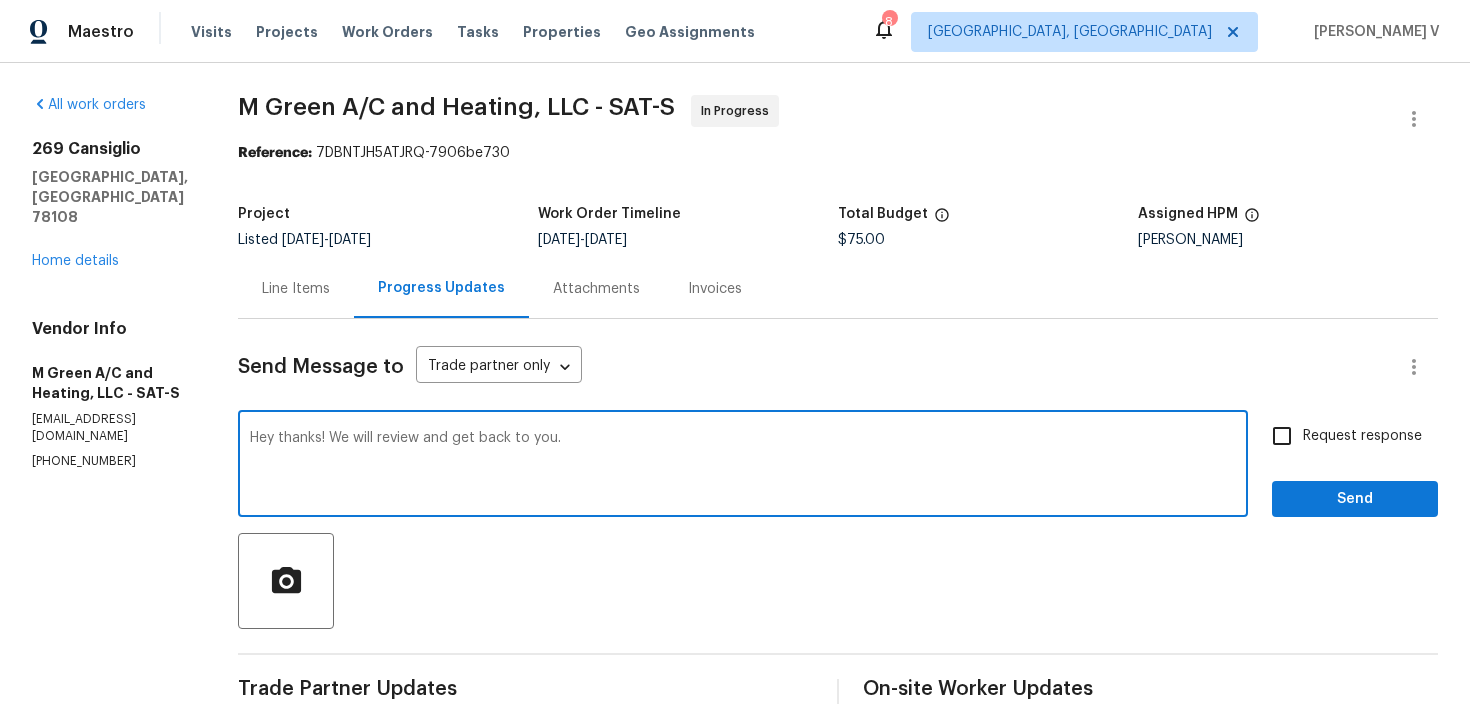 type on "Hey thanks! We will review and get back to you." 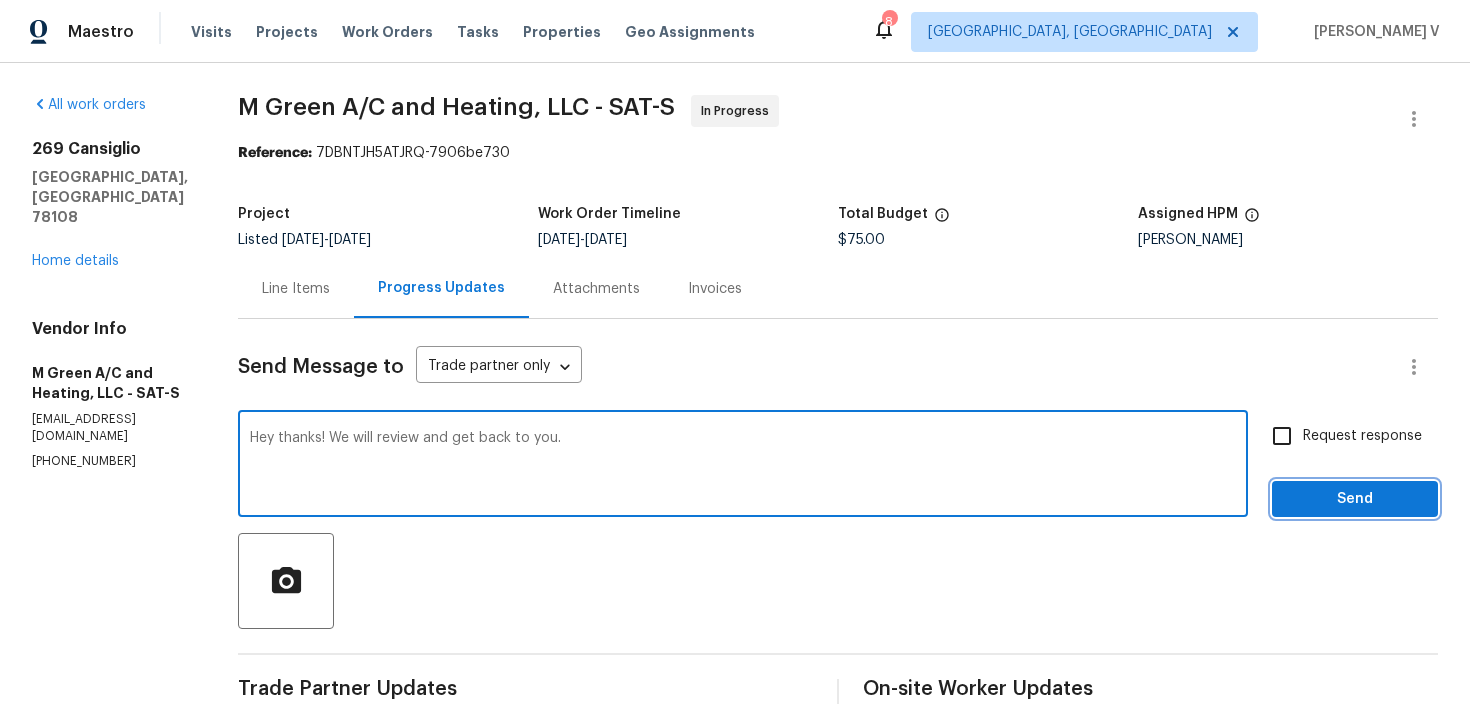 click on "Send" at bounding box center (1355, 499) 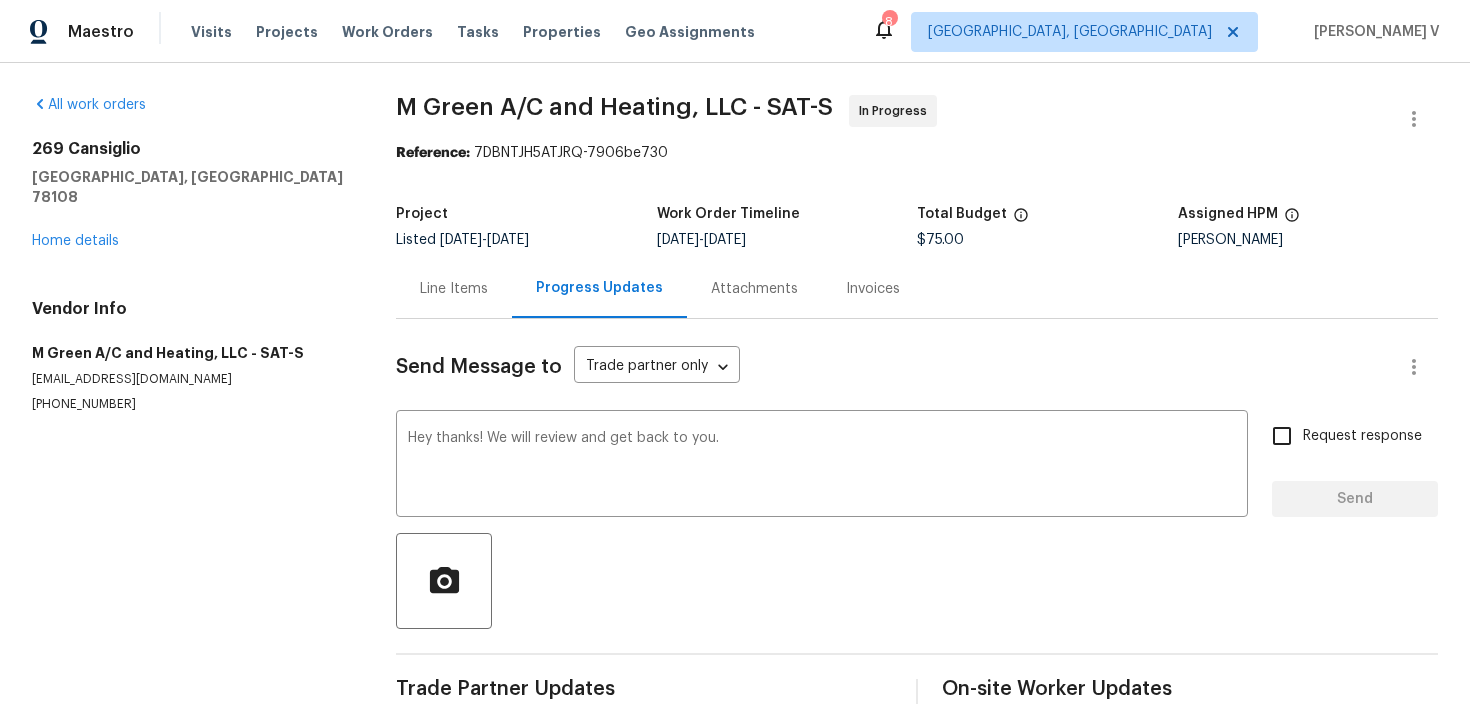type 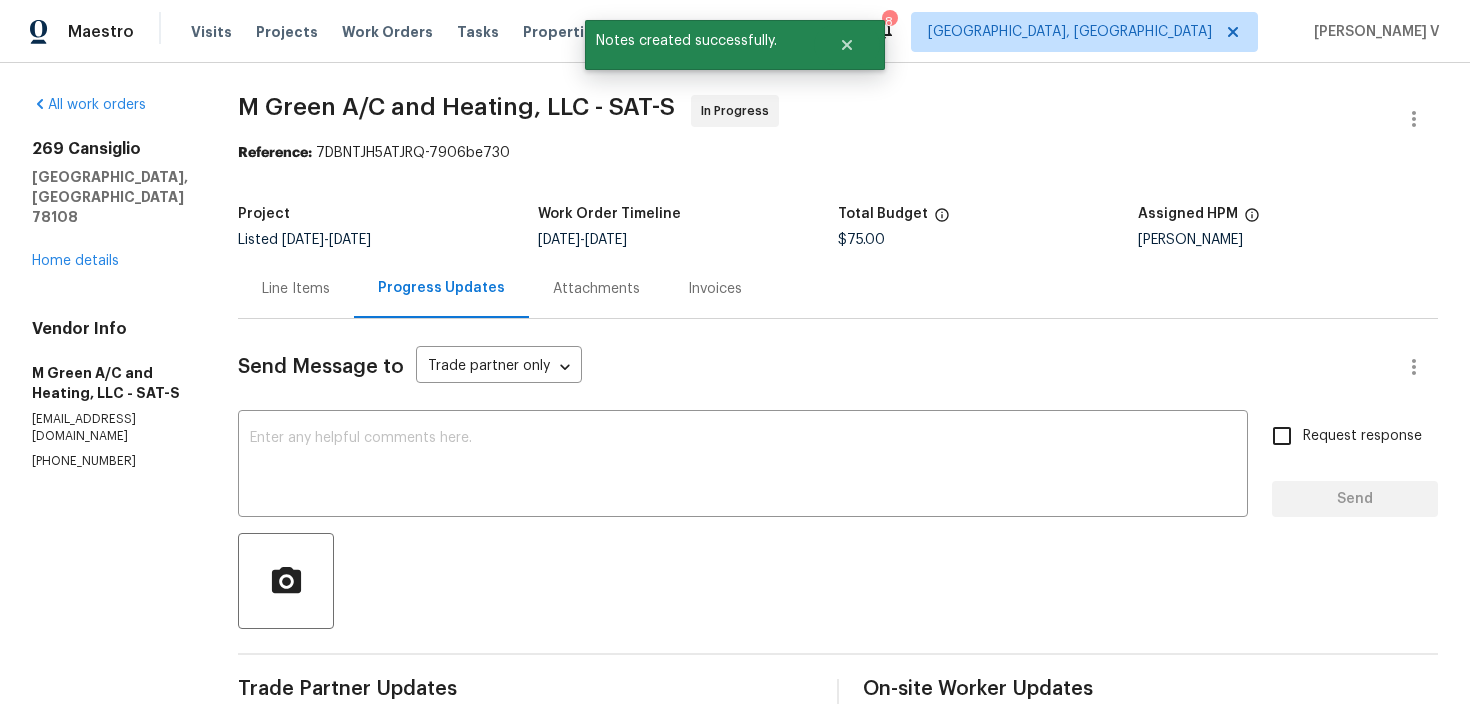 click on "Line Items" at bounding box center [296, 288] 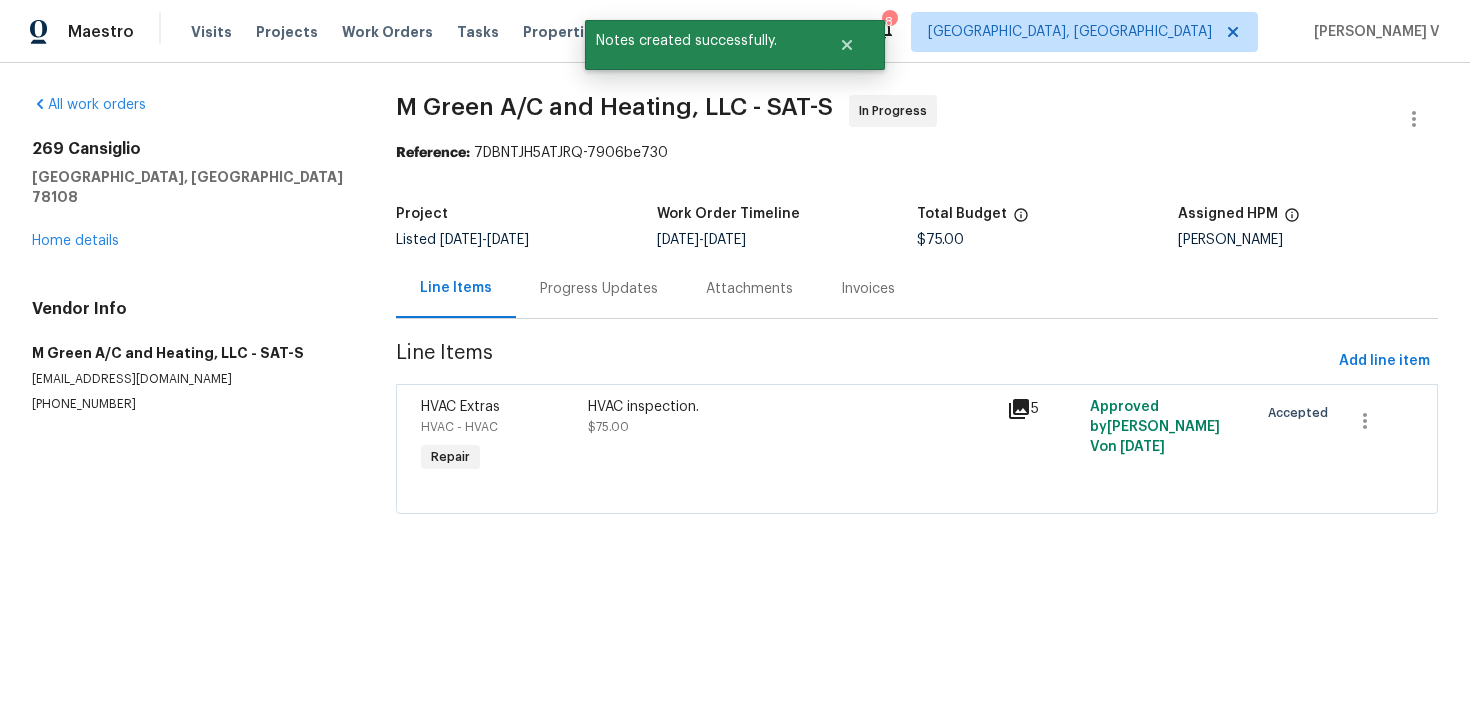 click on "HVAC inspection. $75.00" at bounding box center (791, 437) 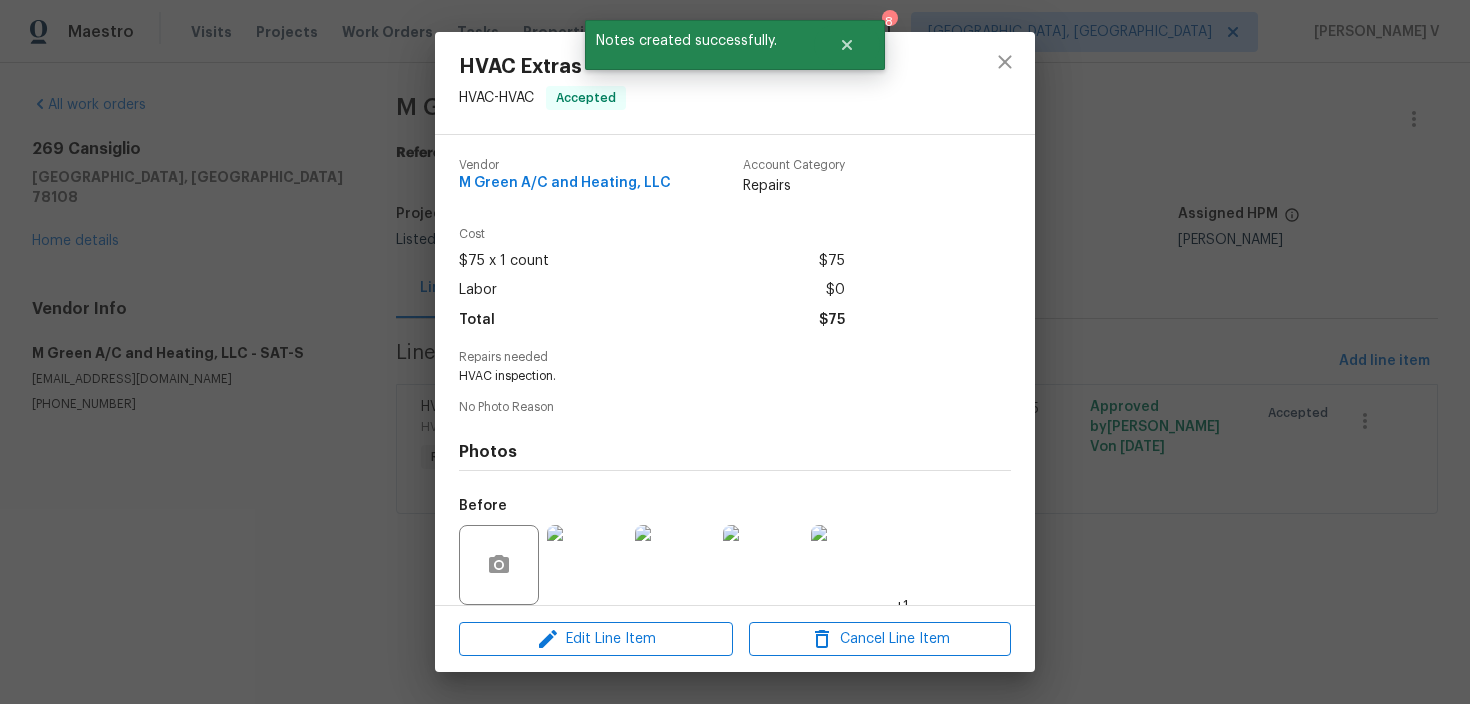 scroll, scrollTop: 149, scrollLeft: 0, axis: vertical 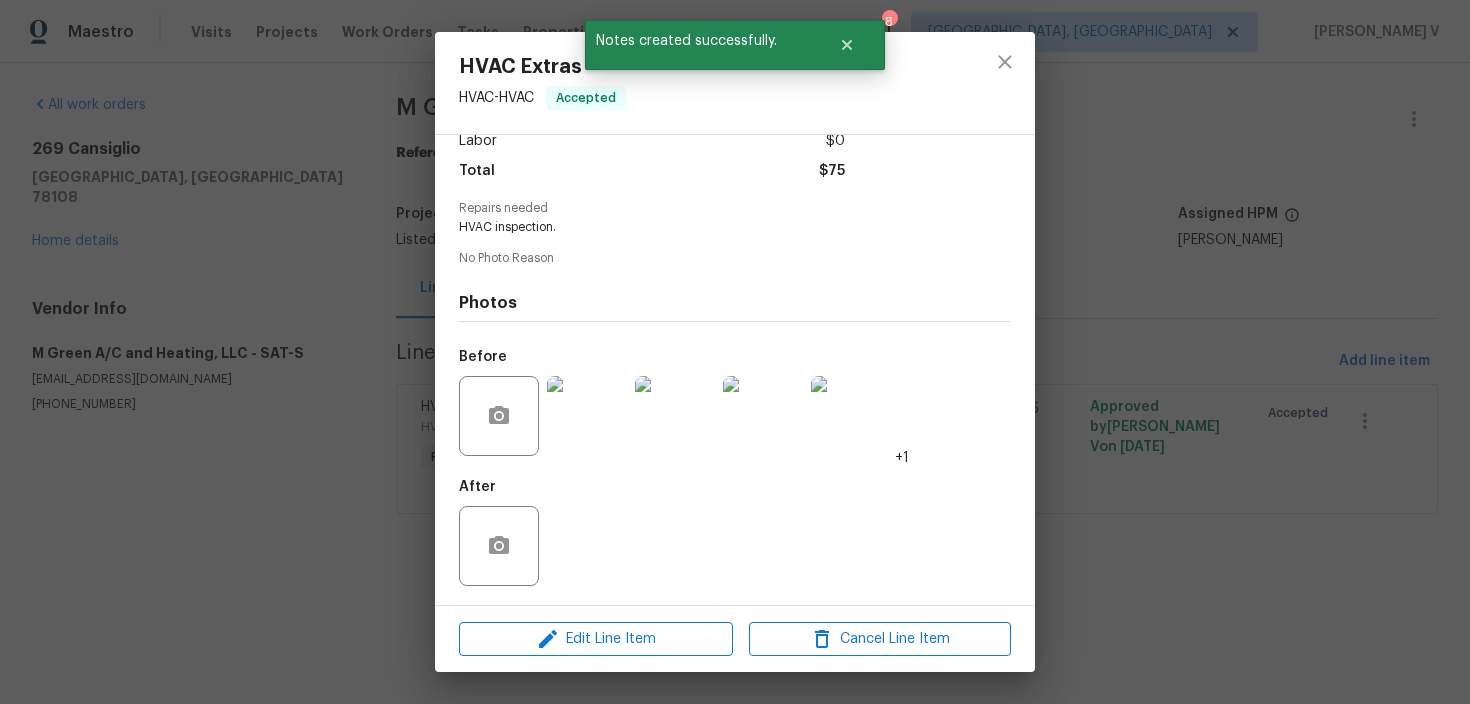 click at bounding box center (587, 416) 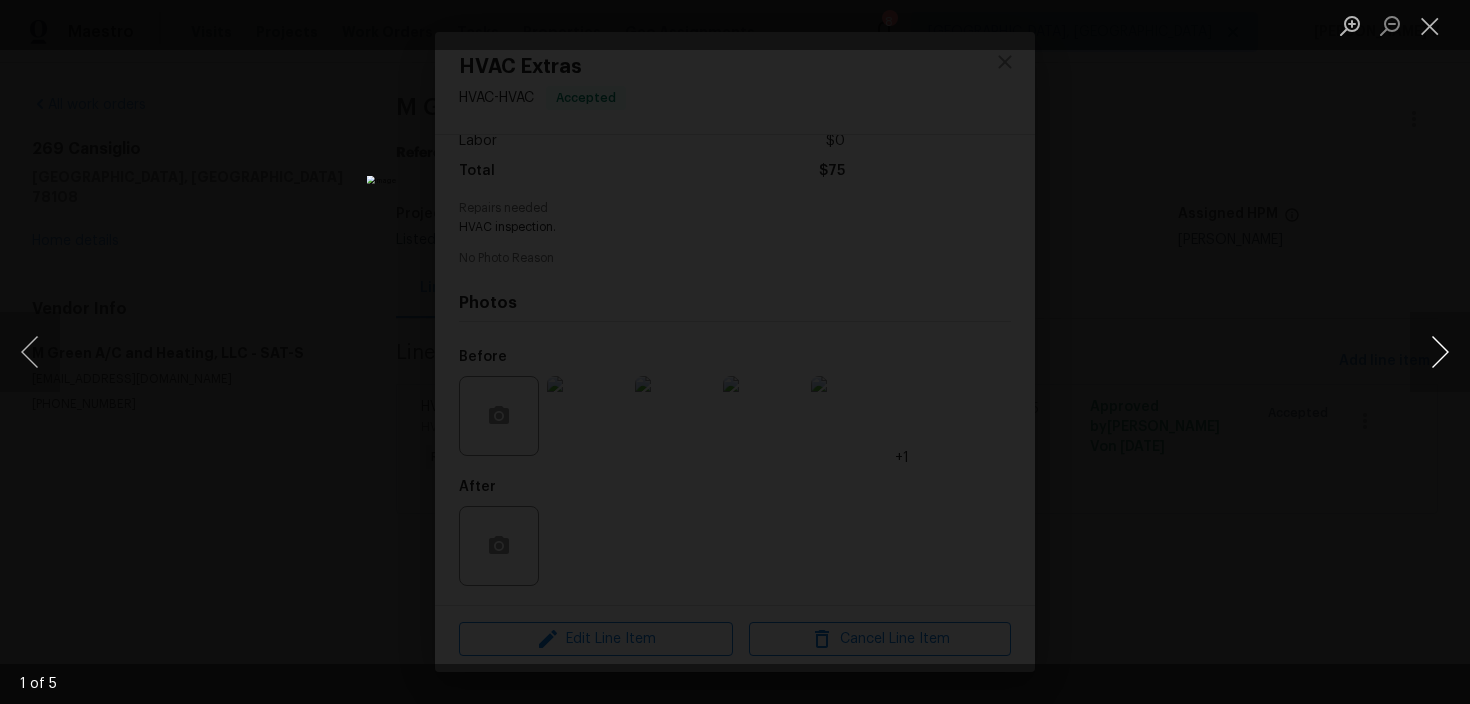 click at bounding box center (1440, 352) 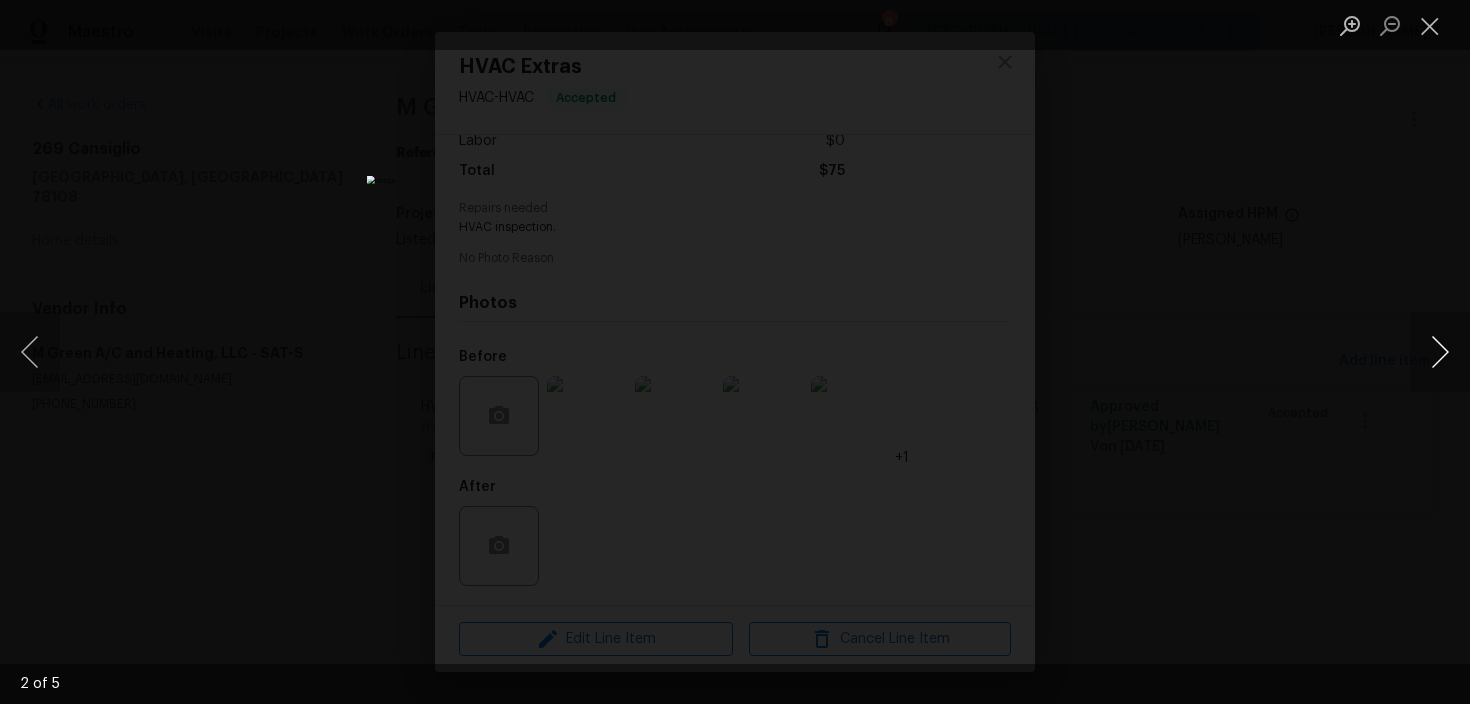 click at bounding box center (1440, 352) 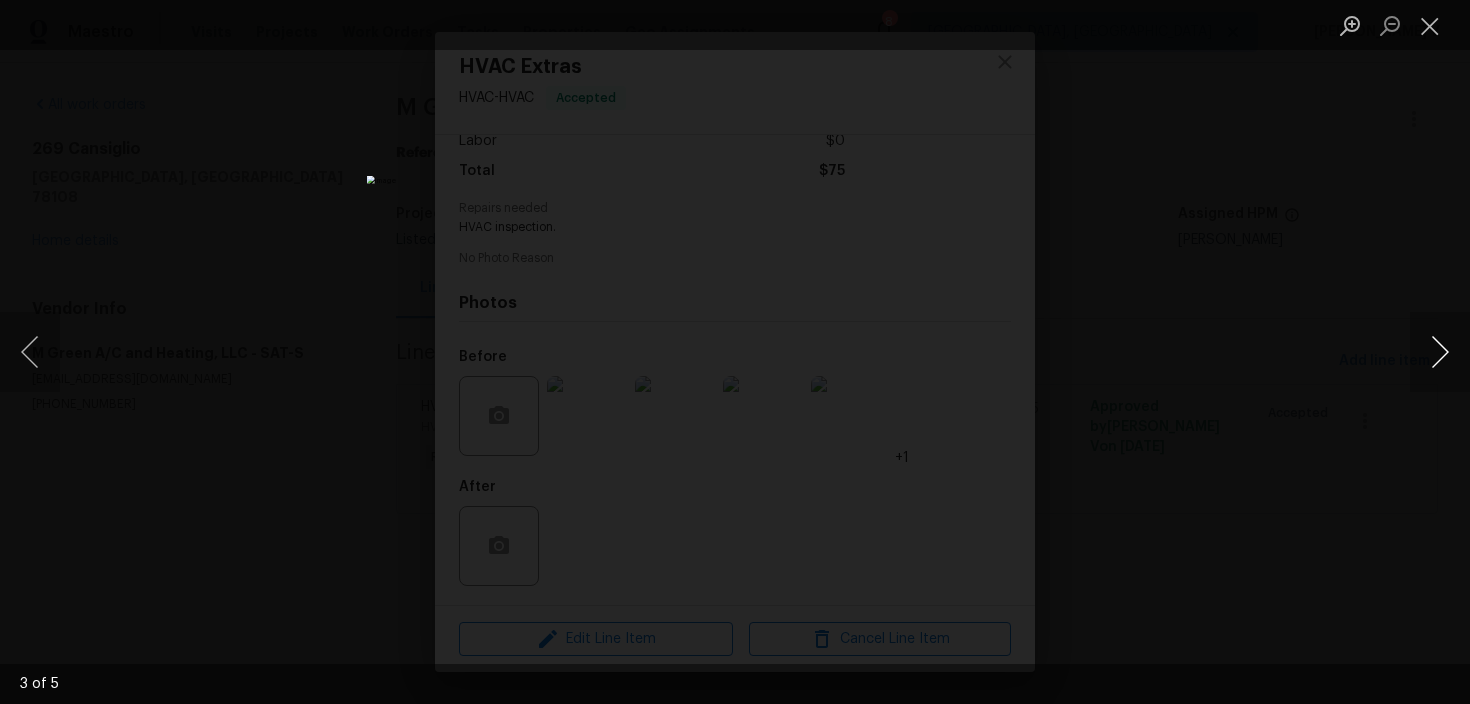 click at bounding box center (1440, 352) 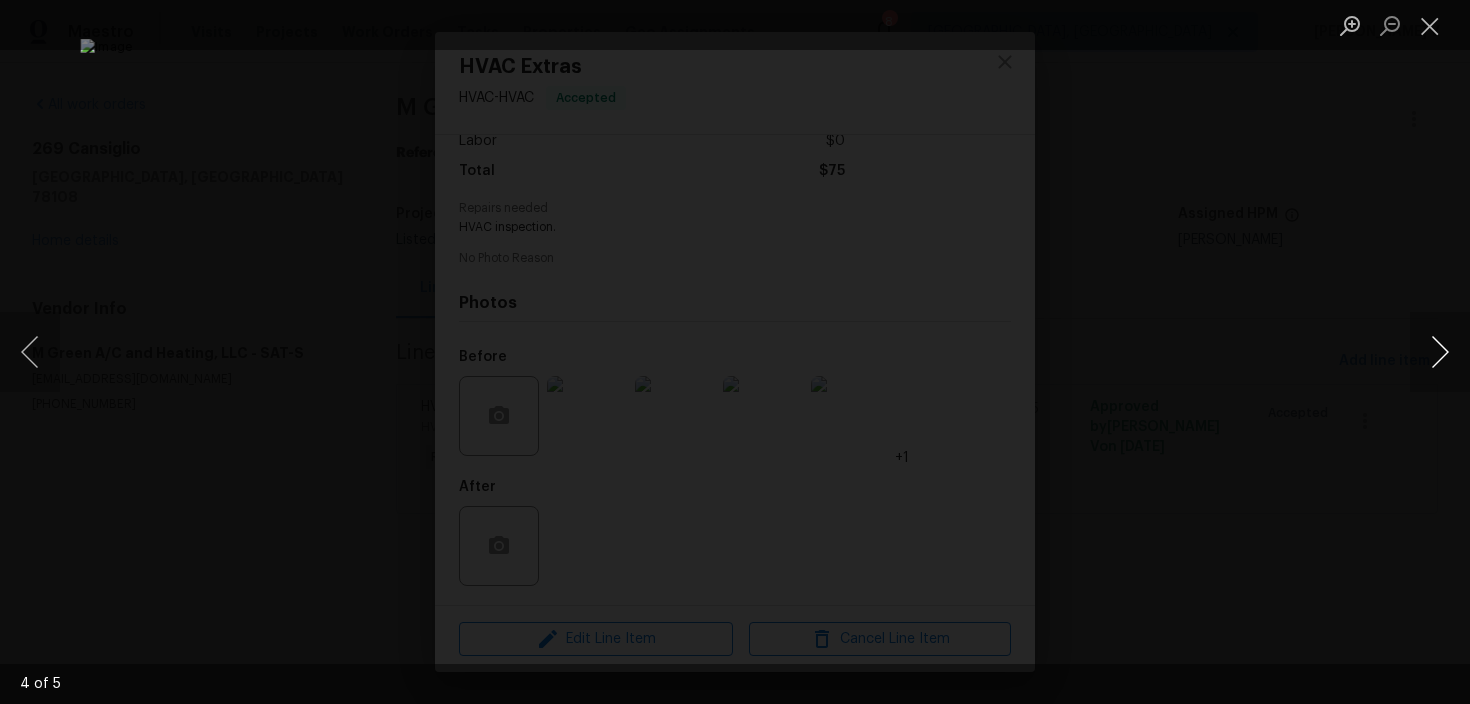 click at bounding box center (1440, 352) 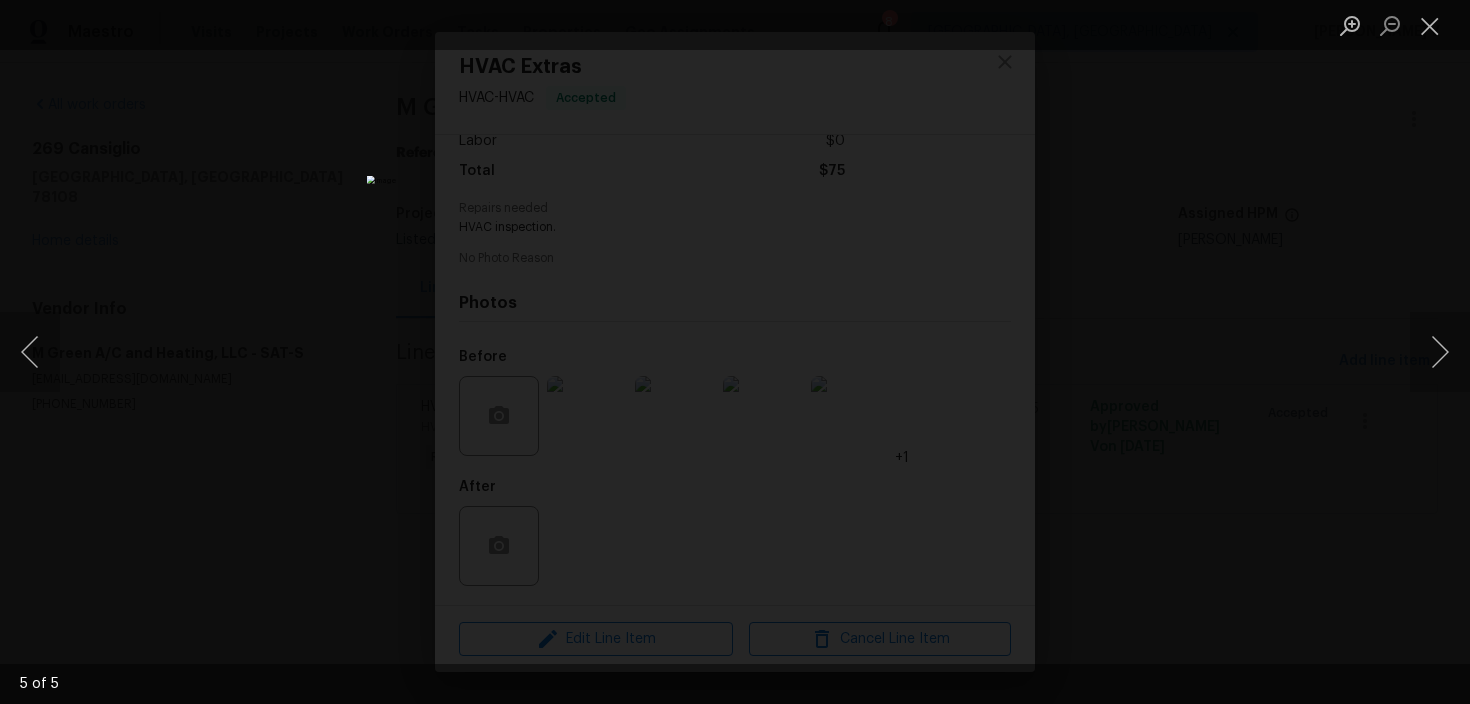 click at bounding box center [735, 352] 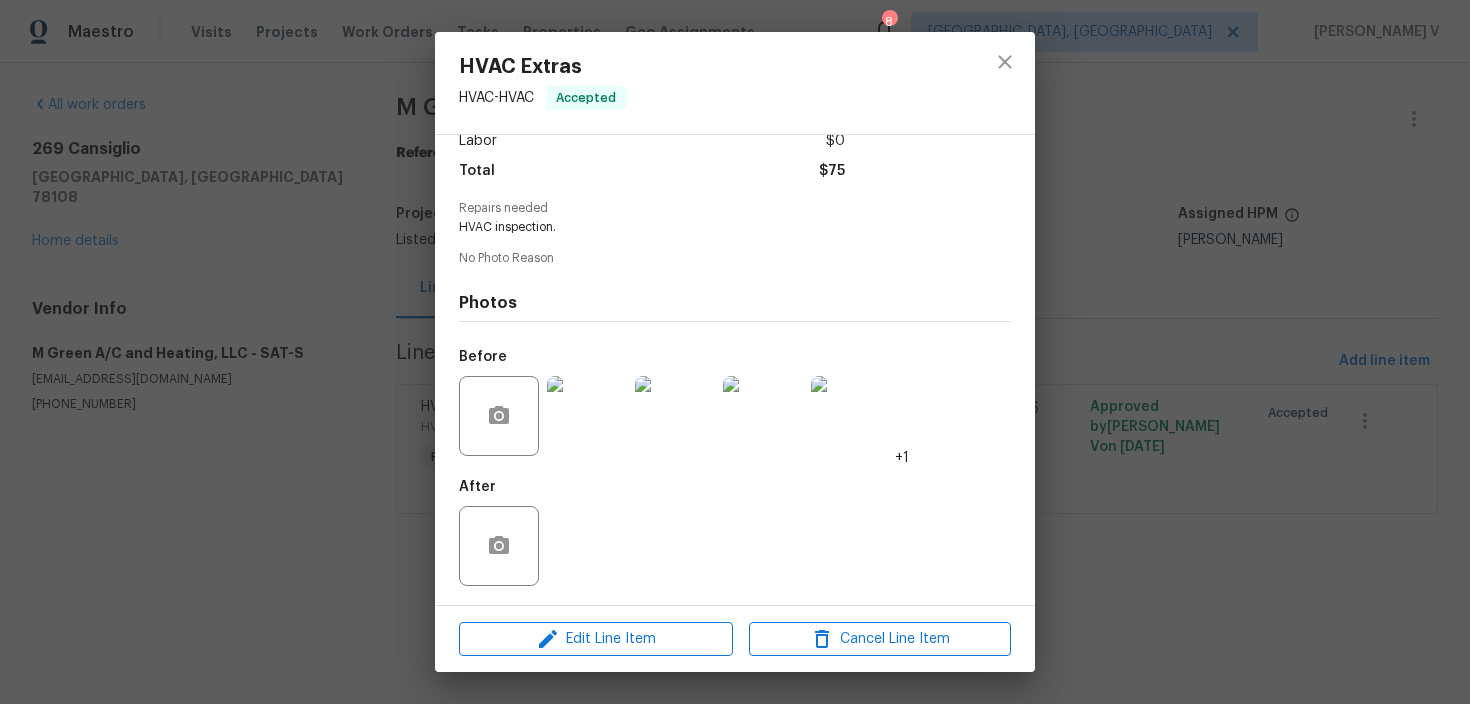 click on "HVAC Extras HVAC  -  HVAC Accepted Vendor M Green A/C and Heating, LLC Account Category Repairs Cost $75 x 1 count $75 Labor $0 Total $75 Repairs needed HVAC inspection. No Photo Reason   Photos Before  +1 After  Edit Line Item  Cancel Line Item" at bounding box center [735, 352] 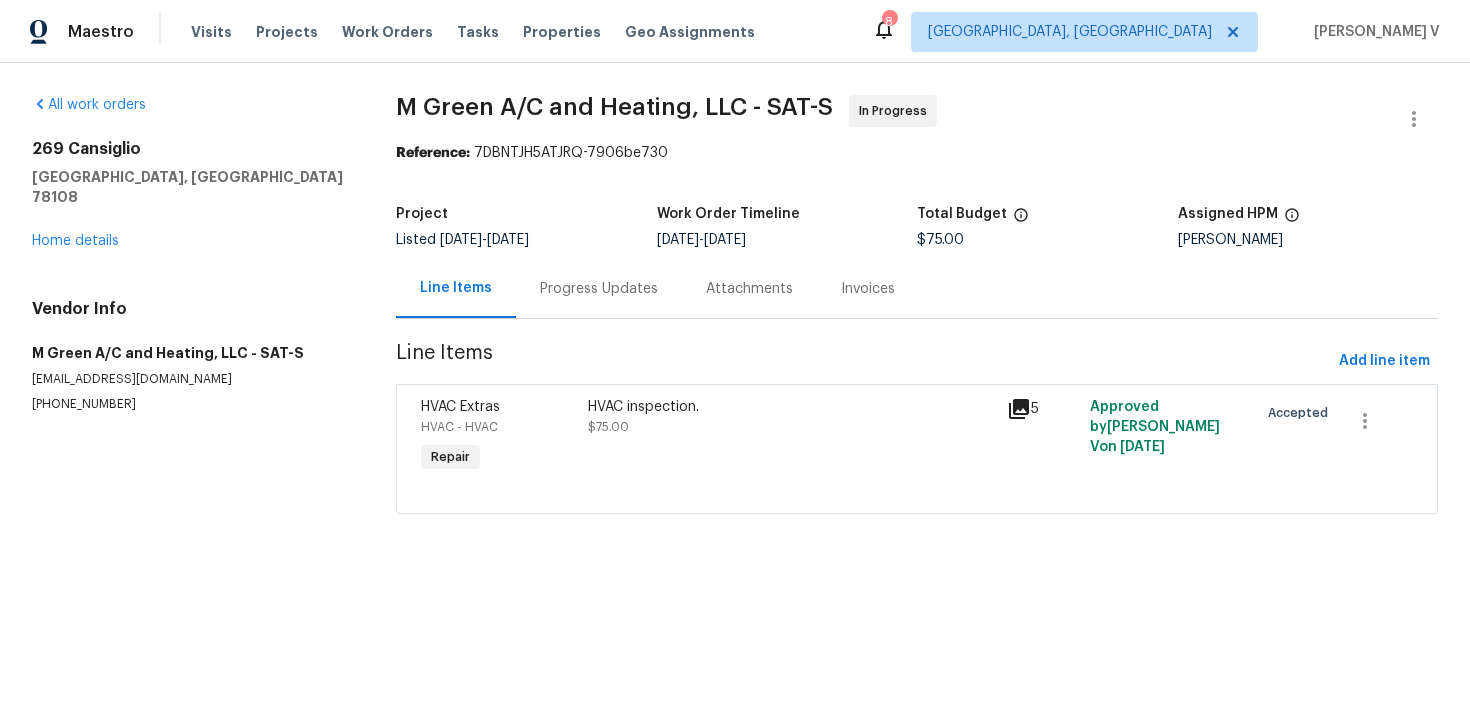 click on "Progress Updates" at bounding box center [599, 289] 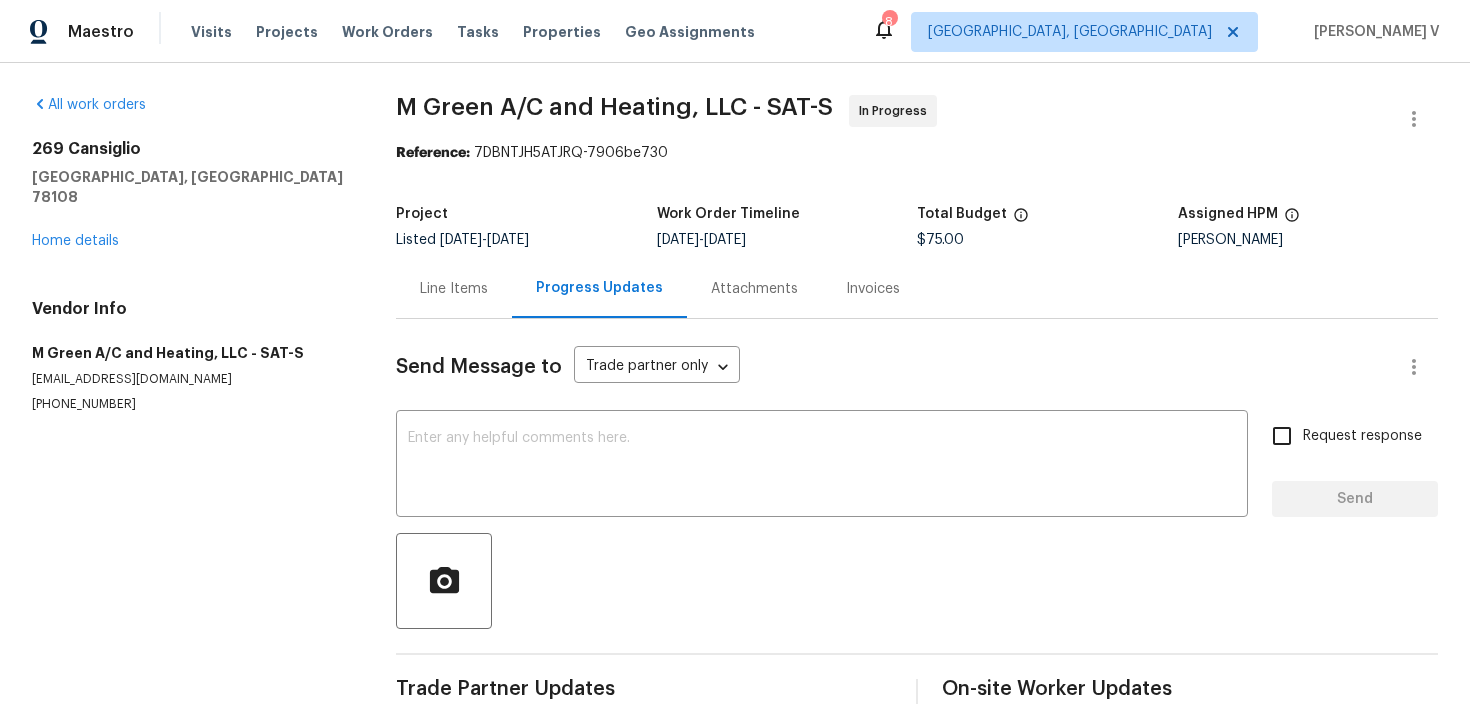scroll, scrollTop: 43, scrollLeft: 0, axis: vertical 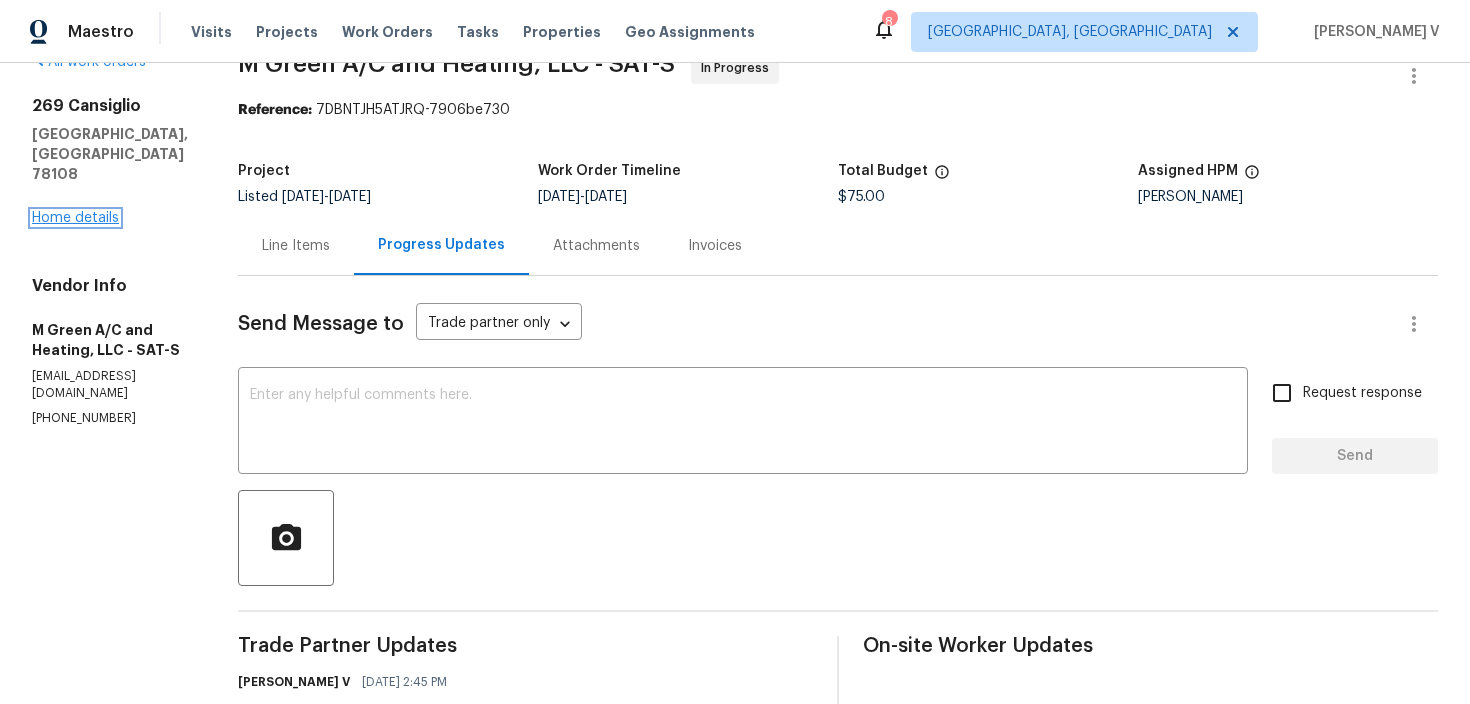 click on "Home details" at bounding box center (75, 218) 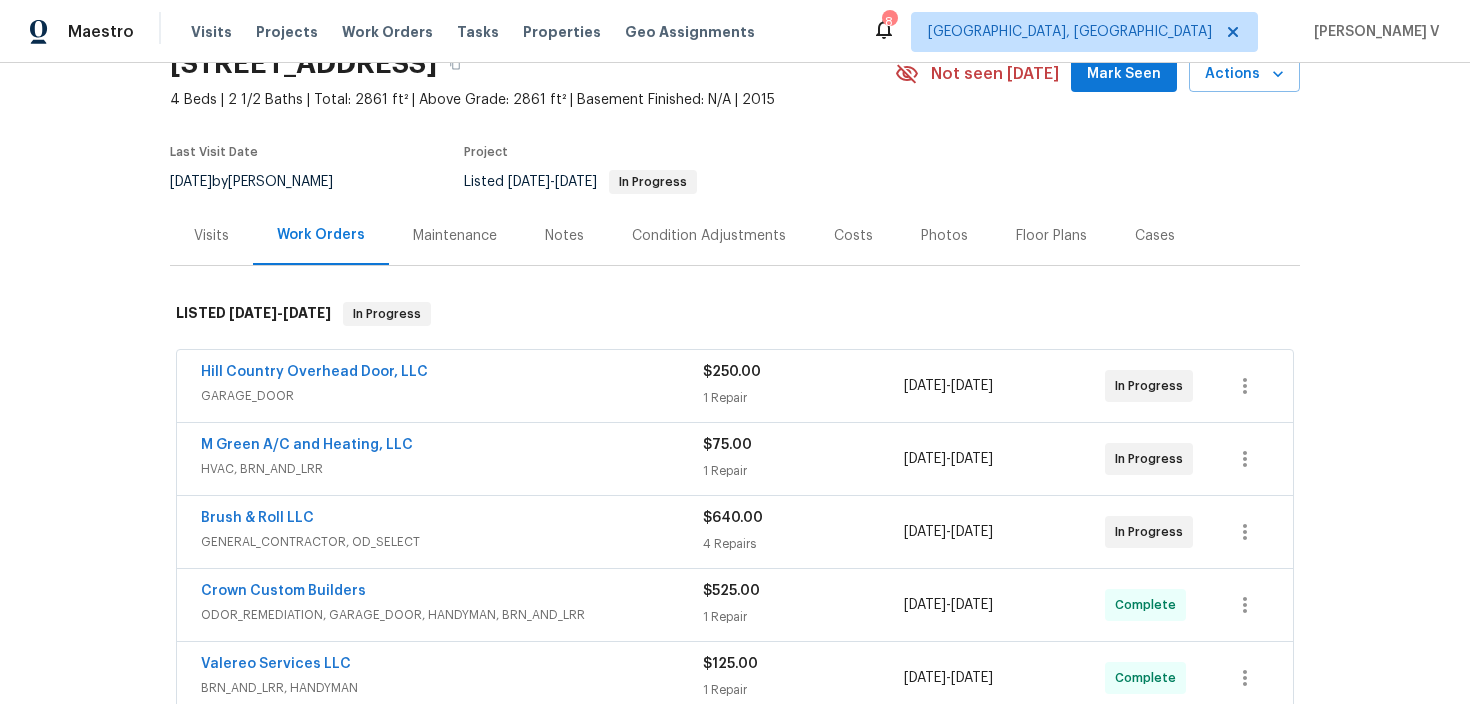 scroll, scrollTop: 111, scrollLeft: 0, axis: vertical 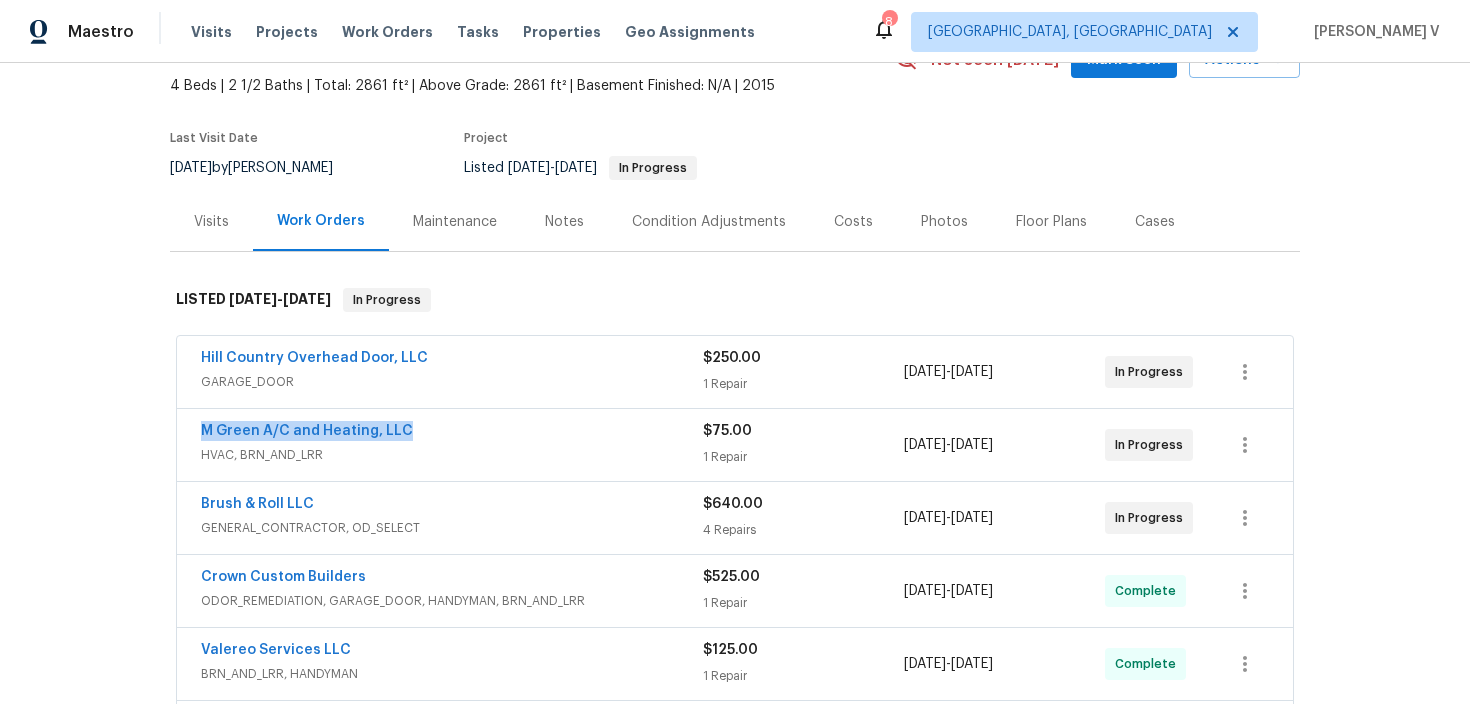drag, startPoint x: 176, startPoint y: 424, endPoint x: 654, endPoint y: 424, distance: 478 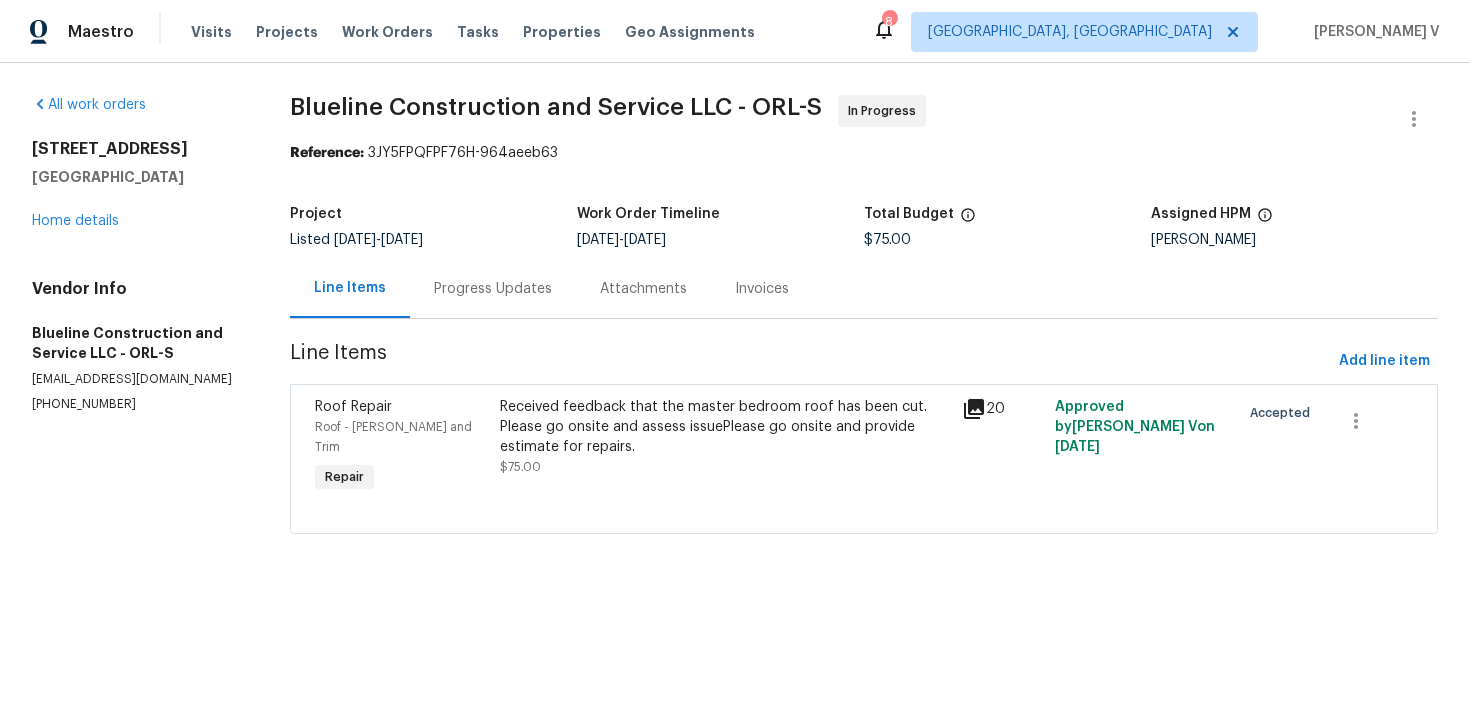 scroll, scrollTop: 0, scrollLeft: 0, axis: both 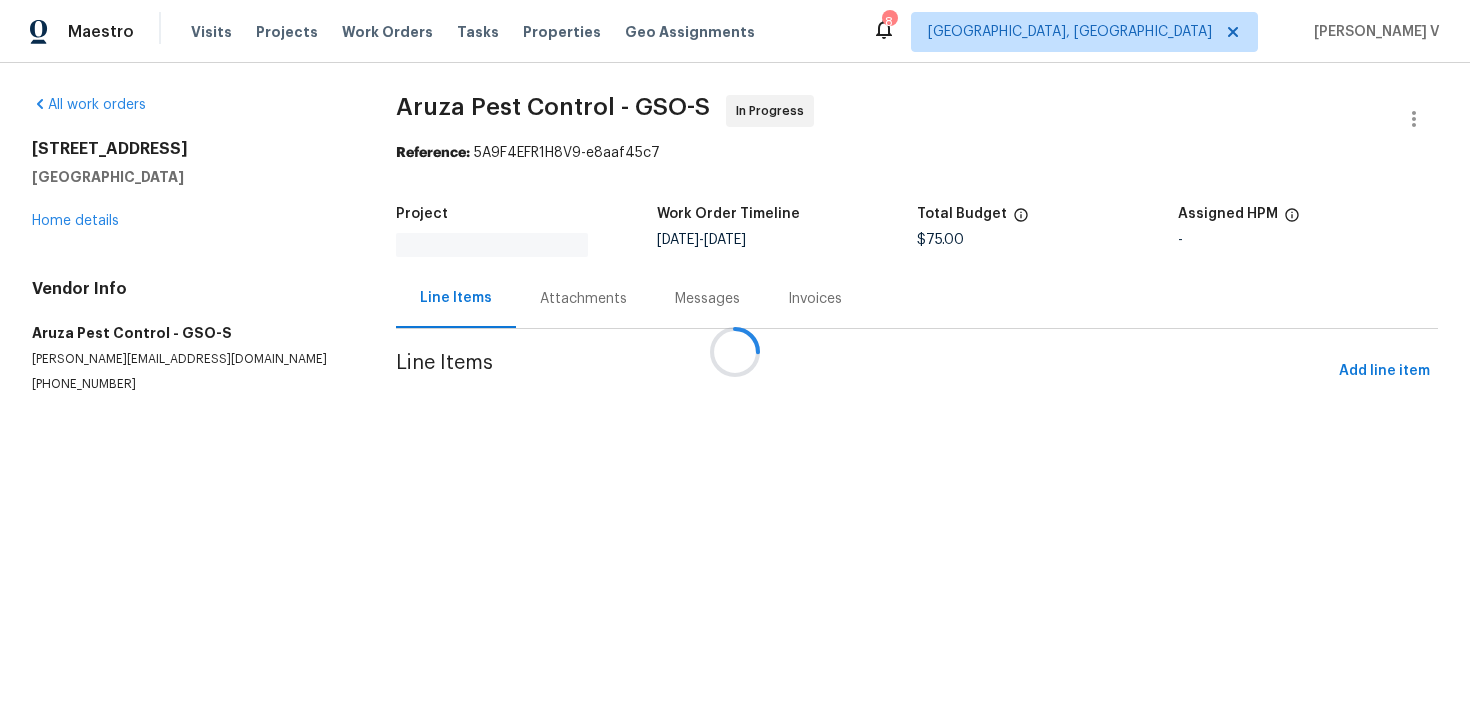 click at bounding box center [735, 352] 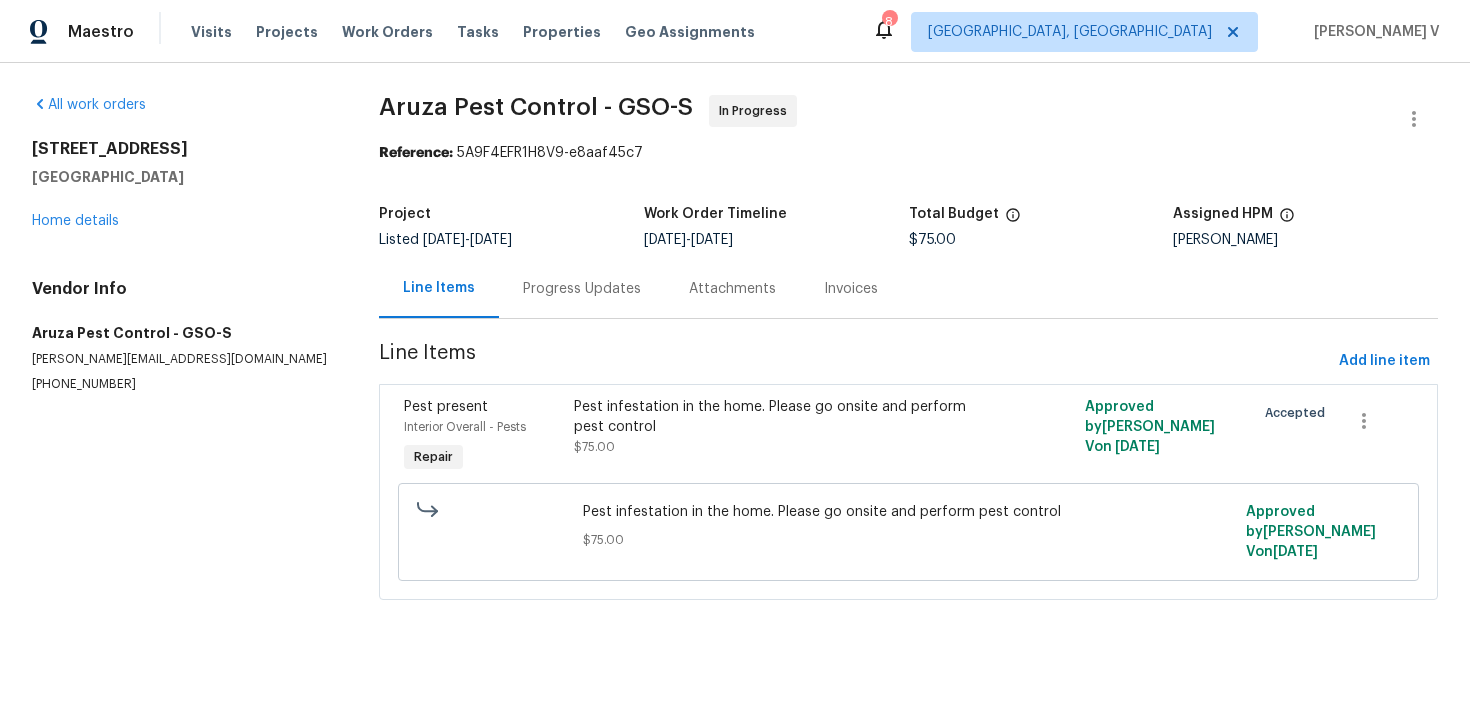 scroll, scrollTop: 0, scrollLeft: 0, axis: both 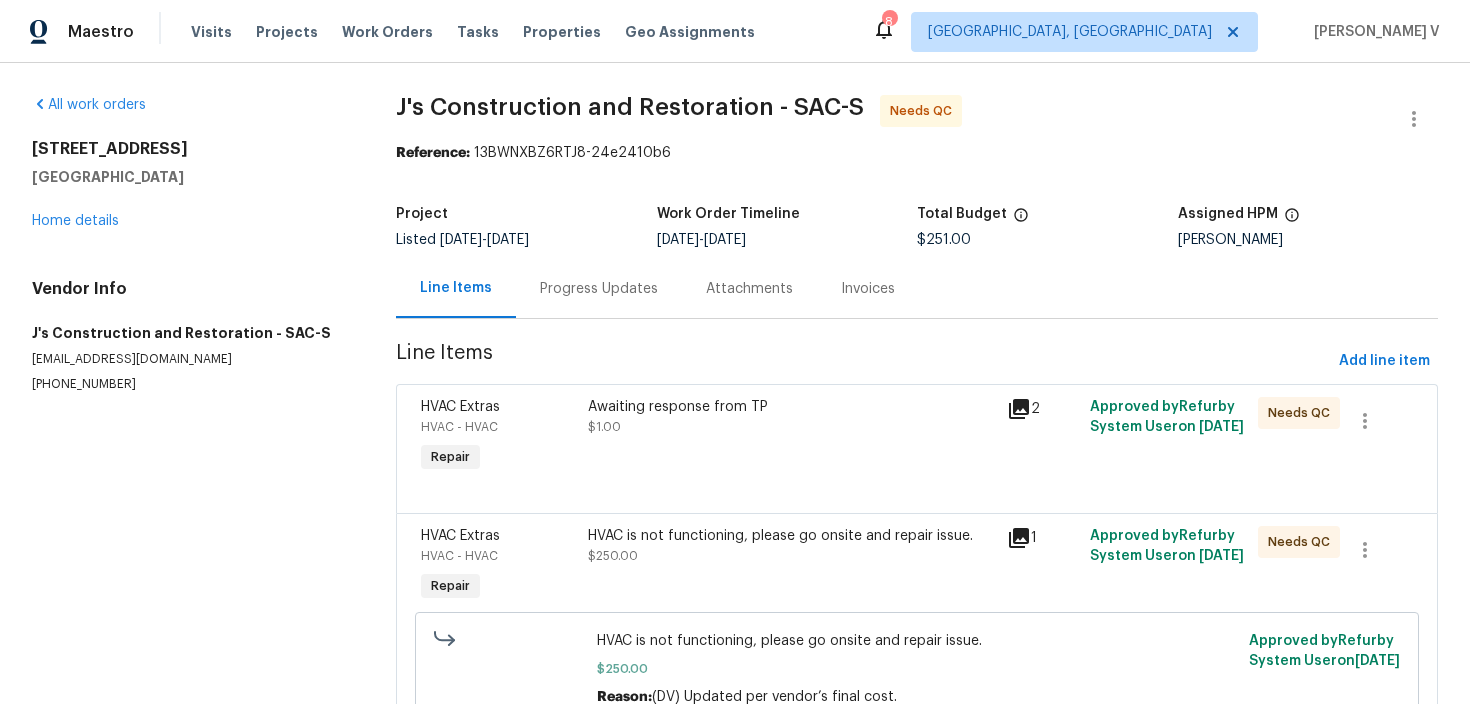 click on "Progress Updates" at bounding box center (599, 288) 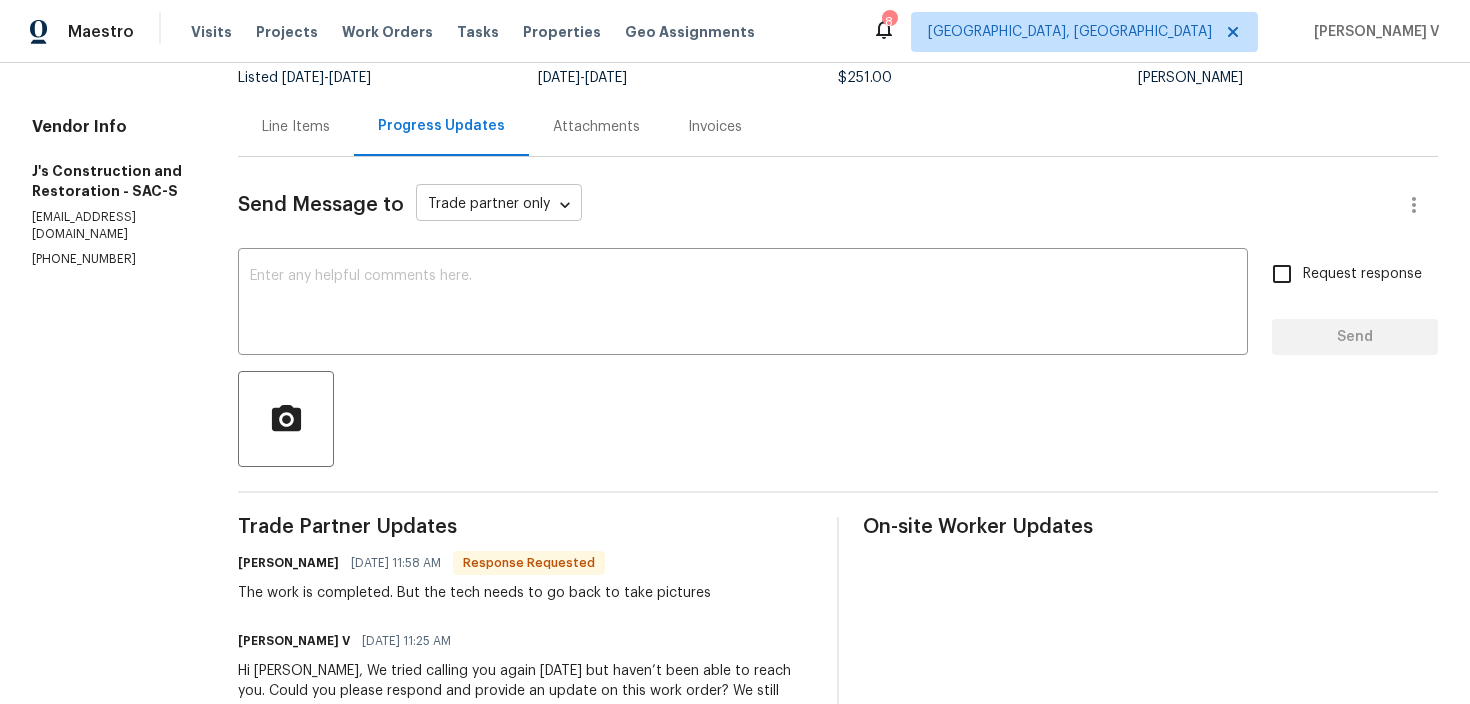 scroll, scrollTop: 0, scrollLeft: 0, axis: both 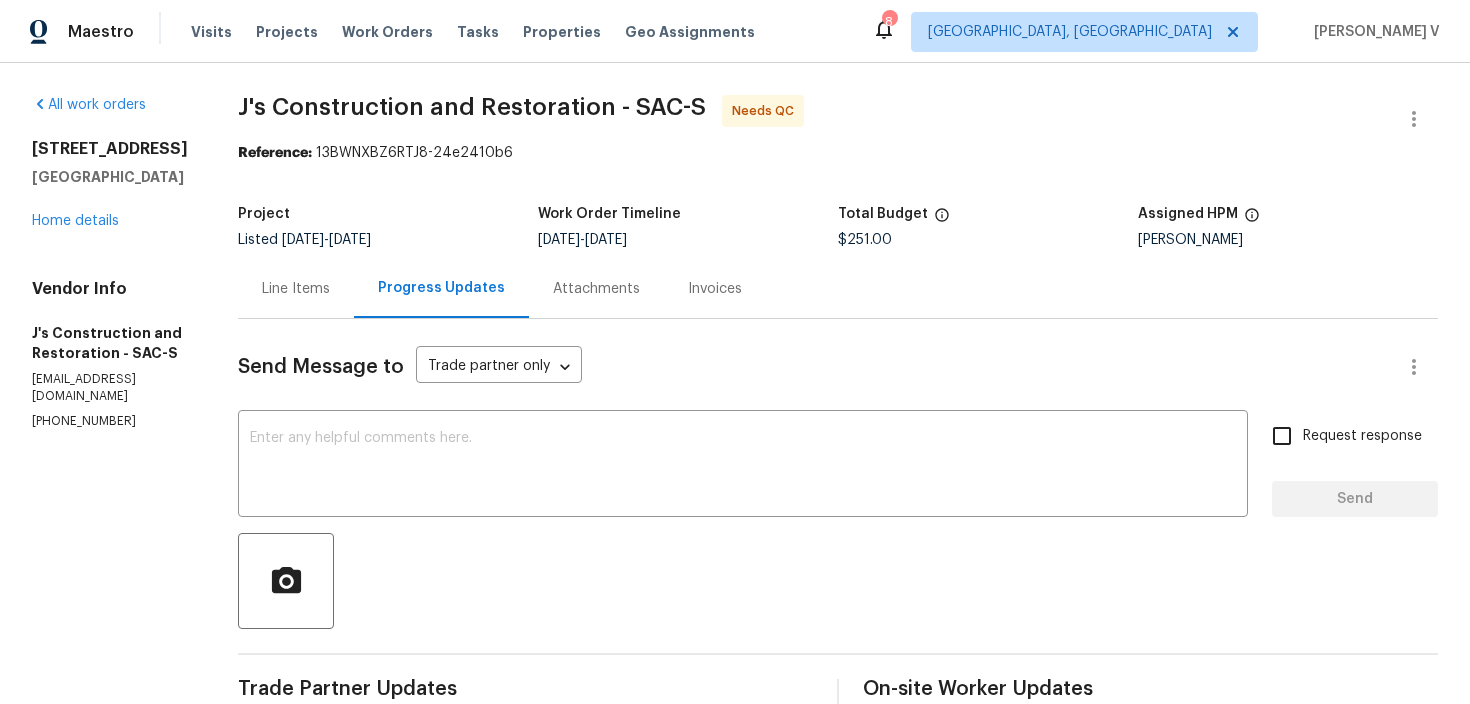 click on "Line Items" at bounding box center [296, 288] 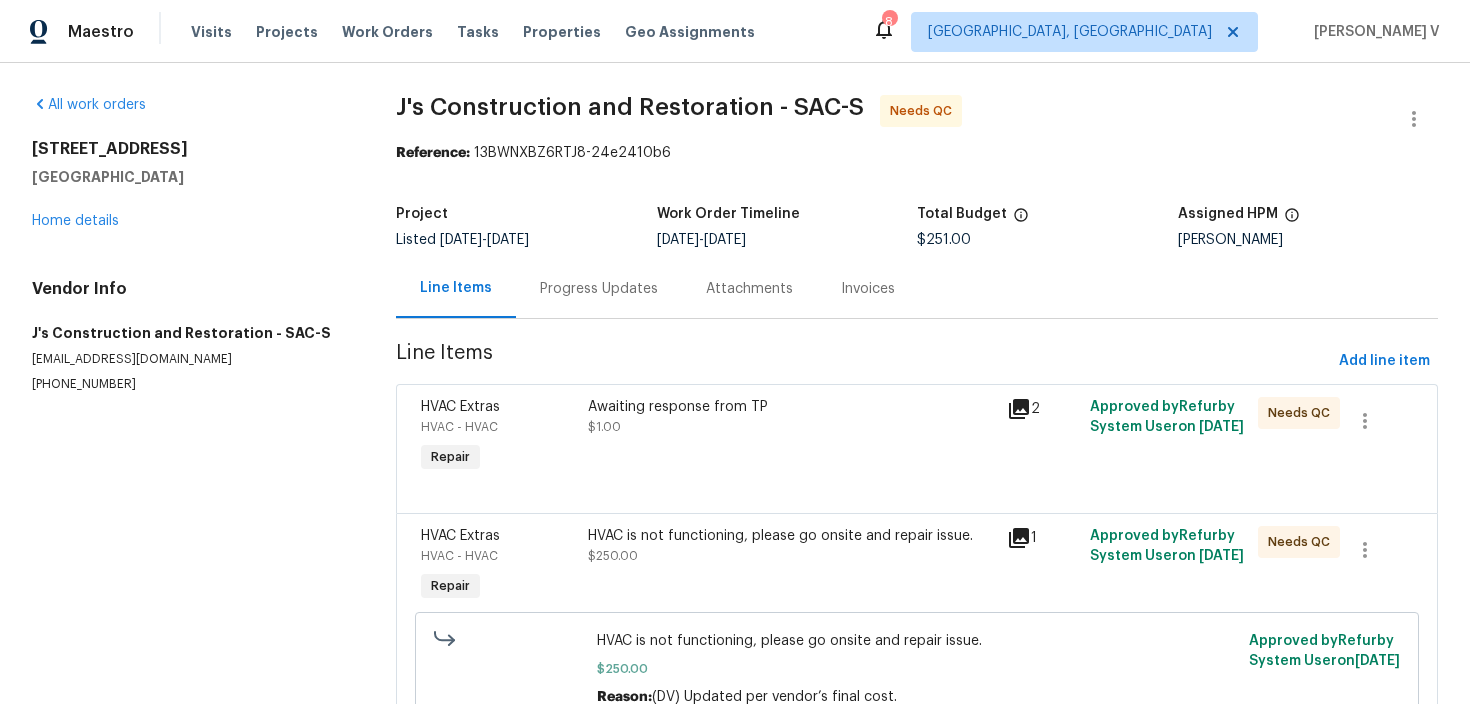 click on "Awaiting response from TP $1.00" at bounding box center (791, 437) 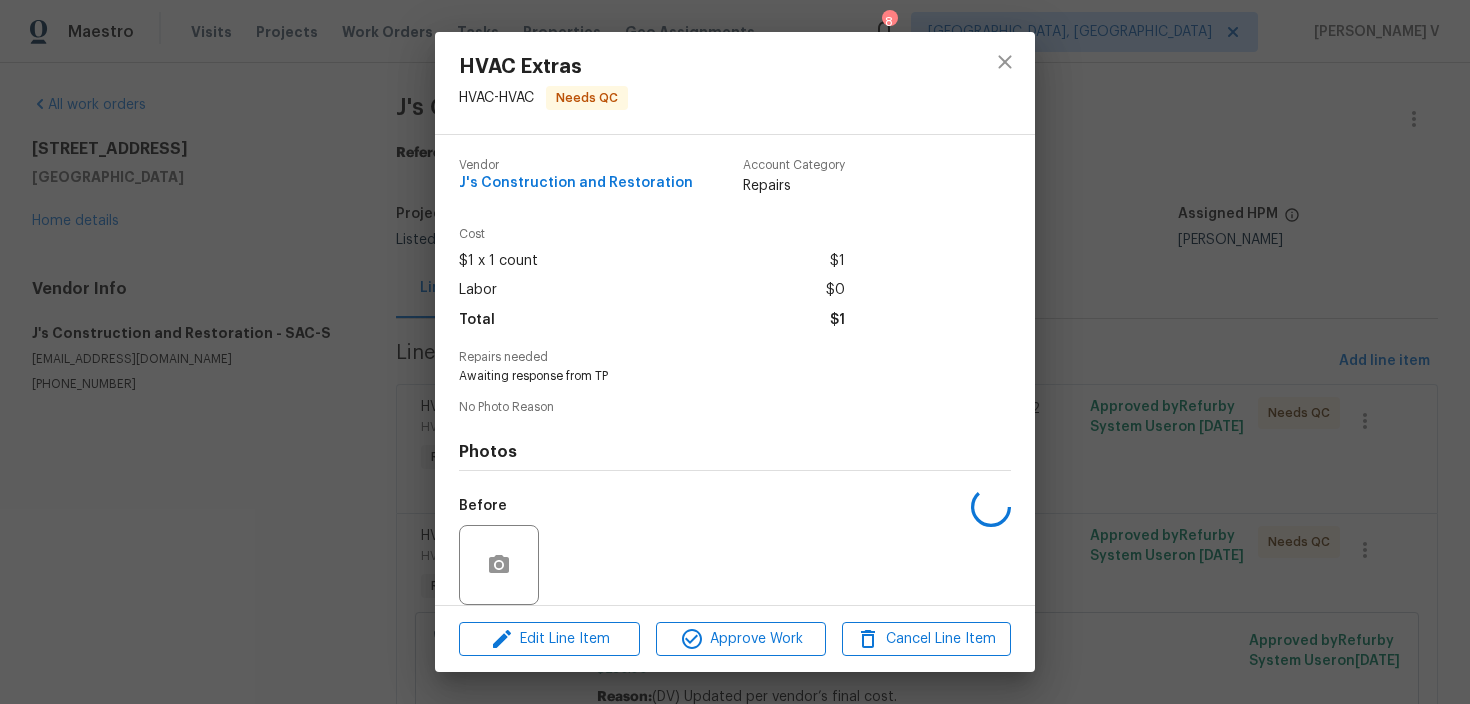 scroll, scrollTop: 149, scrollLeft: 0, axis: vertical 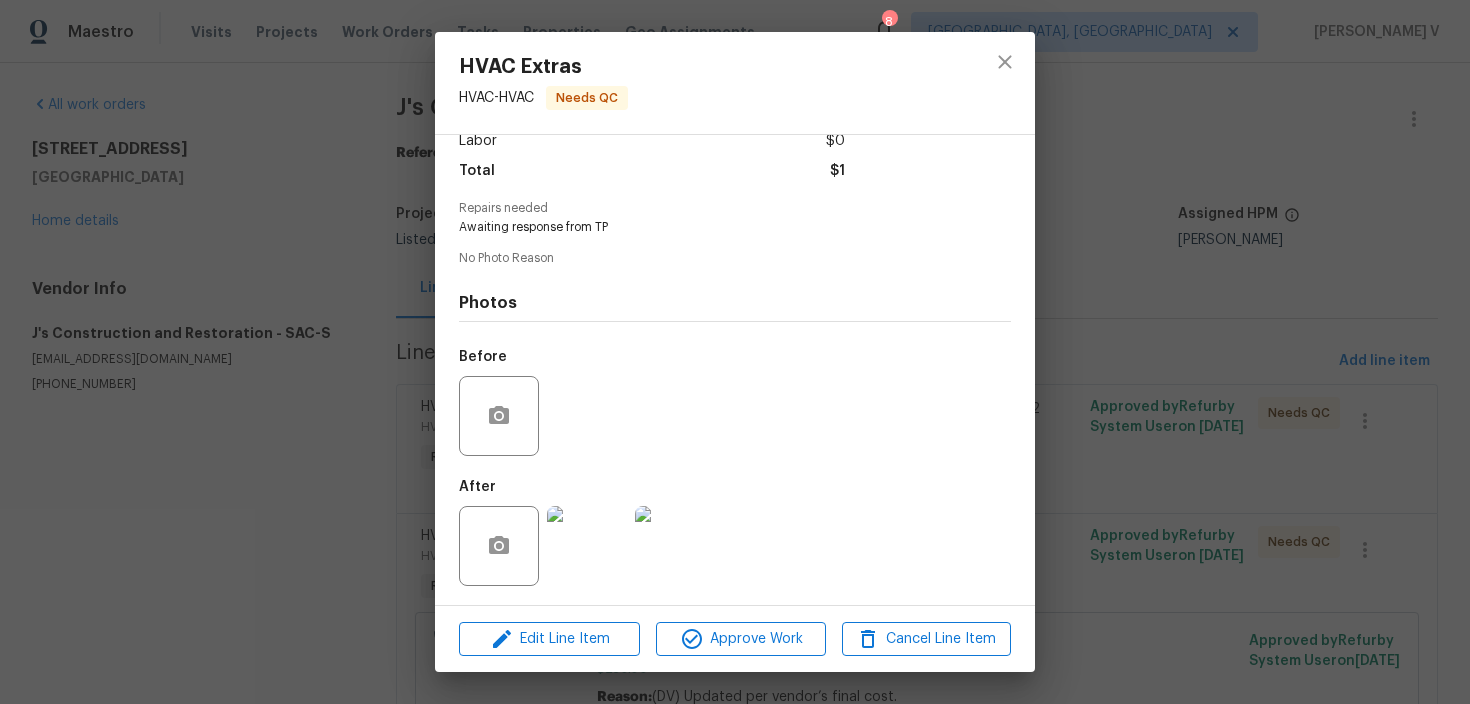 click on "HVAC Extras HVAC  -  HVAC Needs QC Vendor J's Construction and Restoration Account Category Repairs Cost $1 x 1 count $1 Labor $0 Total $1 Repairs needed Awaiting response from TP No Photo Reason   Photos Before After  Edit Line Item  Approve Work  Cancel Line Item" at bounding box center (735, 352) 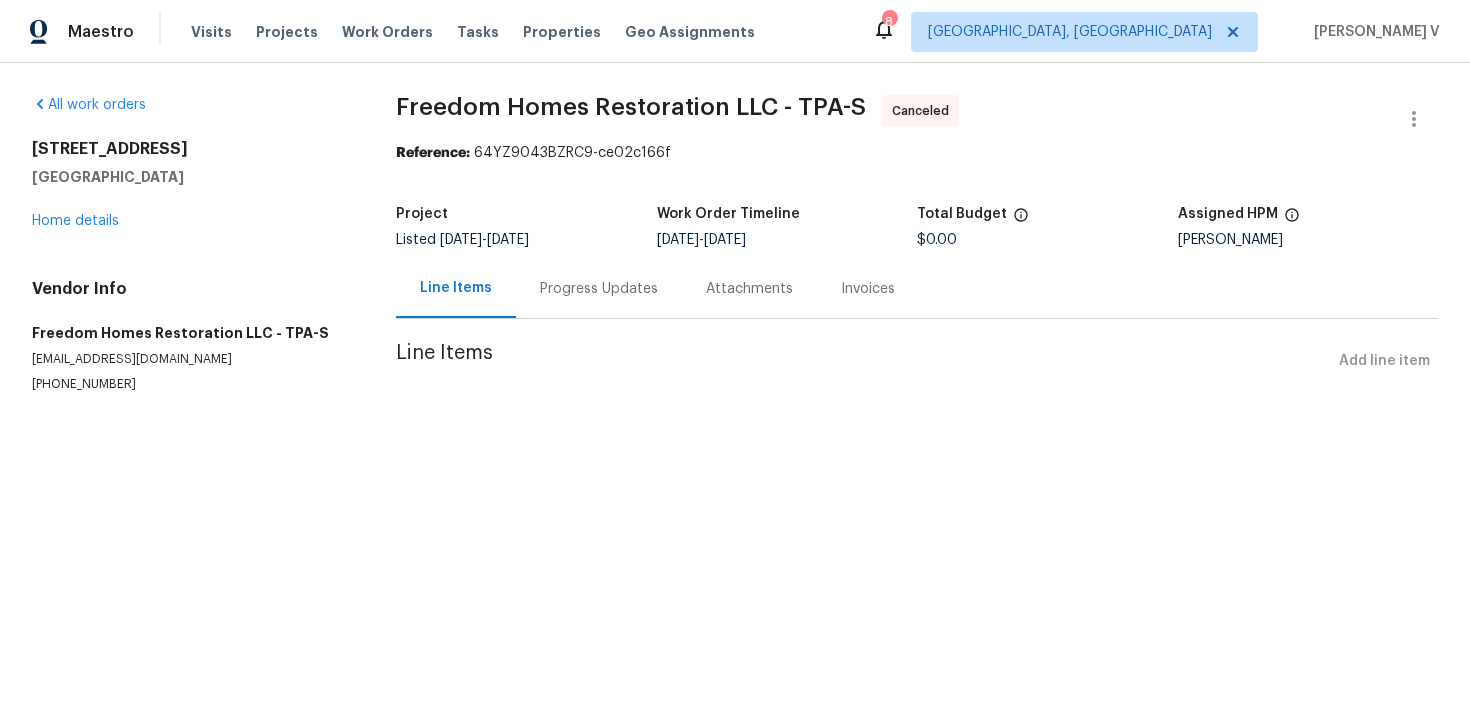 scroll, scrollTop: 0, scrollLeft: 0, axis: both 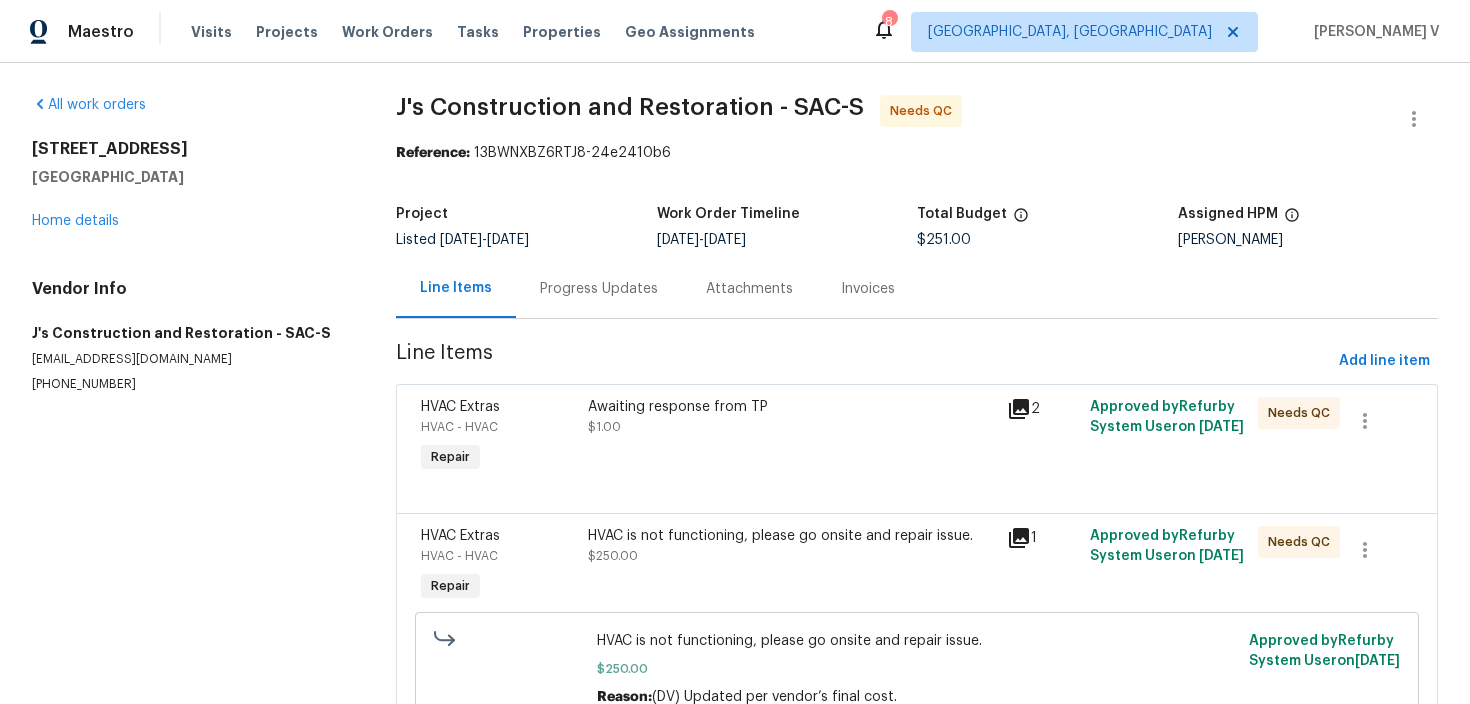 click on "Awaiting response from TP $1.00" at bounding box center [791, 437] 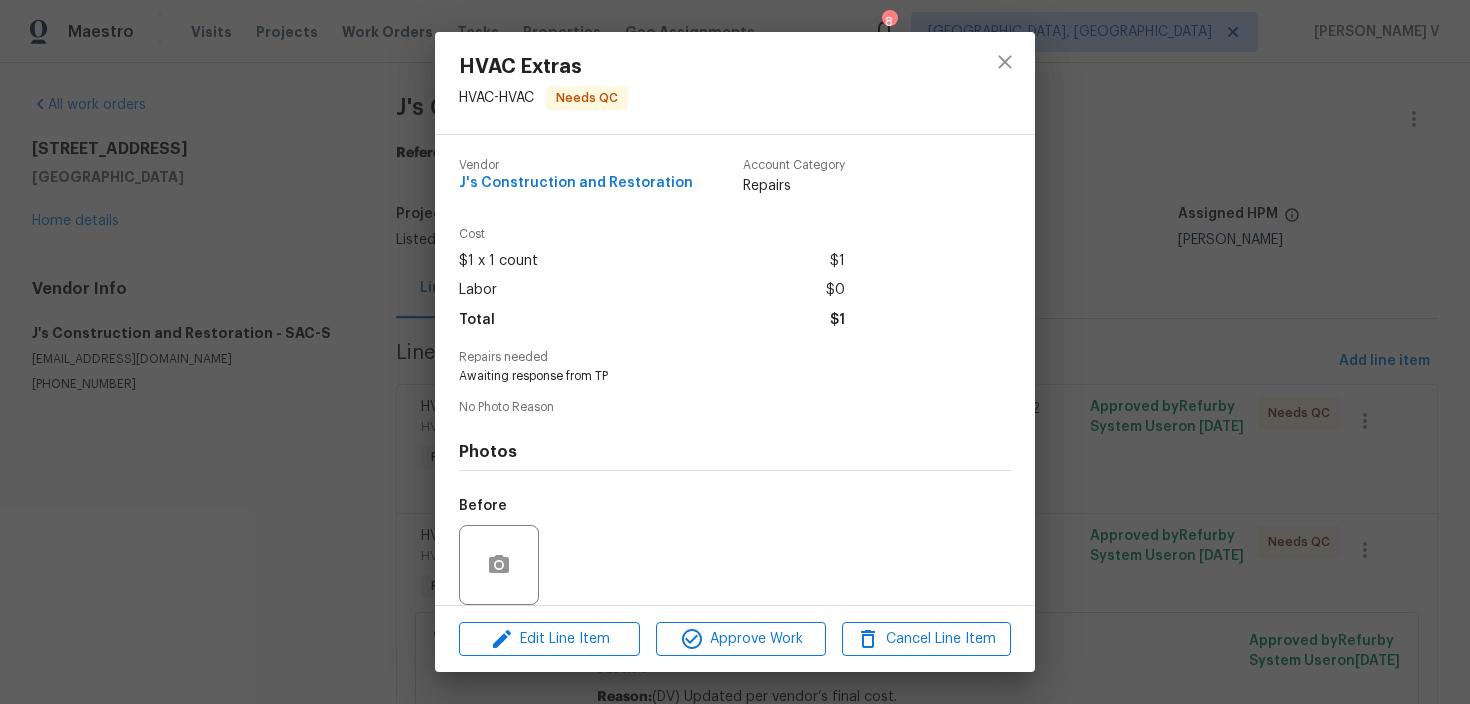 scroll, scrollTop: 149, scrollLeft: 0, axis: vertical 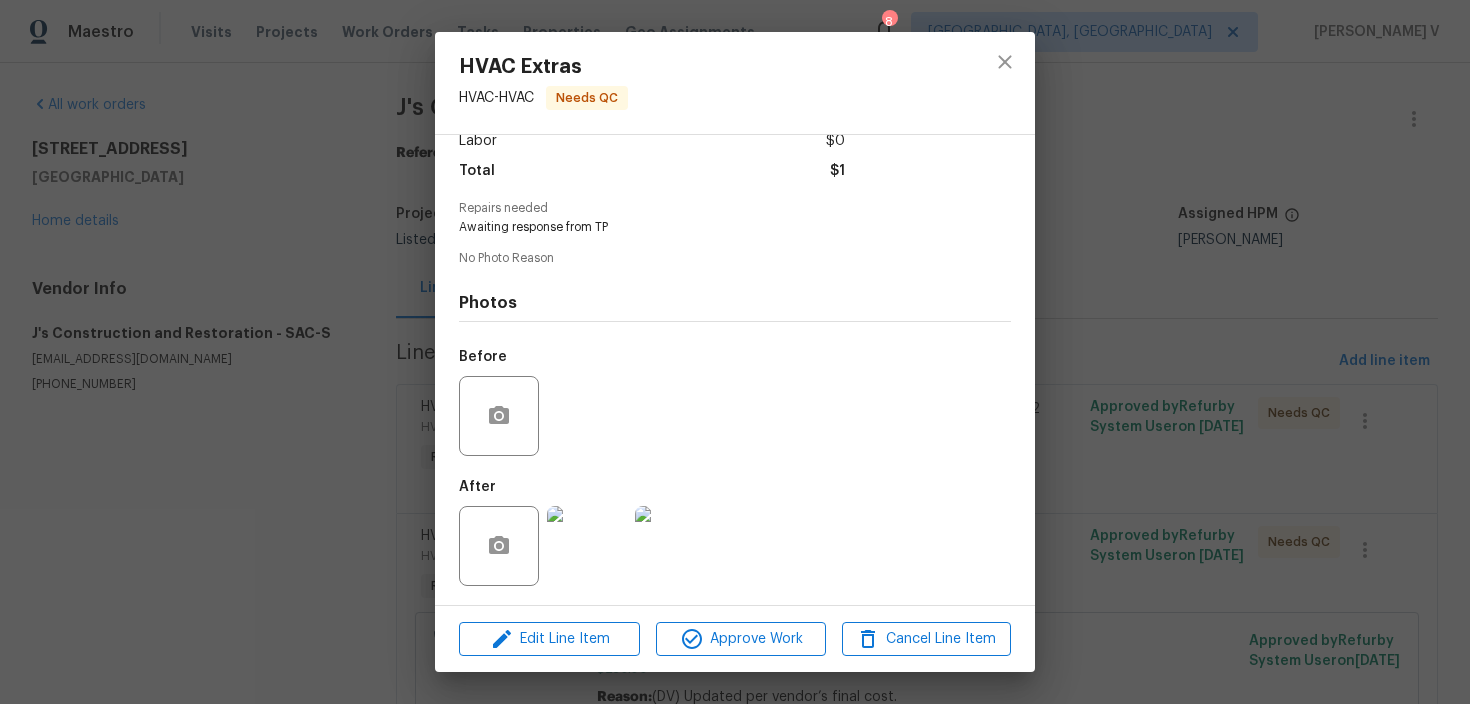 click at bounding box center [587, 546] 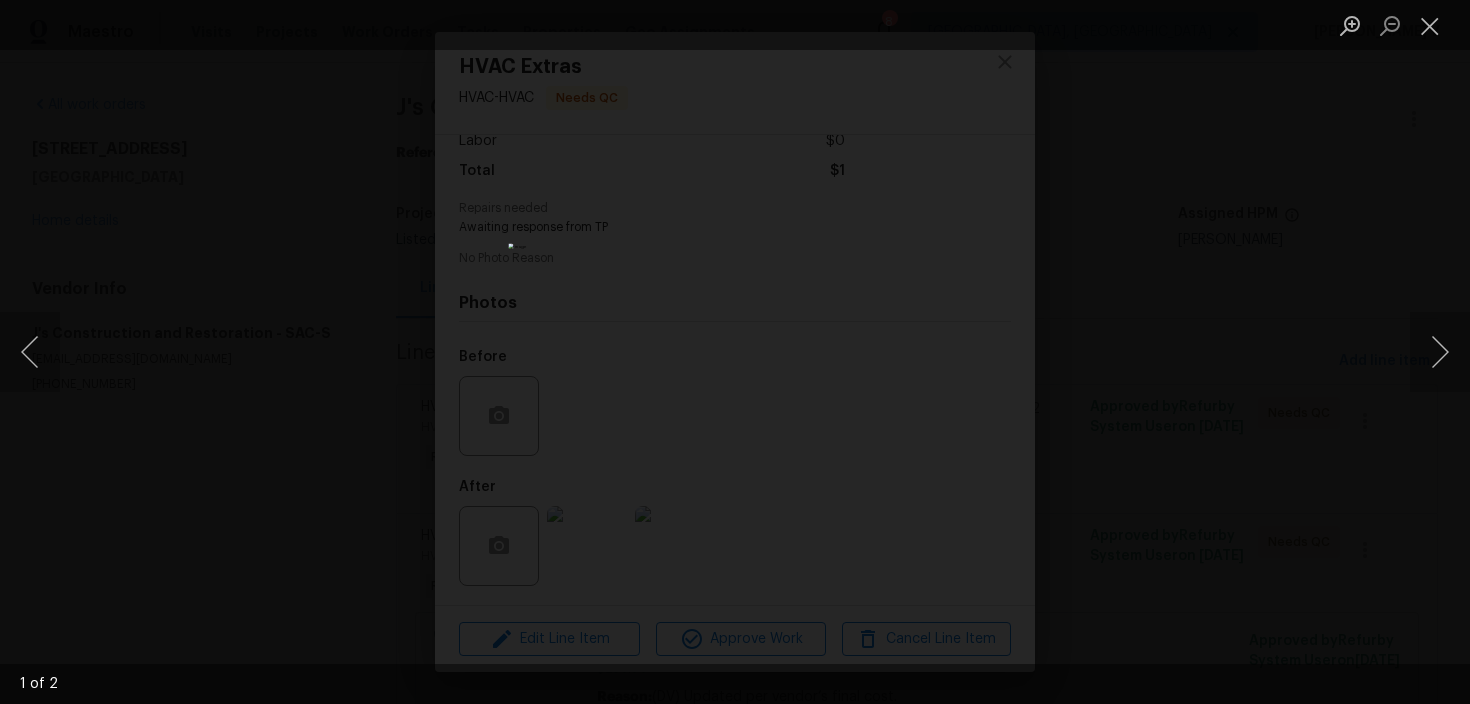 drag, startPoint x: 1448, startPoint y: 335, endPoint x: 970, endPoint y: 286, distance: 480.50494 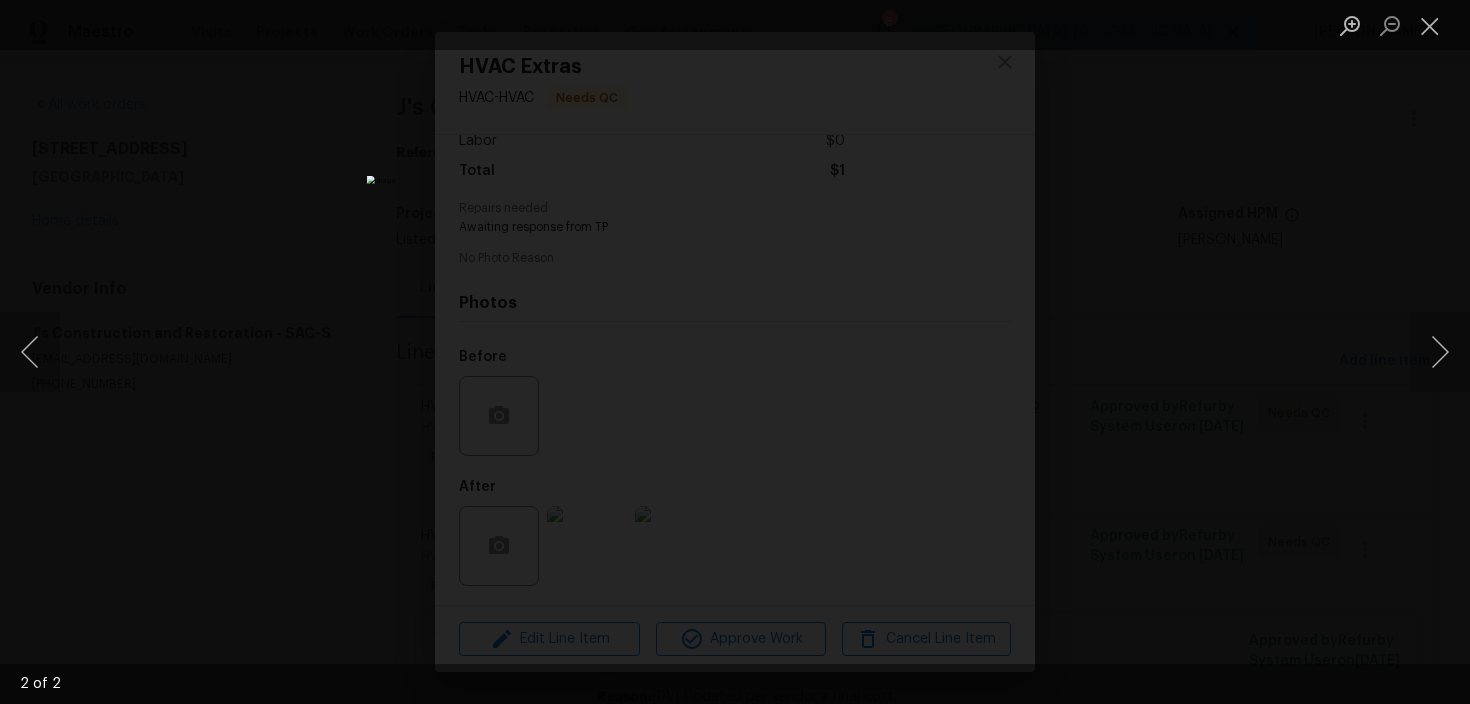 click at bounding box center (735, 352) 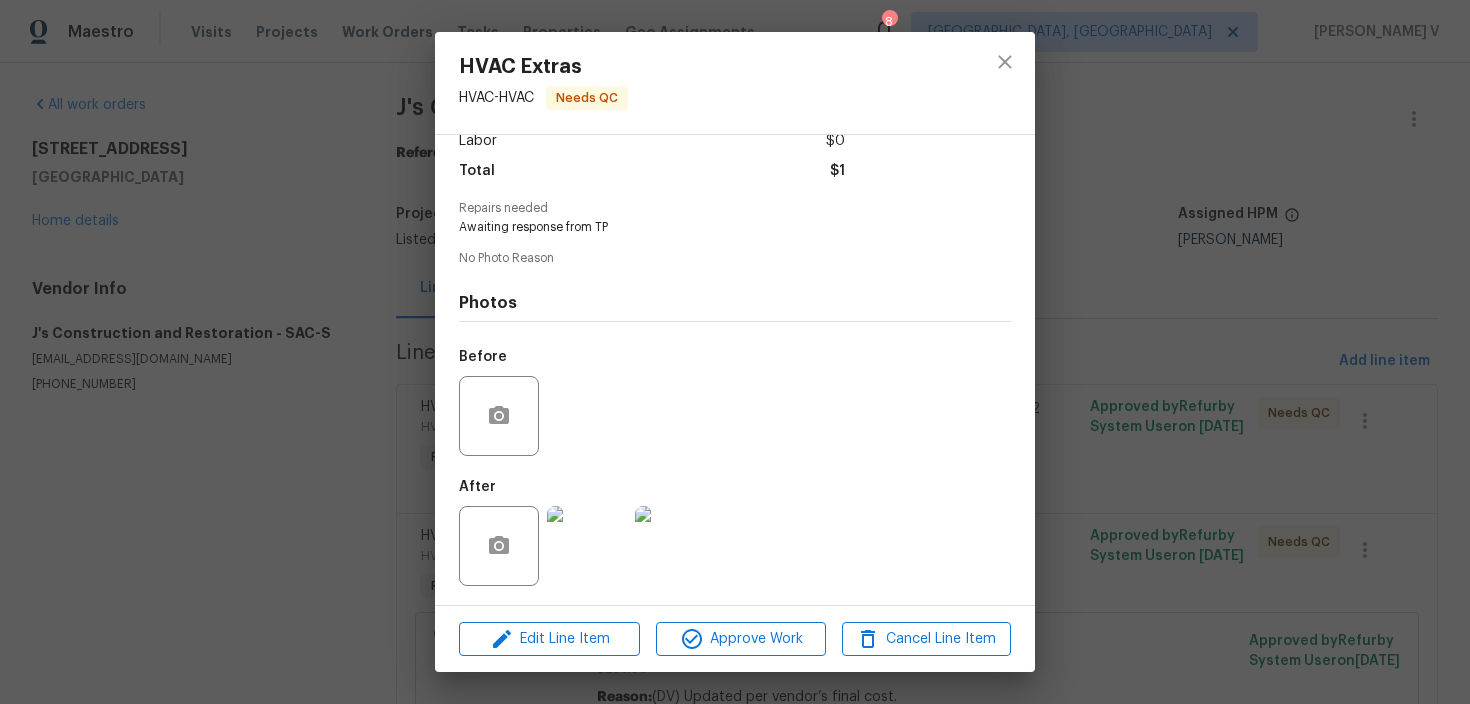 click on "HVAC Extras HVAC  -  HVAC Needs QC Vendor J's Construction and Restoration Account Category Repairs Cost $1 x 1 count $1 Labor $0 Total $1 Repairs needed Awaiting response from TP No Photo Reason   Photos Before After  Edit Line Item  Approve Work  Cancel Line Item" at bounding box center [735, 352] 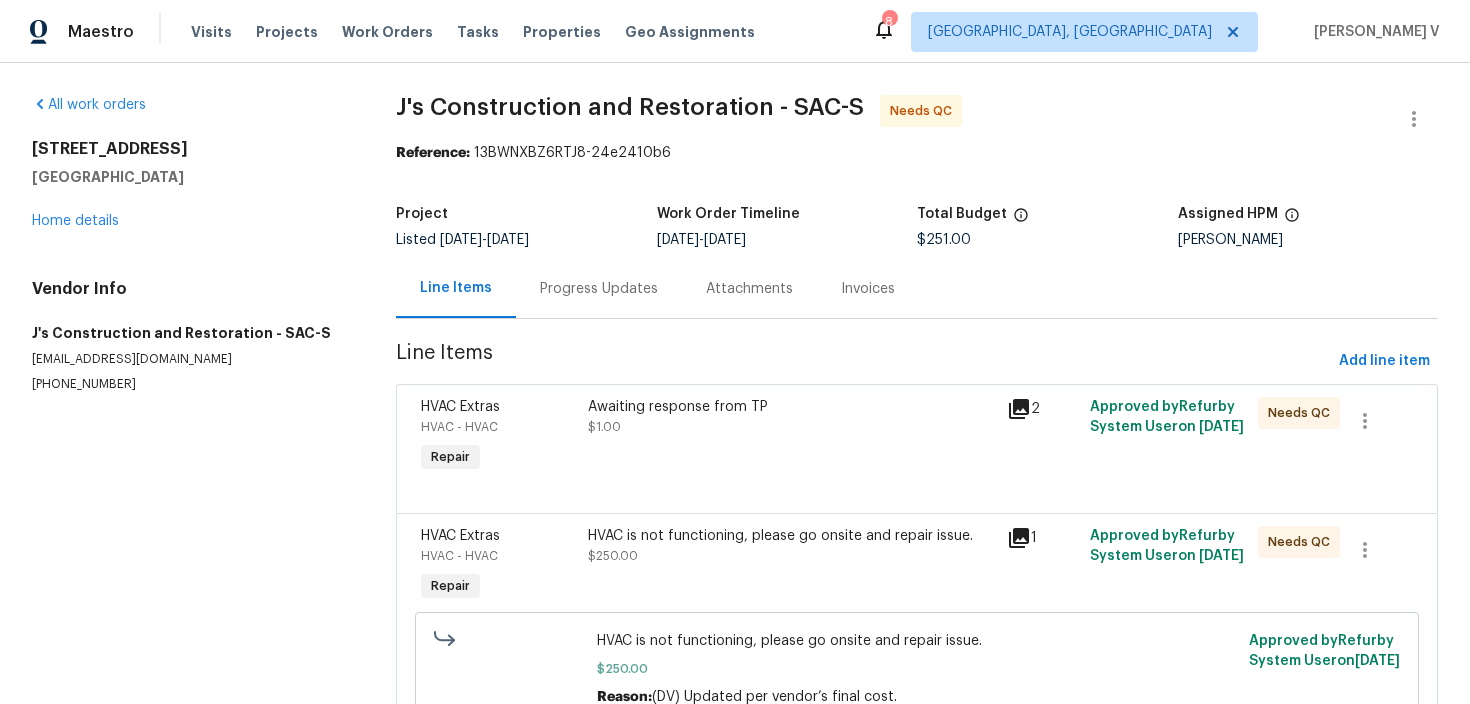 click on "$250.00" at bounding box center (613, 556) 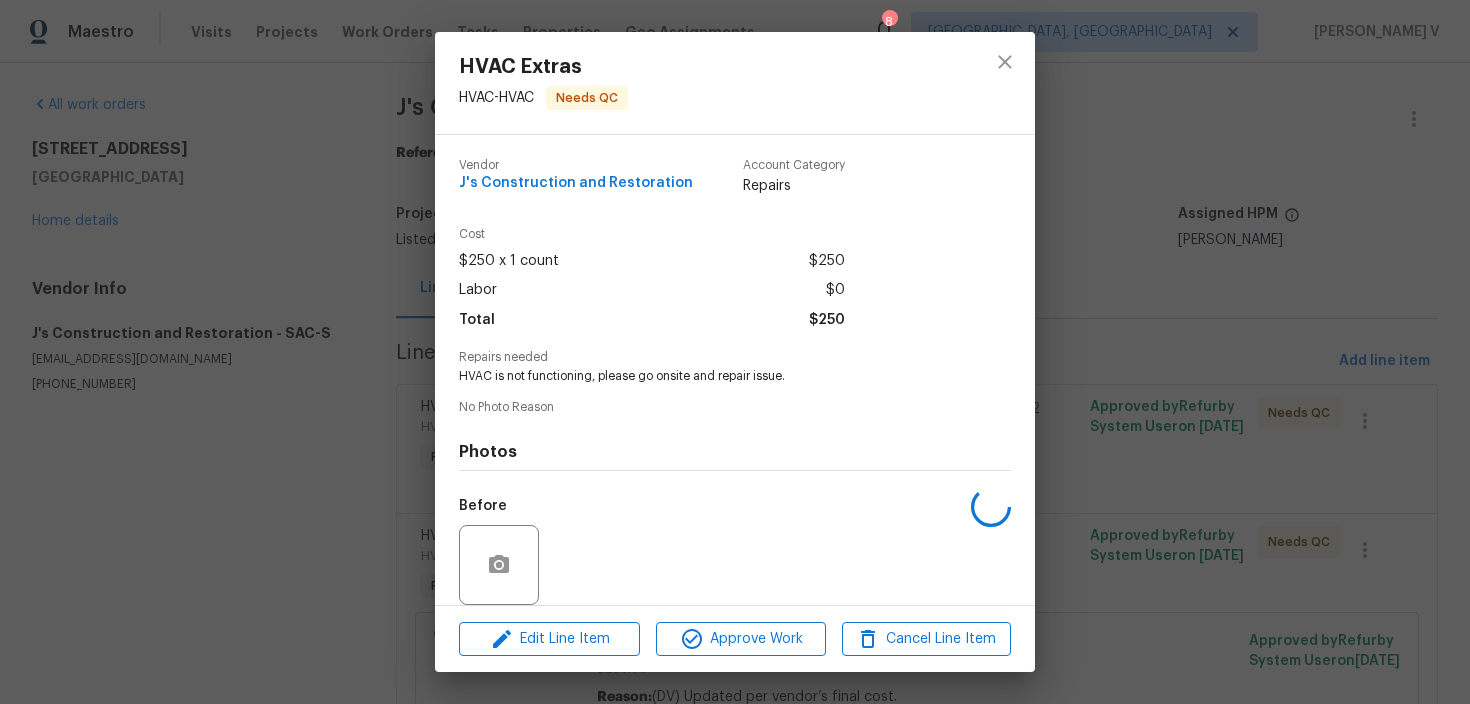 scroll, scrollTop: 149, scrollLeft: 0, axis: vertical 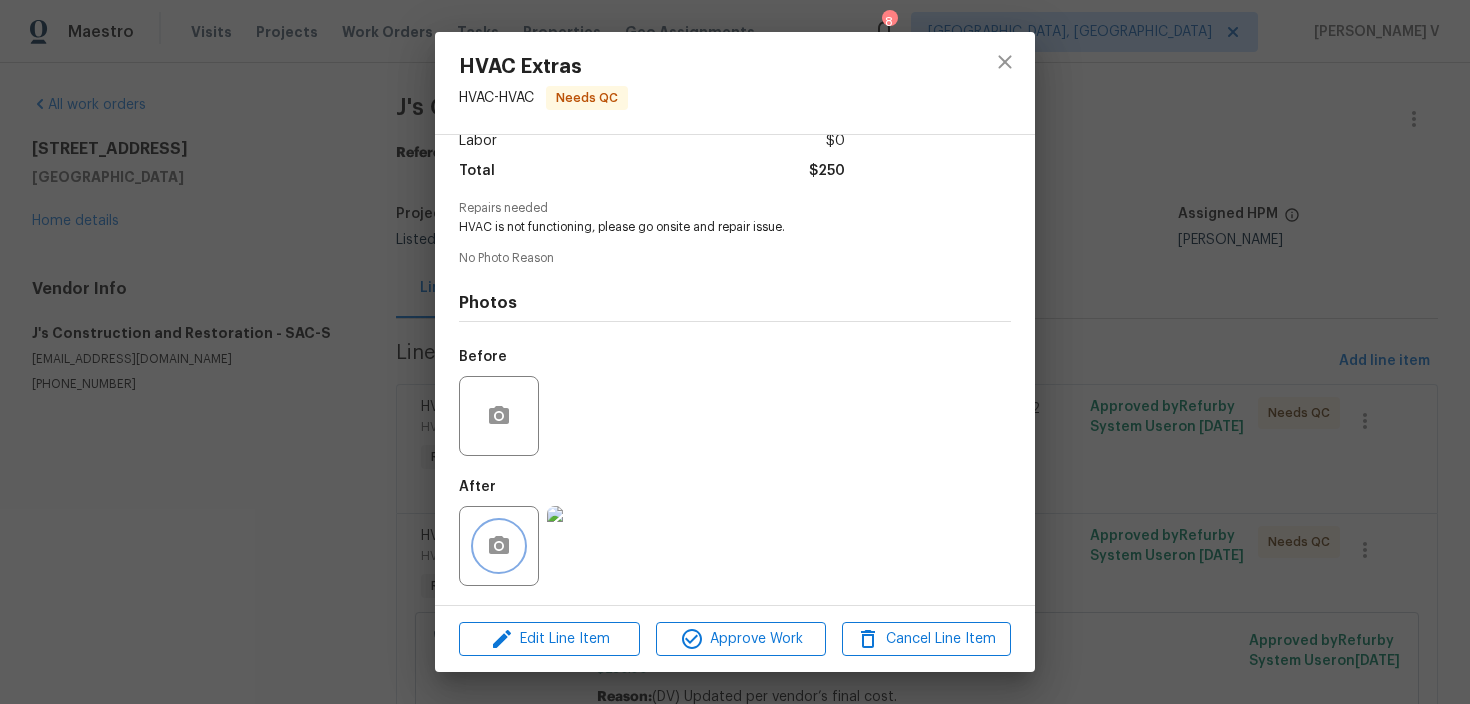 click 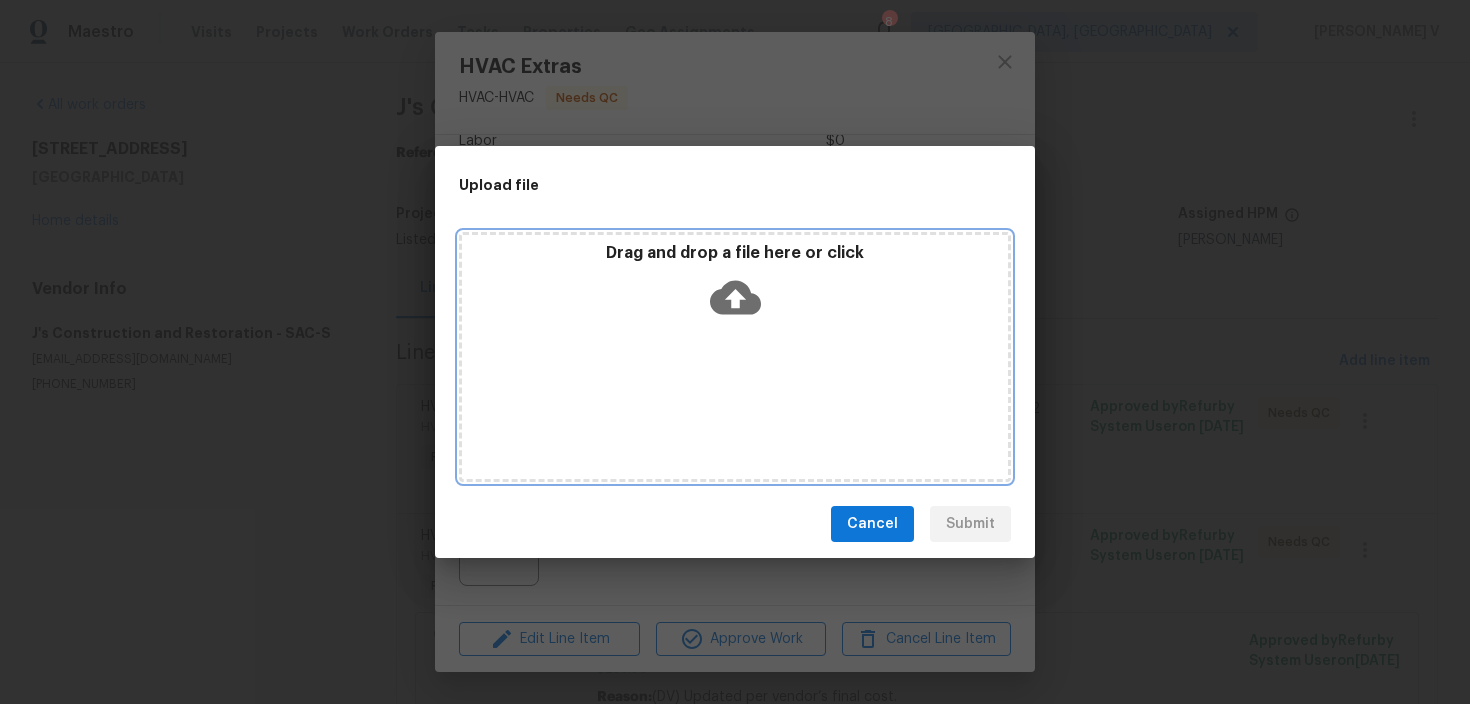 click 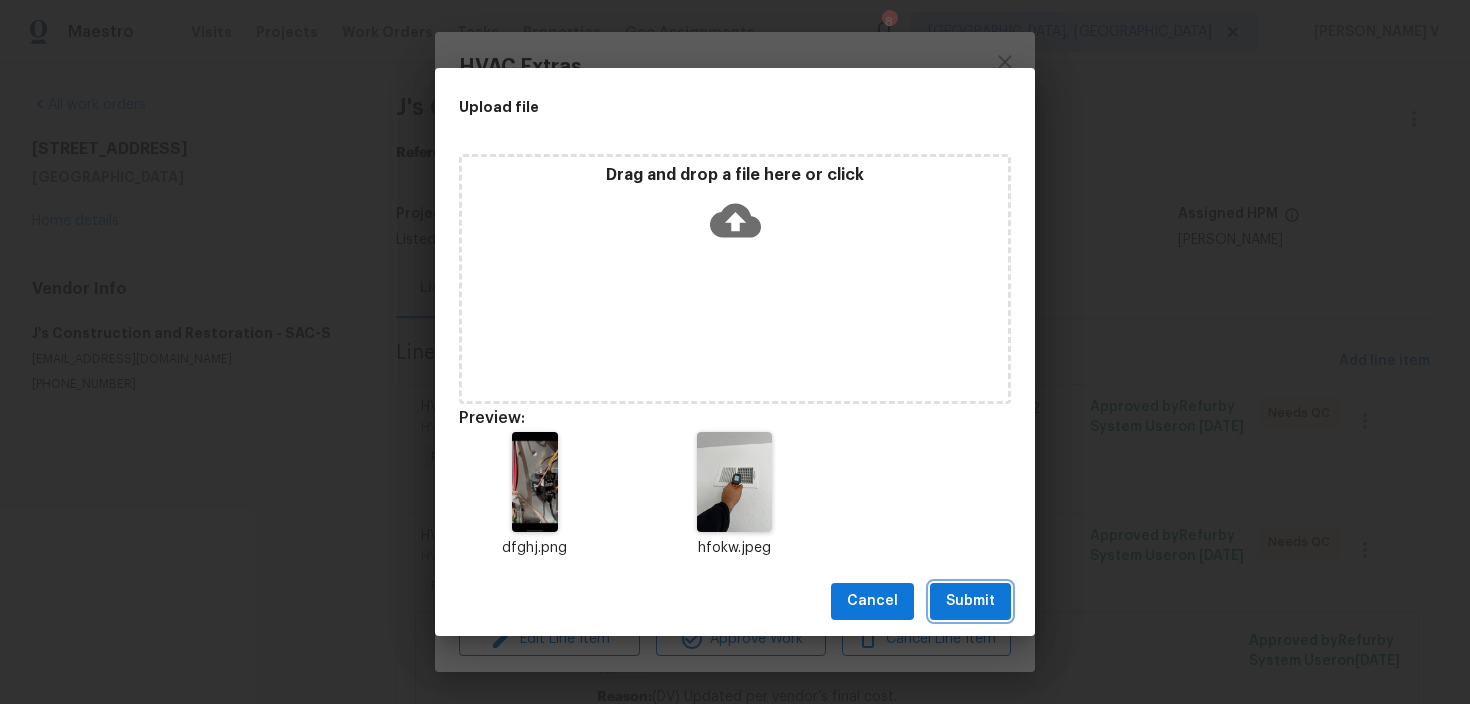 click on "Submit" at bounding box center [970, 601] 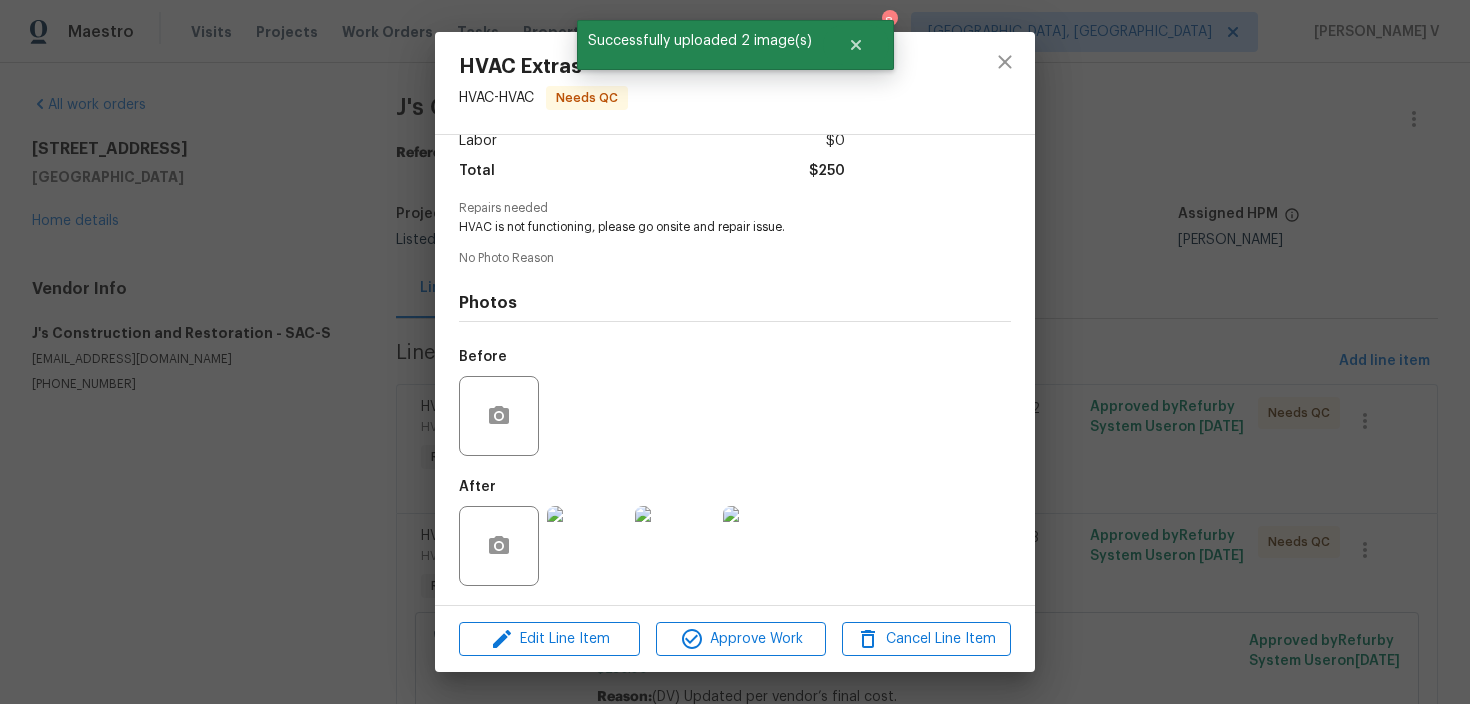 click on "HVAC Extras HVAC  -  HVAC Needs QC Vendor J's Construction and Restoration Account Category Repairs Cost $250 x 1 count $250 Labor $0 Total $250 Repairs needed HVAC is not functioning, please go onsite and repair issue. No Photo Reason   Photos Before After  Edit Line Item  Approve Work  Cancel Line Item" at bounding box center (735, 352) 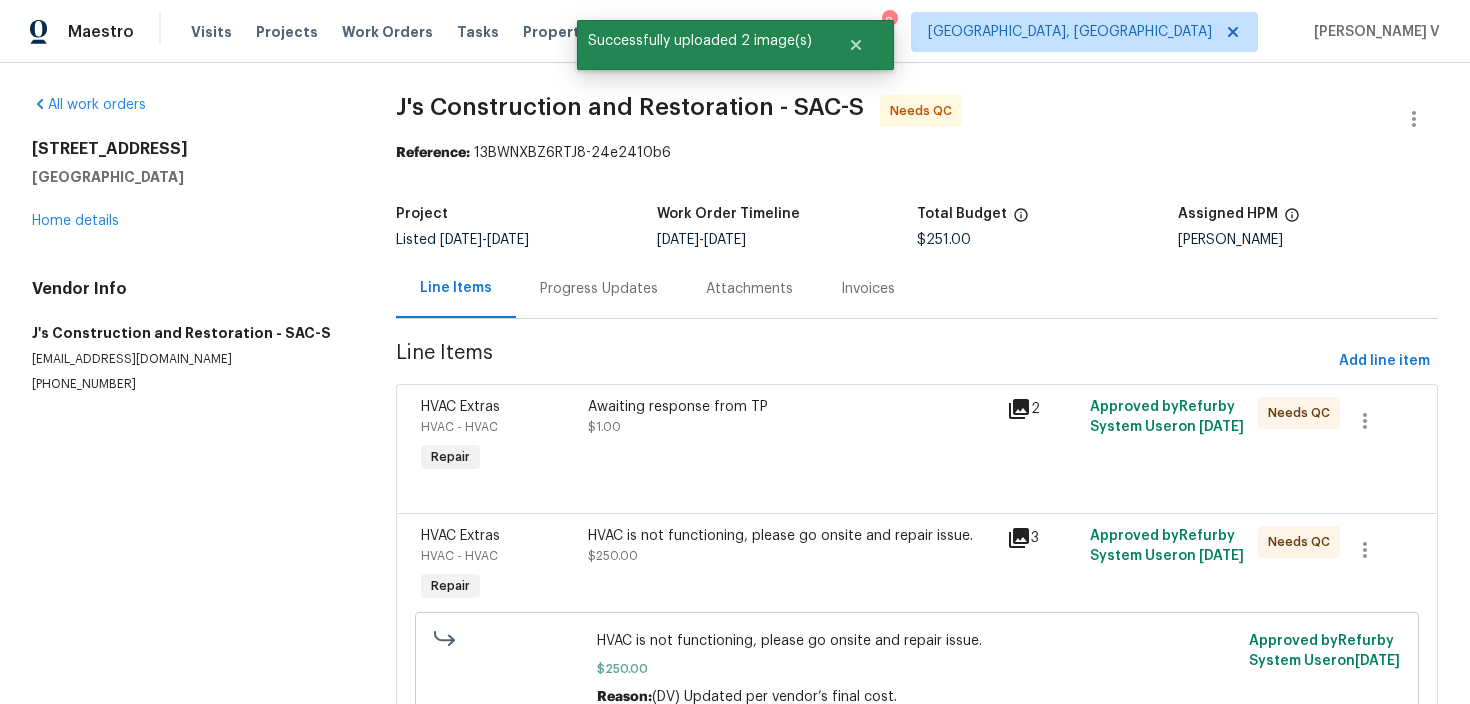 click on "Awaiting response from TP $1.00" at bounding box center (791, 437) 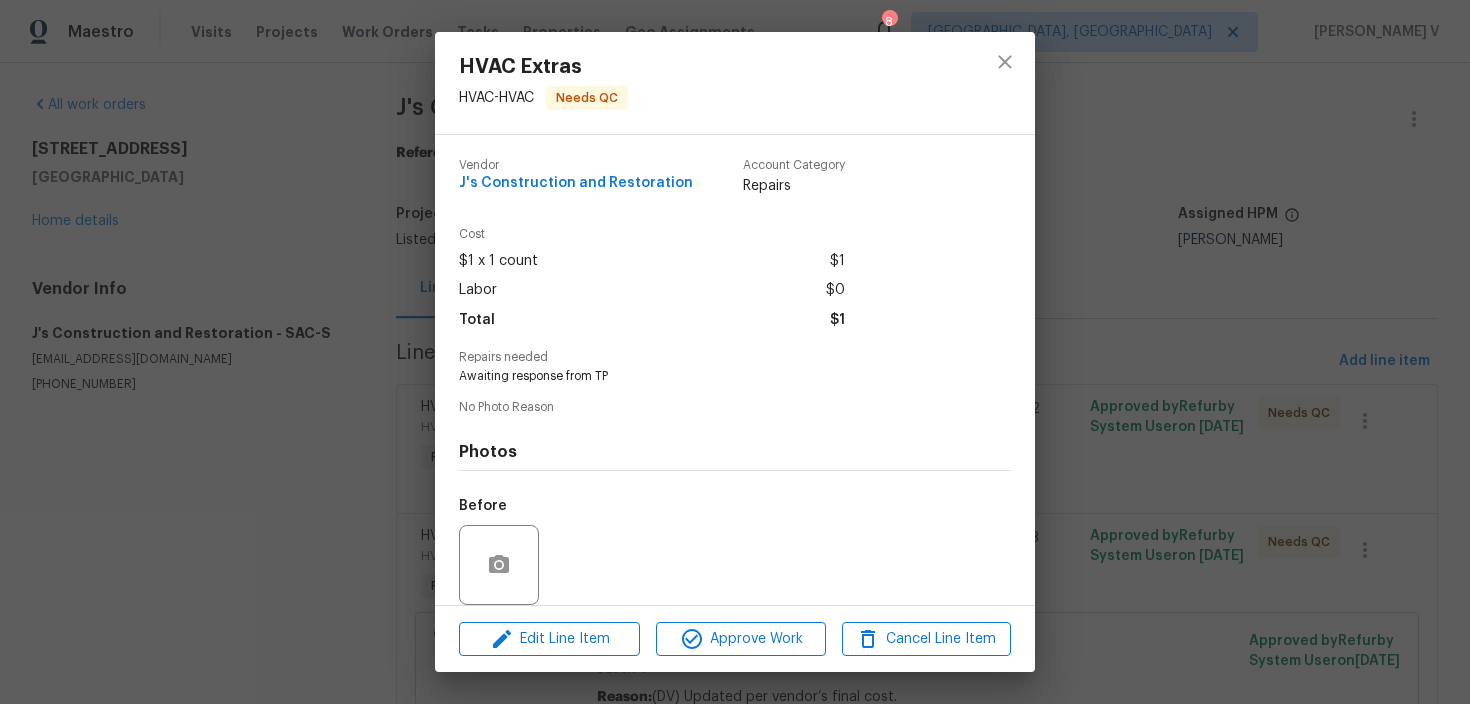 scroll, scrollTop: 149, scrollLeft: 0, axis: vertical 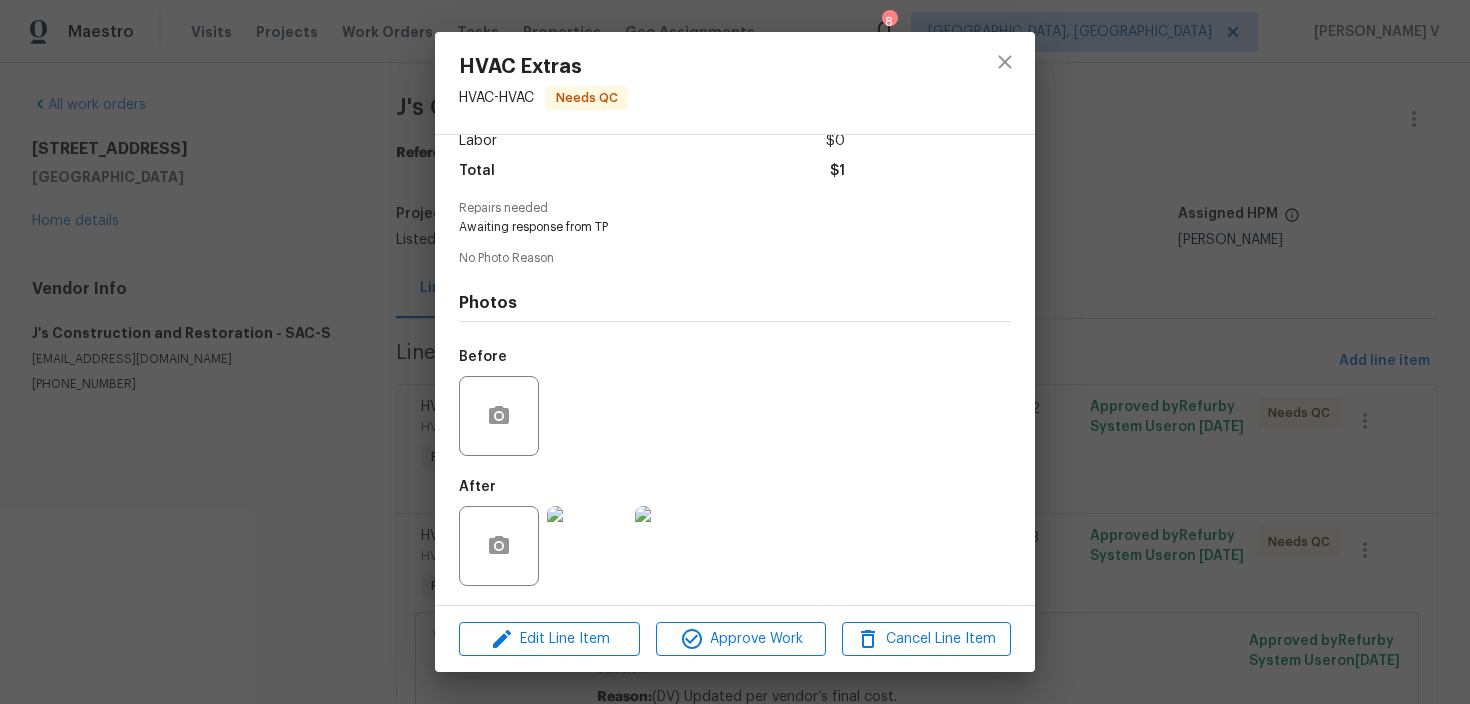 click on "HVAC Extras HVAC  -  HVAC Needs QC Vendor J's Construction and Restoration Account Category Repairs Cost $1 x 1 count $1 Labor $0 Total $1 Repairs needed Awaiting response from TP No Photo Reason   Photos Before After  Edit Line Item  Approve Work  Cancel Line Item" at bounding box center [735, 352] 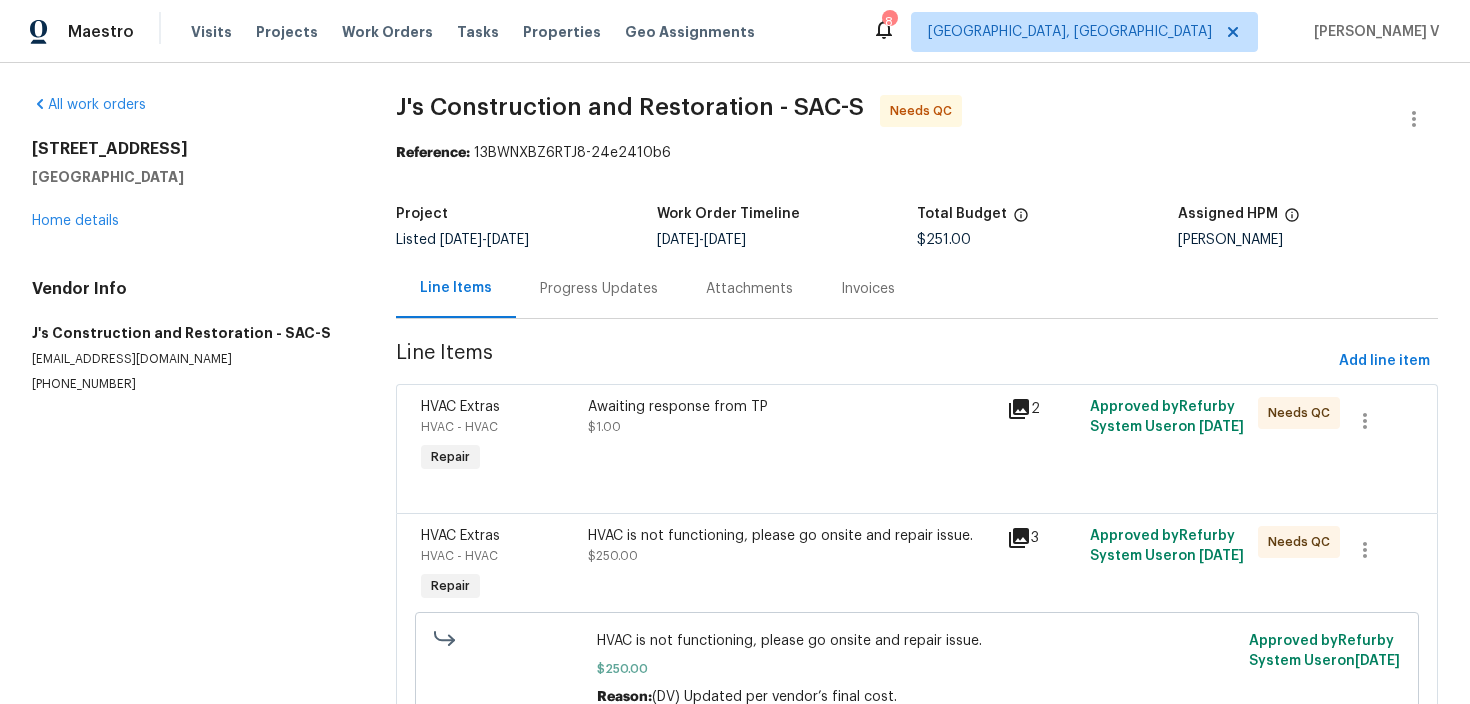 click on "HVAC is not functioning, please go onsite and repair issue." at bounding box center (791, 536) 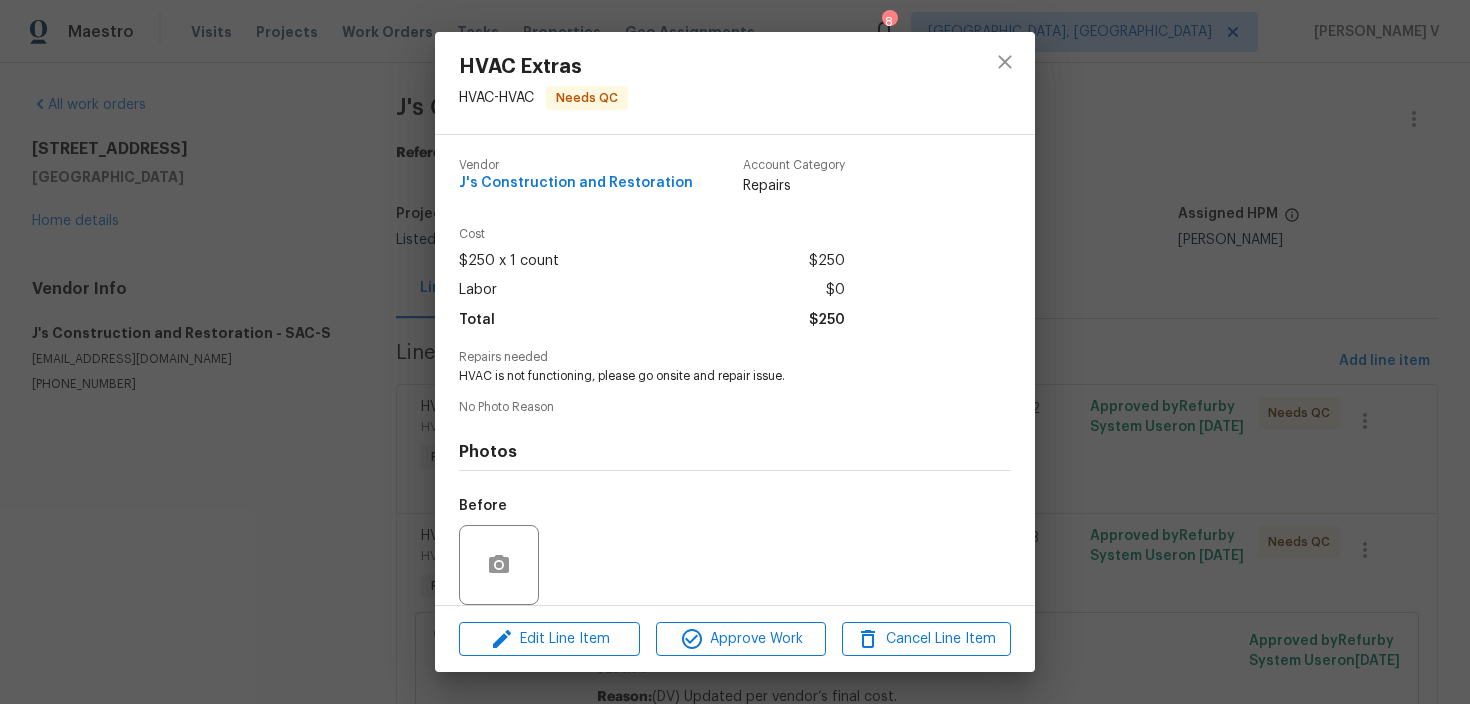 scroll, scrollTop: 149, scrollLeft: 0, axis: vertical 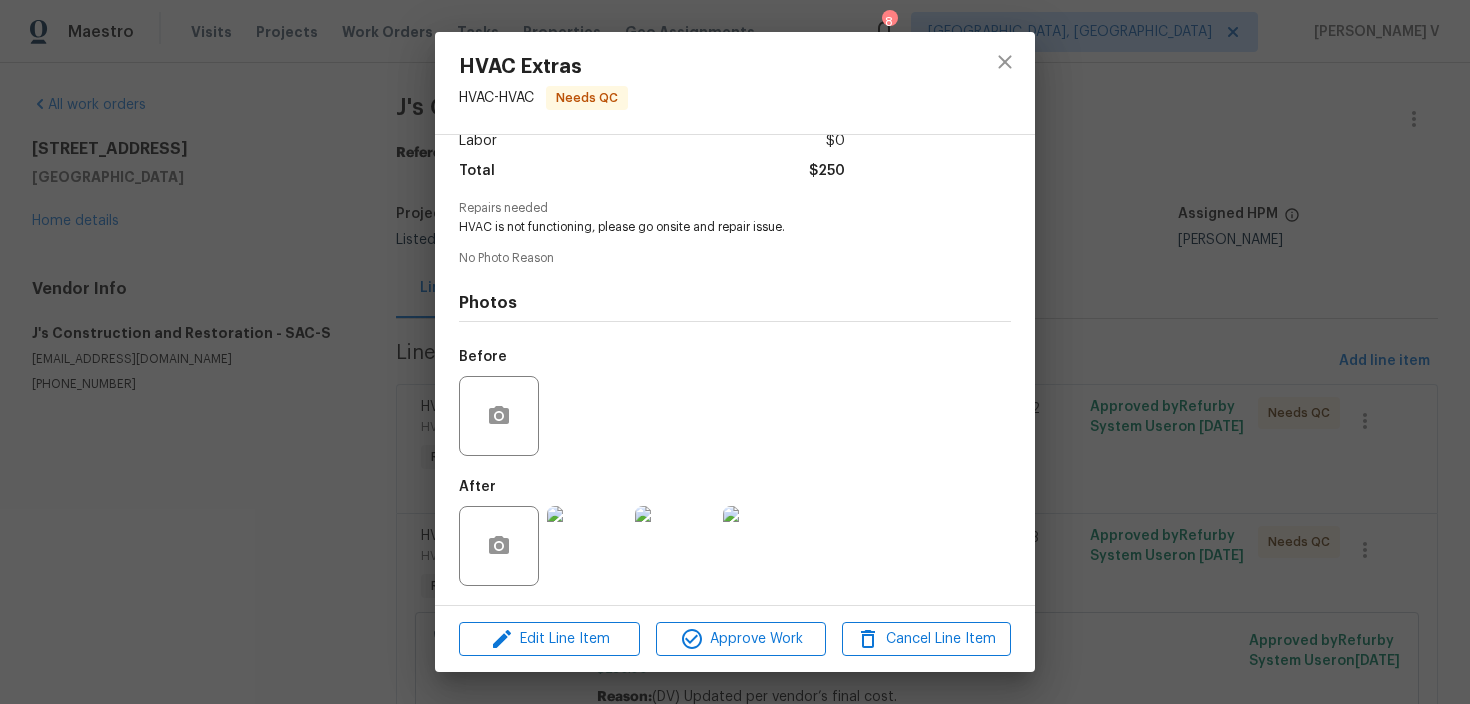 click on "HVAC Extras HVAC  -  HVAC Needs QC Vendor J's Construction and Restoration Account Category Repairs Cost $250 x 1 count $250 Labor $0 Total $250 Repairs needed HVAC is not functioning, please go onsite and repair issue. No Photo Reason   Photos Before After  Edit Line Item  Approve Work  Cancel Line Item" at bounding box center (735, 352) 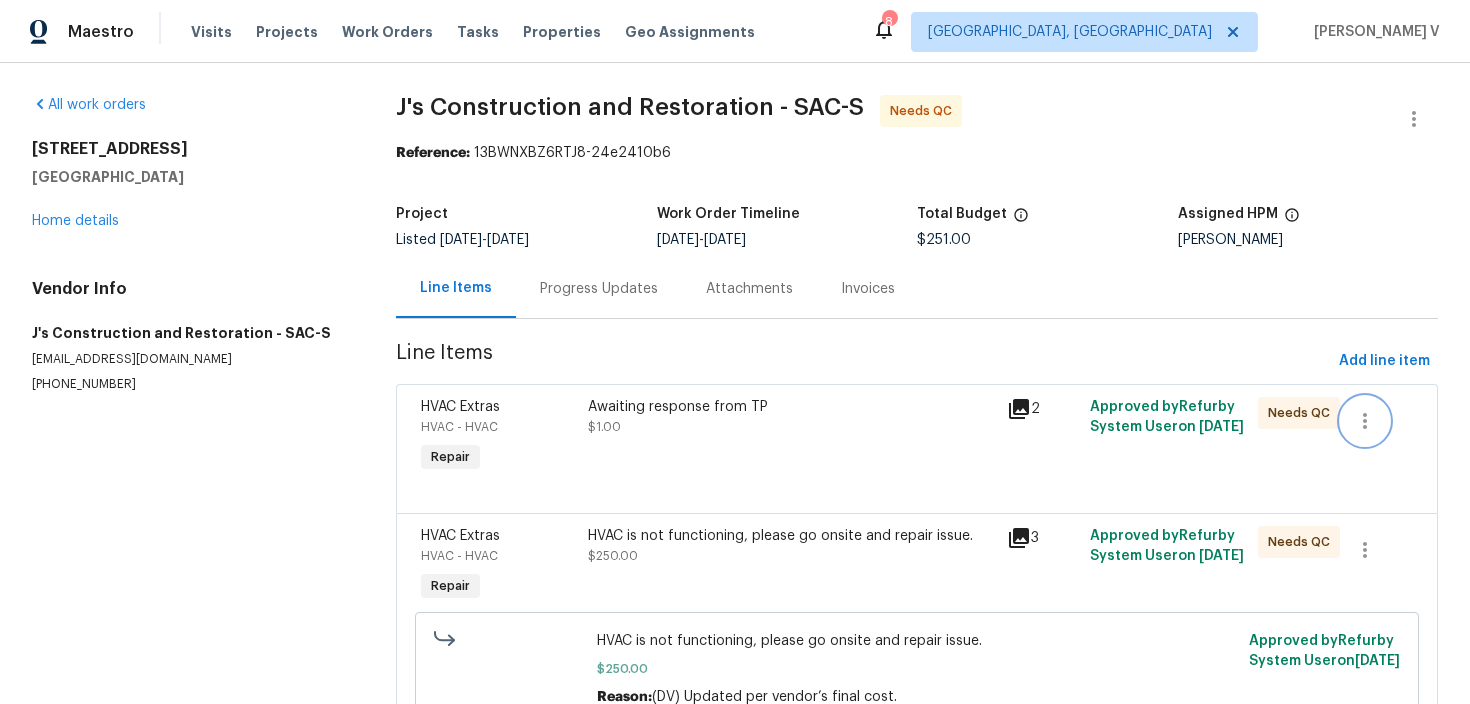 click at bounding box center [1365, 421] 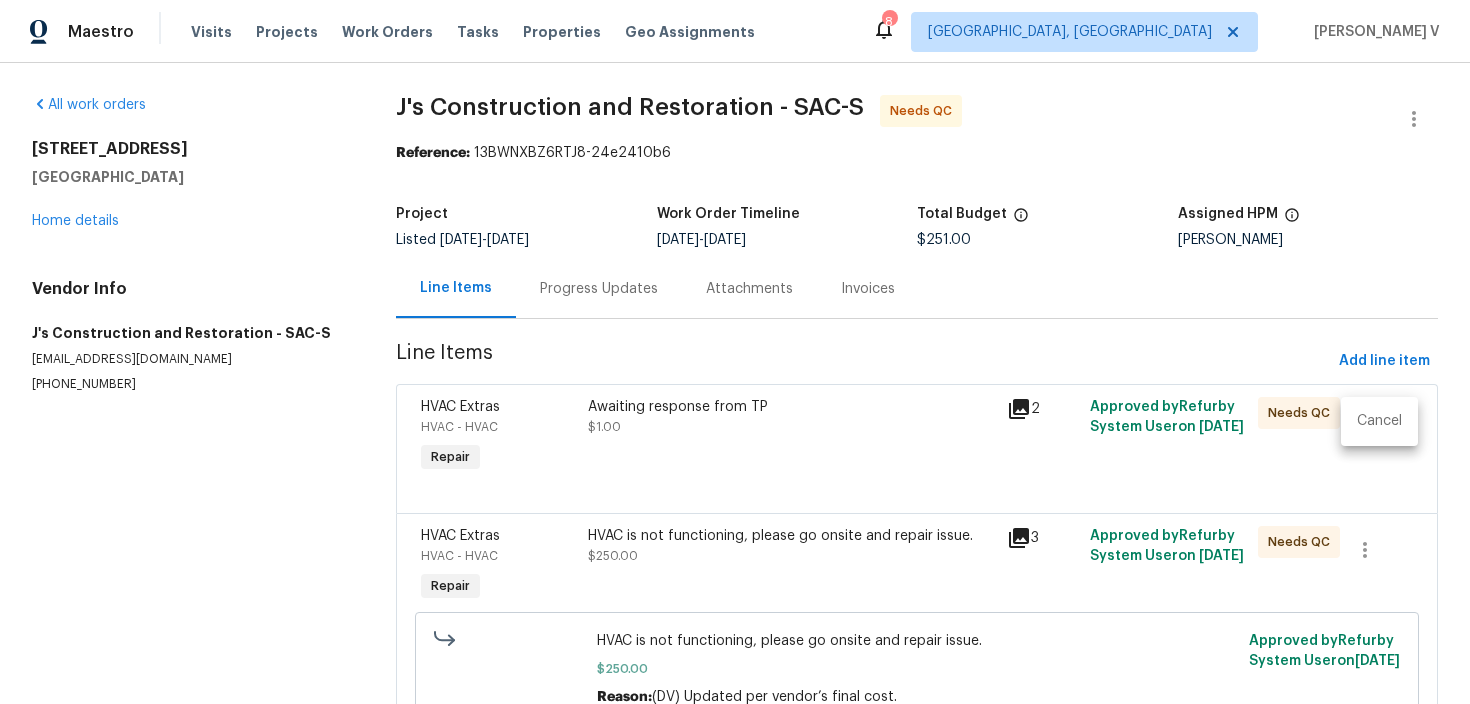 click on "Cancel" at bounding box center [1379, 421] 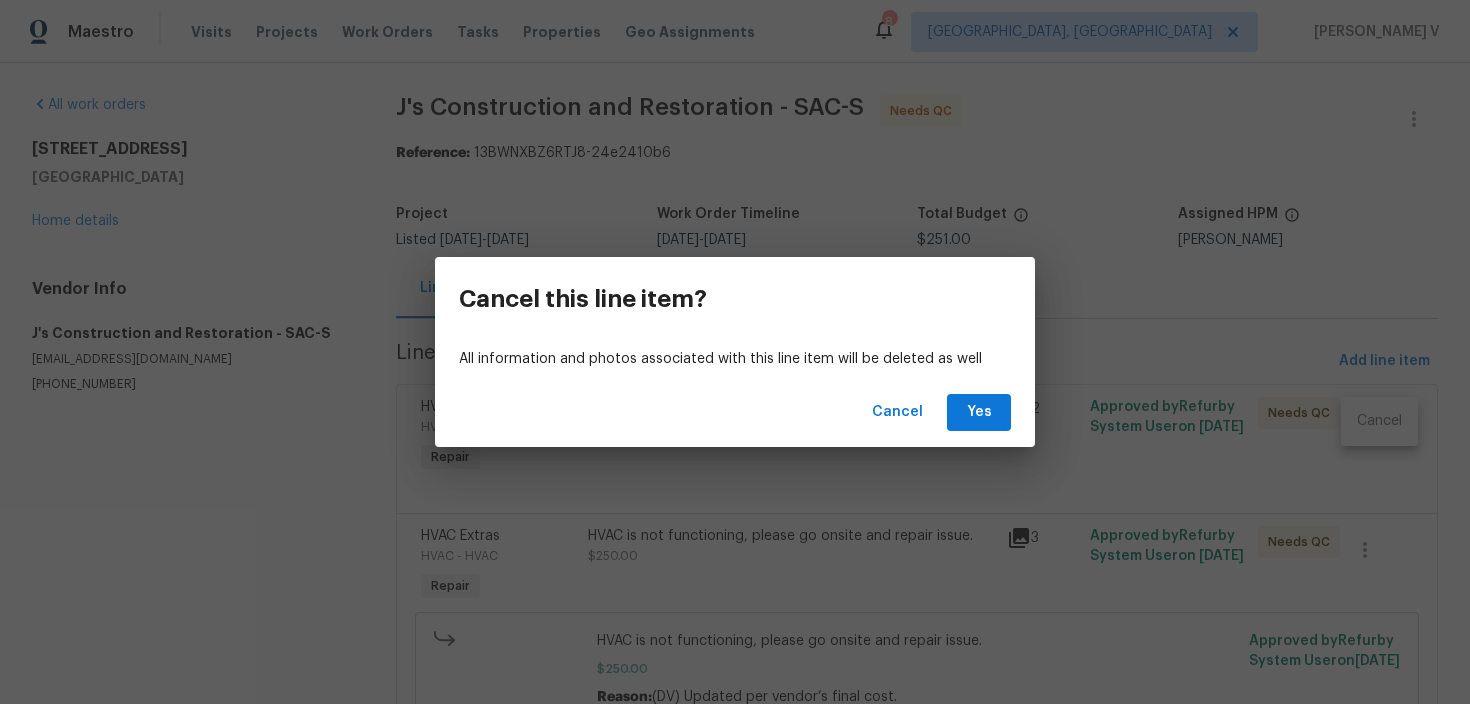 drag, startPoint x: 1032, startPoint y: 414, endPoint x: 1017, endPoint y: 414, distance: 15 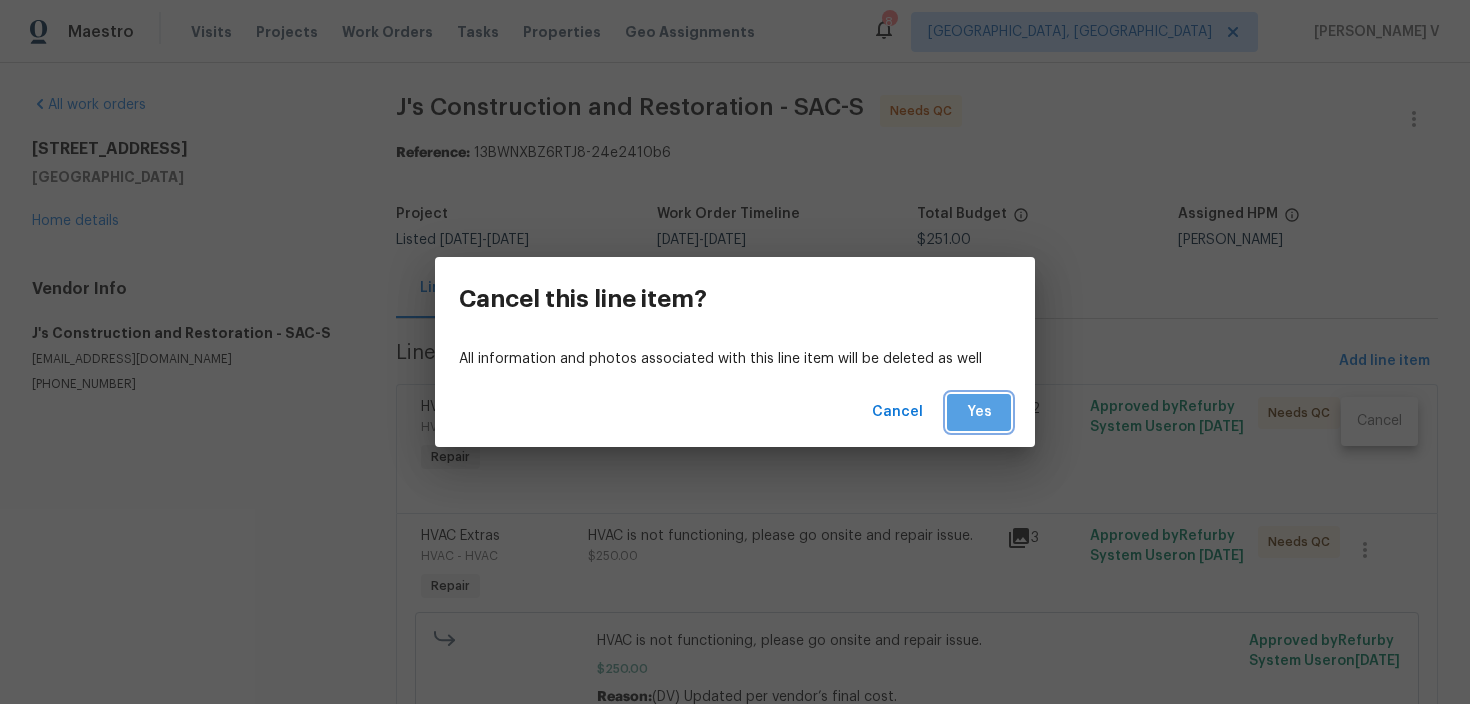 click on "Yes" at bounding box center [979, 412] 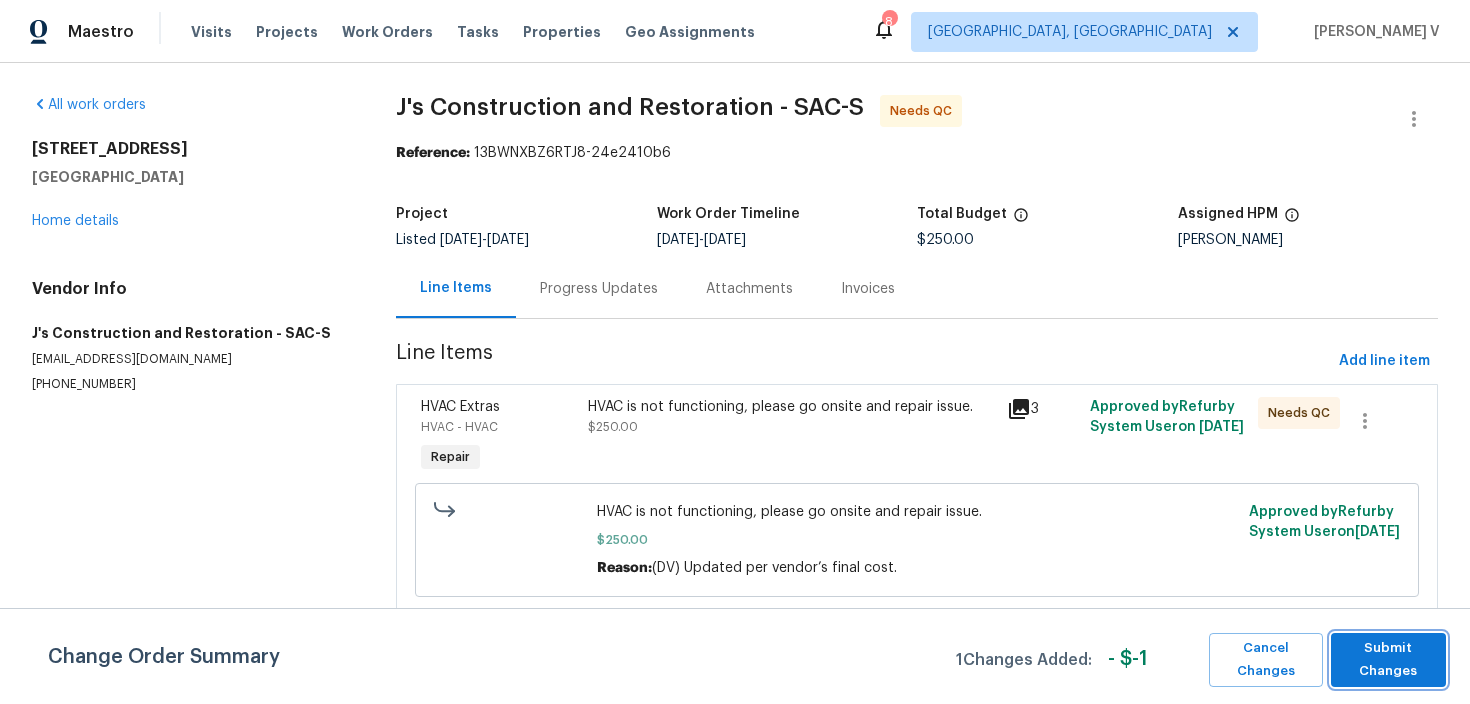 click on "Submit Changes" at bounding box center (1388, 660) 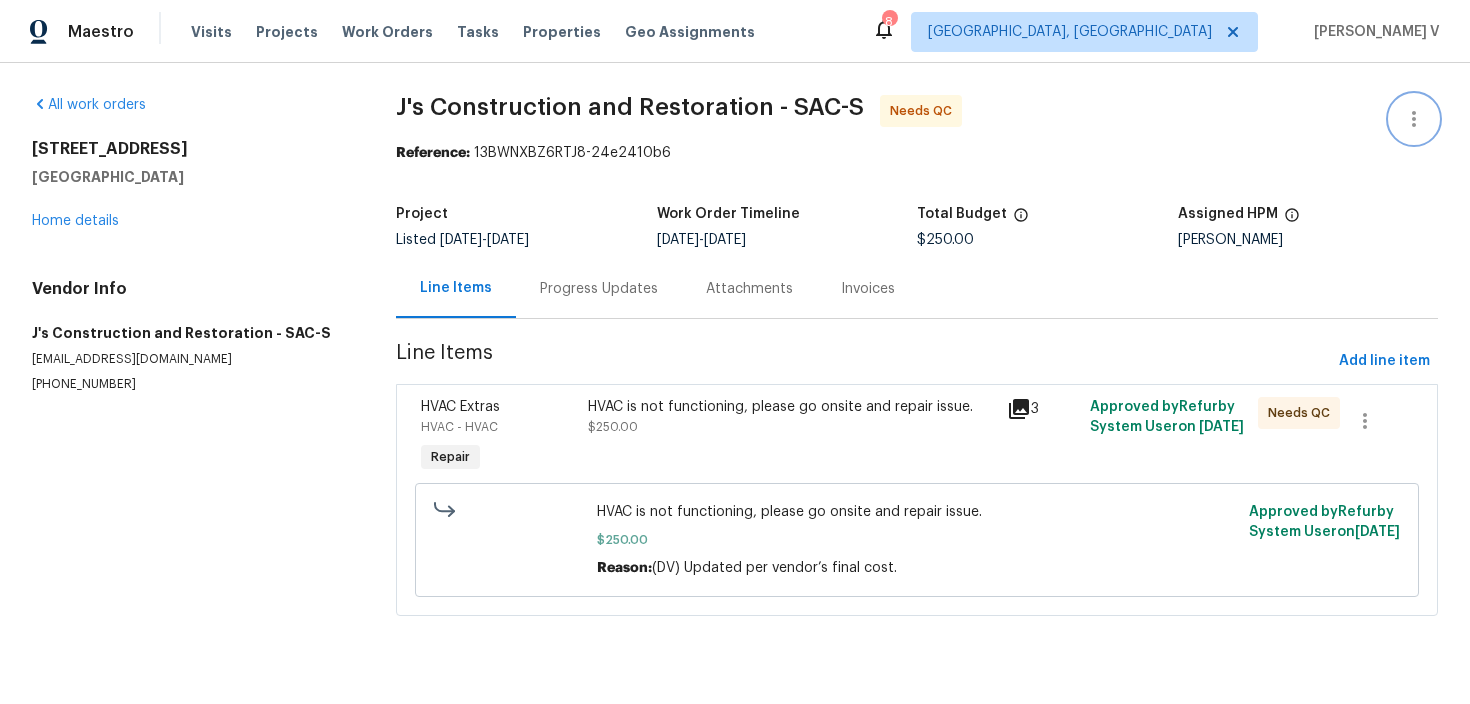 click 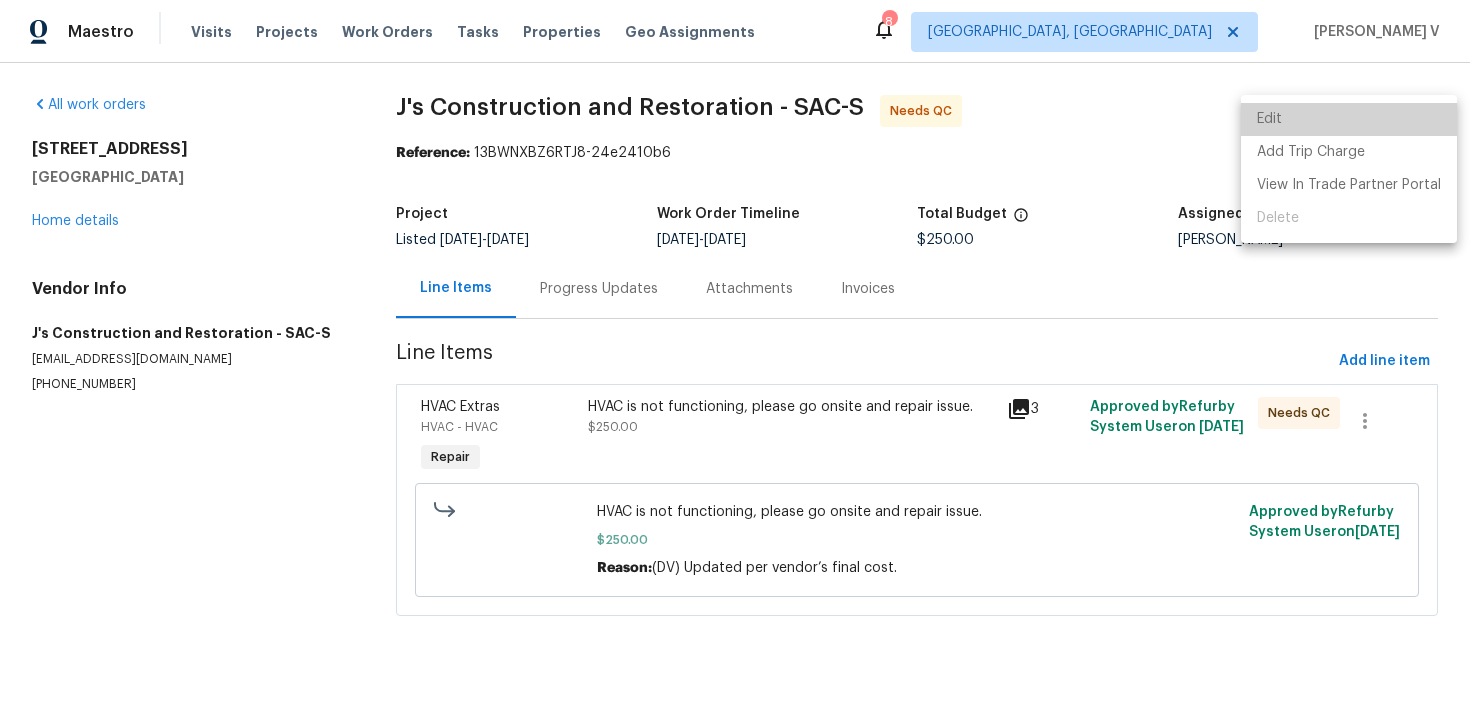 click on "Edit" at bounding box center [1349, 119] 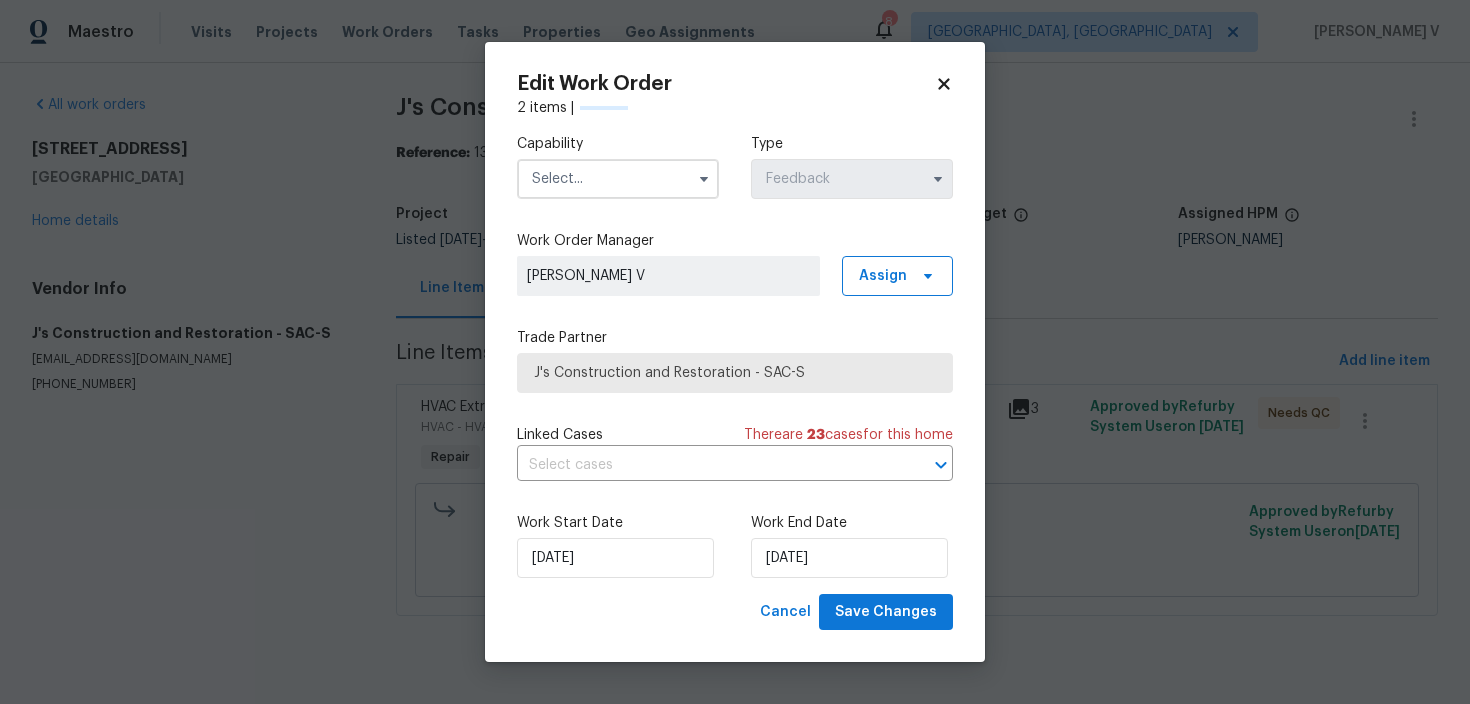click at bounding box center (618, 179) 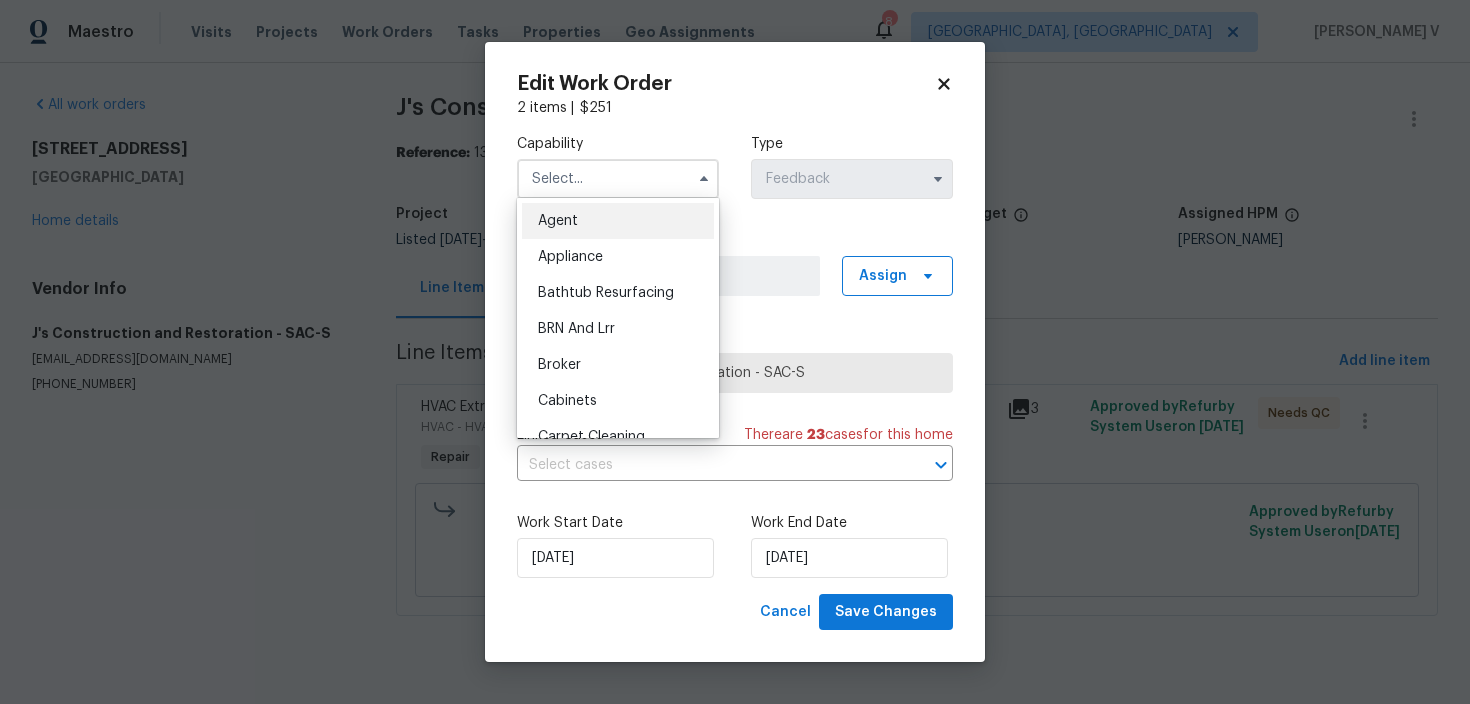 click on "Agent" at bounding box center [618, 221] 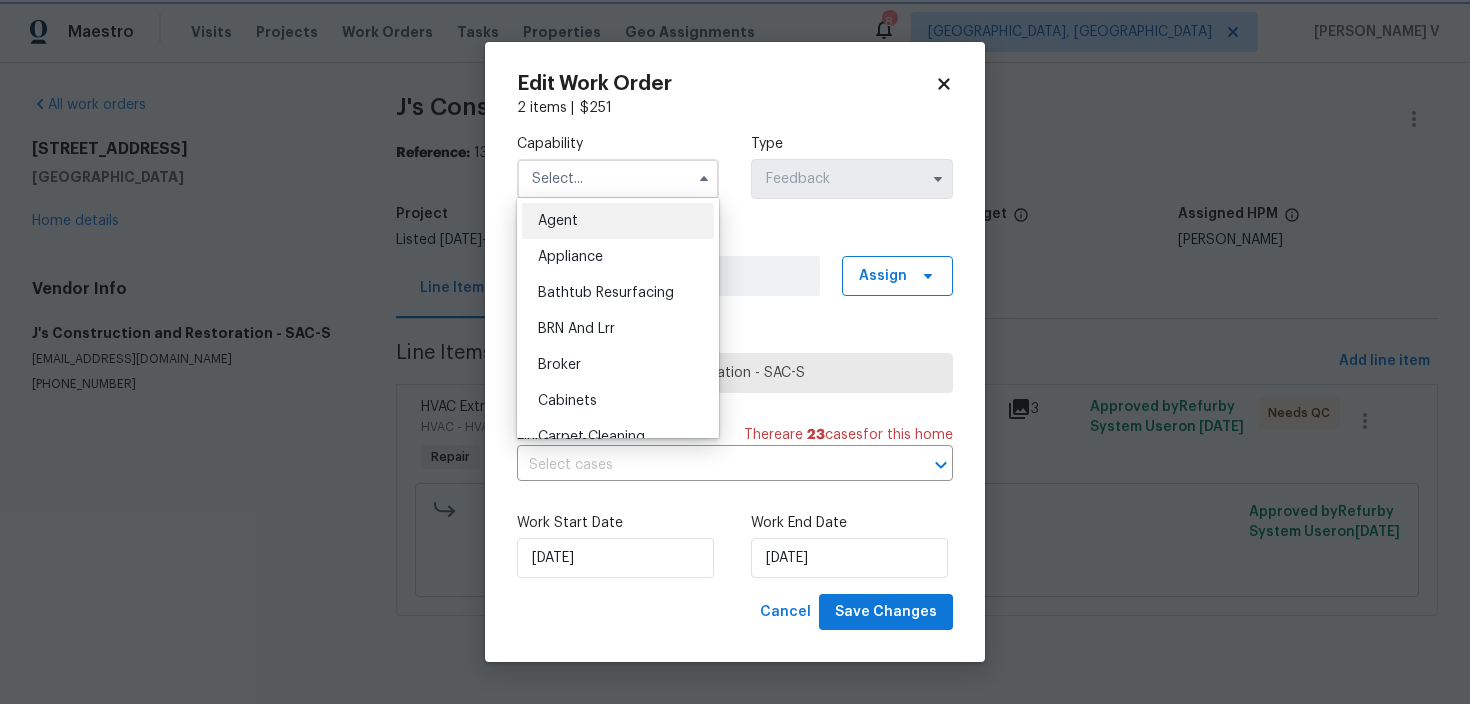 type on "Agent" 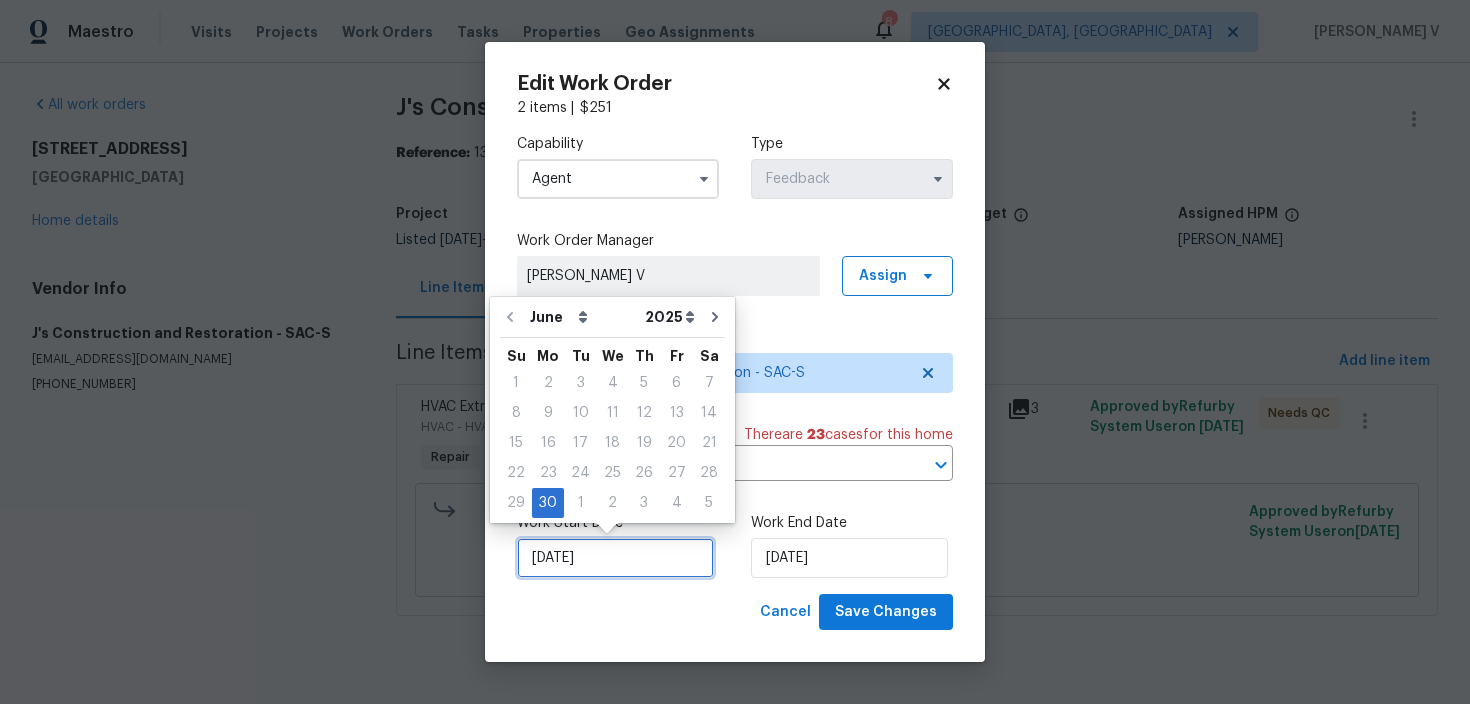 click on "30/06/2025" at bounding box center (615, 558) 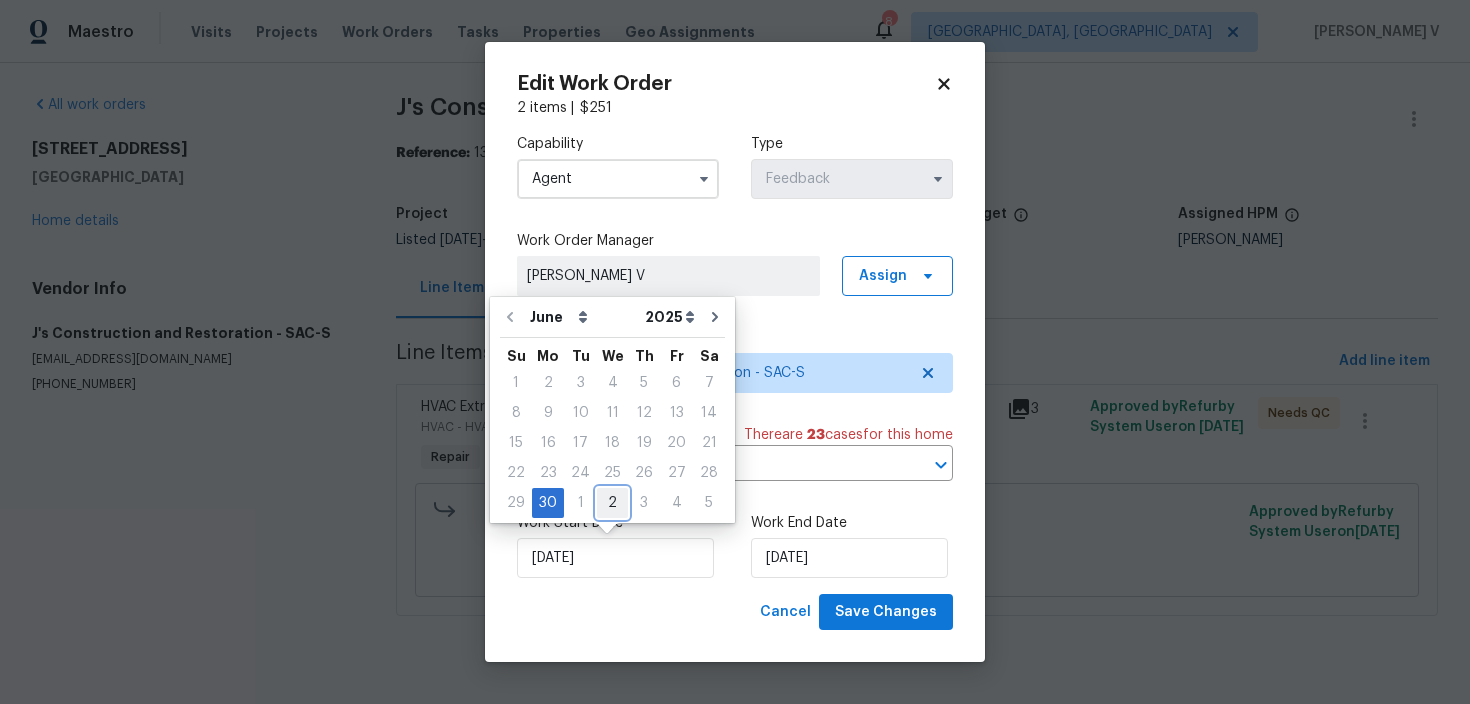 click on "2" at bounding box center (612, 503) 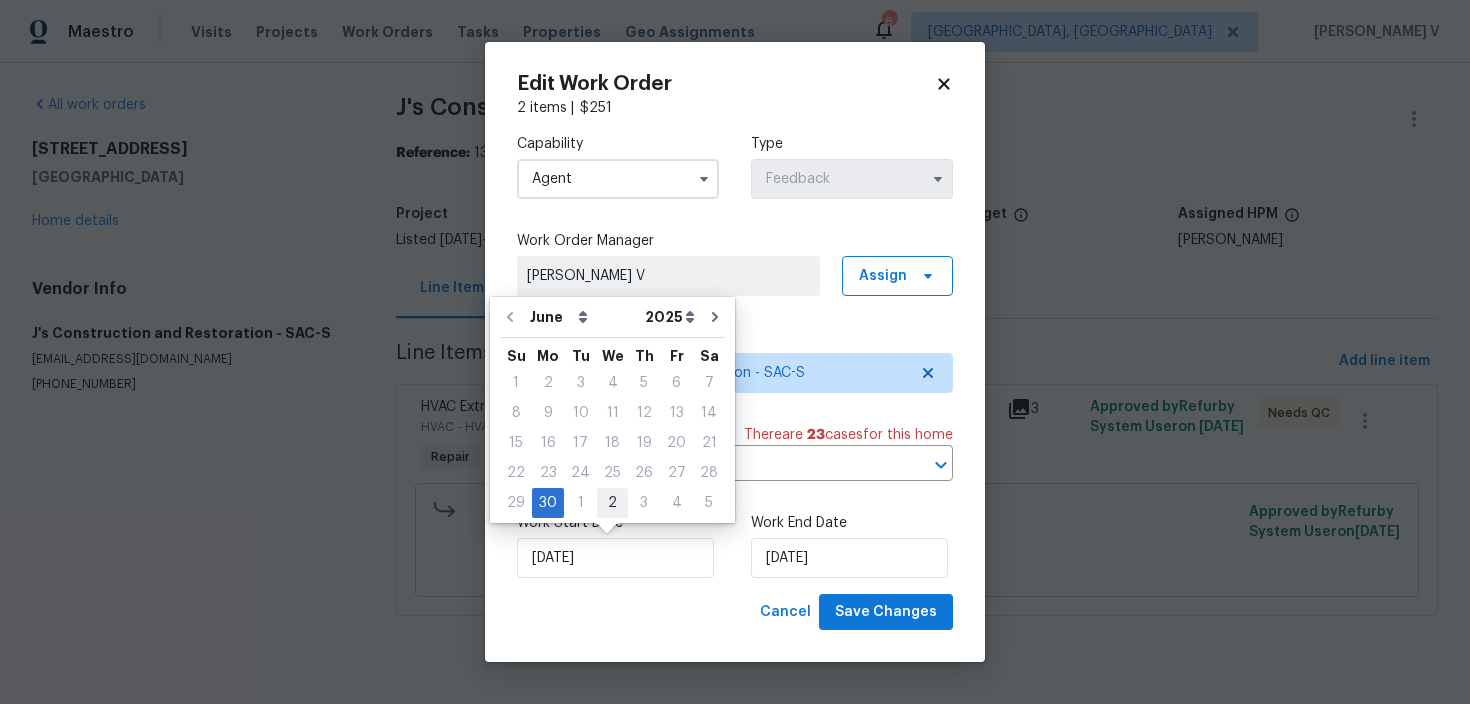 type on "02/07/2025" 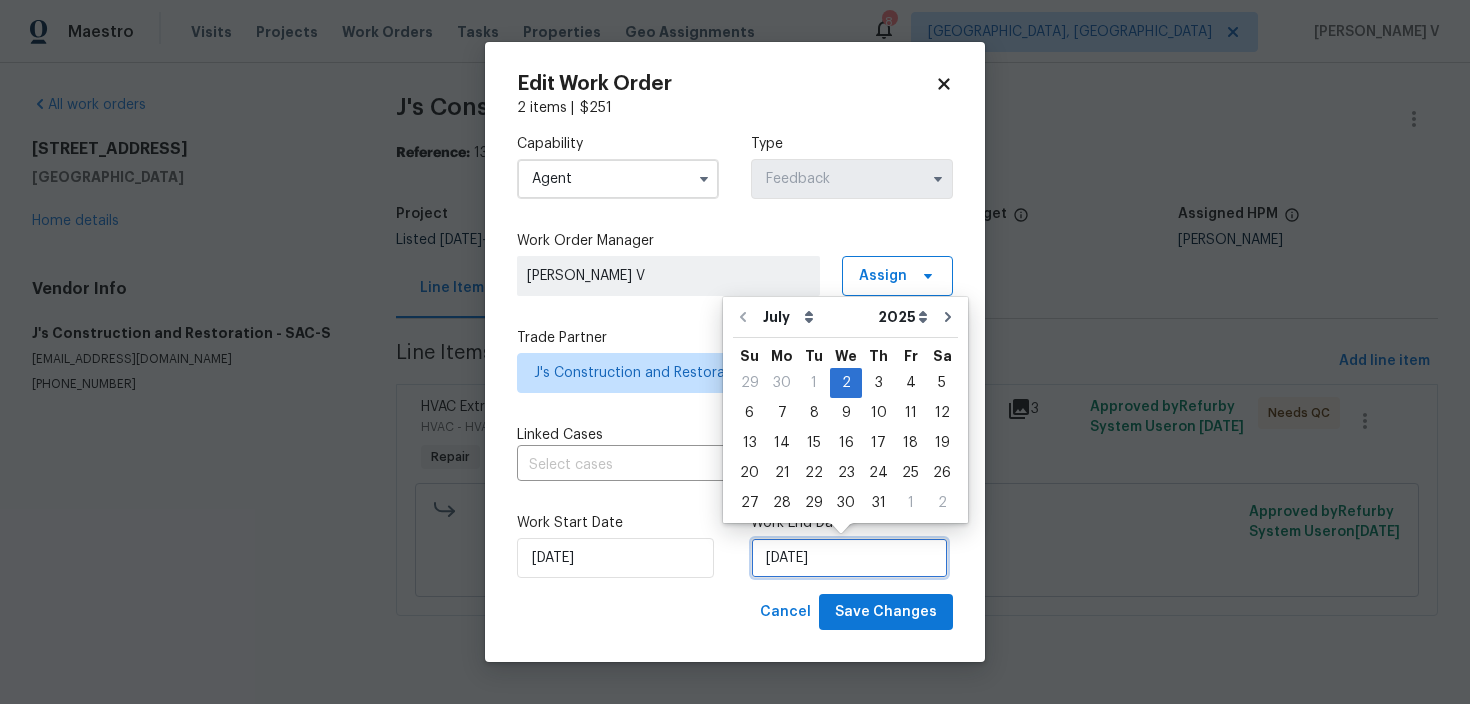 click on "02/07/2025" at bounding box center [849, 558] 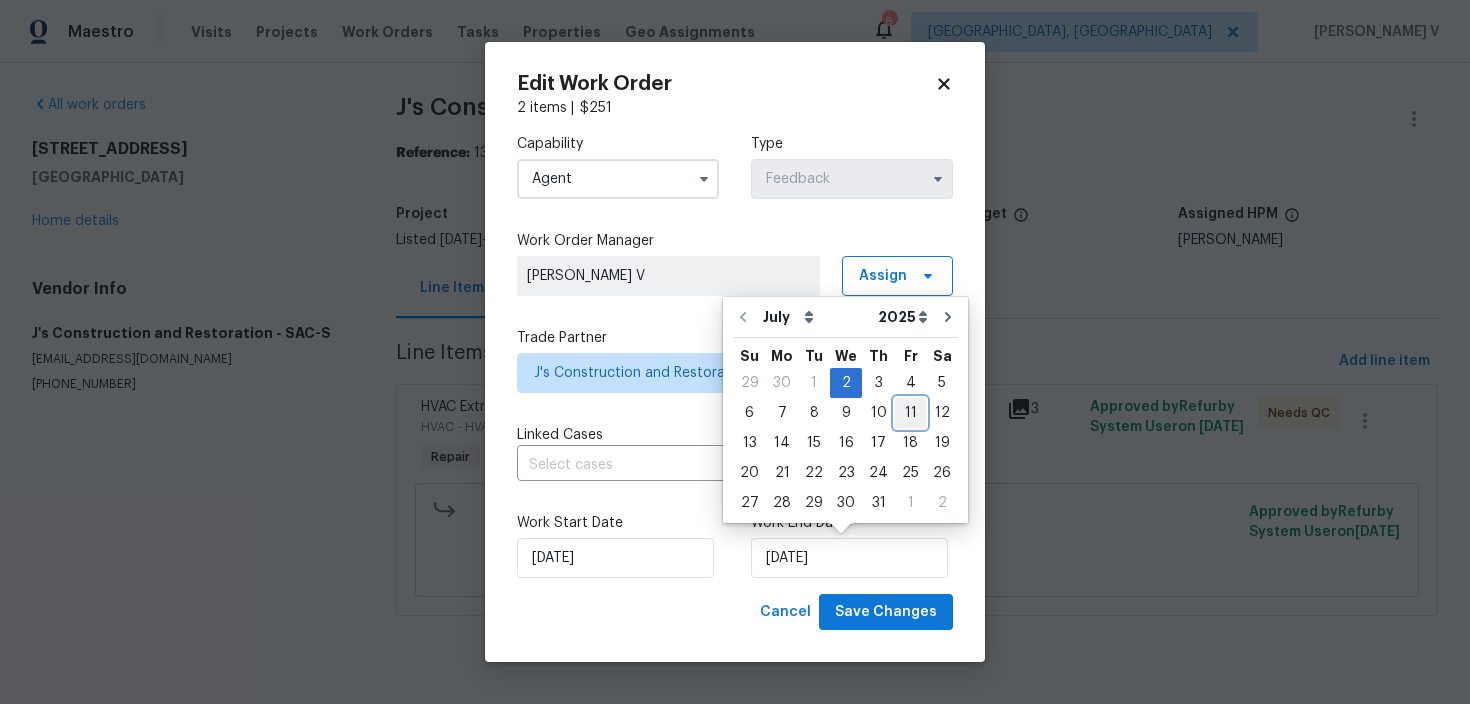 click on "11" at bounding box center [910, 413] 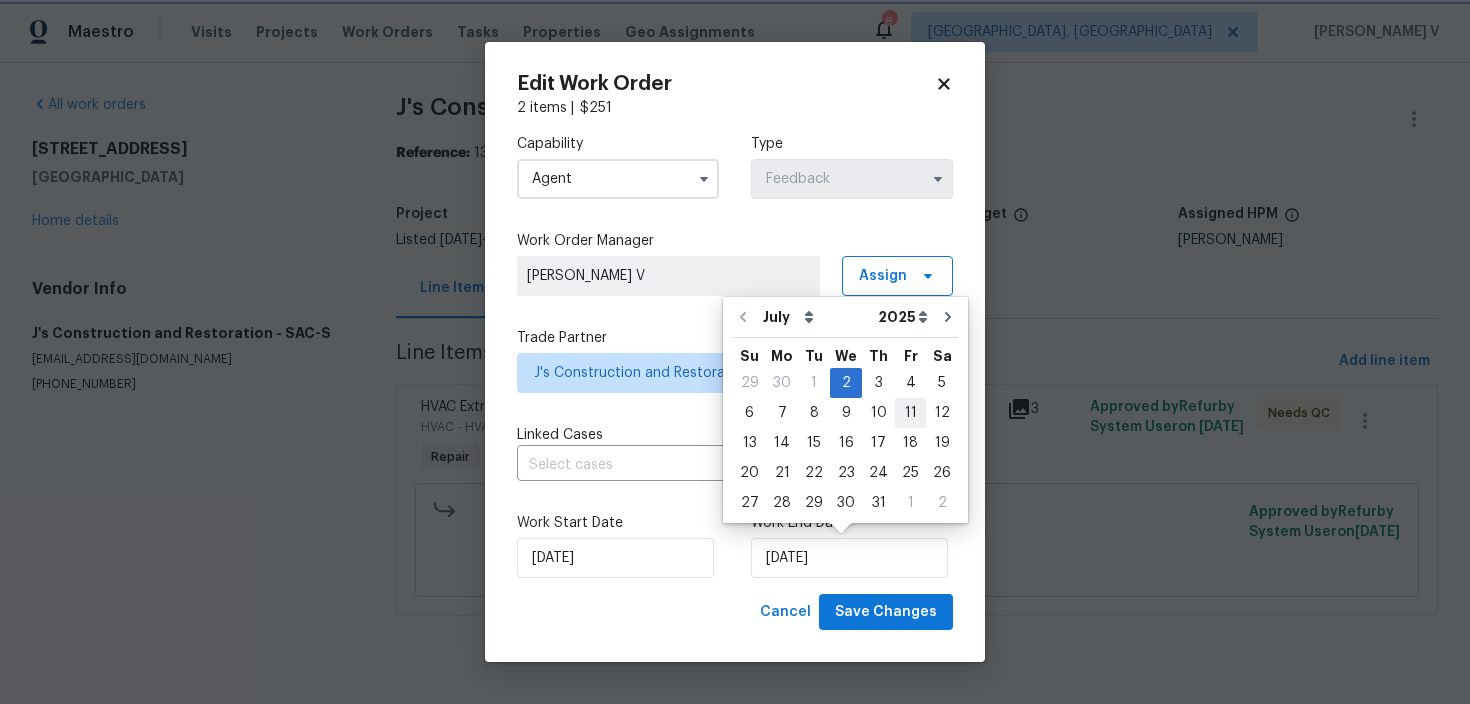 type on "11/07/2025" 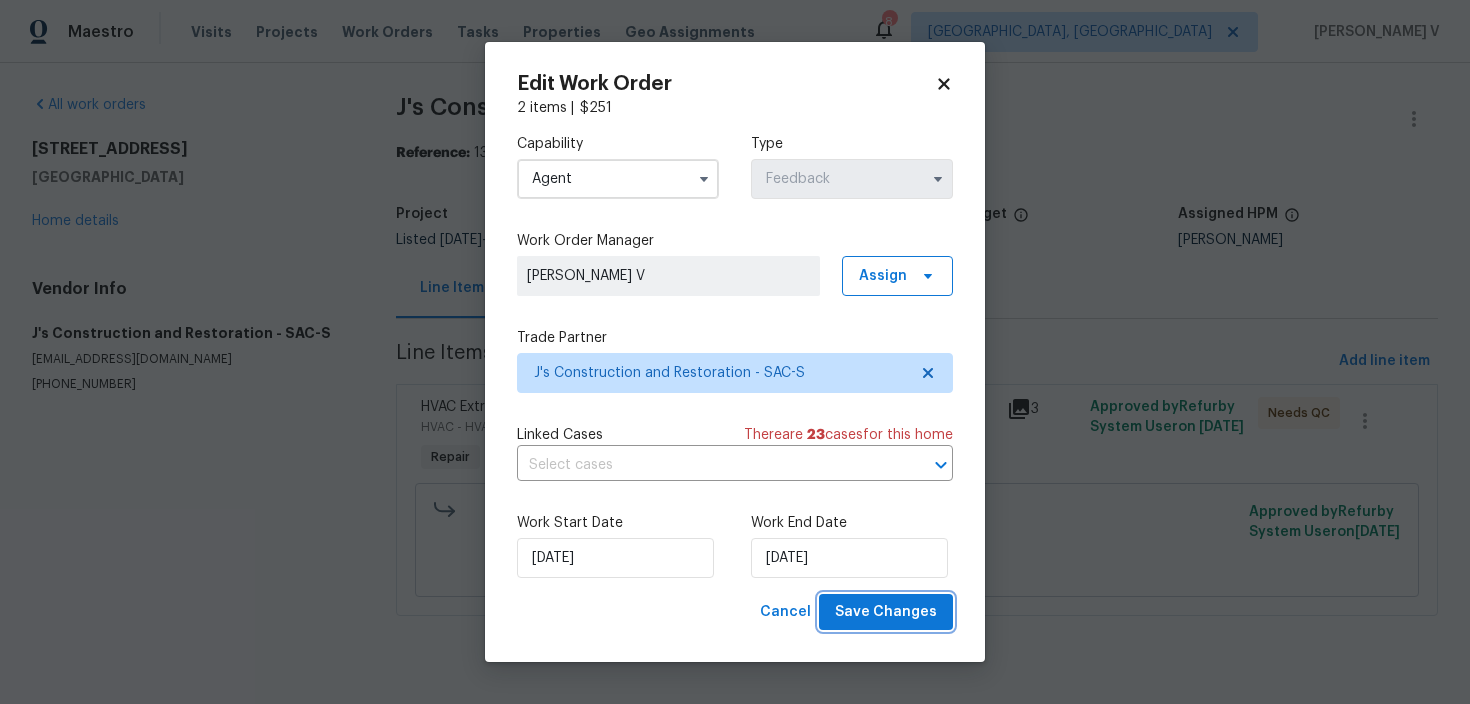 click on "Save Changes" at bounding box center [886, 612] 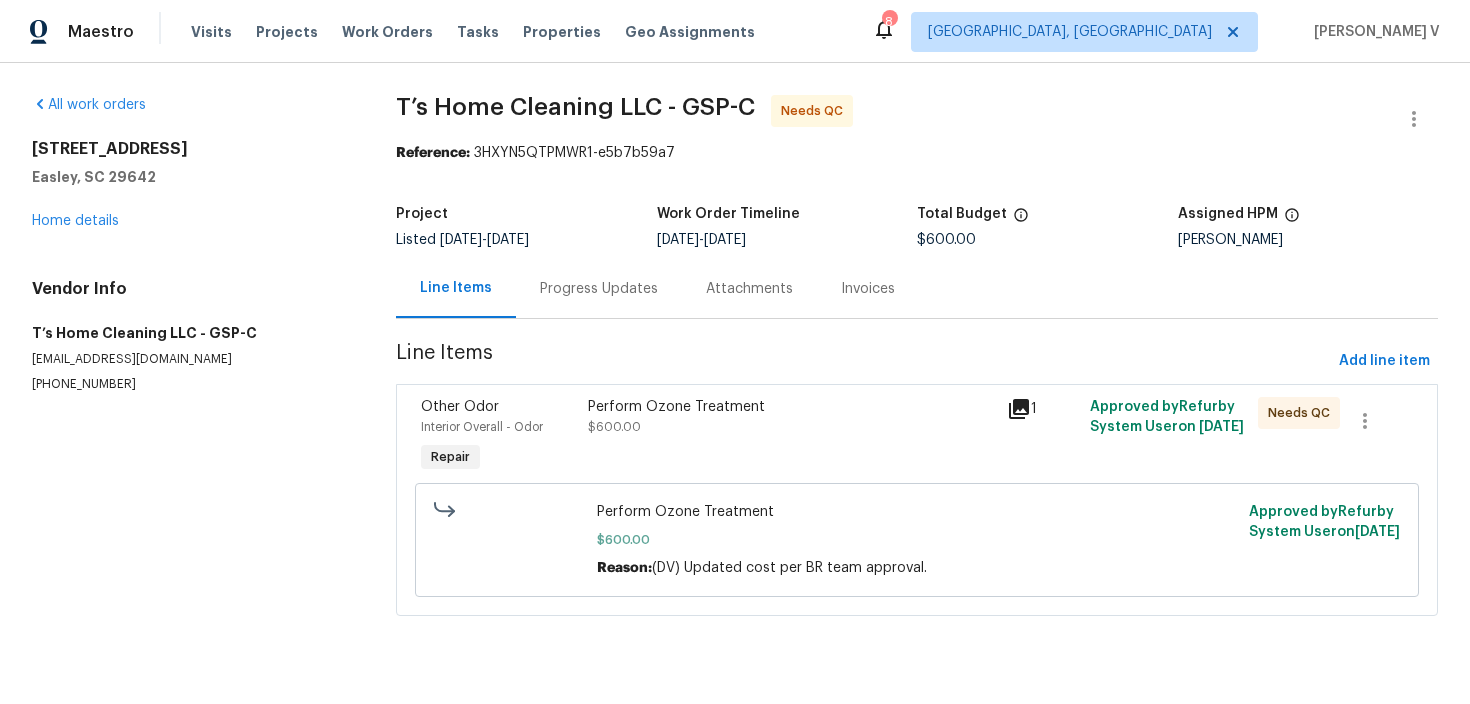scroll, scrollTop: 0, scrollLeft: 0, axis: both 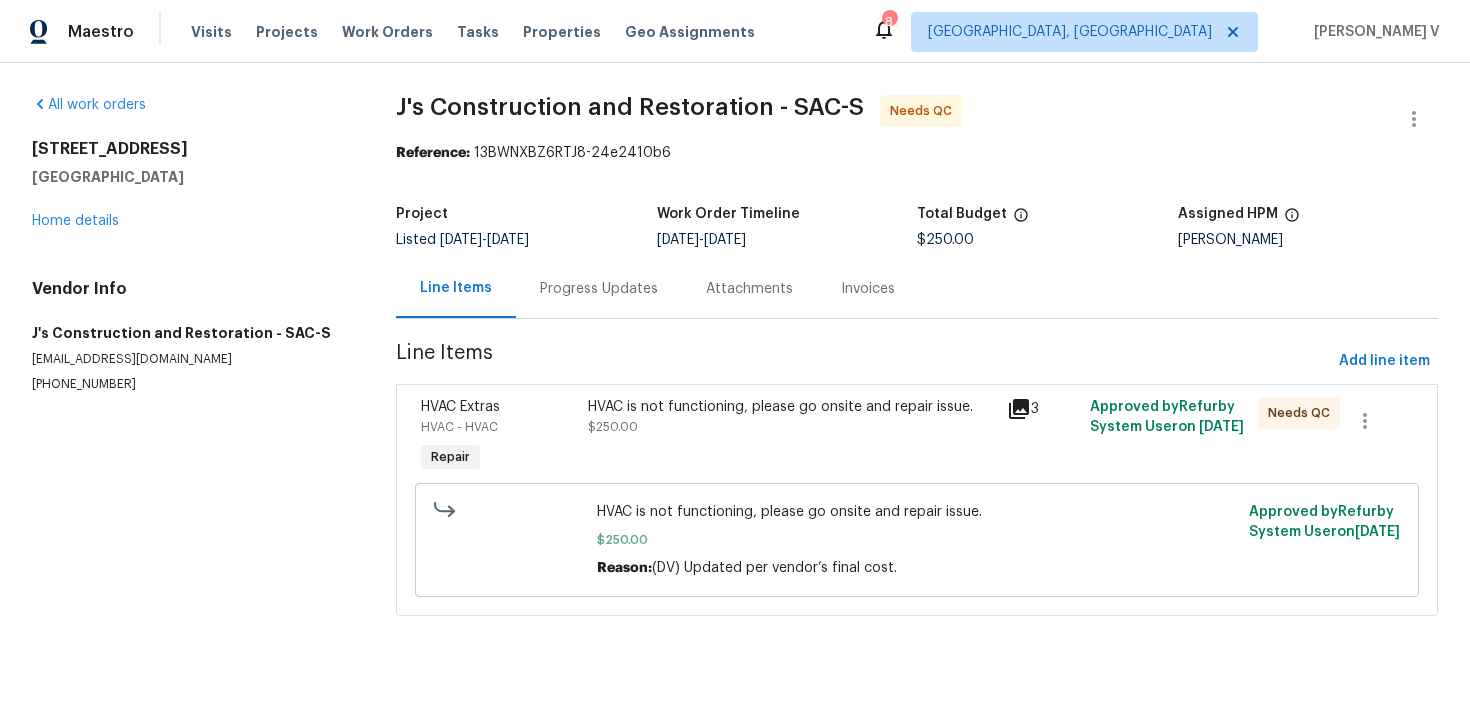 click on "Progress Updates" at bounding box center [599, 288] 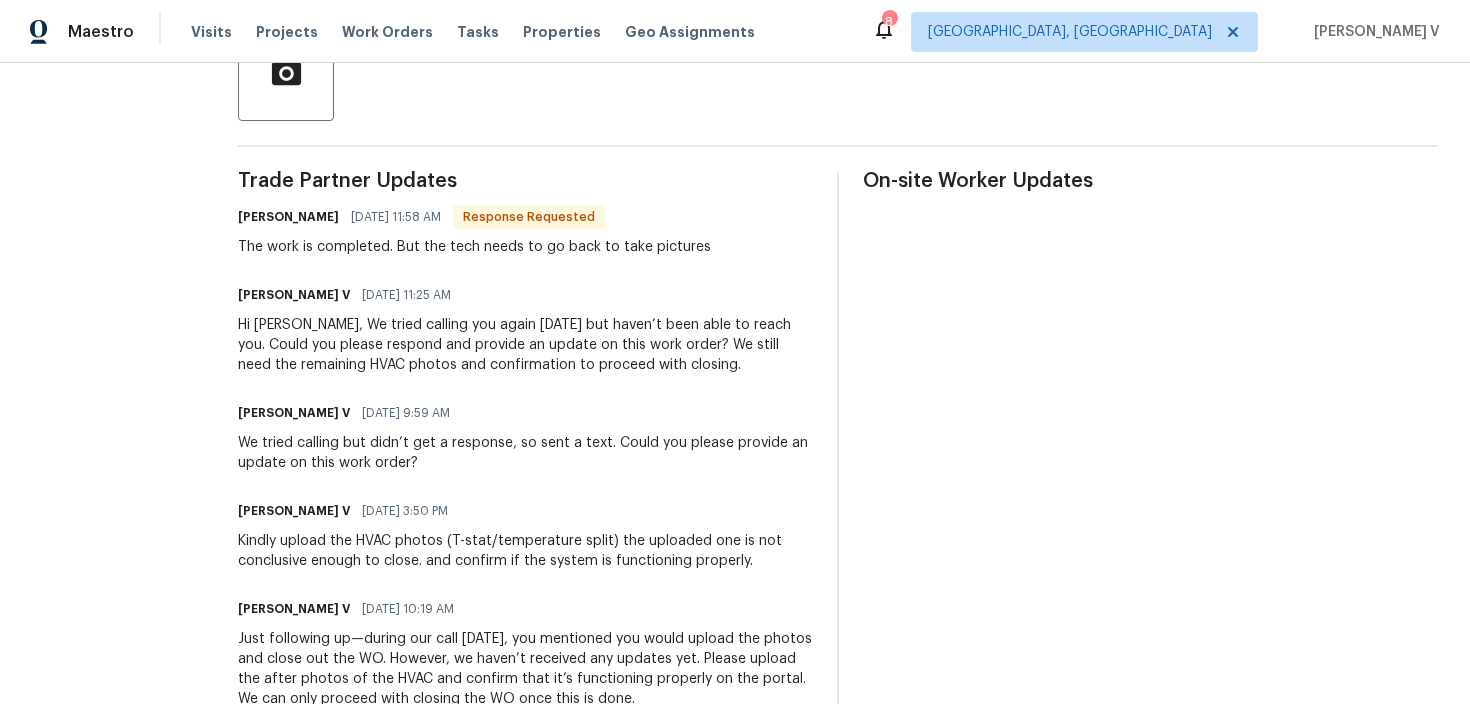 scroll, scrollTop: 0, scrollLeft: 0, axis: both 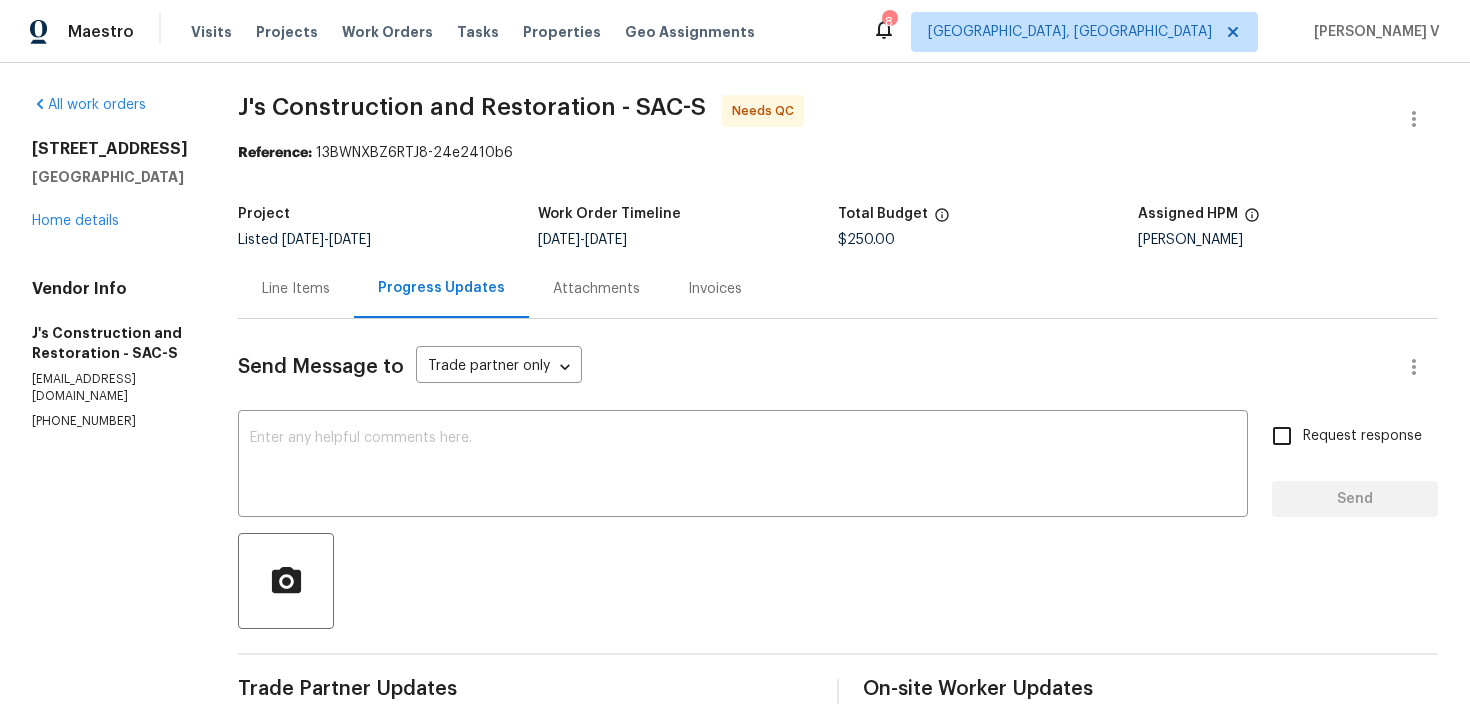 click on "Line Items" at bounding box center (296, 289) 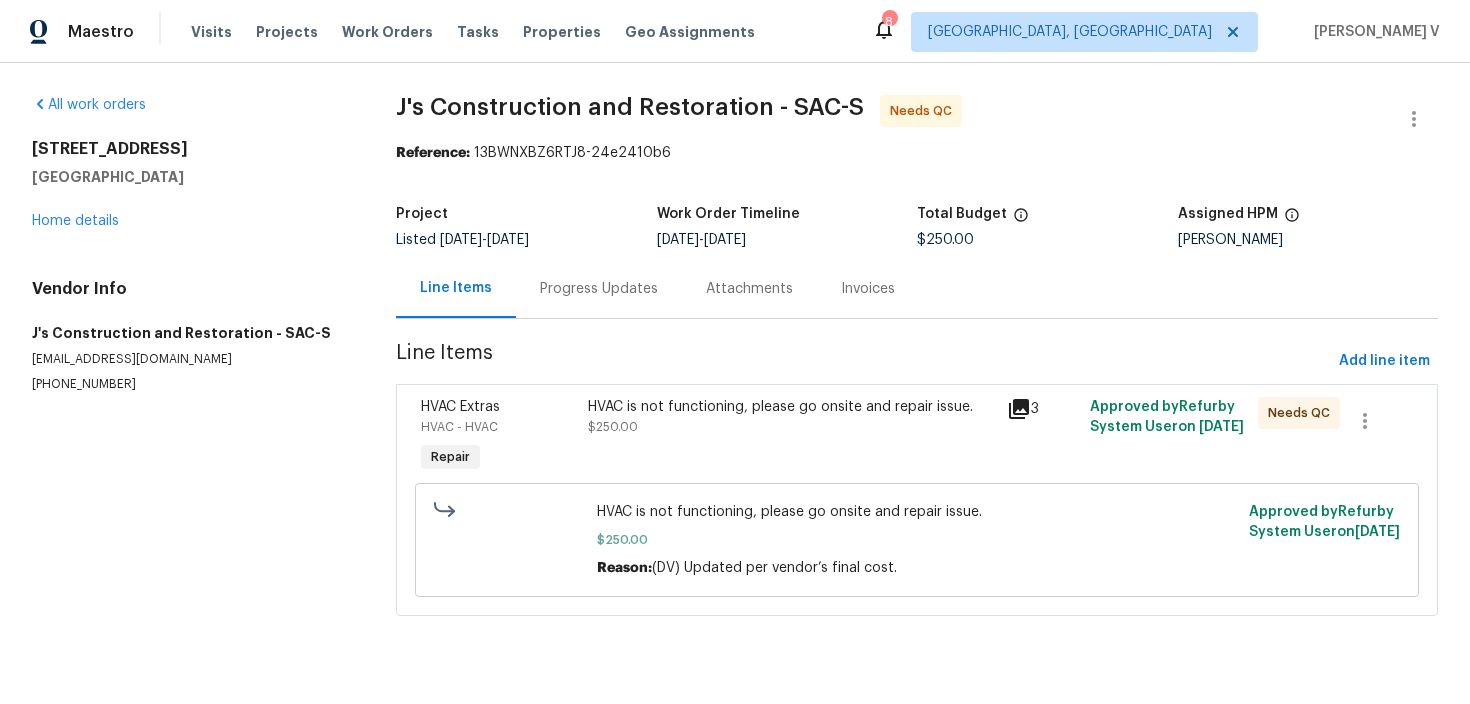 click on "HVAC is not functioning, please go onsite and repair issue." at bounding box center [791, 407] 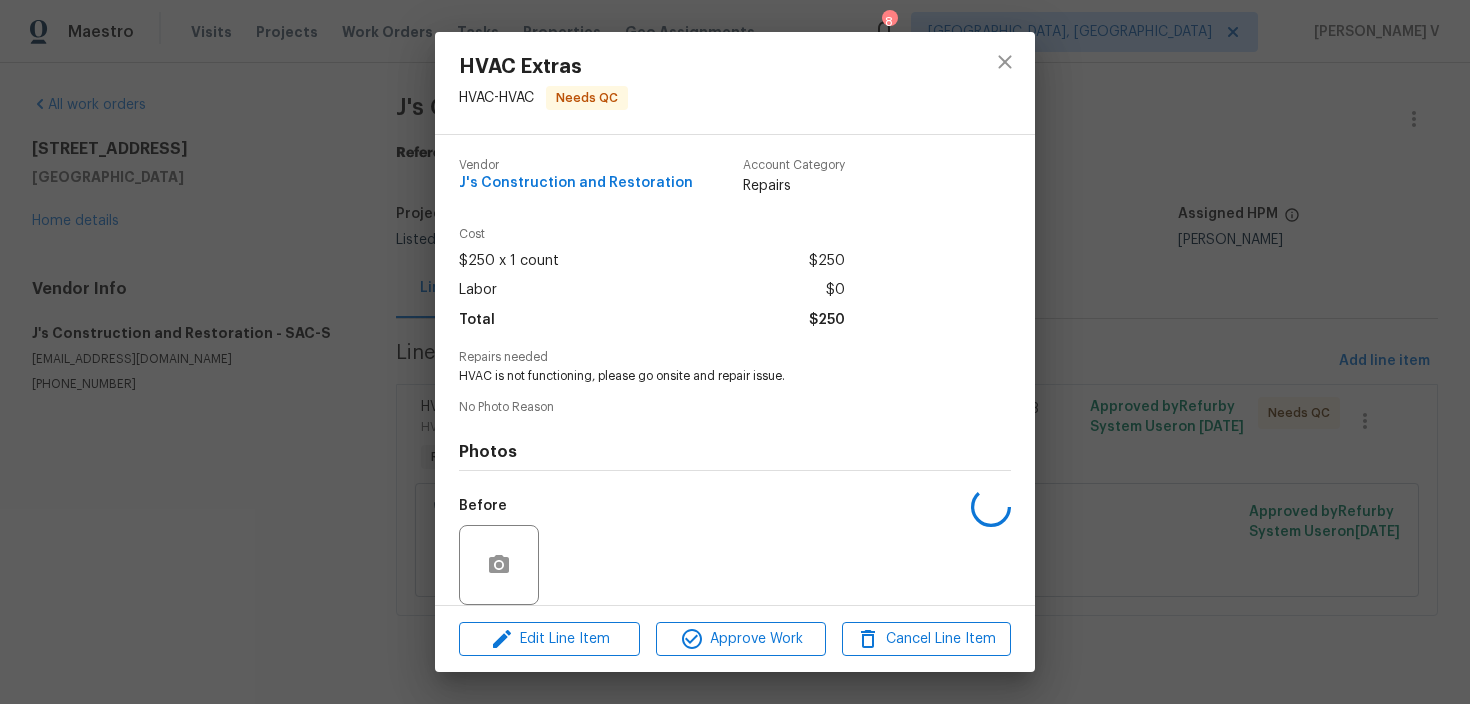 scroll, scrollTop: 149, scrollLeft: 0, axis: vertical 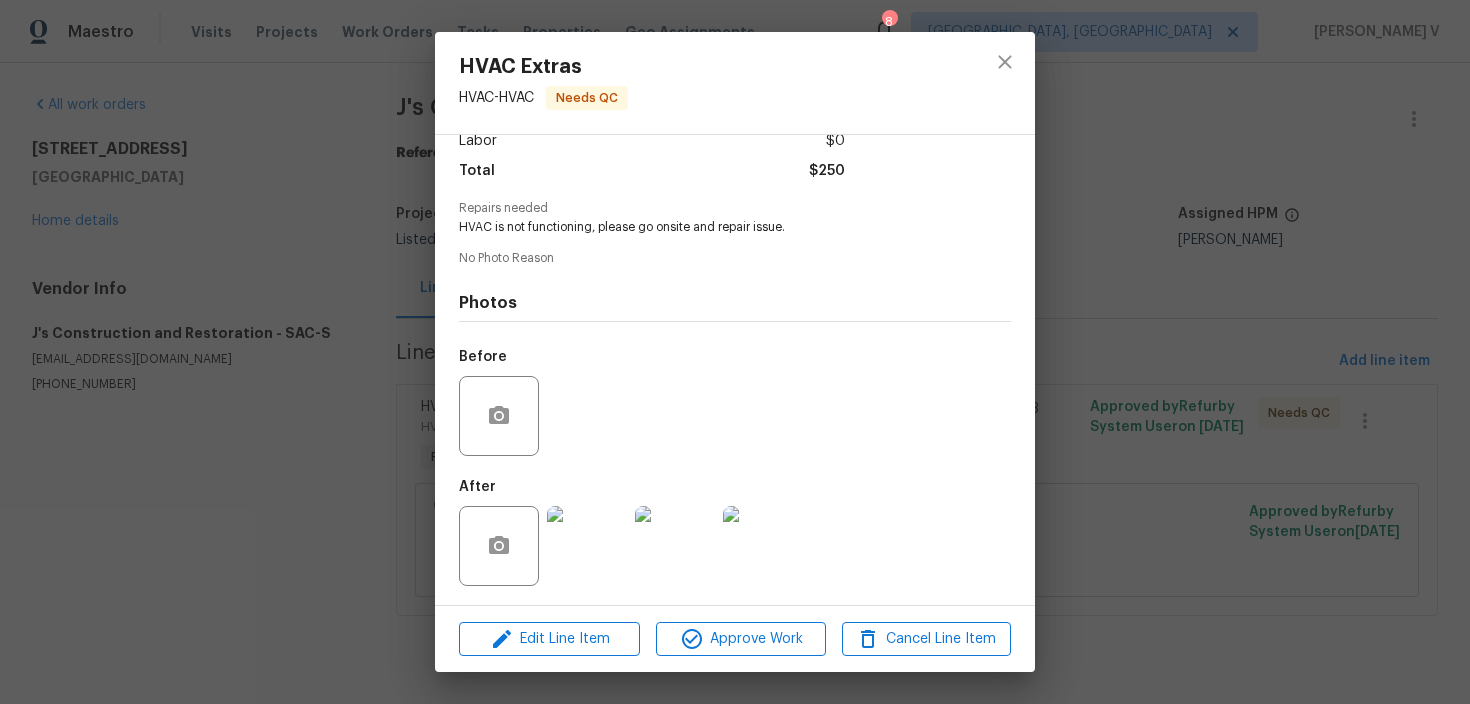 click at bounding box center (587, 546) 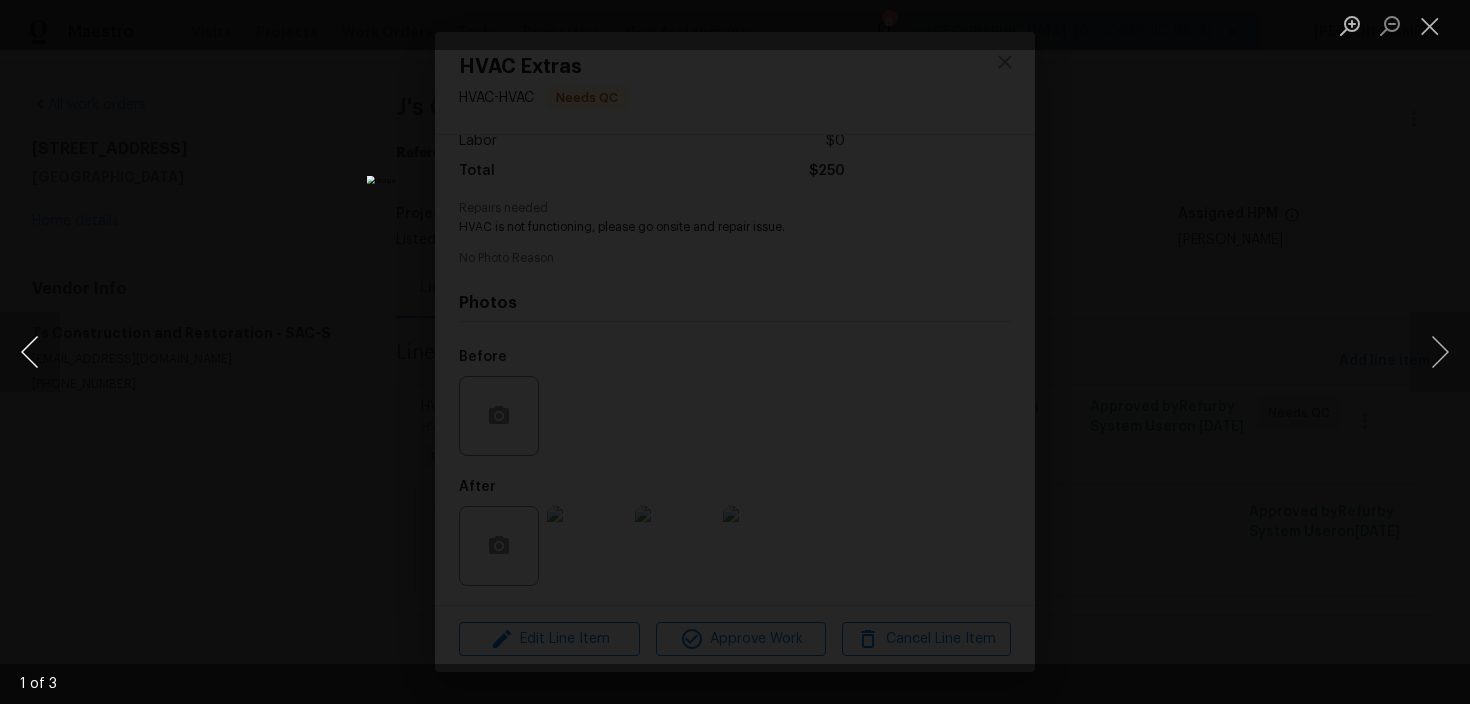 click at bounding box center (30, 352) 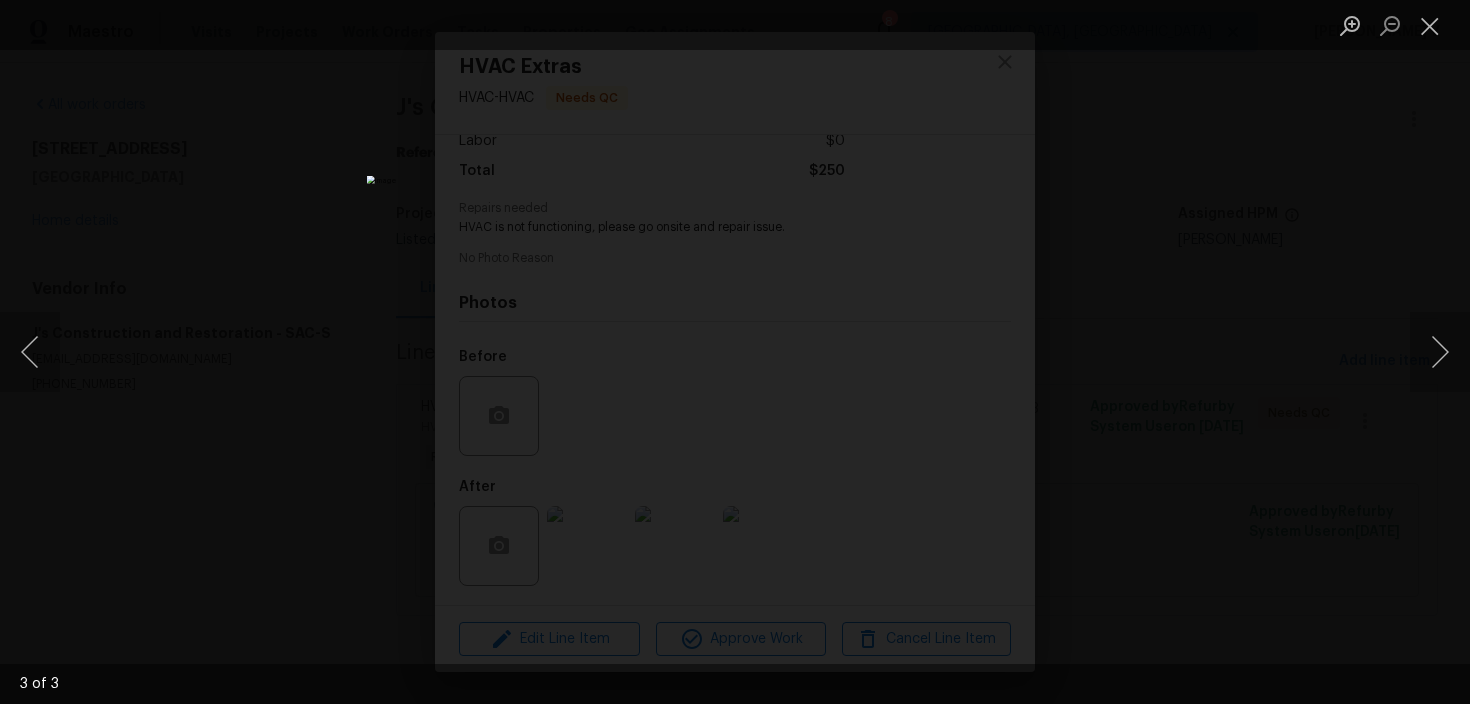 click at bounding box center (735, 352) 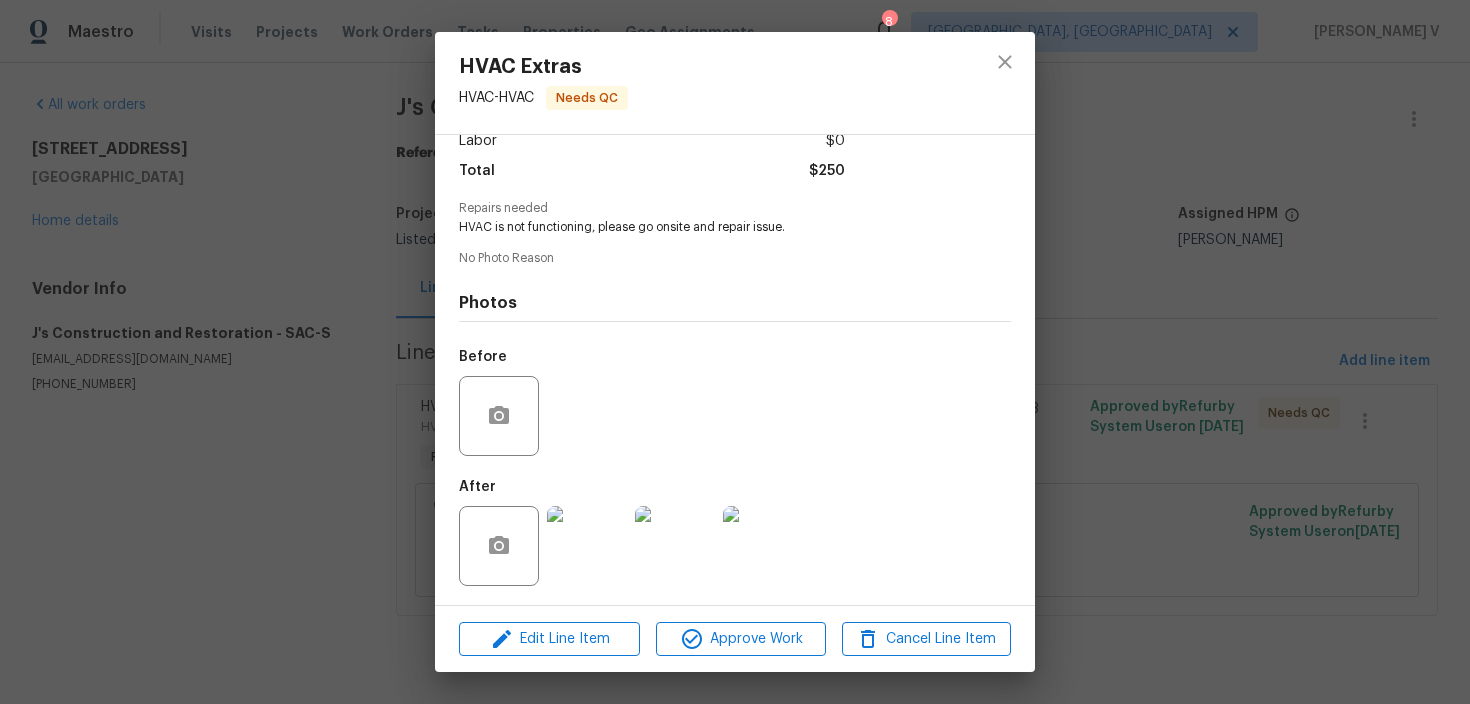 click on "HVAC Extras HVAC  -  HVAC Needs QC Vendor J's Construction and Restoration Account Category Repairs Cost $250 x 1 count $250 Labor $0 Total $250 Repairs needed HVAC is not functioning, please go onsite and repair issue. No Photo Reason   Photos Before After  Edit Line Item  Approve Work  Cancel Line Item" at bounding box center [735, 352] 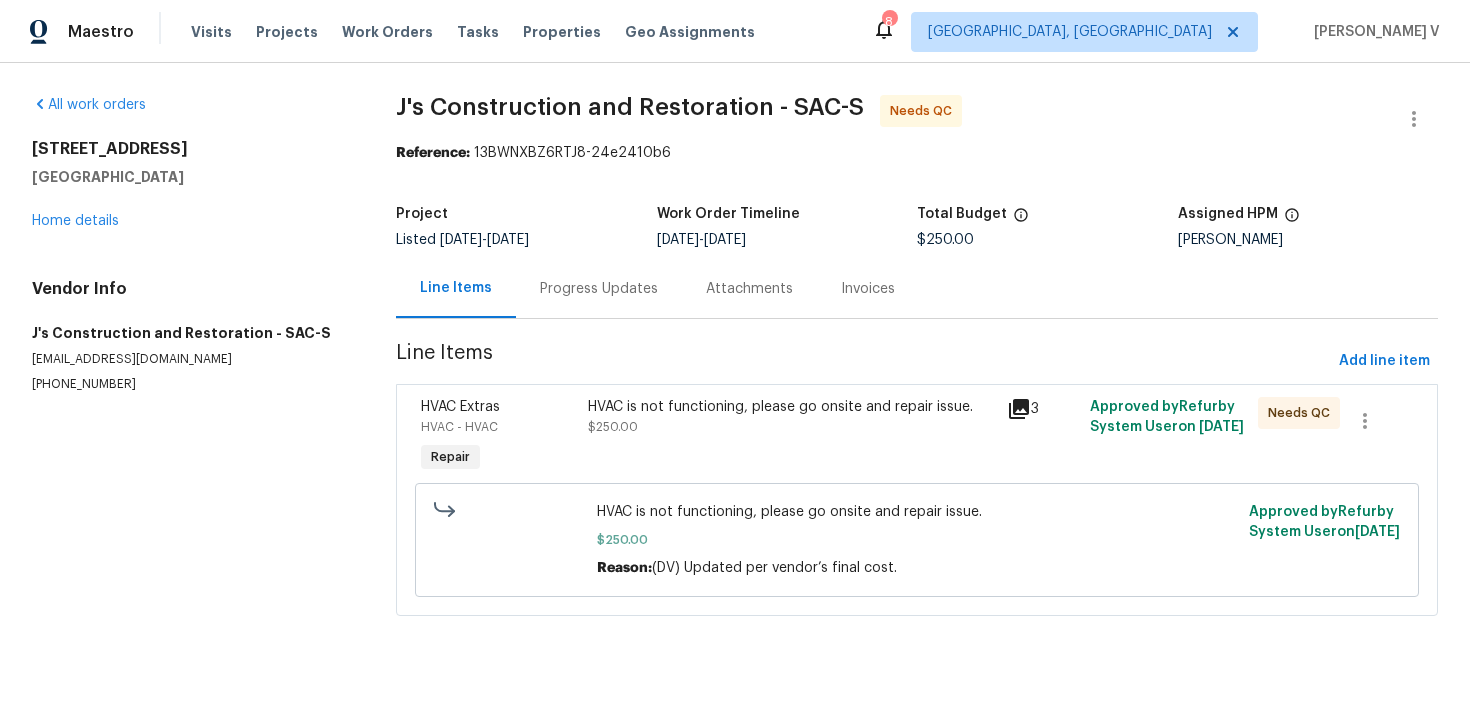 click on "HVAC is not functioning, please go onsite and repair issue." at bounding box center [791, 407] 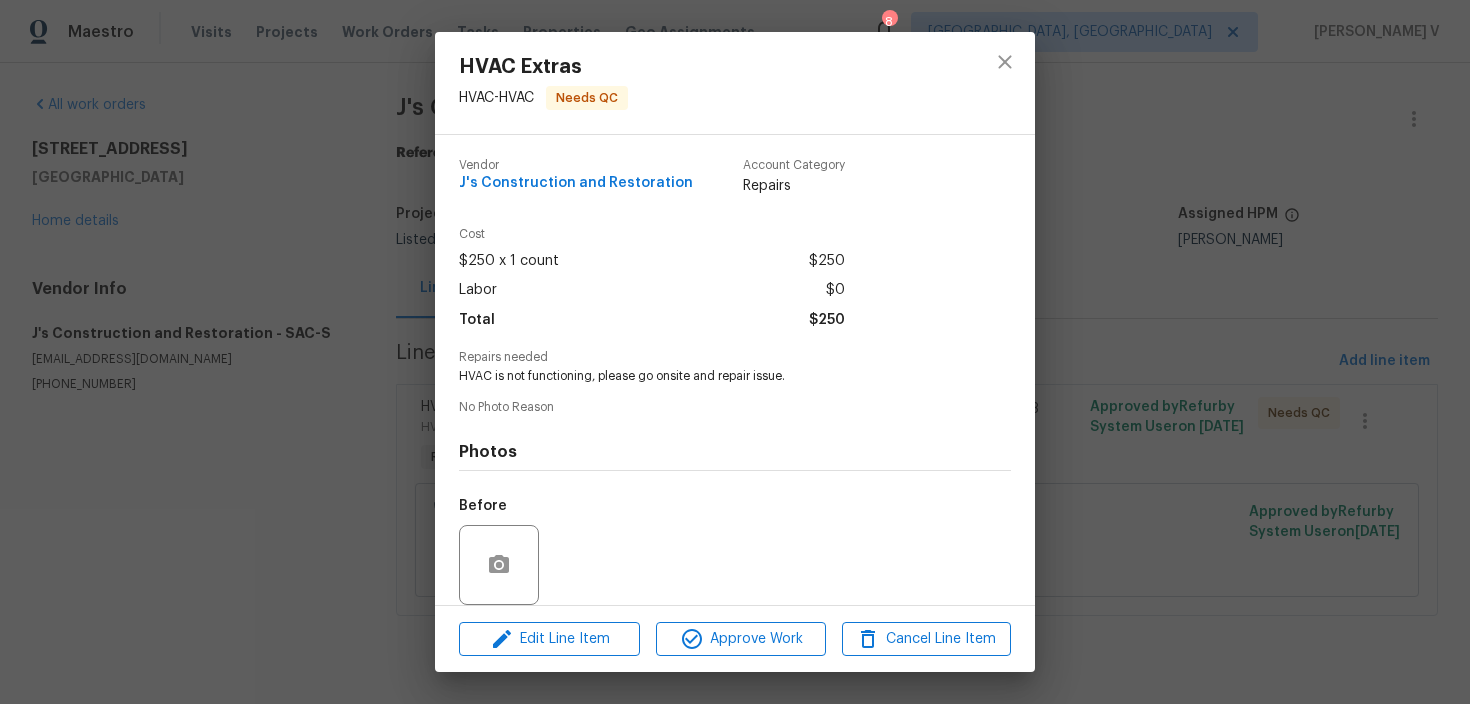 scroll, scrollTop: 149, scrollLeft: 0, axis: vertical 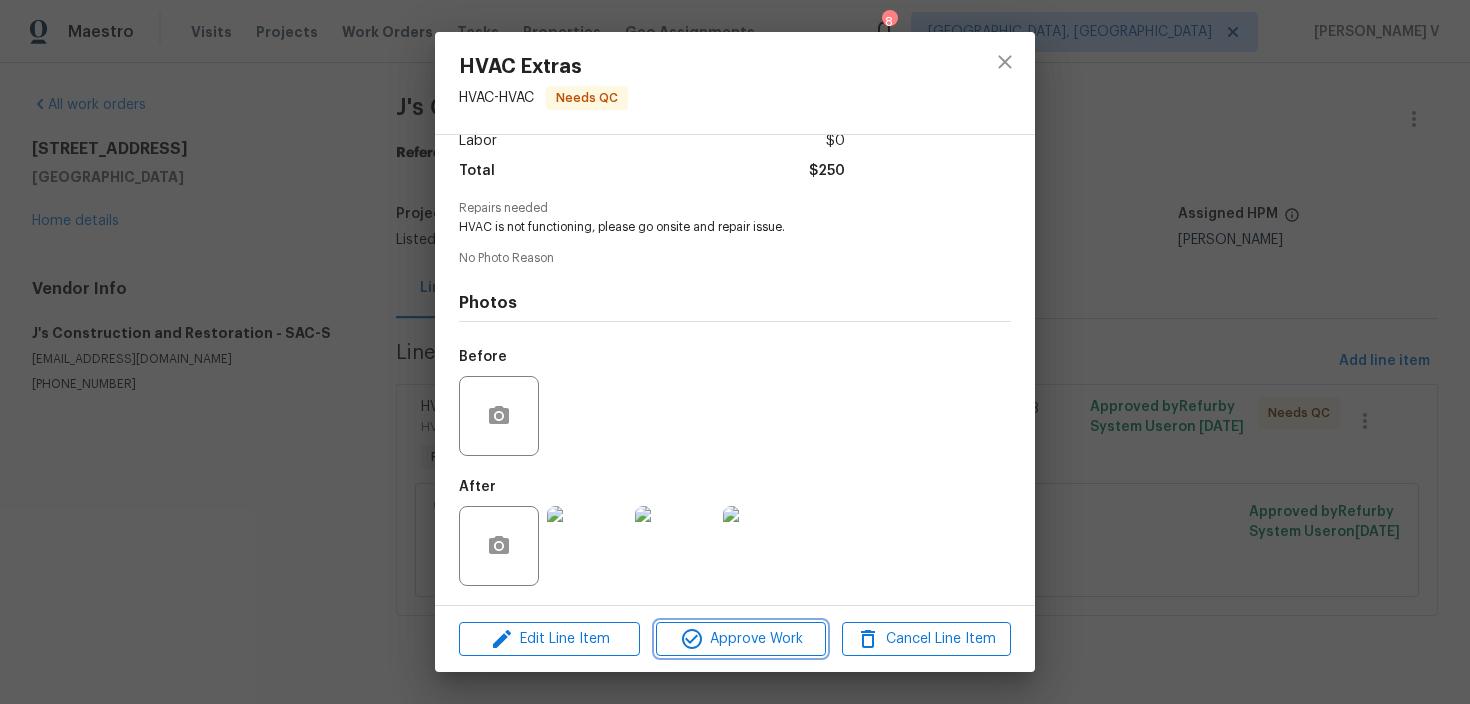 click on "Approve Work" at bounding box center (740, 639) 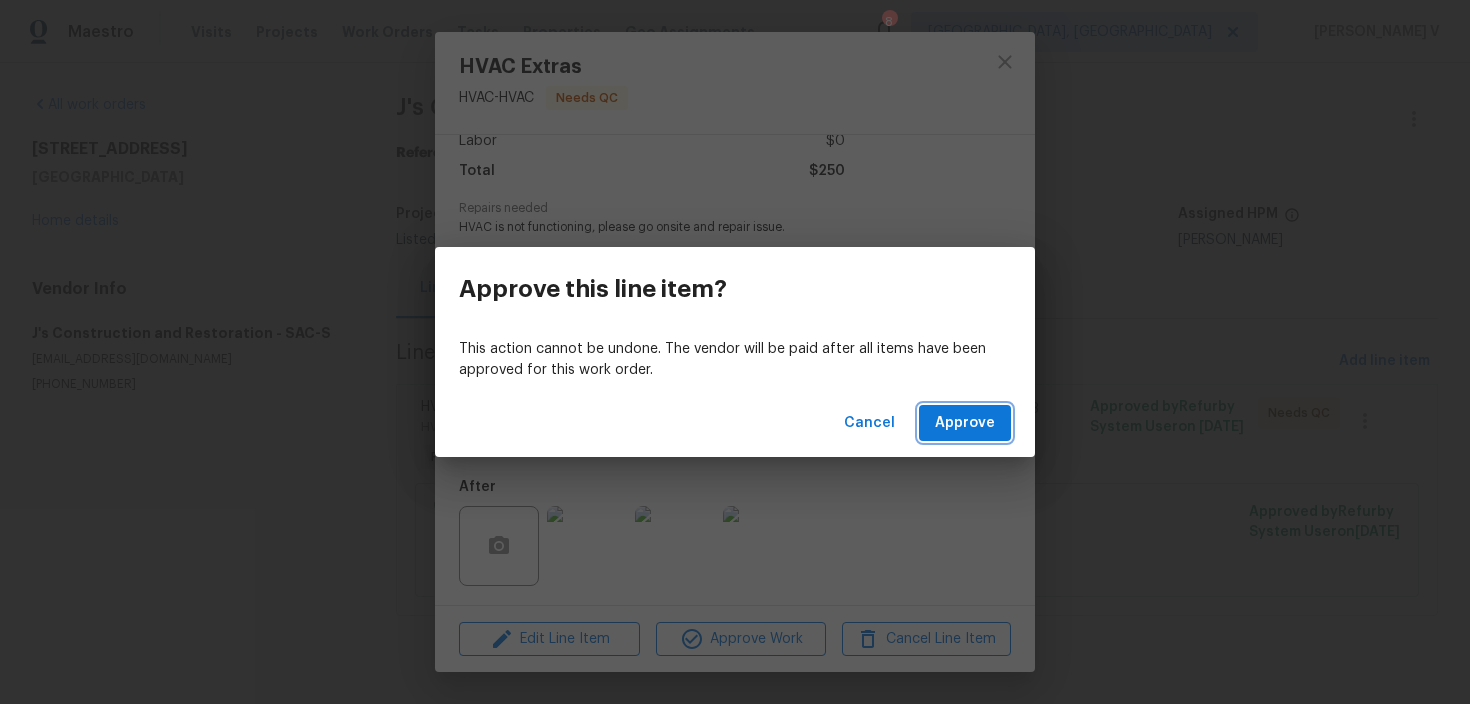 click on "Approve" at bounding box center [965, 423] 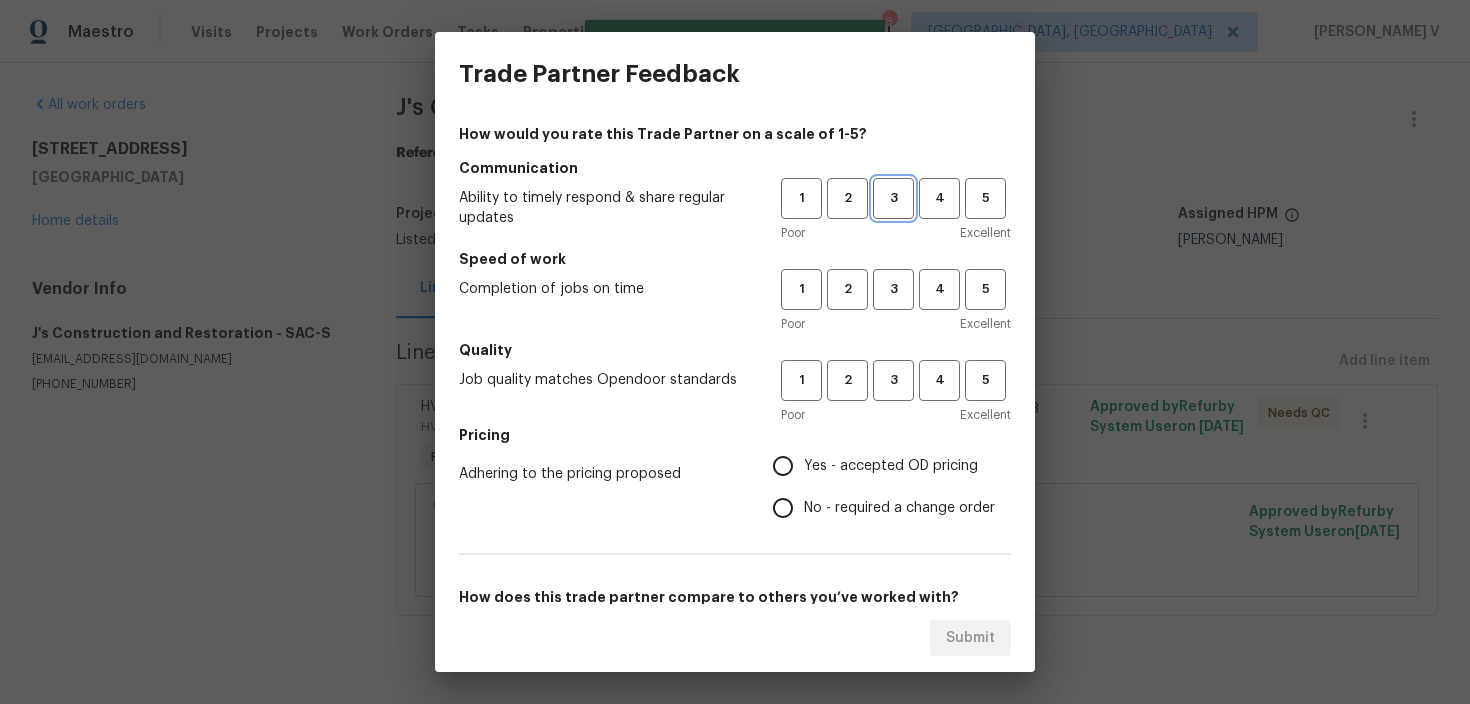 click on "3" at bounding box center (893, 198) 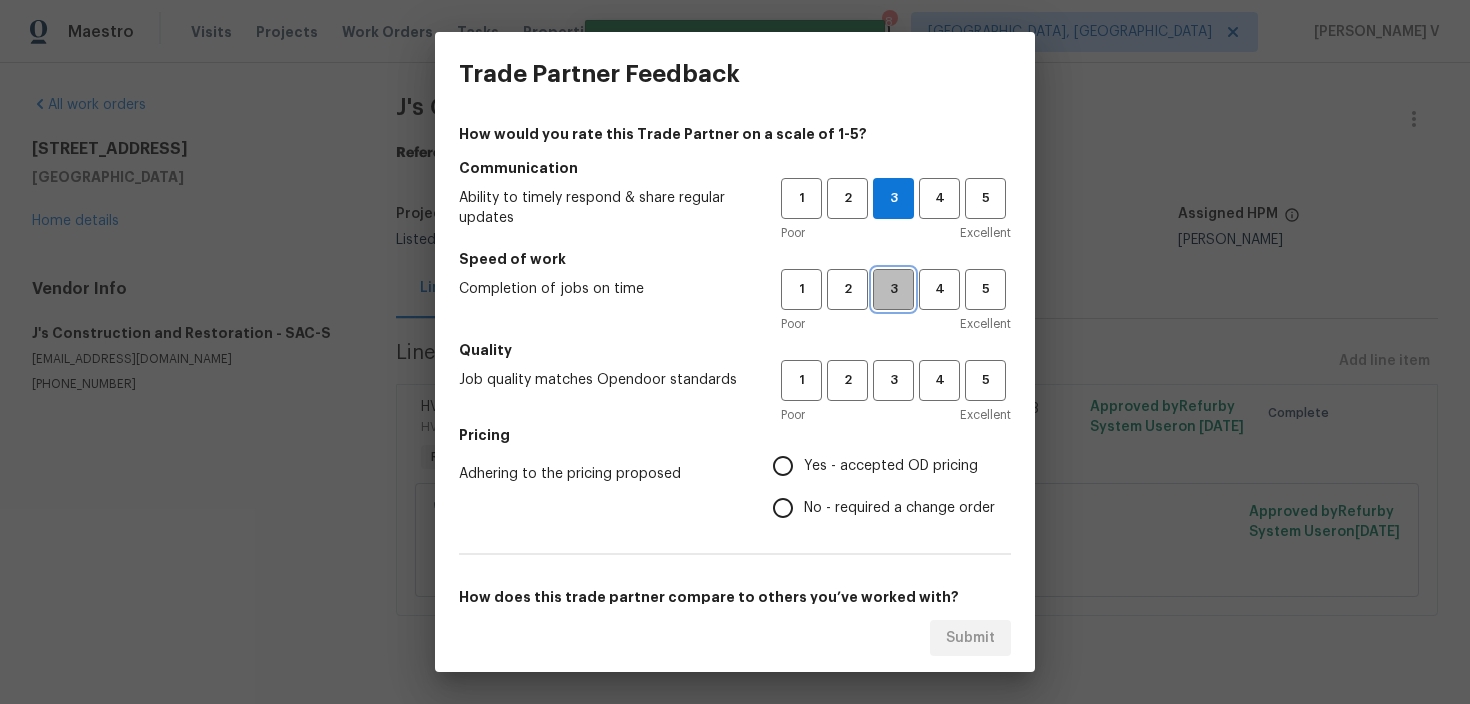 click on "3" at bounding box center (893, 289) 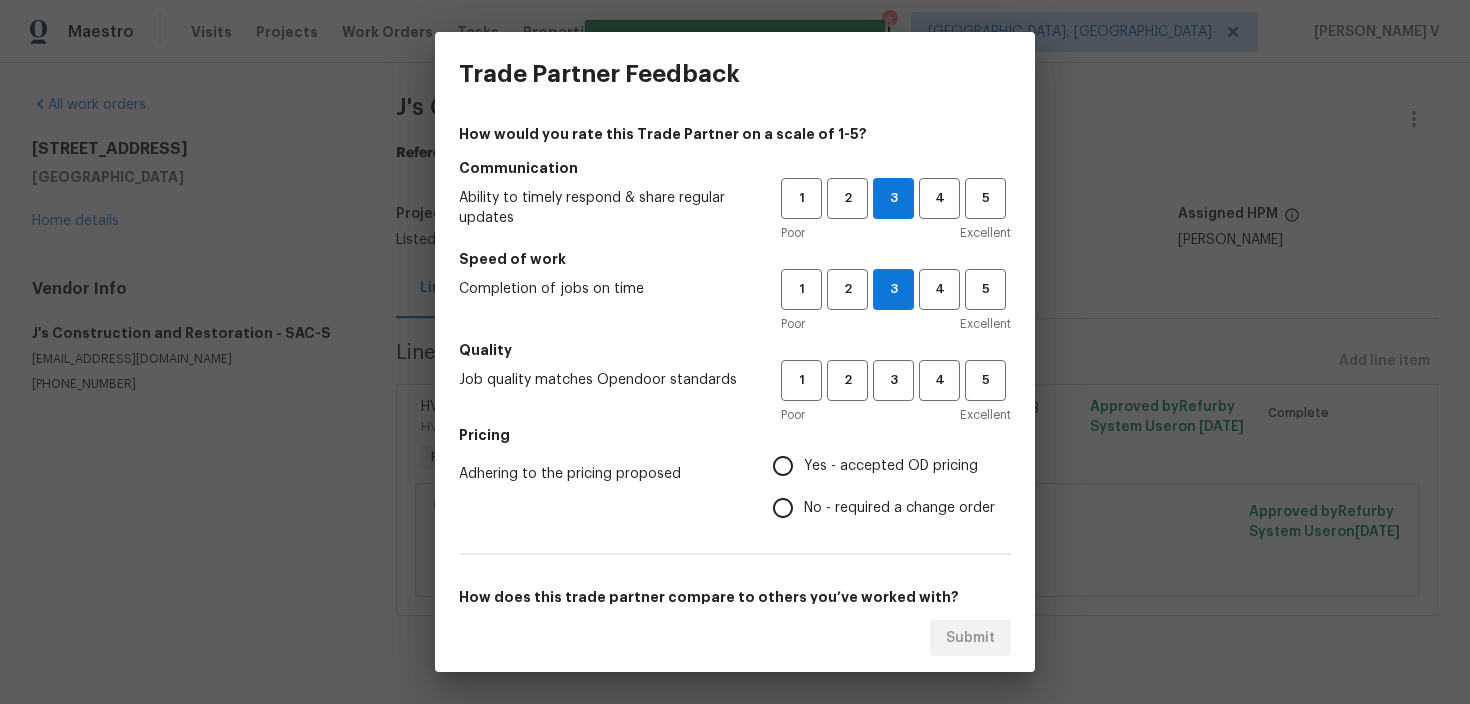 click on "Poor Excellent" at bounding box center (896, 415) 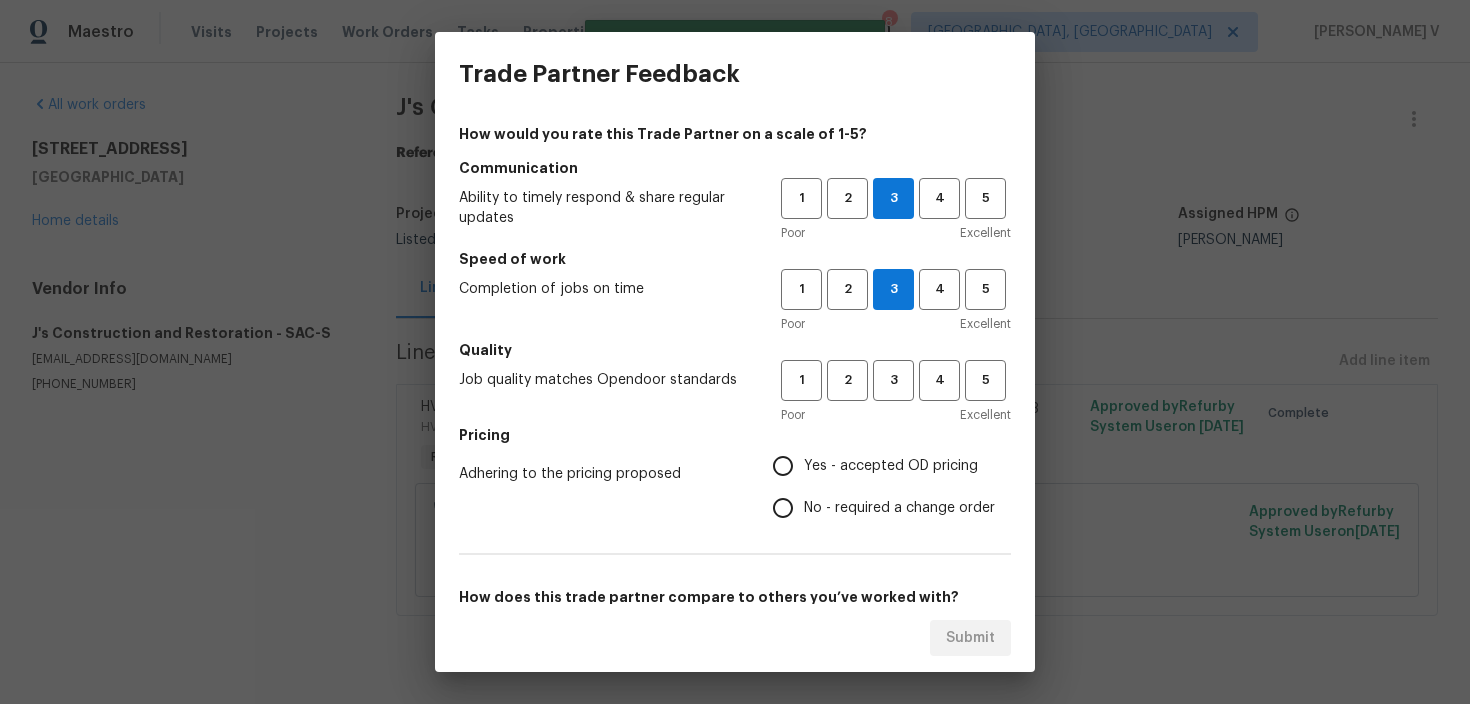 click on "No - required a change order" at bounding box center [783, 508] 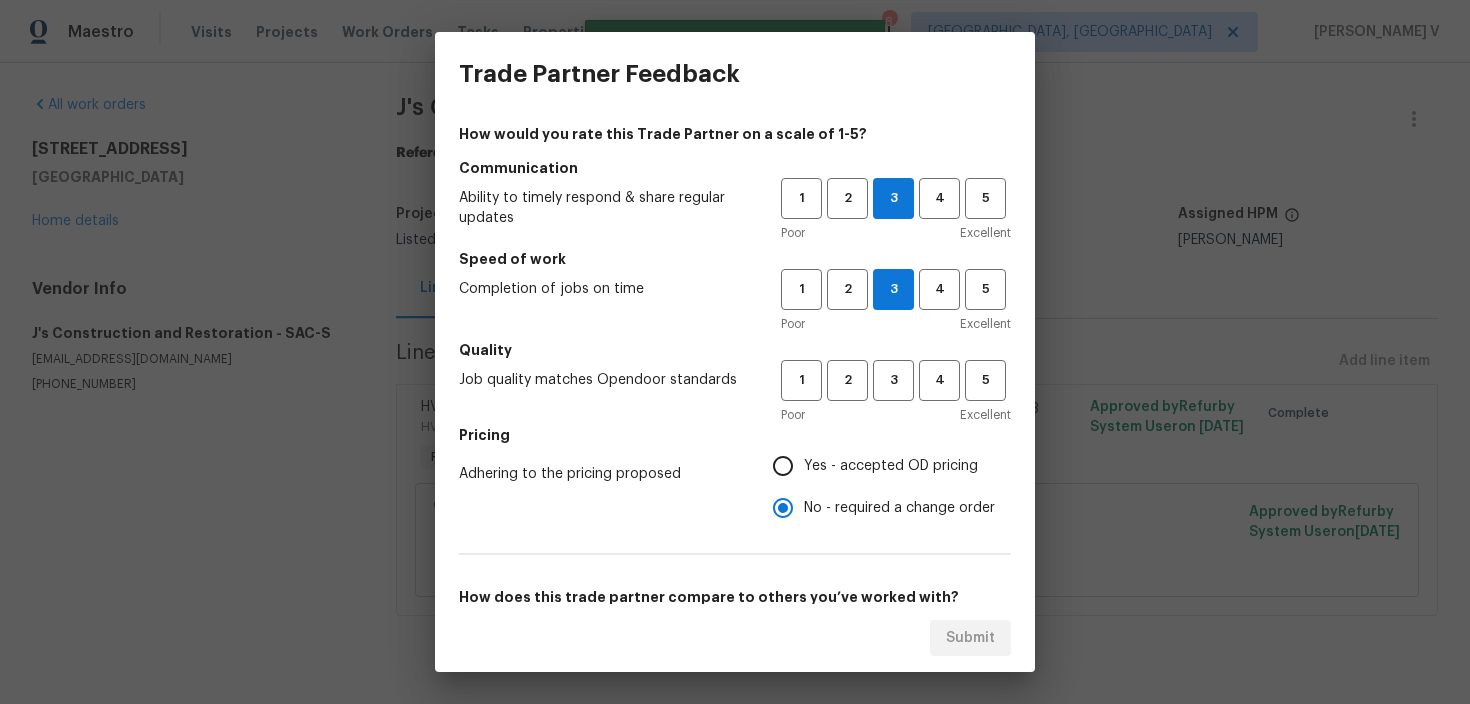 click on "1 2 3 4 5" at bounding box center [896, 380] 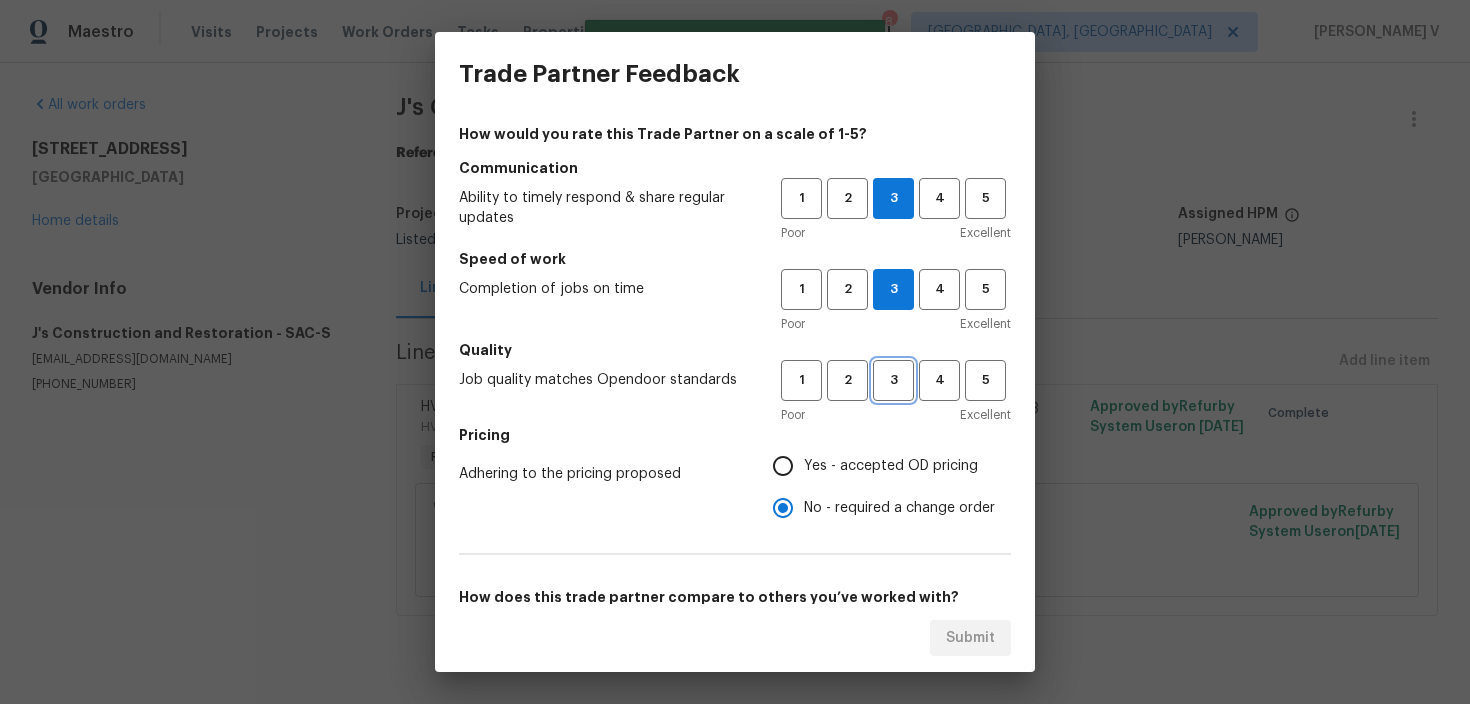 click on "3" at bounding box center [893, 380] 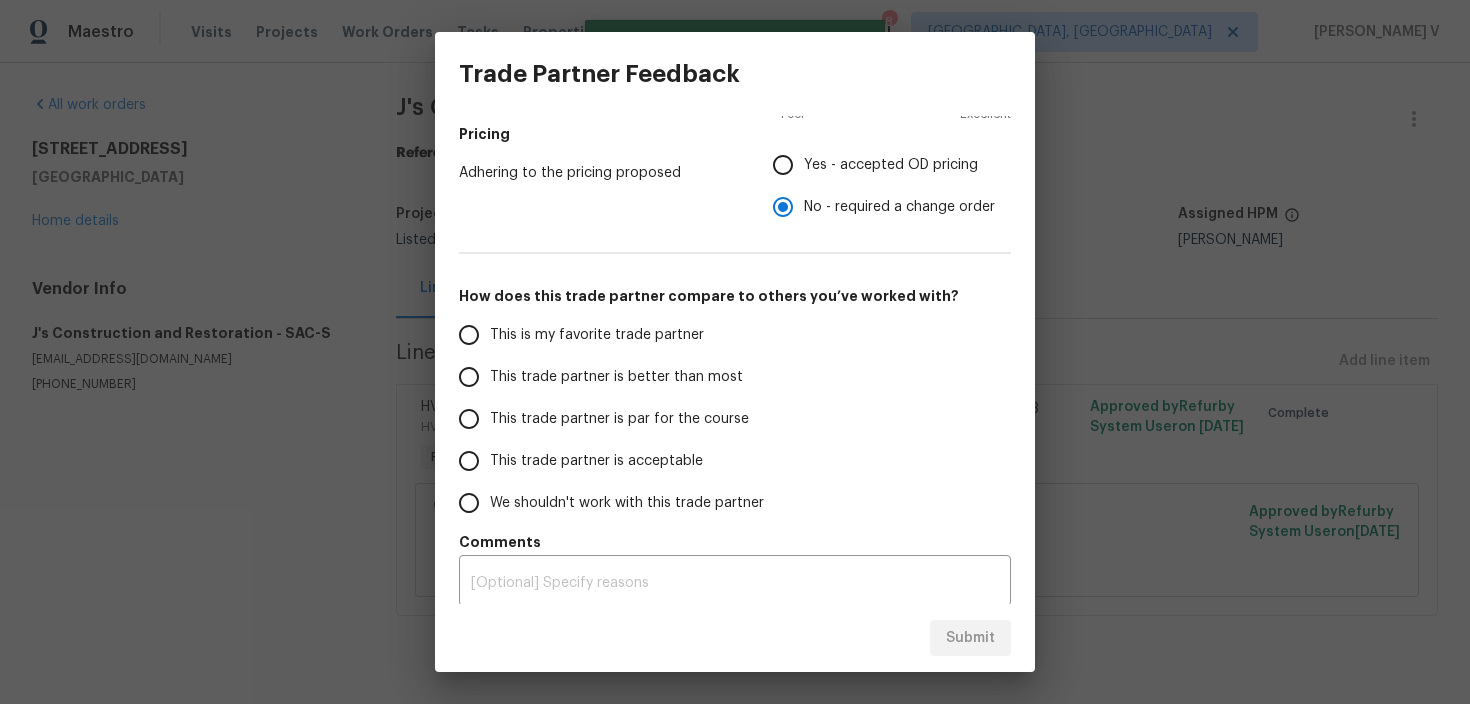 scroll, scrollTop: 311, scrollLeft: 0, axis: vertical 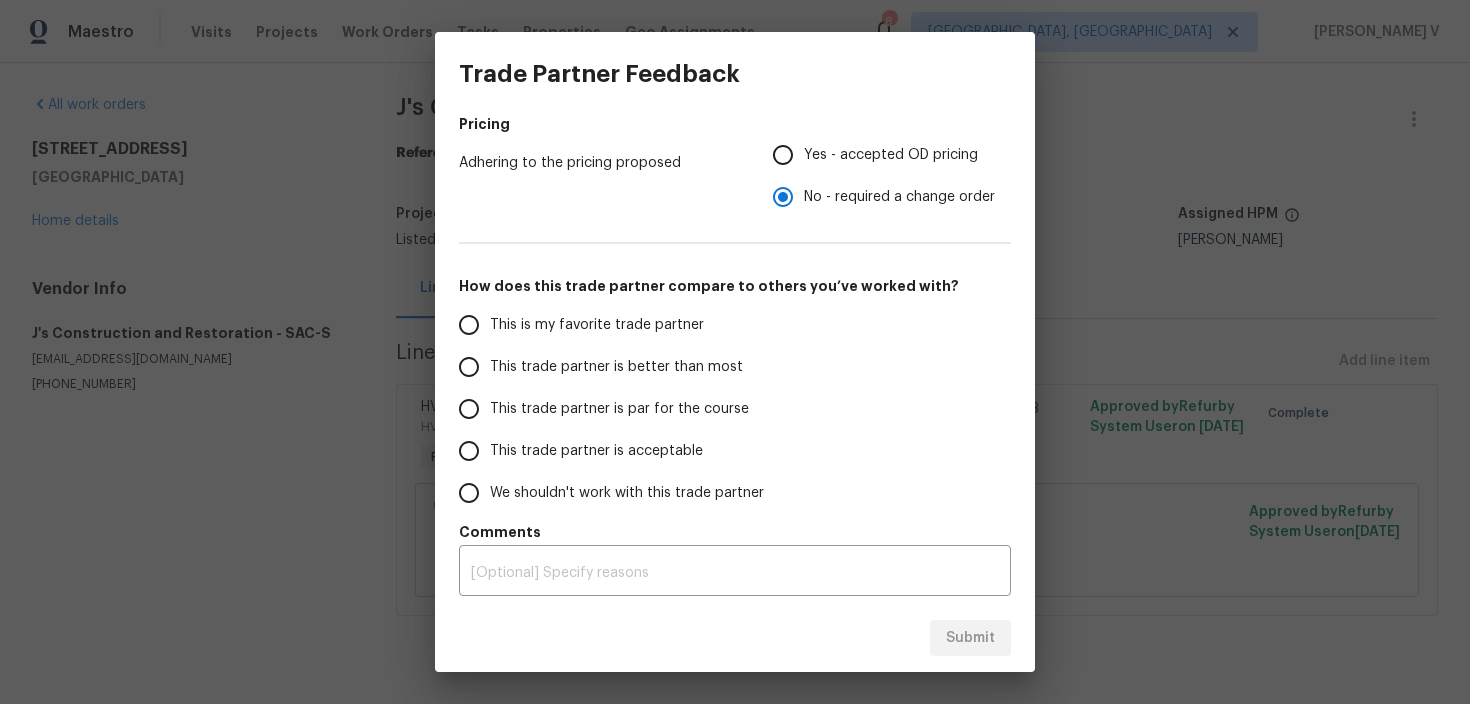 click on "This trade partner is better than most" at bounding box center [616, 367] 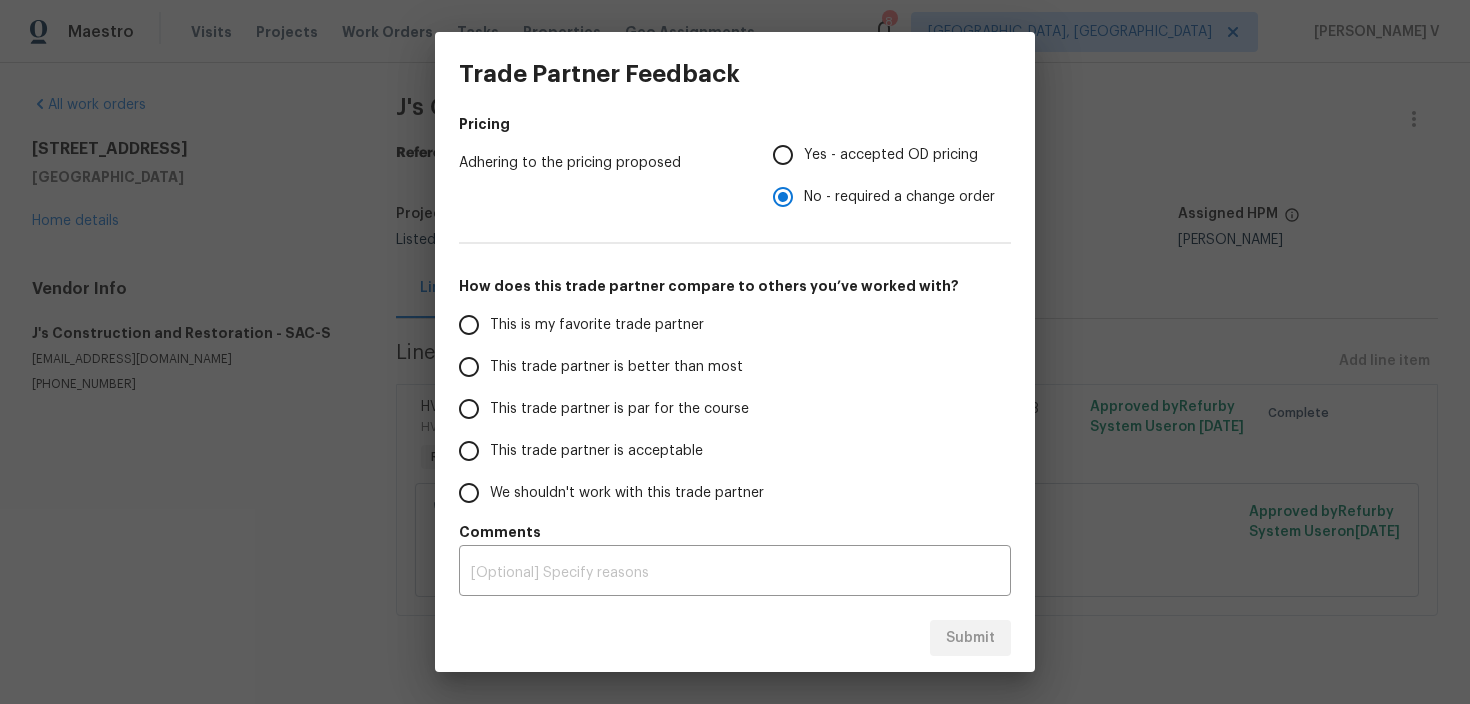 click on "This trade partner is better than most" at bounding box center (469, 367) 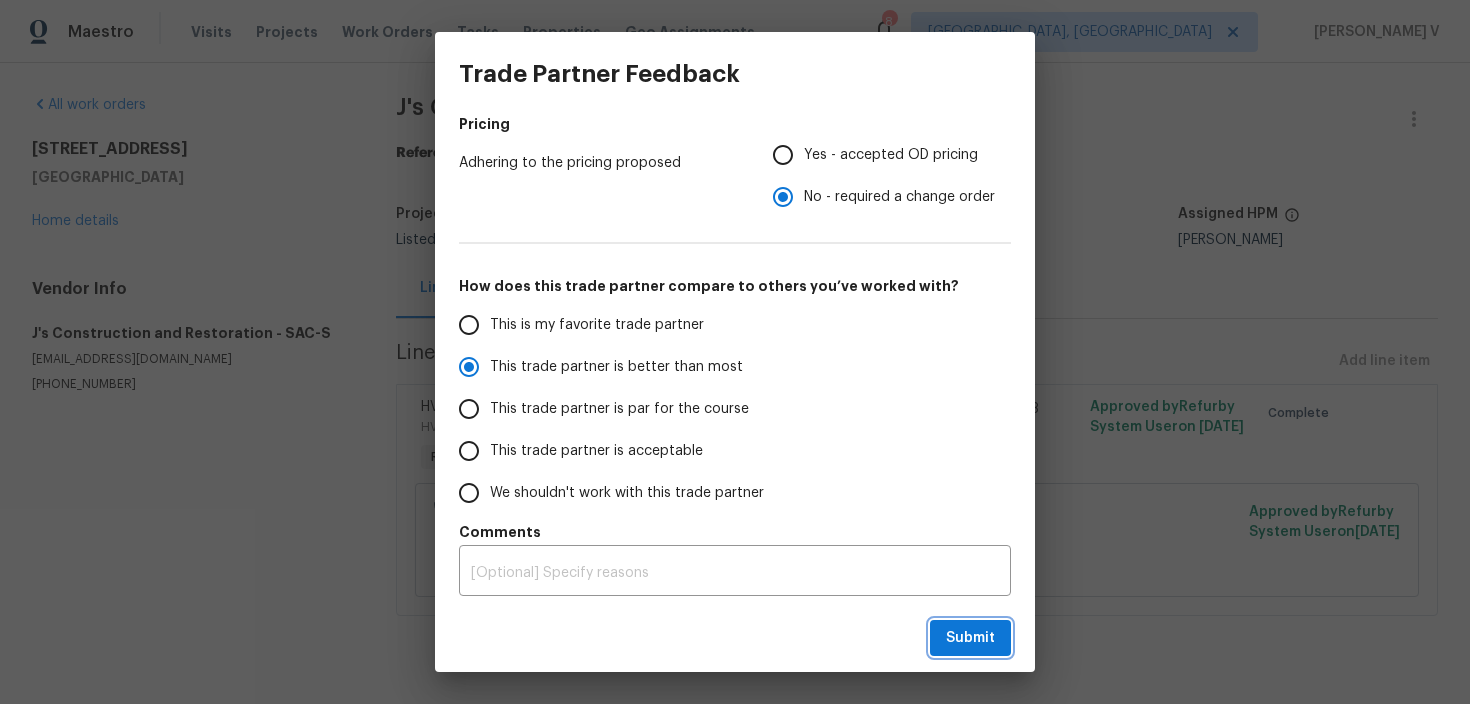 click on "Submit" at bounding box center (970, 638) 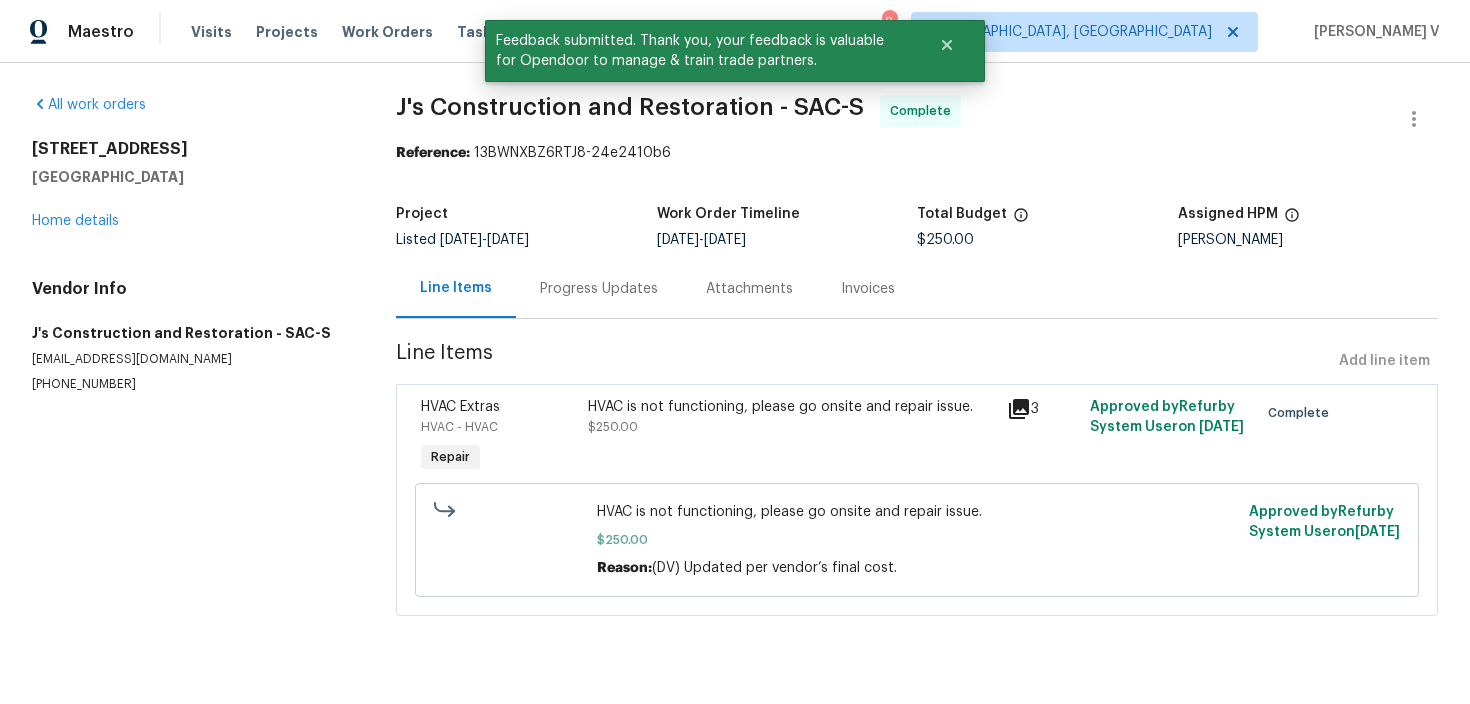 click on "Progress Updates" at bounding box center (599, 288) 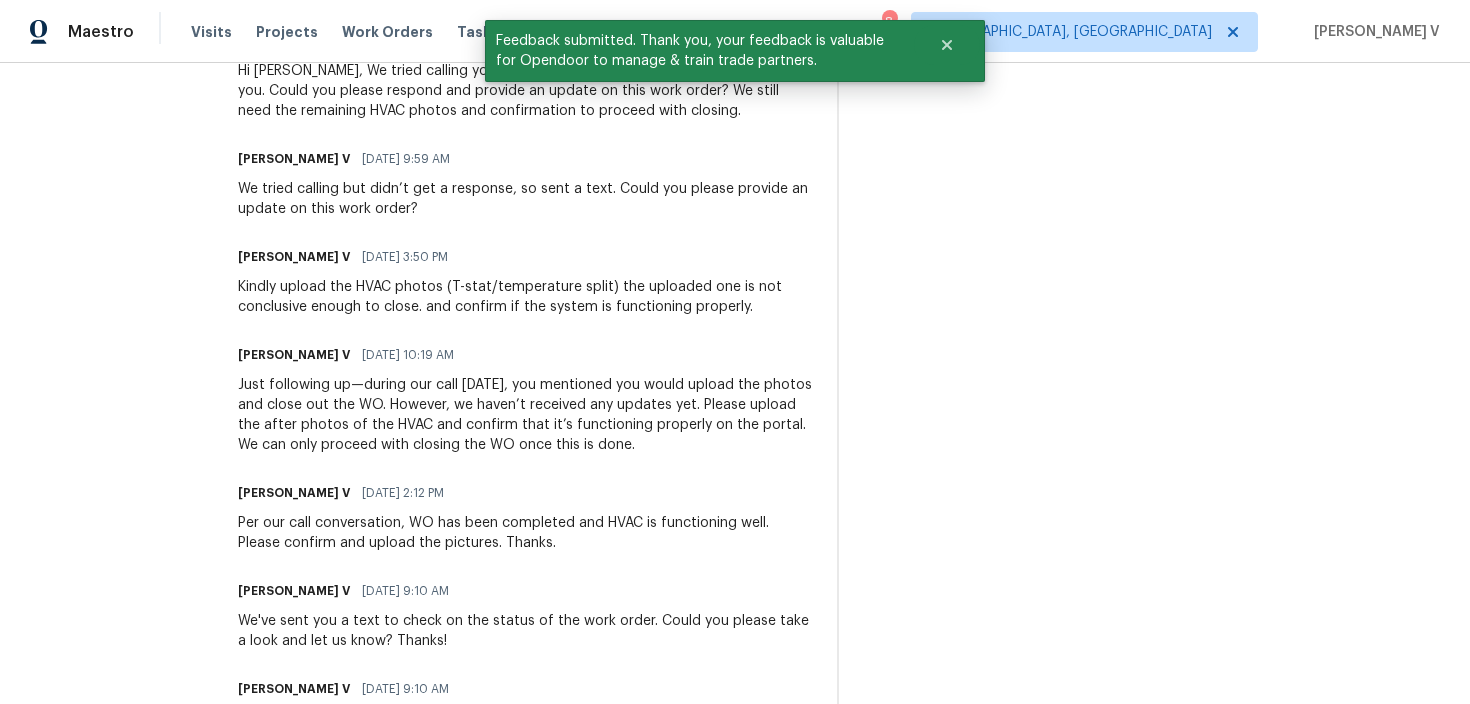 scroll, scrollTop: 0, scrollLeft: 0, axis: both 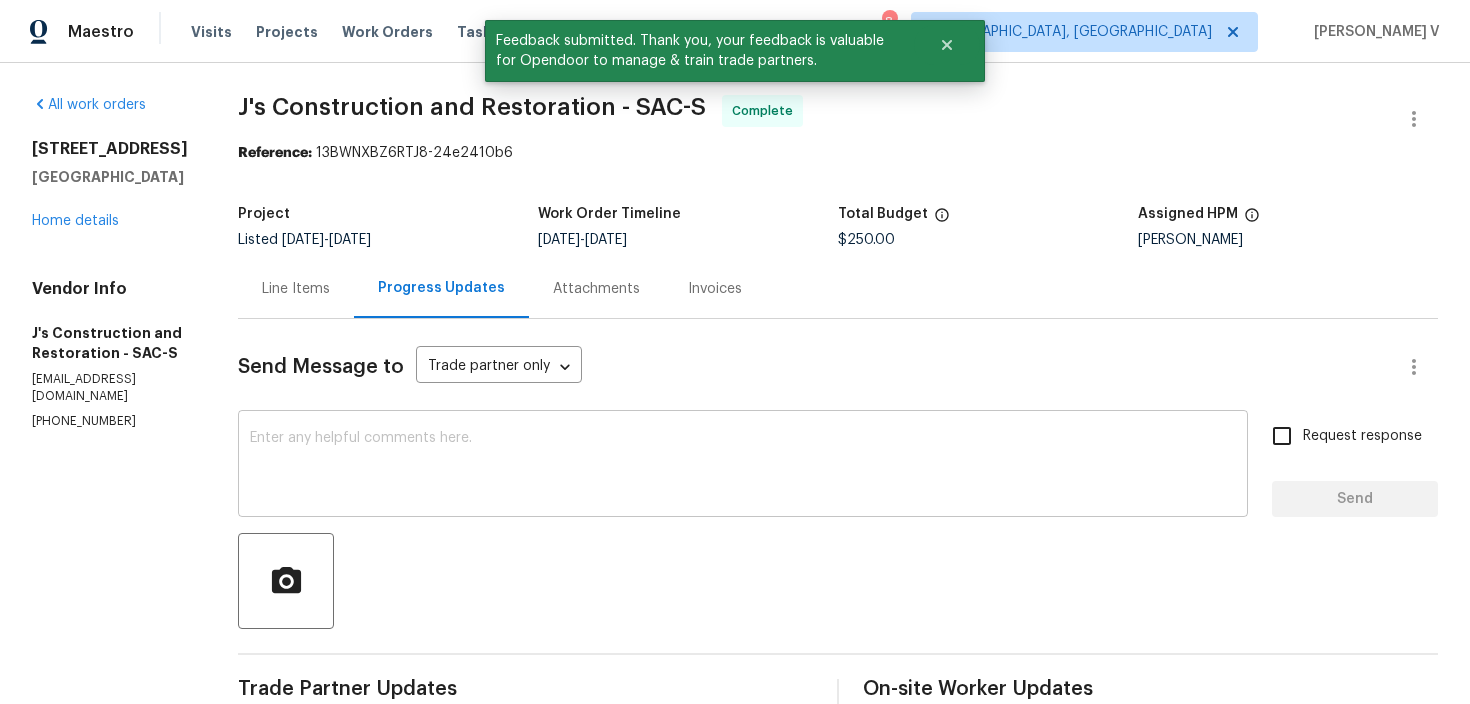 click at bounding box center (743, 466) 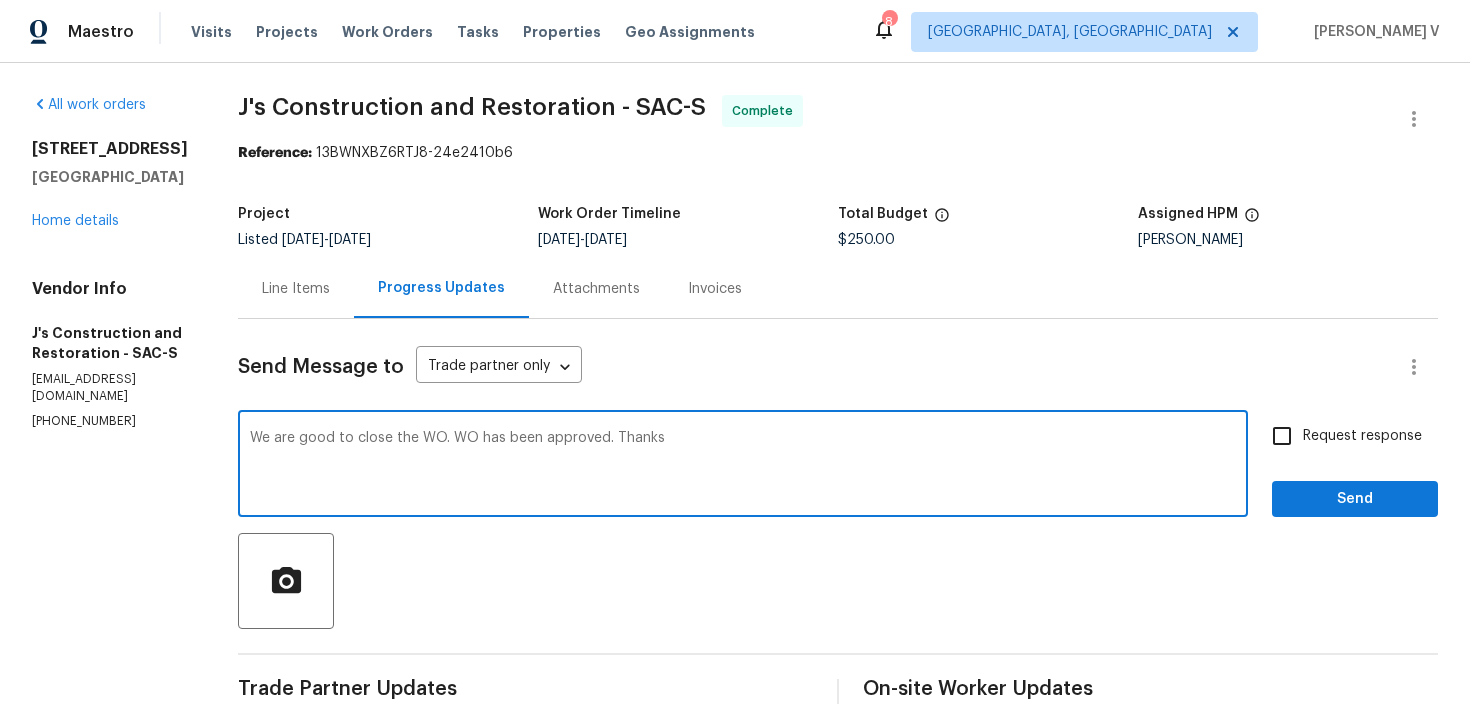 type on "We are good to close the WO. WO has been approved. Thanks" 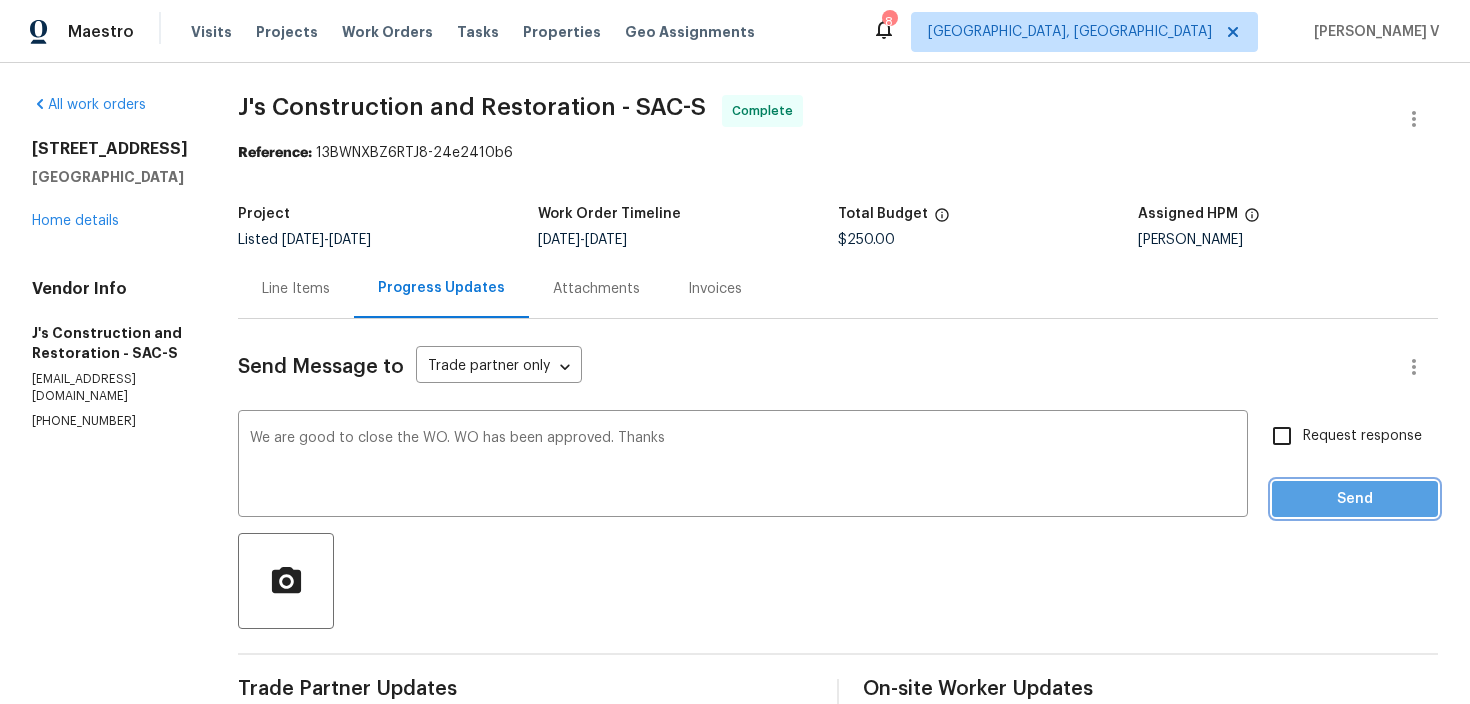 click on "Send" at bounding box center [1355, 499] 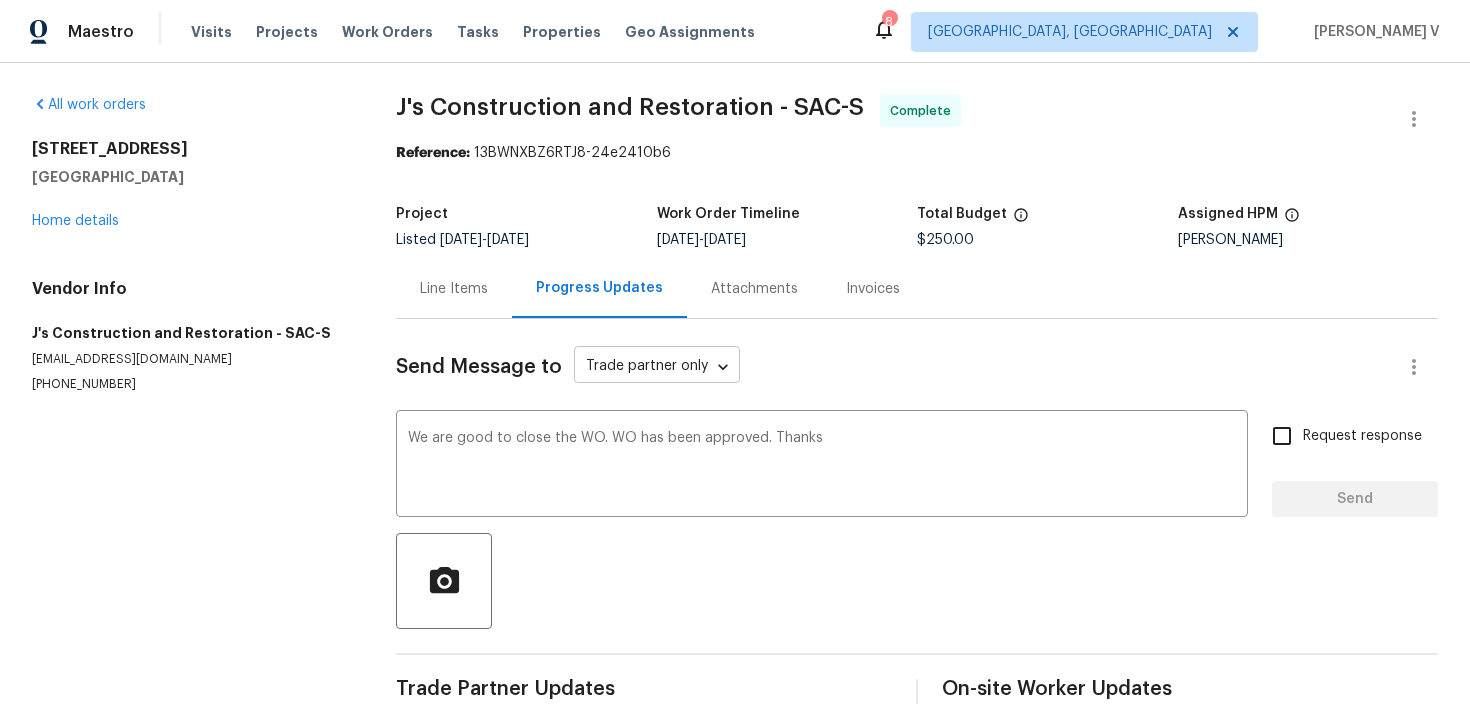 type 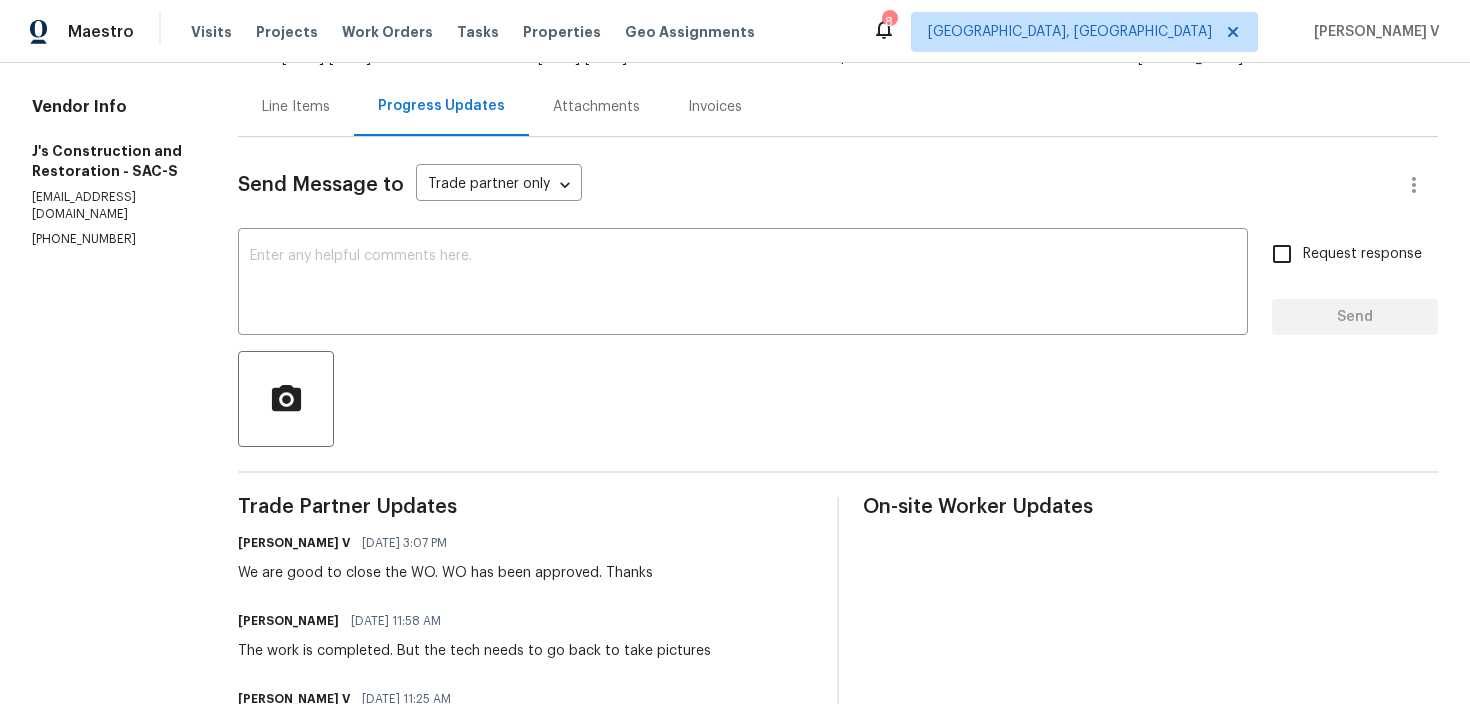scroll, scrollTop: 122, scrollLeft: 0, axis: vertical 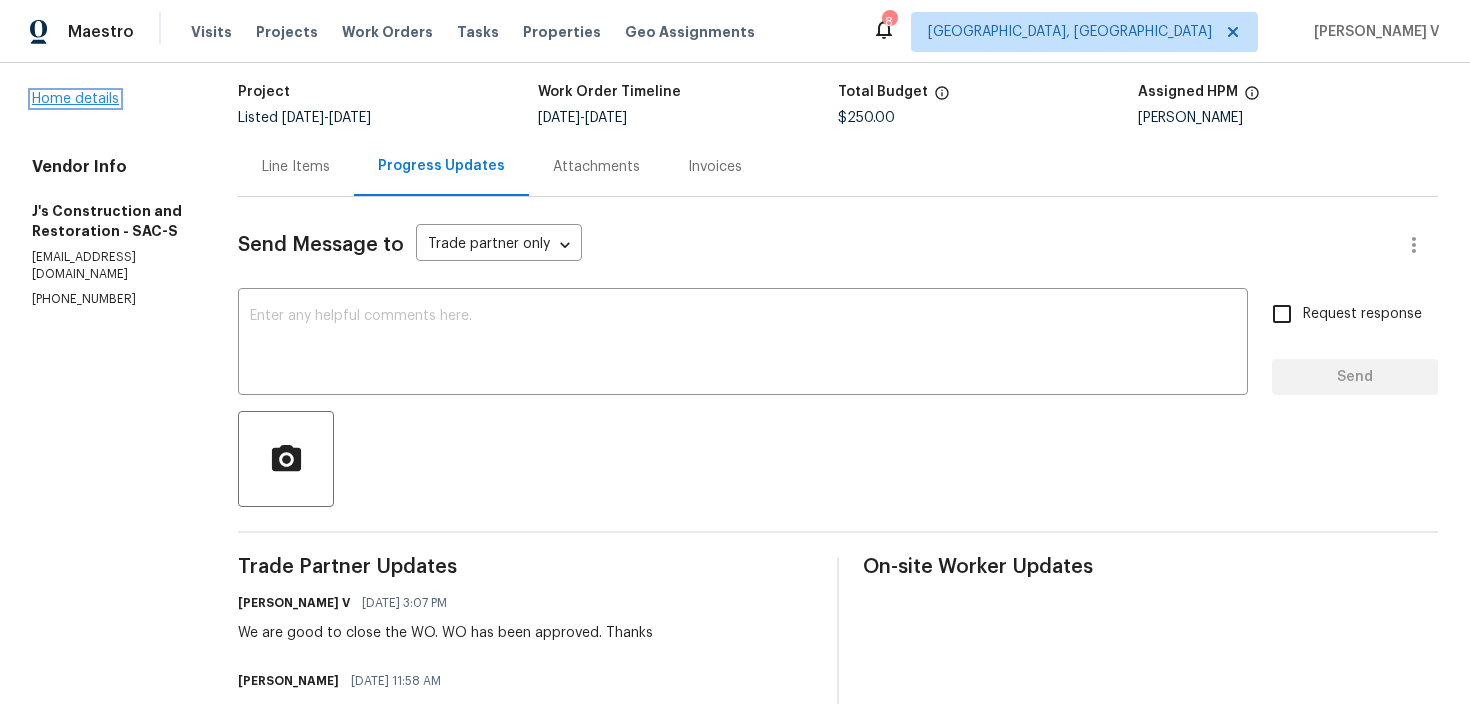 click on "Home details" at bounding box center [75, 99] 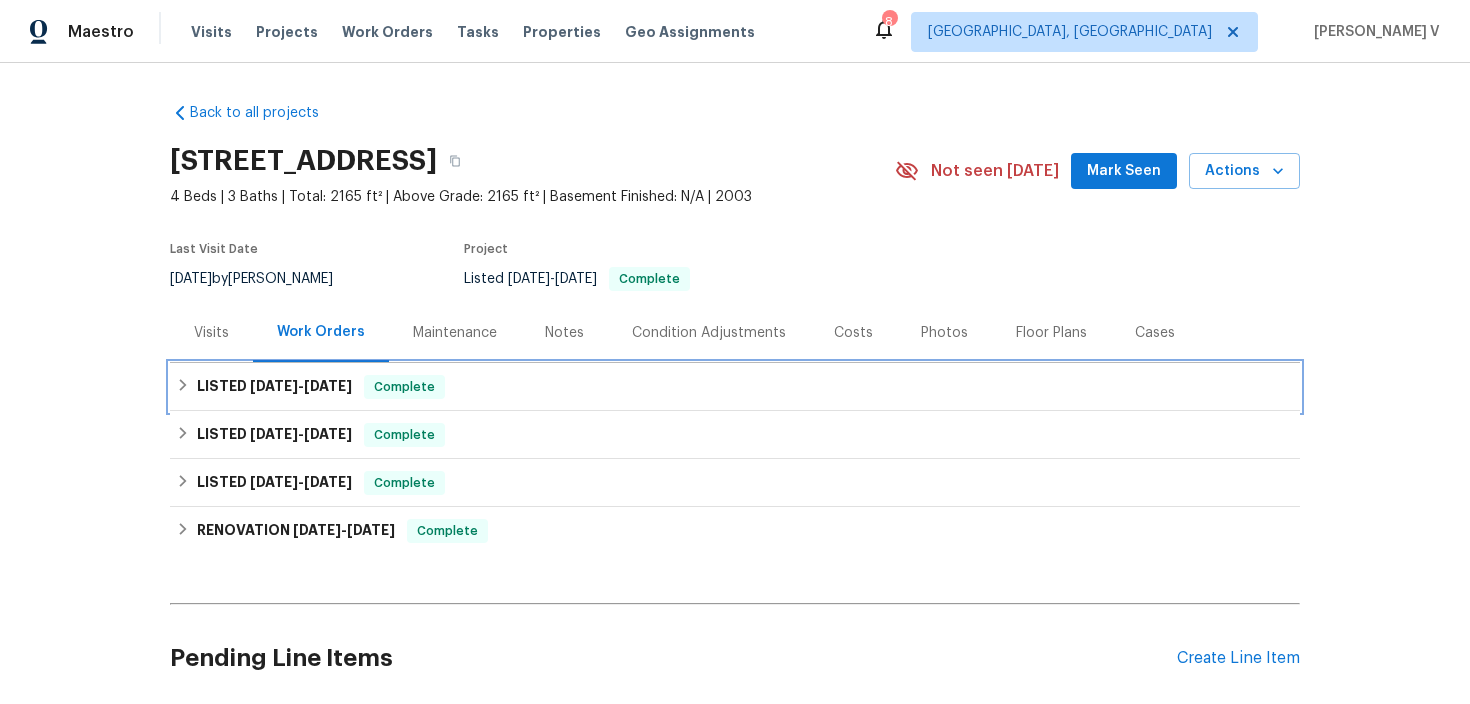 click on "LISTED   6/30/25  -  7/11/25 Complete" at bounding box center (735, 387) 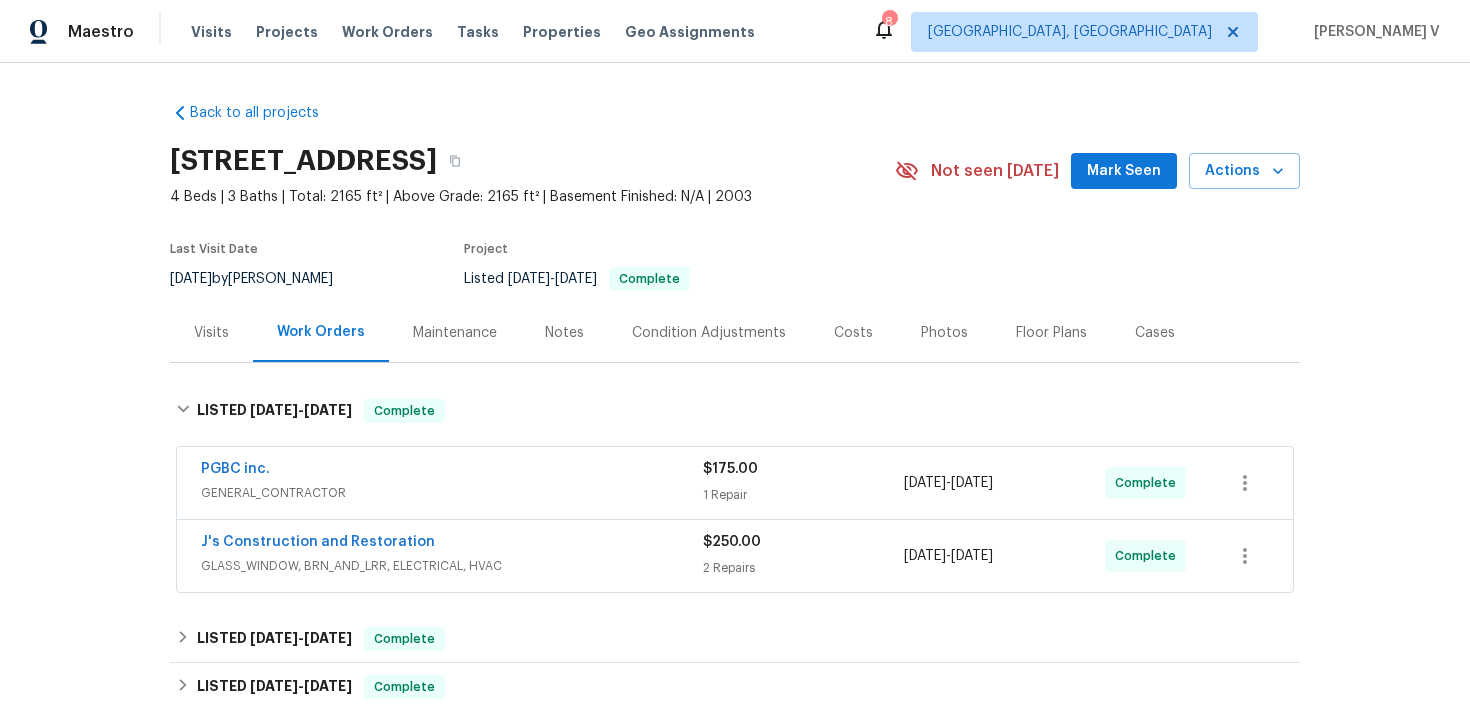 click on "GENERAL_CONTRACTOR" at bounding box center [452, 493] 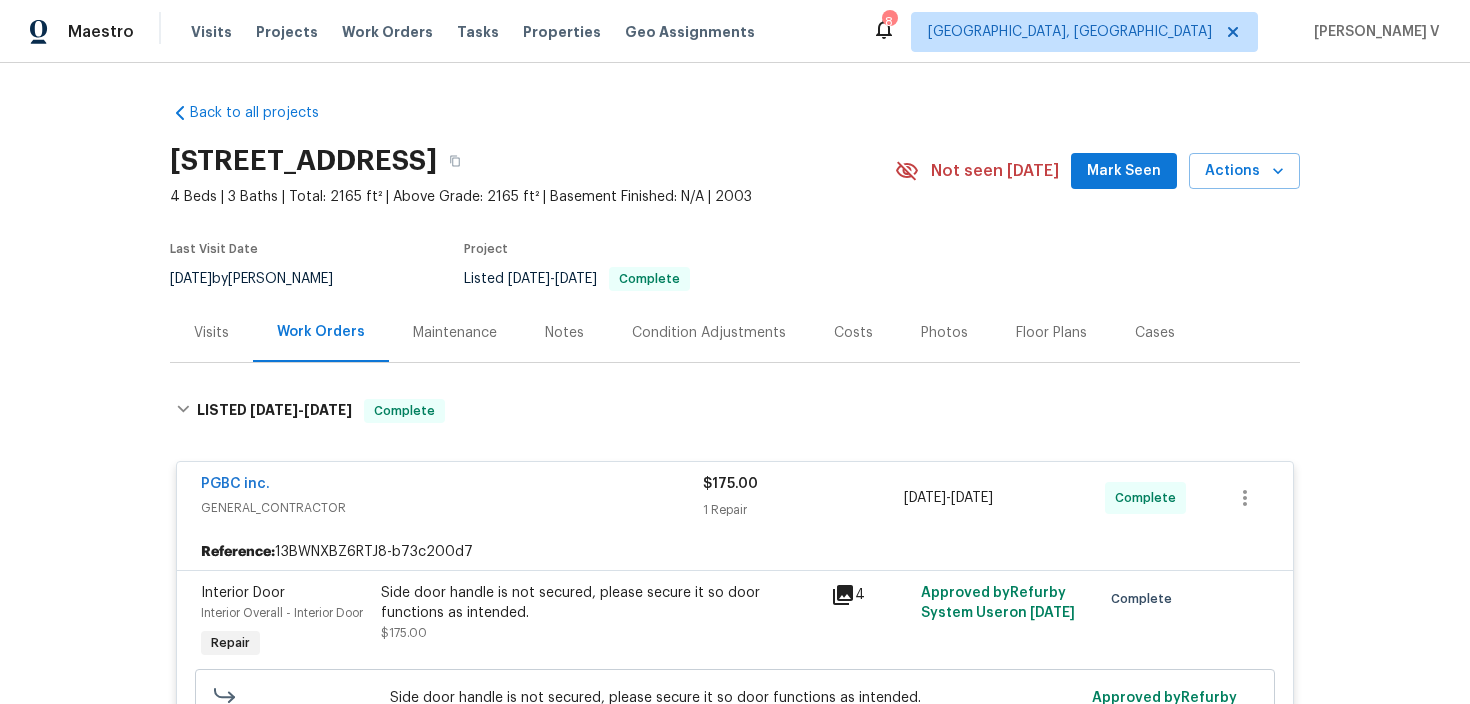 scroll, scrollTop: 189, scrollLeft: 0, axis: vertical 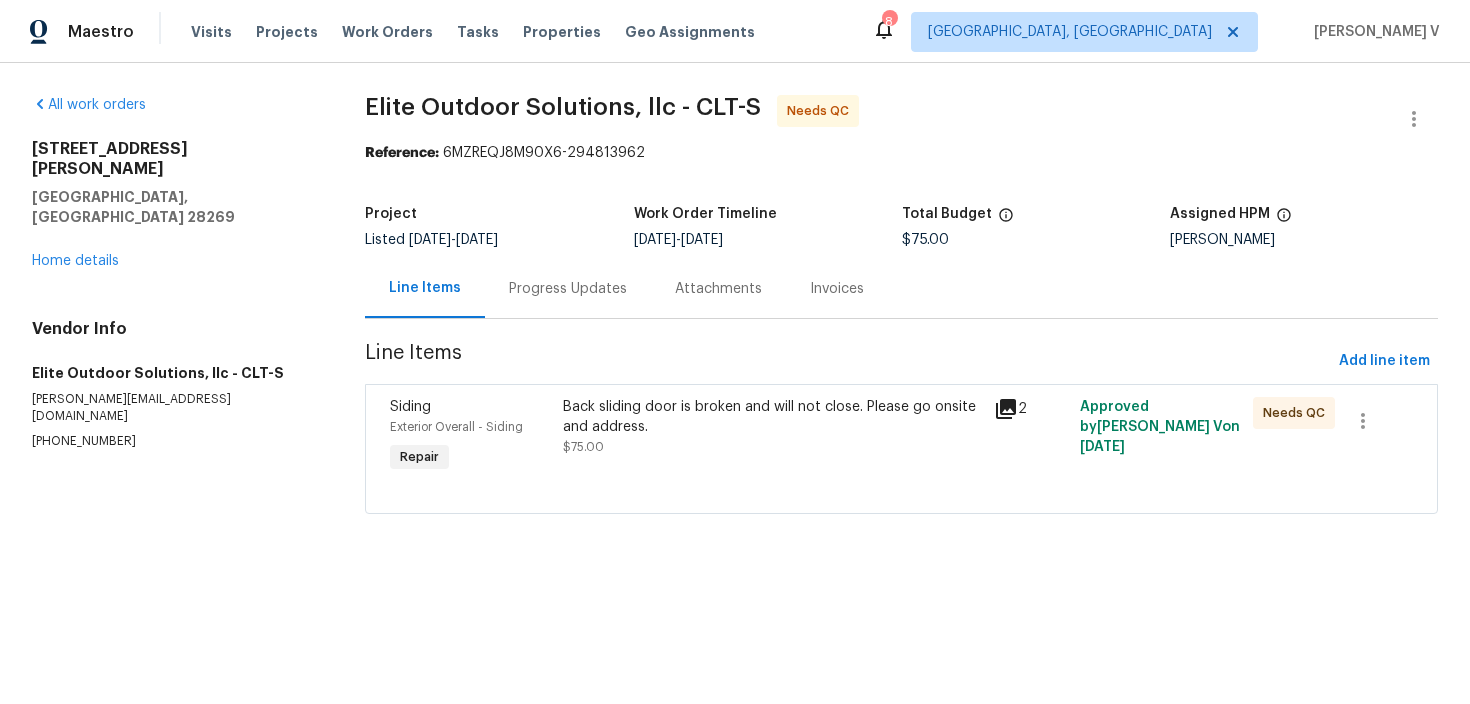 click on "Progress Updates" at bounding box center [568, 288] 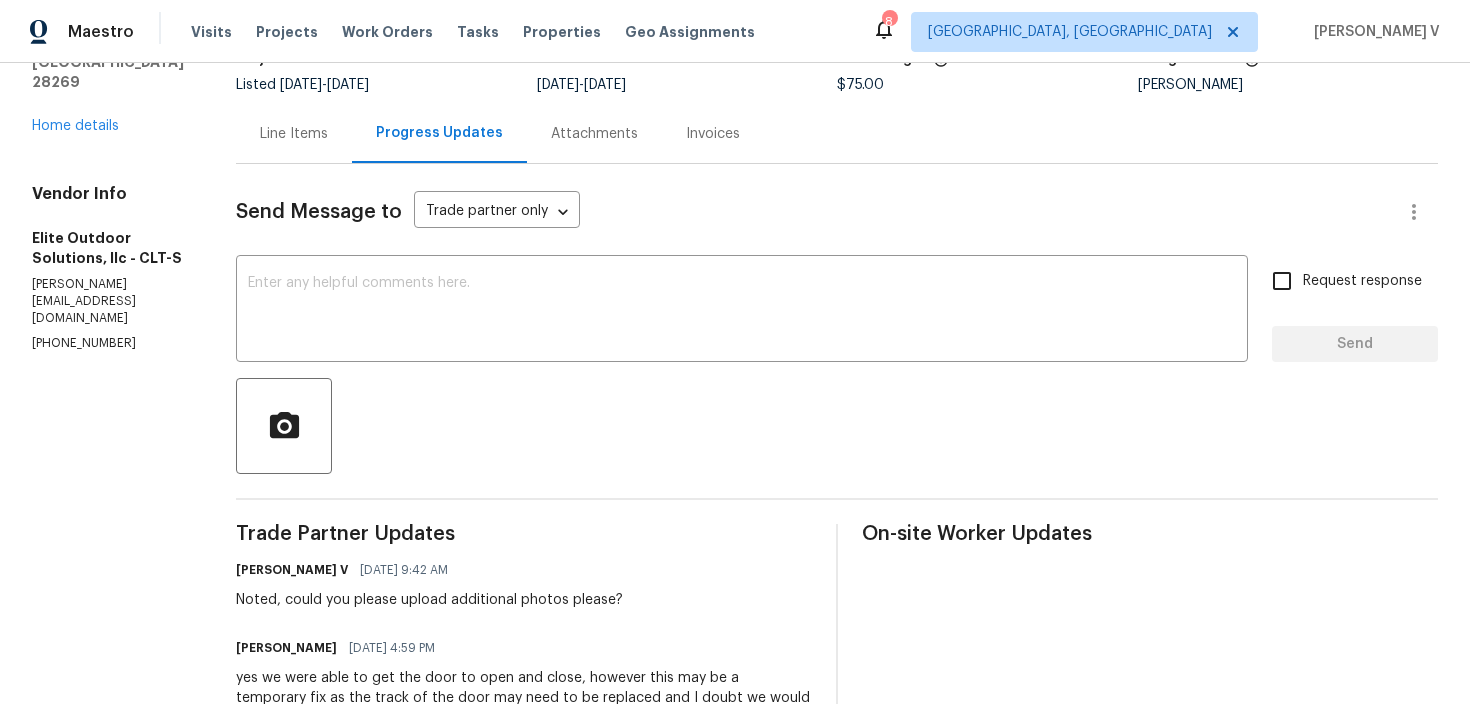 scroll, scrollTop: 0, scrollLeft: 0, axis: both 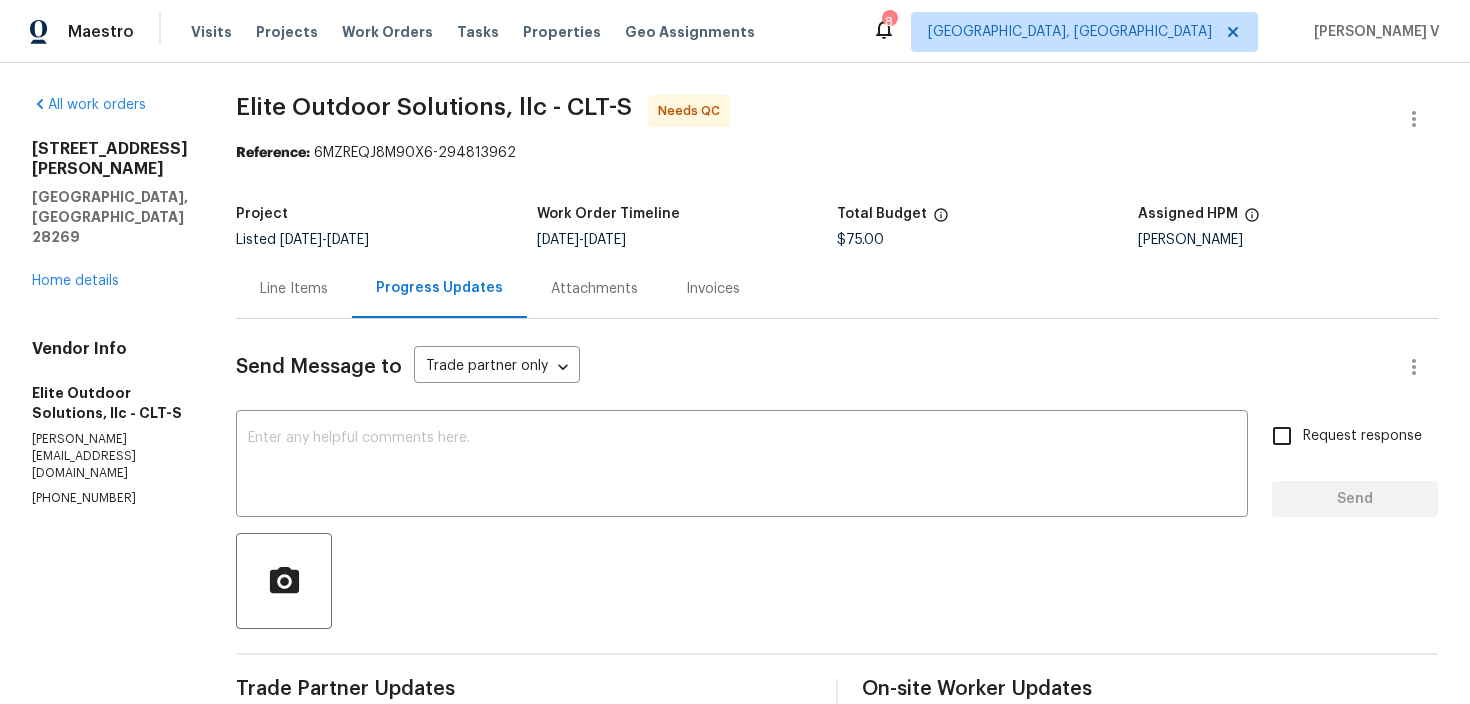 click on "Line Items" at bounding box center (294, 288) 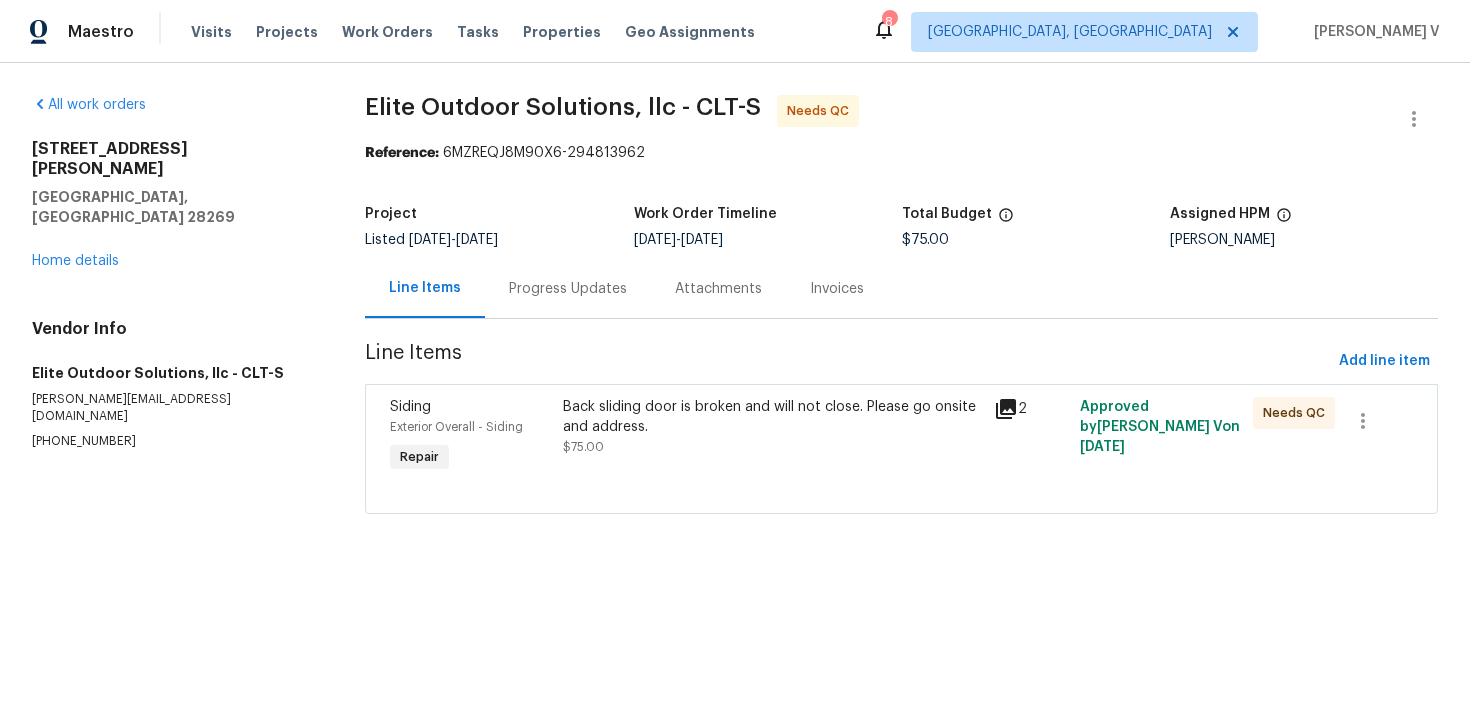 click on "Back sliding door is broken and will not close. Please go onsite and address. $75.00" at bounding box center [772, 427] 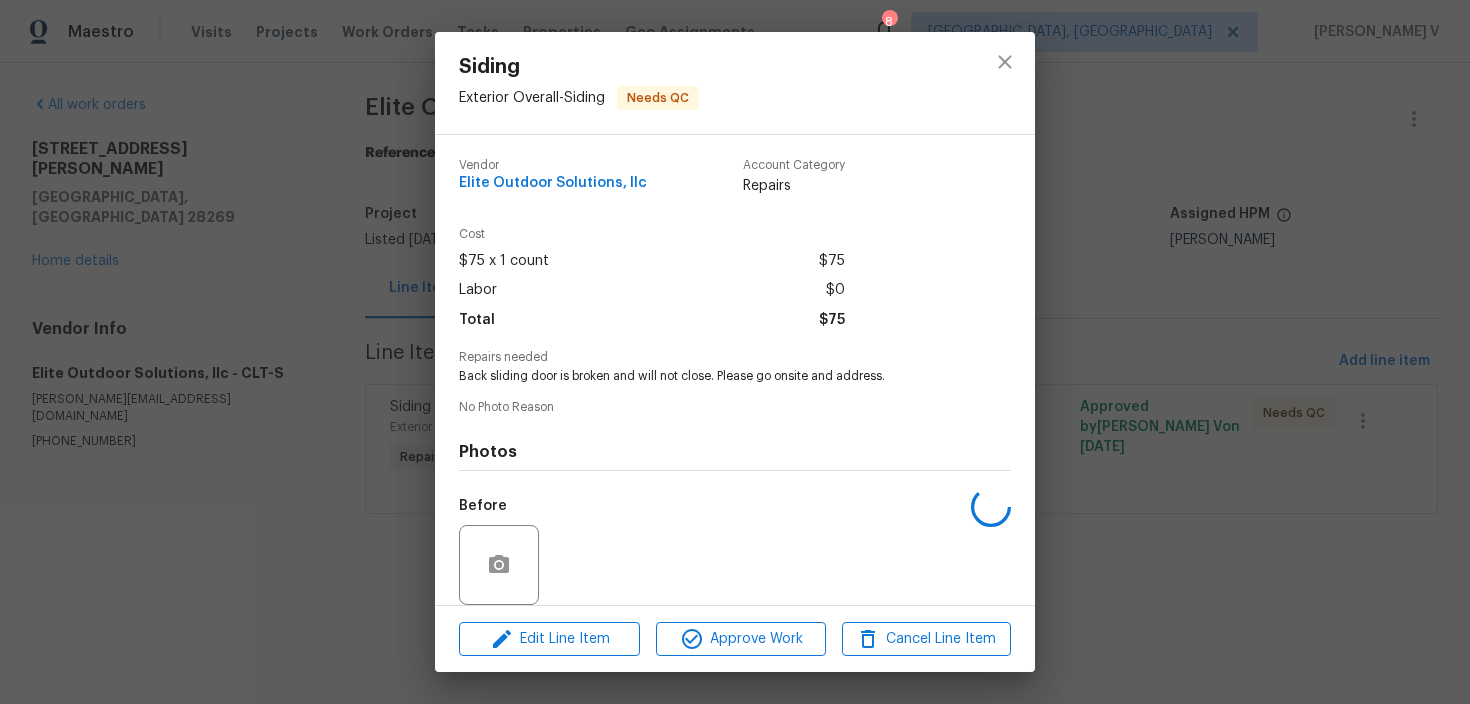 scroll, scrollTop: 149, scrollLeft: 0, axis: vertical 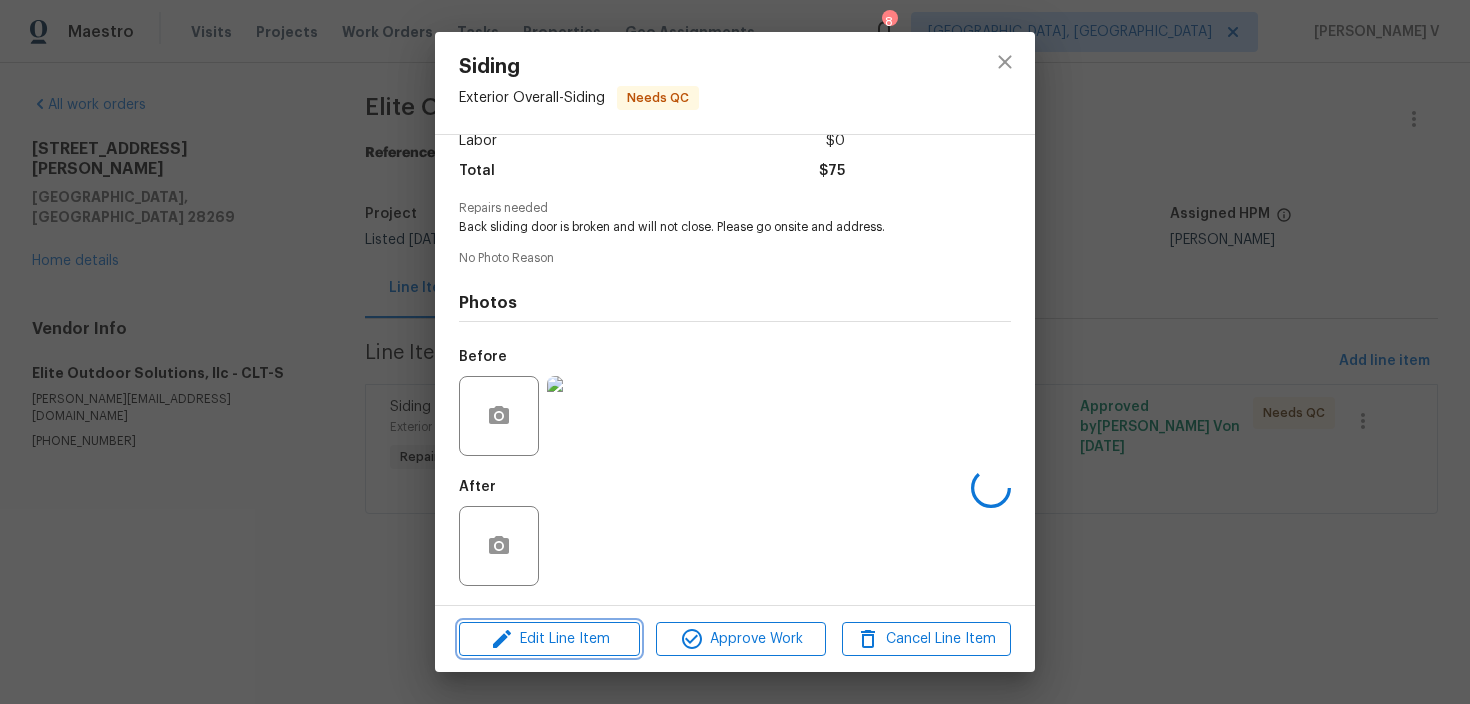 click on "Edit Line Item" at bounding box center [549, 639] 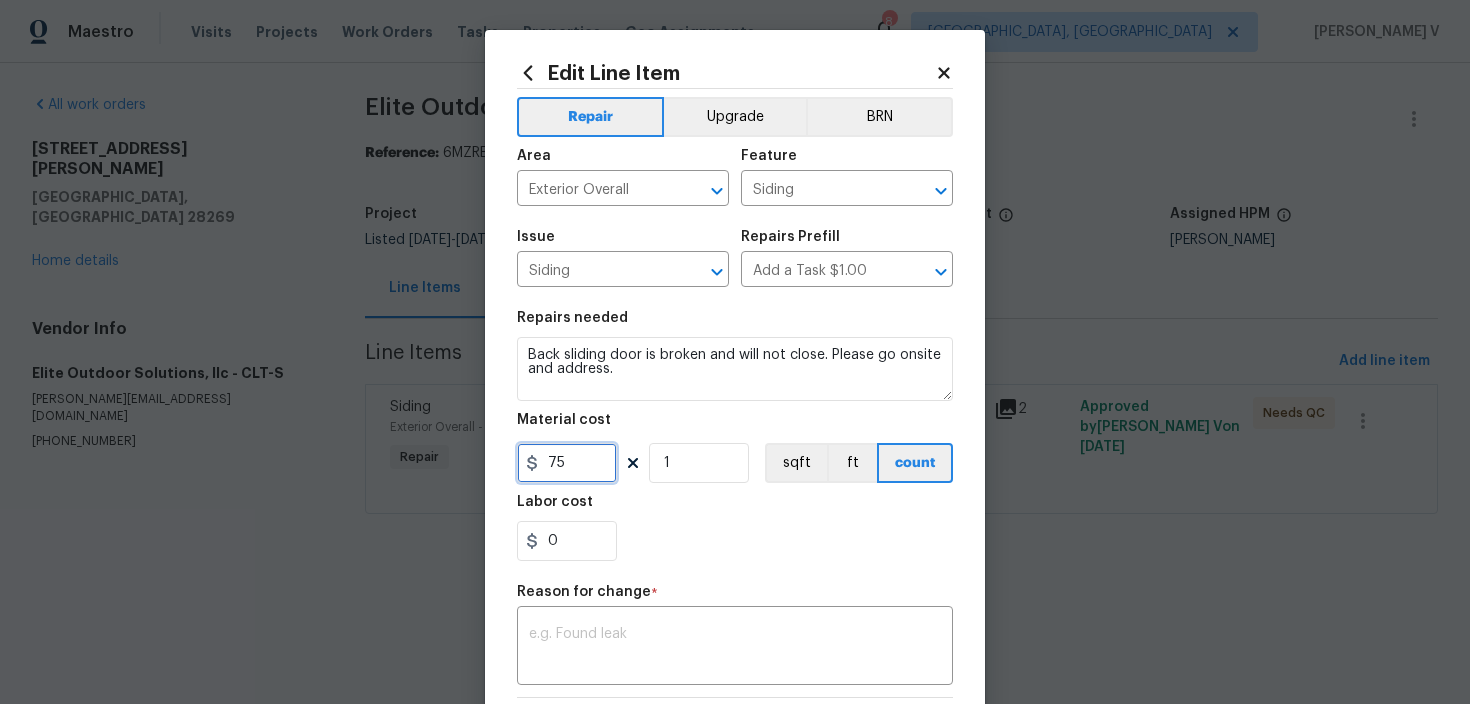 click on "75" at bounding box center (567, 463) 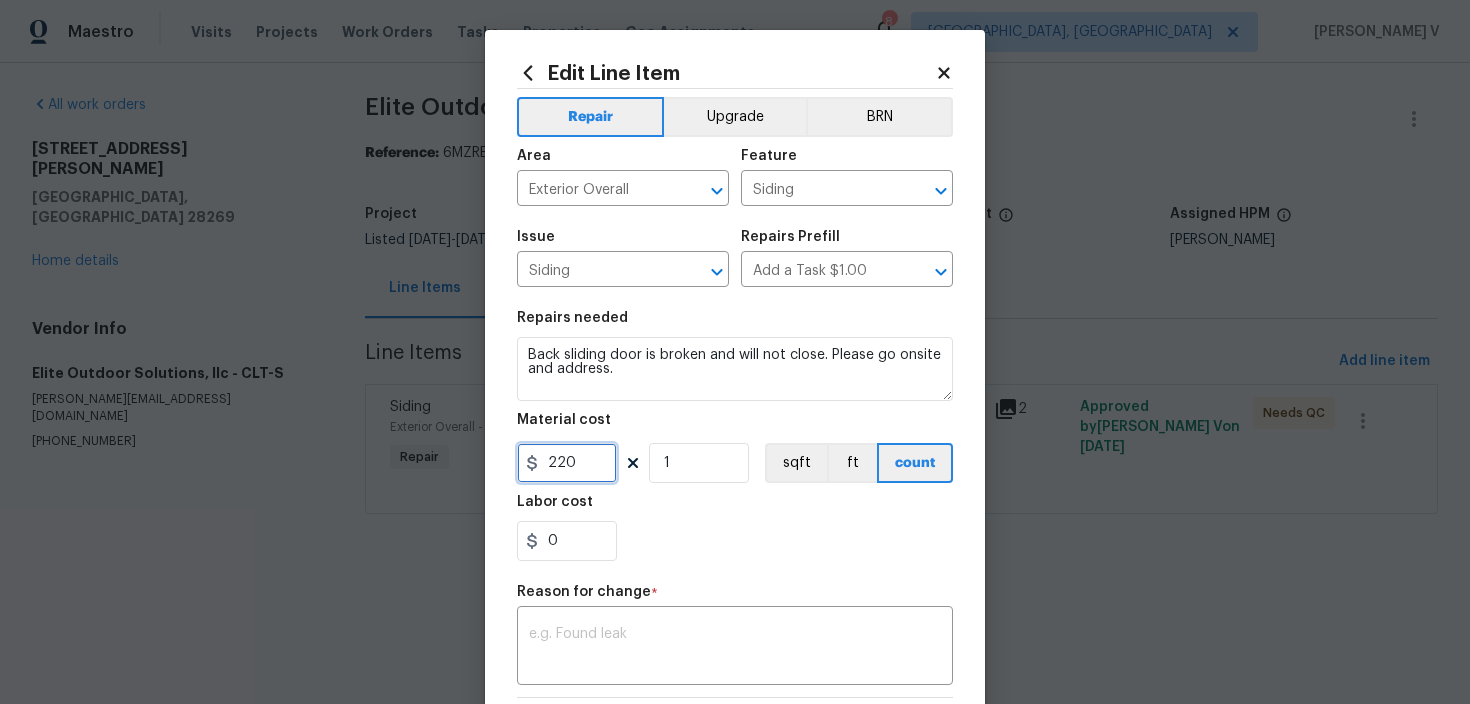 type on "220" 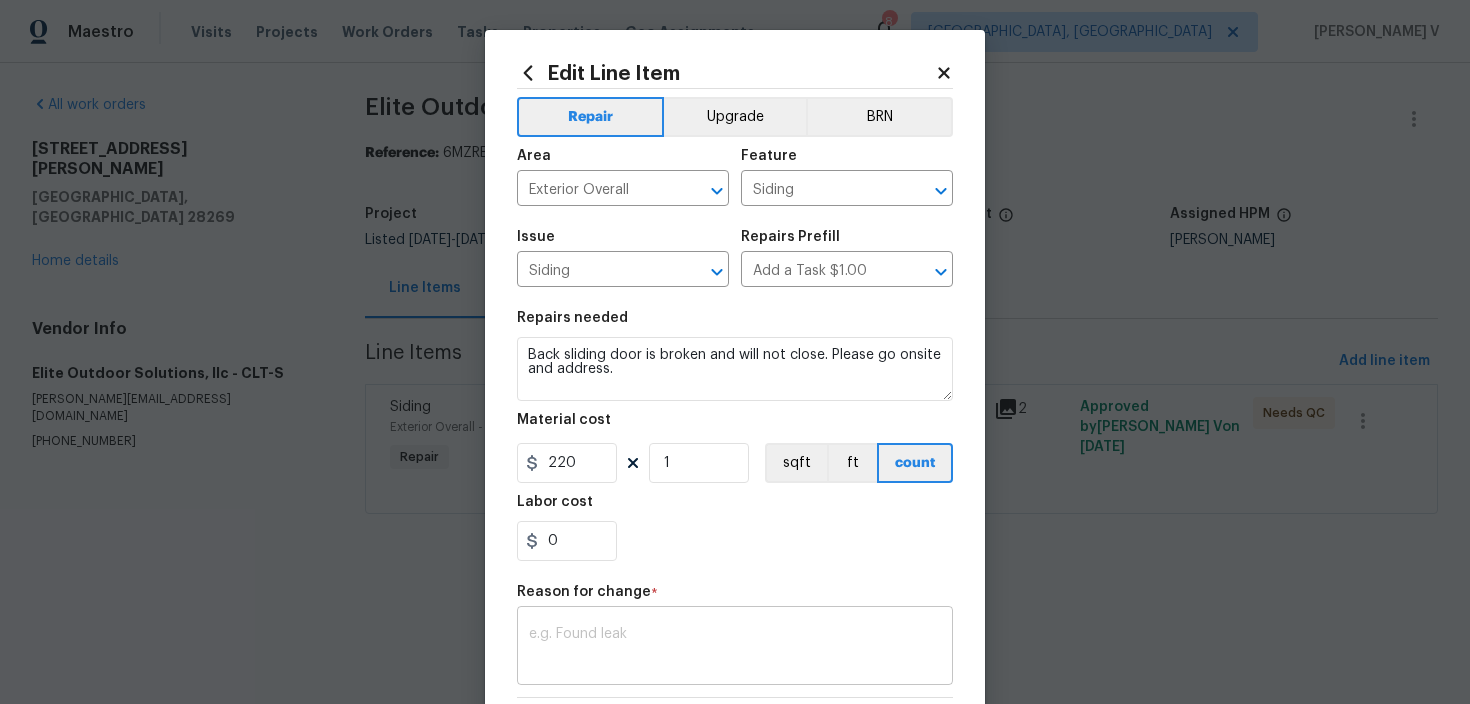 click at bounding box center [735, 648] 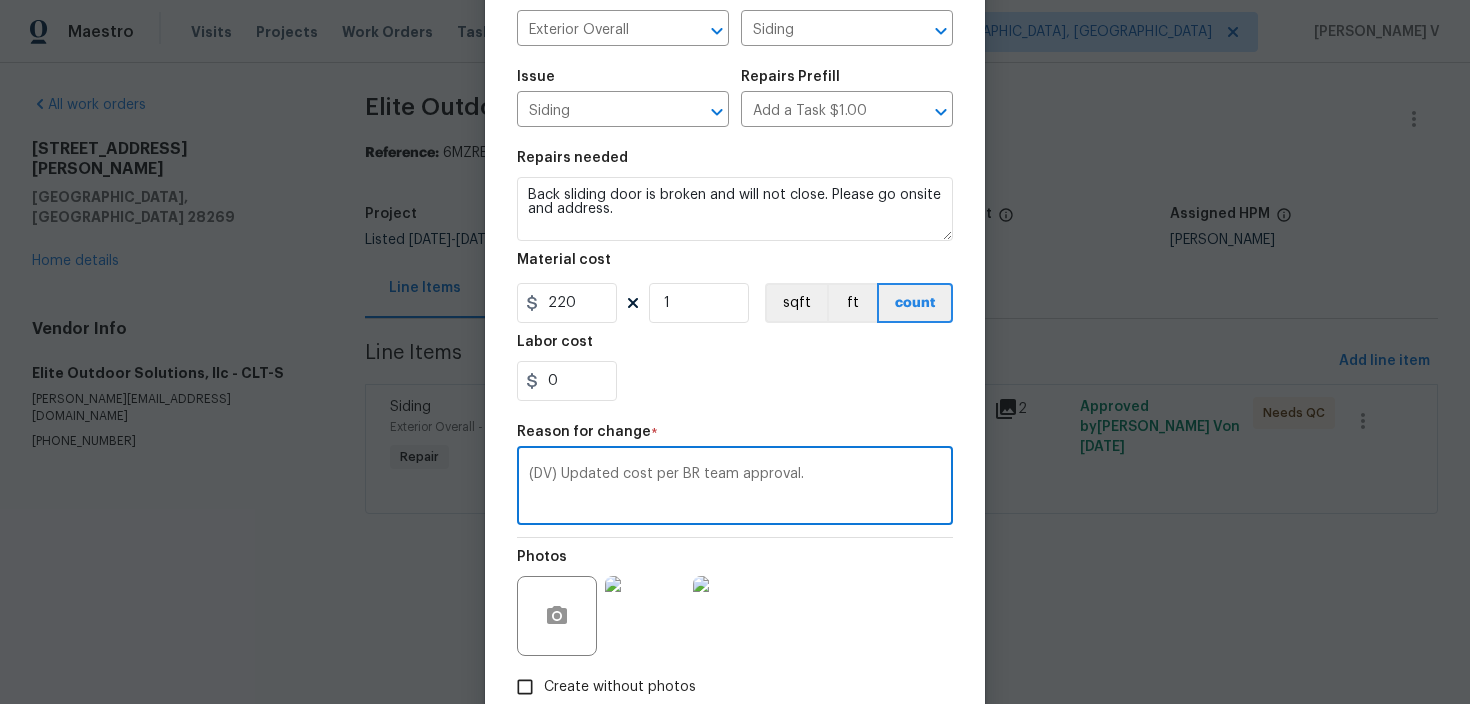 scroll, scrollTop: 282, scrollLeft: 0, axis: vertical 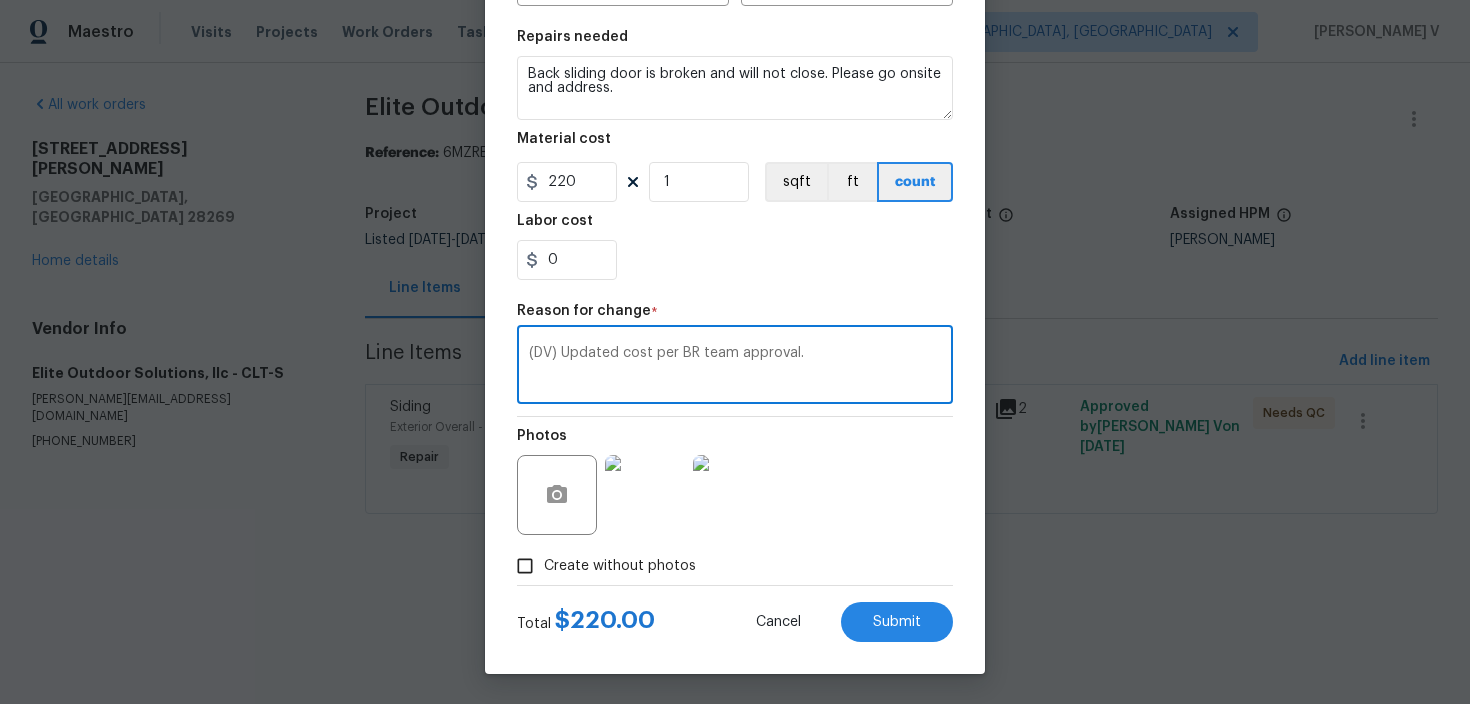 type on "(DV) Updated cost per BR team approval." 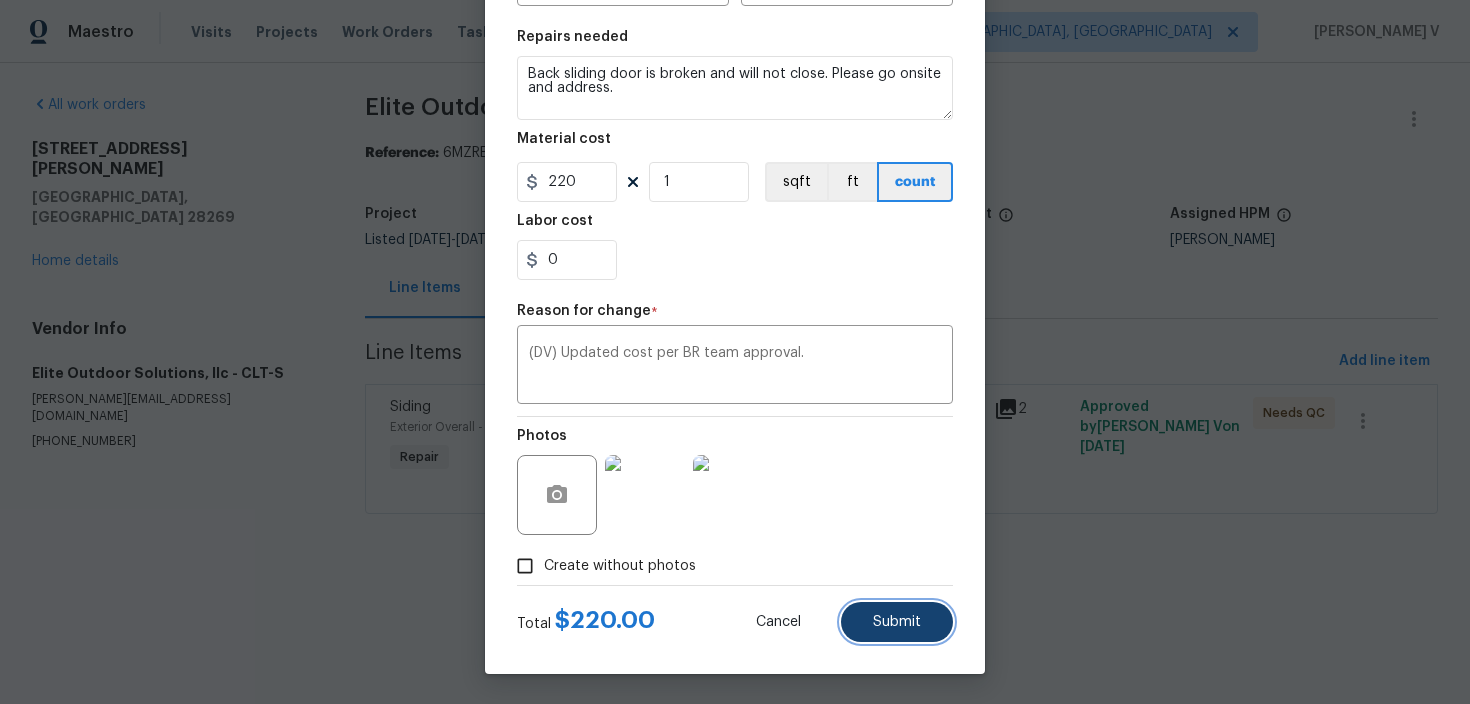click on "Submit" at bounding box center [897, 622] 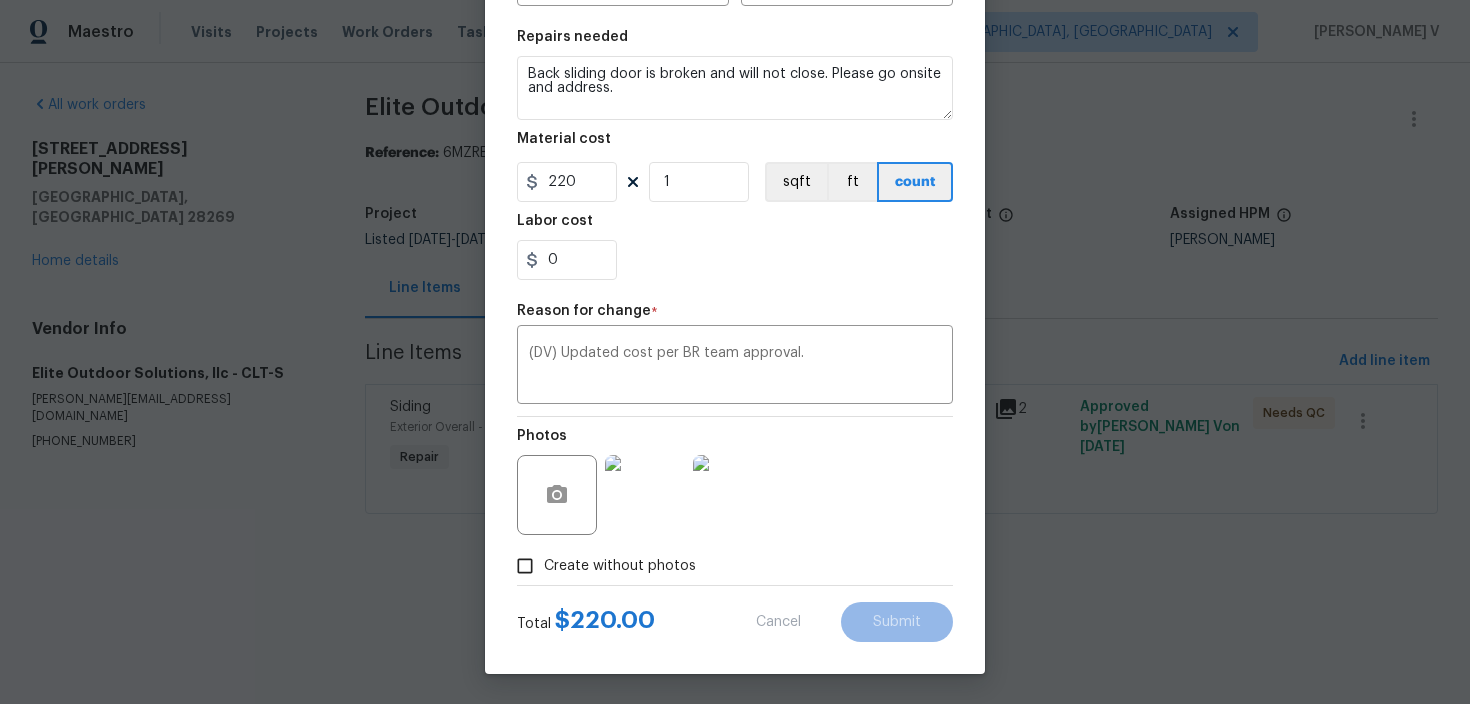 type on "75" 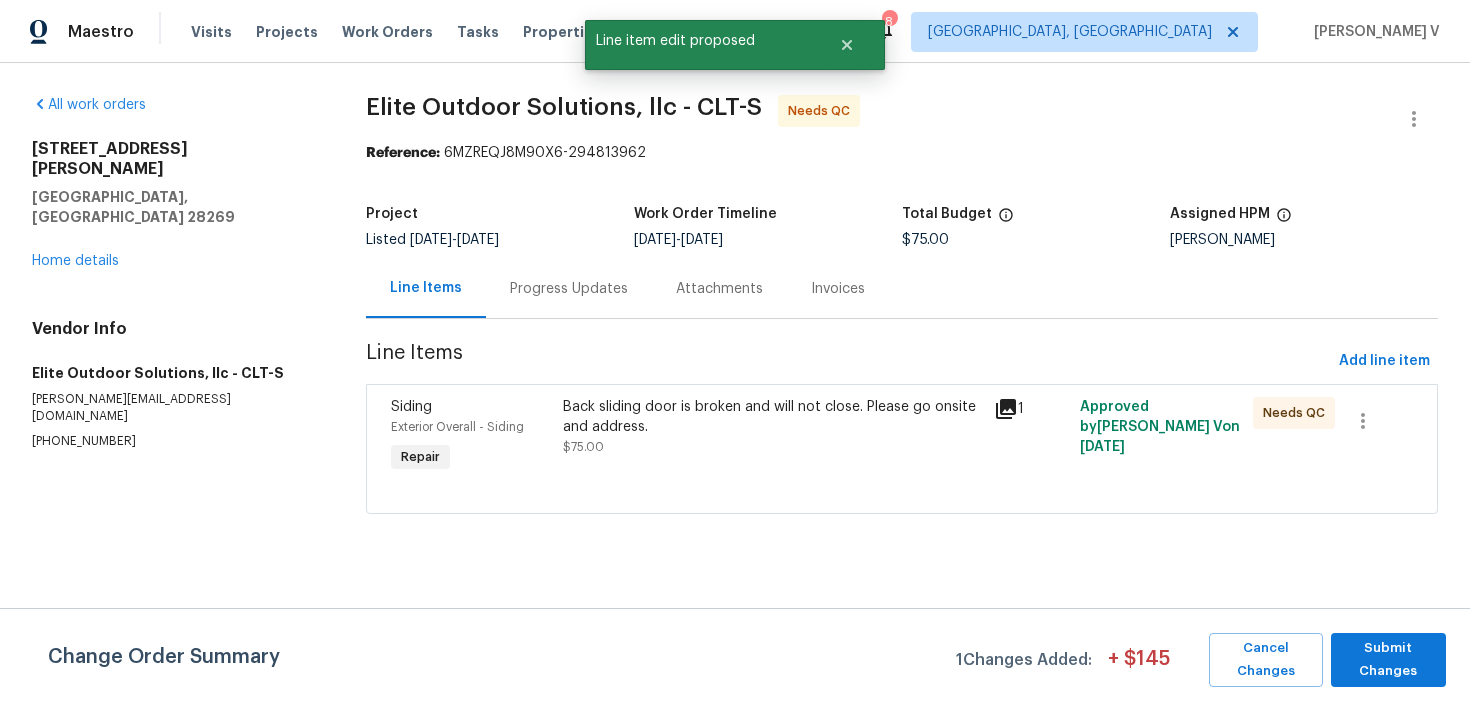 scroll, scrollTop: 0, scrollLeft: 0, axis: both 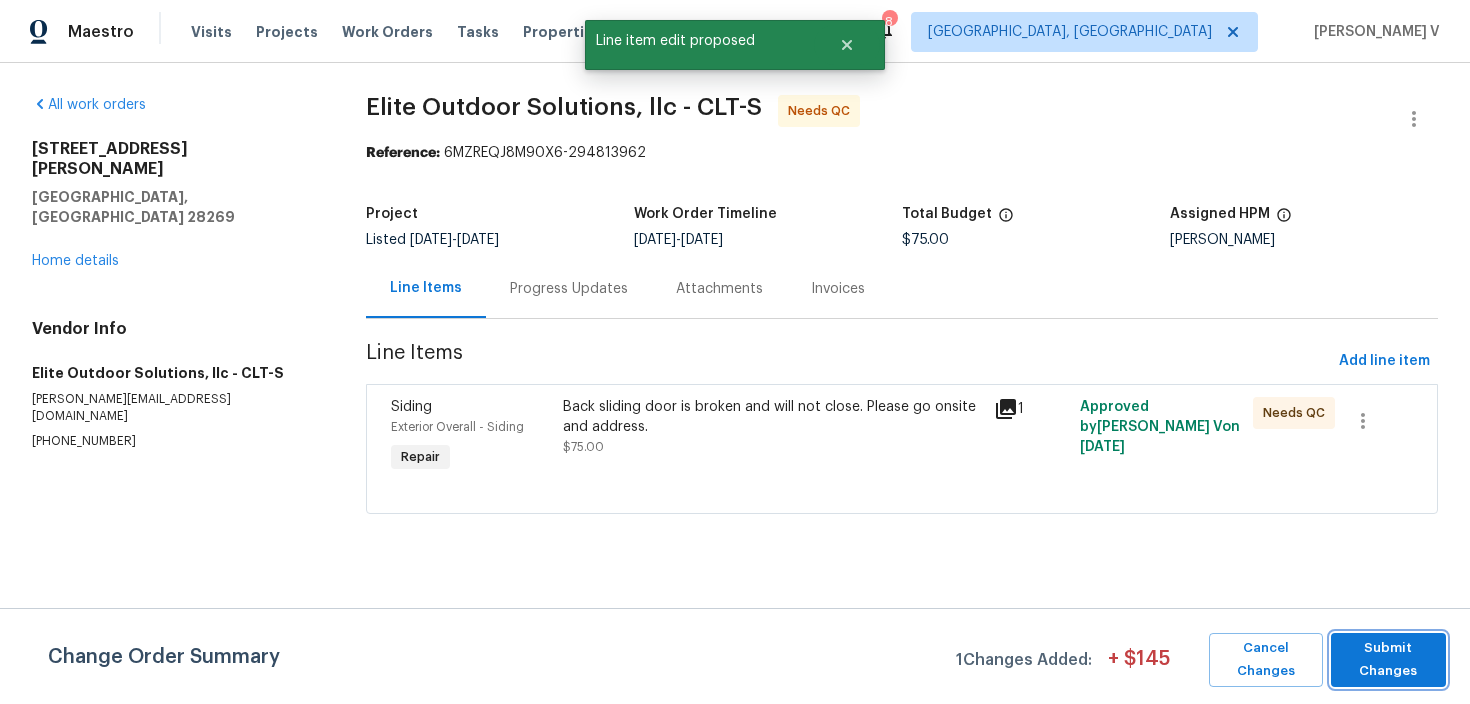 click on "Submit Changes" at bounding box center [1388, 660] 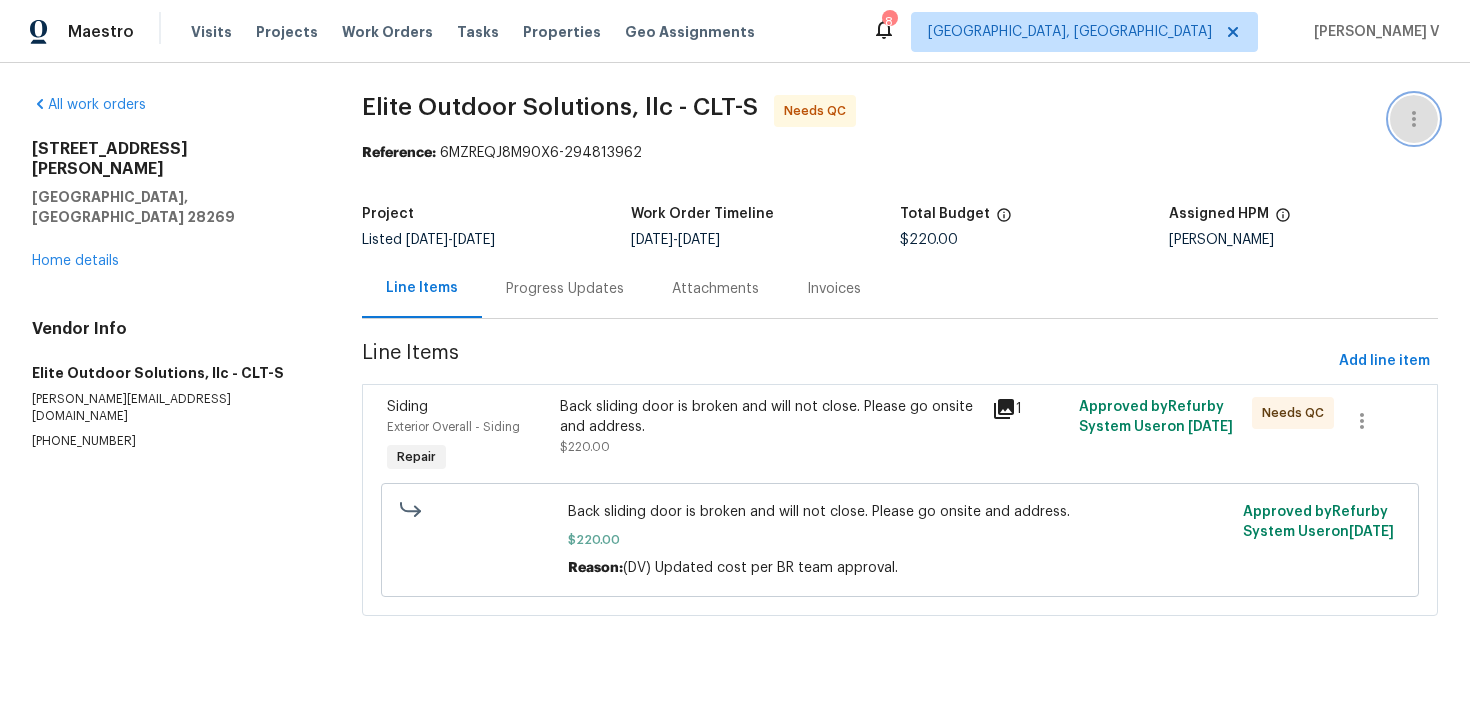 click at bounding box center [1414, 119] 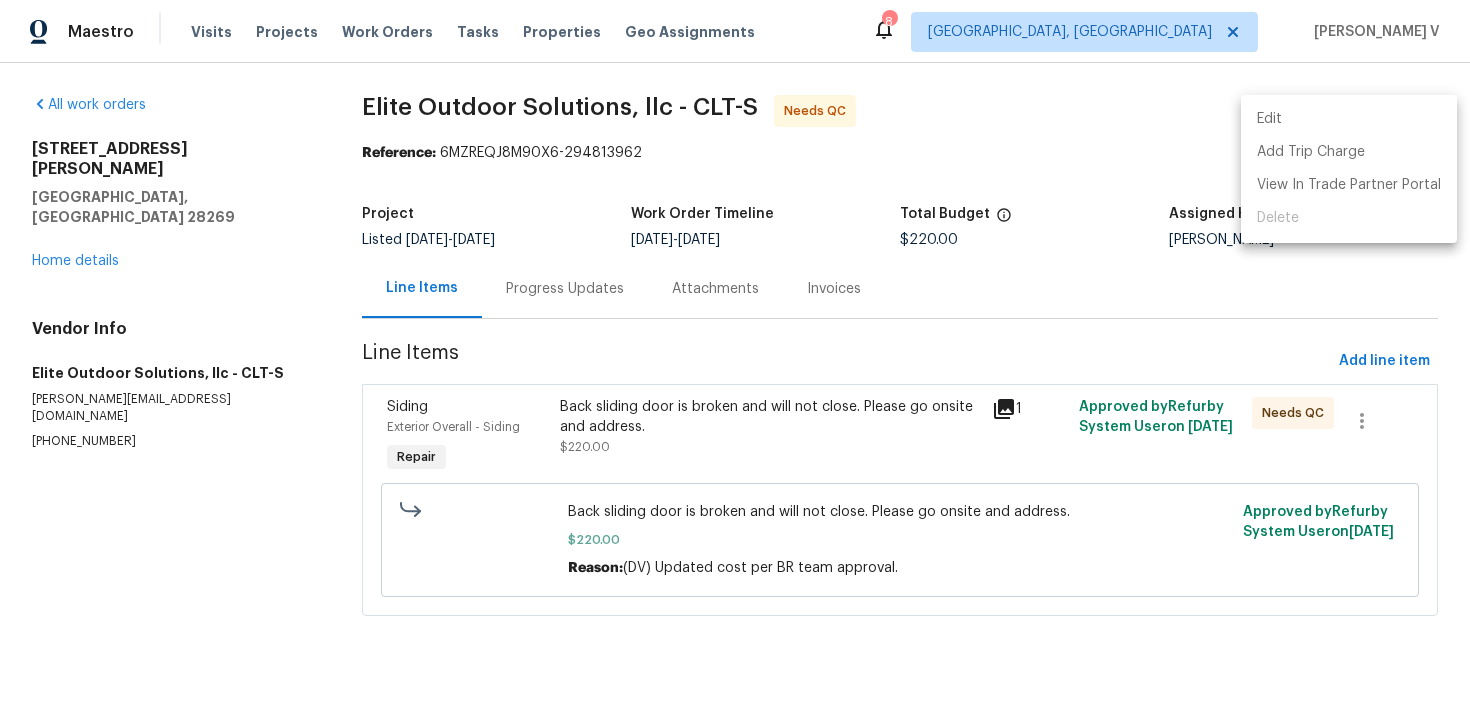 click on "Edit" at bounding box center (1349, 119) 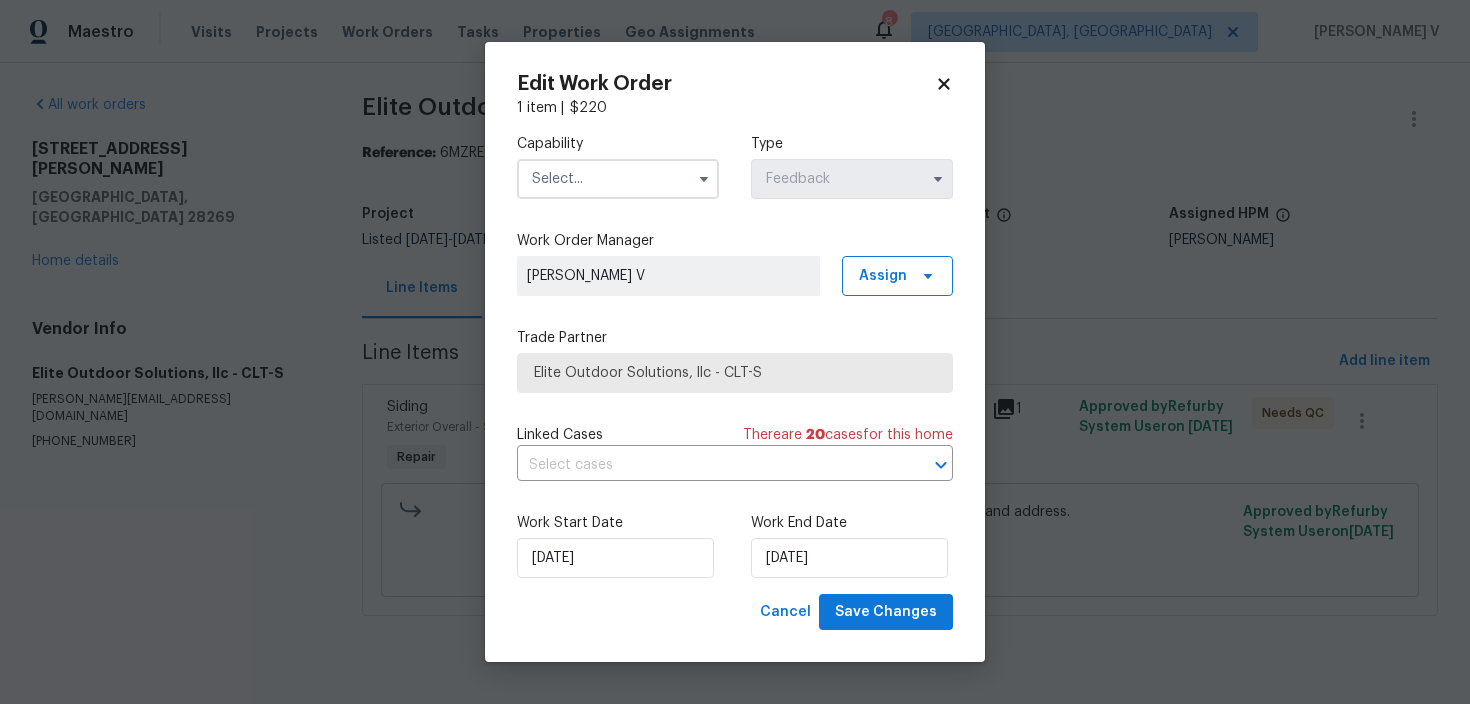 click at bounding box center [618, 179] 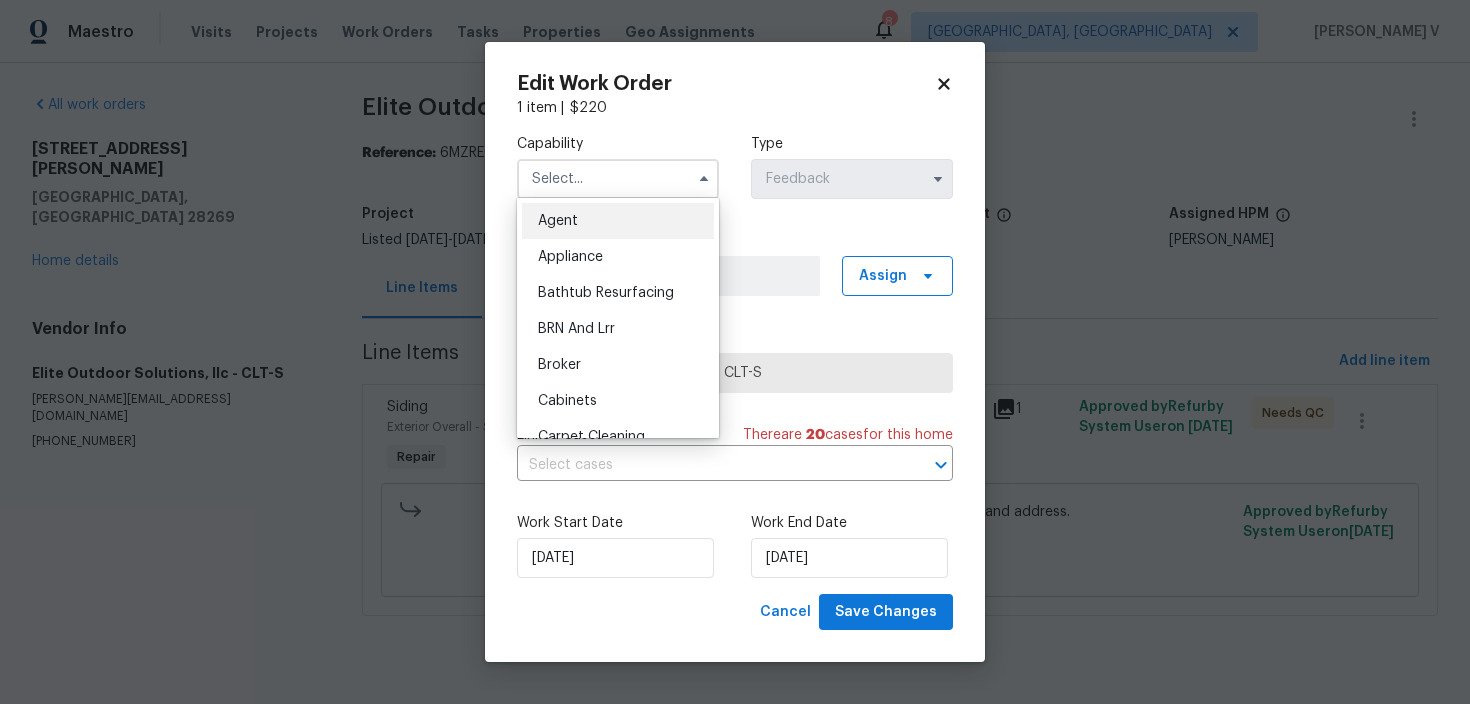 click on "Agent" at bounding box center (558, 221) 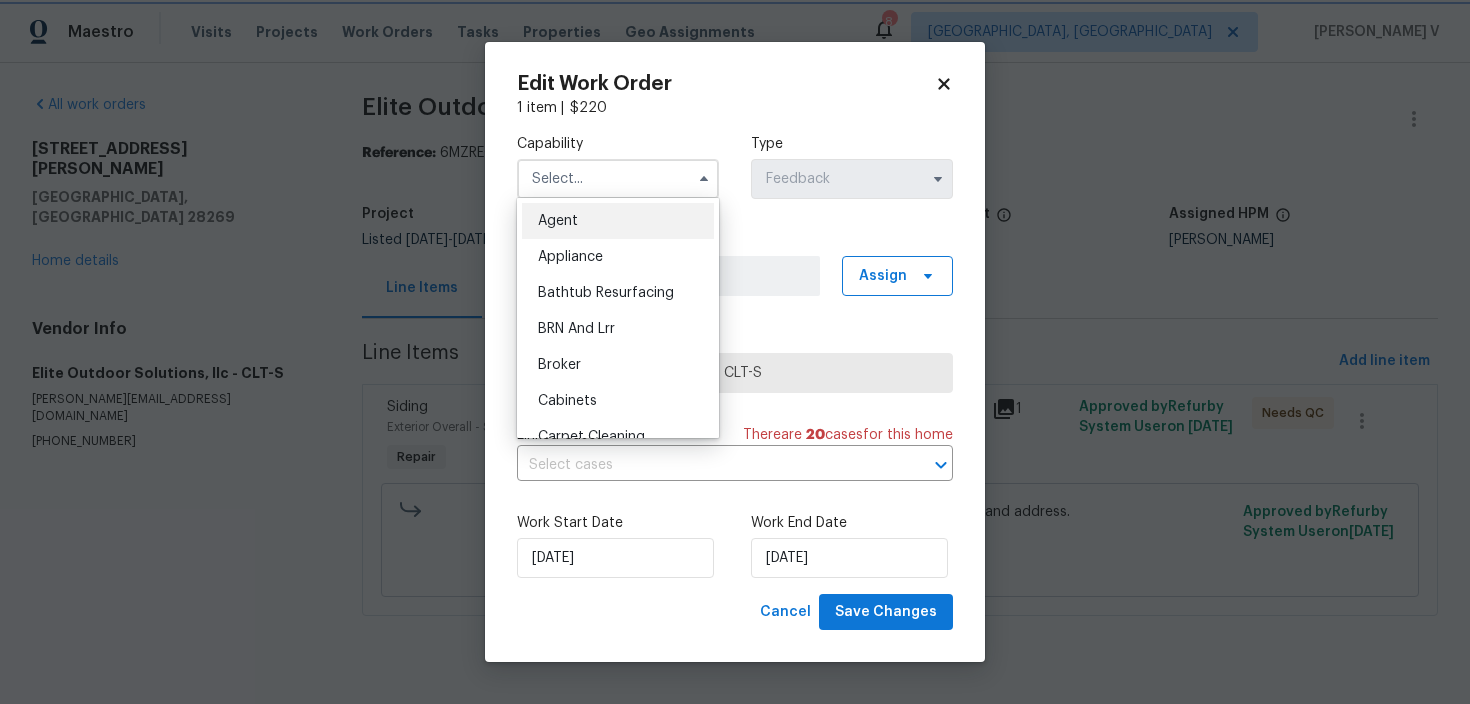 type on "Agent" 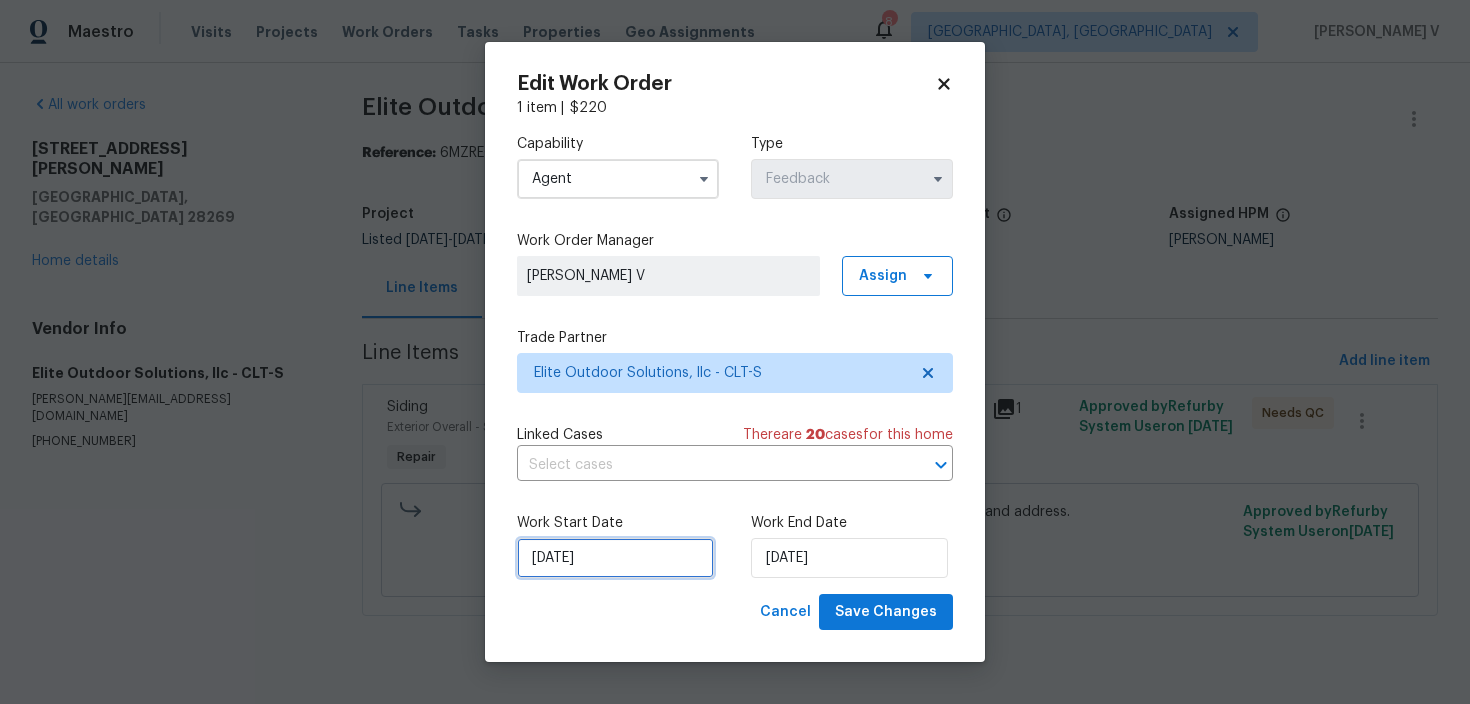 click on "08/07/2025" at bounding box center [615, 558] 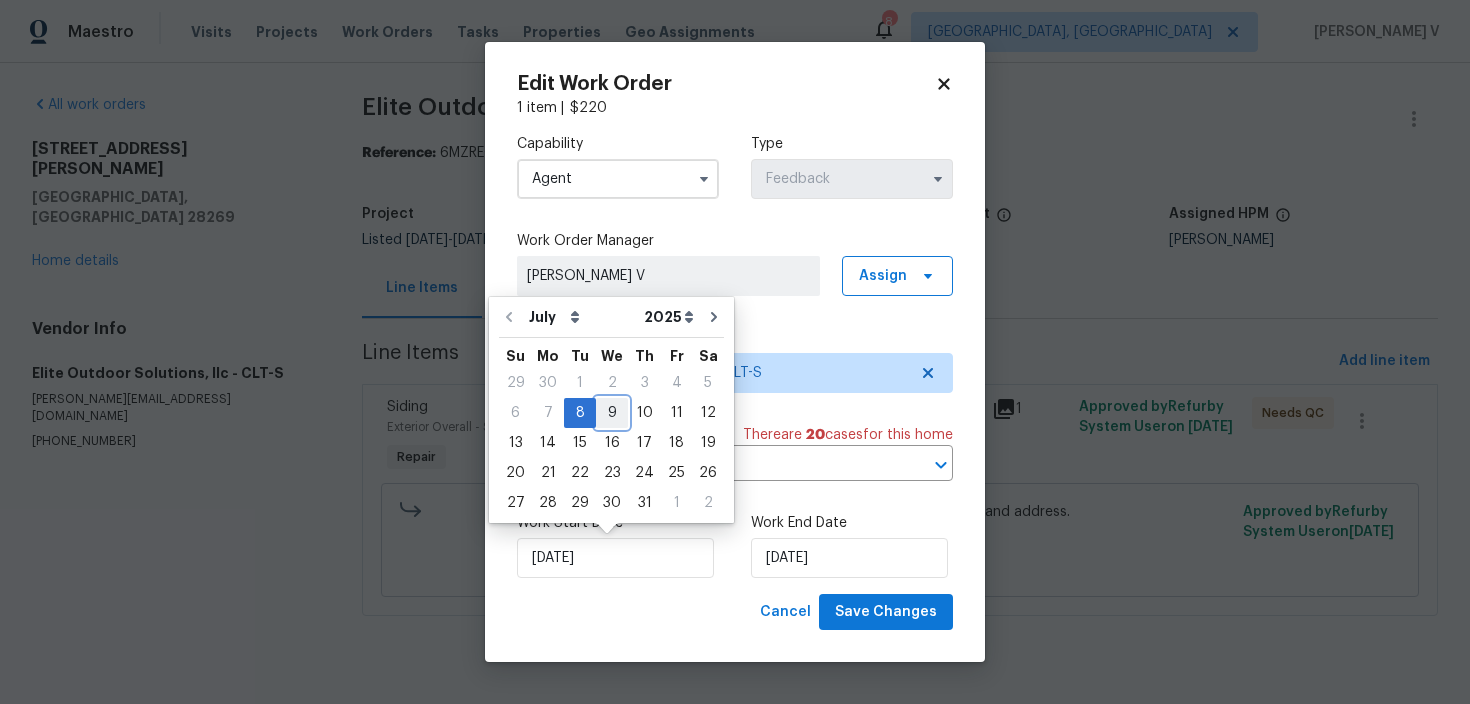 click on "9" at bounding box center [612, 413] 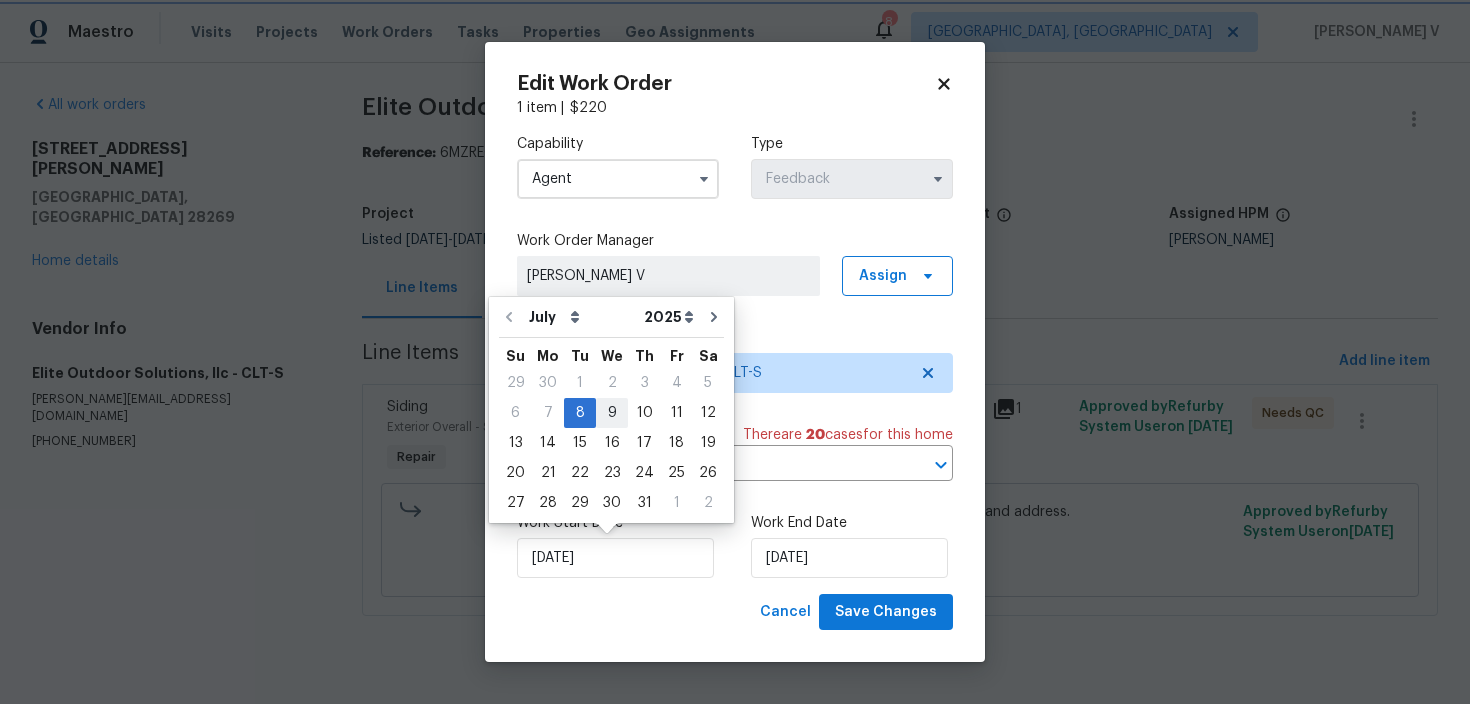 type on "09/07/2025" 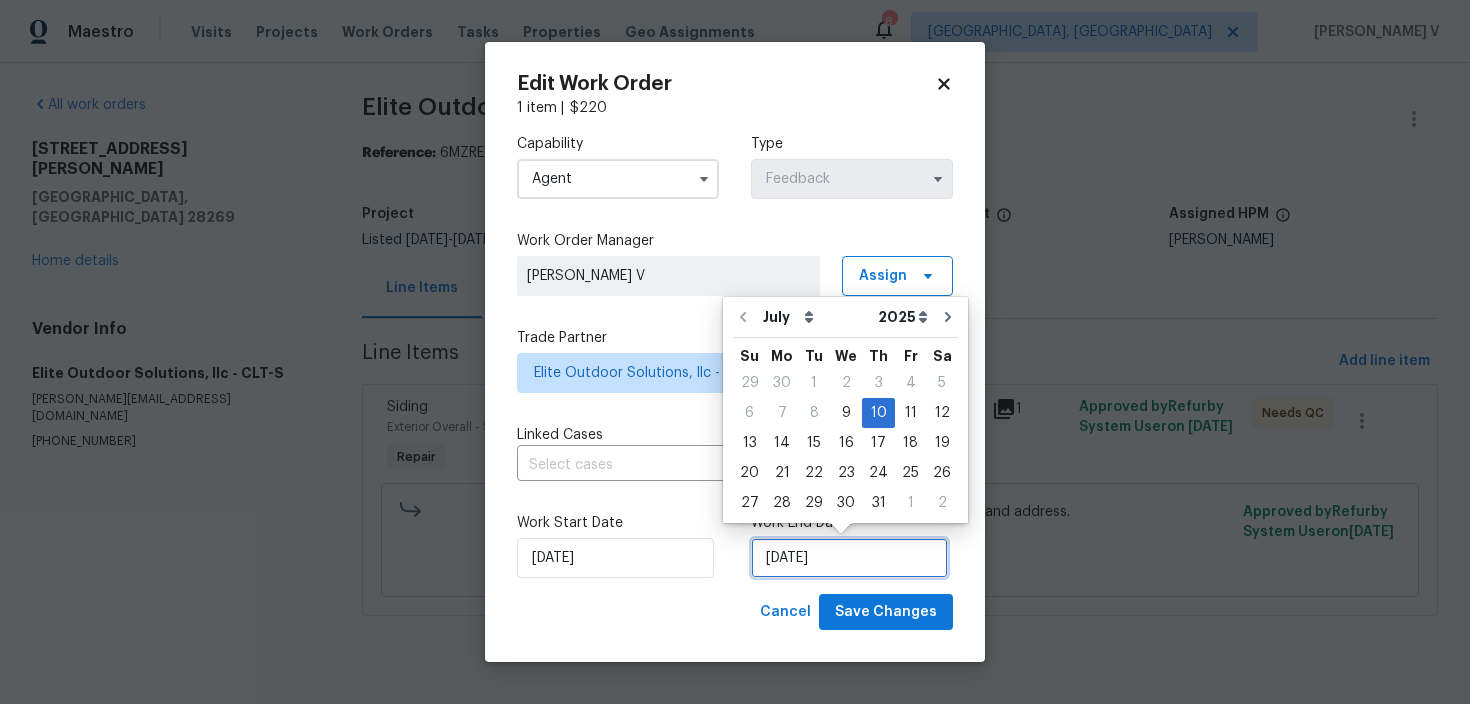 click on "10/07/2025" at bounding box center [849, 558] 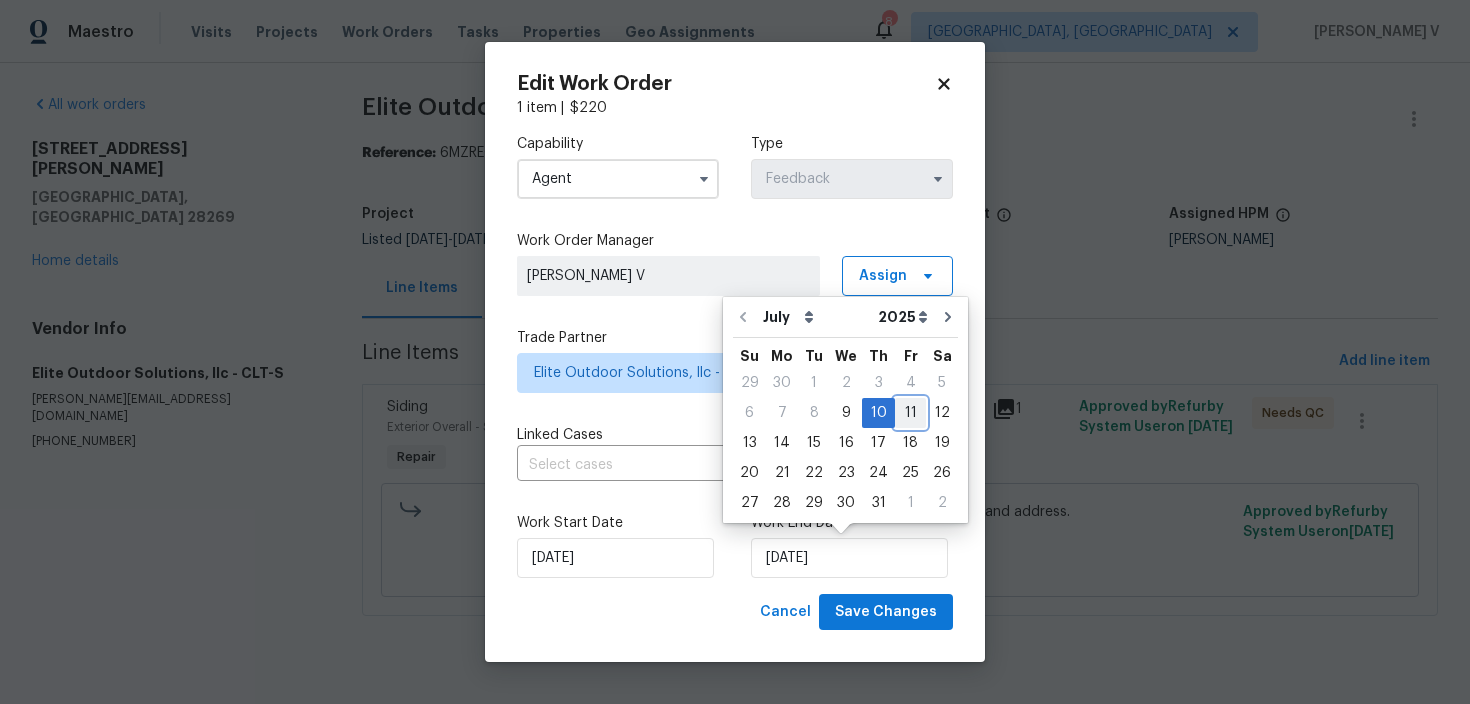 click on "11" at bounding box center (910, 413) 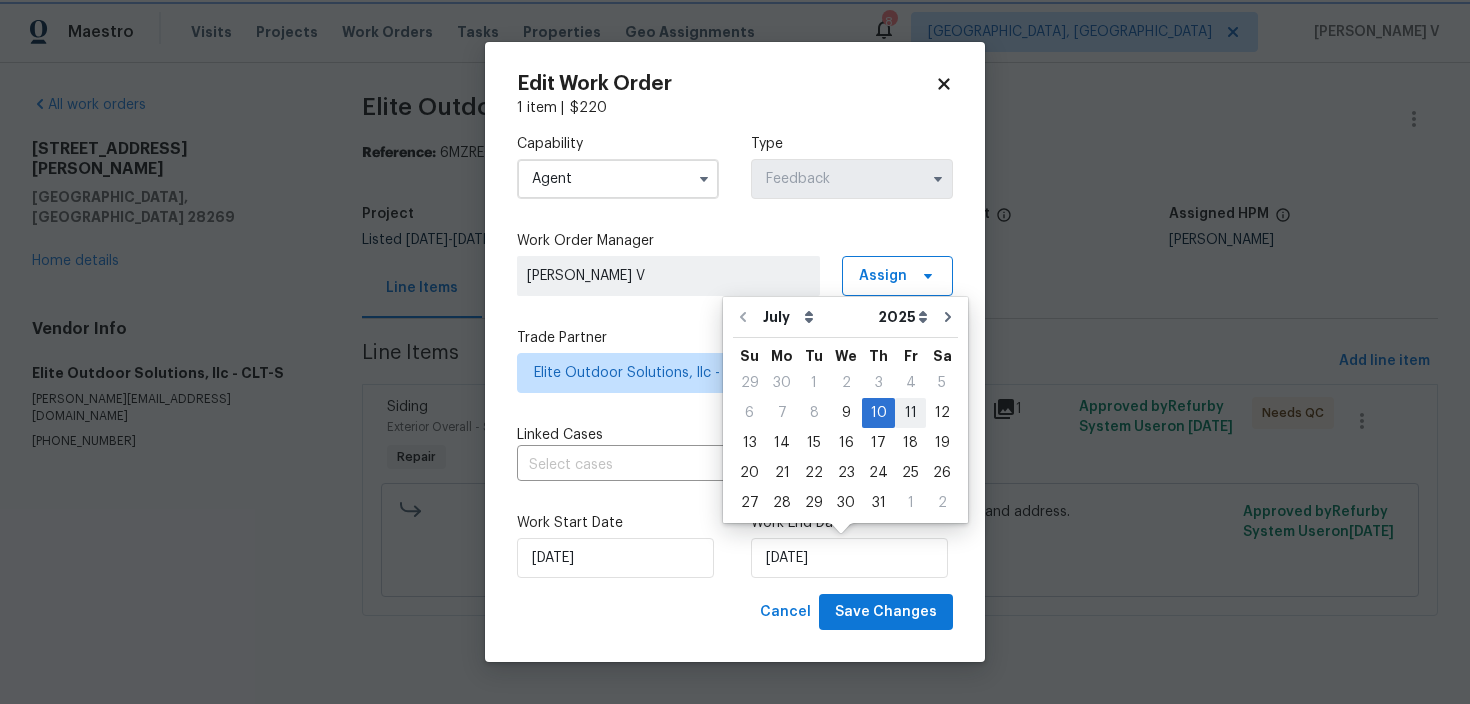 type on "11/07/2025" 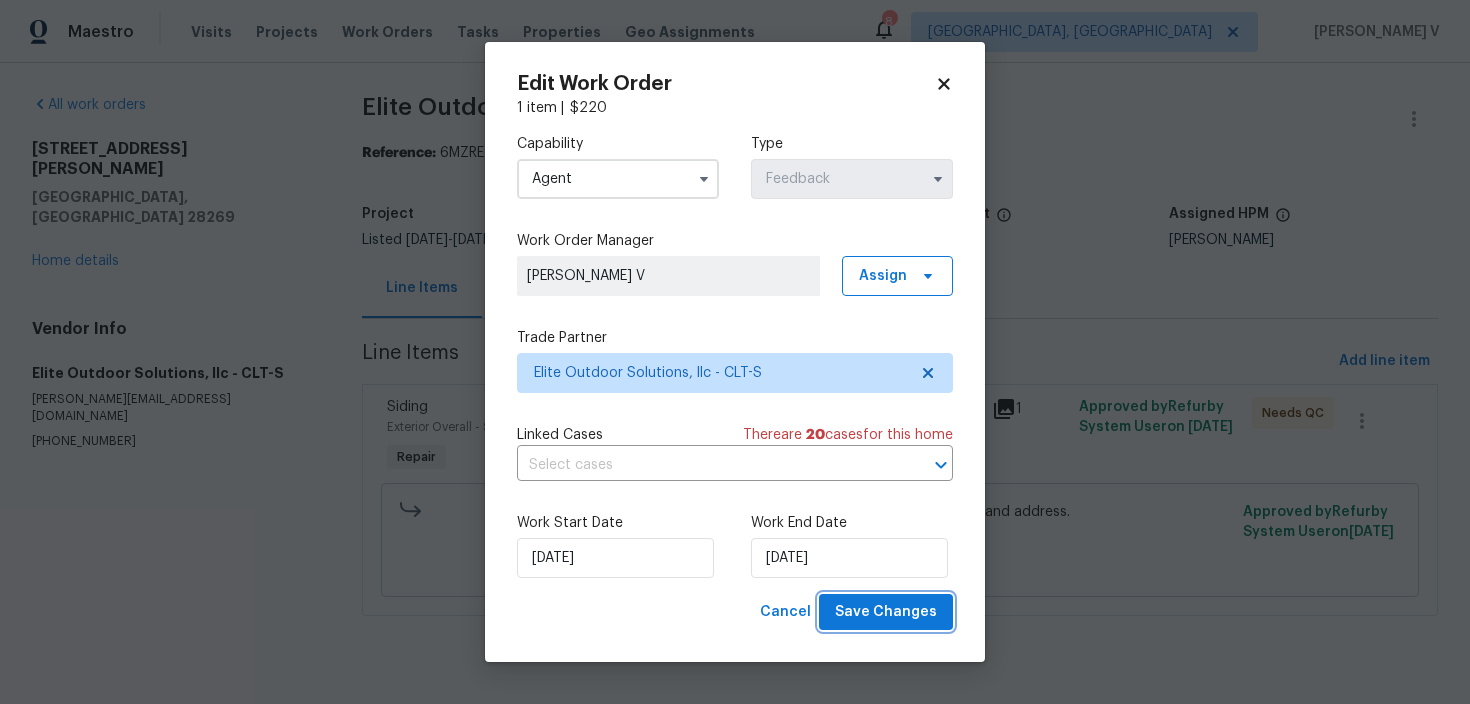 click on "Save Changes" at bounding box center (886, 612) 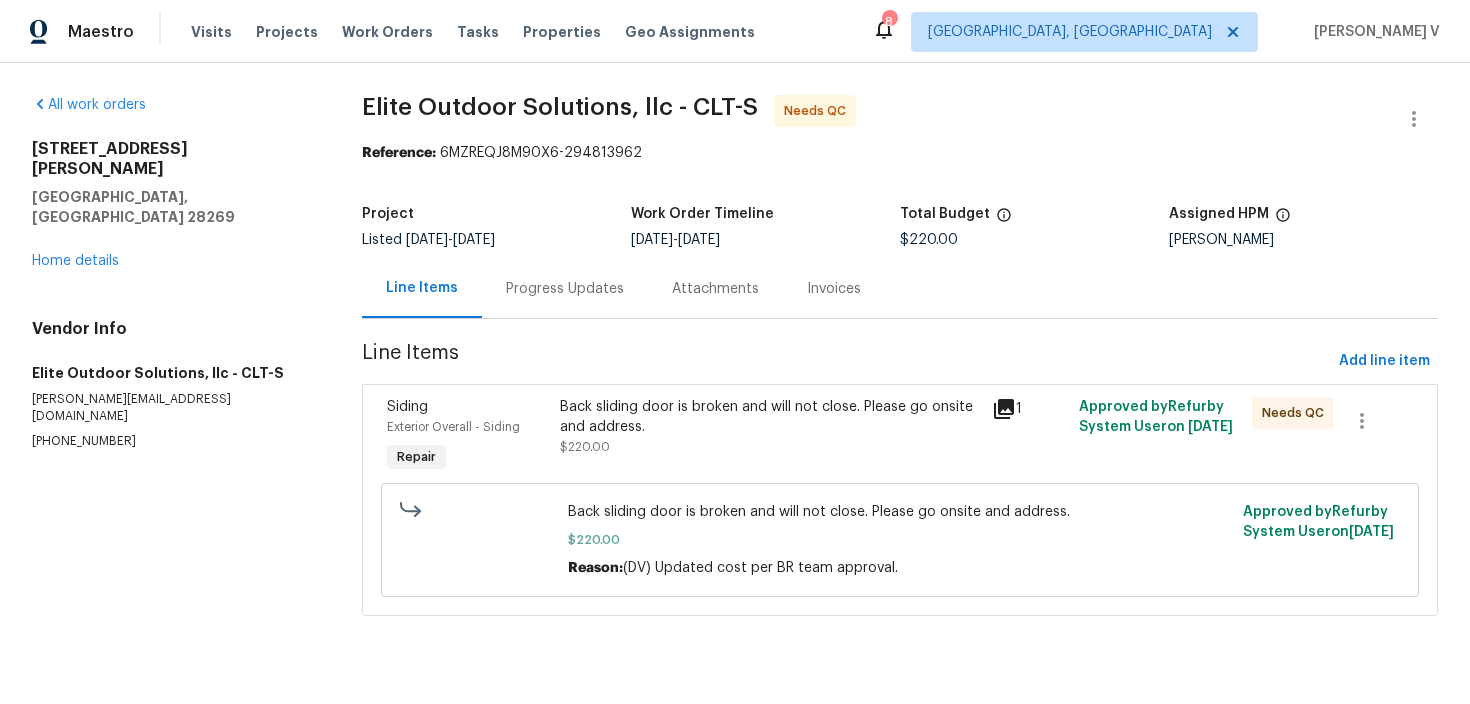 scroll, scrollTop: 0, scrollLeft: 0, axis: both 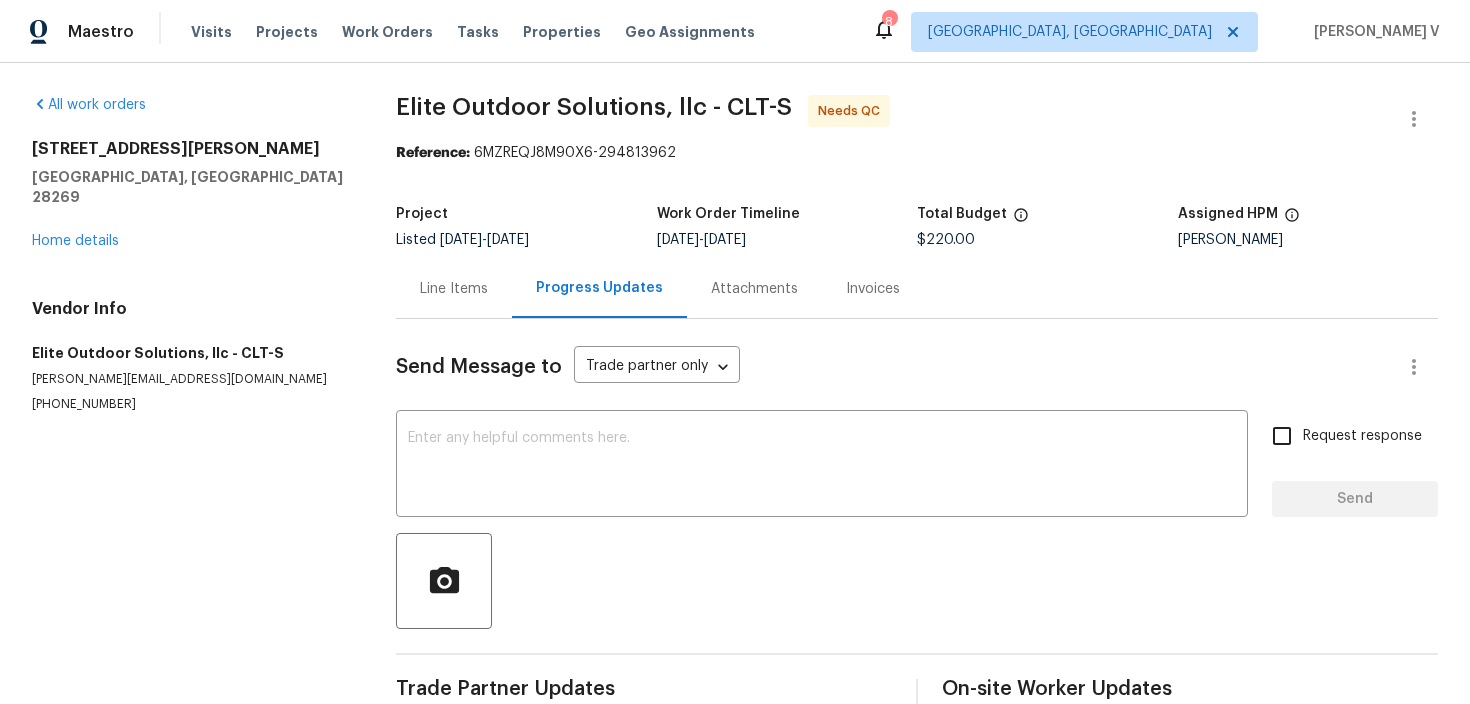 click on "Progress Updates" at bounding box center [599, 288] 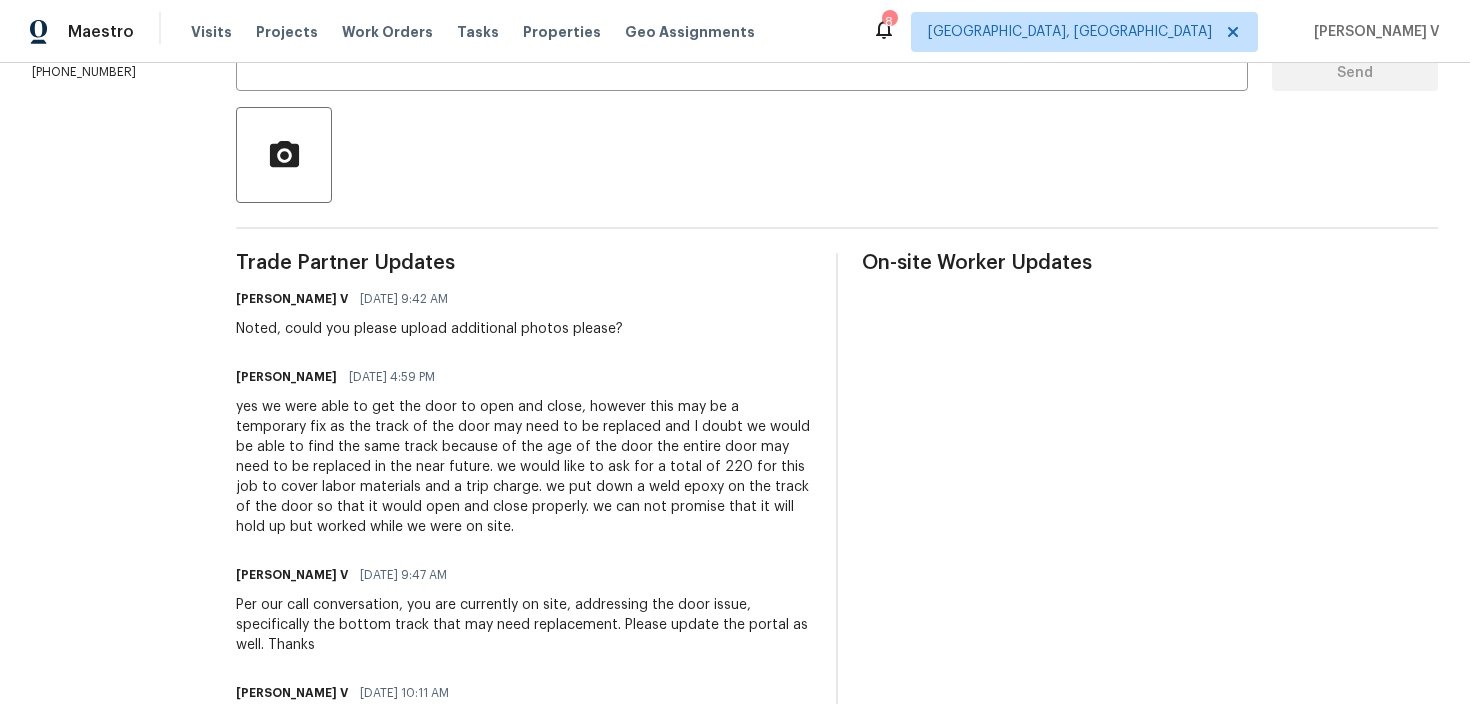 scroll, scrollTop: 0, scrollLeft: 0, axis: both 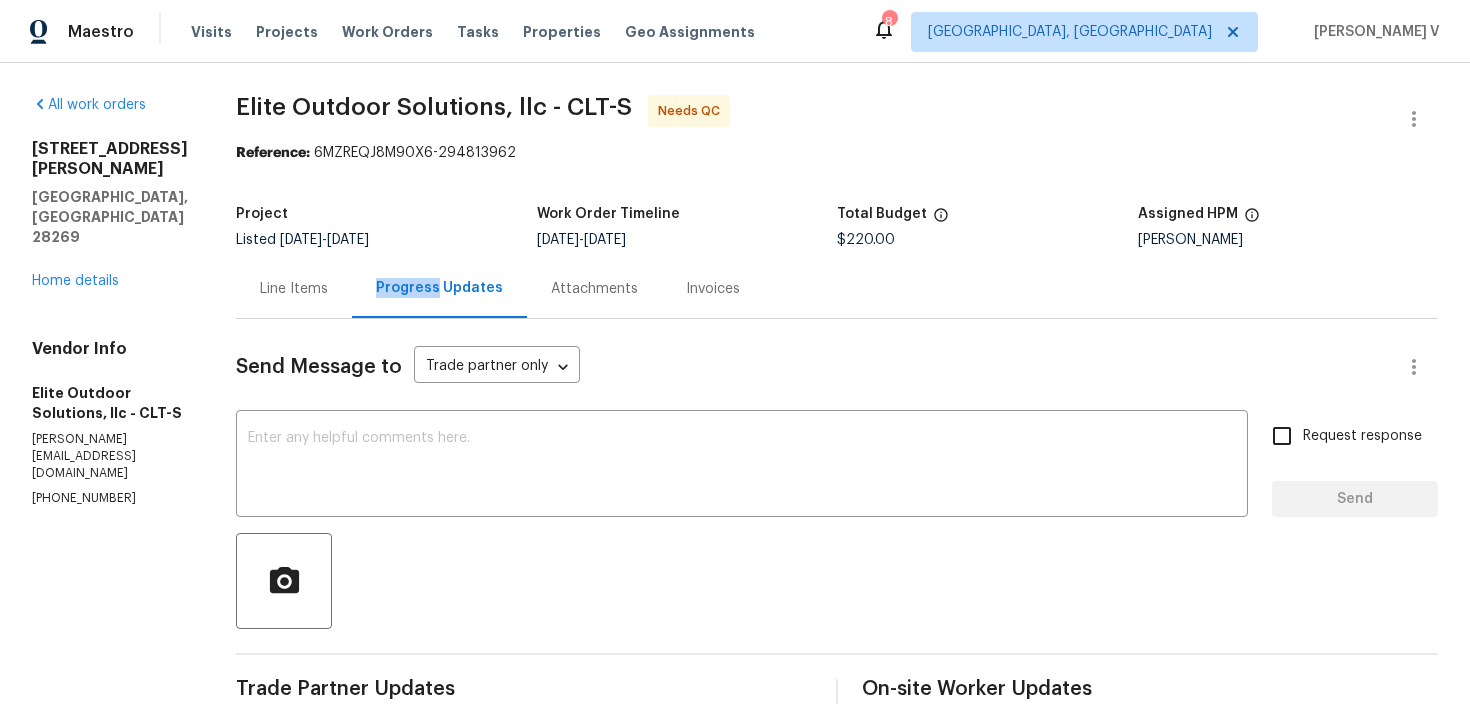 click on "Line Items" at bounding box center (294, 289) 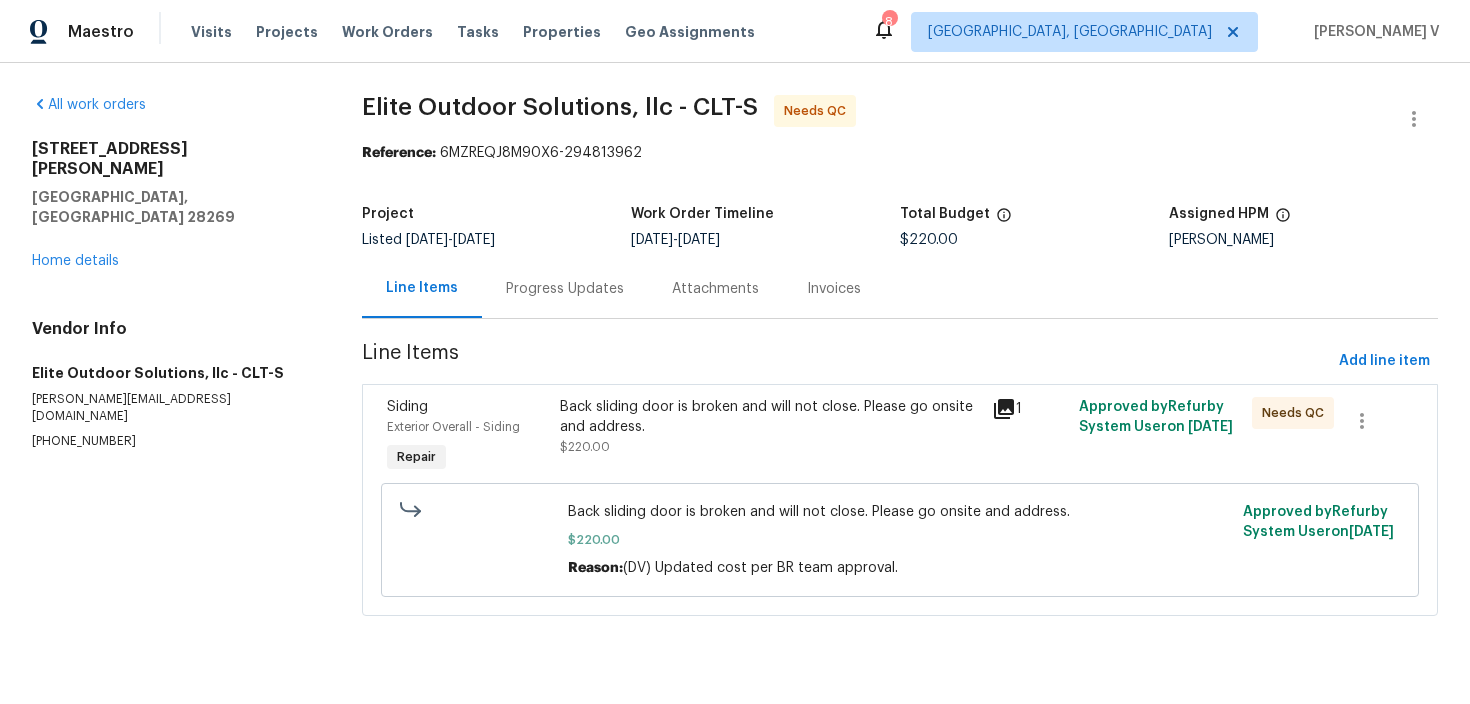 click on "Back sliding door is broken and will not close. Please go onsite and address. $220.00 Reason:  (DV) Updated cost per BR team approval. Approved by  Refurby System User  on  [DATE]" at bounding box center [900, 540] 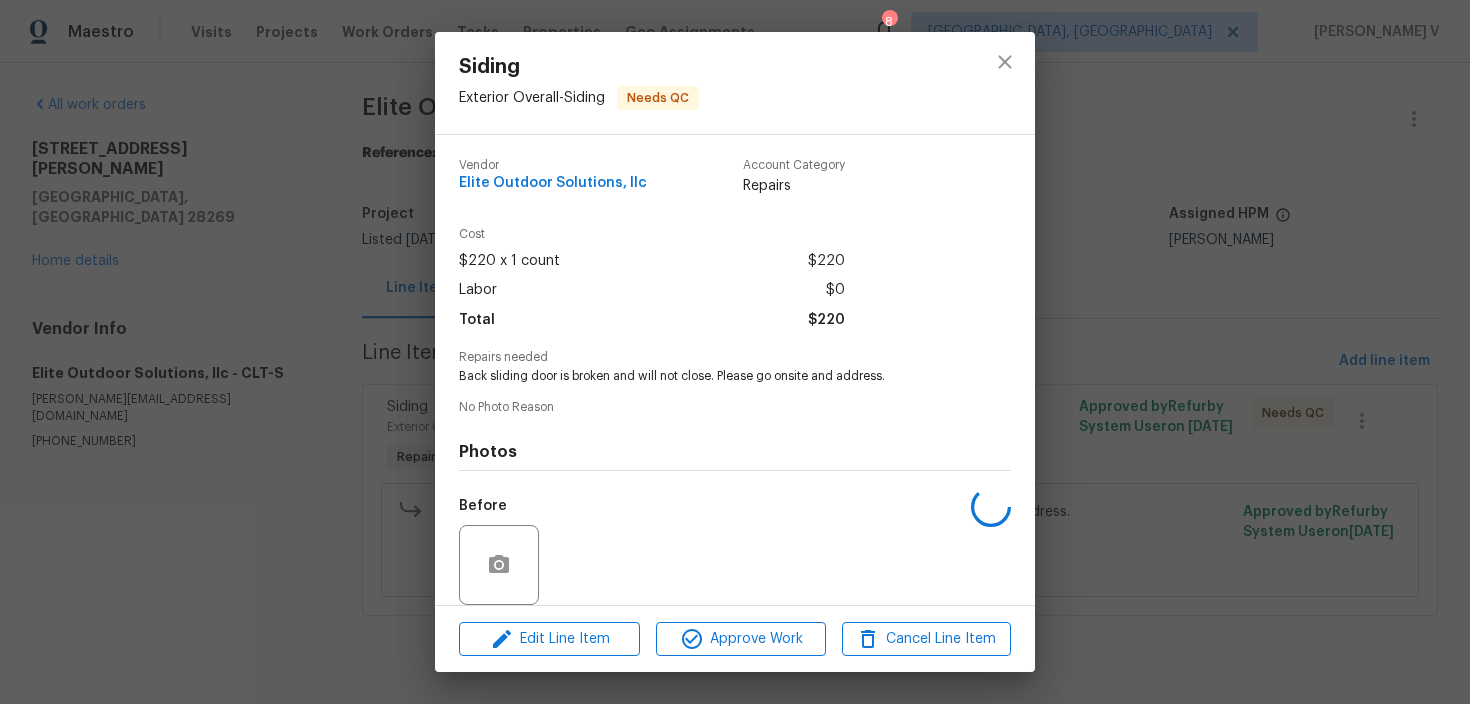 scroll, scrollTop: 149, scrollLeft: 0, axis: vertical 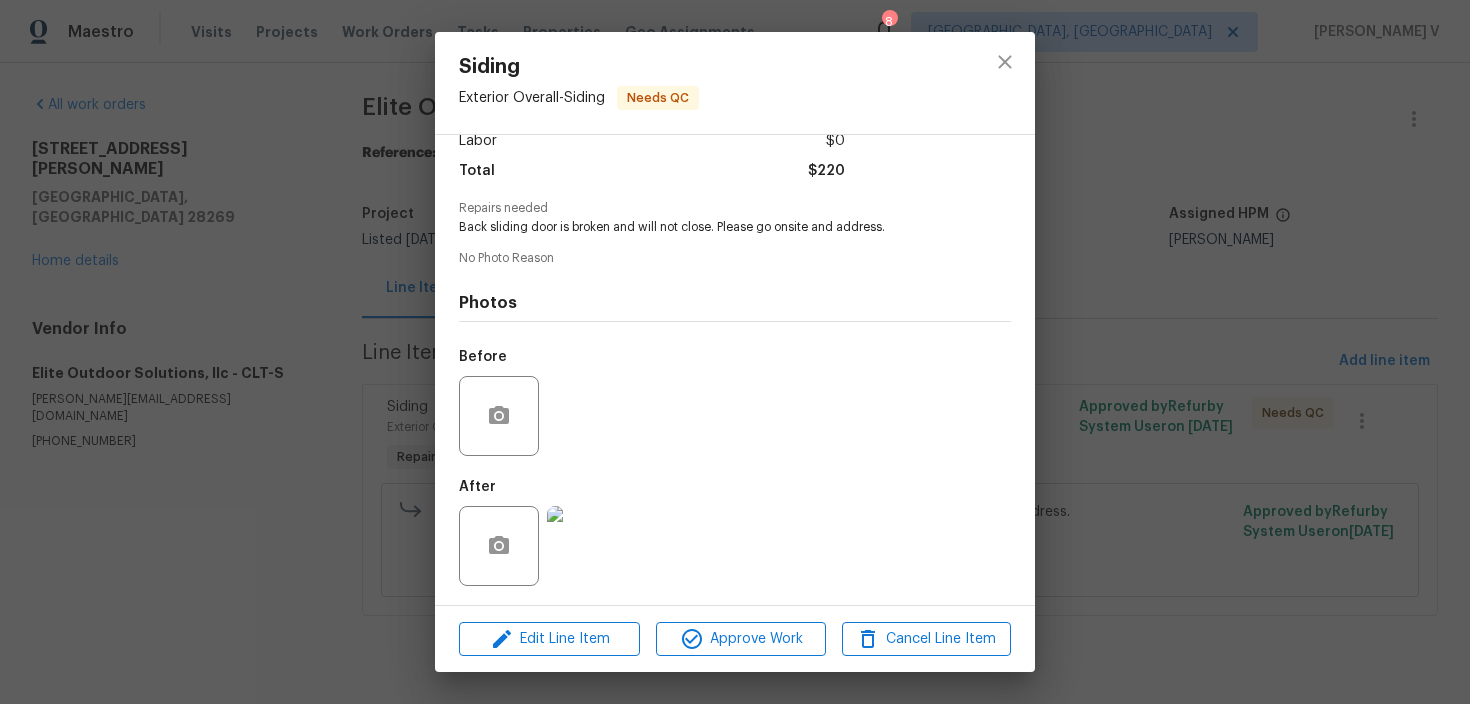 click on "Edit Line Item  Approve Work  Cancel Line Item" at bounding box center [735, 639] 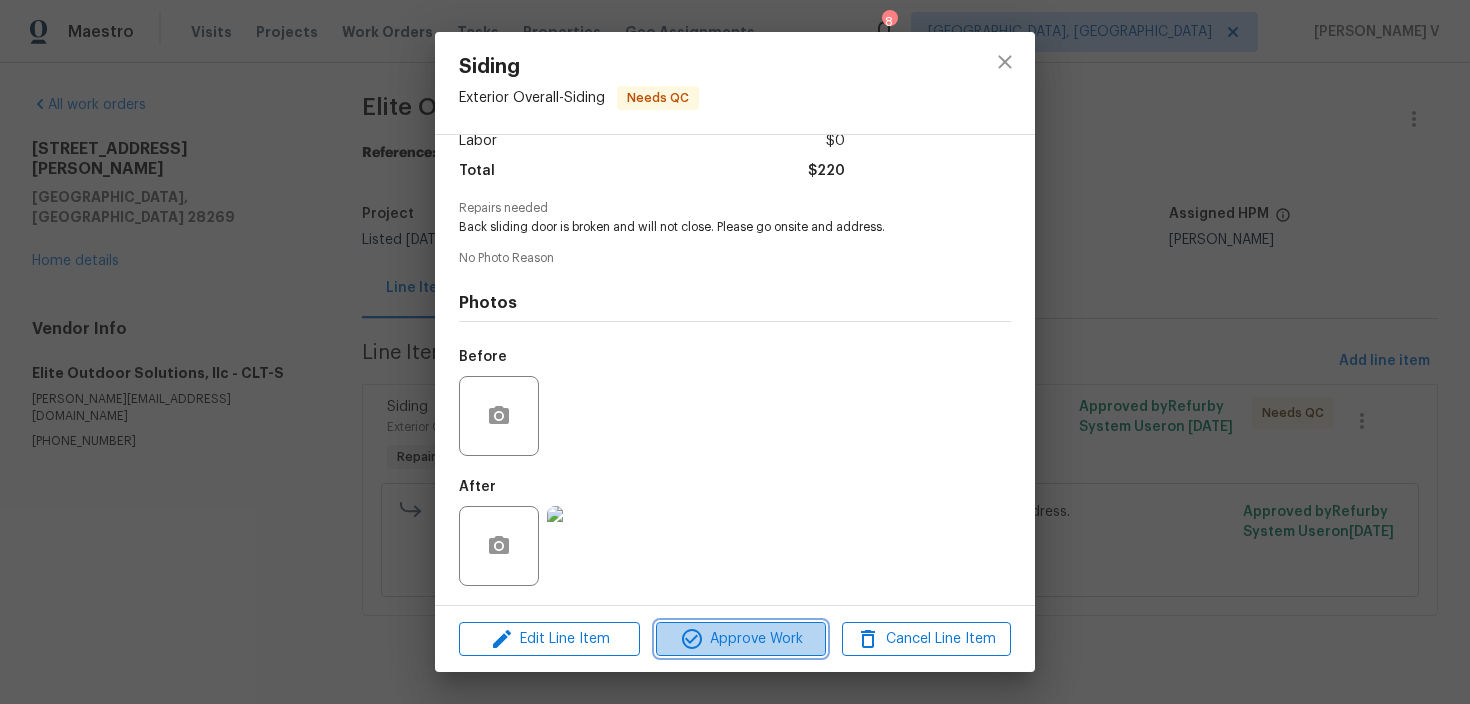click on "Approve Work" at bounding box center (740, 639) 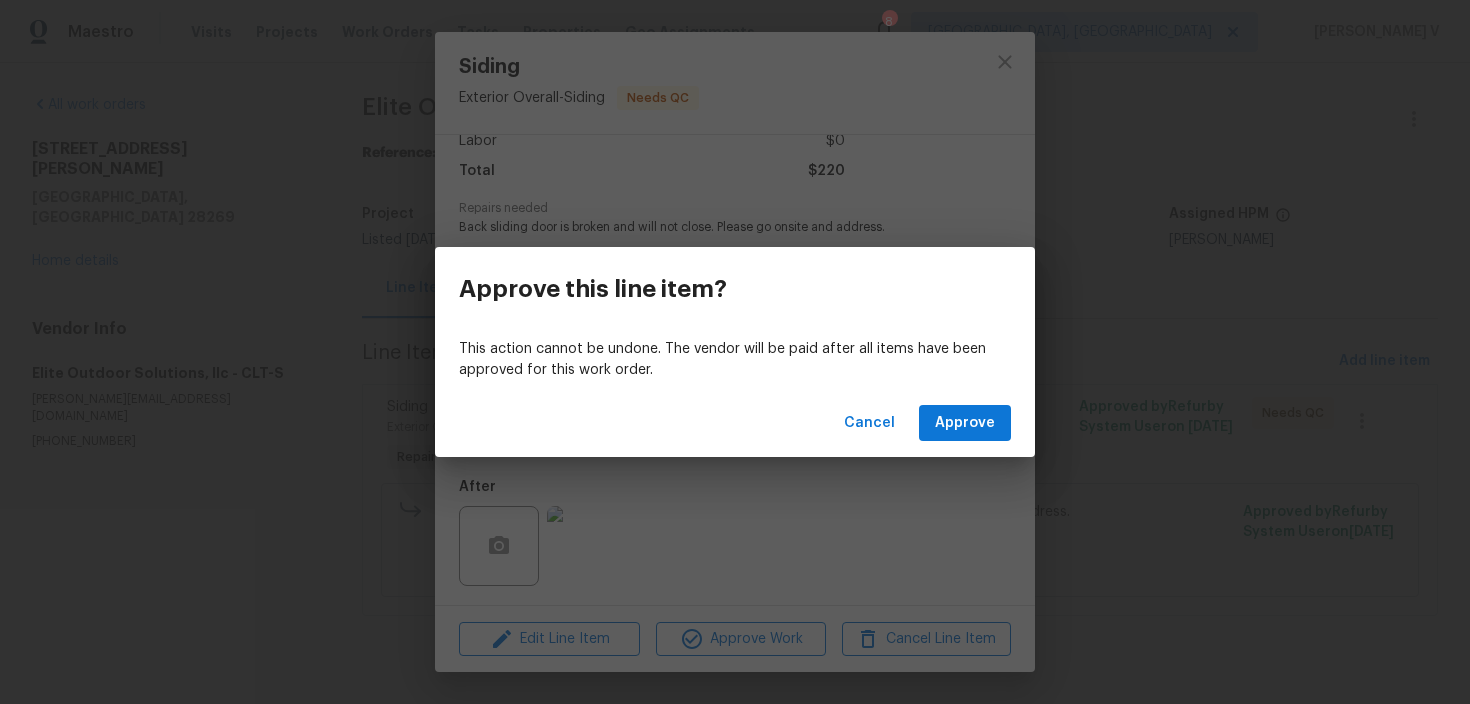 click on "Cancel Approve" at bounding box center (735, 423) 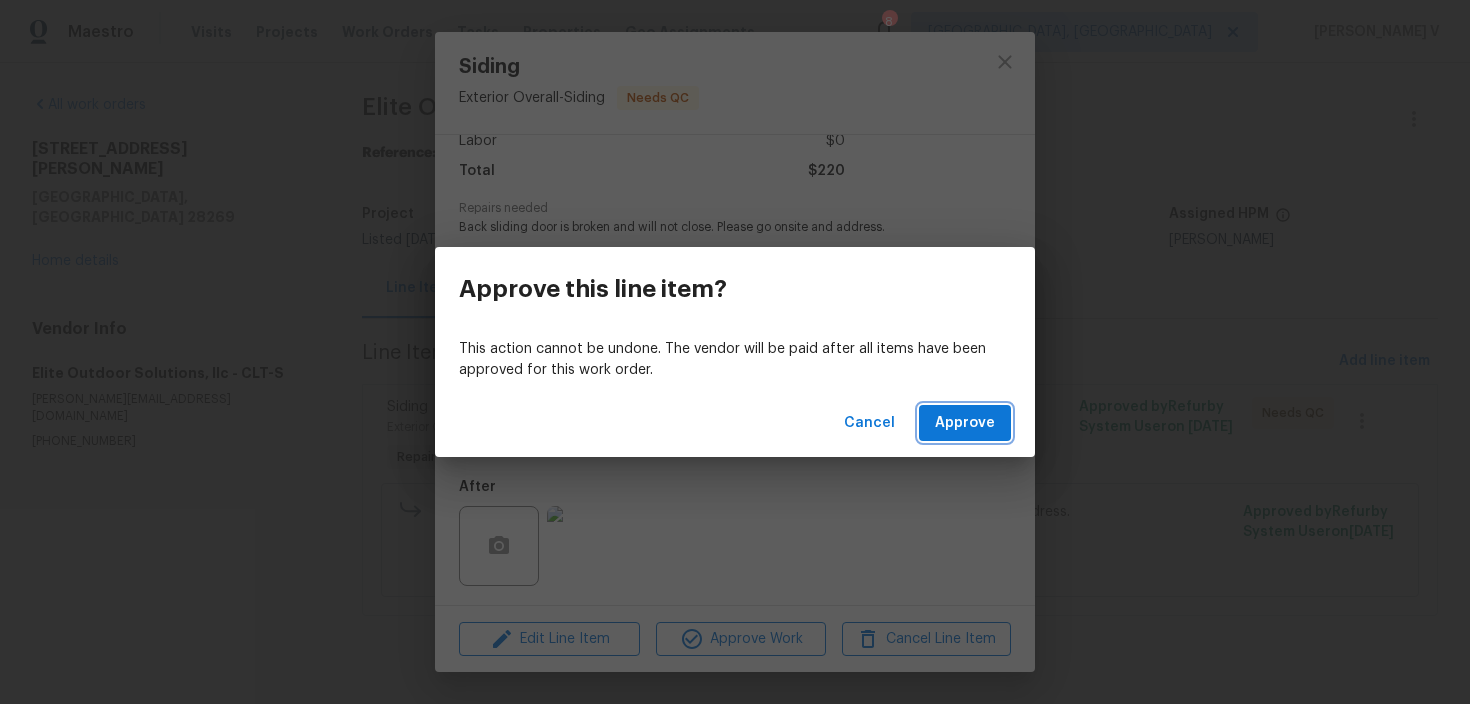click on "Approve" at bounding box center [965, 423] 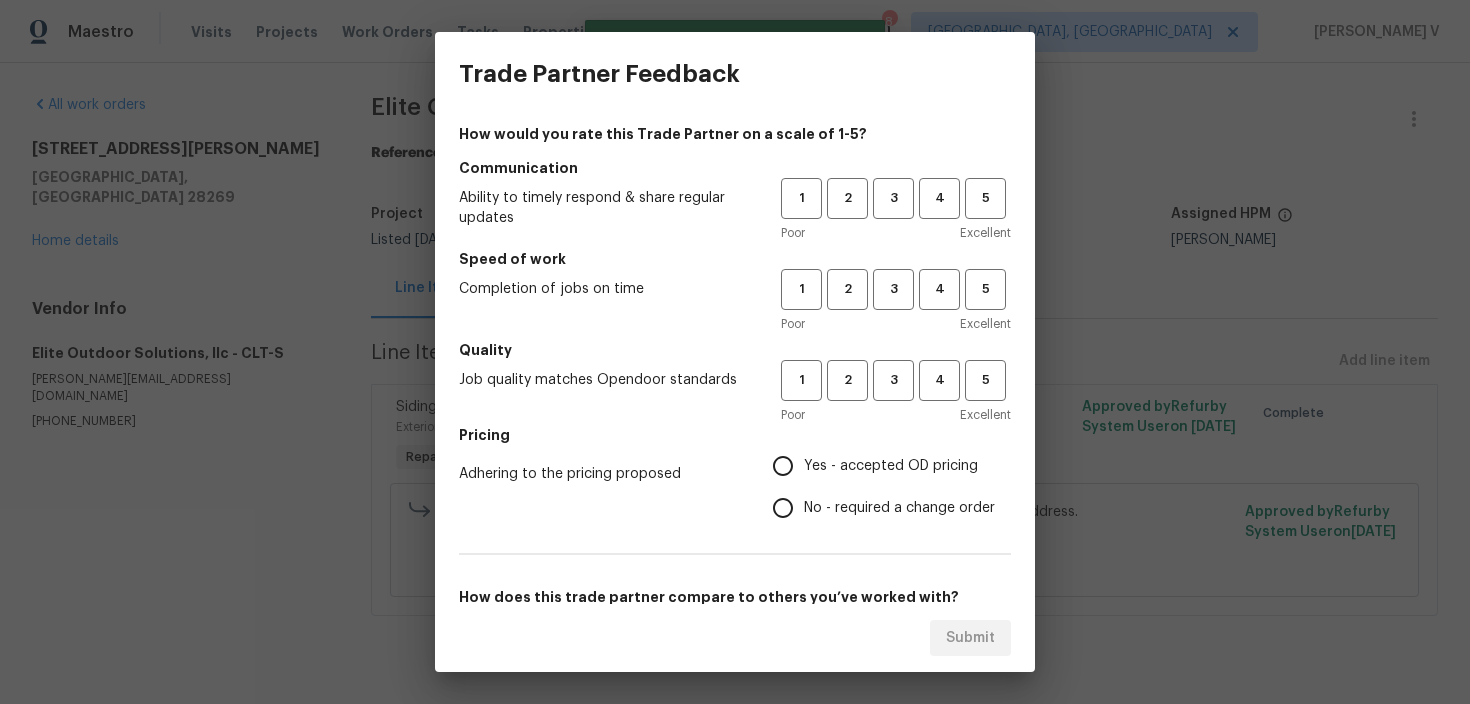 click on "1 2 3 4 5 Poor Excellent" at bounding box center [896, 210] 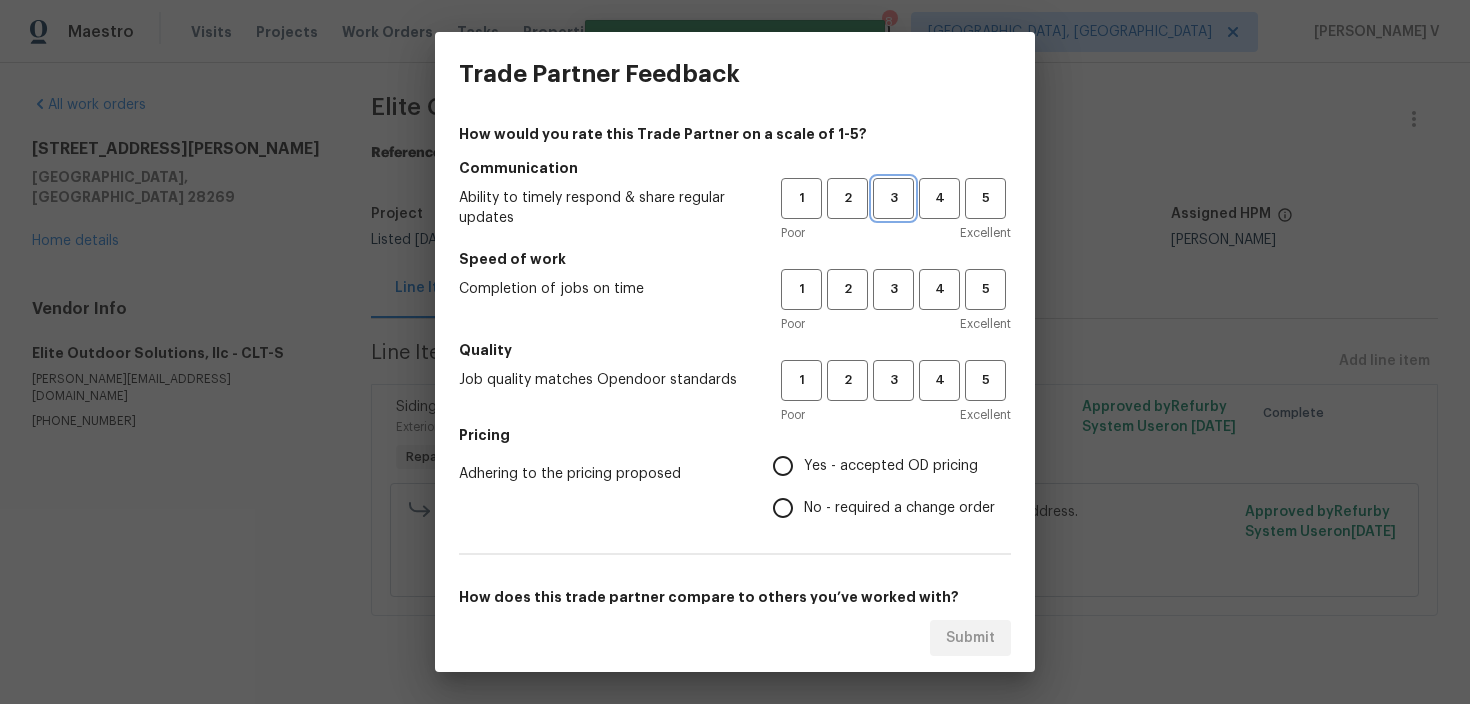 click on "3" at bounding box center [893, 198] 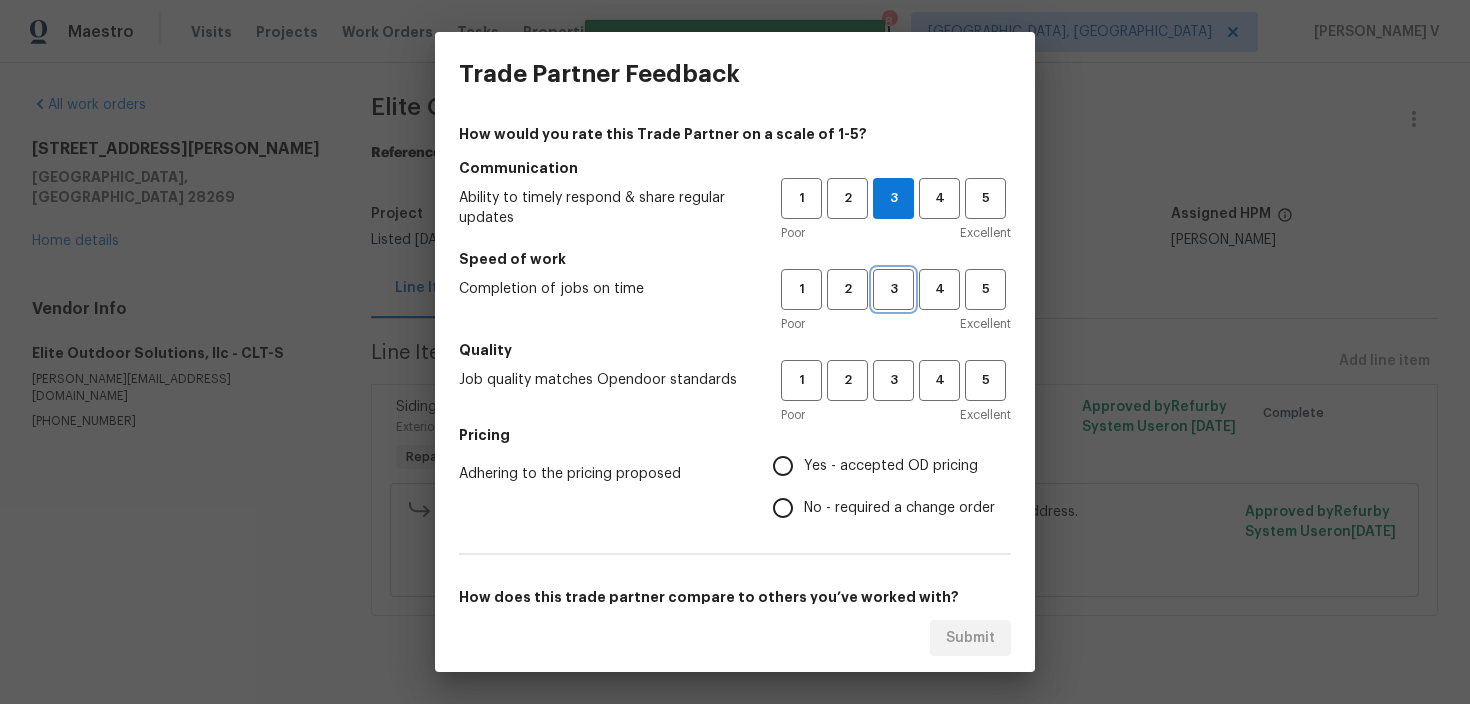 click on "3" at bounding box center (893, 289) 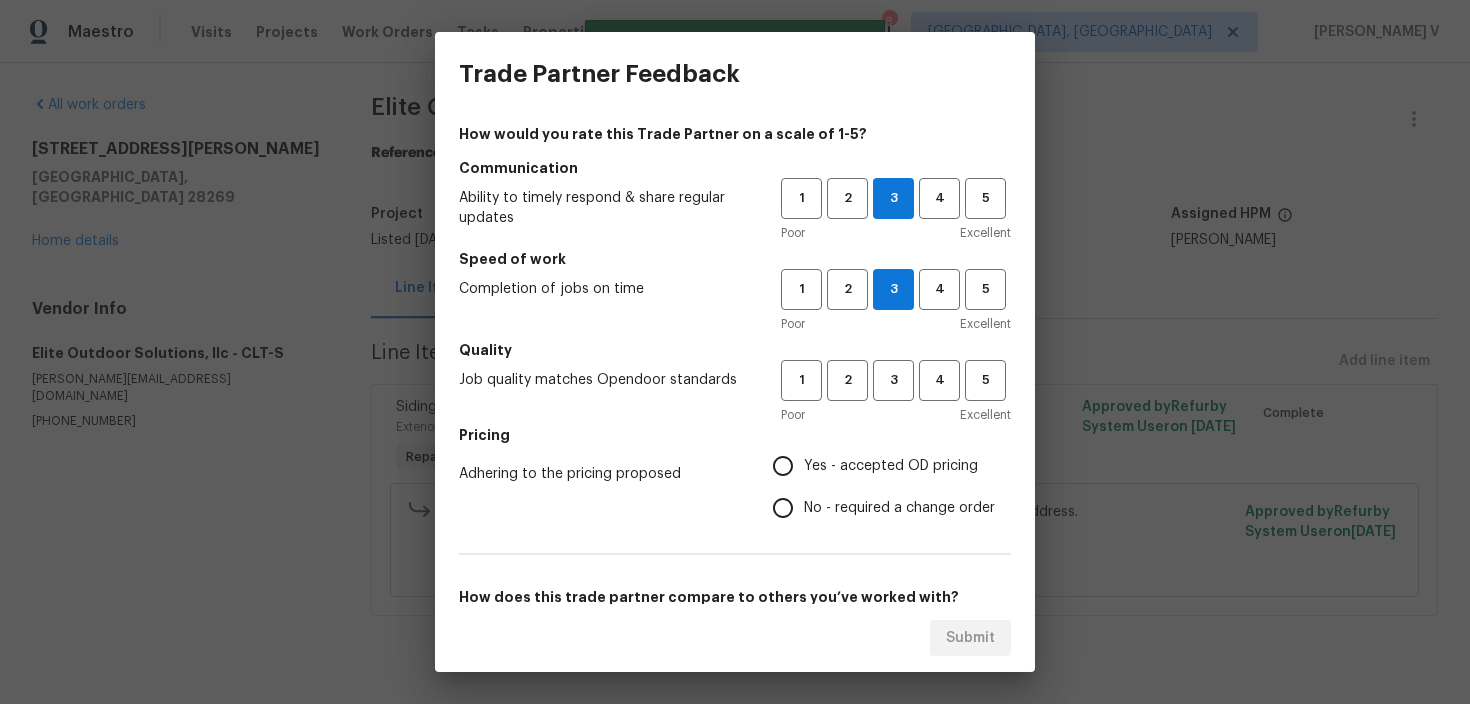 click on "Quality" at bounding box center [735, 350] 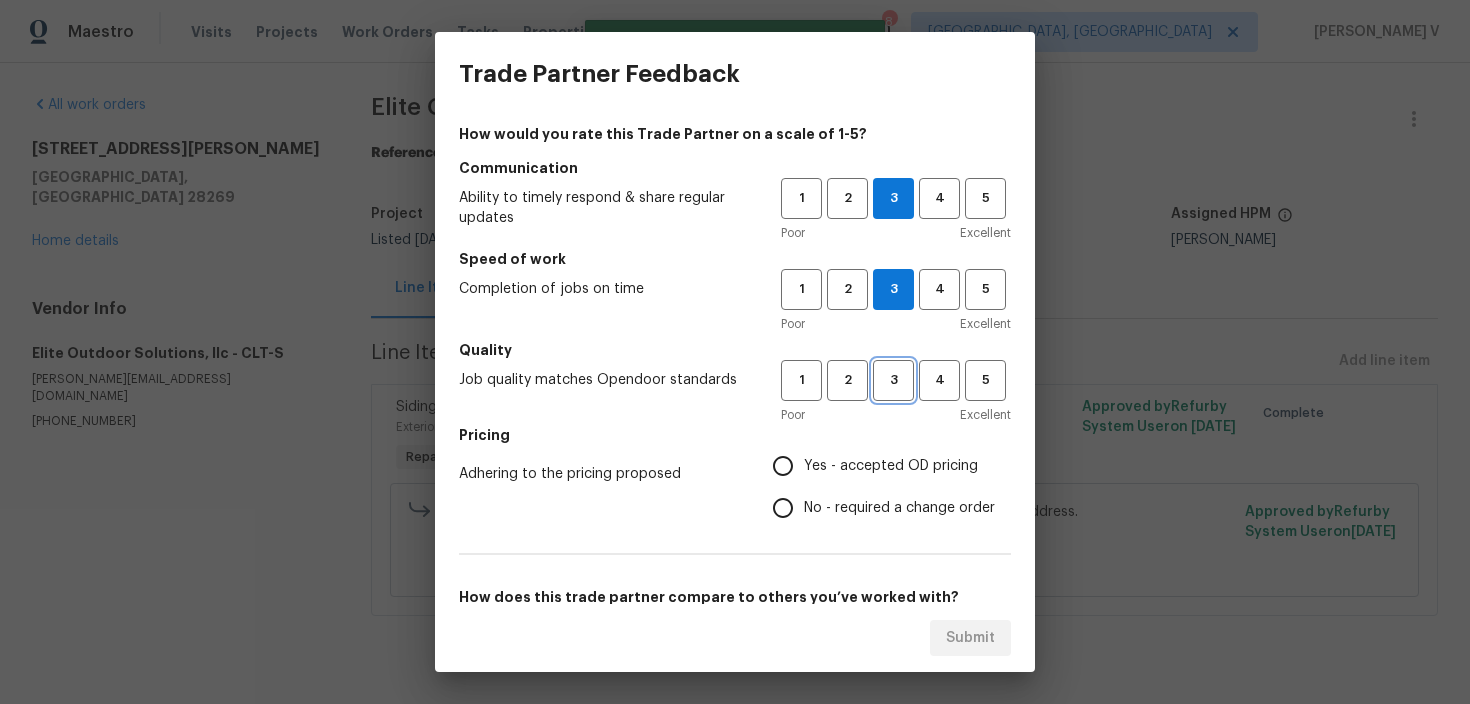 click on "3" at bounding box center [893, 380] 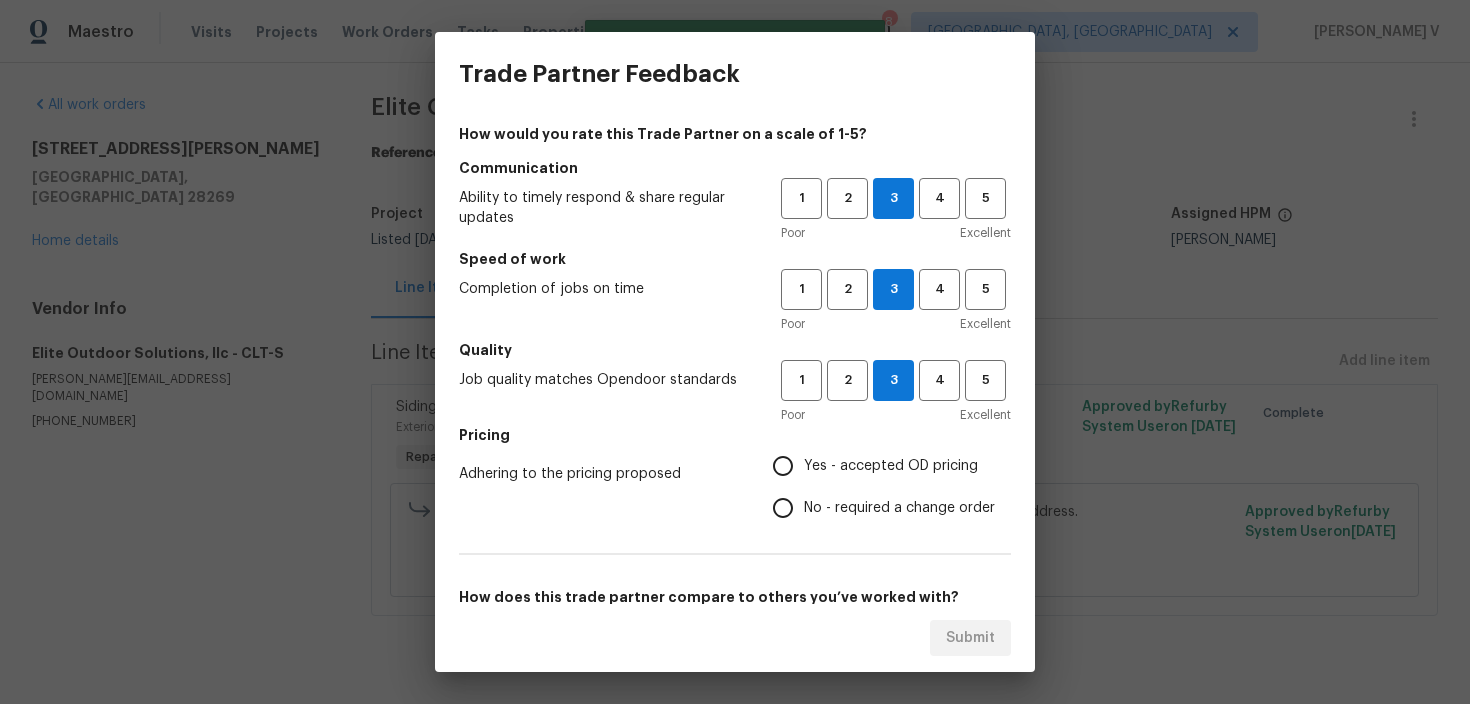 click on "How would you rate this Trade Partner on a scale of 1-5? Communication Ability to timely respond & share regular updates 1 2 3 4 5 Poor Excellent Speed of work Completion of jobs on time 1 2 3 4 5 Poor Excellent Quality Job quality matches Opendoor standards 1 2 3 4 5 Poor Excellent Pricing Adhering to the pricing proposed Yes - accepted OD pricing No - required a change order How does this trade partner compare to others you’ve worked with? This is my favorite trade partner This trade partner is better than most This trade partner is par for the course This trade partner is acceptable We shouldn't work with this trade partner Comments x ​" at bounding box center (735, 515) 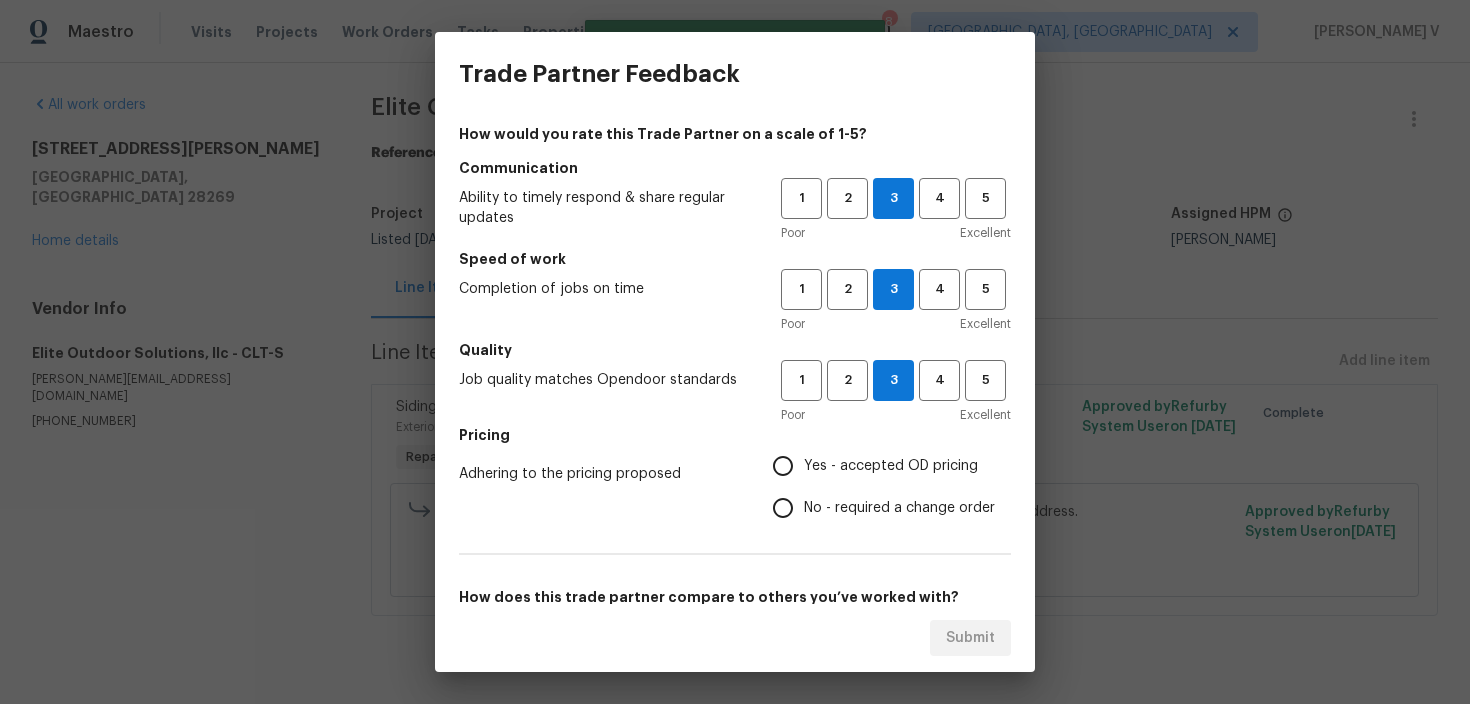 click on "No - required a change order" at bounding box center (783, 508) 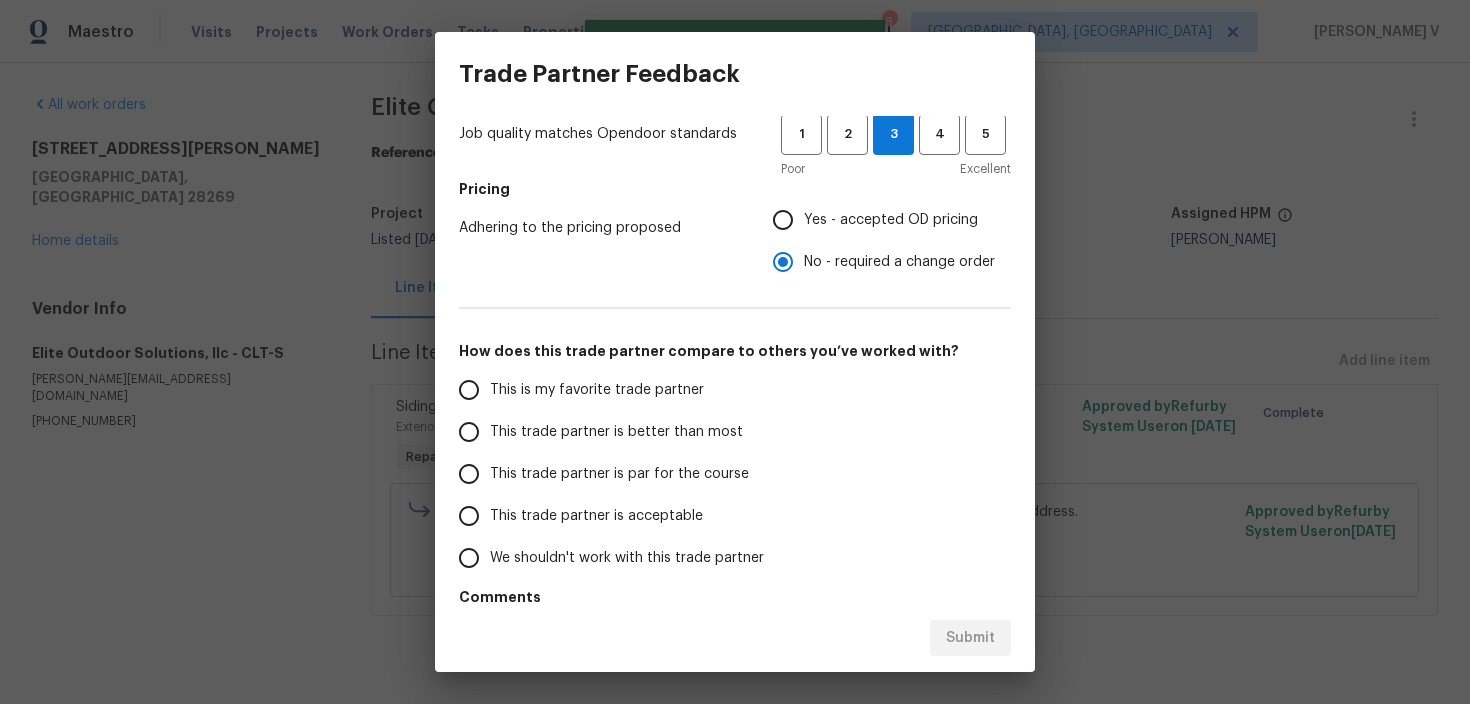 scroll, scrollTop: 285, scrollLeft: 0, axis: vertical 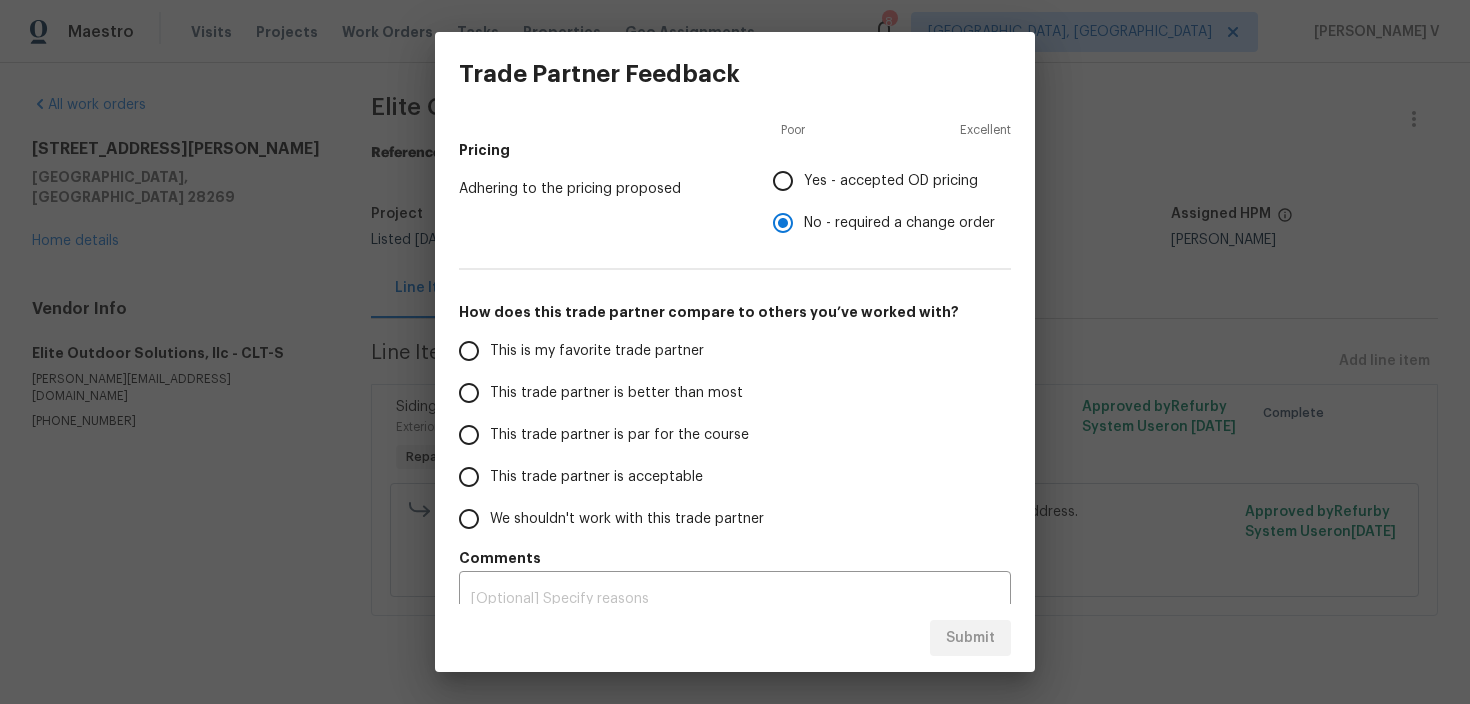 click on "This trade partner is better than most" at bounding box center (616, 393) 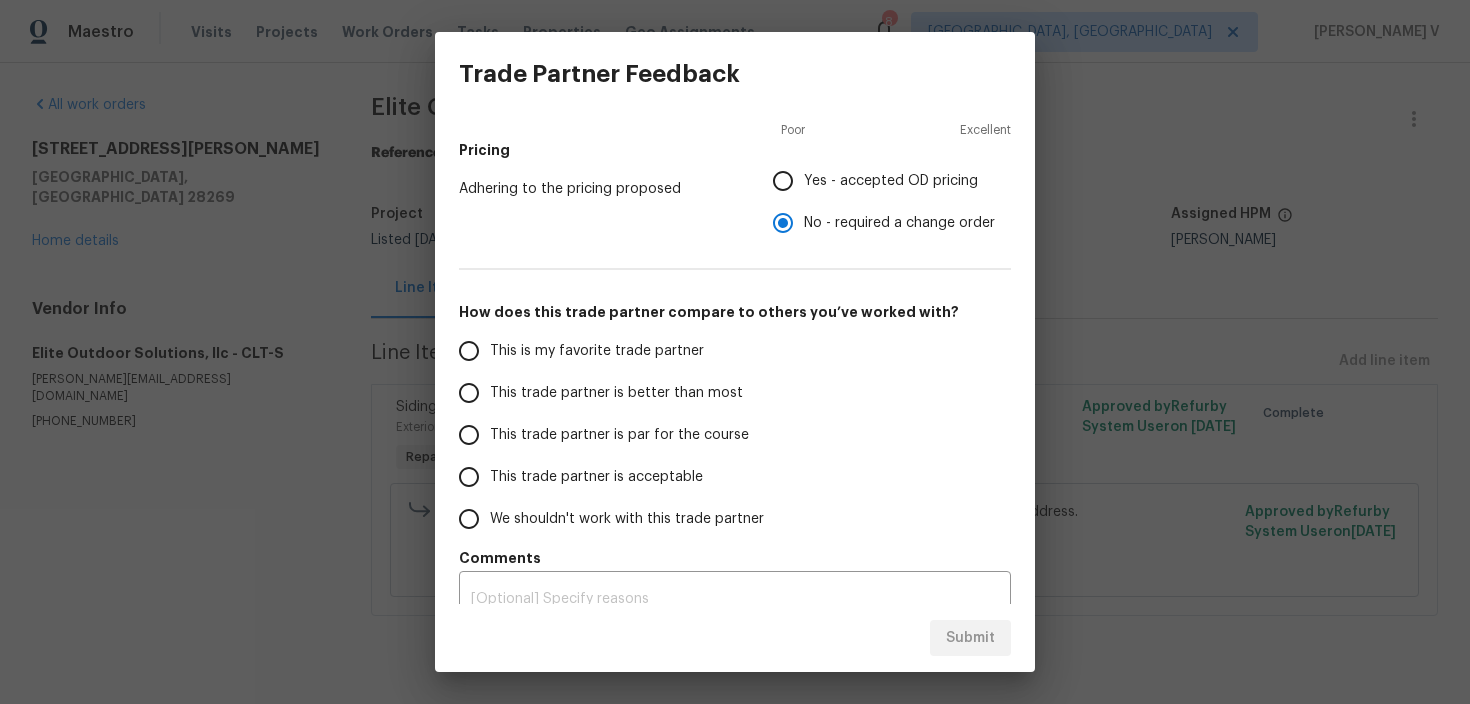 click on "This trade partner is better than most" at bounding box center [469, 393] 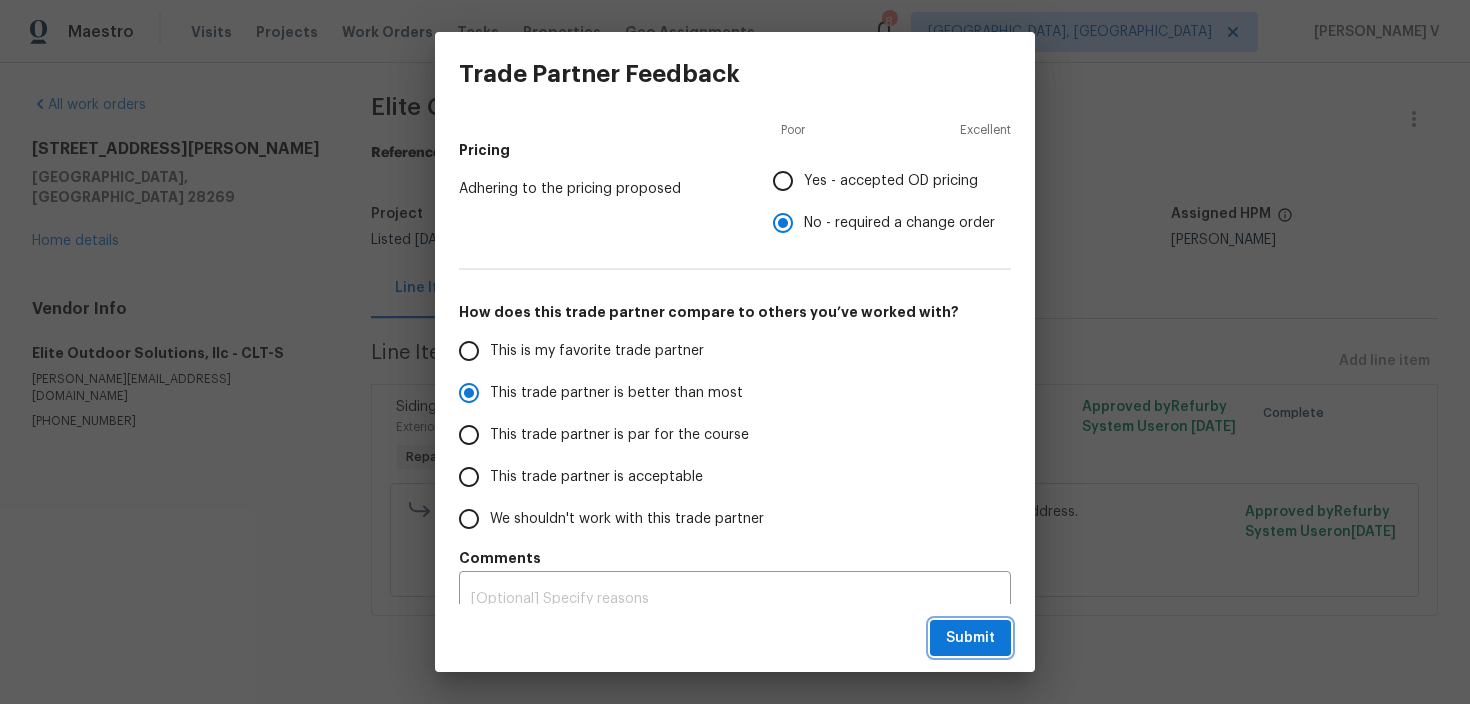 click on "Submit" at bounding box center [970, 638] 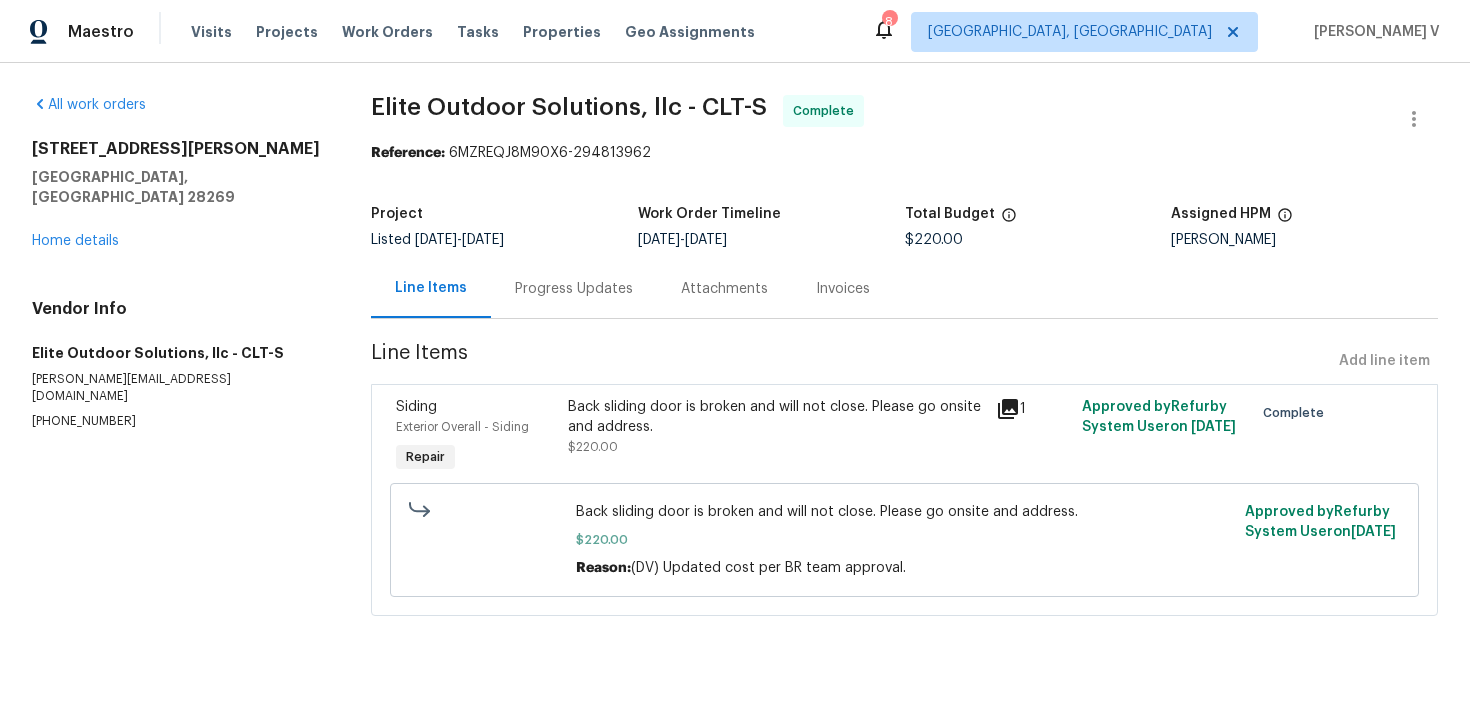 click on "Progress Updates" at bounding box center (574, 288) 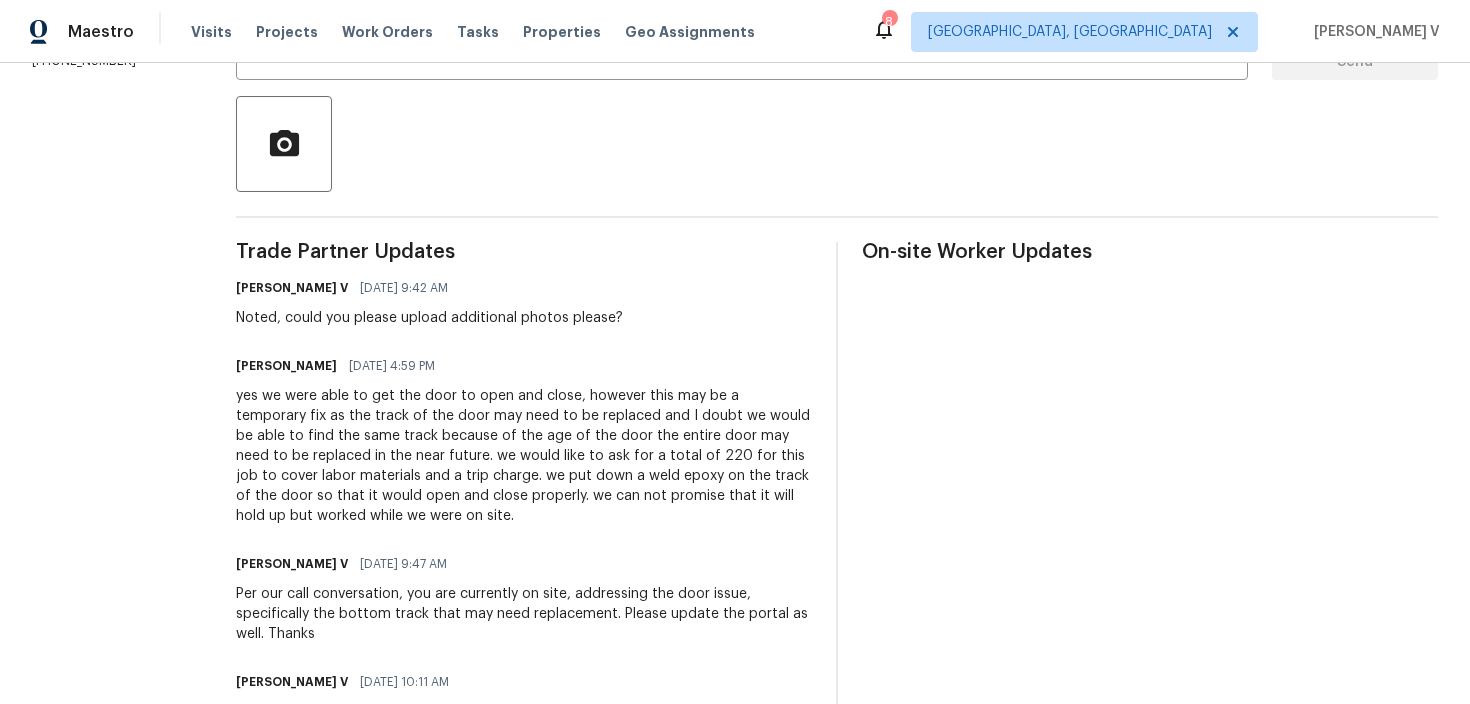 scroll, scrollTop: 0, scrollLeft: 0, axis: both 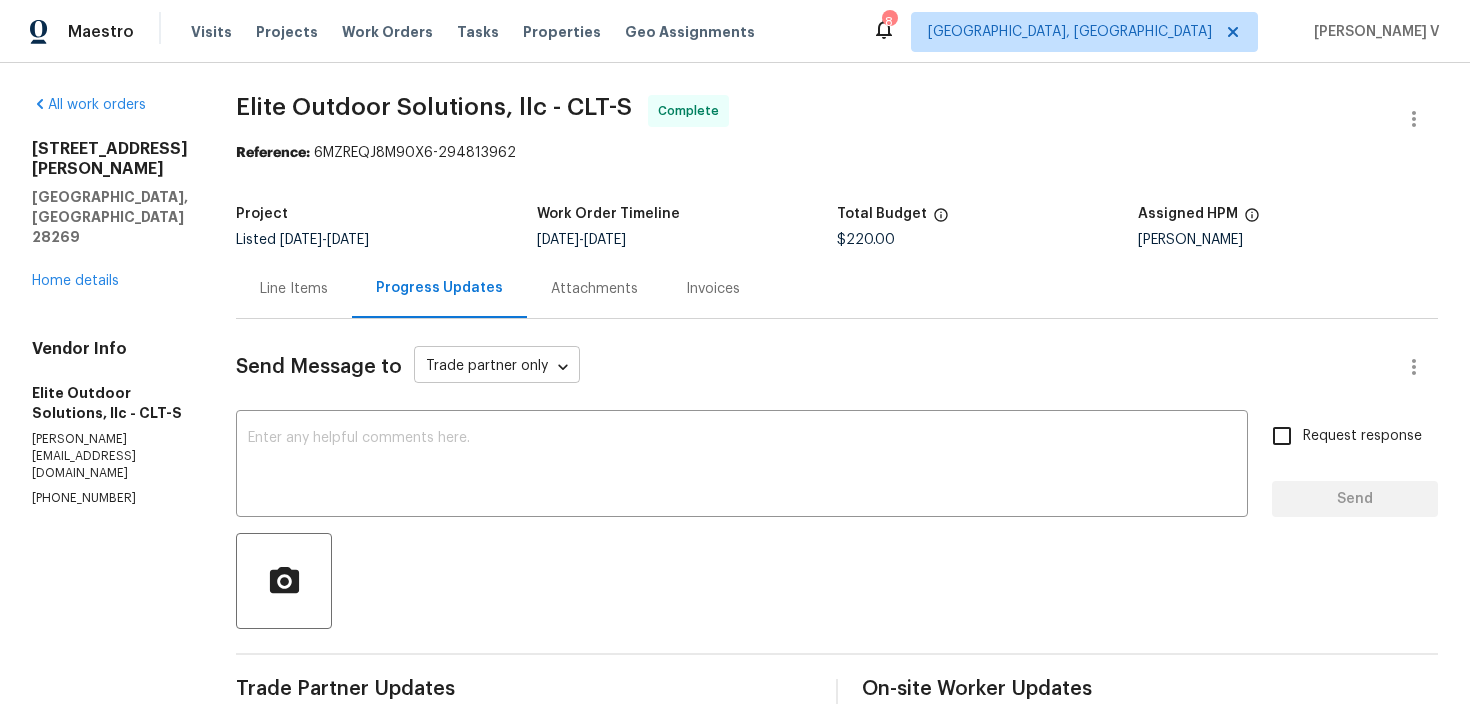 click on "Maestro Visits Projects Work Orders Tasks Properties Geo Assignments 8 Albuquerque, NM Divya Dharshini V All work orders 6413 Fillian Ln Charlotte, NC 28269 Home details Vendor Info Elite Outdoor Solutions, llc - CLT-S walter@eosnc.com (704) 779-0386 Elite Outdoor Solutions, llc - CLT-S Complete Reference:   6MZREQJ8M90X6-294813962 Project Listed   7/8/2025  -  7/11/2025 Work Order Timeline 7/9/2025  -  7/11/2025 Total Budget $220.00 Assigned HPM Dan Baquero Line Items Progress Updates Attachments Invoices Send Message to Trade partner only Trade partner only ​ x ​ Request response Send Trade Partner Updates Divya Dharshini V 07/11/2025 9:42 AM Noted, could you please upload additional photos please? Walter Arriola 07/10/2025 4:59 PM Divya Dharshini V 07/10/2025 9:47 AM Per our call conversation, you are currently on site, addressing the door issue, specifically the bottom track that may need replacement. Please update the portal as well. Thanks Divya Dharshini V 07/09/2025 10:11 AM Divya Dharshini V" at bounding box center (735, 352) 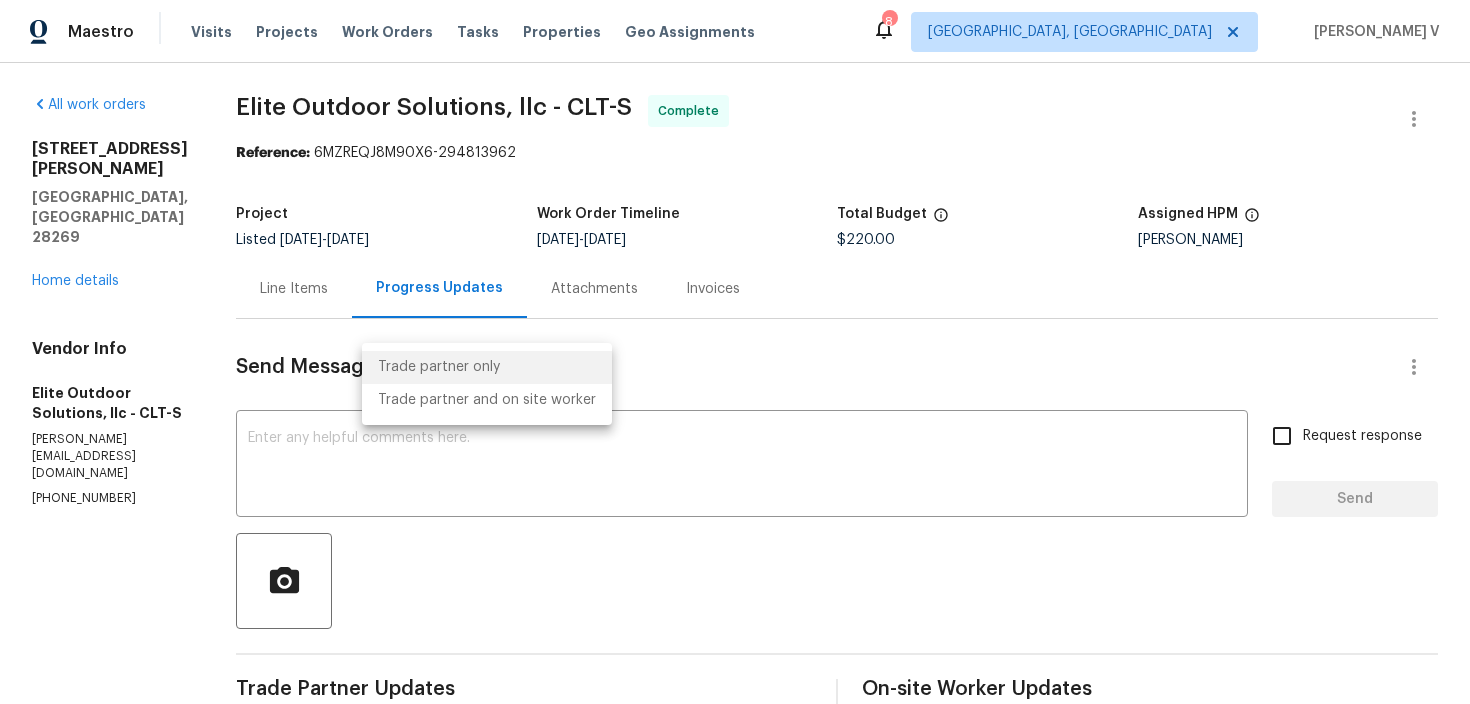 click at bounding box center (735, 352) 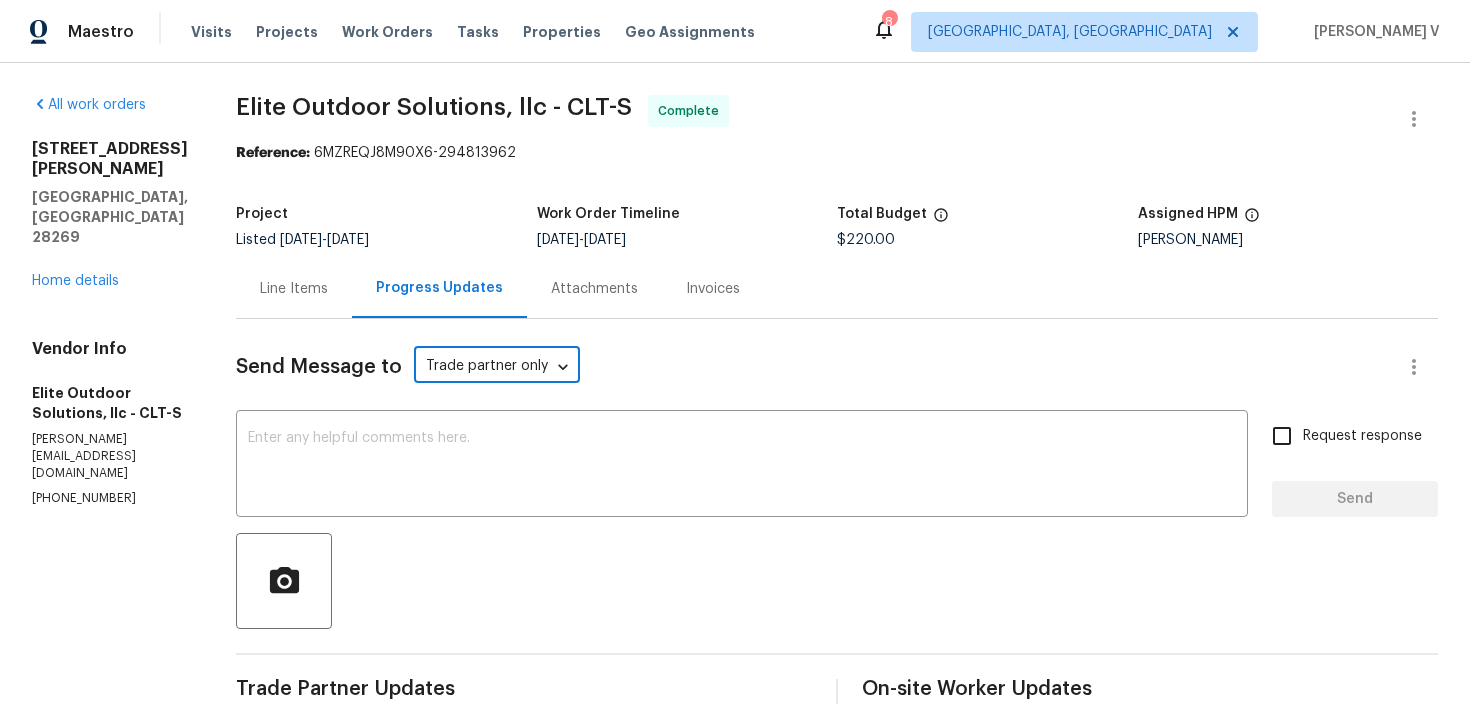 click at bounding box center [742, 466] 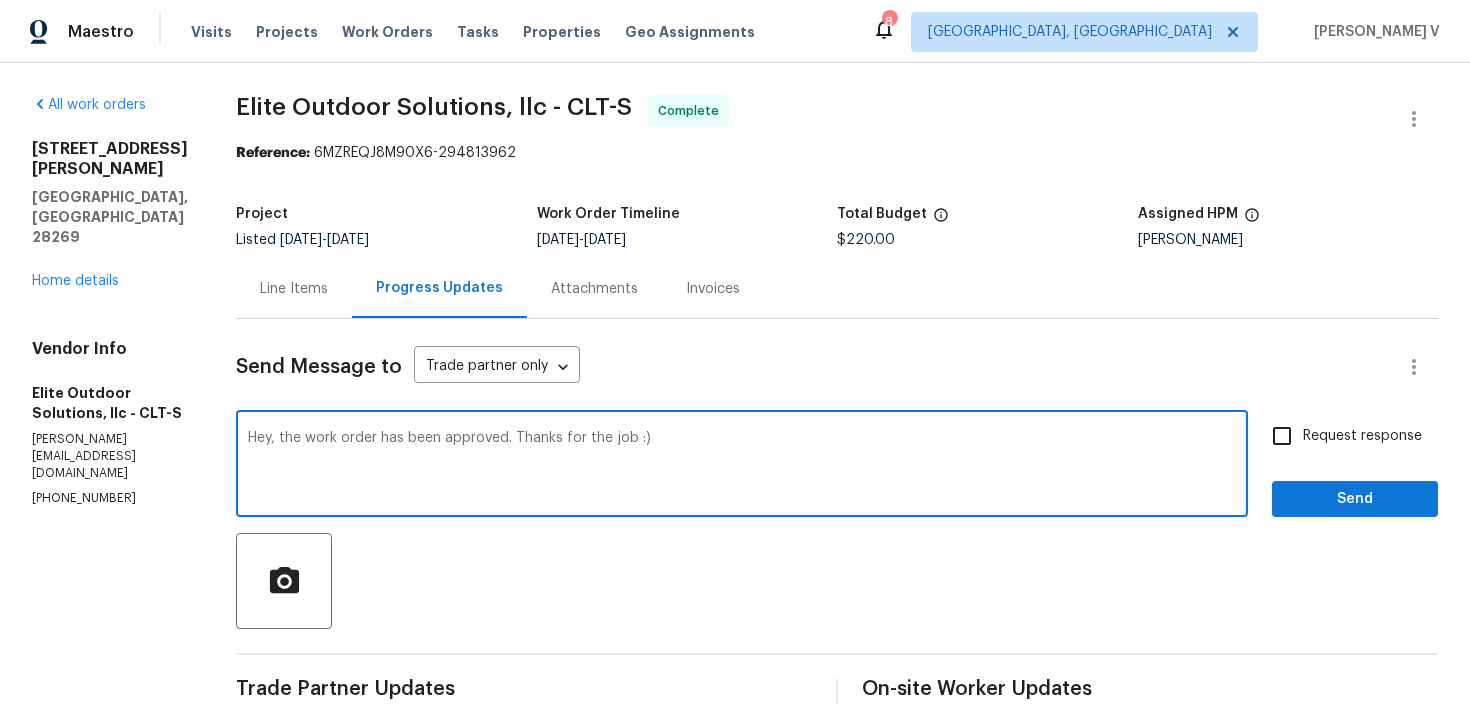 type on "Hey, the work order has been approved. Thanks for the job :)" 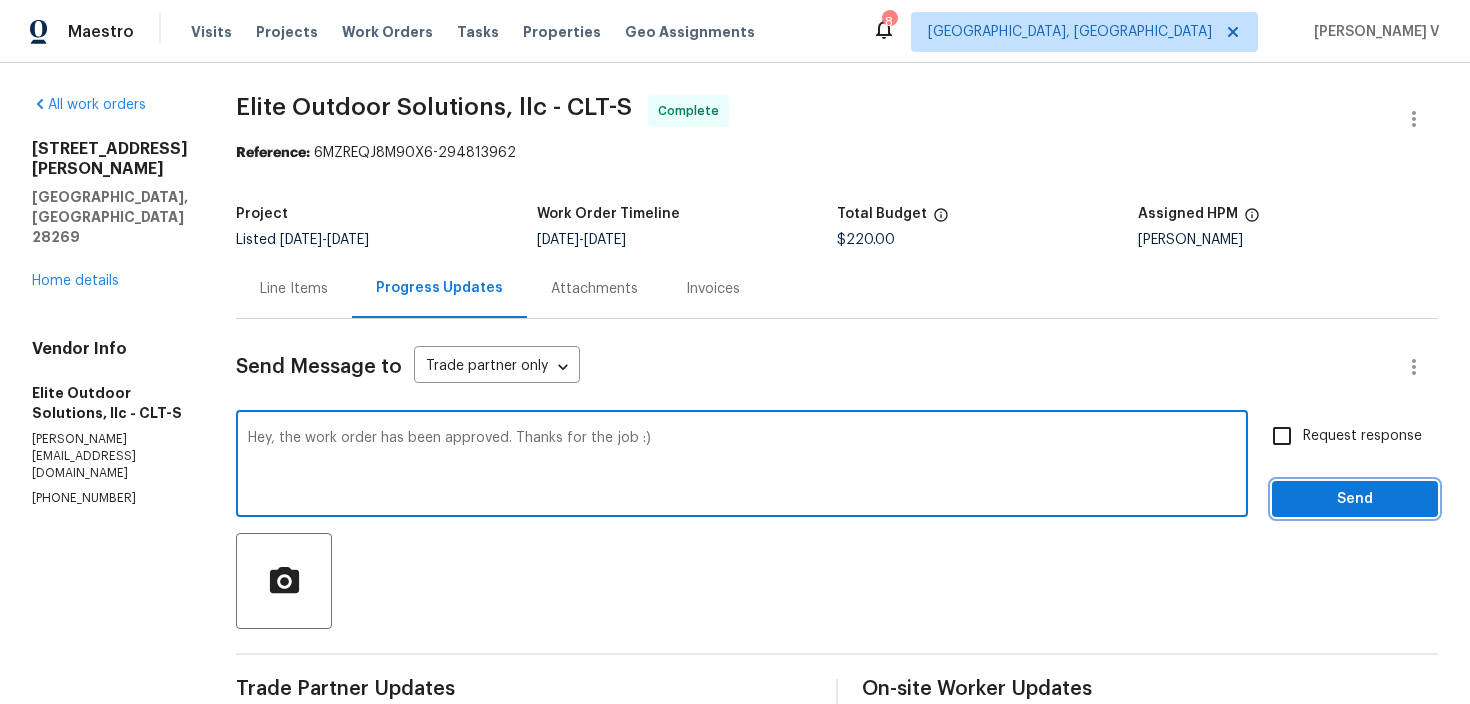 click on "Send" at bounding box center (1355, 499) 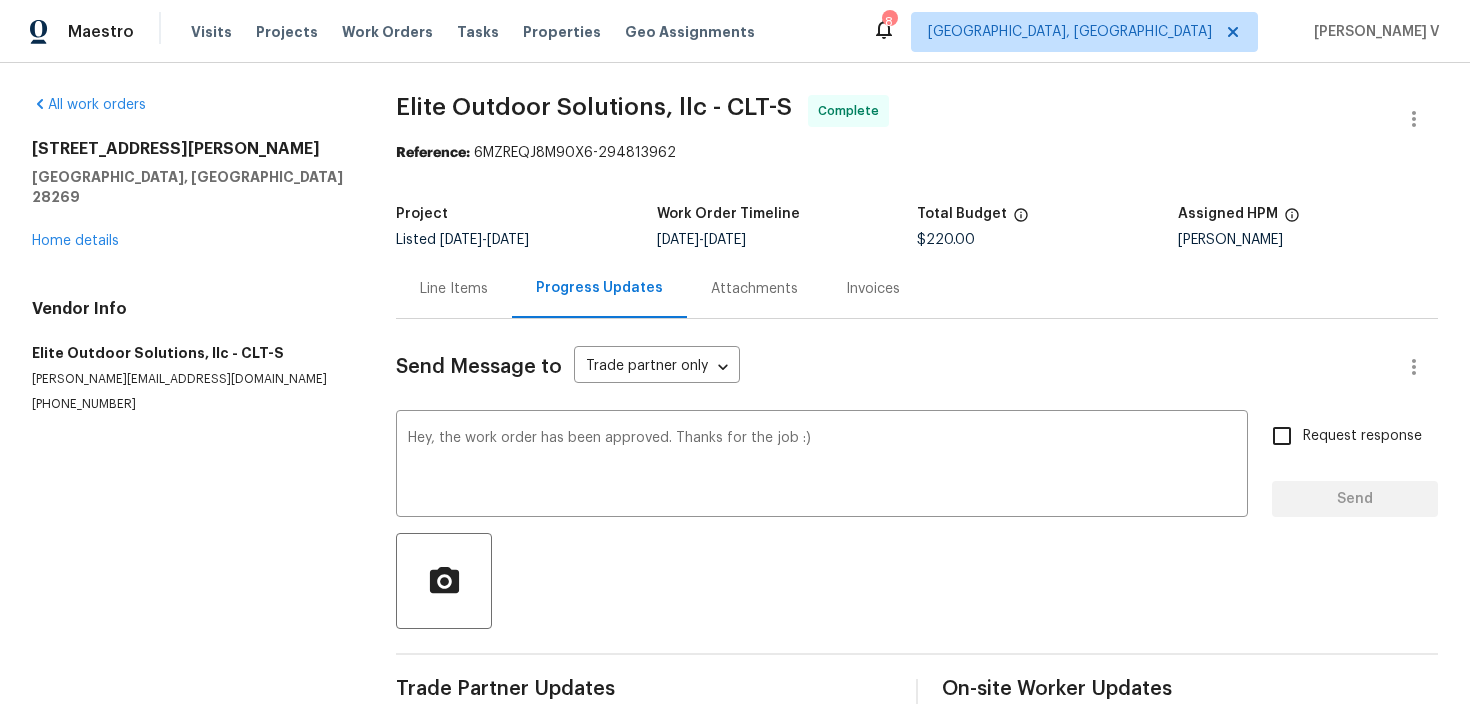 type 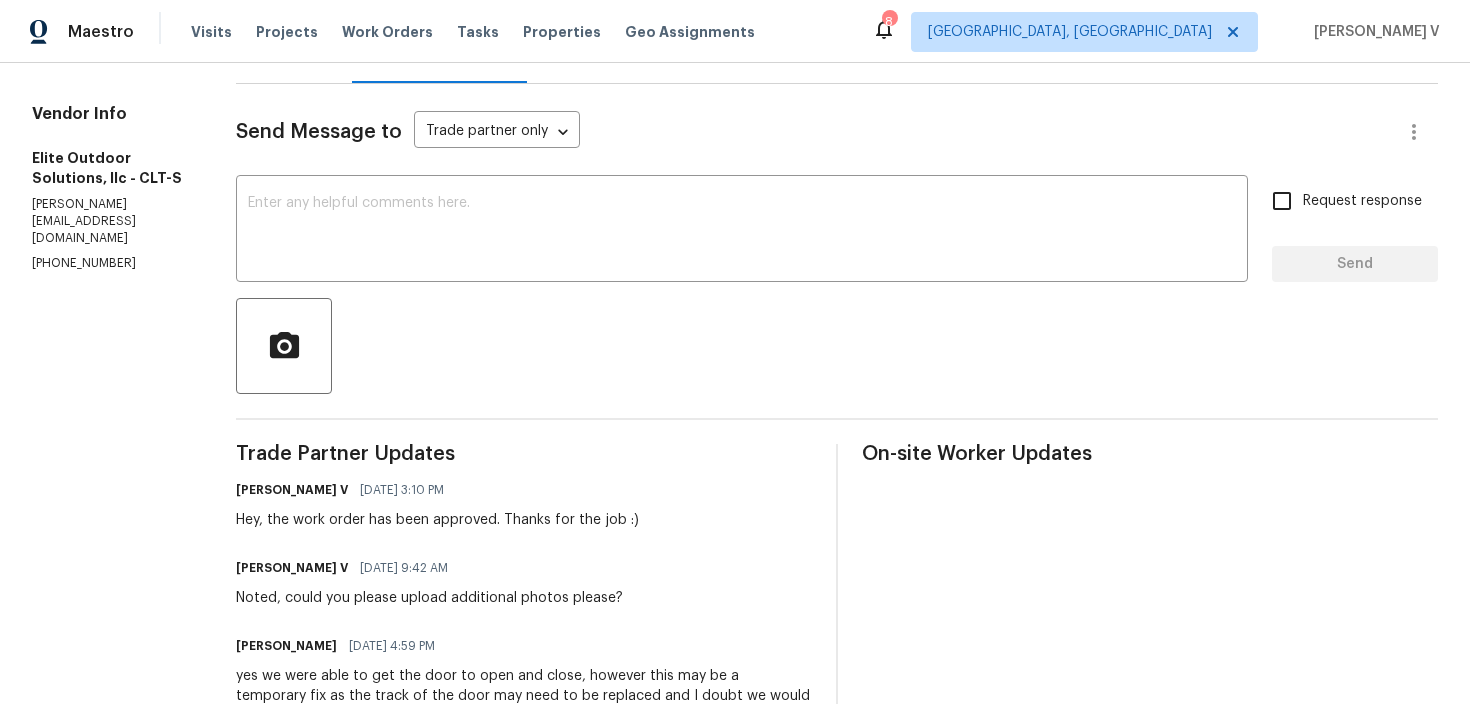 scroll, scrollTop: 132, scrollLeft: 0, axis: vertical 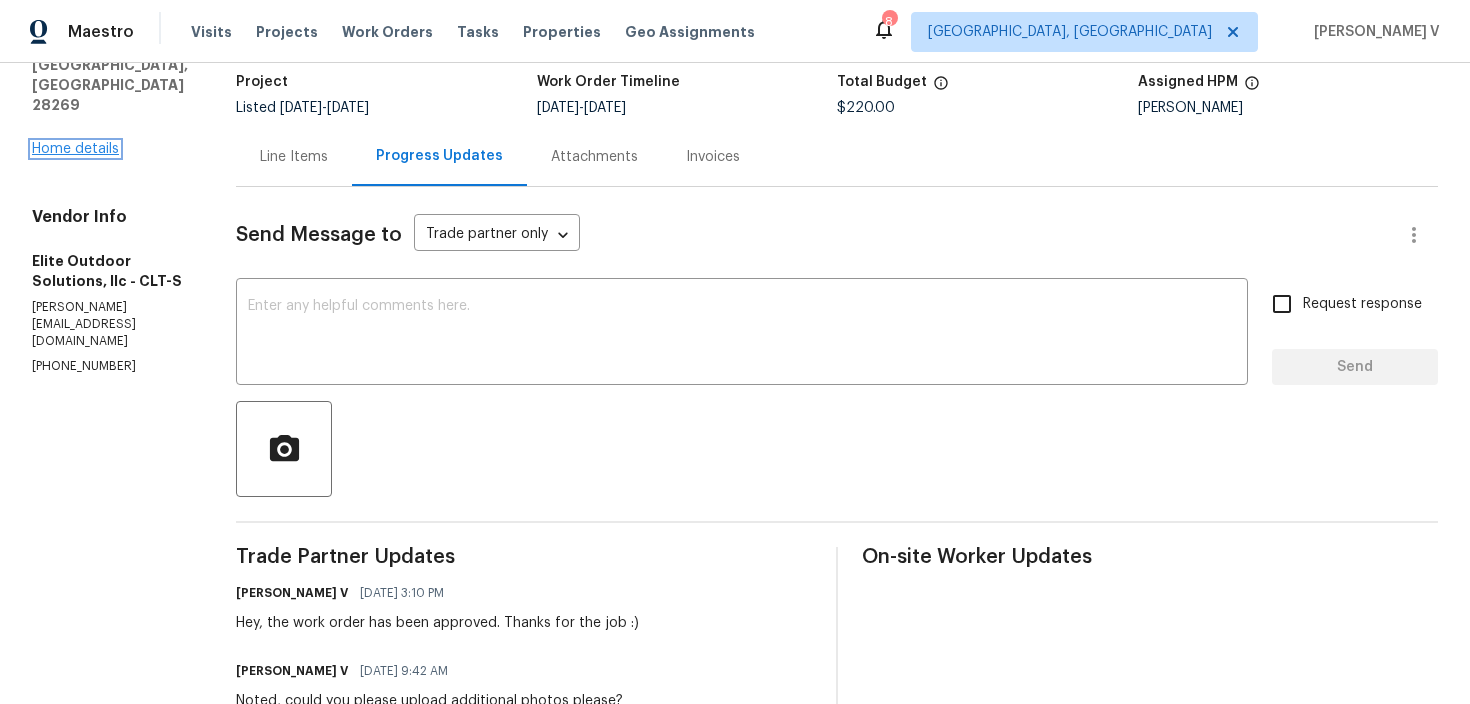 click on "Home details" at bounding box center [75, 149] 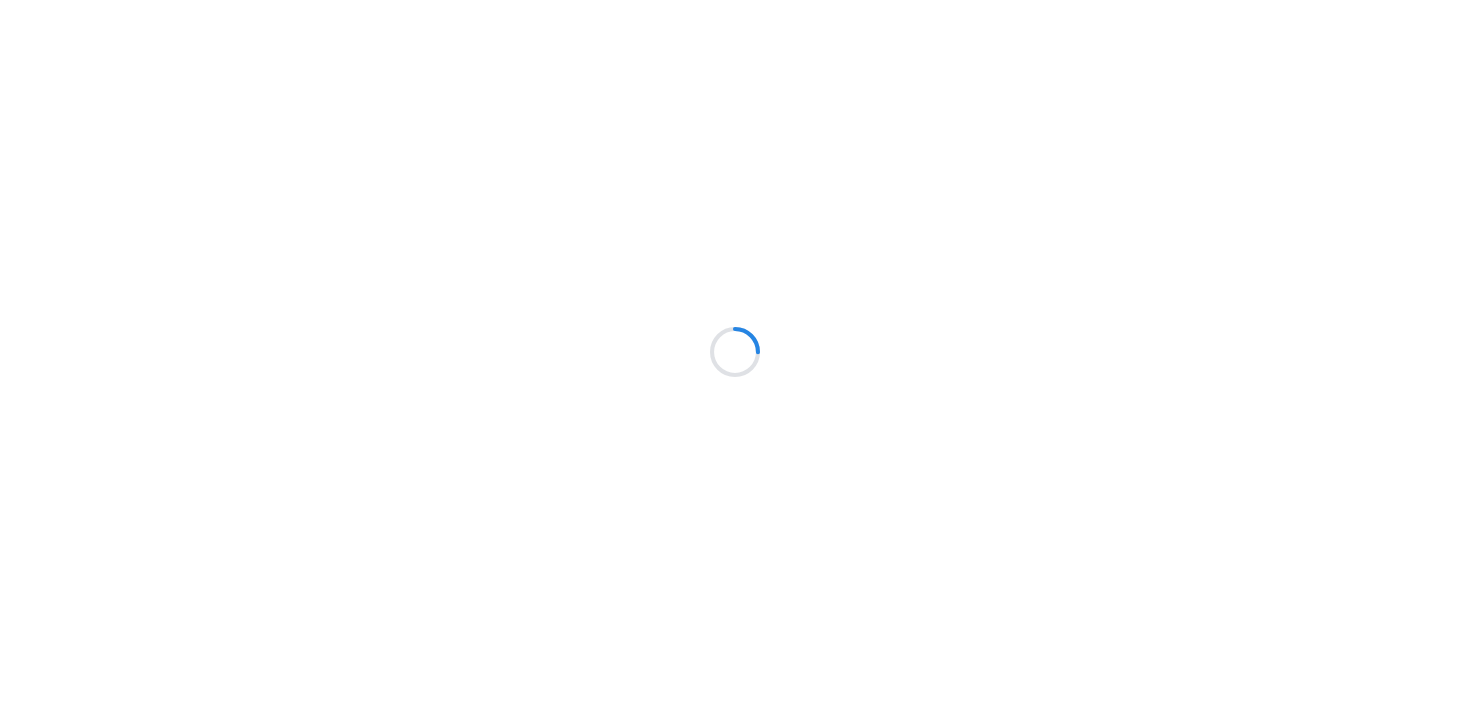 scroll, scrollTop: 0, scrollLeft: 0, axis: both 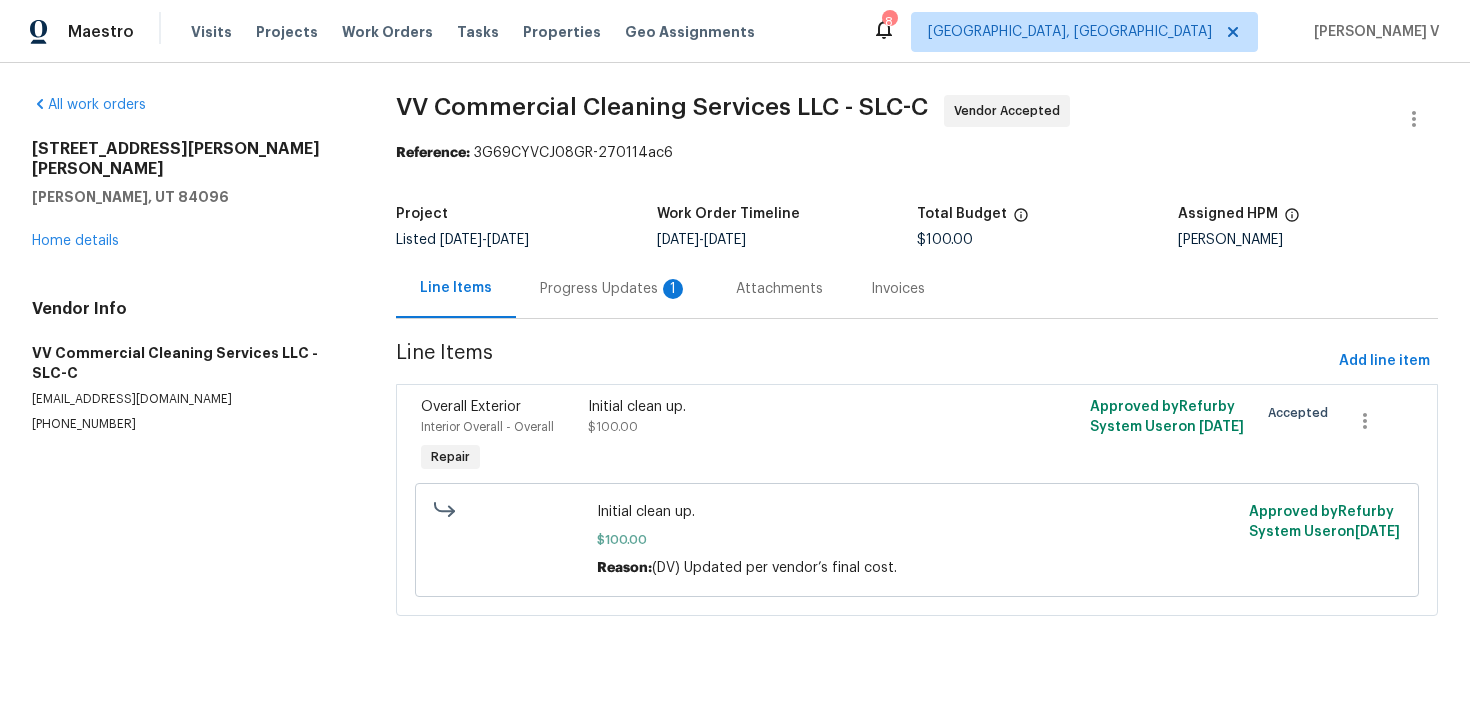 click on "Progress Updates 1" at bounding box center [614, 288] 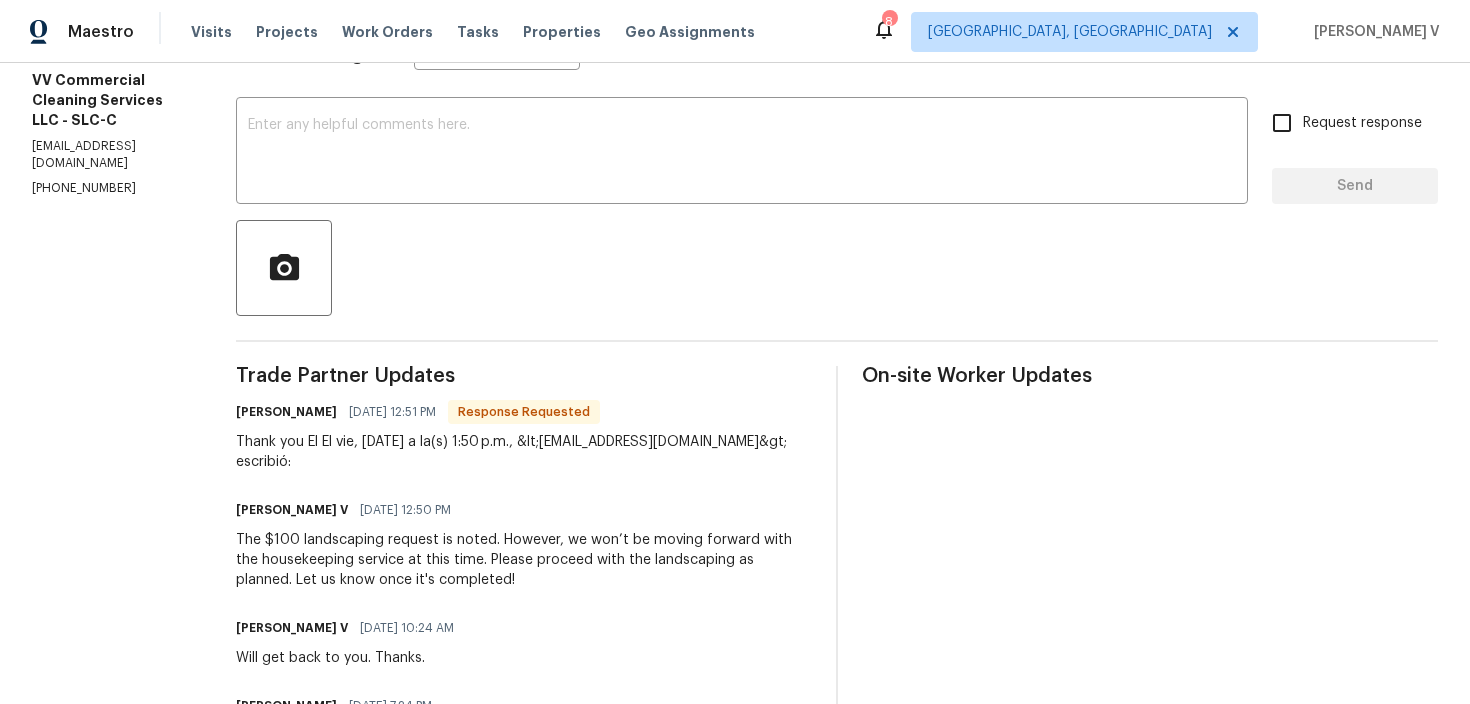 scroll, scrollTop: 588, scrollLeft: 0, axis: vertical 